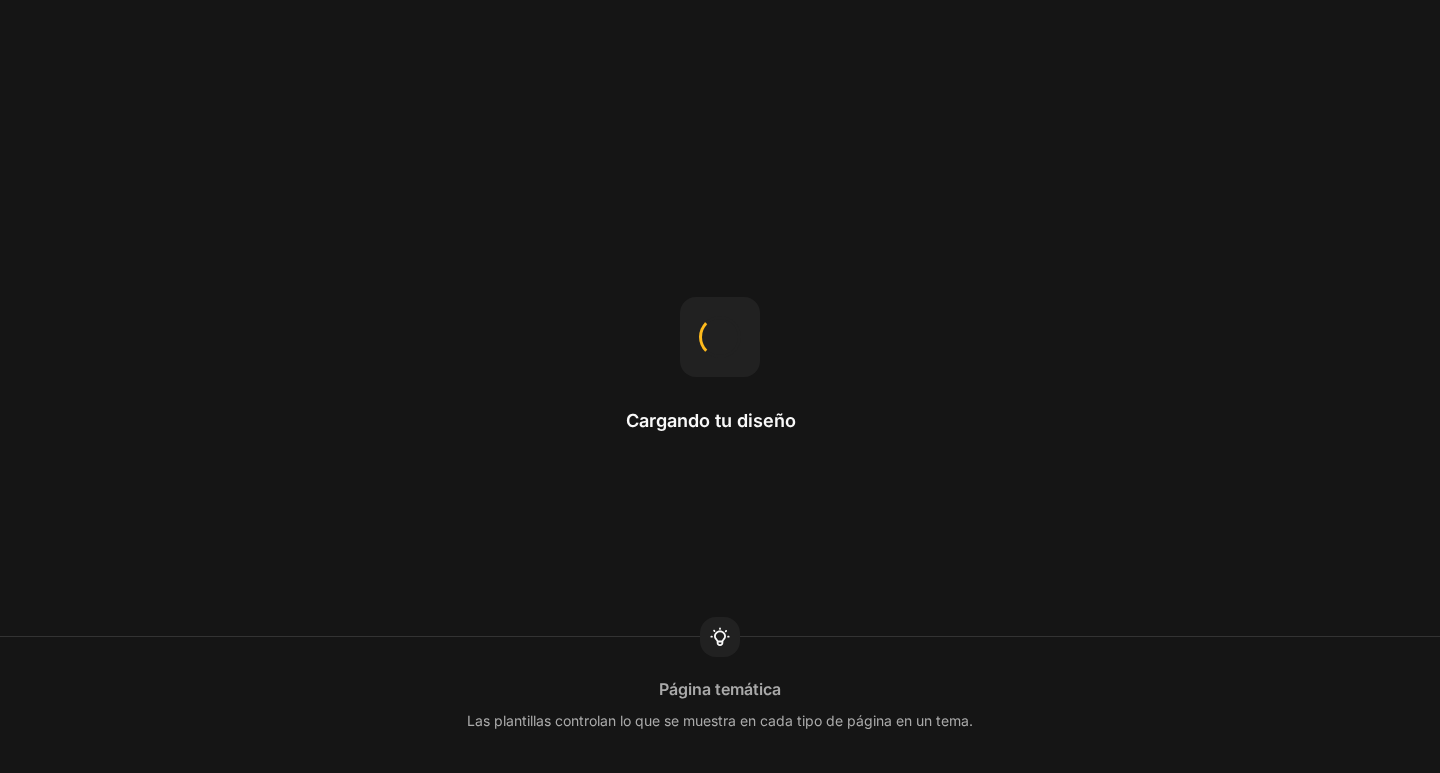 scroll, scrollTop: 0, scrollLeft: 0, axis: both 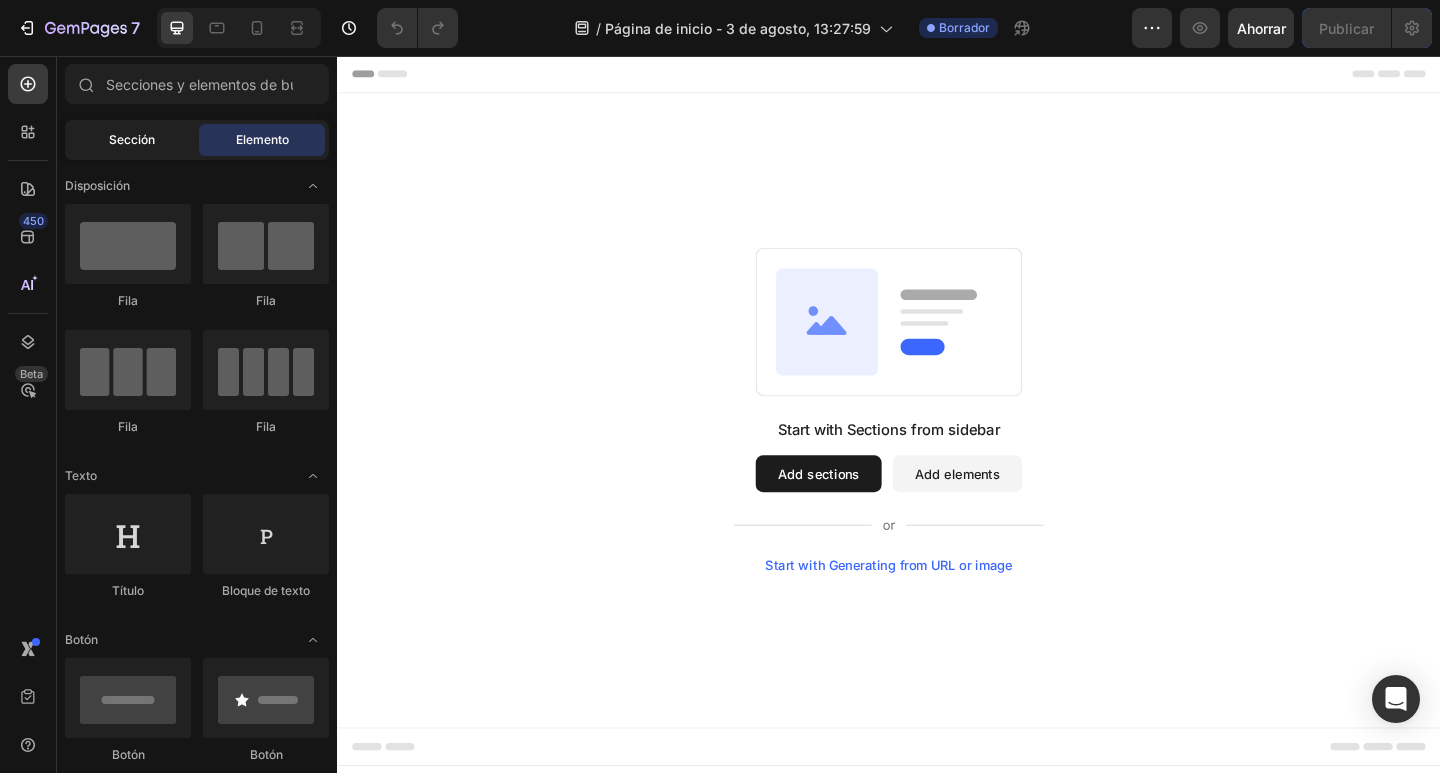 click on "Sección" at bounding box center [132, 139] 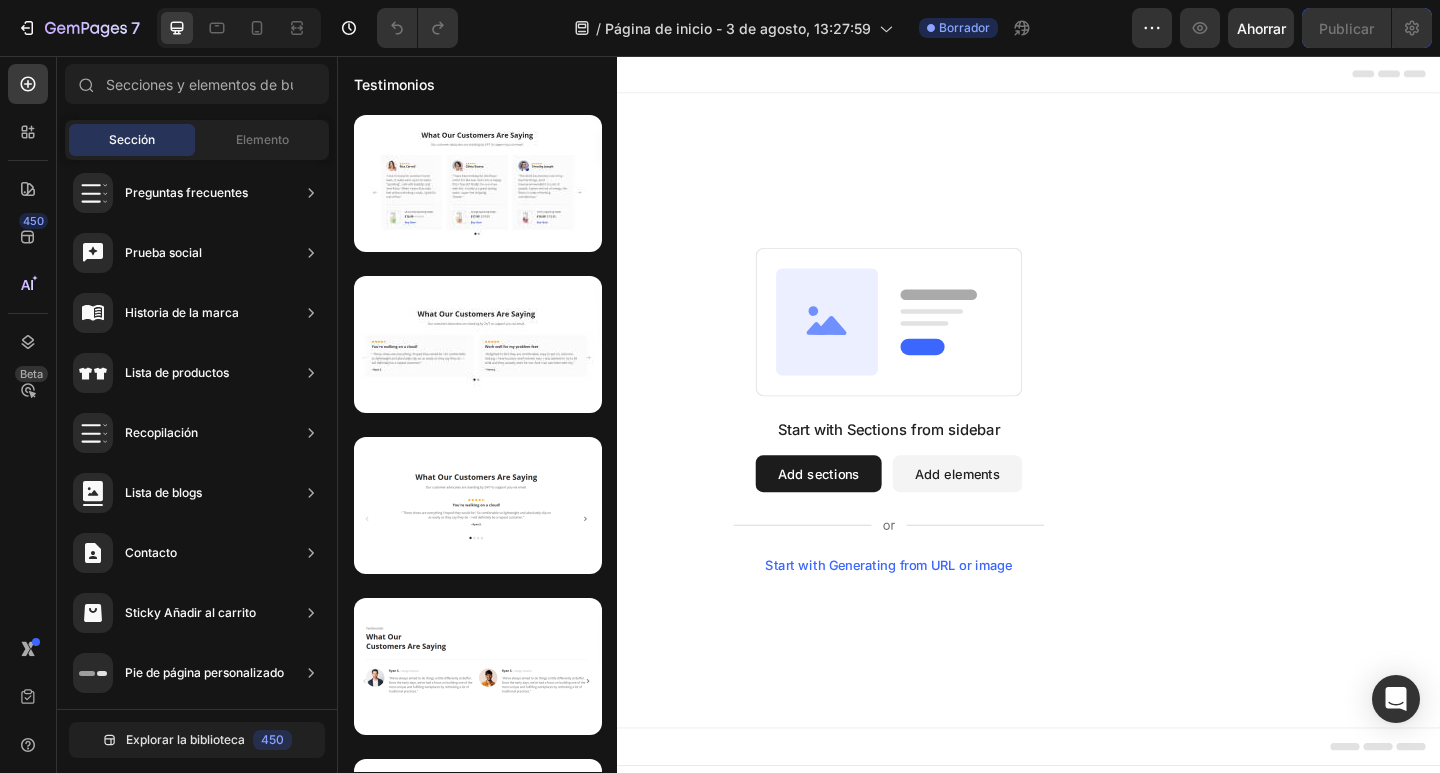 scroll, scrollTop: 0, scrollLeft: 0, axis: both 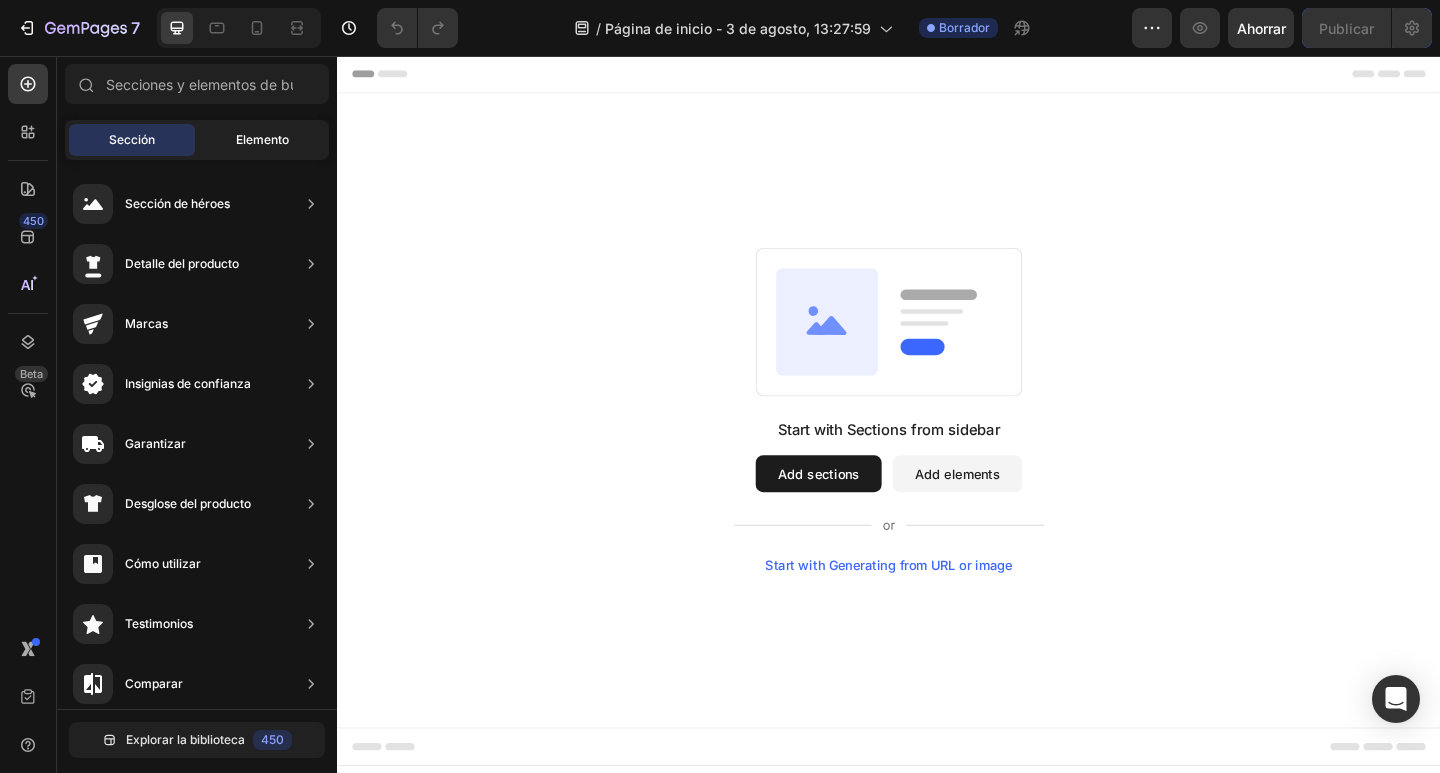 click on "Elemento" at bounding box center [262, 139] 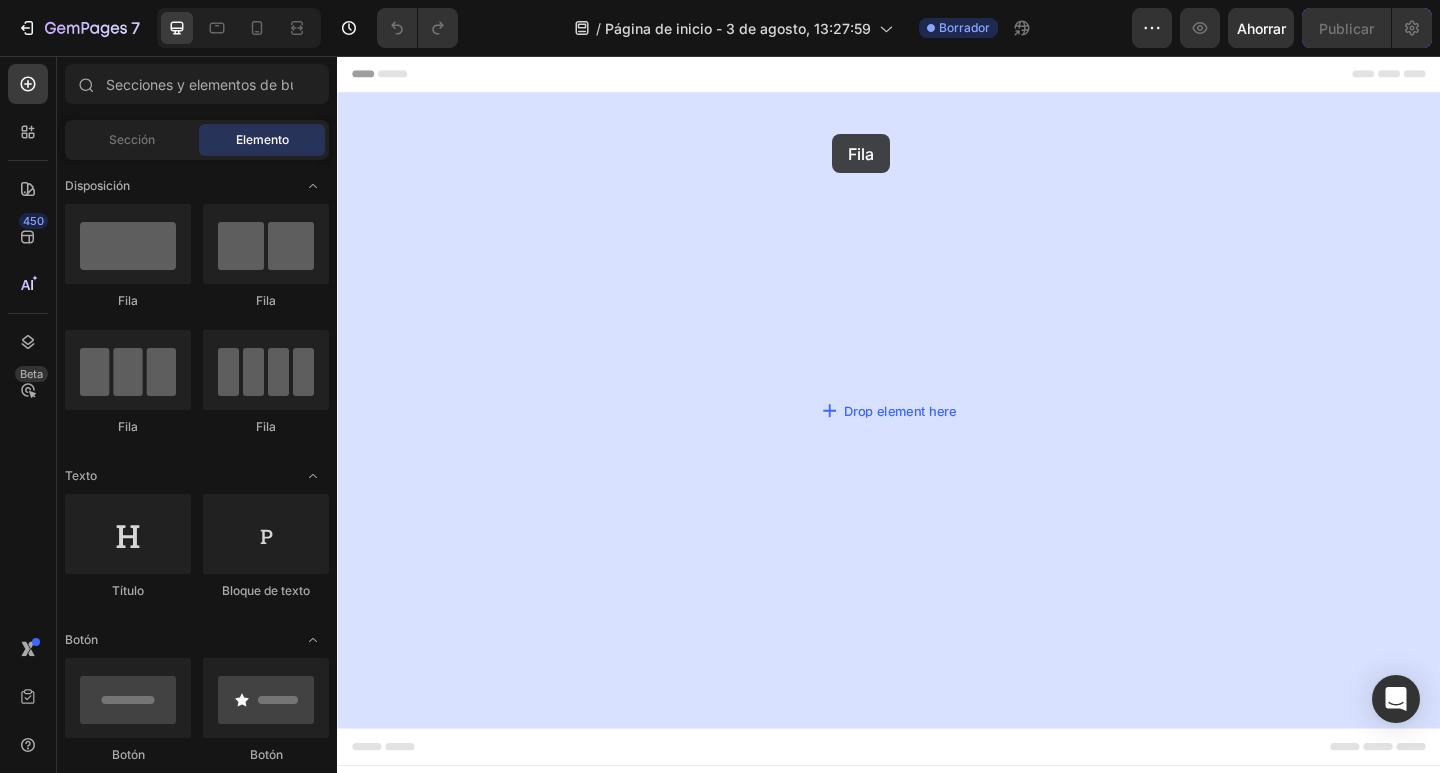 drag, startPoint x: 488, startPoint y: 306, endPoint x: 875, endPoint y: 139, distance: 421.49496 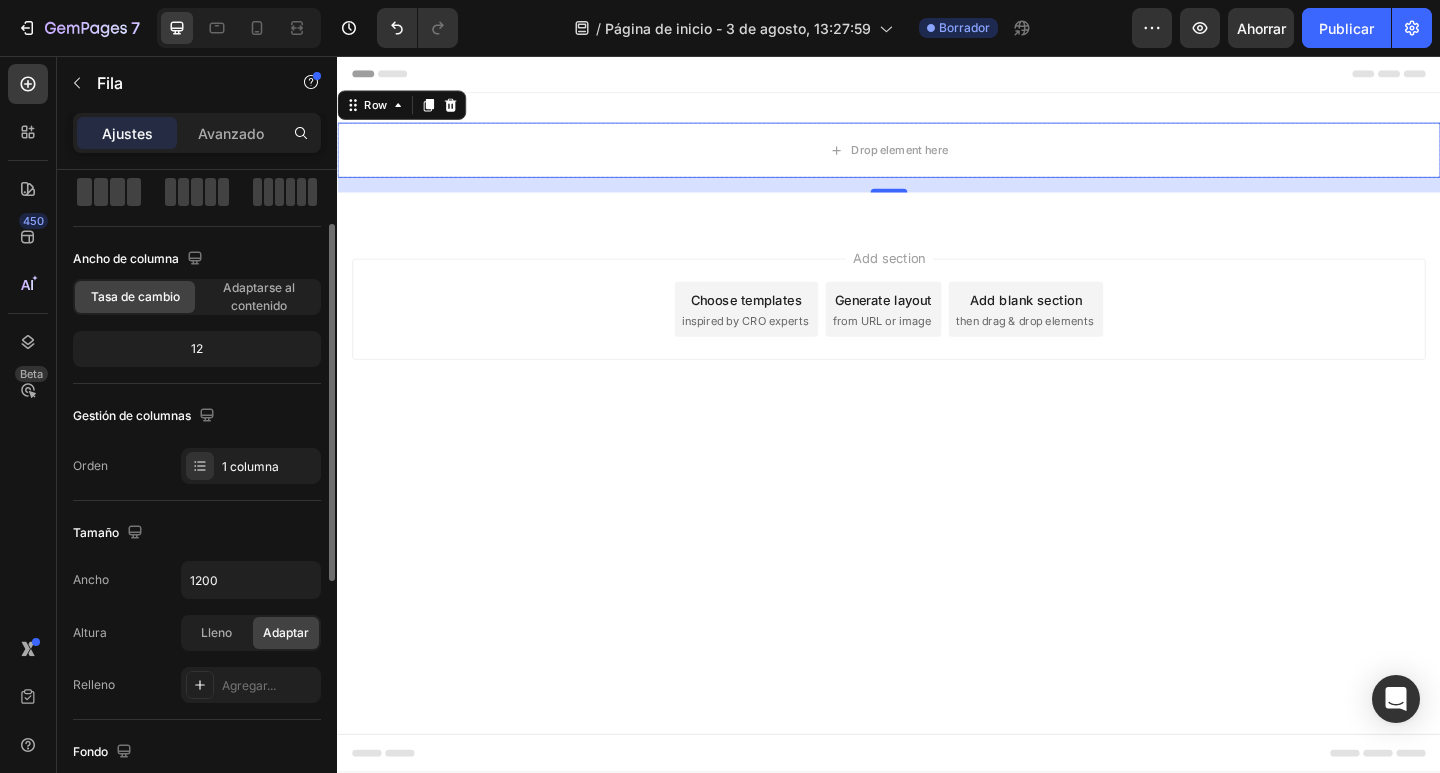scroll, scrollTop: 0, scrollLeft: 0, axis: both 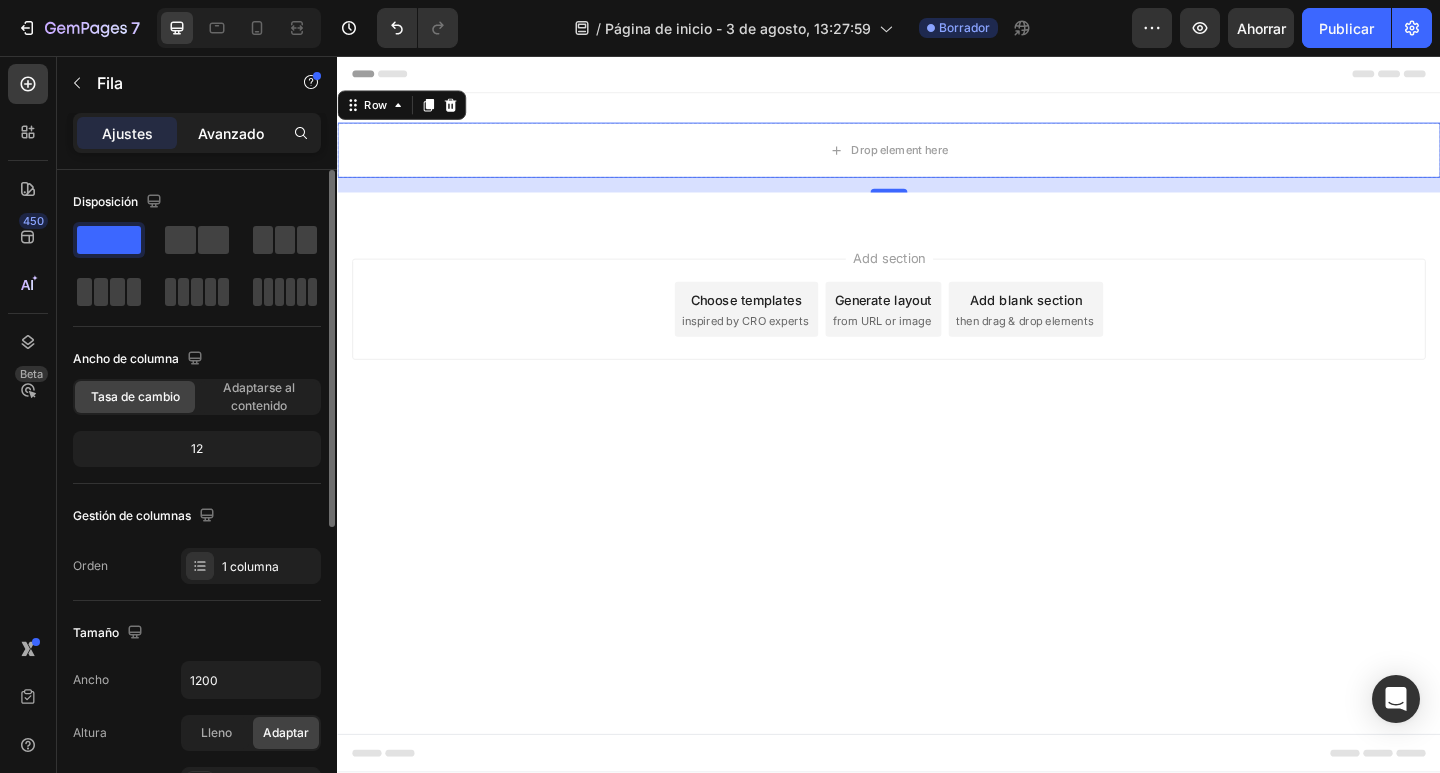 click on "Avanzado" 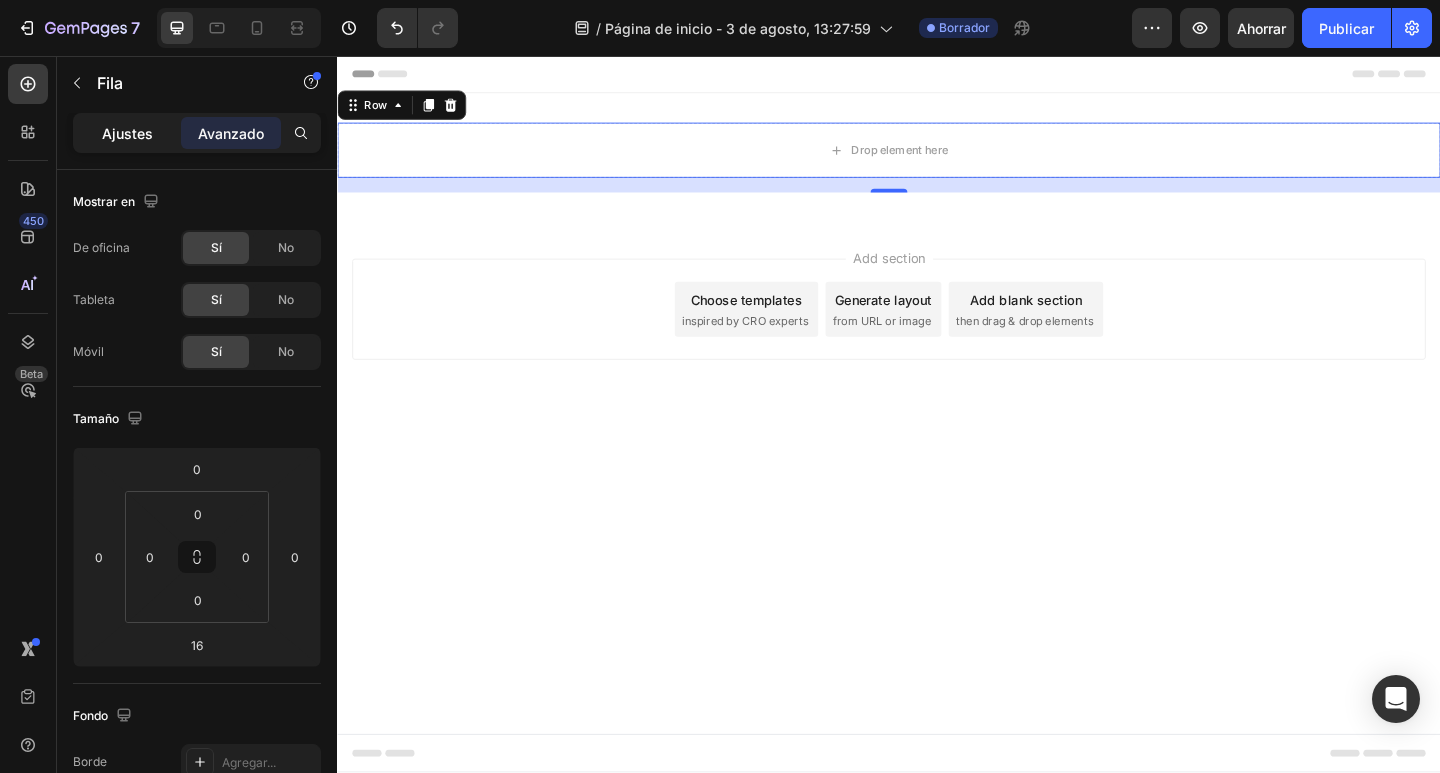 click on "Ajustes" at bounding box center (127, 133) 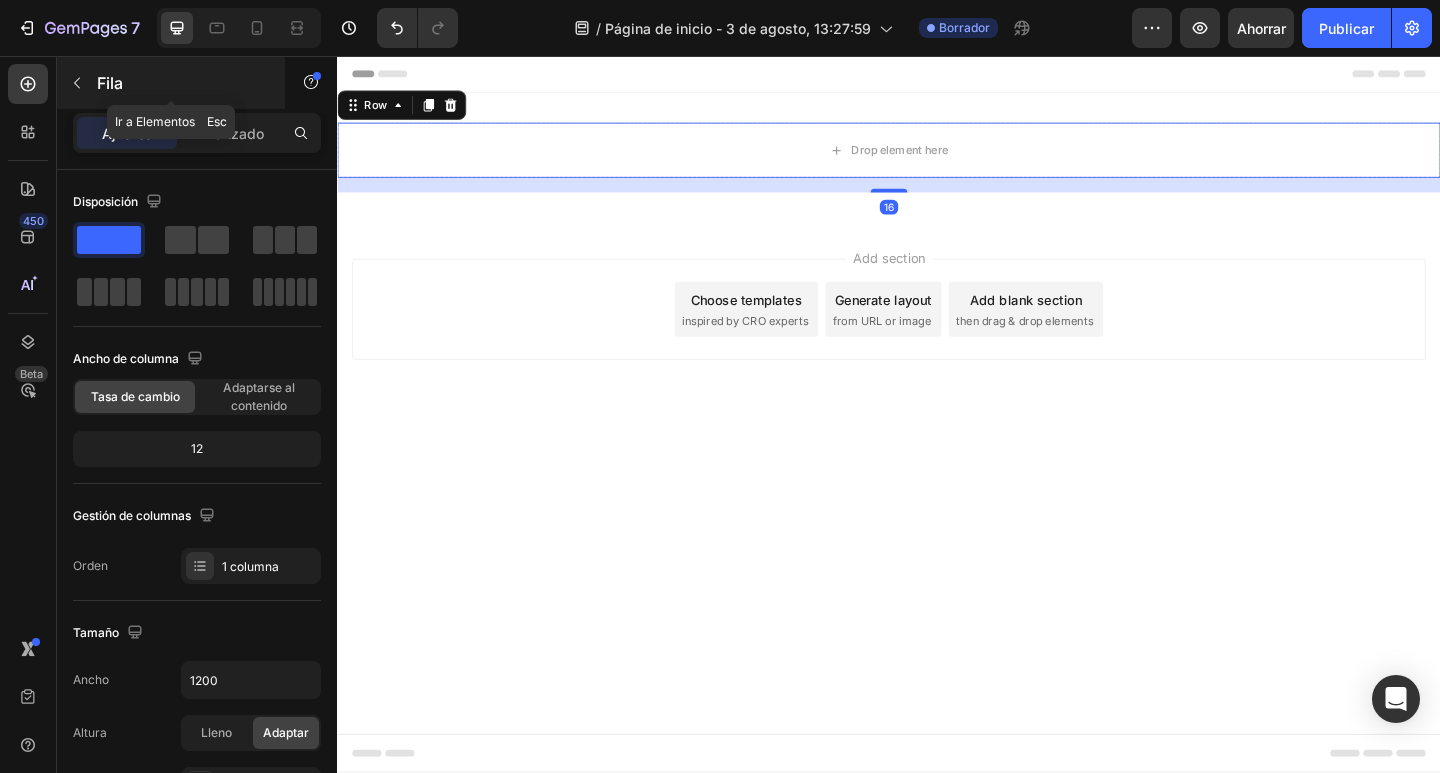 click 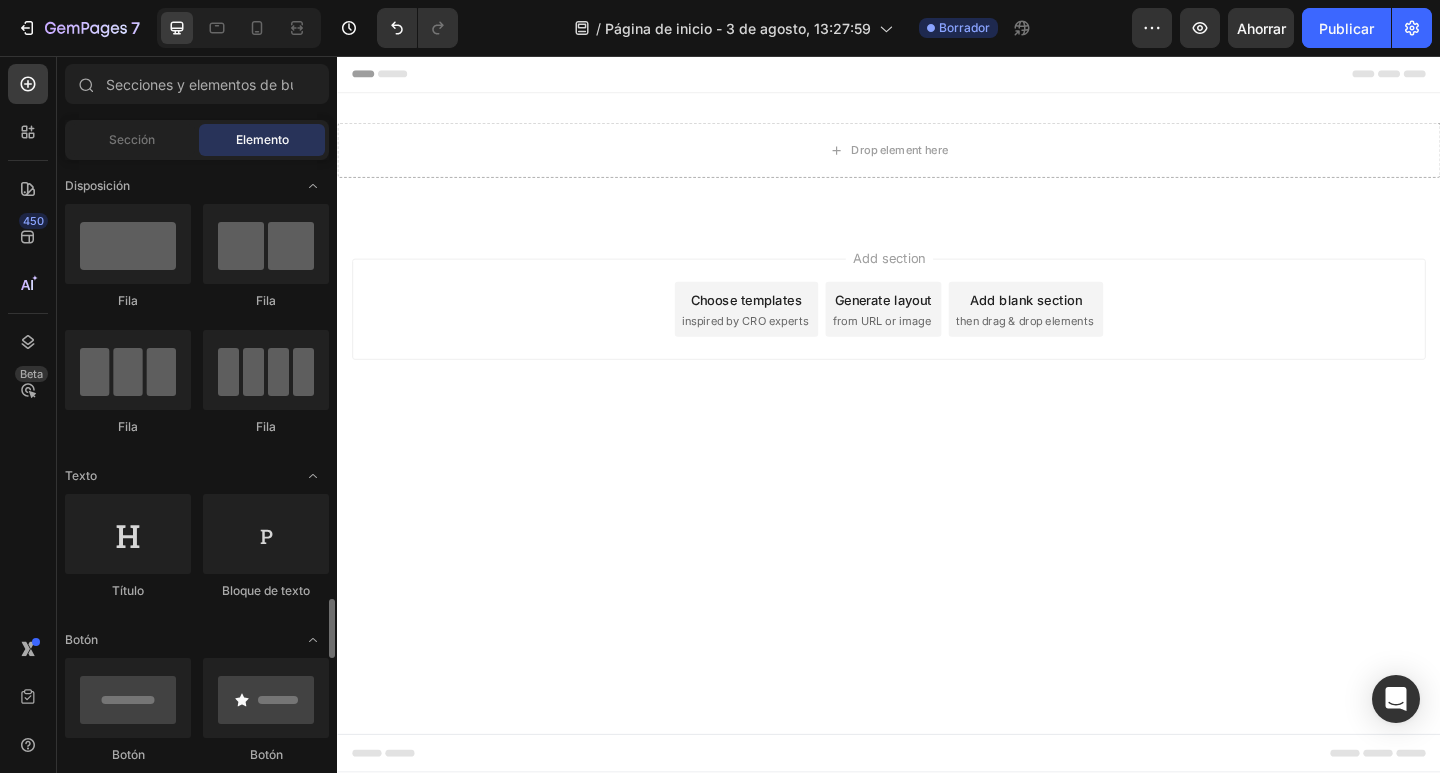 scroll, scrollTop: 400, scrollLeft: 0, axis: vertical 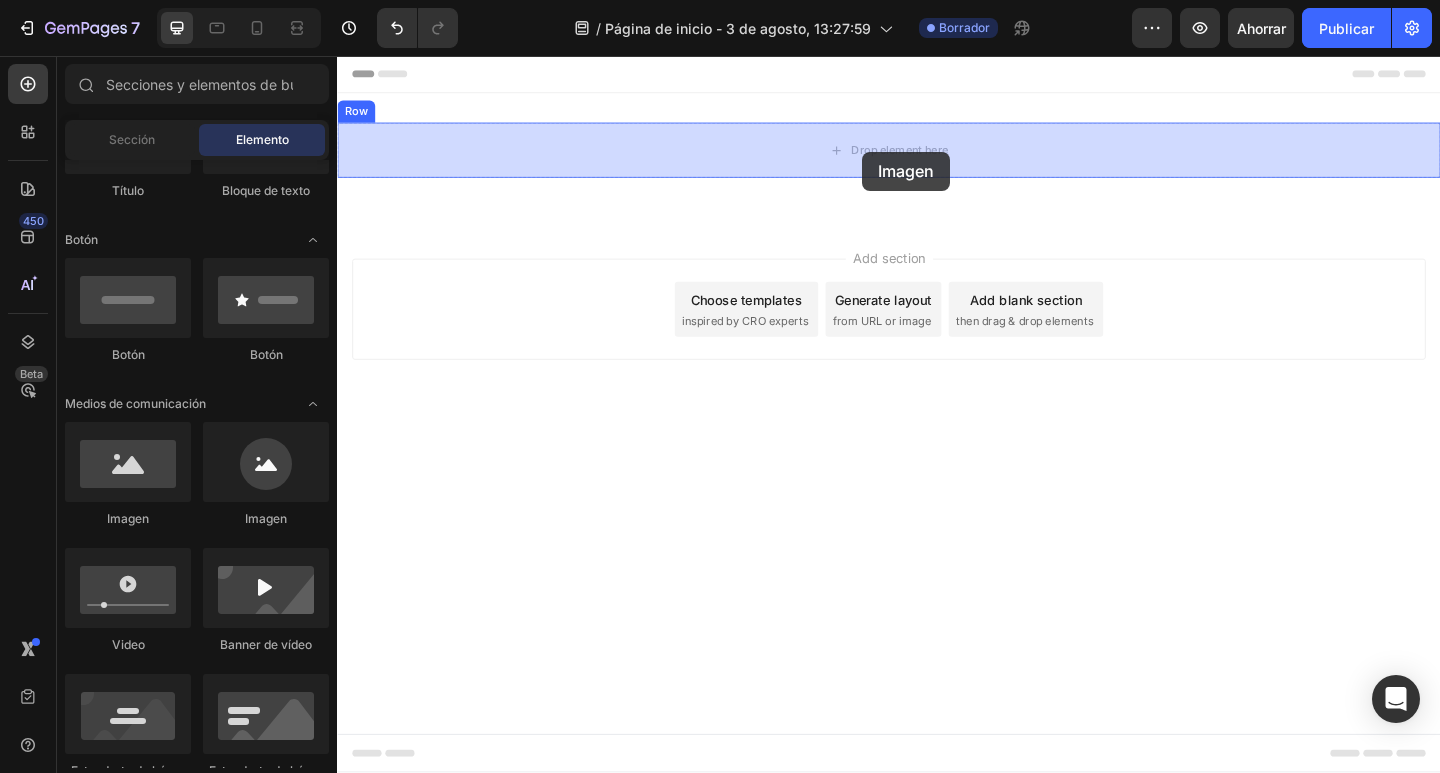 drag, startPoint x: 522, startPoint y: 524, endPoint x: 908, endPoint y: 160, distance: 530.55817 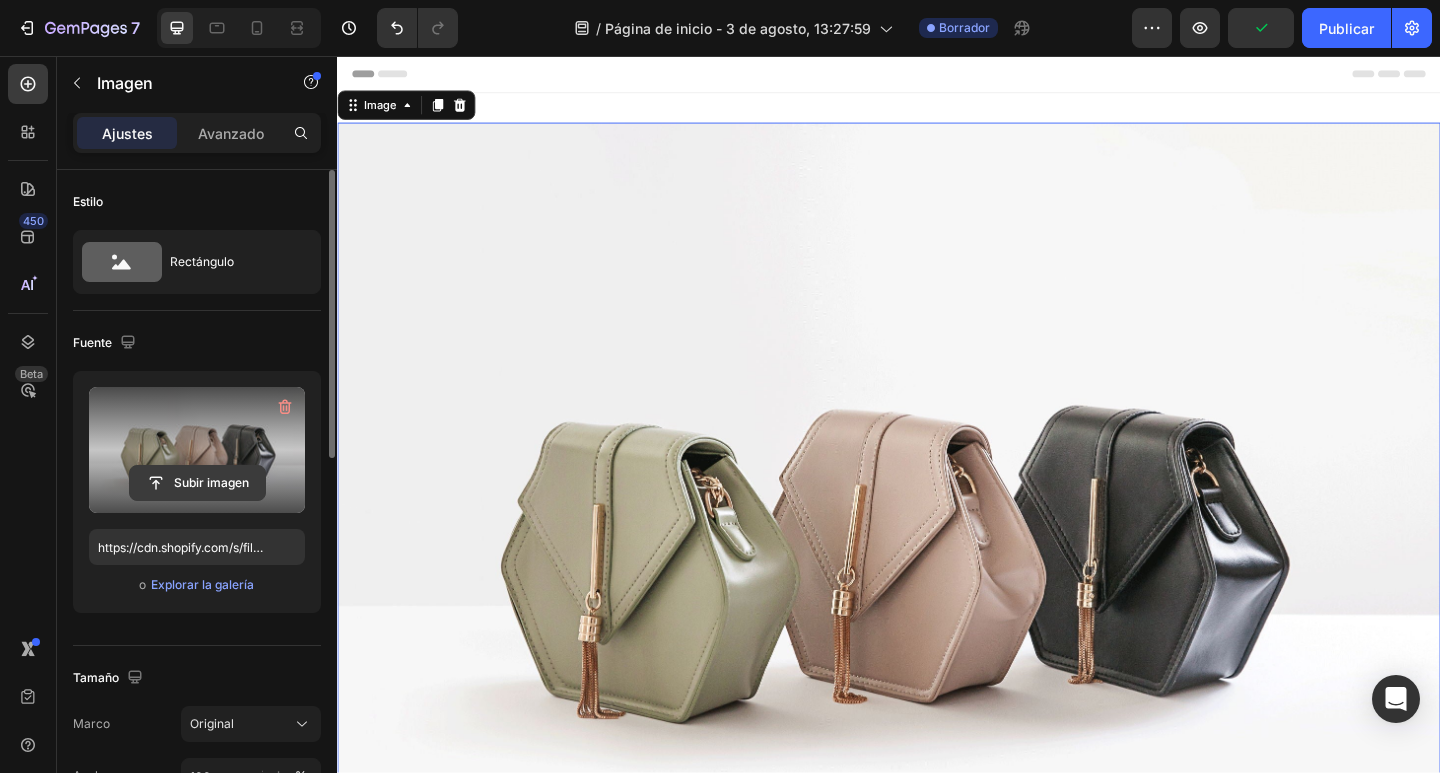 click 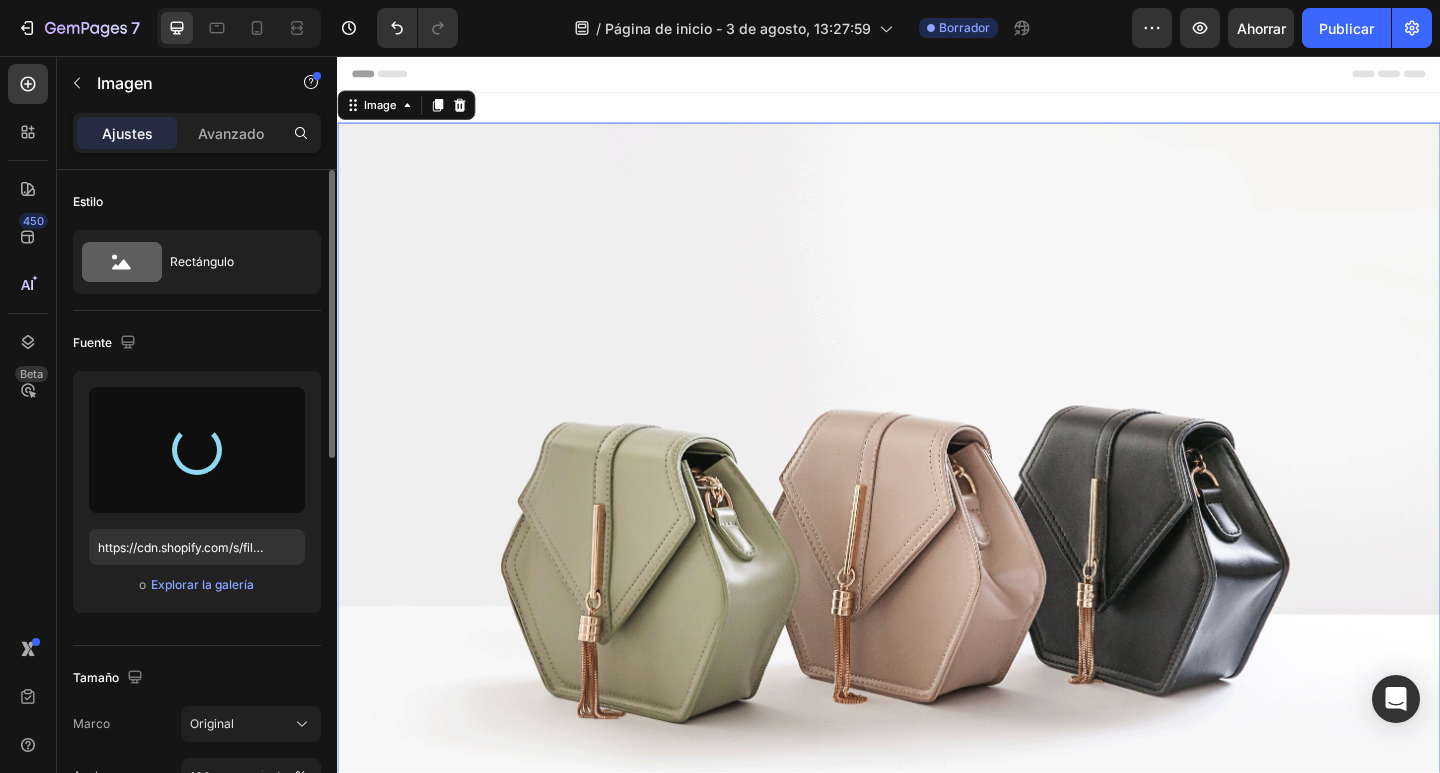 type on "https://cdn.shopify.com/s/files/1/0949/5157/1763/files/gempages_577481655594254886-0c2b2e2a-9c9c-455e-a2e0-21e6479766cd.png" 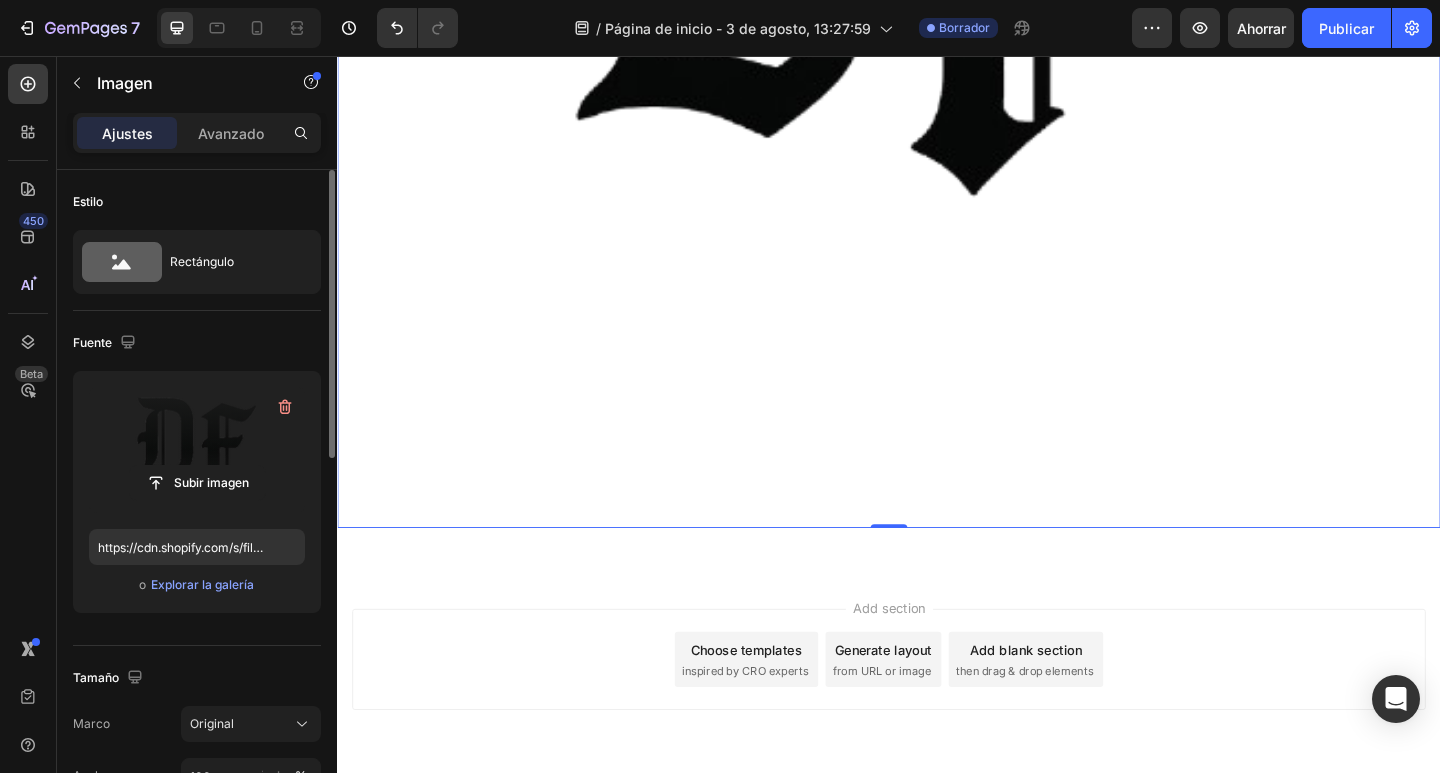 scroll, scrollTop: 814, scrollLeft: 0, axis: vertical 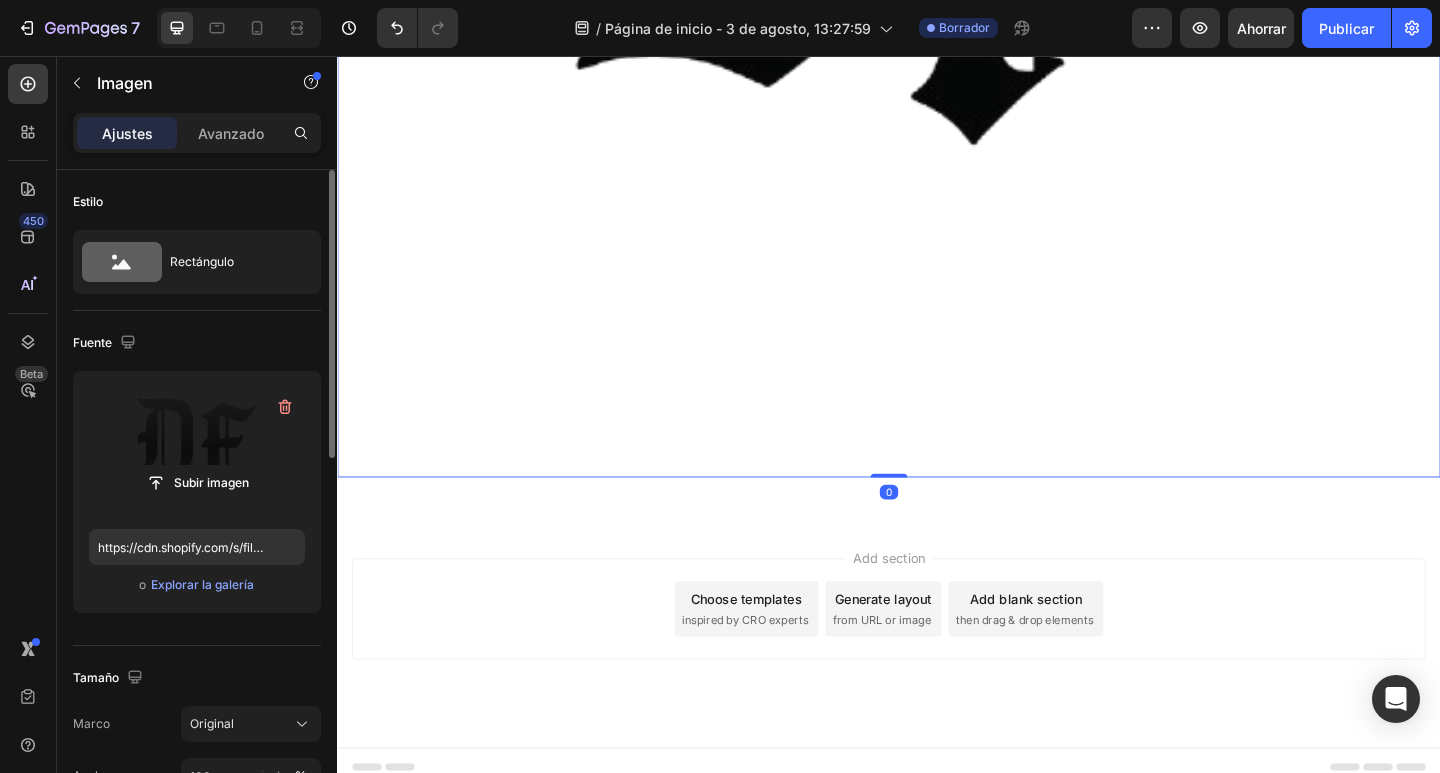 drag, startPoint x: 942, startPoint y: 499, endPoint x: 940, endPoint y: 486, distance: 13.152946 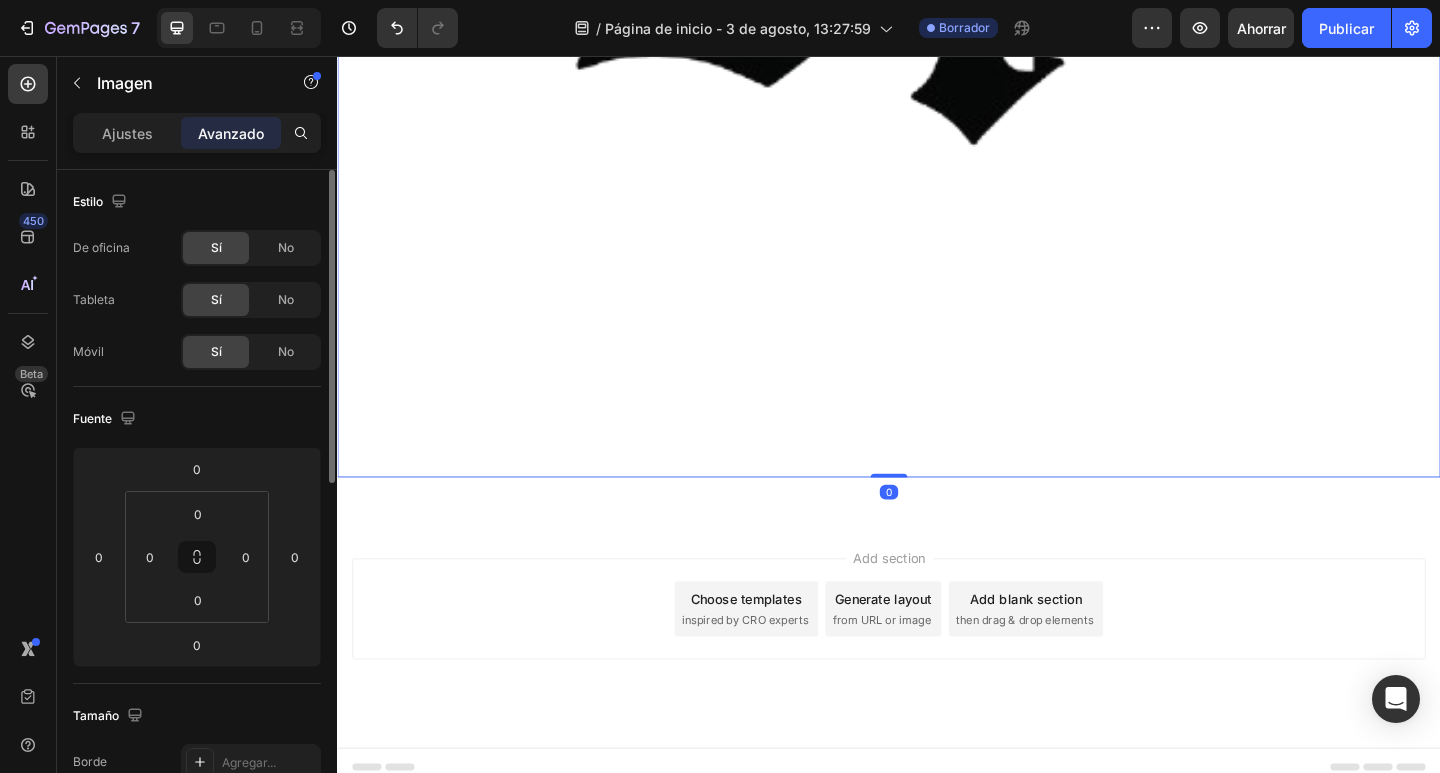 drag, startPoint x: 944, startPoint y: 498, endPoint x: 951, endPoint y: 436, distance: 62.39391 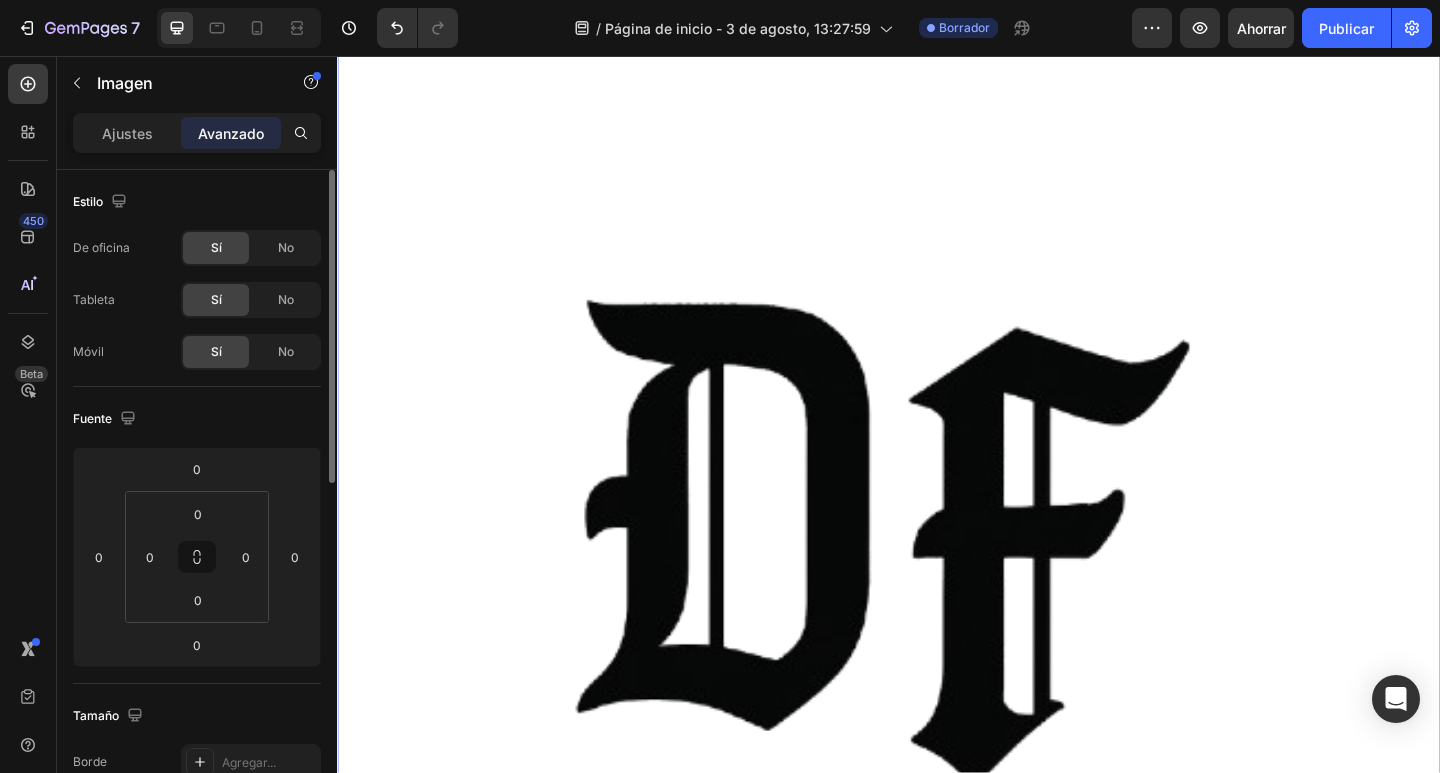 scroll, scrollTop: 0, scrollLeft: 0, axis: both 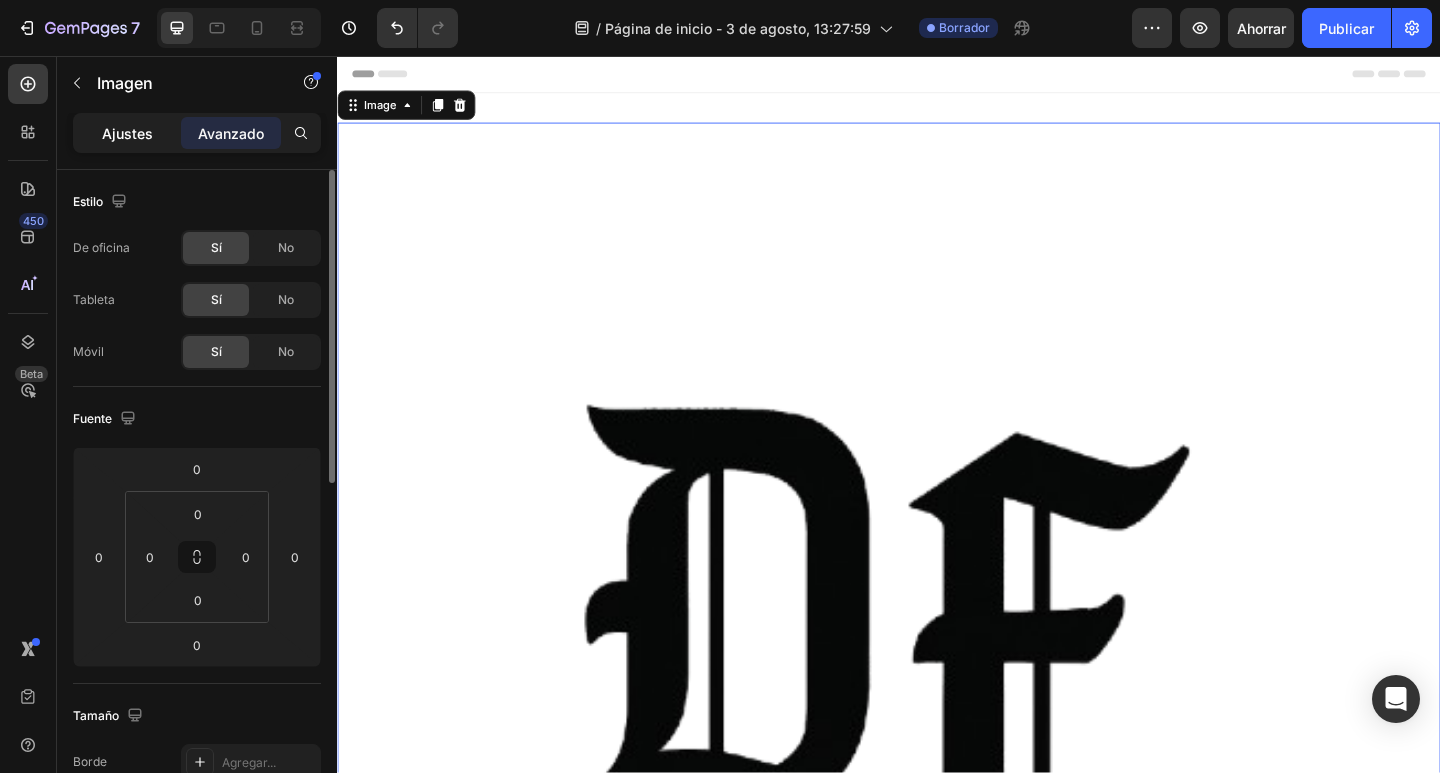 click on "Ajustes" 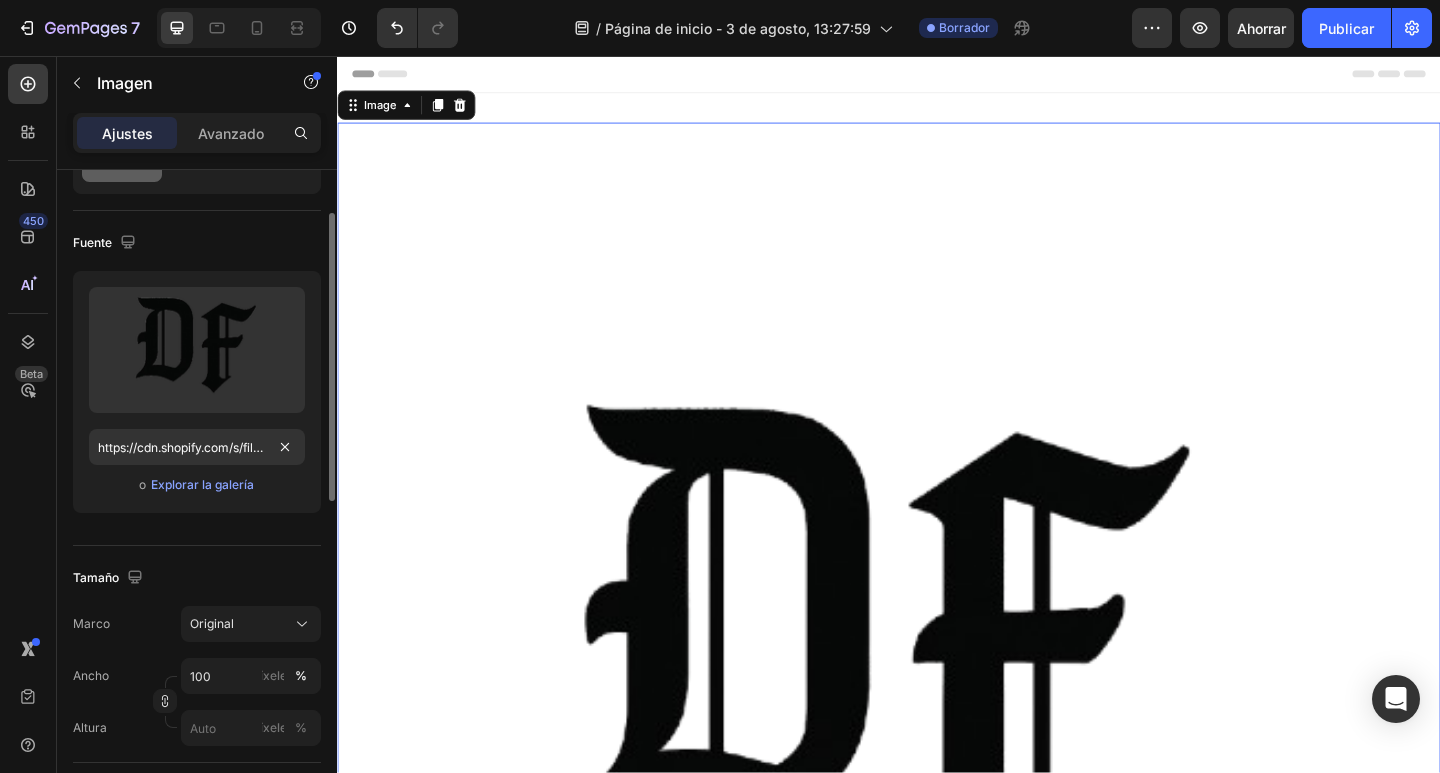scroll, scrollTop: 300, scrollLeft: 0, axis: vertical 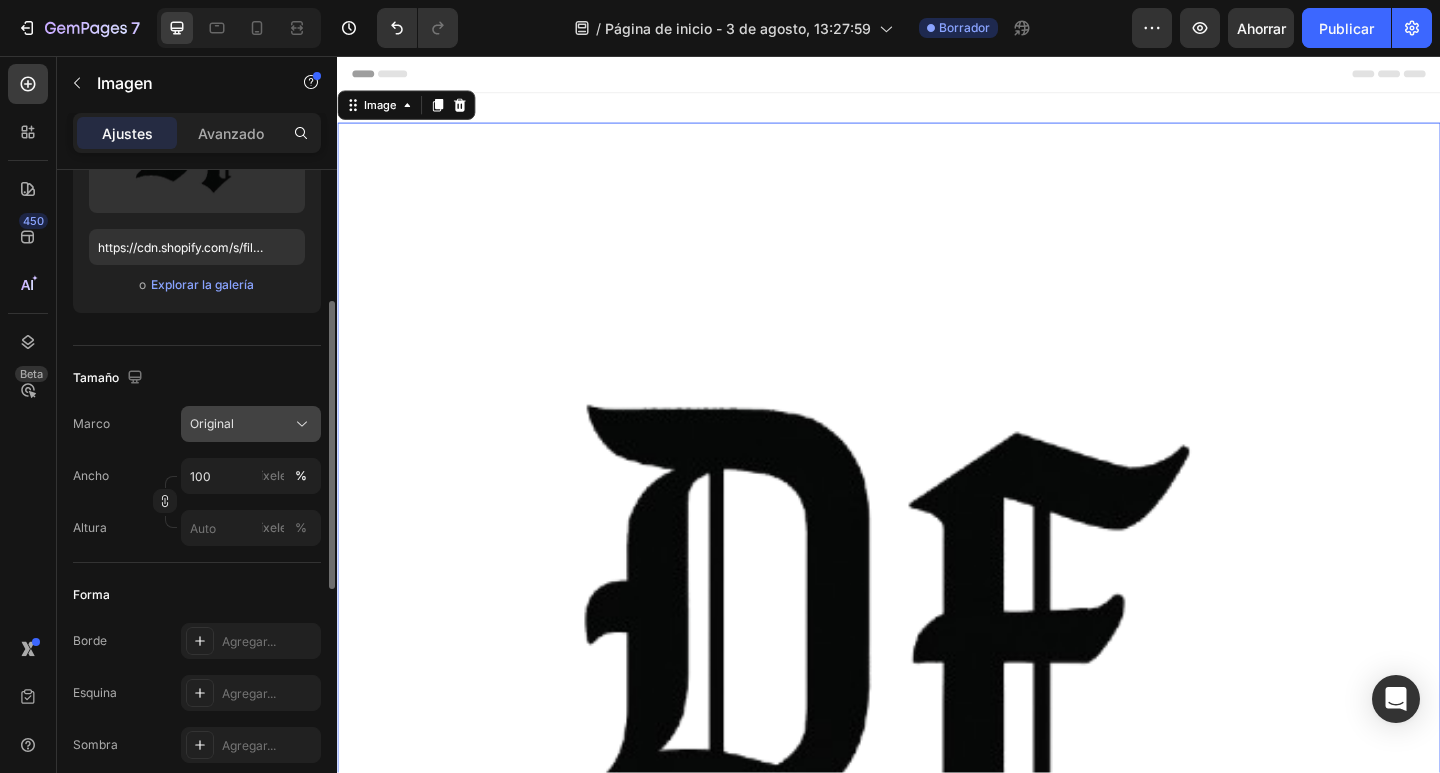 click on "Original" at bounding box center (251, 424) 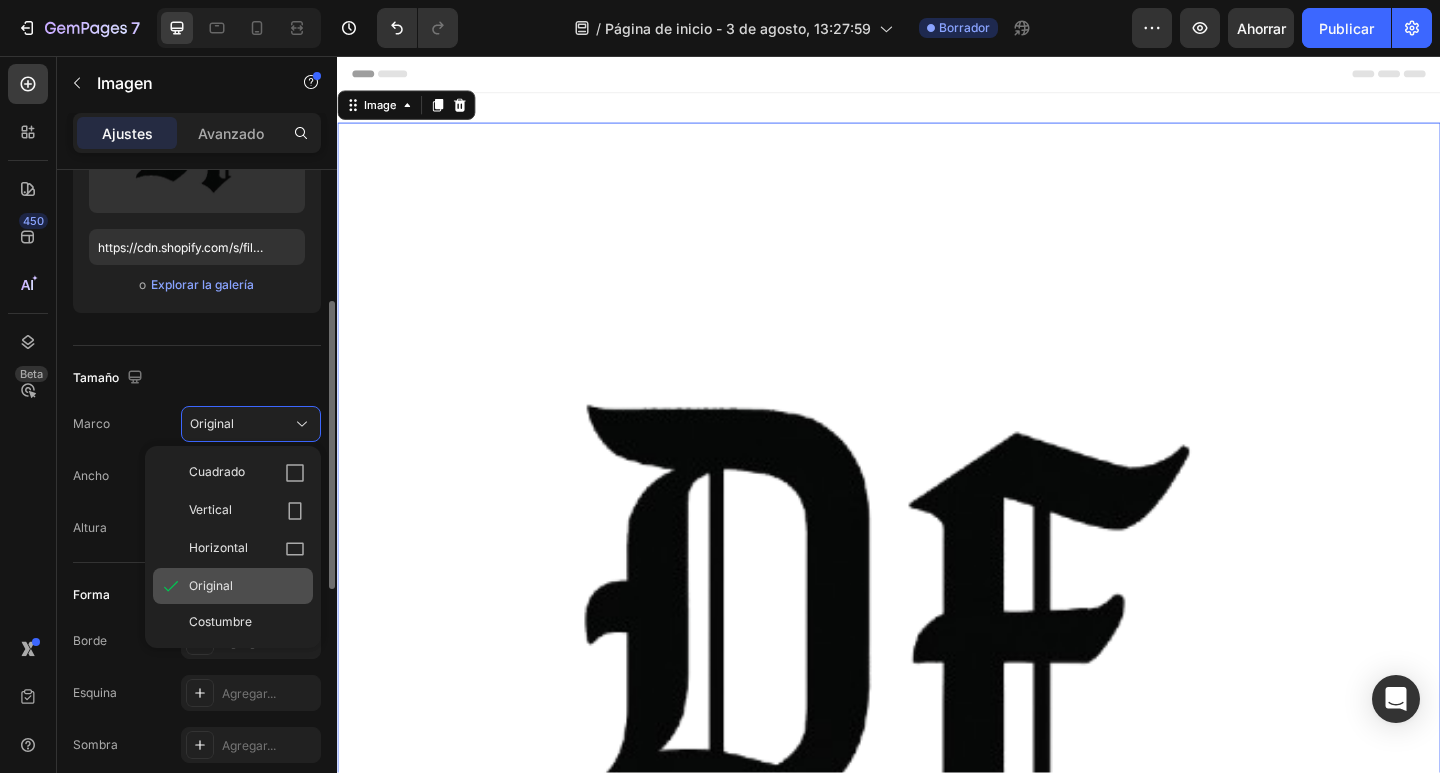 click on "Original" at bounding box center (247, 586) 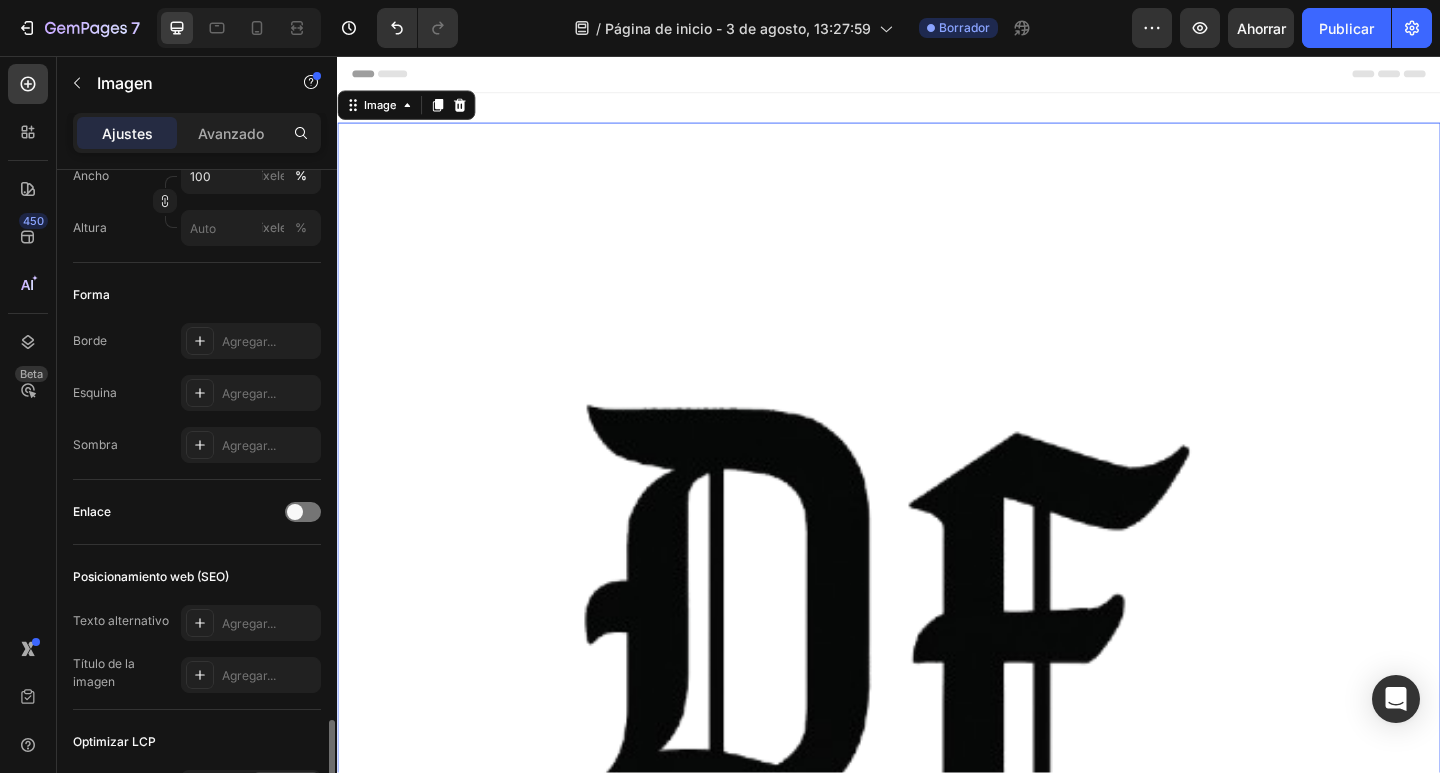 scroll, scrollTop: 800, scrollLeft: 0, axis: vertical 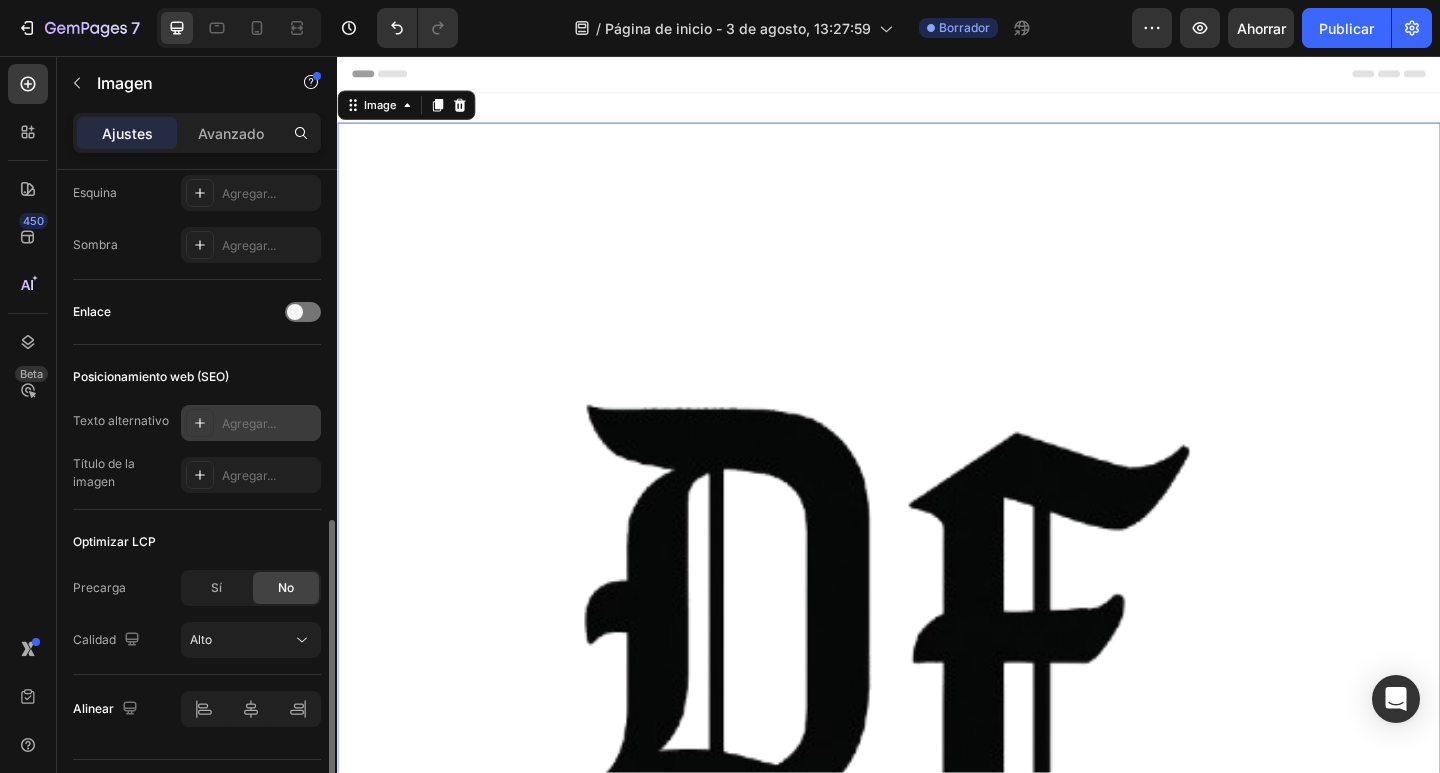 click on "Agregar..." at bounding box center [249, 423] 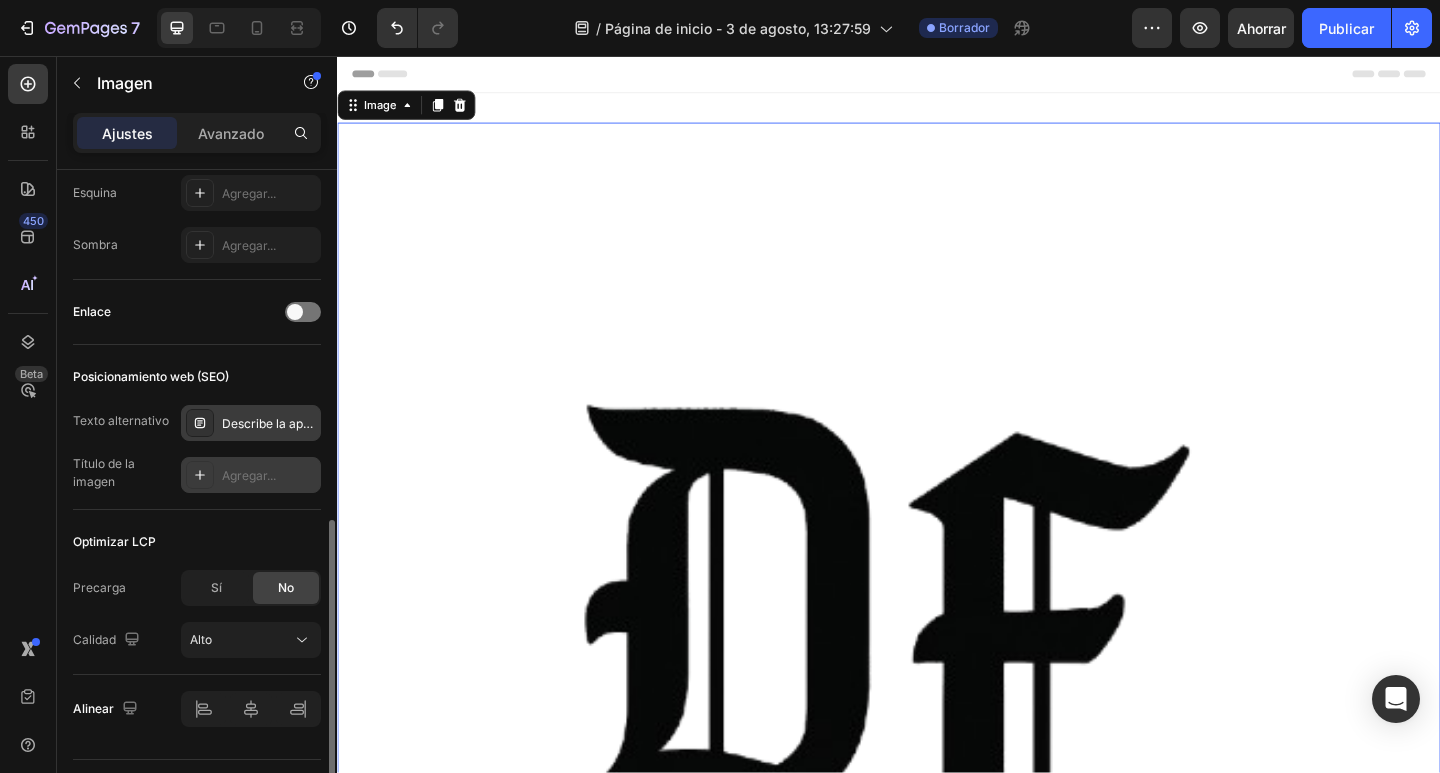 click on "Agregar..." at bounding box center [249, 475] 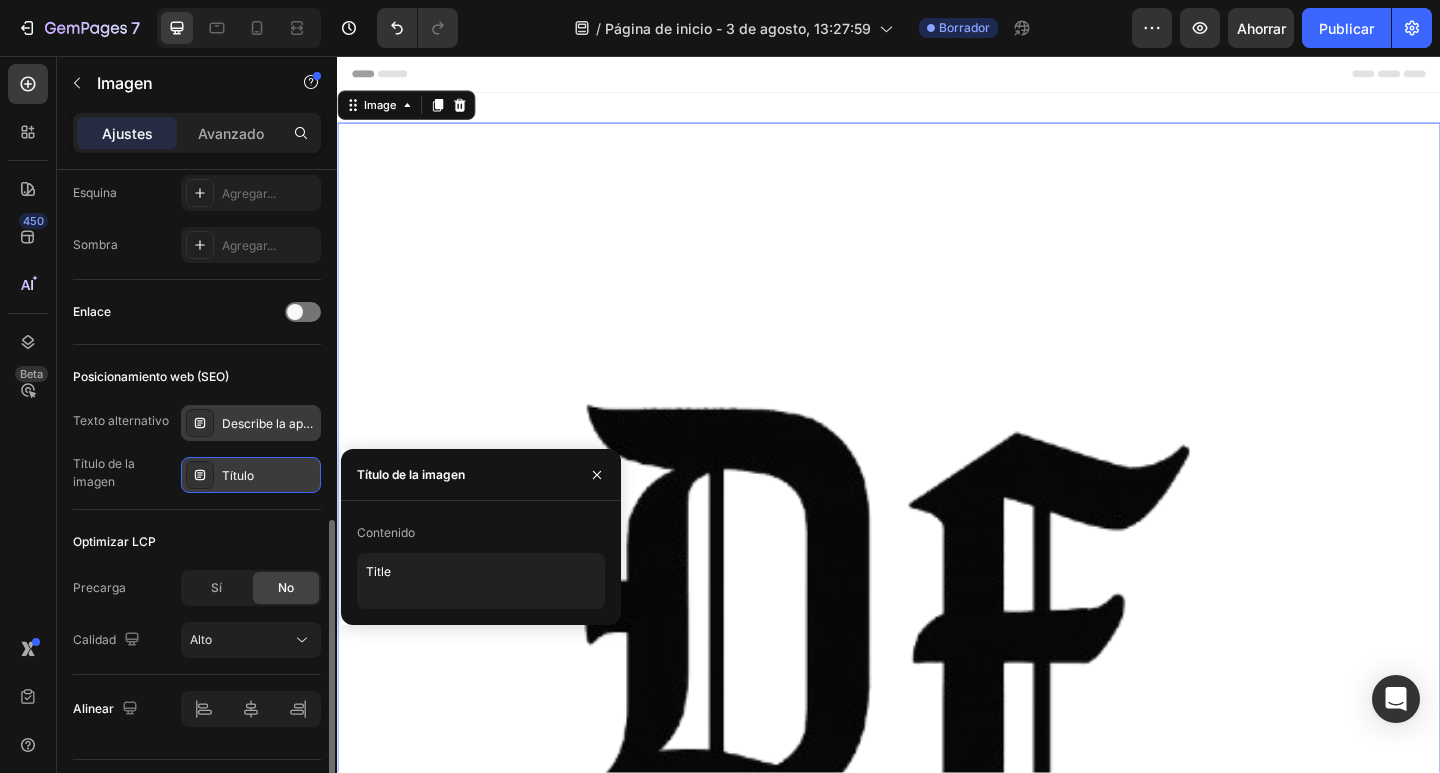 click on "Optimizar LCP Precarga Sí No Calidad Alto" 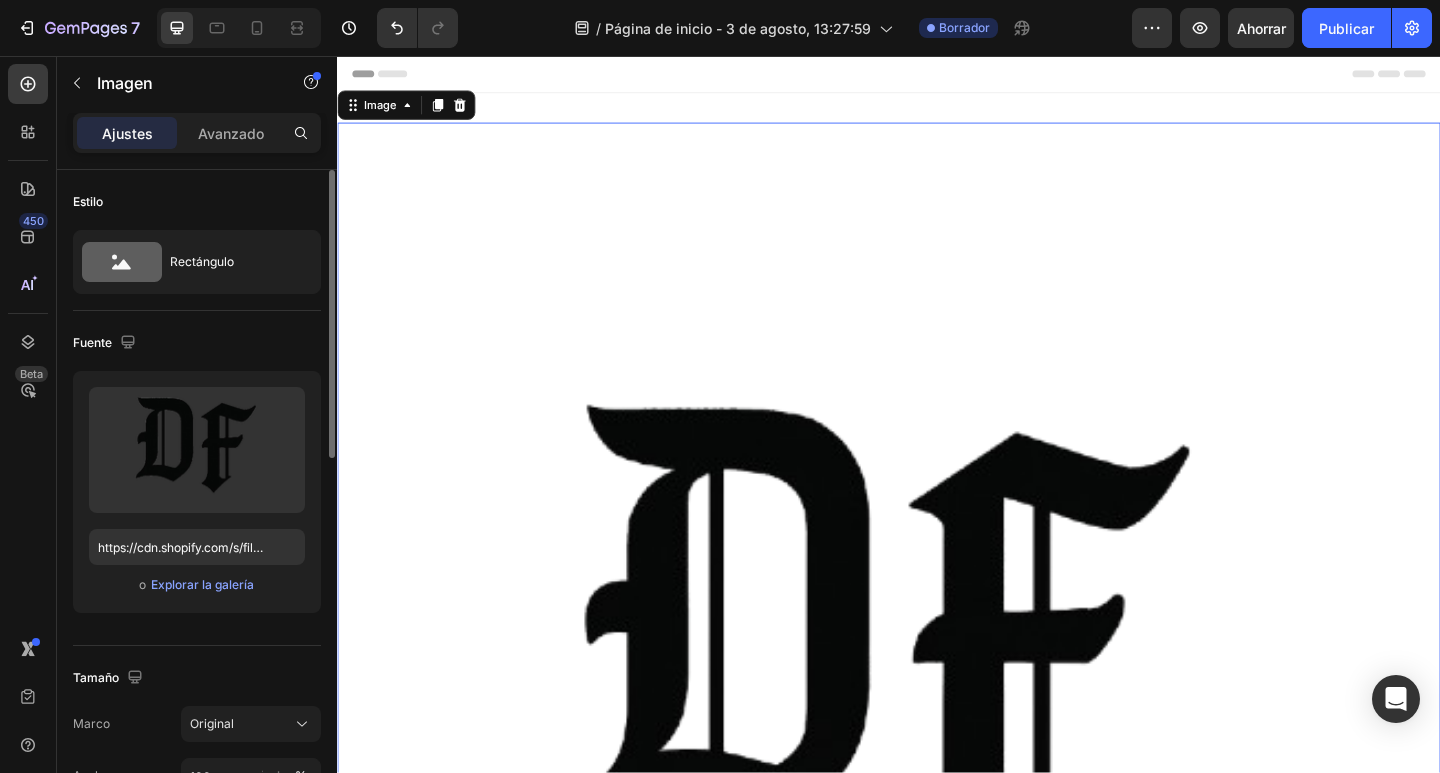 scroll, scrollTop: 300, scrollLeft: 0, axis: vertical 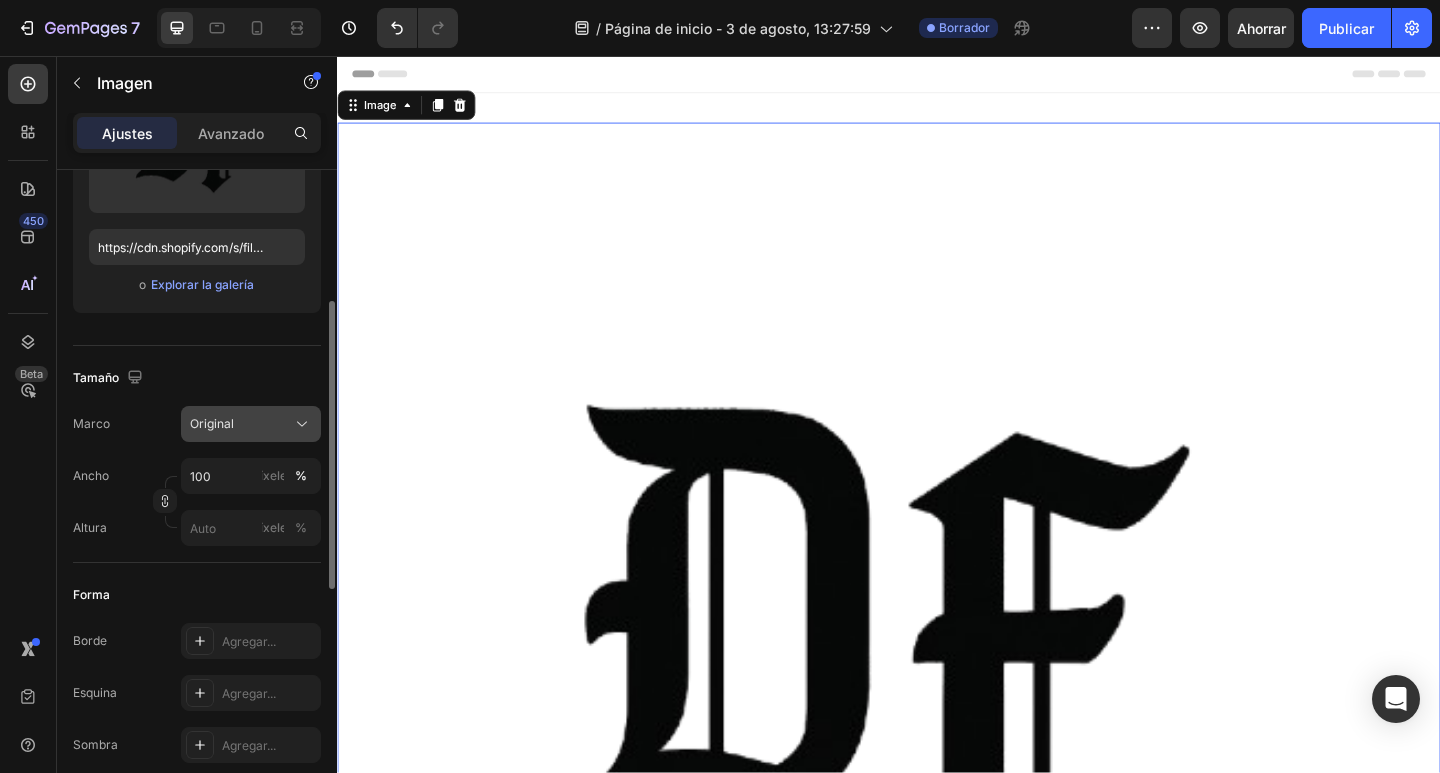 click on "Original" 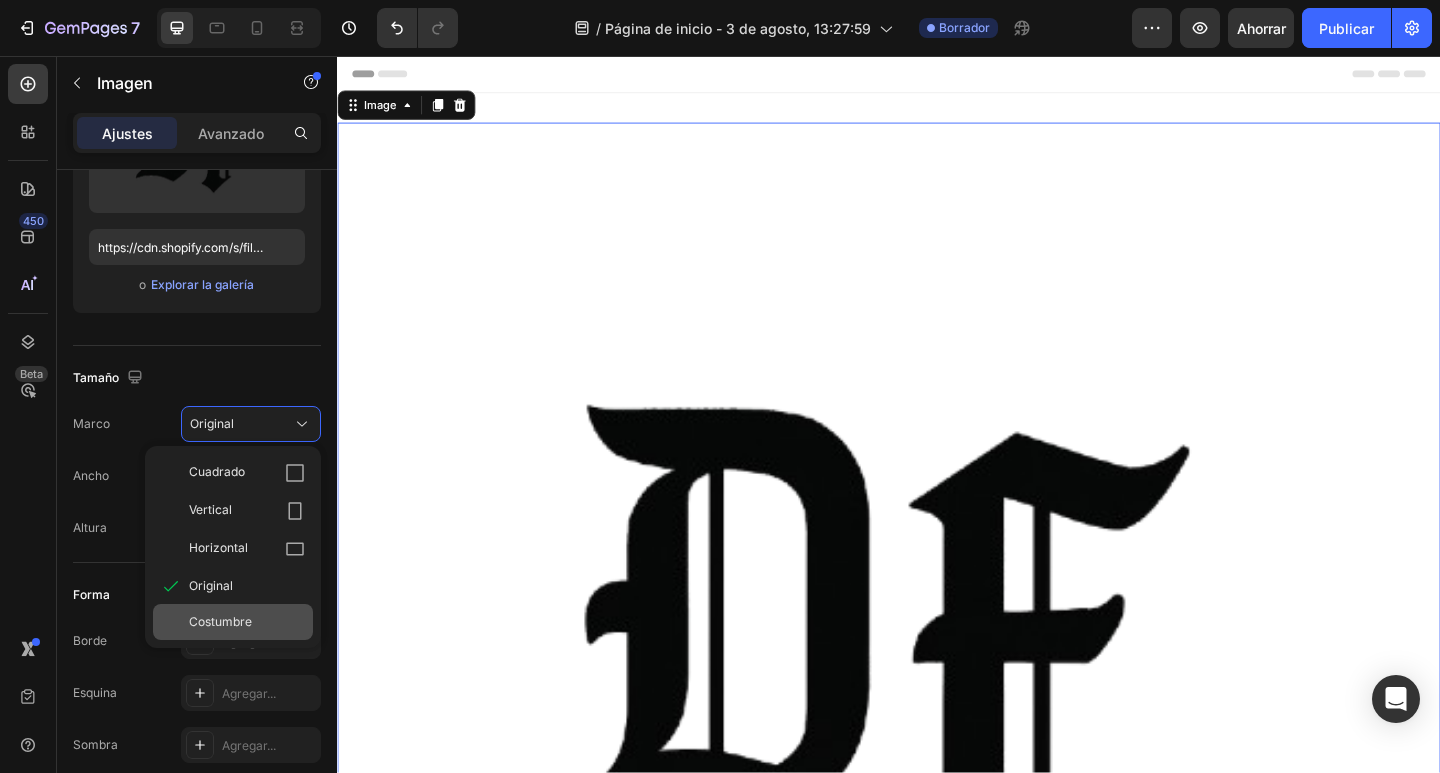 click on "Costumbre" at bounding box center (247, 622) 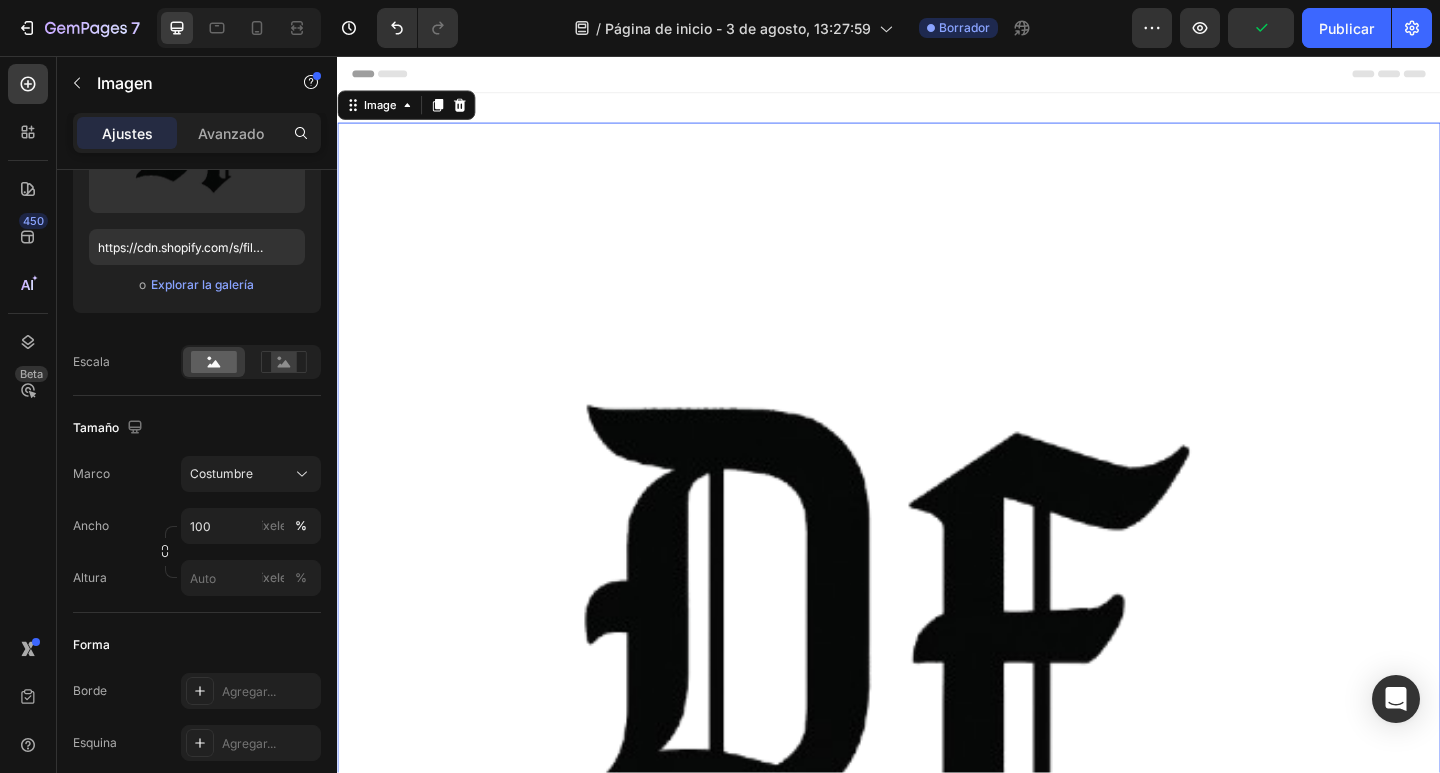 click on "Tamaño Marco Costumbre Ancho 100 píxeles % Altura píxeles %" 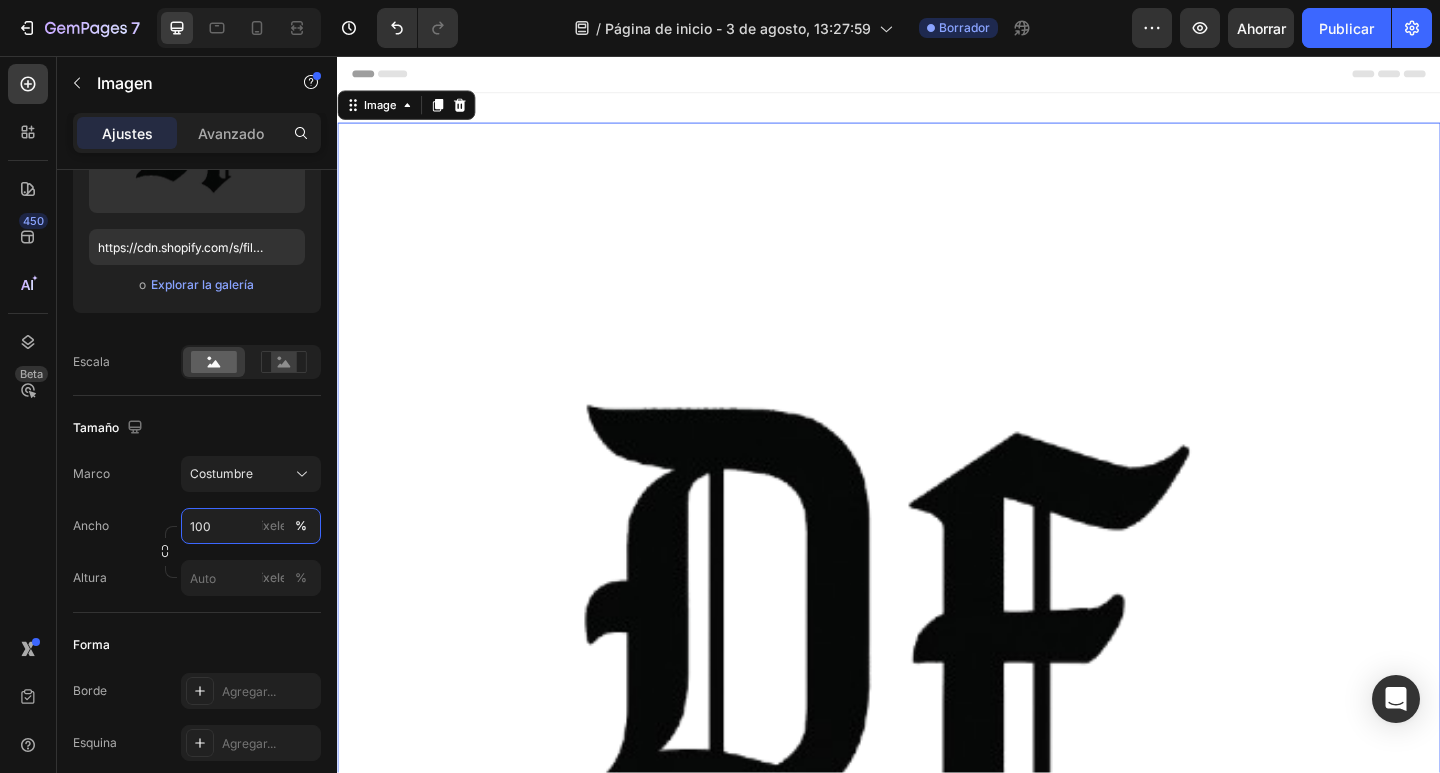 type on "5" 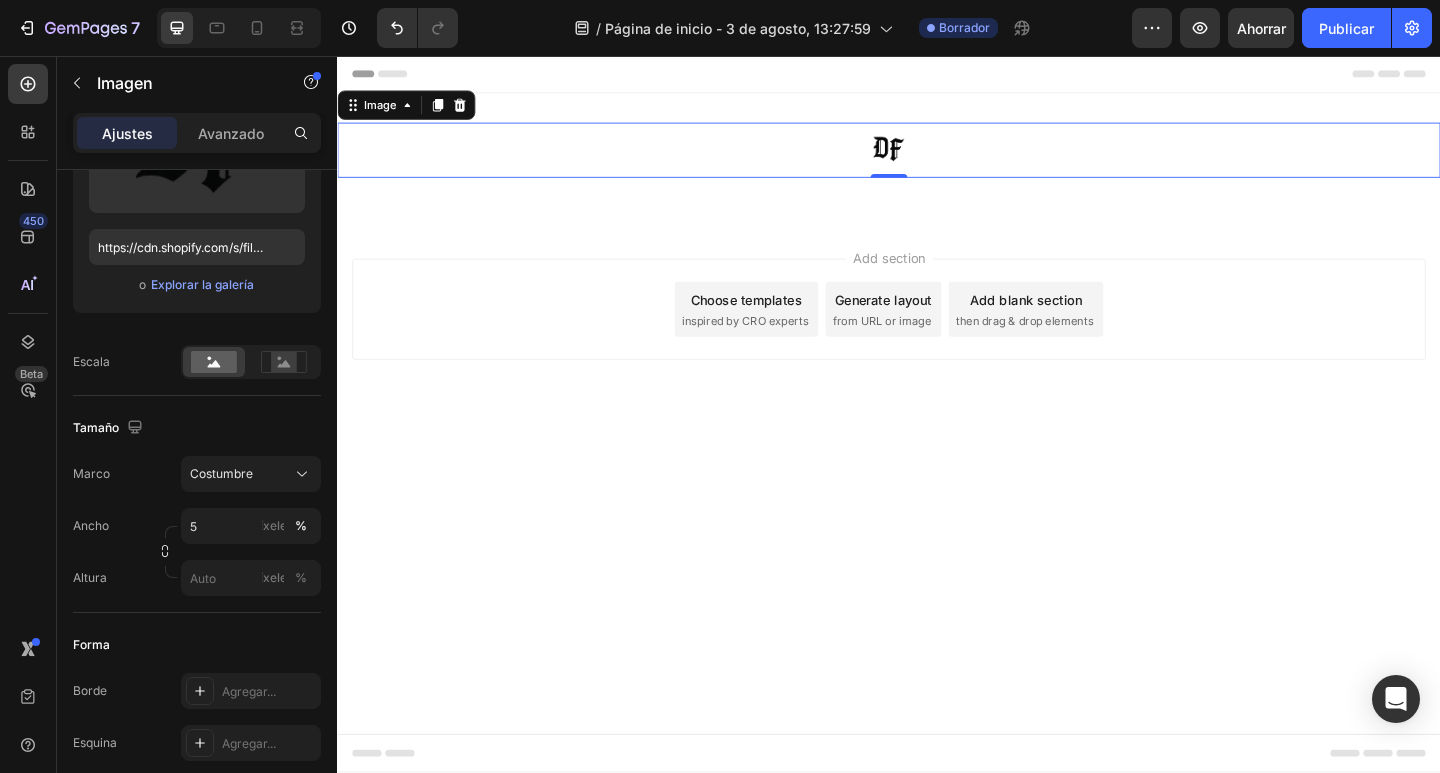 click on "Header Image   0 Row Section 1 Root Start with Sections from sidebar Add sections Add elements Start with Generating from URL or image Add section Choose templates inspired by CRO experts Generate layout from URL or image Add blank section then drag & drop elements Footer" at bounding box center (937, 446) 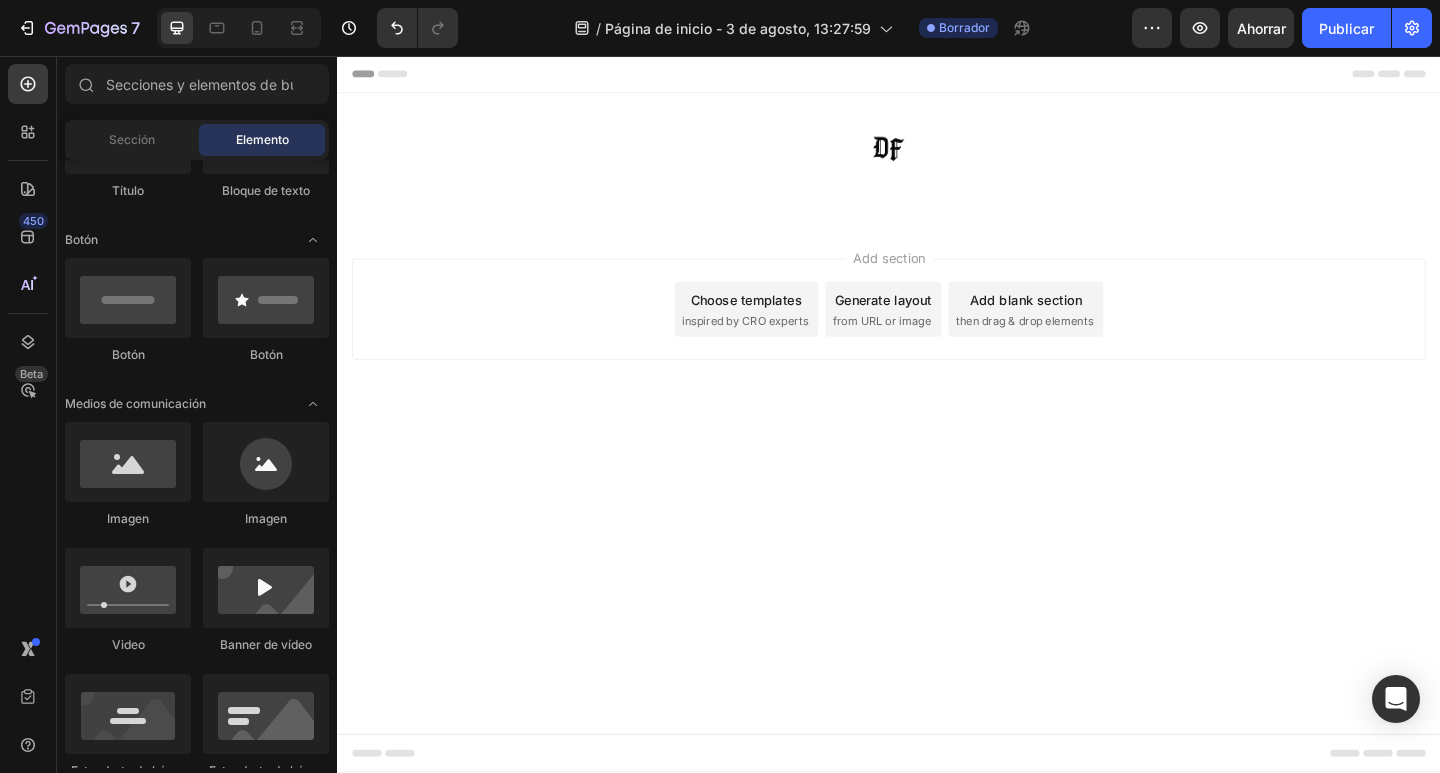 scroll, scrollTop: 0, scrollLeft: 0, axis: both 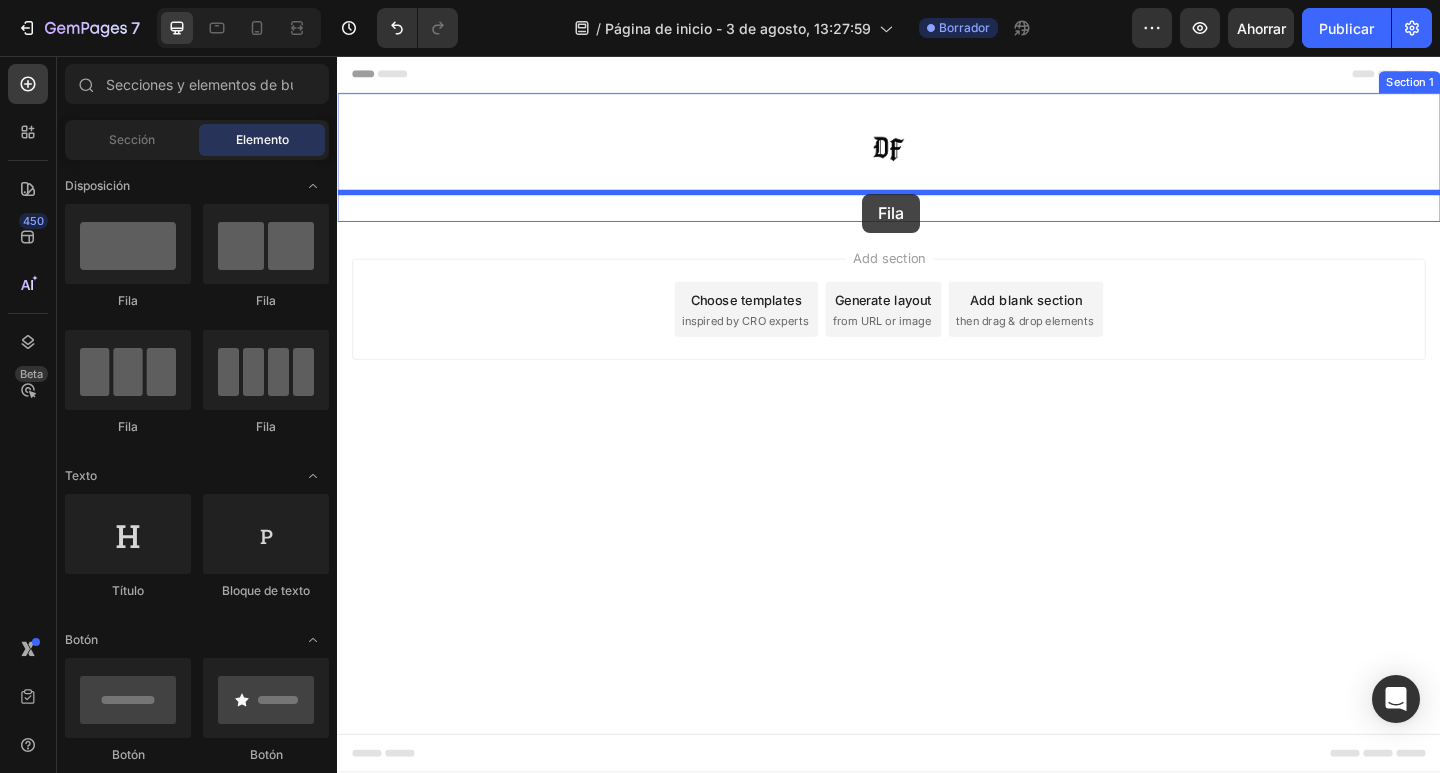 drag, startPoint x: 458, startPoint y: 308, endPoint x: 908, endPoint y: 206, distance: 461.41522 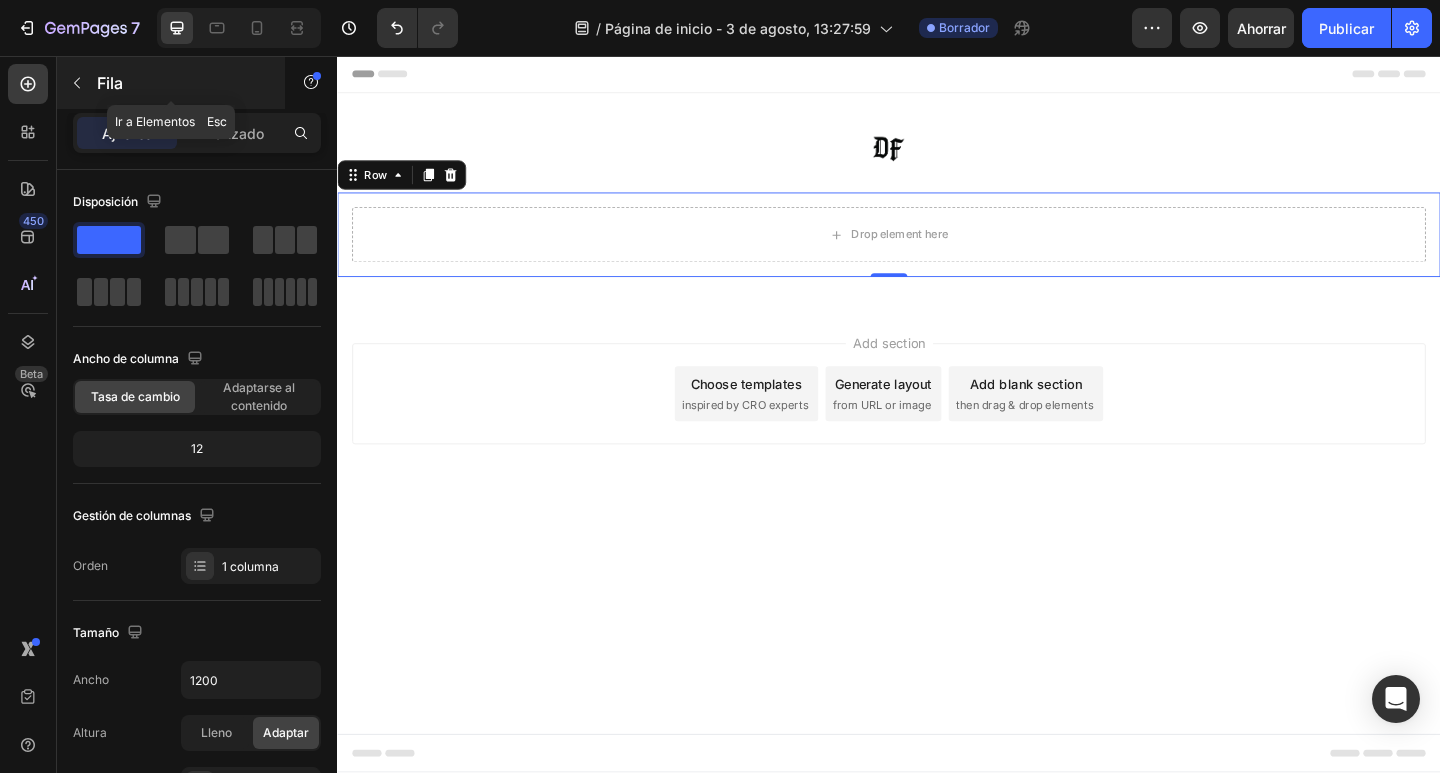 click at bounding box center [77, 83] 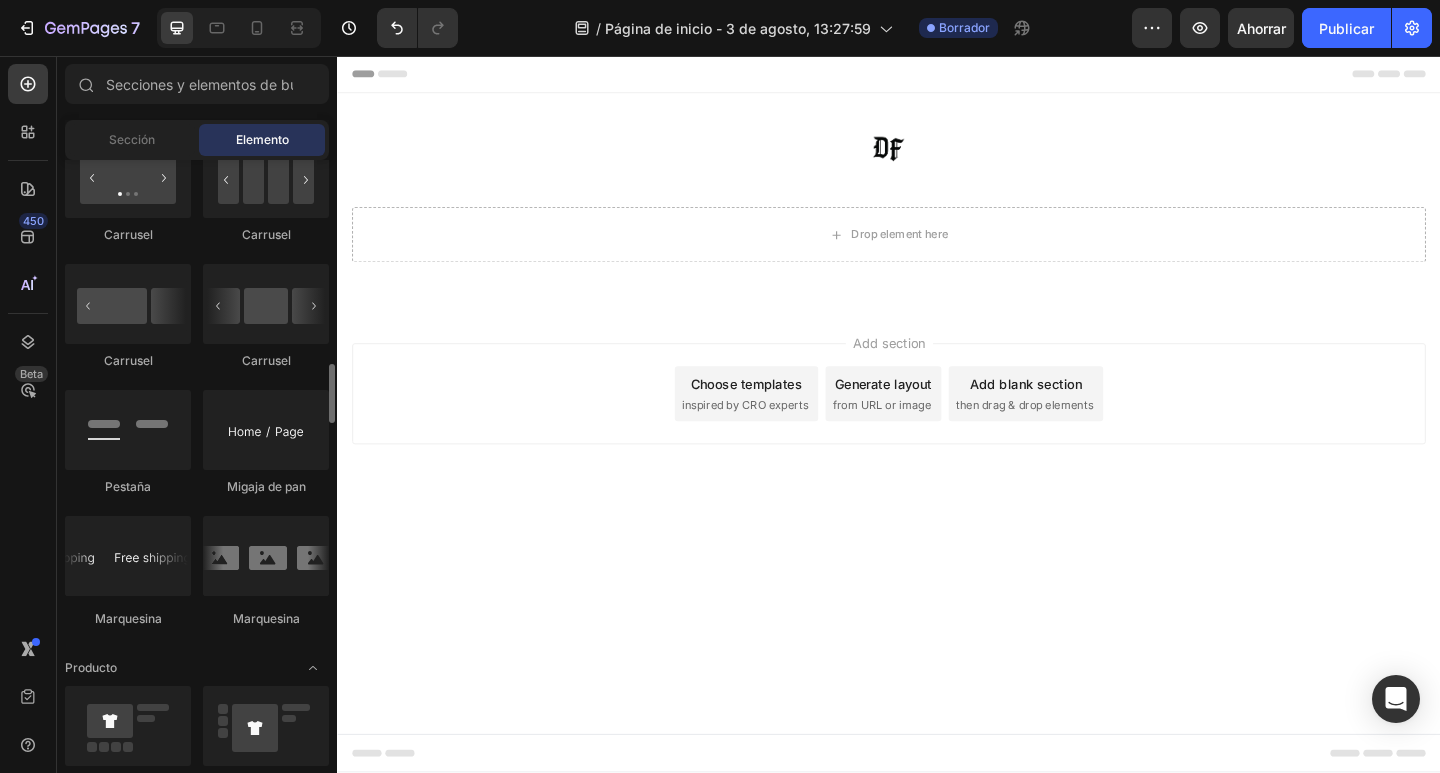 scroll, scrollTop: 2300, scrollLeft: 0, axis: vertical 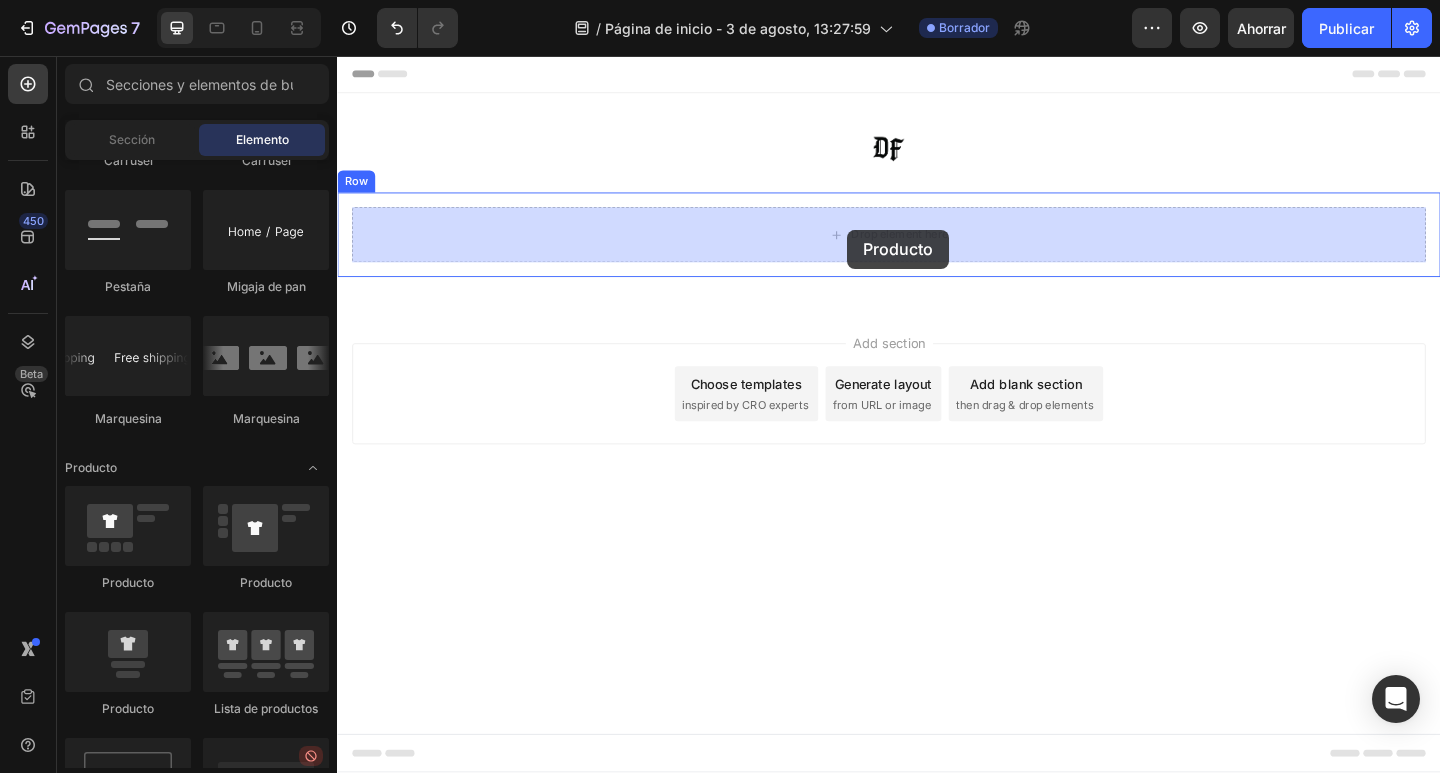 drag, startPoint x: 477, startPoint y: 500, endPoint x: 892, endPoint y: 245, distance: 487.08316 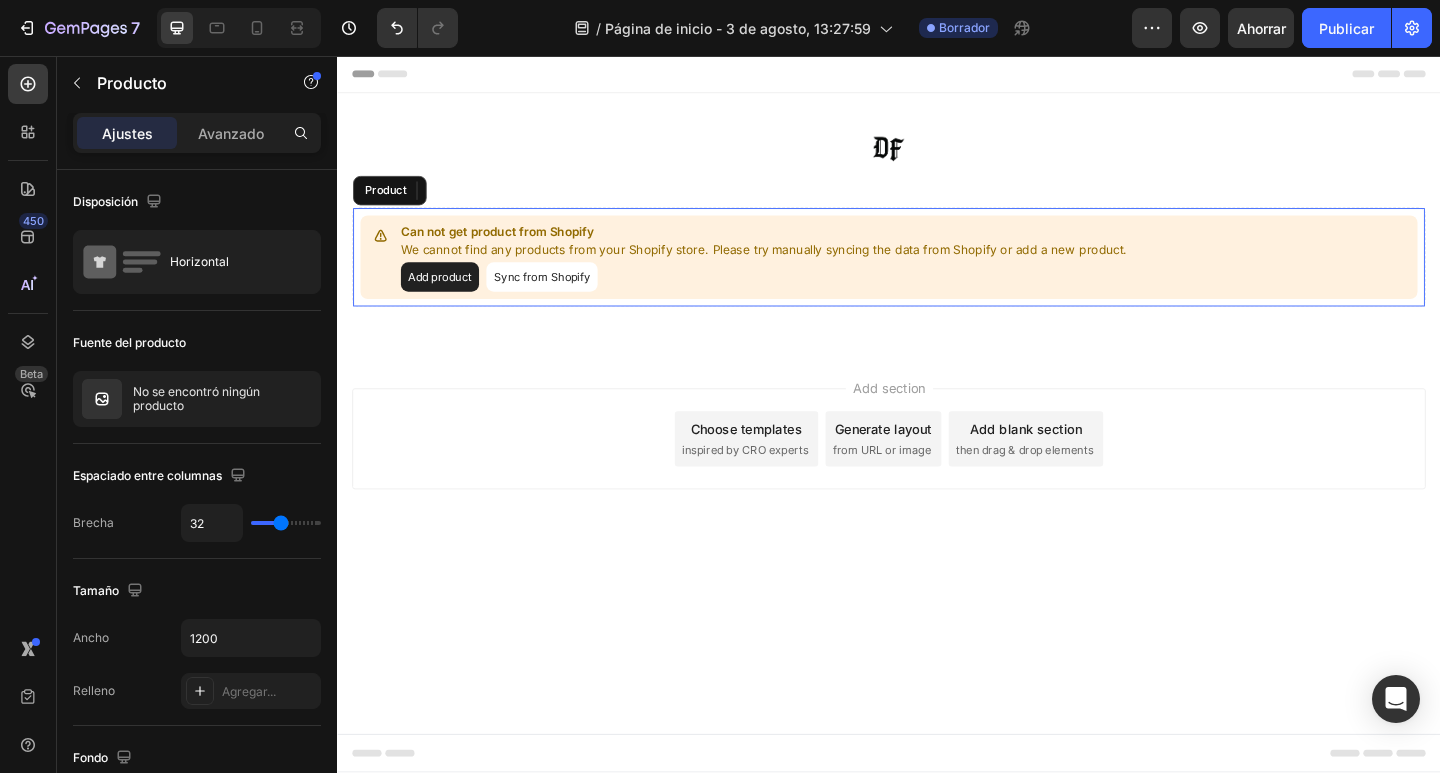 click on "Add product" at bounding box center [448, 297] 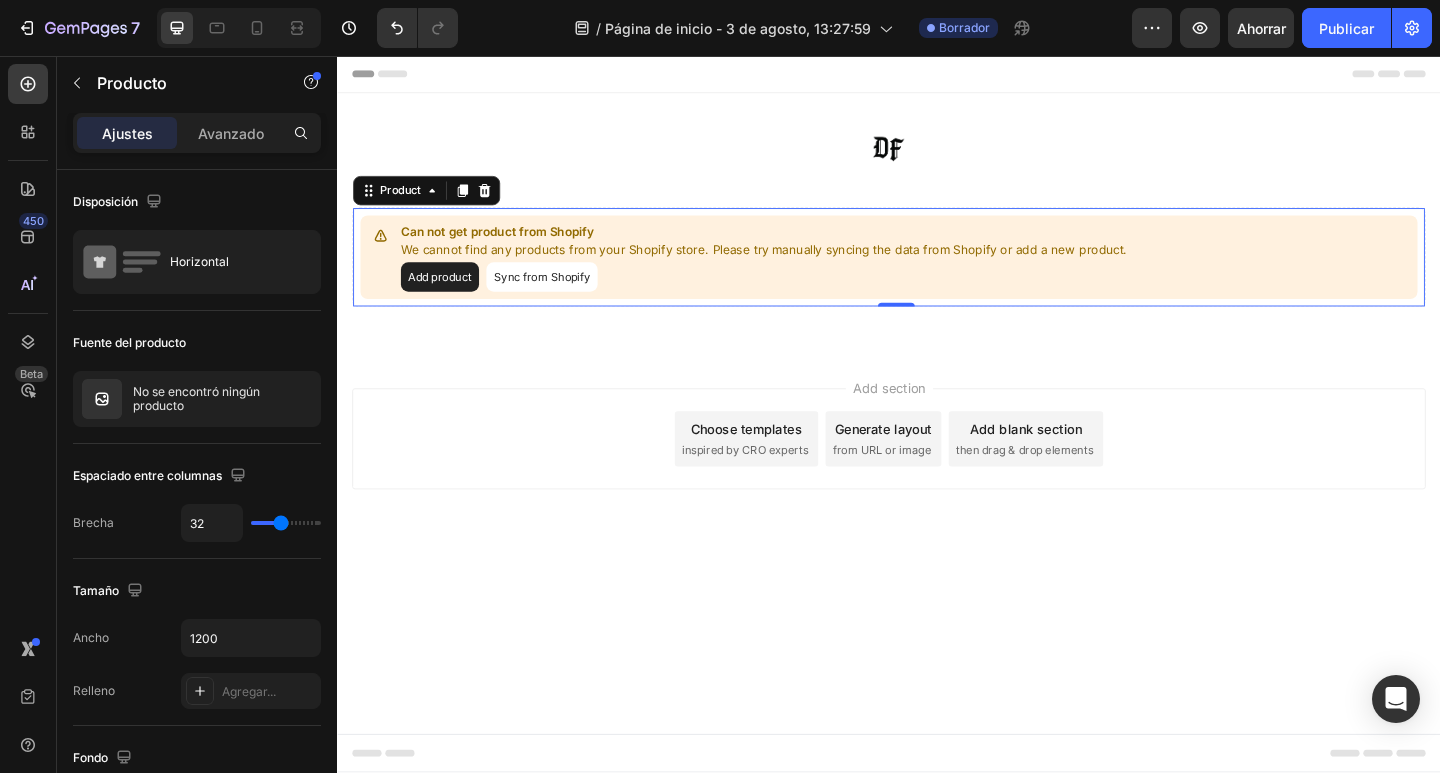 click on "Add product" at bounding box center (448, 297) 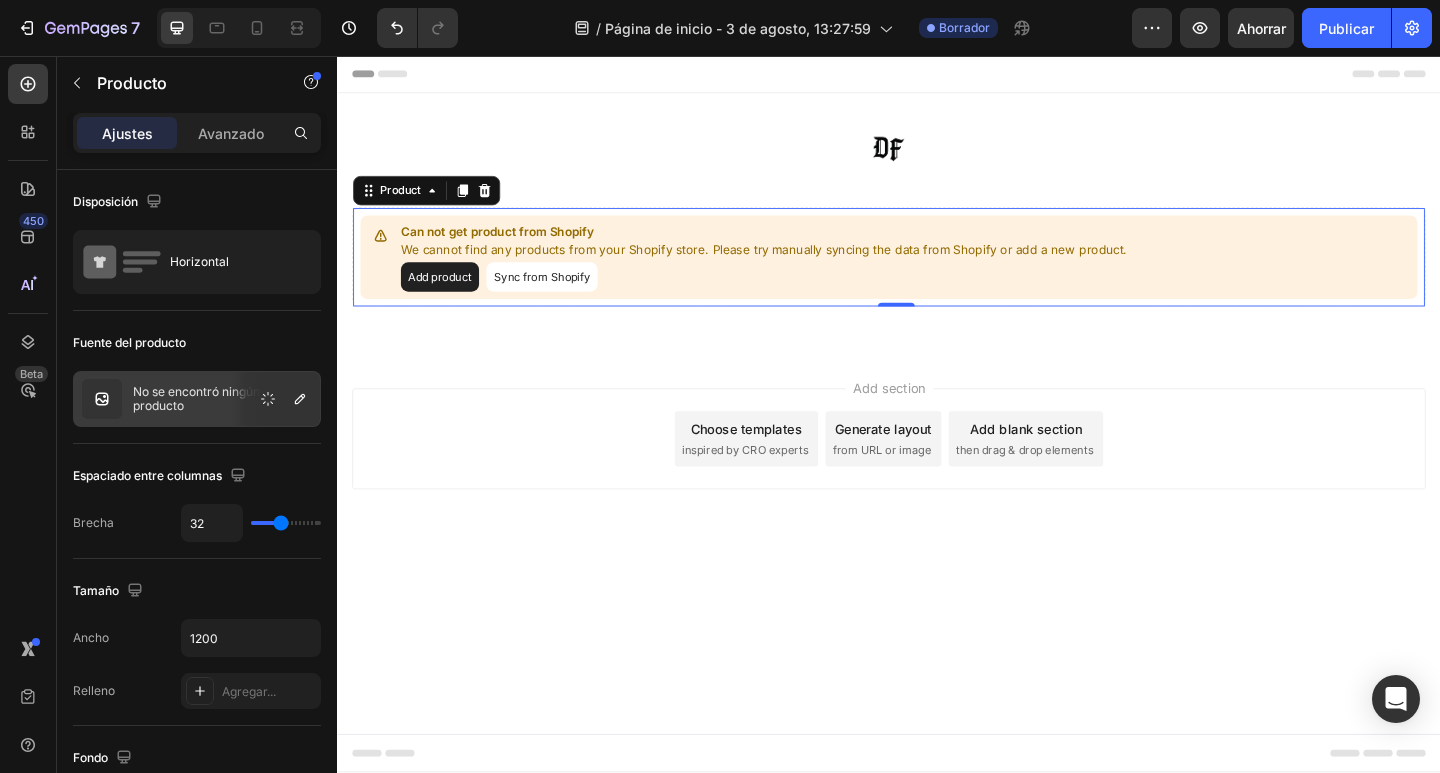 click on "Sync from Shopify" at bounding box center (559, 297) 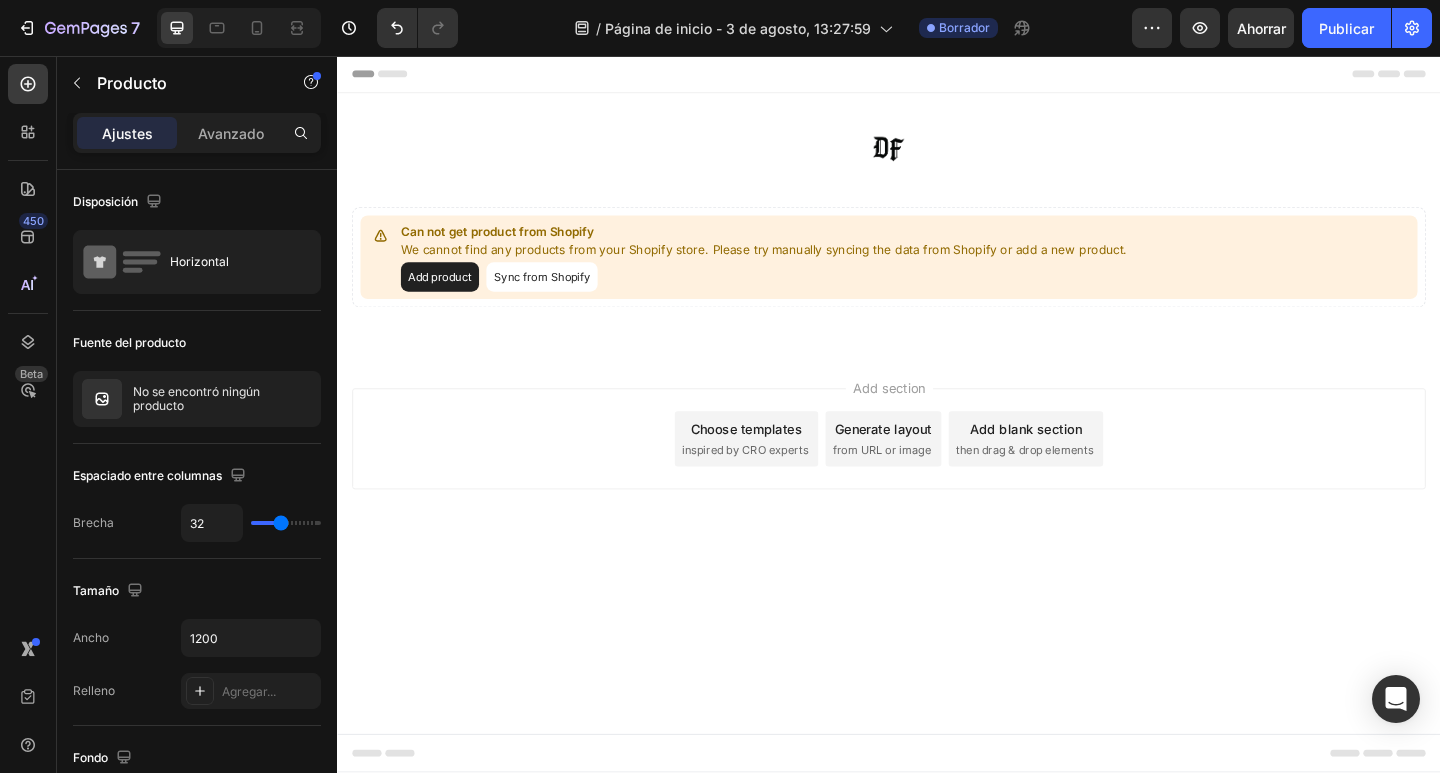 click on "Sync from Shopify" at bounding box center (559, 297) 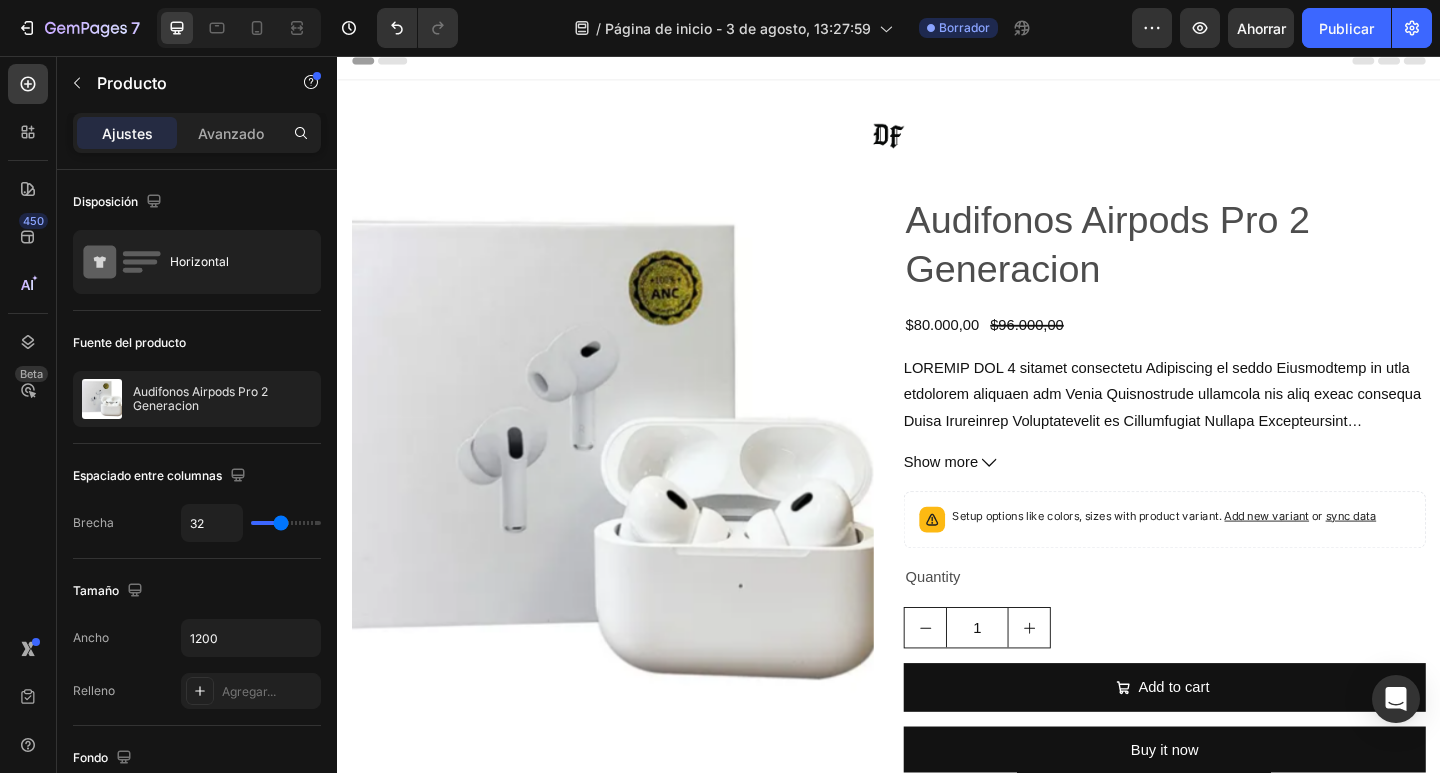scroll, scrollTop: 0, scrollLeft: 0, axis: both 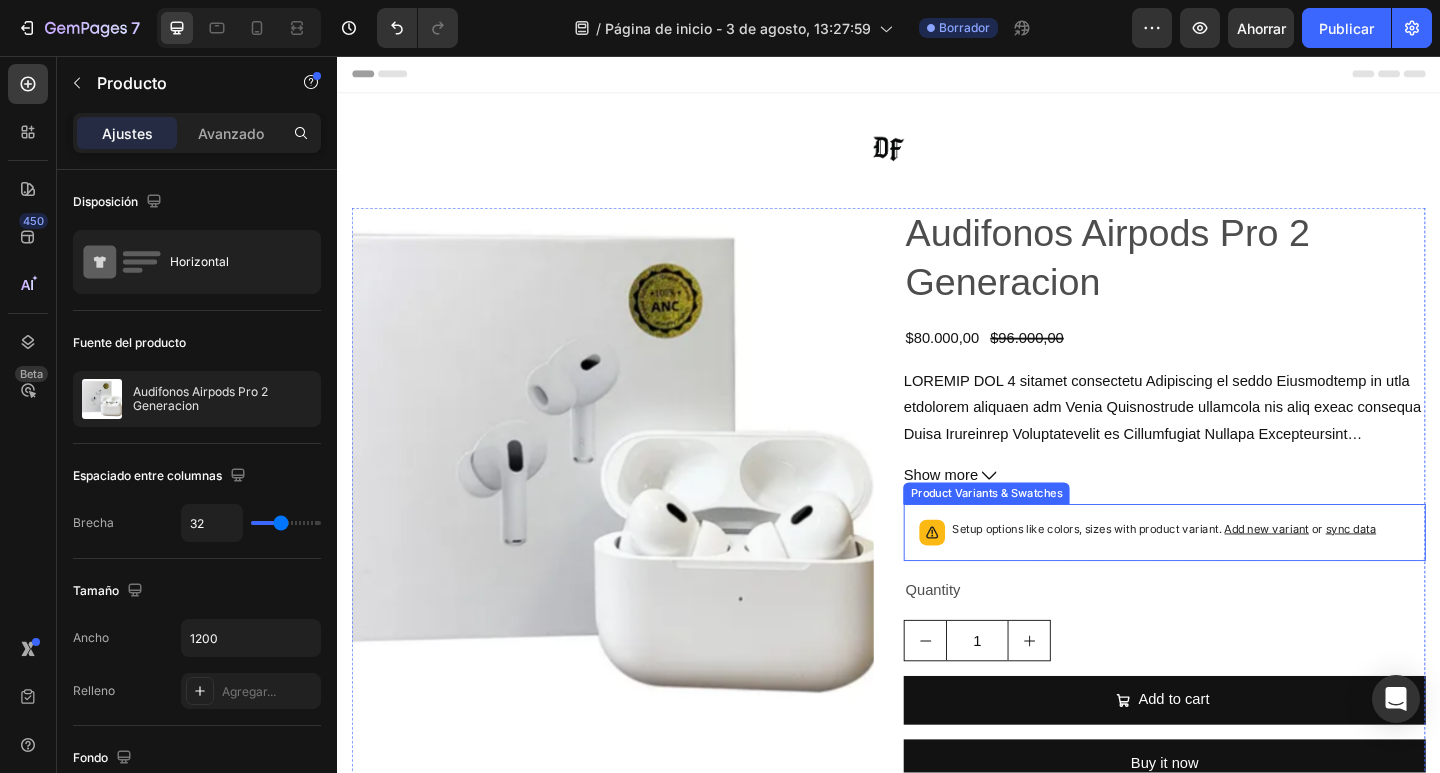 click on "Setup options like colors, sizes with product variant.       Add new variant   or   sync data" at bounding box center (1236, 571) 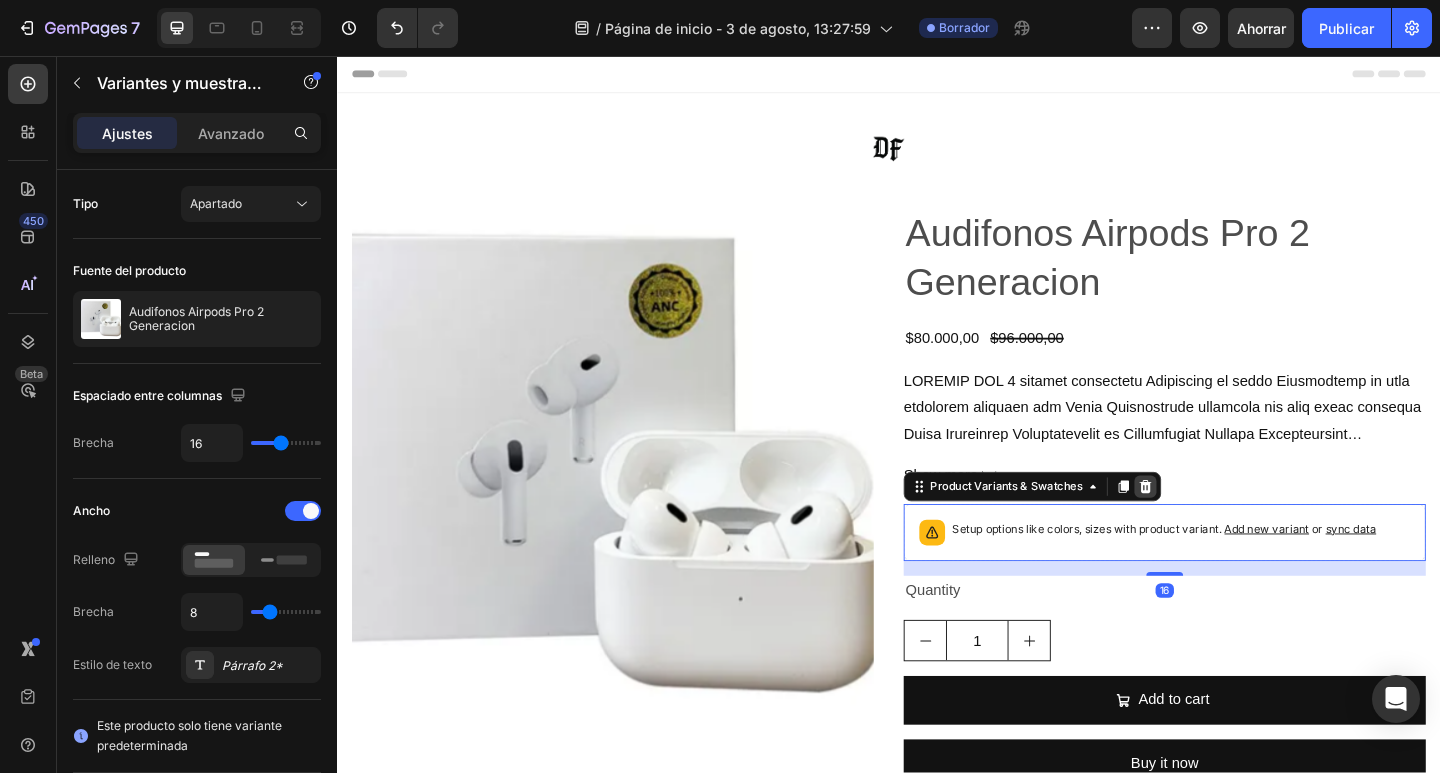 click 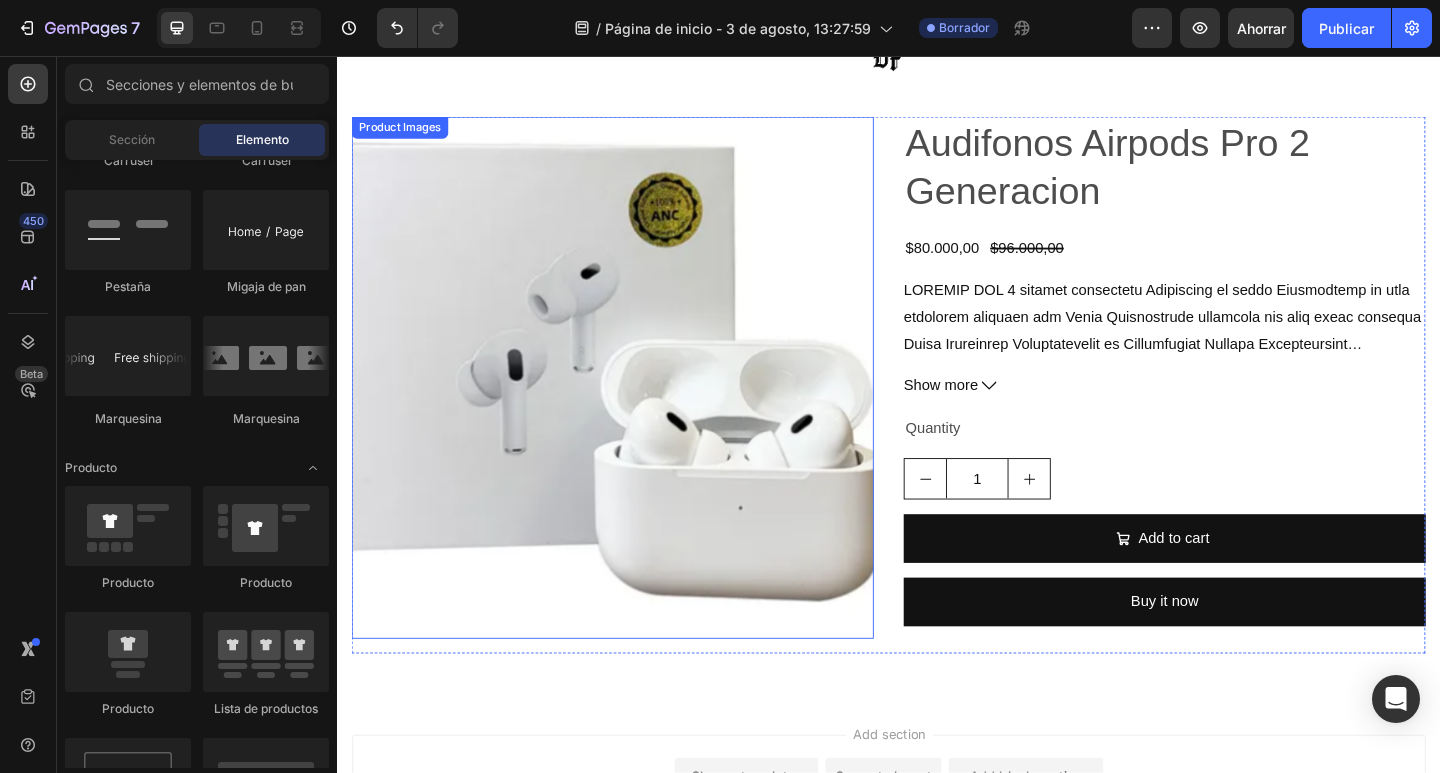 scroll, scrollTop: 0, scrollLeft: 0, axis: both 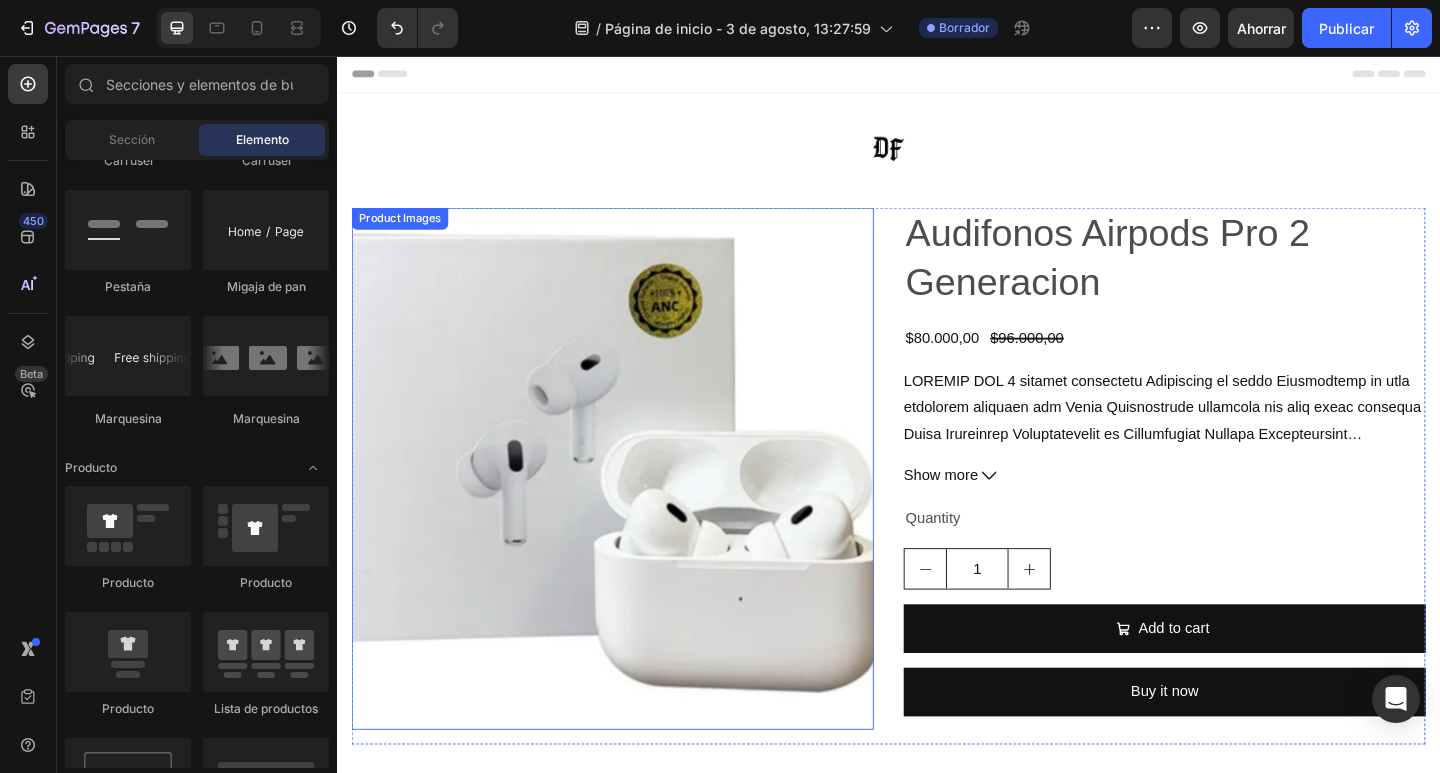 click at bounding box center (637, 505) 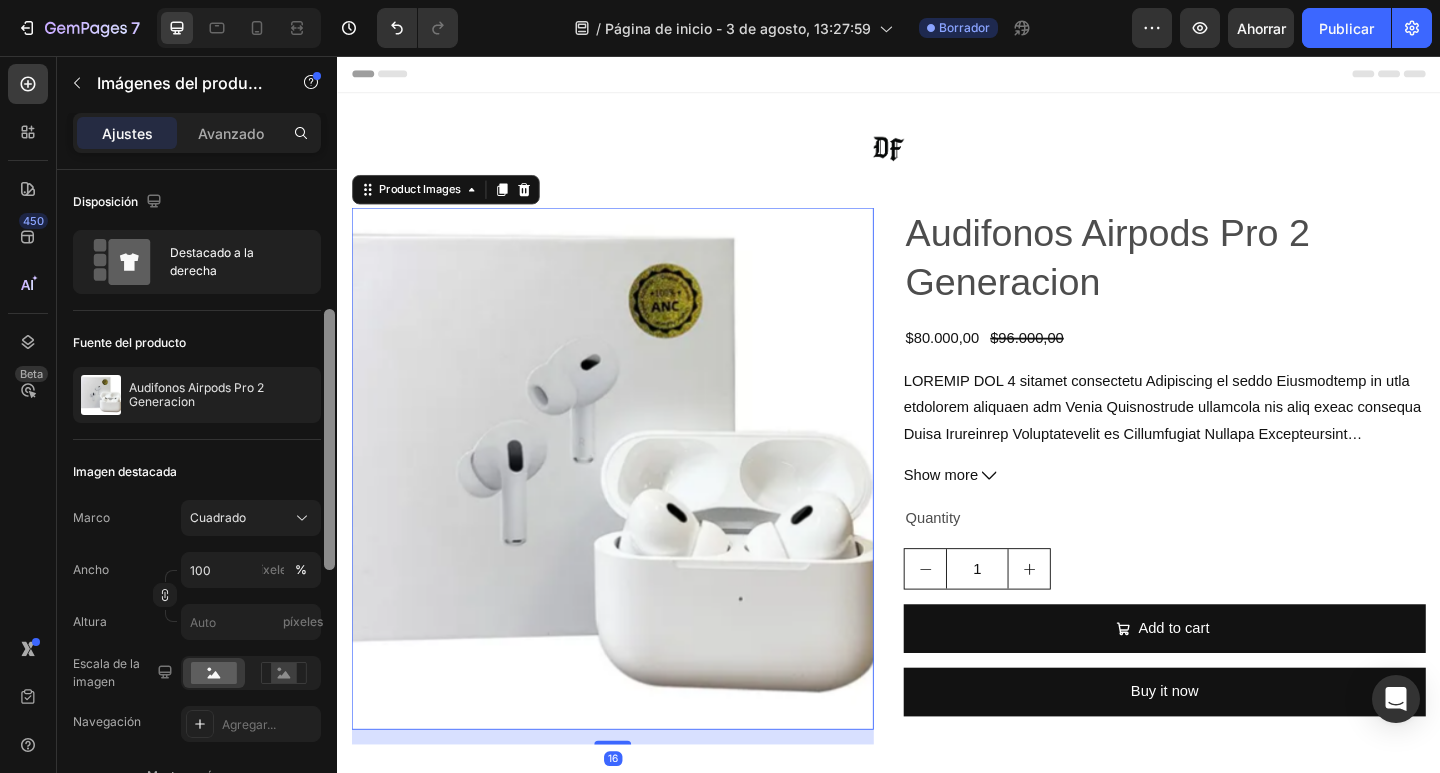 scroll, scrollTop: 100, scrollLeft: 0, axis: vertical 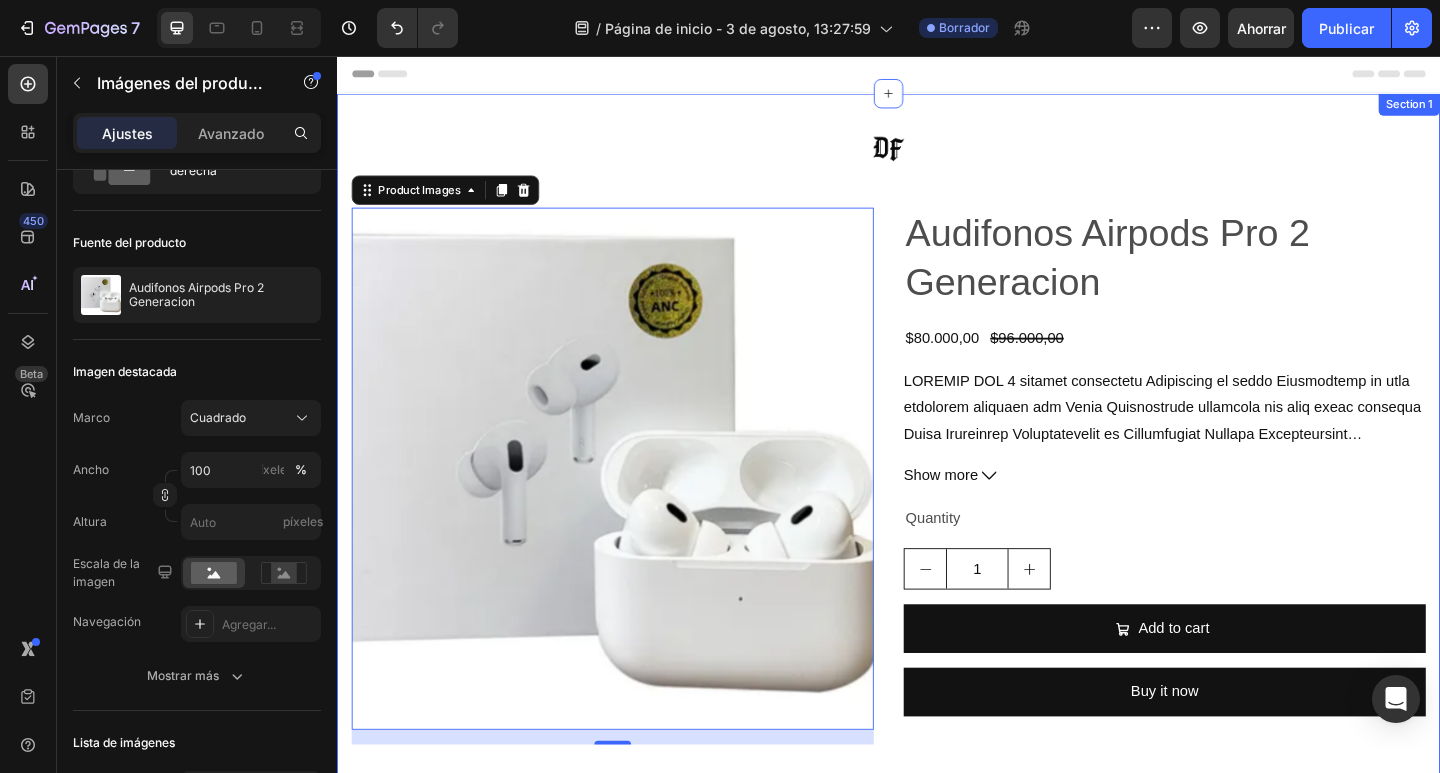 click on "Image Row Product Images   16 Audifonos Airpods Pro 2 Generacion Product Title $80.000,00 Product Price Product Price $96.000,00 Product Price Product Price Row Show more
Product Description Quantity Text Block
1
Product Quantity
Add to cart Add to Cart Buy it now Dynamic Checkout Product Row" at bounding box center (937, 475) 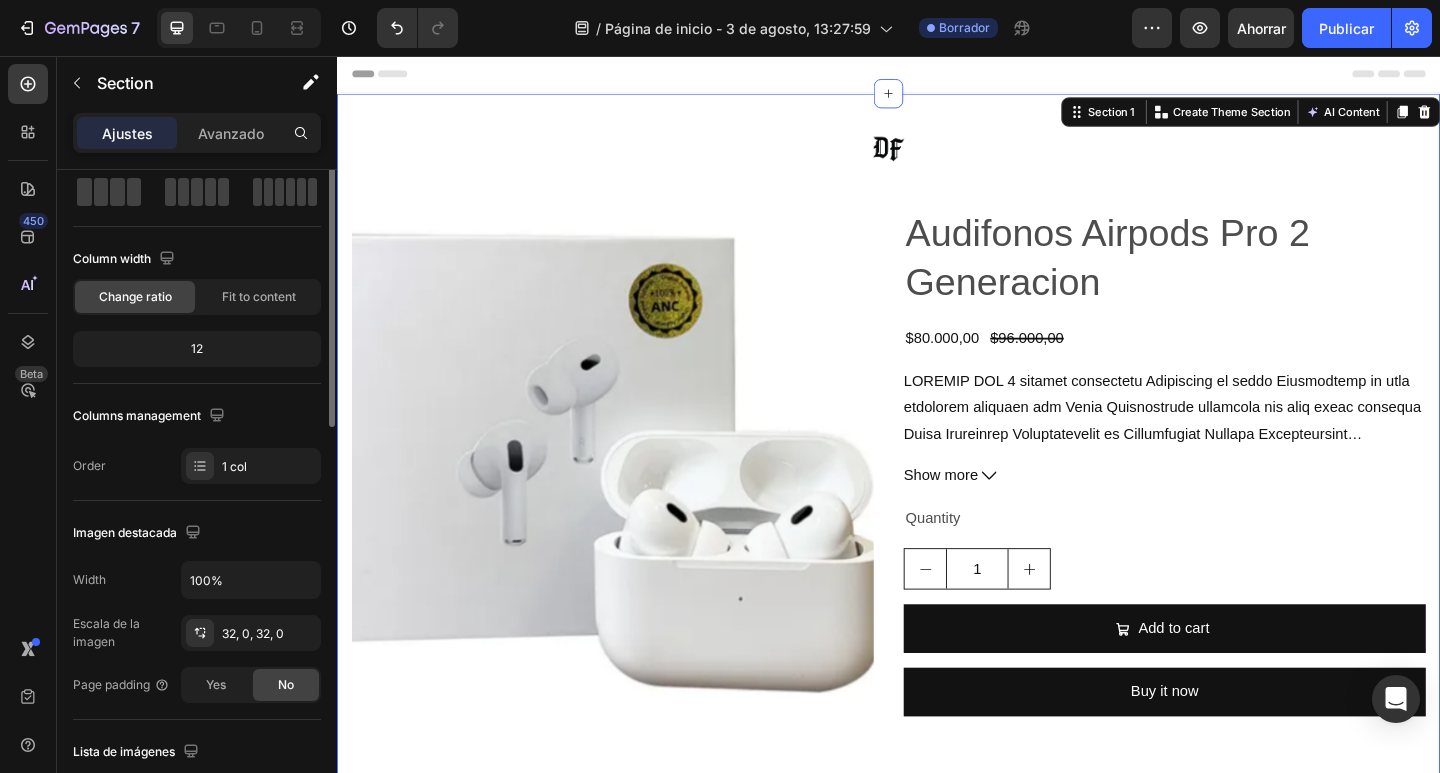 scroll, scrollTop: 0, scrollLeft: 0, axis: both 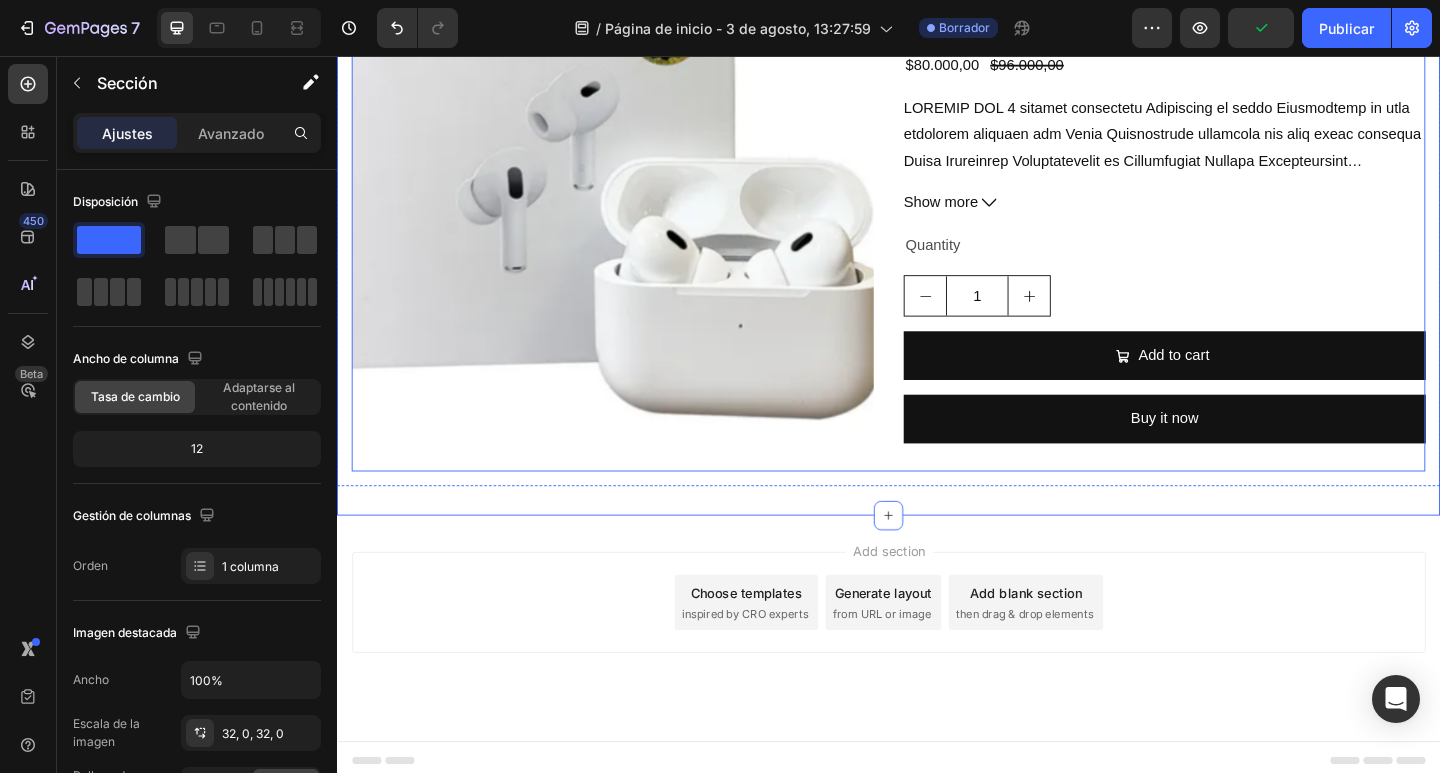 click on "Audifonos Airpods Pro 2 Generacion Product Title $80.000,00 Product Price Product Price $96.000,00 Product Price Product Price Row Show more
Product Description Quantity Text Block
1
Product Quantity
Add to cart Add to Cart Buy it now Dynamic Checkout" at bounding box center [1237, 216] 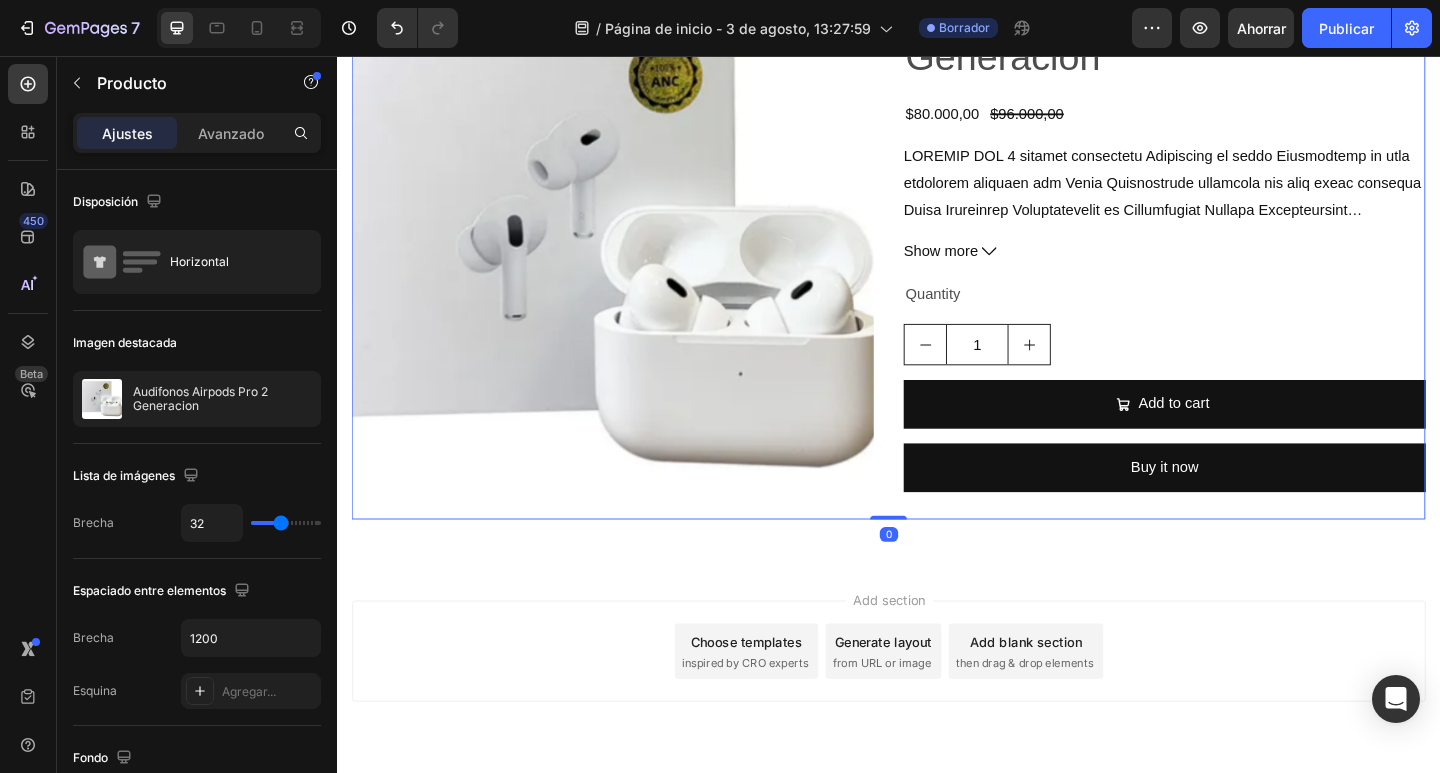 scroll, scrollTop: 197, scrollLeft: 0, axis: vertical 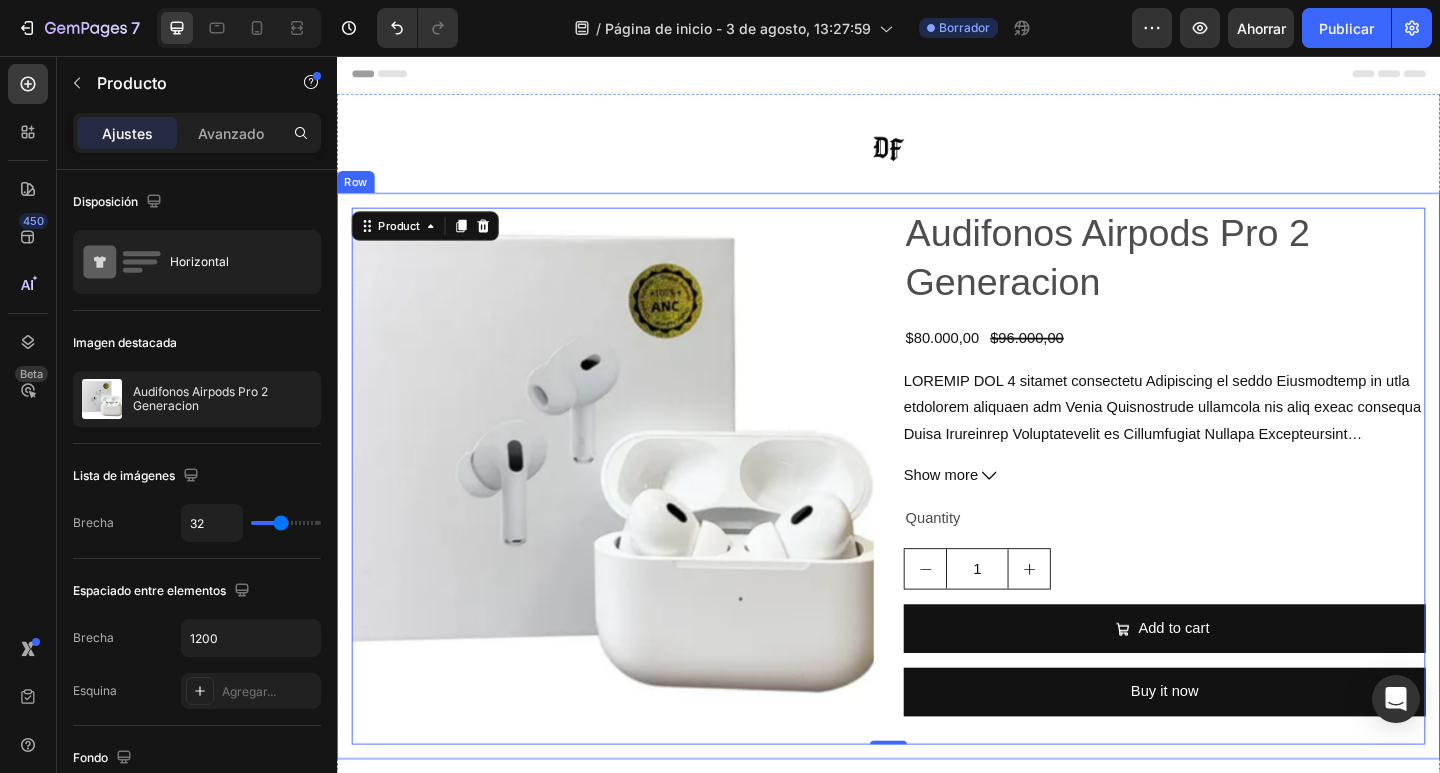 click on "Product Images Audifonos Airpods Pro 2 Generacion Product Title $80.000,00 Product Price Product Price $96.000,00 Product Price Product Price Row Show more
Product Description Quantity Text Block
1
Product Quantity
Add to cart Add to Cart Buy it now Dynamic Checkout Product   0 Row" at bounding box center [937, 513] 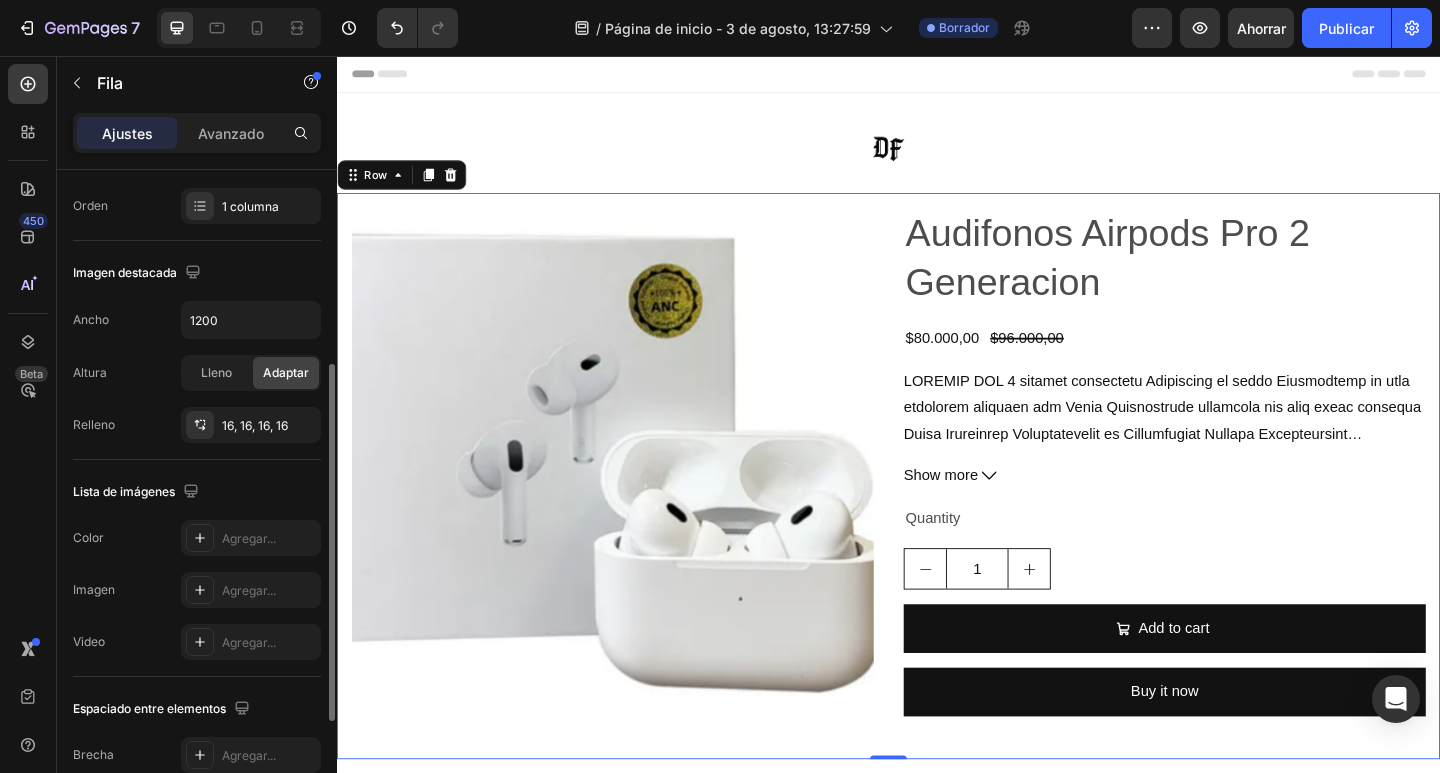 scroll, scrollTop: 0, scrollLeft: 0, axis: both 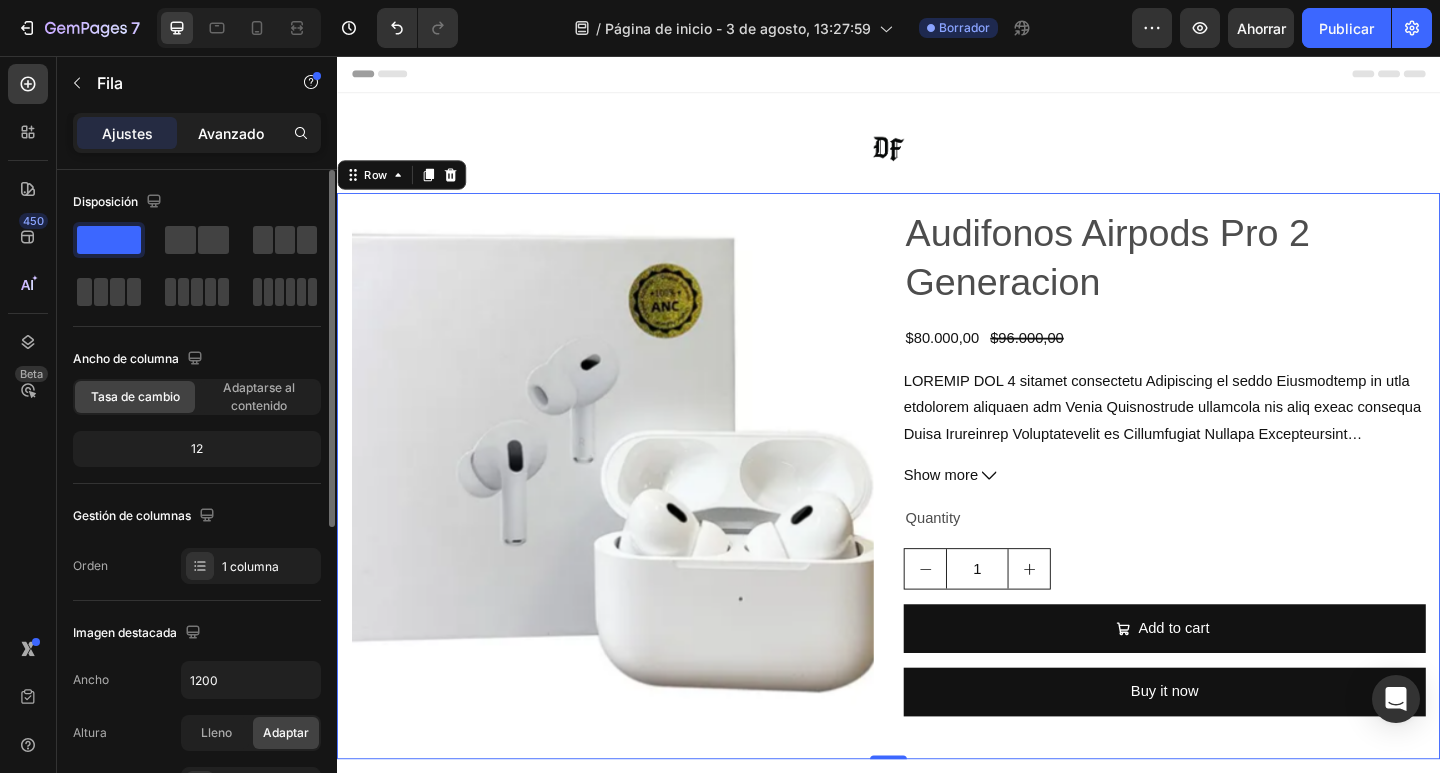click on "Avanzado" 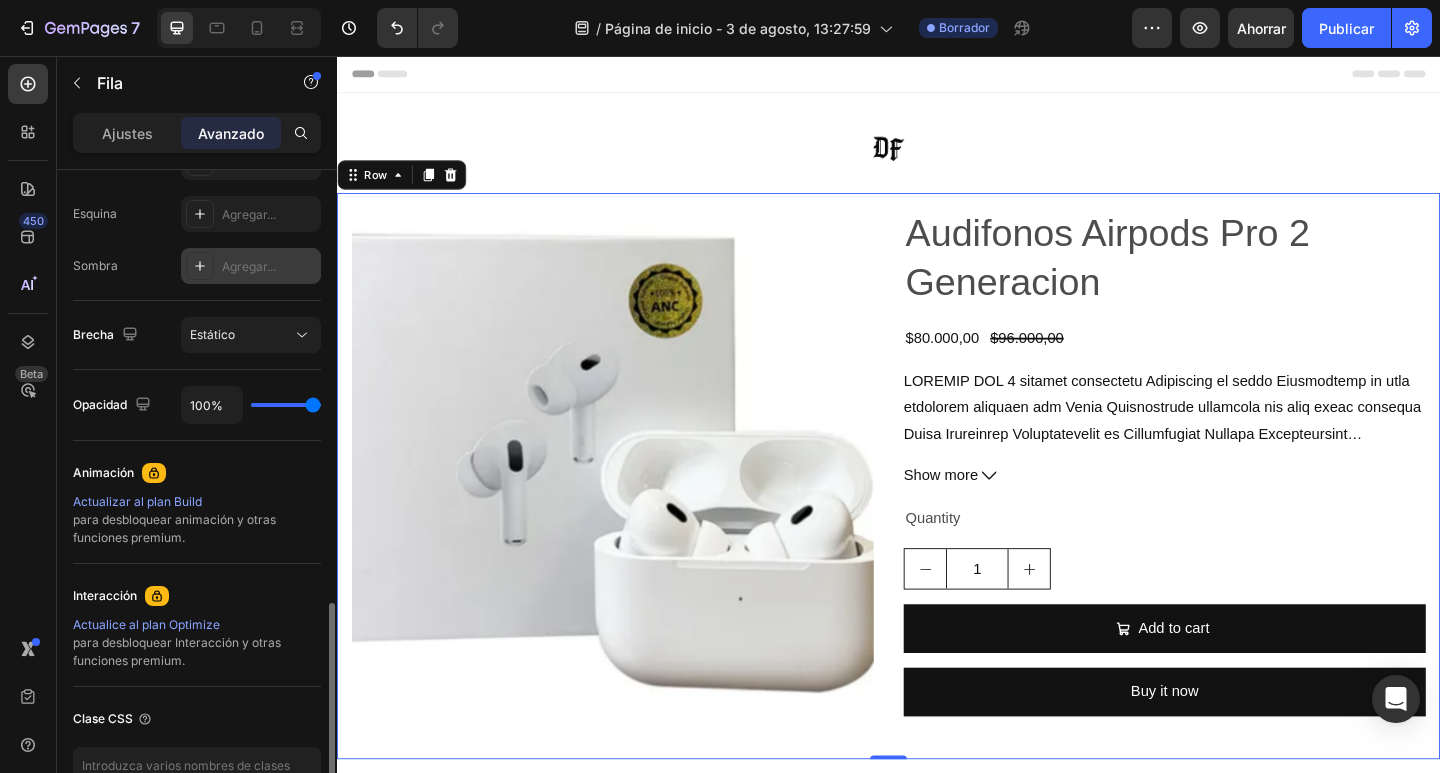 scroll, scrollTop: 728, scrollLeft: 0, axis: vertical 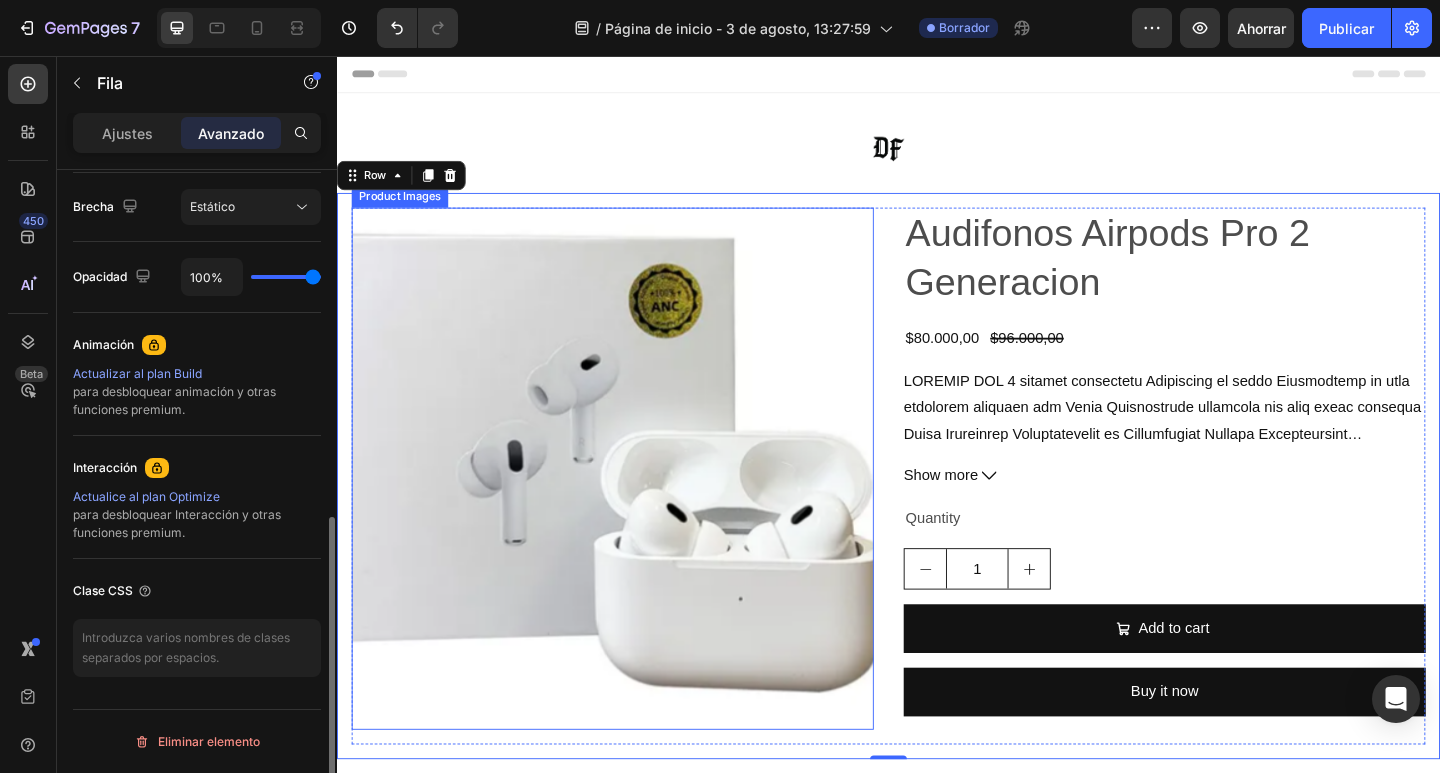 click at bounding box center (637, 505) 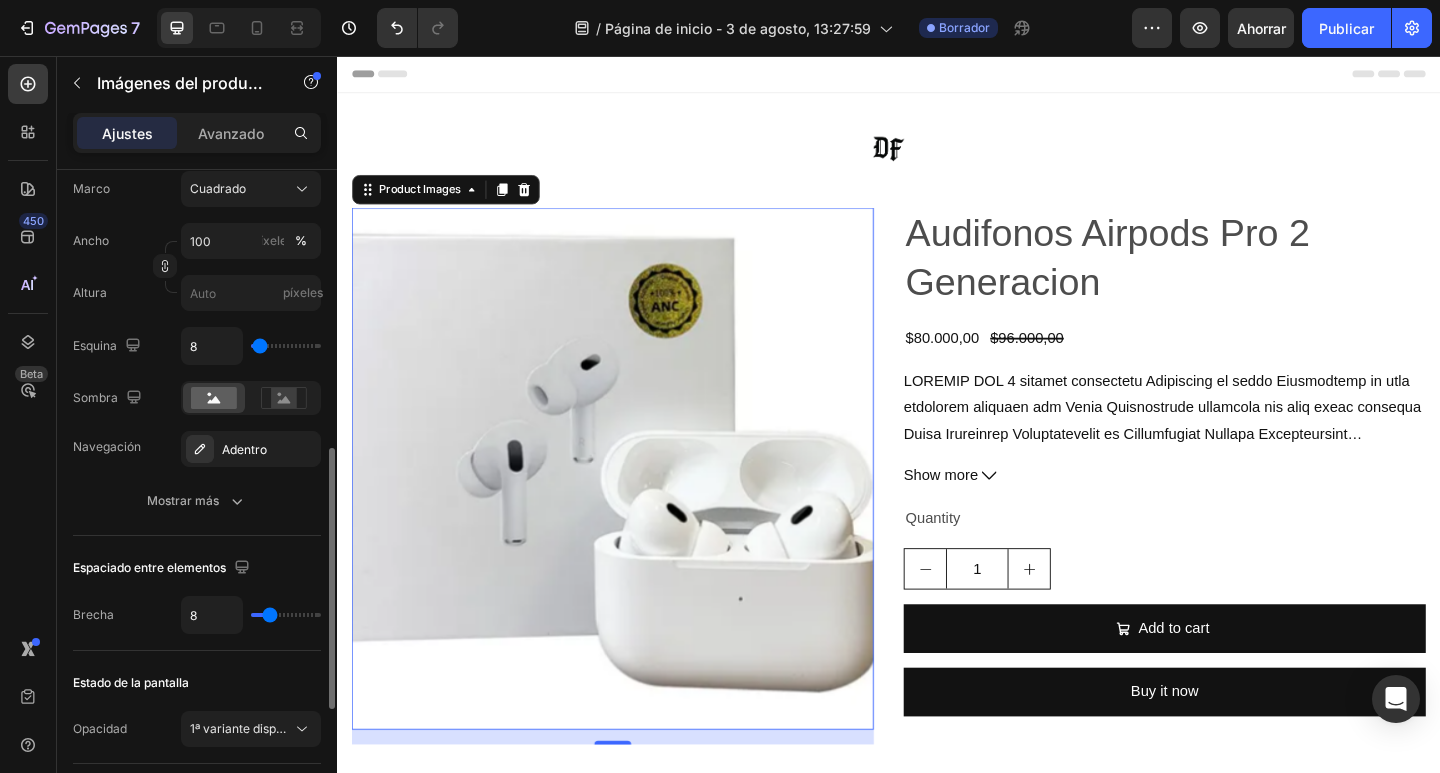 scroll, scrollTop: 500, scrollLeft: 0, axis: vertical 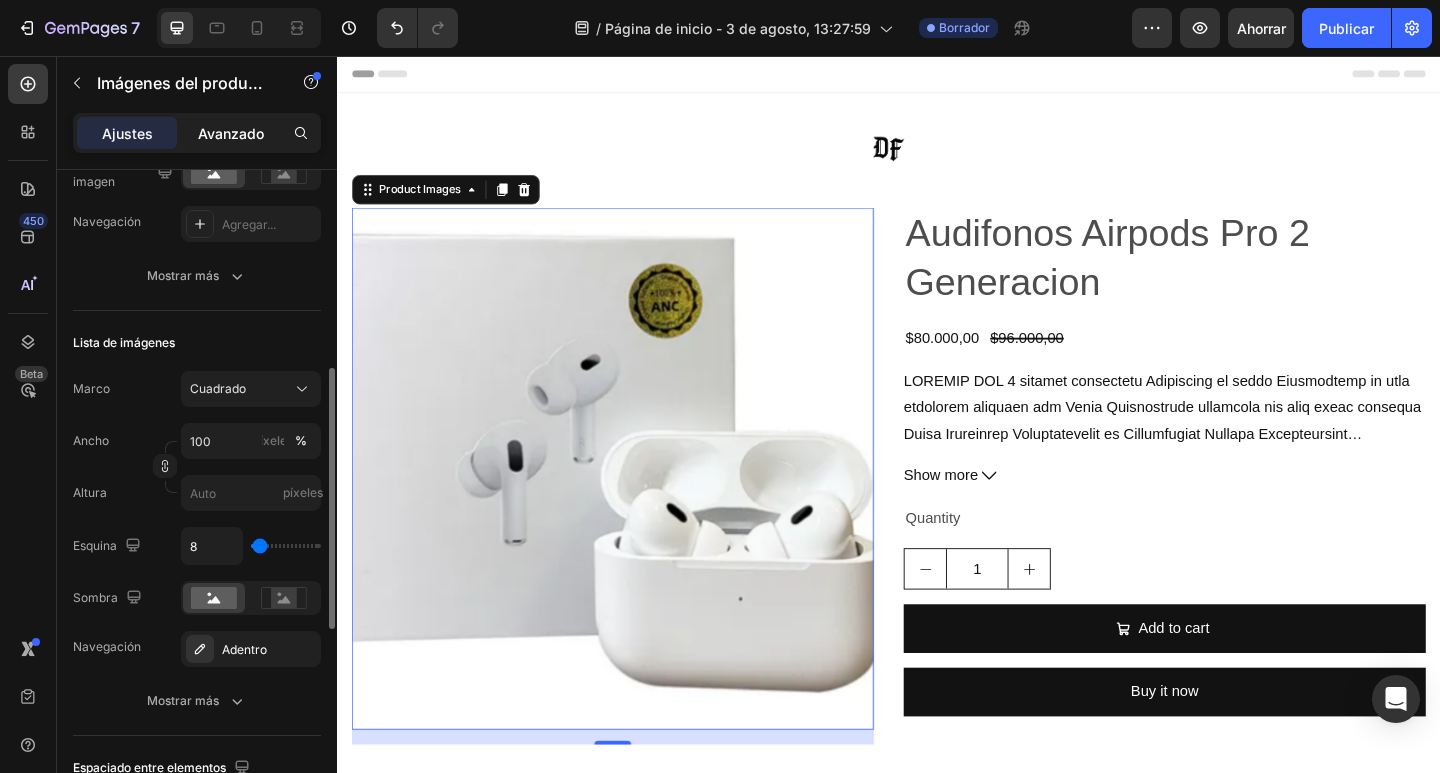 click on "Avanzado" at bounding box center [231, 133] 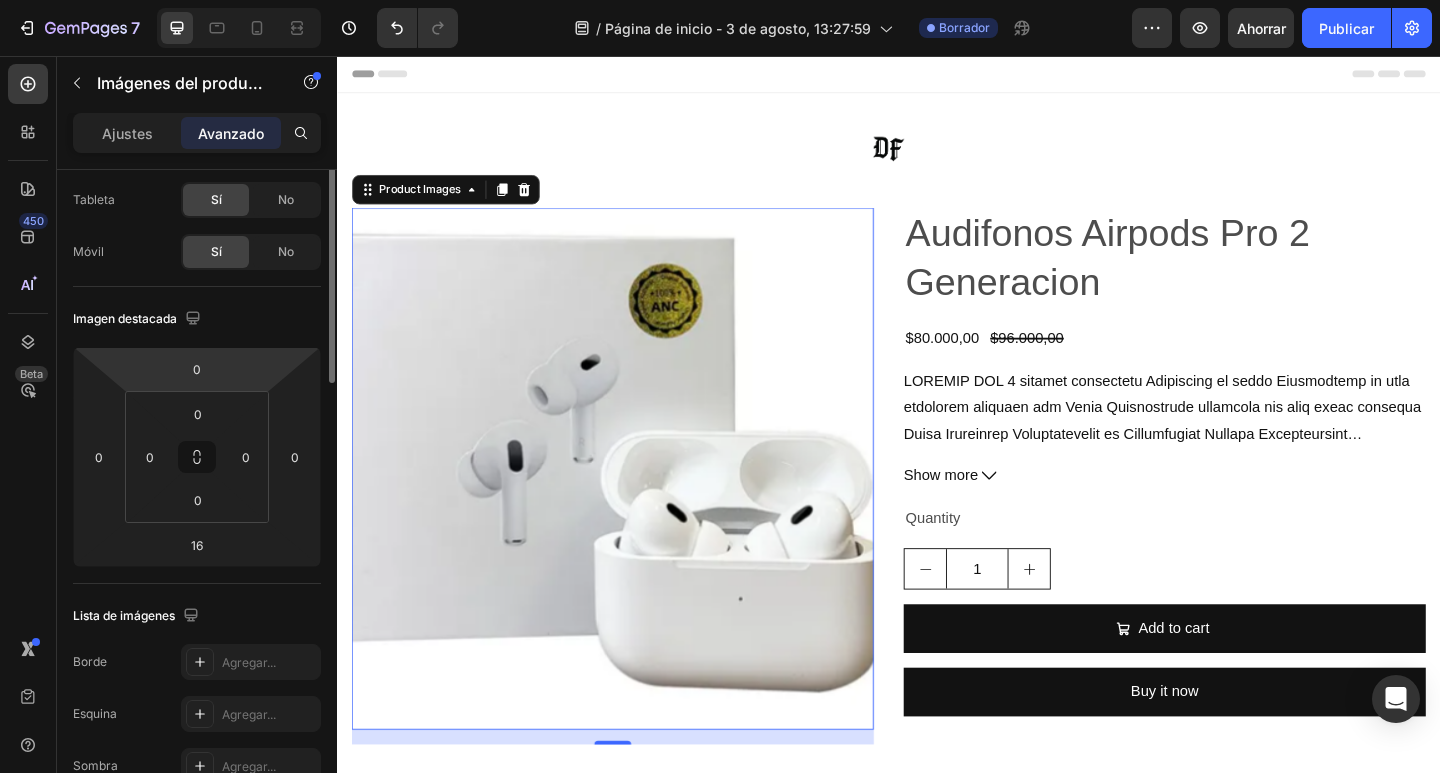 scroll, scrollTop: 0, scrollLeft: 0, axis: both 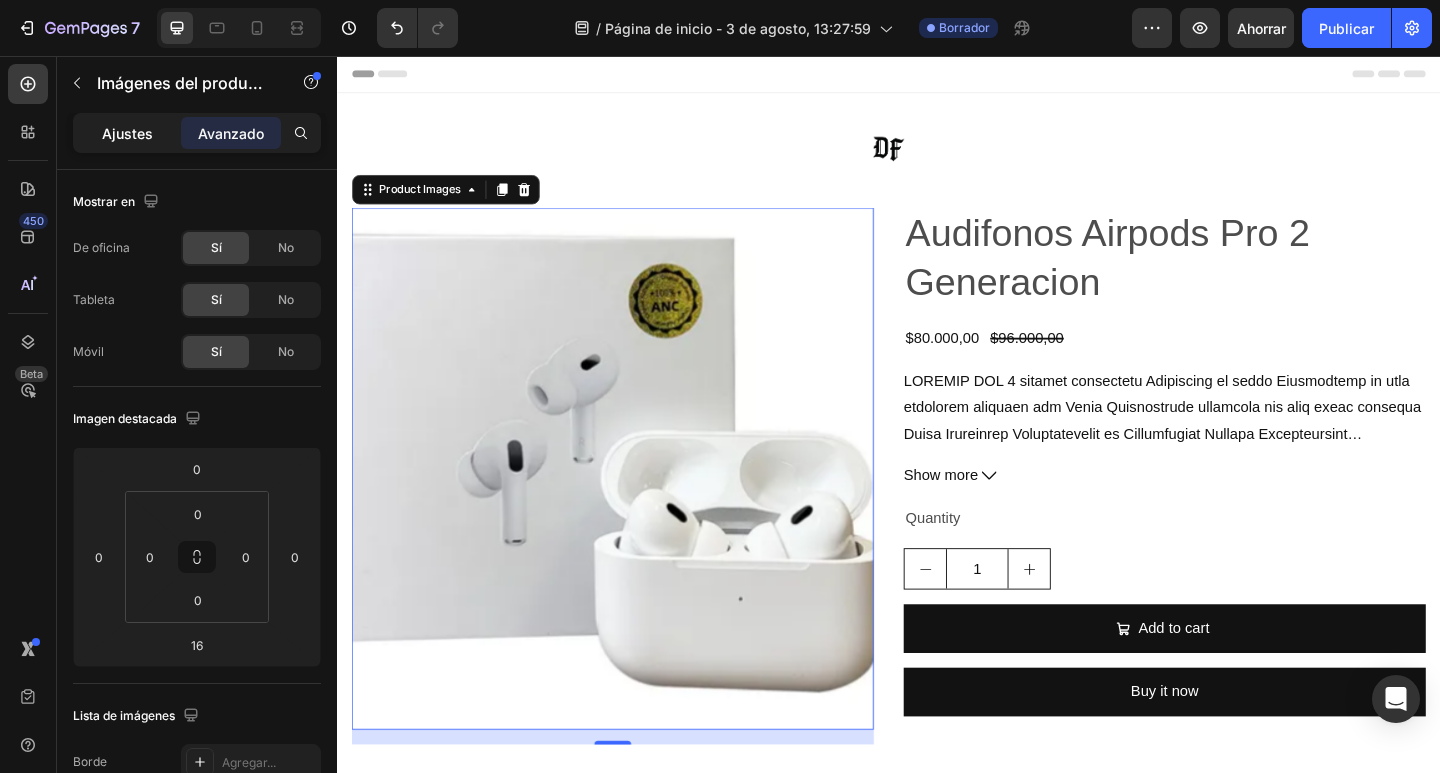 click on "Ajustes" at bounding box center (127, 133) 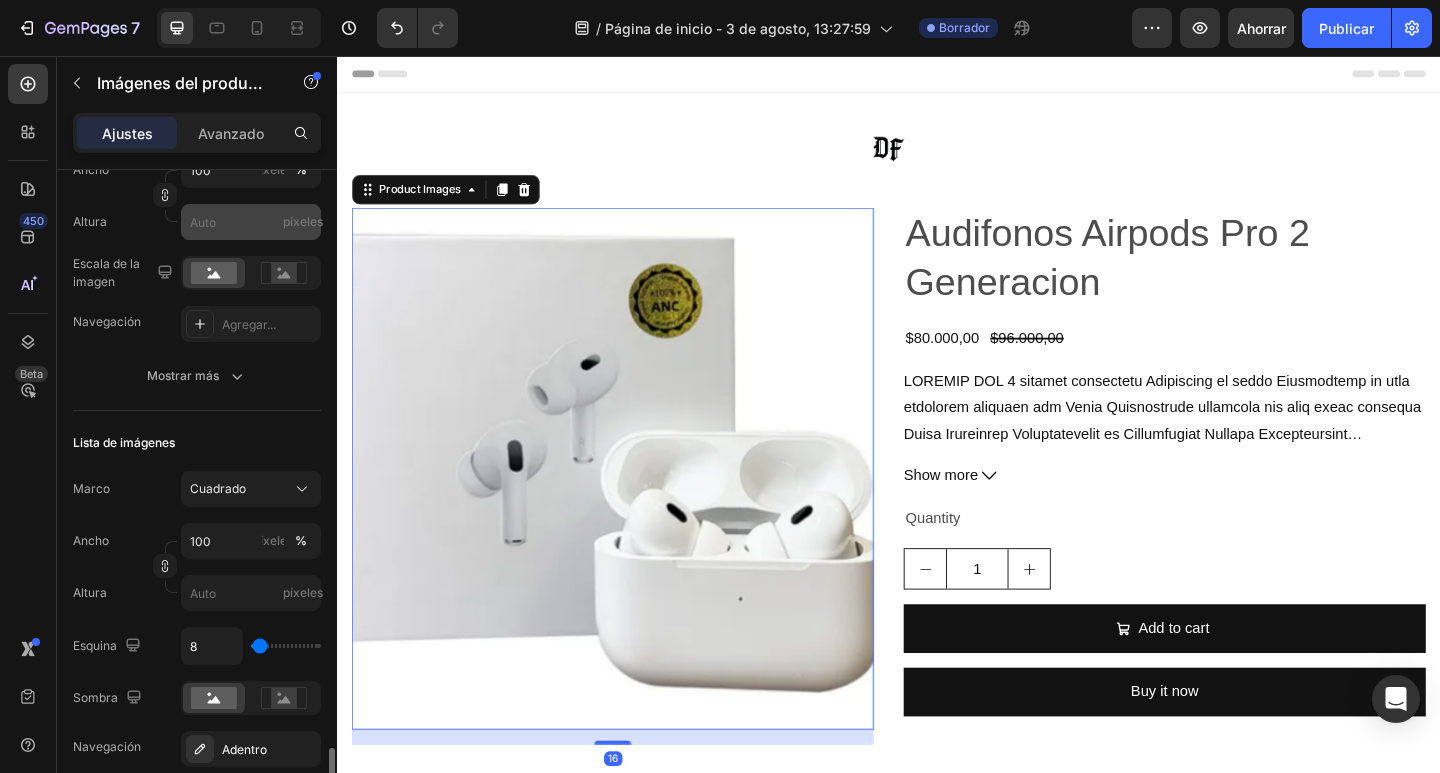 scroll, scrollTop: 700, scrollLeft: 0, axis: vertical 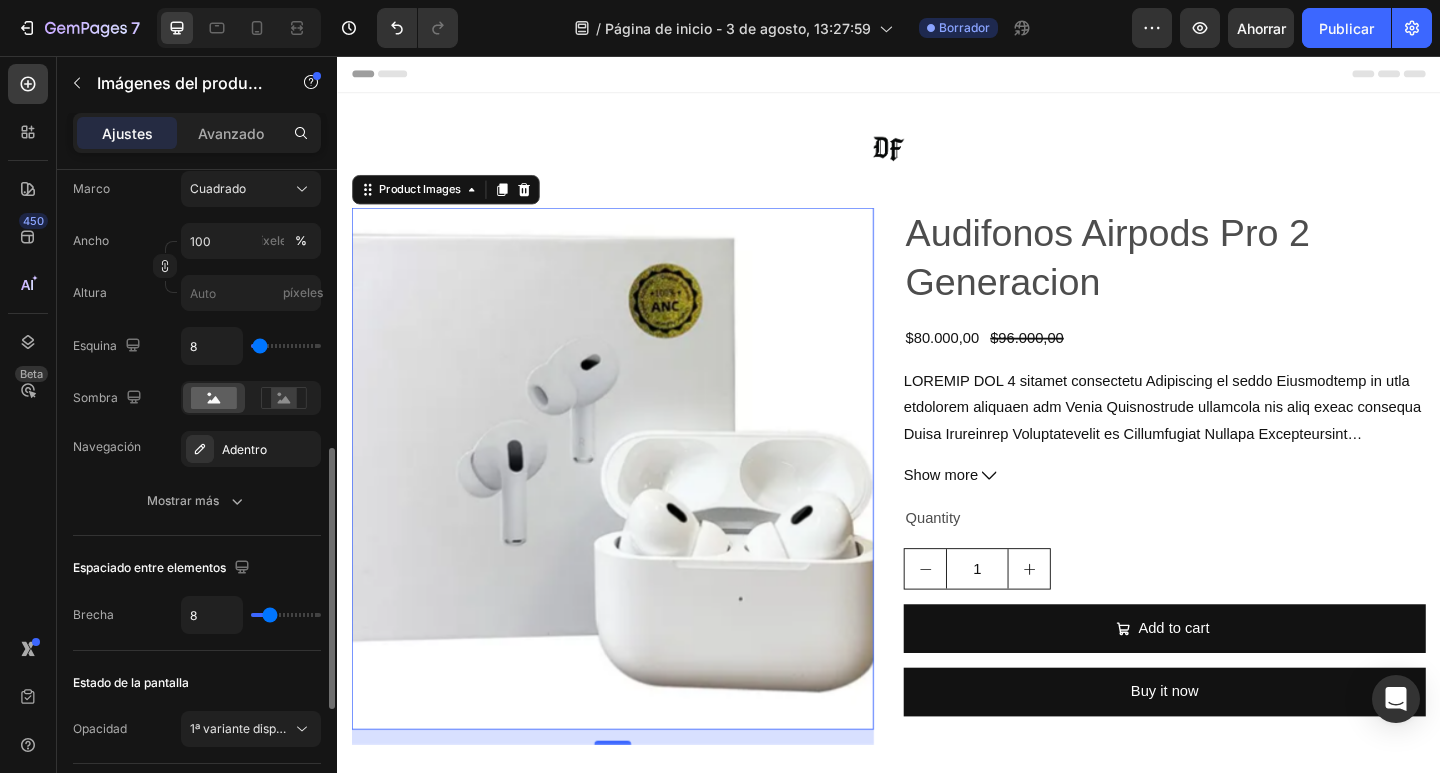 type on "28" 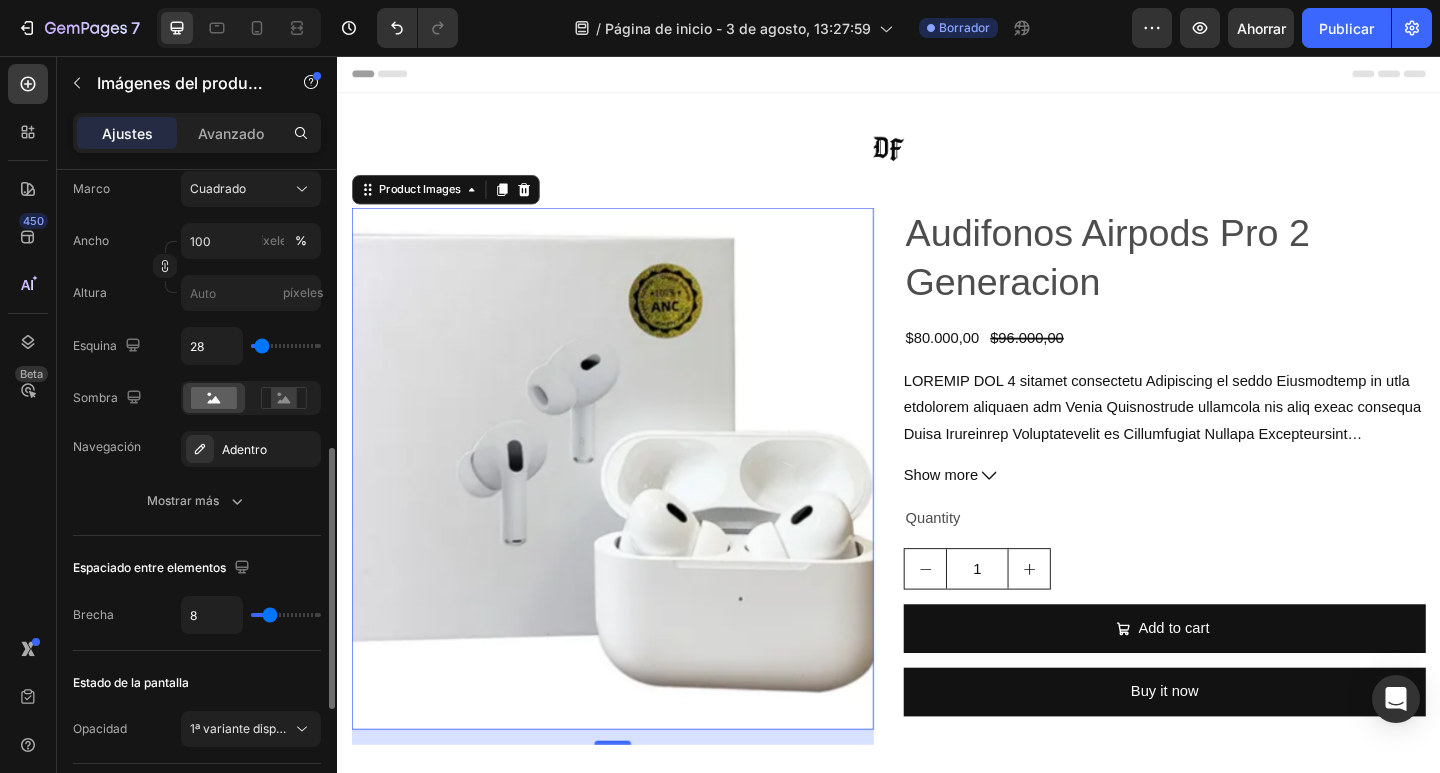 type on "111" 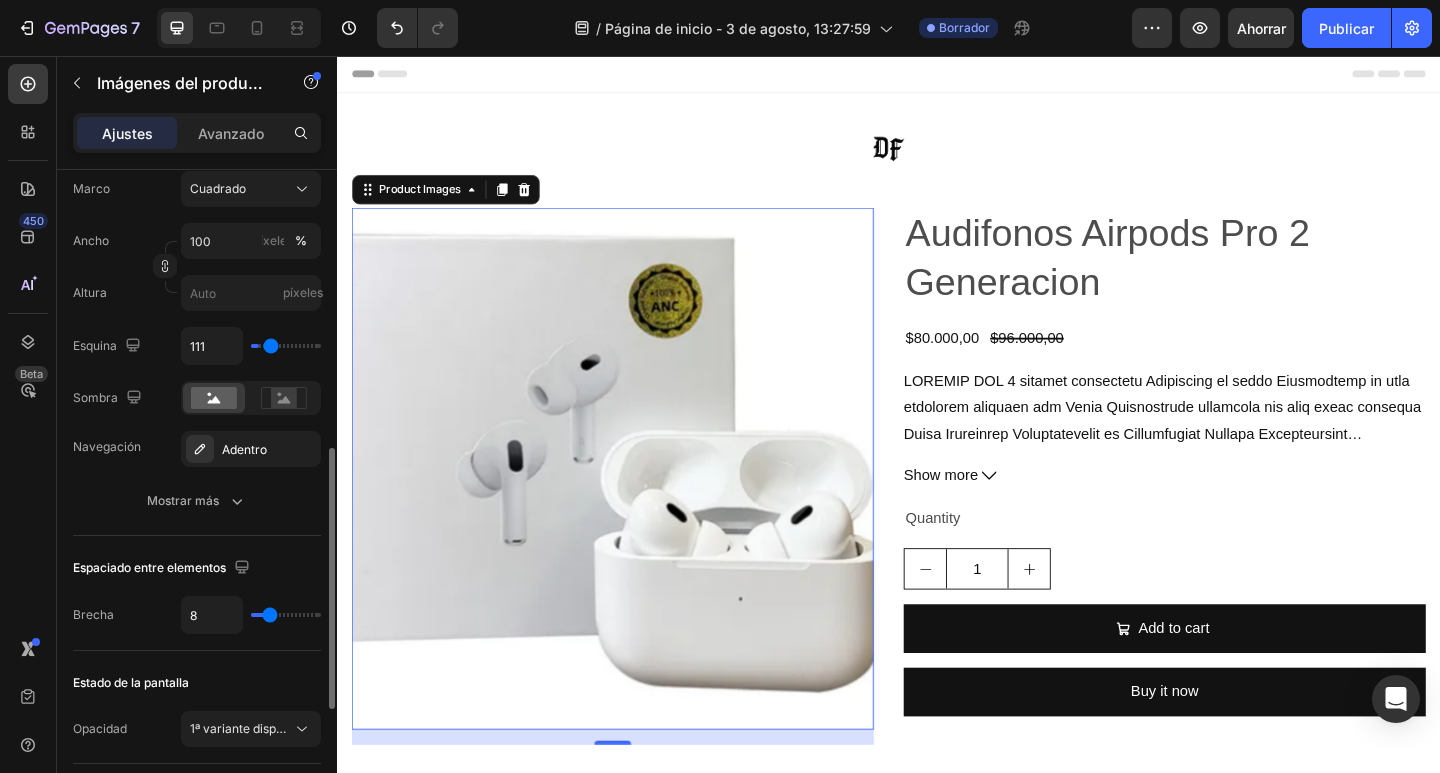 type on "120" 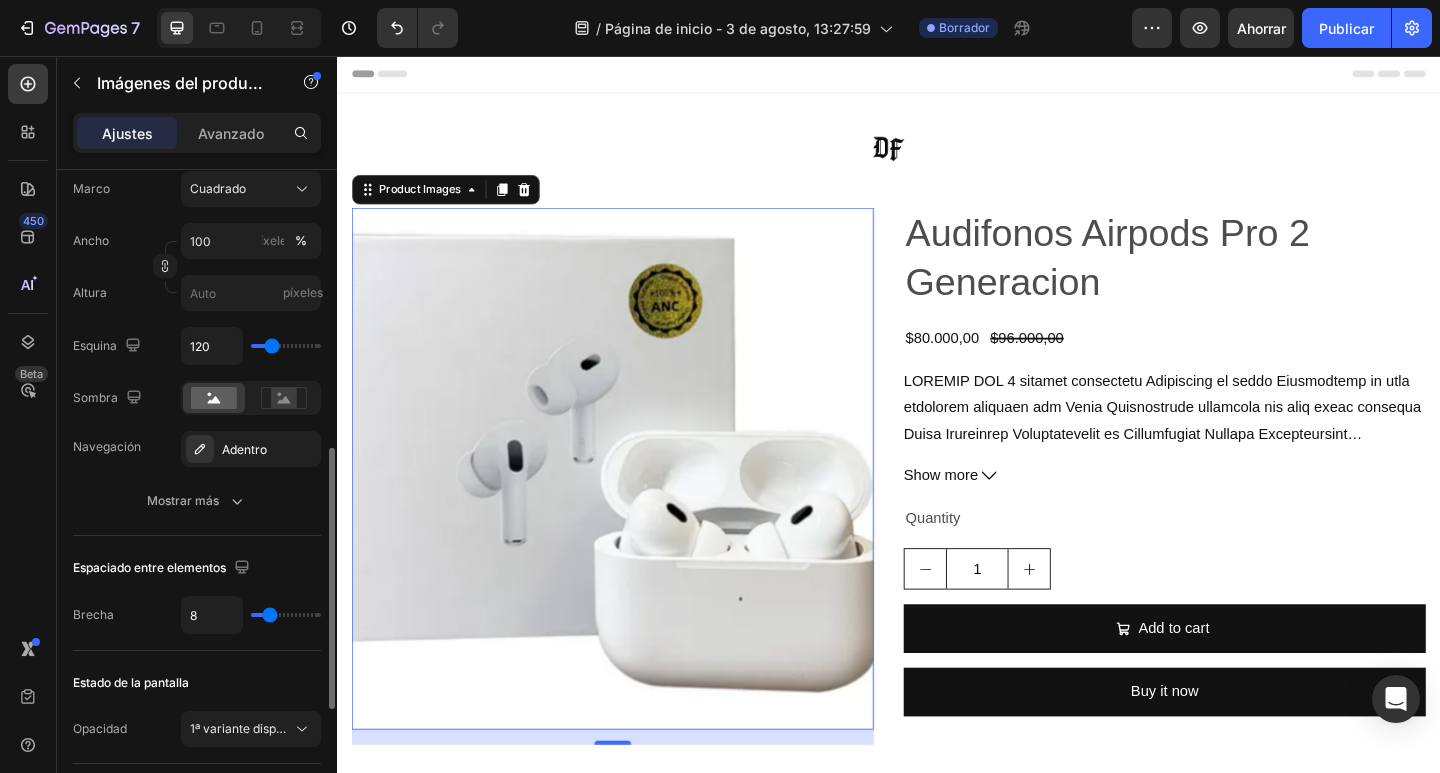 type on "148" 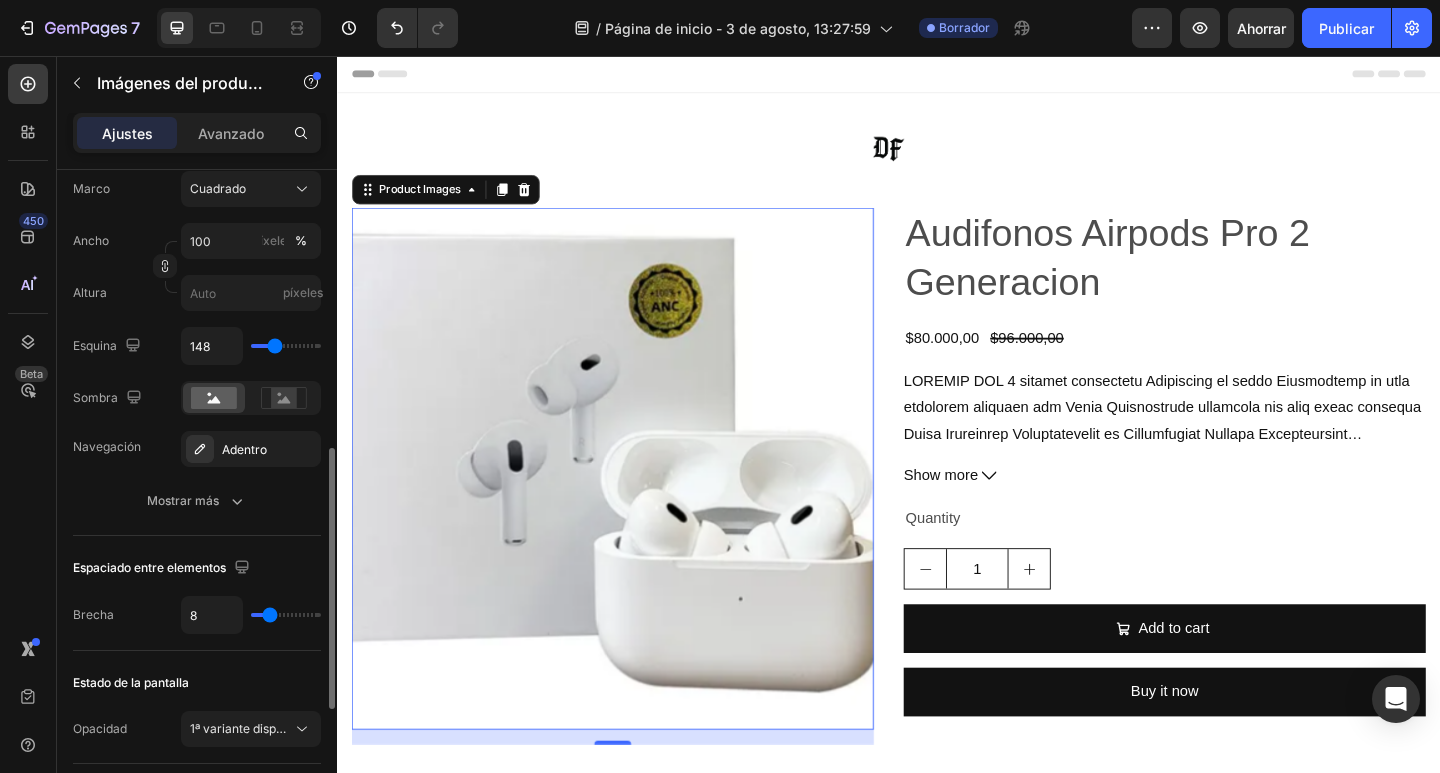type on "176" 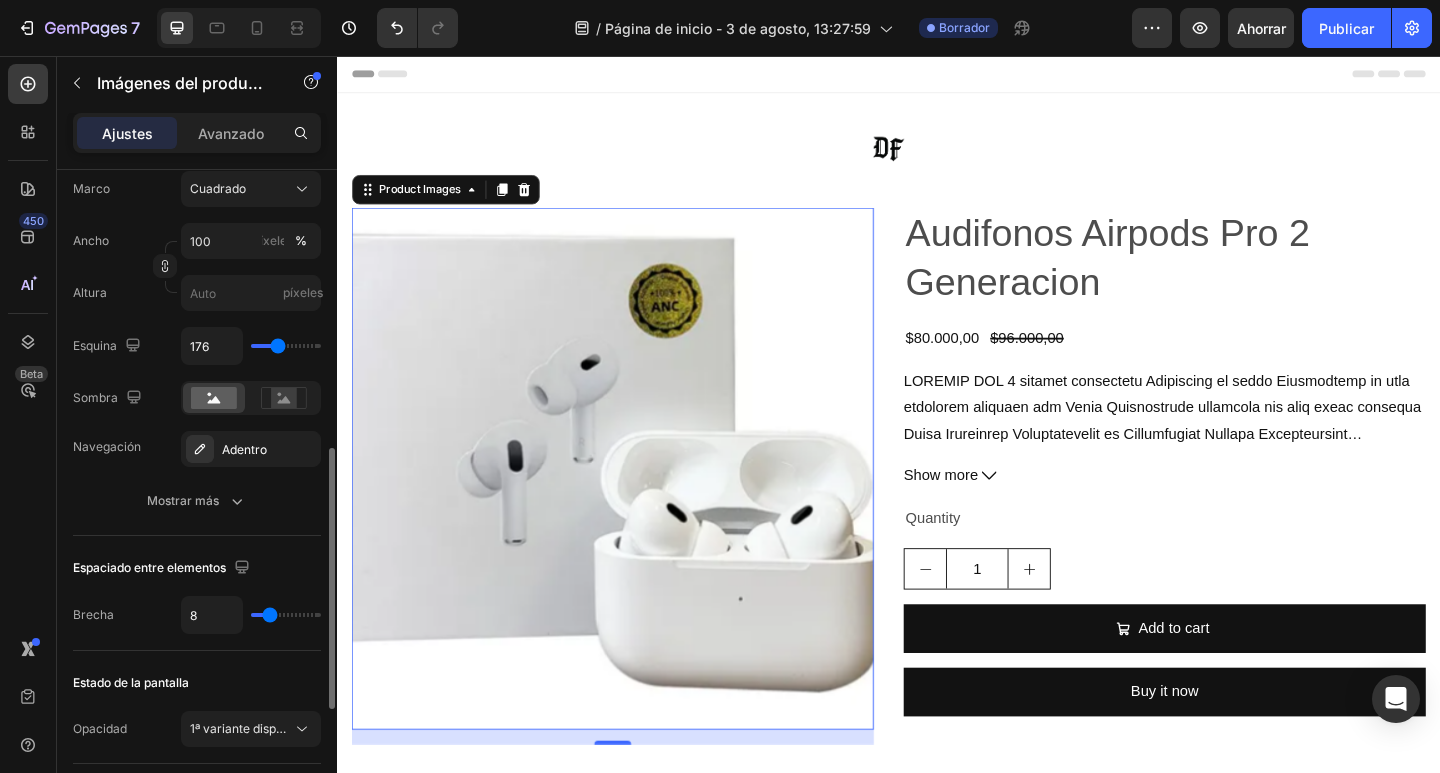 drag, startPoint x: 261, startPoint y: 343, endPoint x: 278, endPoint y: 348, distance: 17.720045 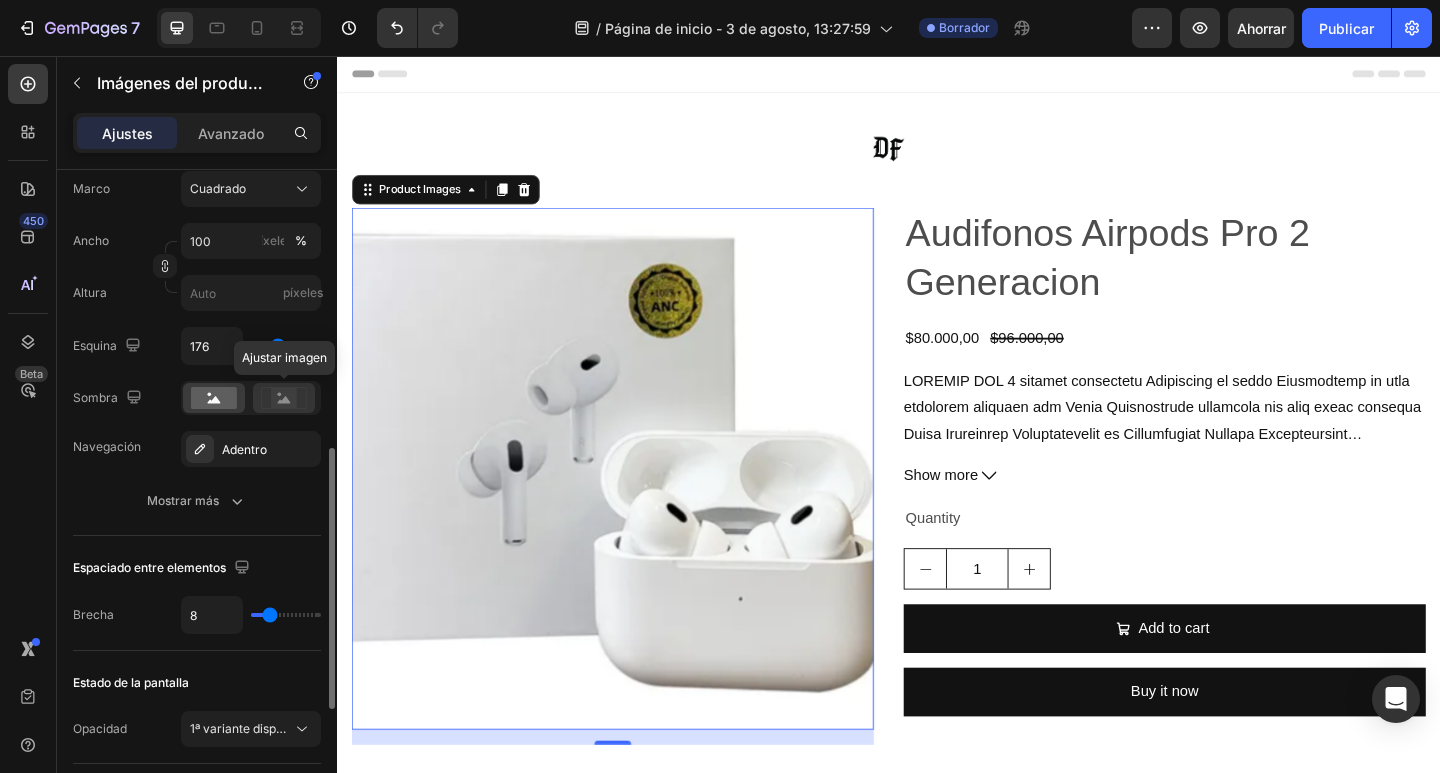 click 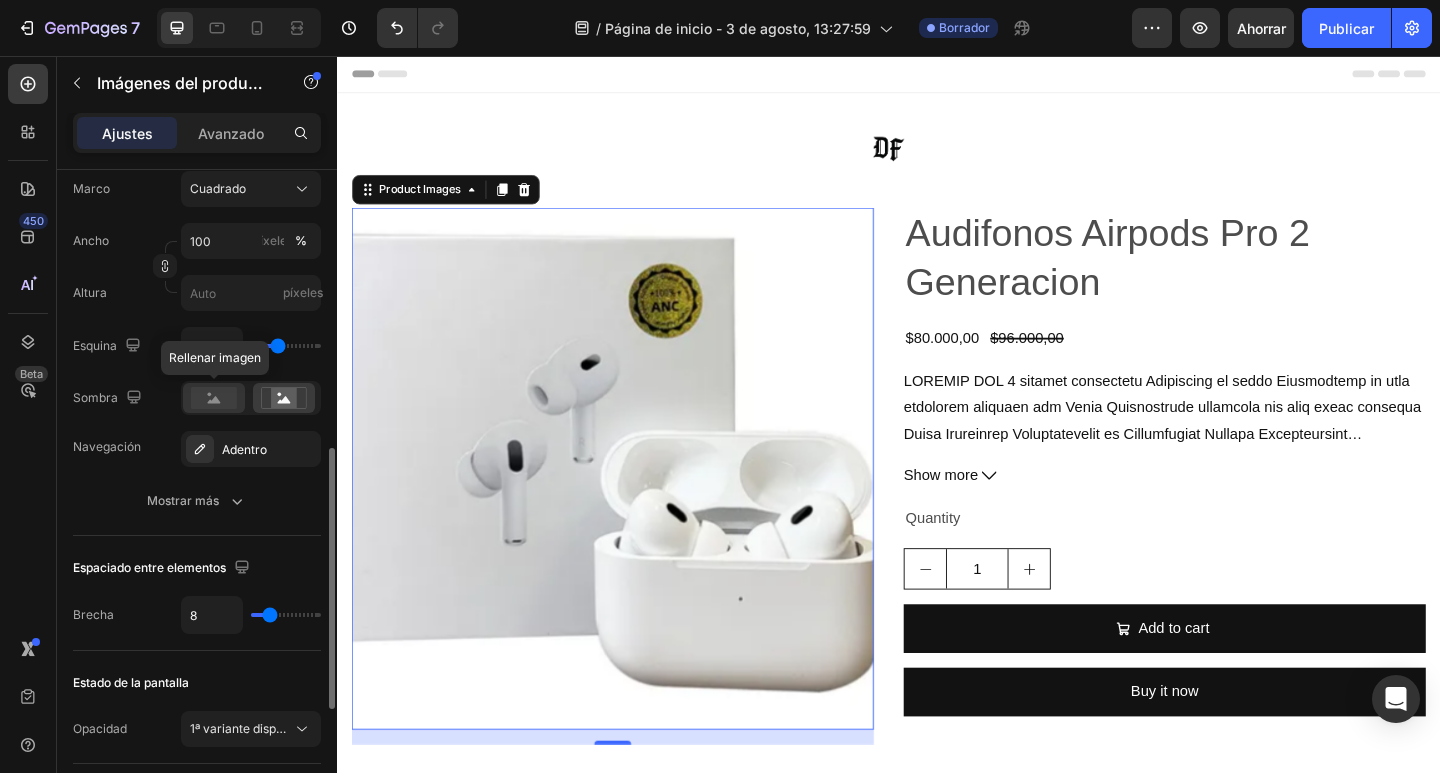 click 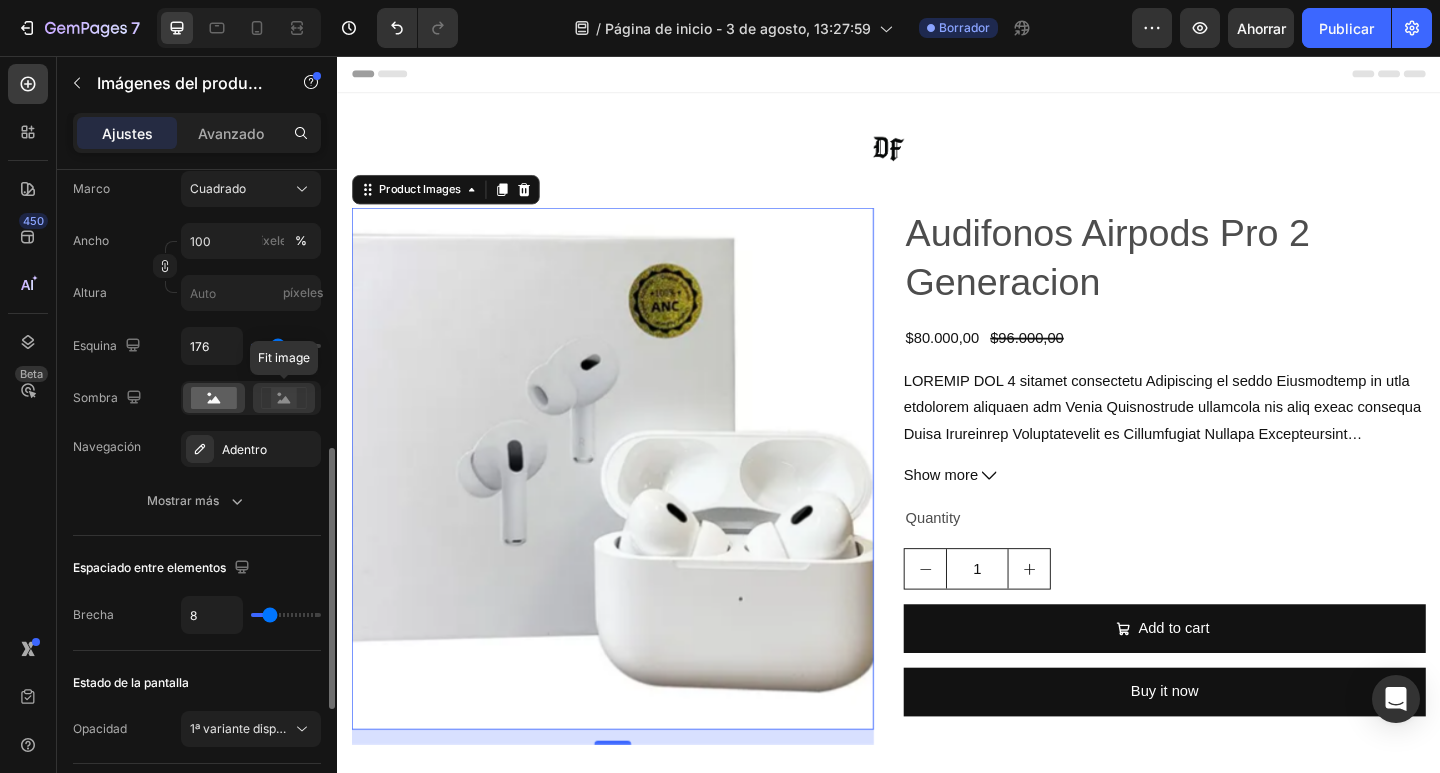 click 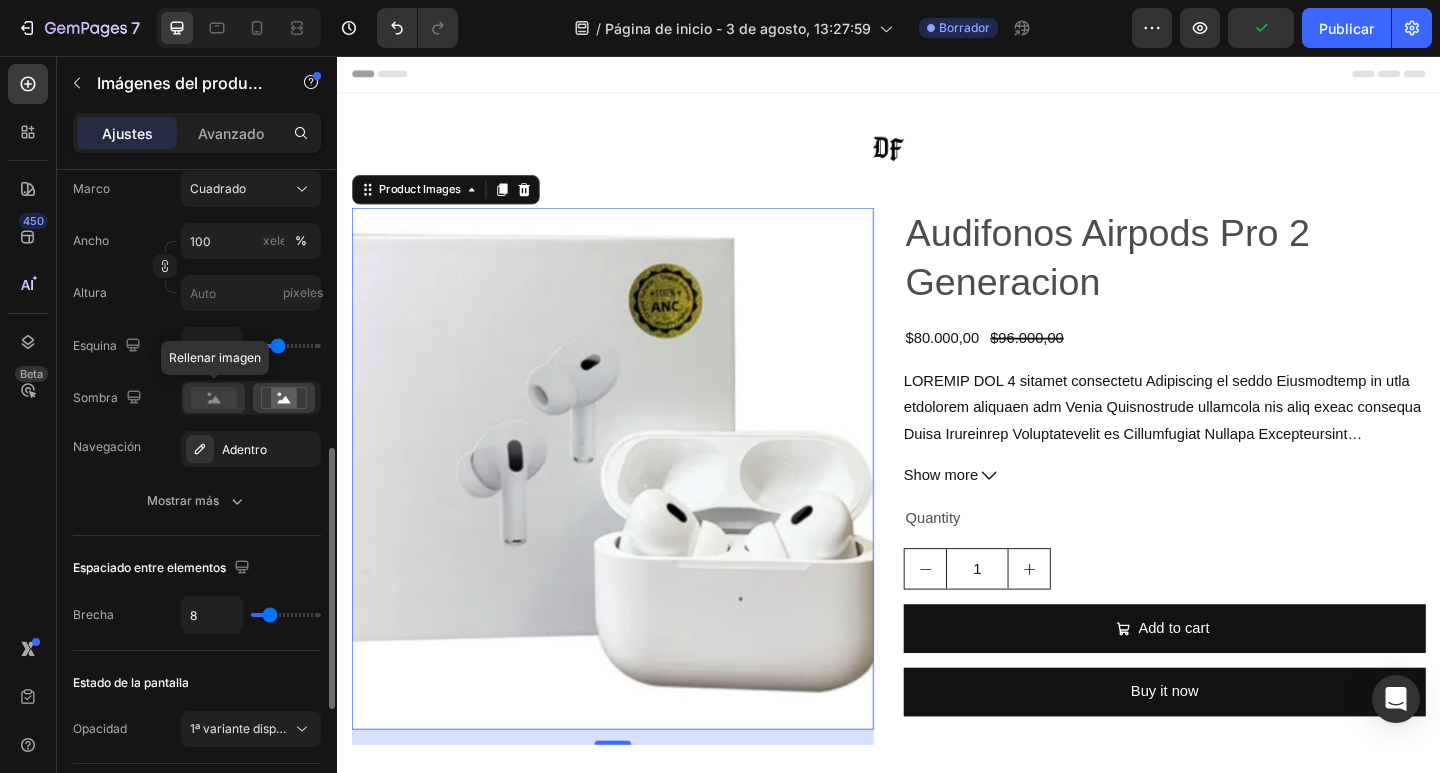 click 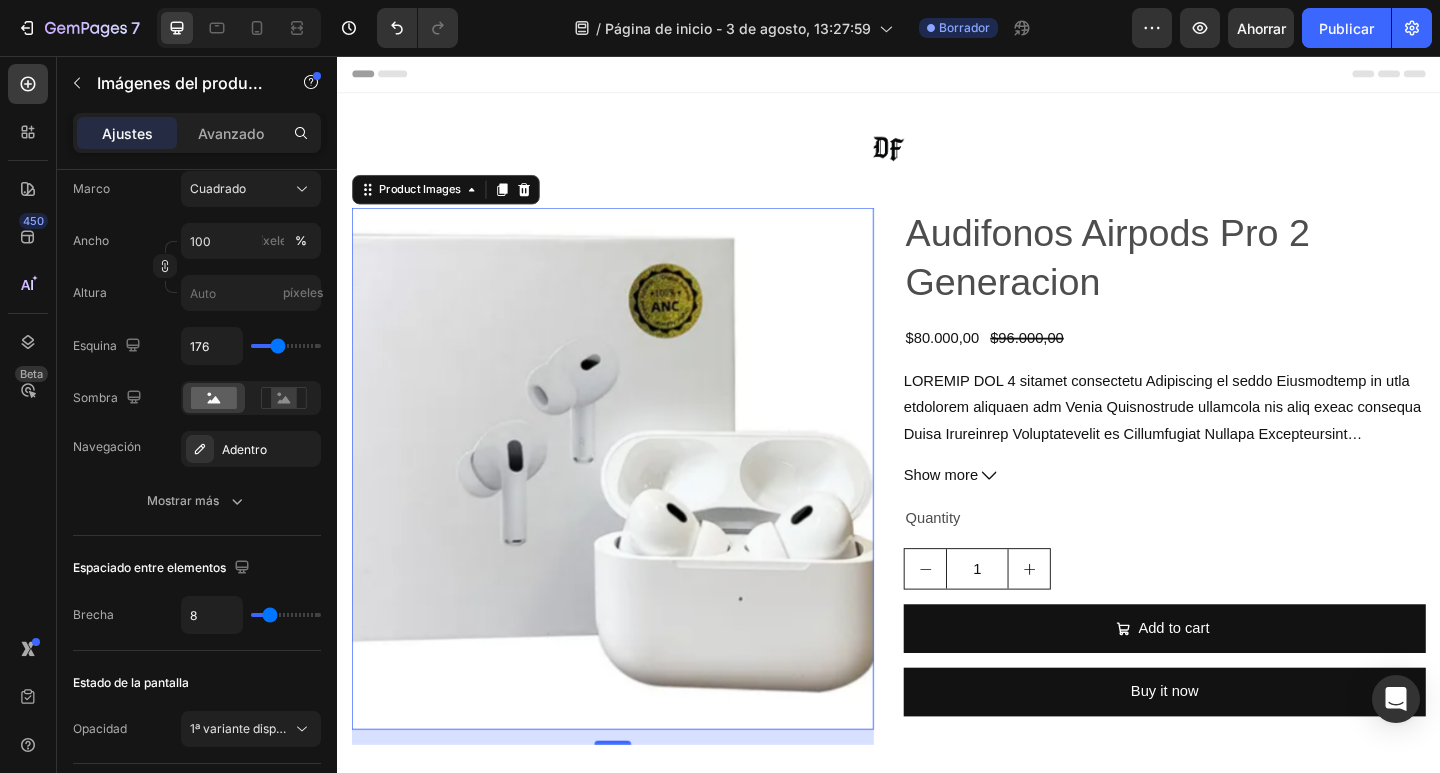 scroll, scrollTop: 100, scrollLeft: 0, axis: vertical 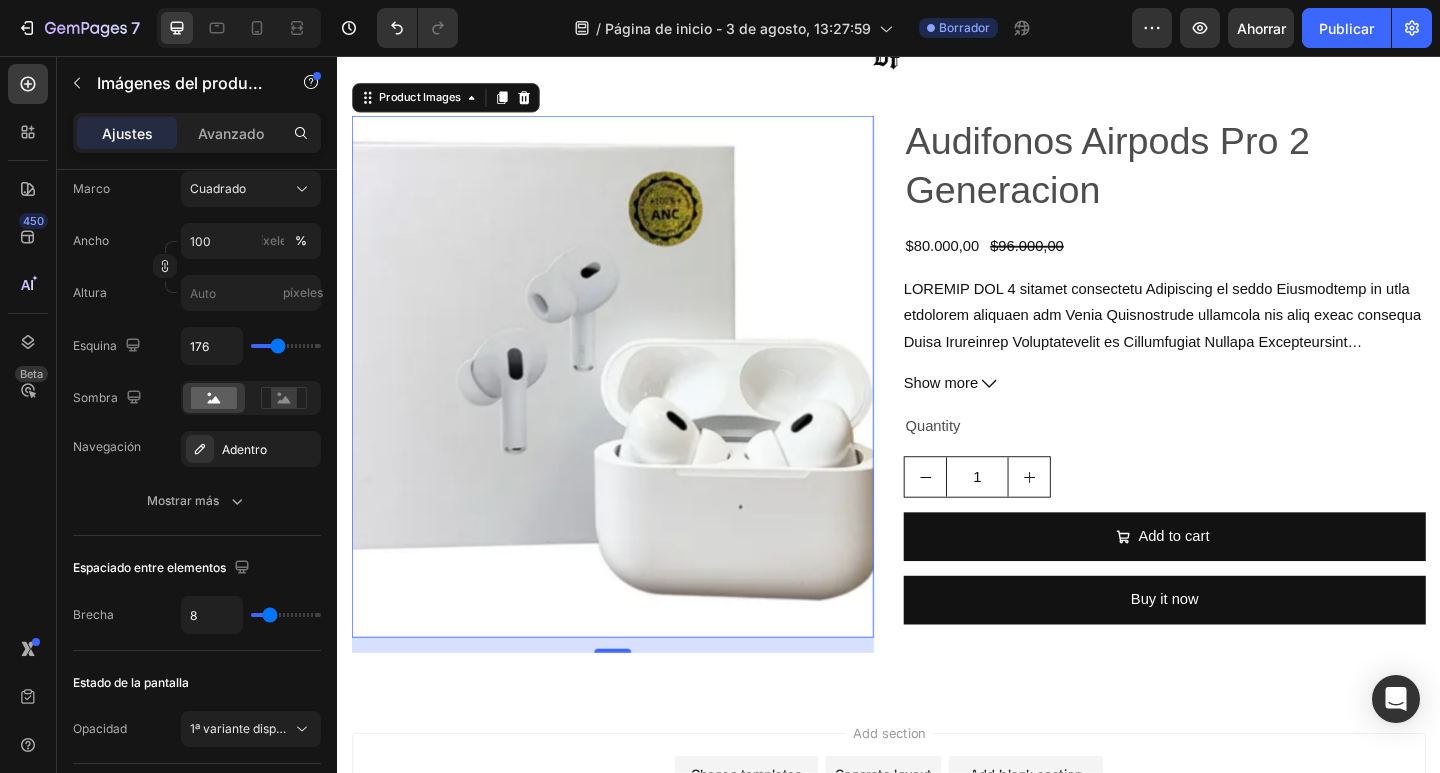 click at bounding box center (637, 405) 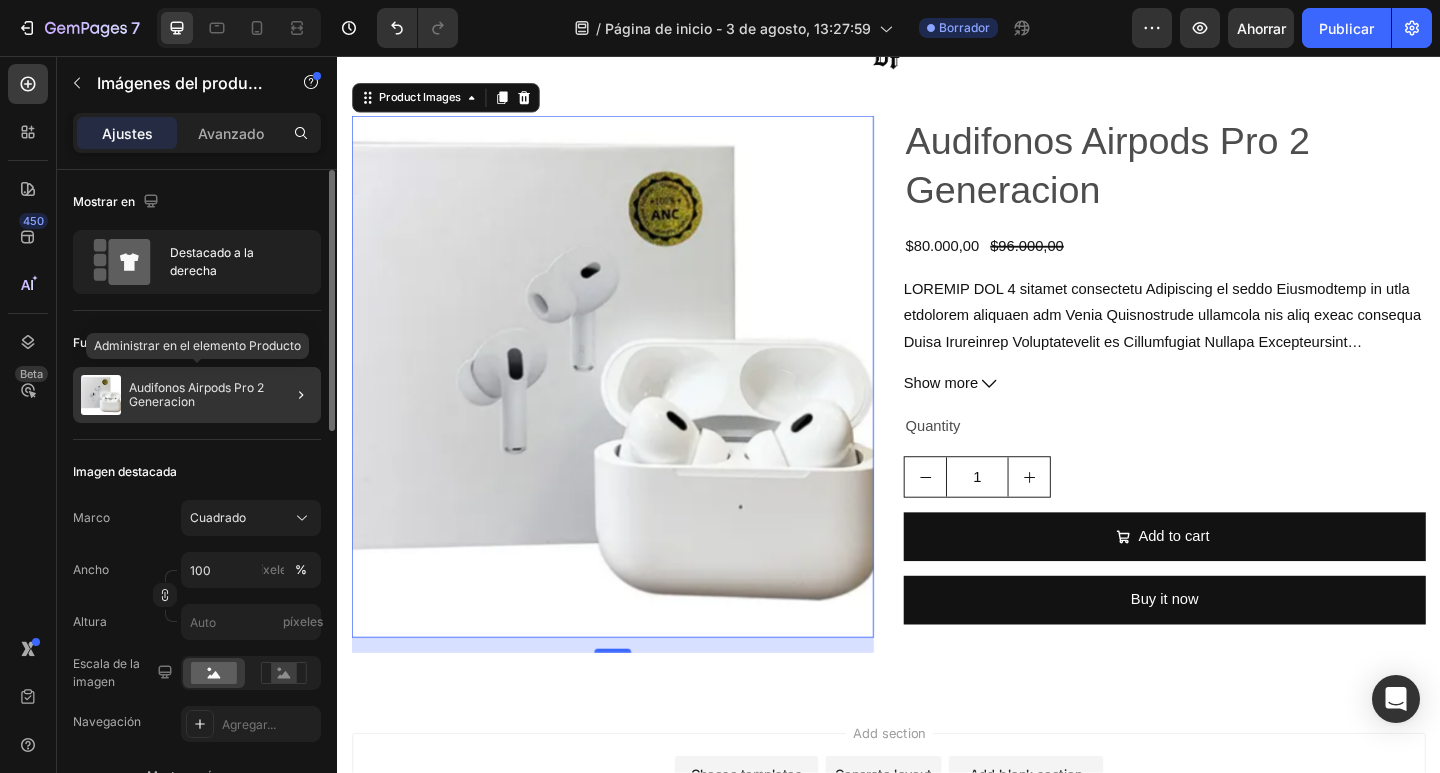 click on "Audifonos Airpods Pro 2 Generacion" at bounding box center [221, 395] 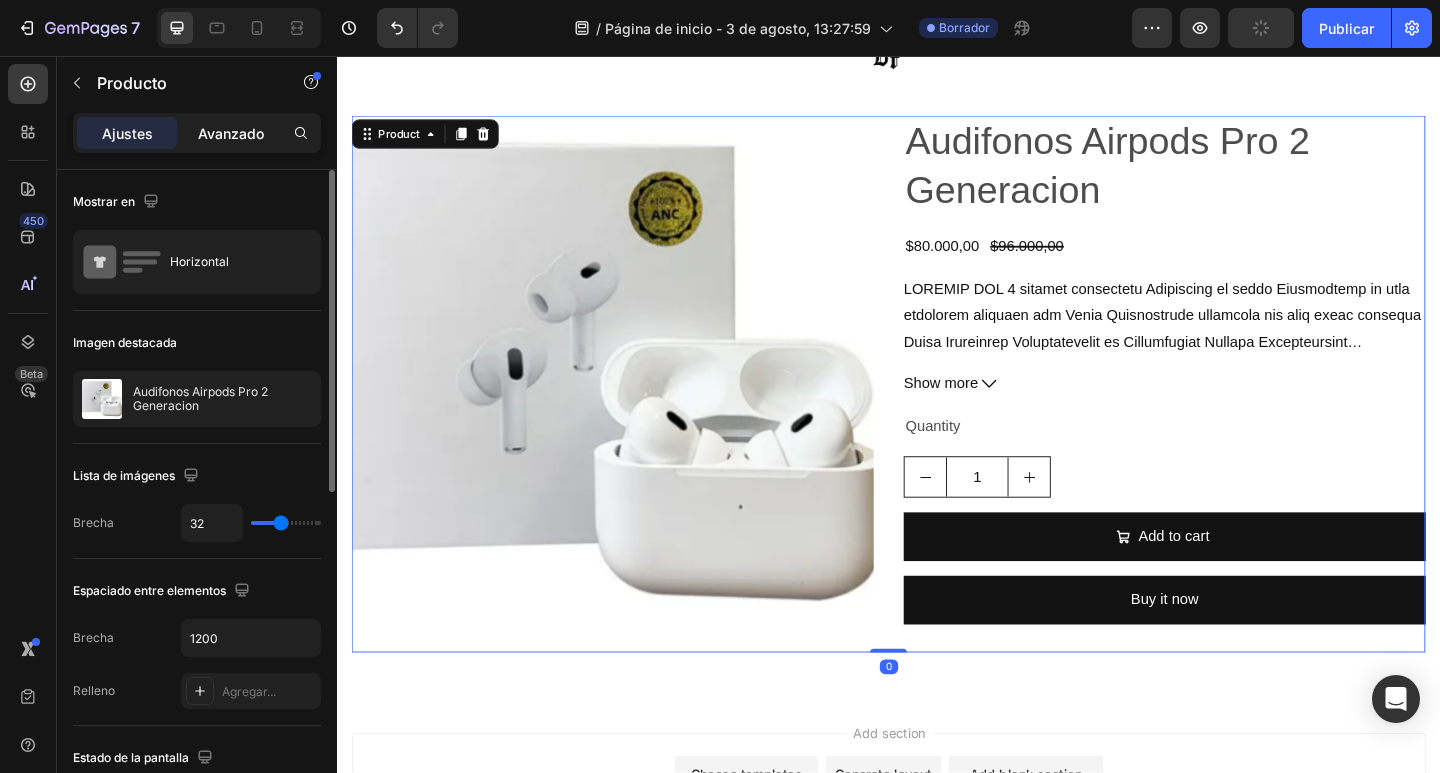 click on "Avanzado" at bounding box center [231, 133] 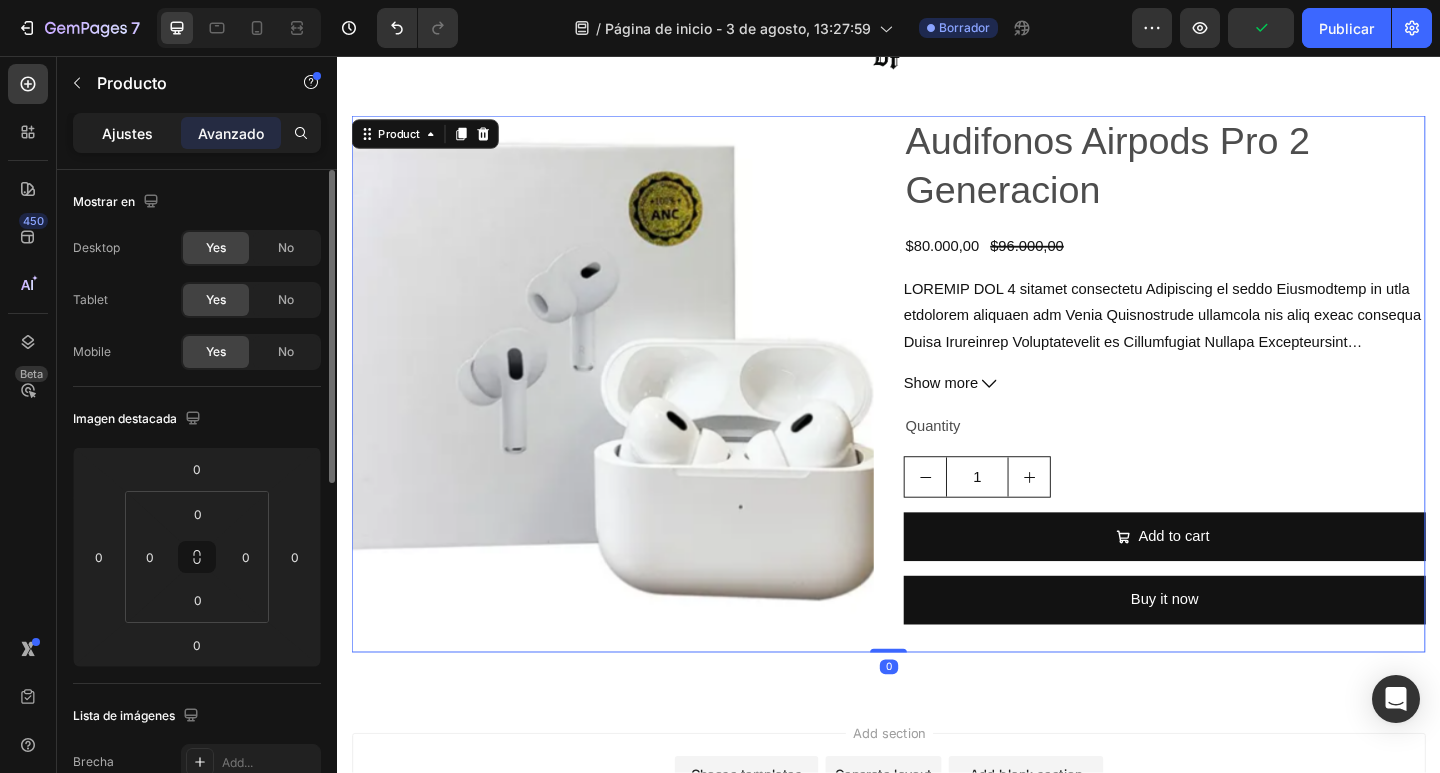 click on "Ajustes" at bounding box center [127, 133] 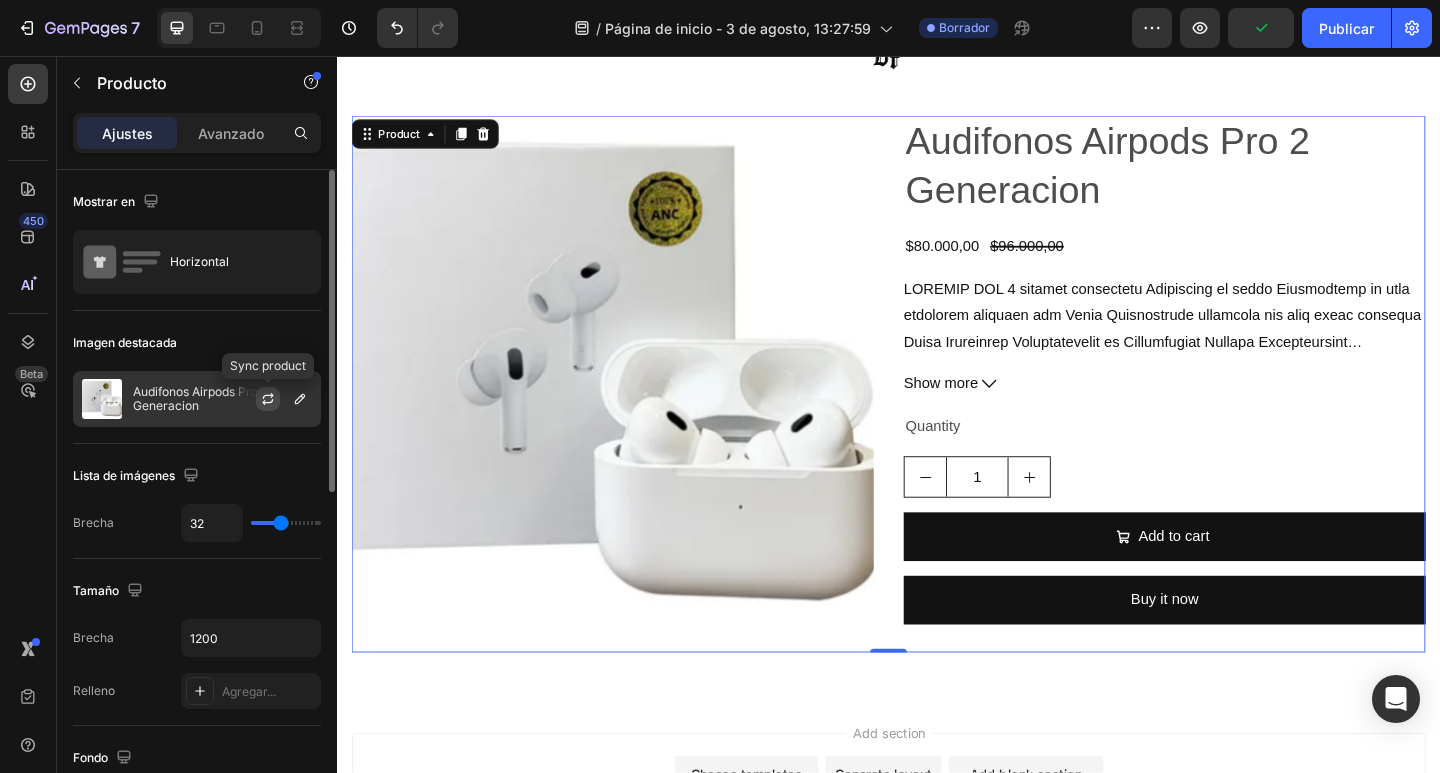 scroll, scrollTop: 692, scrollLeft: 0, axis: vertical 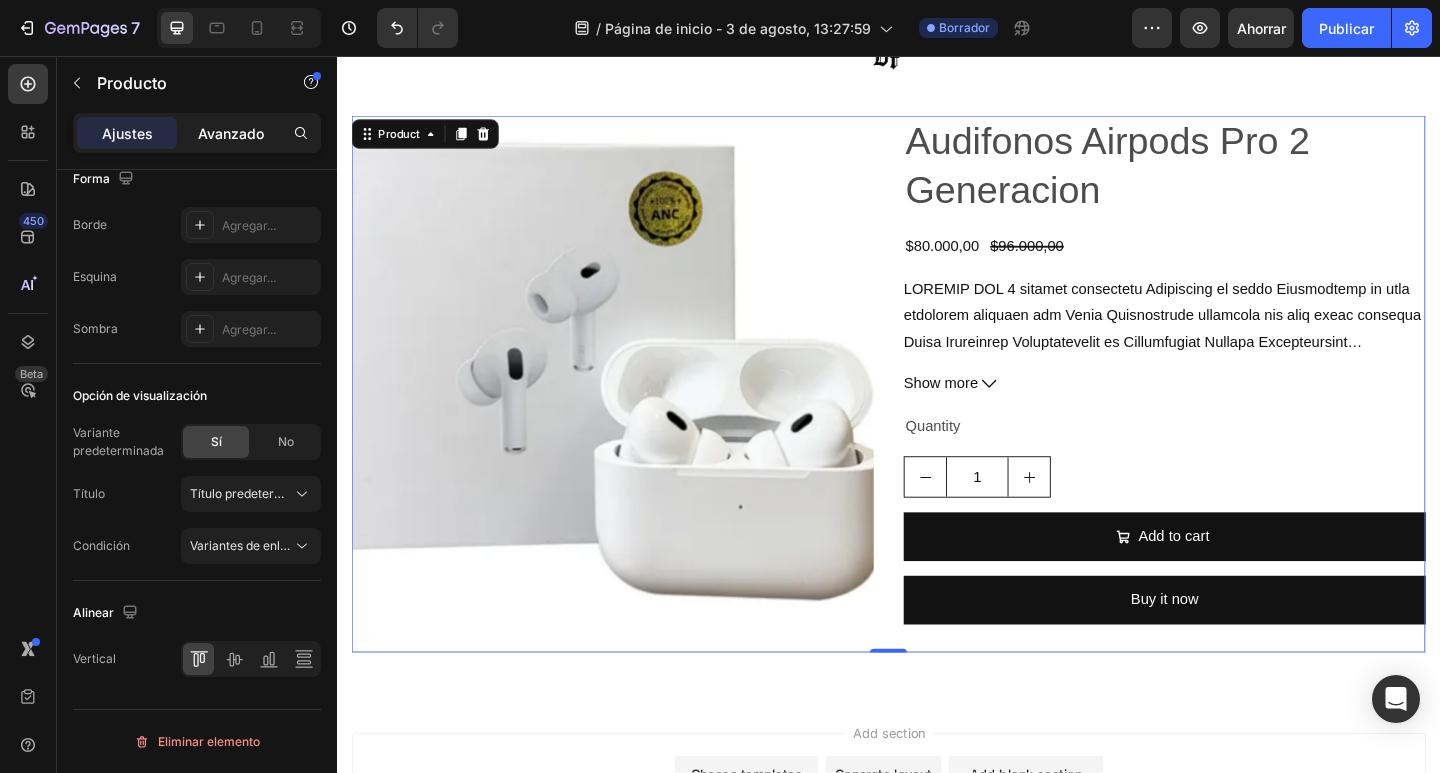 click on "Avanzado" at bounding box center [231, 133] 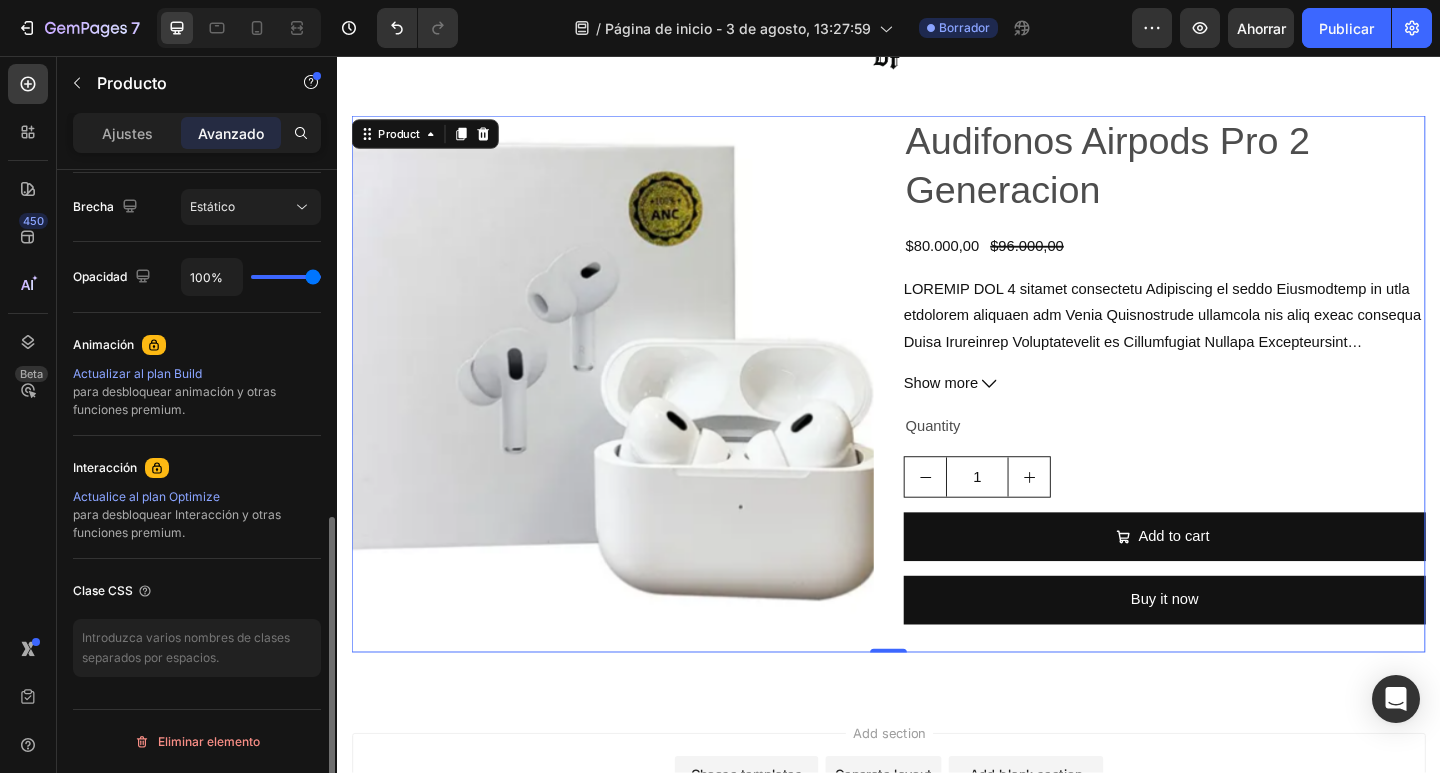scroll, scrollTop: 0, scrollLeft: 0, axis: both 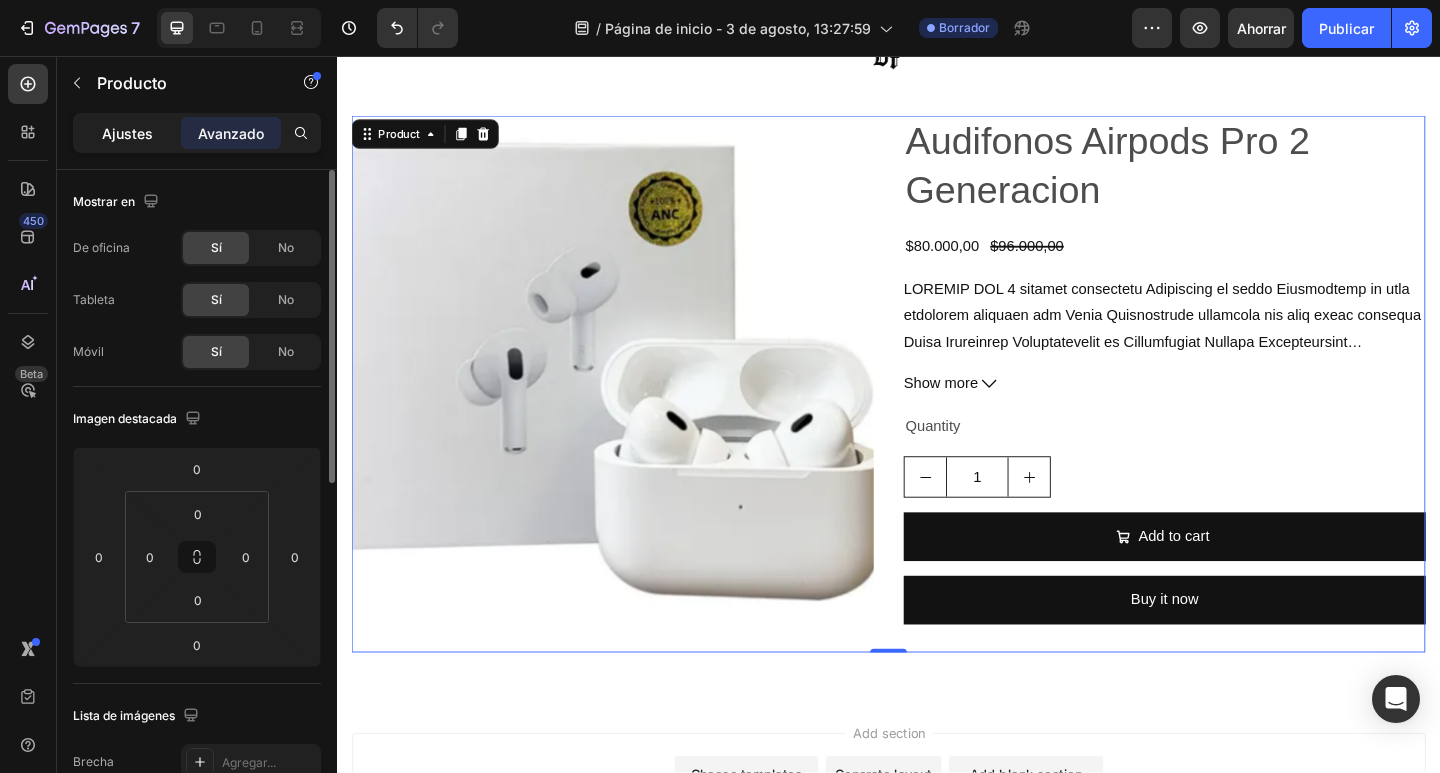 click on "Ajustes" at bounding box center (127, 133) 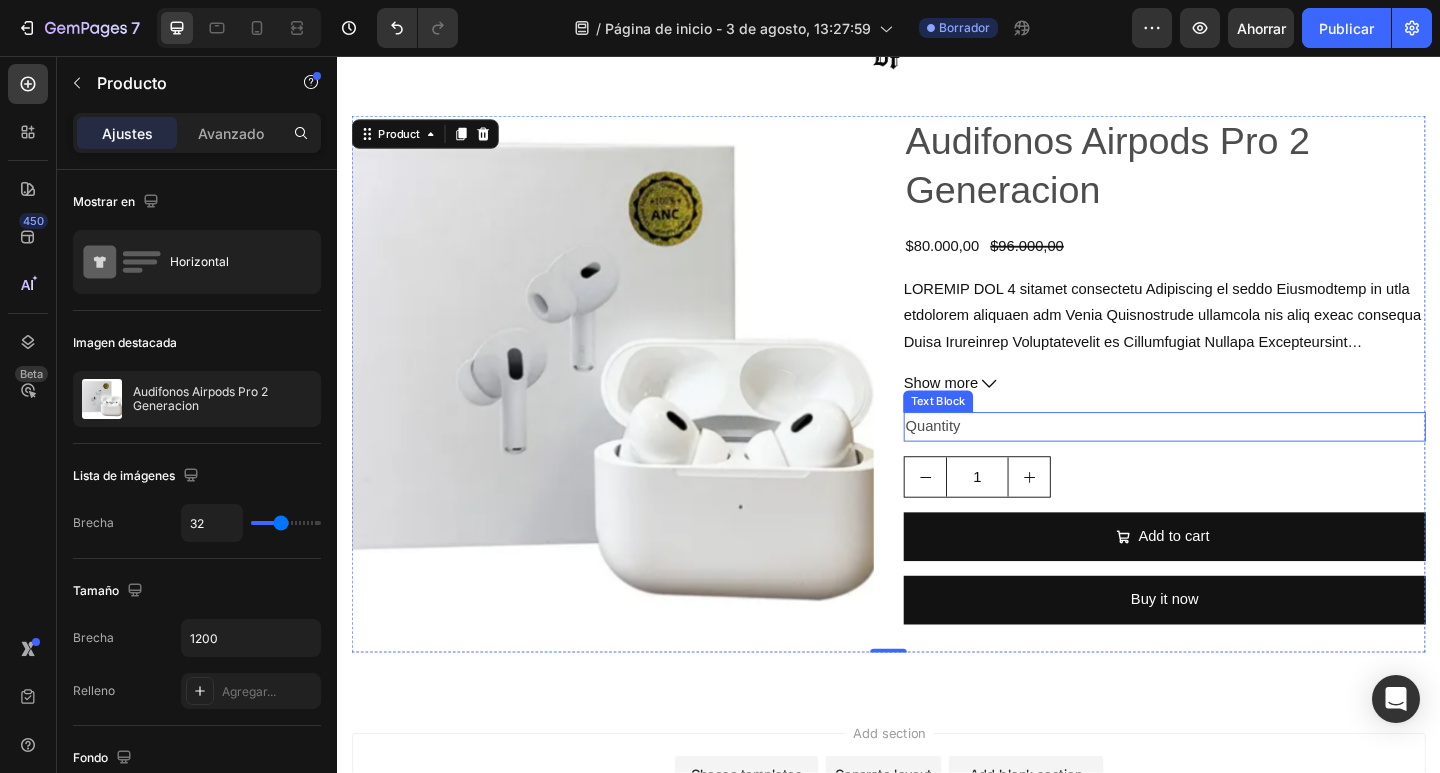 click on "Quantity" at bounding box center (1237, 460) 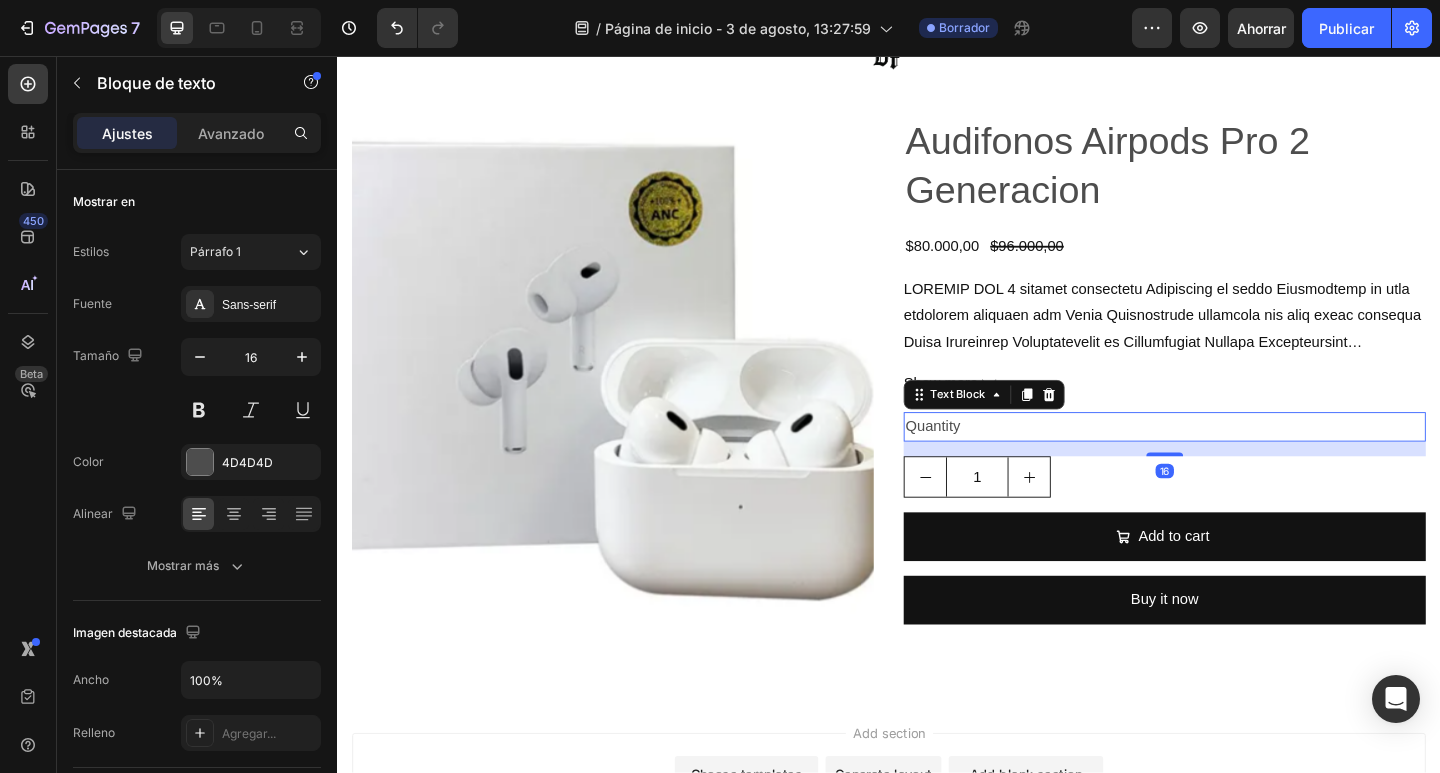 click on "Quantity" at bounding box center (1237, 460) 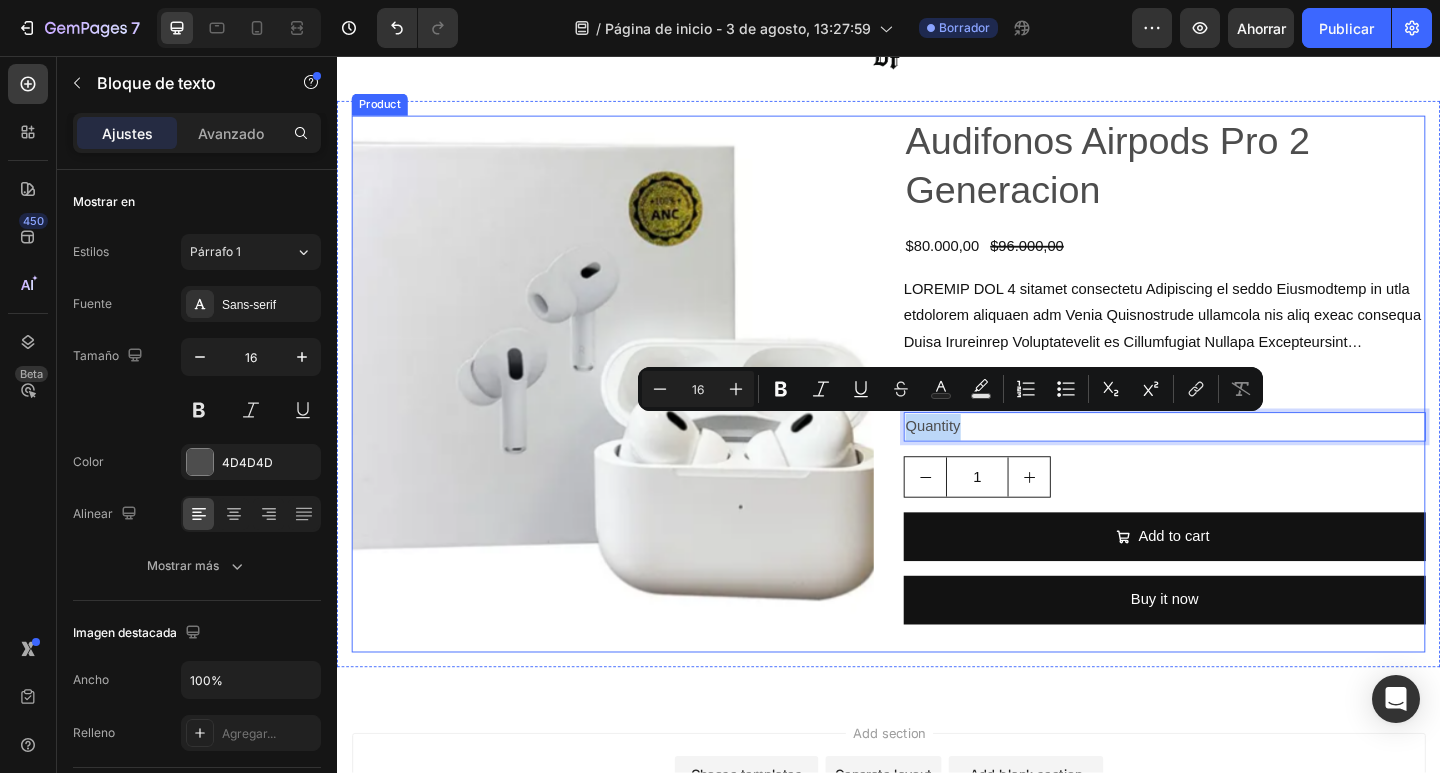 drag, startPoint x: 1026, startPoint y: 458, endPoint x: 939, endPoint y: 461, distance: 87.05171 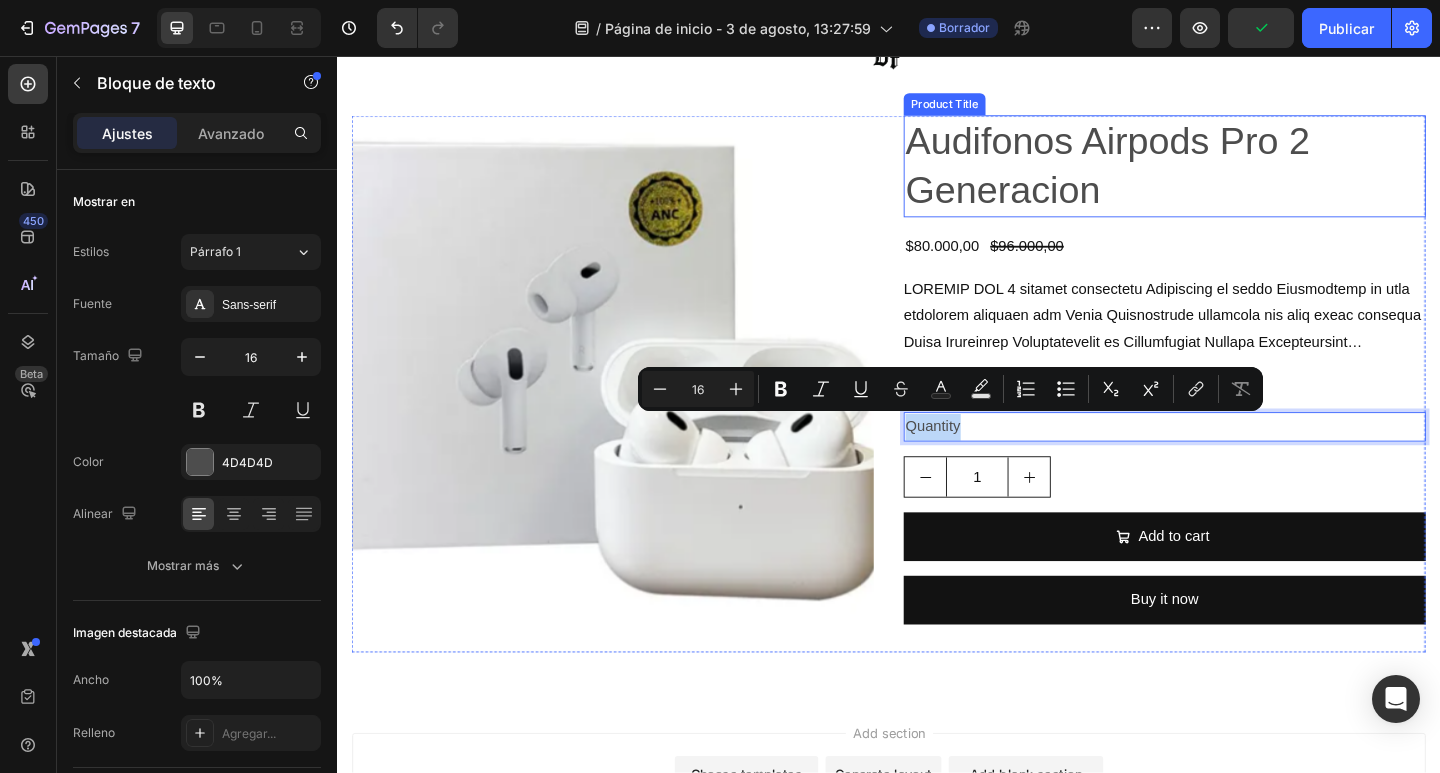 click on "Audifonos Airpods Pro 2 Generacion Product Title" at bounding box center (1237, 176) 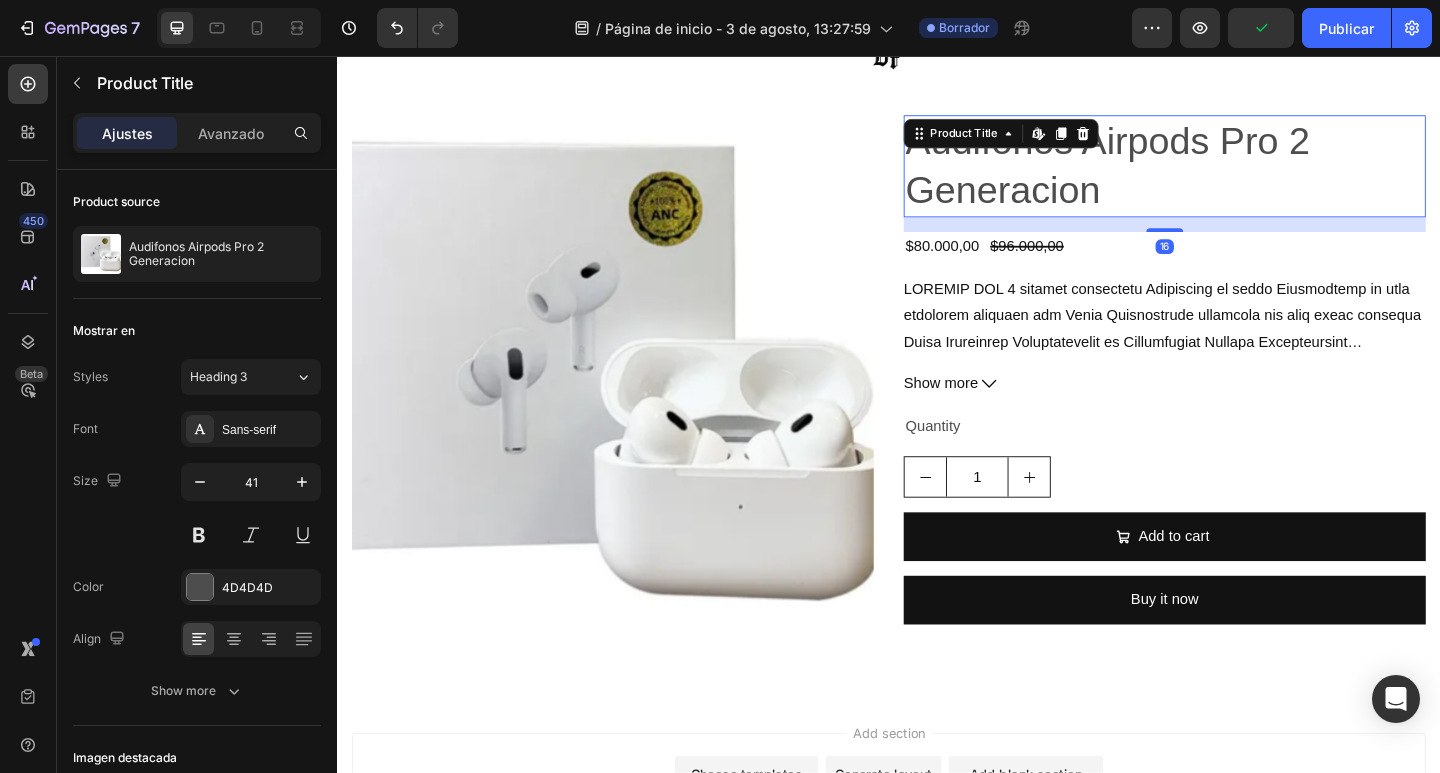 click on "Product Title" at bounding box center [1018, 141] 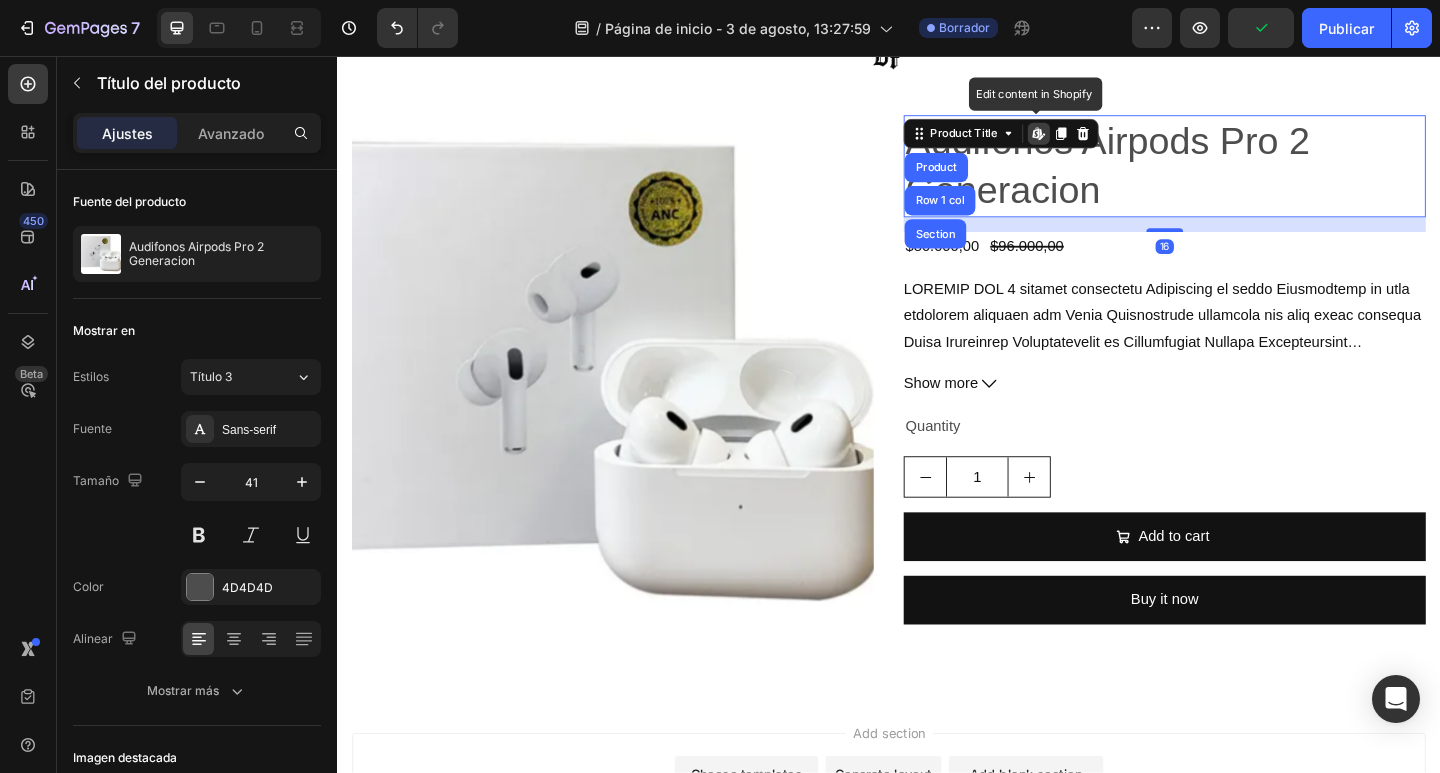 click on "Audifonos Airpods Pro 2 Generacion" at bounding box center (1237, 176) 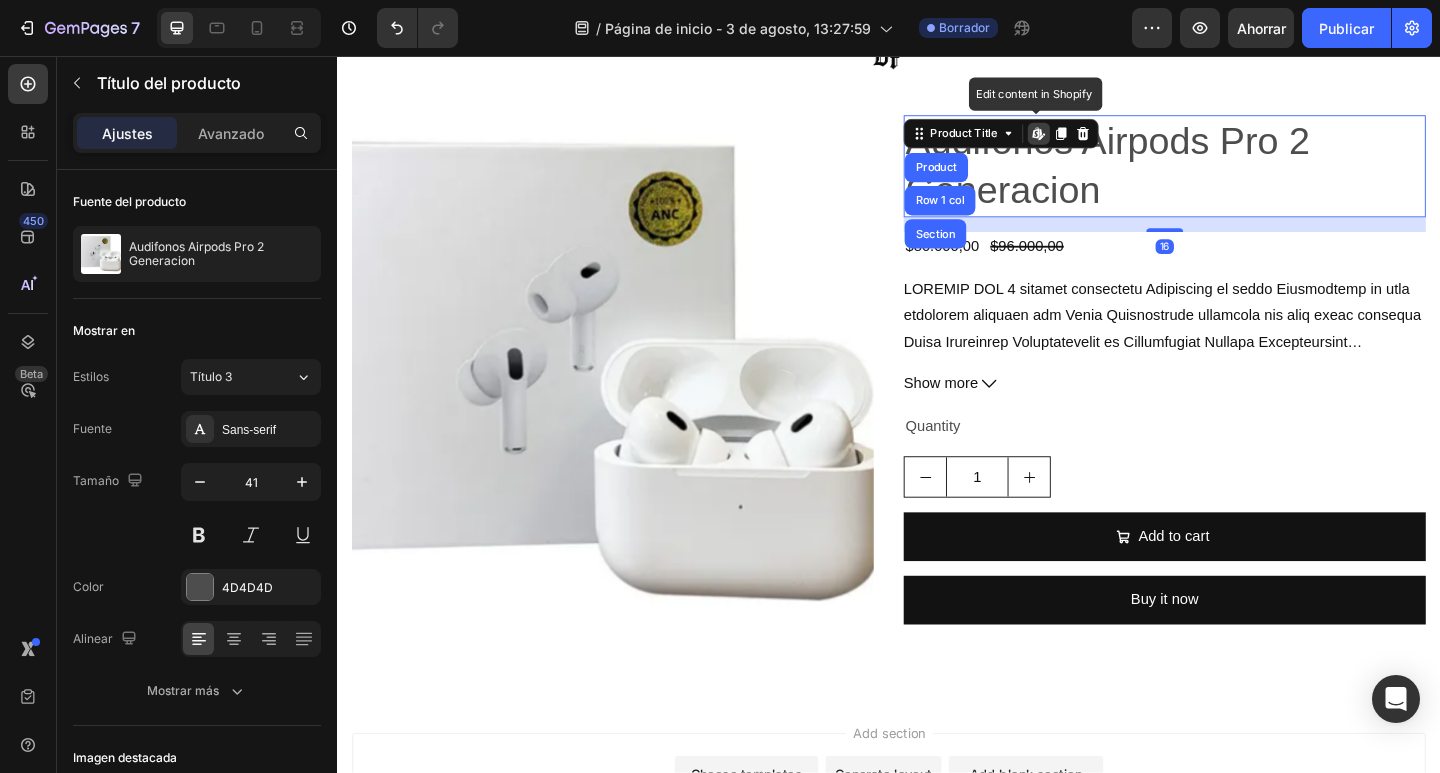 click on "Audifonos Airpods Pro 2 Generacion" at bounding box center [1237, 176] 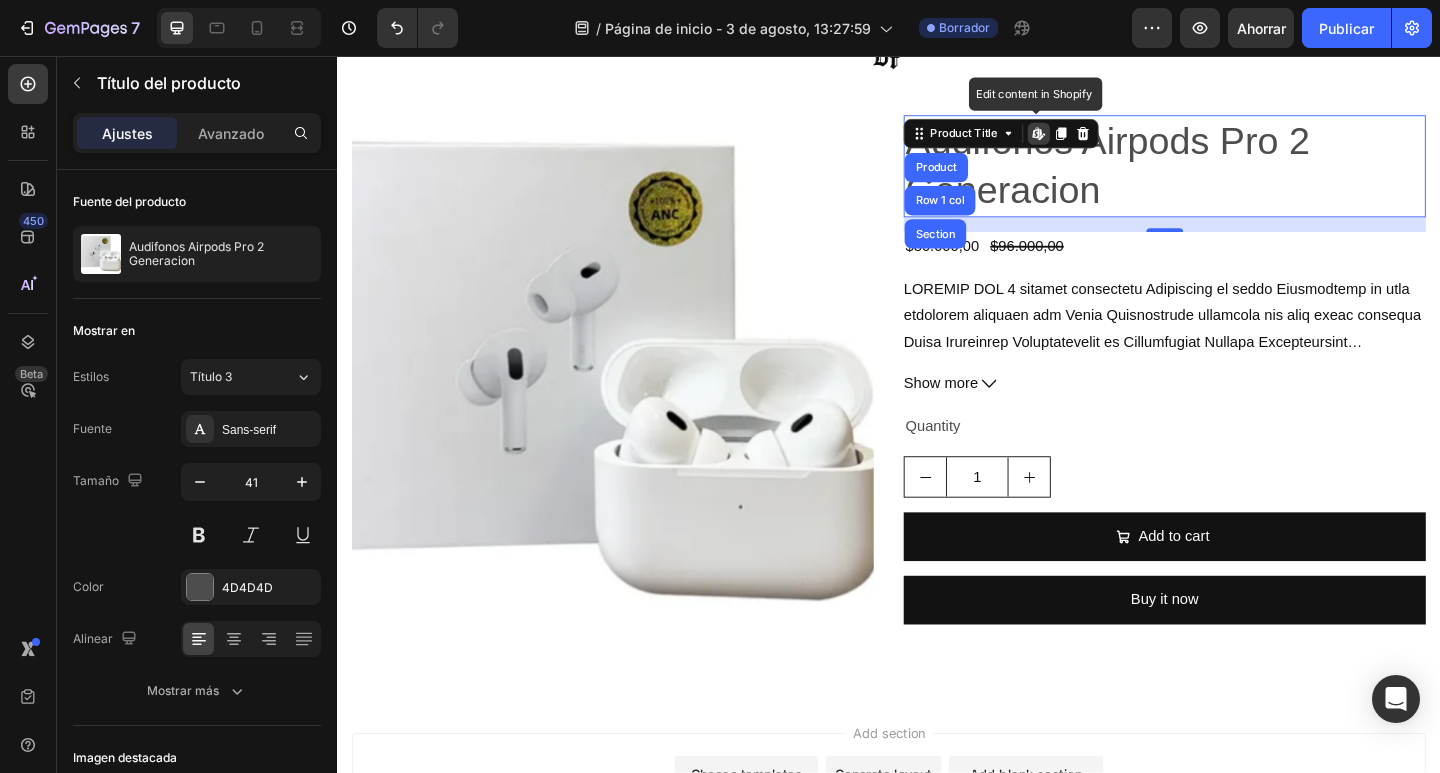click on "Audifonos Airpods Pro 2 Generacion" at bounding box center [1237, 176] 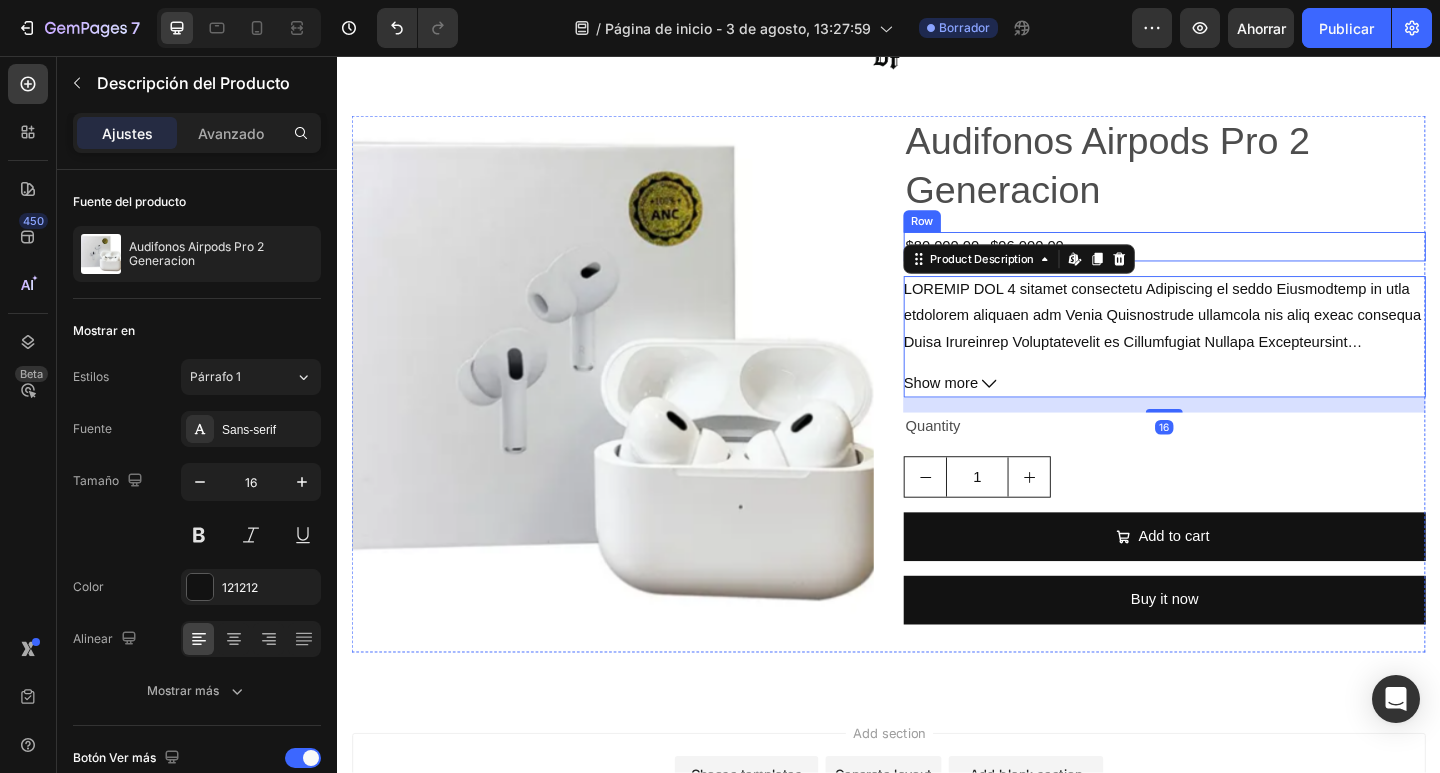 click on "Audifonos Airpods Pro 2 Generacion" at bounding box center [1237, 176] 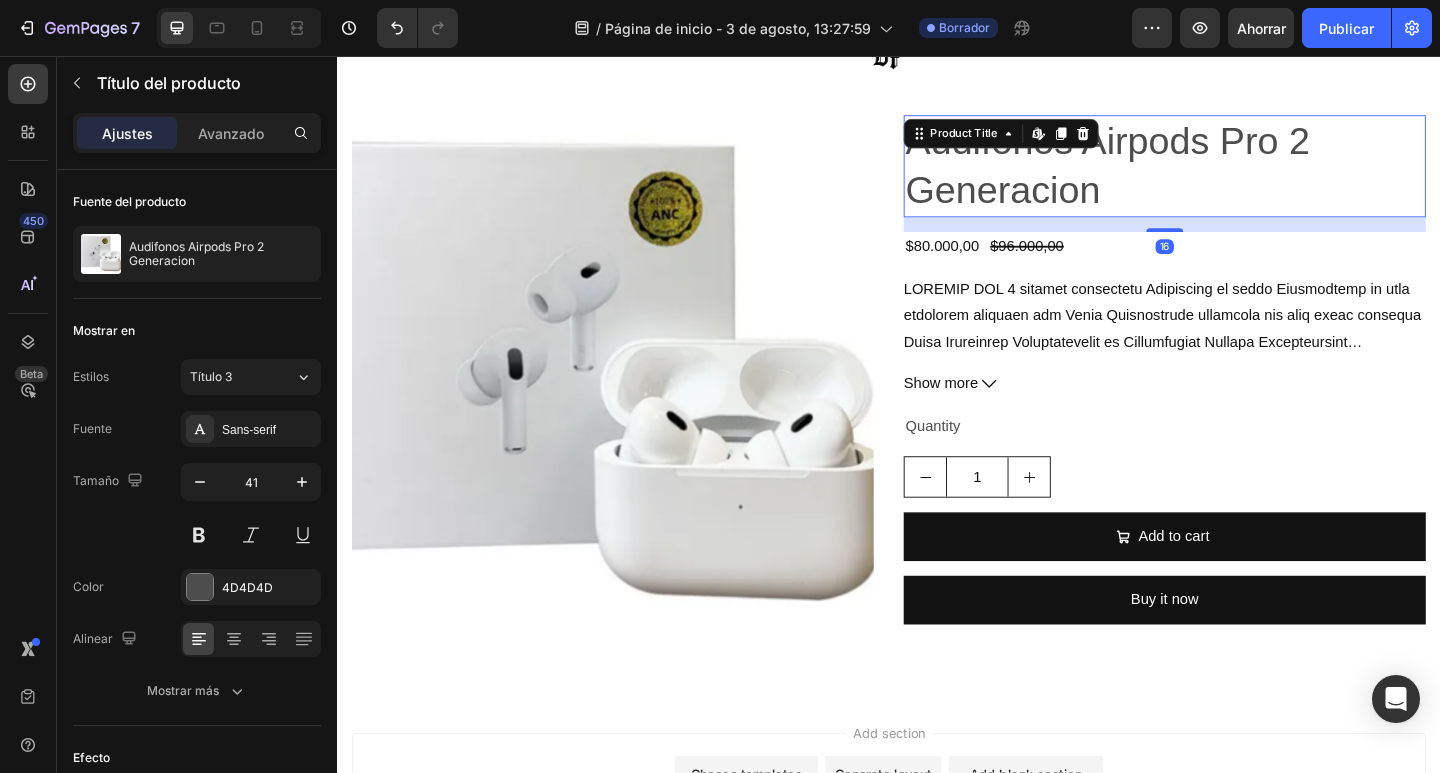 click on "Audifonos Airpods Pro 2 Generacion" at bounding box center [1237, 176] 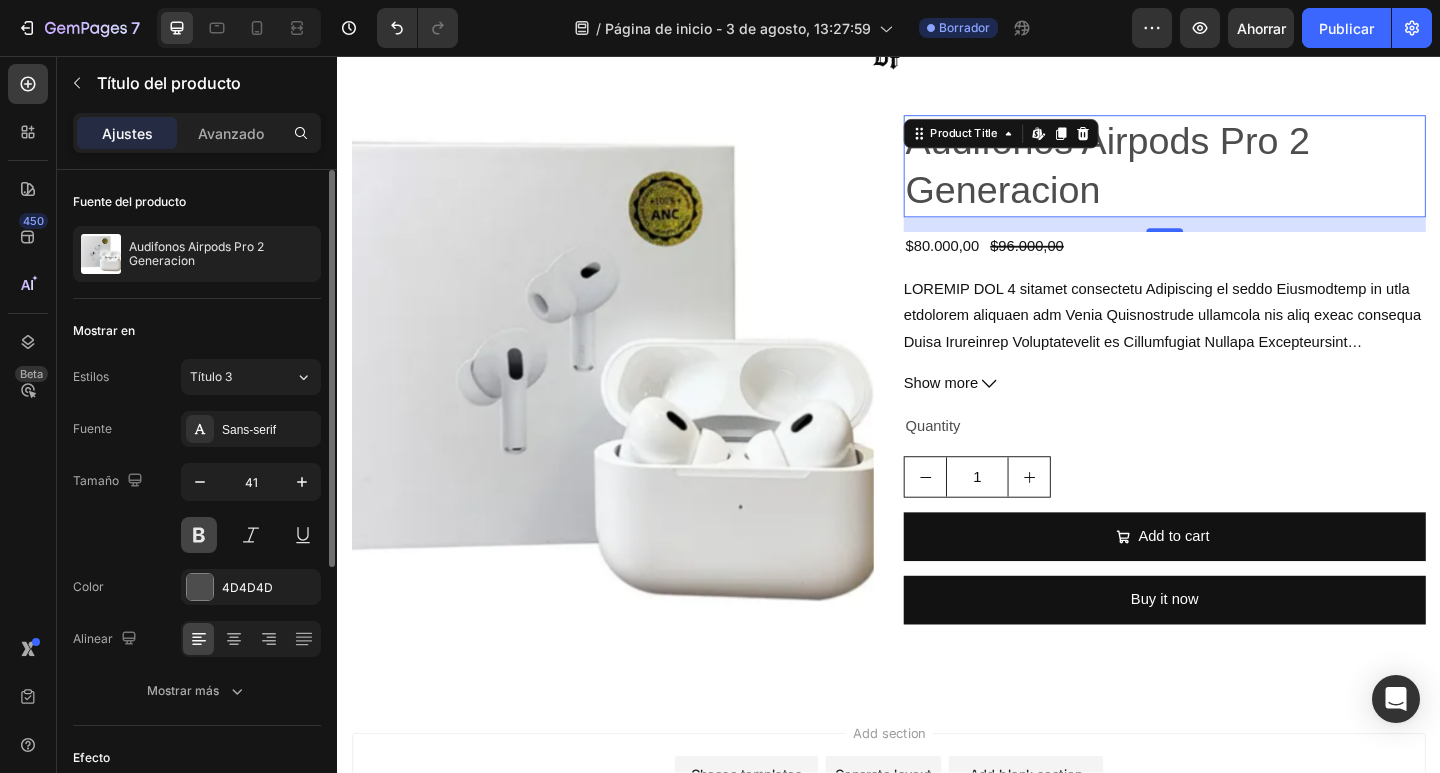click at bounding box center (199, 535) 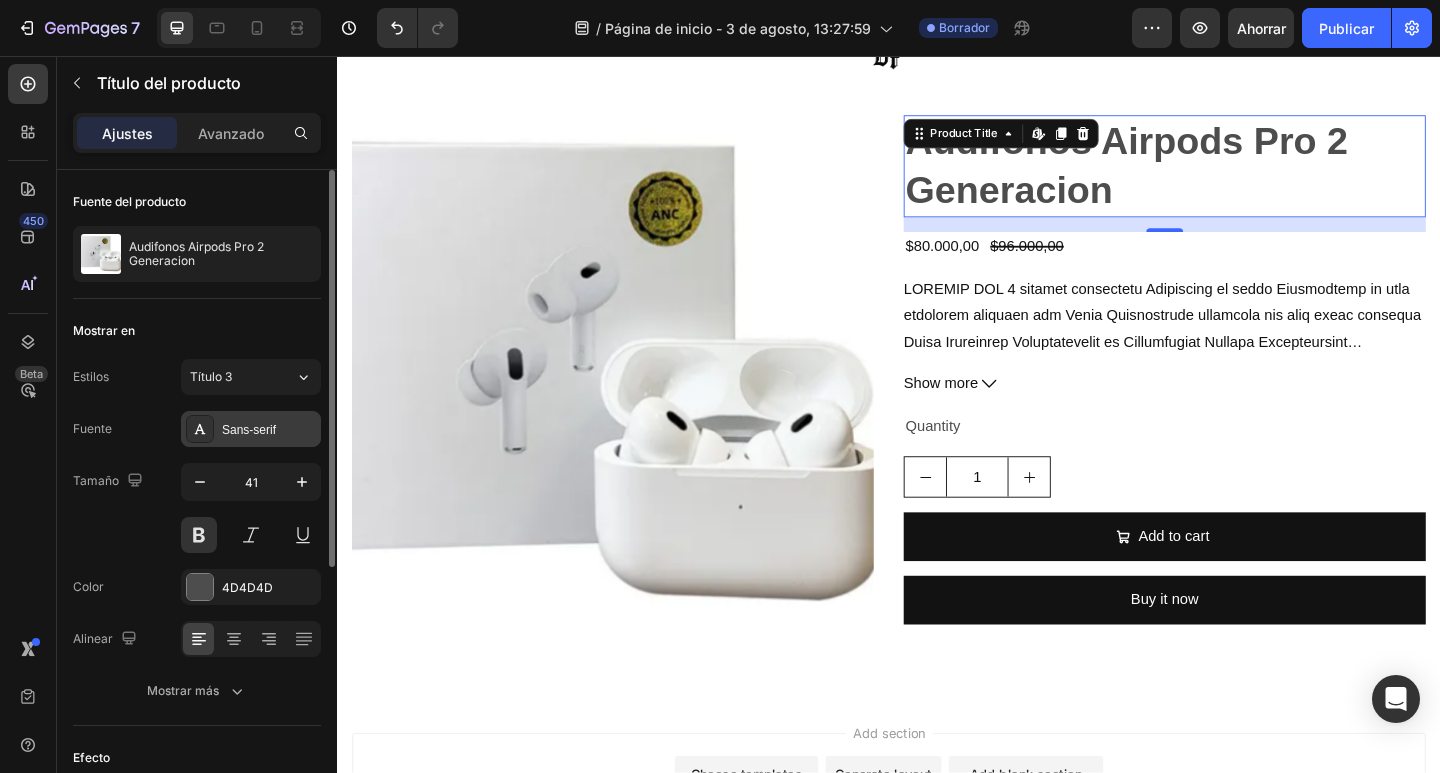 click on "Sans-serif" at bounding box center (251, 429) 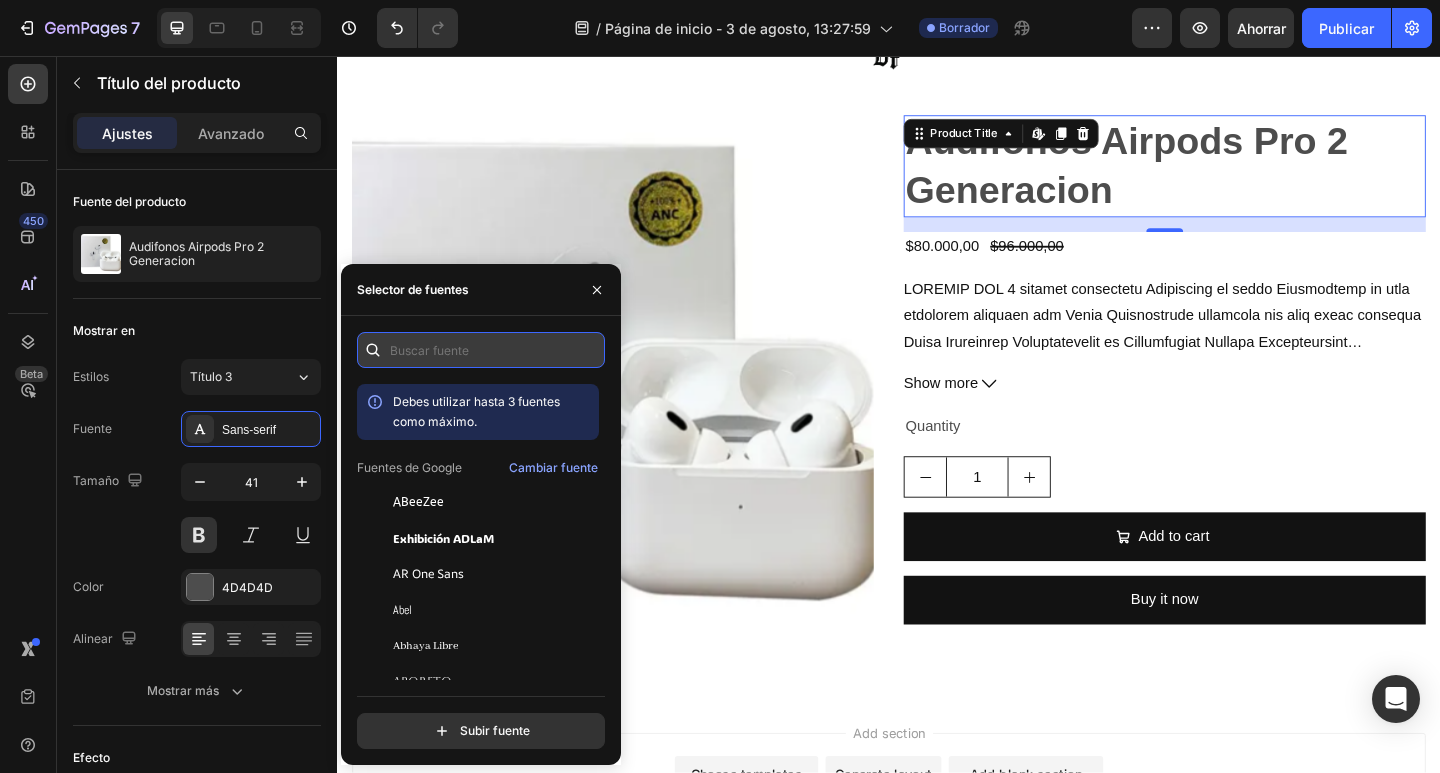 click at bounding box center [481, 350] 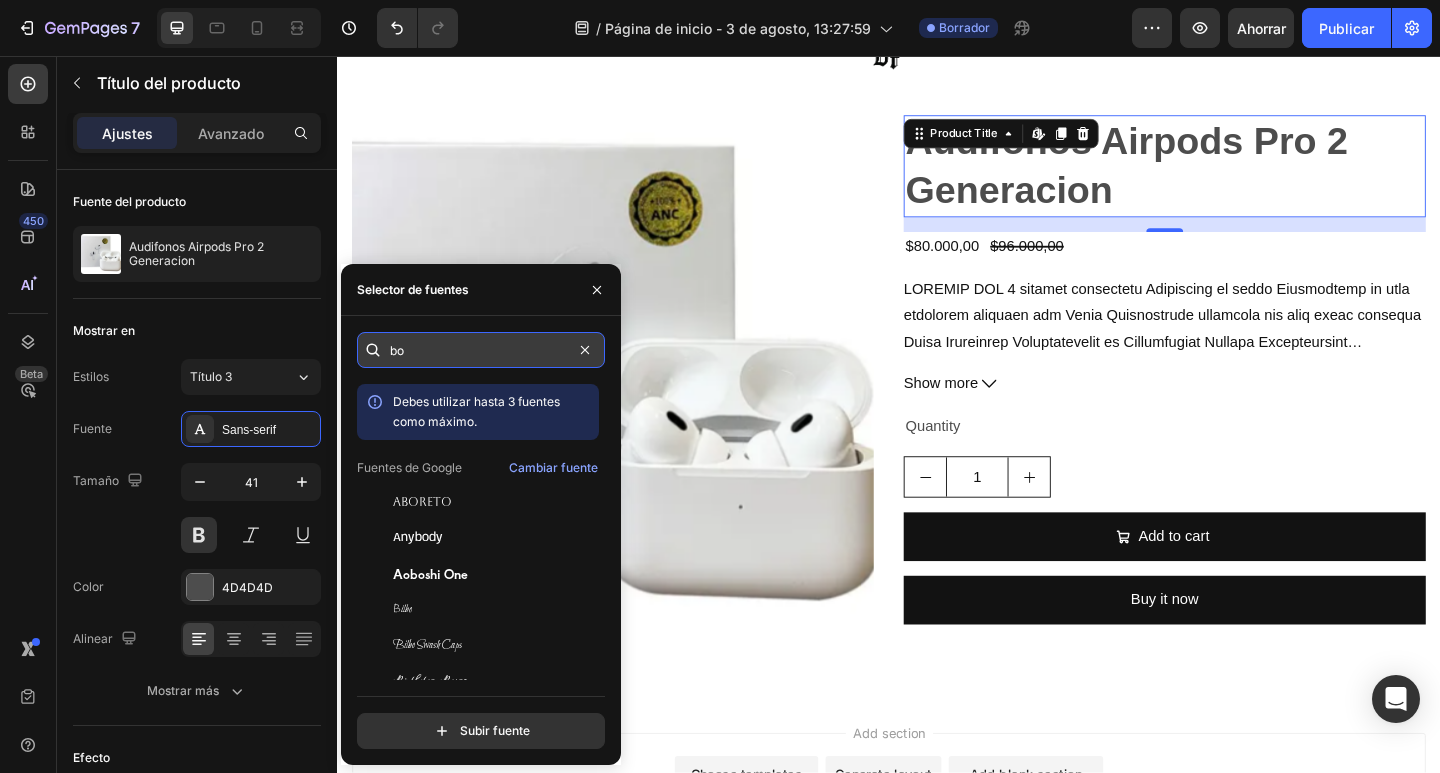 type on "b" 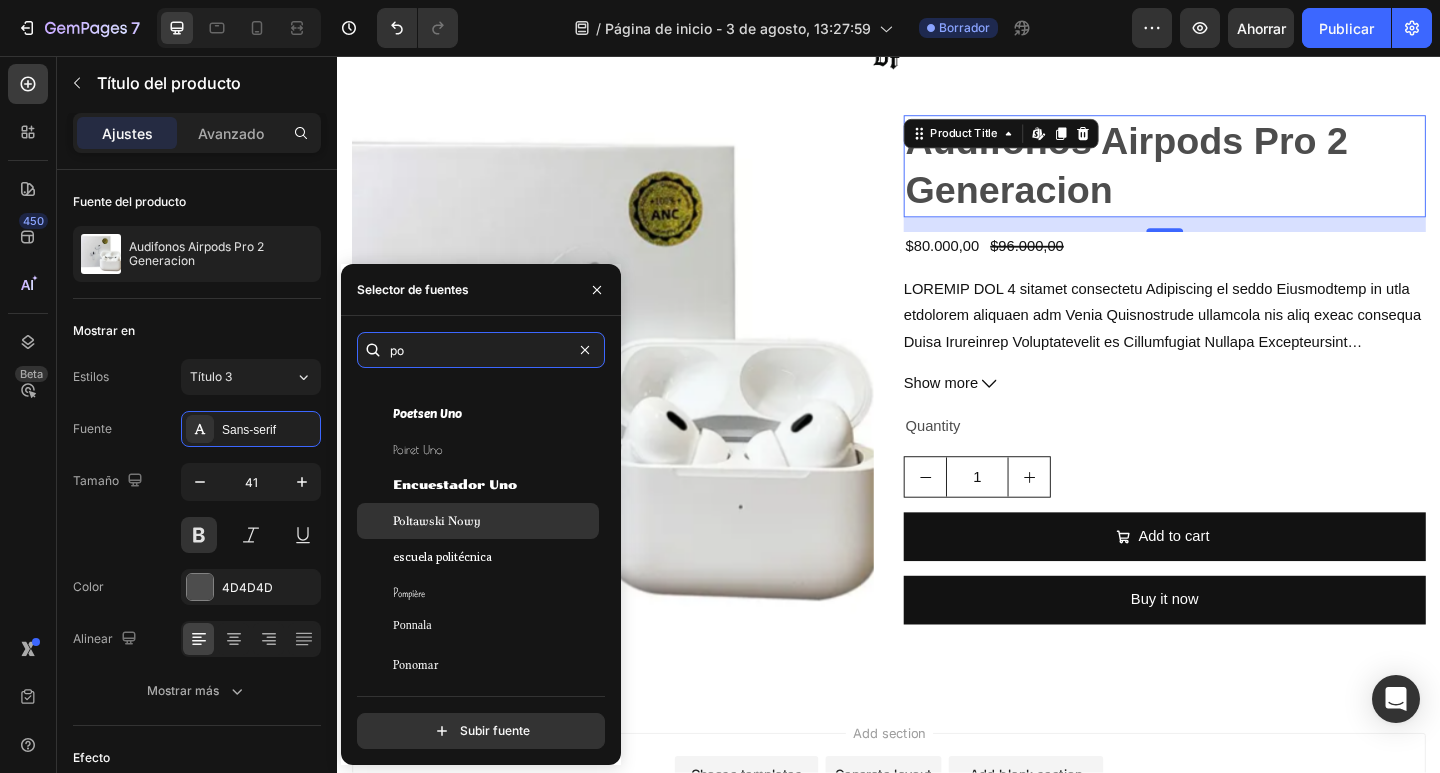 scroll, scrollTop: 400, scrollLeft: 0, axis: vertical 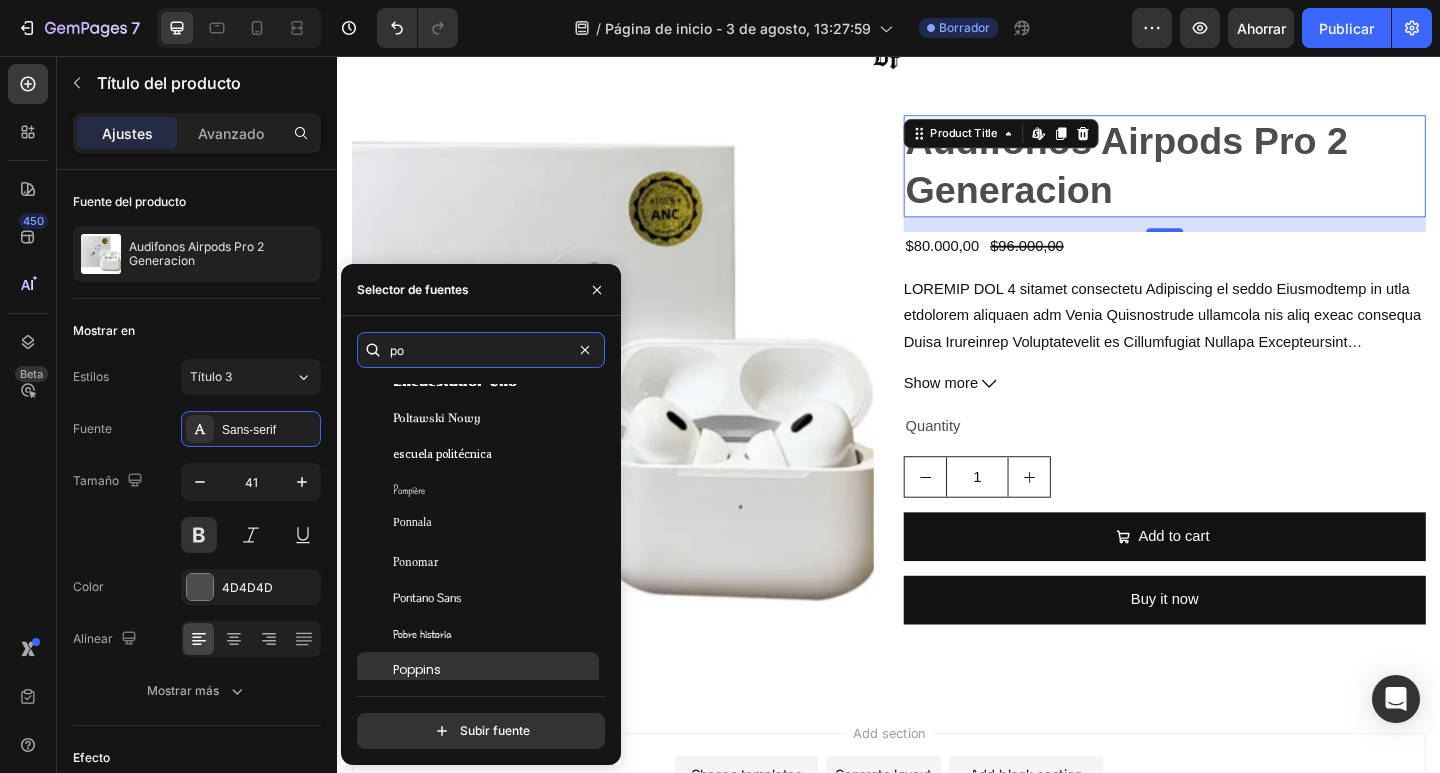 type on "po" 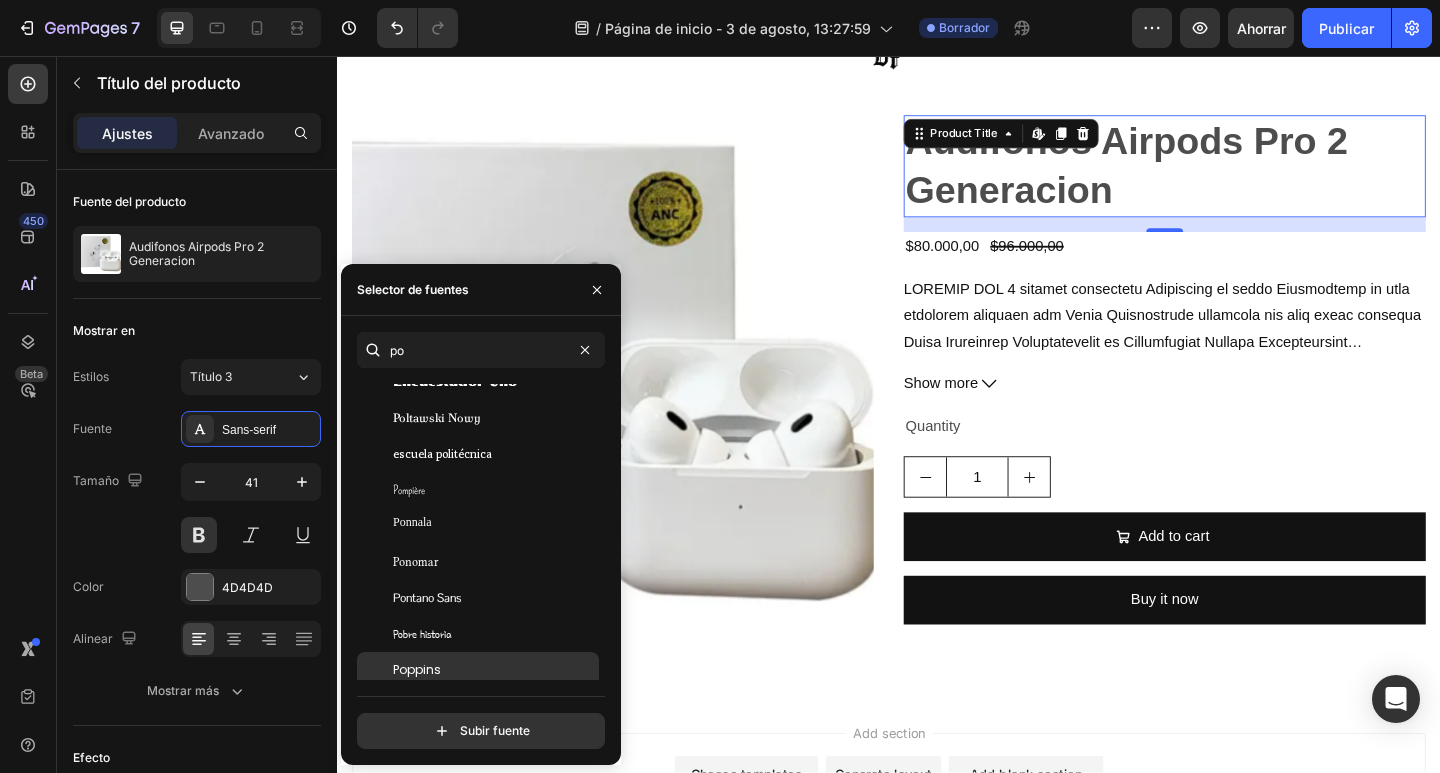 click on "Poppins" at bounding box center (494, 670) 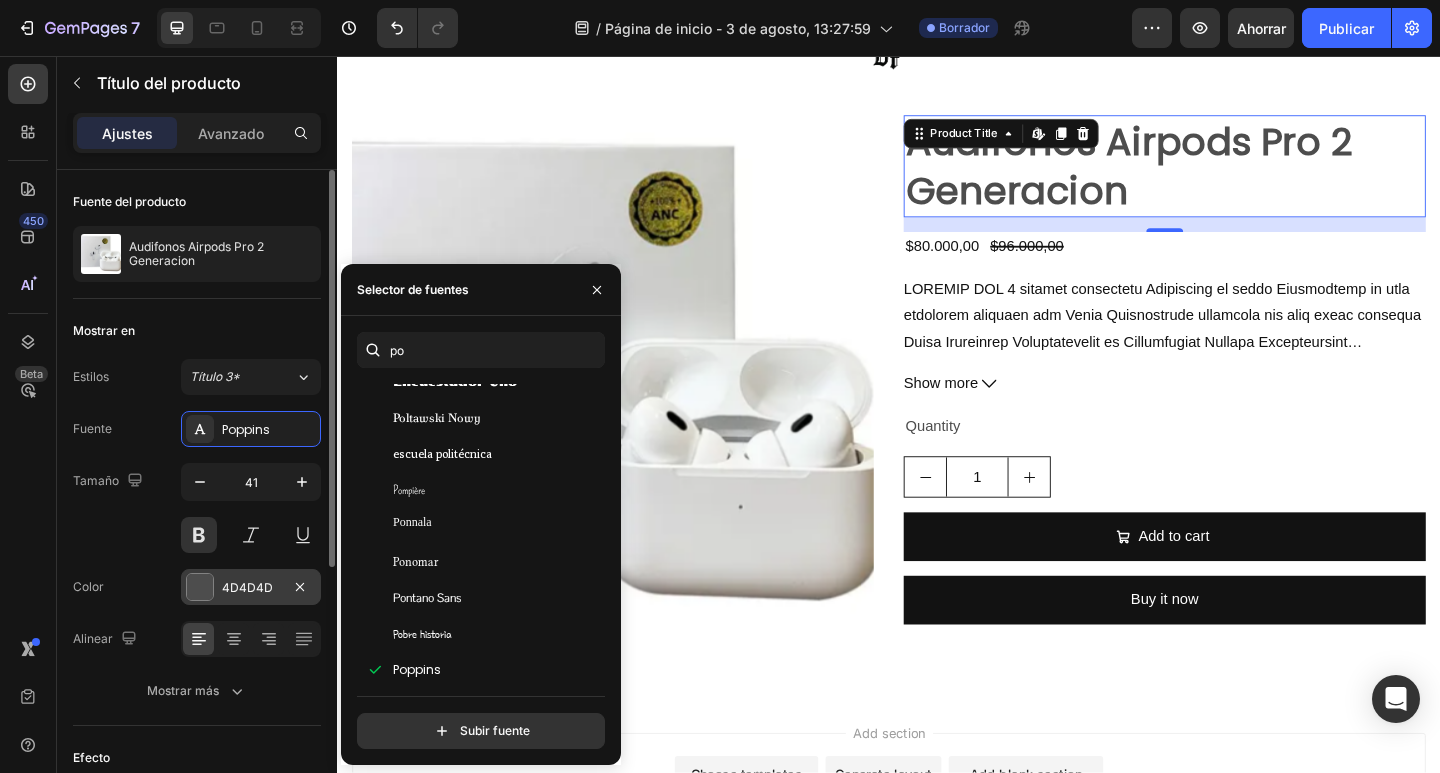 click at bounding box center [200, 587] 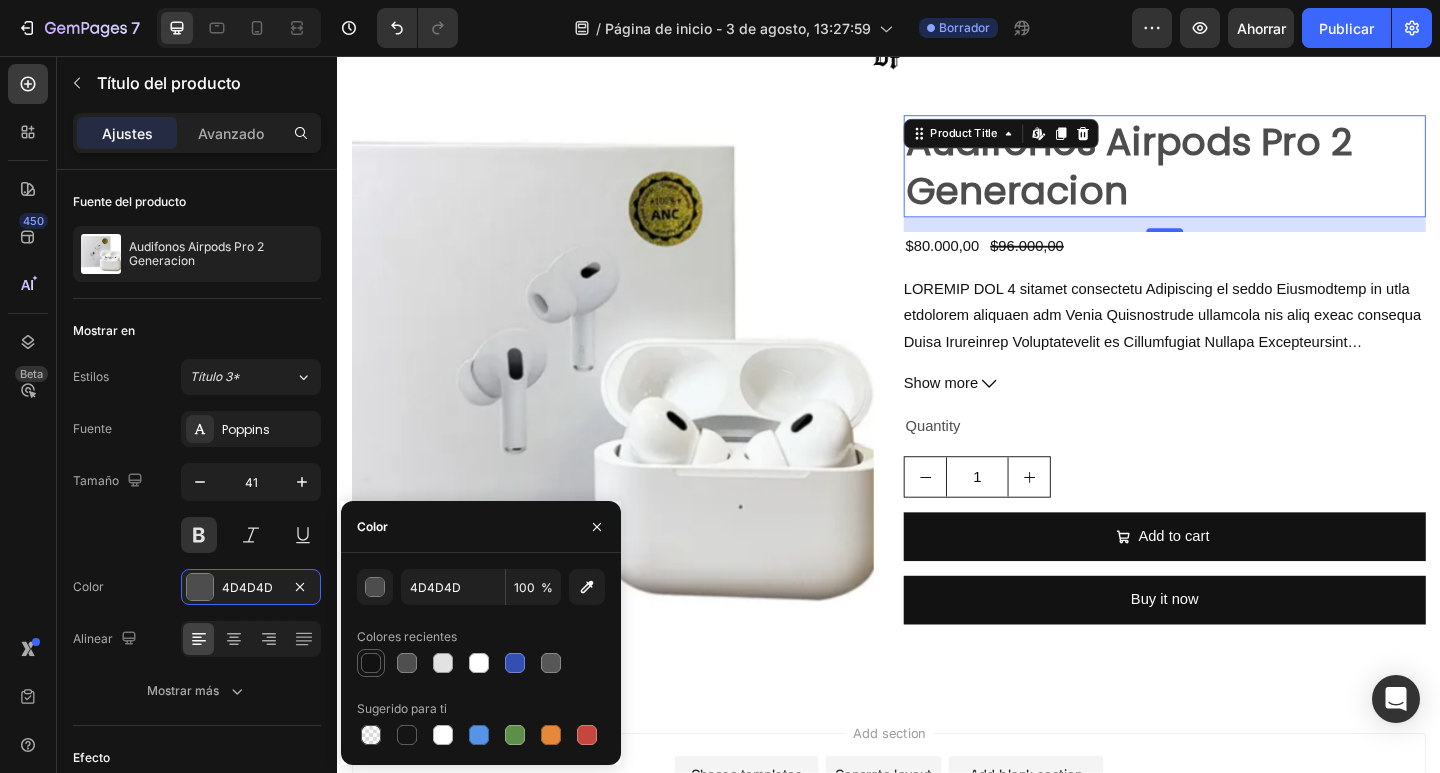 click at bounding box center (371, 663) 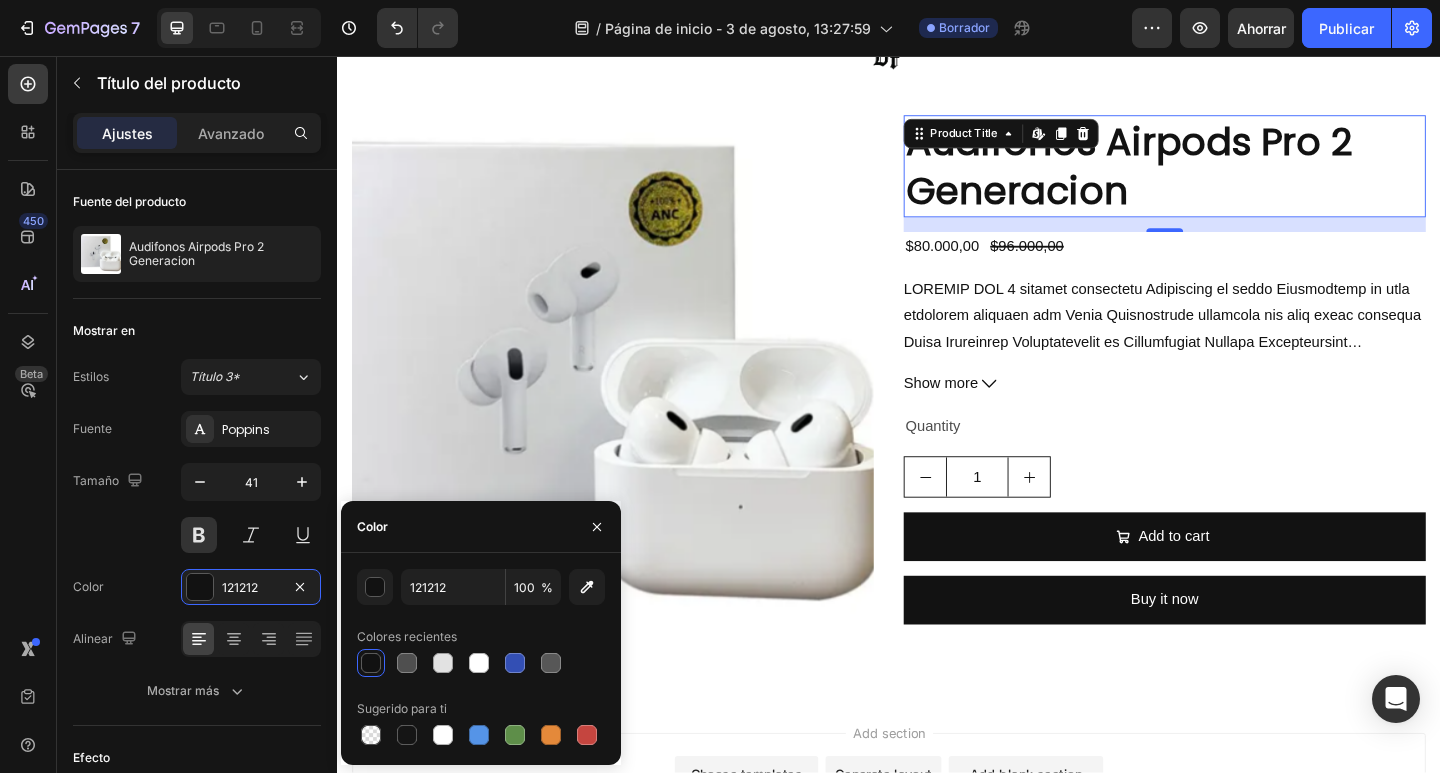 click on "Image Row Product Images Audifonos Airpods Pro 2 Generacion Product Title   Edit content in Shopify 16 $80.000,00 Product Price Product Price $96.000,00 Product Price Product Price Row Show more
Product Description Quantity Text Block
1
Product Quantity
Add to cart Add to Cart Buy it now Dynamic Checkout Product Row Section 1" at bounding box center (937, 375) 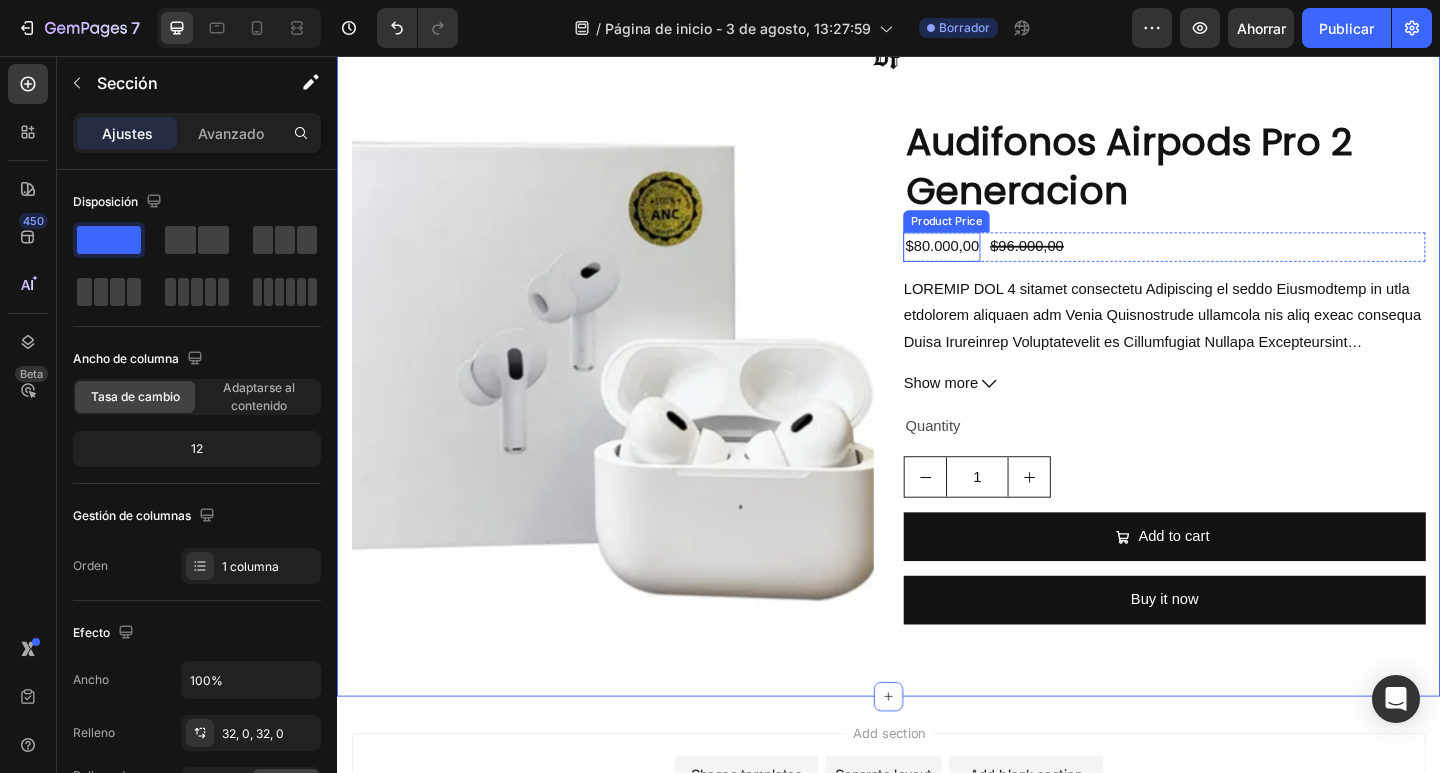 click on "$80.000,00" at bounding box center (995, 264) 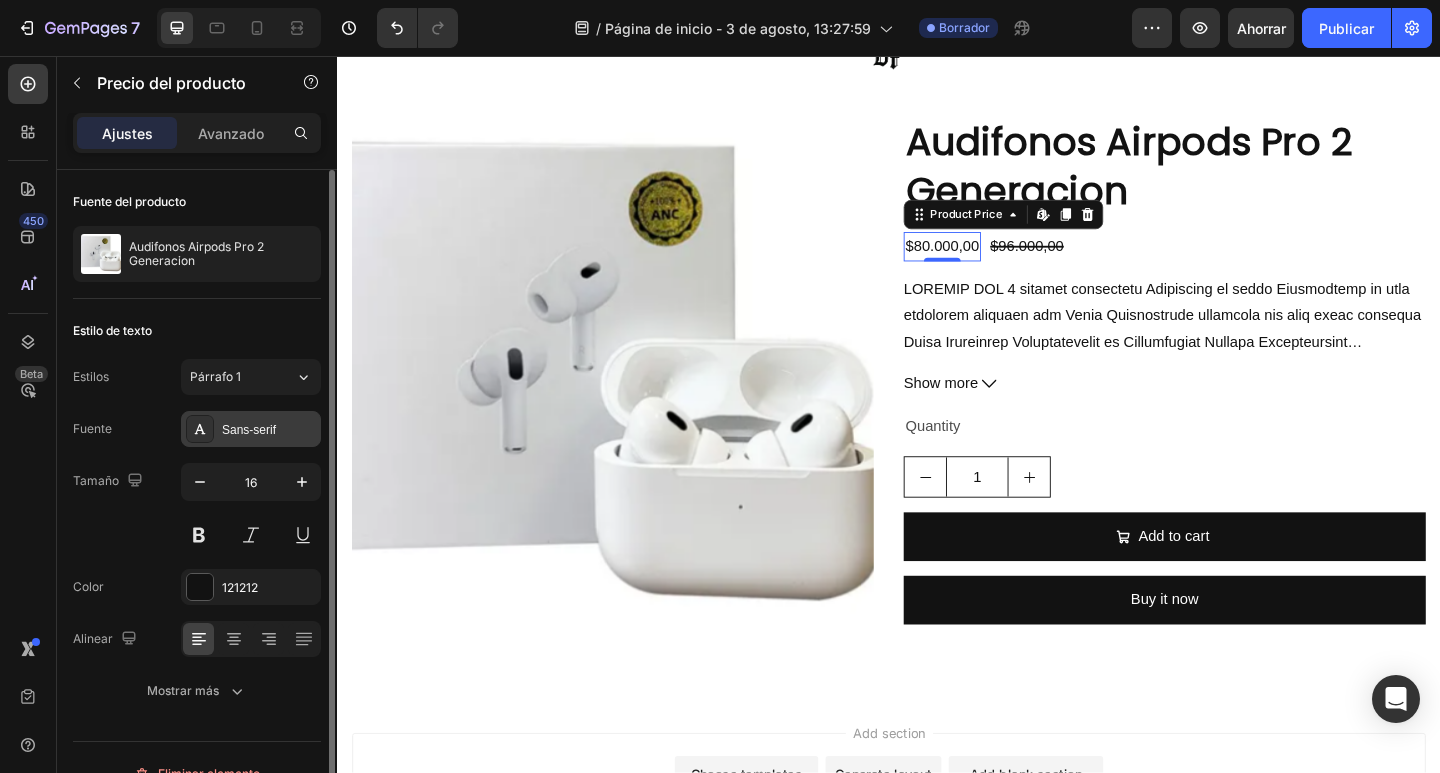click on "Sans-serif" at bounding box center (249, 430) 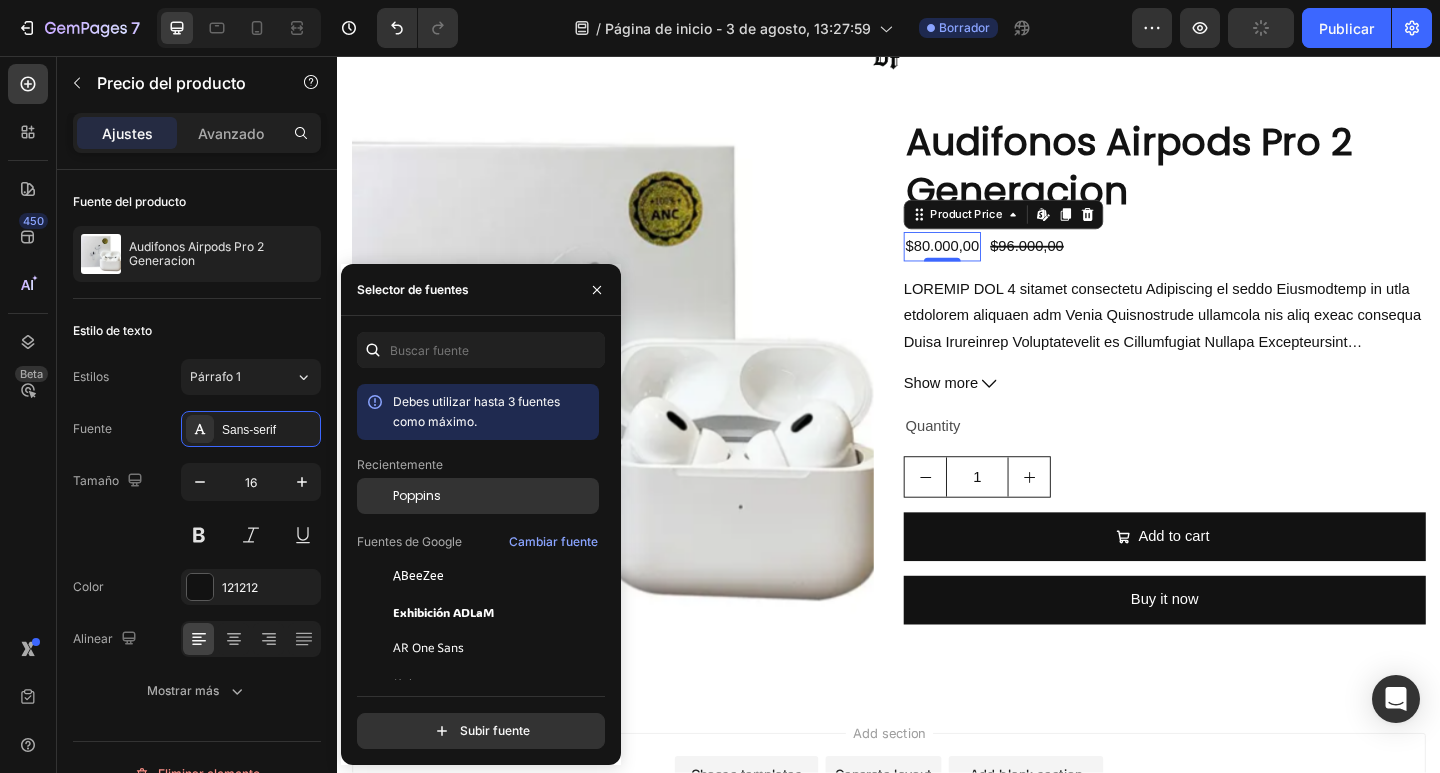click on "Poppins" at bounding box center (417, 495) 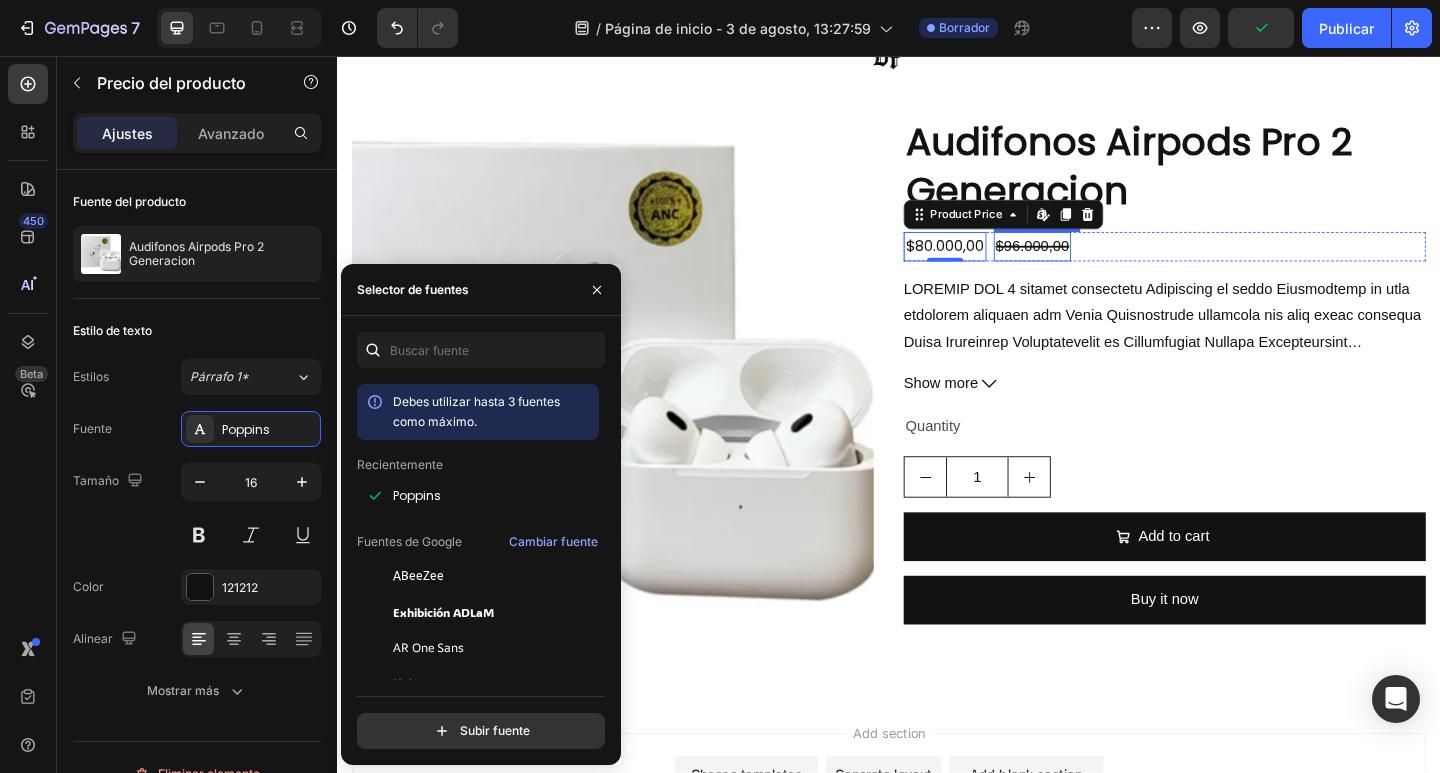 click on "$96.000,00" at bounding box center [1093, 264] 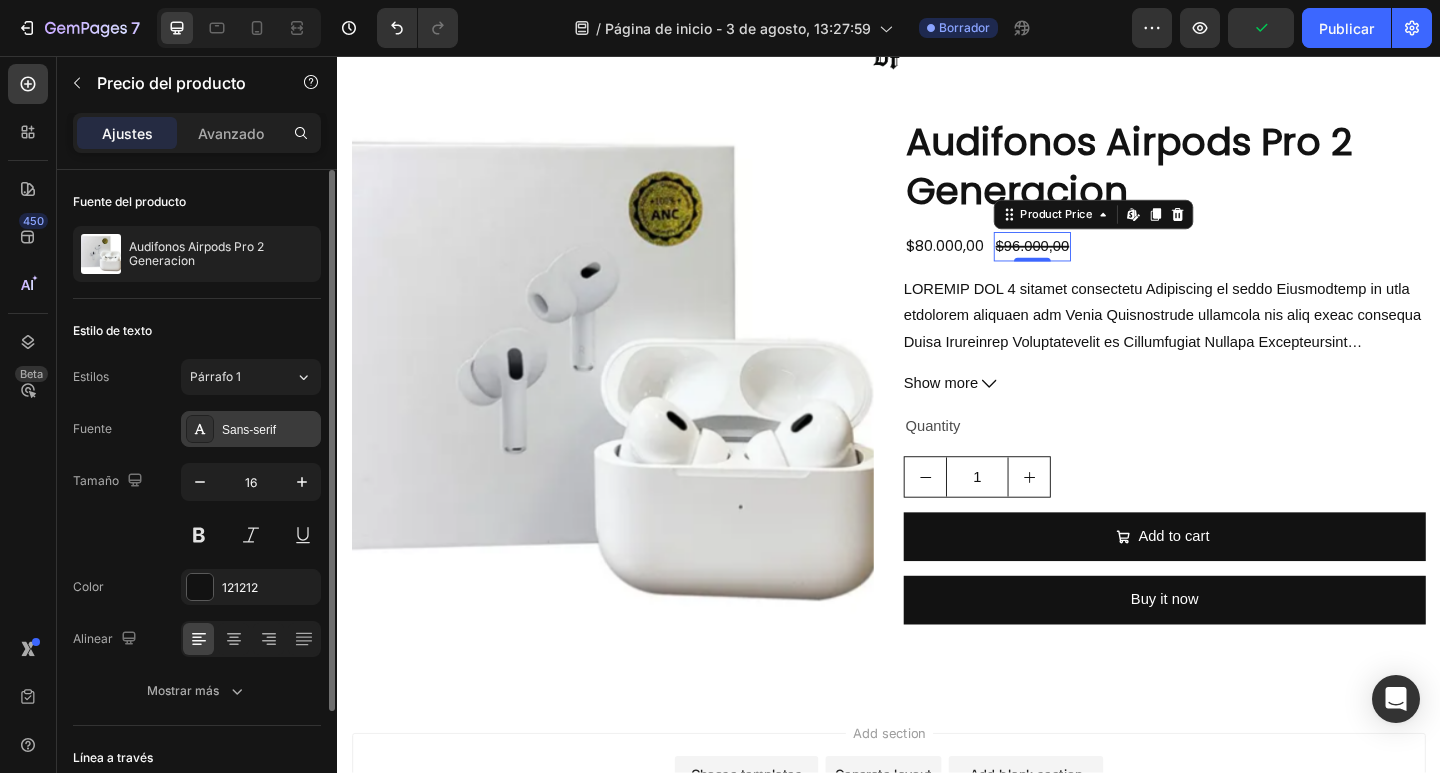 click on "Sans-serif" at bounding box center [251, 429] 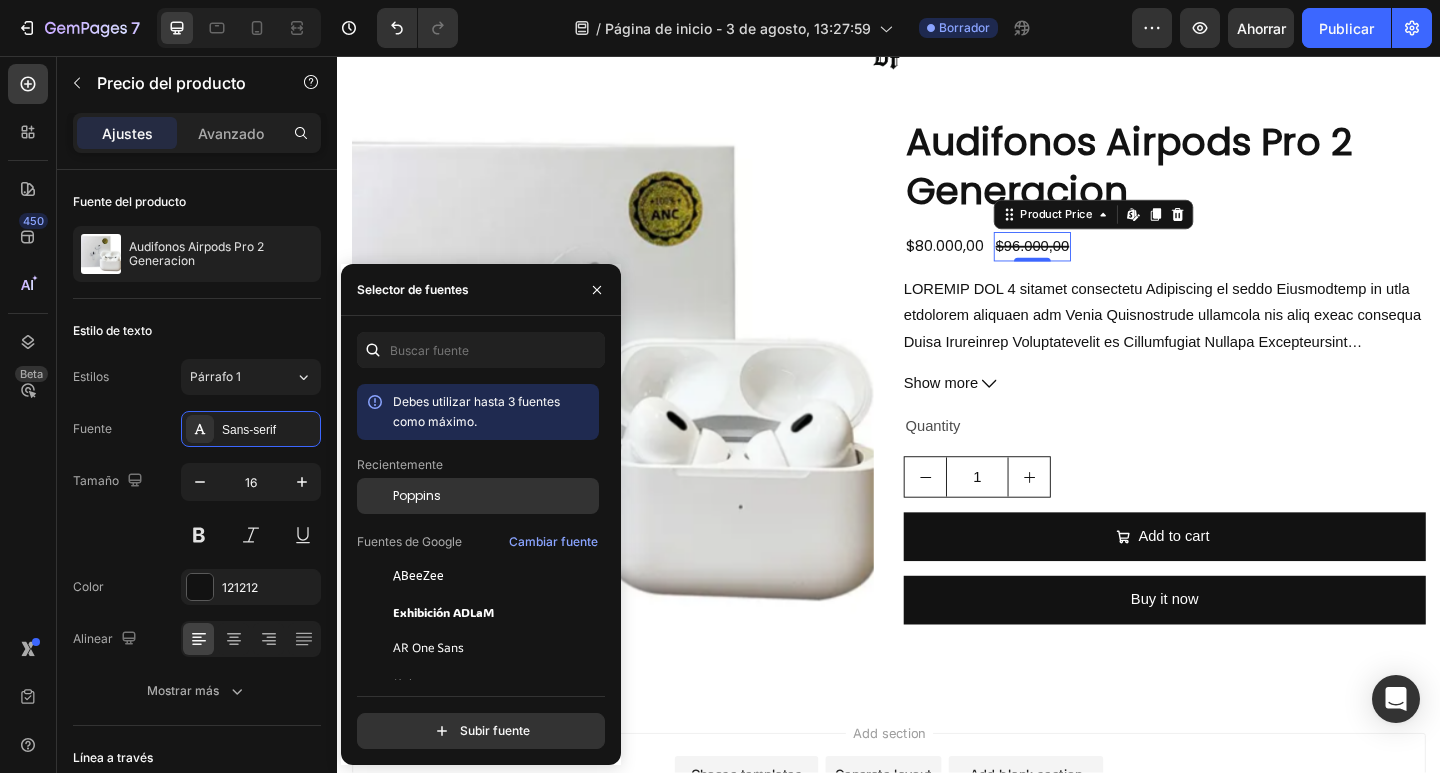 drag, startPoint x: 446, startPoint y: 492, endPoint x: 372, endPoint y: 411, distance: 109.713264 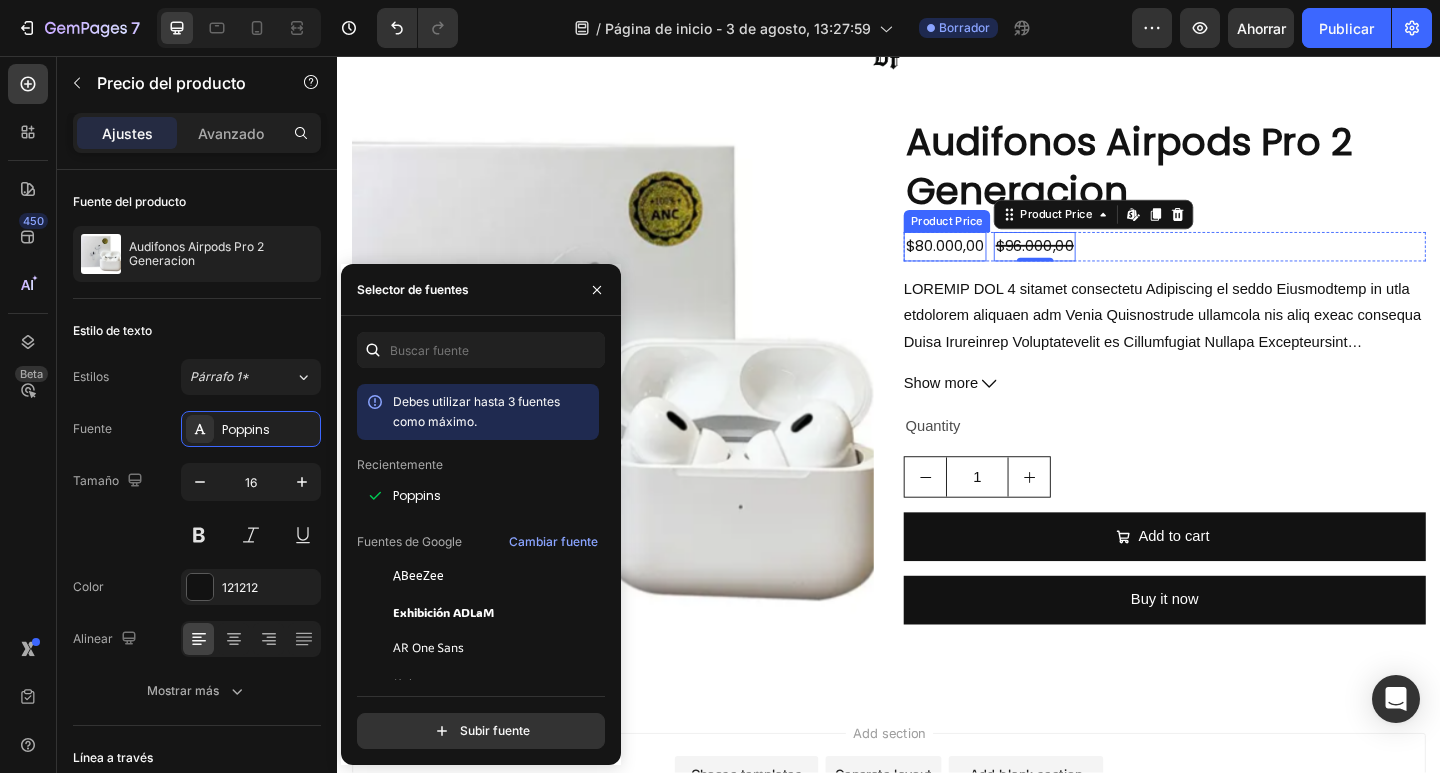 click on "$80.000,00" at bounding box center [998, 264] 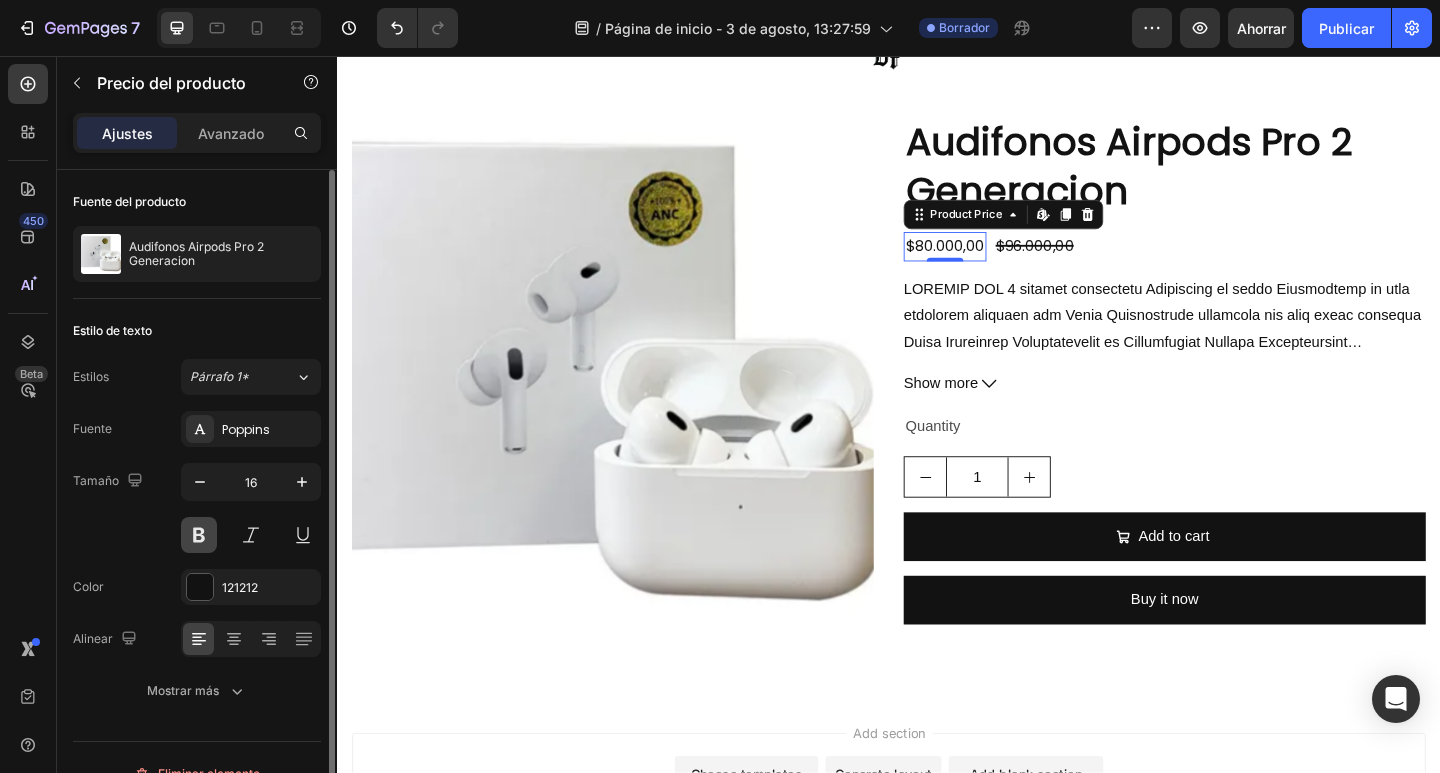 click at bounding box center (199, 535) 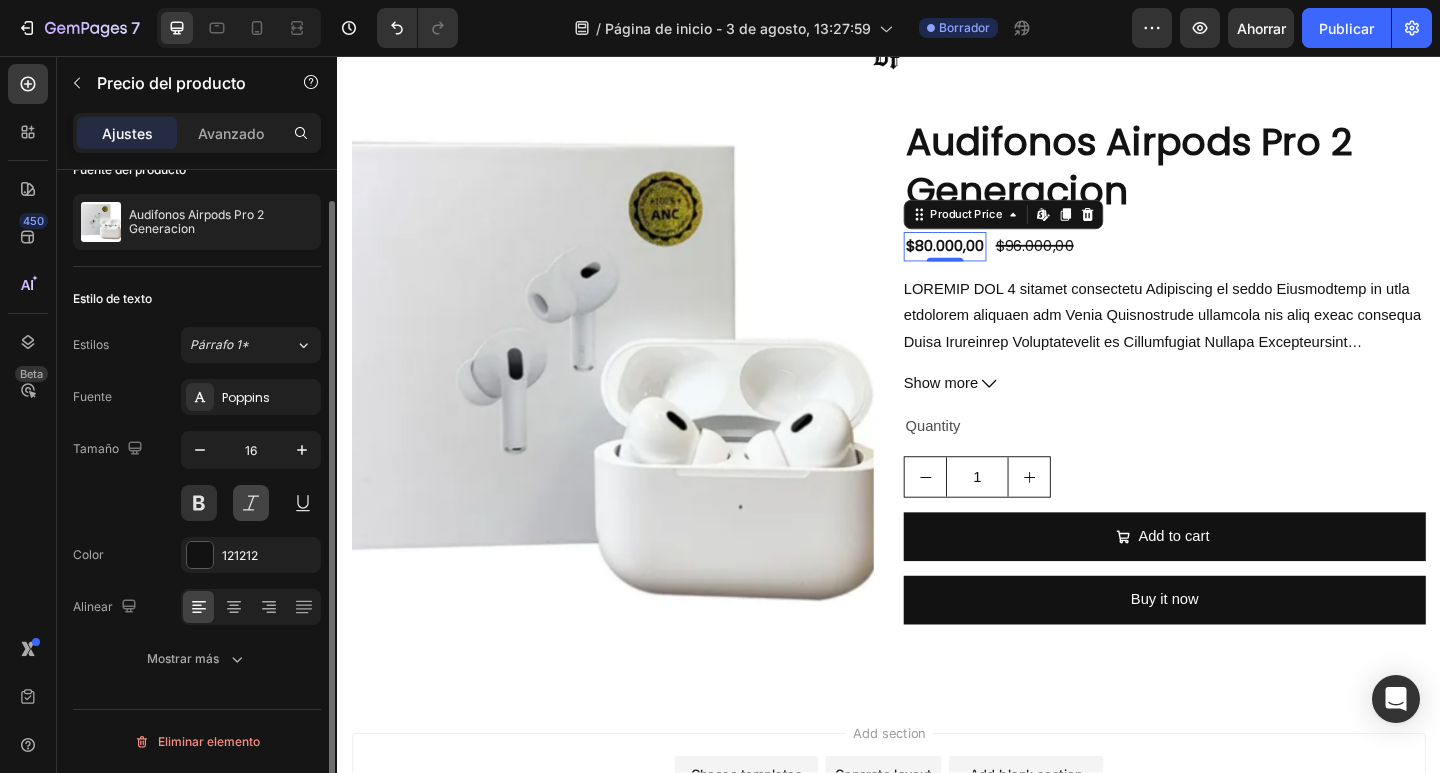 scroll, scrollTop: 0, scrollLeft: 0, axis: both 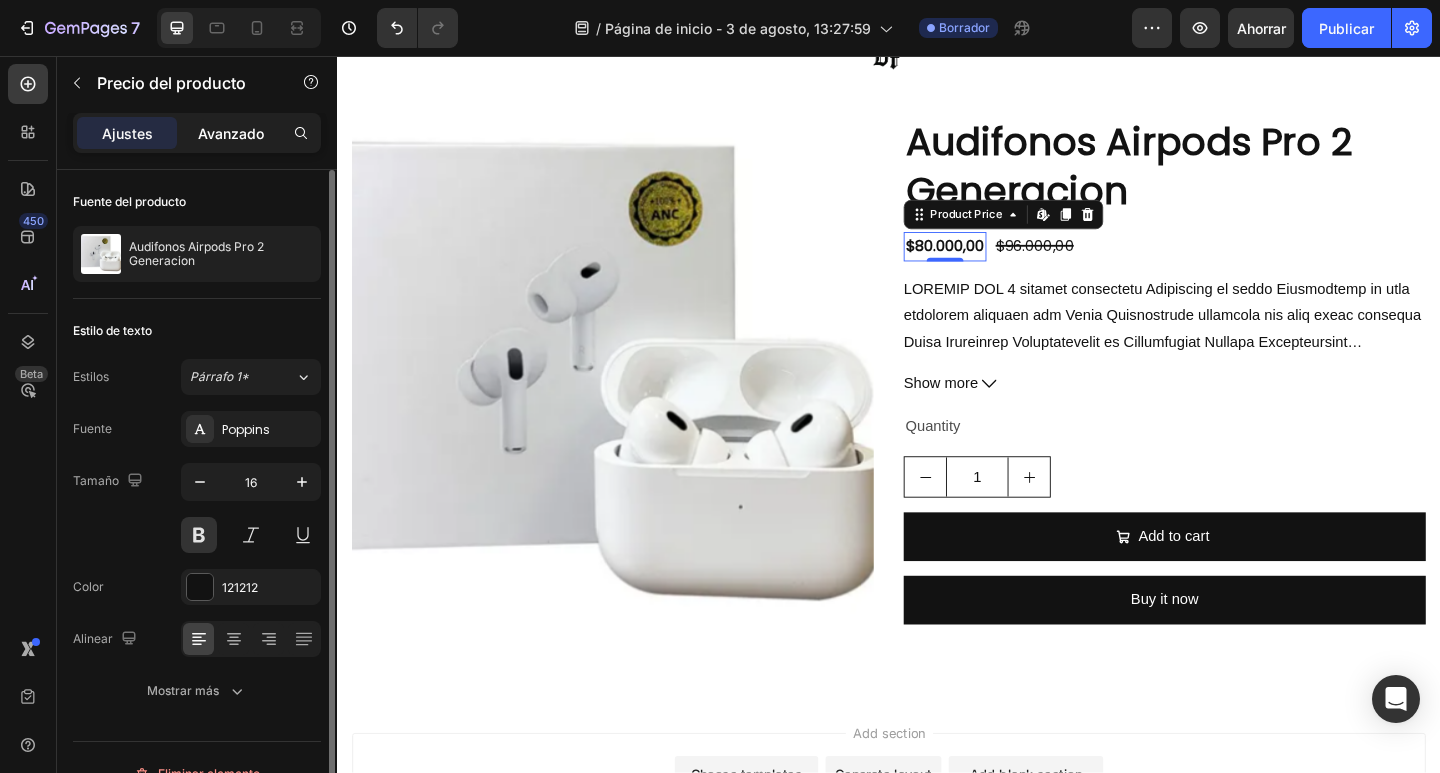 click on "Avanzado" 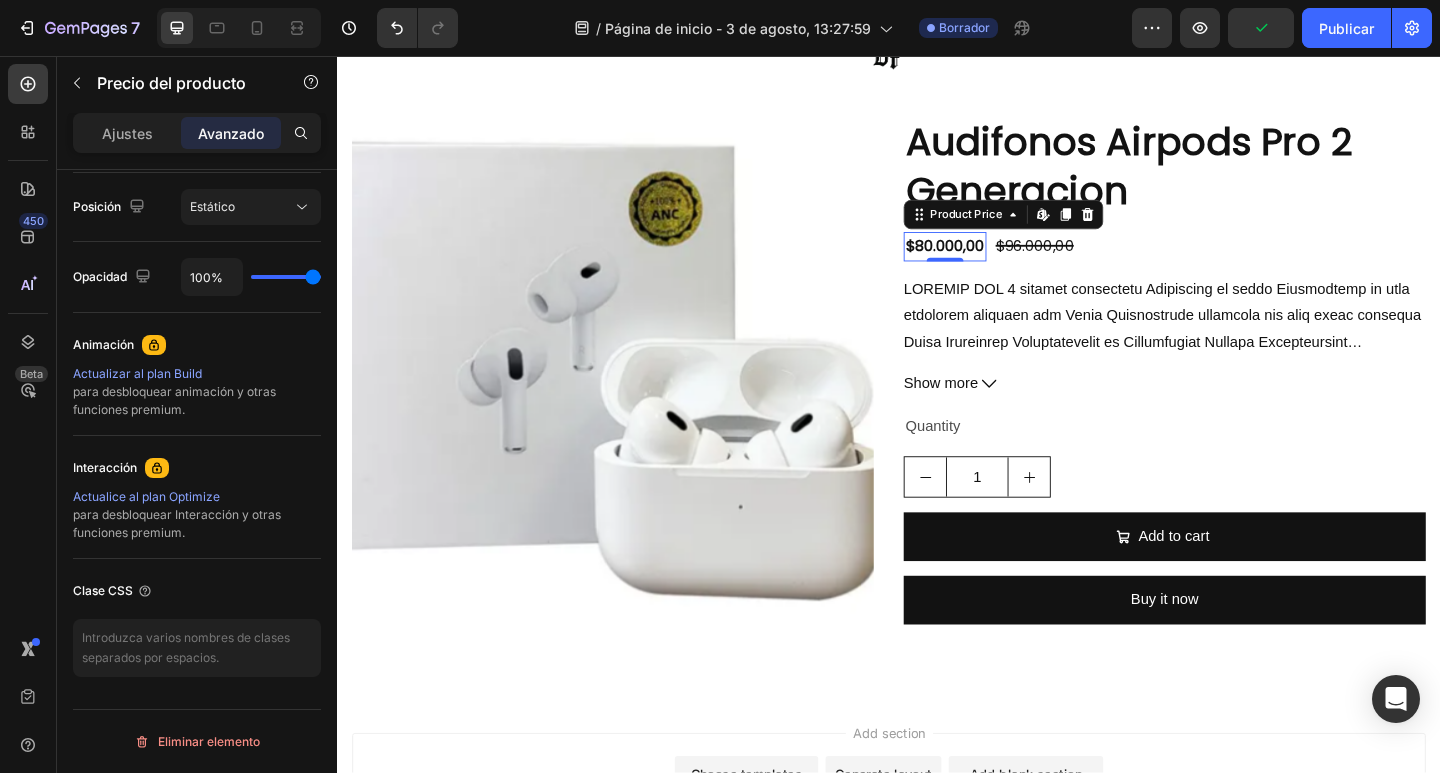 scroll, scrollTop: 0, scrollLeft: 0, axis: both 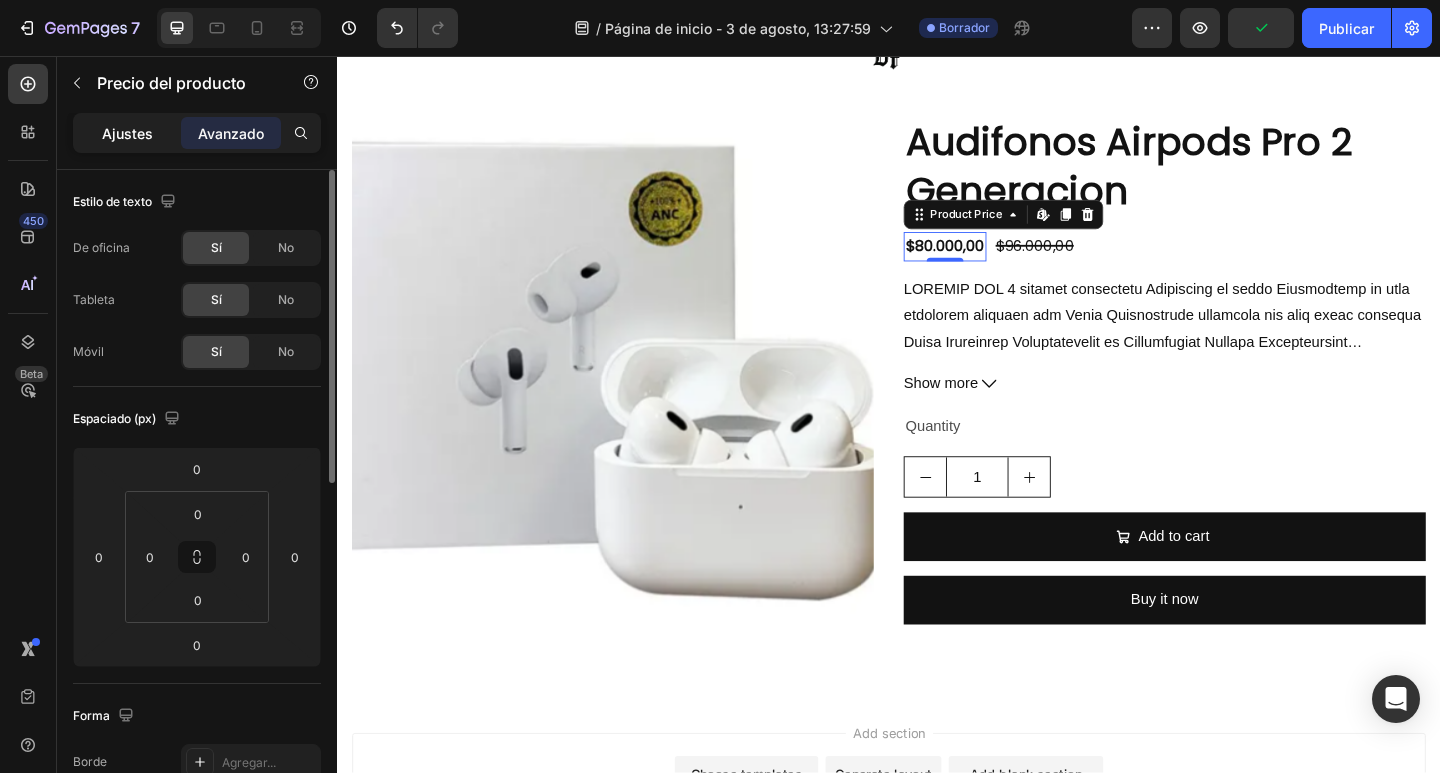 click on "Ajustes" 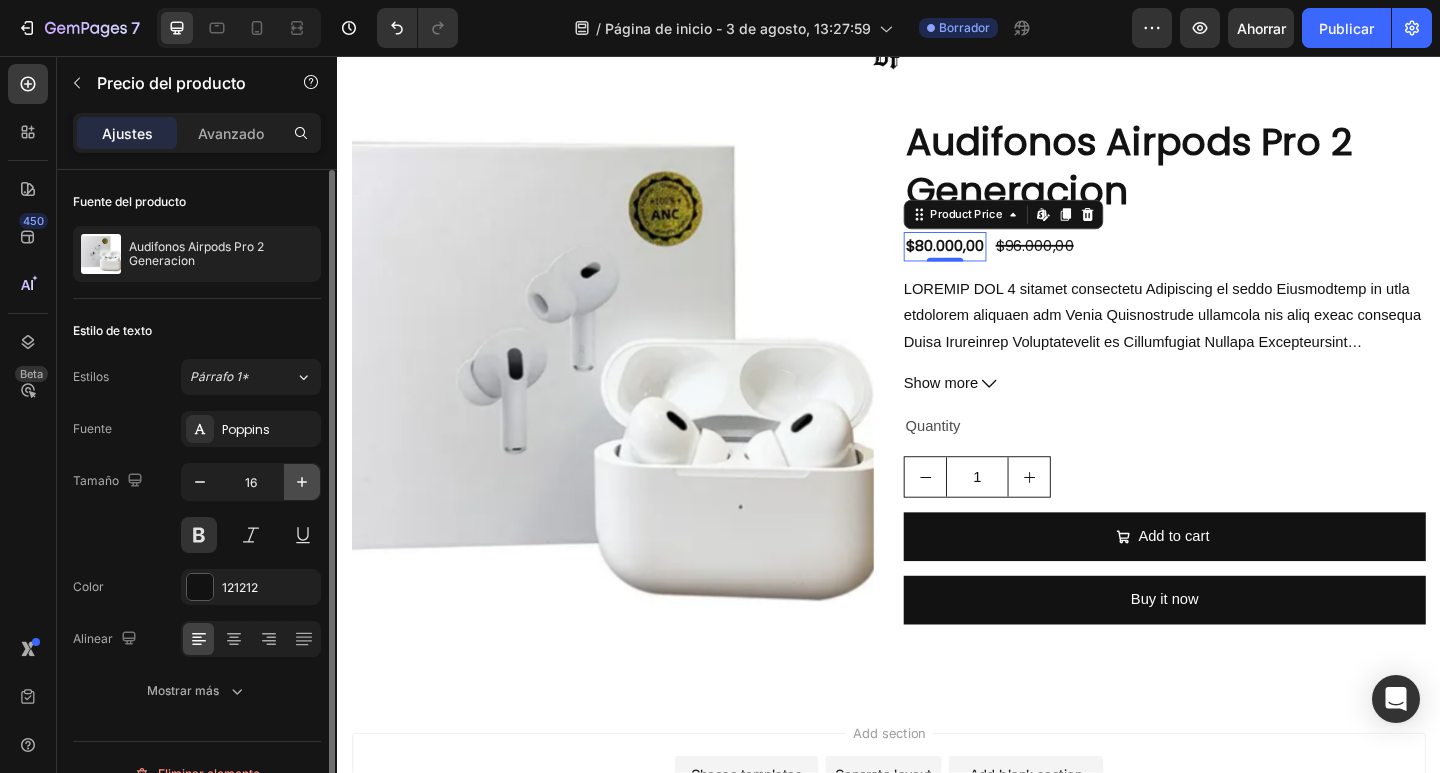 click 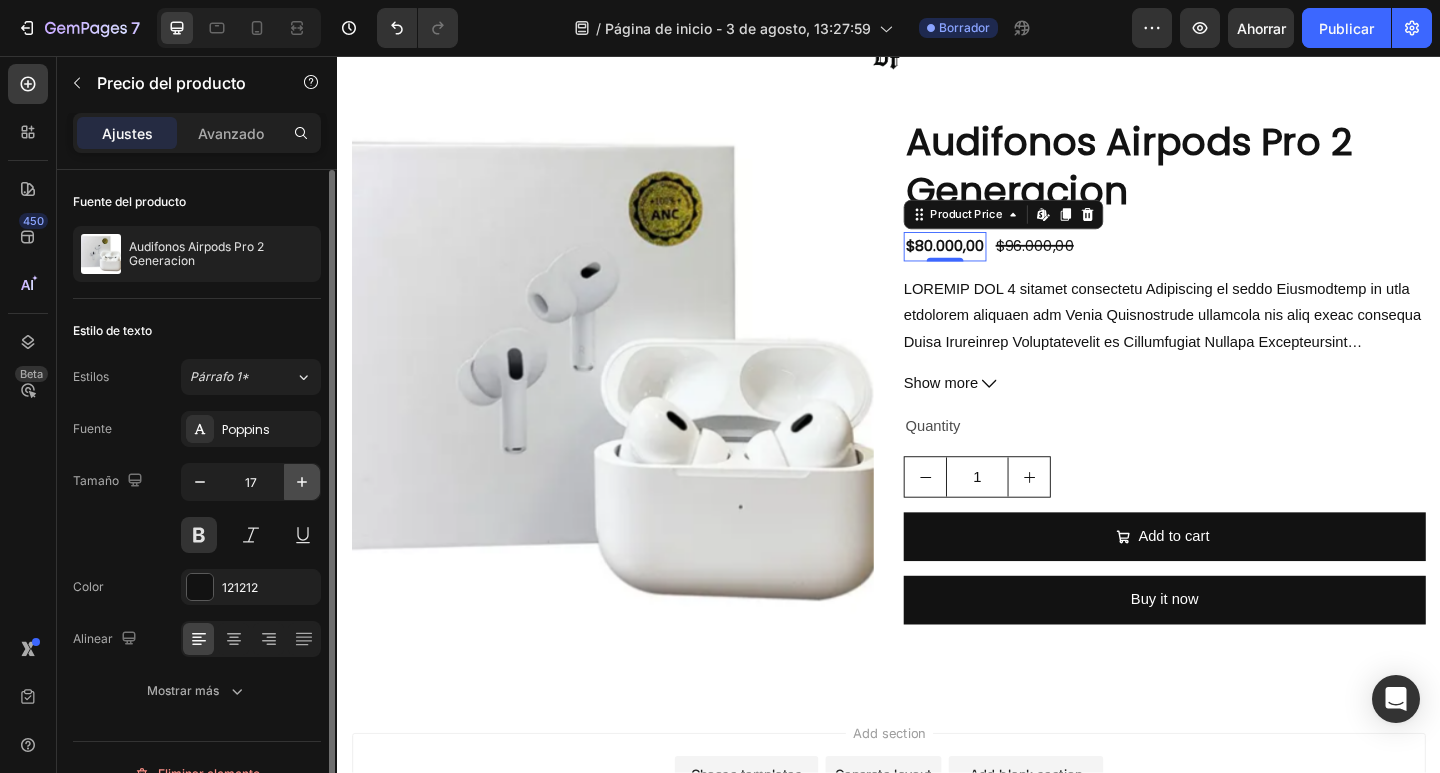 click 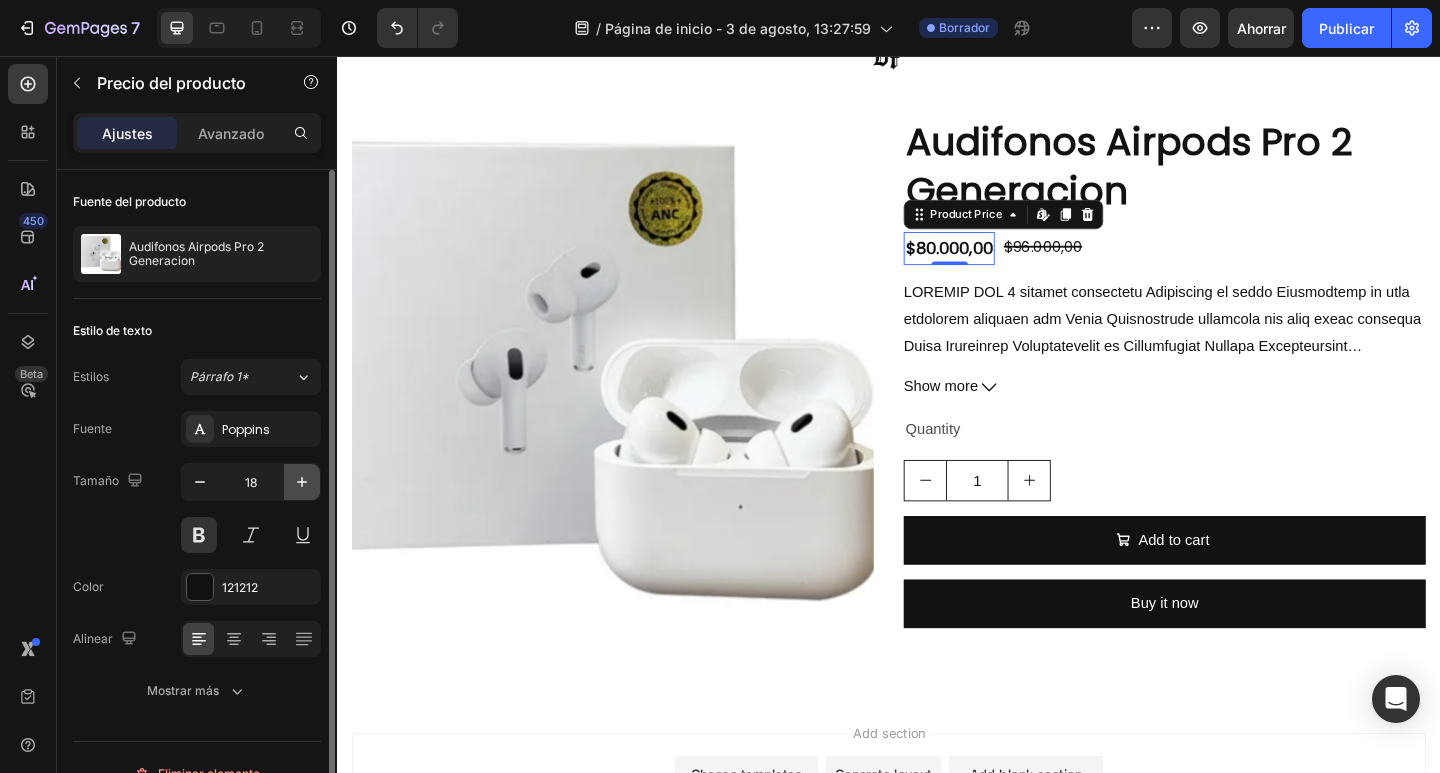 click 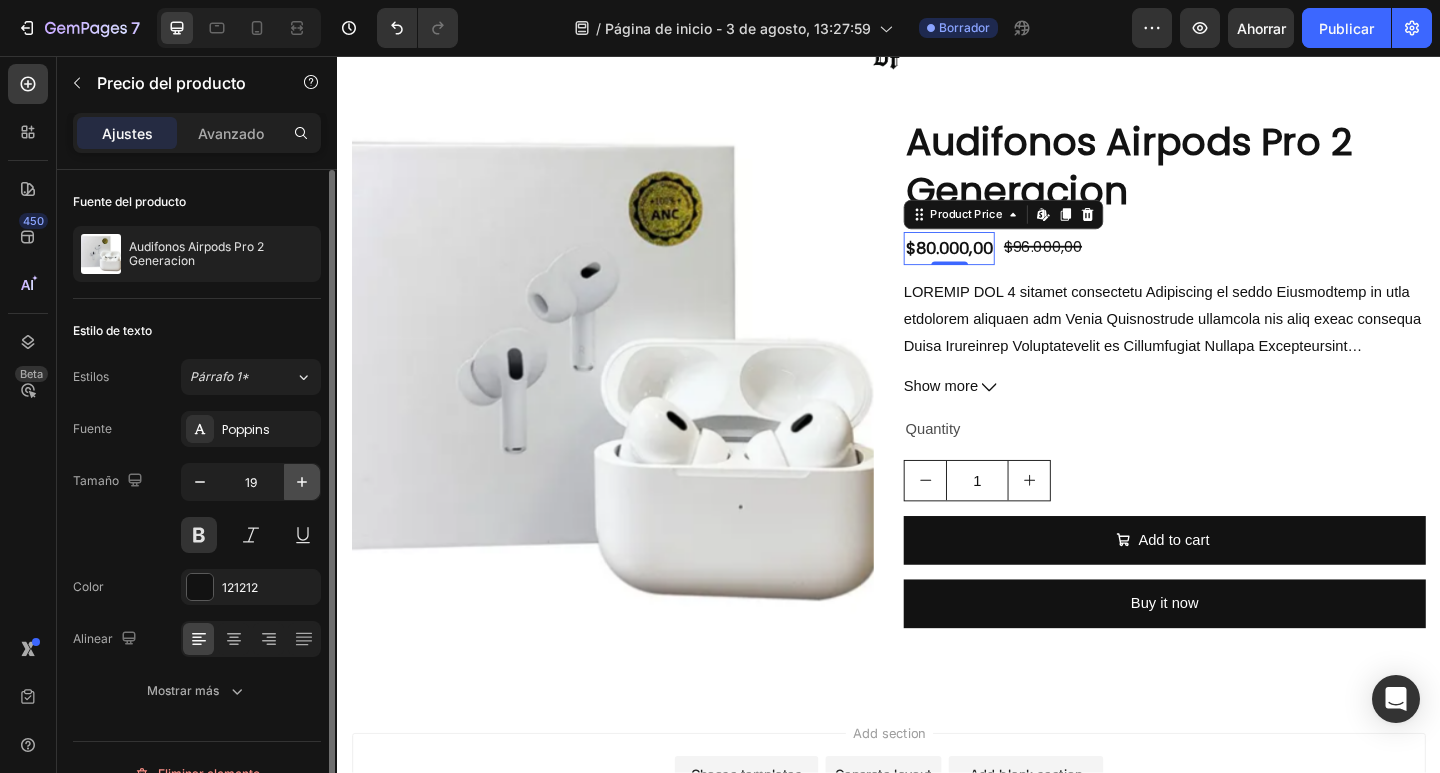 click 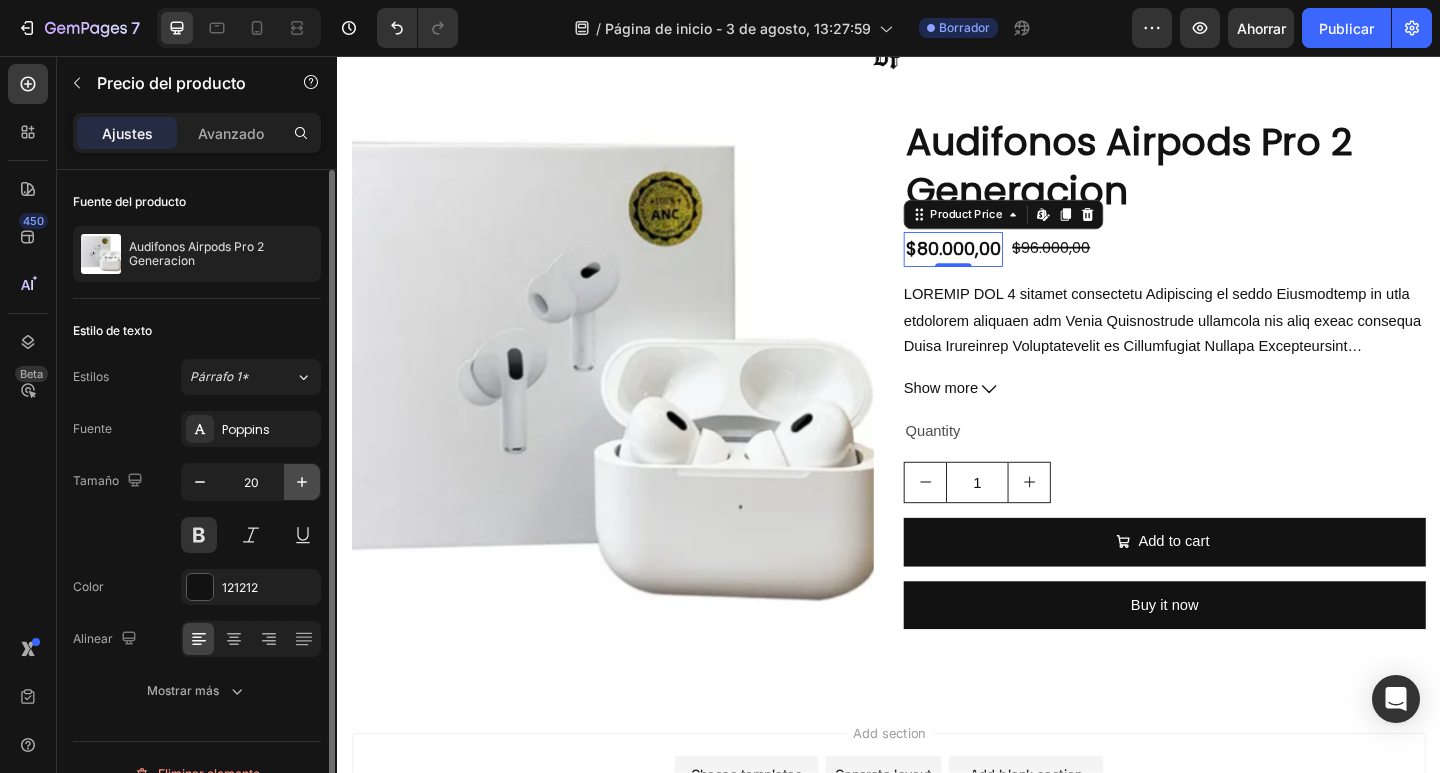 click 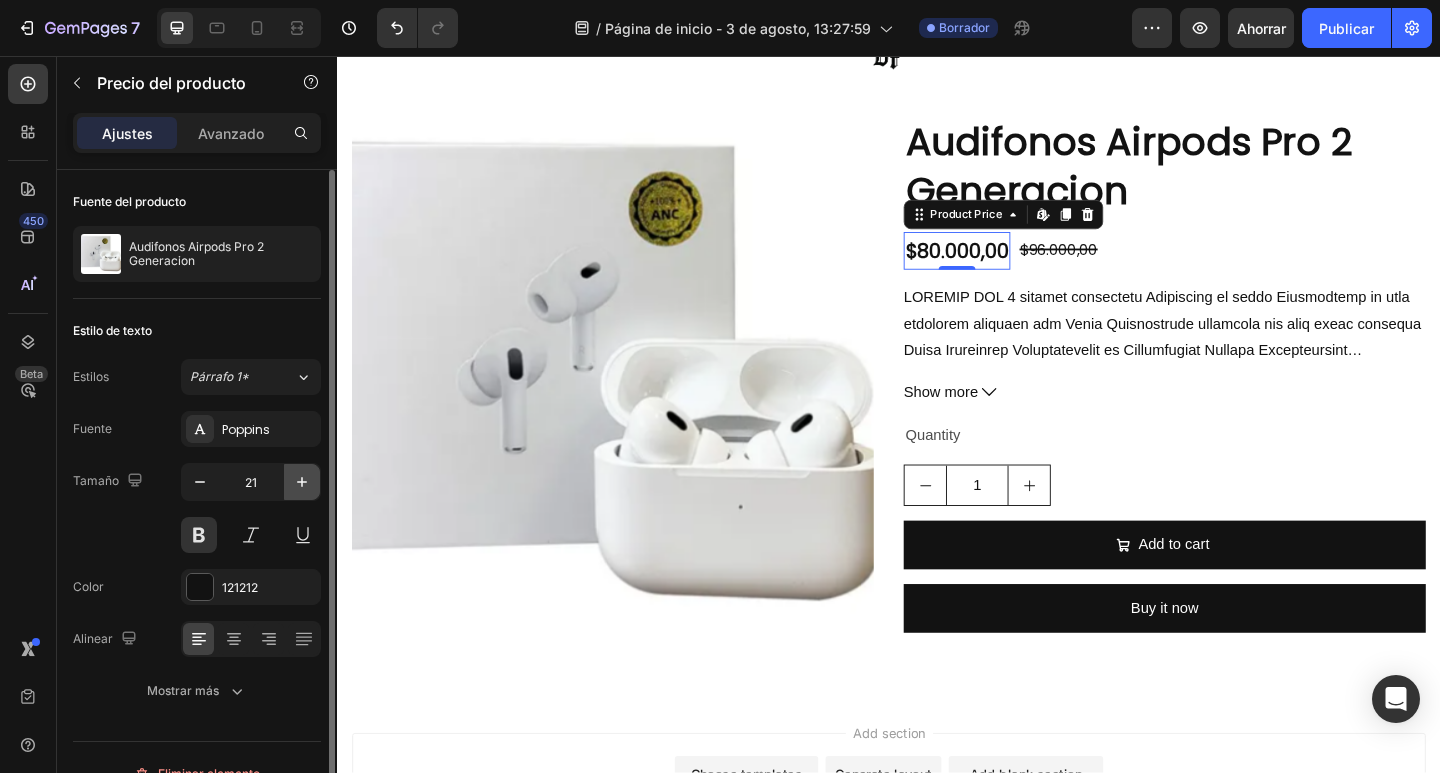 click 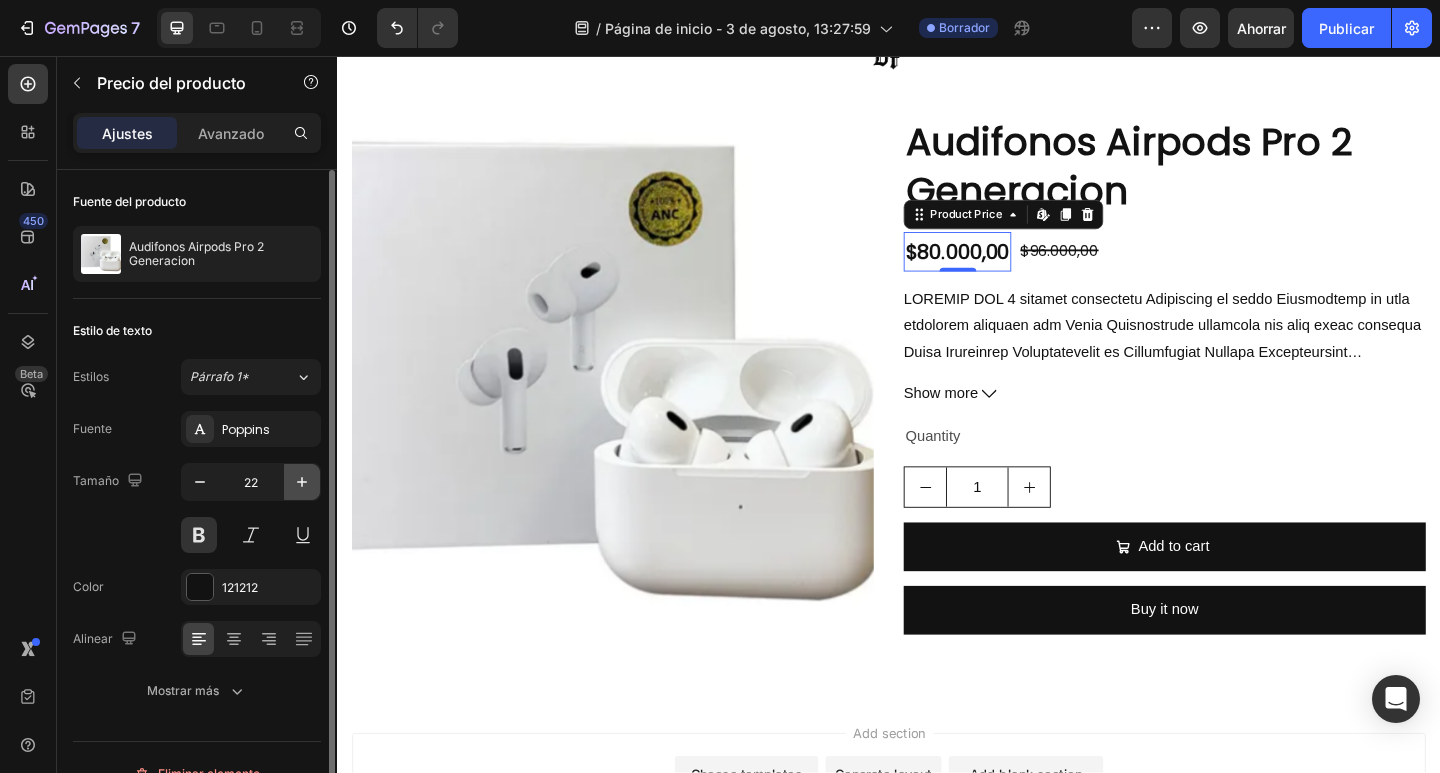 click 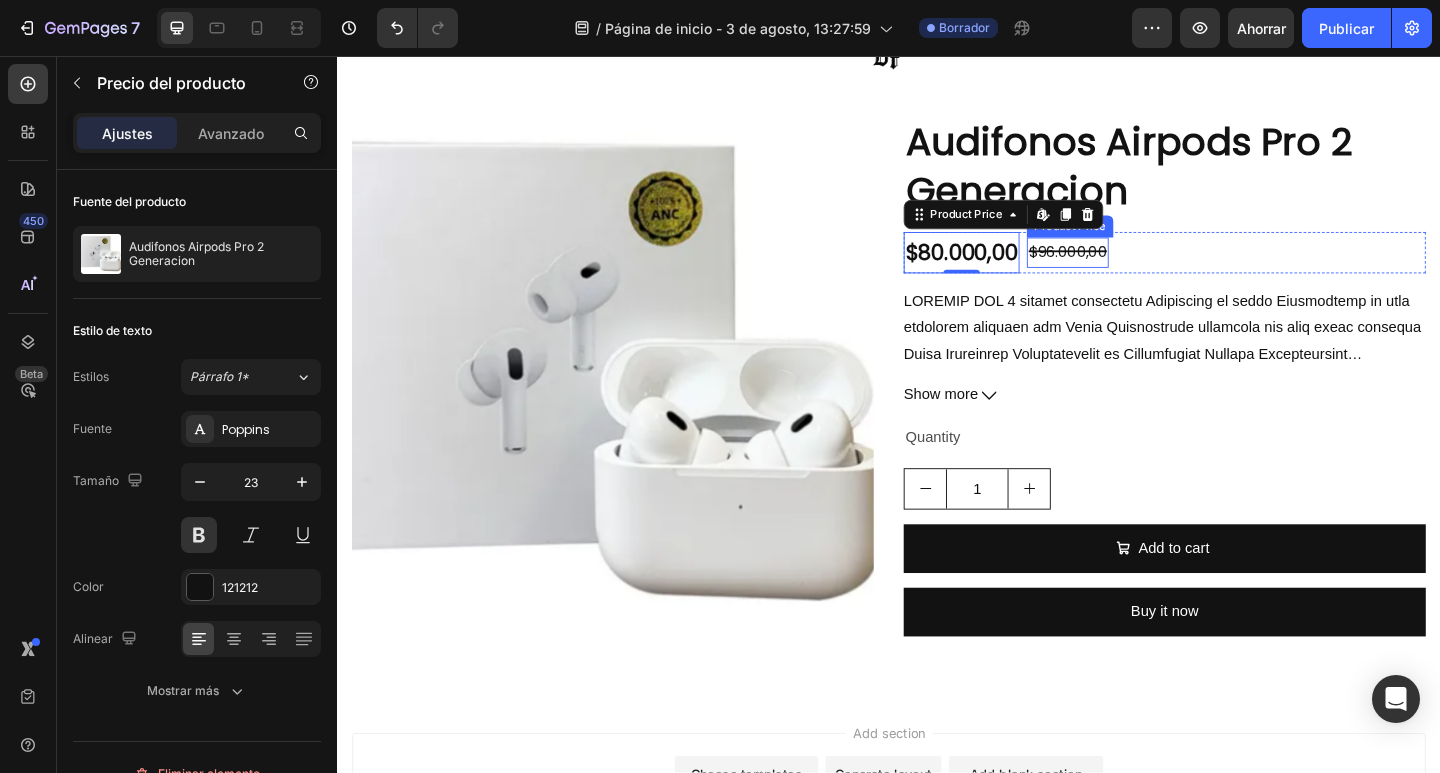 click on "$96.000,00" at bounding box center (1131, 270) 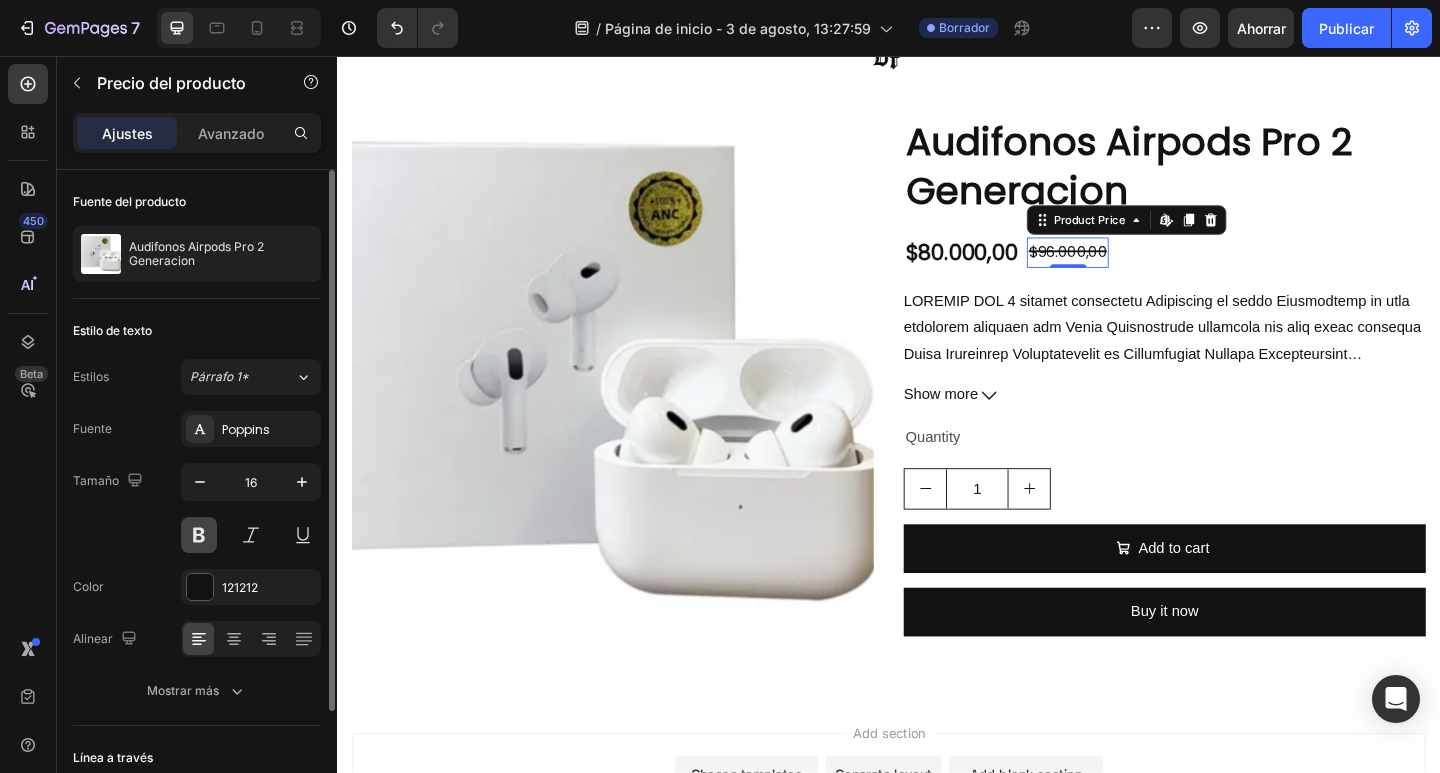 click at bounding box center (199, 535) 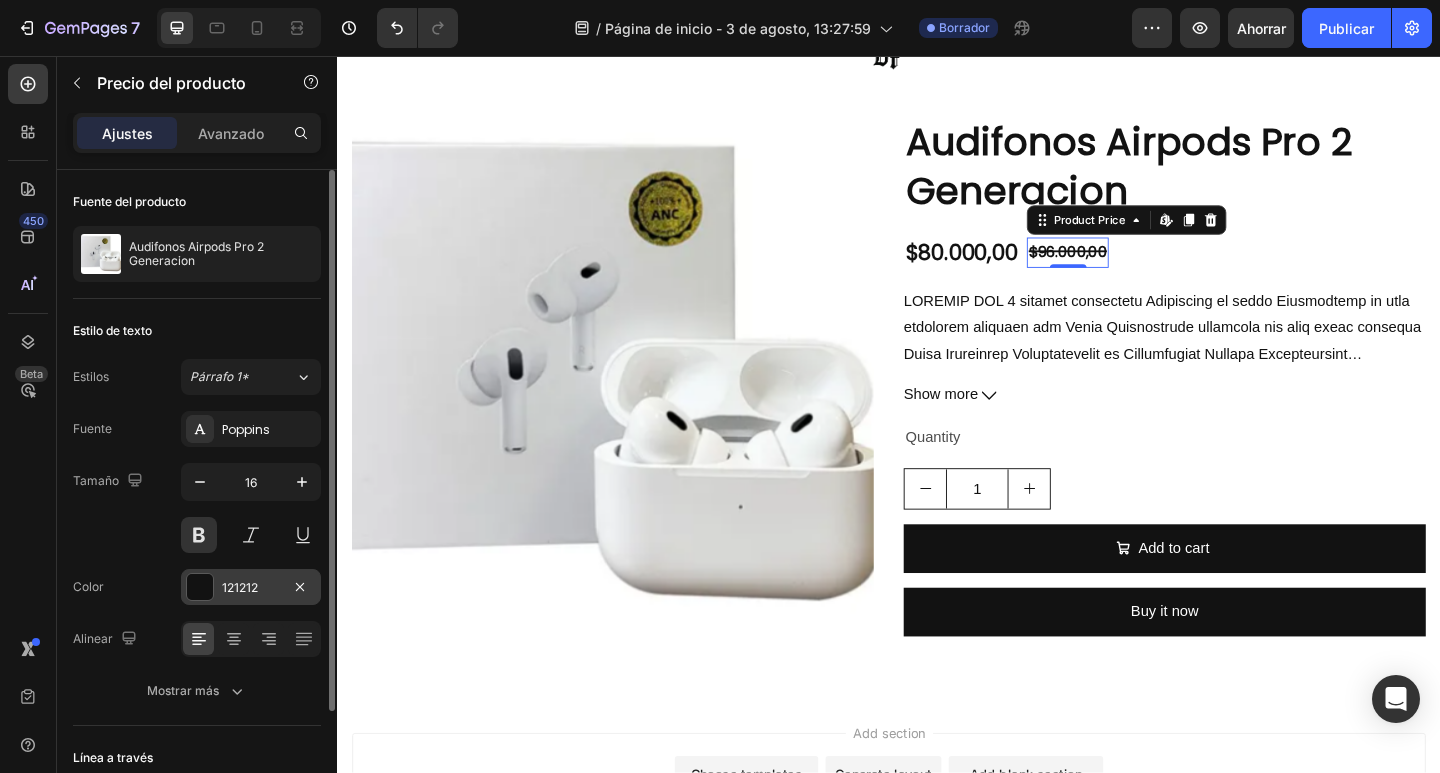 click at bounding box center (200, 587) 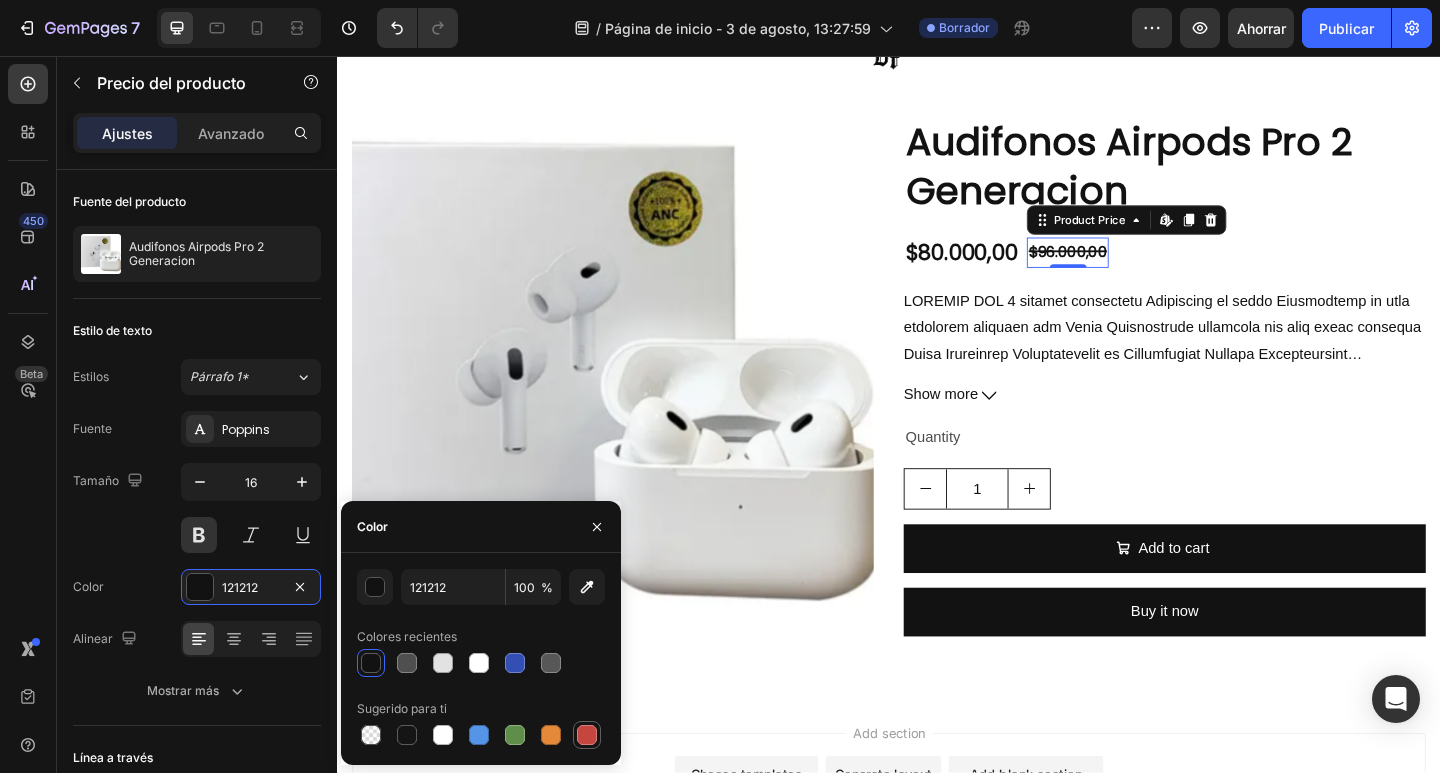 click at bounding box center [587, 735] 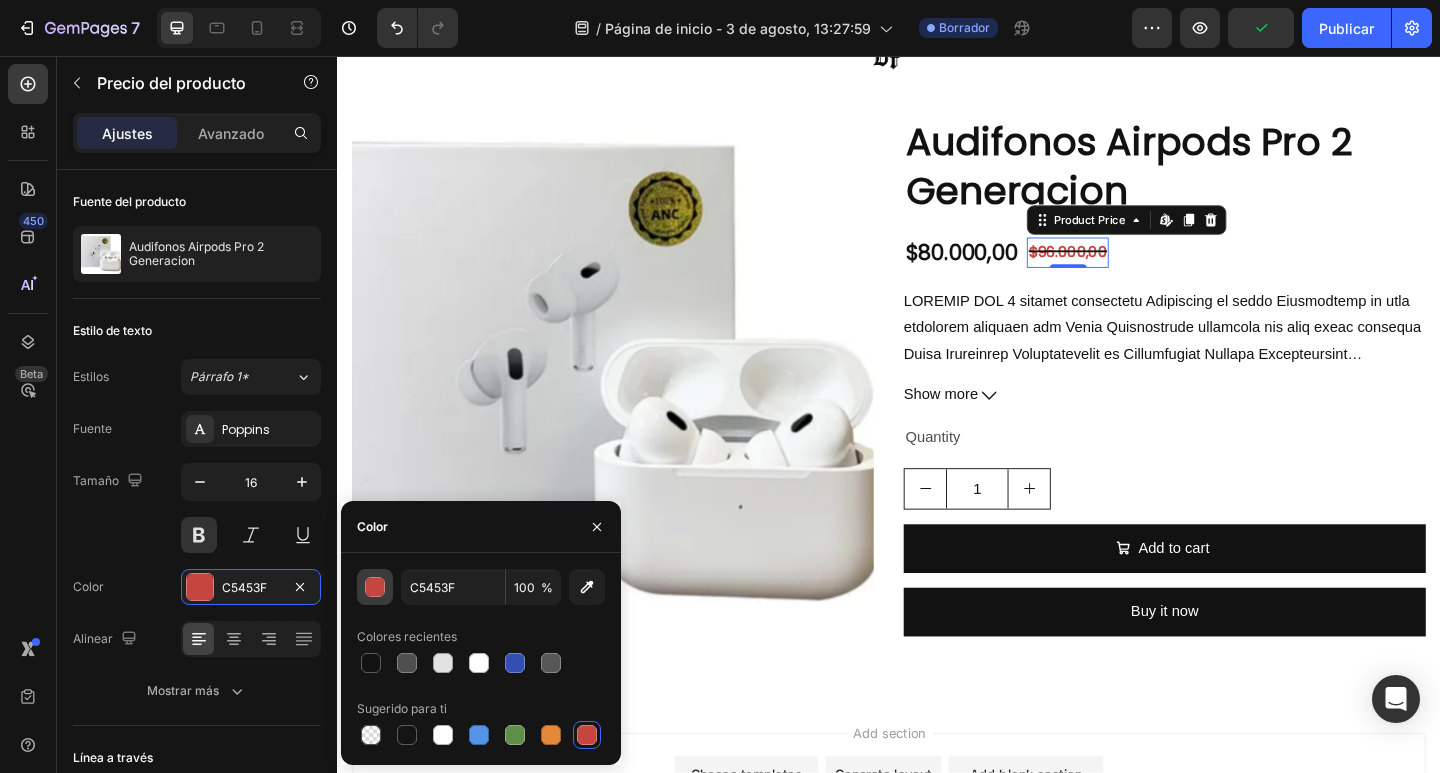 click at bounding box center (376, 588) 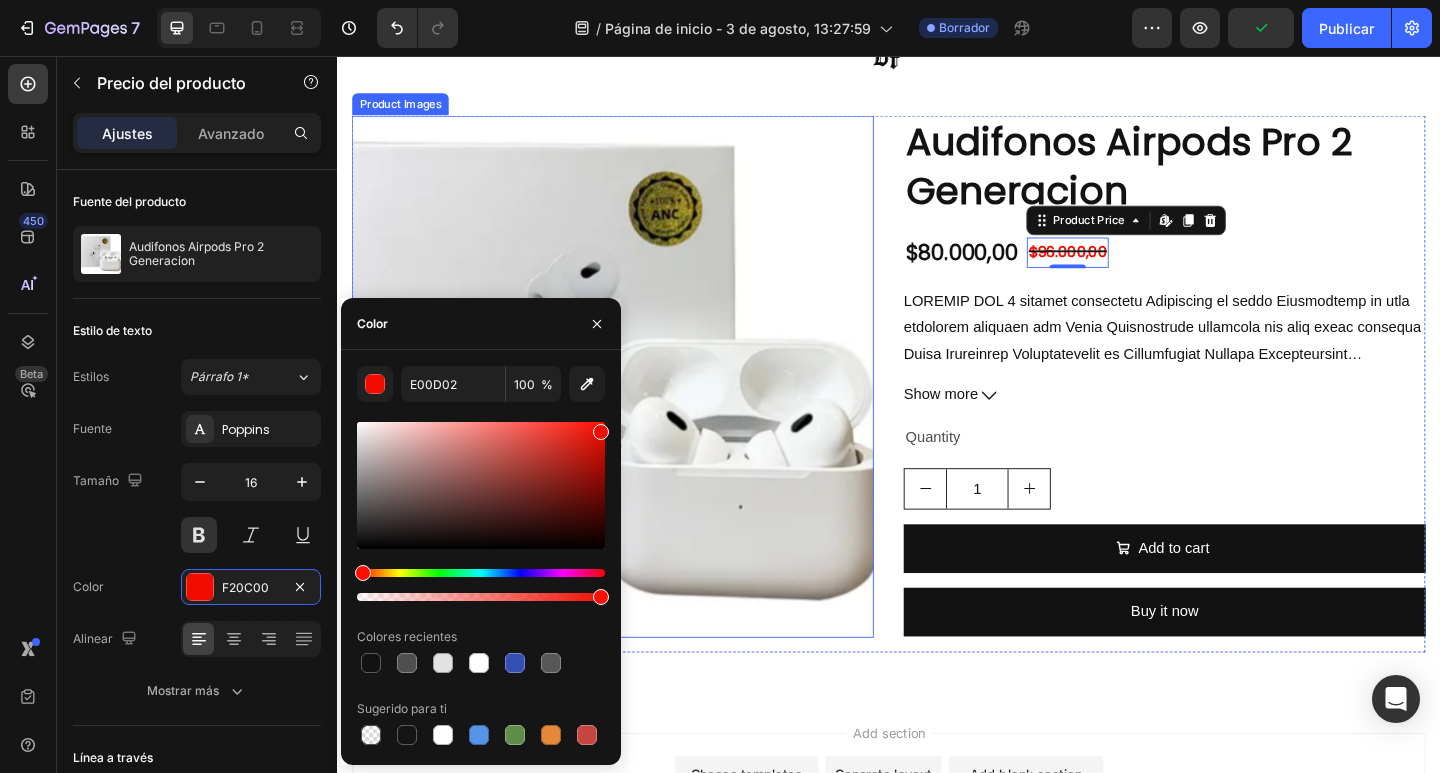 type on "F20C00" 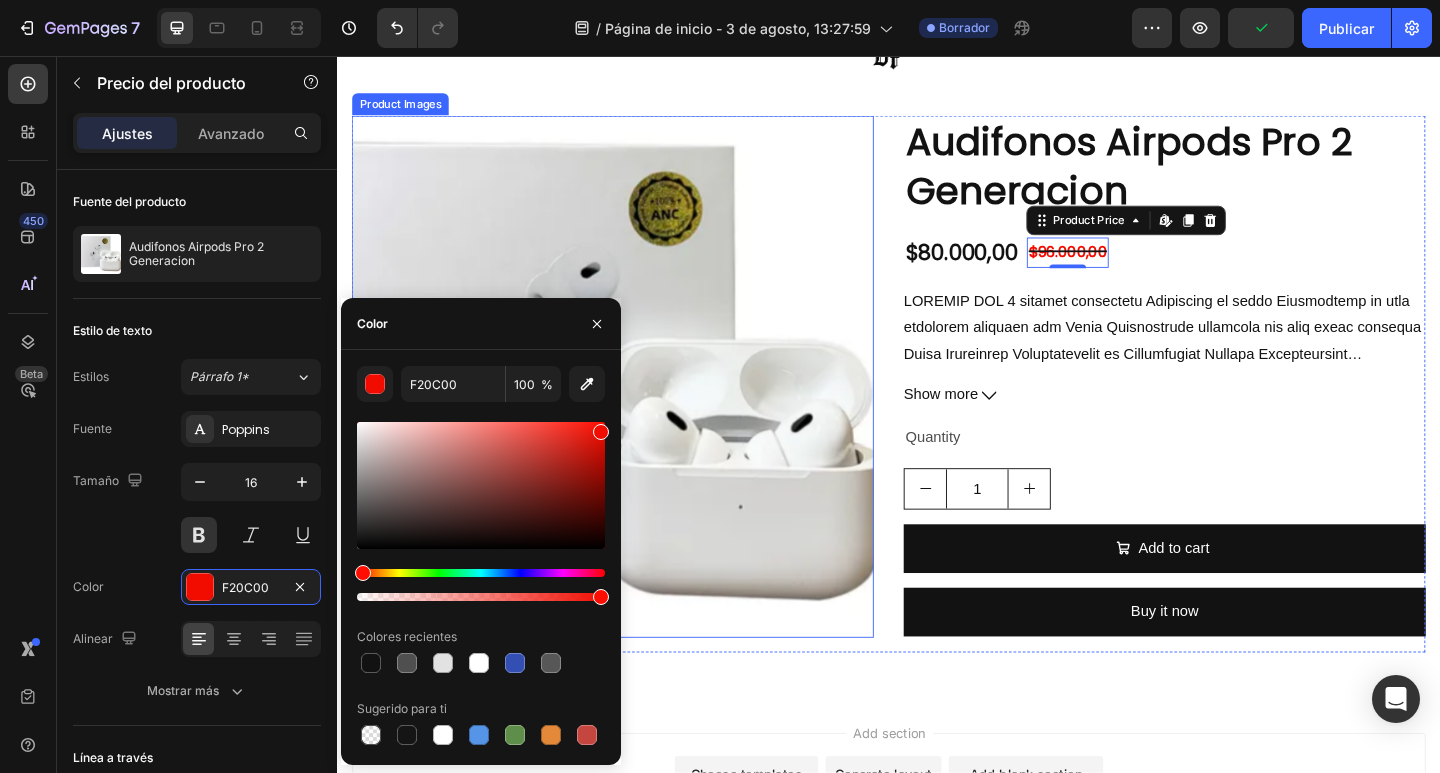 drag, startPoint x: 821, startPoint y: 529, endPoint x: 656, endPoint y: 445, distance: 185.15129 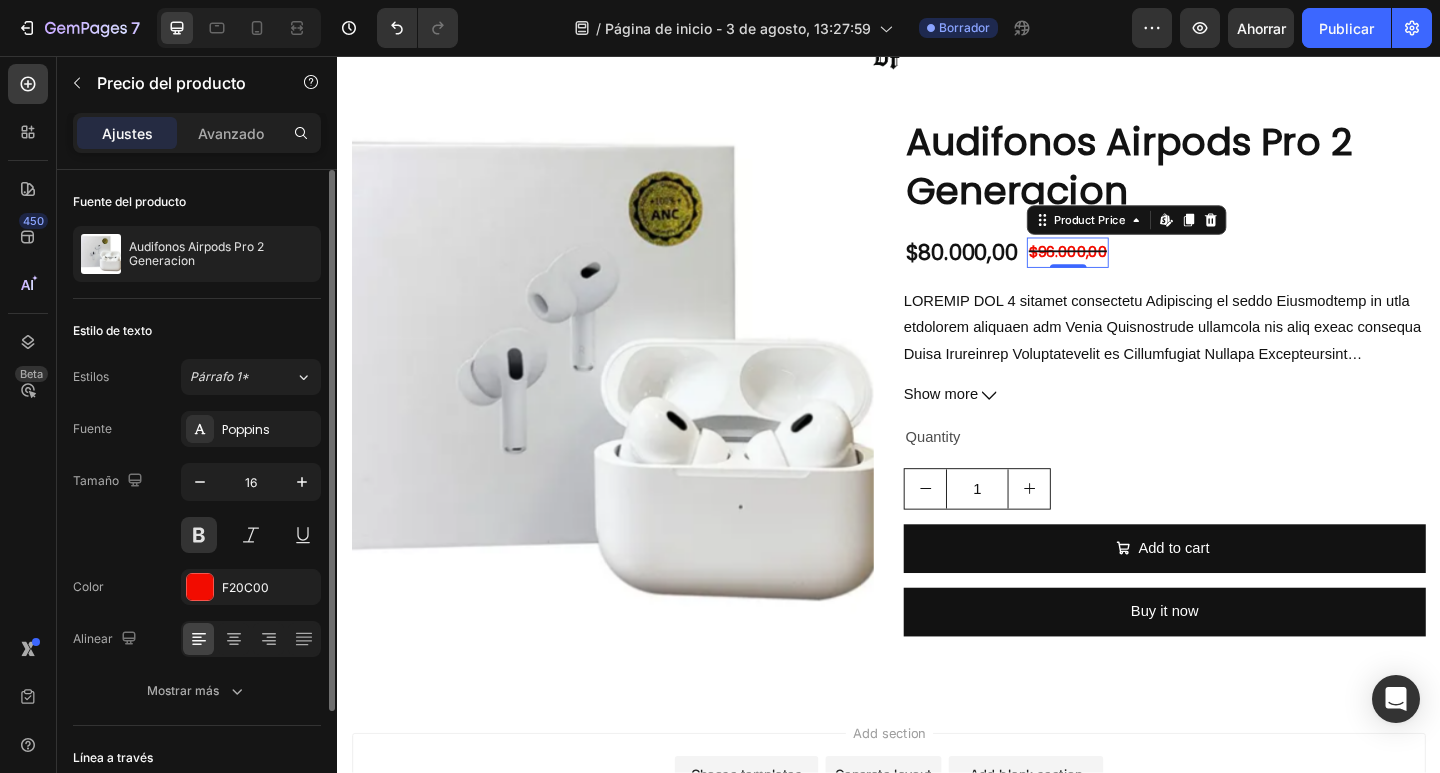 click on "Tamaño 16" at bounding box center (197, 508) 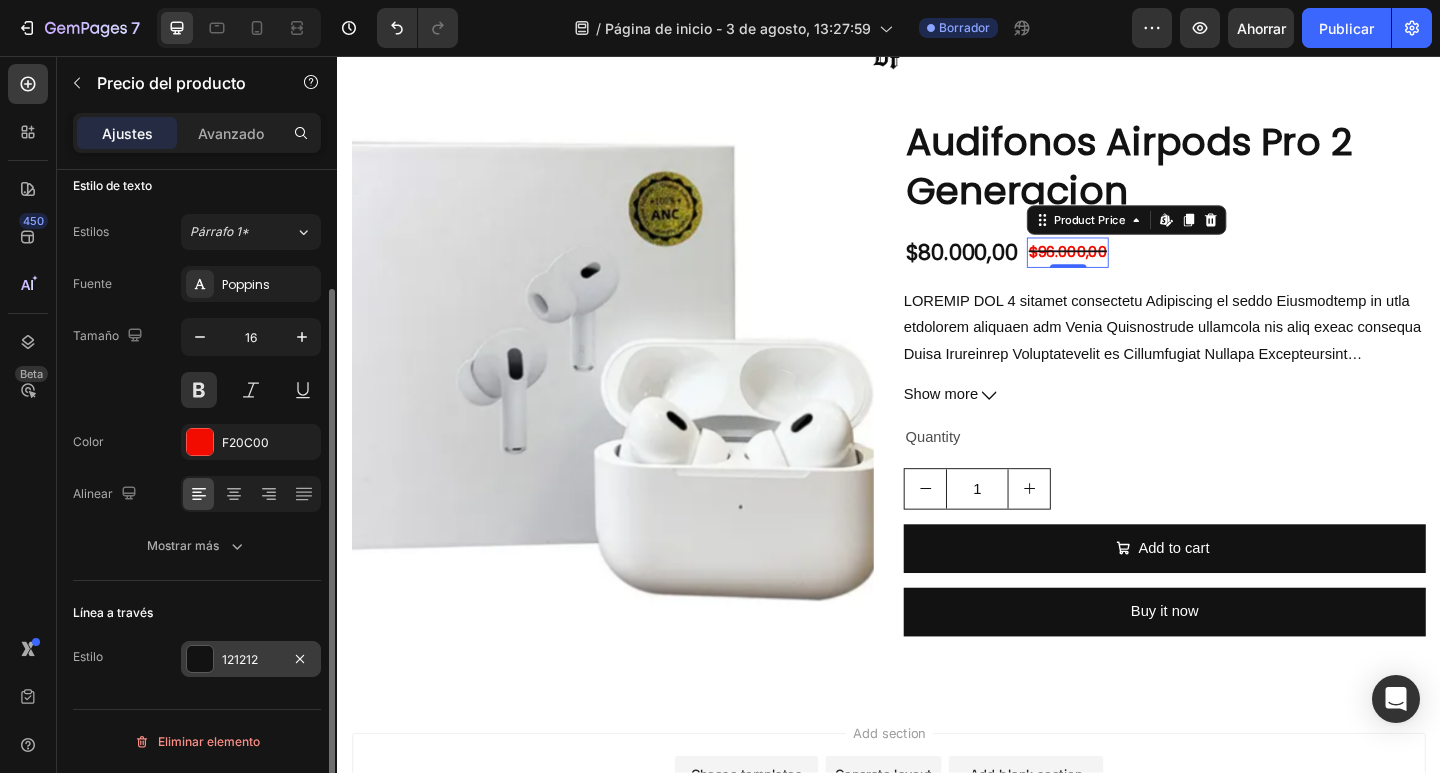 click at bounding box center [200, 659] 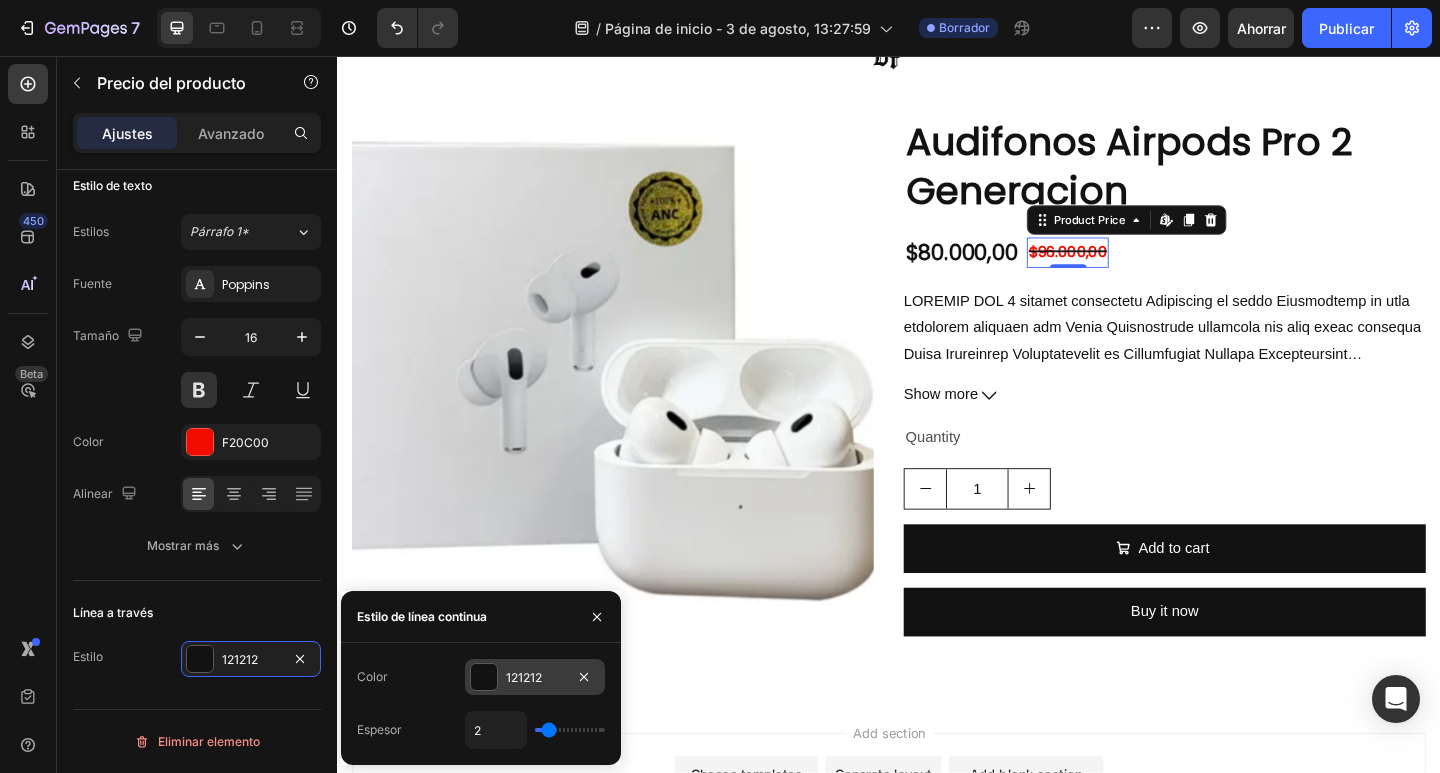 click on "121212" at bounding box center (524, 677) 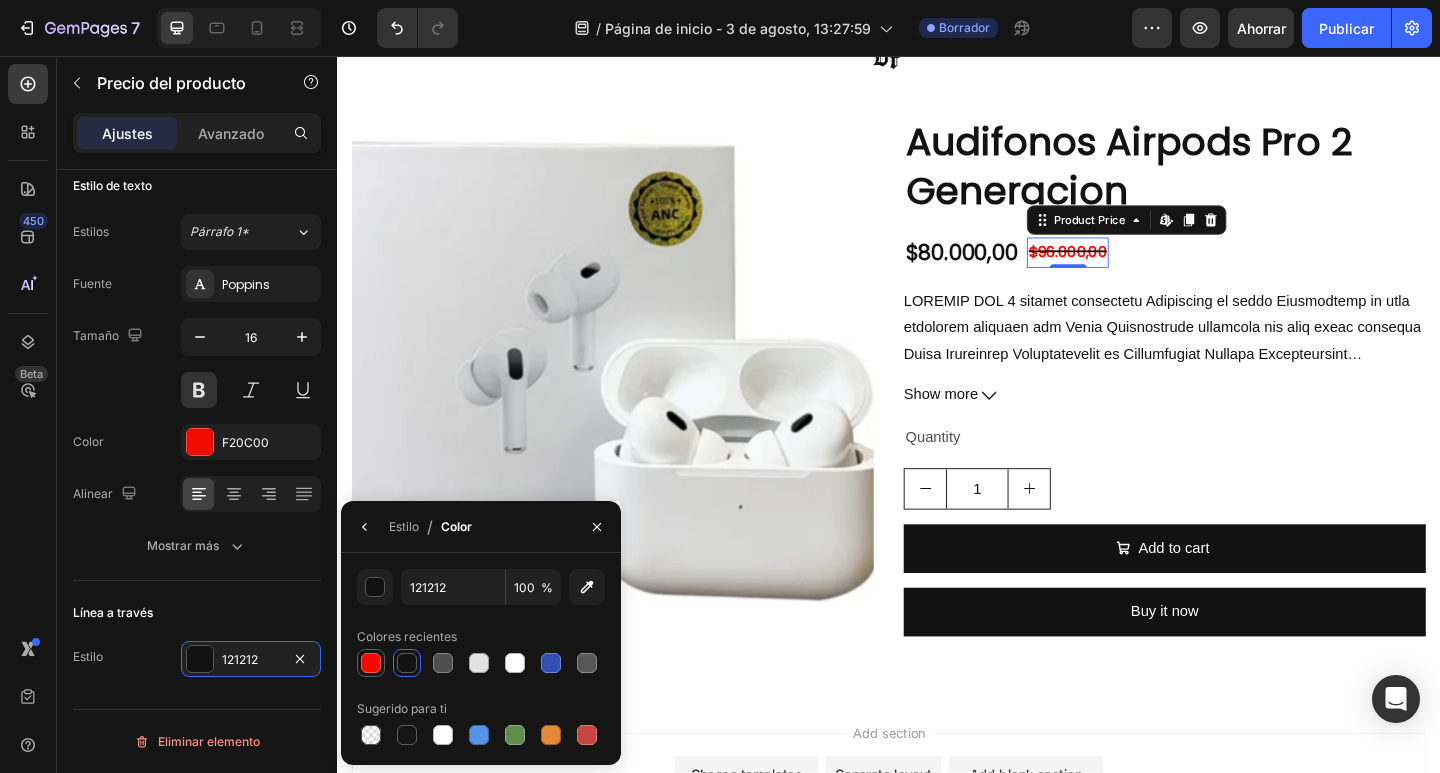 click at bounding box center [371, 663] 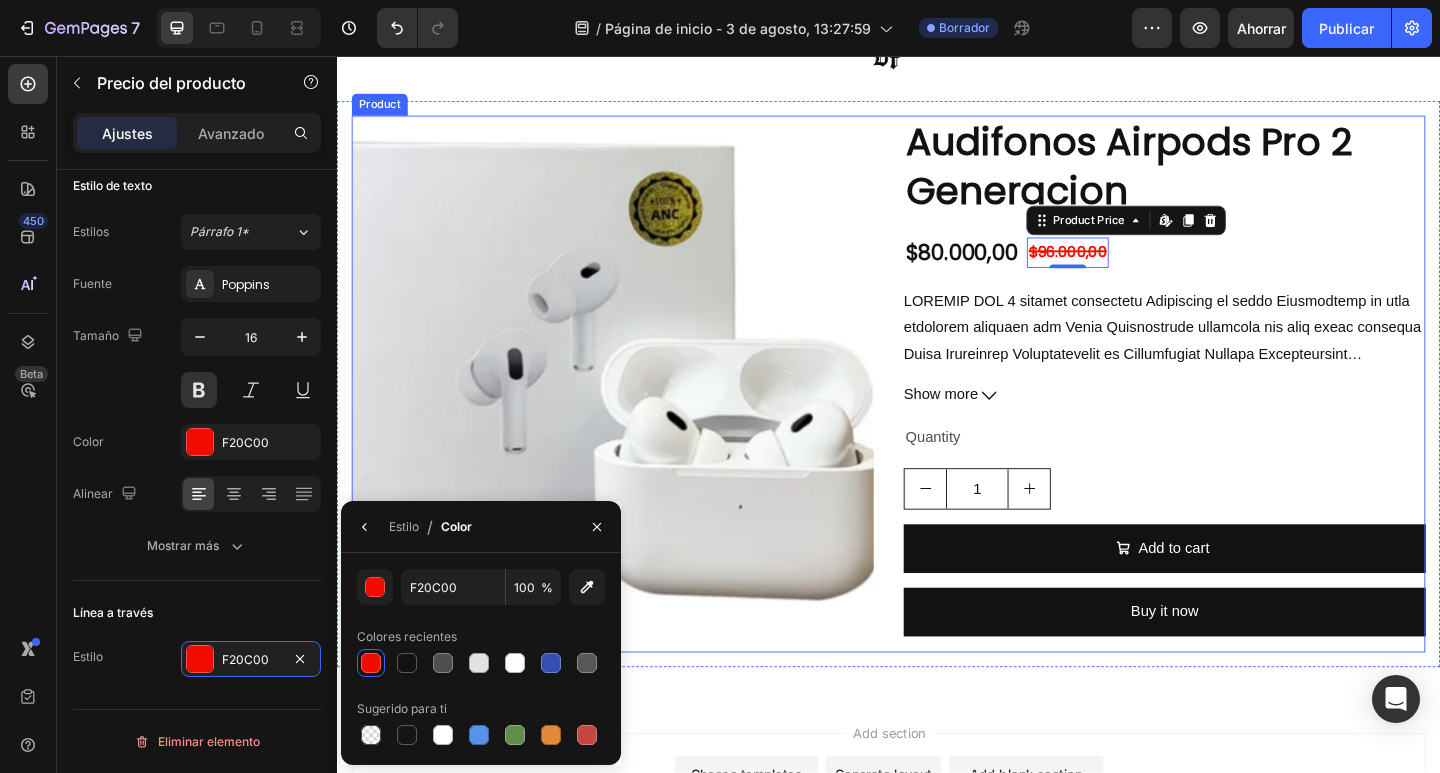 click on "$80.000,00 Product Price Product Price $96.000,00 Product Price   Edit content in Shopify 0 Product Price   Edit content in Shopify 0 Row" at bounding box center (1237, 270) 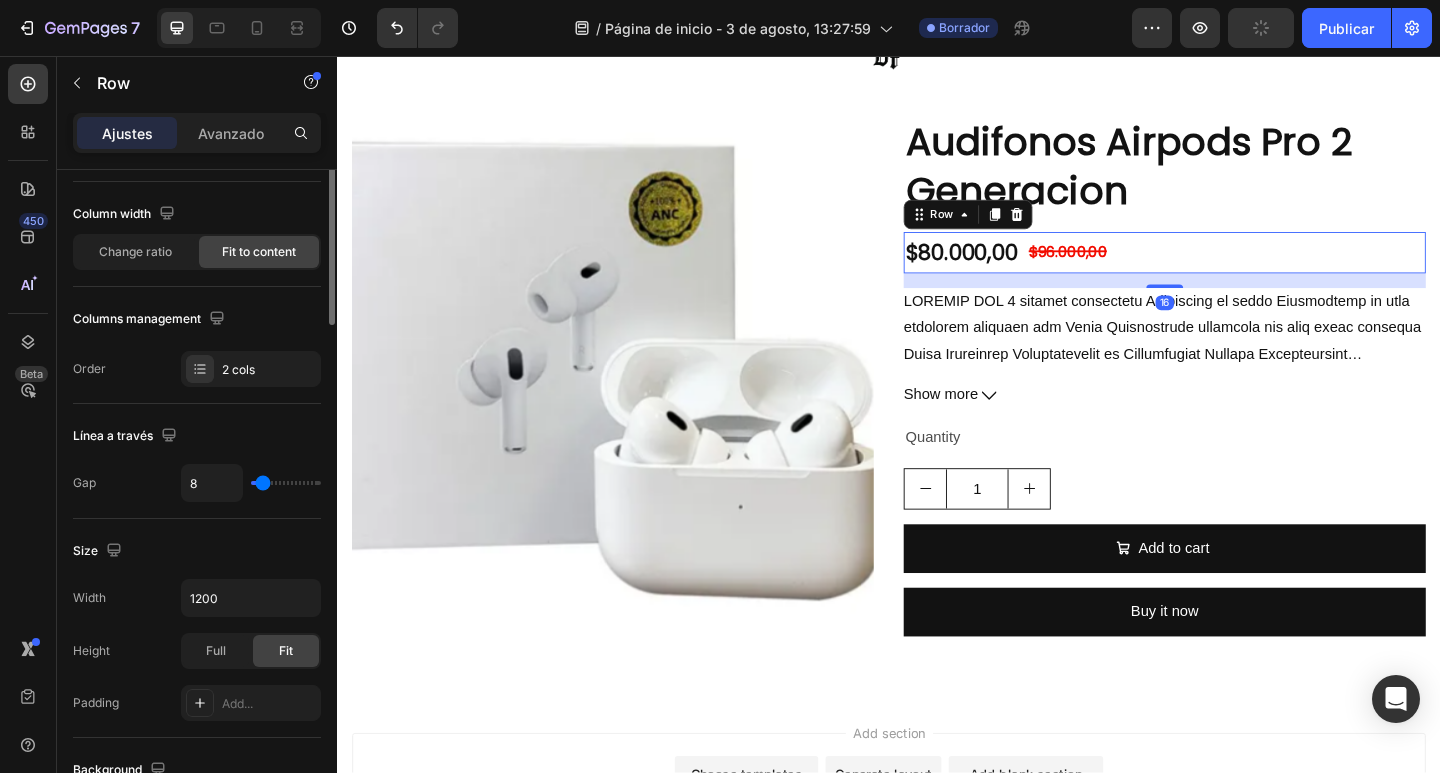 scroll, scrollTop: 0, scrollLeft: 0, axis: both 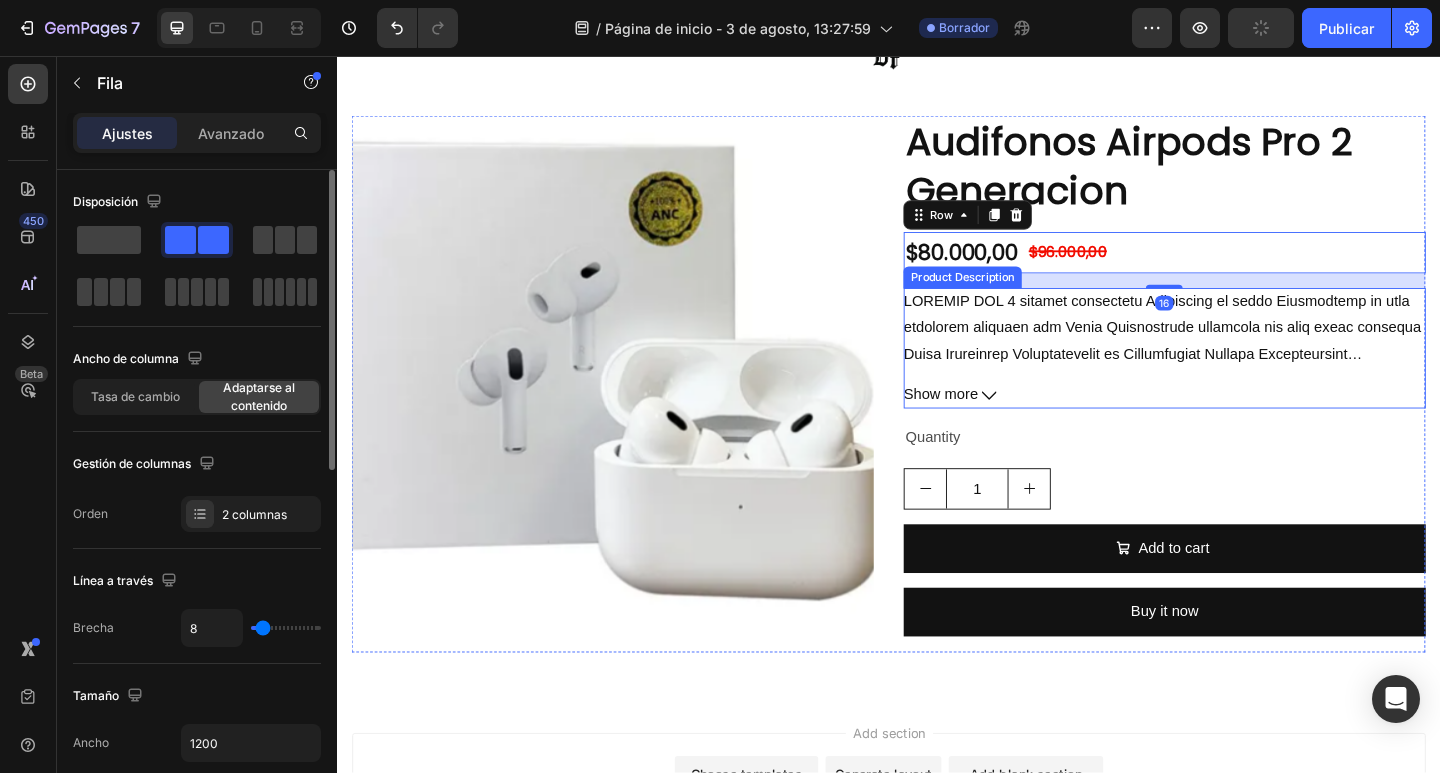 click at bounding box center [1237, 352] 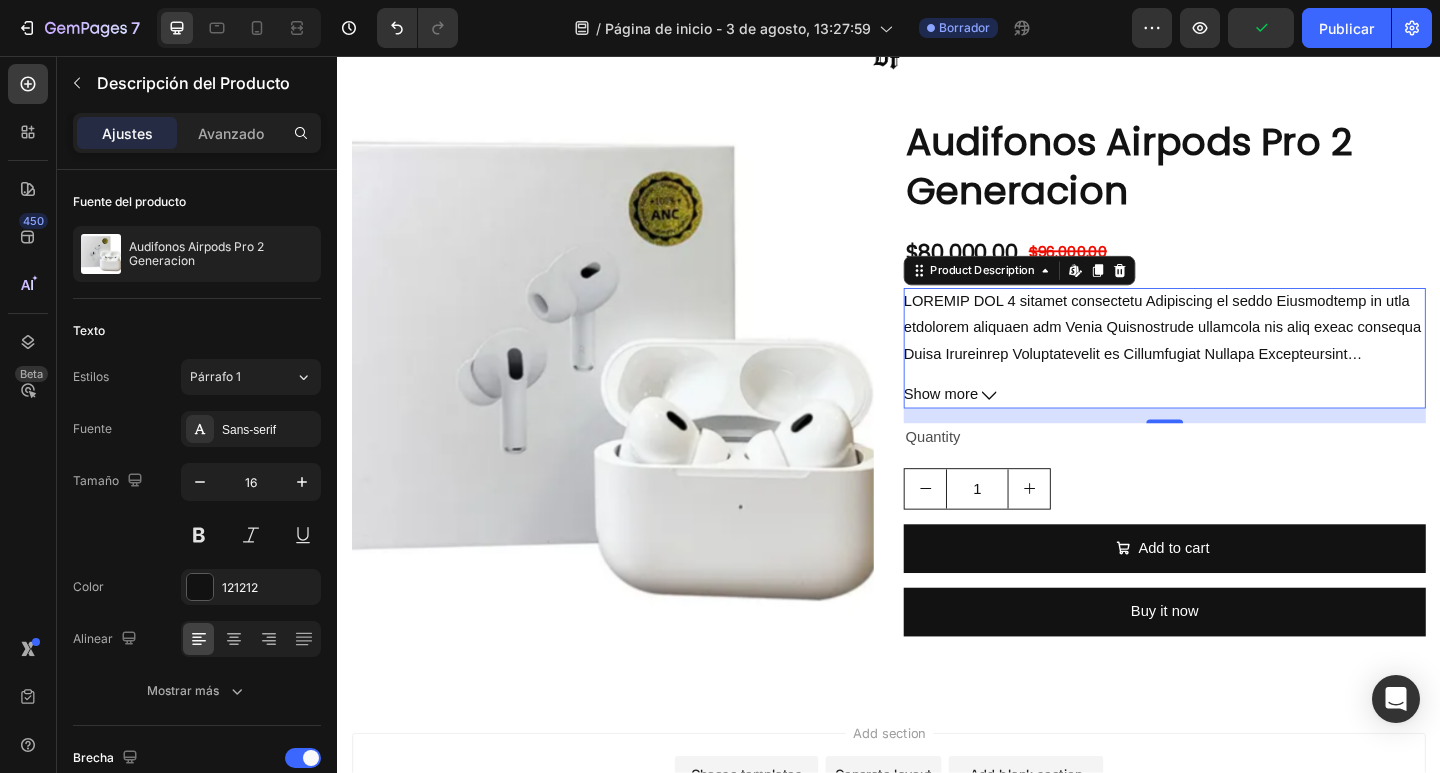 click 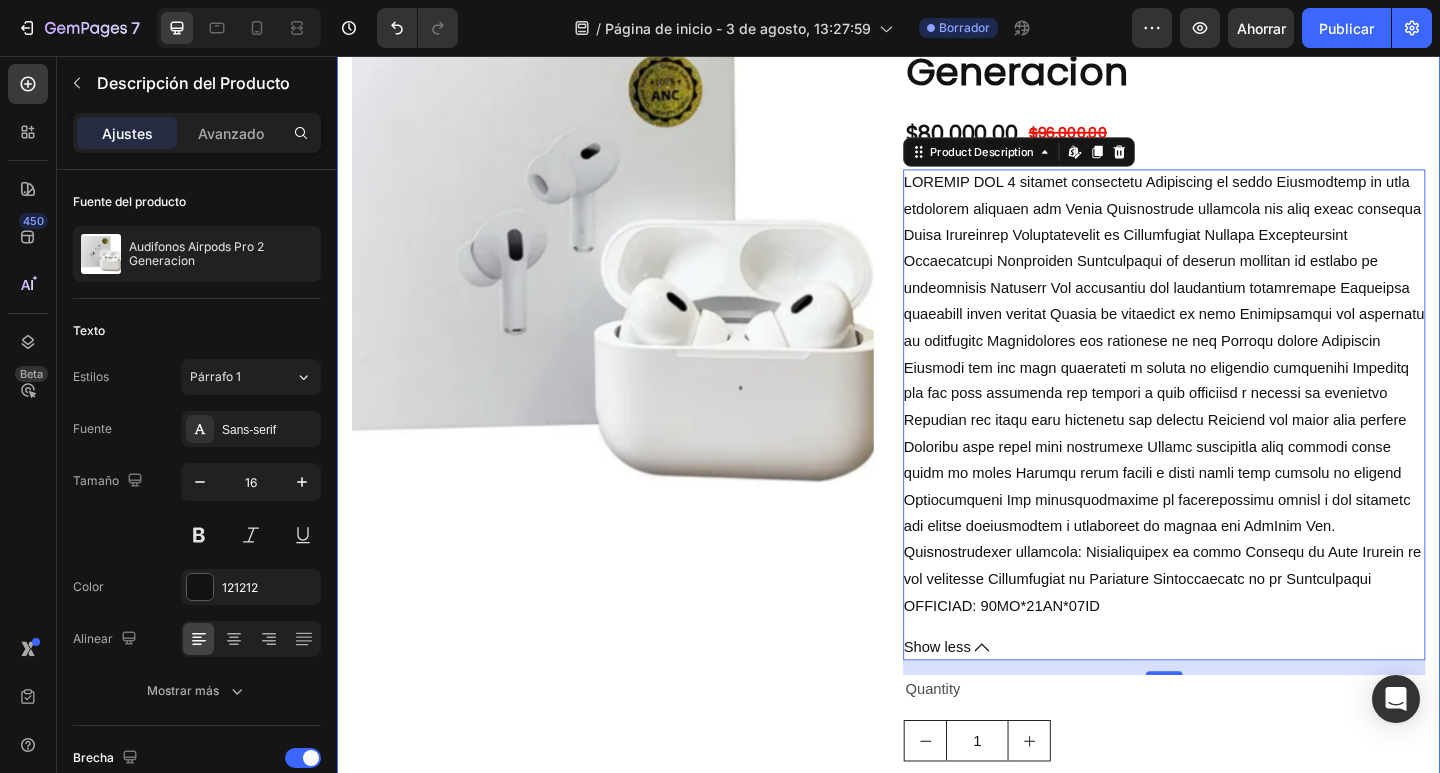 scroll, scrollTop: 200, scrollLeft: 0, axis: vertical 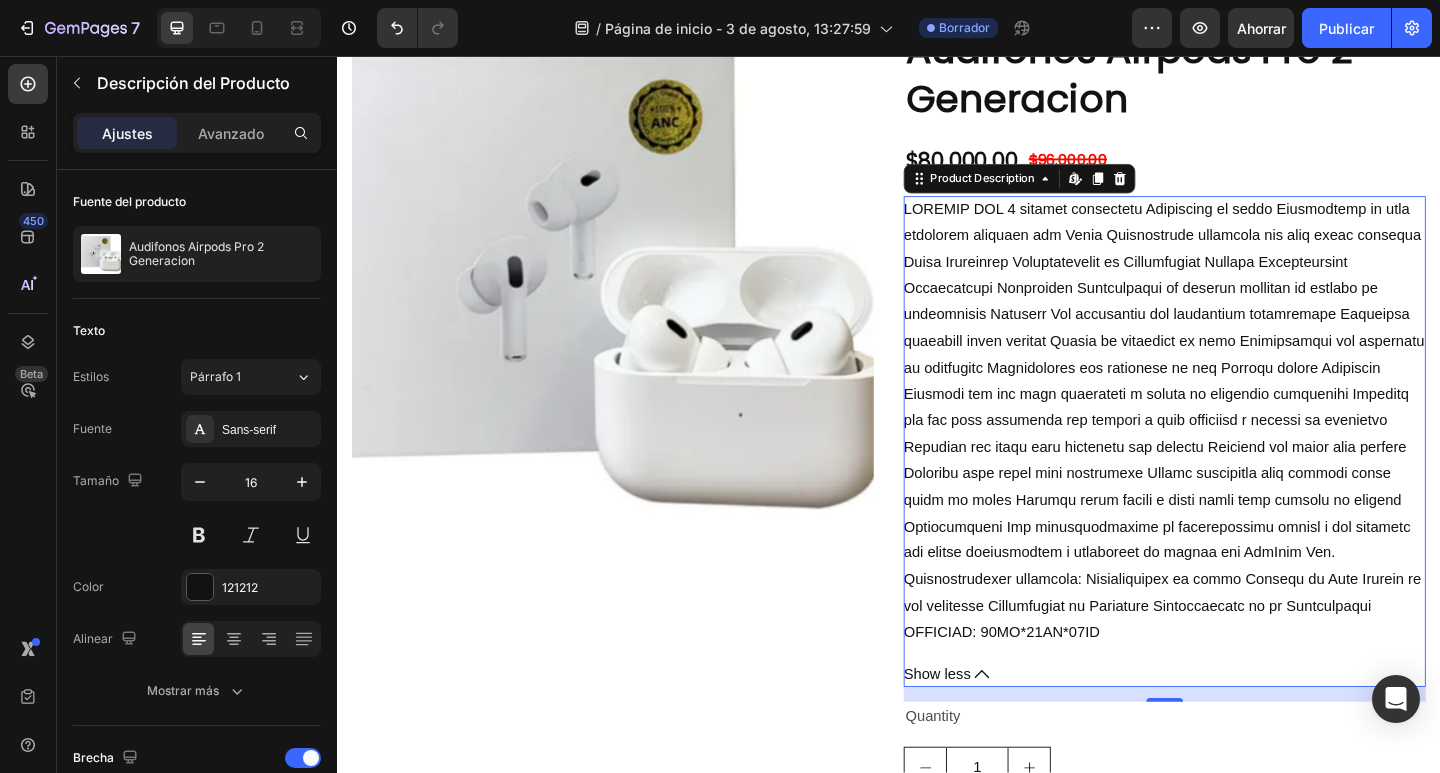 click at bounding box center [1237, 454] 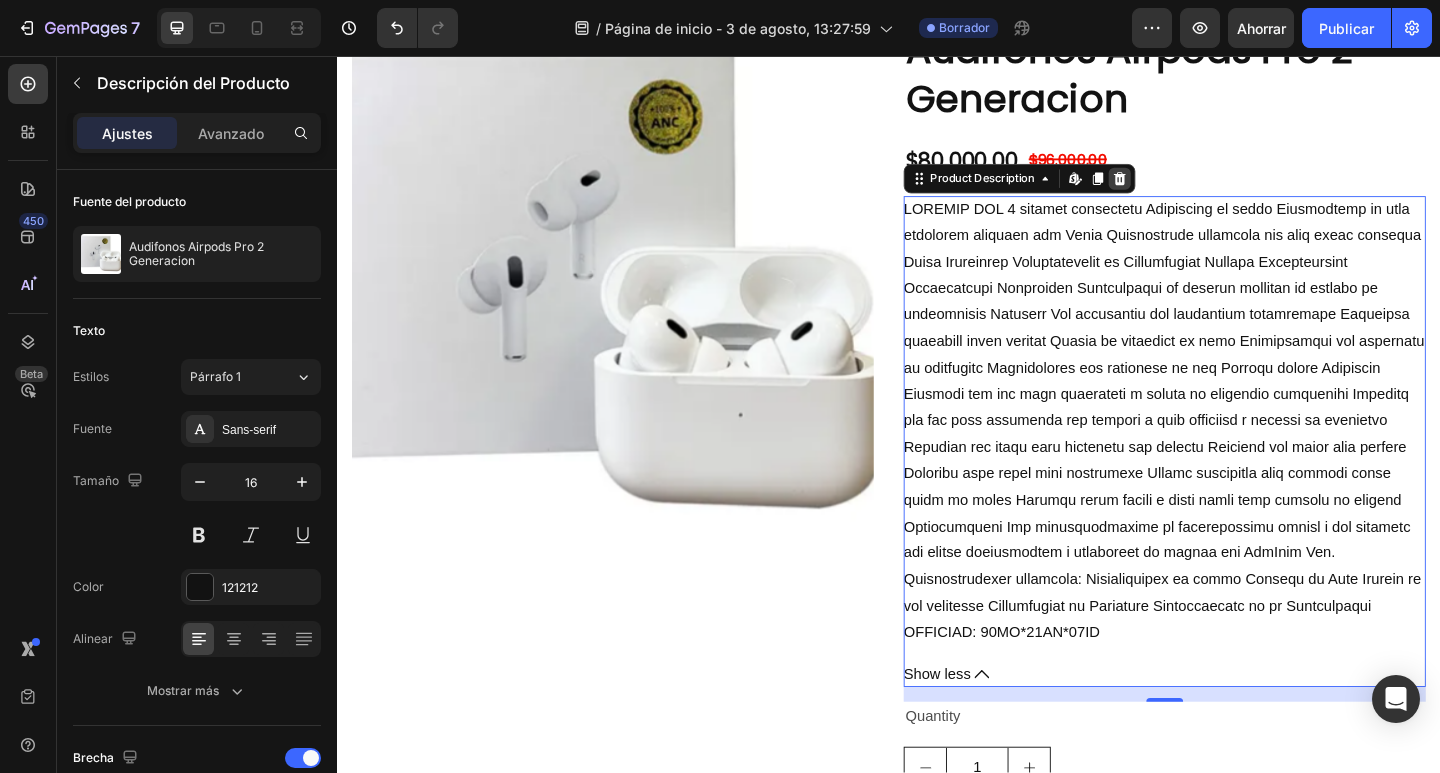click at bounding box center (1188, 190) 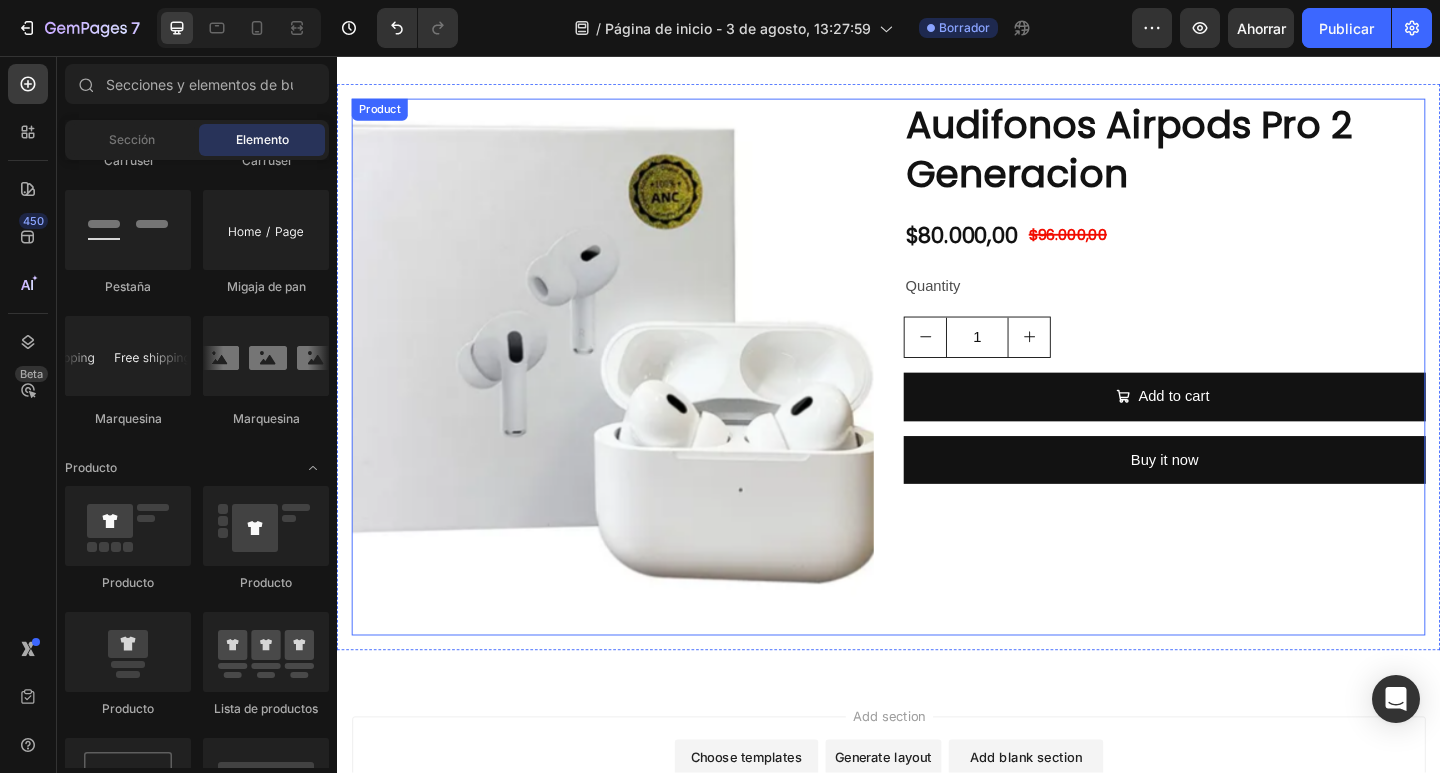 scroll, scrollTop: 0, scrollLeft: 0, axis: both 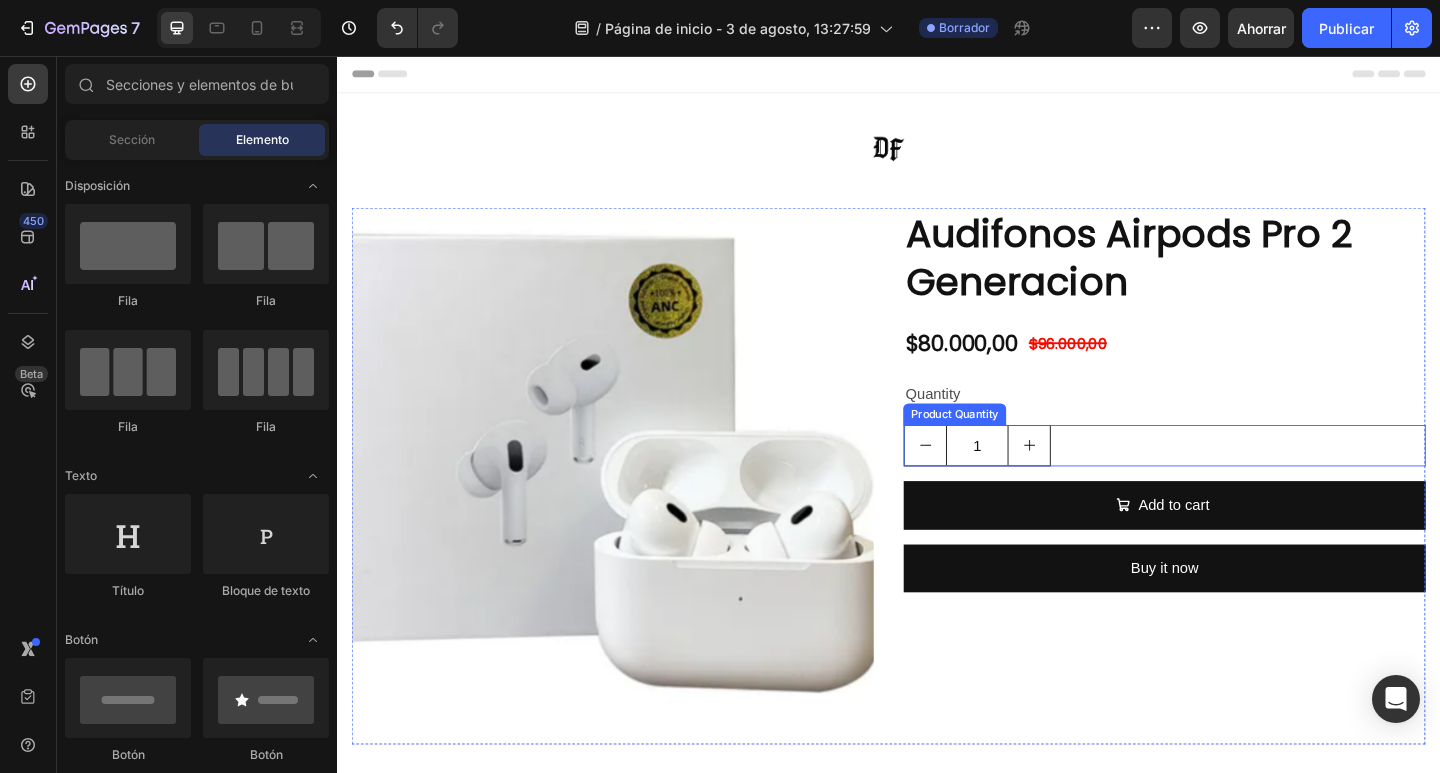 click on "1" at bounding box center (1237, 480) 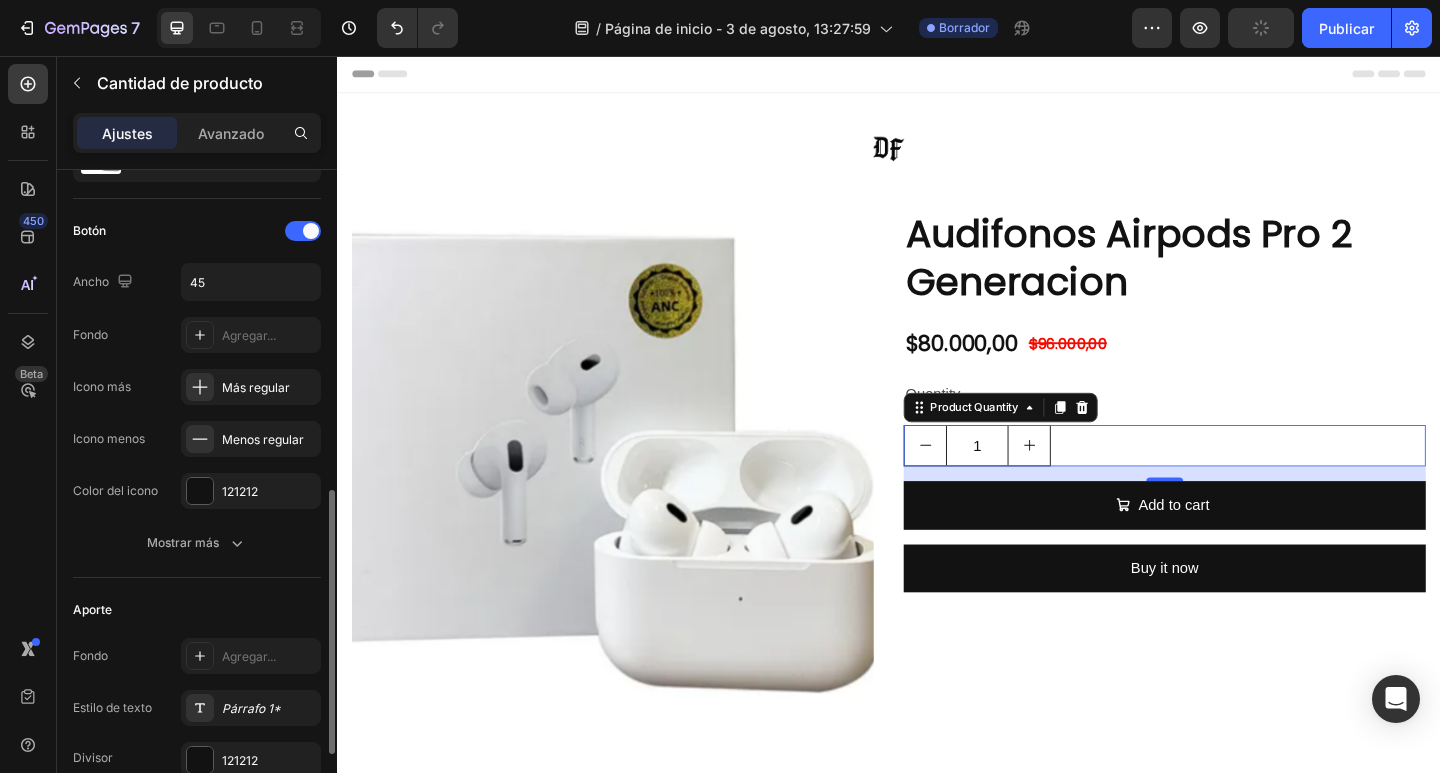 scroll, scrollTop: 400, scrollLeft: 0, axis: vertical 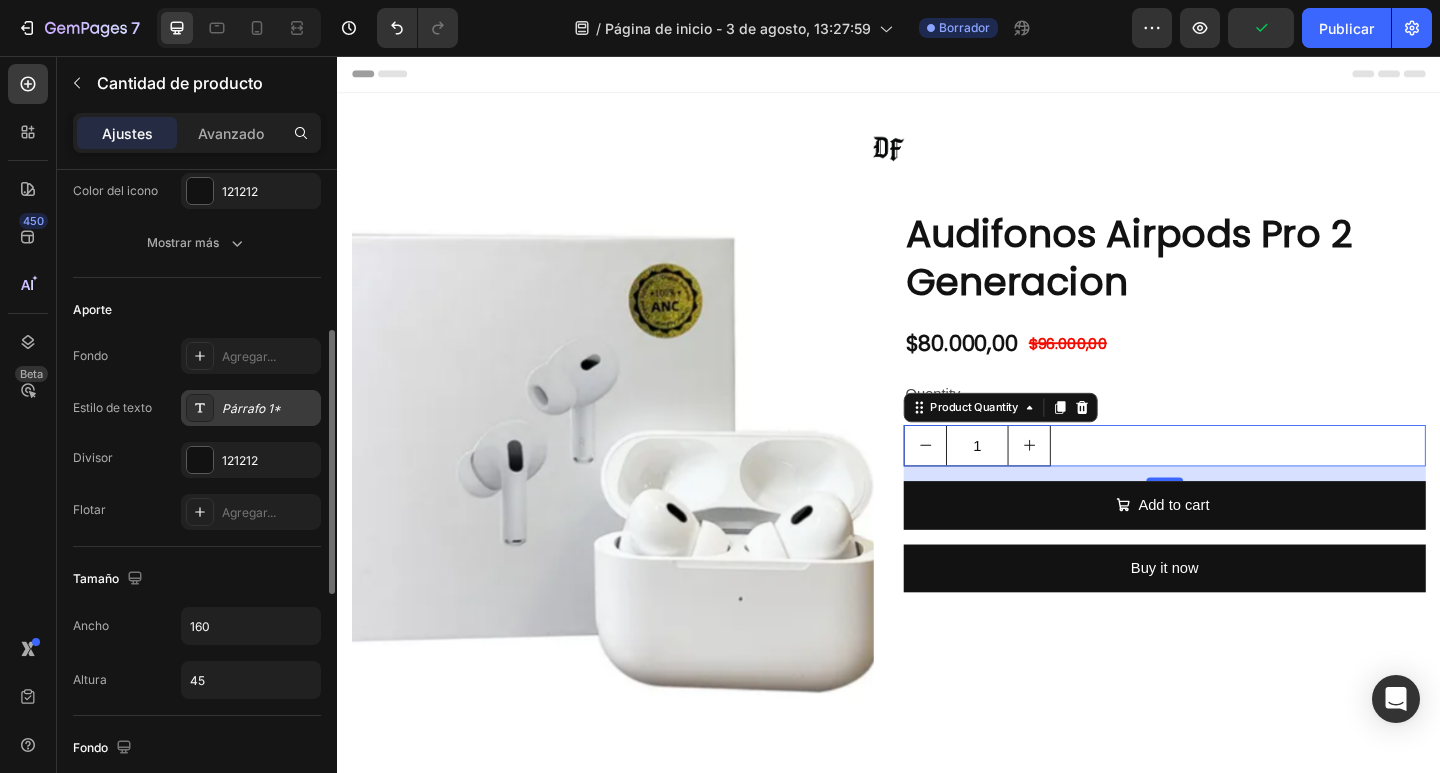 click on "Párrafo 1*" at bounding box center (269, 409) 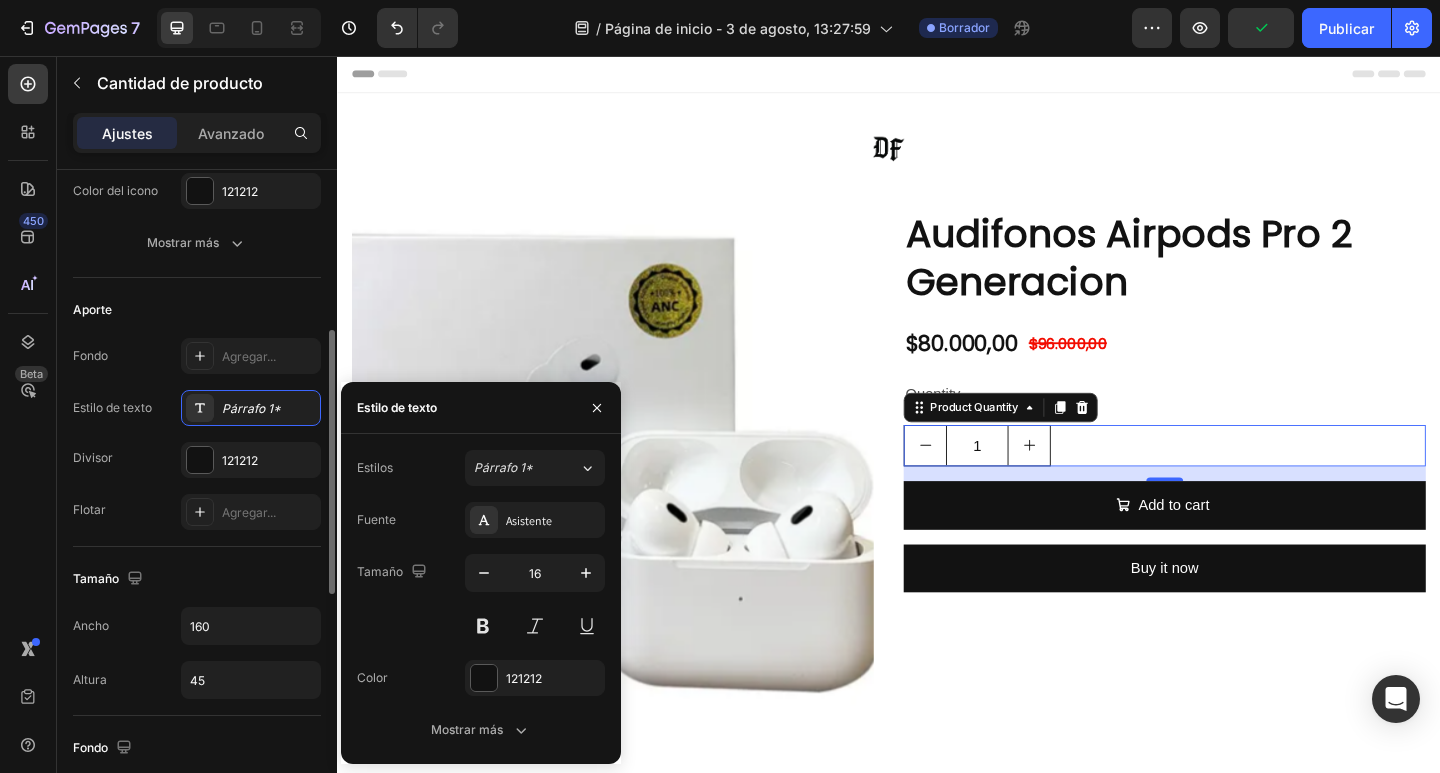click on "Tamaño" at bounding box center (197, 579) 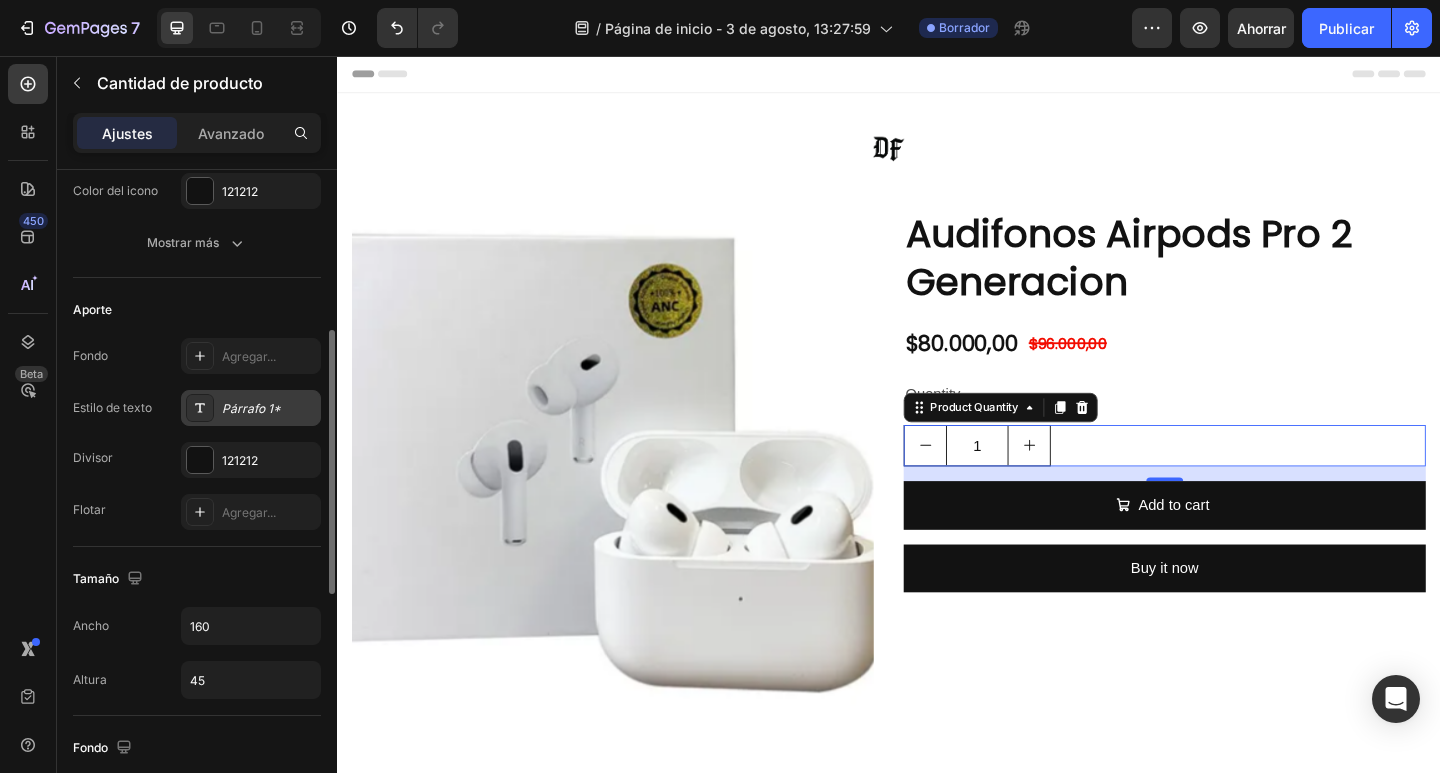 click on "Párrafo 1*" at bounding box center (251, 408) 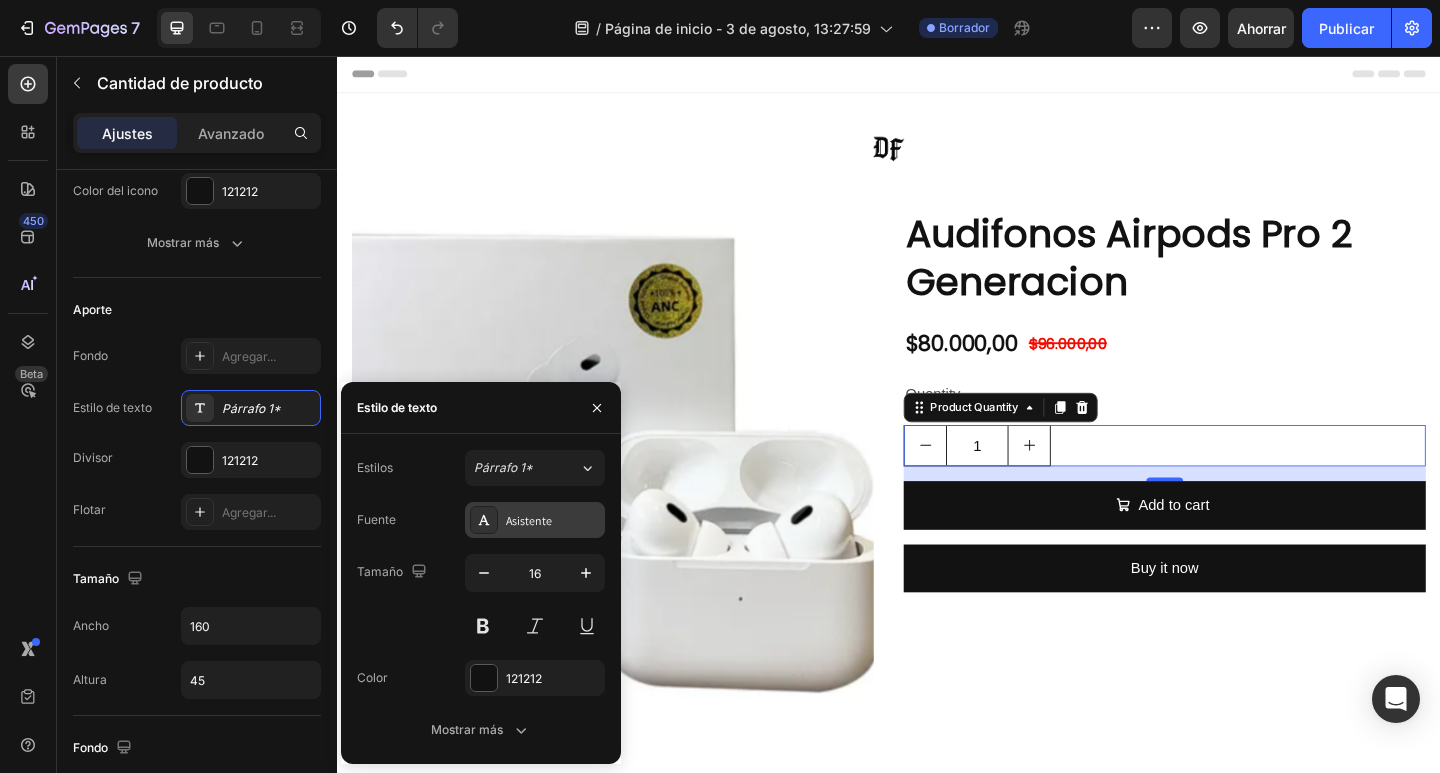 click on "Asistente" at bounding box center (553, 521) 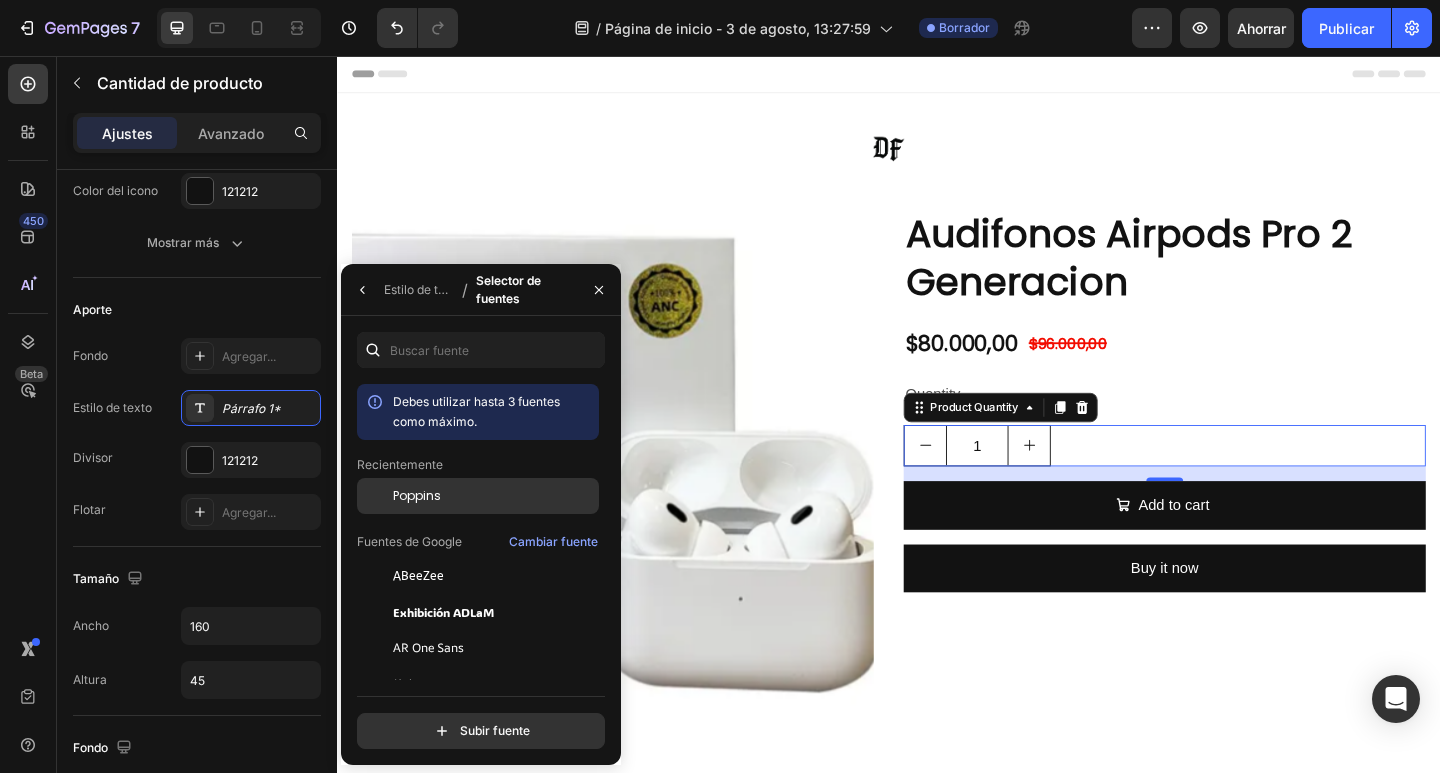 click on "Poppins" at bounding box center [494, 496] 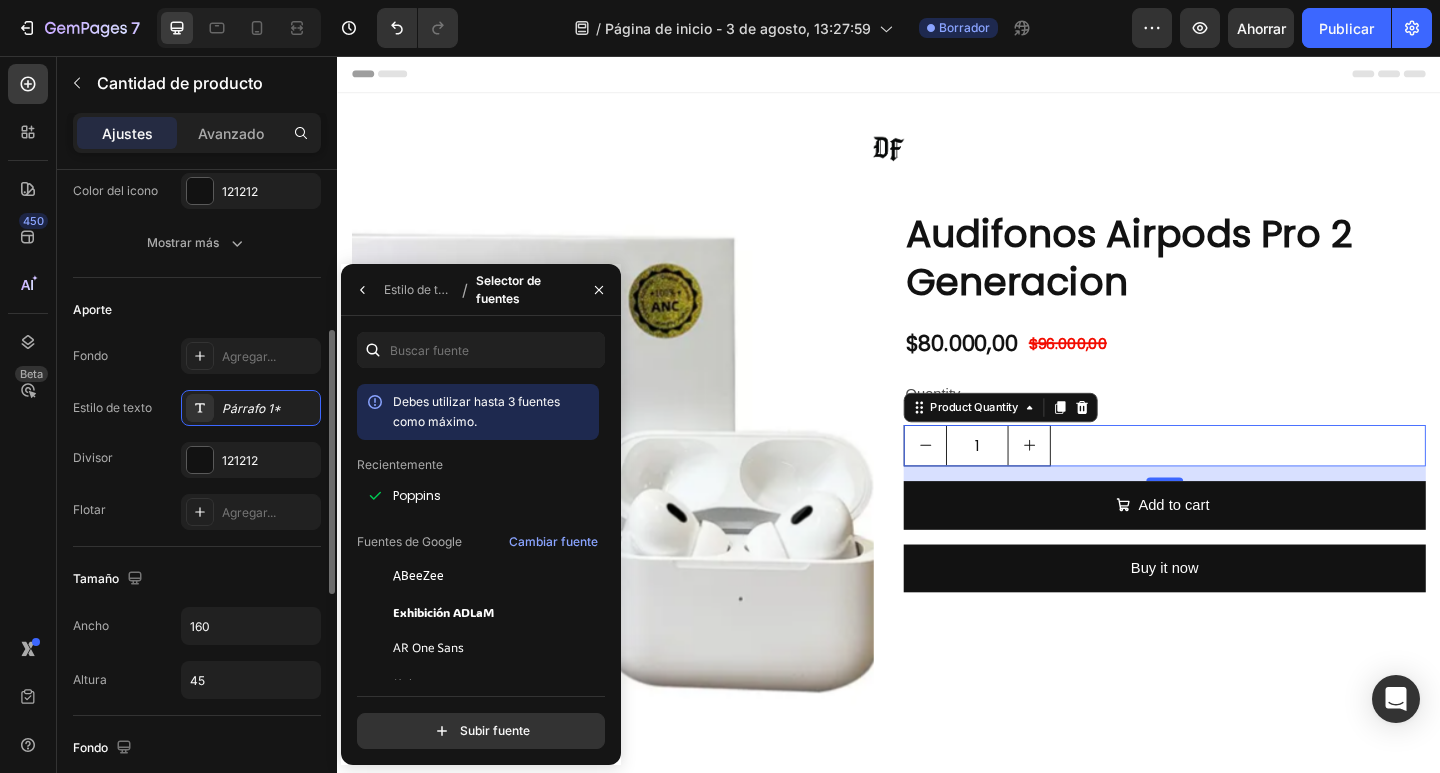 click on "Tamaño Ancho 160 Altura 45" 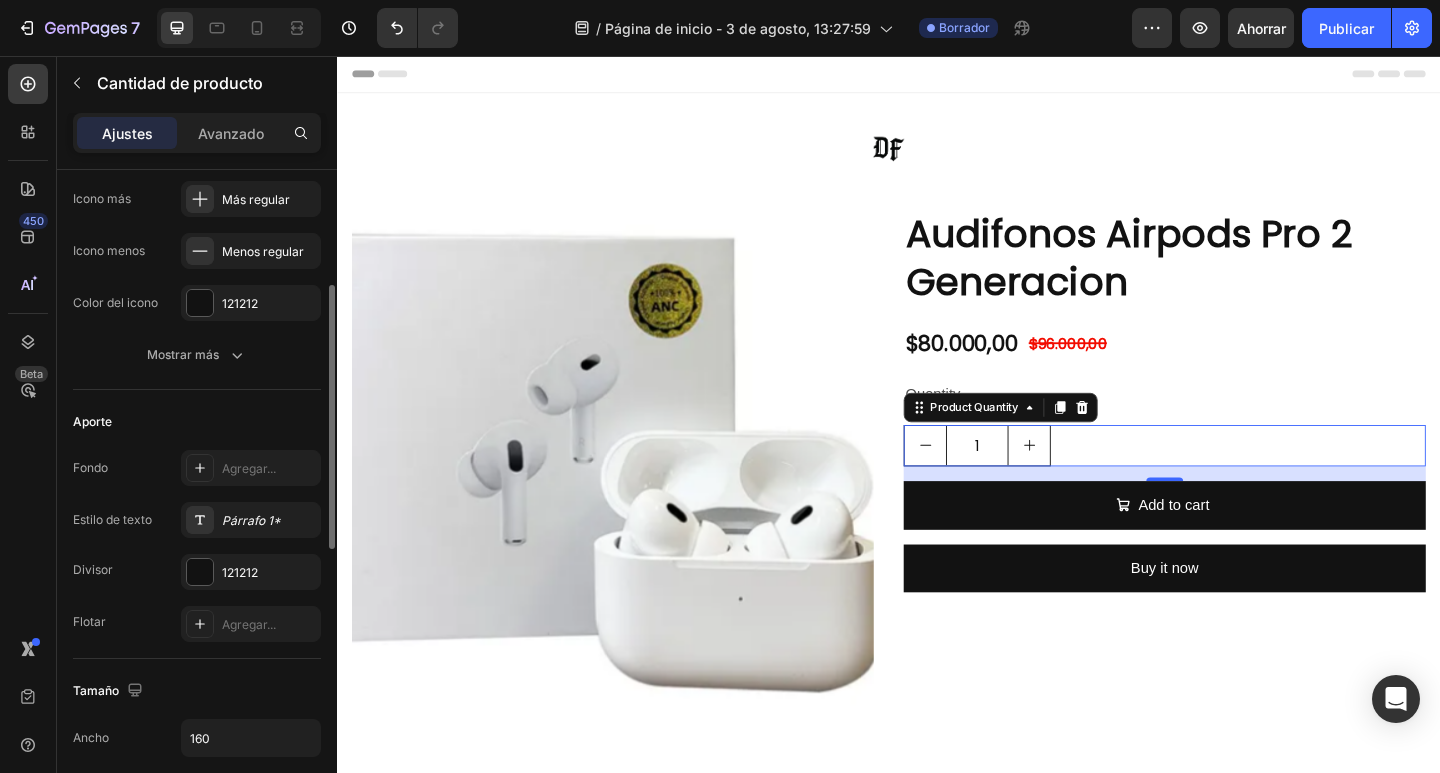scroll, scrollTop: 0, scrollLeft: 0, axis: both 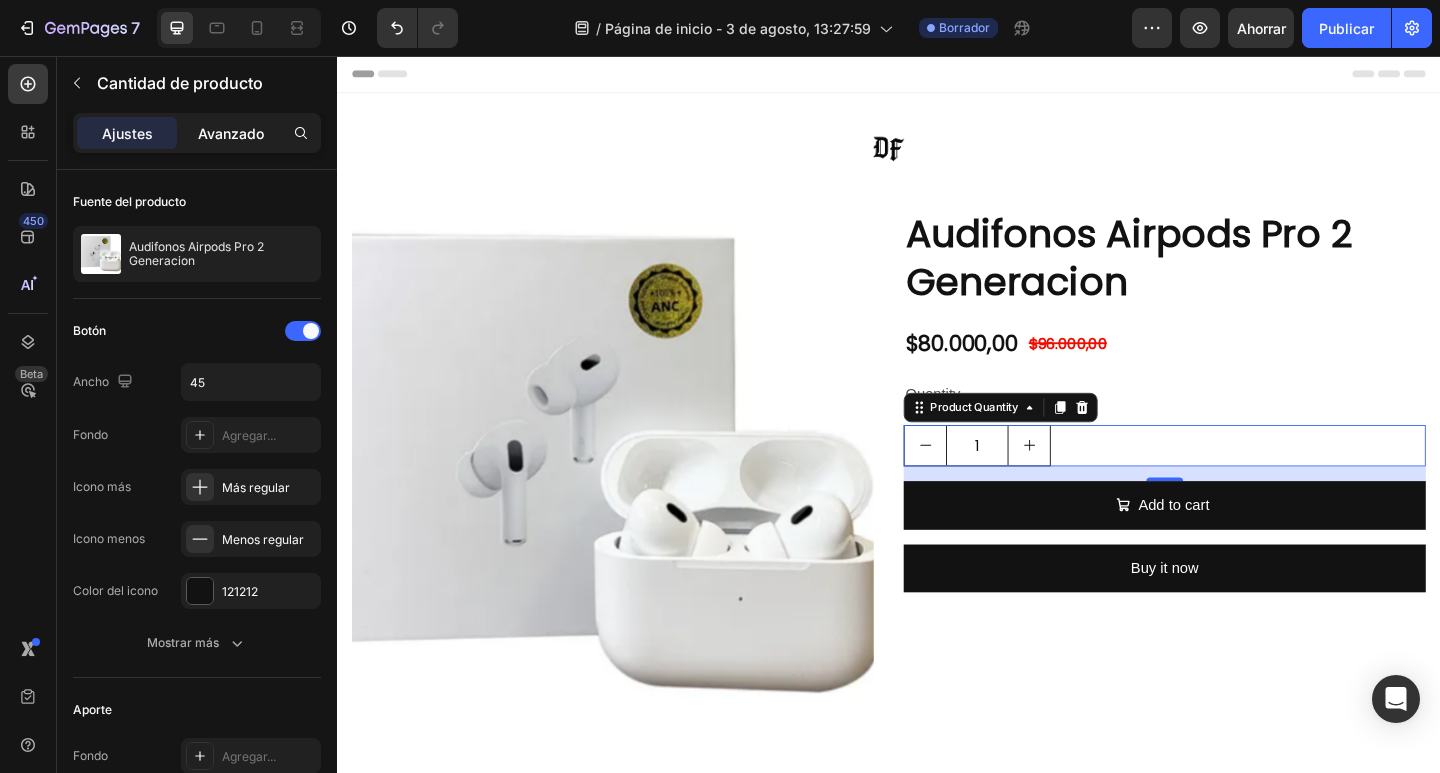 click on "Avanzado" at bounding box center (231, 133) 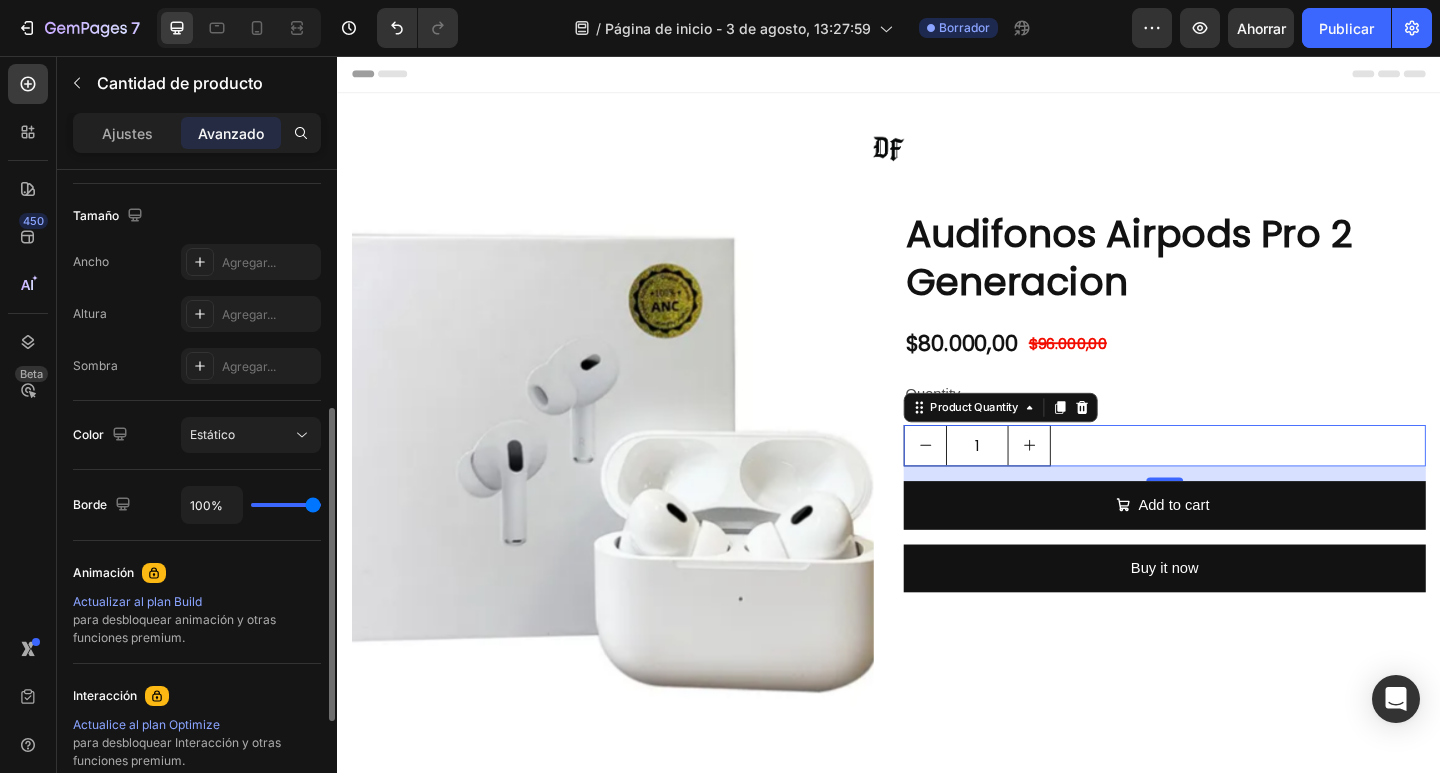 scroll, scrollTop: 700, scrollLeft: 0, axis: vertical 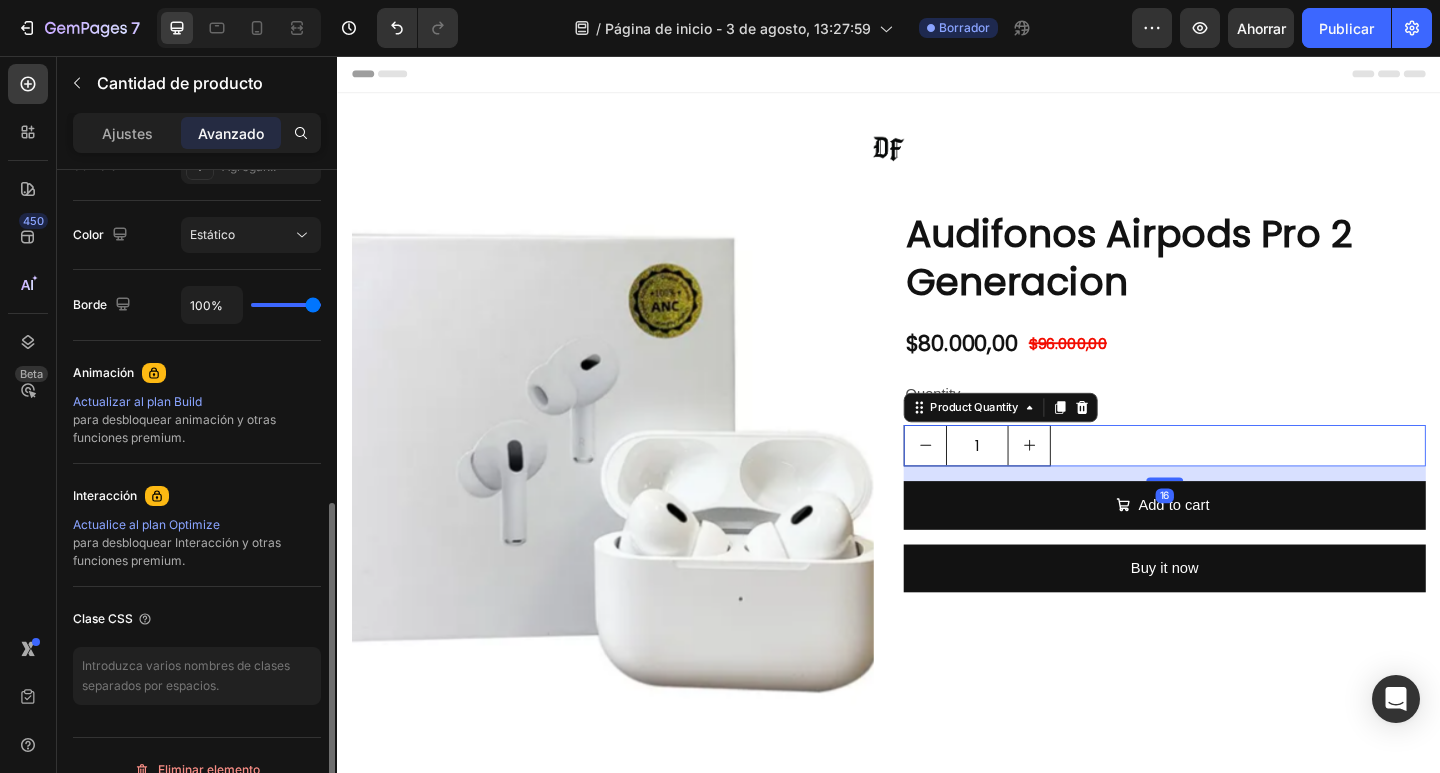 drag, startPoint x: 302, startPoint y: 302, endPoint x: 252, endPoint y: 310, distance: 50.635956 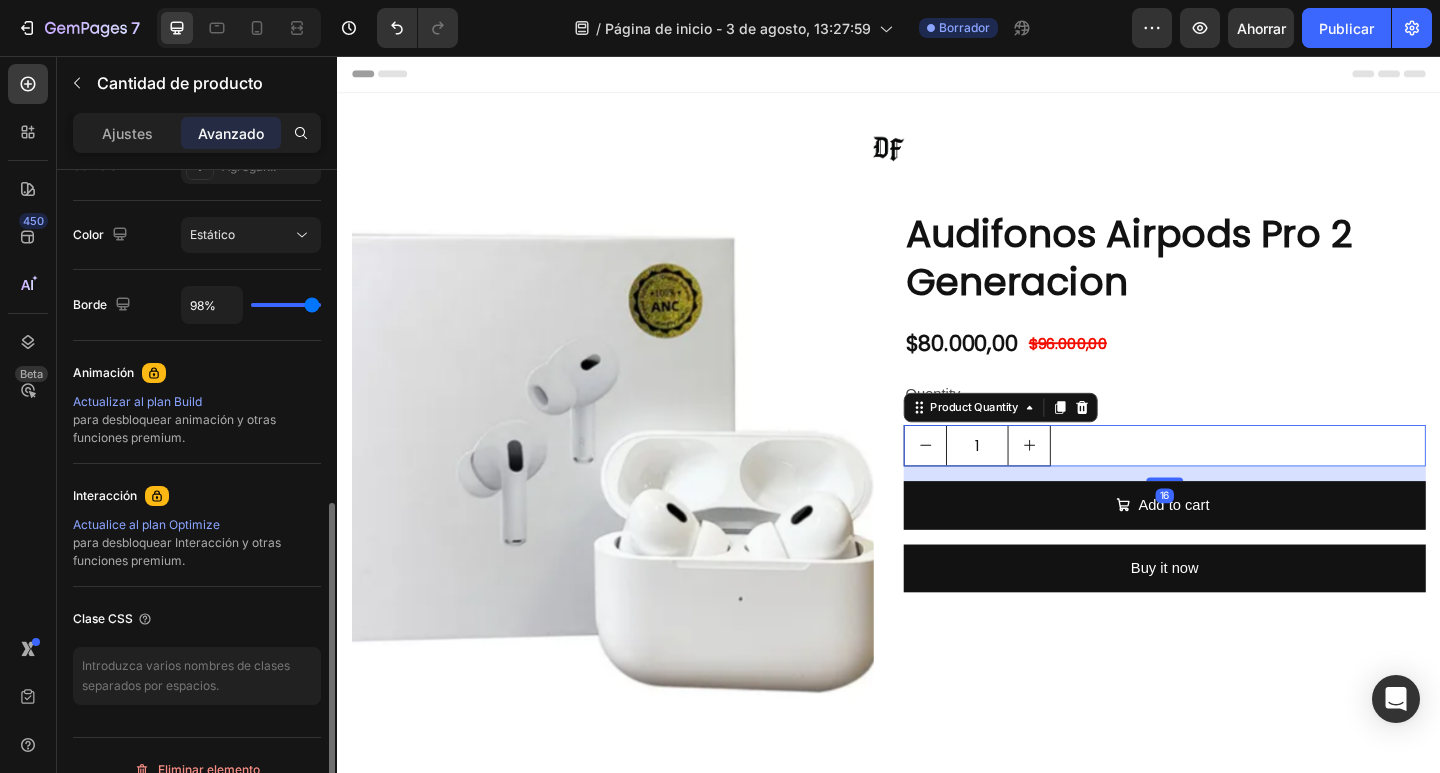 type on "56%" 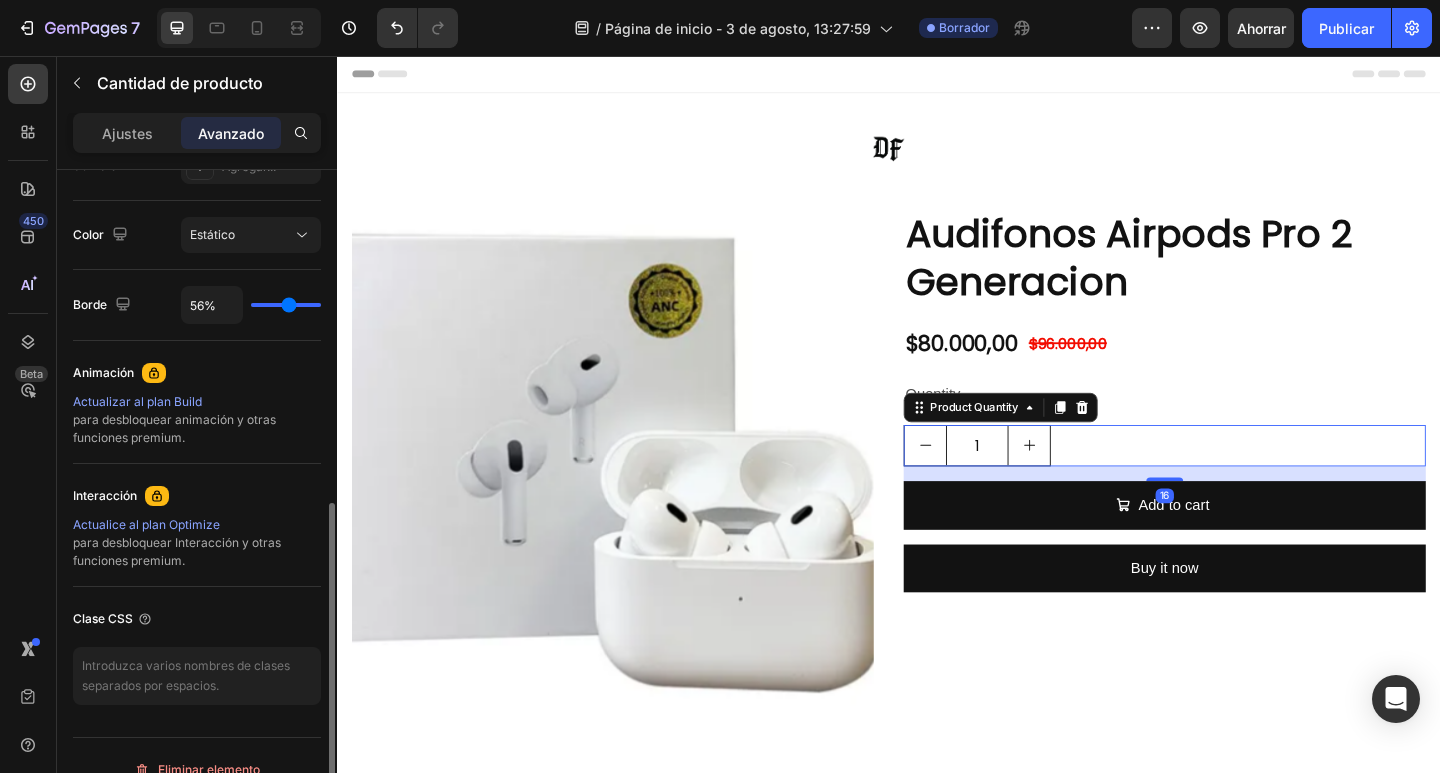 type on "9%" 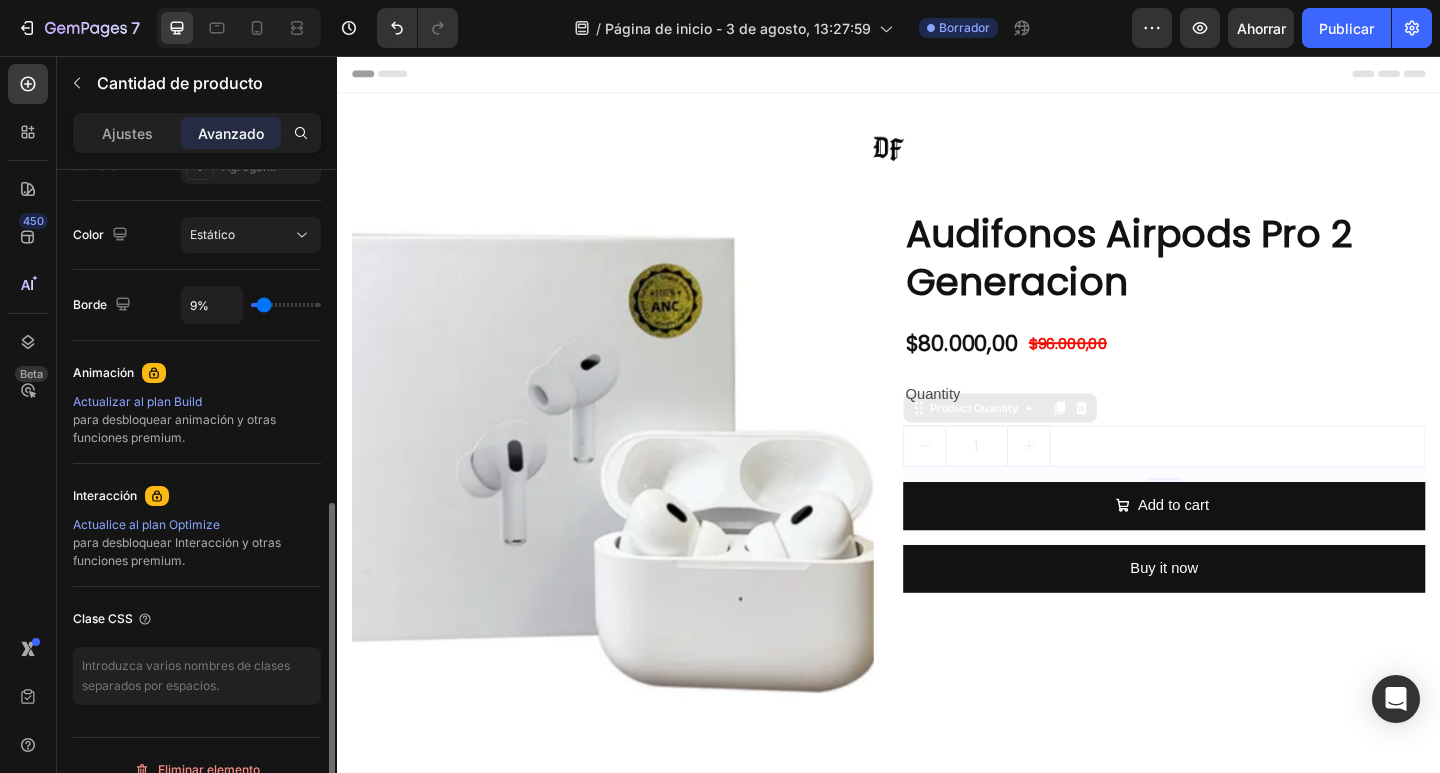 drag, startPoint x: 319, startPoint y: 303, endPoint x: 264, endPoint y: 312, distance: 55.7315 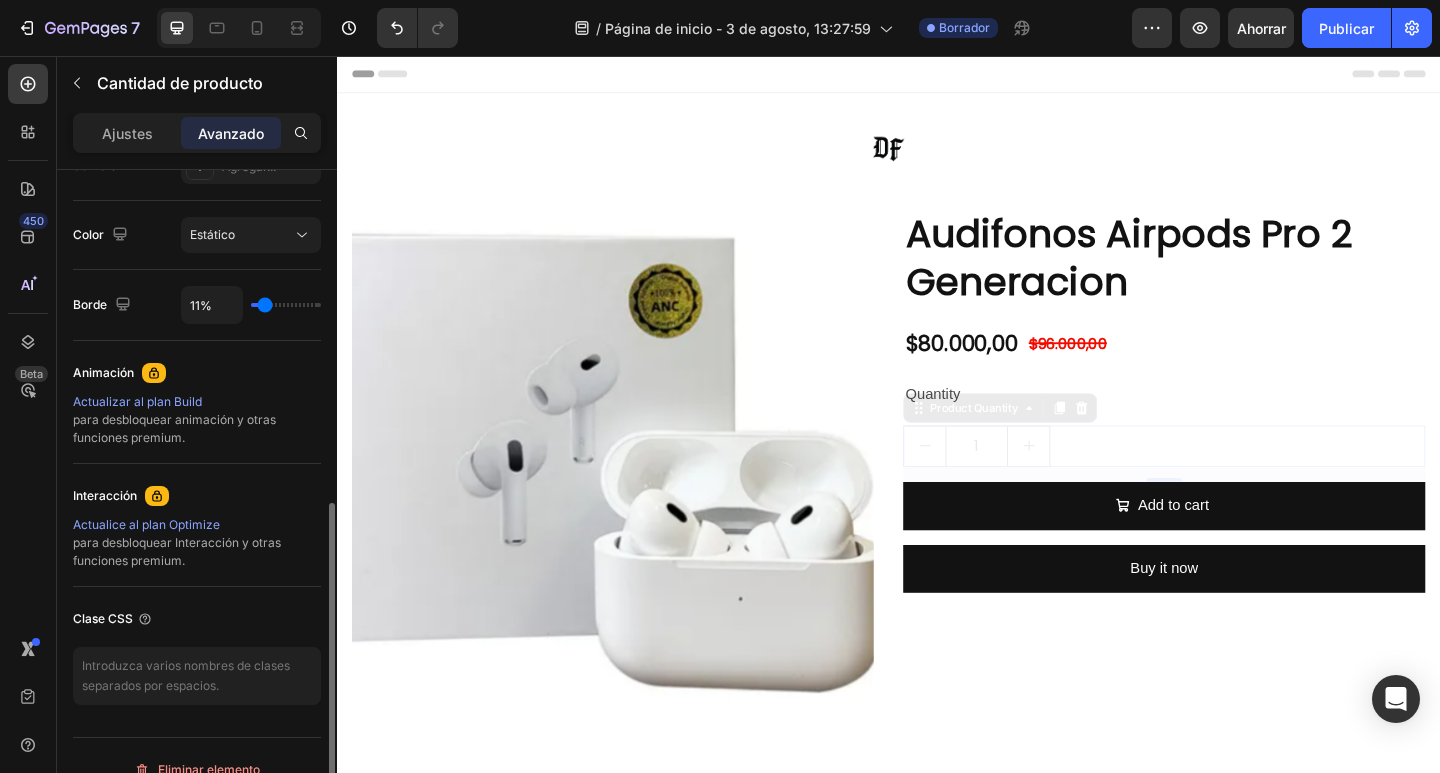 type on "39%" 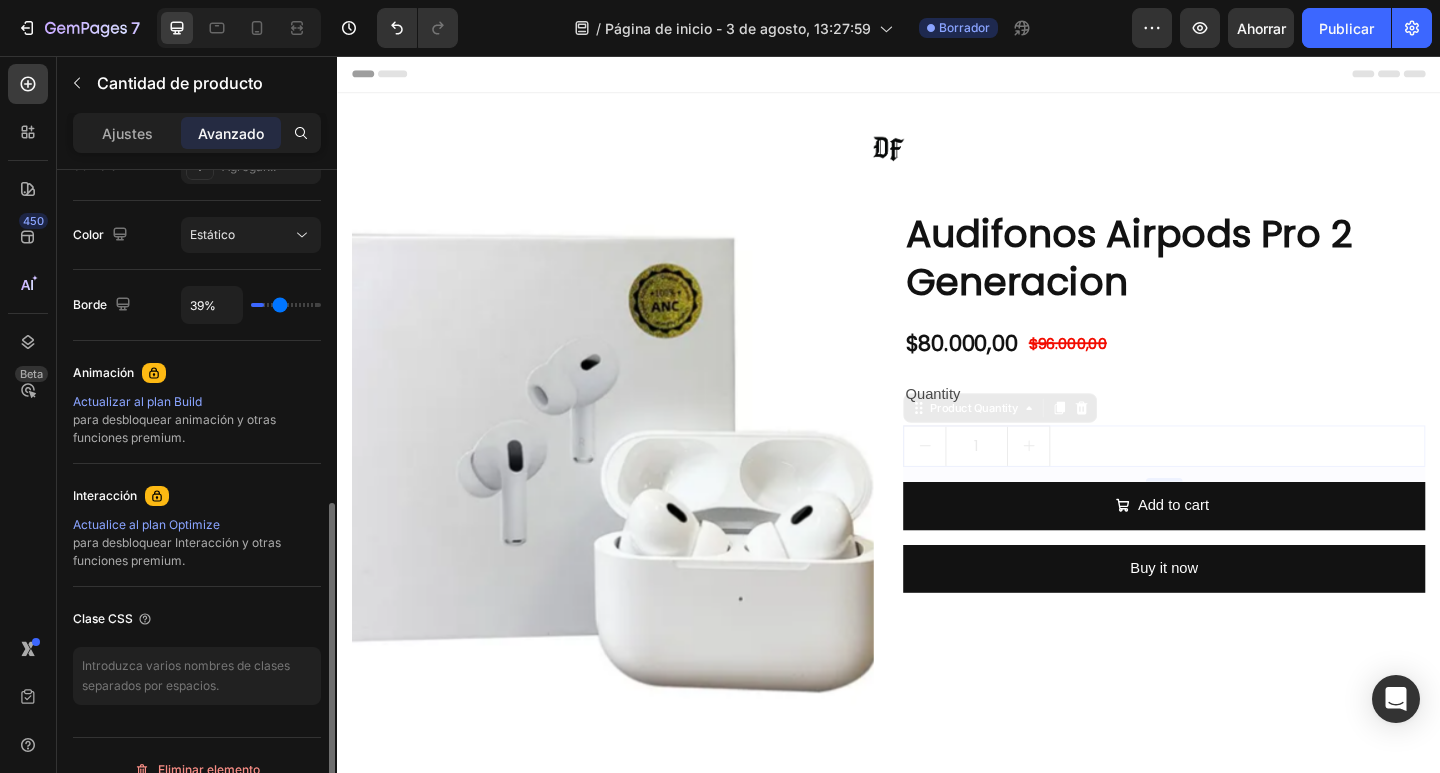 type on "100%" 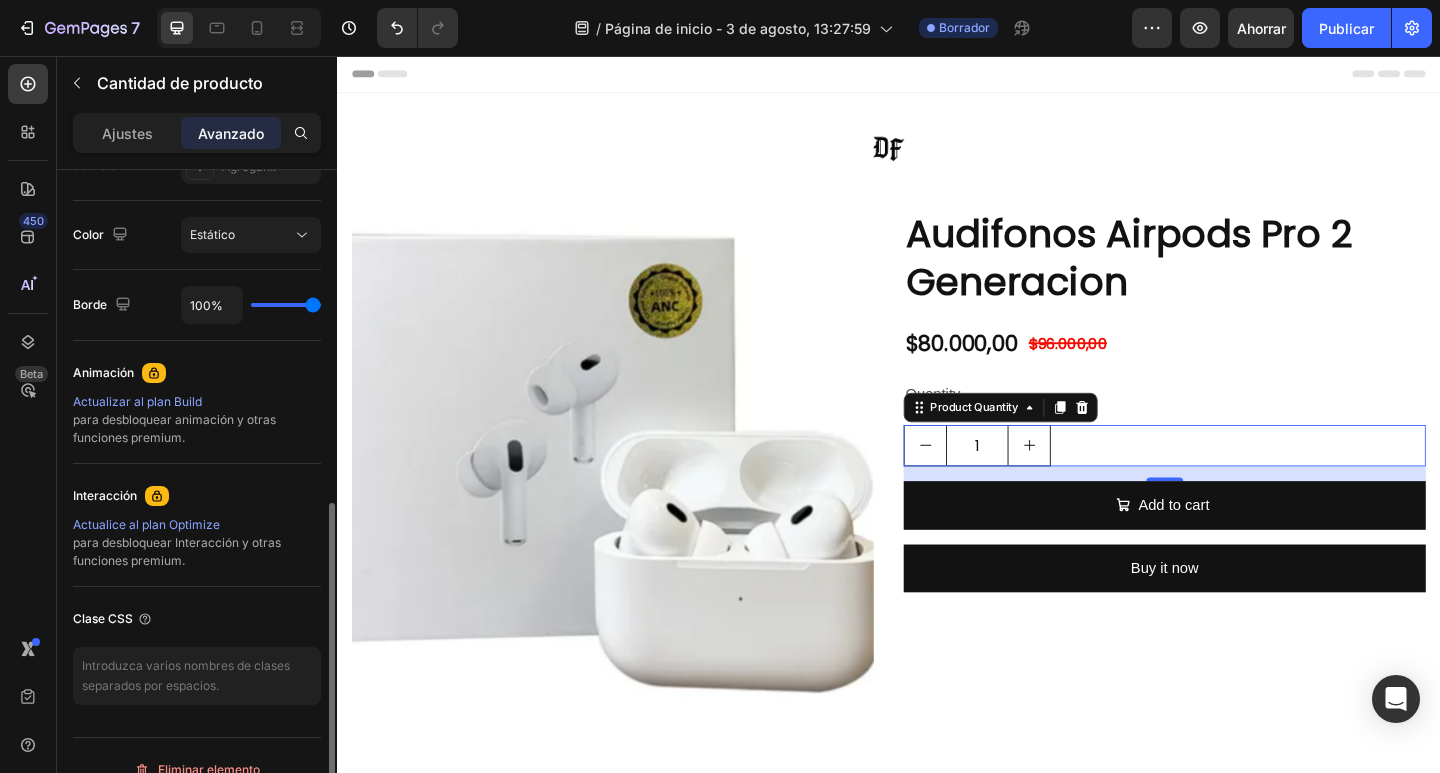 drag, startPoint x: 264, startPoint y: 303, endPoint x: 26, endPoint y: 268, distance: 240.55977 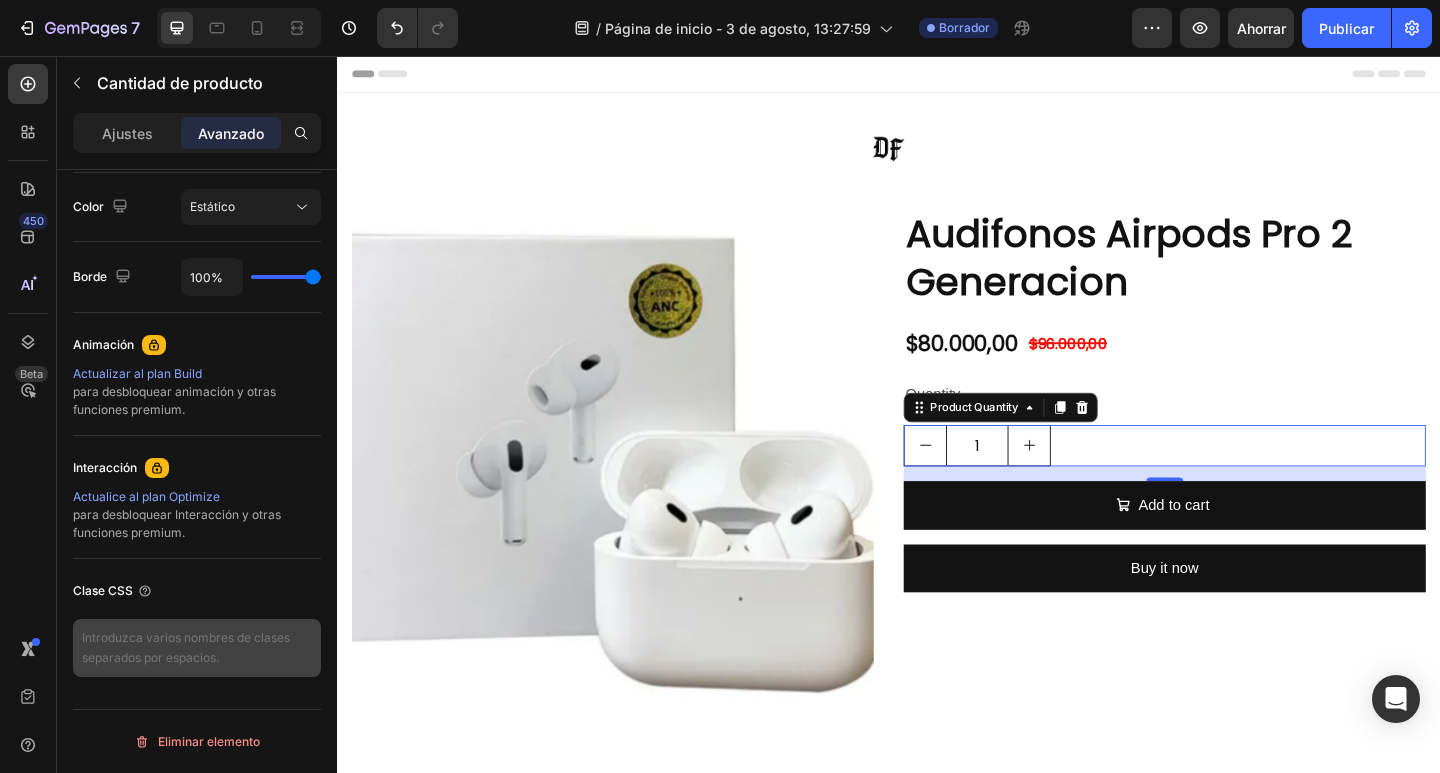 scroll, scrollTop: 0, scrollLeft: 0, axis: both 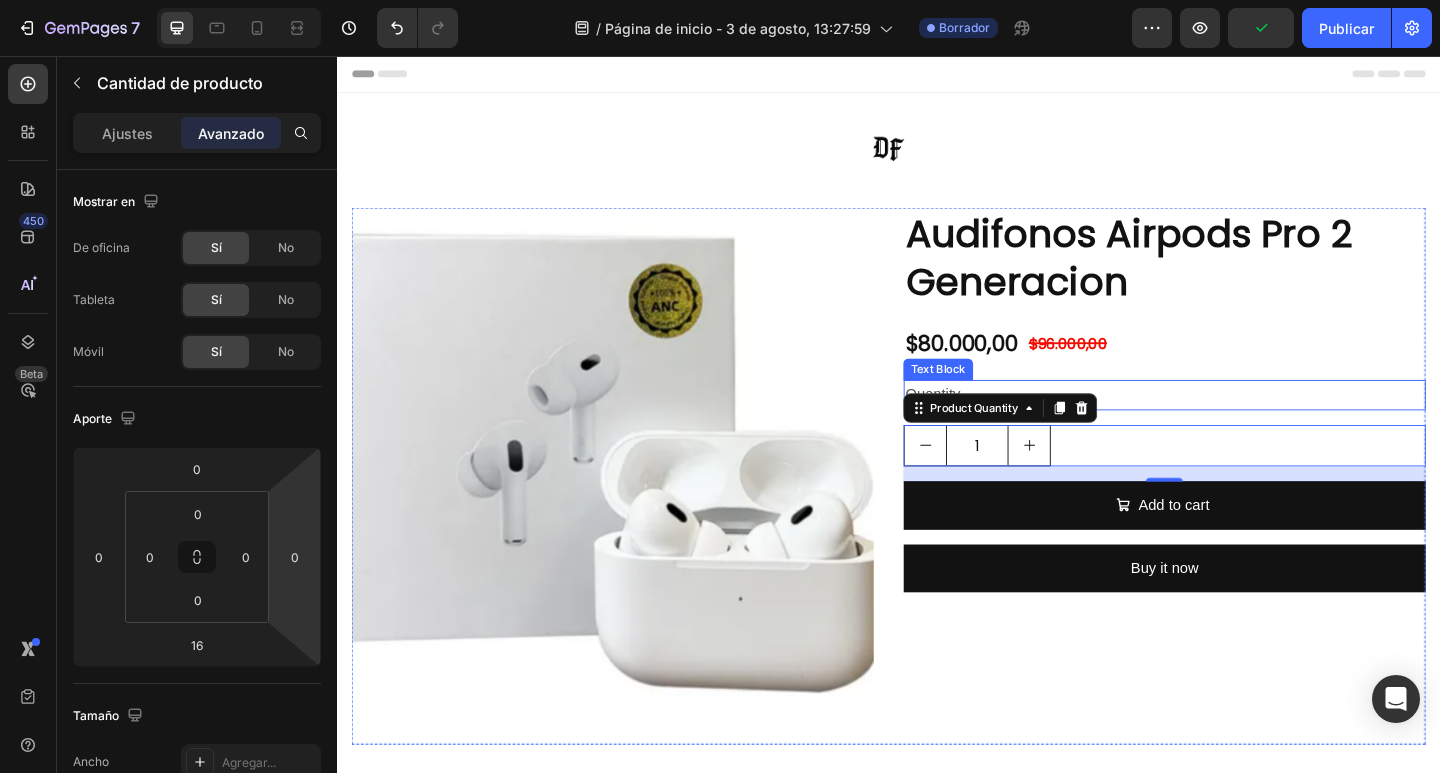 click on "Quantity" at bounding box center (1237, 425) 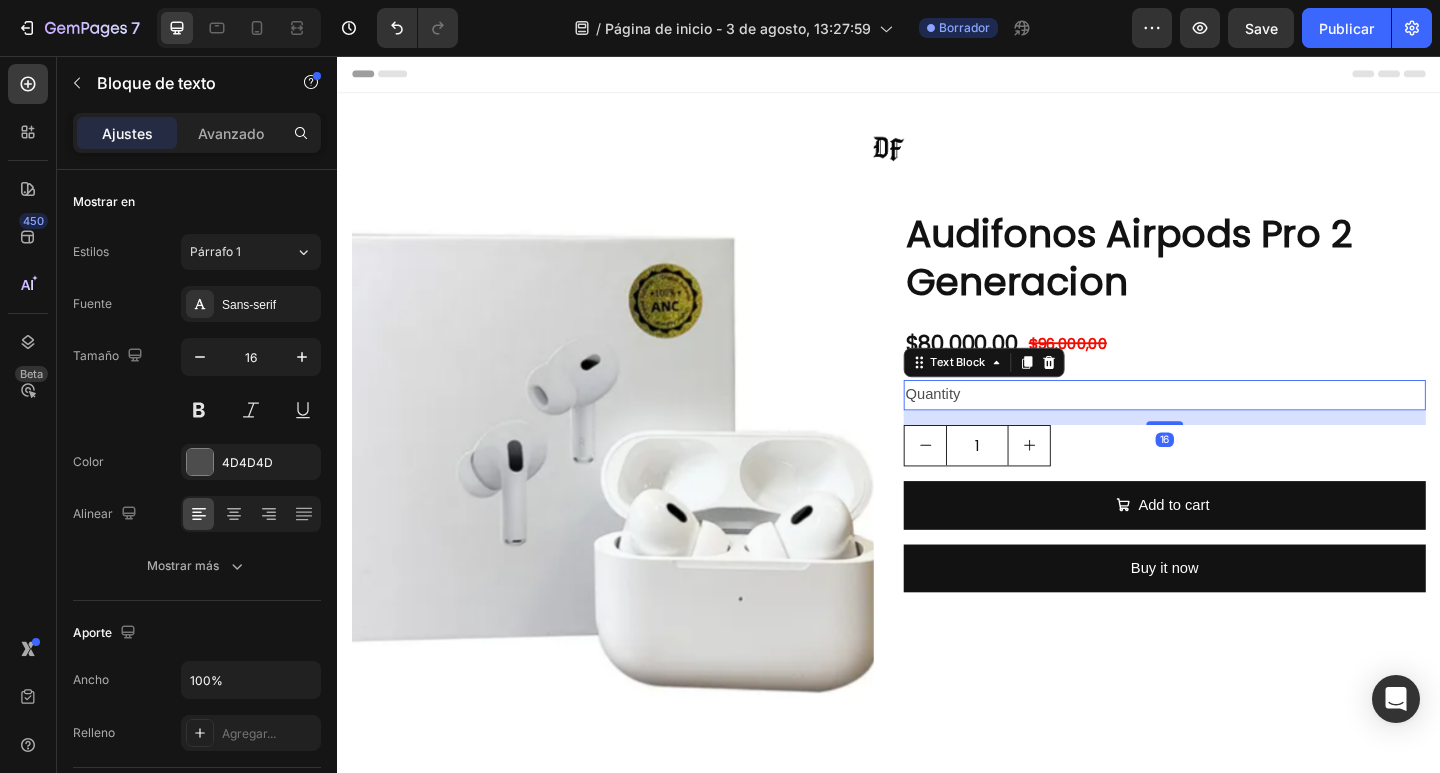 click on "Quantity" at bounding box center (1237, 425) 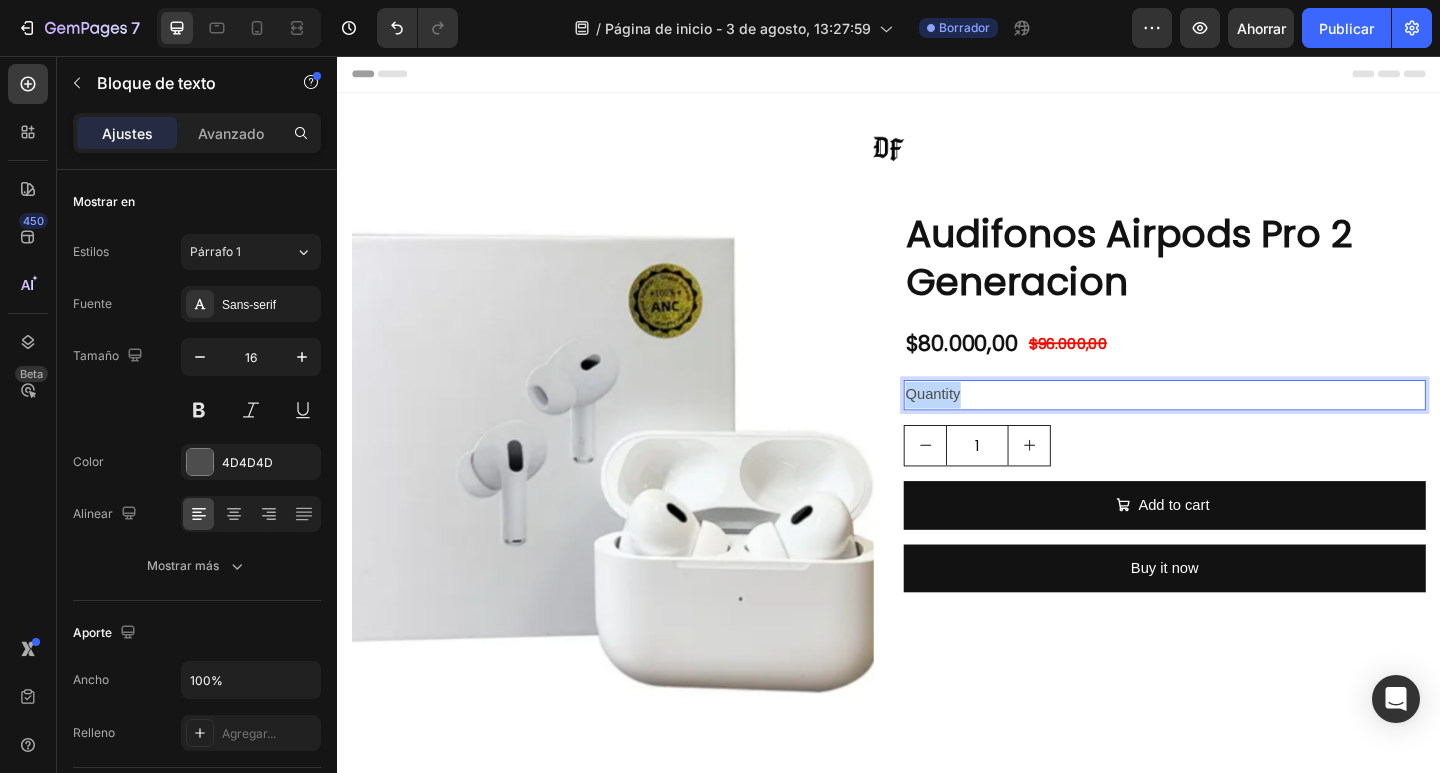 drag, startPoint x: 1019, startPoint y: 429, endPoint x: 931, endPoint y: 429, distance: 88 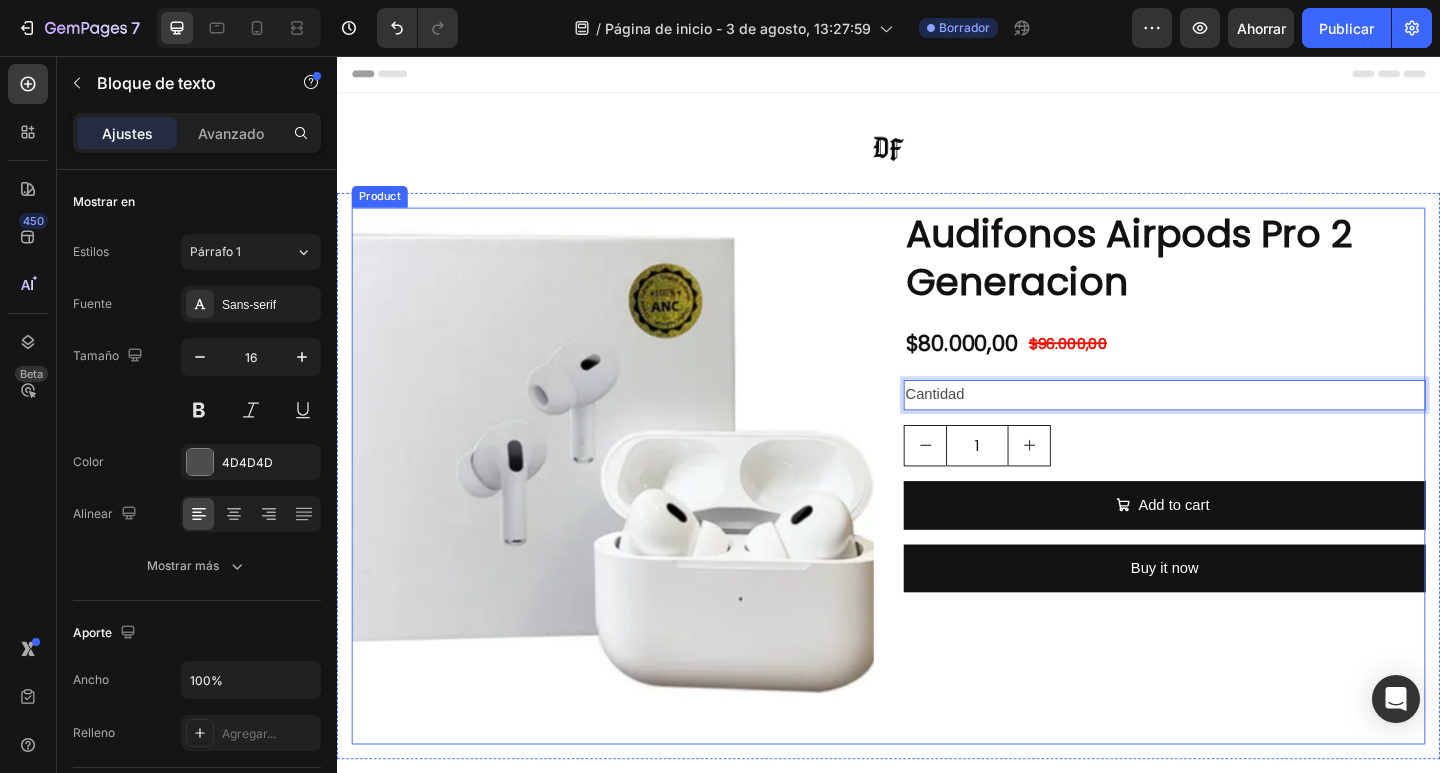 drag, startPoint x: 1022, startPoint y: 423, endPoint x: 1007, endPoint y: 421, distance: 15.132746 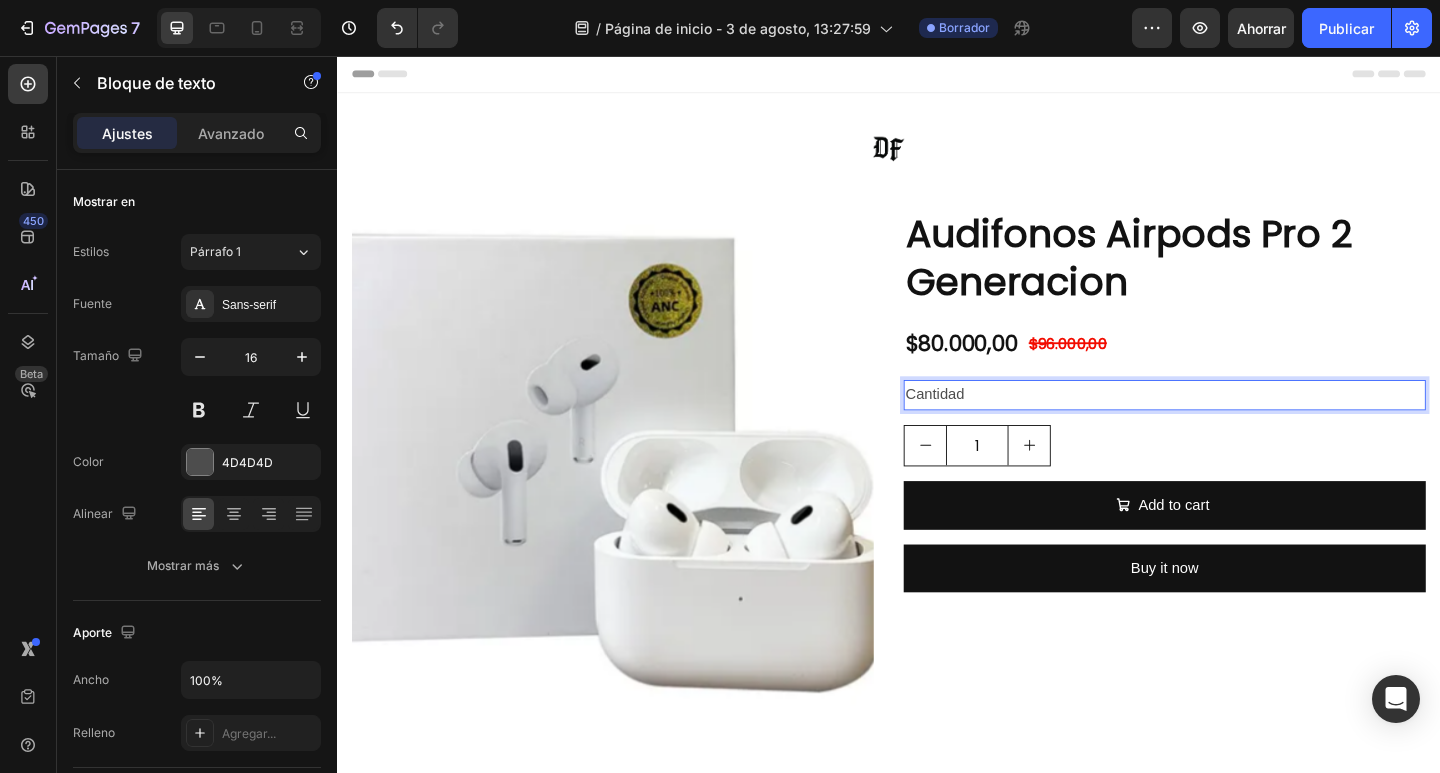 click on "Cantidad" at bounding box center (1237, 425) 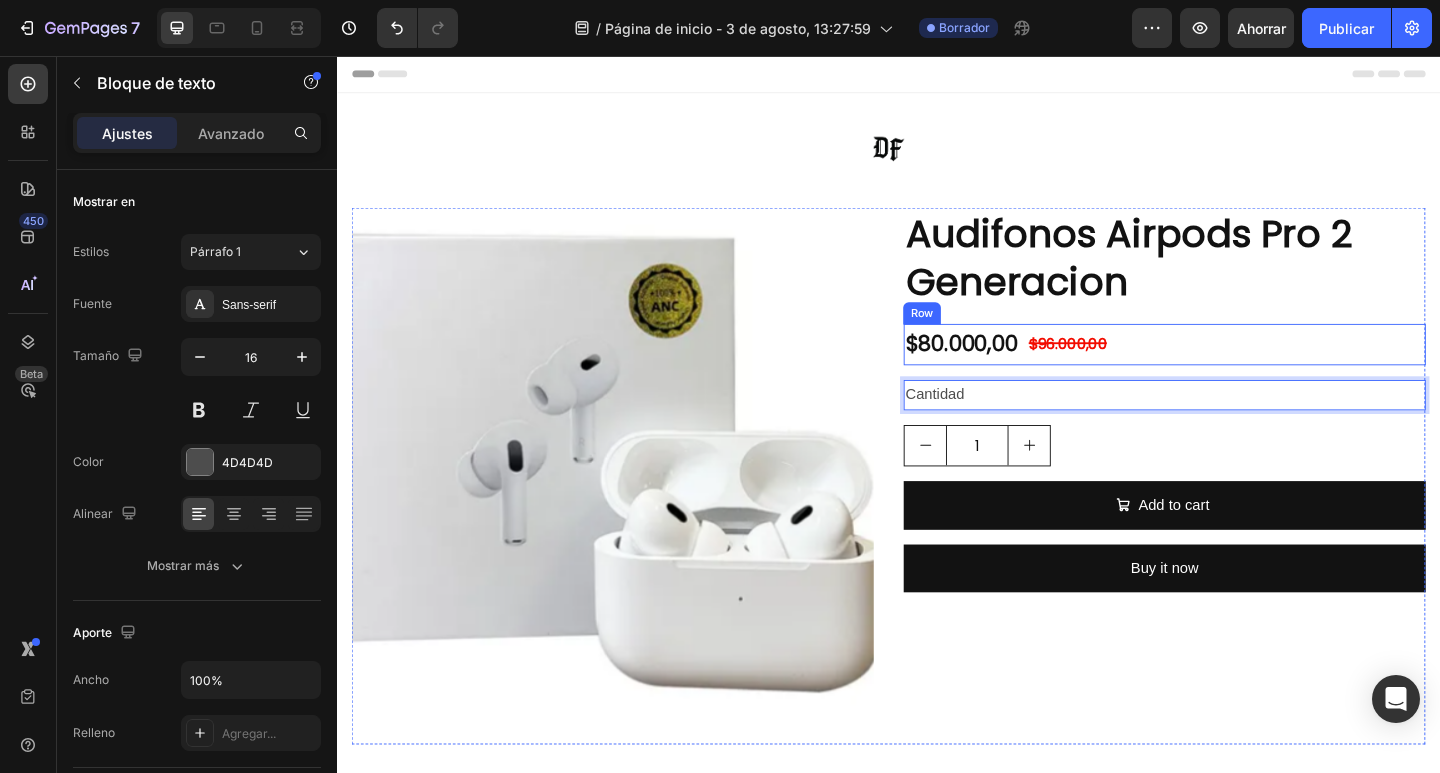 click on "$80.000,00 Product Price Product Price $96.000,00 Product Price Product Price Row" at bounding box center [1237, 370] 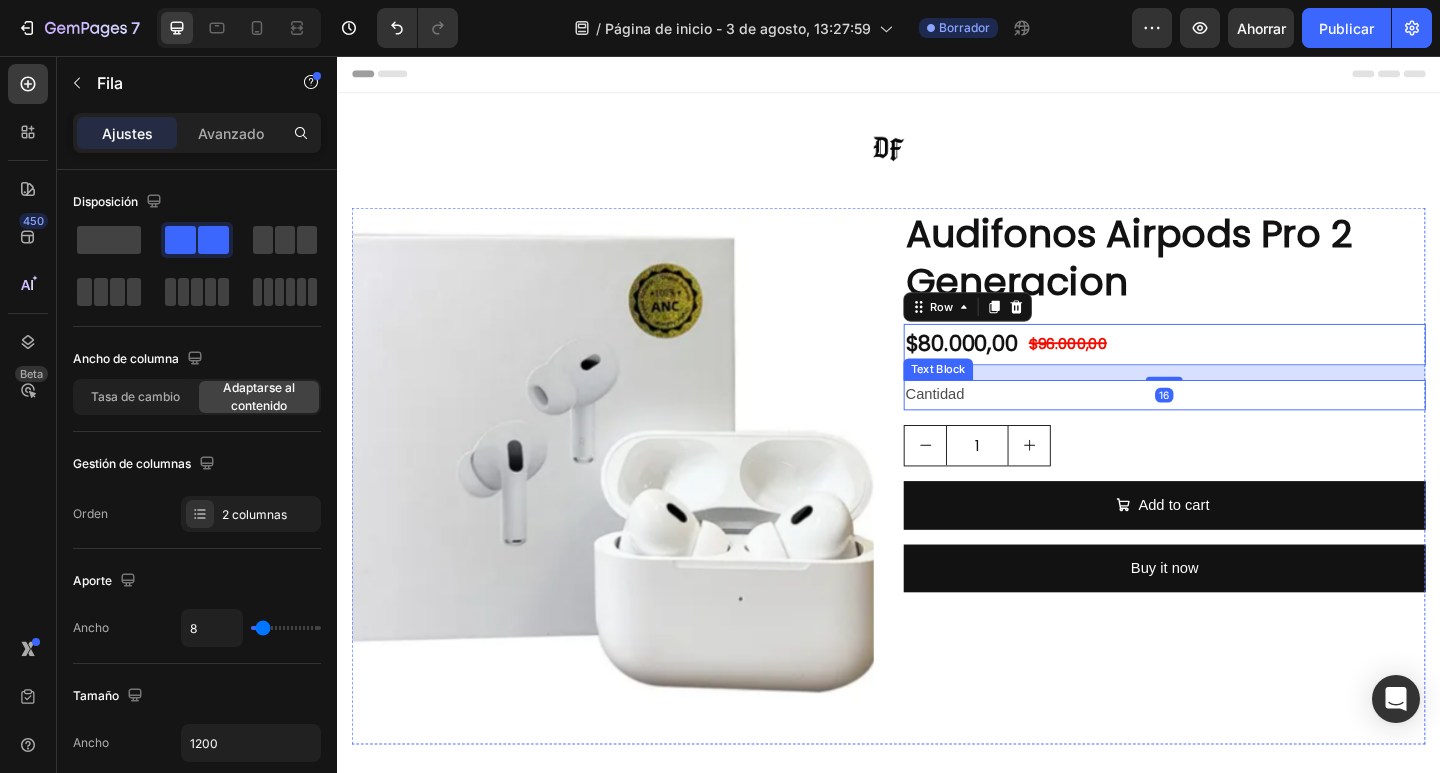 click on "Cantidad" at bounding box center [1237, 425] 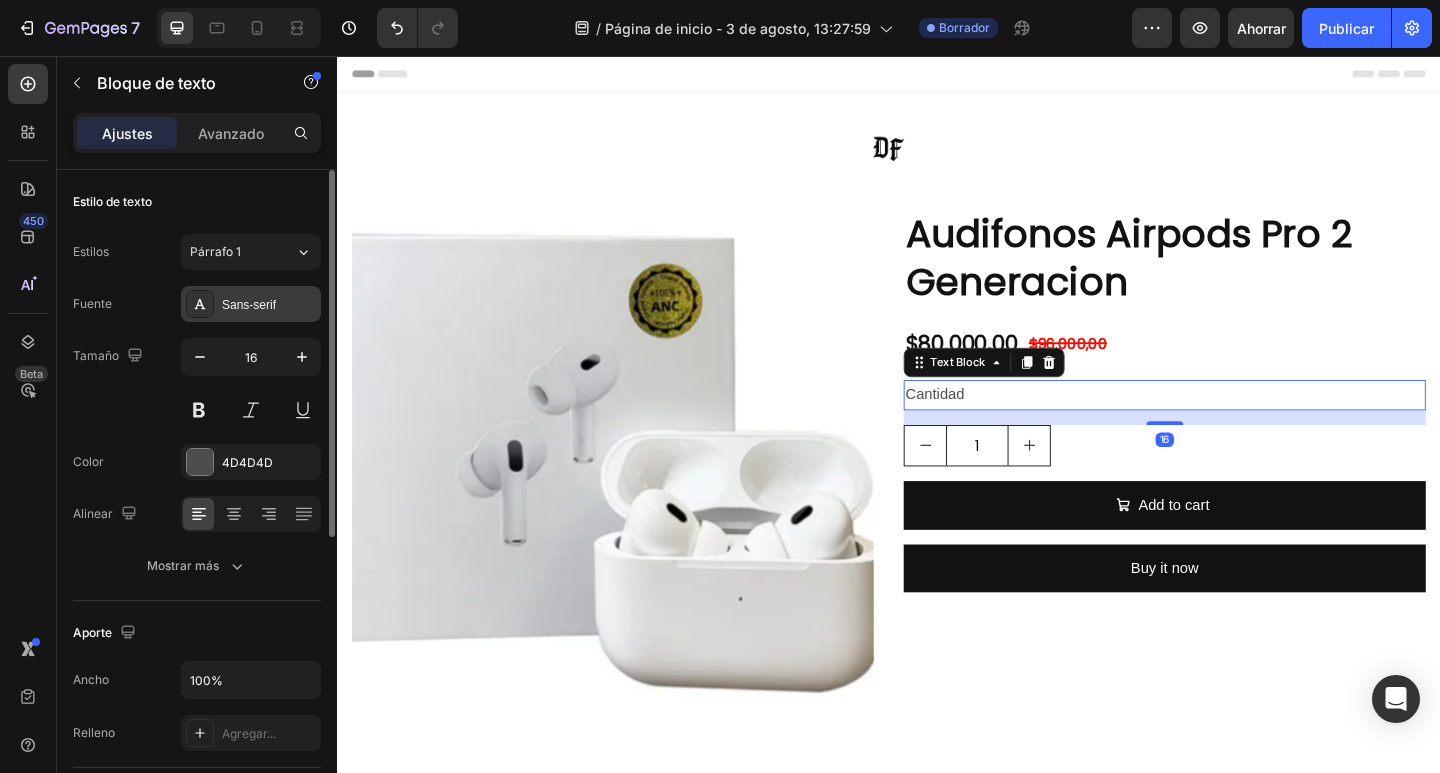 click on "Sans-serif" at bounding box center [249, 305] 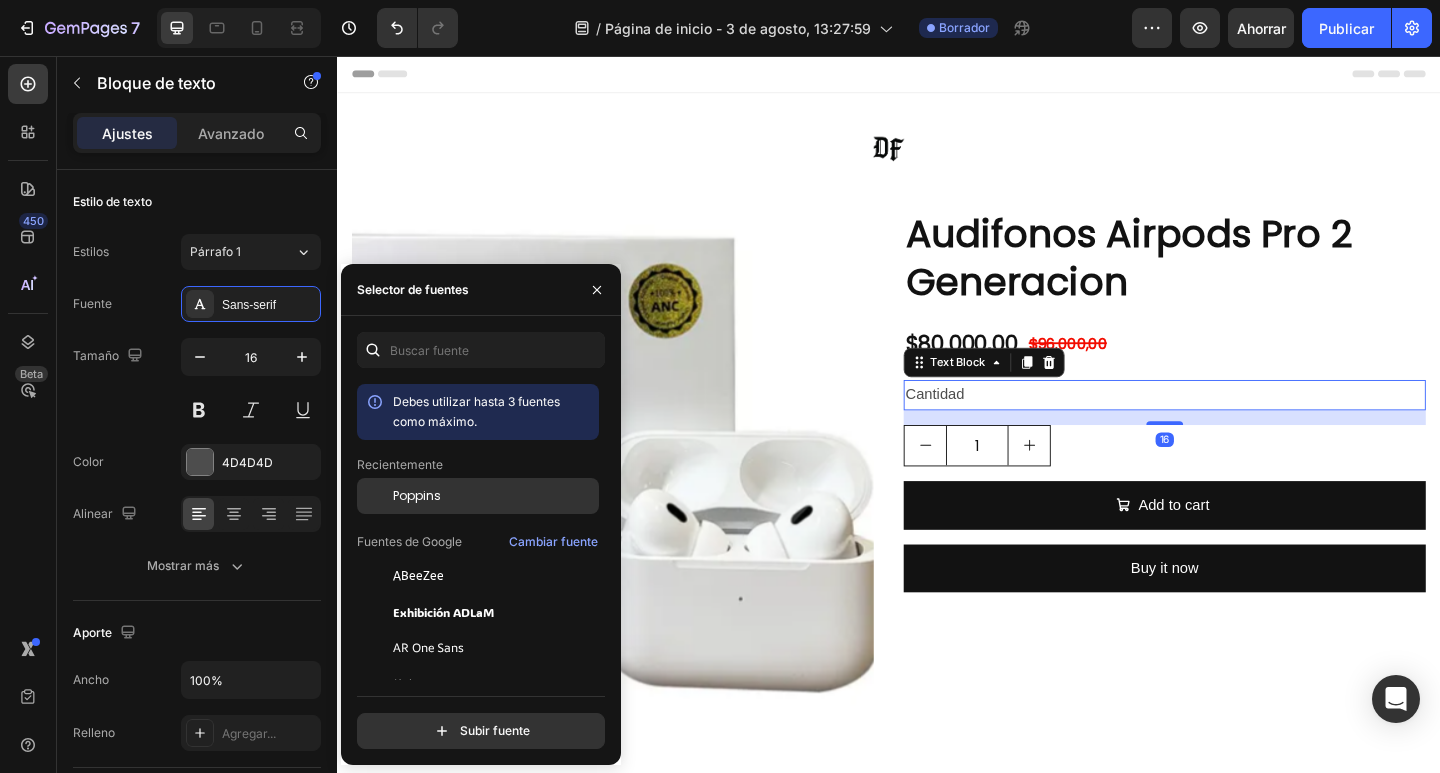 click on "Poppins" at bounding box center [417, 495] 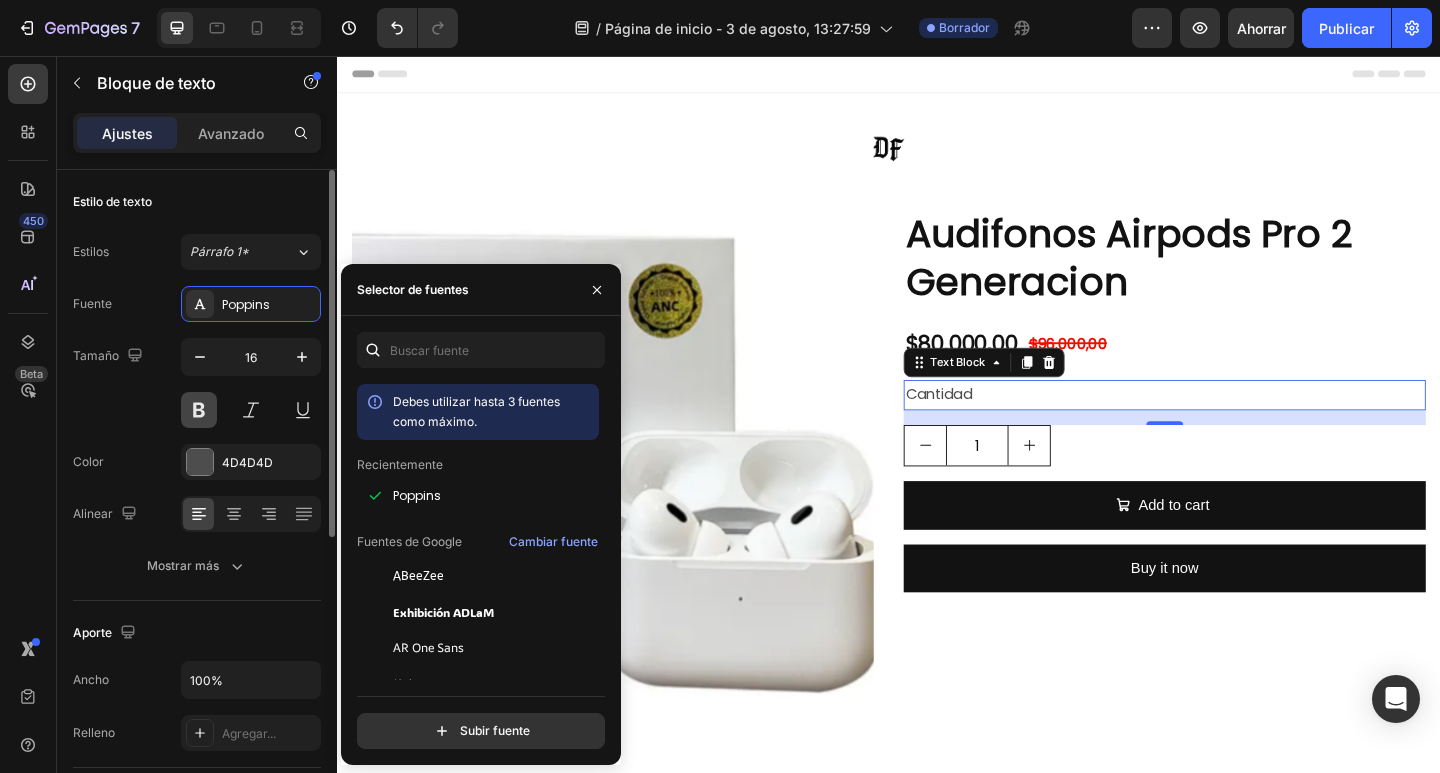 click 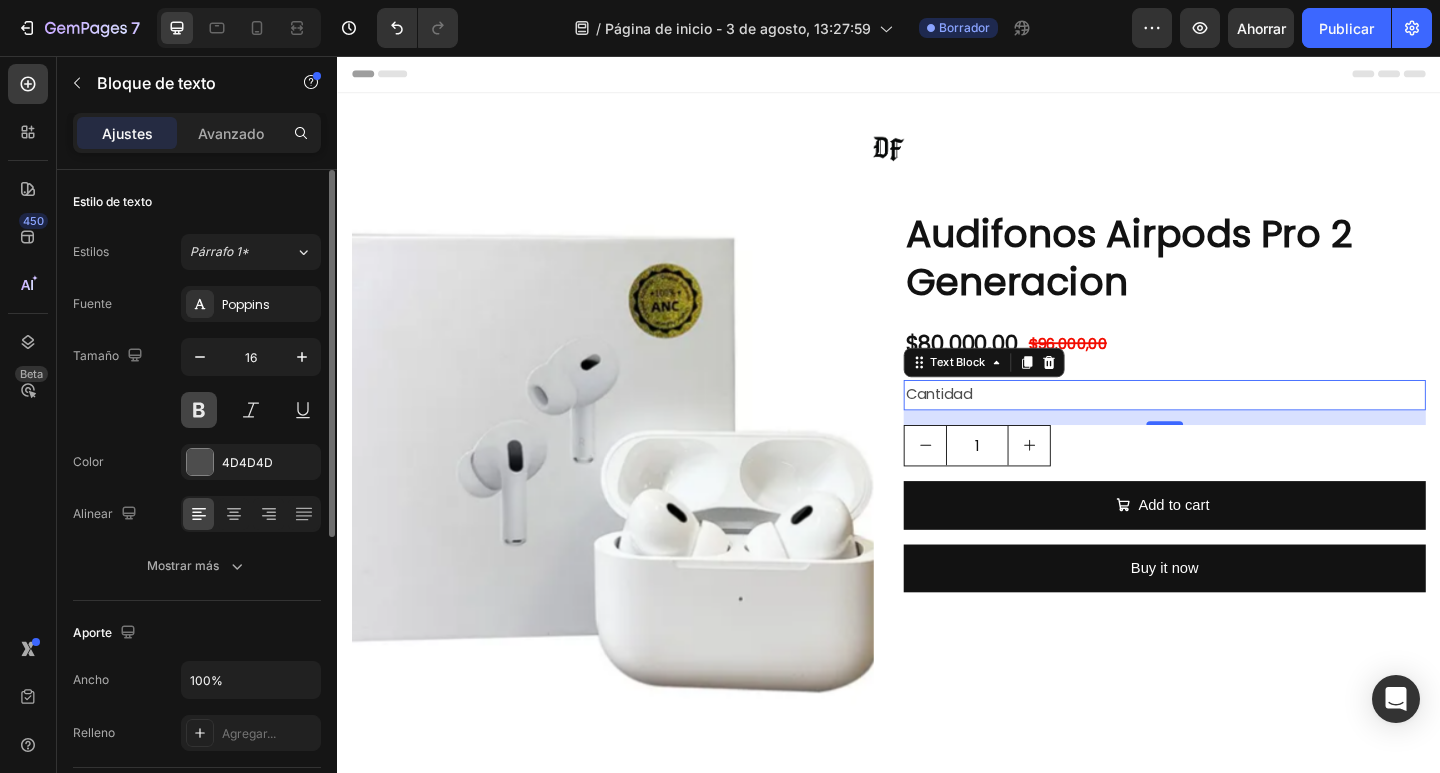 click at bounding box center [199, 410] 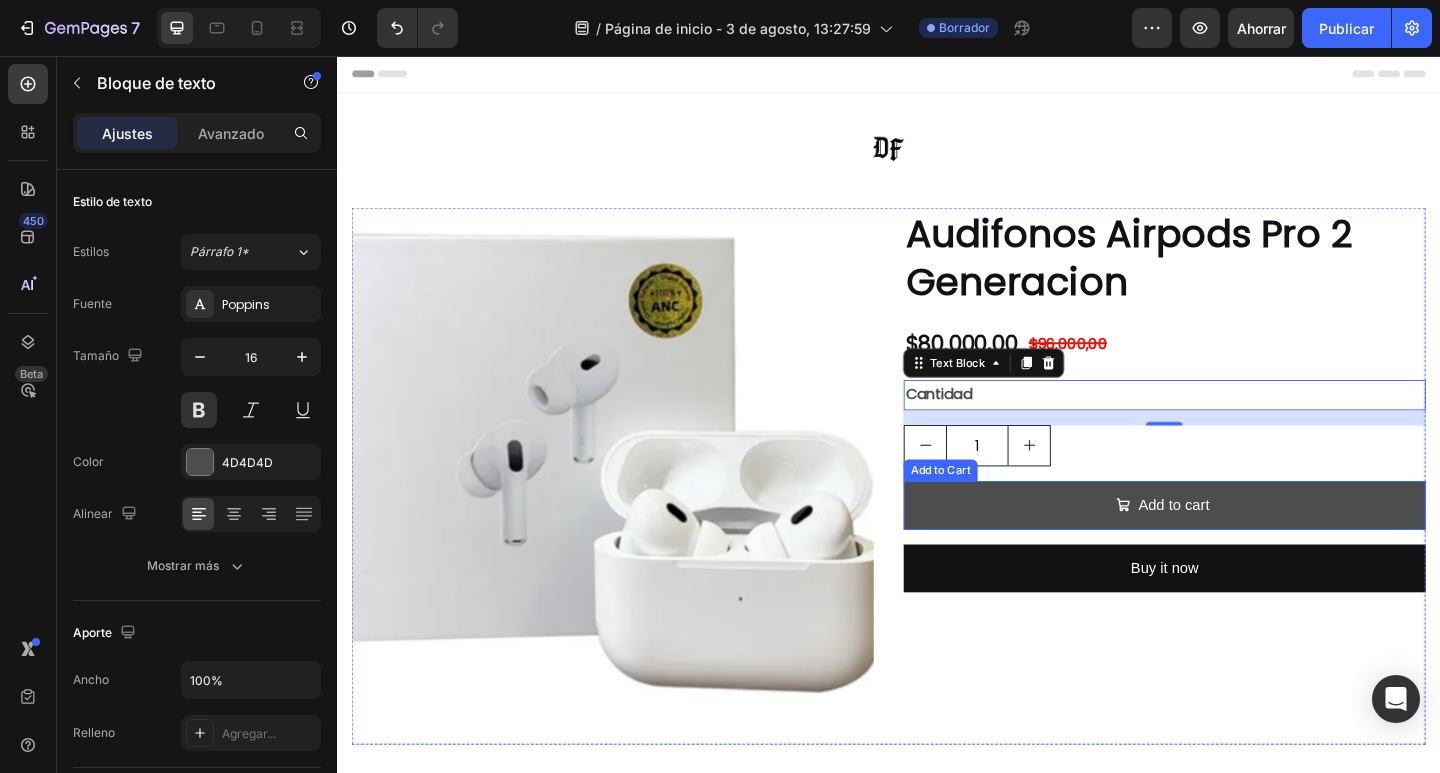 click on "Add to cart" at bounding box center [1237, 545] 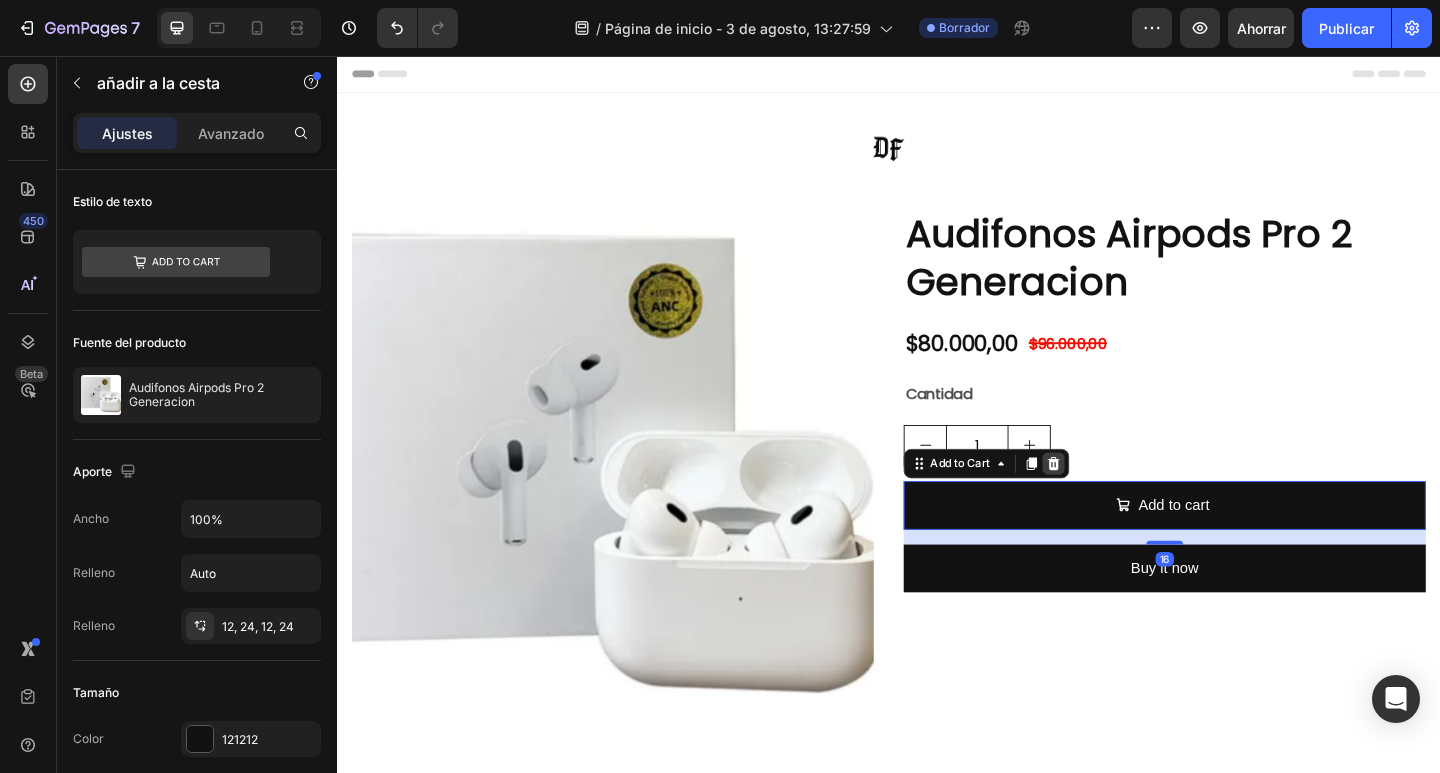 click 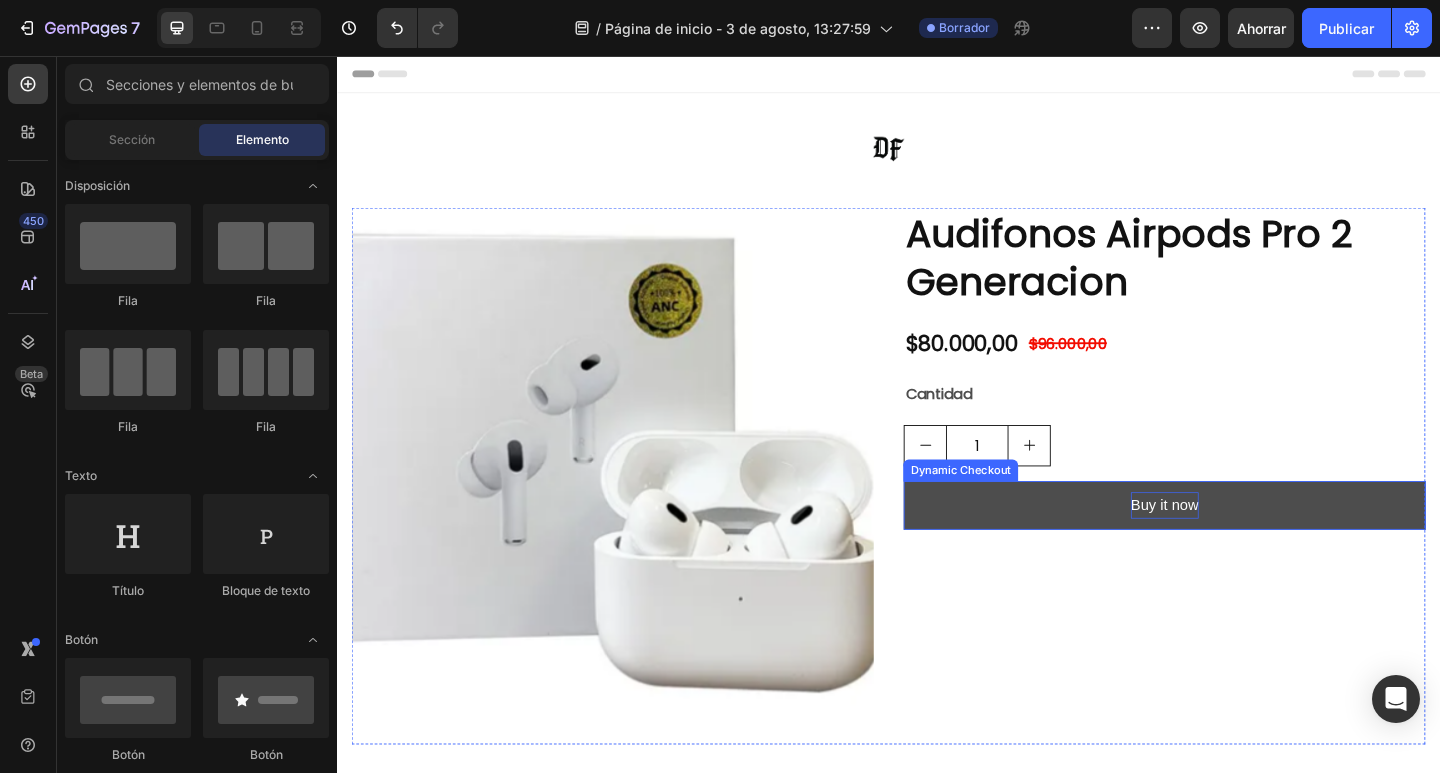 click on "Buy it now" at bounding box center [1237, 545] 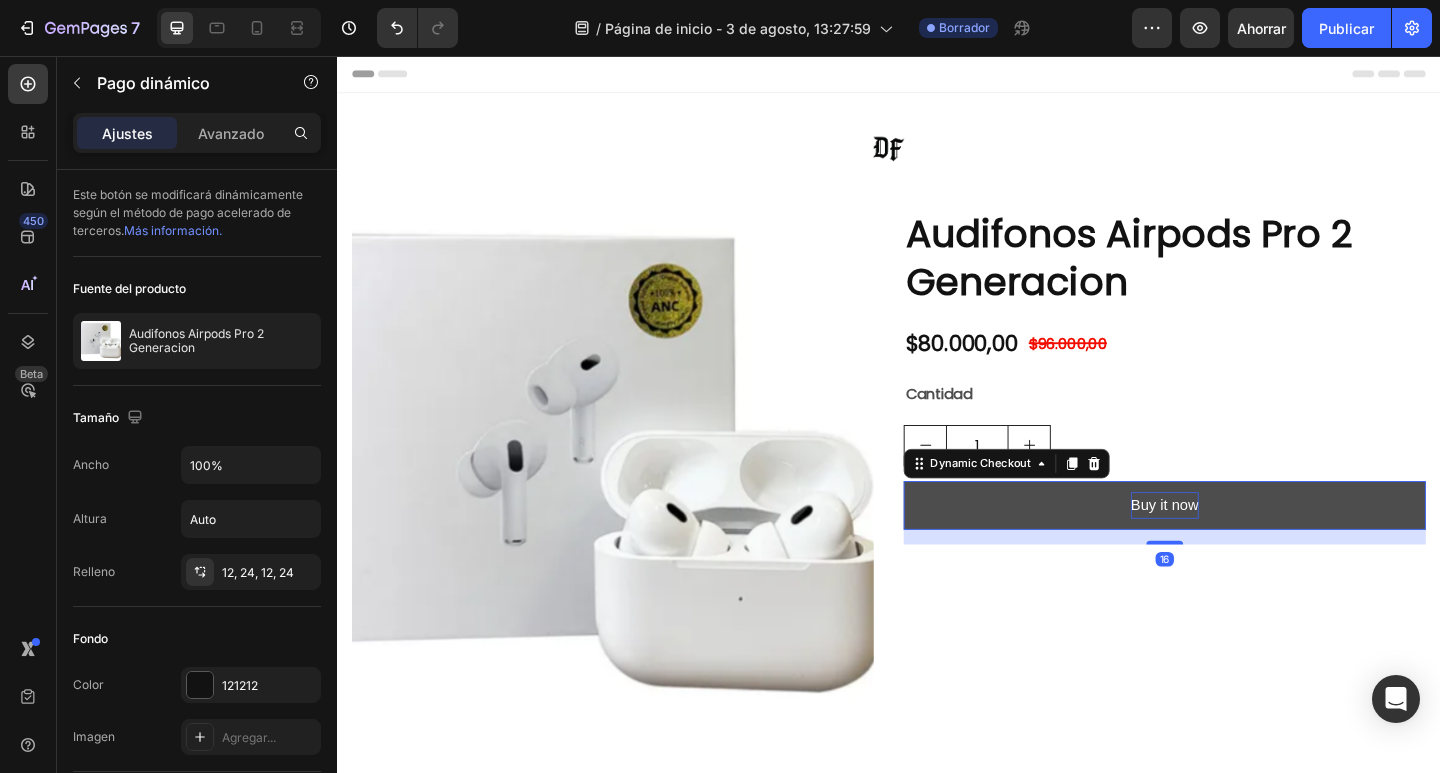 click on "Buy it now" at bounding box center [1237, 545] 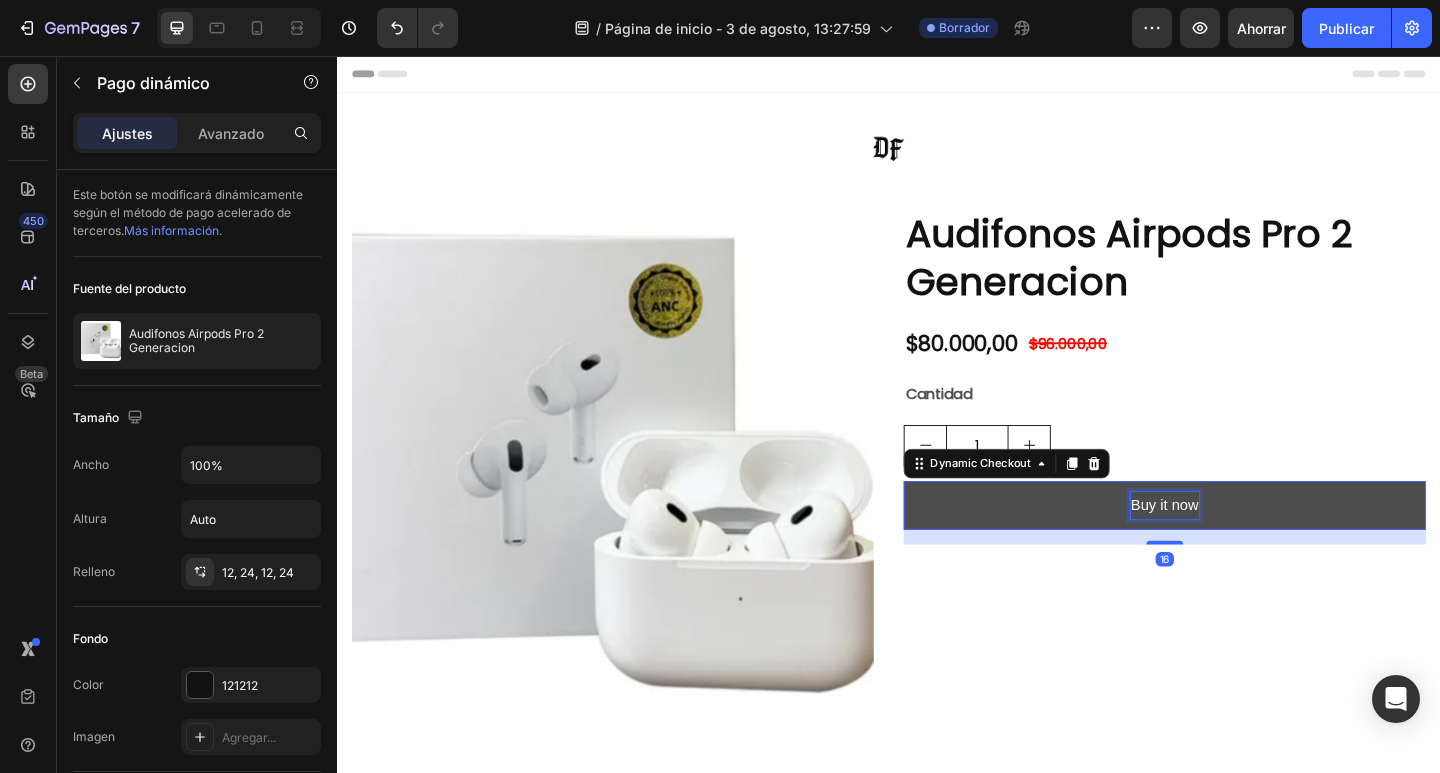 click on "Buy it now" at bounding box center (1237, 545) 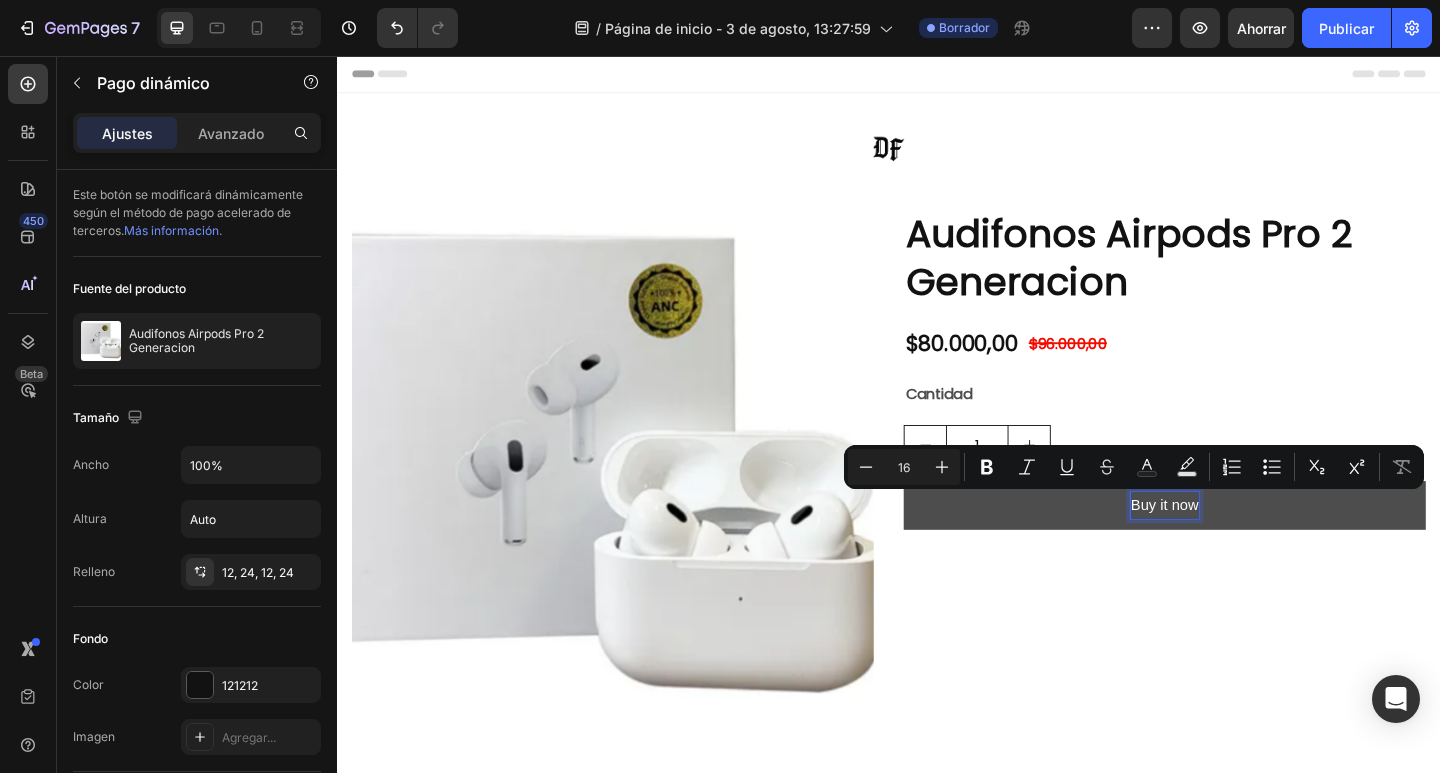 click on "Buy it now" at bounding box center [1237, 545] 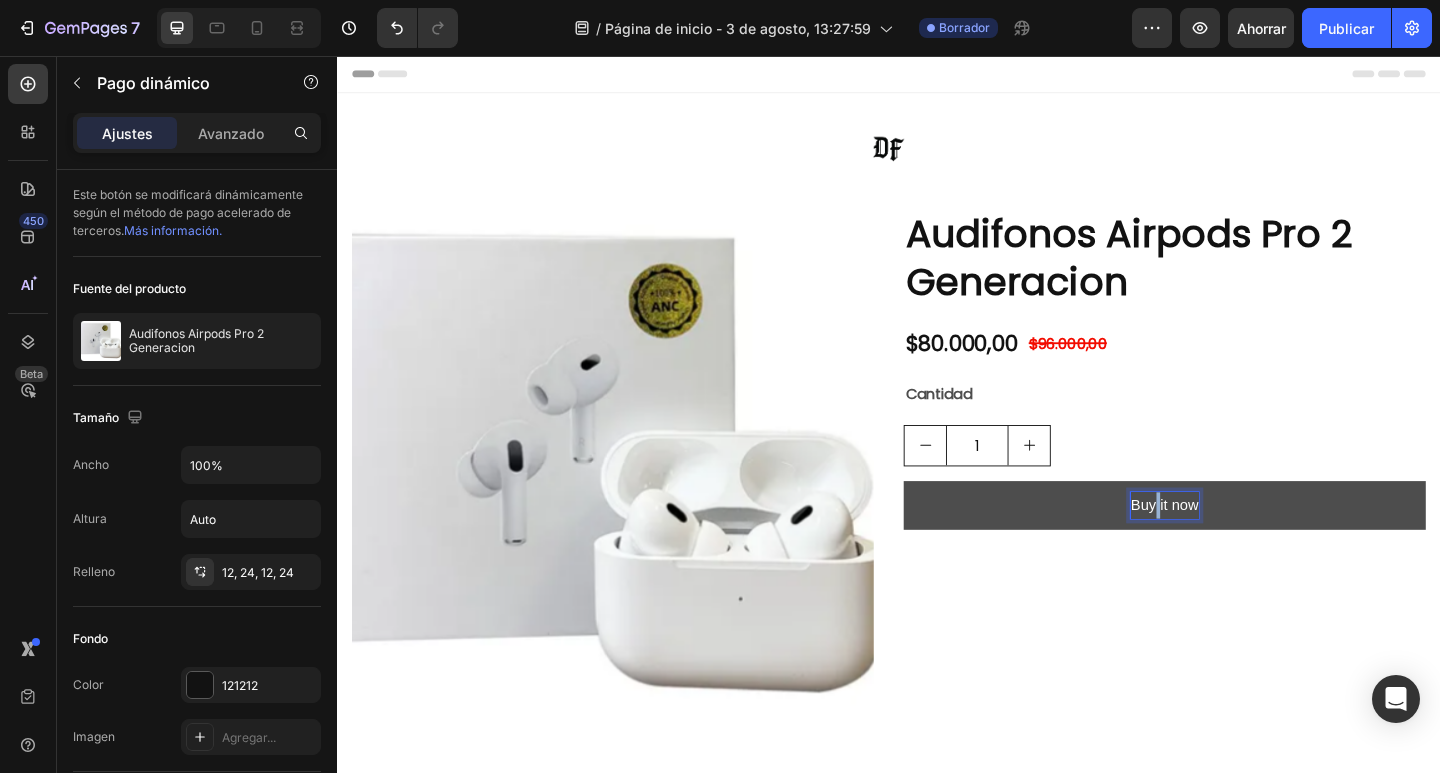 click on "Buy it now" at bounding box center (1237, 545) 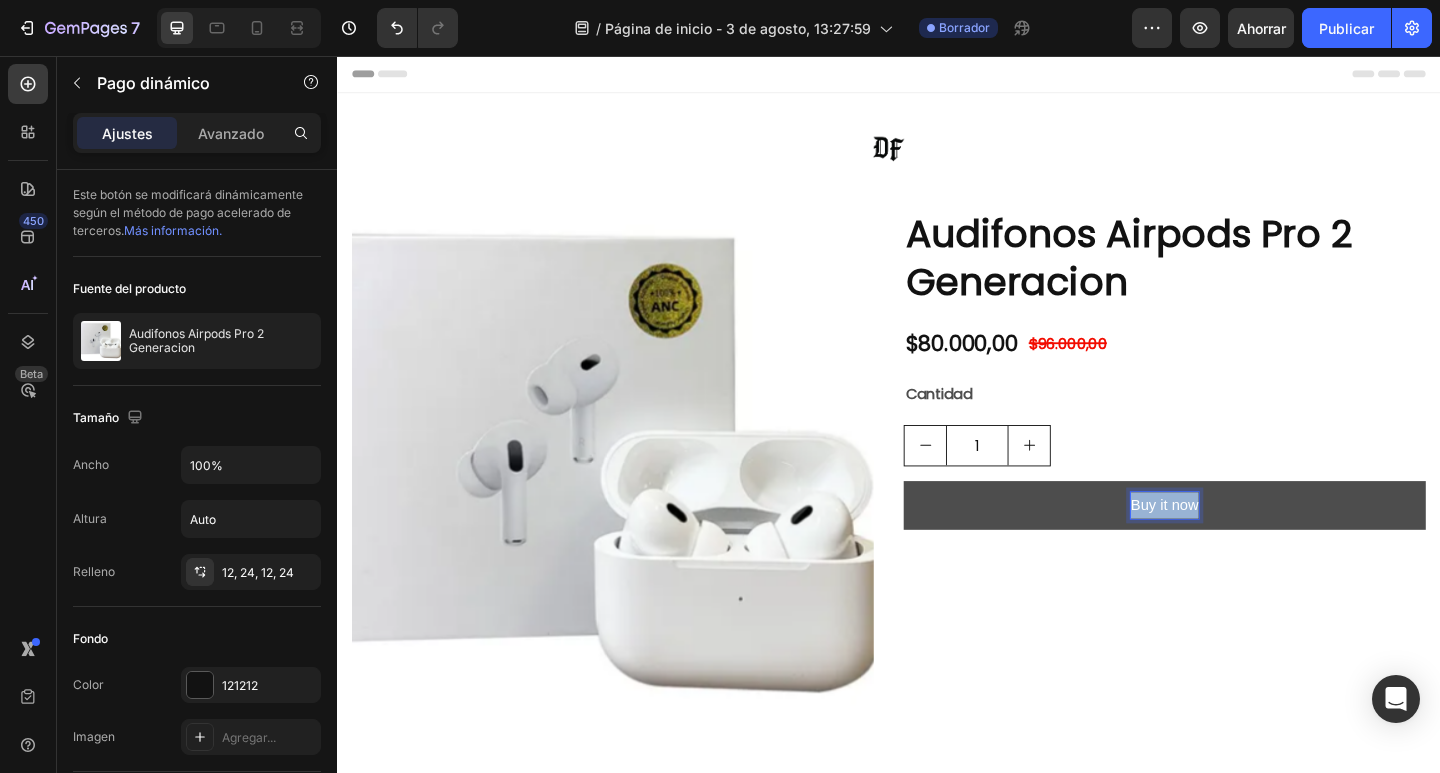 click on "Buy it now" at bounding box center (1237, 545) 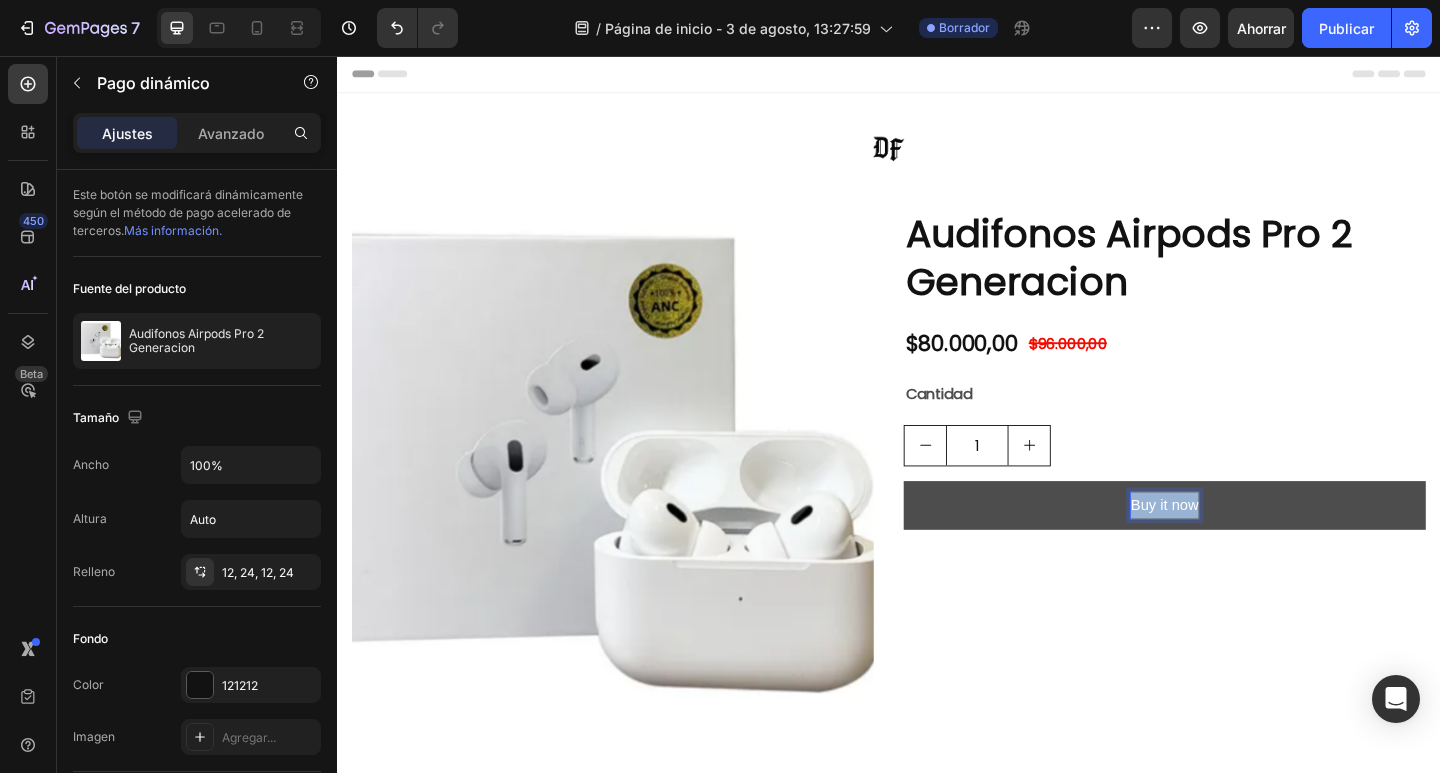 click on "Buy it now" at bounding box center (1237, 545) 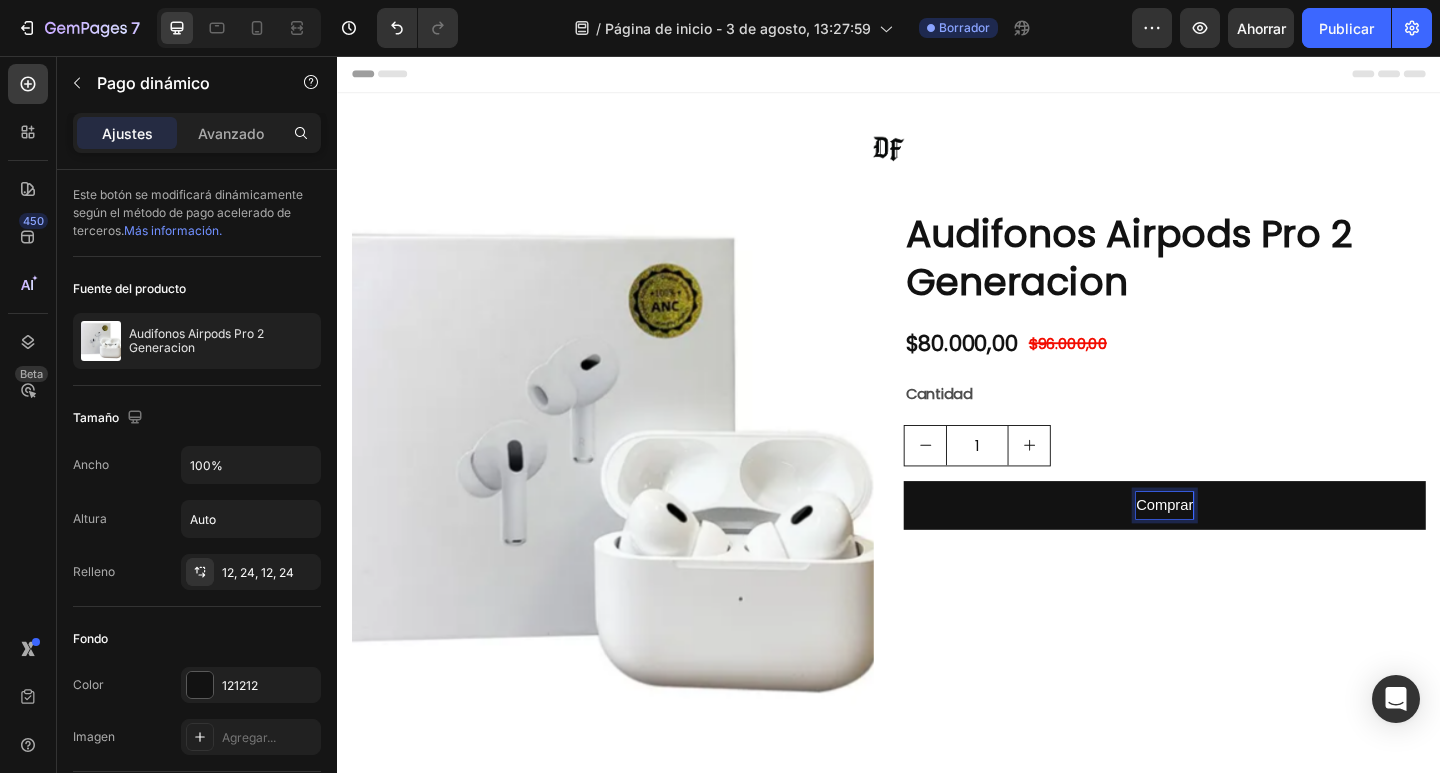 click on "Comprar" at bounding box center [1237, 545] 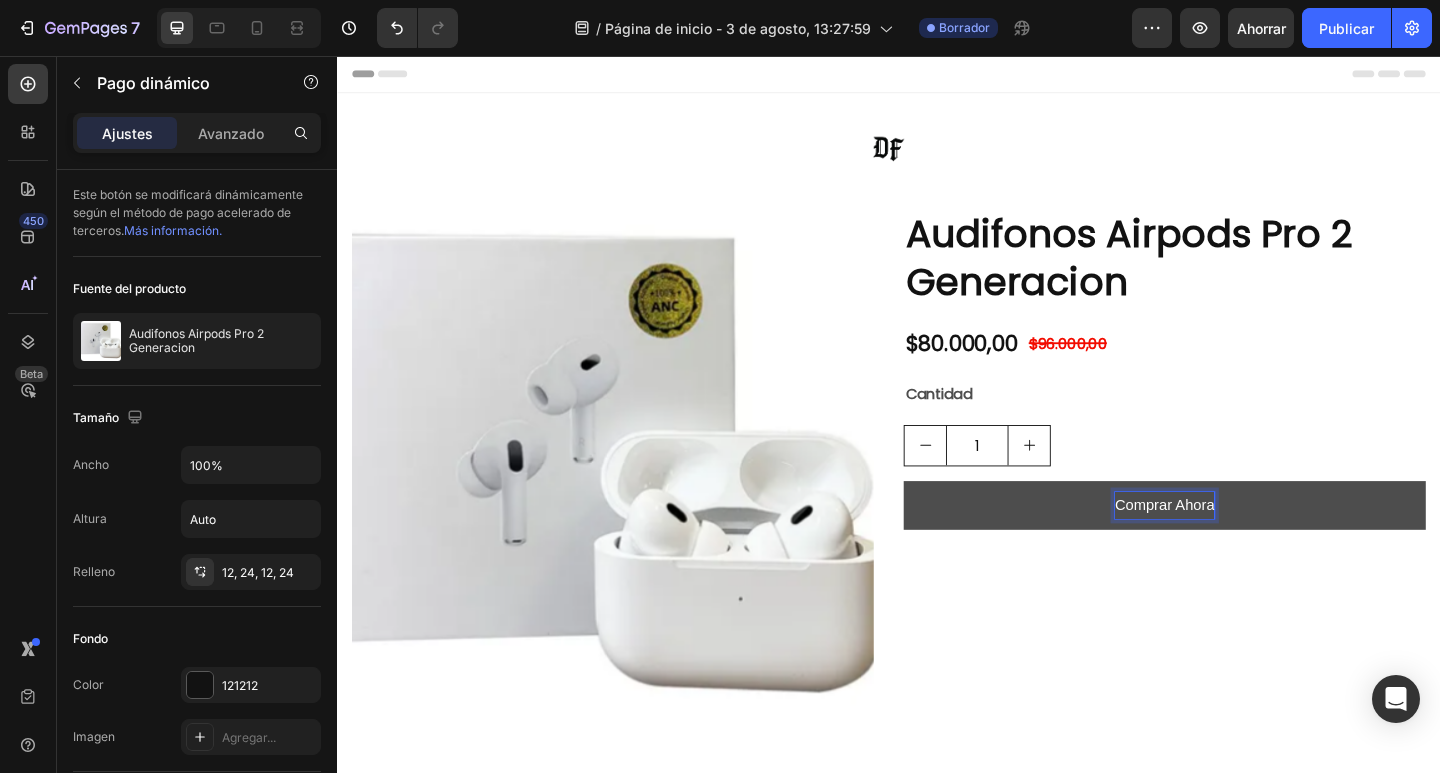 click on "Comprar Ahora" at bounding box center [1237, 545] 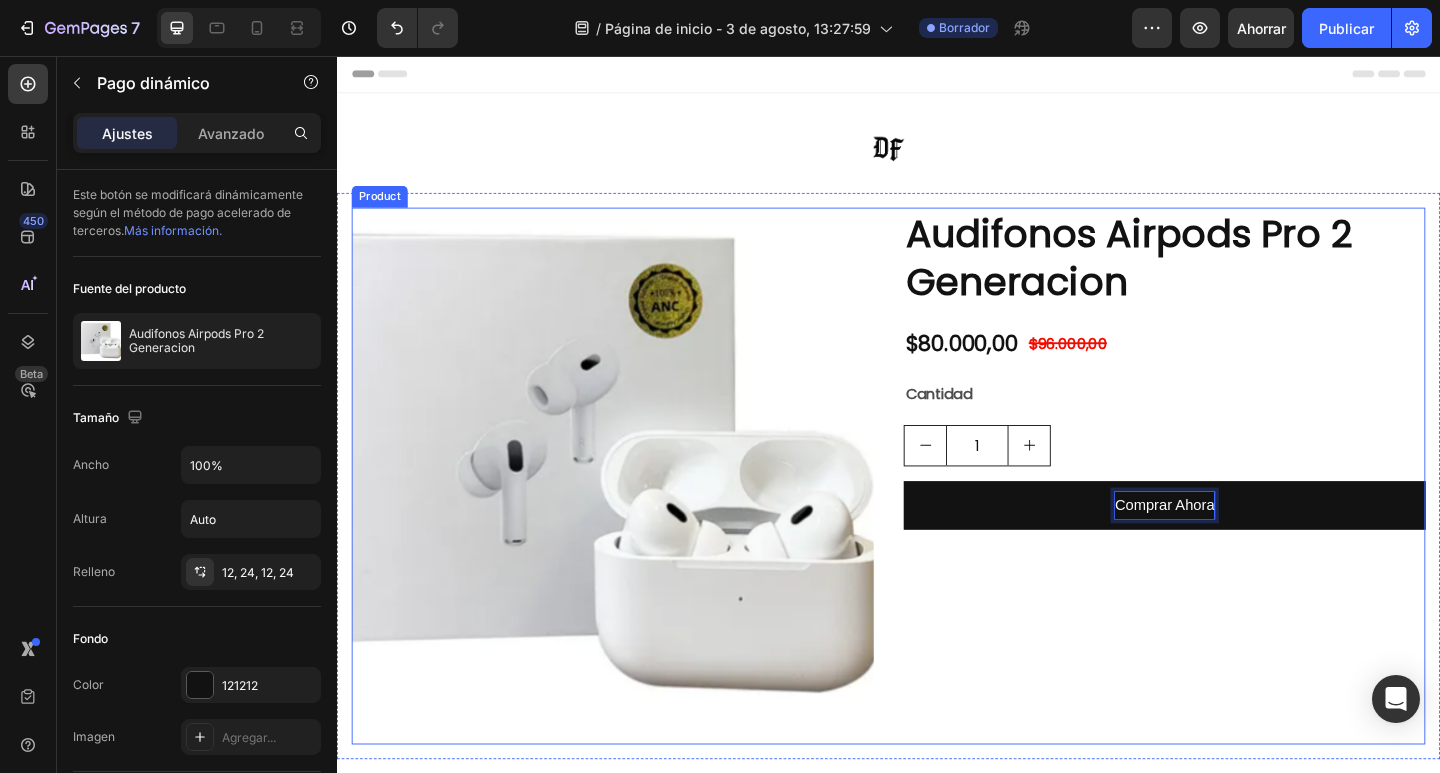 click on "Audifonos Airpods Pro 2 Generacion Product Title $80.000,00 Product Price Product Price $96.000,00 Product Price Product Price Row Cantidad Text Block
1
Product Quantity Comprar Ahora Dynamic Checkout   16" at bounding box center [1237, 513] 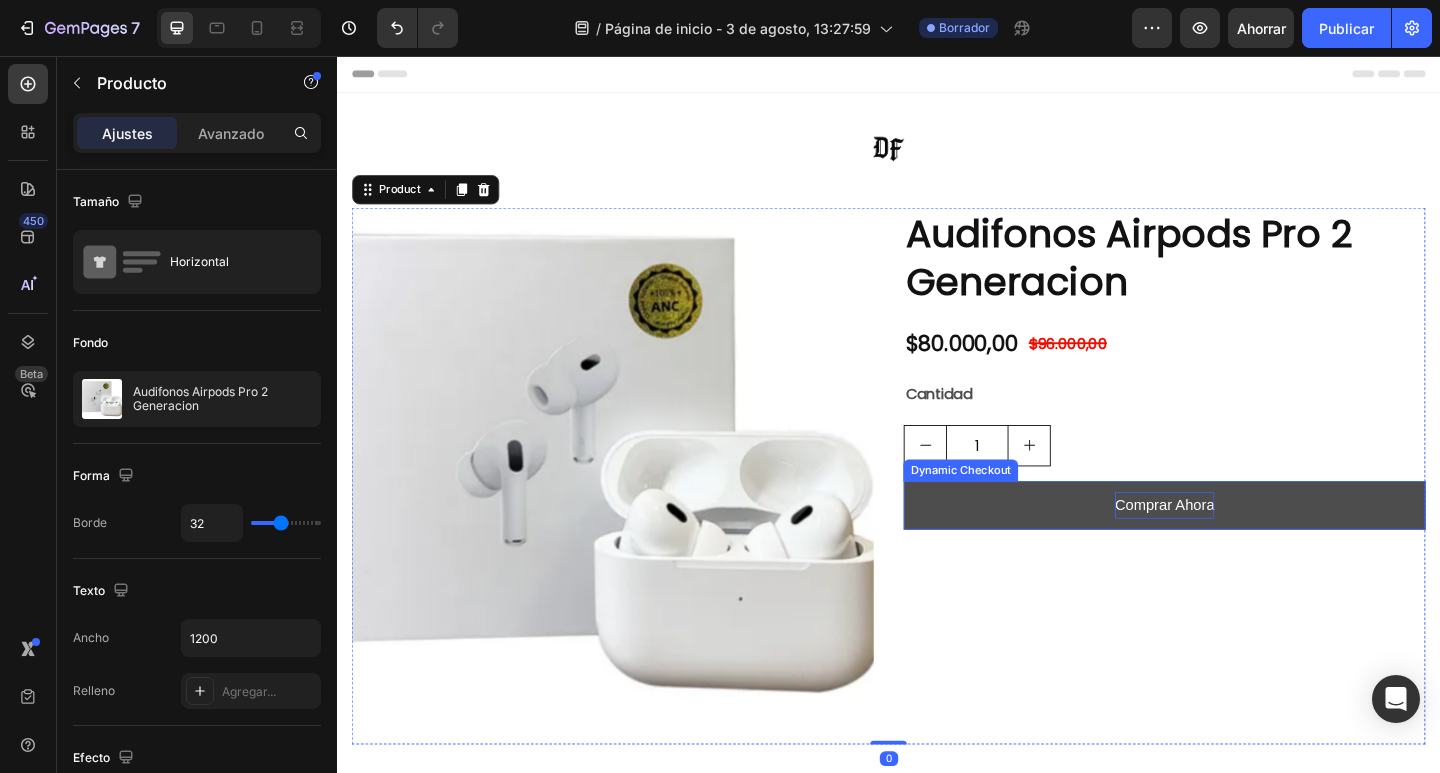 click on "Comprar Ahora" at bounding box center [1237, 545] 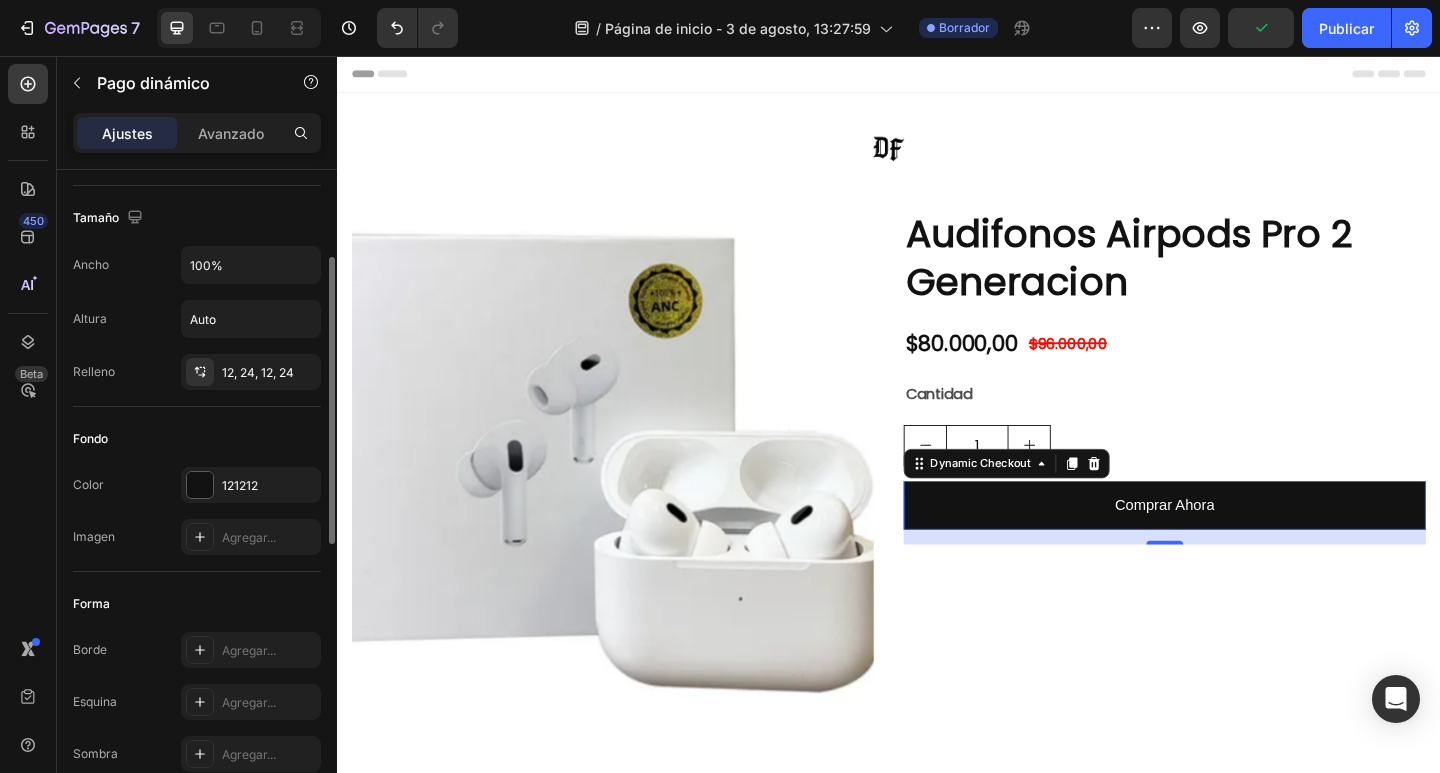 scroll, scrollTop: 700, scrollLeft: 0, axis: vertical 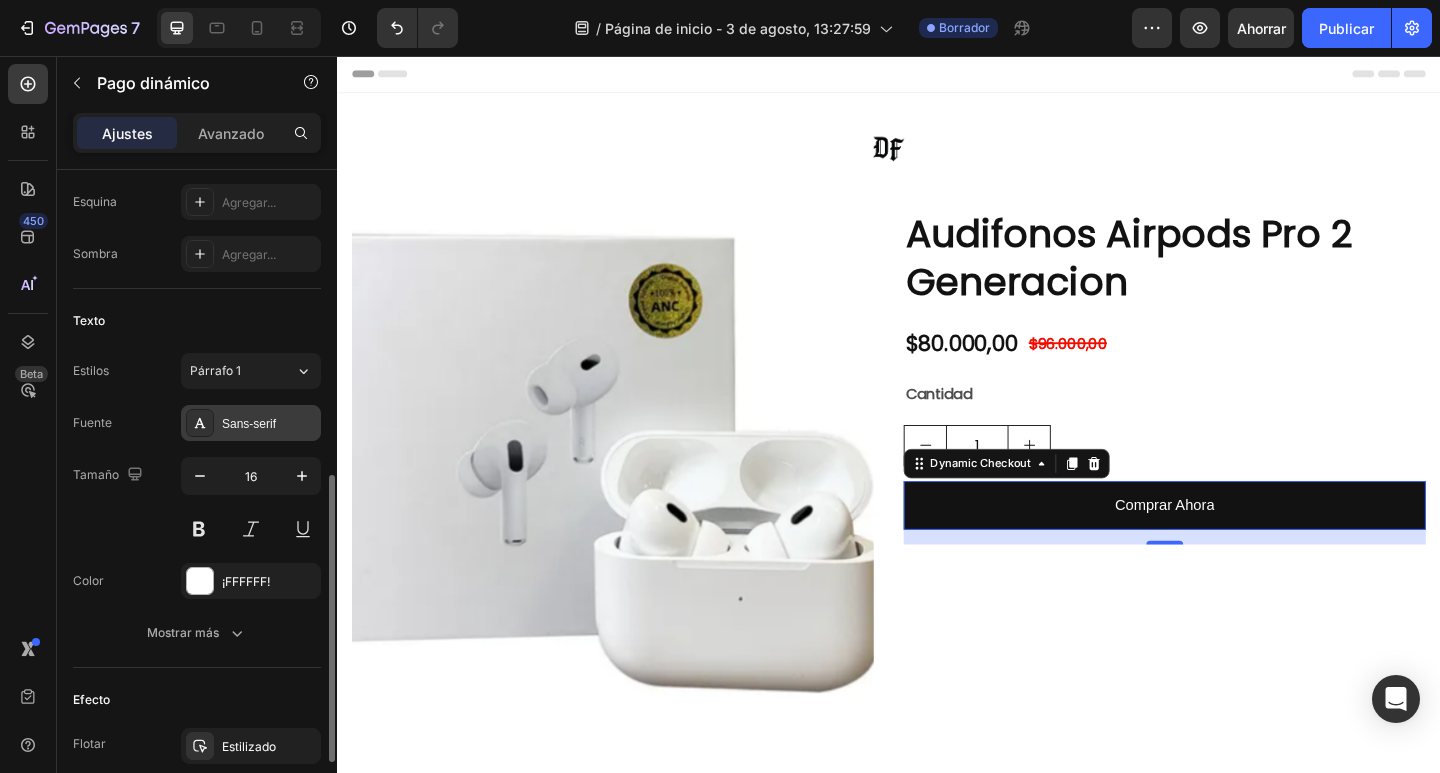click on "Sans-serif" at bounding box center [249, 424] 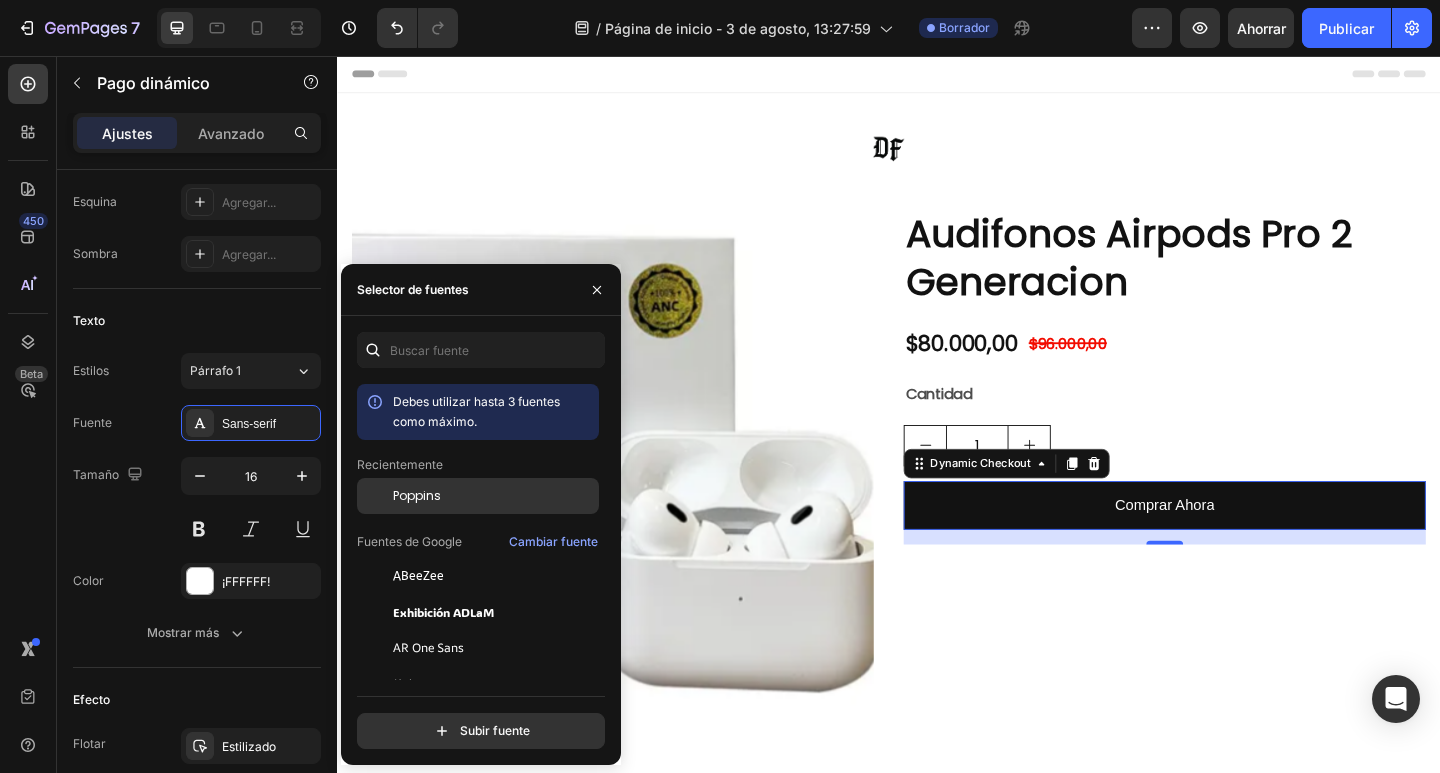 click on "Poppins" 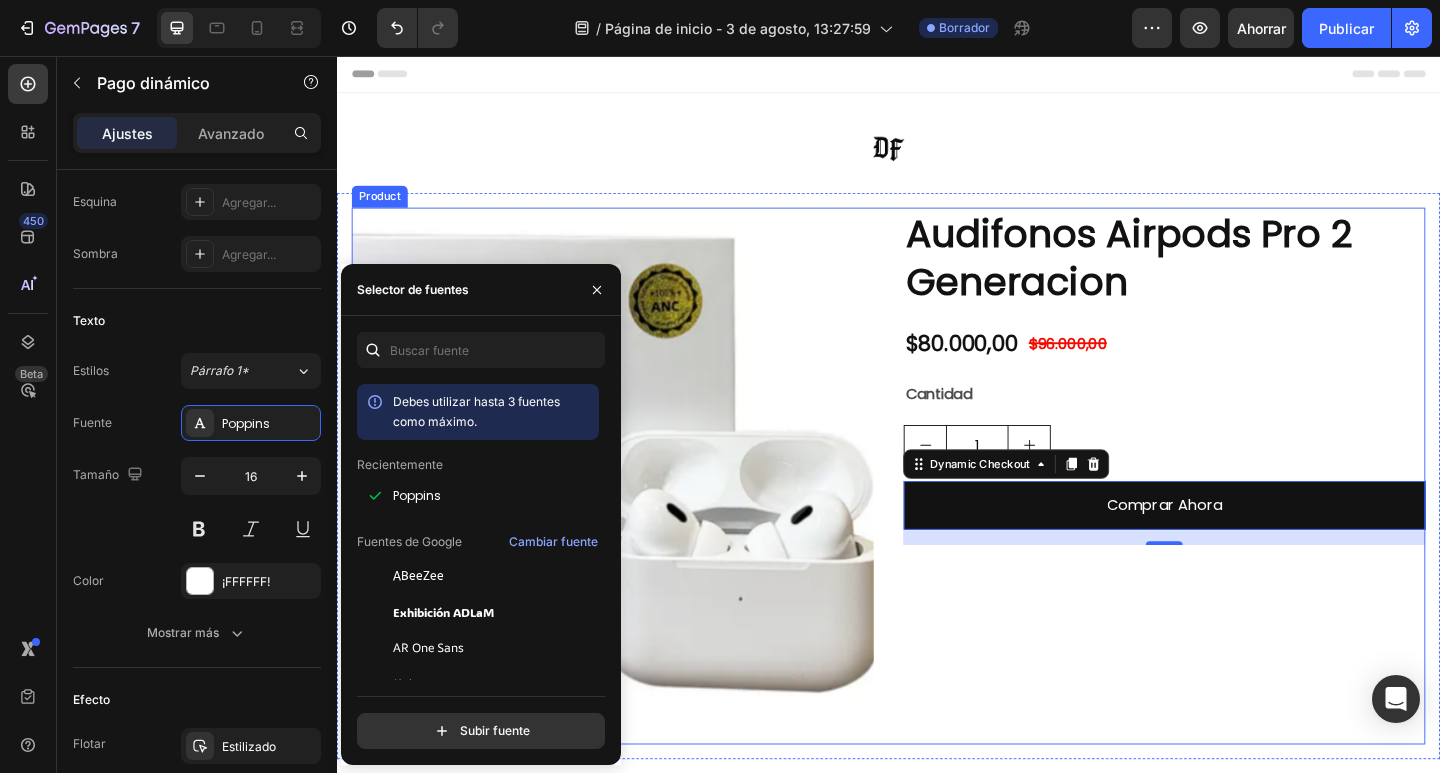 click on "Audifonos Airpods Pro 2 Generacion Product Title $80.000,00 Product Price Product Price $96.000,00 Product Price Product Price Row Cantidad Text Block
1
Product Quantity Comprar Ahora Dynamic Checkout   16" at bounding box center [1237, 513] 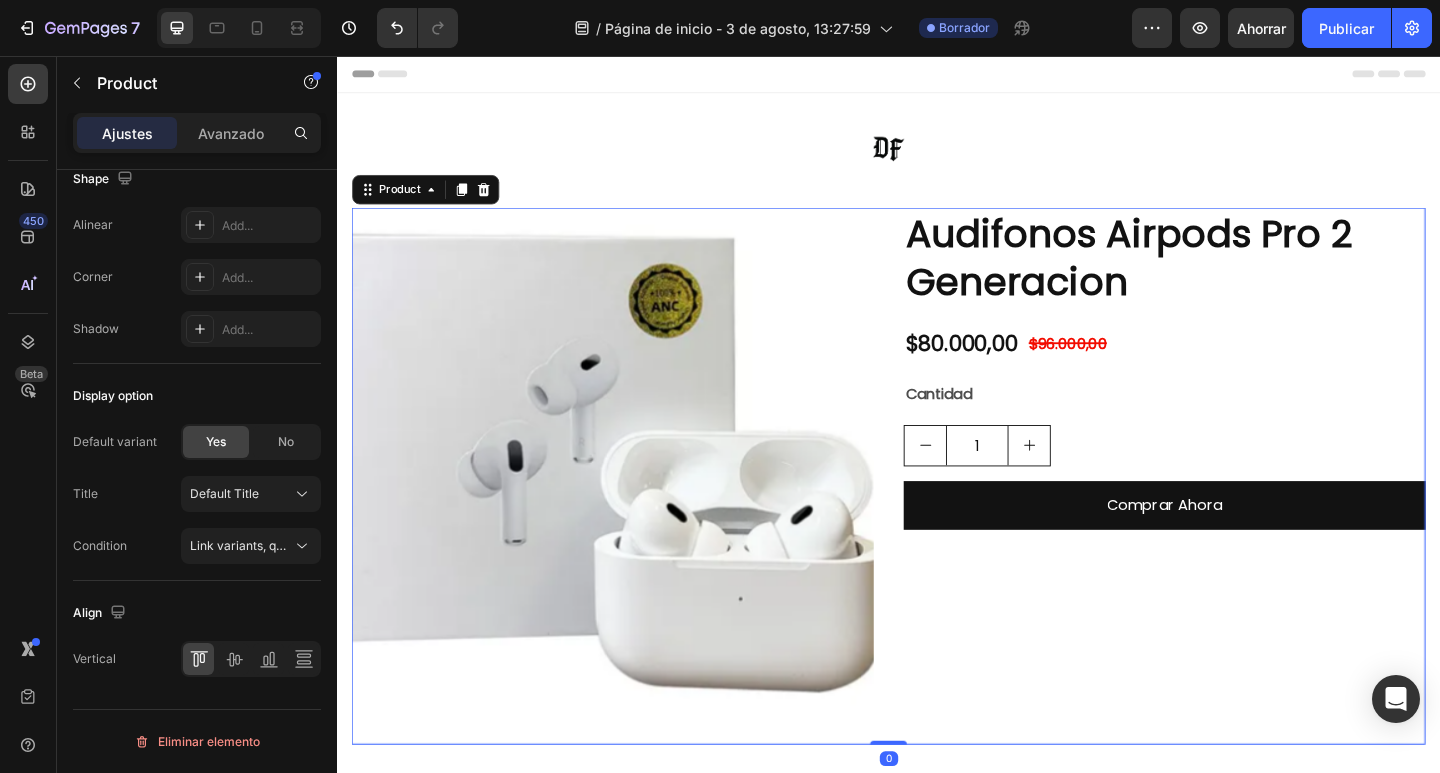 scroll, scrollTop: 0, scrollLeft: 0, axis: both 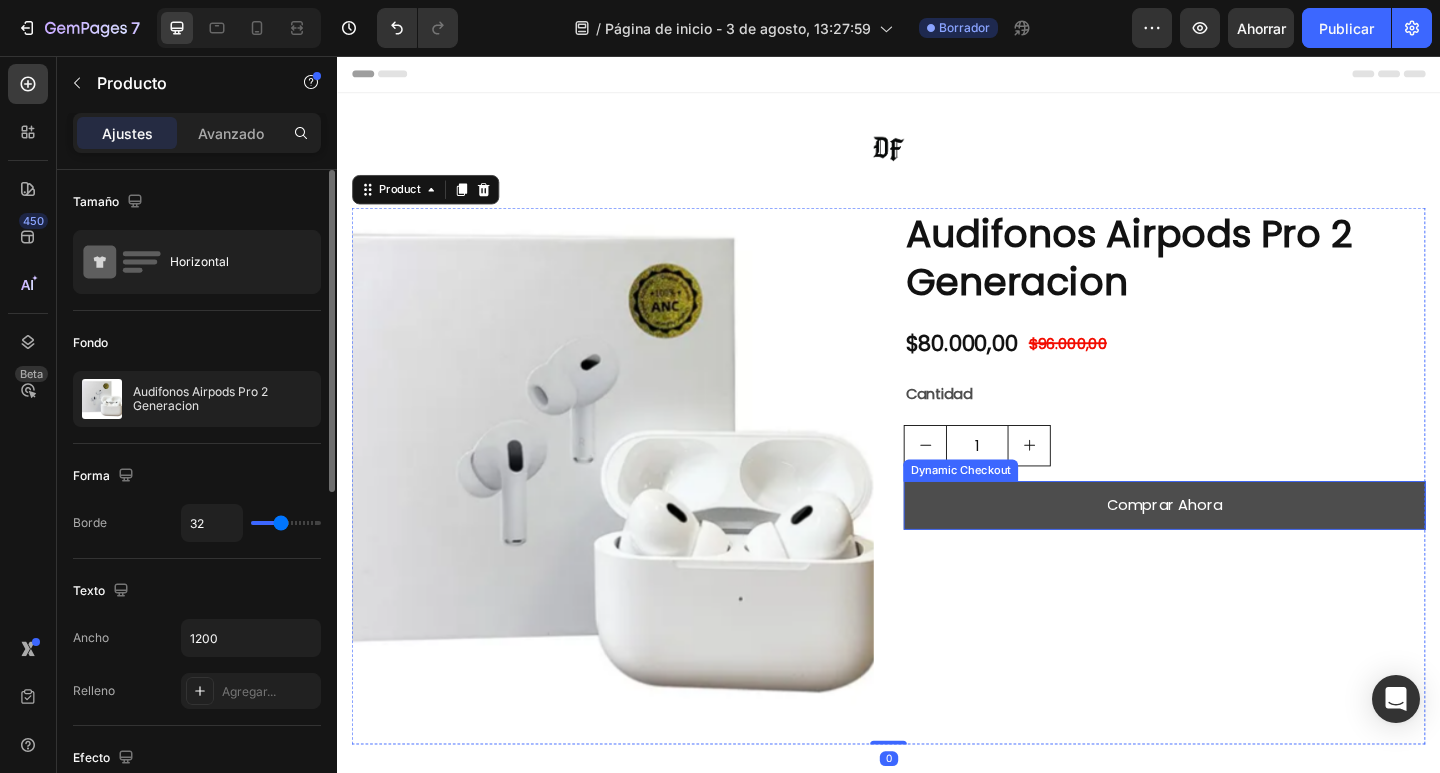 click on "Comprar Ahora" at bounding box center (1237, 545) 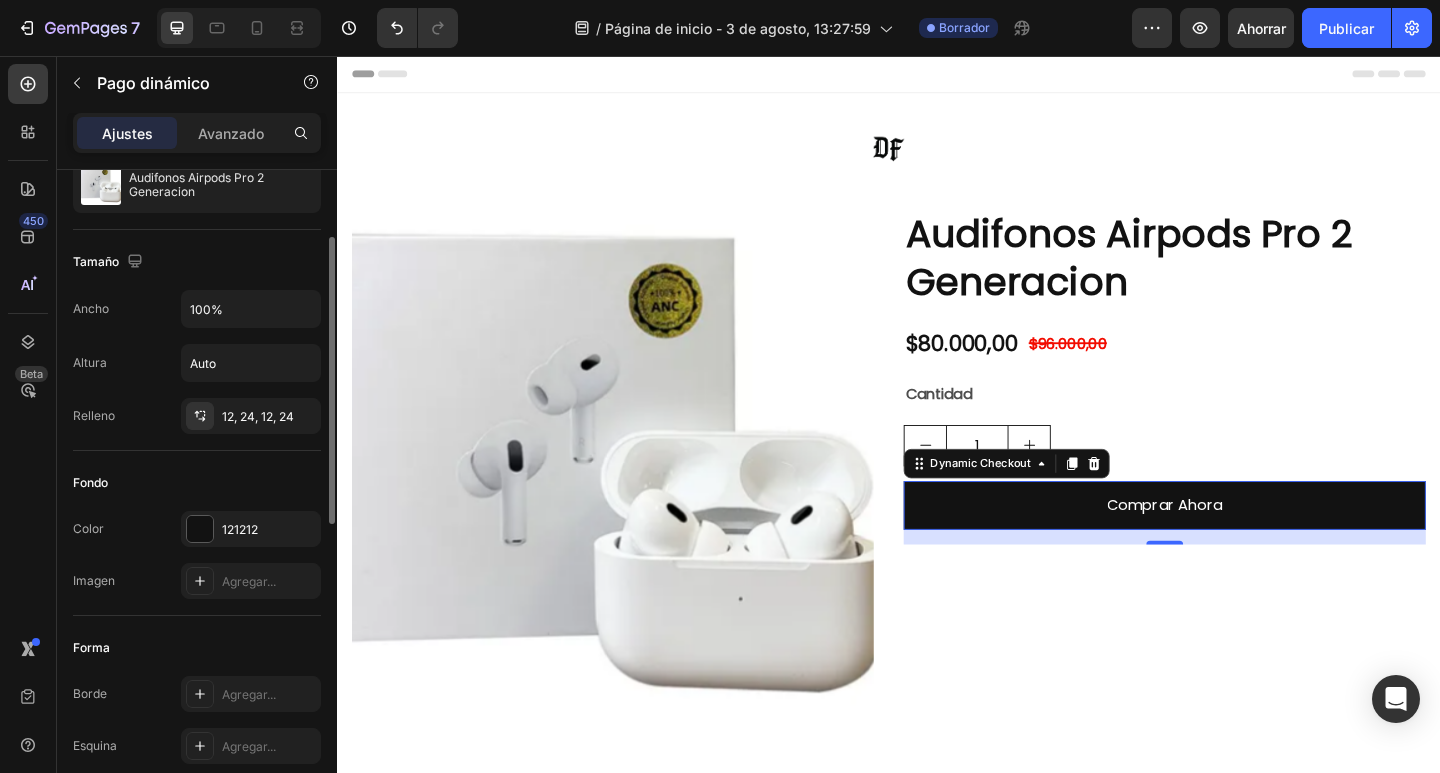 scroll, scrollTop: 756, scrollLeft: 0, axis: vertical 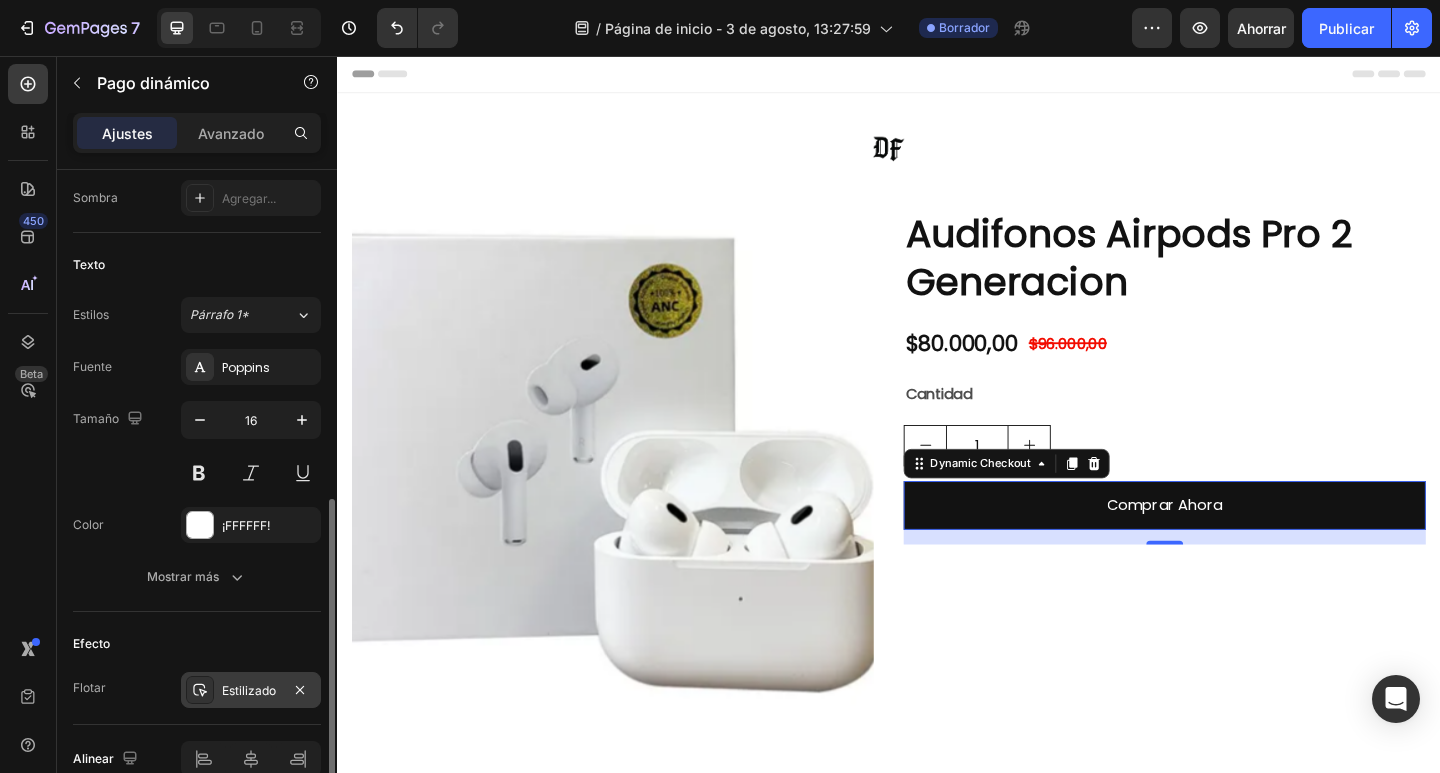click on "Estilizado" at bounding box center [249, 690] 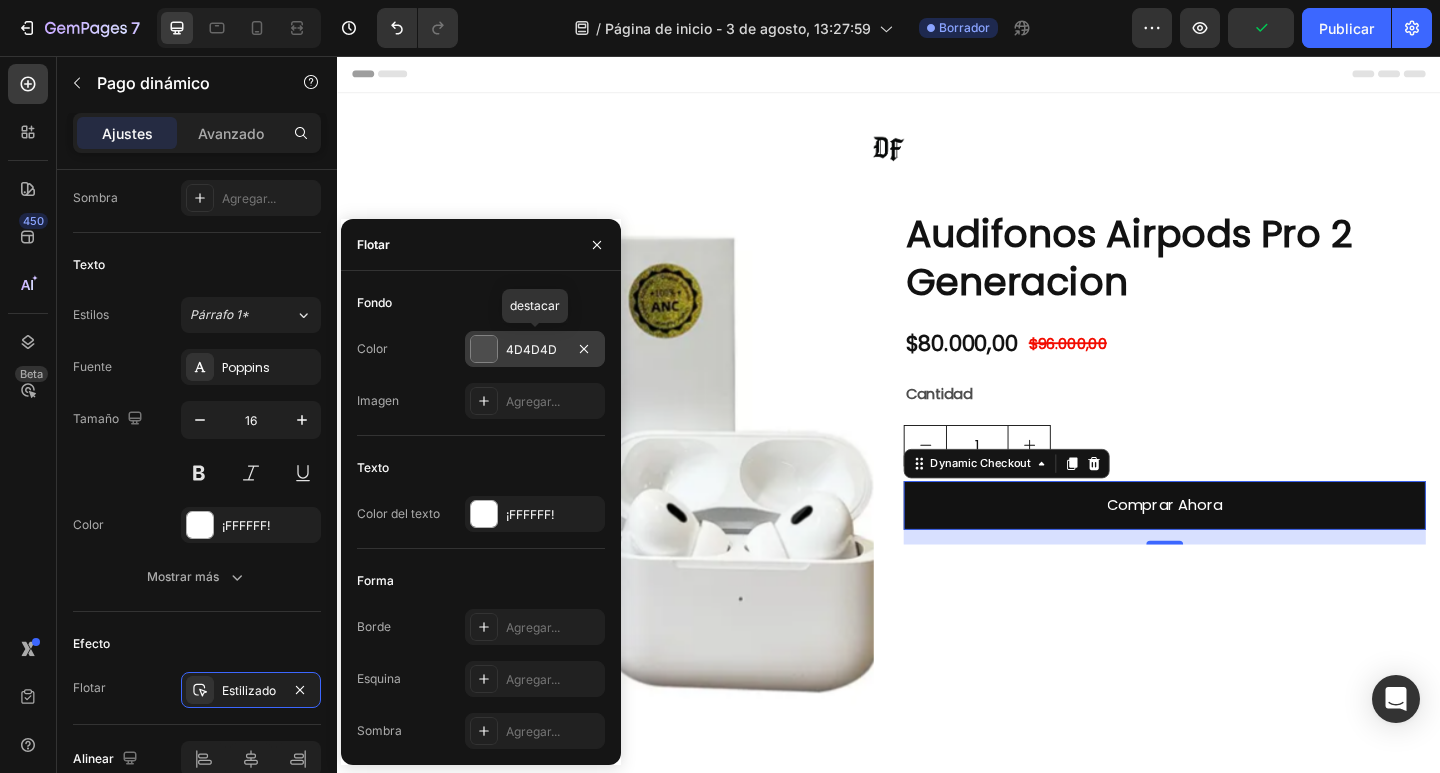 click on "4D4D4D" at bounding box center [531, 349] 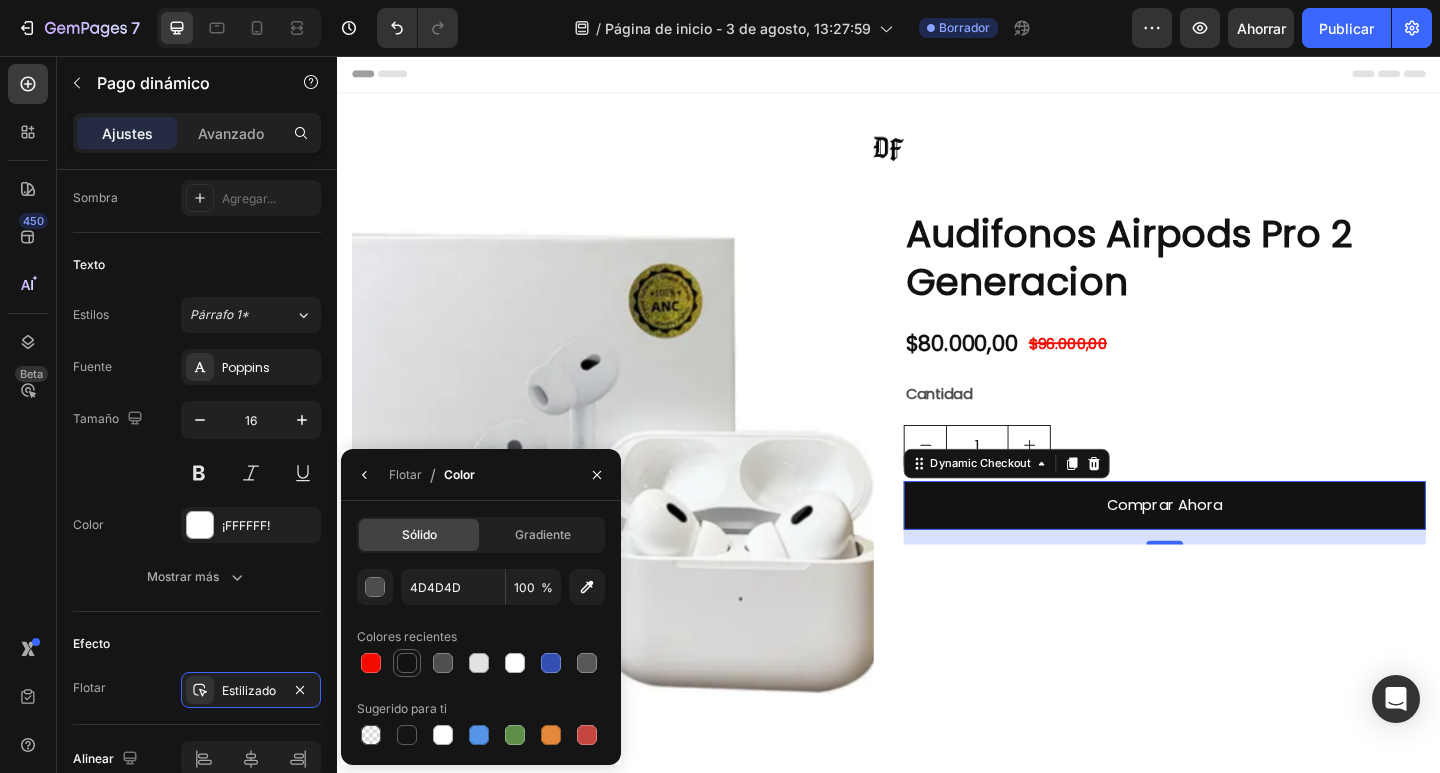 click at bounding box center (407, 663) 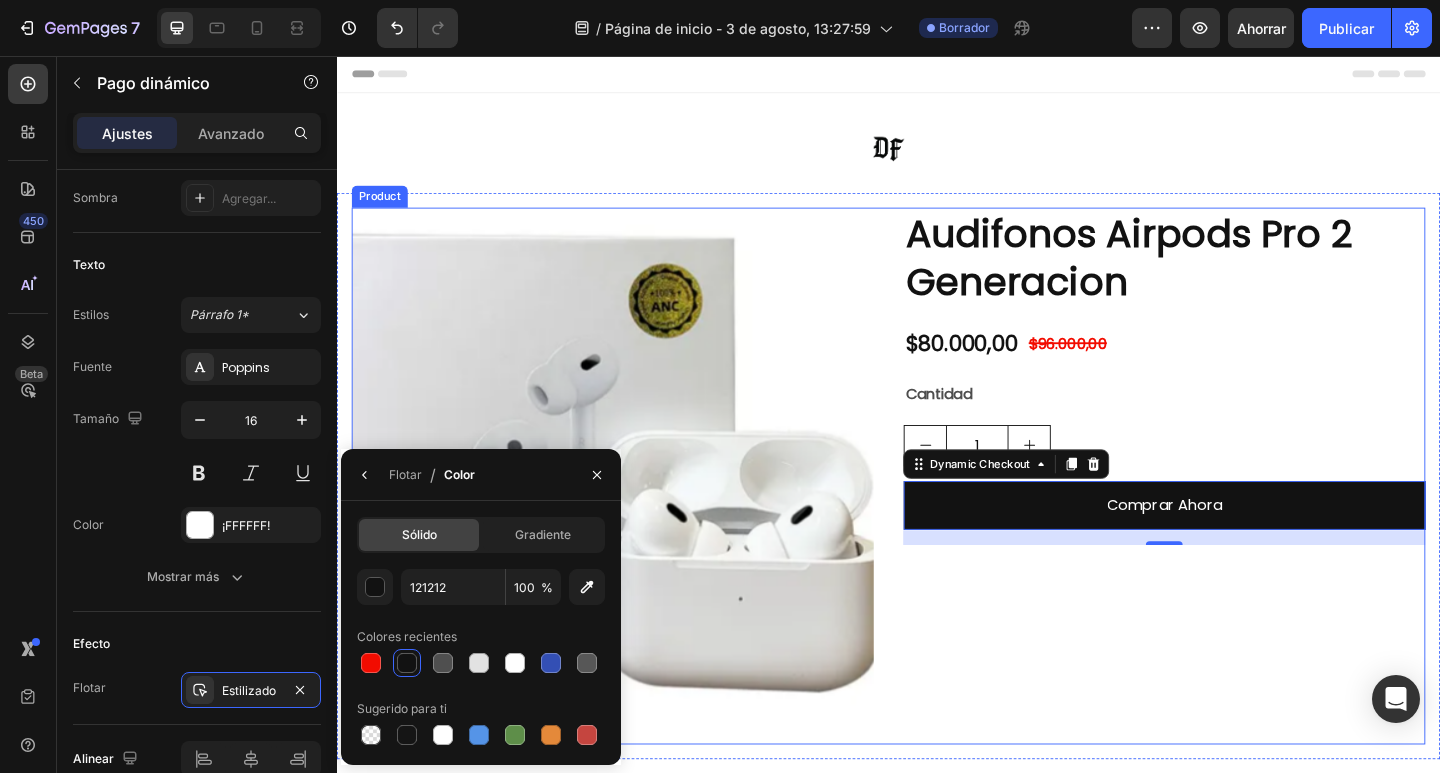 click on "Audifonos Airpods Pro 2 Generacion Product Title $80.000,00 Product Price Product Price $96.000,00 Product Price Product Price Row Cantidad Text Block
1
Product Quantity Comprar Ahora Dynamic Checkout   16" at bounding box center [1237, 513] 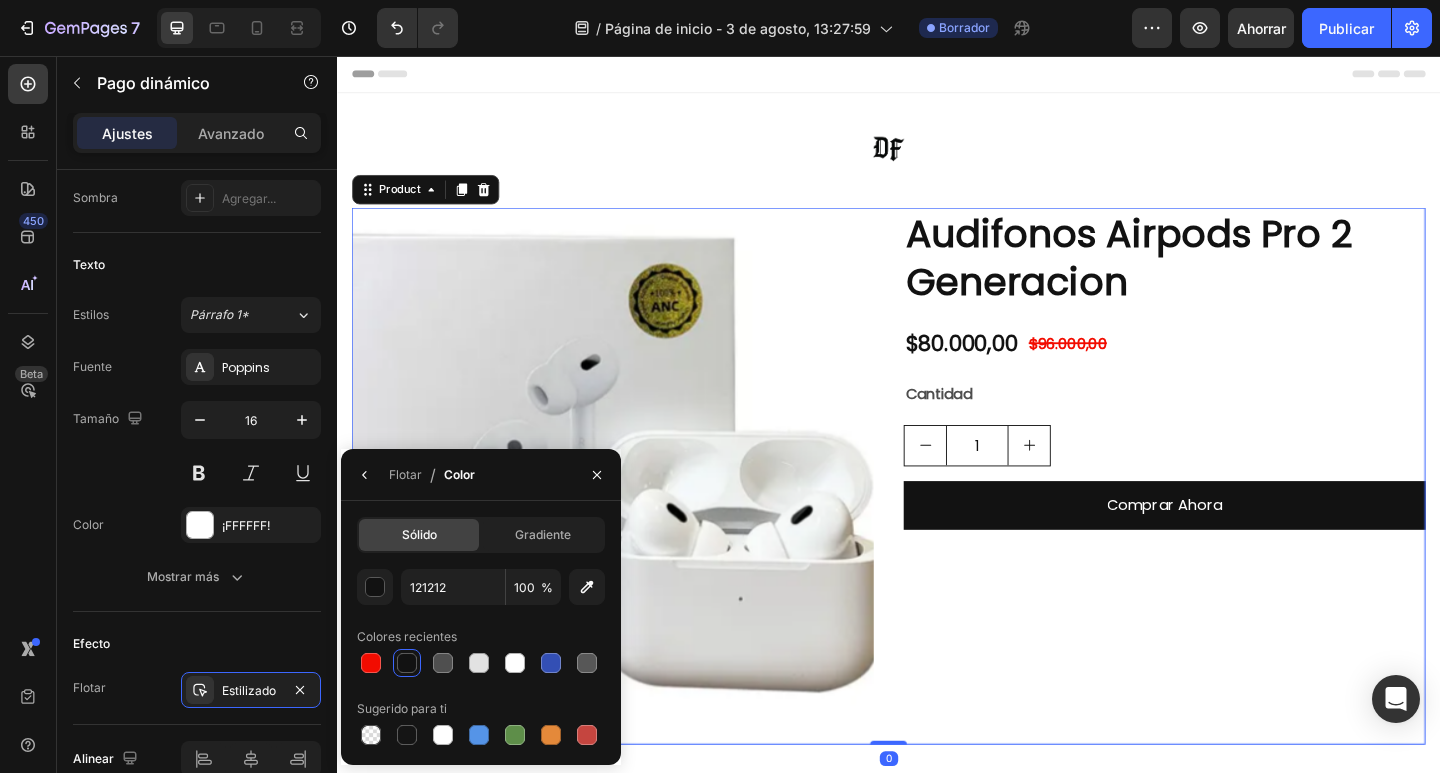 scroll, scrollTop: 0, scrollLeft: 0, axis: both 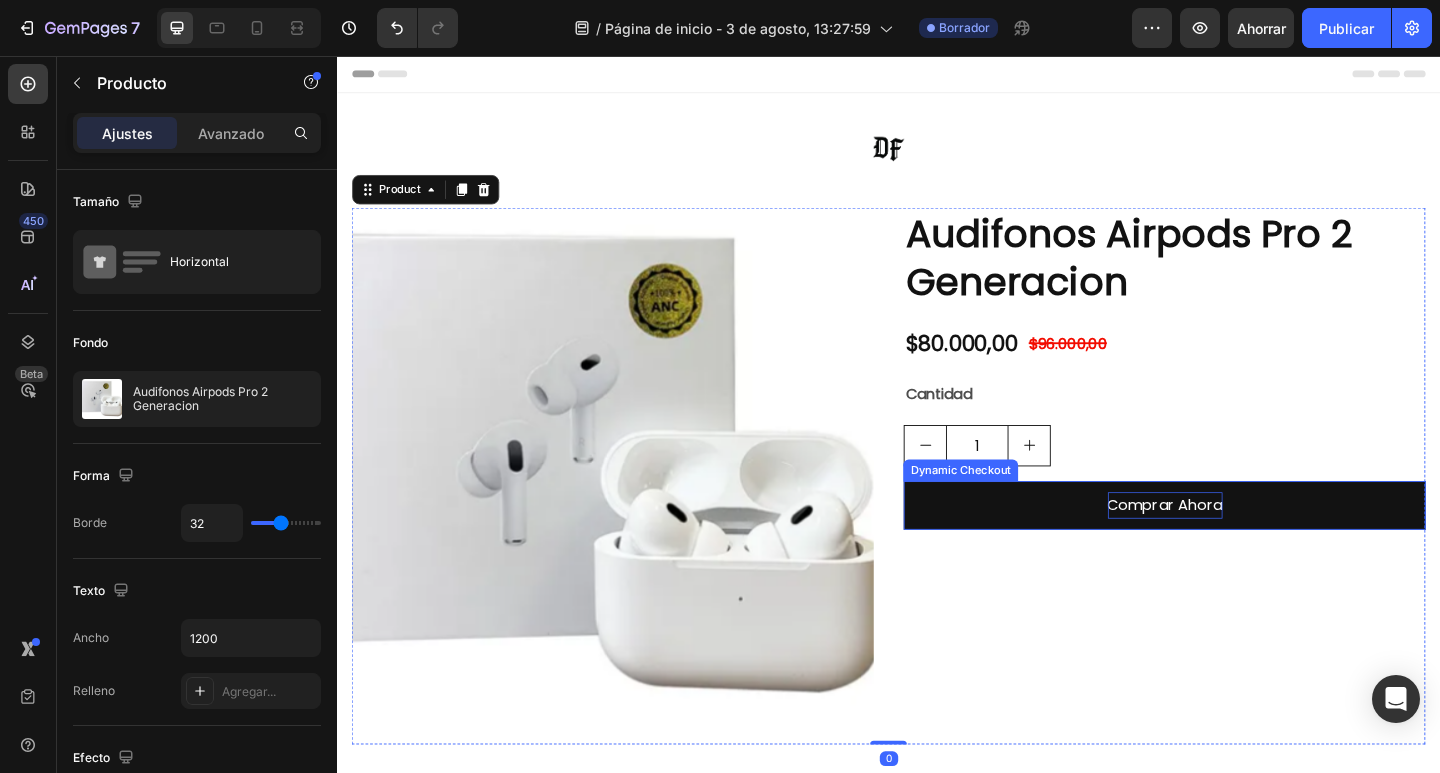 click on "Comprar Ahora" at bounding box center (1237, 545) 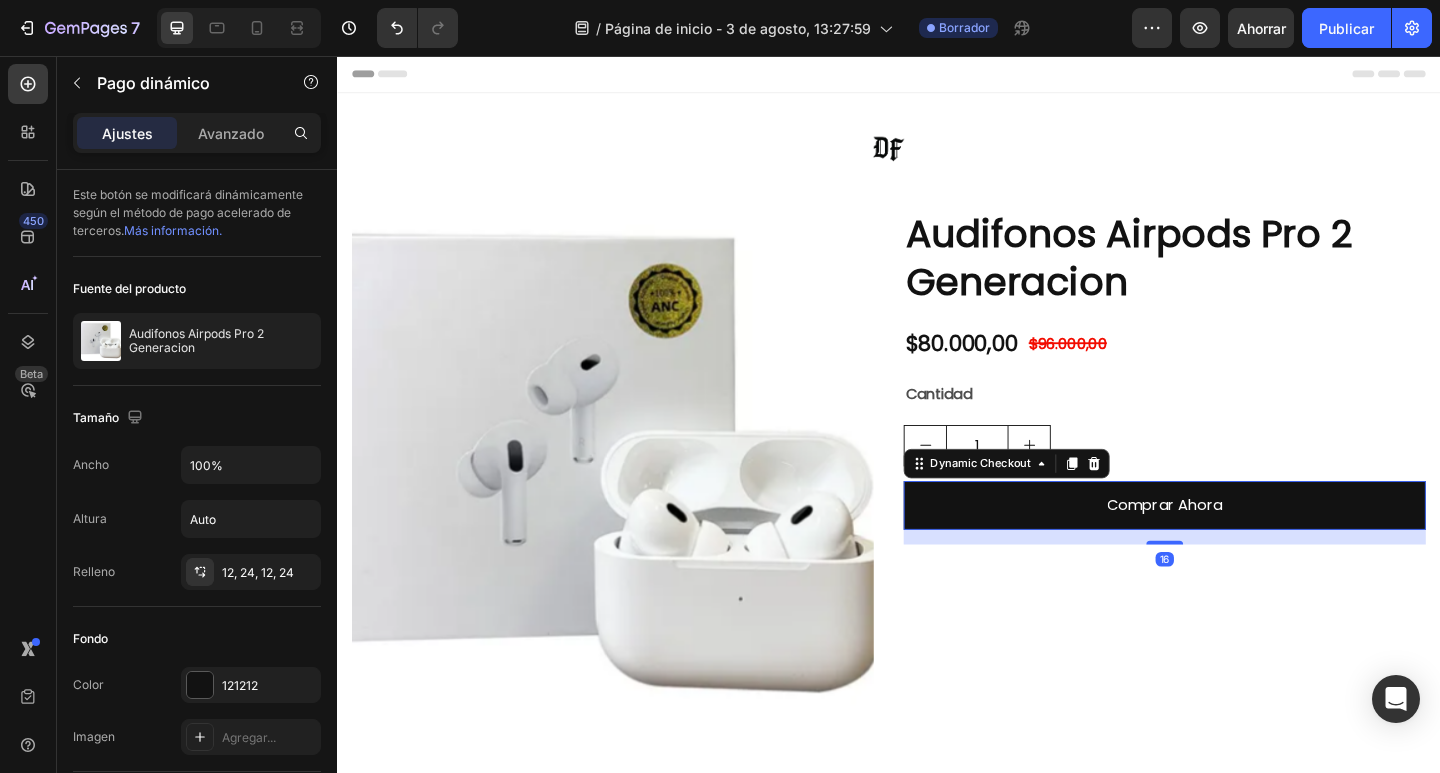 click on "Comprar Ahora" at bounding box center (1237, 545) 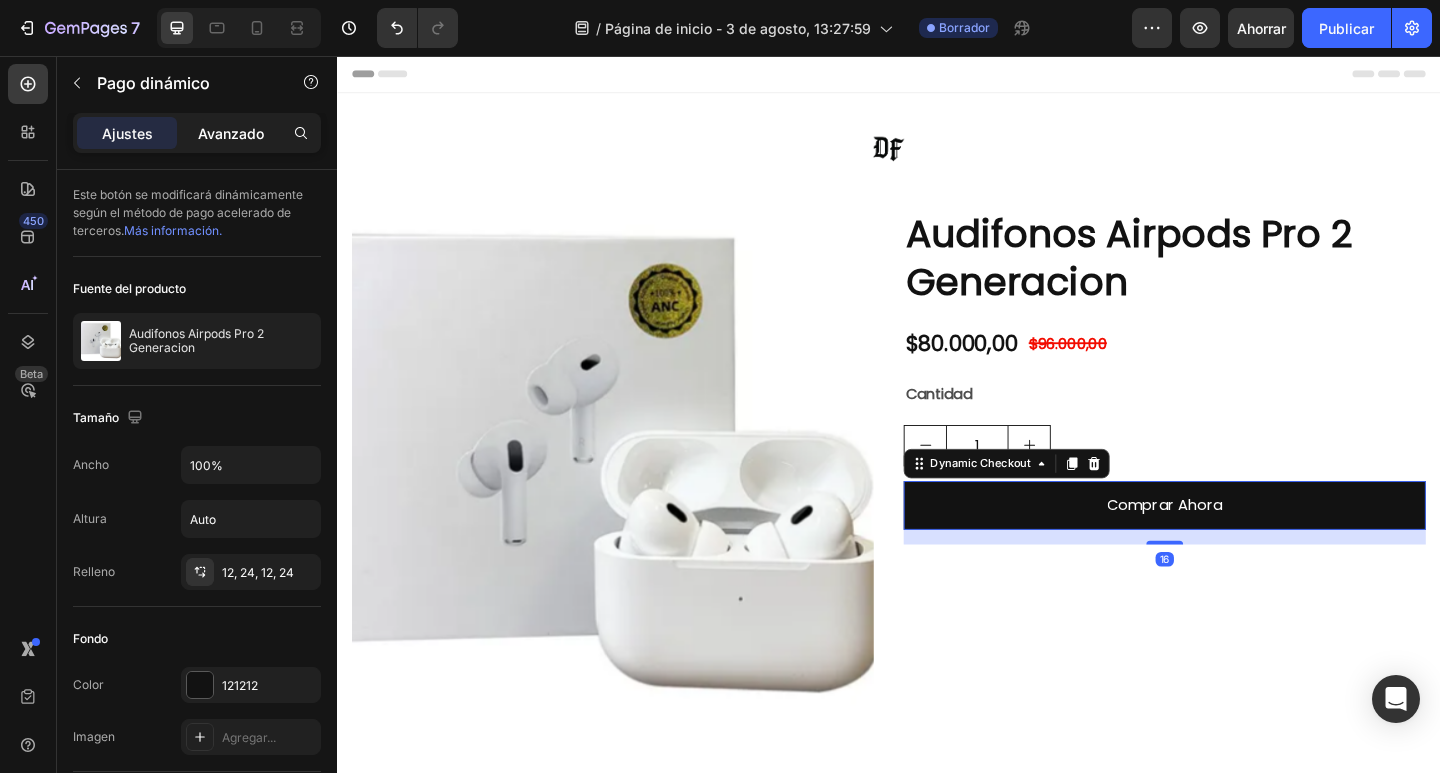click on "Avanzado" 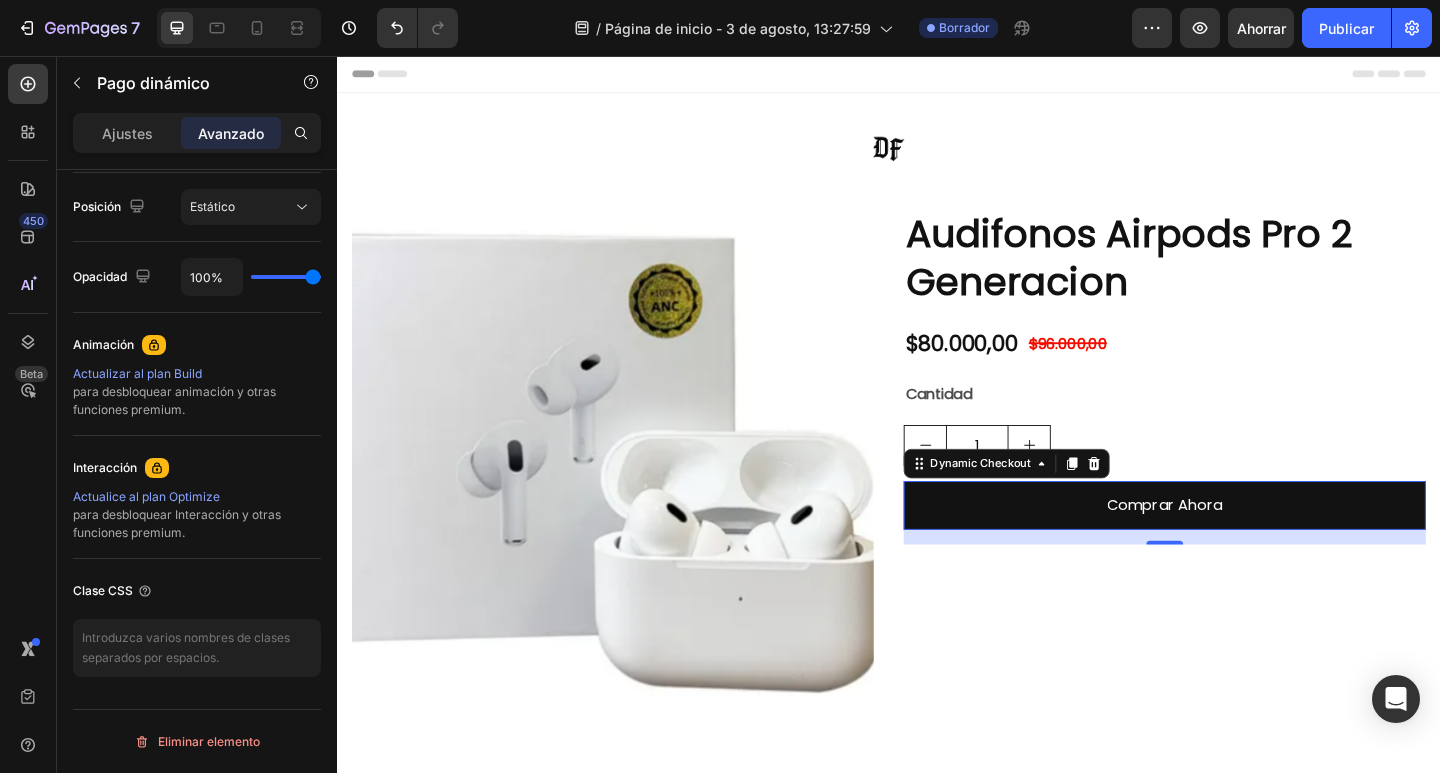 scroll, scrollTop: 28, scrollLeft: 0, axis: vertical 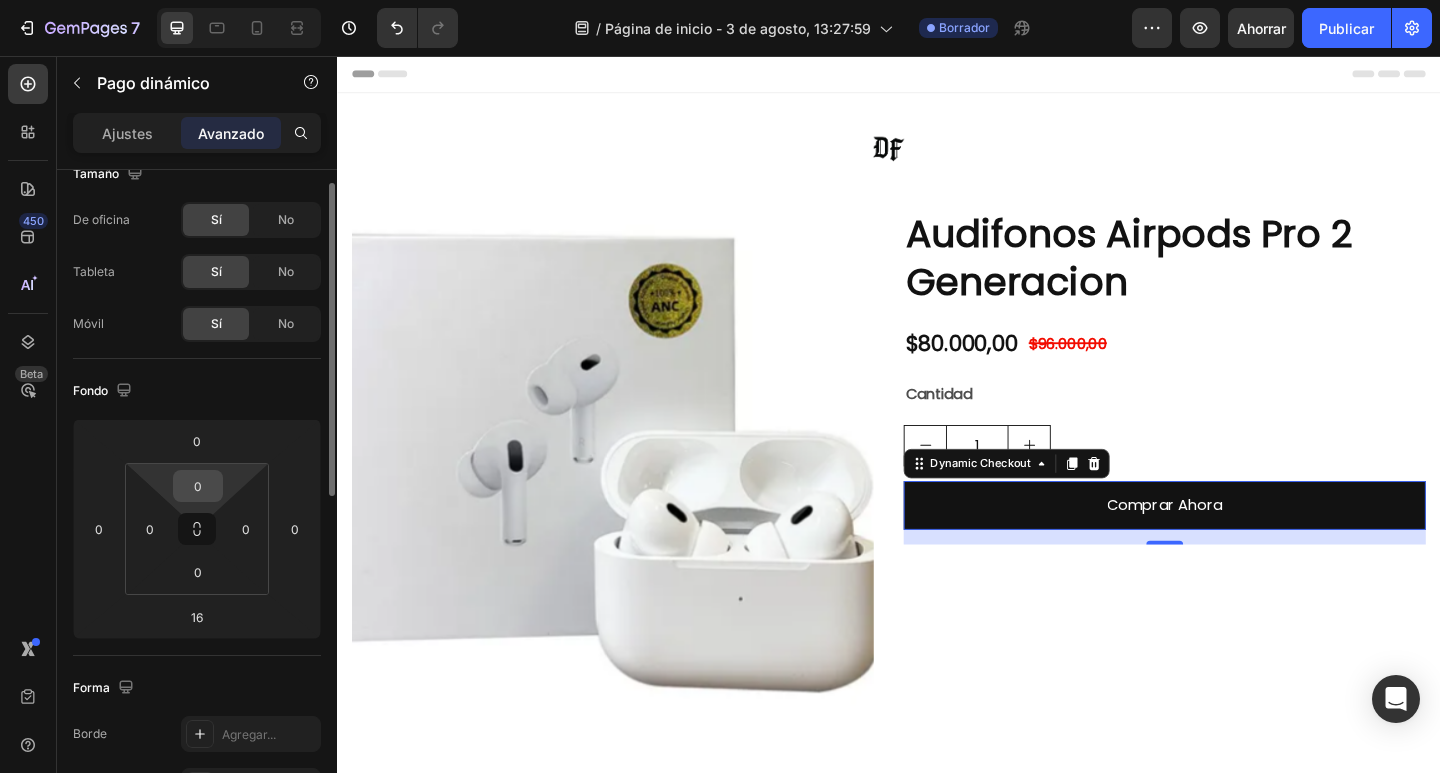 click on "0" at bounding box center (198, 486) 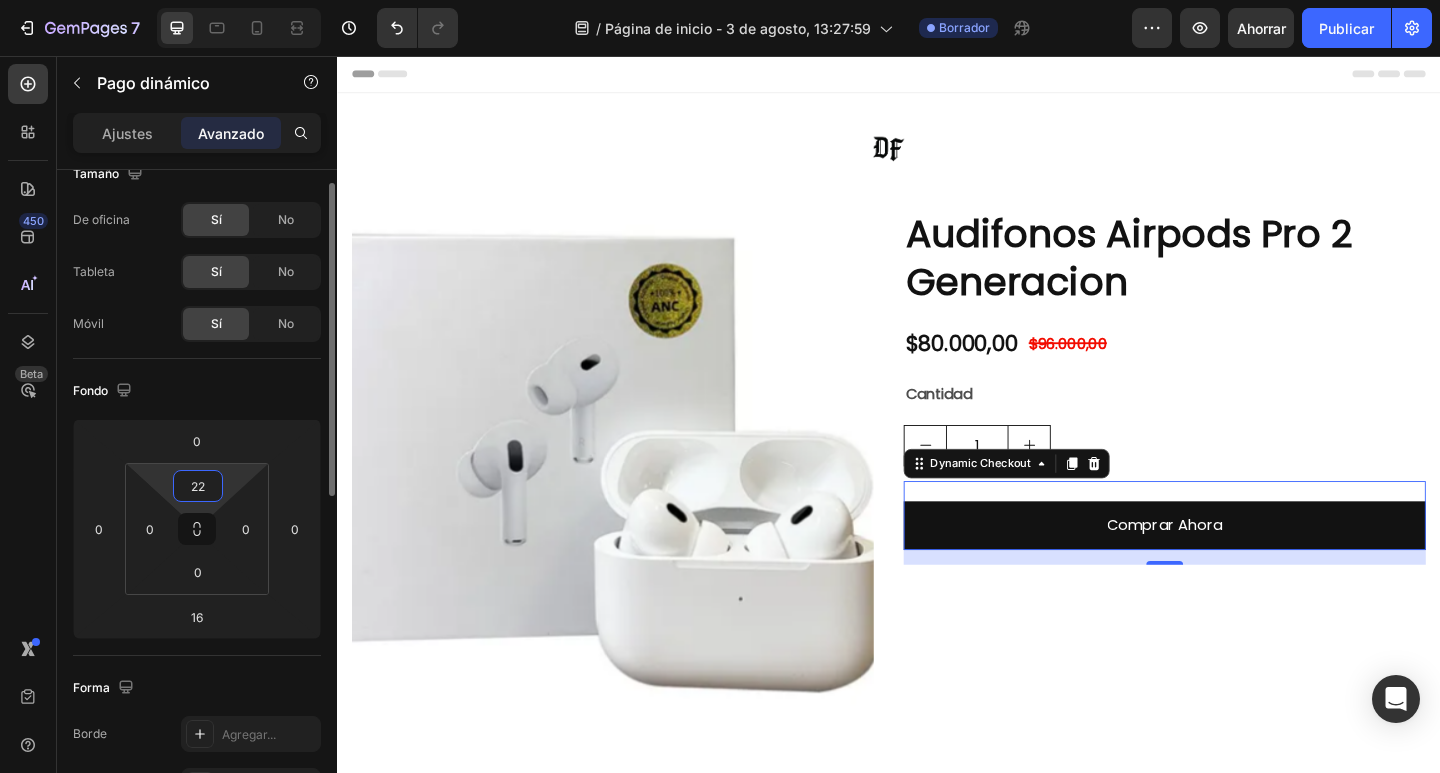 type on "2" 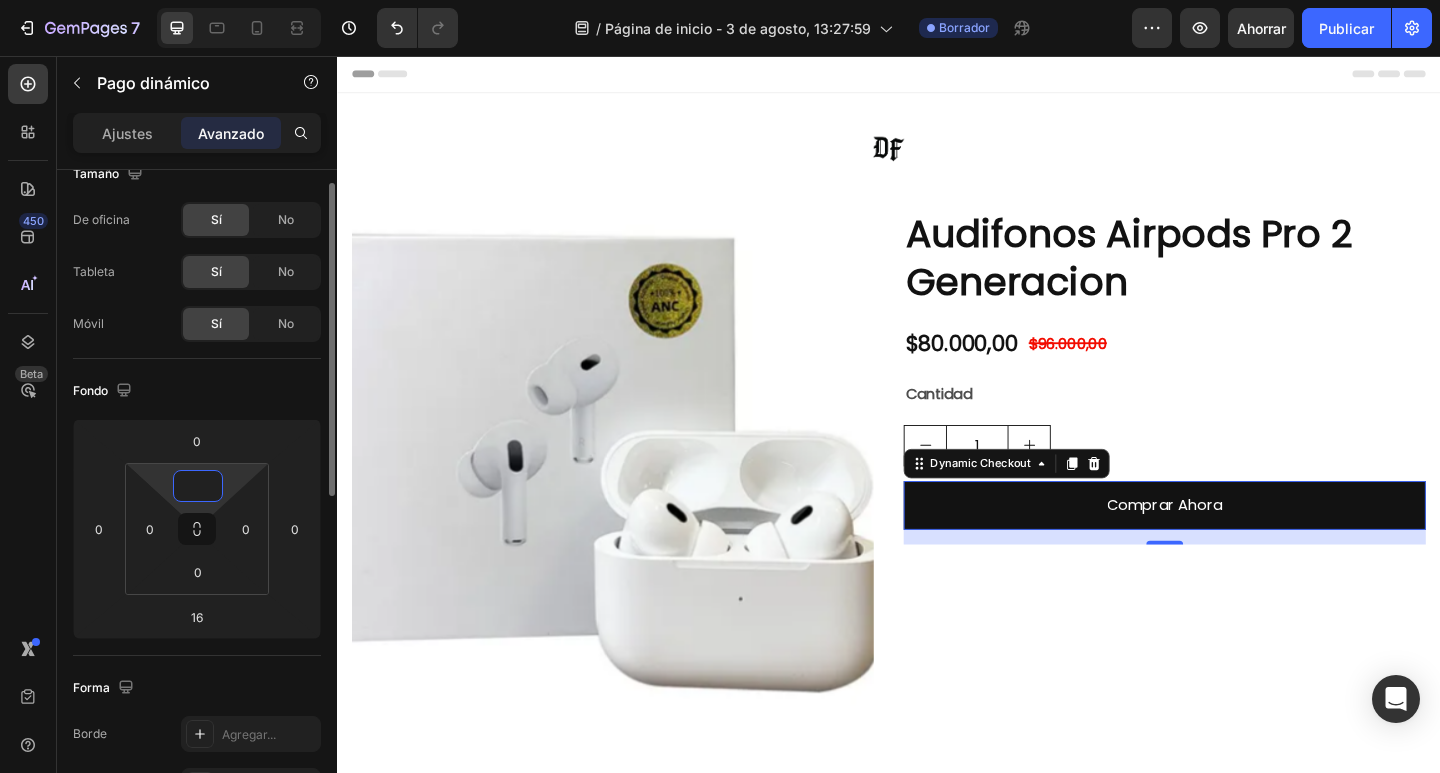 type on "0" 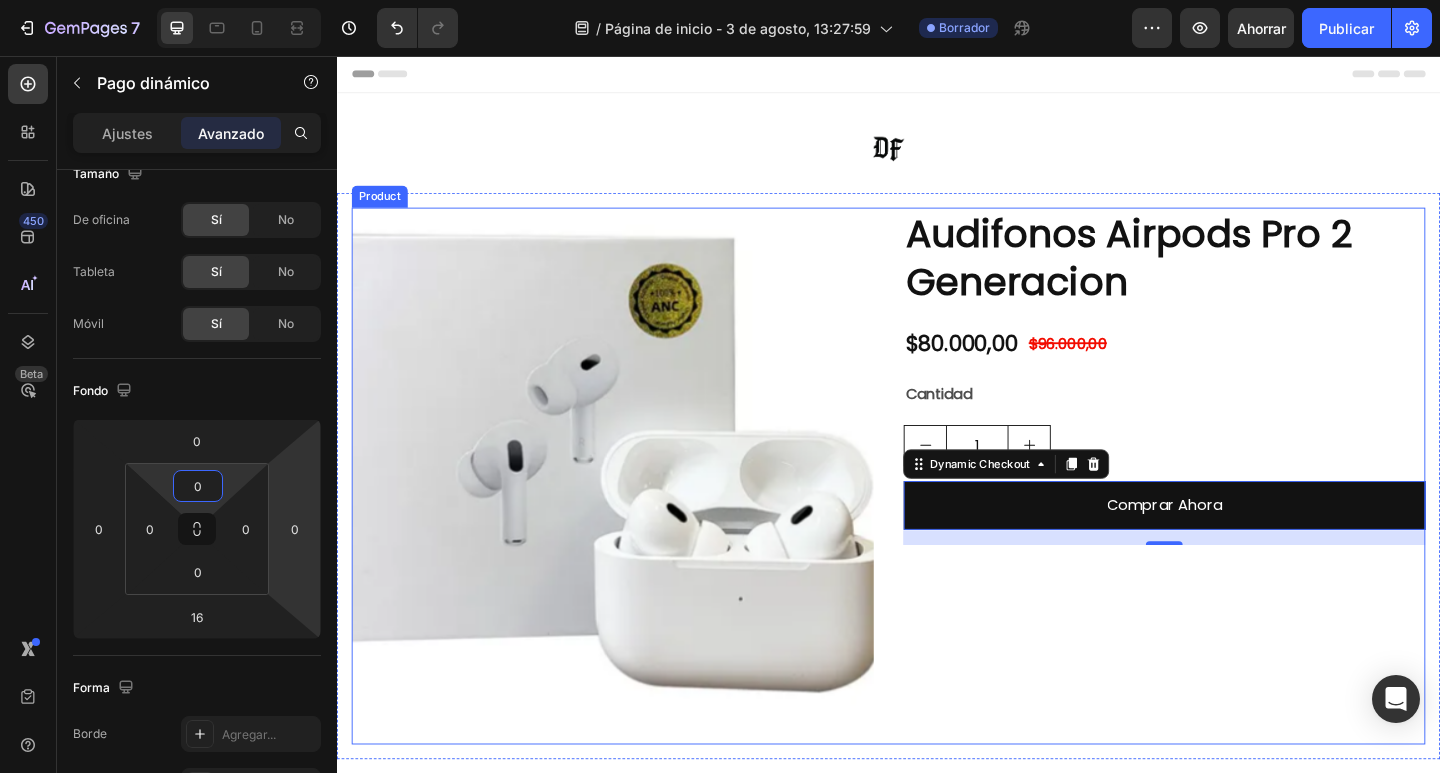 click on "Audifonos Airpods Pro 2 Generacion Product Title $80.000,00 Product Price Product Price $96.000,00 Product Price Product Price Row Cantidad Text Block
1
Product Quantity Comprar Ahora Dynamic Checkout   16" at bounding box center [1237, 513] 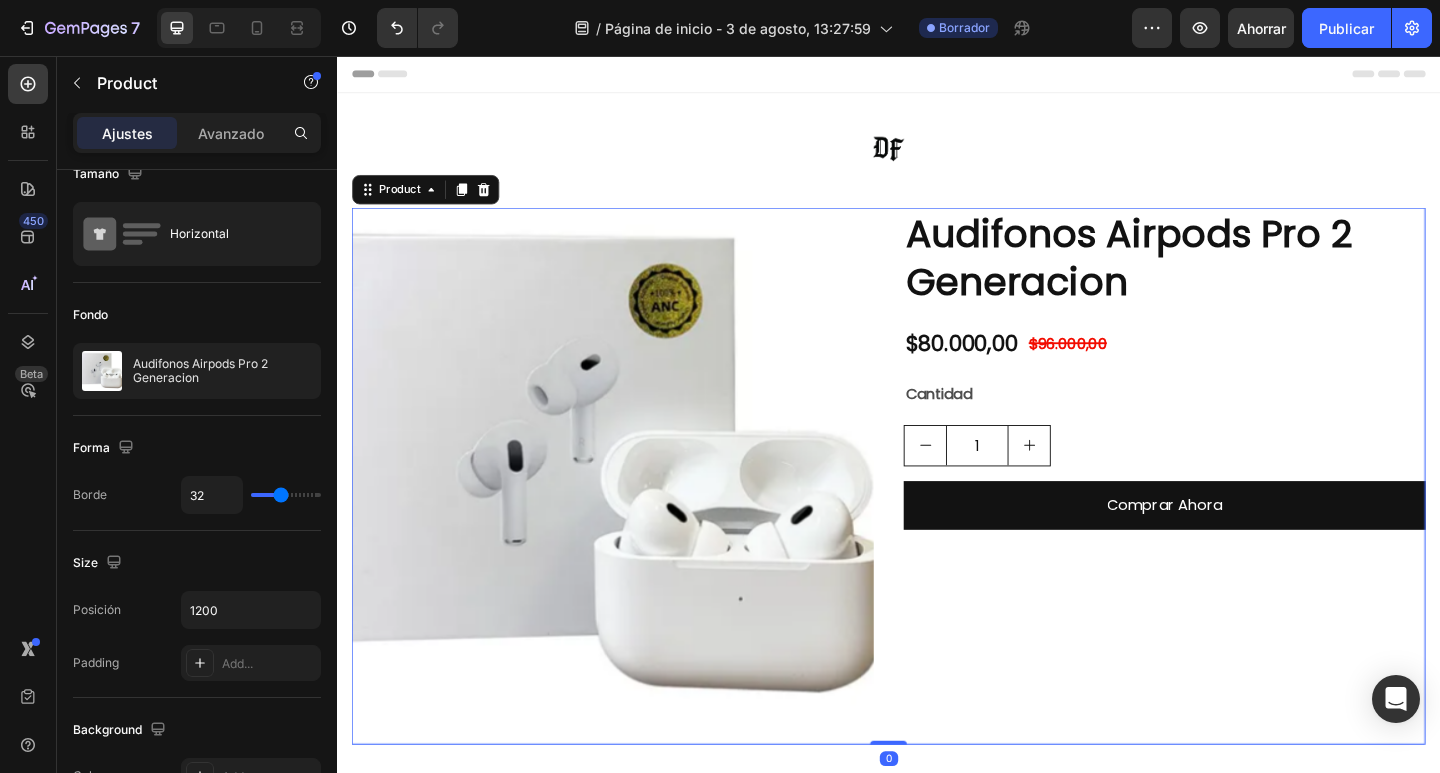 scroll, scrollTop: 0, scrollLeft: 0, axis: both 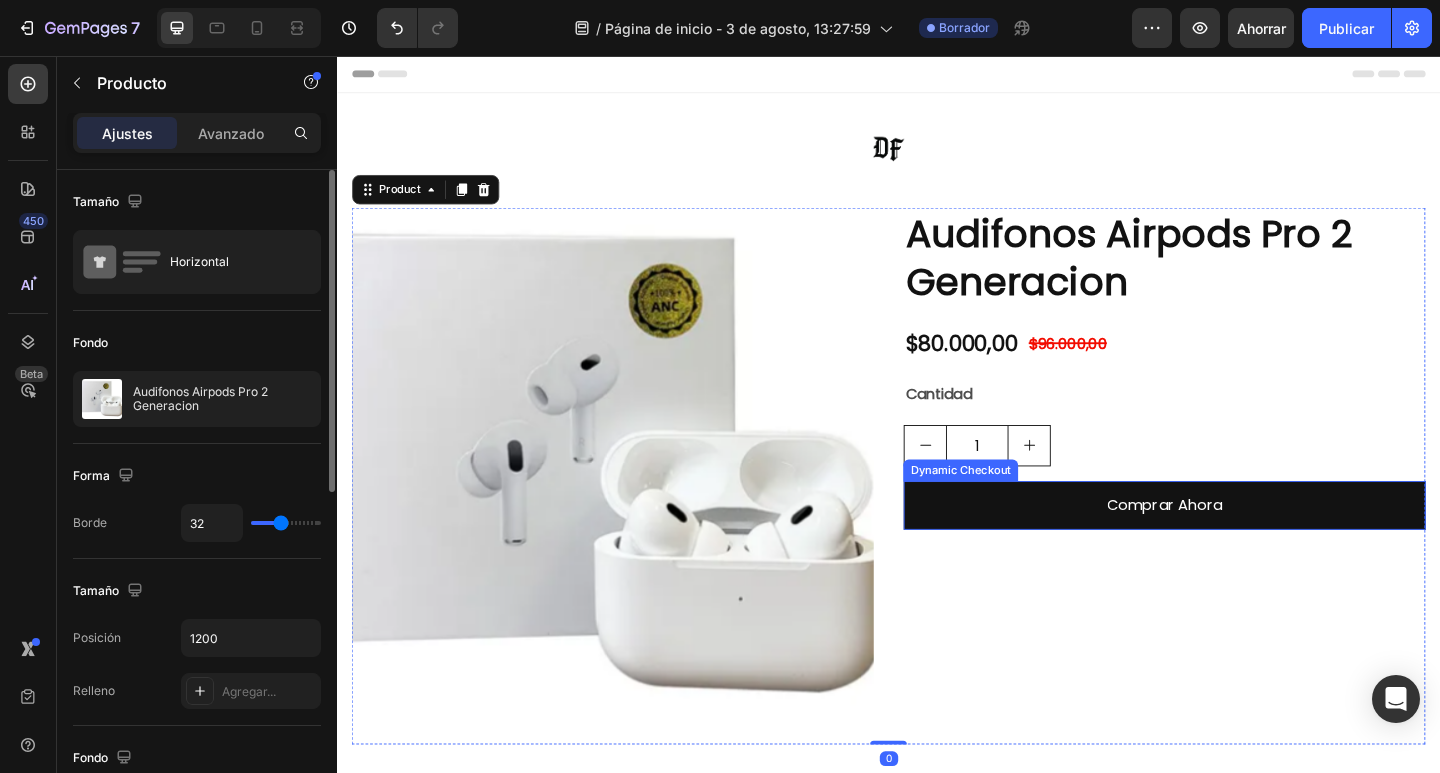 click on "Comprar Ahora" at bounding box center [1237, 545] 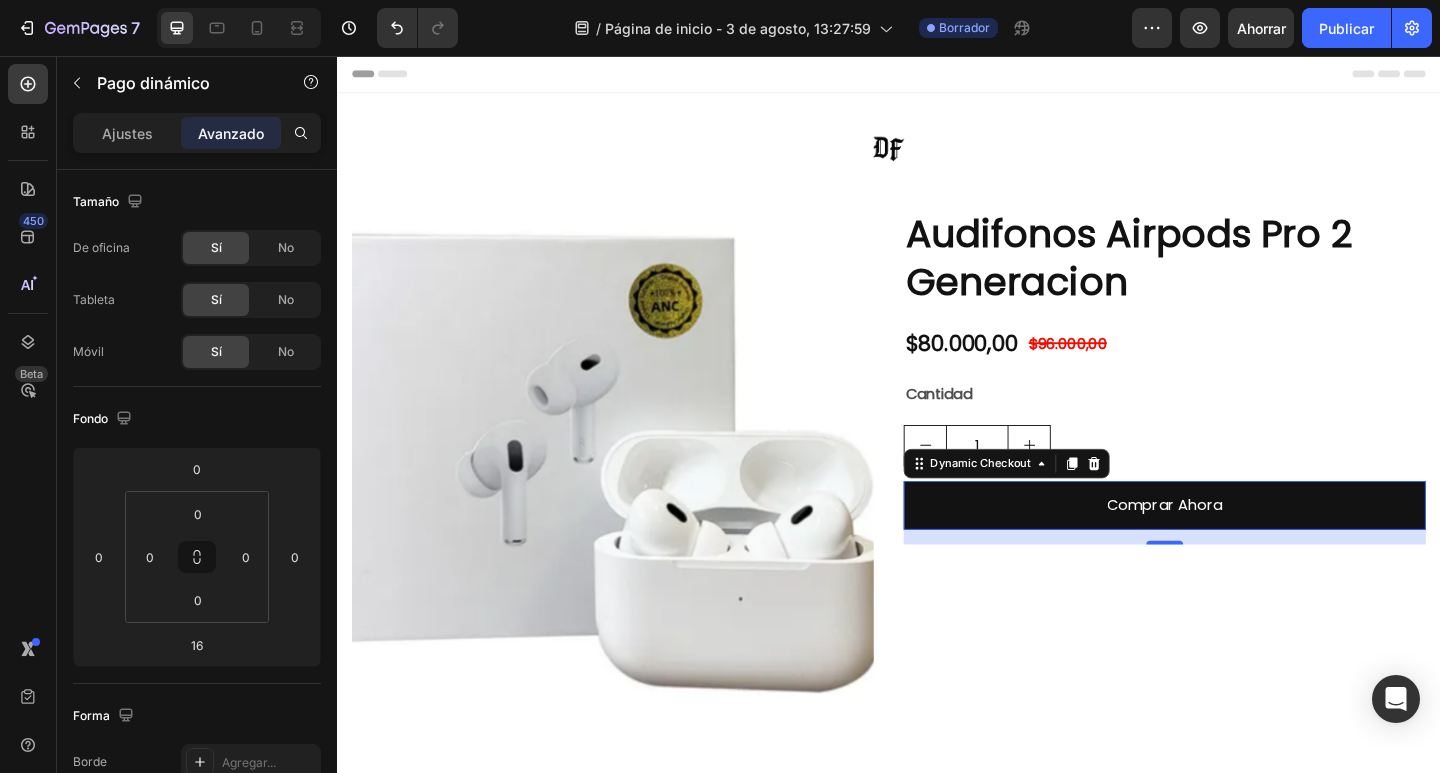 click on "Comprar Ahora" at bounding box center (1237, 545) 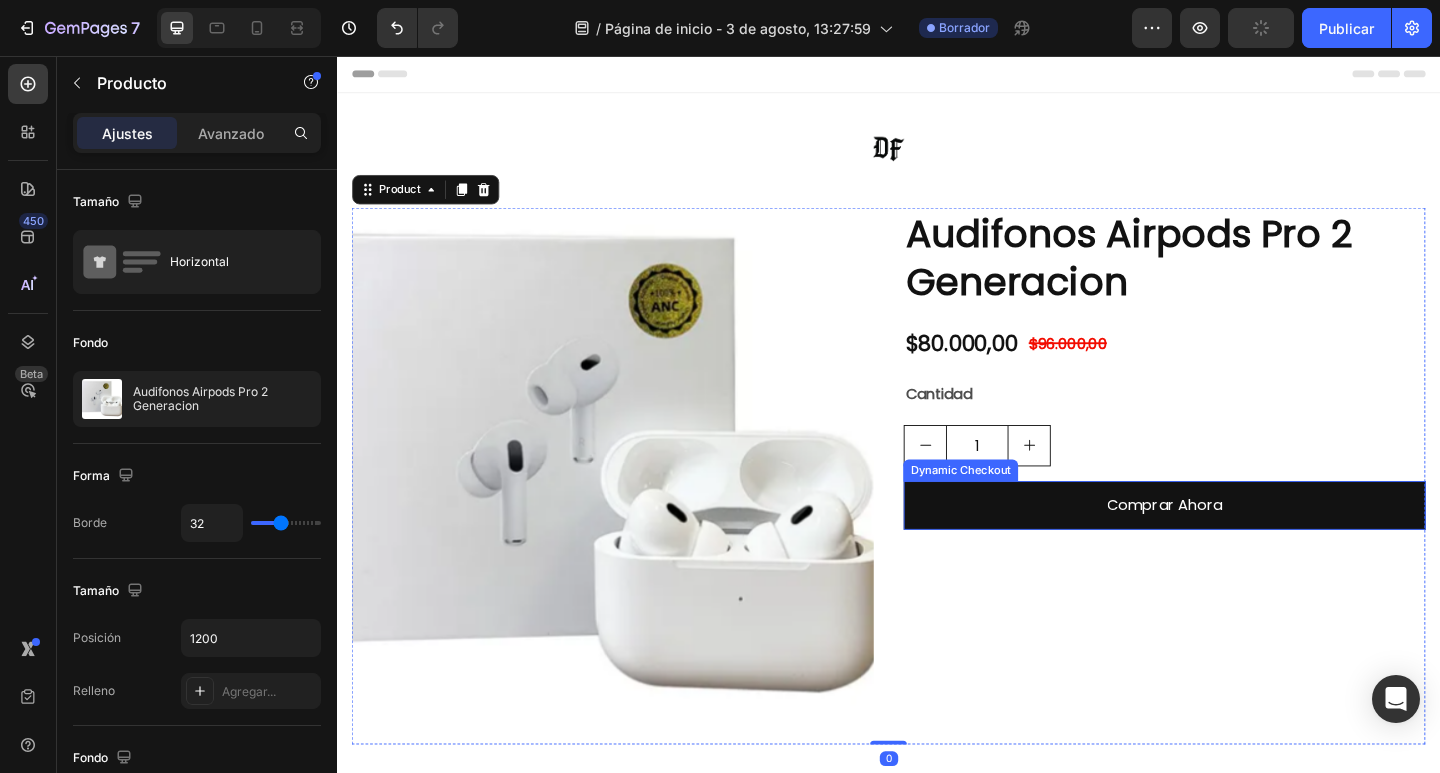 click on "Comprar Ahora" at bounding box center (1237, 545) 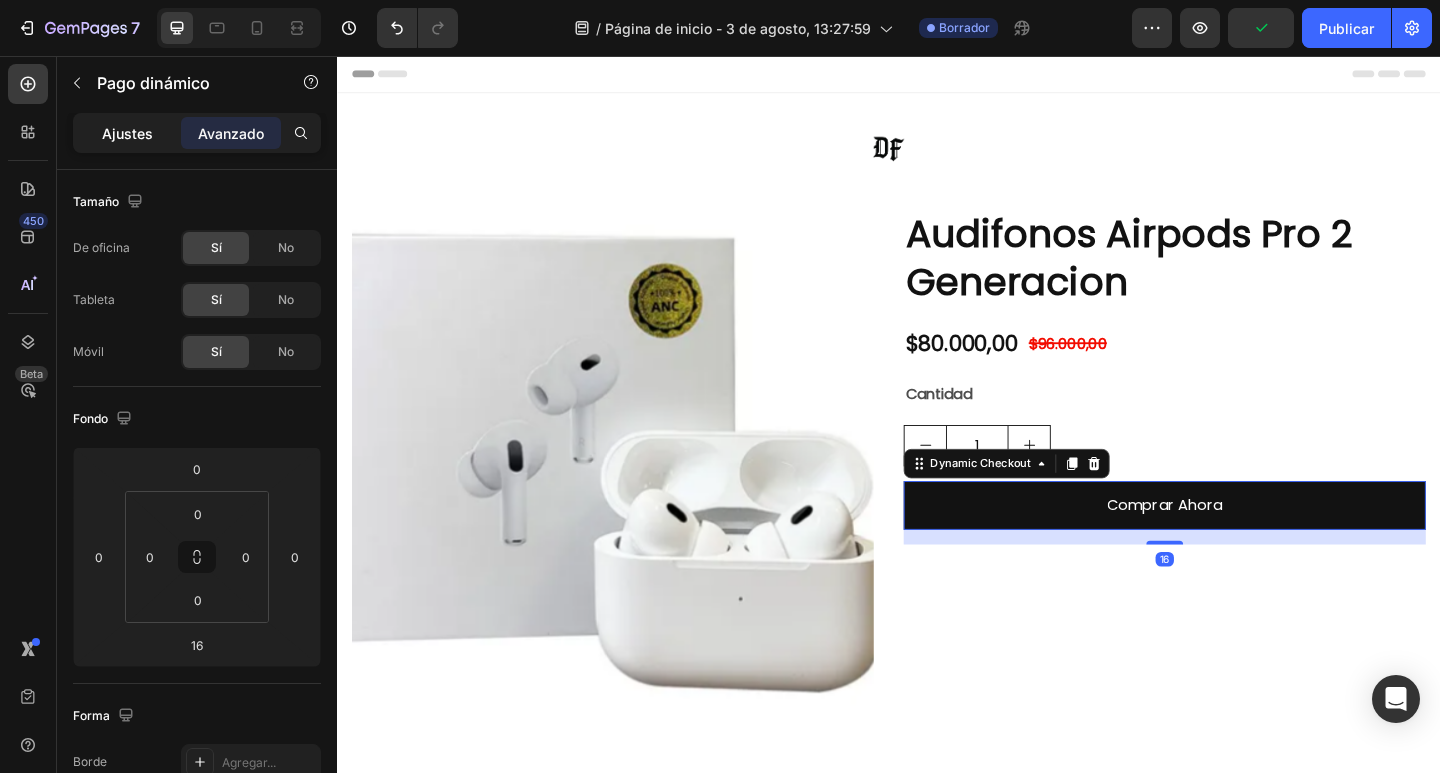 click on "Ajustes" at bounding box center [127, 133] 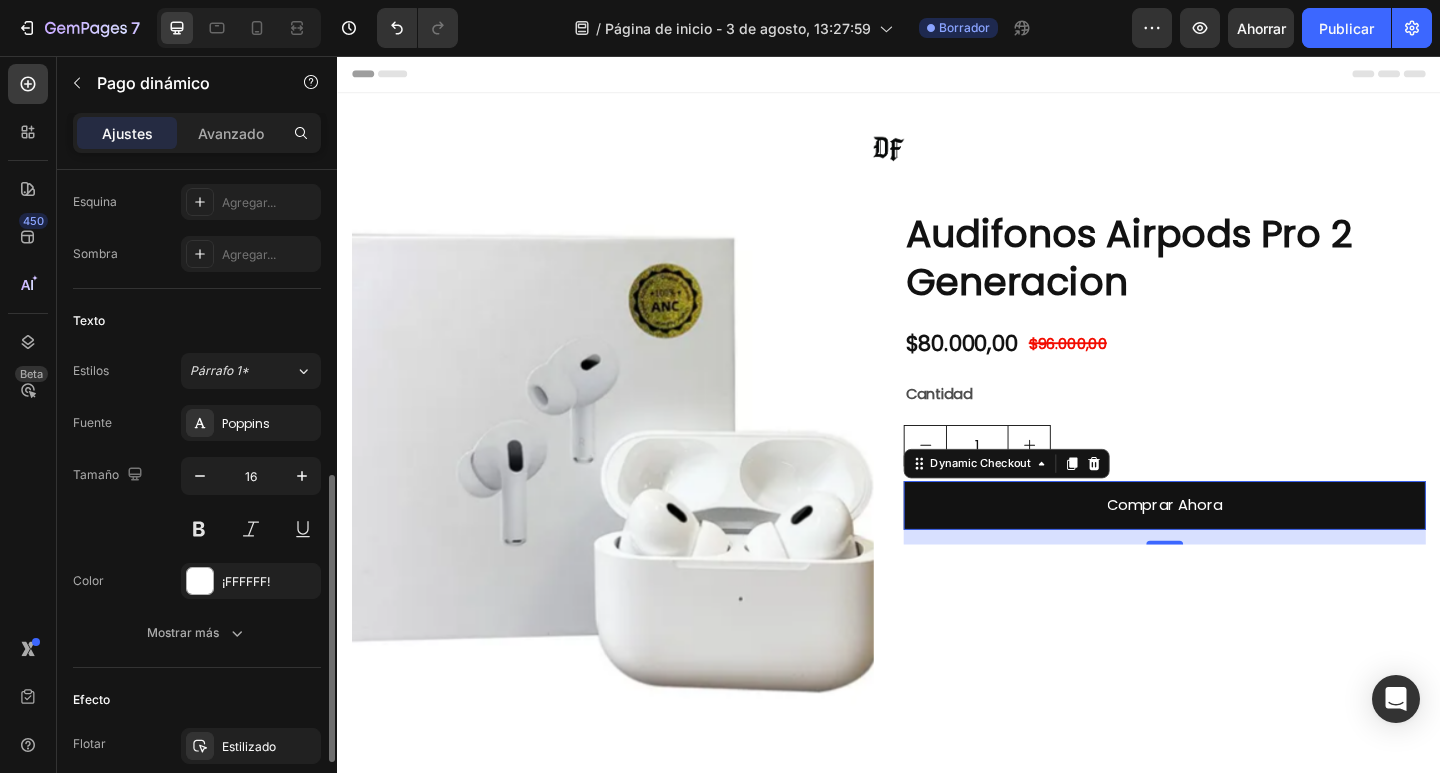 scroll, scrollTop: 856, scrollLeft: 0, axis: vertical 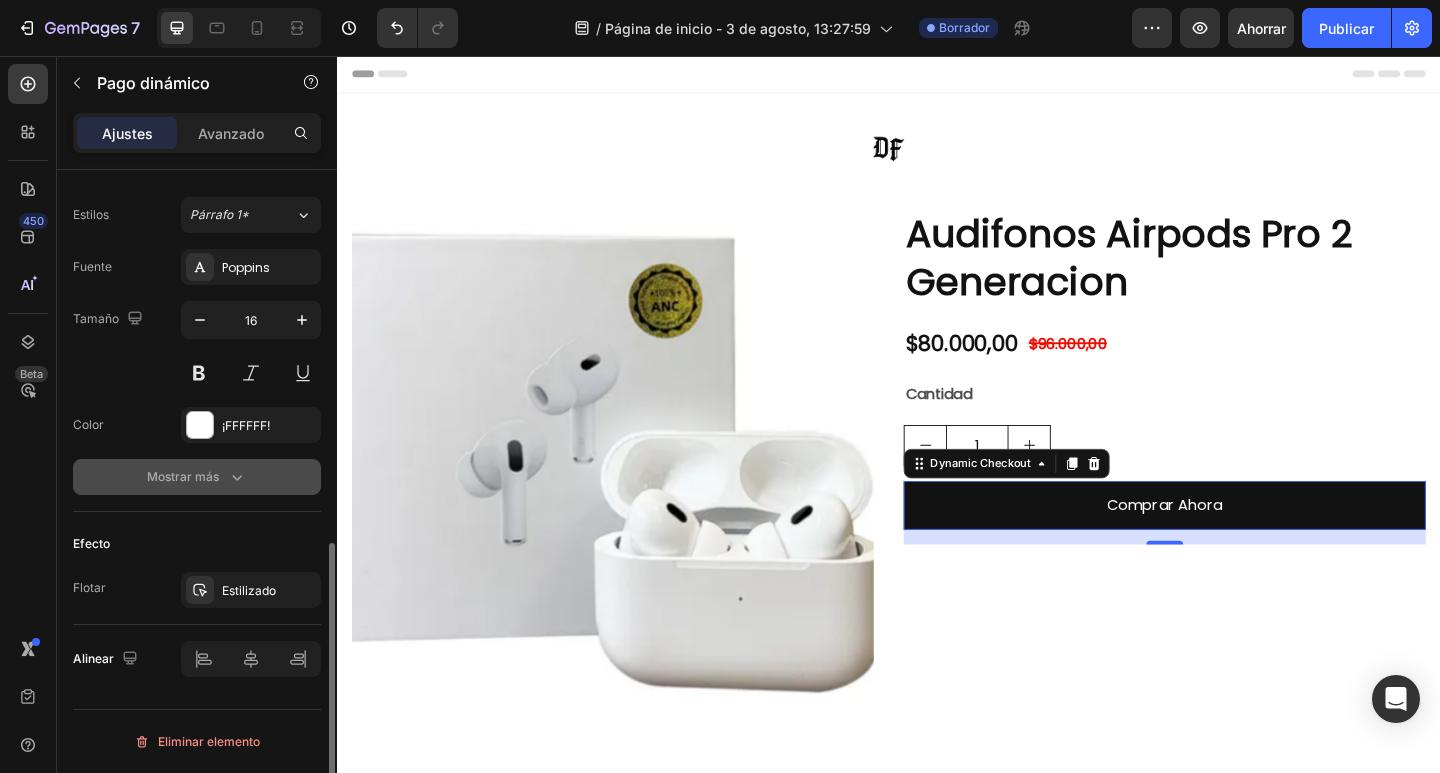 drag, startPoint x: 219, startPoint y: 481, endPoint x: 232, endPoint y: 505, distance: 27.294687 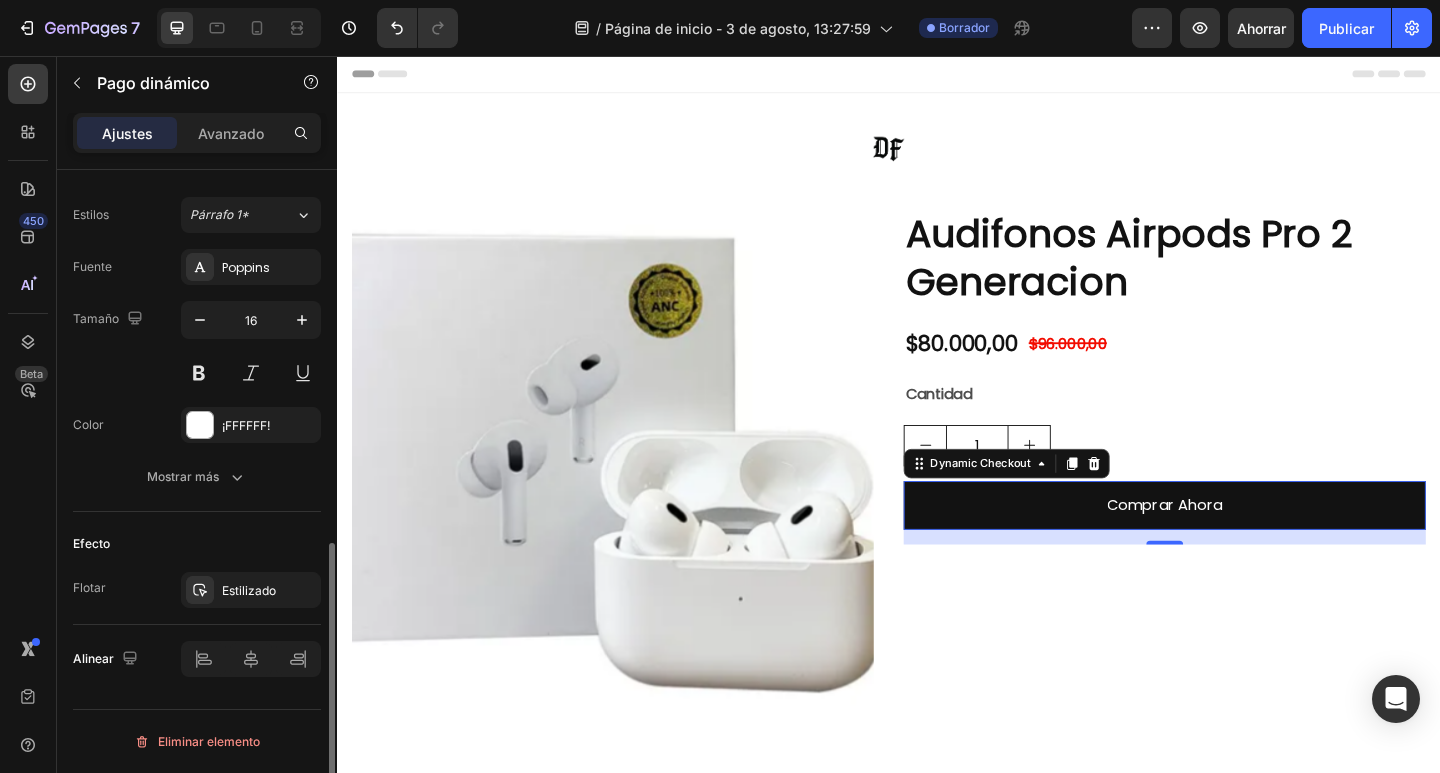 click on "Mostrar más" at bounding box center [197, 477] 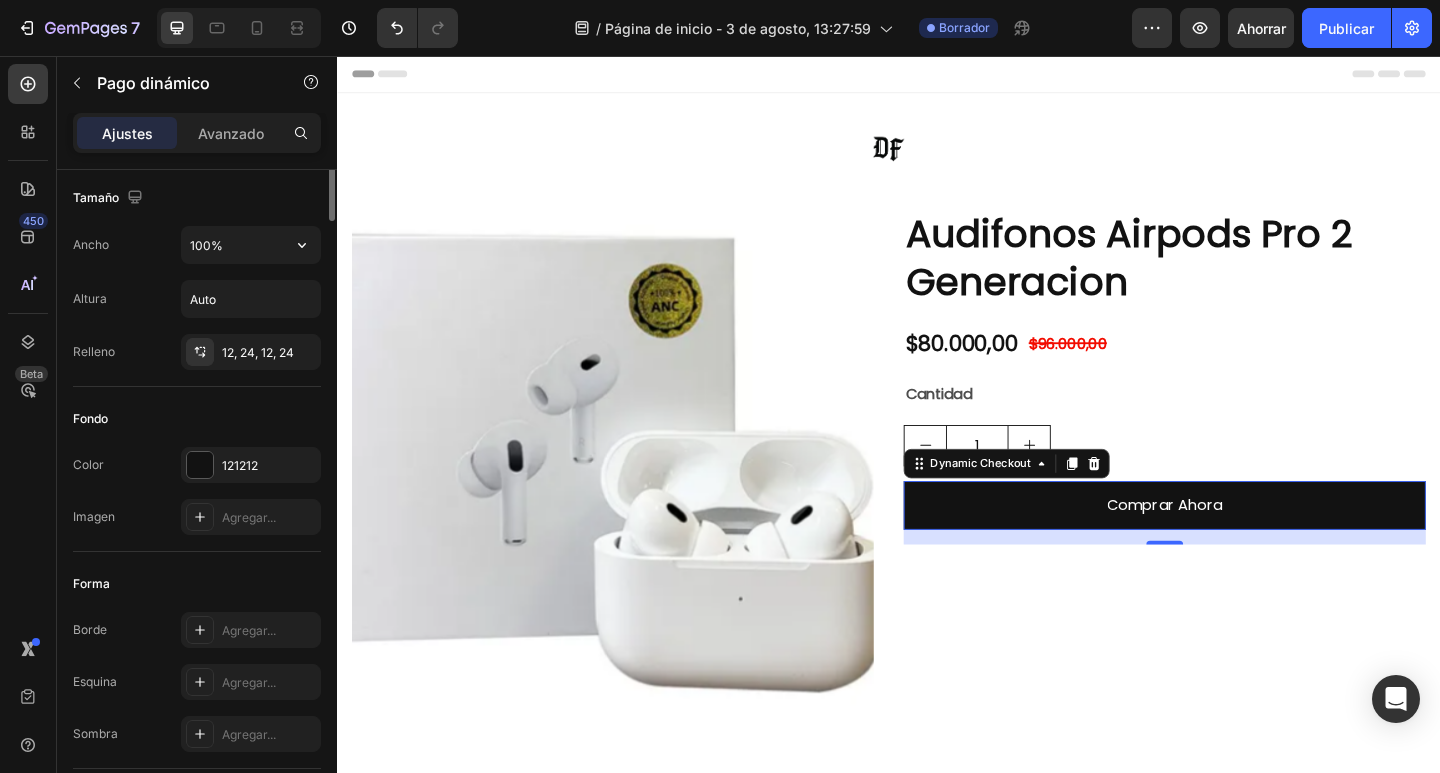 scroll, scrollTop: 20, scrollLeft: 0, axis: vertical 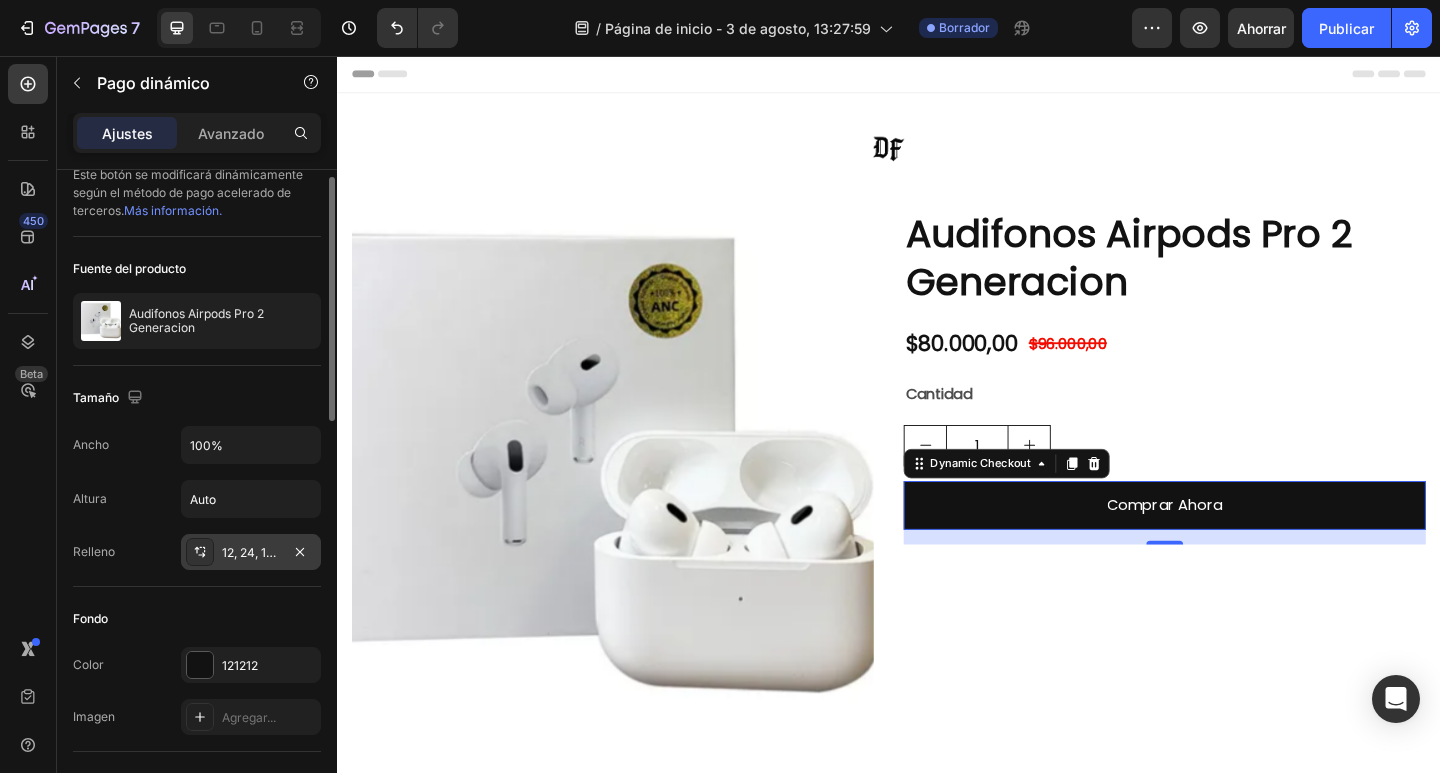 click 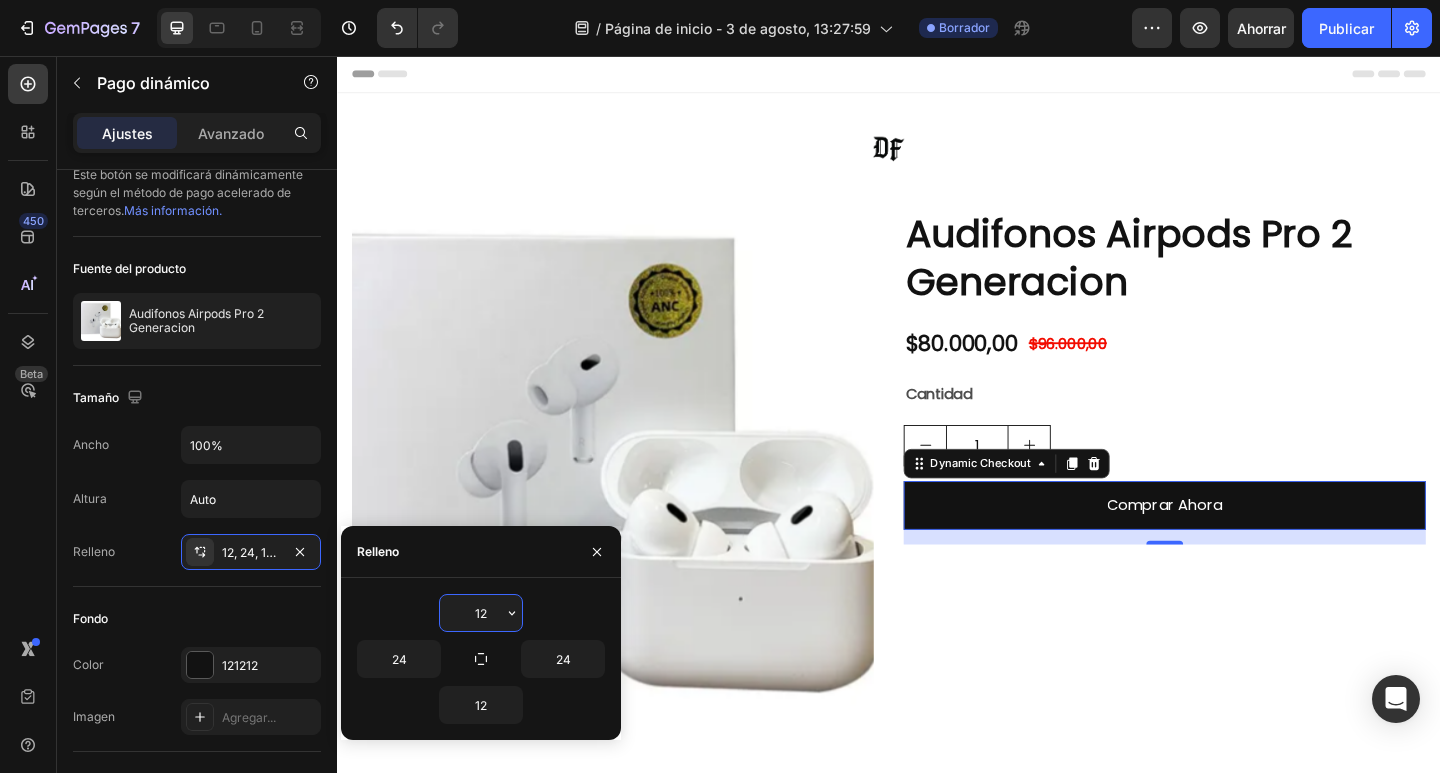 type on "1" 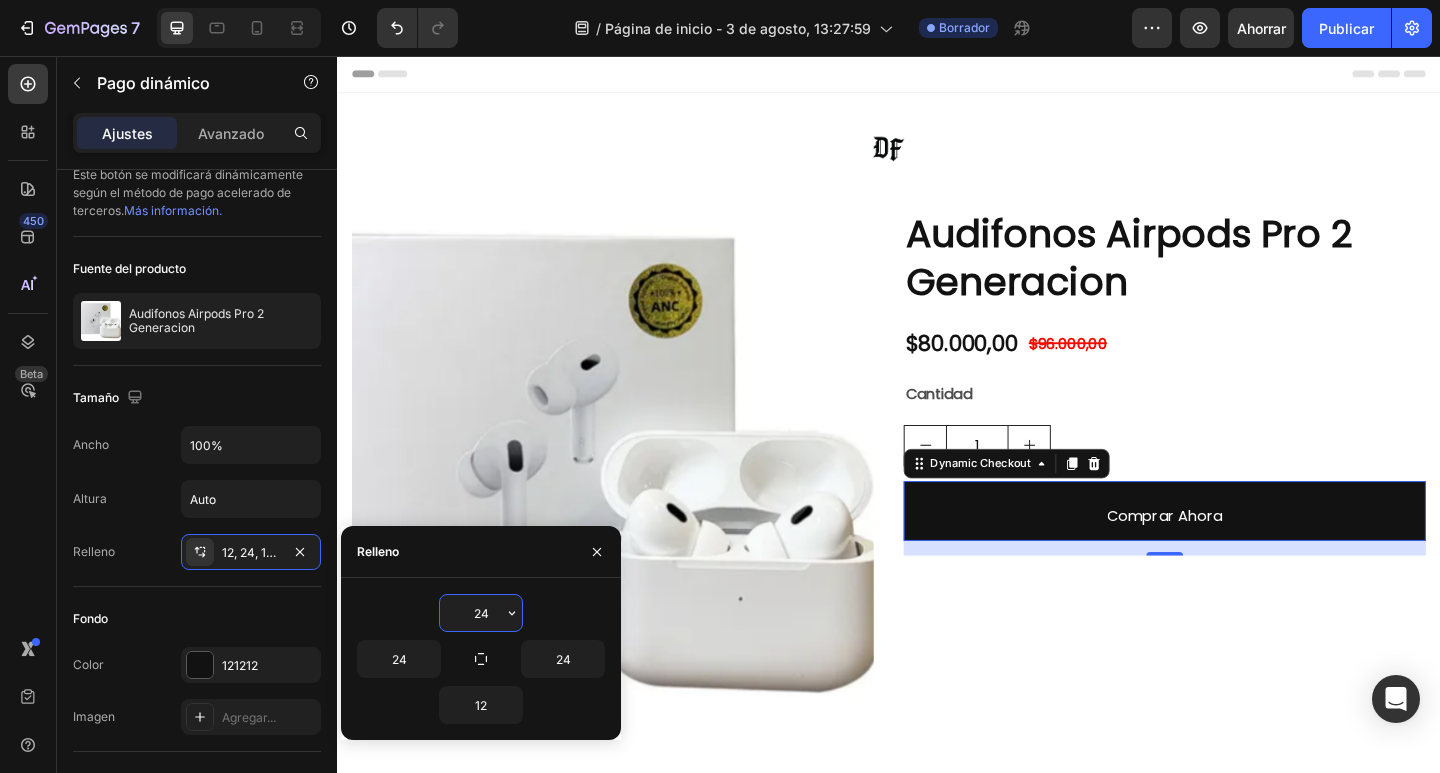 type on "2" 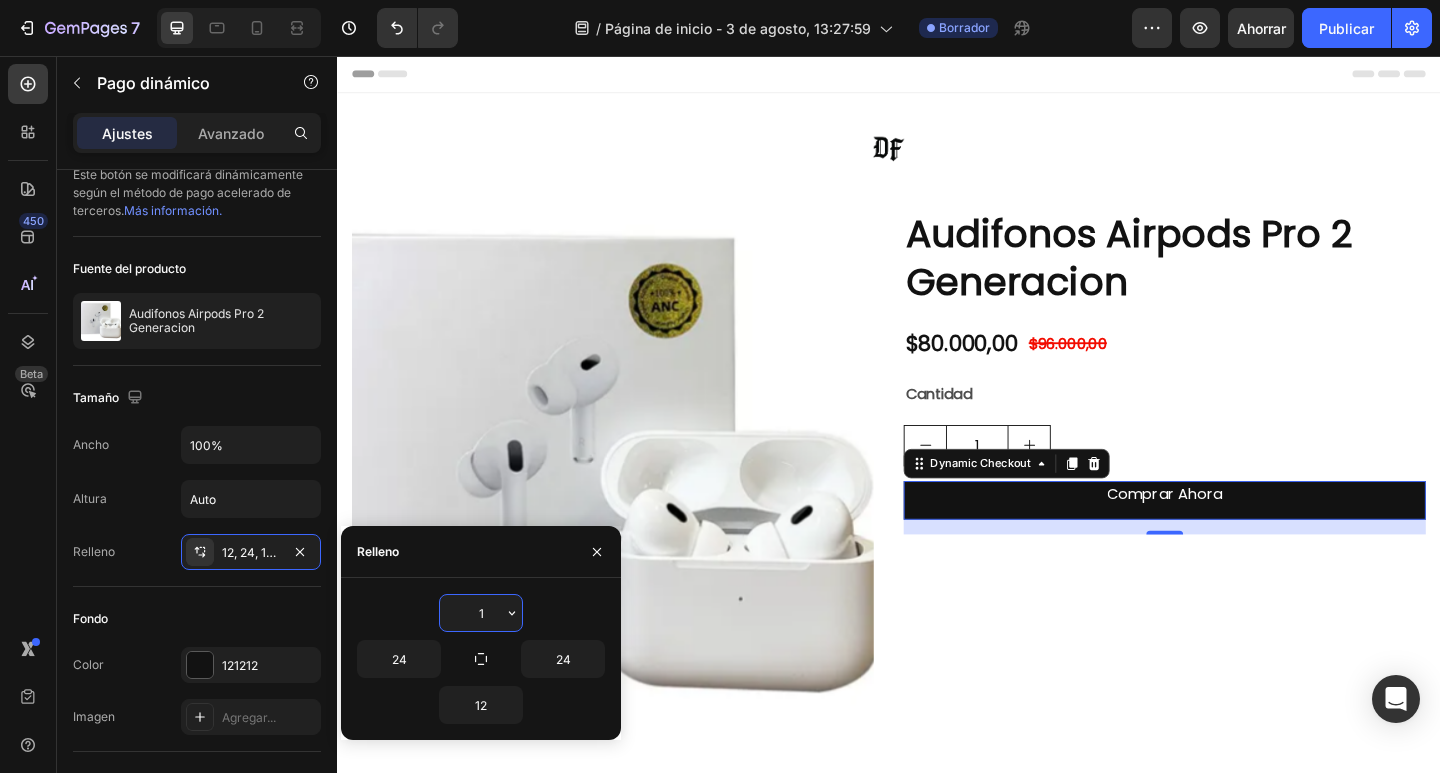 type on "12" 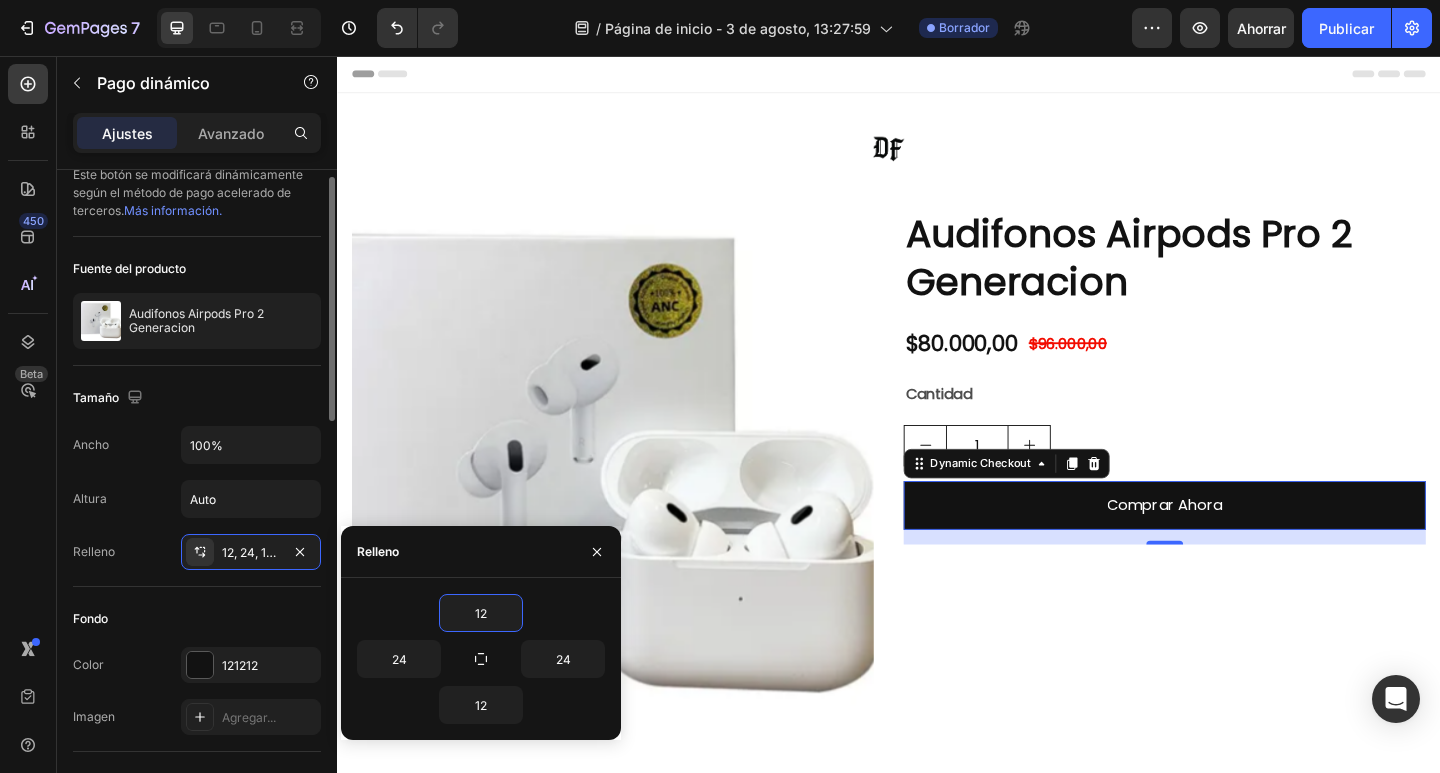 click on "Relleno 12, 24, 12, 24" at bounding box center (197, 552) 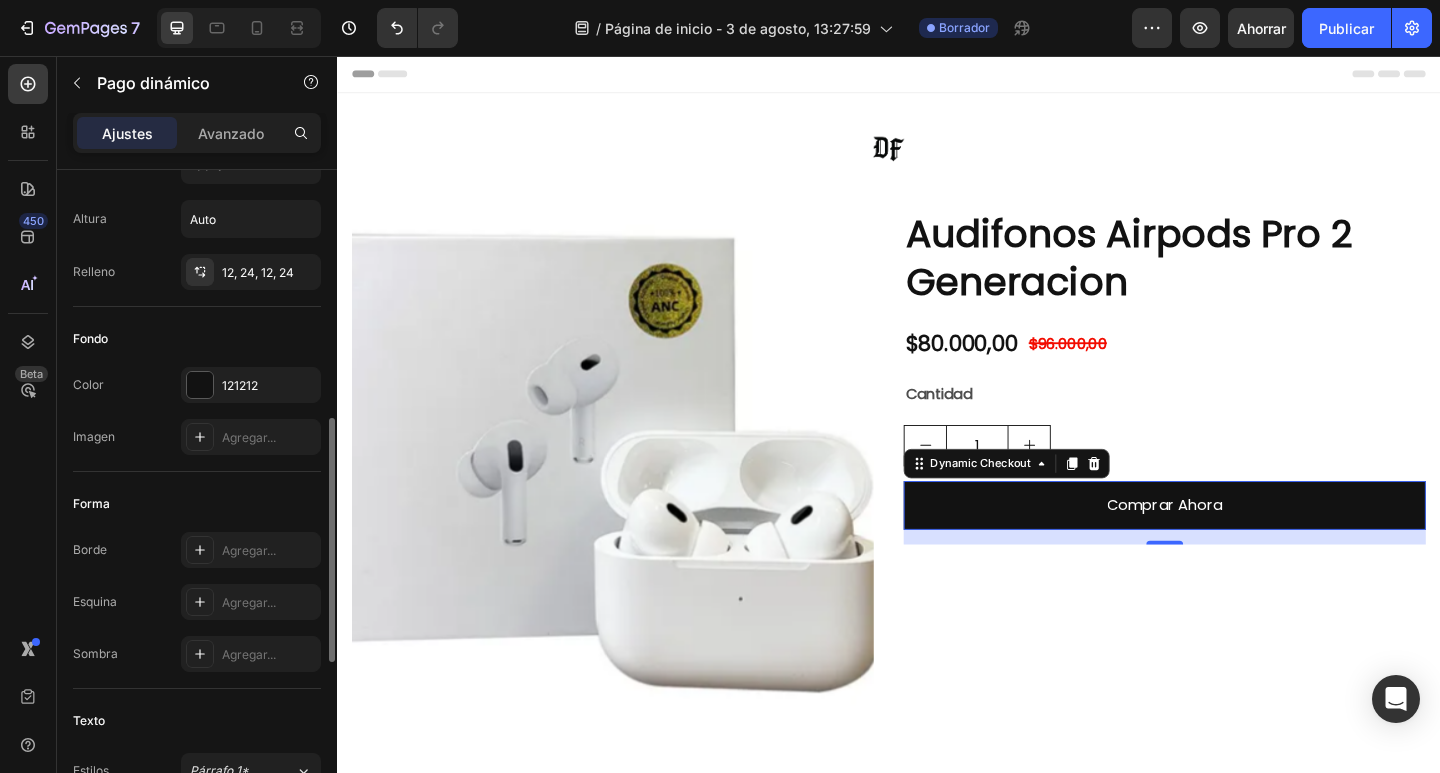 scroll, scrollTop: 400, scrollLeft: 0, axis: vertical 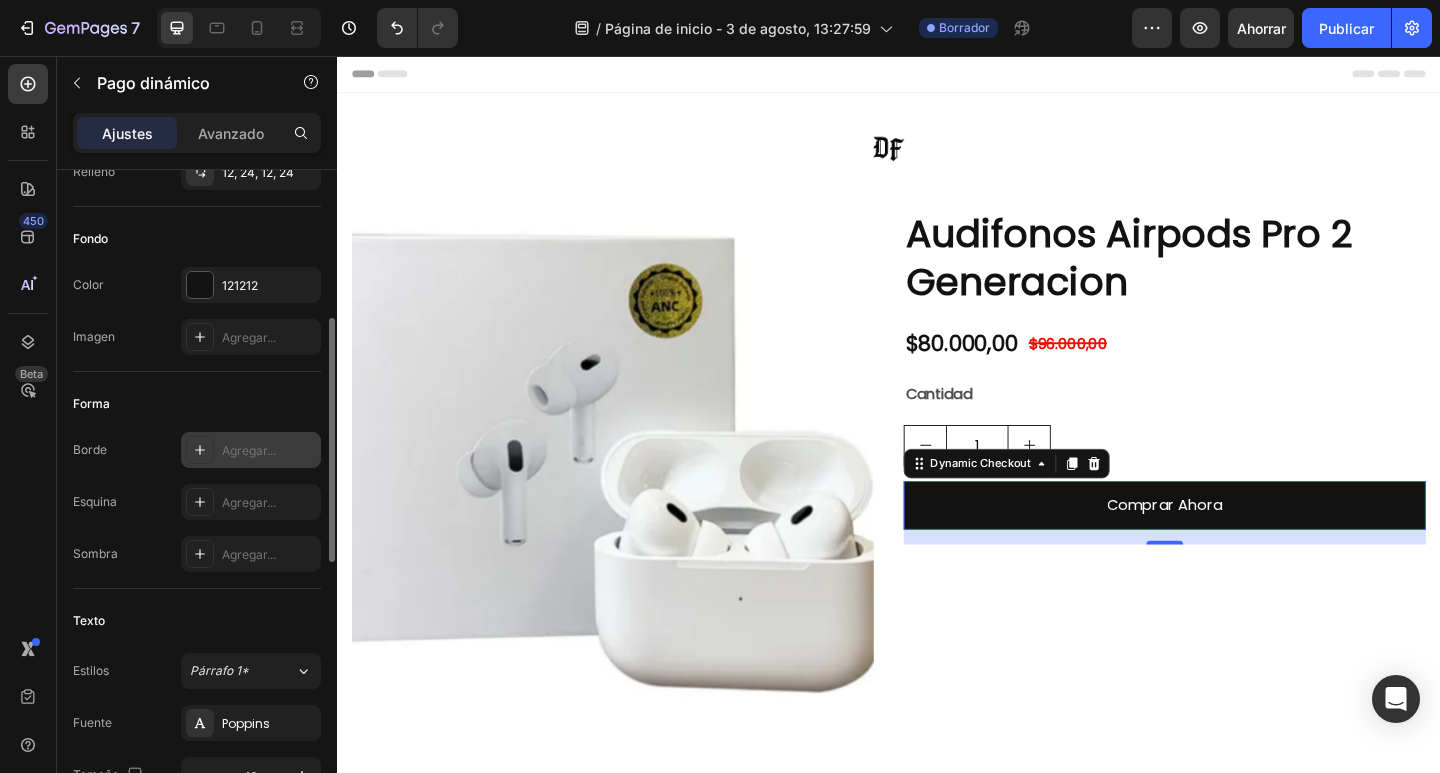 click on "Agregar..." at bounding box center (251, 450) 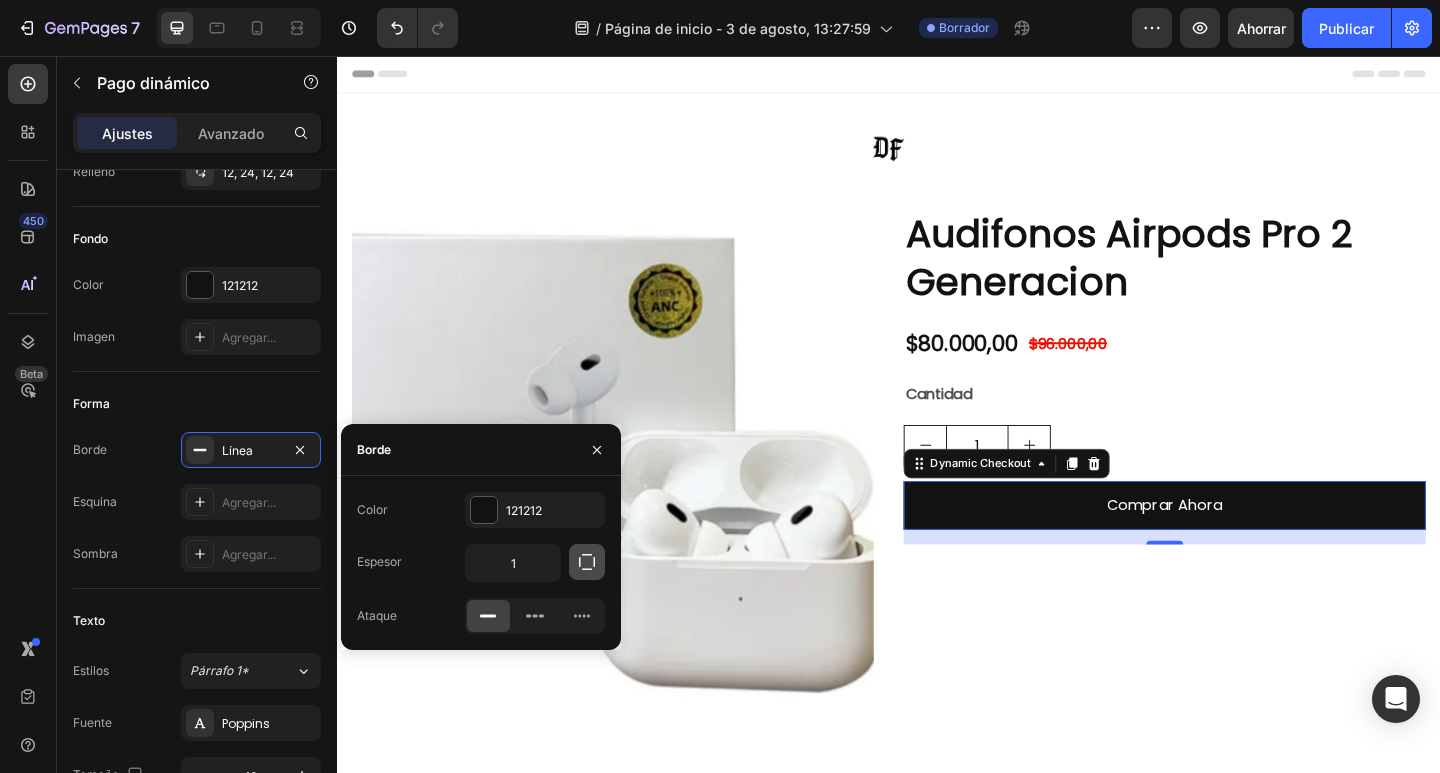 click at bounding box center [587, 562] 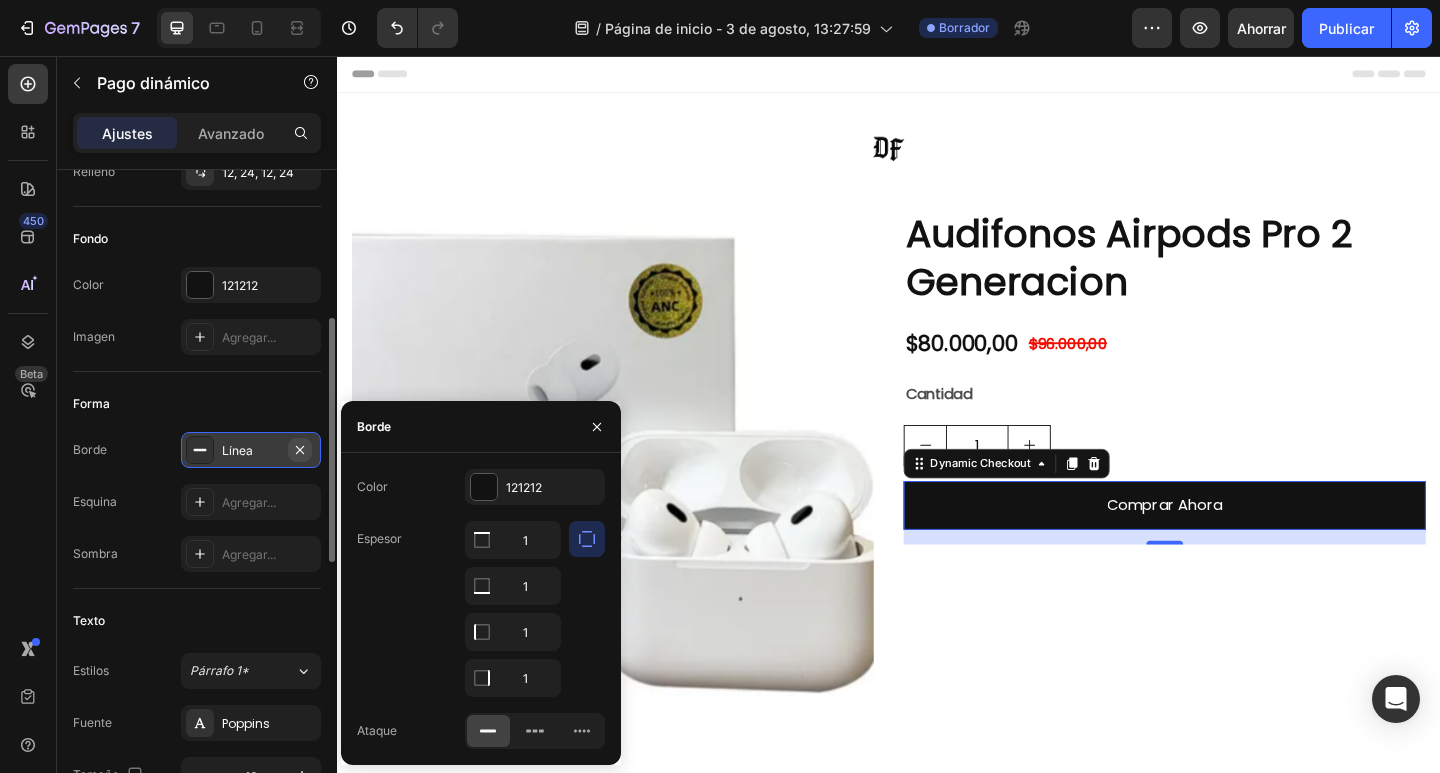 click 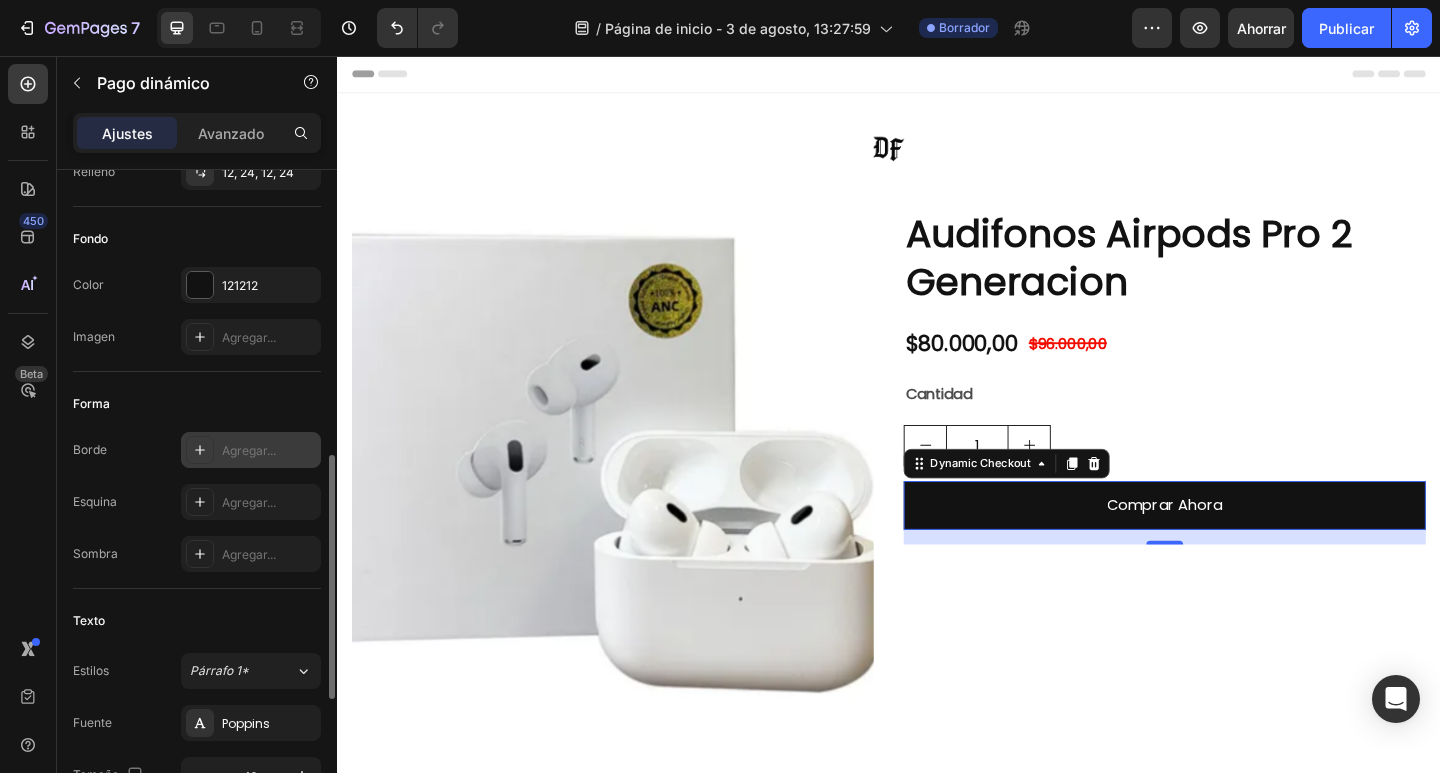 scroll, scrollTop: 500, scrollLeft: 0, axis: vertical 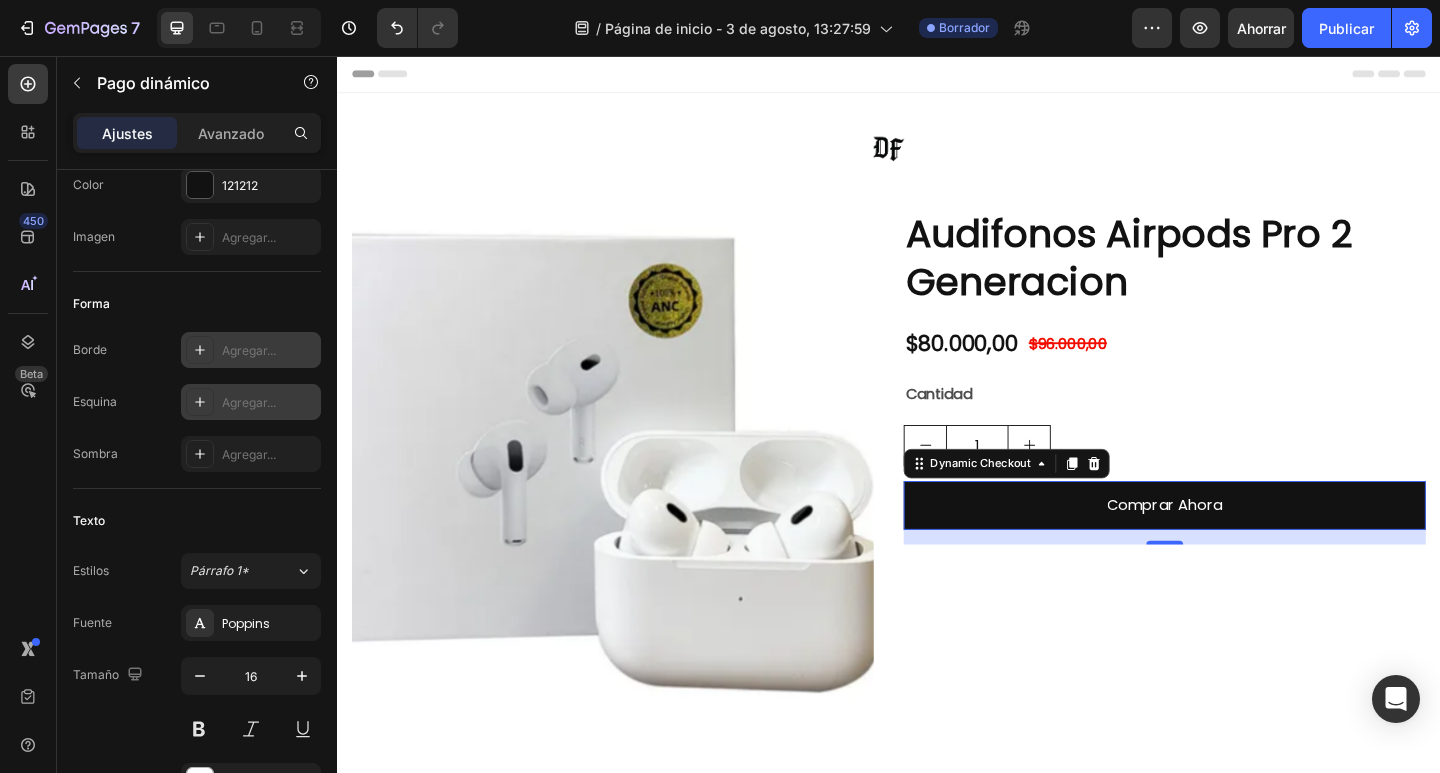click on "Agregar..." at bounding box center [249, 402] 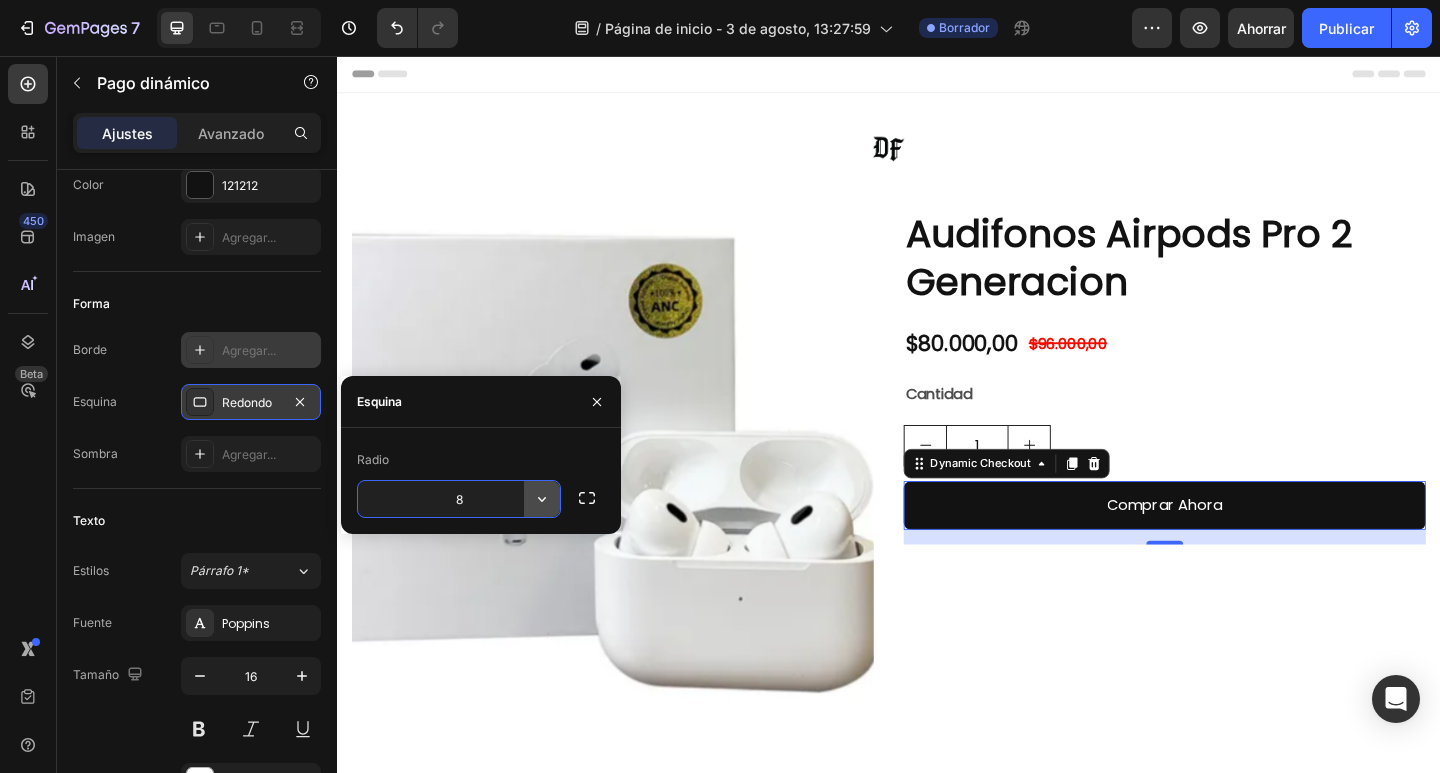 click 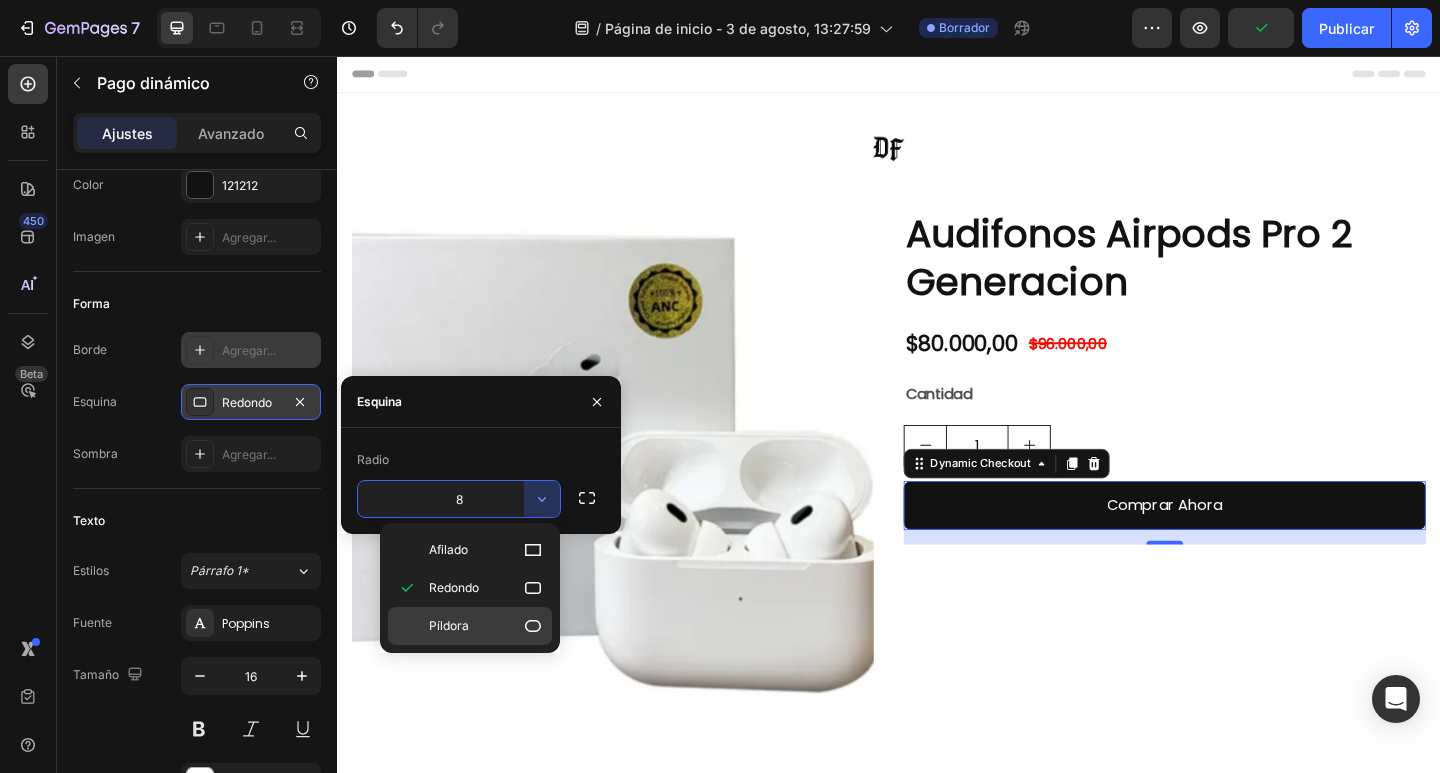 click on "Píldora" at bounding box center (486, 626) 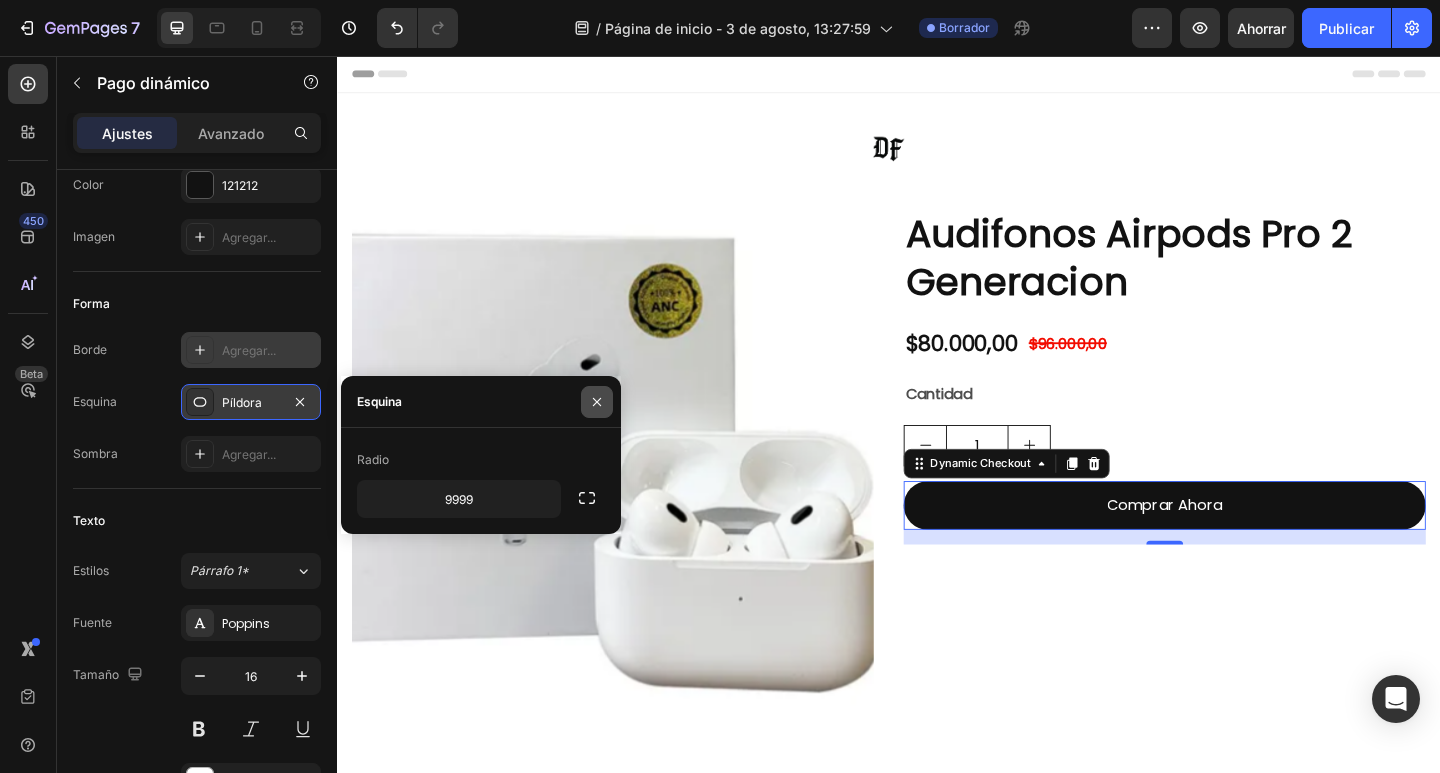 drag, startPoint x: 593, startPoint y: 396, endPoint x: 773, endPoint y: 537, distance: 228.65039 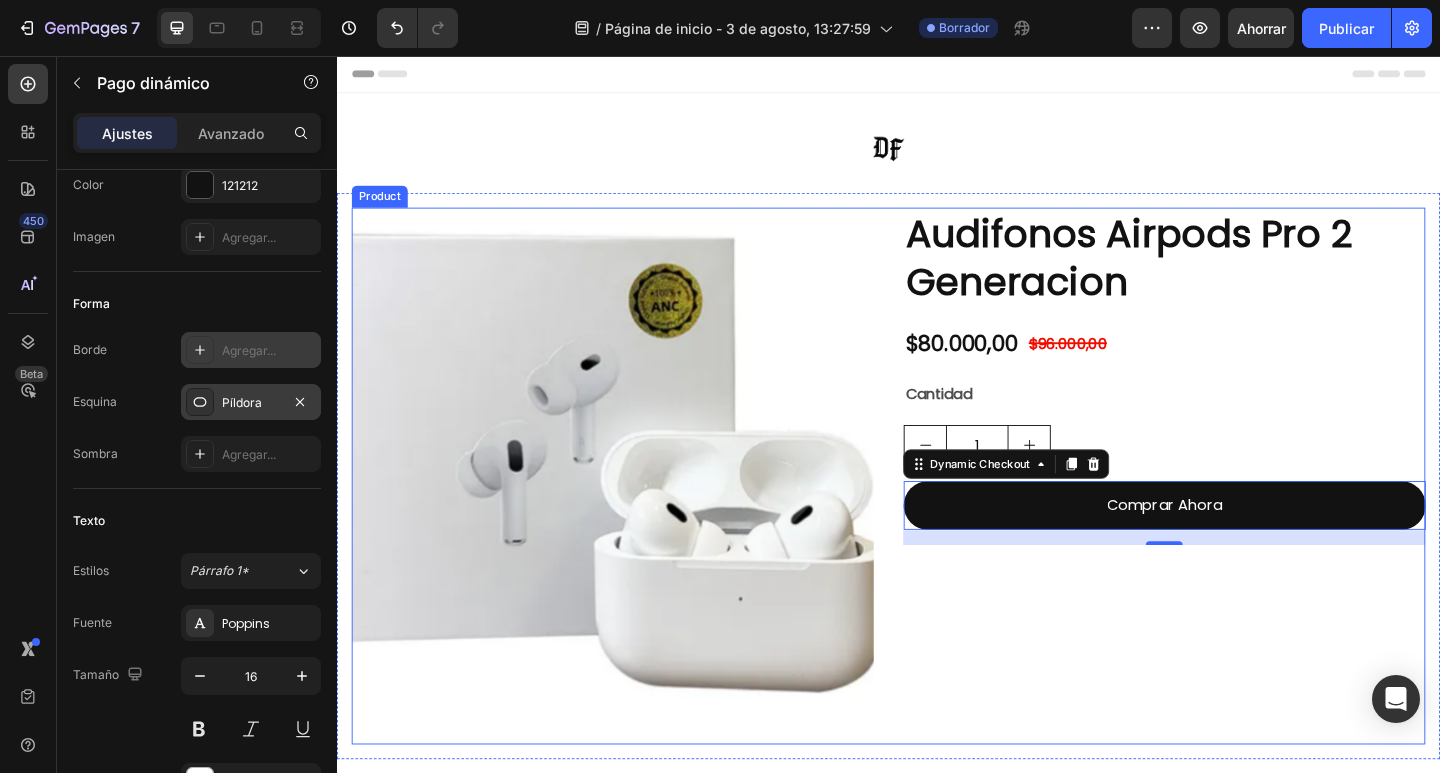 click on "Audifonos Airpods Pro 2 Generacion Product Title $80.000,00 Product Price Product Price $96.000,00 Product Price Product Price Row Cantidad Text Block
1
Product Quantity Comprar Ahora Dynamic Checkout   16" at bounding box center [1237, 513] 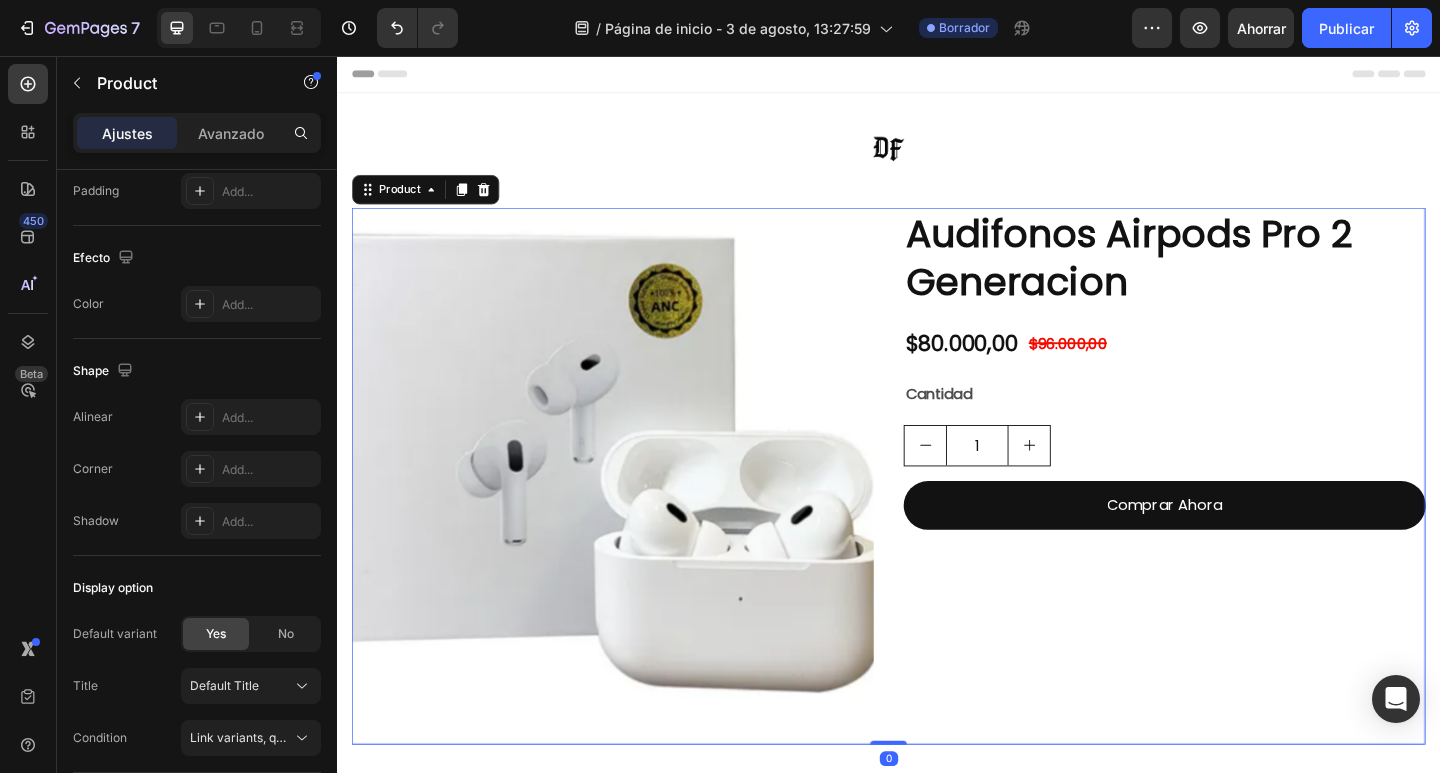 scroll, scrollTop: 0, scrollLeft: 0, axis: both 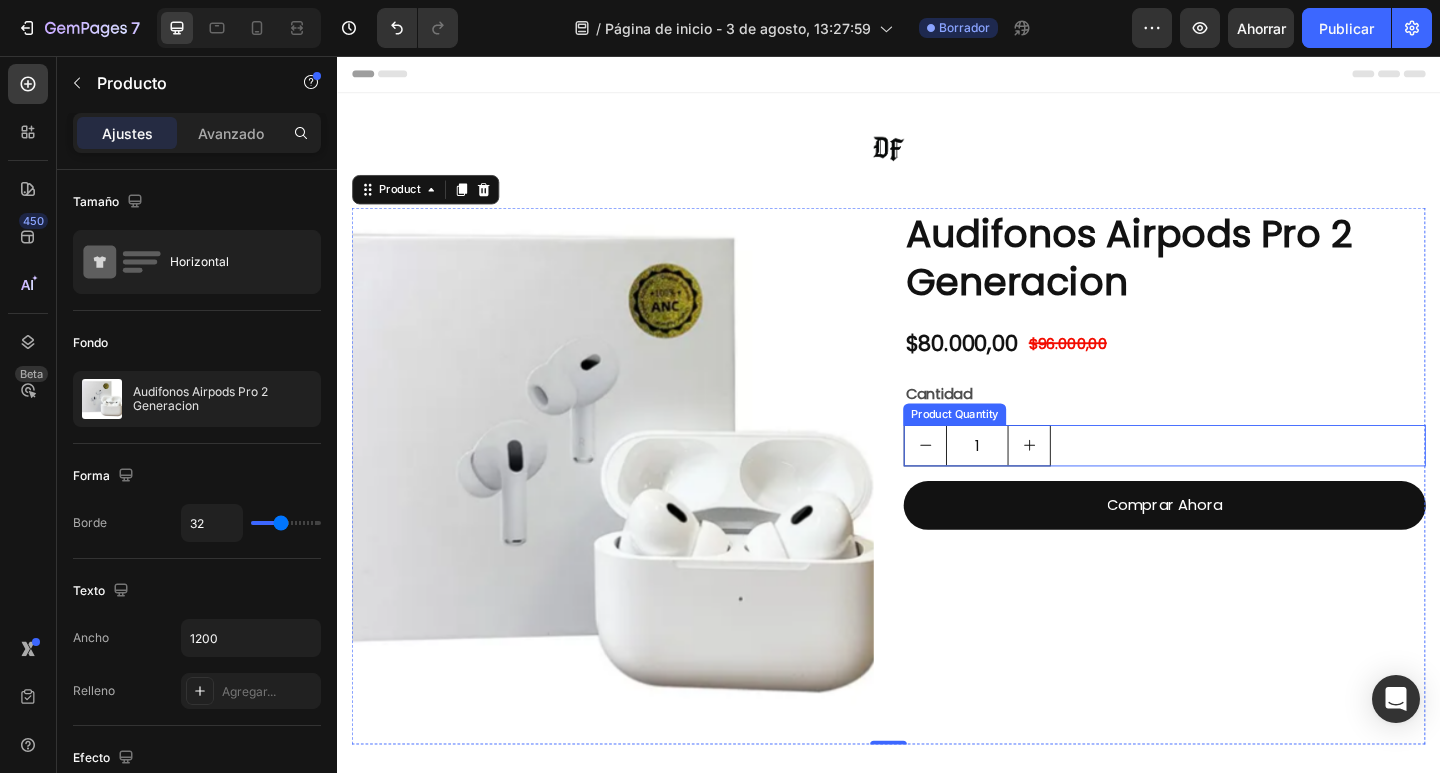 click on "1" at bounding box center [1237, 480] 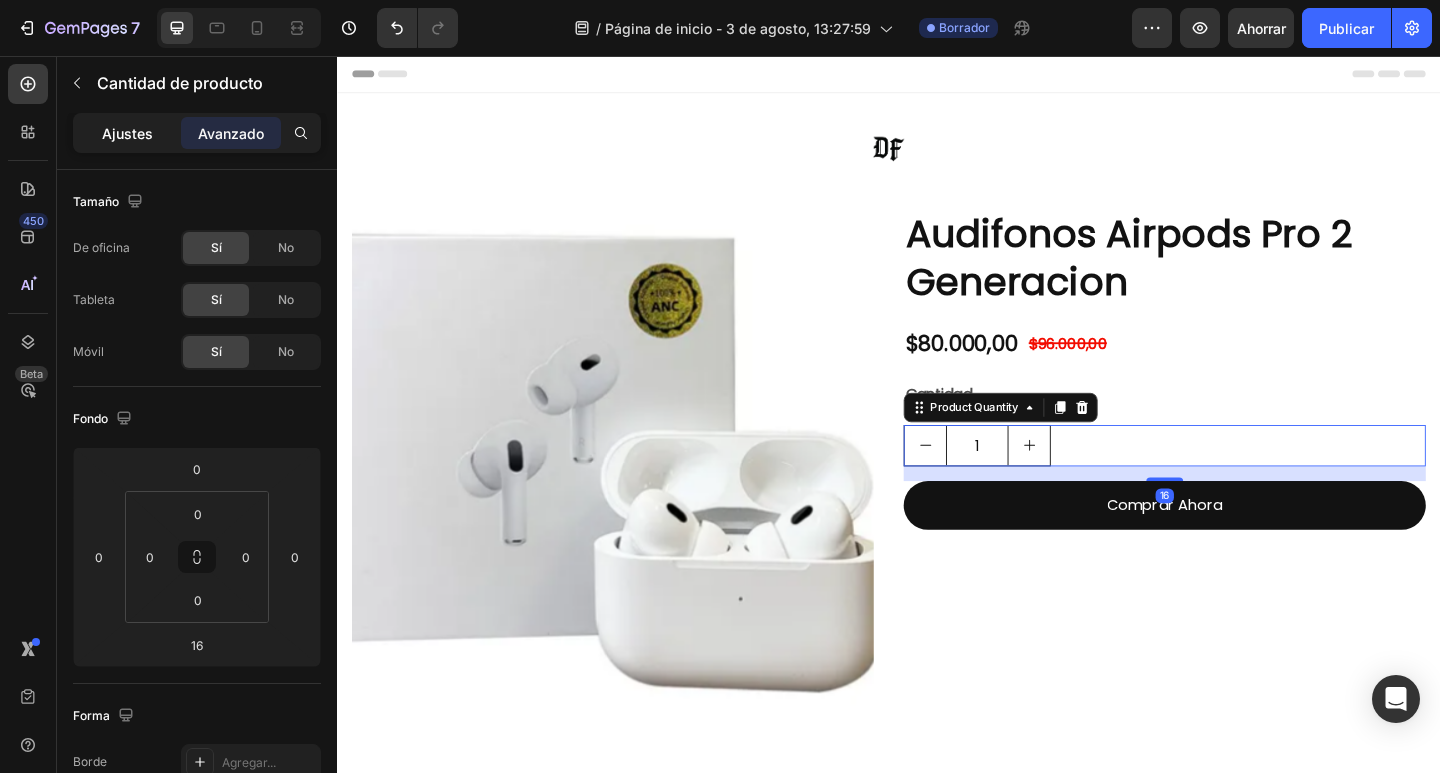 click on "Ajustes" at bounding box center (127, 133) 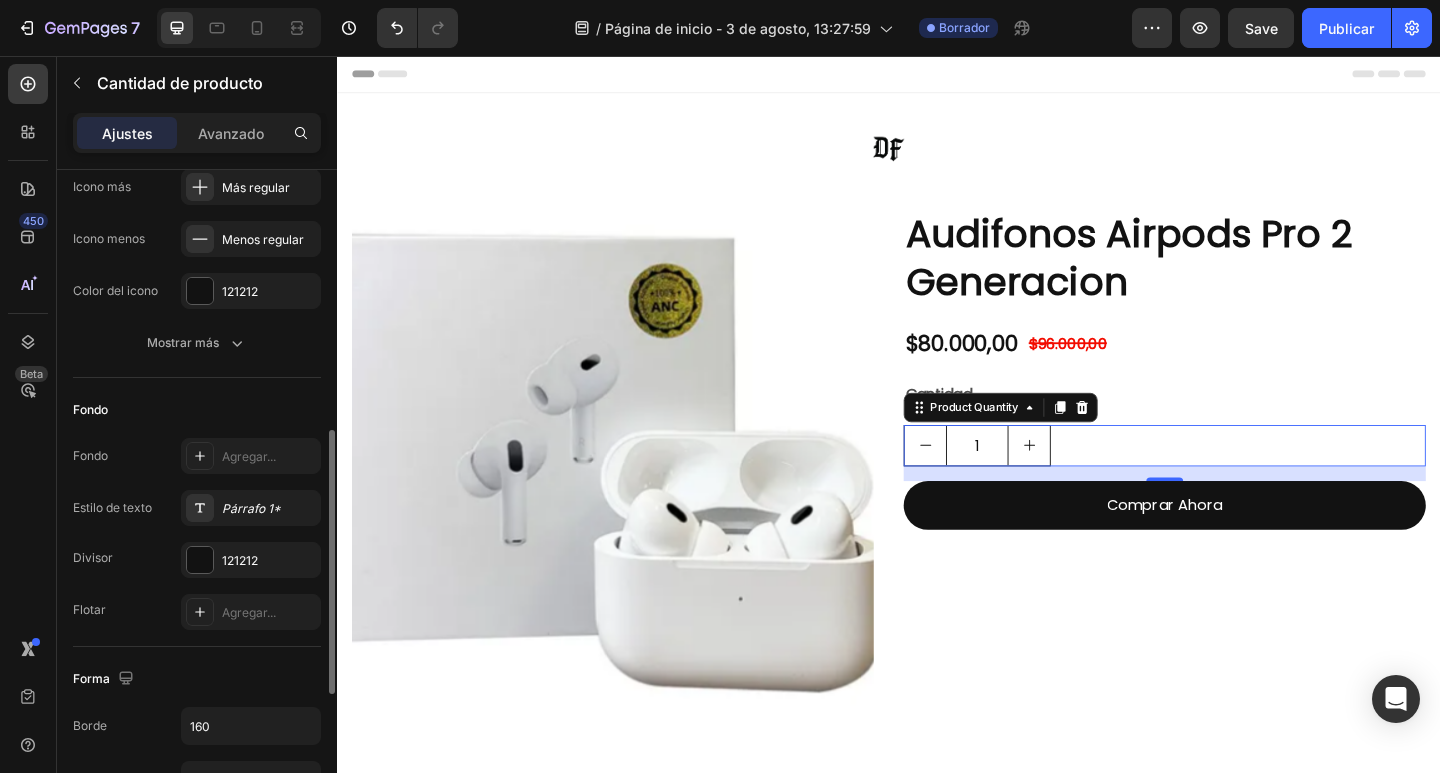 scroll, scrollTop: 500, scrollLeft: 0, axis: vertical 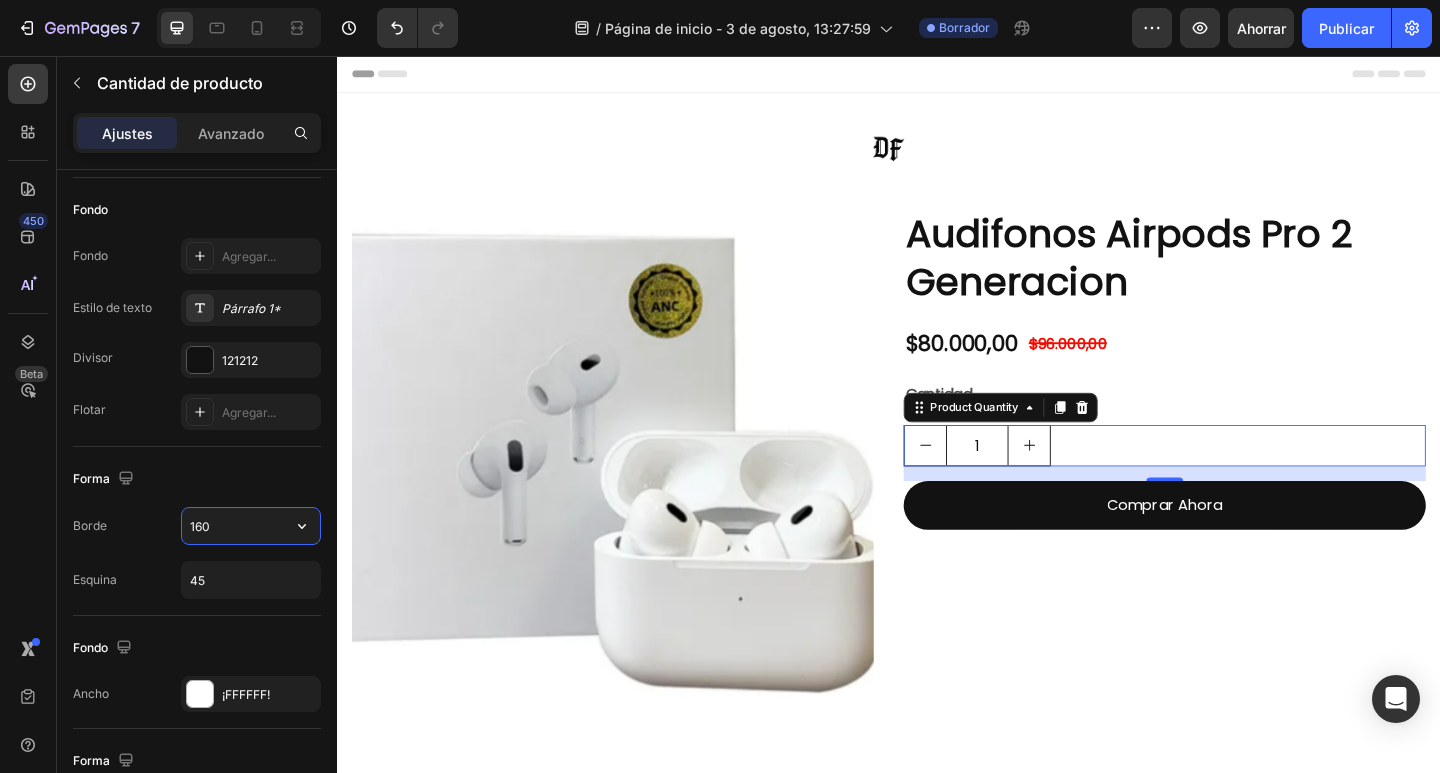 click on "160" at bounding box center [251, 526] 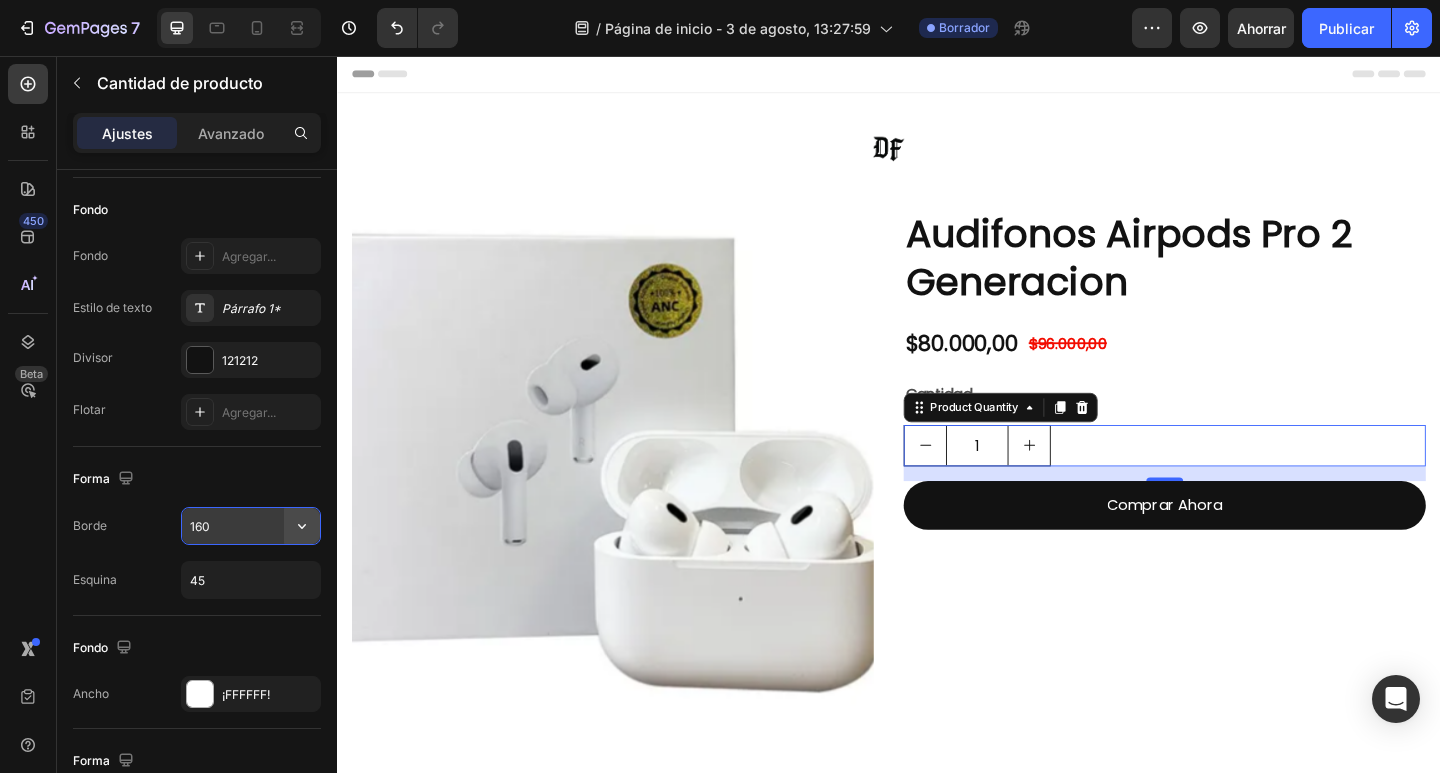 click 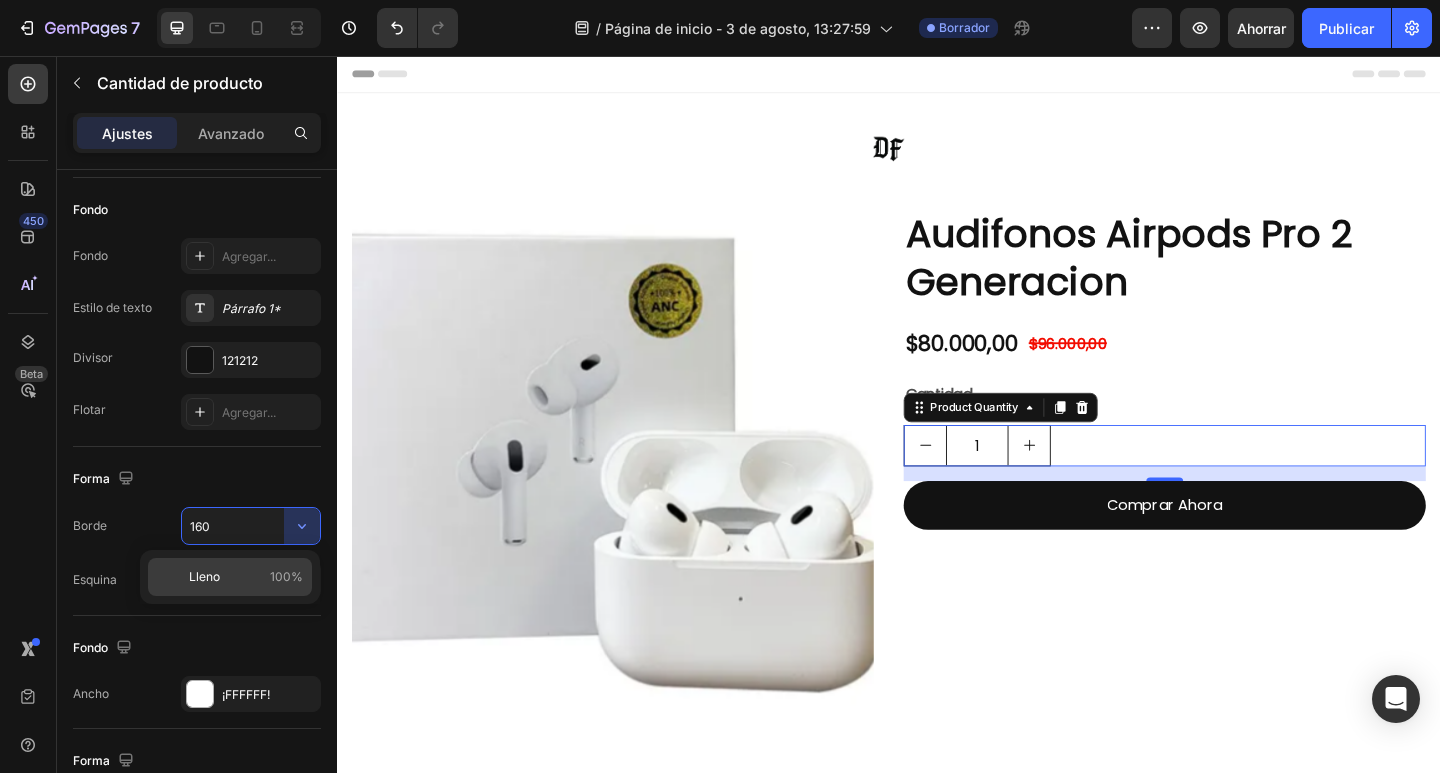 click on "Lleno 100%" at bounding box center [246, 577] 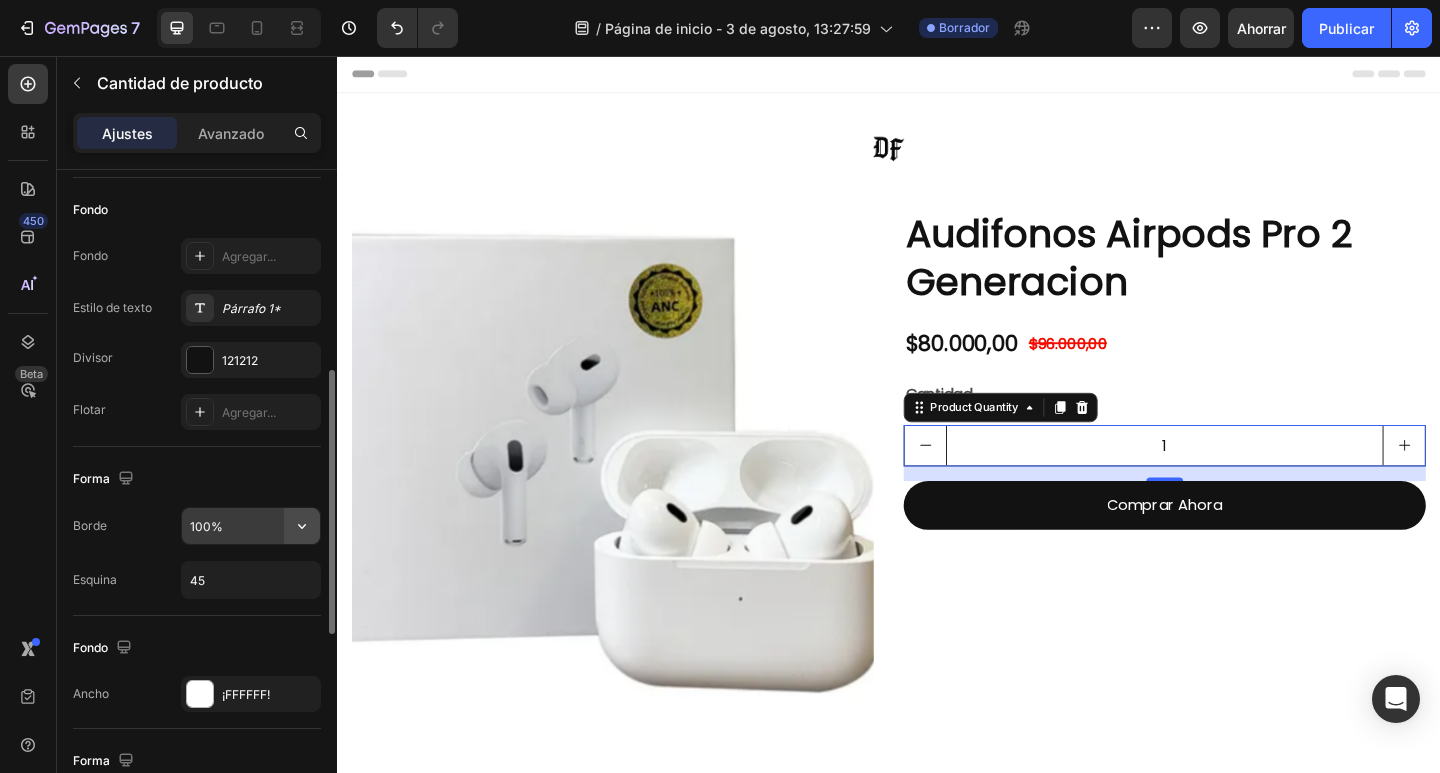 click 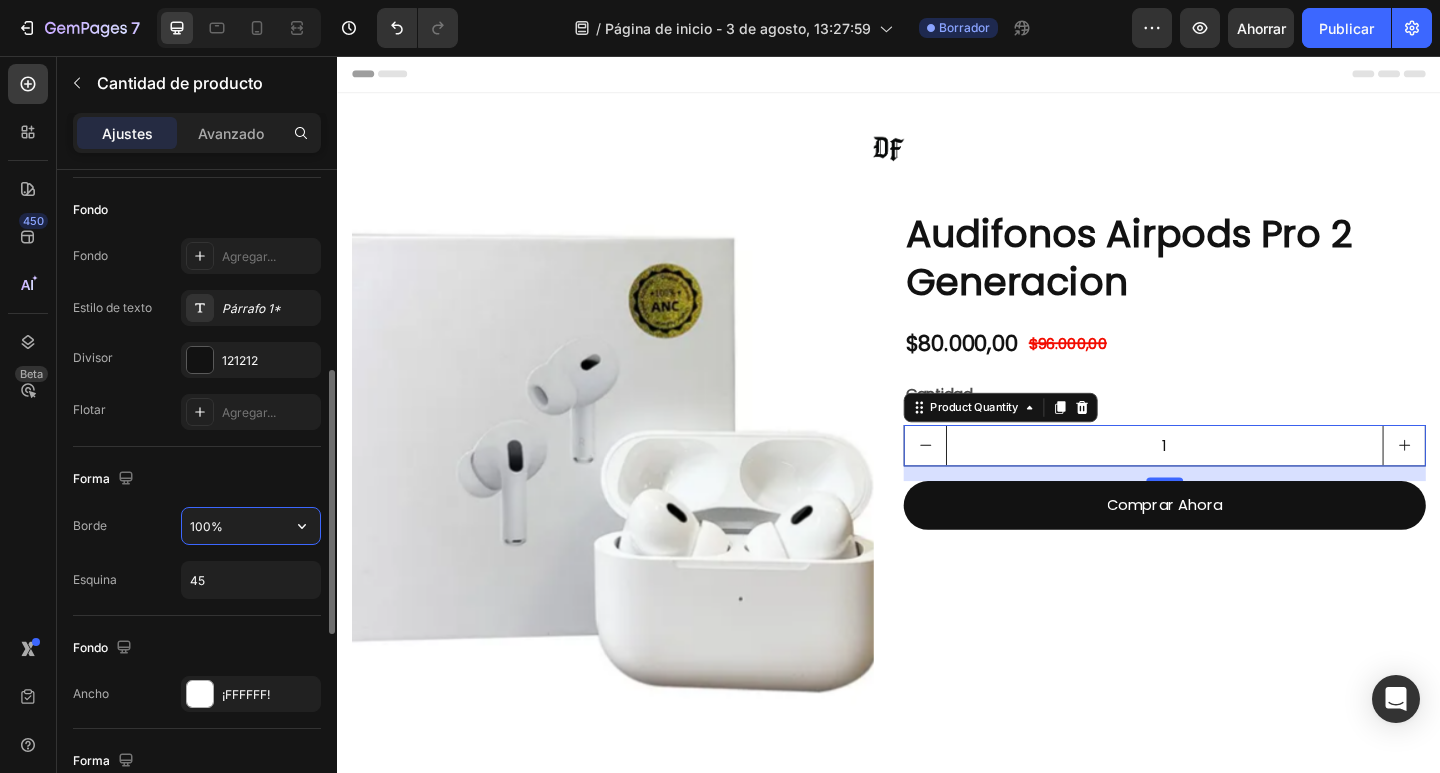 drag, startPoint x: 249, startPoint y: 525, endPoint x: 189, endPoint y: 526, distance: 60.00833 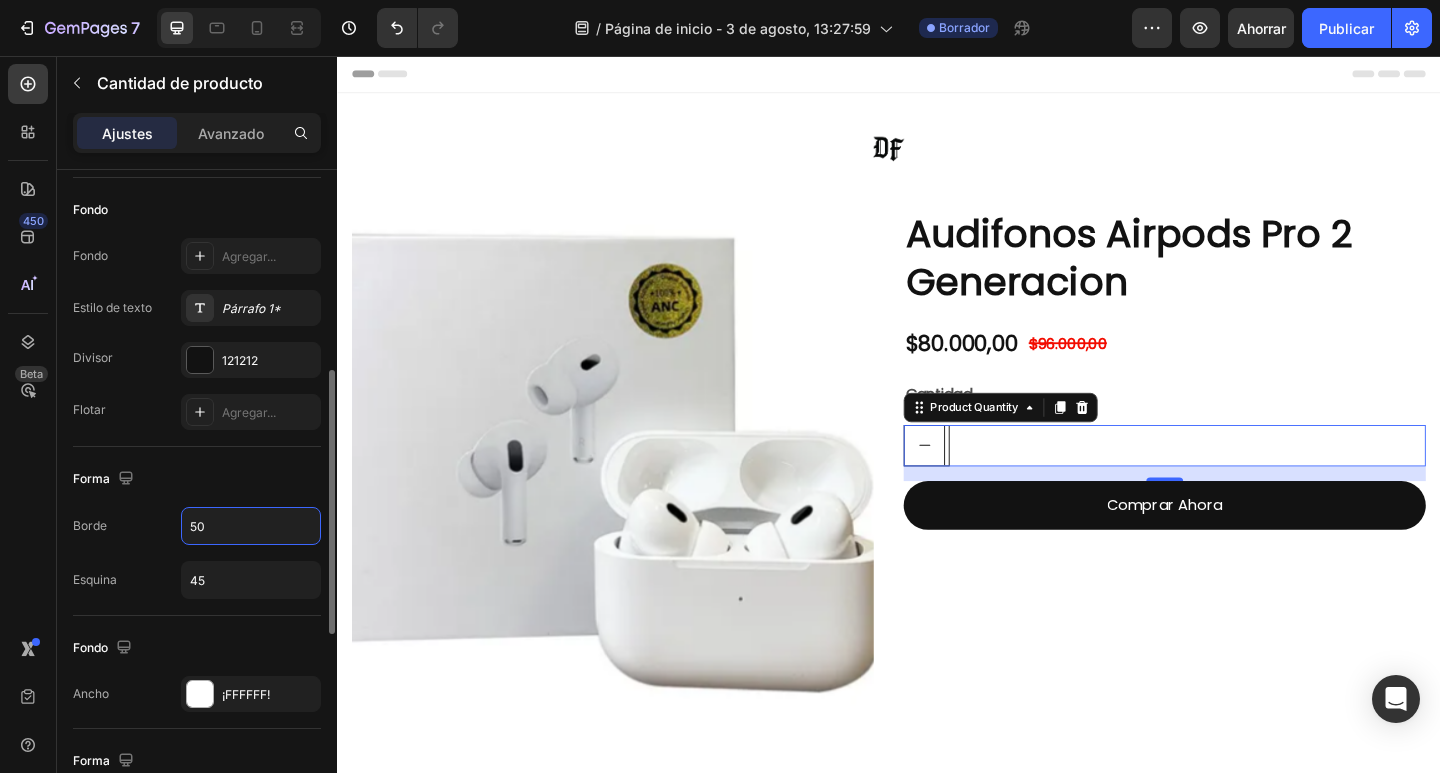 click on "Forma Borde 50 Esquina 45" 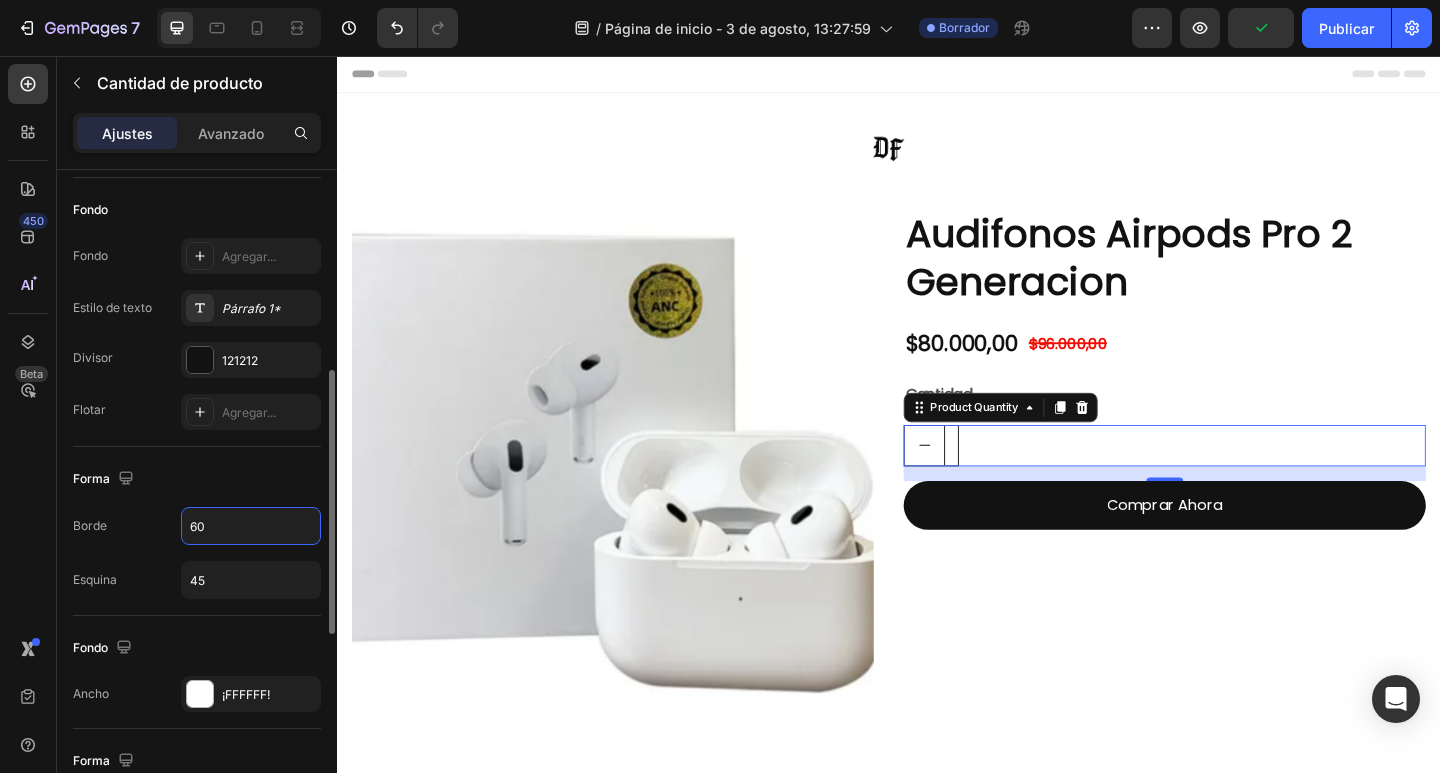 click on "Forma" at bounding box center (197, 479) 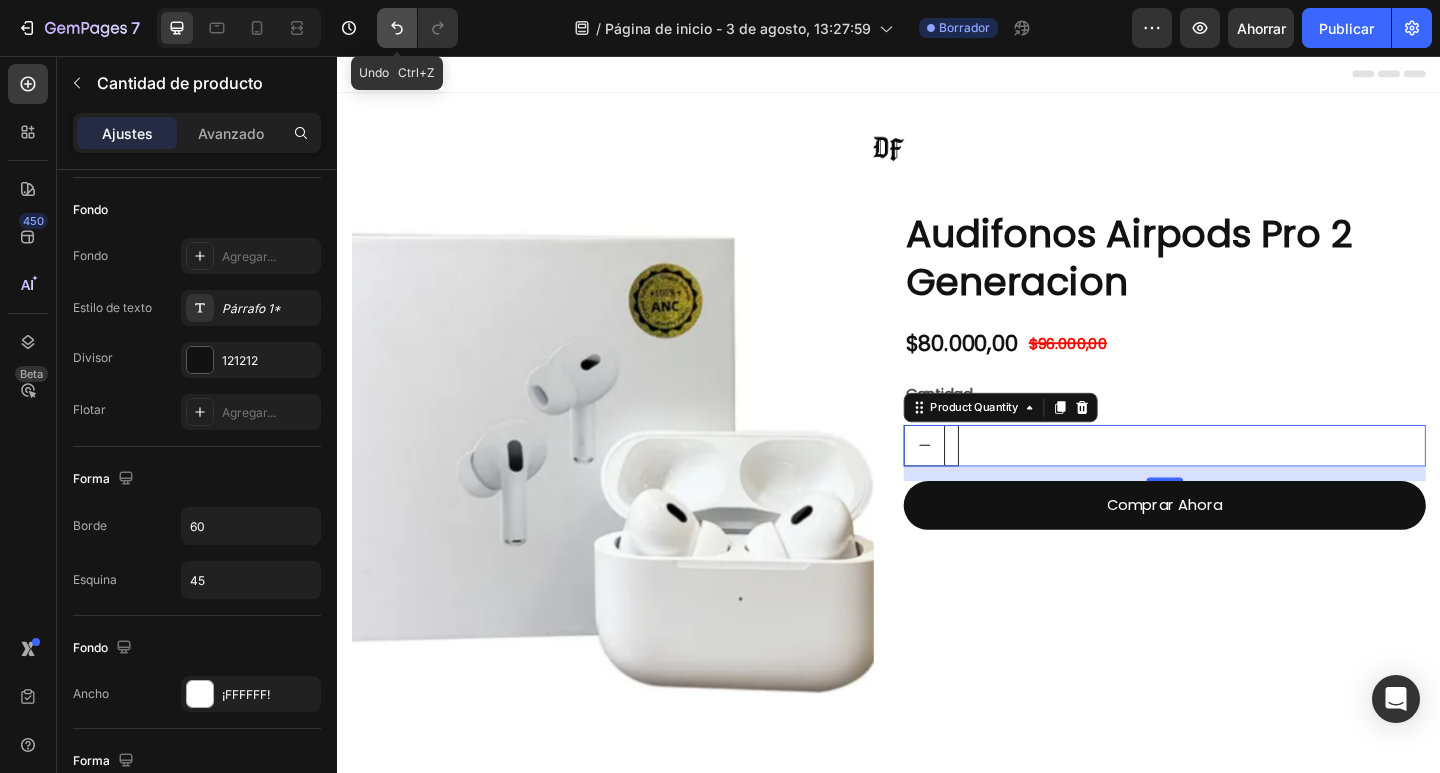 click 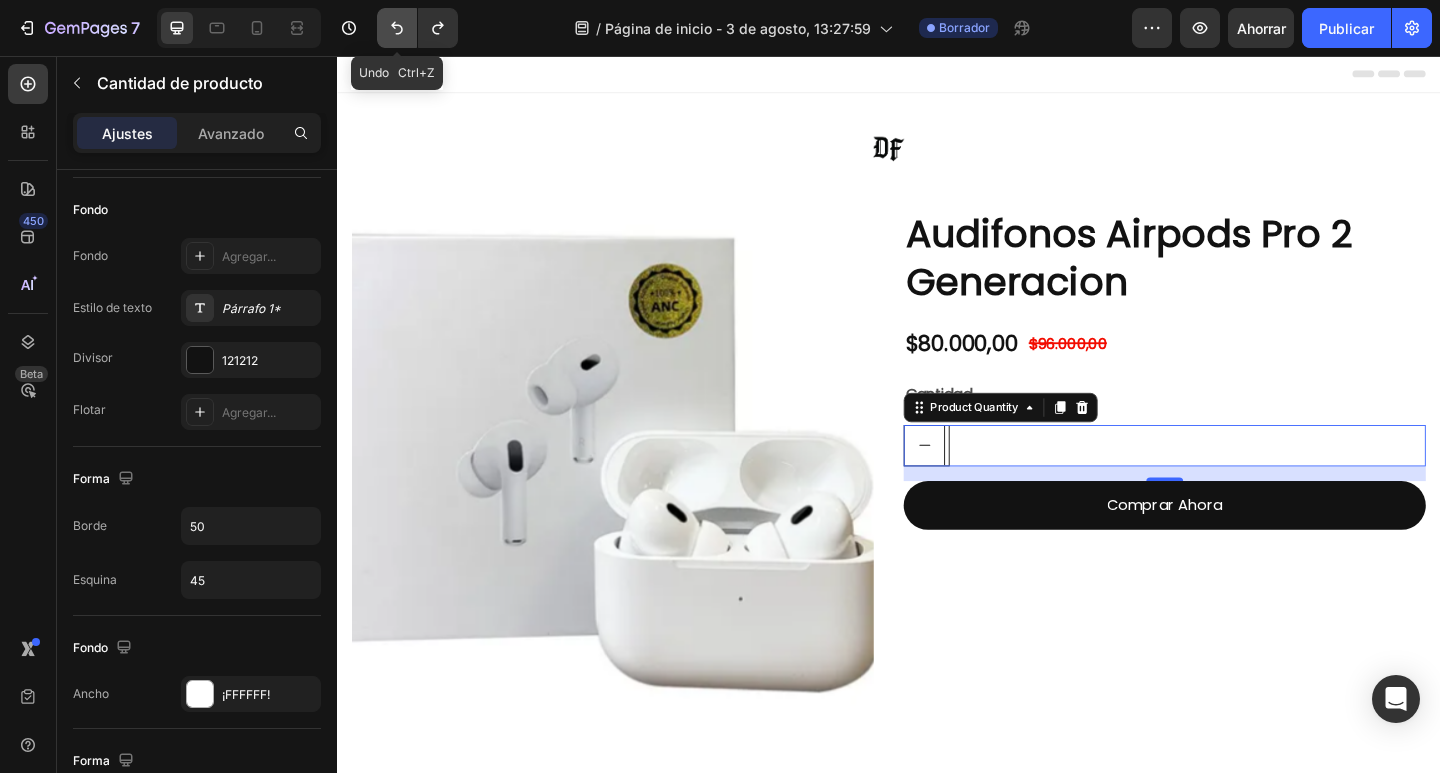 click 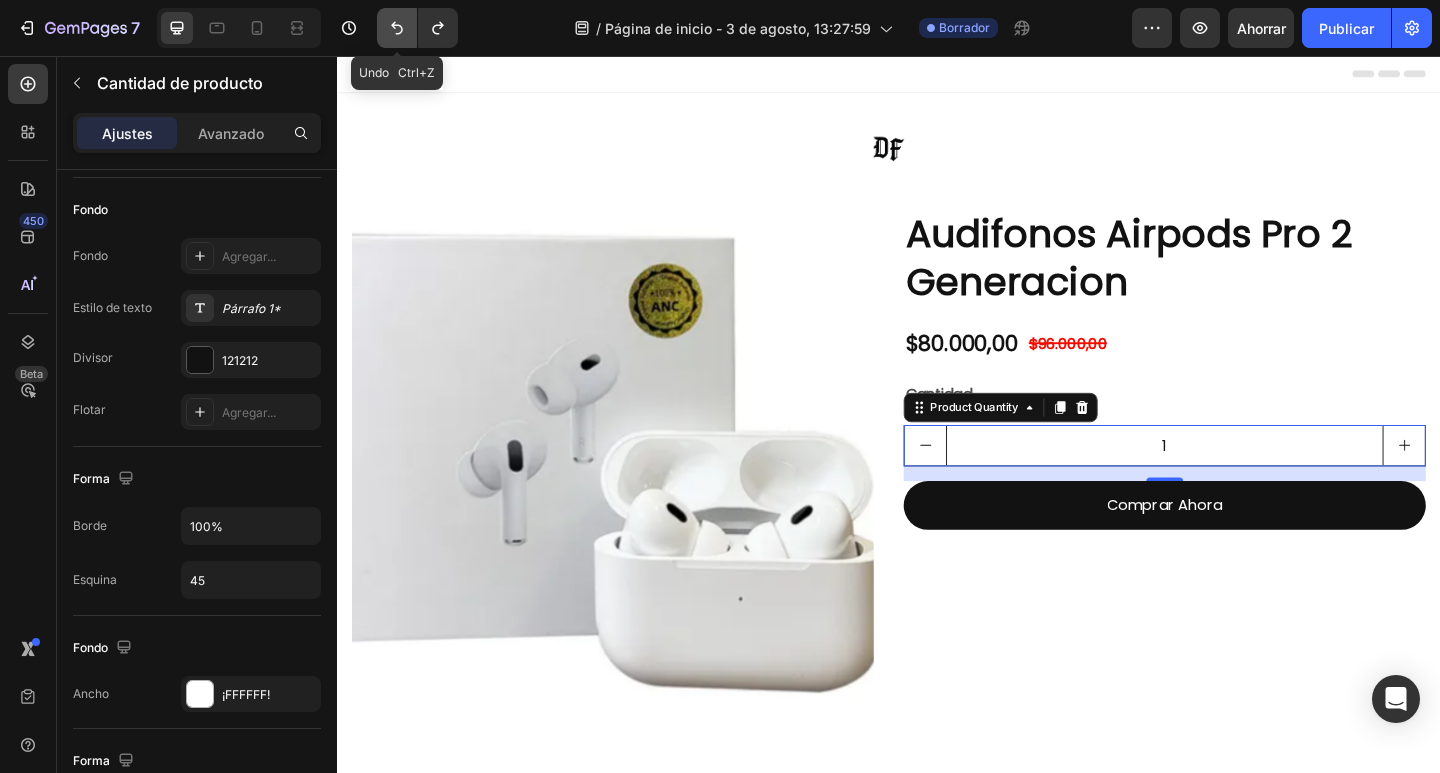 click 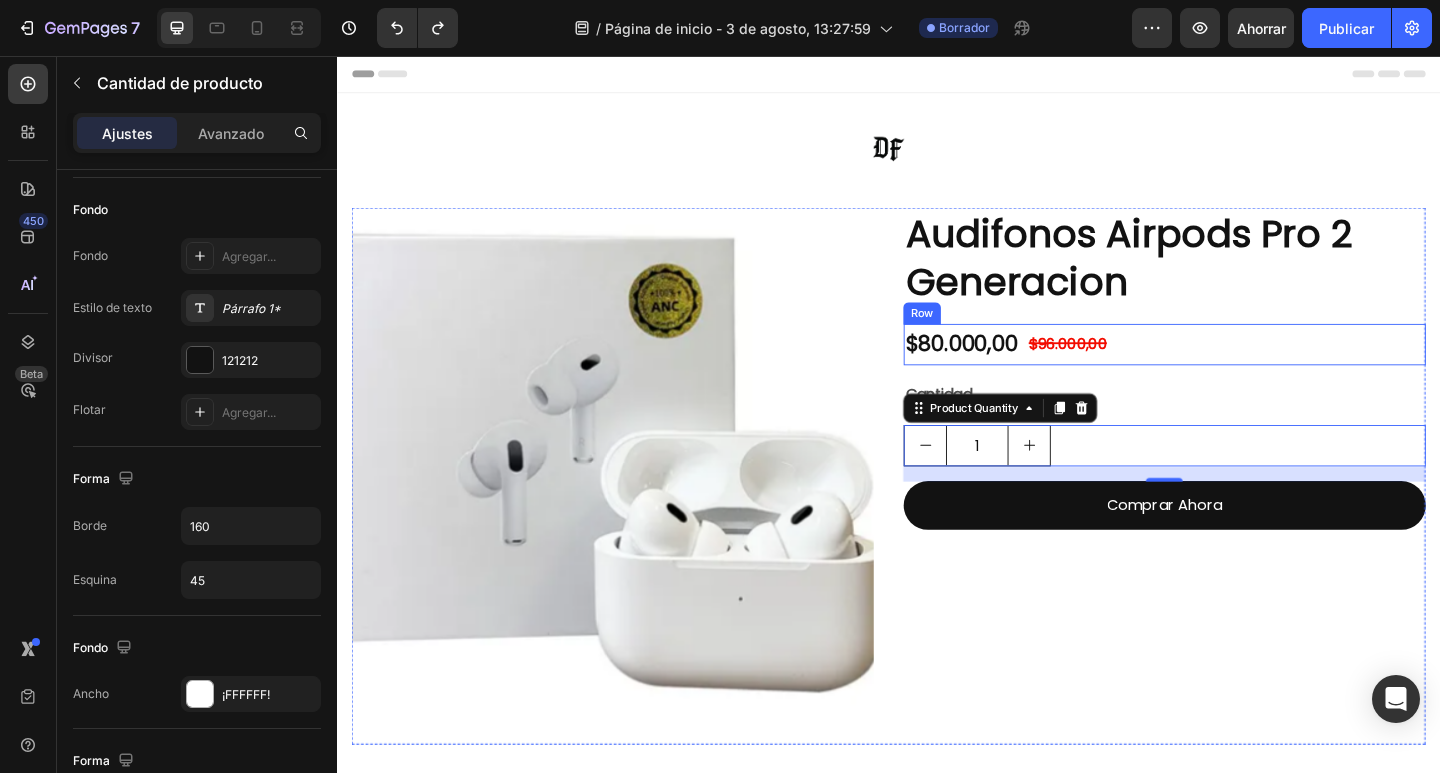 click on "$80.000,00 Product Price Product Price $96.000,00 Product Price Product Price Row" at bounding box center [1237, 370] 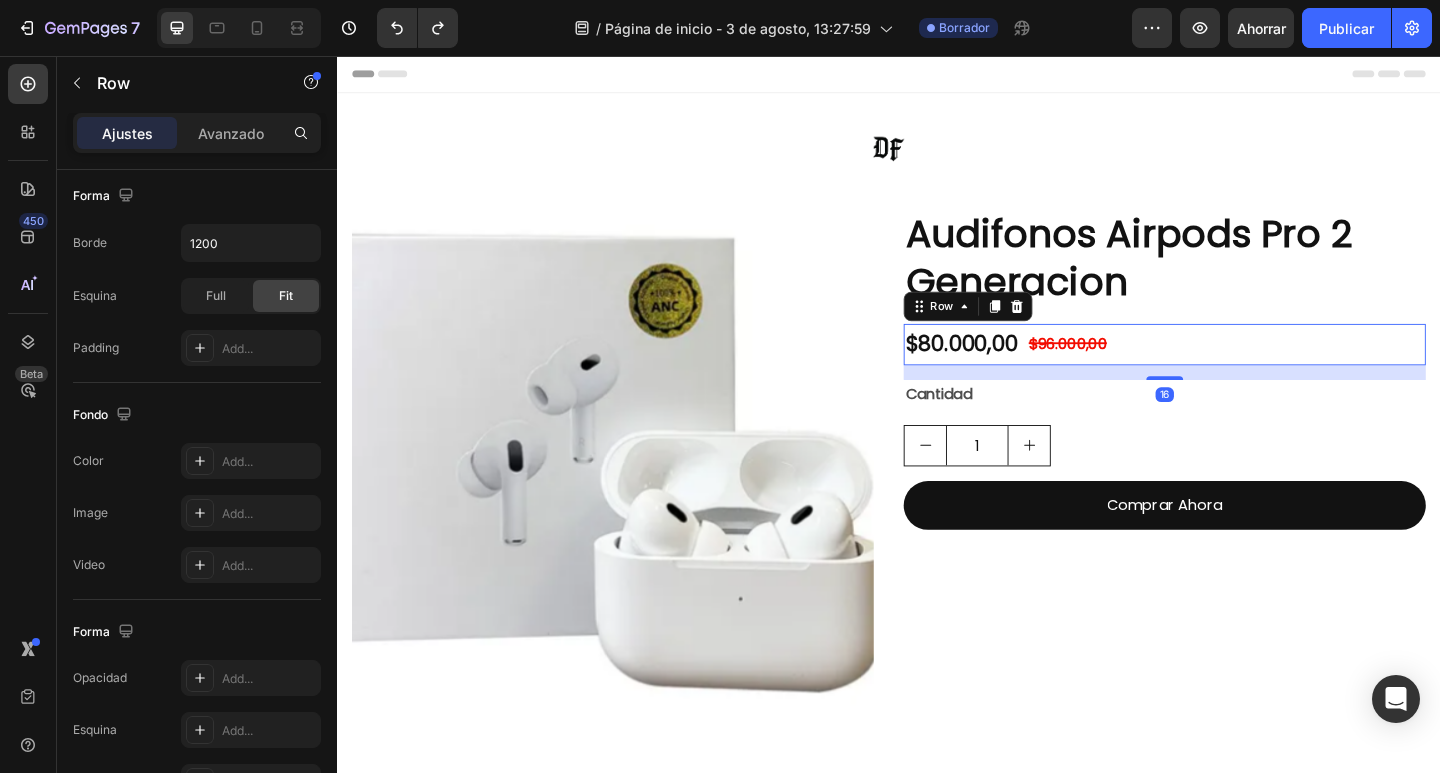 scroll, scrollTop: 0, scrollLeft: 0, axis: both 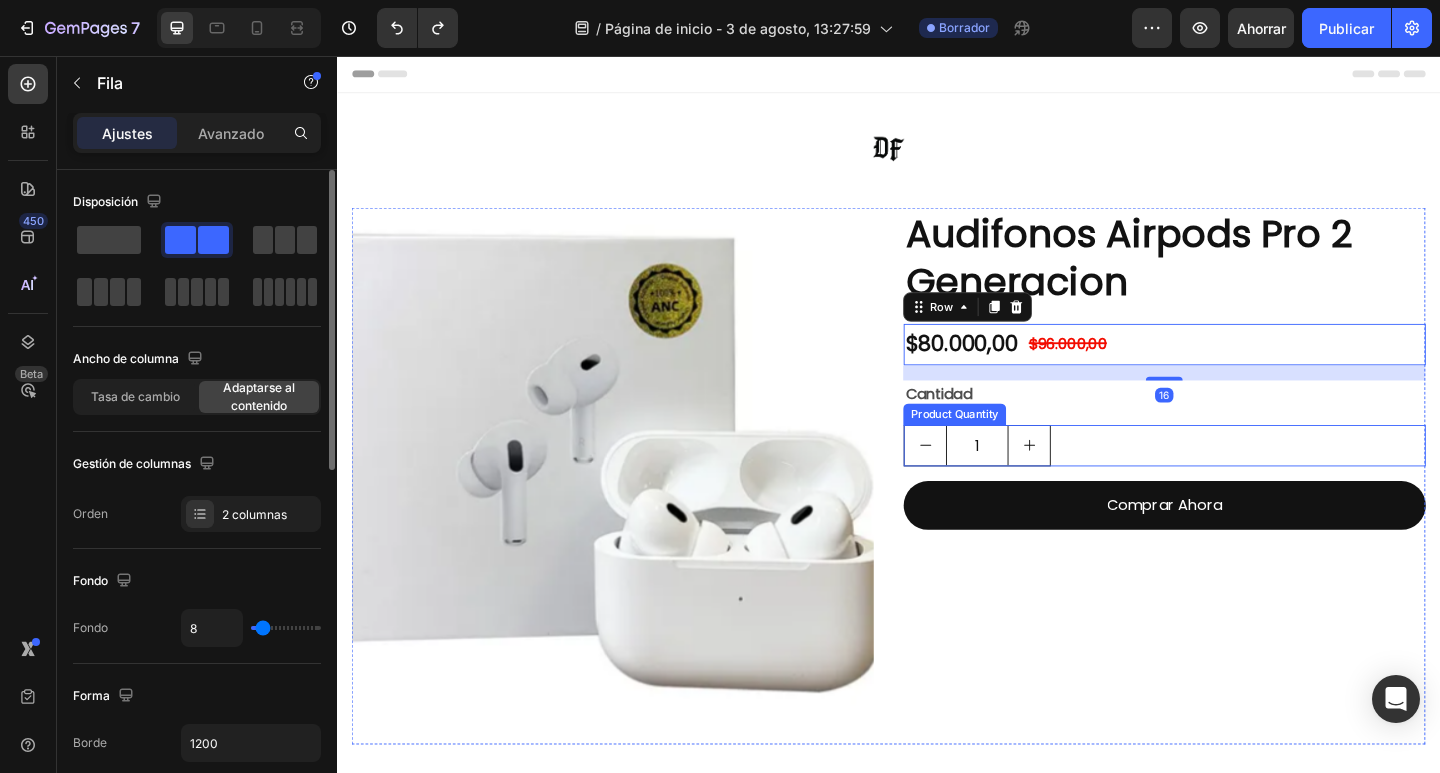 click on "1" at bounding box center (1237, 480) 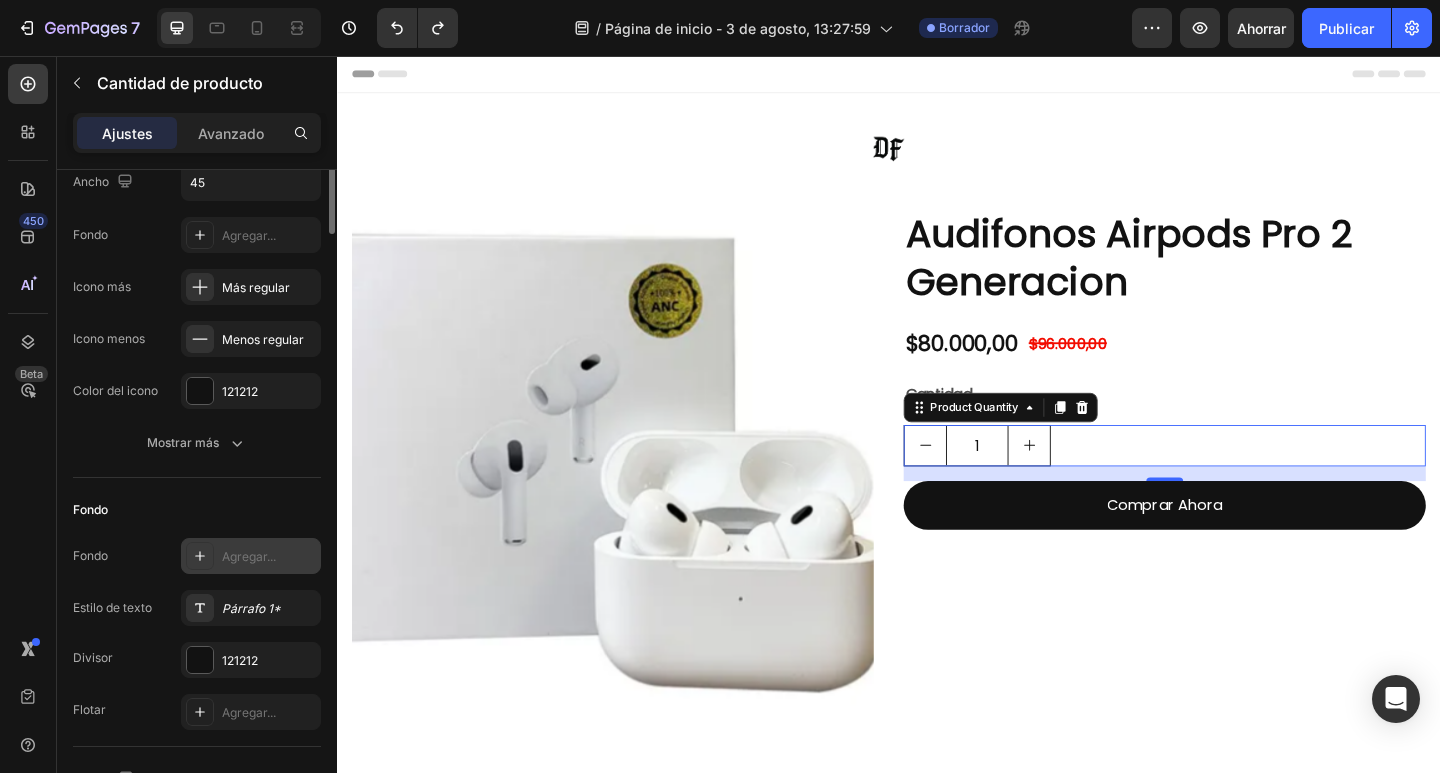 scroll, scrollTop: 0, scrollLeft: 0, axis: both 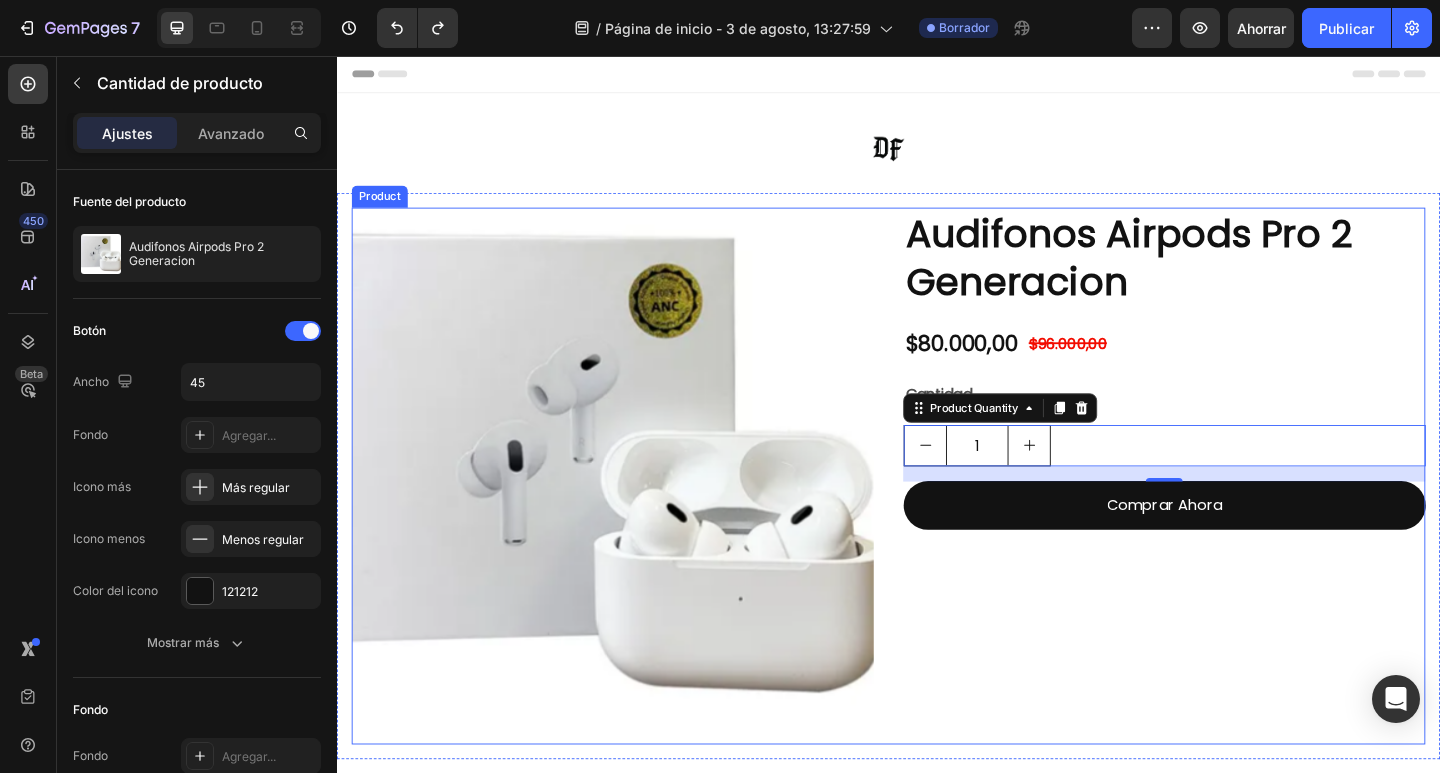 click on "Audifonos Airpods Pro 2 Generacion Product Title $80.000,00 Product Price Product Price $96.000,00 Product Price Product Price Row Cantidad Text Block
1
Product Quantity   16 Comprar Ahora Dynamic Checkout" at bounding box center [1237, 513] 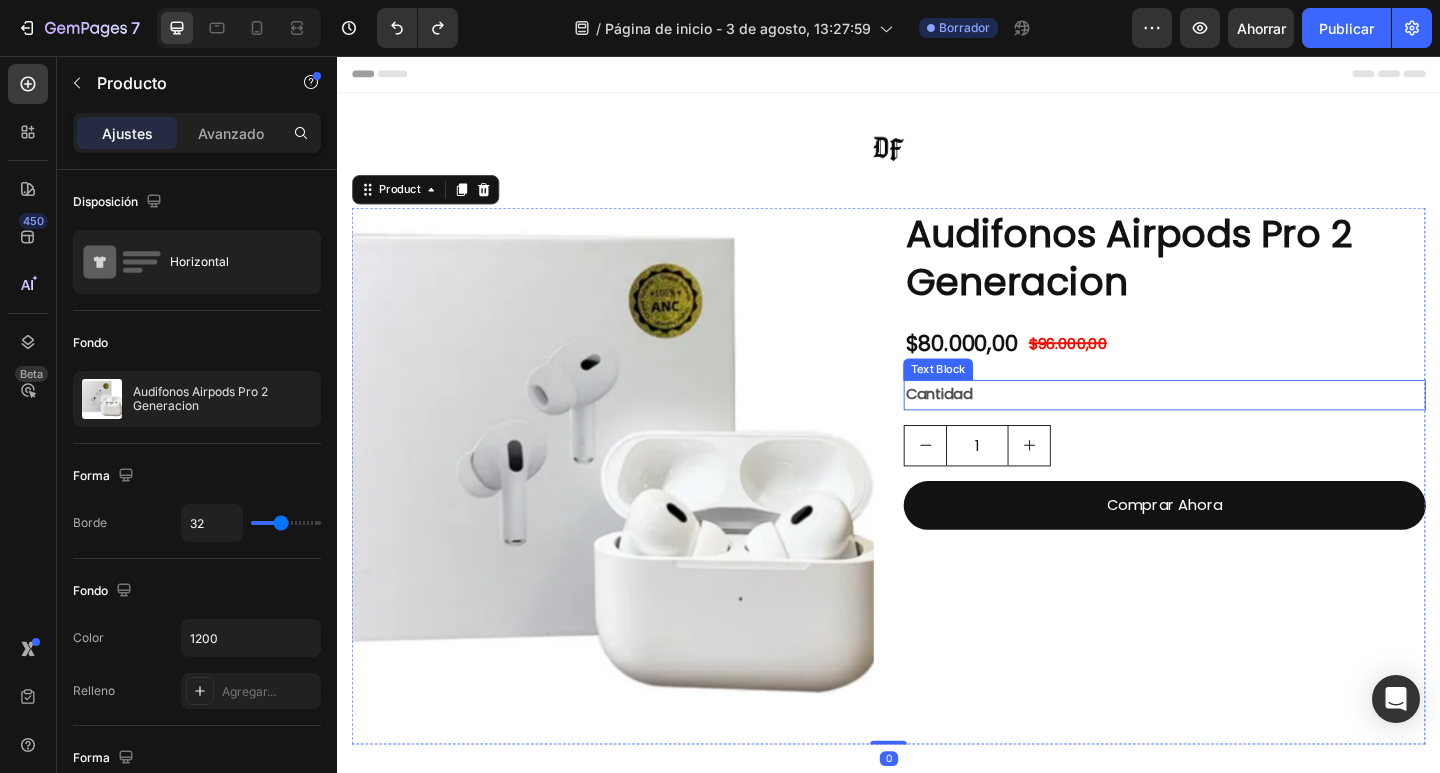 click on "Cantidad" at bounding box center (1237, 425) 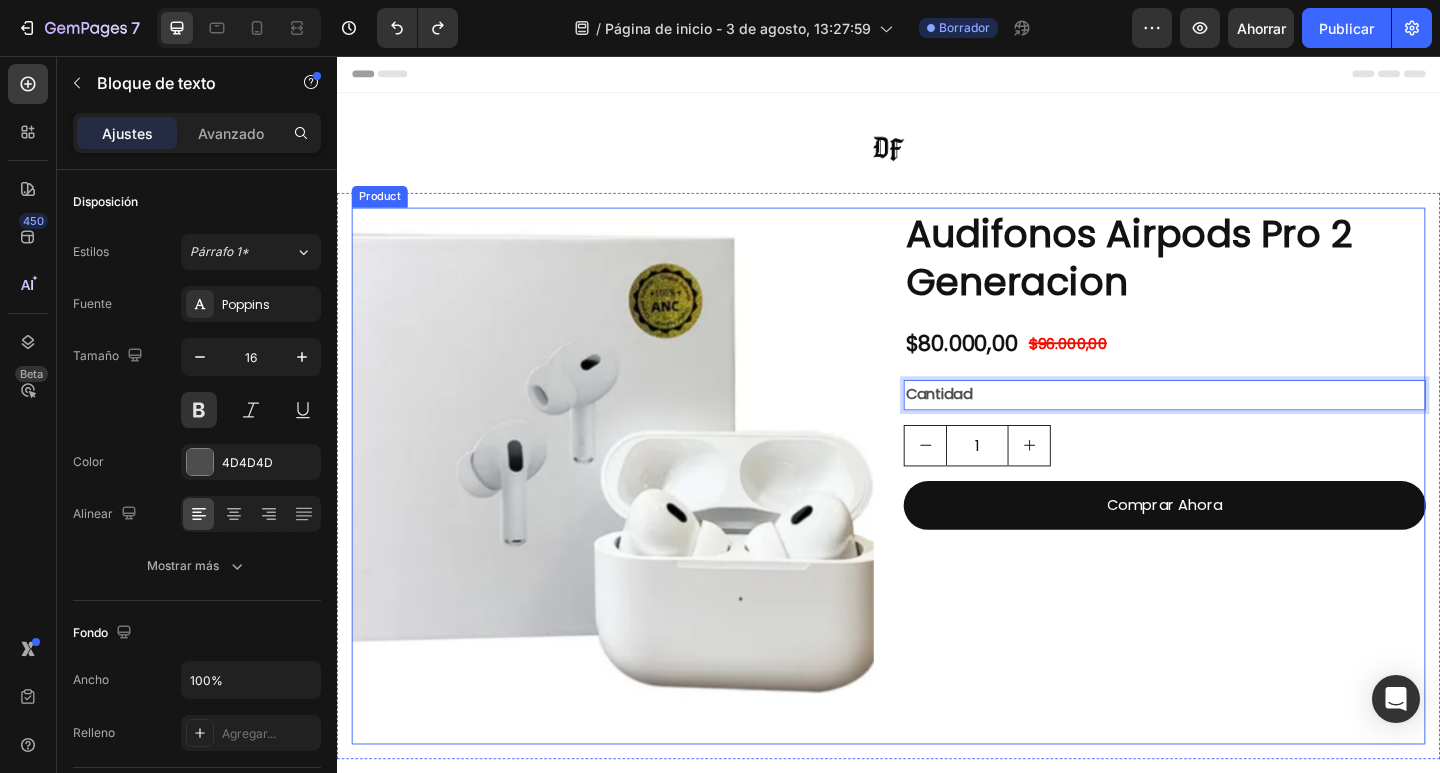 drag, startPoint x: 1025, startPoint y: 424, endPoint x: 1022, endPoint y: 442, distance: 18.248287 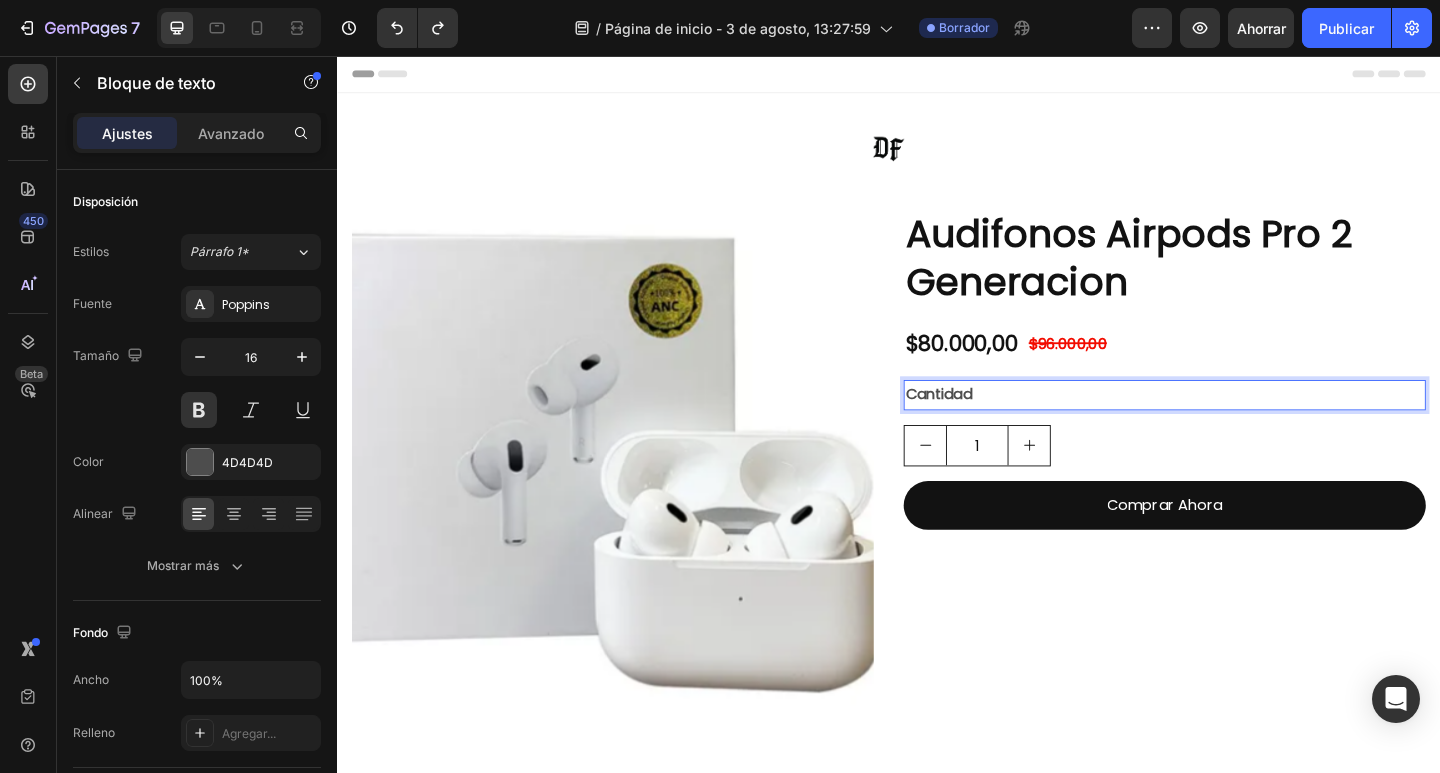click on "Cantidad" at bounding box center [1237, 425] 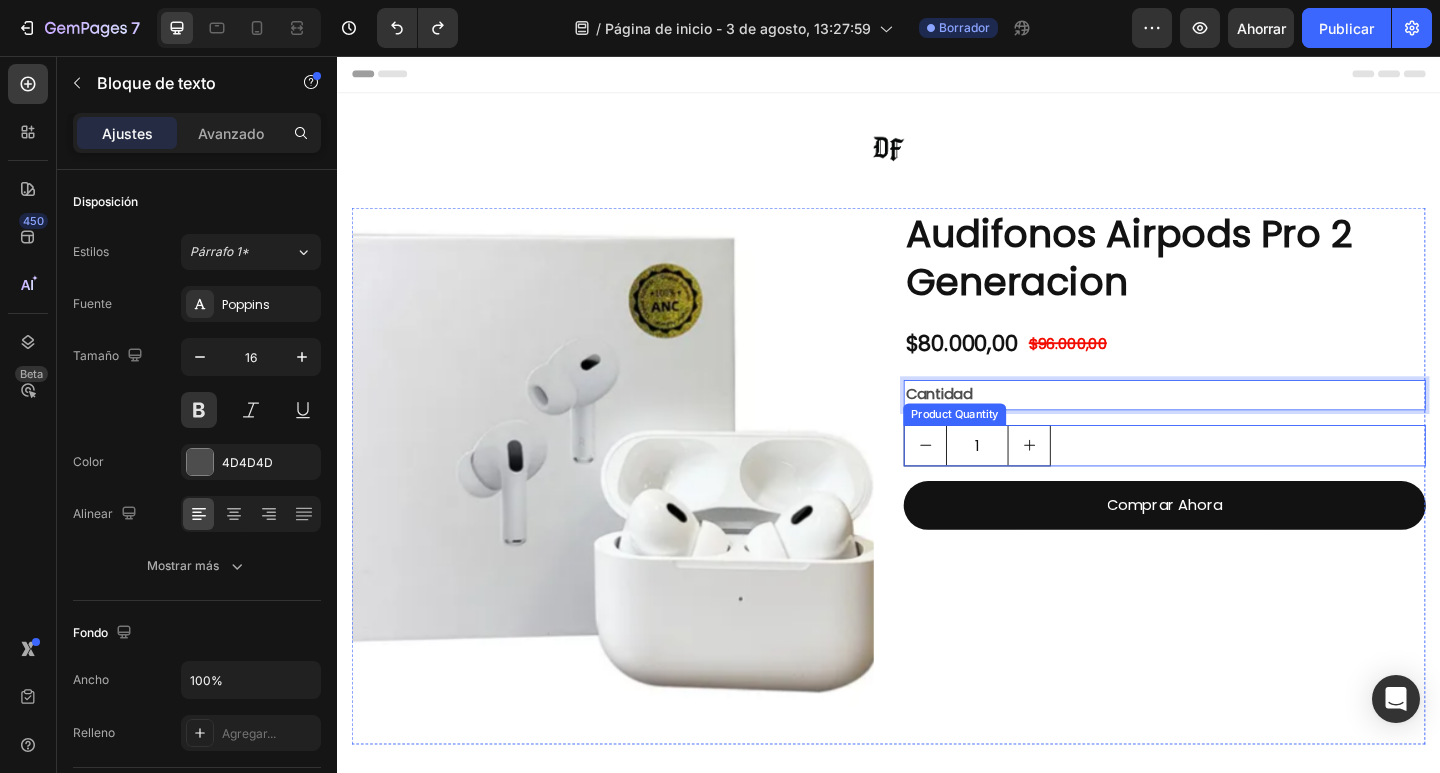 click on "Audifonos Airpods Pro 2 Generacion Product Title $80.000,00 Product Price Product Price $96.000,00 Product Price Product Price Row Cantidad Text Block   16
1
Product Quantity Comprar Ahora Dynamic Checkout" at bounding box center (1237, 513) 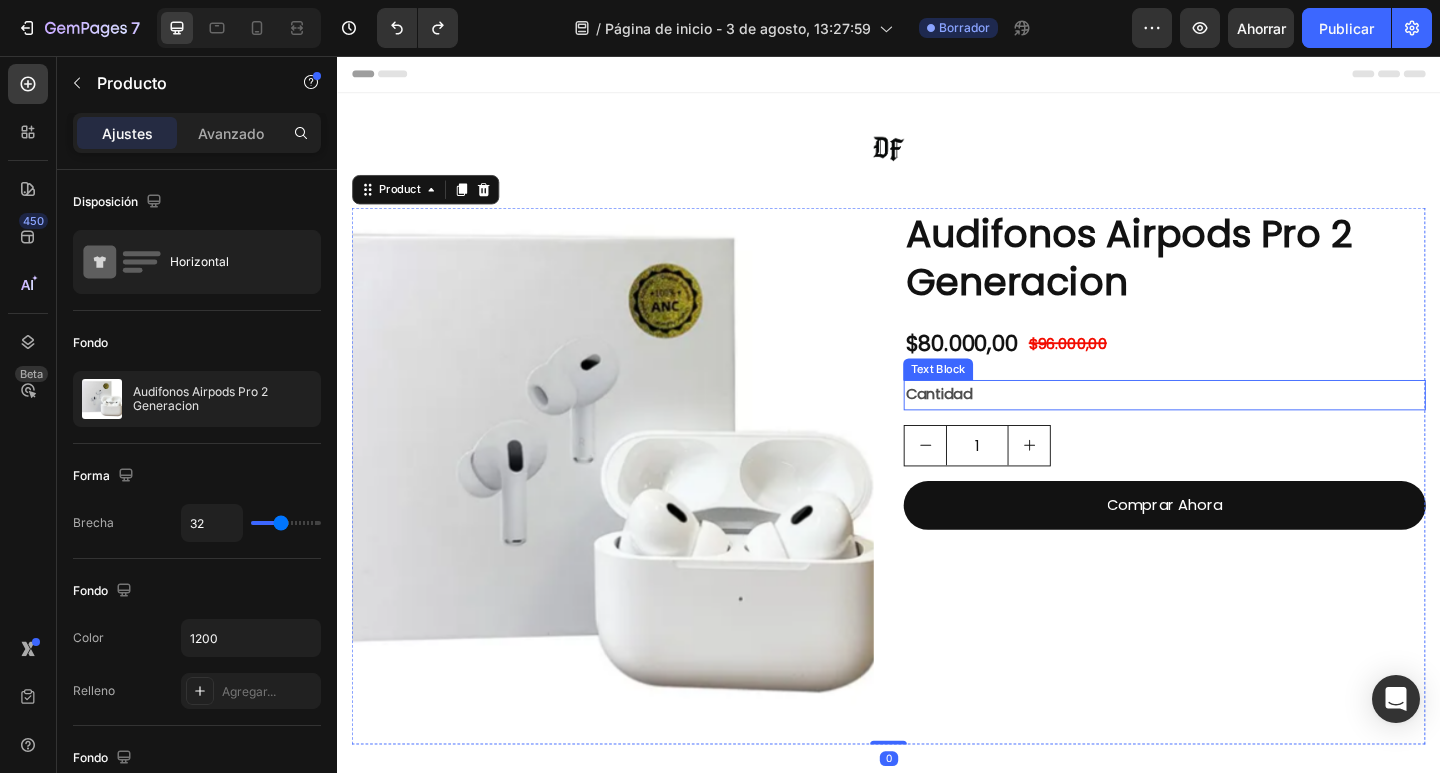 click on "Cantidad" at bounding box center [1237, 425] 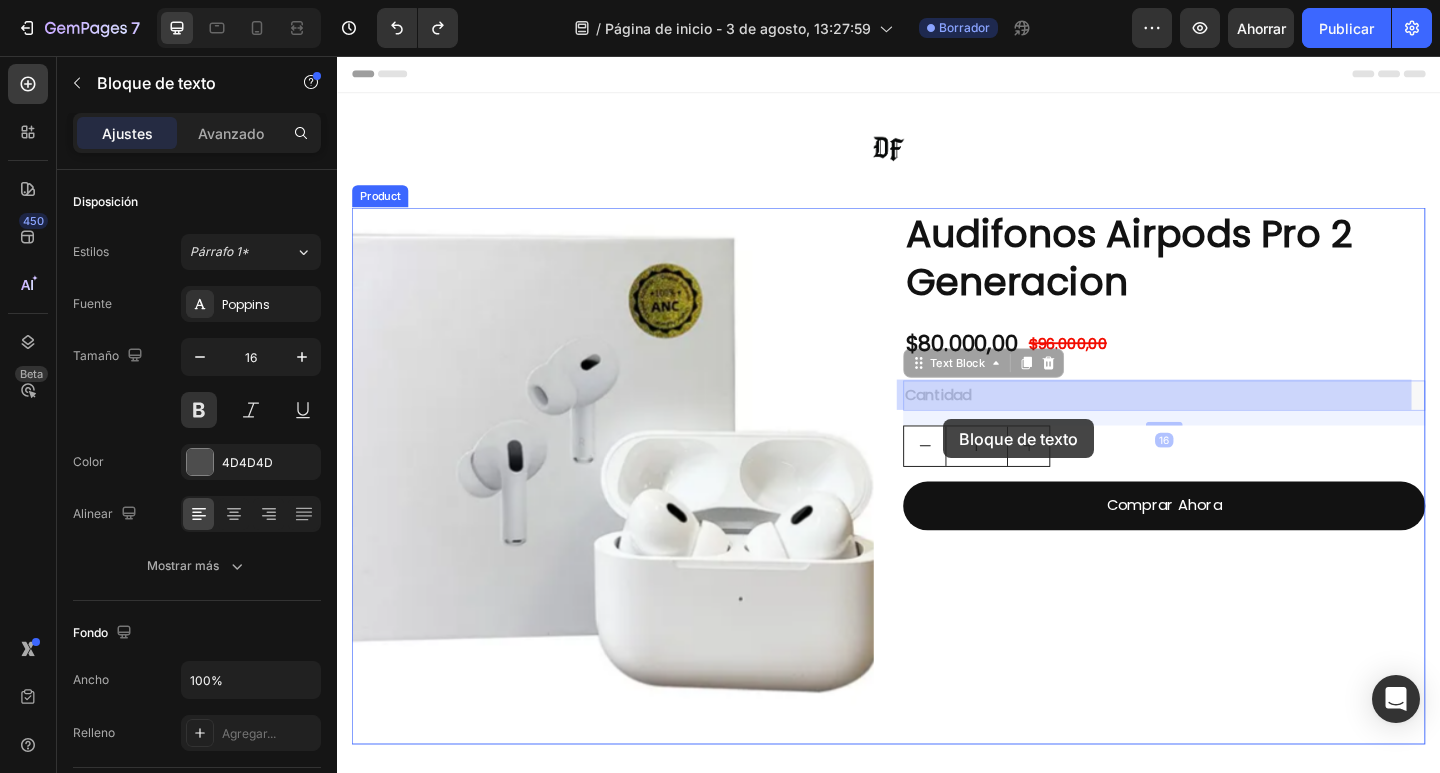 drag, startPoint x: 969, startPoint y: 391, endPoint x: 996, endPoint y: 450, distance: 64.884514 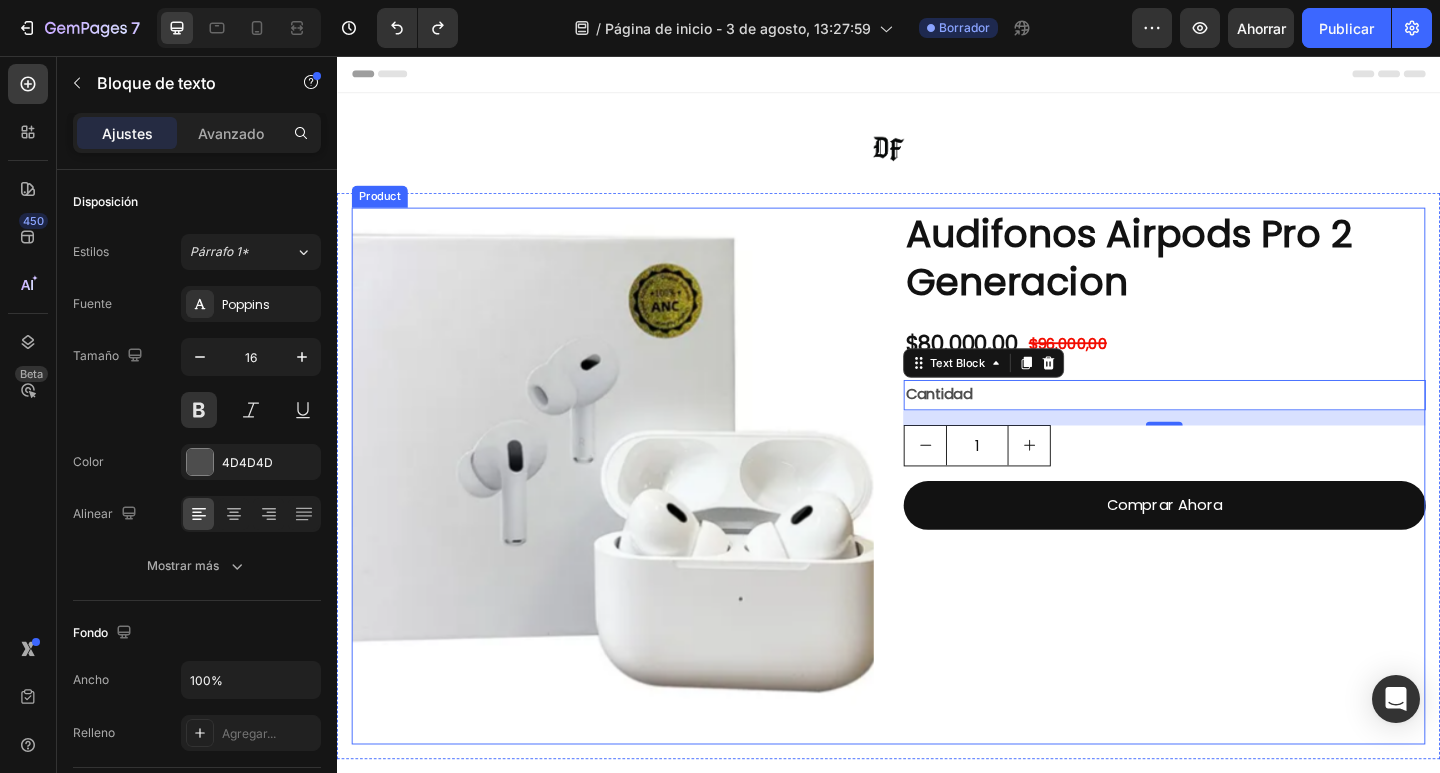 click on "Audifonos Airpods Pro 2 Generacion Product Title $80.000,00 Product Price Product Price $96.000,00 Product Price Product Price Row Cantidad Text Block   16
1
Product Quantity Comprar Ahora Dynamic Checkout" at bounding box center (1237, 513) 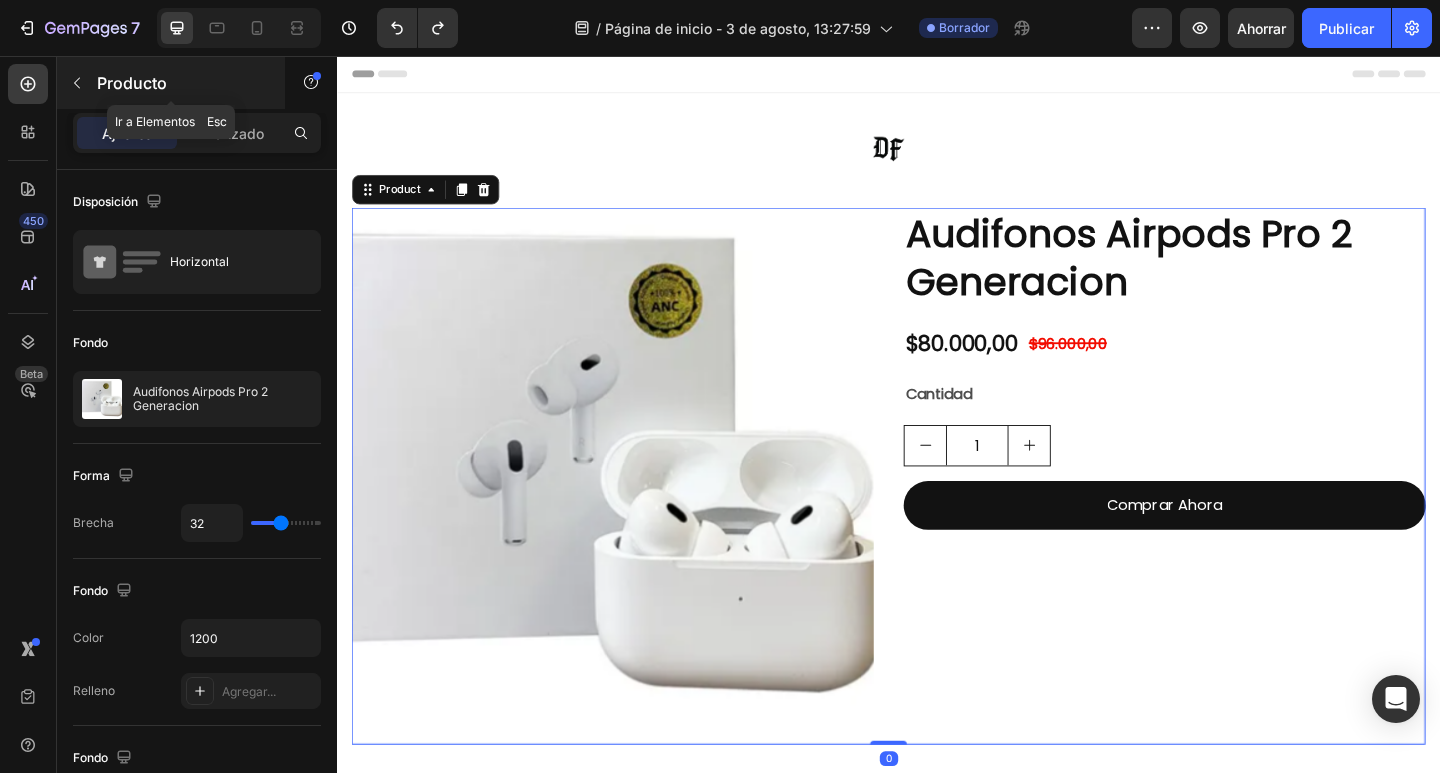 click on "Producto" at bounding box center [132, 83] 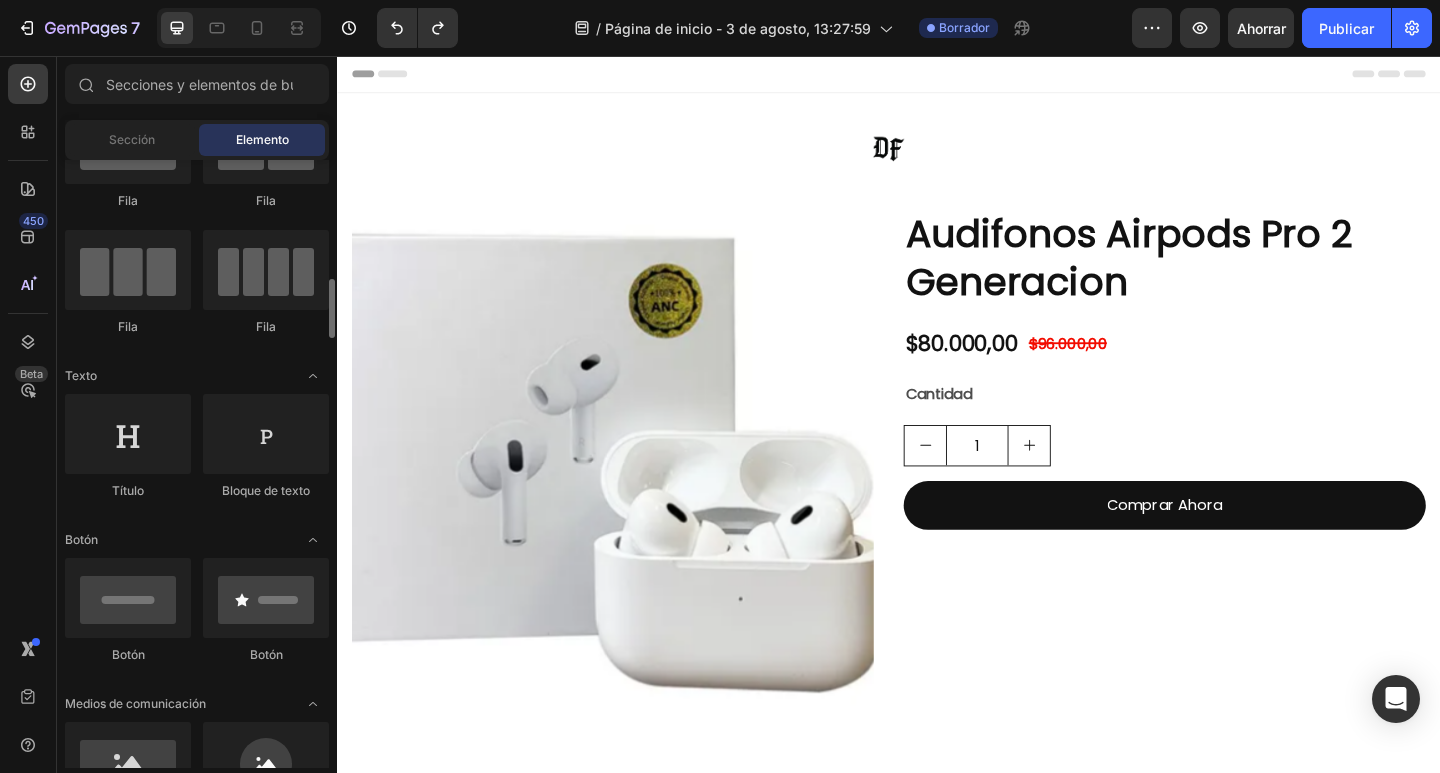 scroll, scrollTop: 200, scrollLeft: 0, axis: vertical 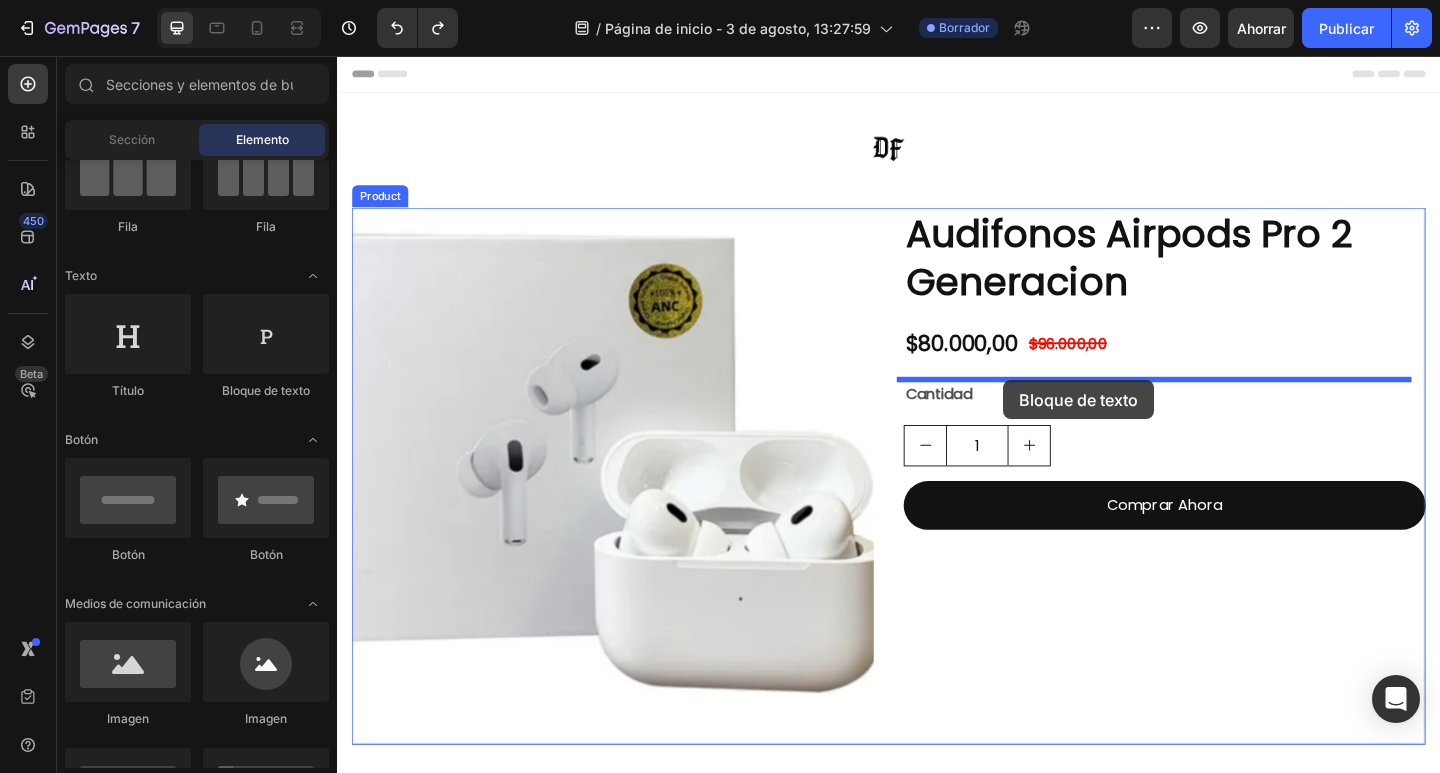 drag, startPoint x: 614, startPoint y: 399, endPoint x: 1062, endPoint y: 409, distance: 448.1116 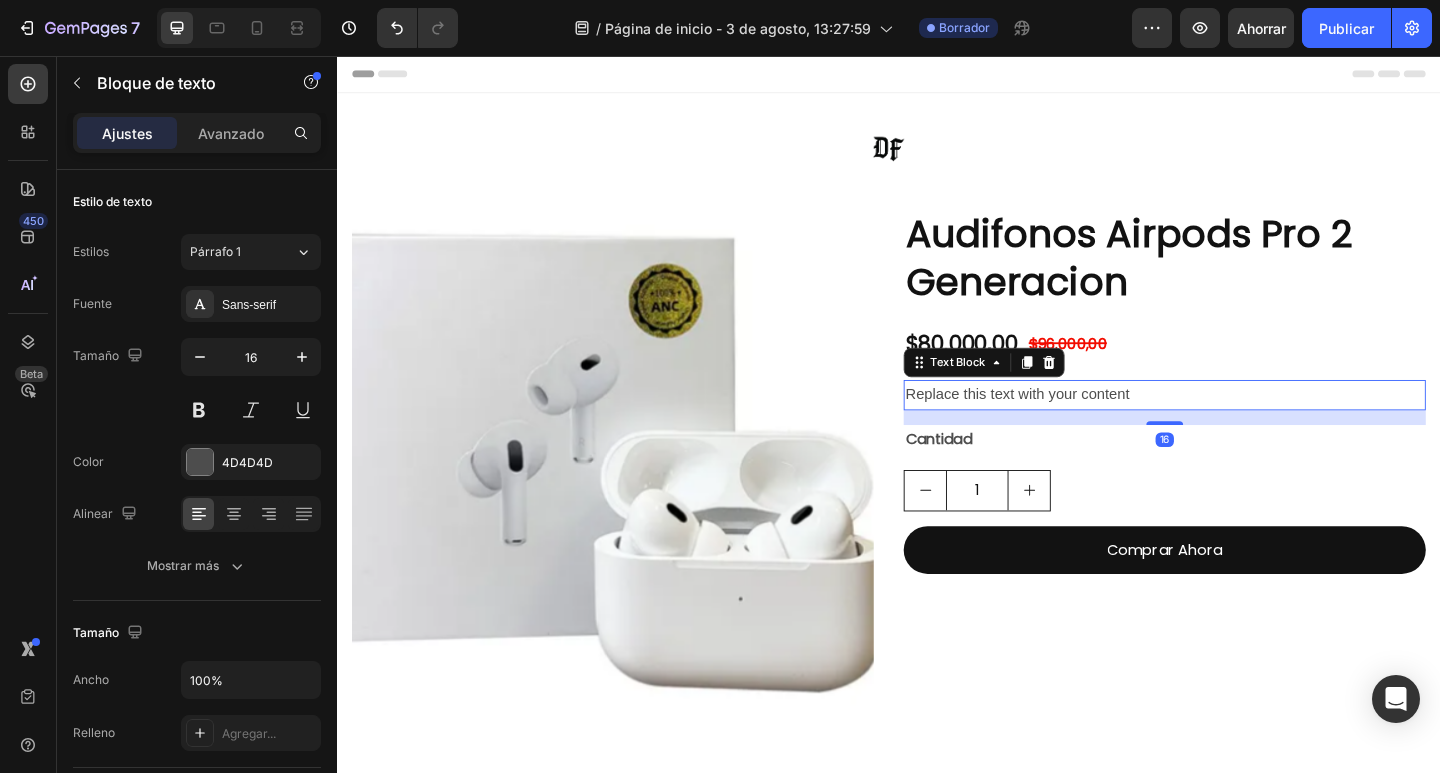 click on "Replace this text with your content" at bounding box center [1237, 425] 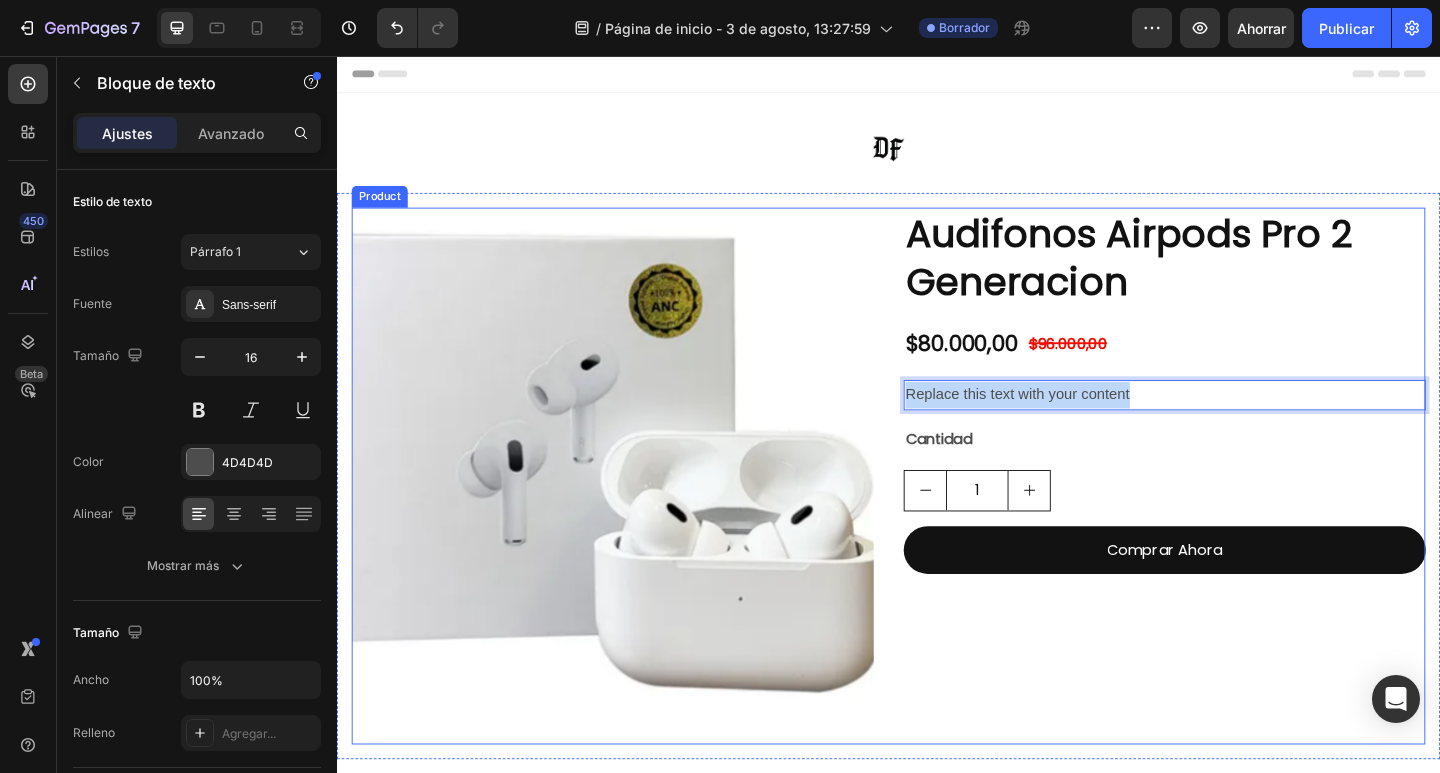 drag, startPoint x: 1206, startPoint y: 424, endPoint x: 934, endPoint y: 449, distance: 273.14648 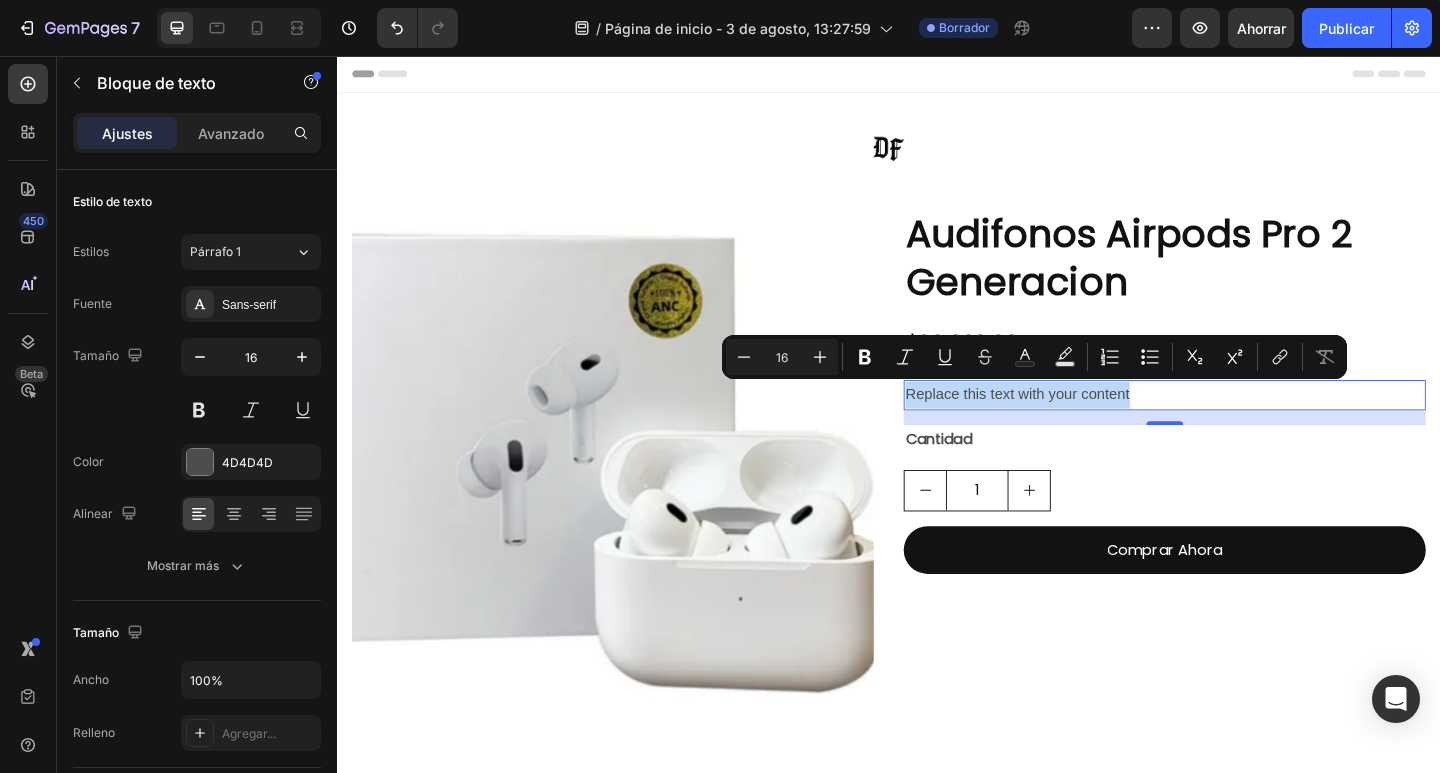 click on "Replace this text with your content" at bounding box center (1237, 425) 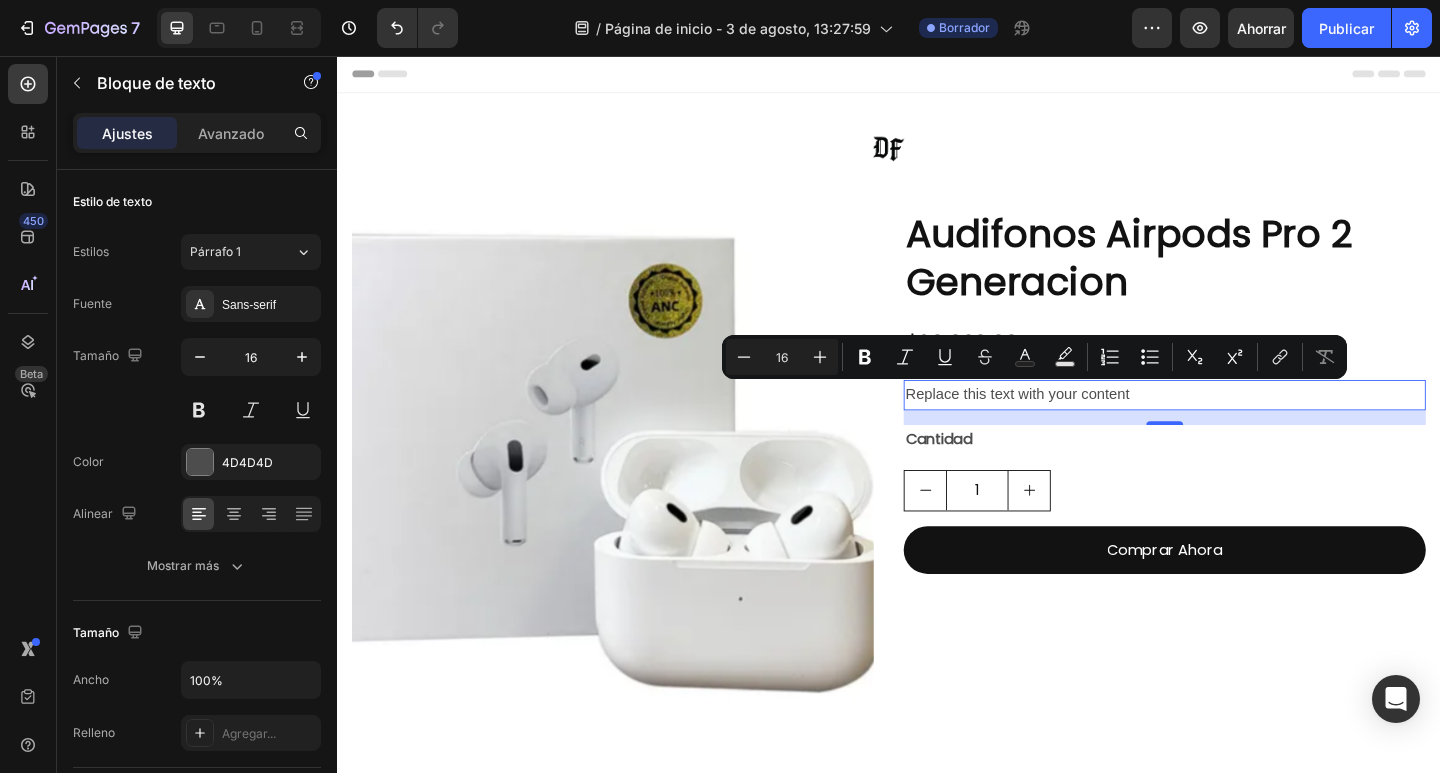 click on "Replace this text with your content" at bounding box center [1237, 425] 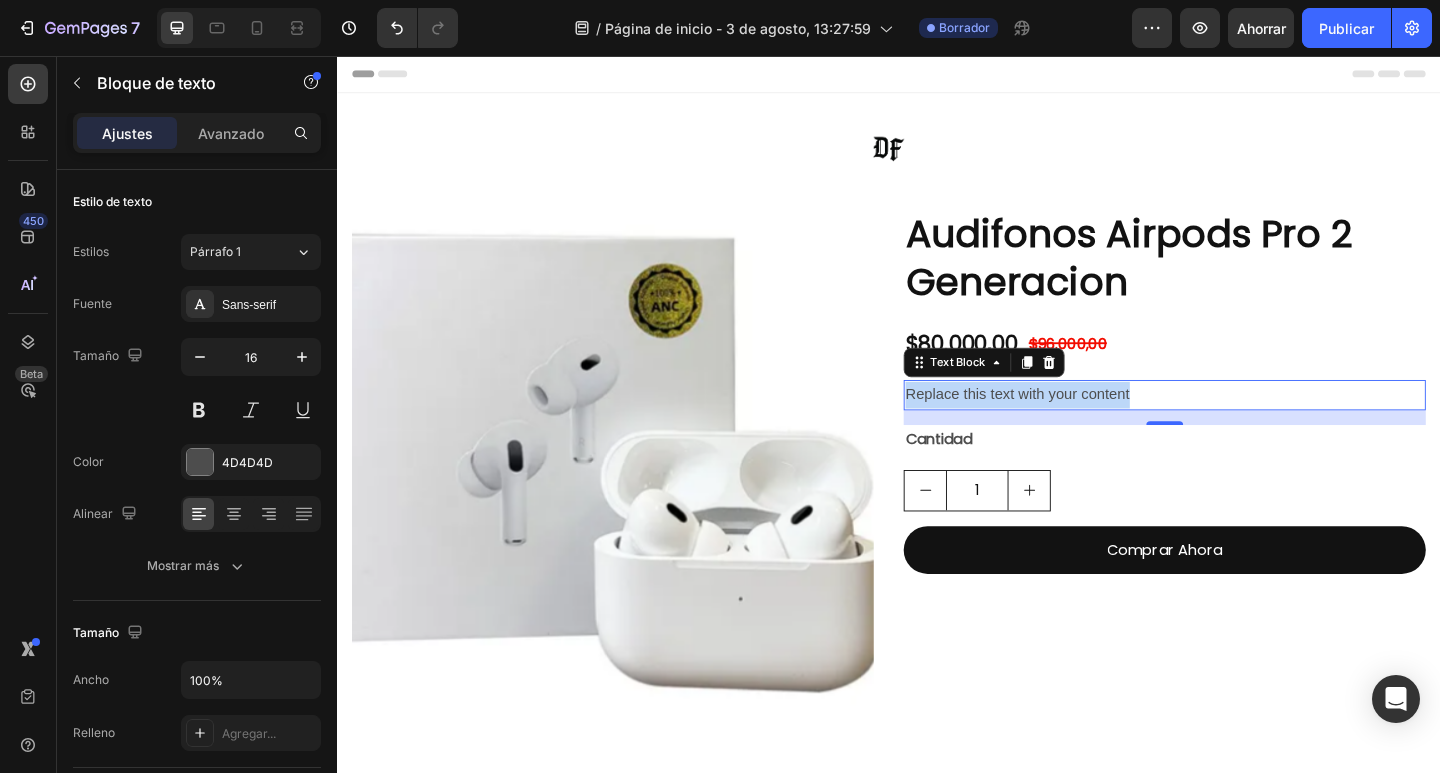 click on "Replace this text with your content" at bounding box center [1237, 425] 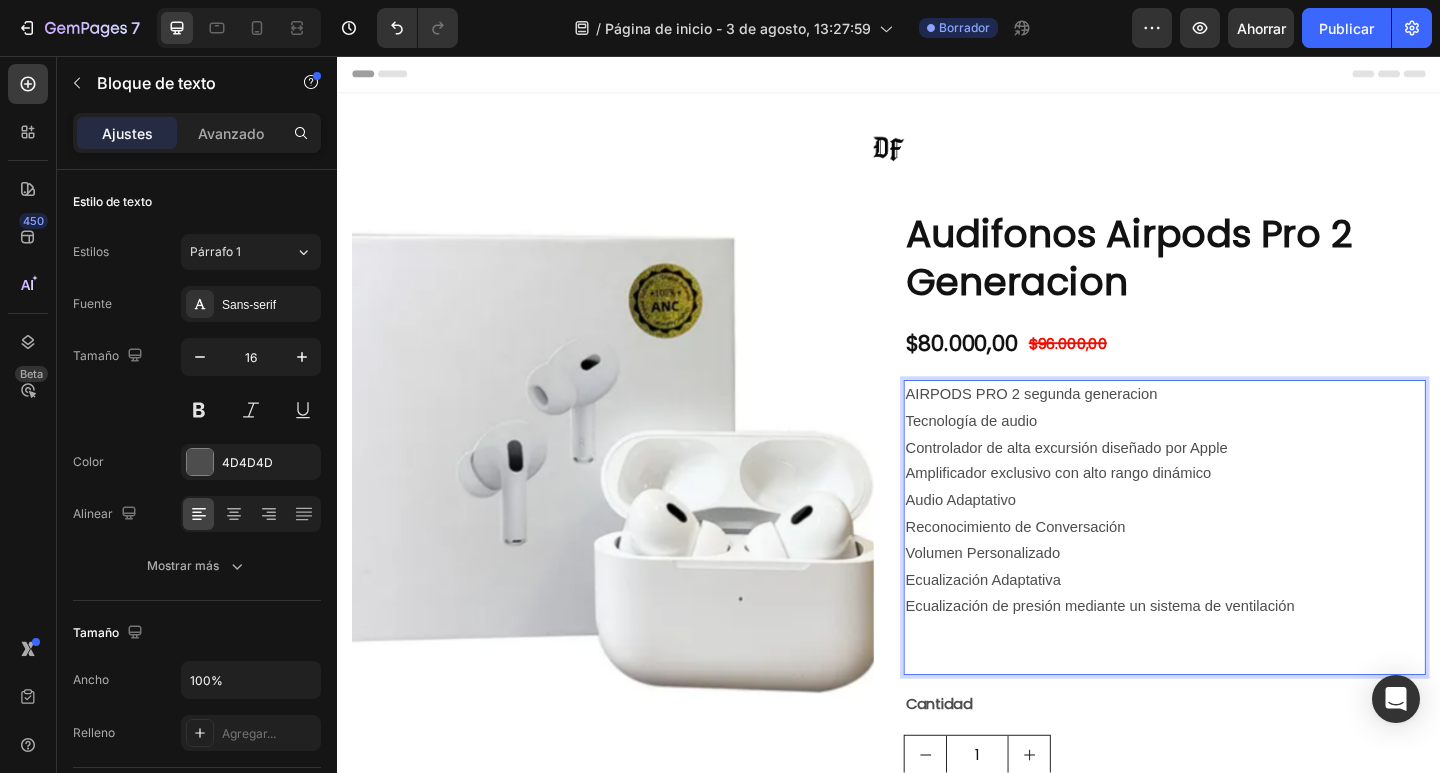click on "Tecnología de audio" at bounding box center (1237, 454) 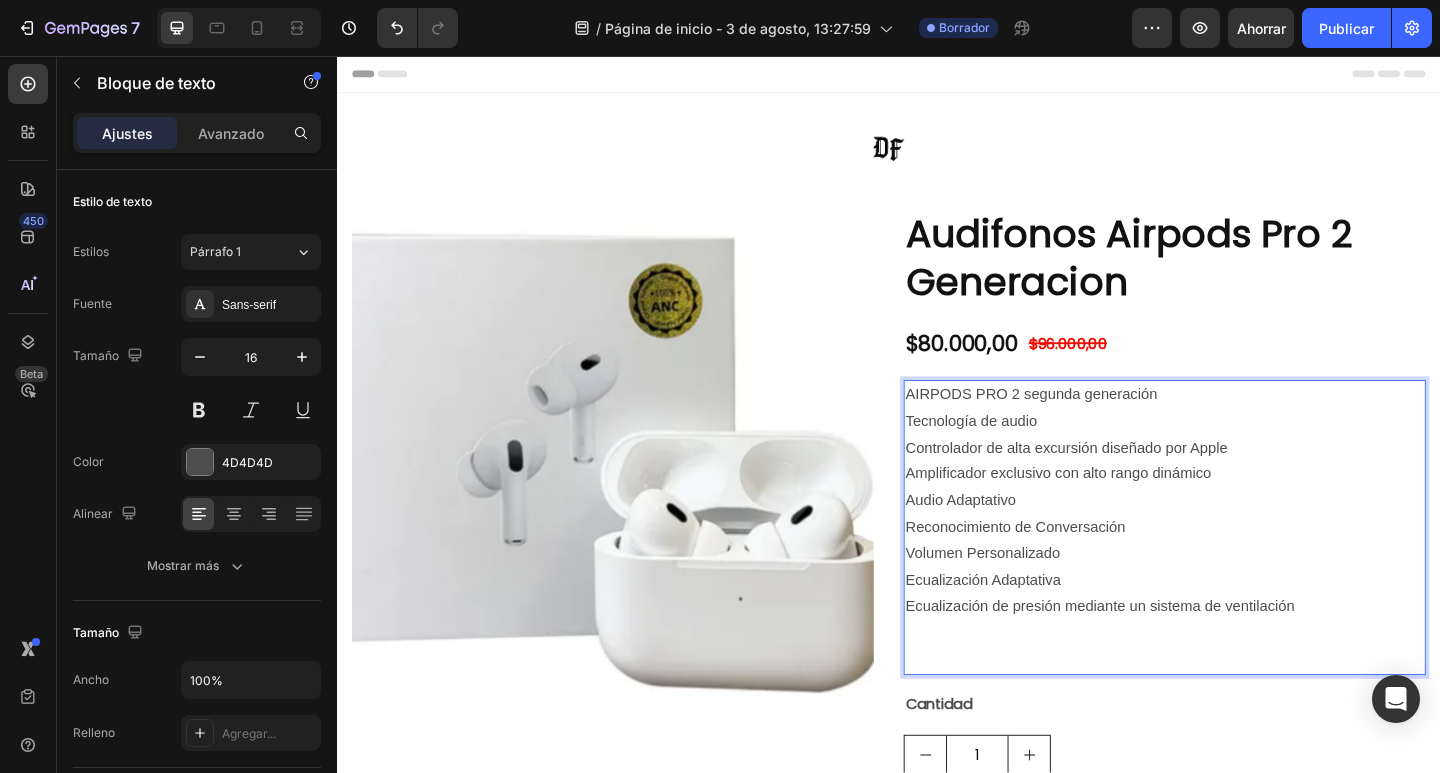 click at bounding box center [1237, 699] 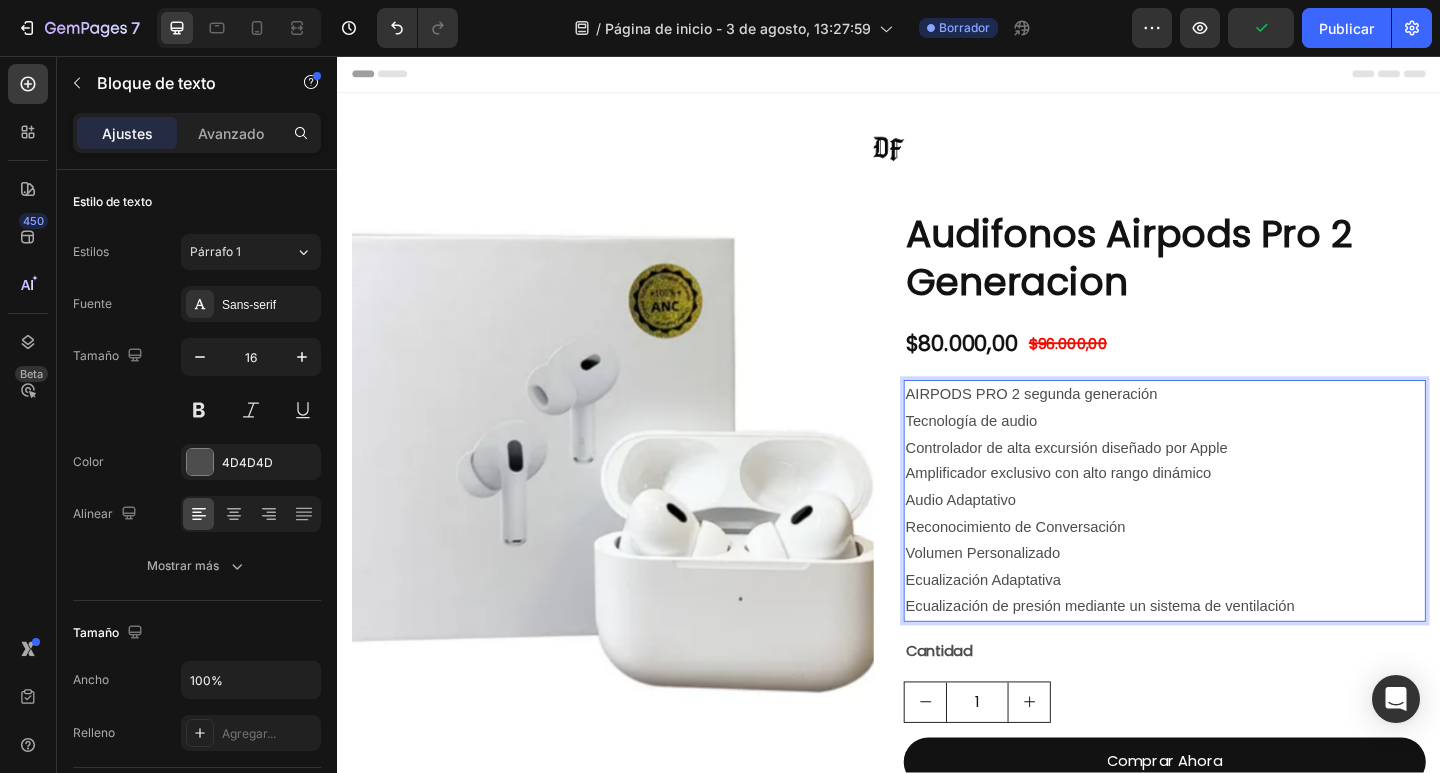 click on "Tecnología de audio" at bounding box center [1237, 454] 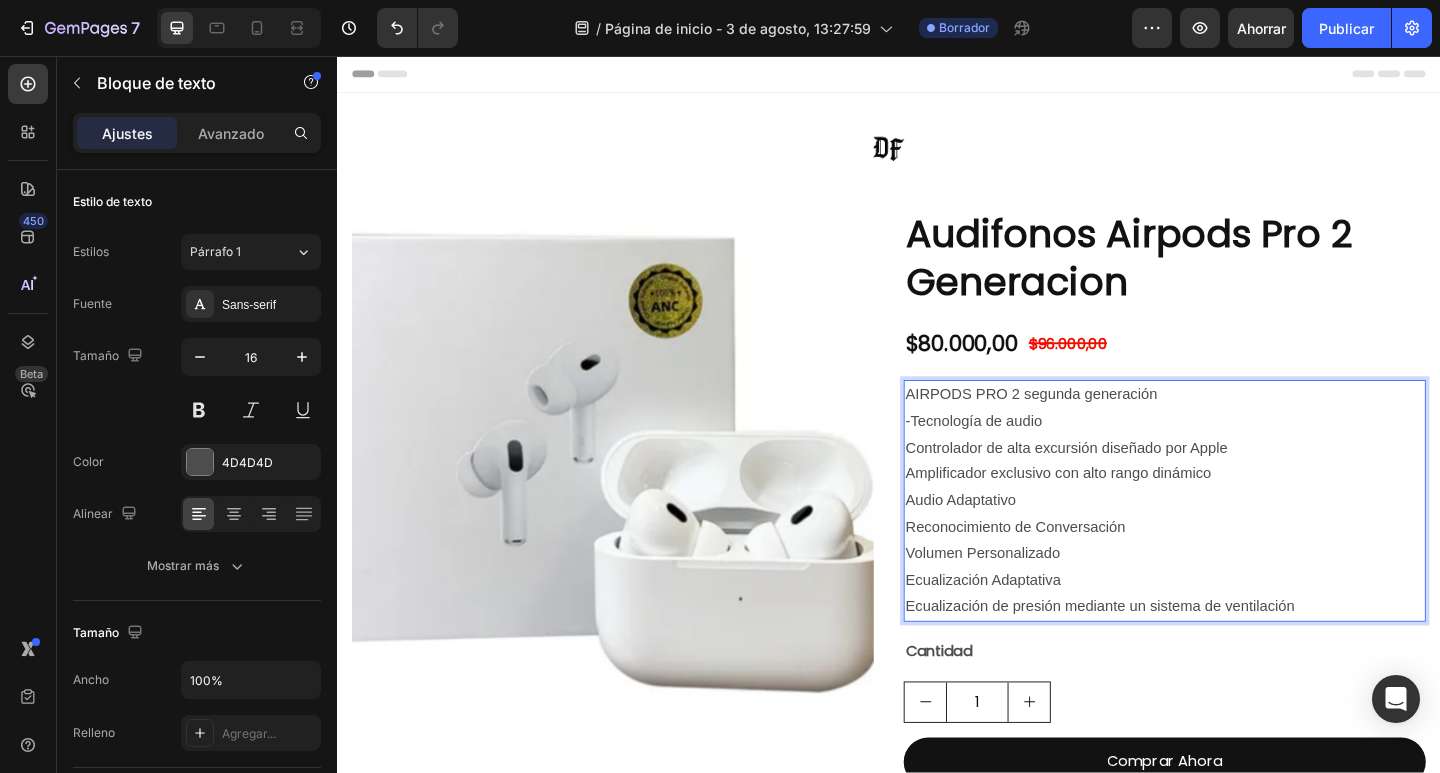 click on "Controlador de alta excursión diseñado por Apple" at bounding box center [1237, 483] 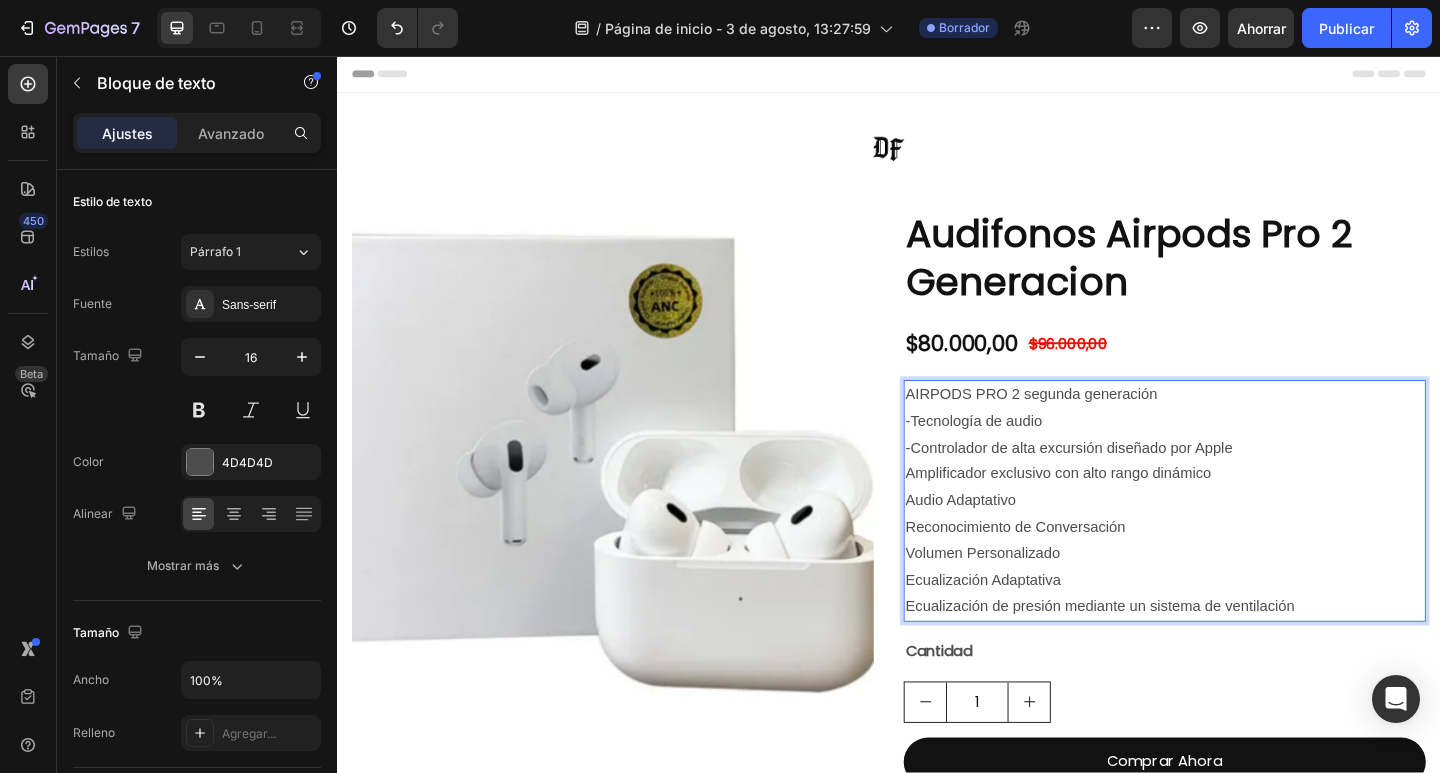 click on "Amplificador exclusivo con alto rango dinámico" at bounding box center [1237, 511] 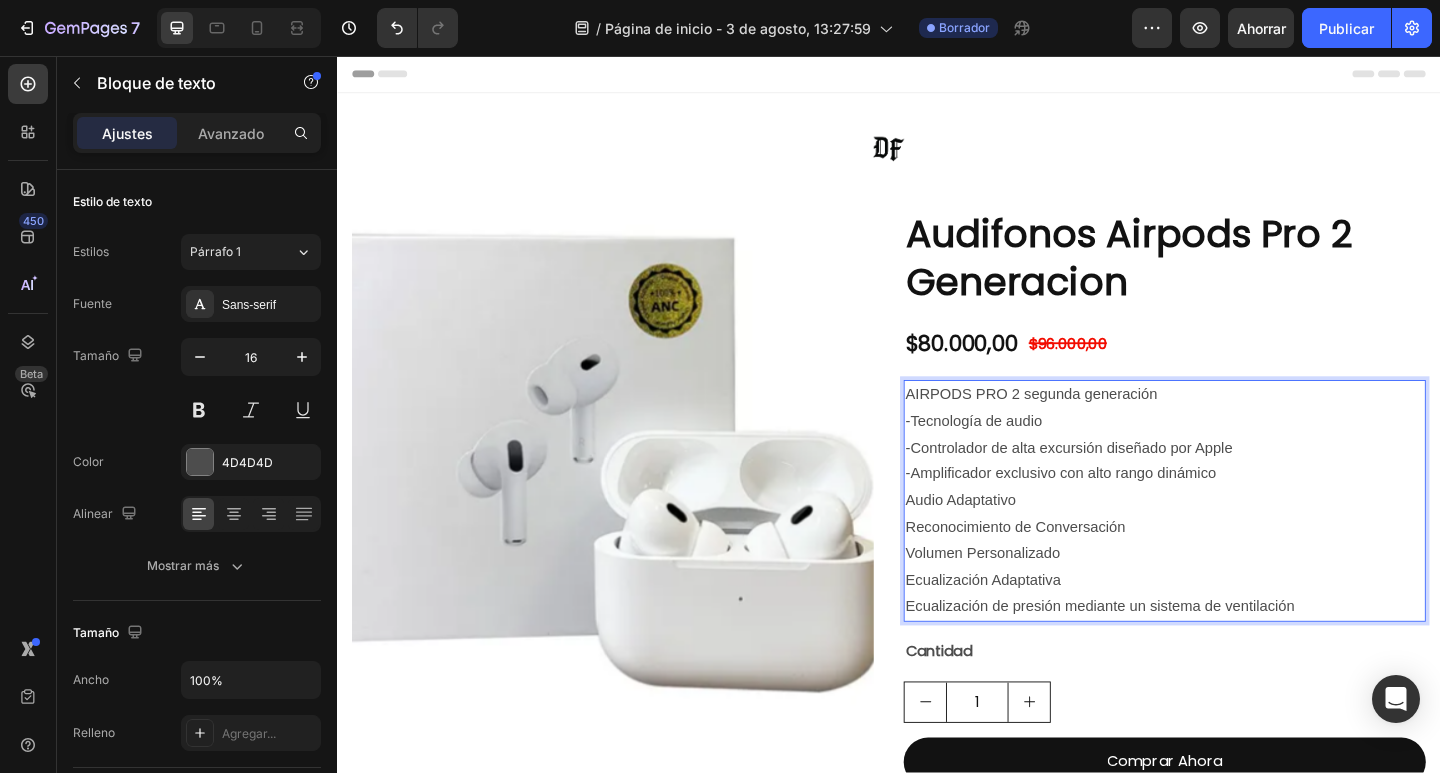 click on "Audio Adaptativo" at bounding box center (1237, 540) 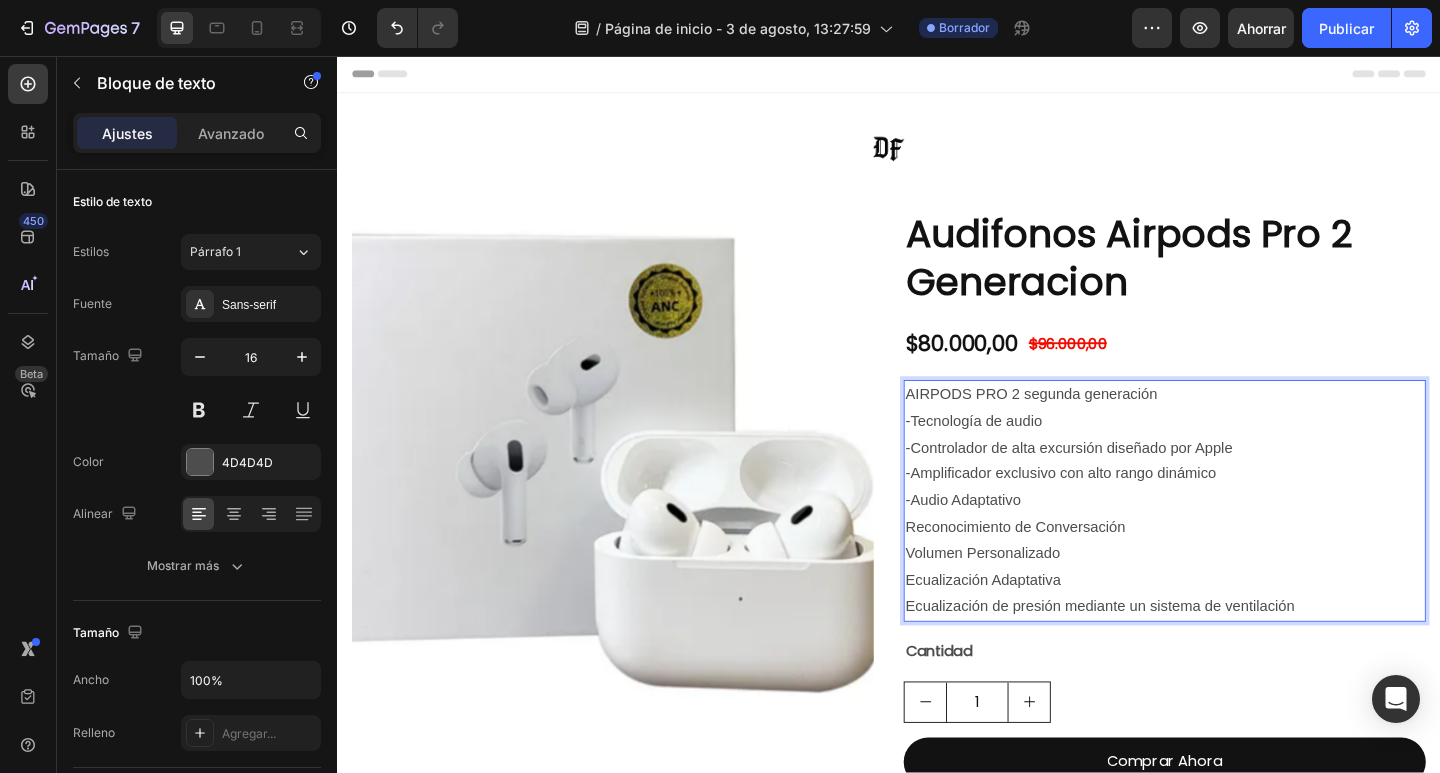 click on "Reconocimiento de Conversación" at bounding box center (1237, 569) 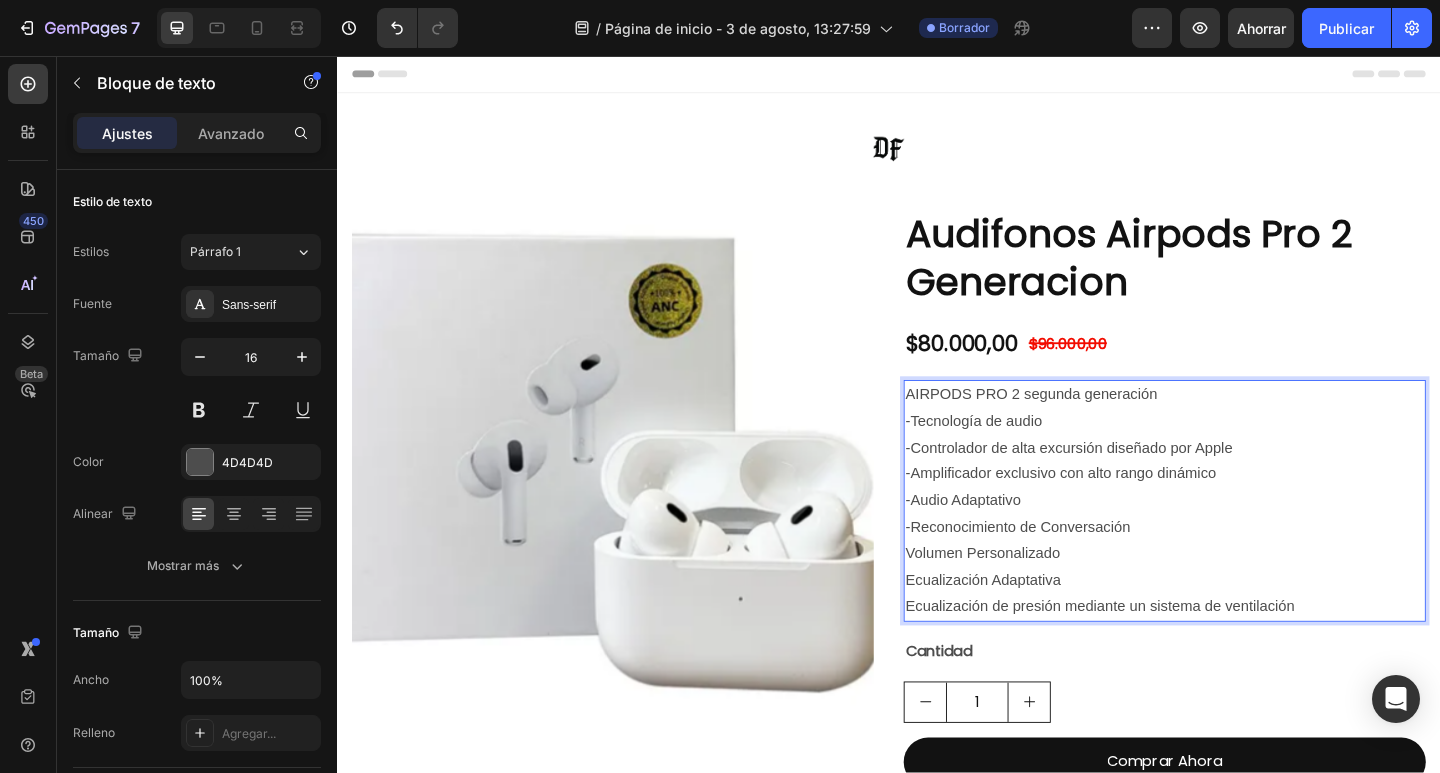 click on "Volumen Personalizado" at bounding box center (1237, 598) 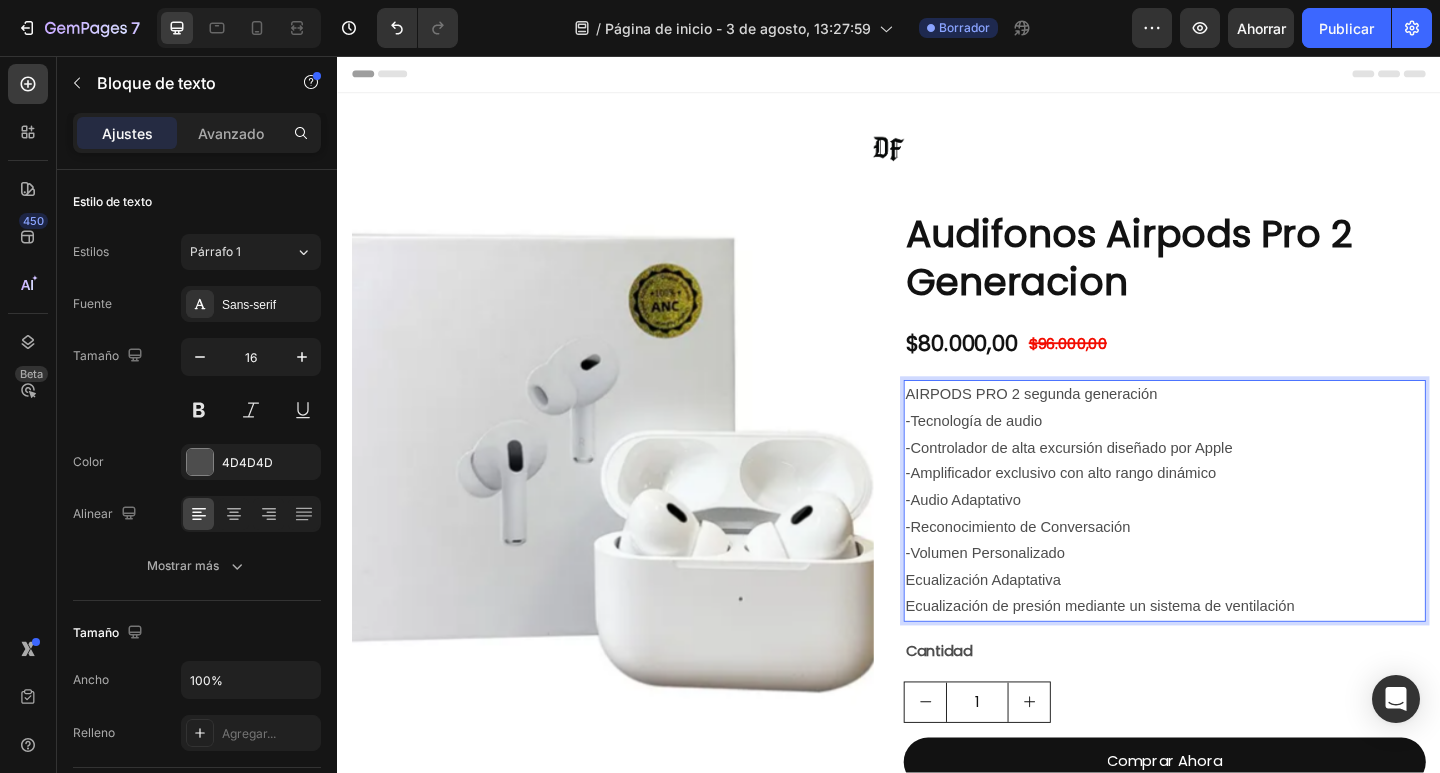click on "Ecualización Adaptativa" at bounding box center [1237, 627] 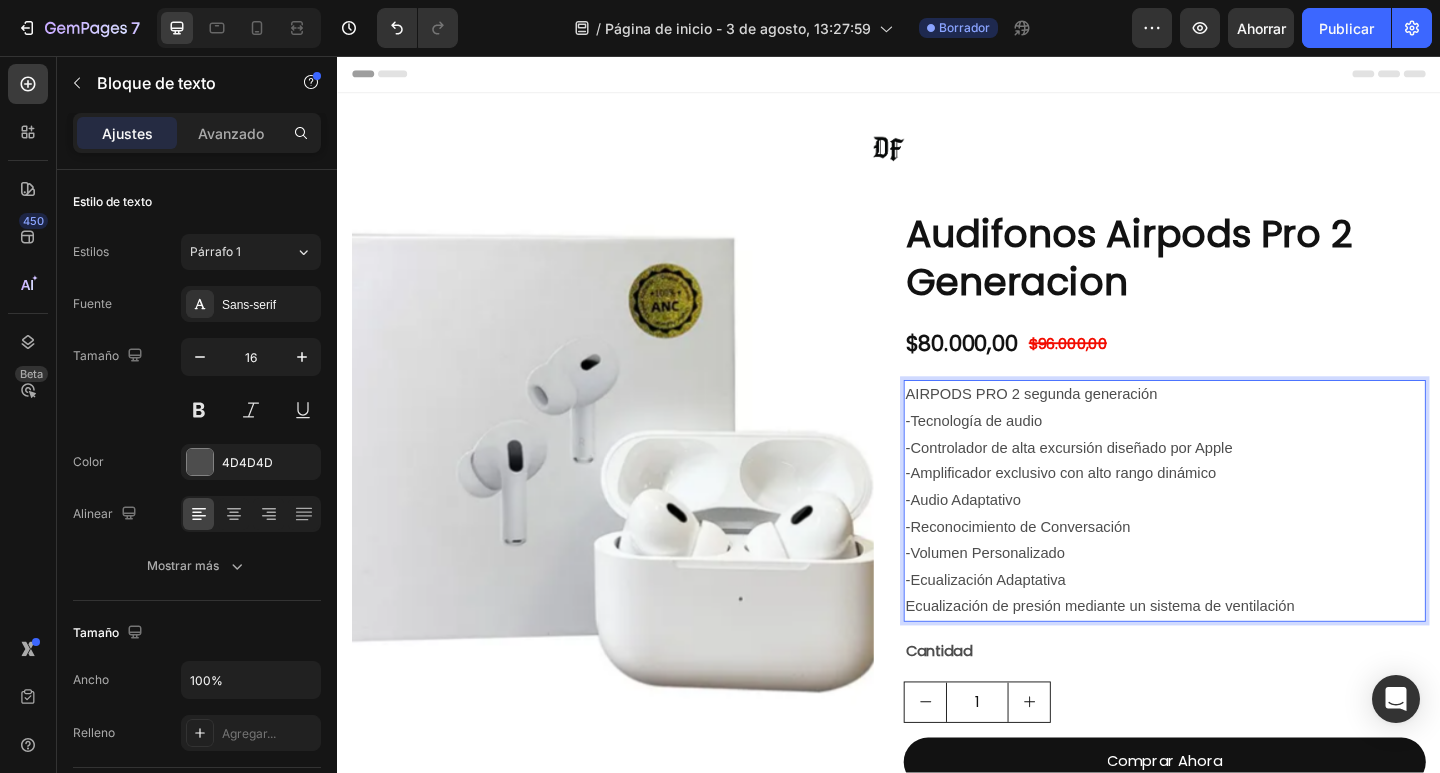 click on "Ecualización de presión mediante un sistema de ventilación" at bounding box center (1237, 655) 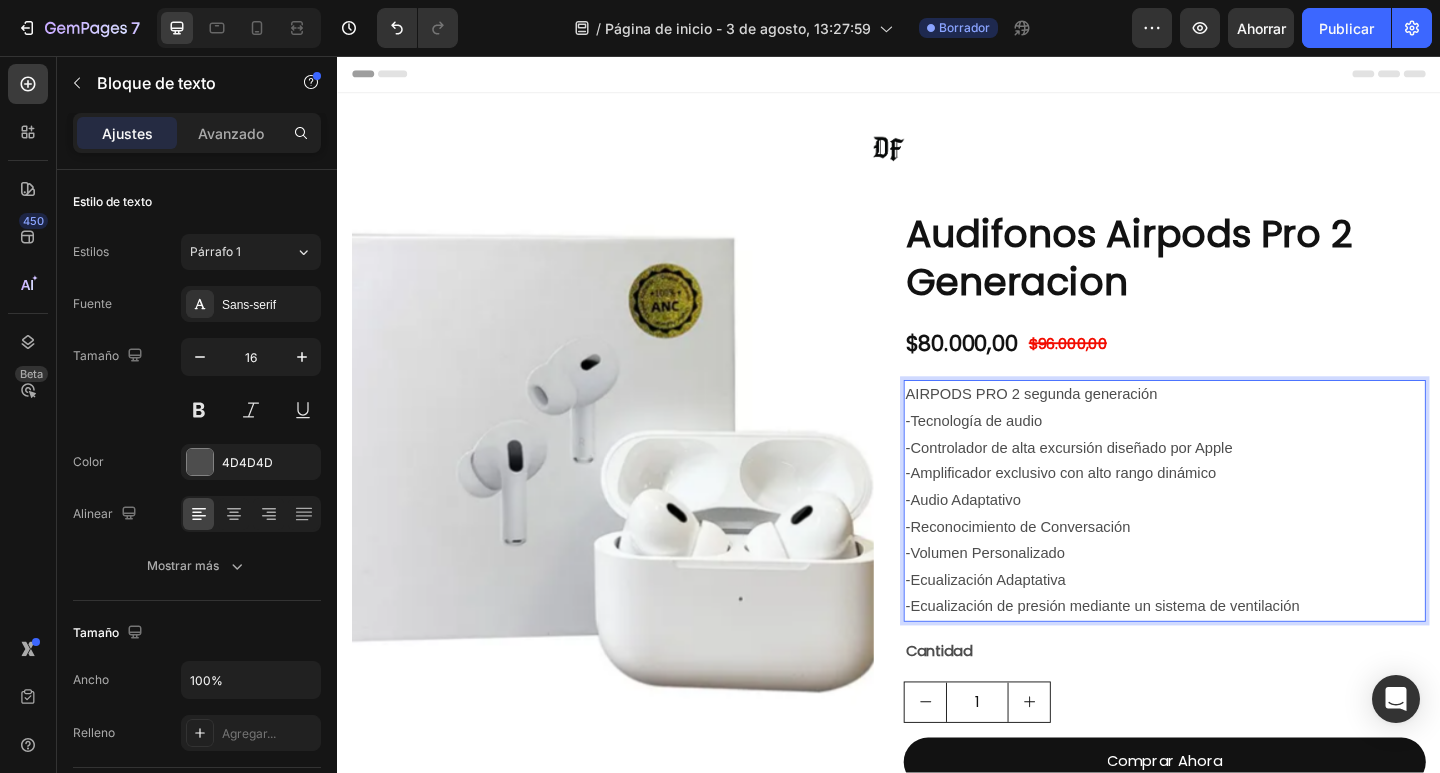 click on "-Audio Adaptativo" at bounding box center [1237, 540] 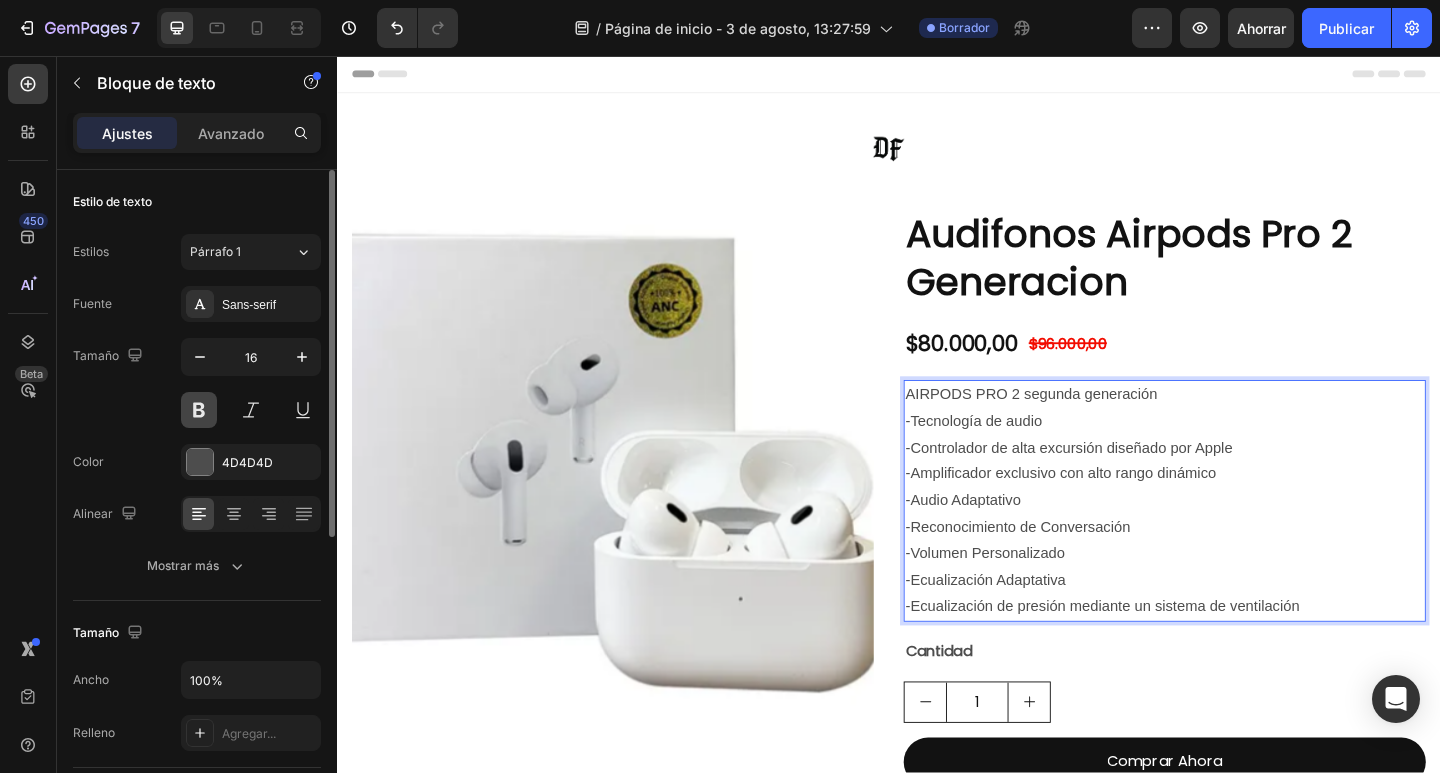 click at bounding box center (199, 410) 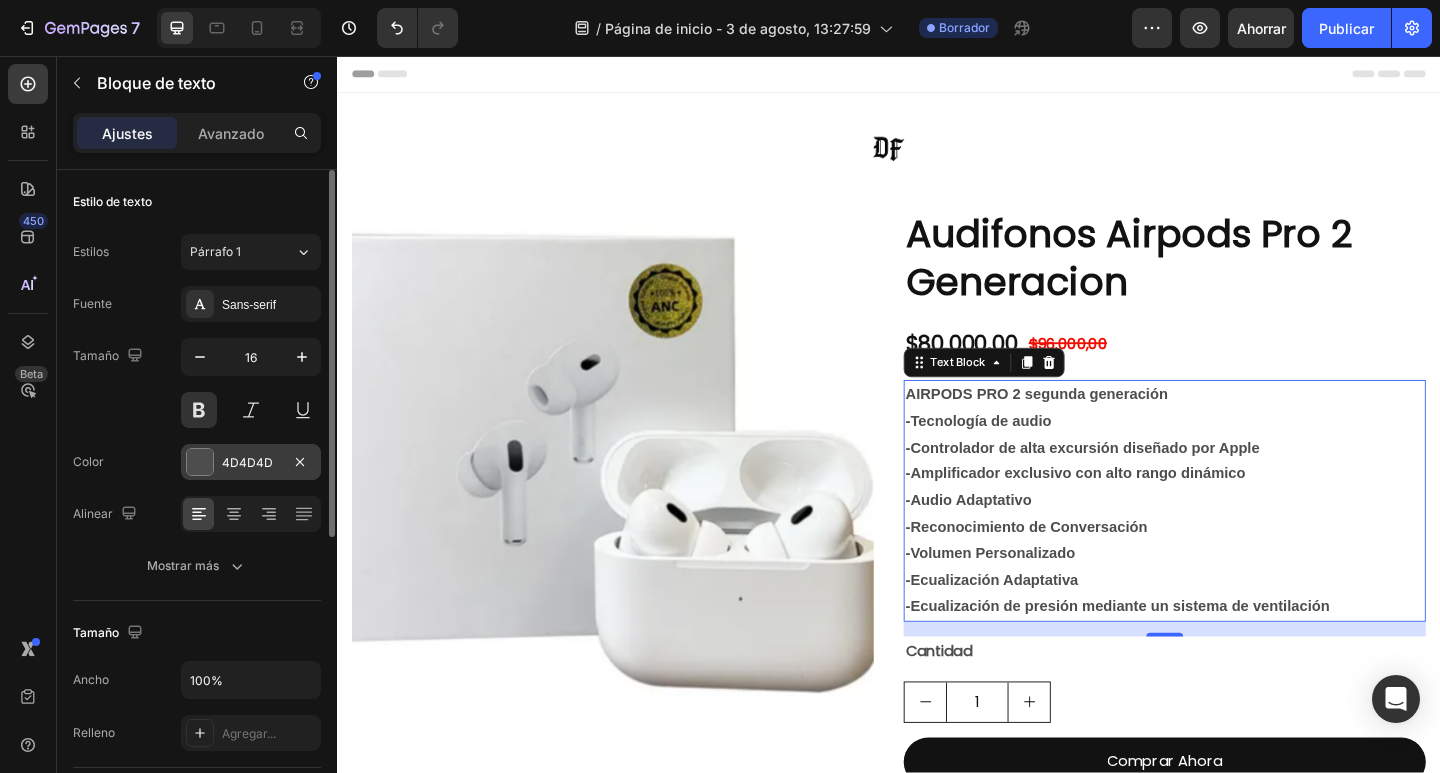 click at bounding box center (200, 462) 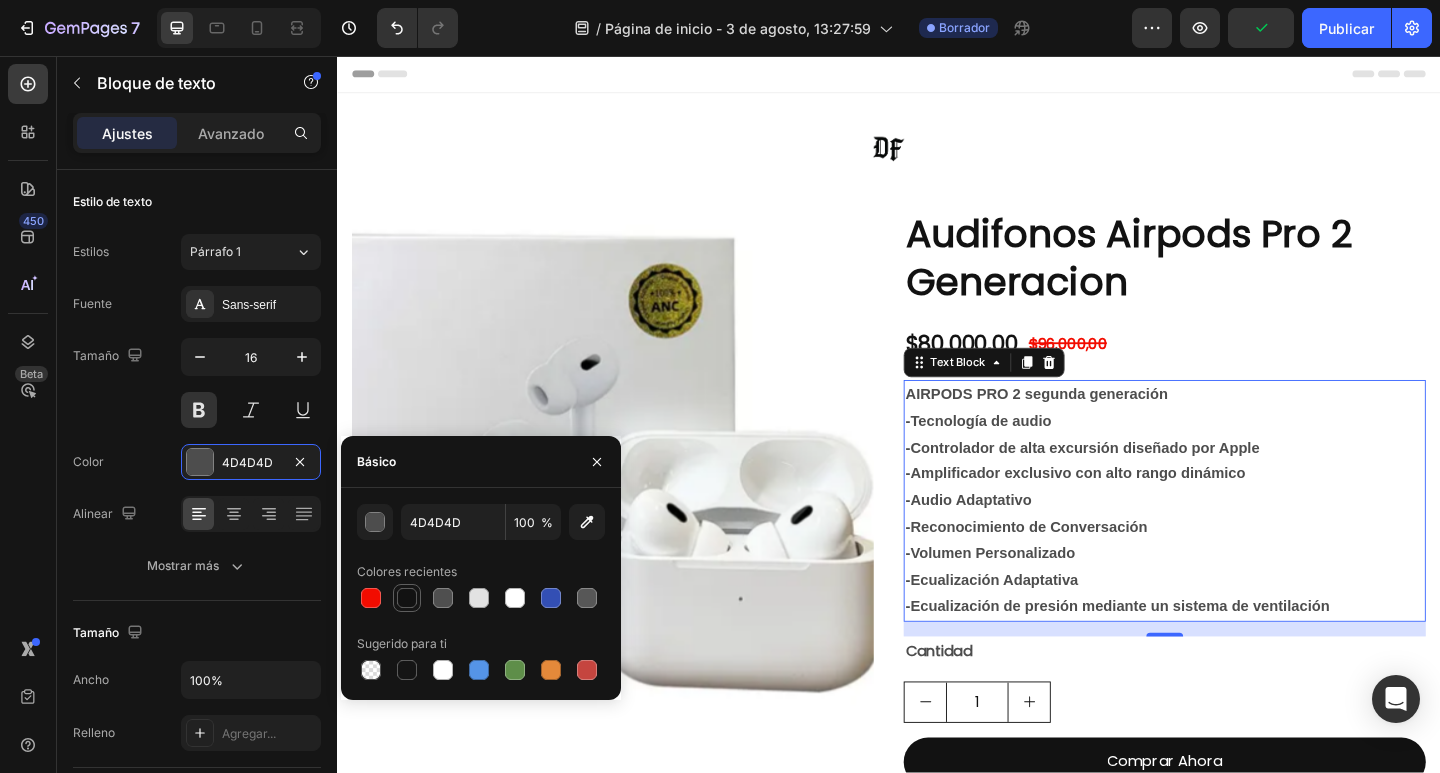 click at bounding box center [407, 598] 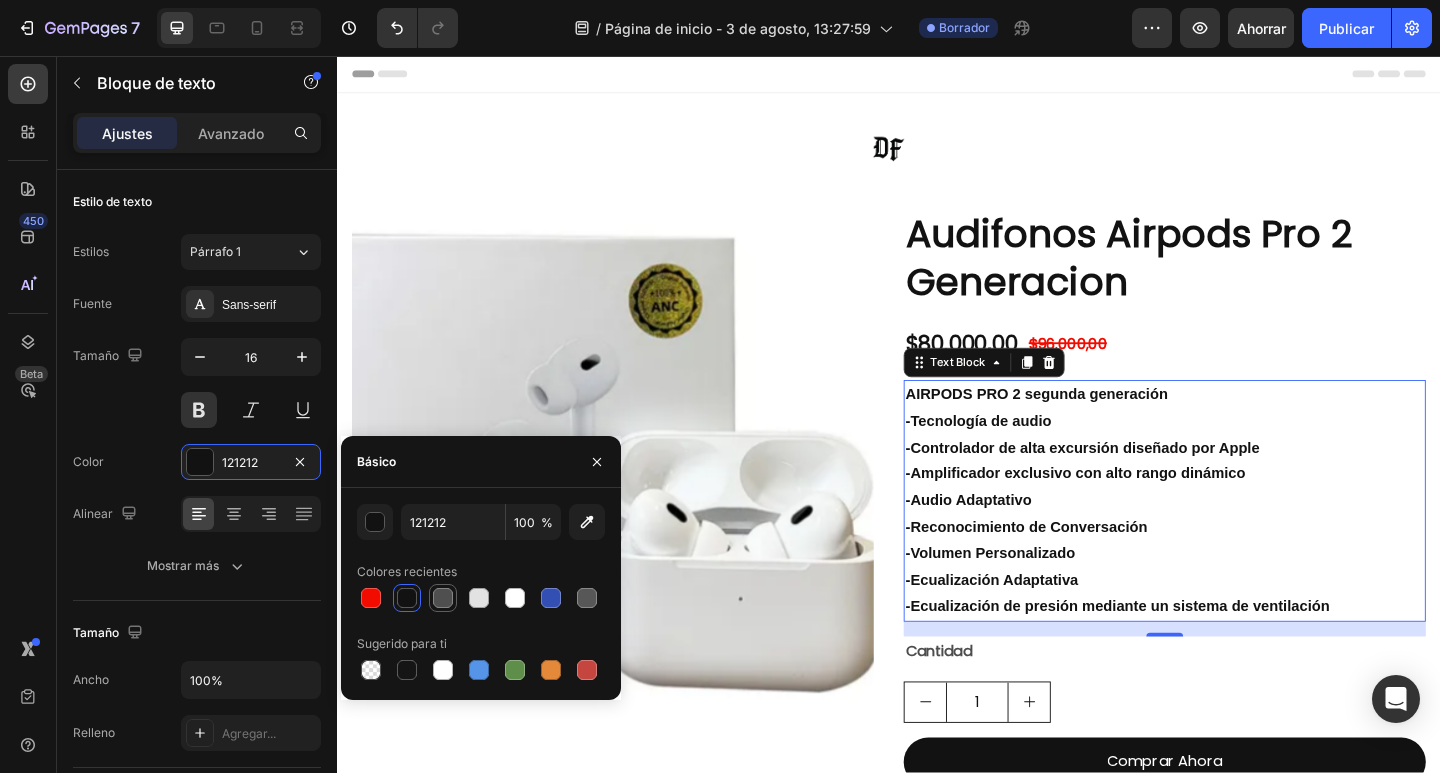 click at bounding box center [443, 598] 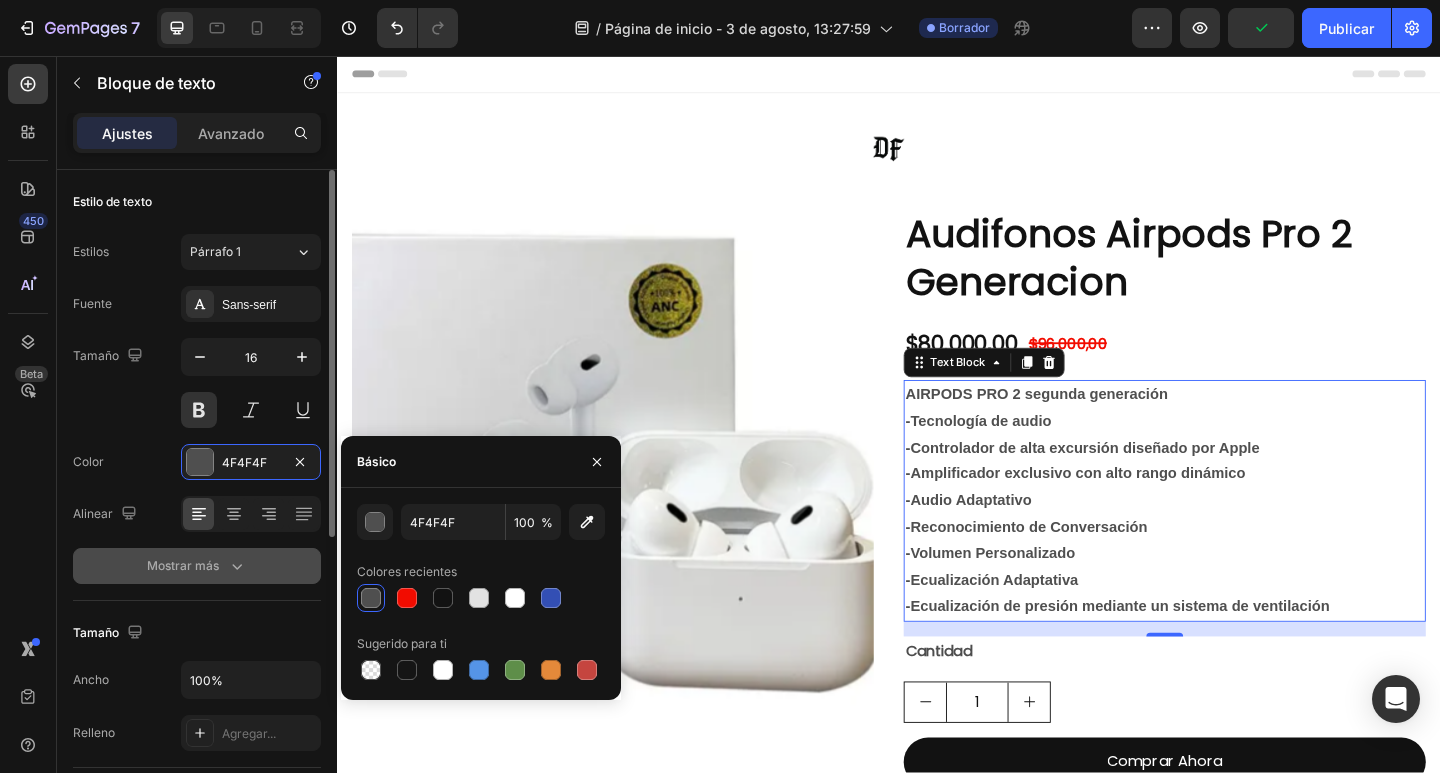 click on "Mostrar más" at bounding box center [197, 566] 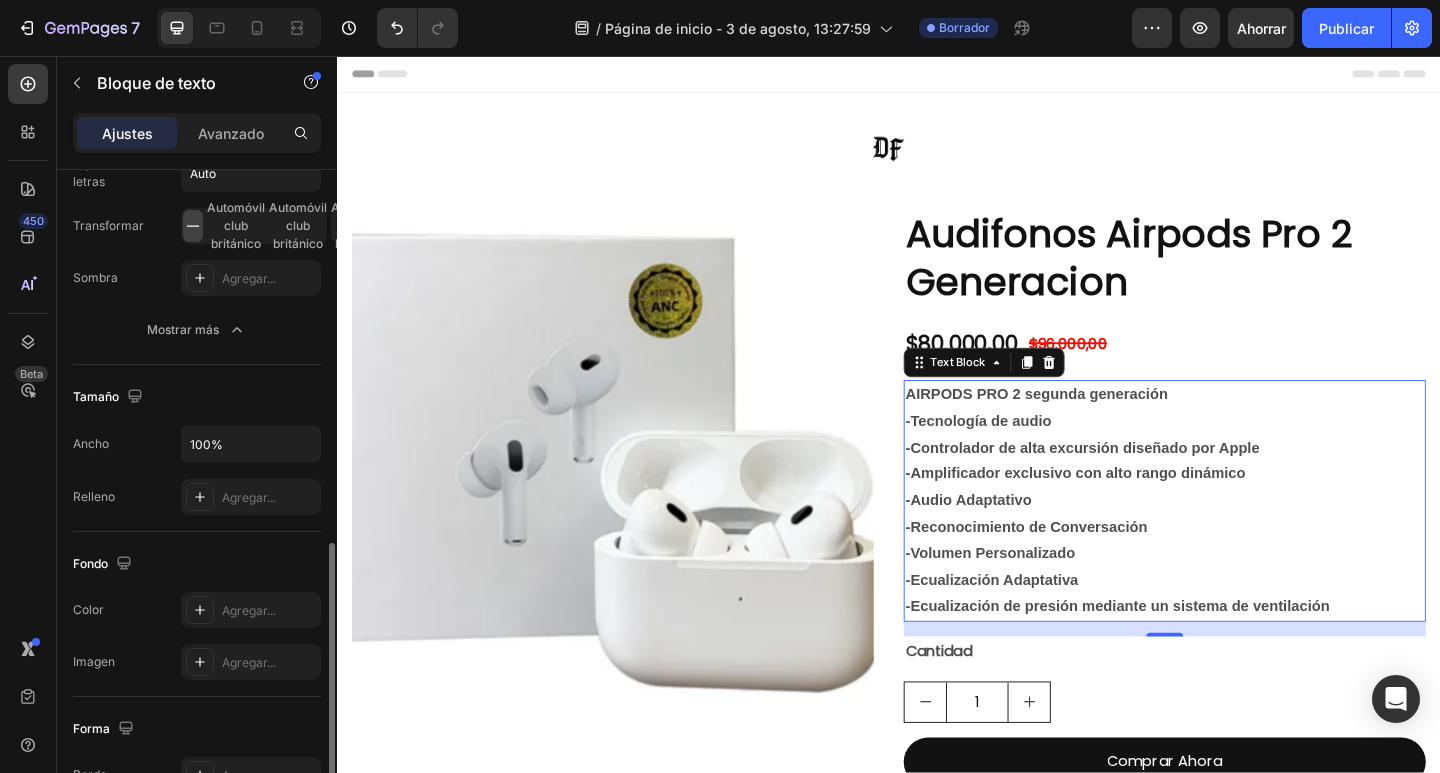 scroll, scrollTop: 700, scrollLeft: 0, axis: vertical 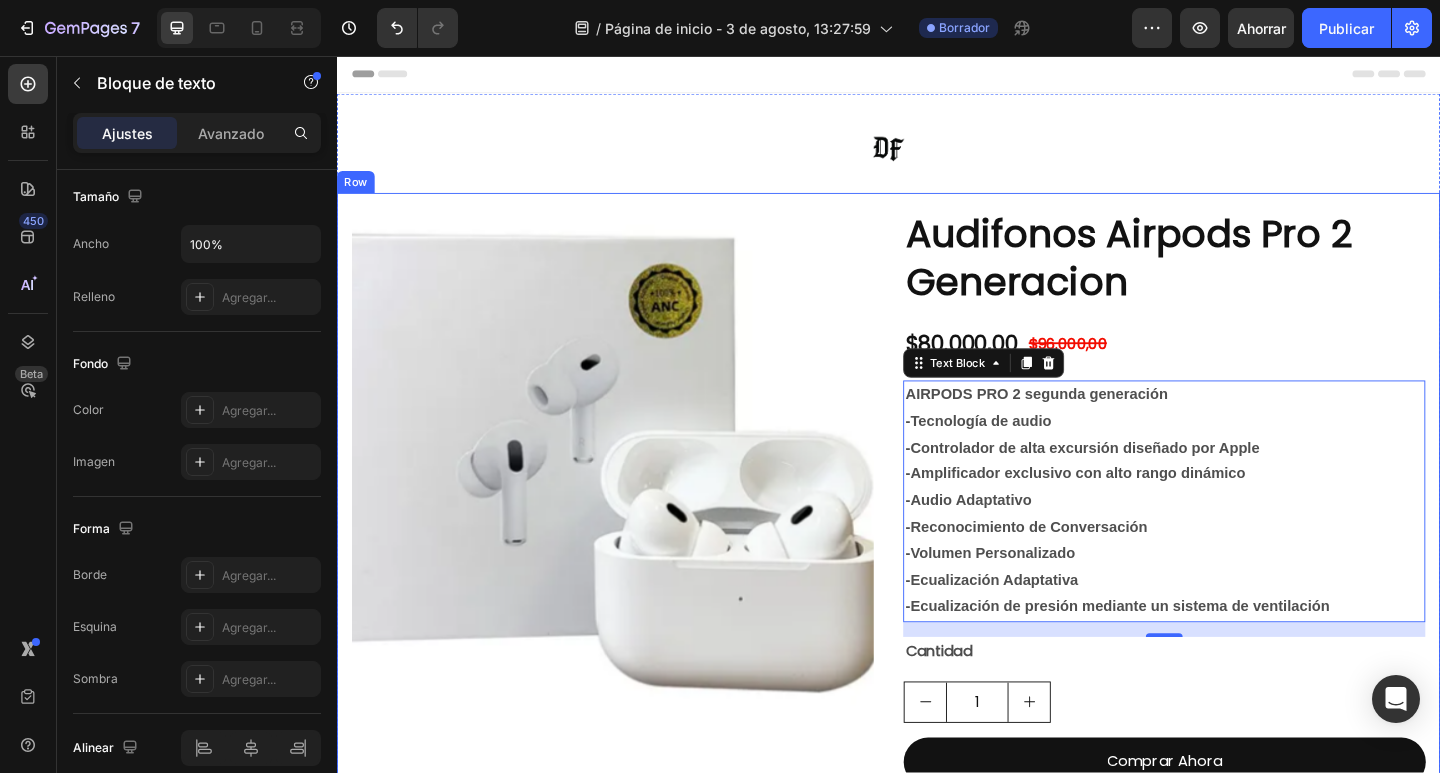 click on "Product Images Audifonos Airpods Pro 2 Generacion Product Title $80.000,00 Product Price Product Price $96.000,00 Product Price Product Price Row AIRPODS PRO 2 segunda generación -Tecnología de audio -Controlador de alta excursión diseñado por Apple -Amplificador exclusivo con alto rango dinámico -Audio Adaptativo -Reconocimiento de Conversación -Volumen Personalizado -Ecualización Adaptativa -Ecualización de presión mediante un sistema de ventilación Text Block   16 Cantidad Text Block
1
Product Quantity Comprar Ahora Dynamic Checkout Product Row" at bounding box center (937, 544) 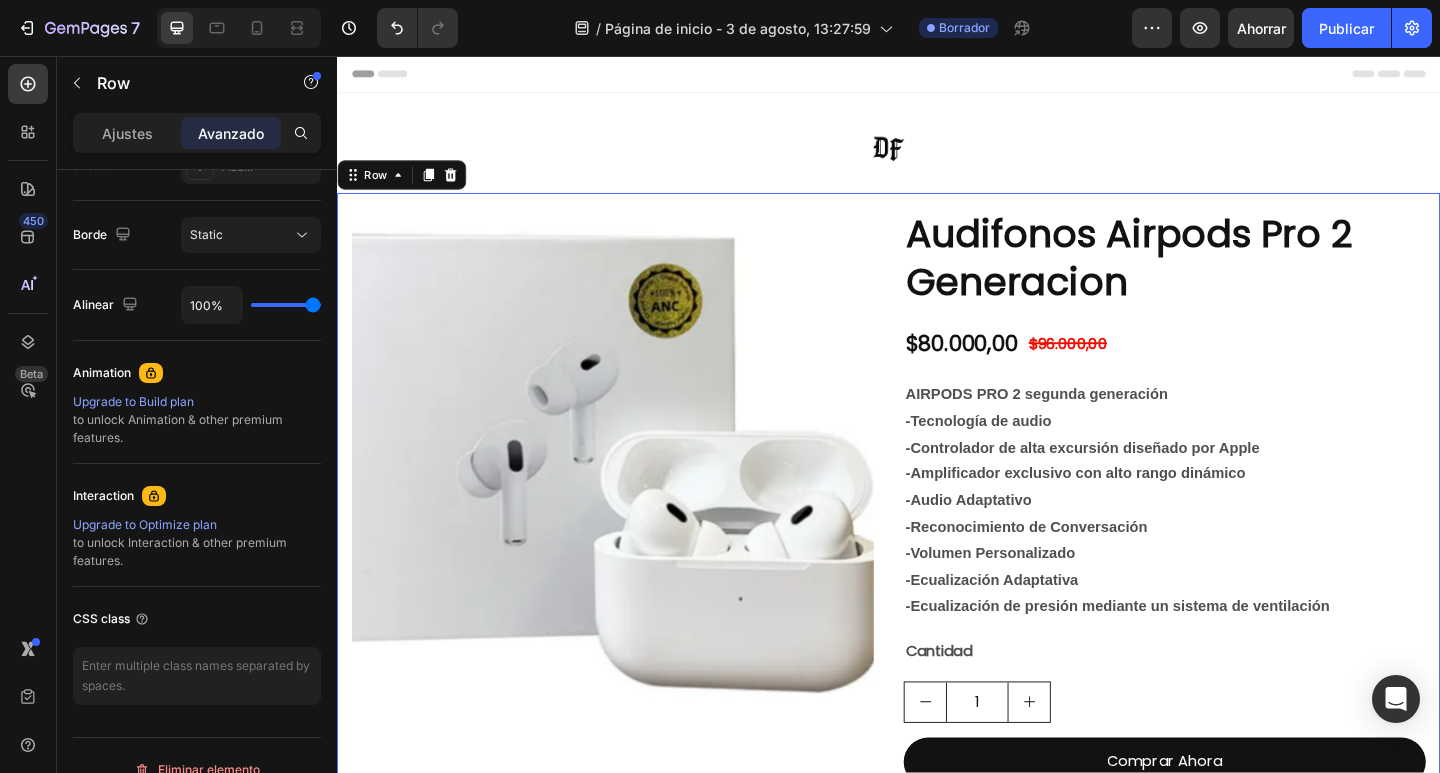 scroll, scrollTop: 0, scrollLeft: 0, axis: both 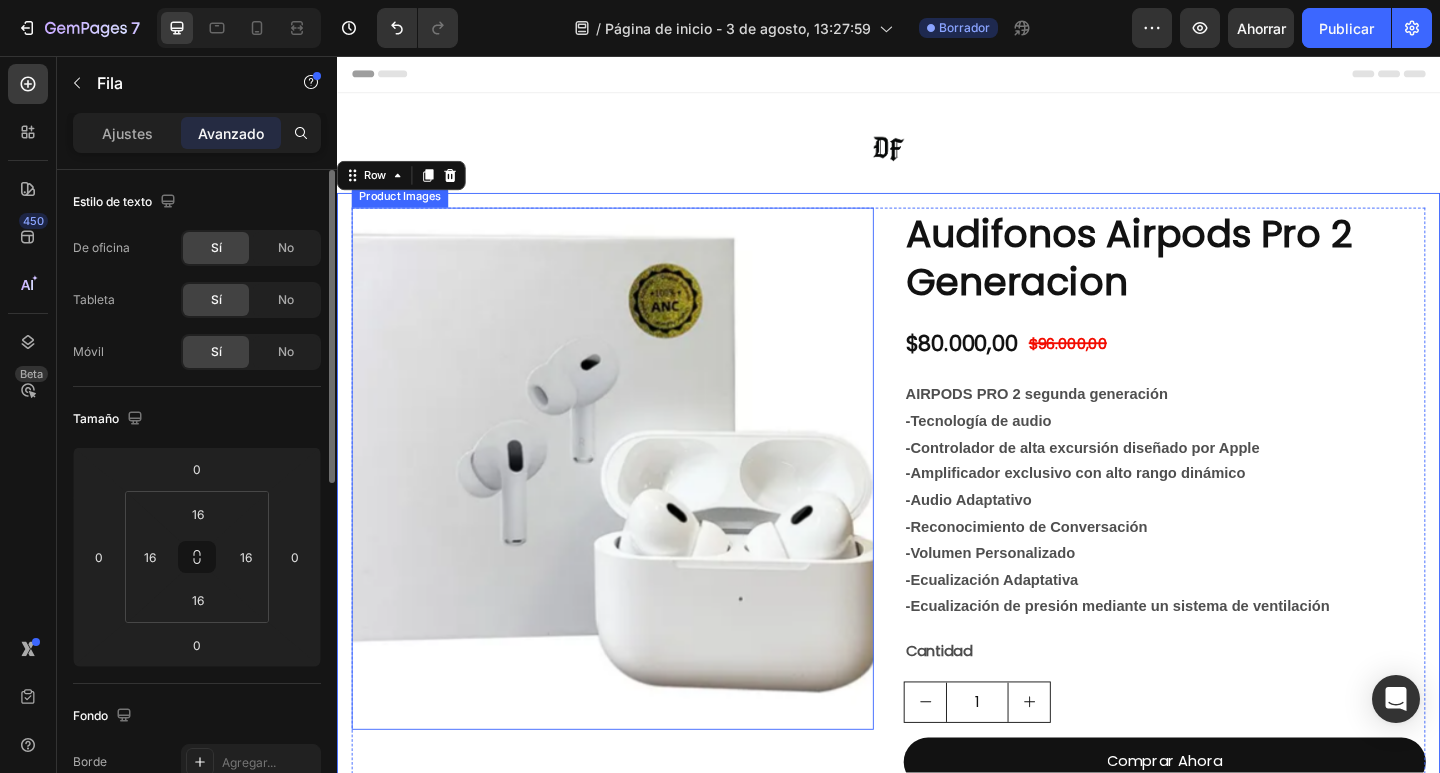 click at bounding box center (637, 505) 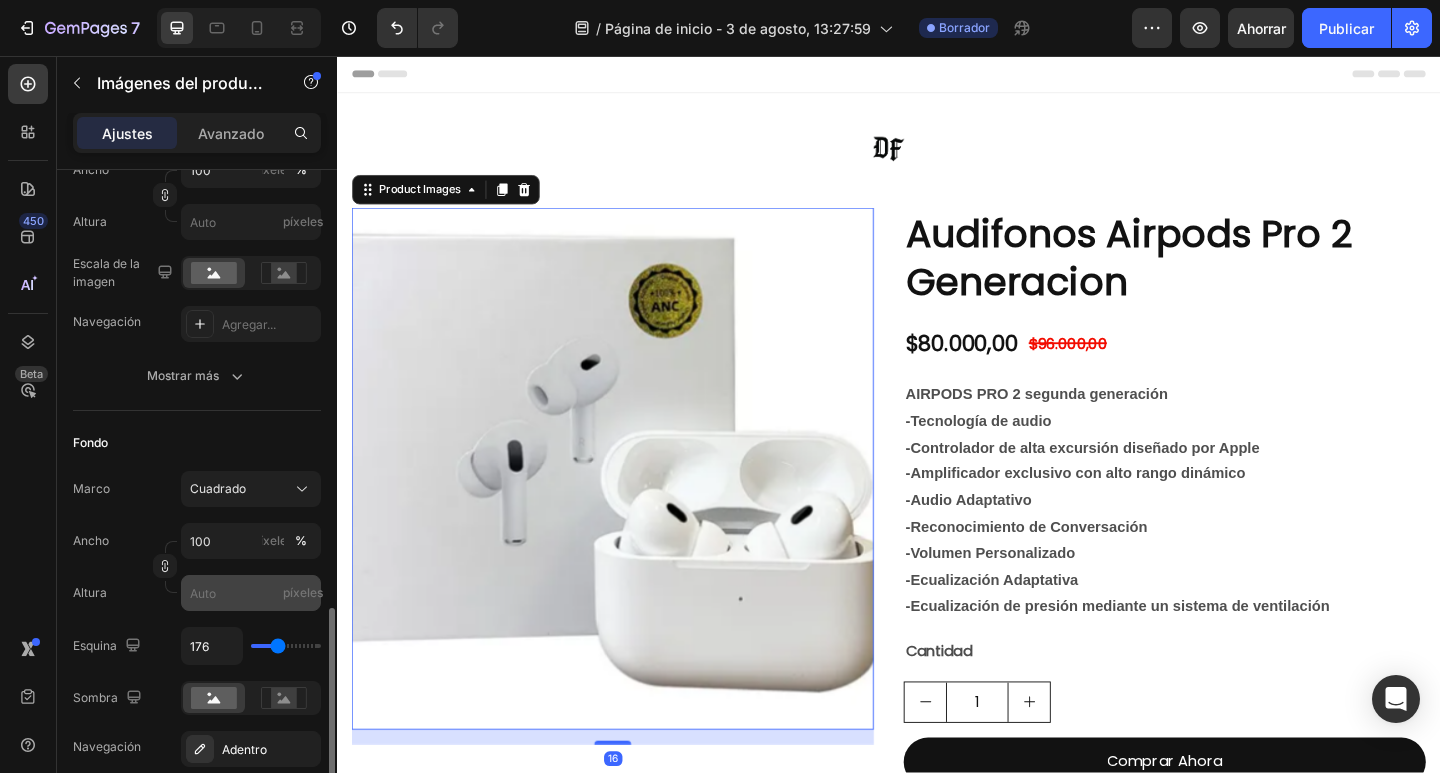 scroll, scrollTop: 700, scrollLeft: 0, axis: vertical 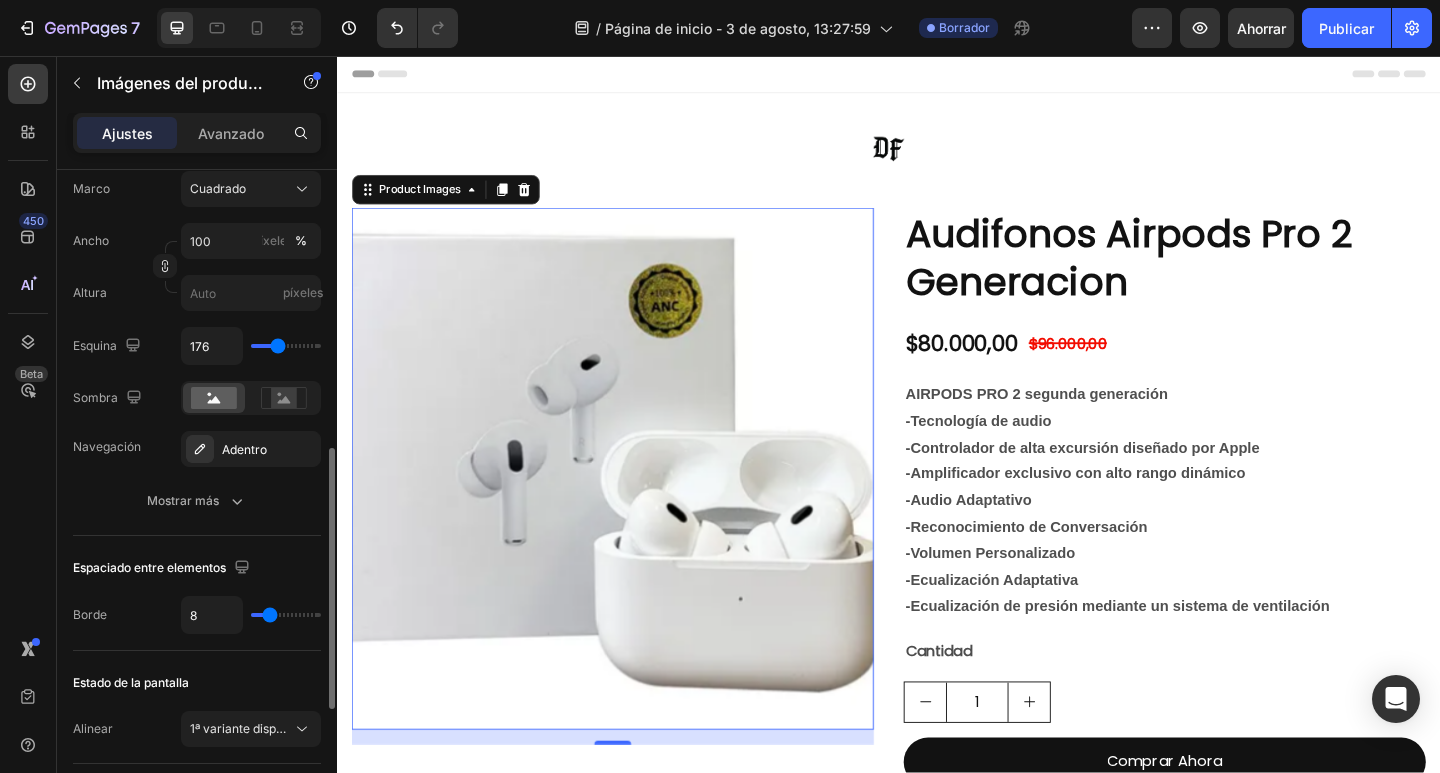 type on "19" 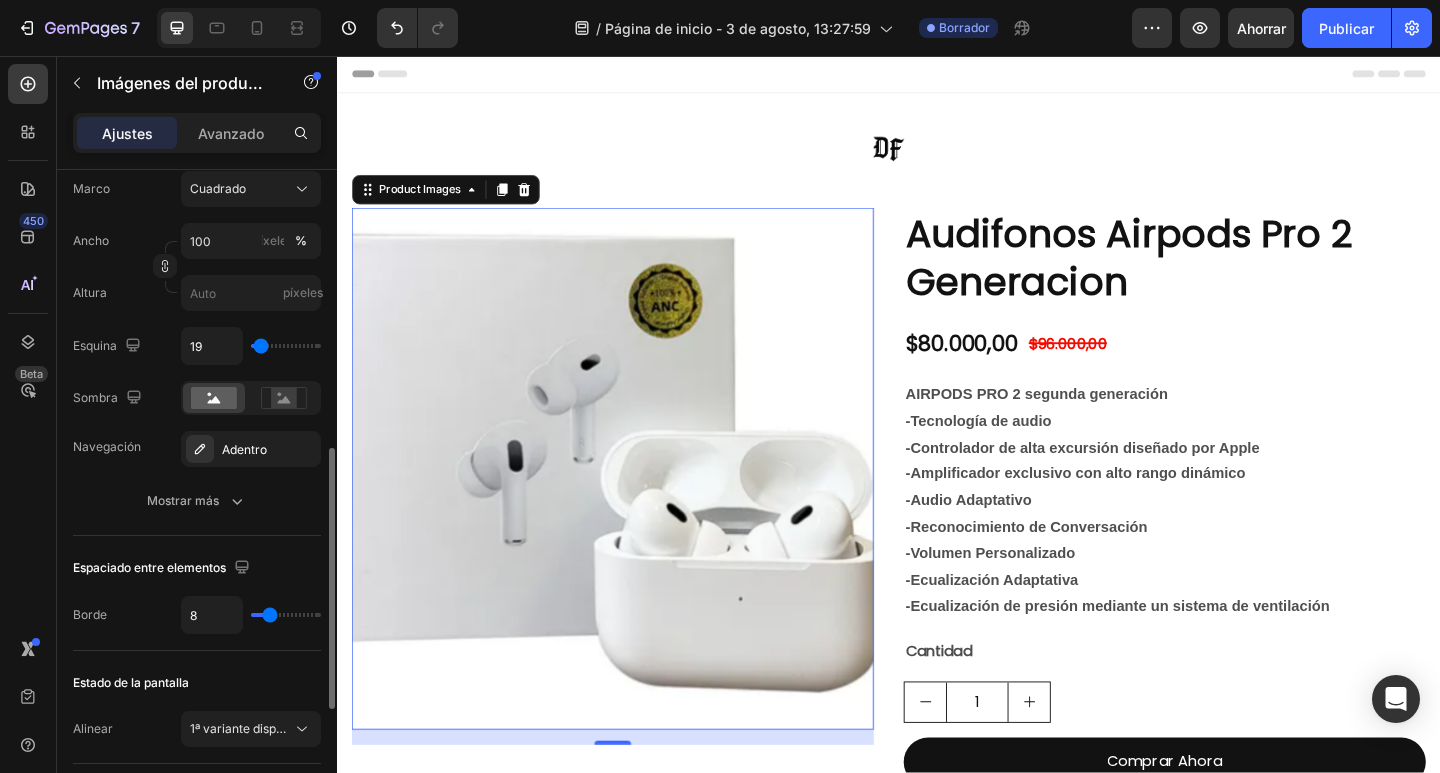 type on "0" 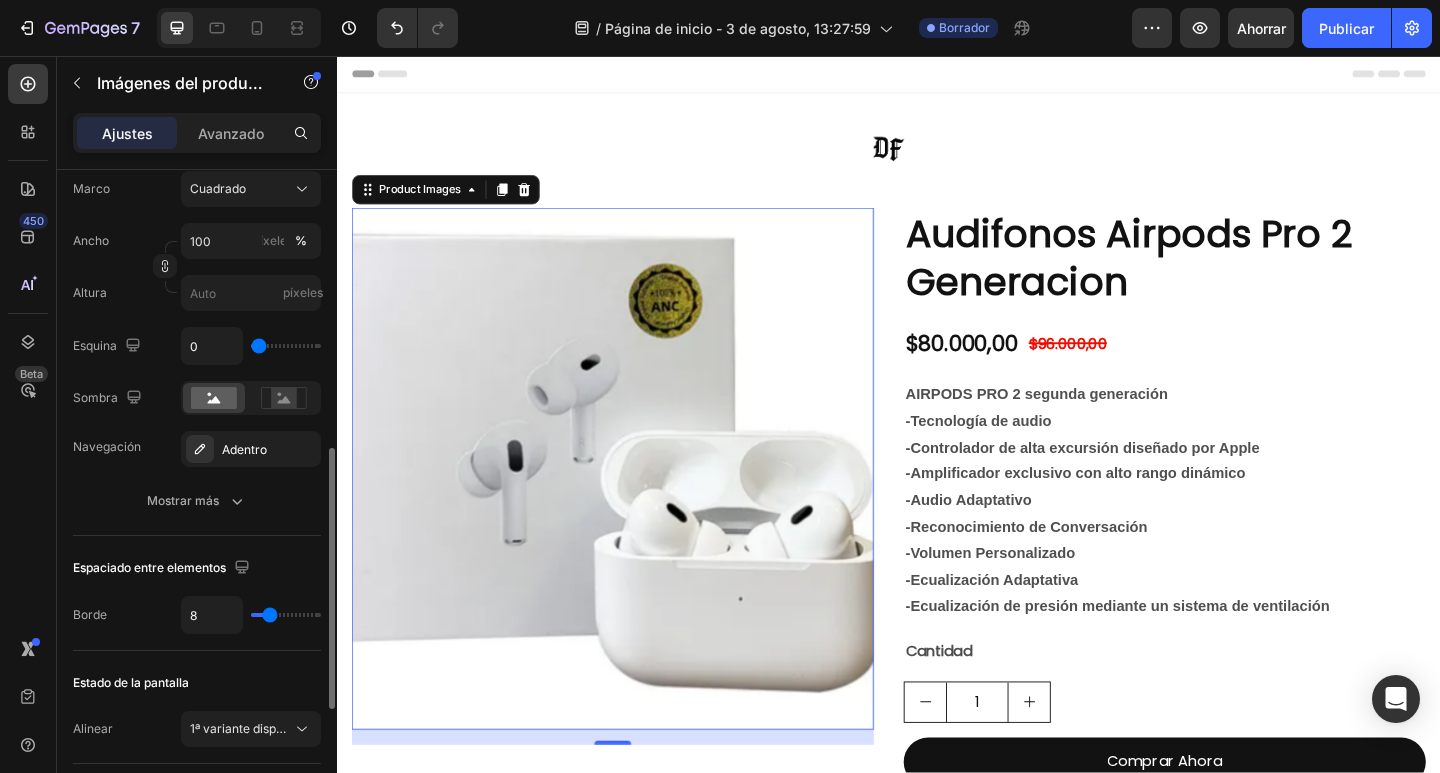 type on "65" 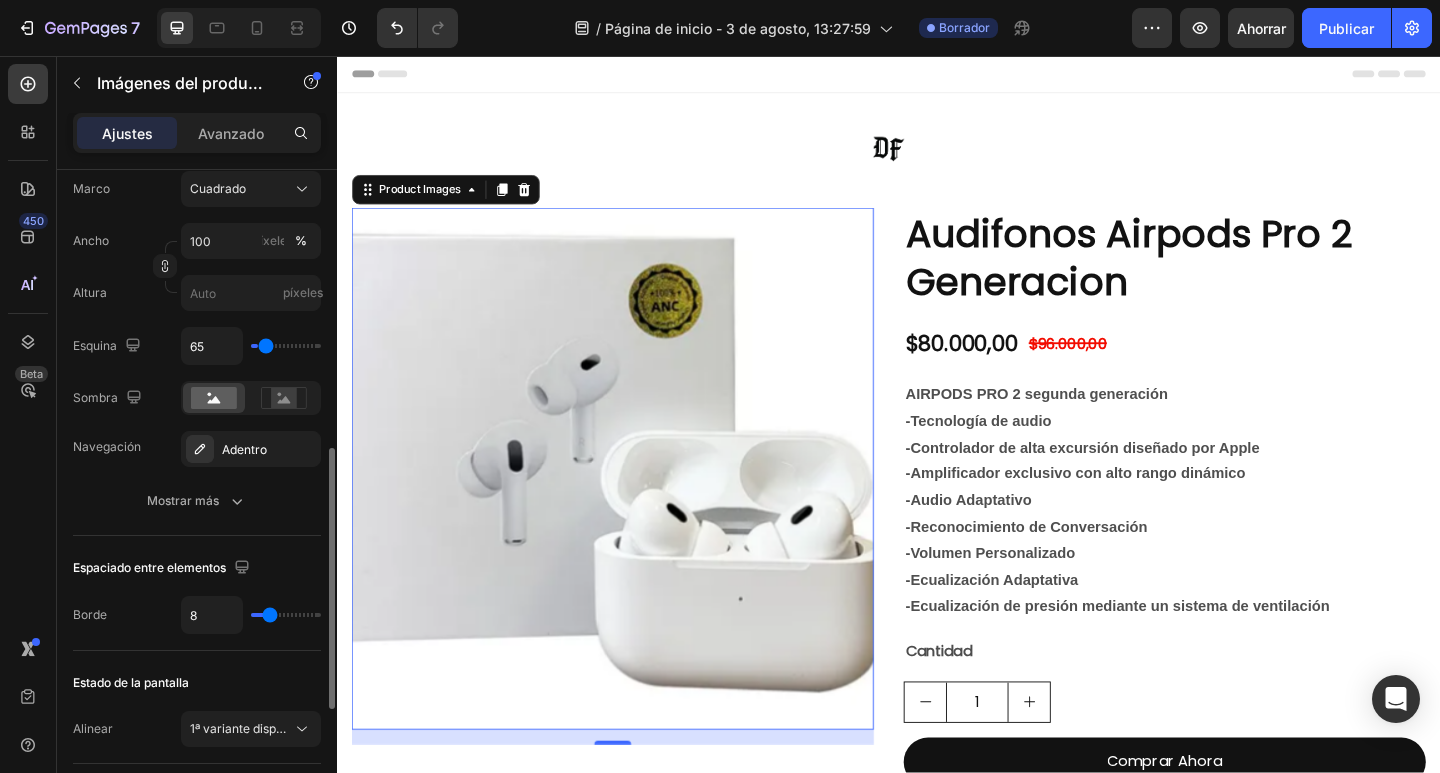 type on "120" 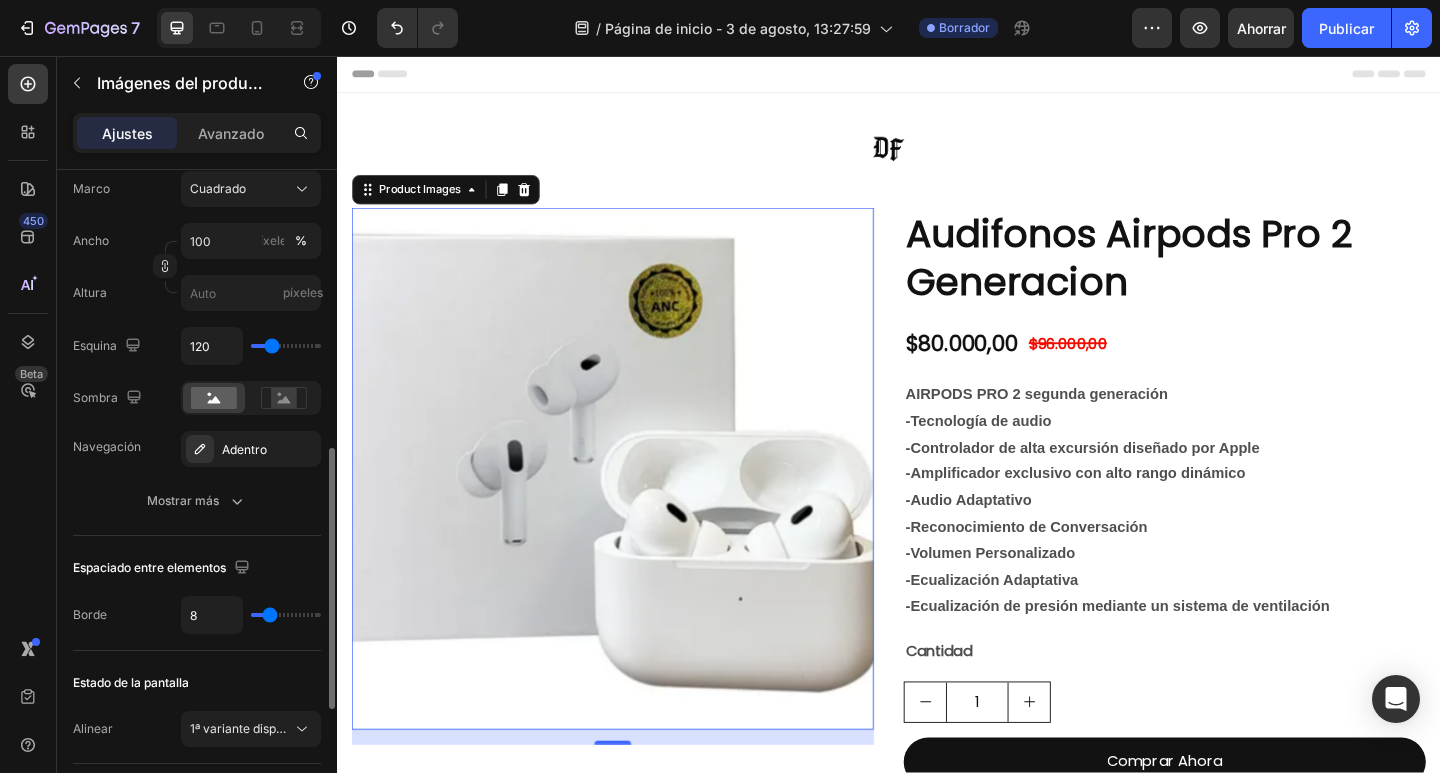 type on "120" 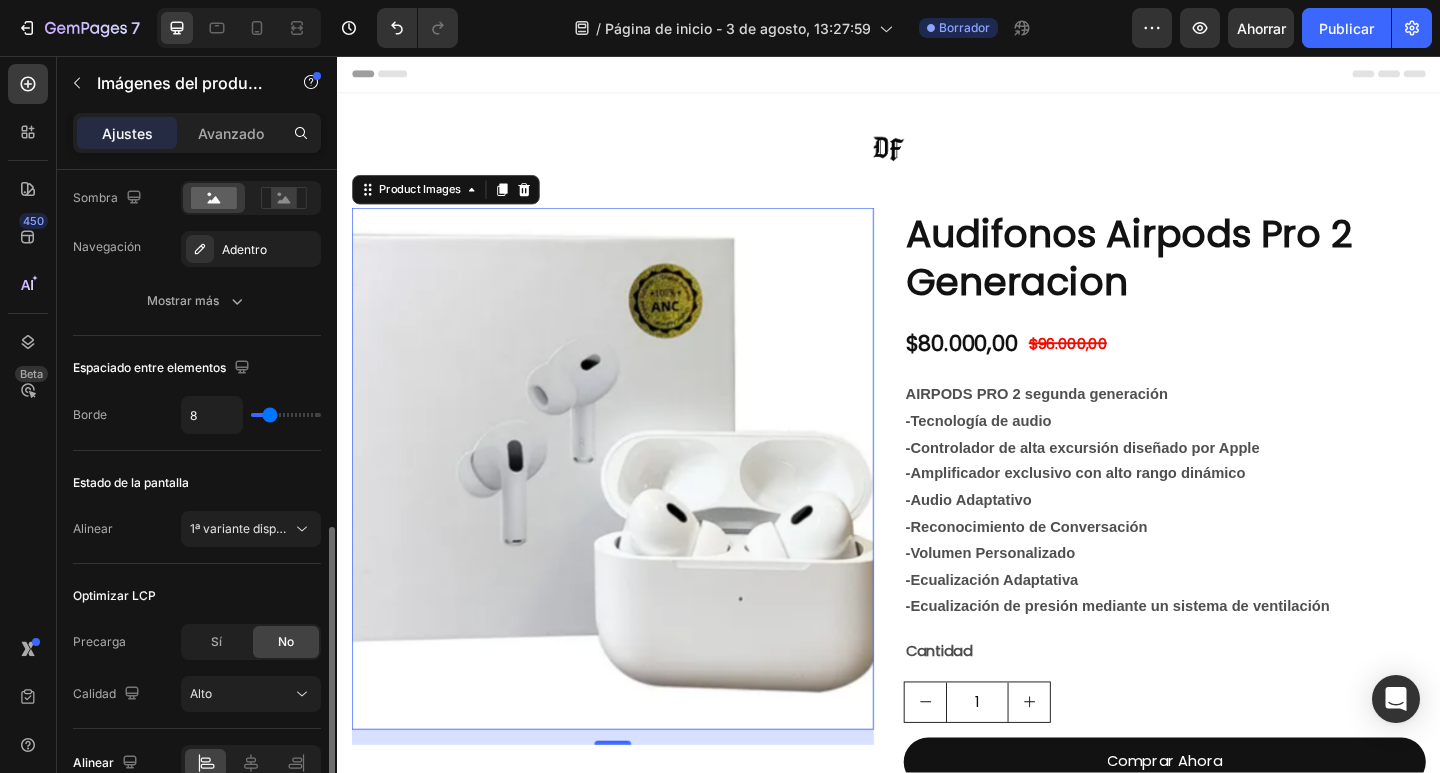 scroll, scrollTop: 1004, scrollLeft: 0, axis: vertical 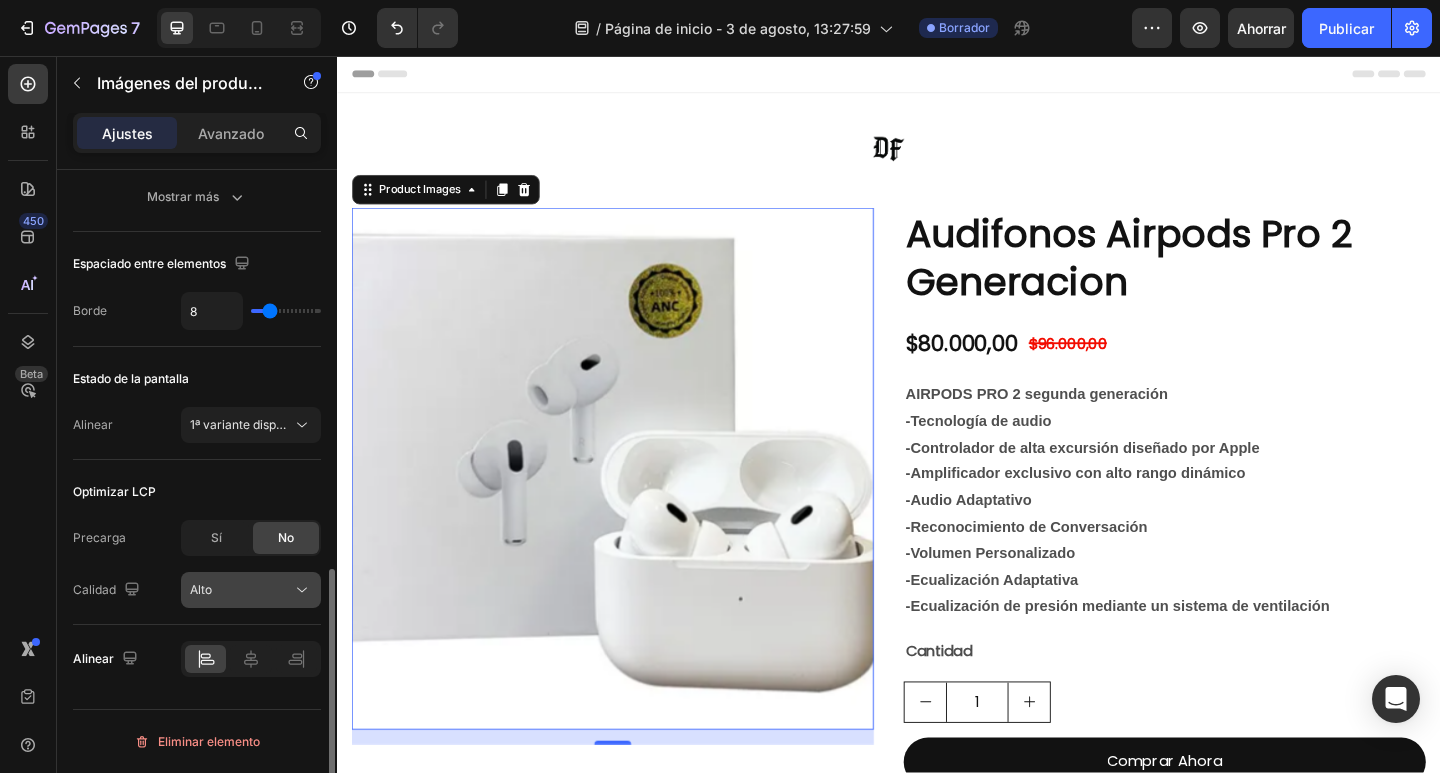 click on "Alto" at bounding box center (241, 590) 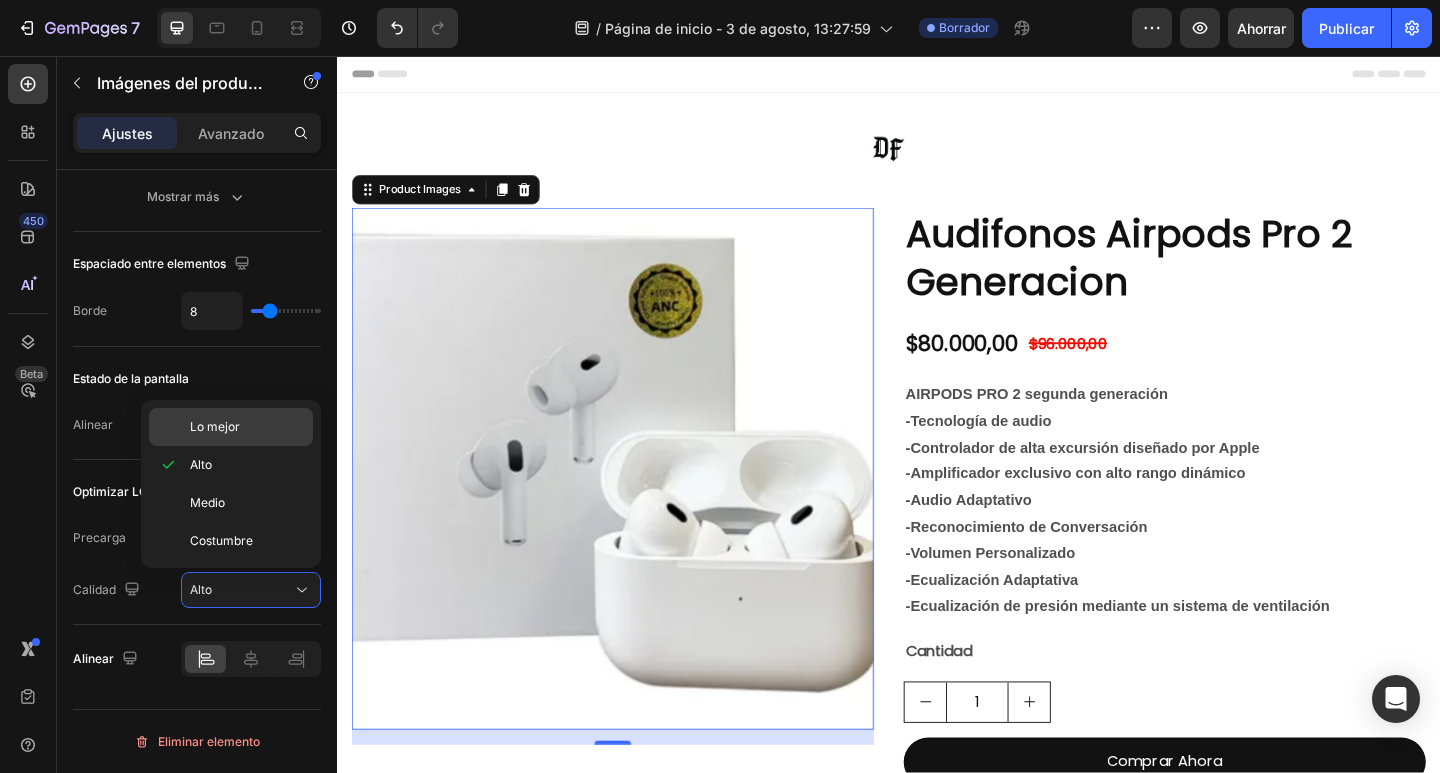 click on "Lo mejor" at bounding box center (215, 426) 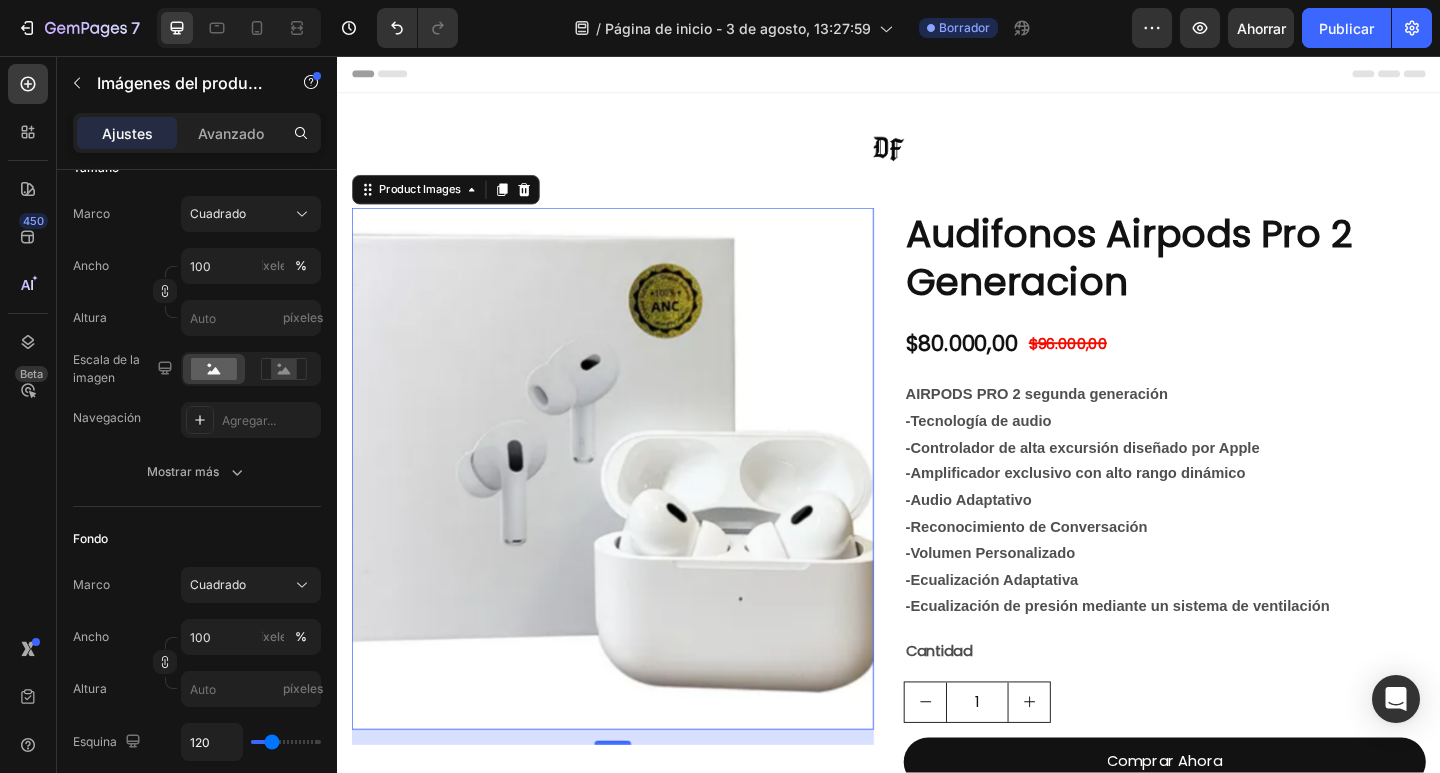 scroll, scrollTop: 0, scrollLeft: 0, axis: both 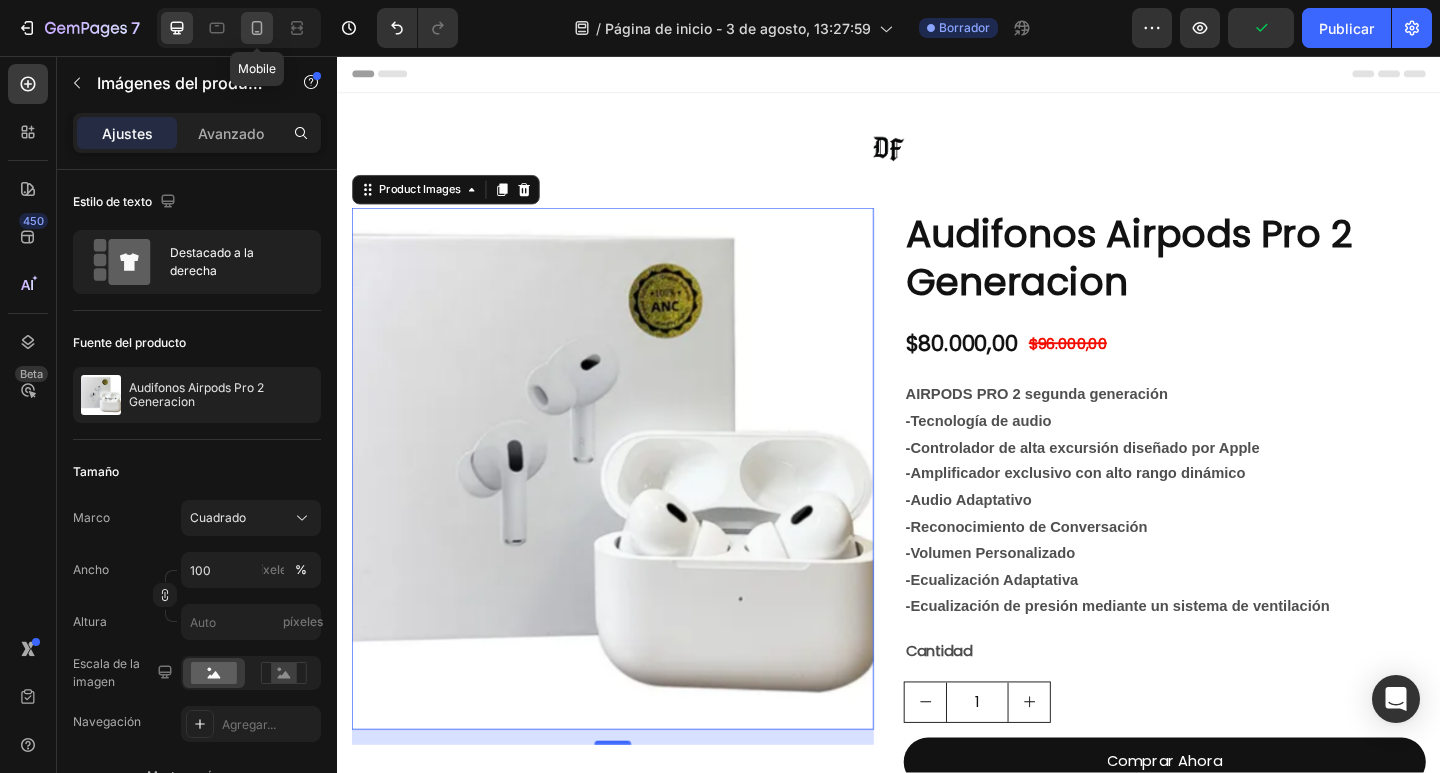 click 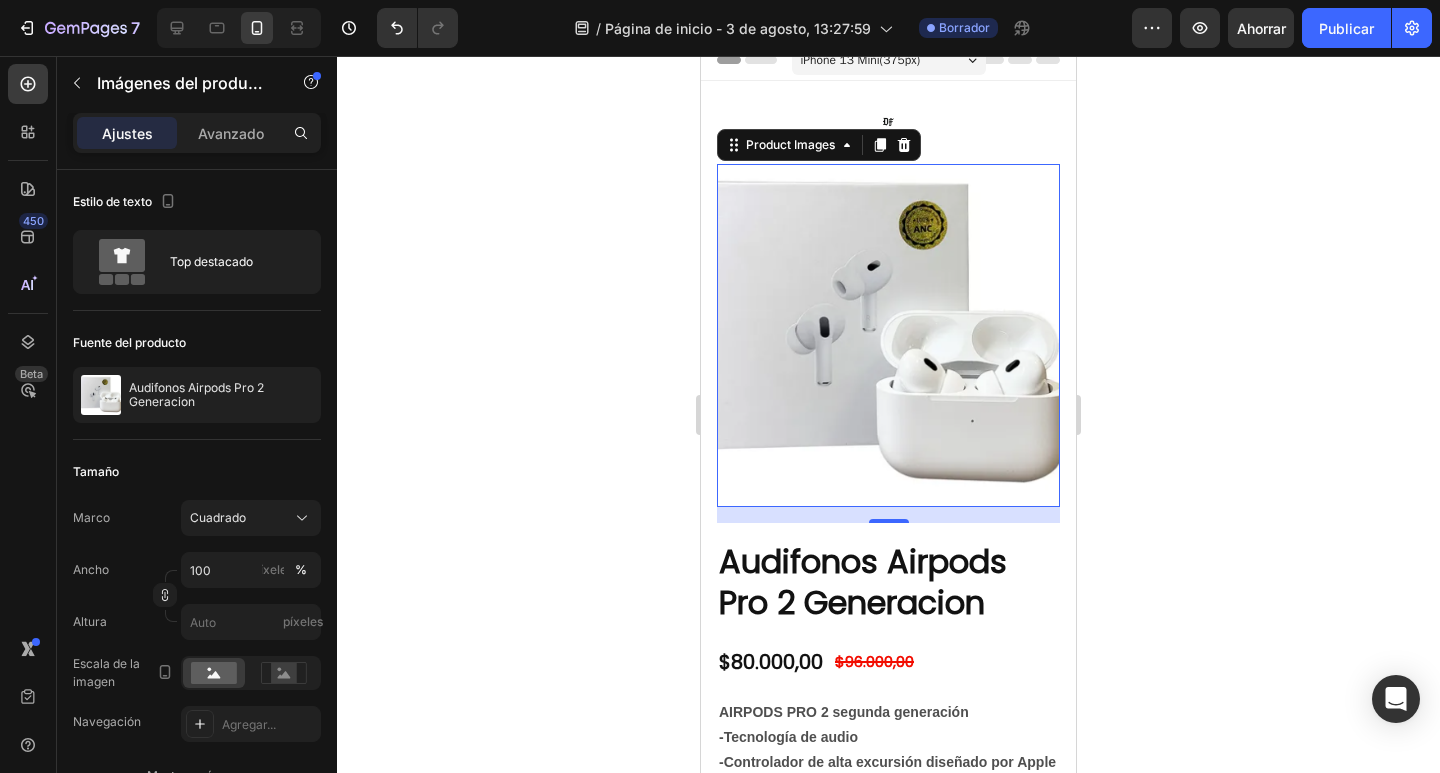 scroll, scrollTop: 0, scrollLeft: 0, axis: both 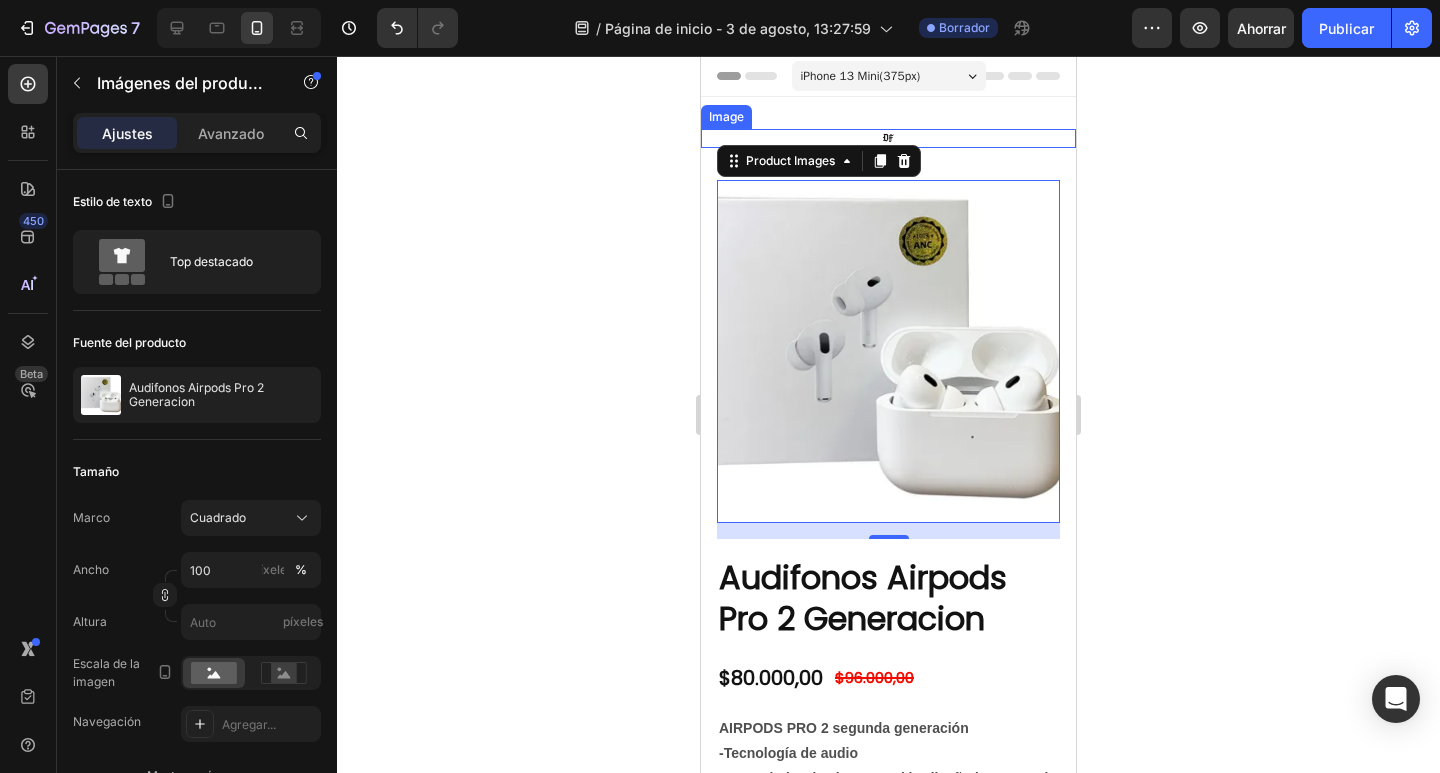 click at bounding box center (888, 138) 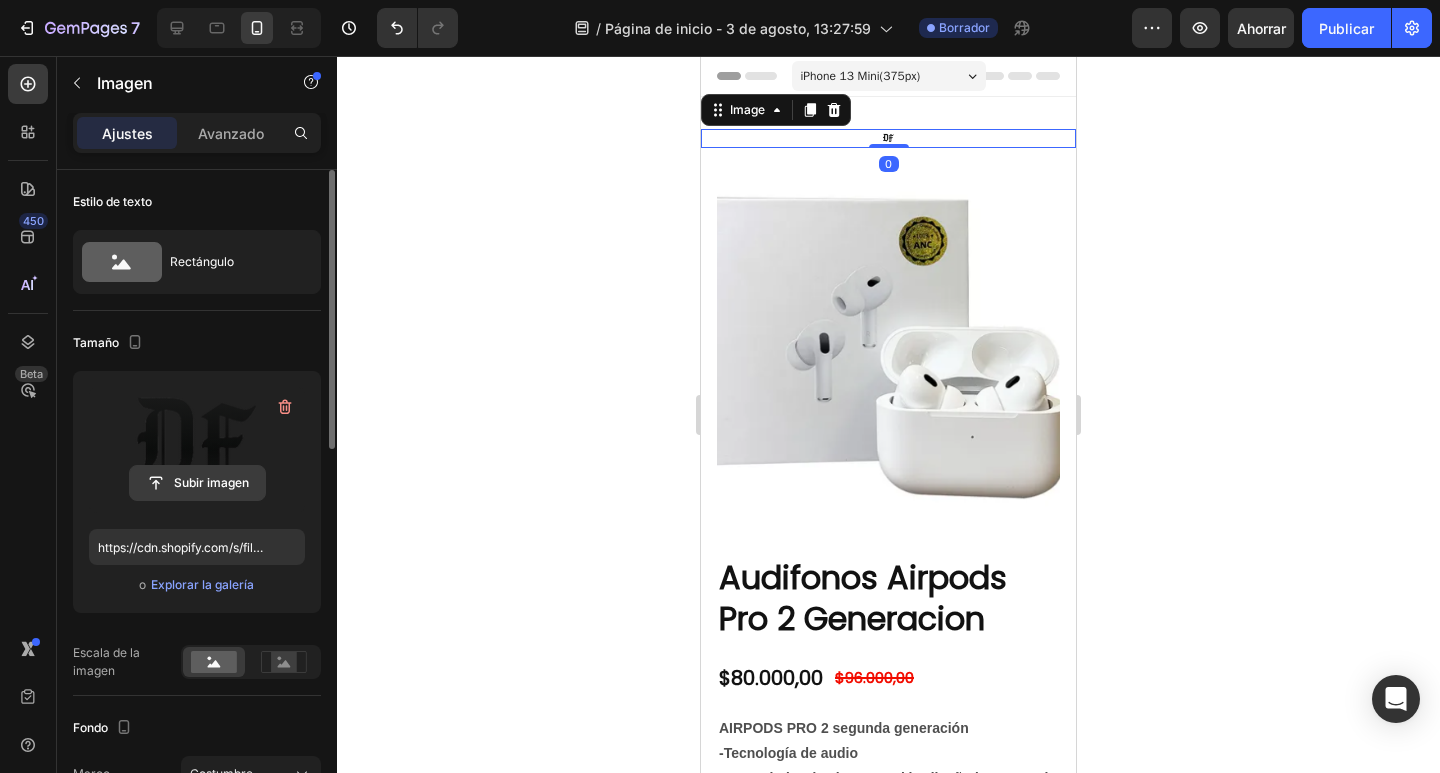 scroll, scrollTop: 200, scrollLeft: 0, axis: vertical 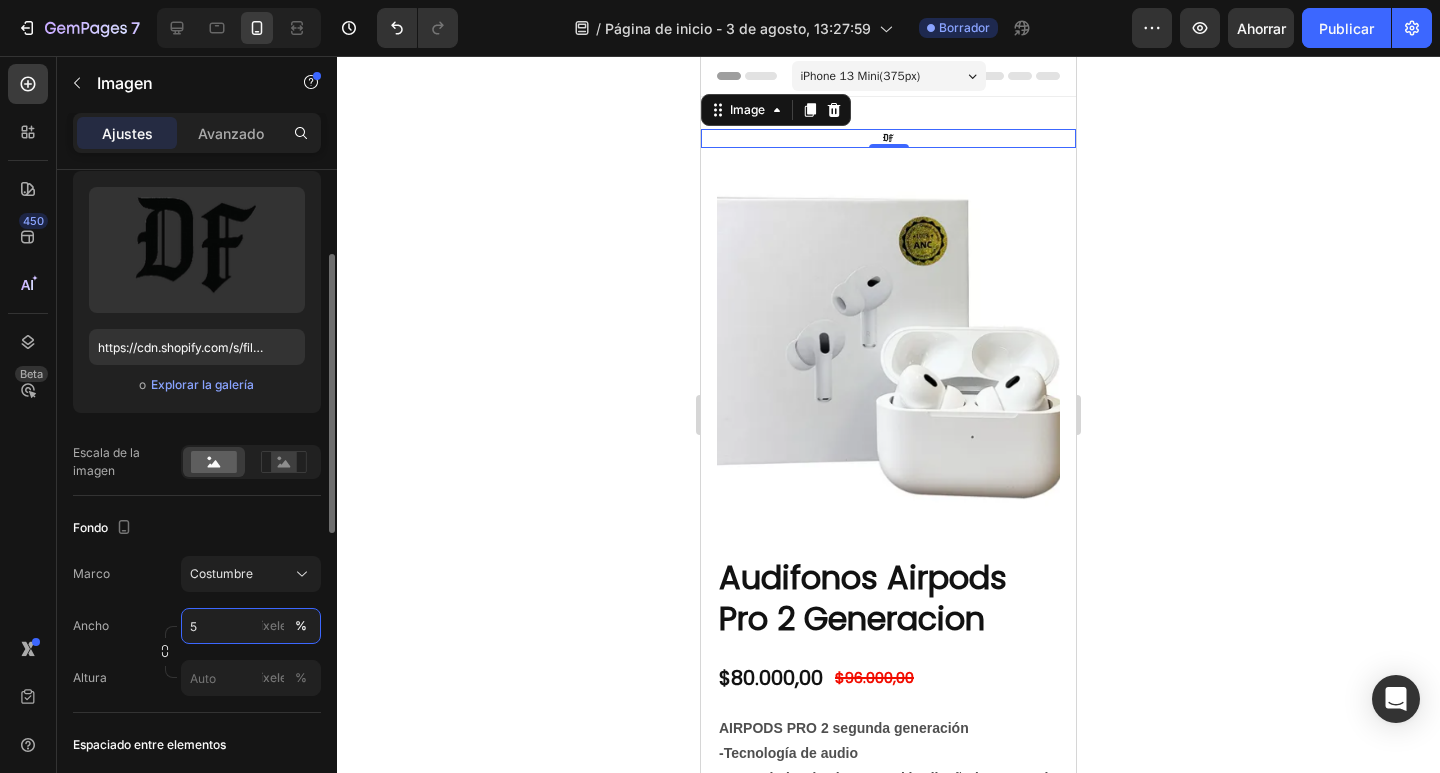 click on "5" at bounding box center [251, 626] 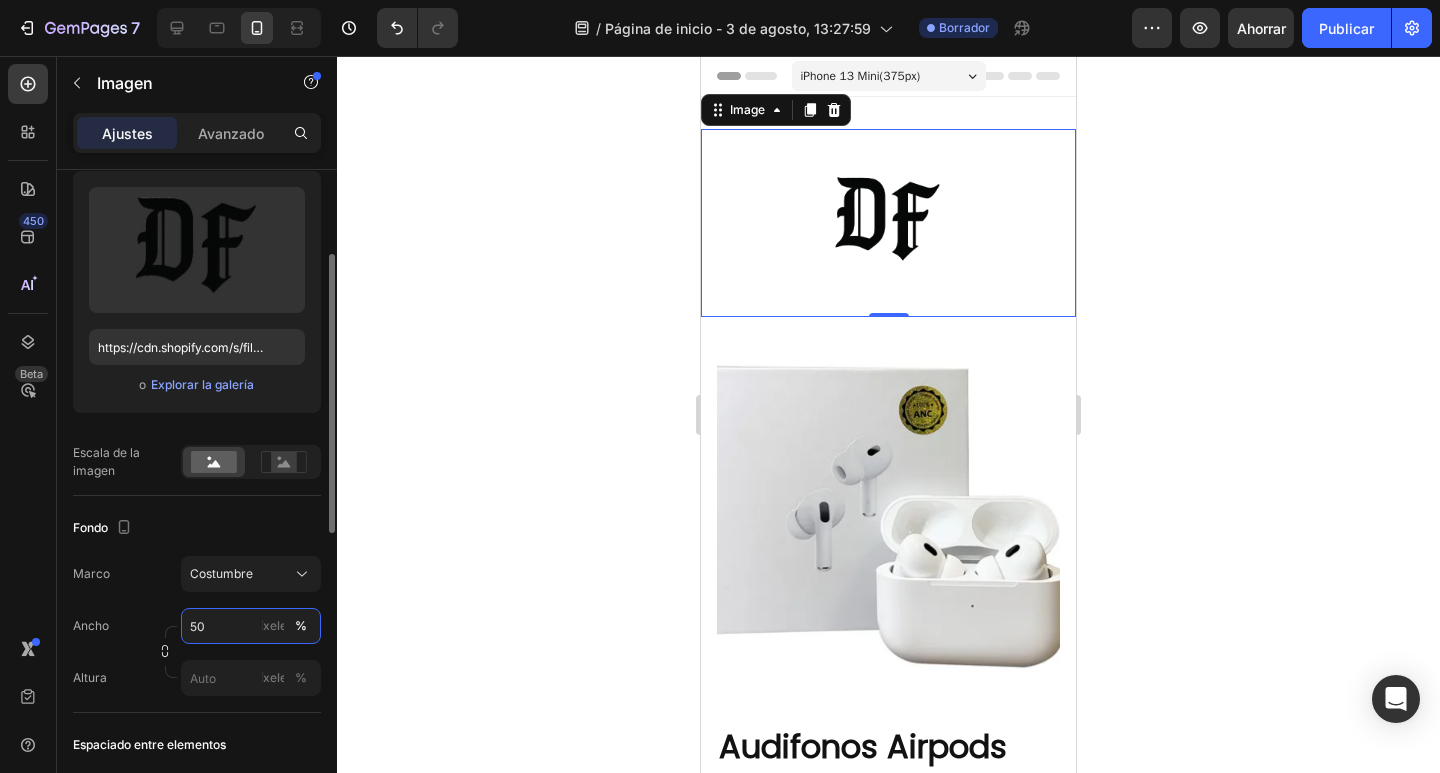 type on "5" 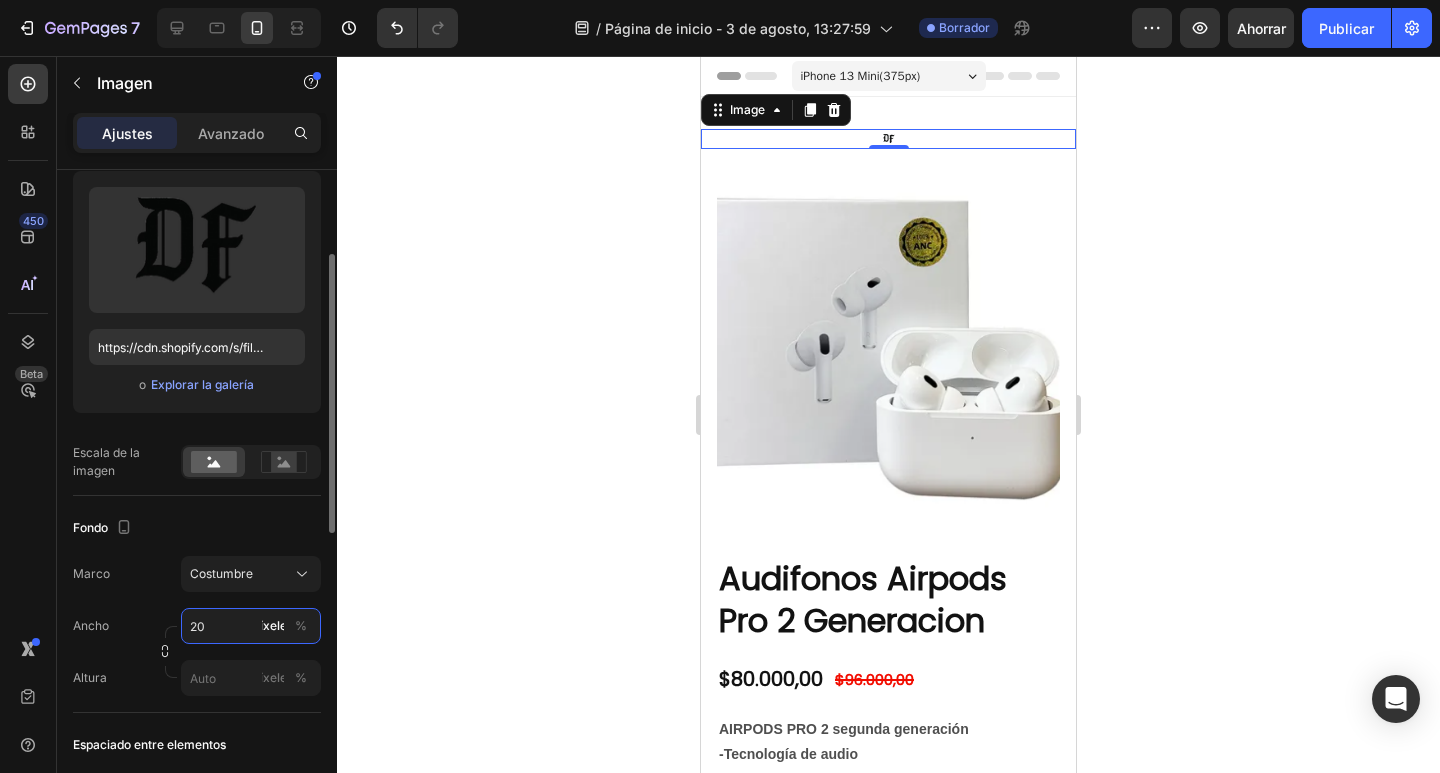 type on "2" 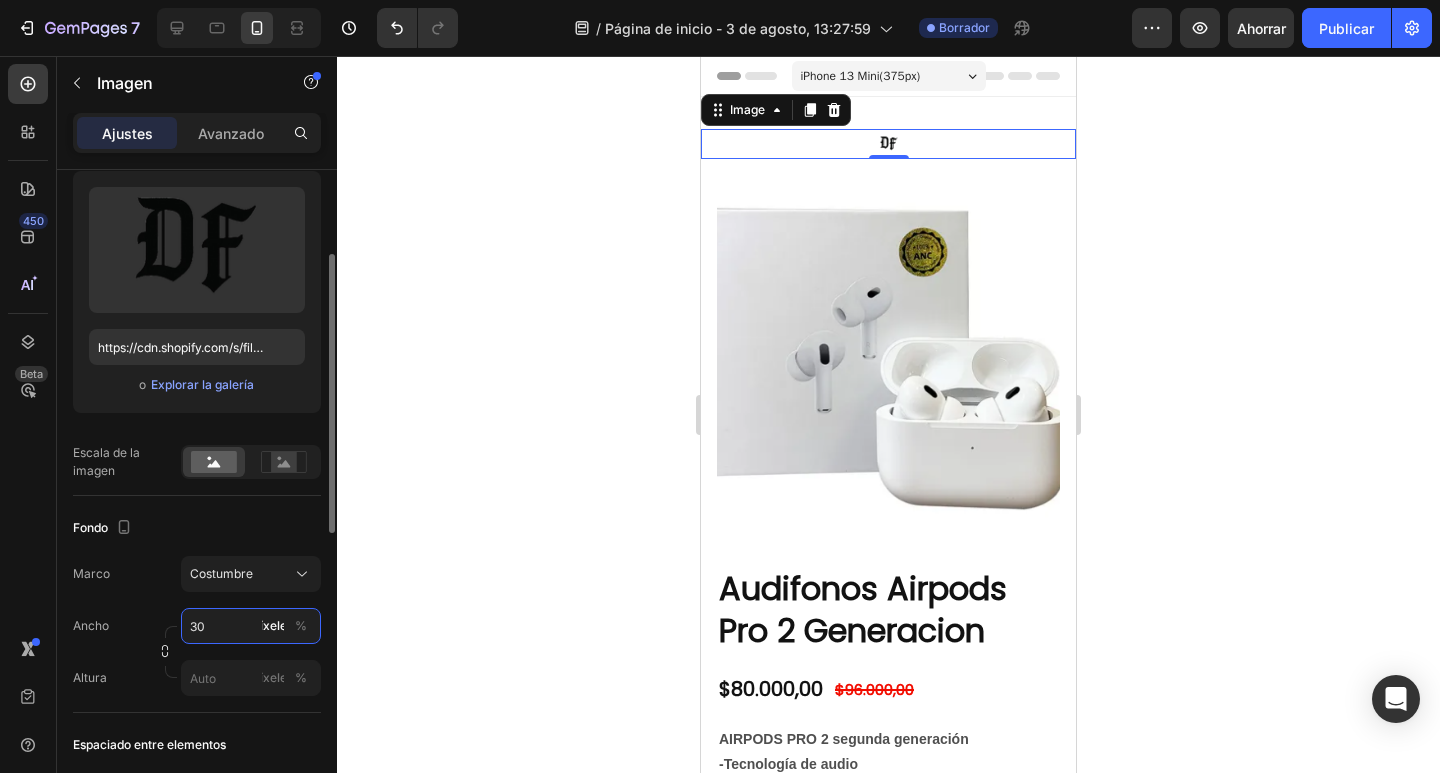 type on "3" 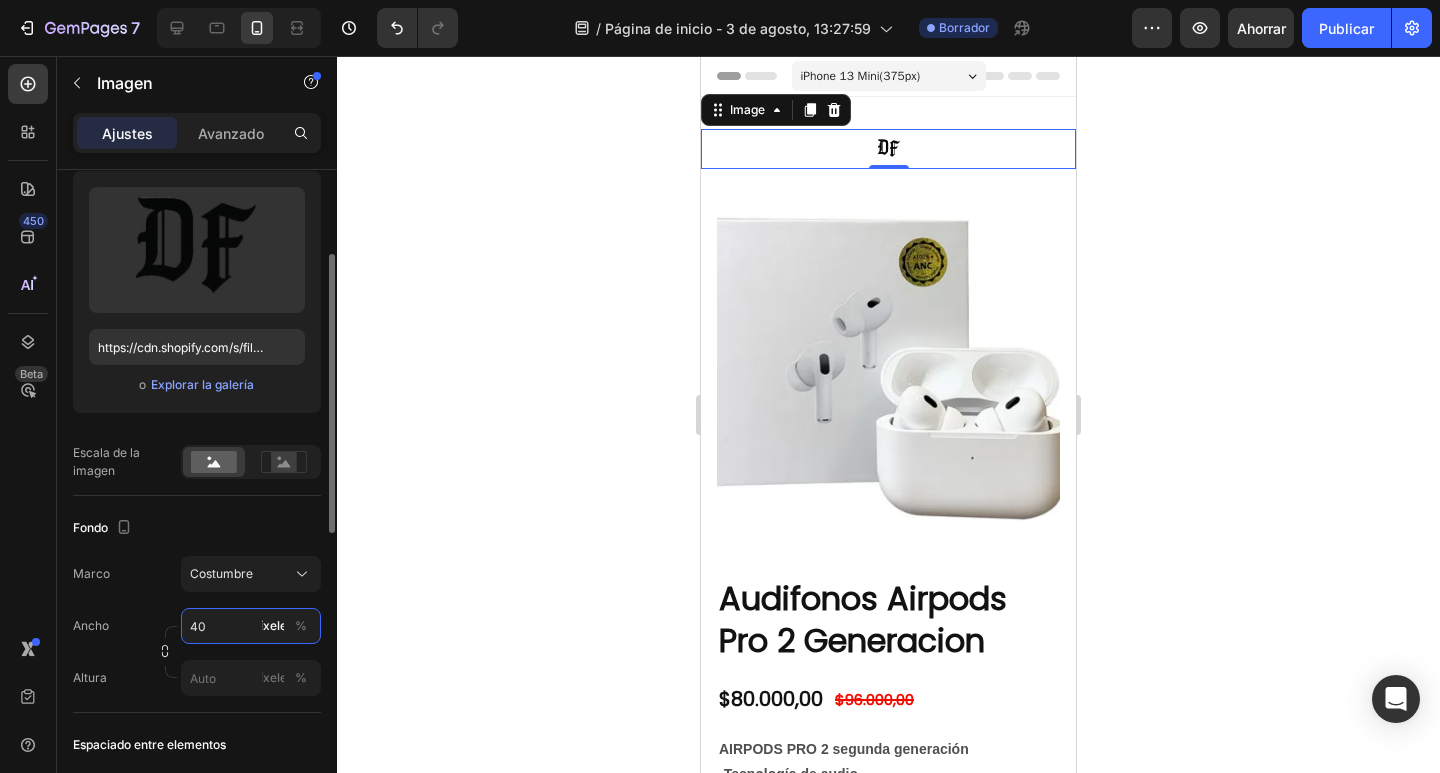 type on "4" 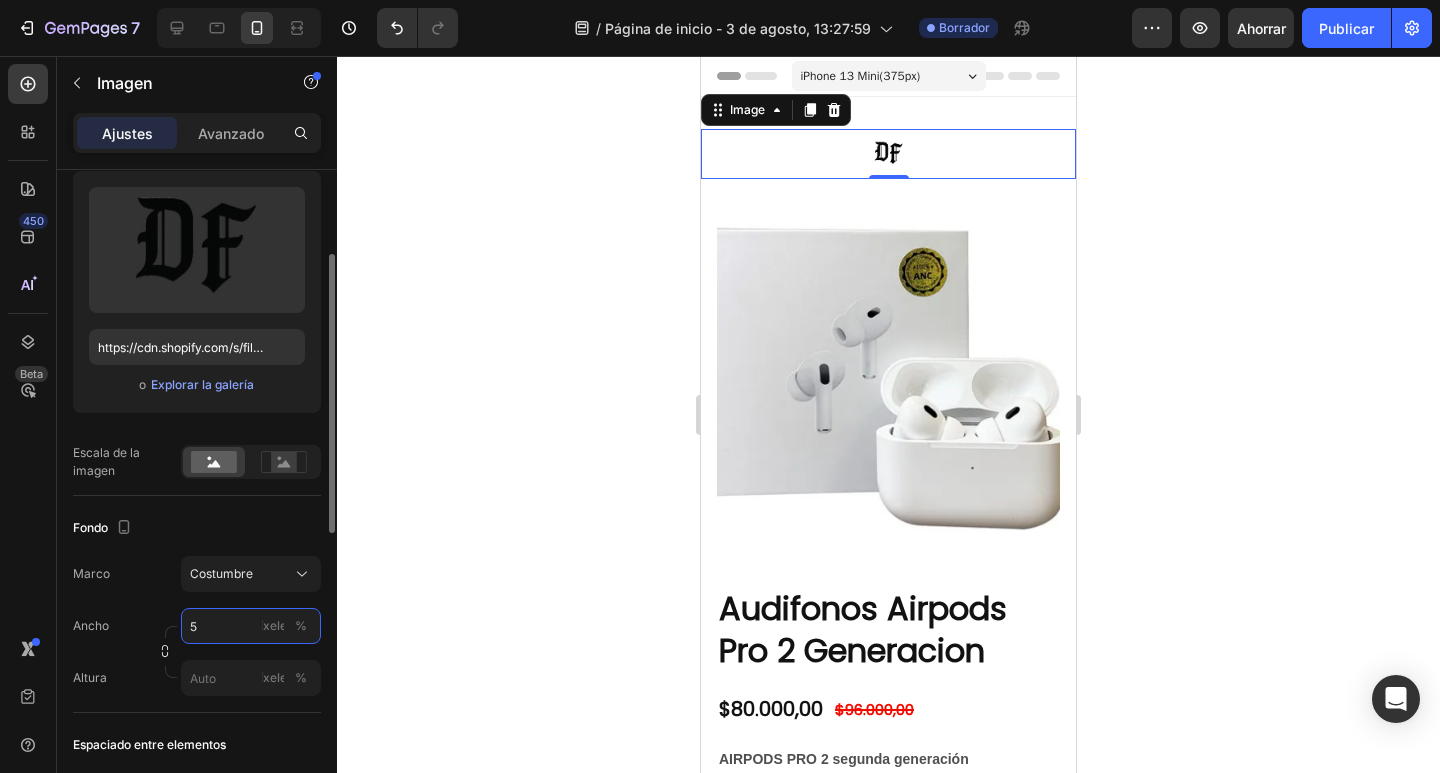 type on "50" 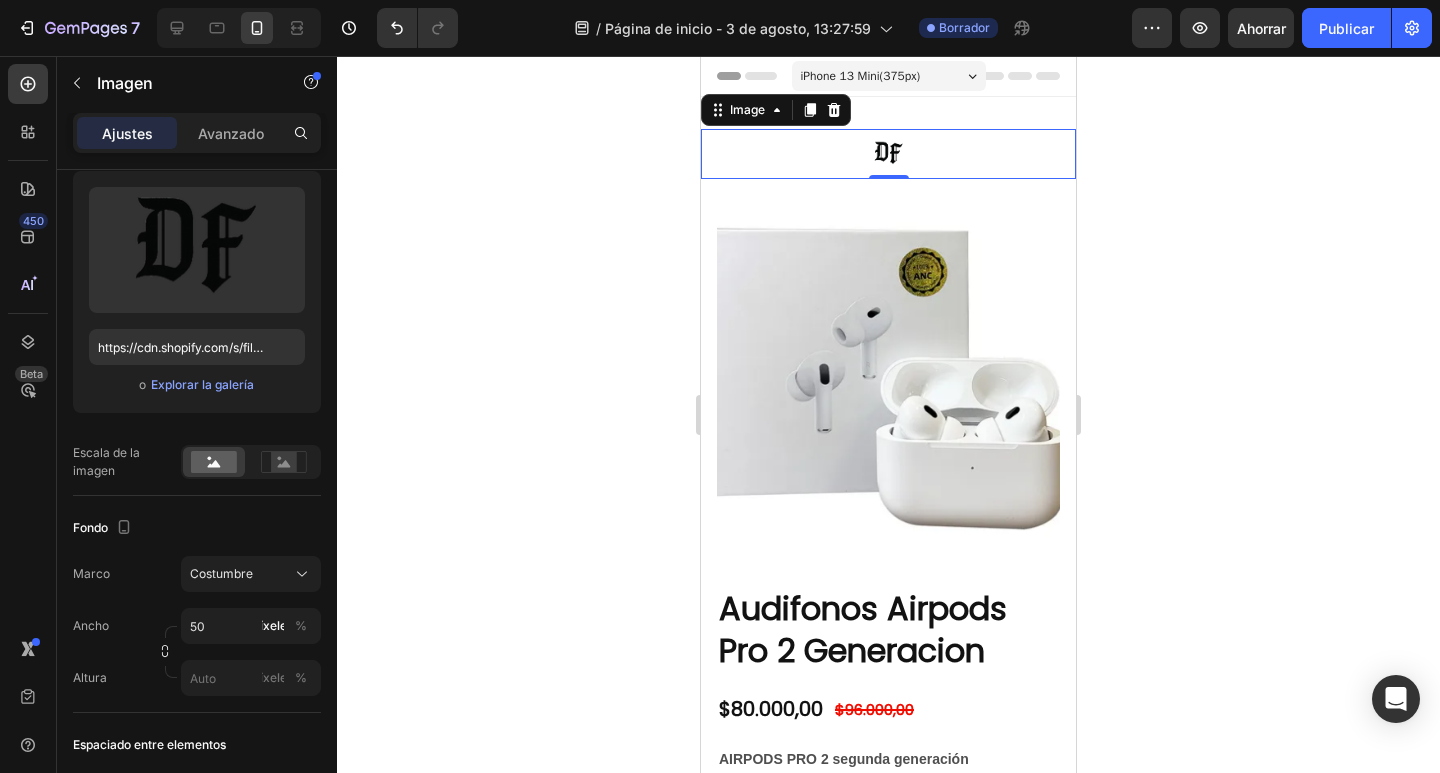 click 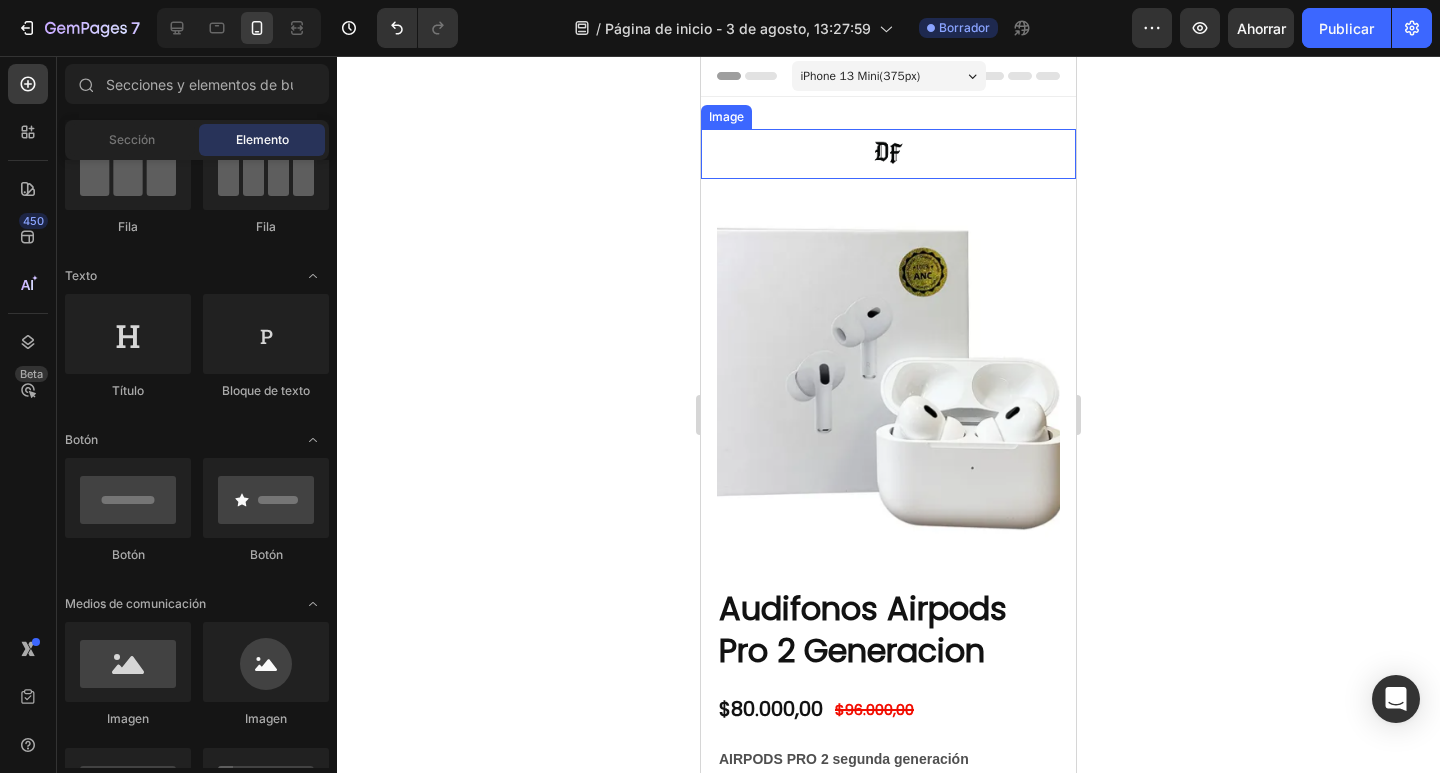 click at bounding box center (889, 154) 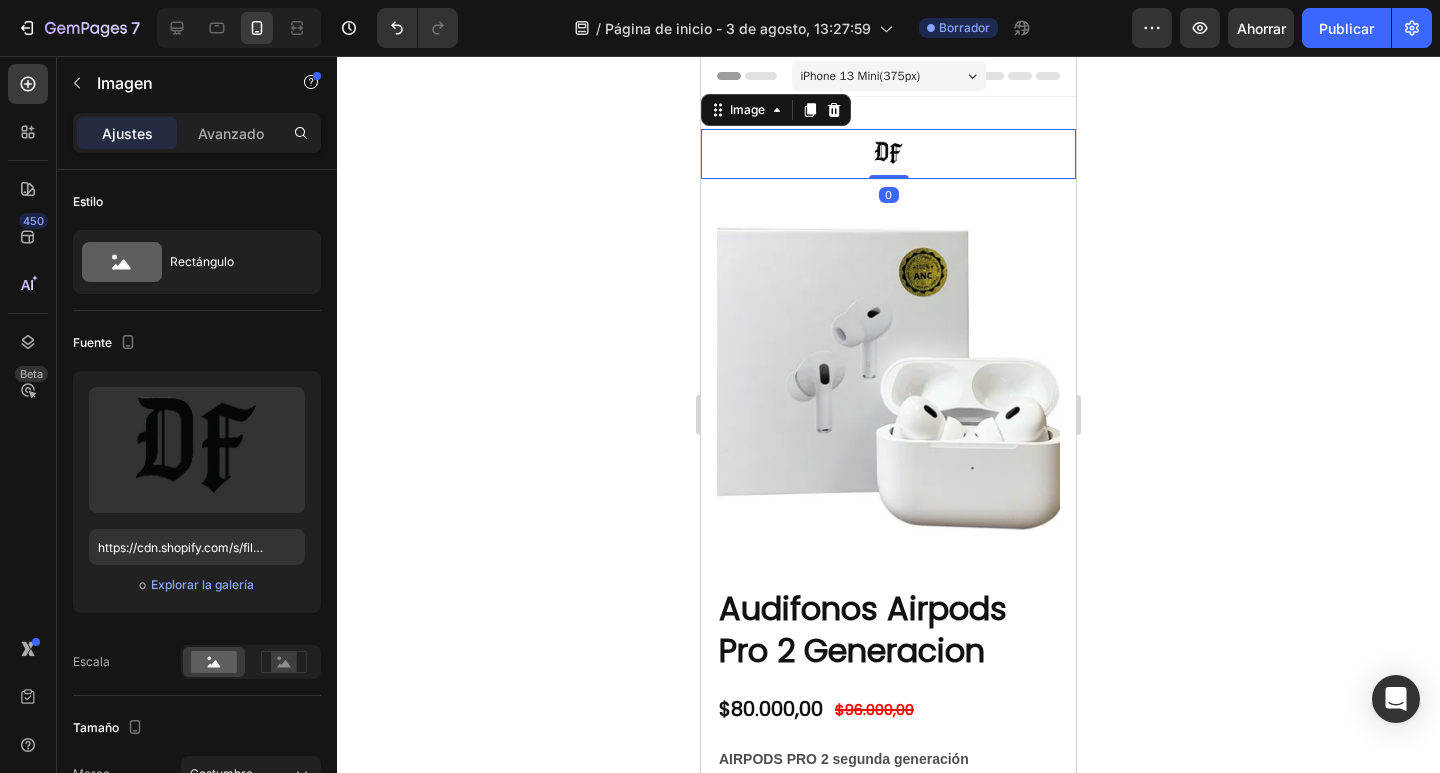 click 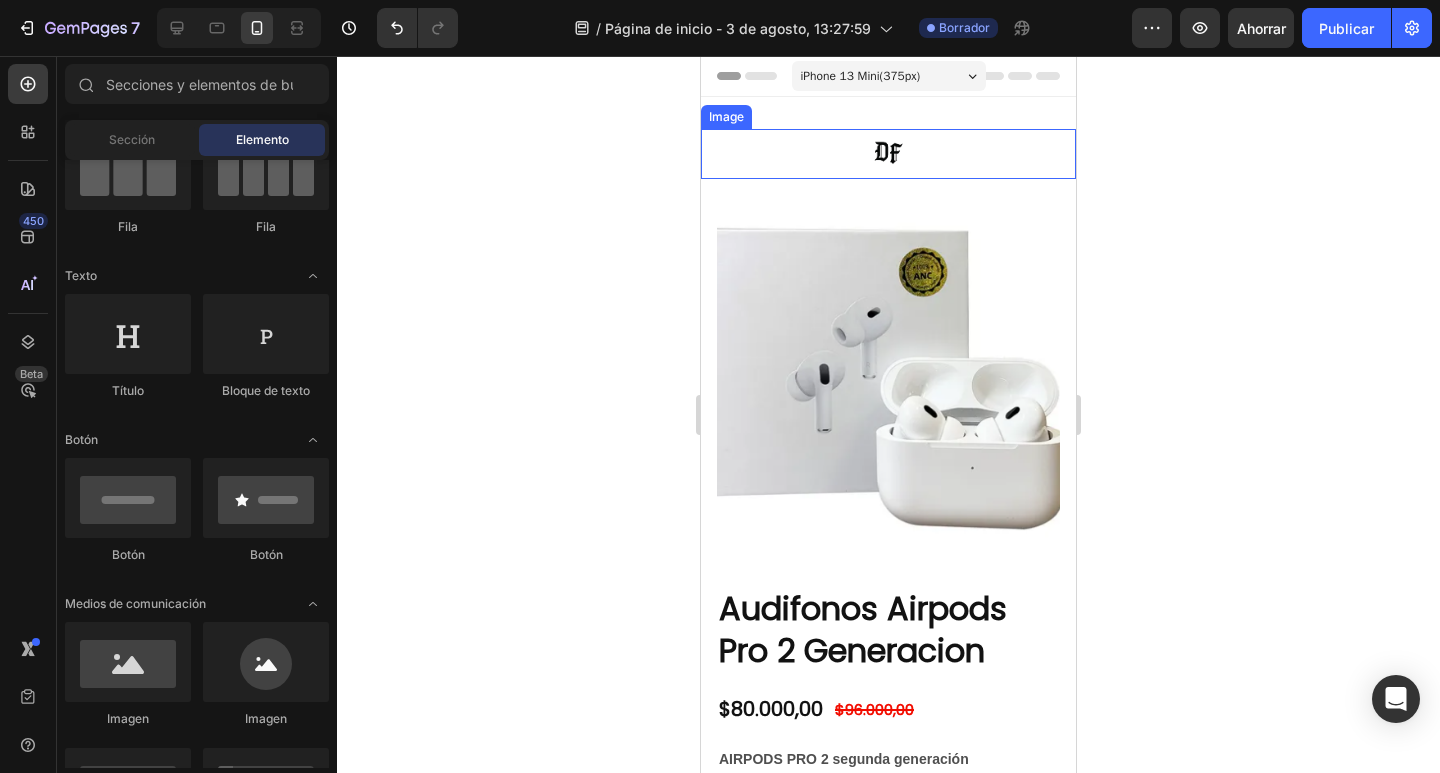 click at bounding box center [888, 154] 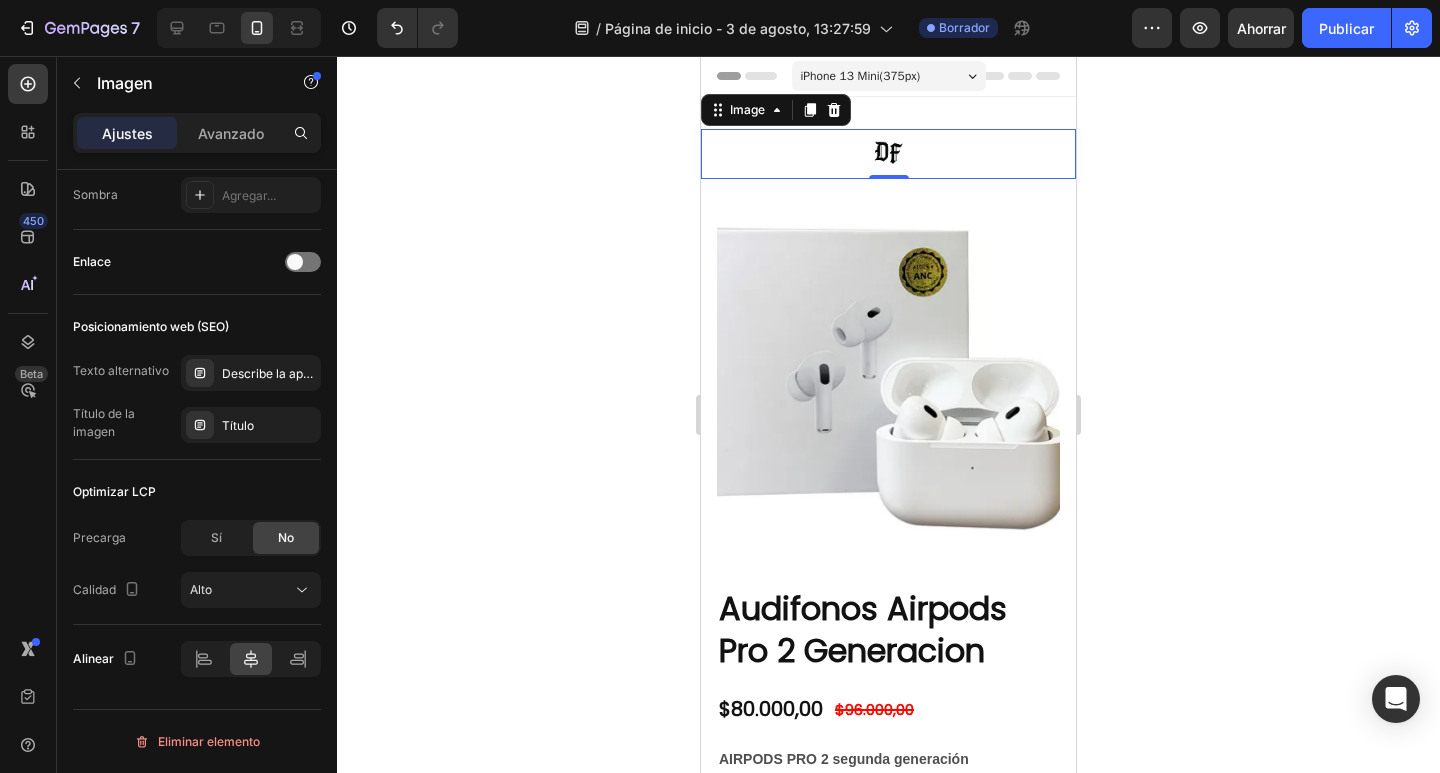 scroll, scrollTop: 0, scrollLeft: 0, axis: both 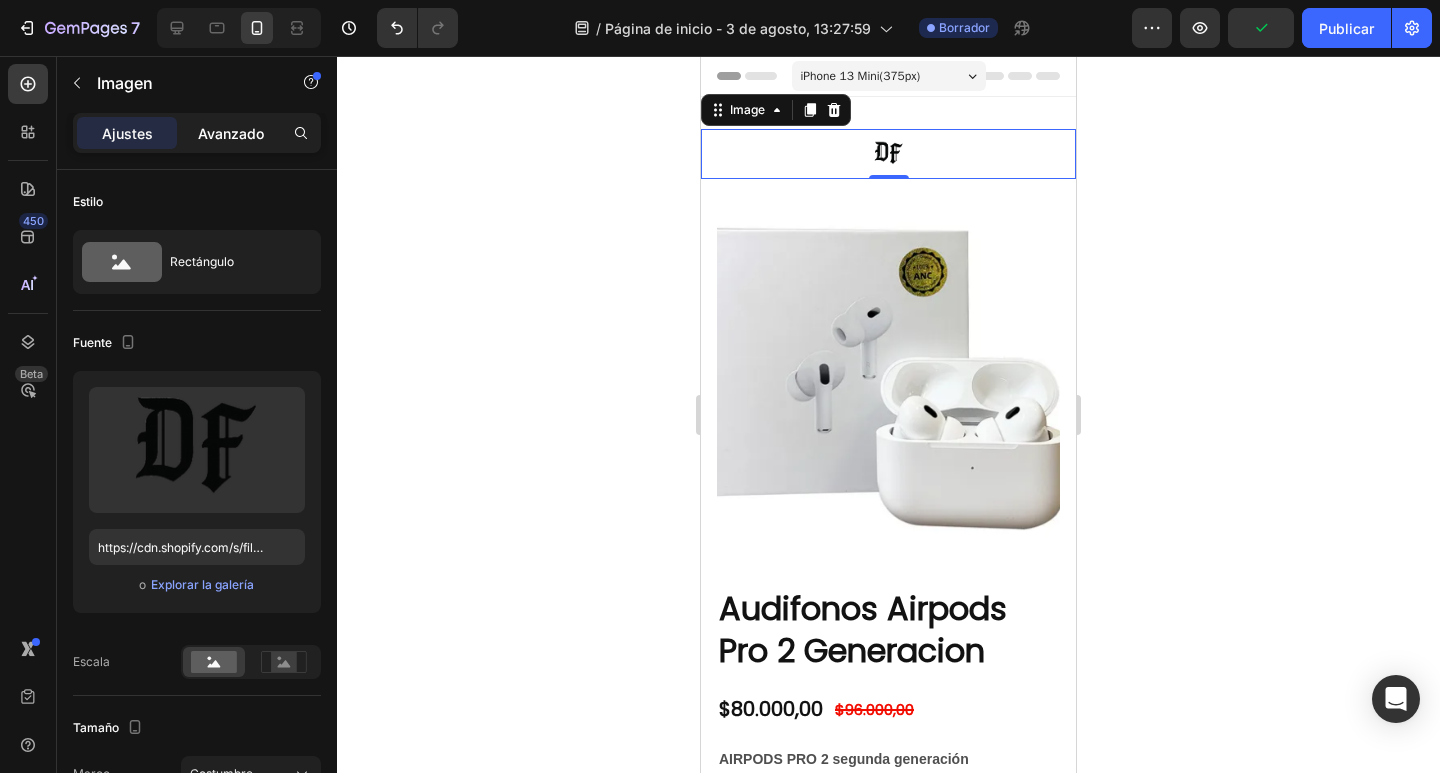click on "Avanzado" at bounding box center (231, 133) 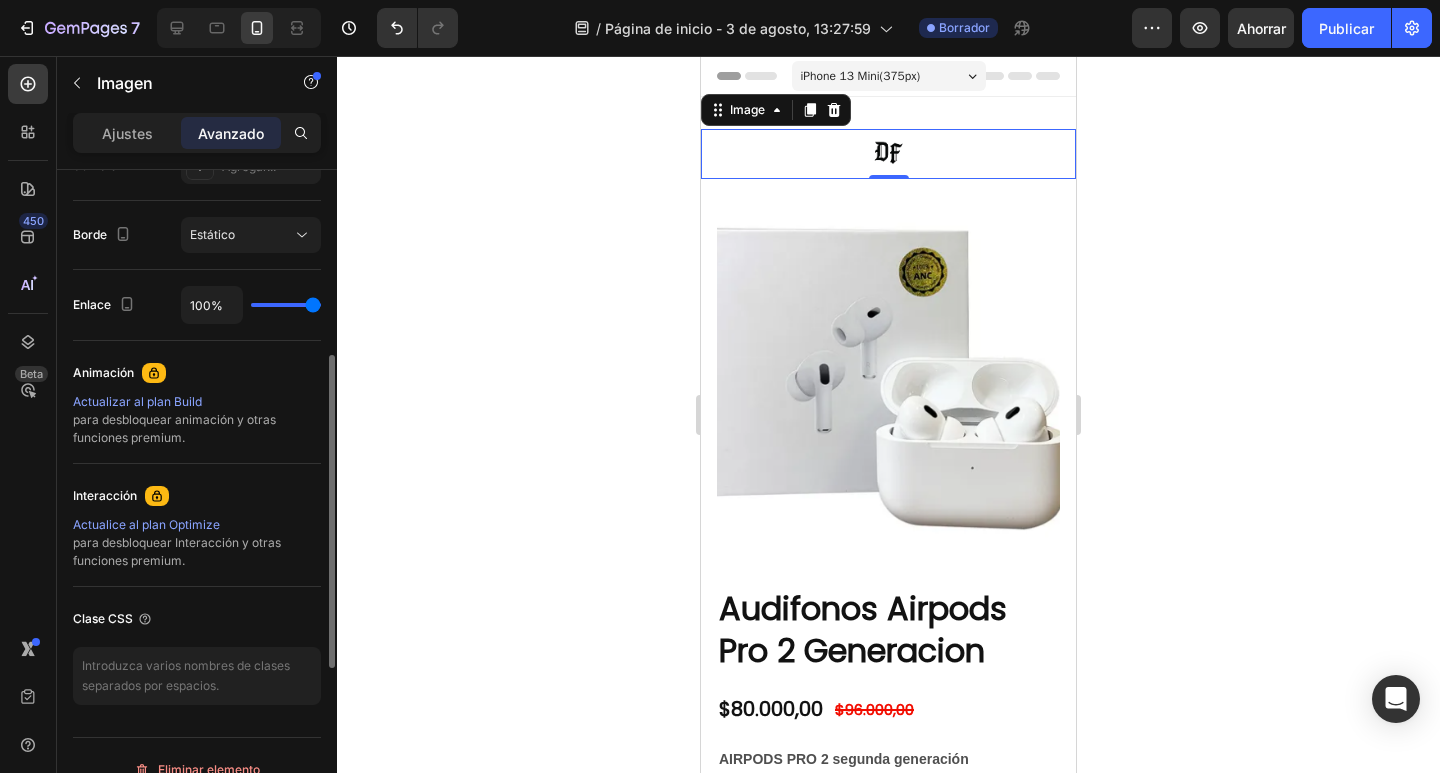 scroll, scrollTop: 500, scrollLeft: 0, axis: vertical 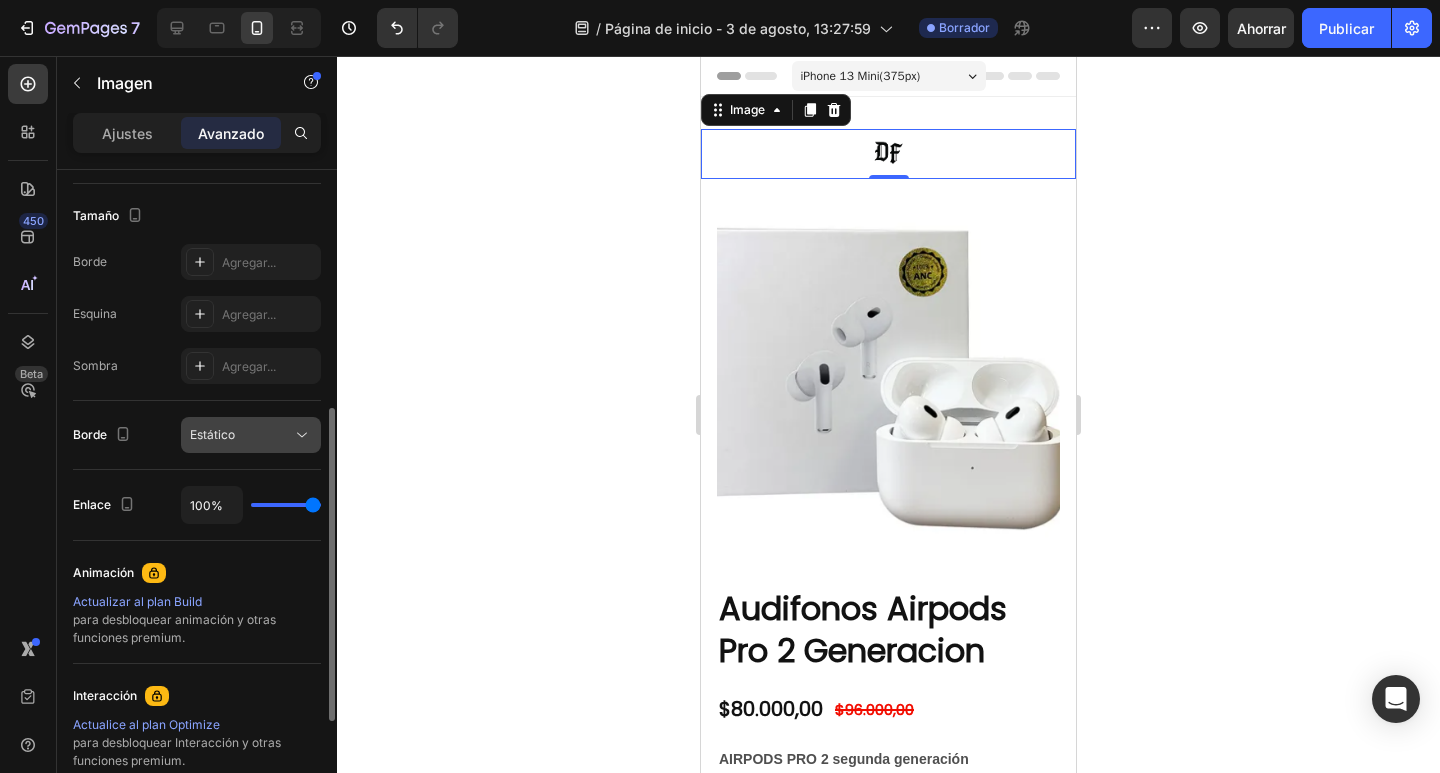 click on "Estático" at bounding box center [212, 434] 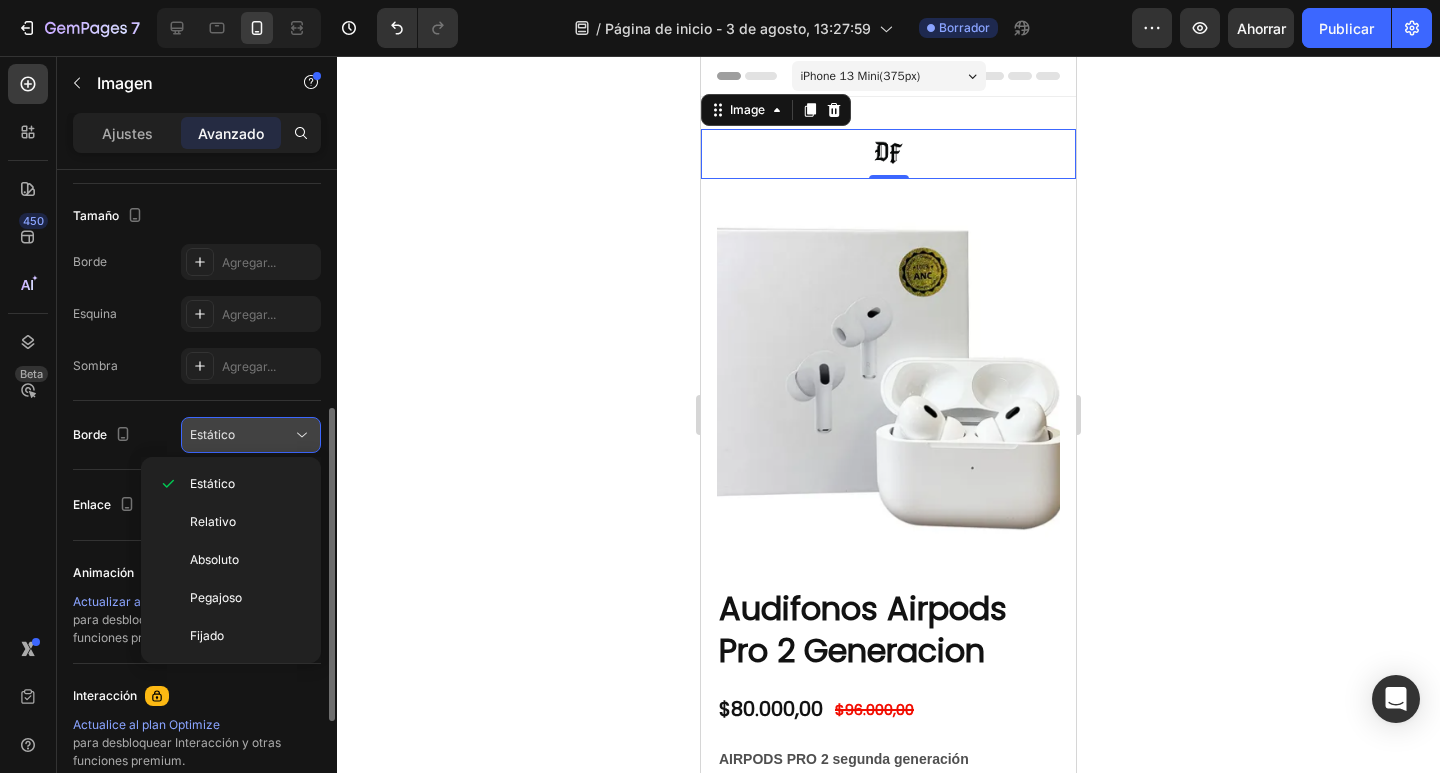 click on "Estático" at bounding box center [212, 434] 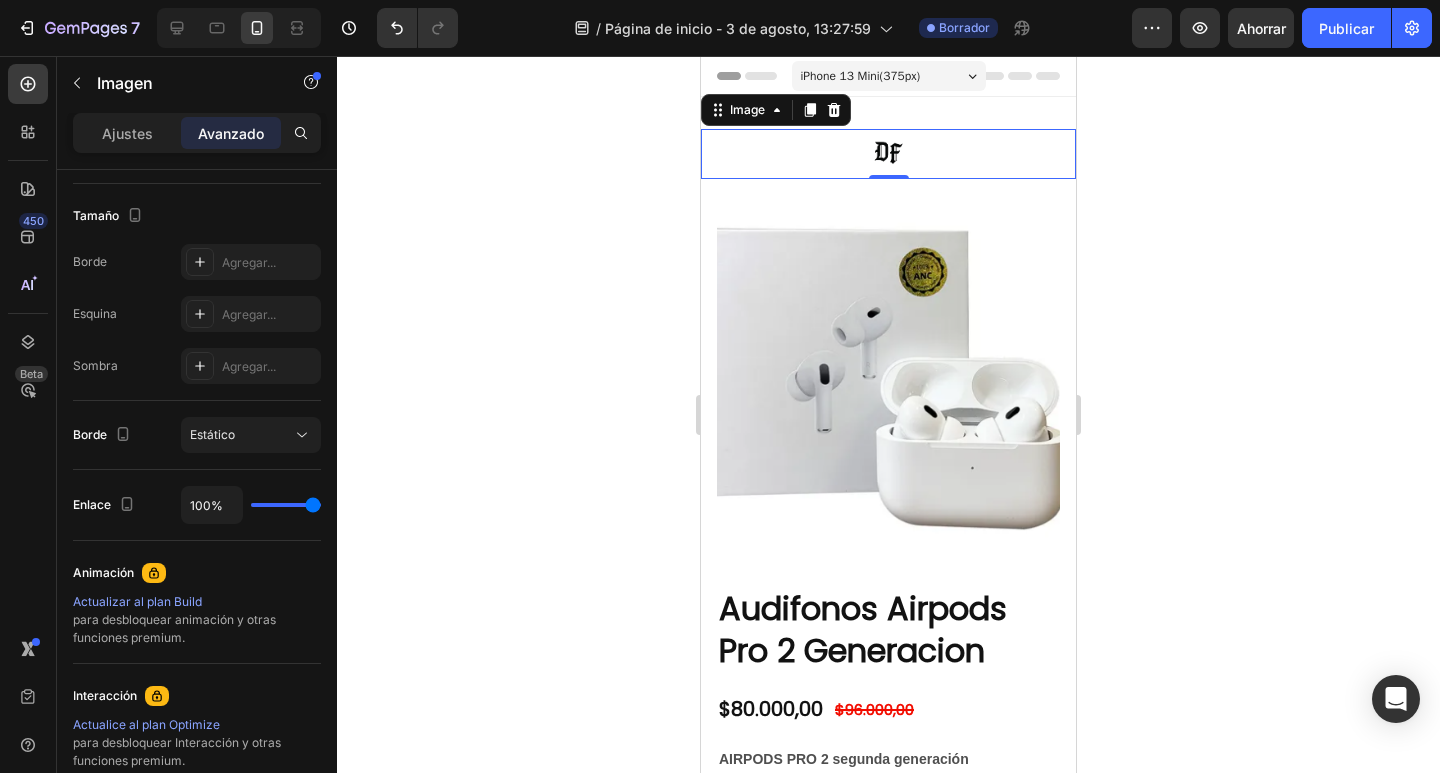 click 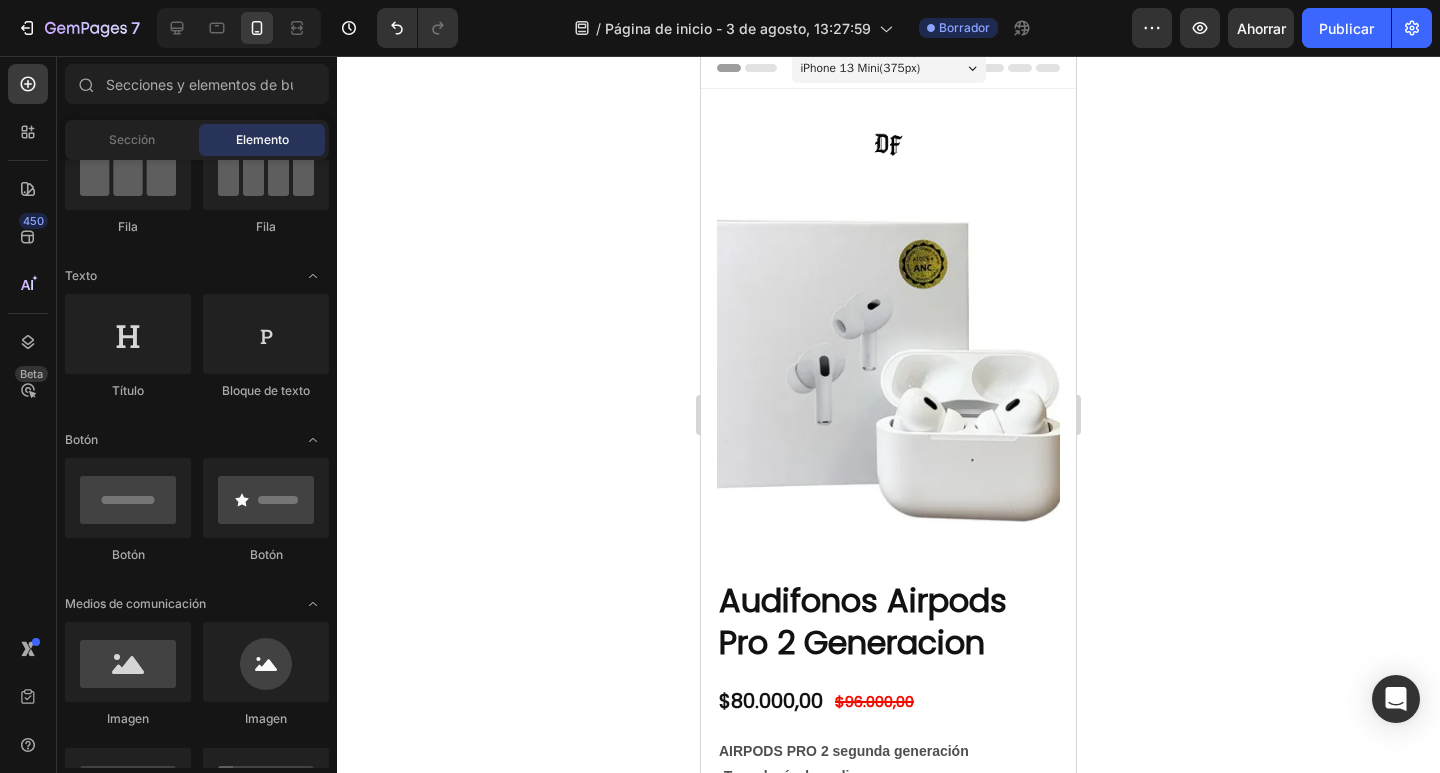 scroll, scrollTop: 0, scrollLeft: 0, axis: both 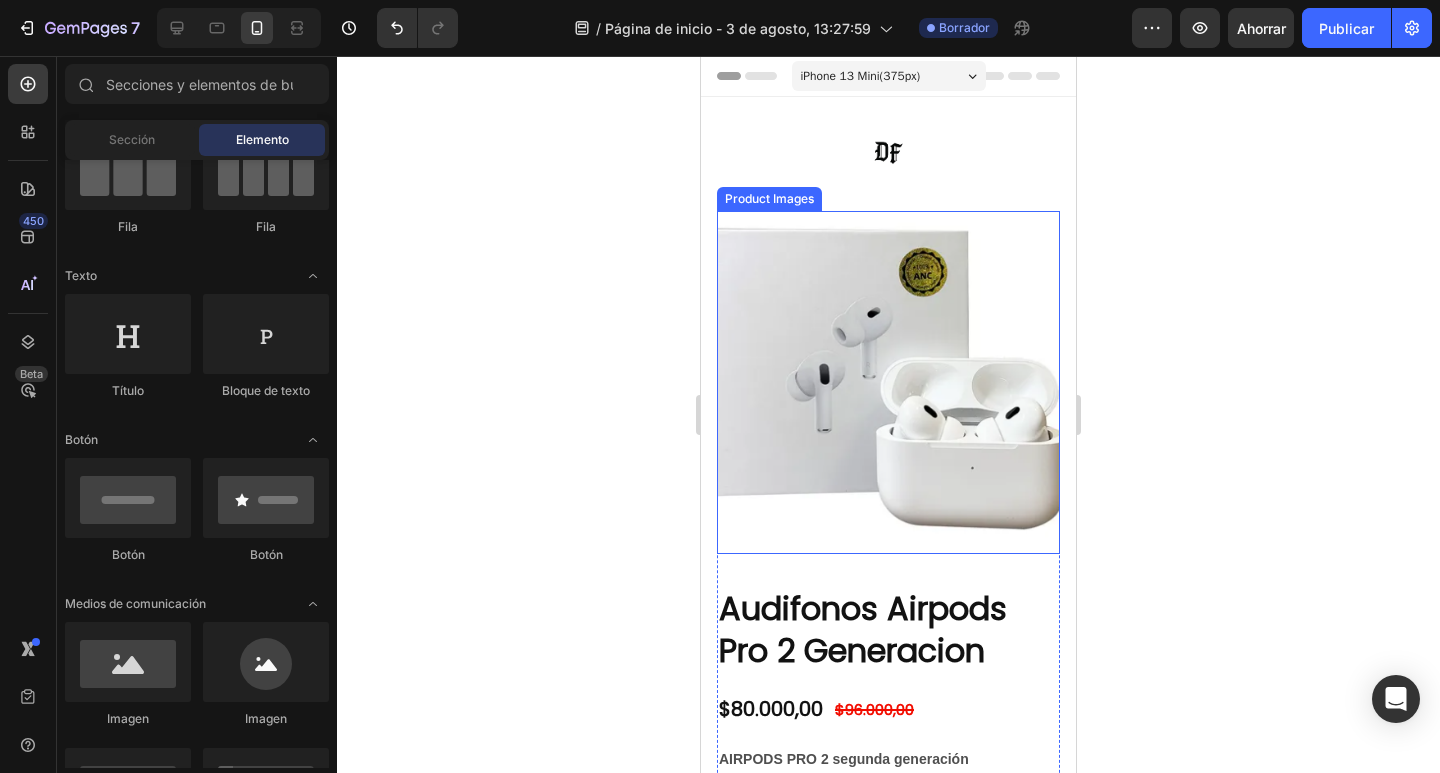 click at bounding box center [888, 382] 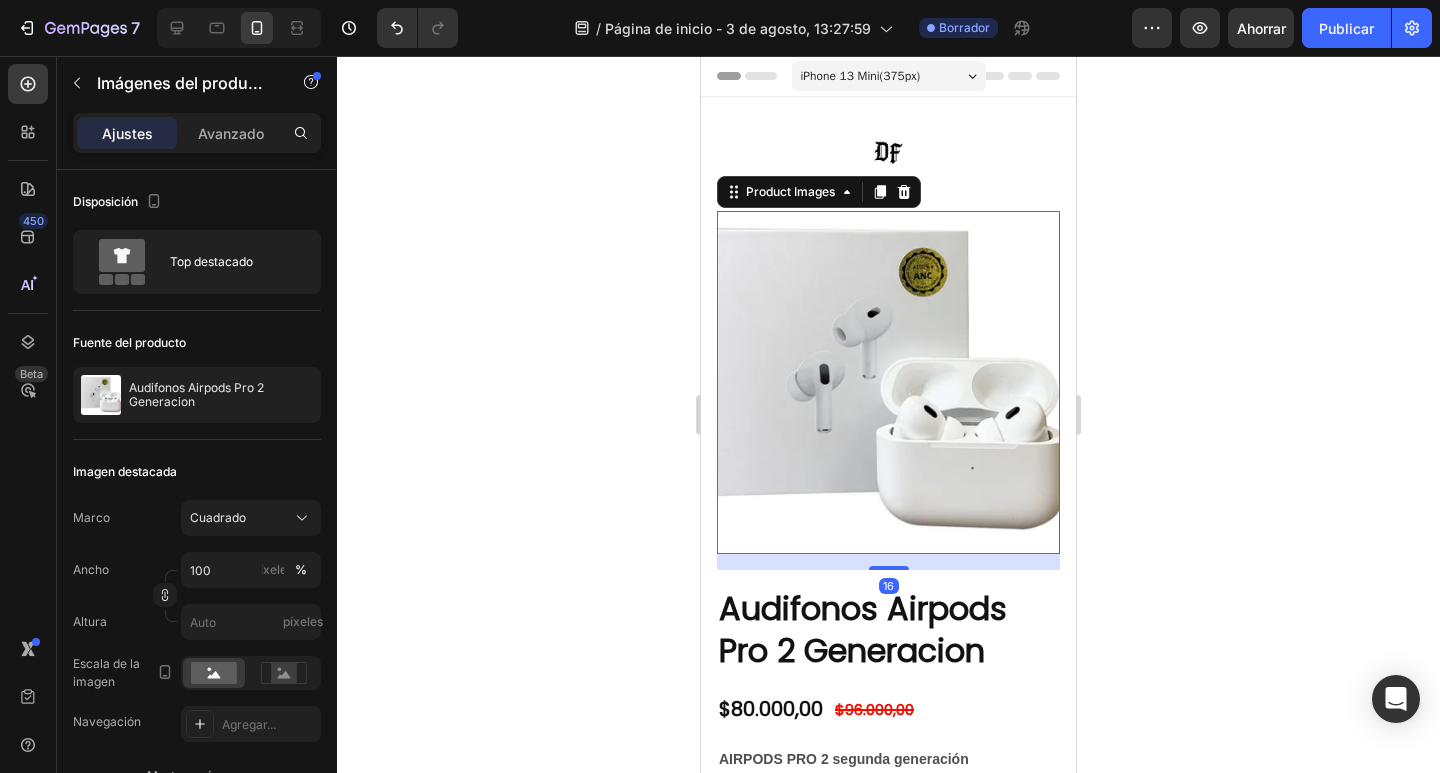 click 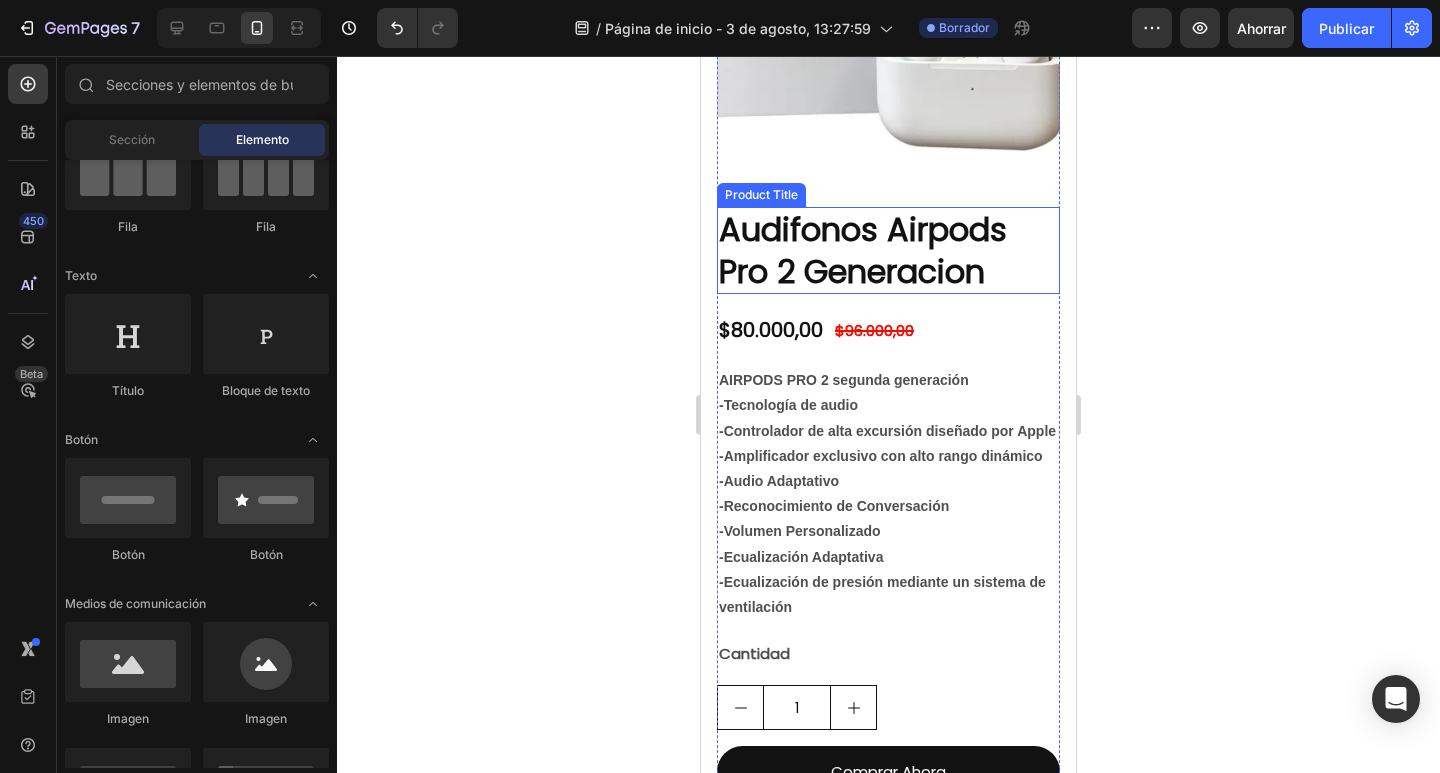 scroll, scrollTop: 700, scrollLeft: 0, axis: vertical 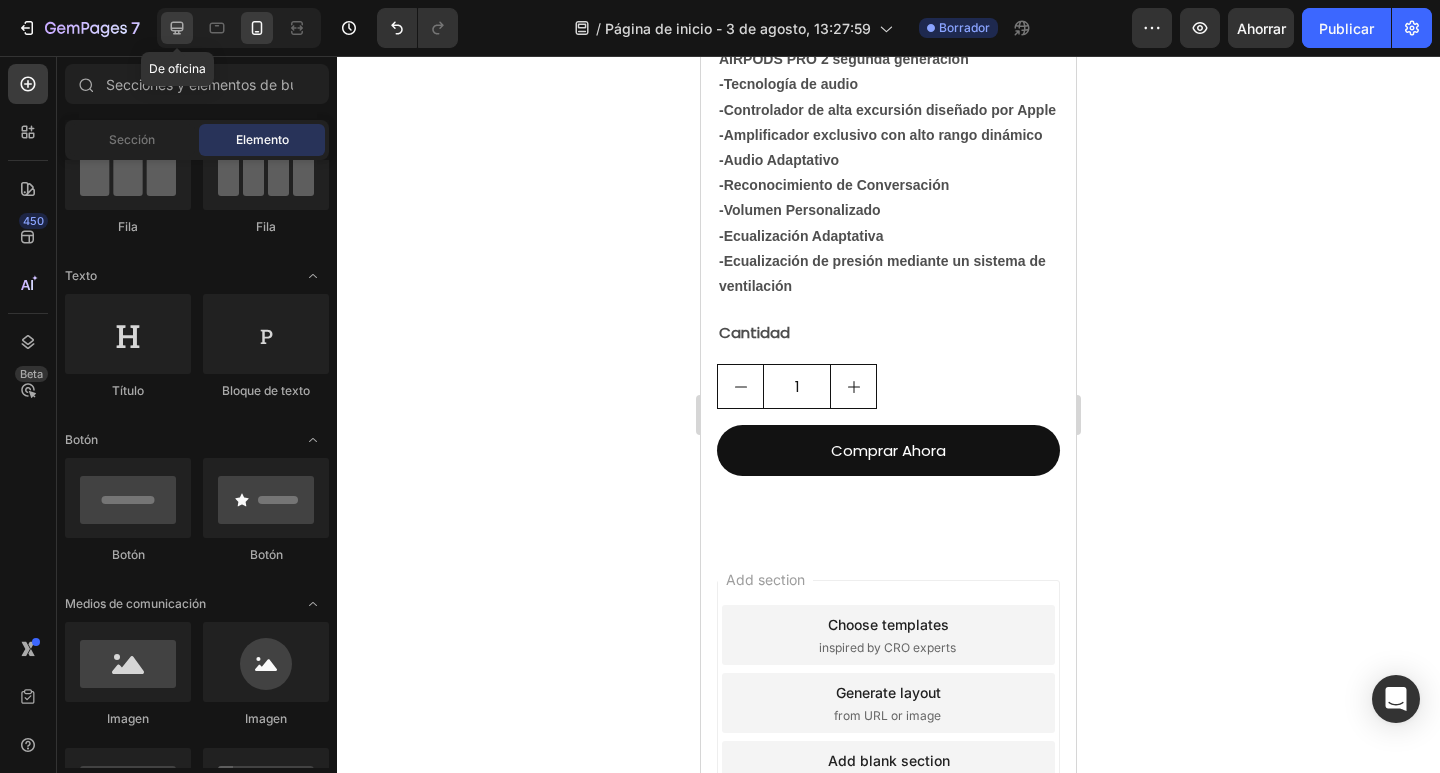 click 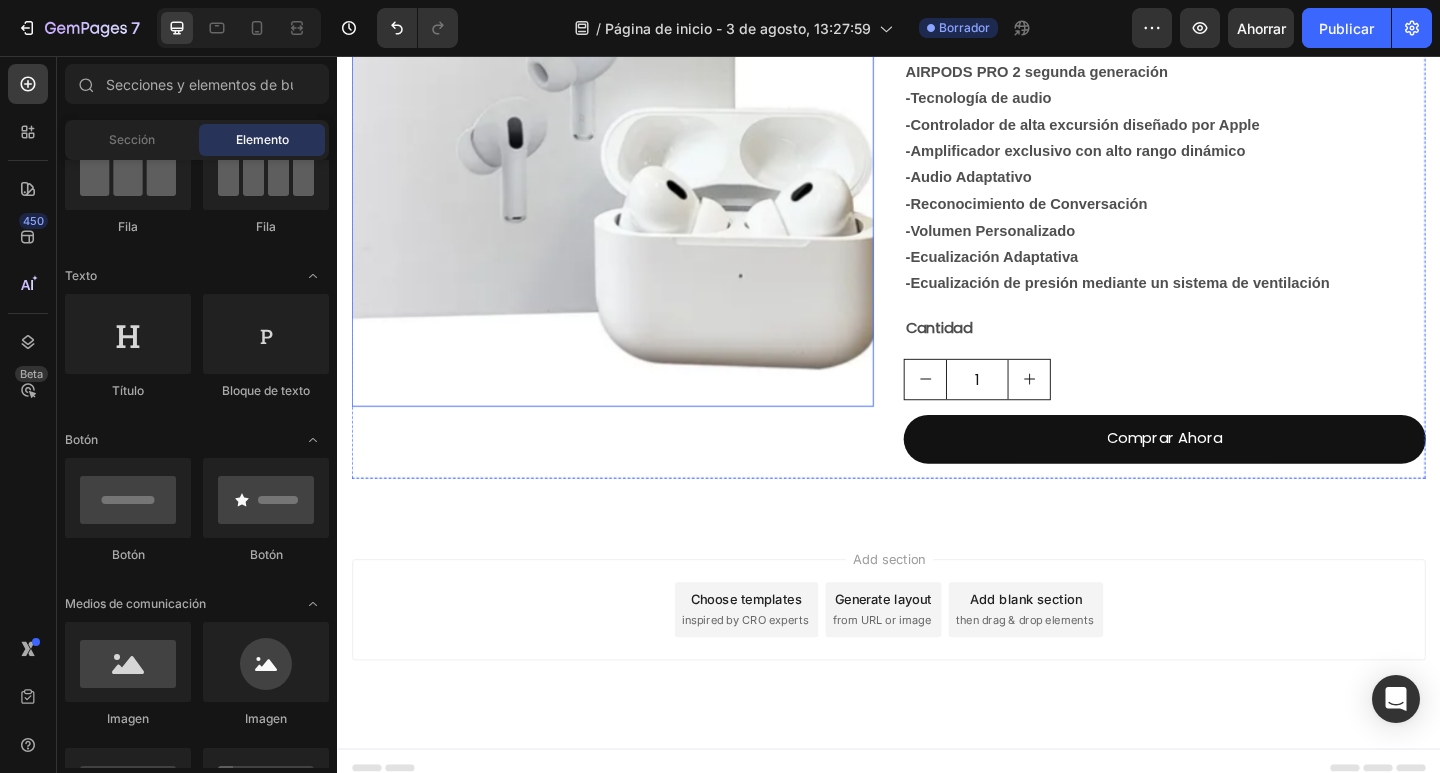 scroll, scrollTop: 366, scrollLeft: 0, axis: vertical 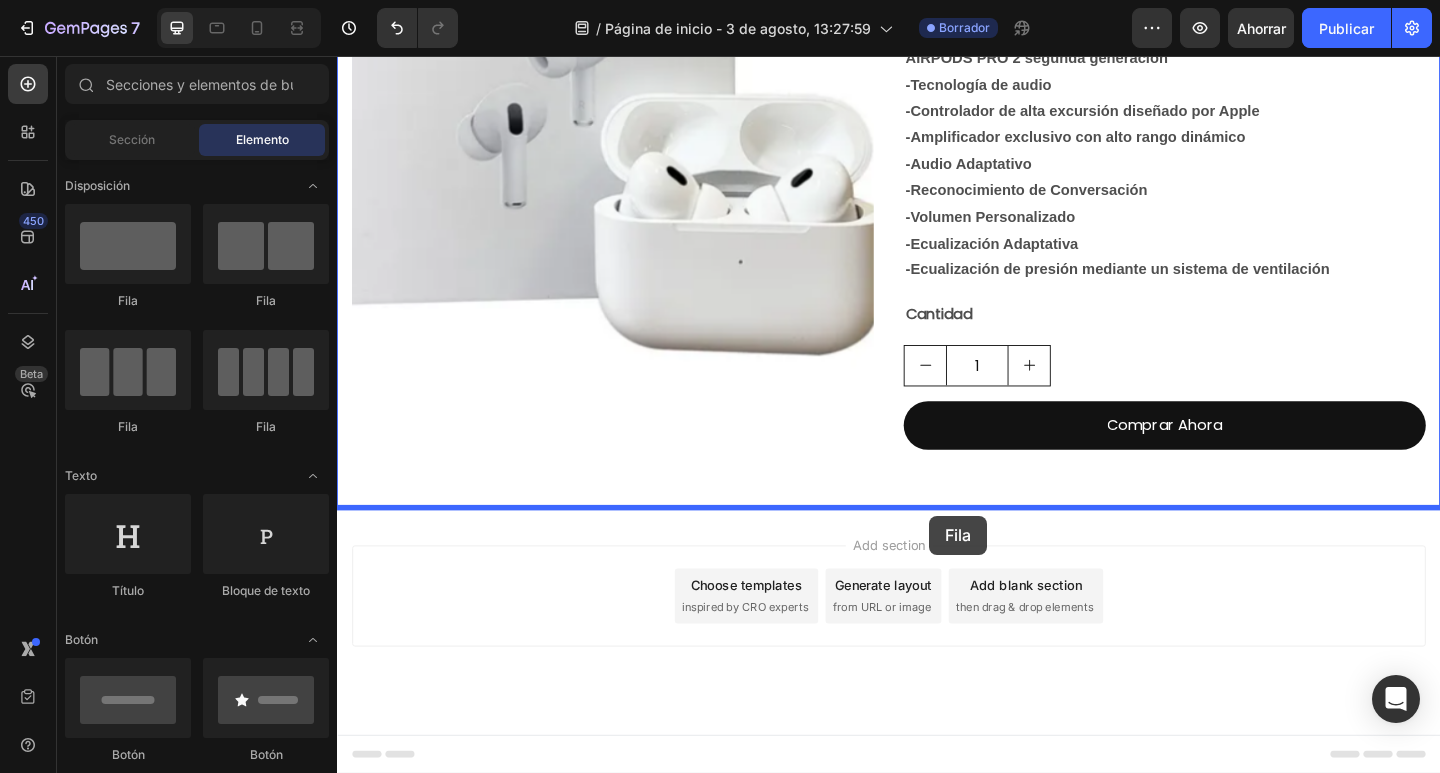 drag, startPoint x: 617, startPoint y: 395, endPoint x: 981, endPoint y: 556, distance: 398.01633 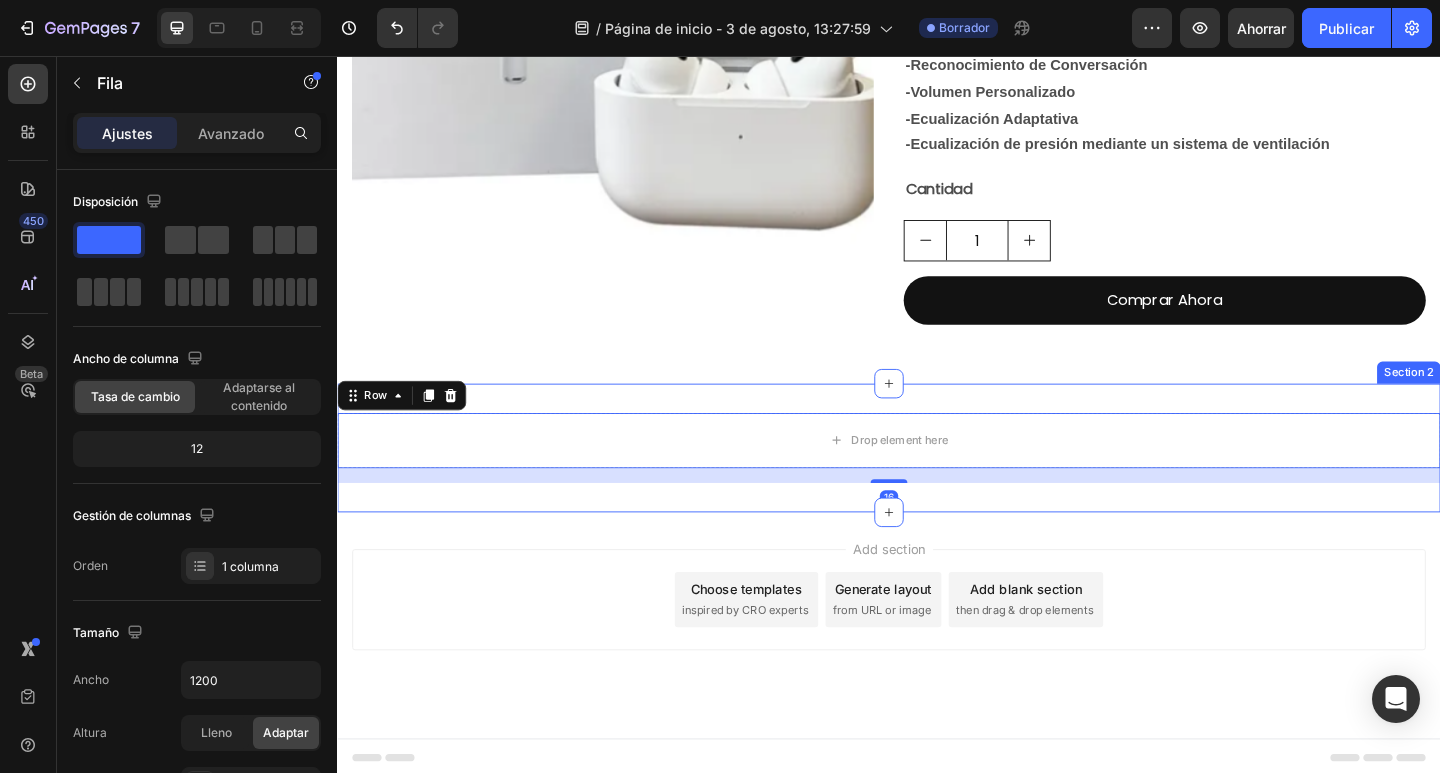 scroll, scrollTop: 506, scrollLeft: 0, axis: vertical 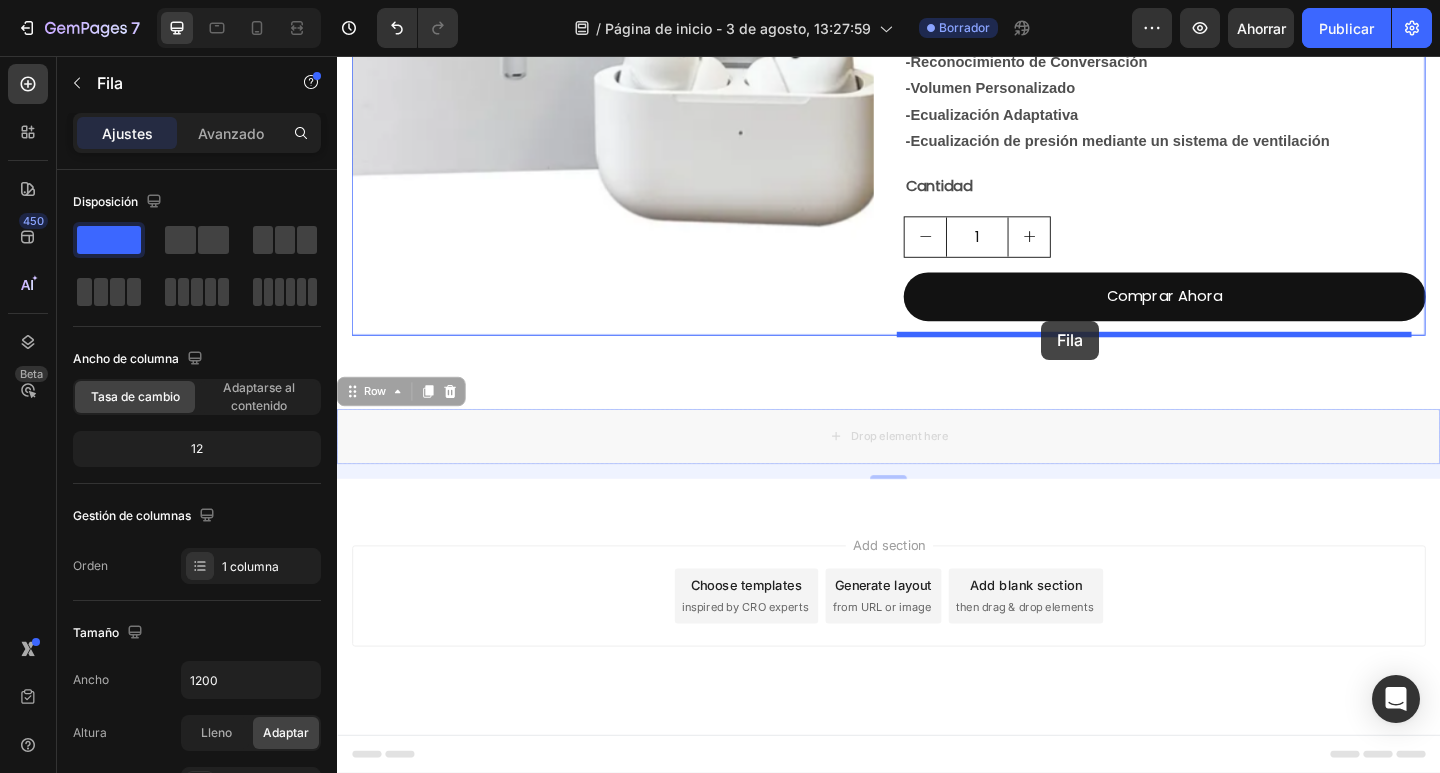 drag, startPoint x: 356, startPoint y: 421, endPoint x: 1103, endPoint y: 344, distance: 750.95807 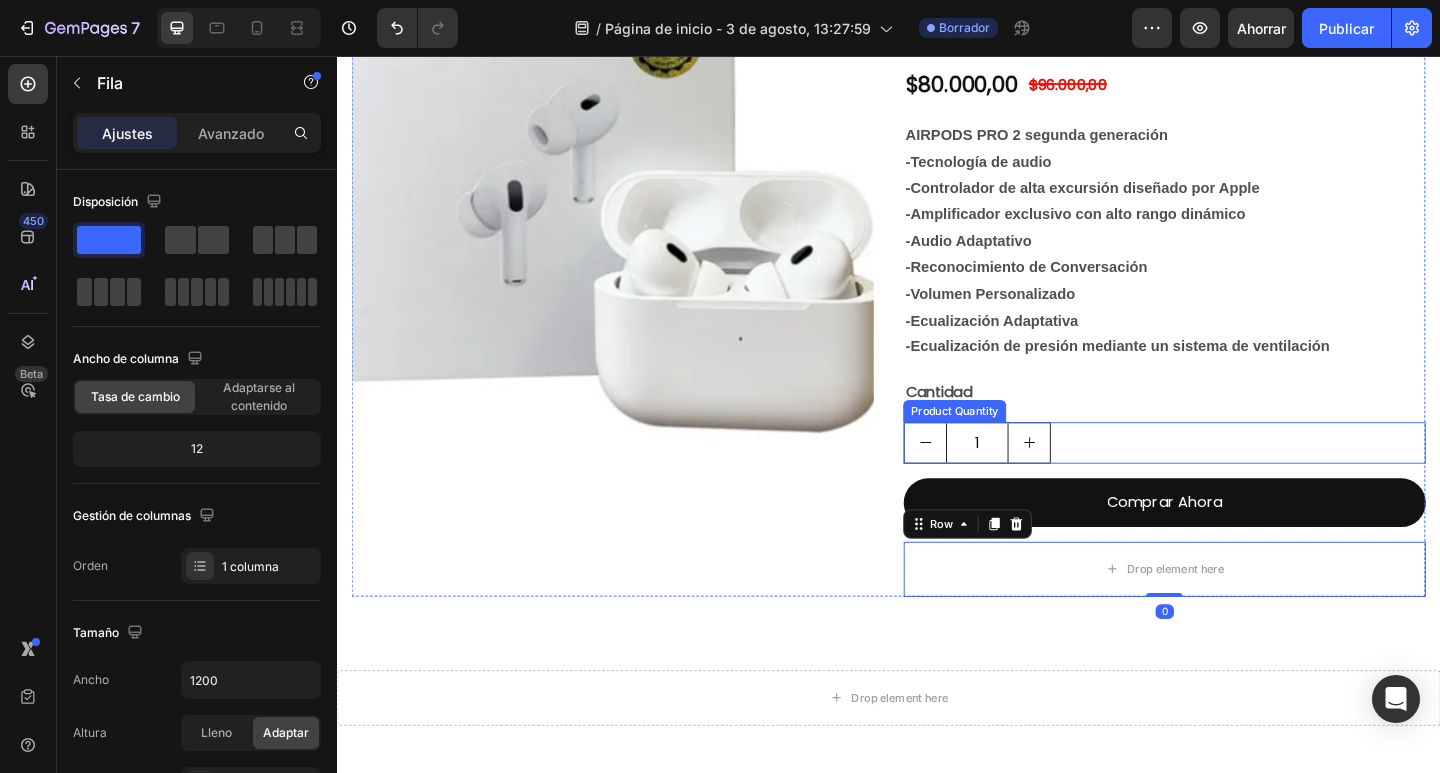 scroll, scrollTop: 406, scrollLeft: 0, axis: vertical 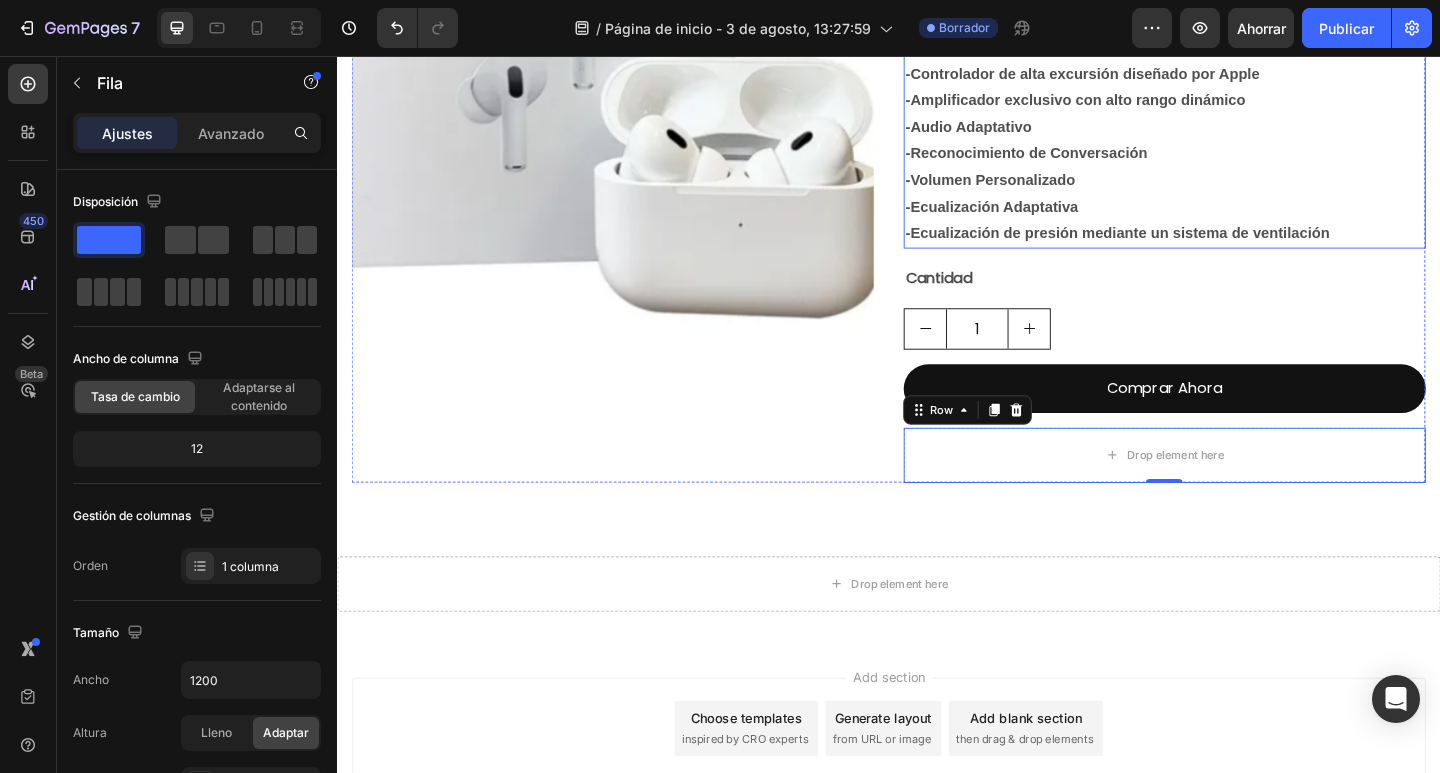 click on "AIRPODS PRO 2 segunda generación -Tecnología de audio -Controlador de alta excursión diseñado por Apple -Amplificador exclusivo con alto rango dinámico -Audio Adaptativo -Reconocimiento de Conversación -Volumen Personalizado -Ecualización Adaptativa -Ecualización de presión mediante un sistema de ventilación" at bounding box center [1237, 134] 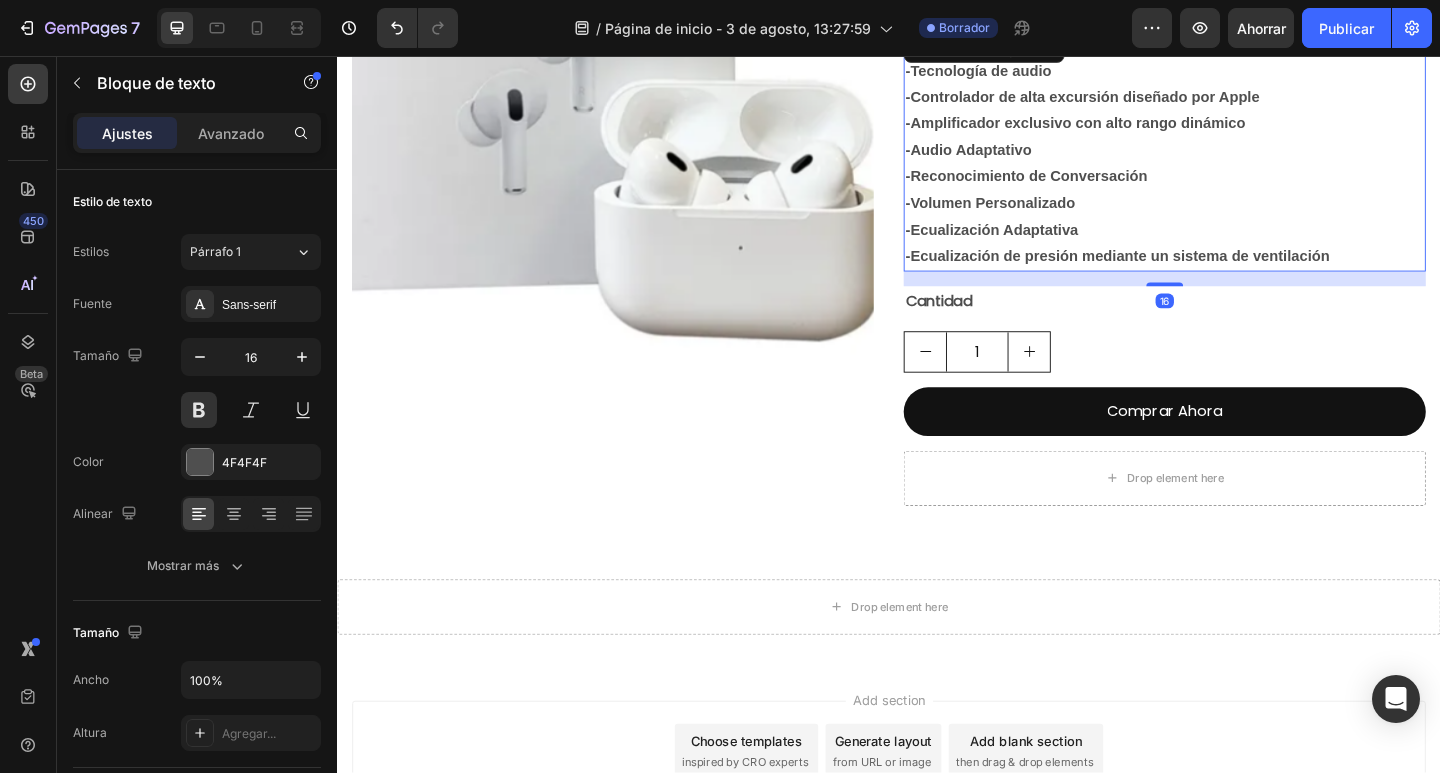 scroll, scrollTop: 206, scrollLeft: 0, axis: vertical 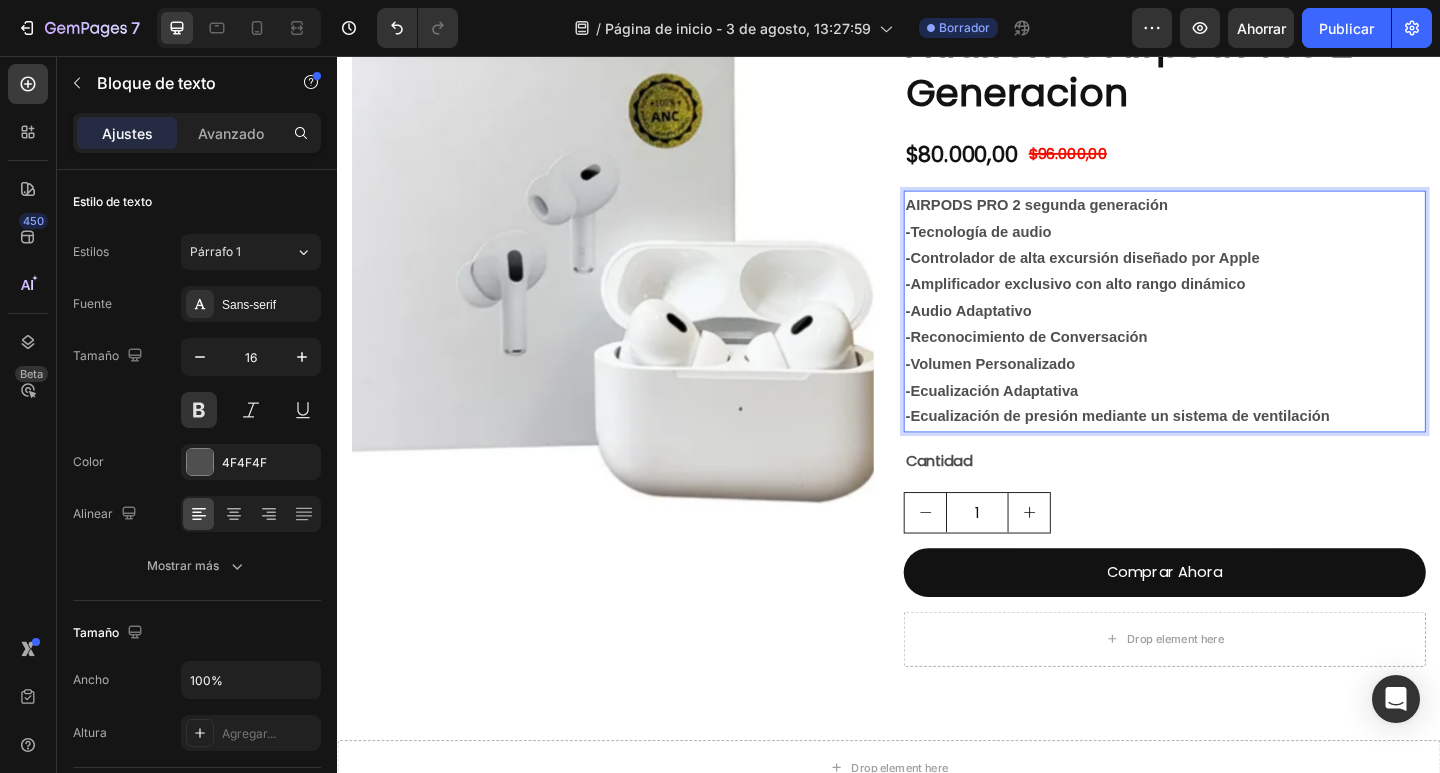 click on "-Volumen Personalizado" at bounding box center (1237, 392) 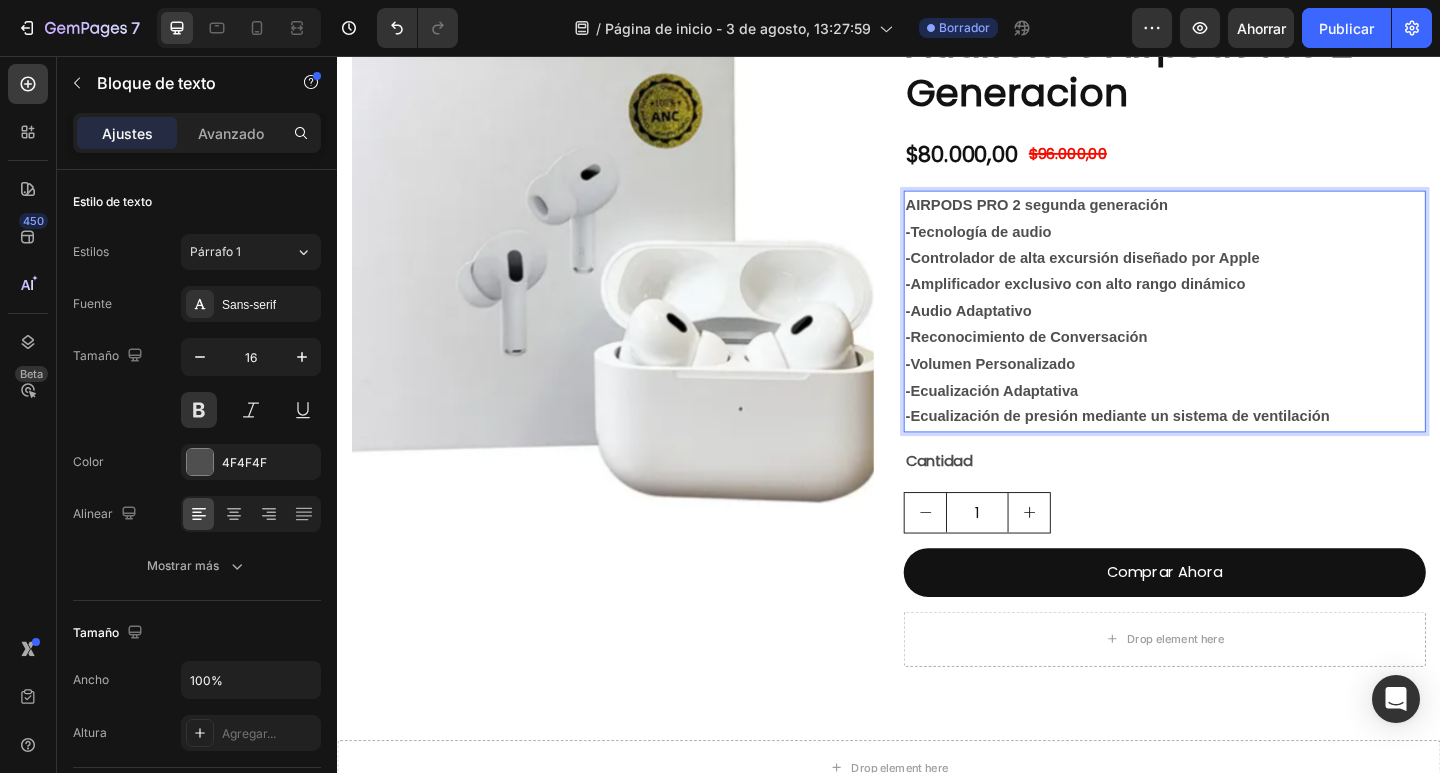 click on "-Tecnología de audio" at bounding box center (1237, 248) 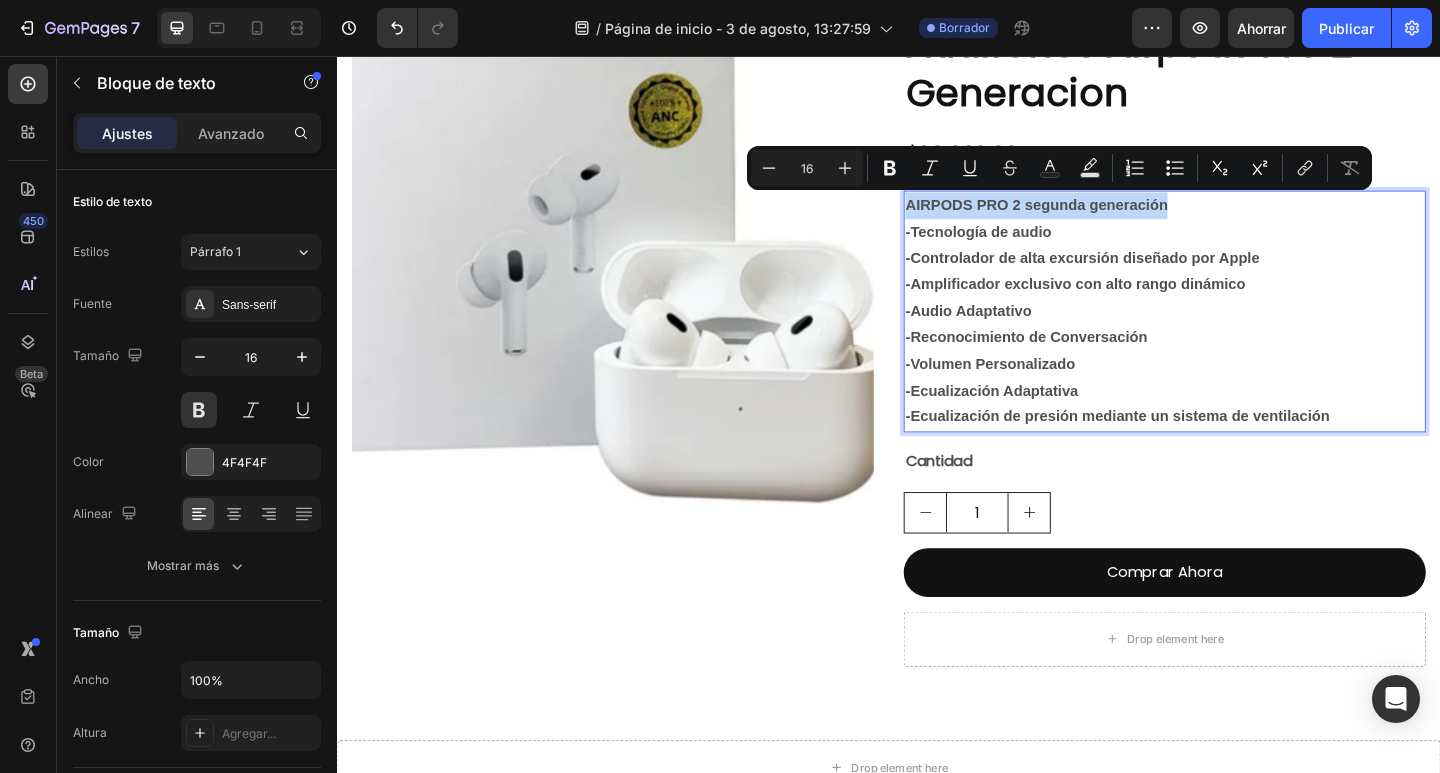 drag, startPoint x: 1171, startPoint y: 221, endPoint x: 950, endPoint y: 220, distance: 221.00226 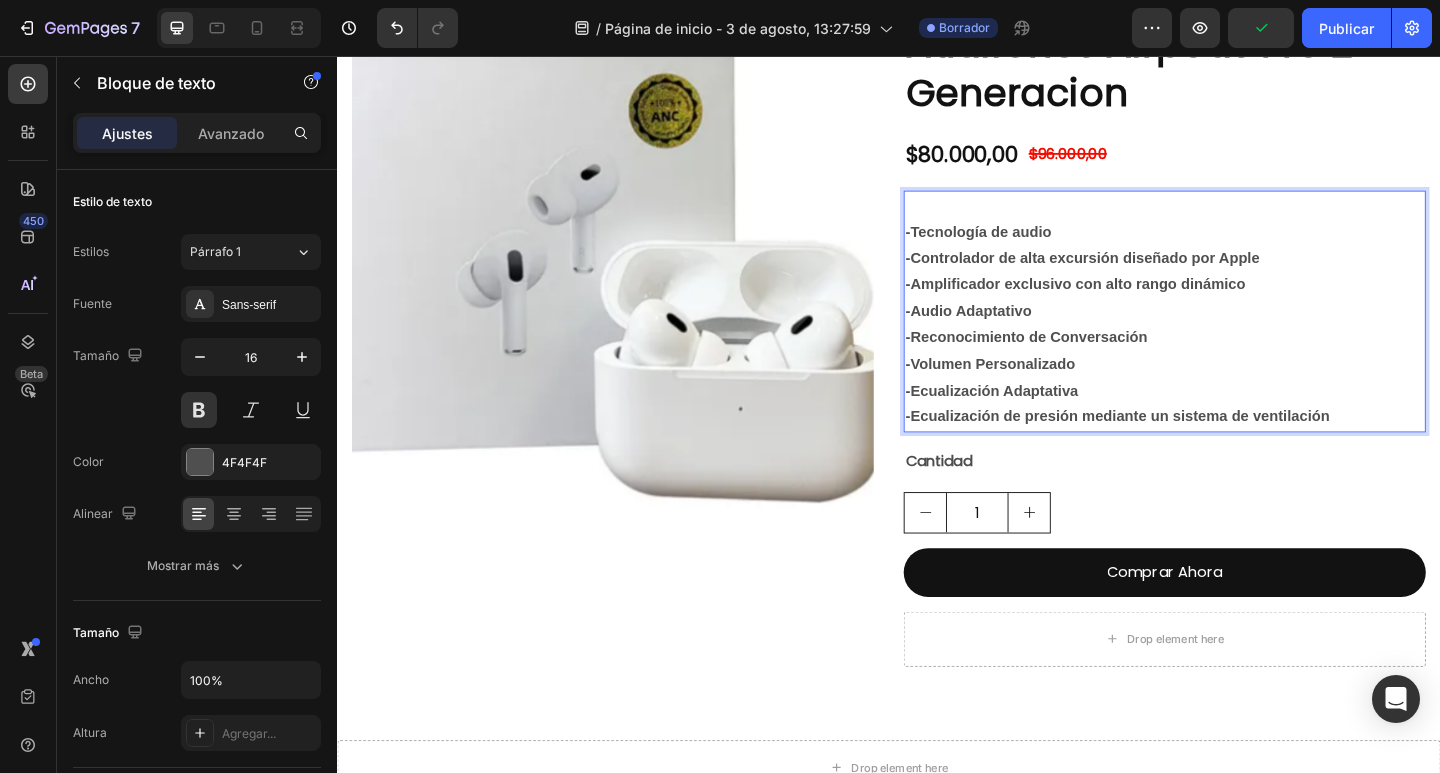 click on "-Tecnología de audio" at bounding box center (1237, 248) 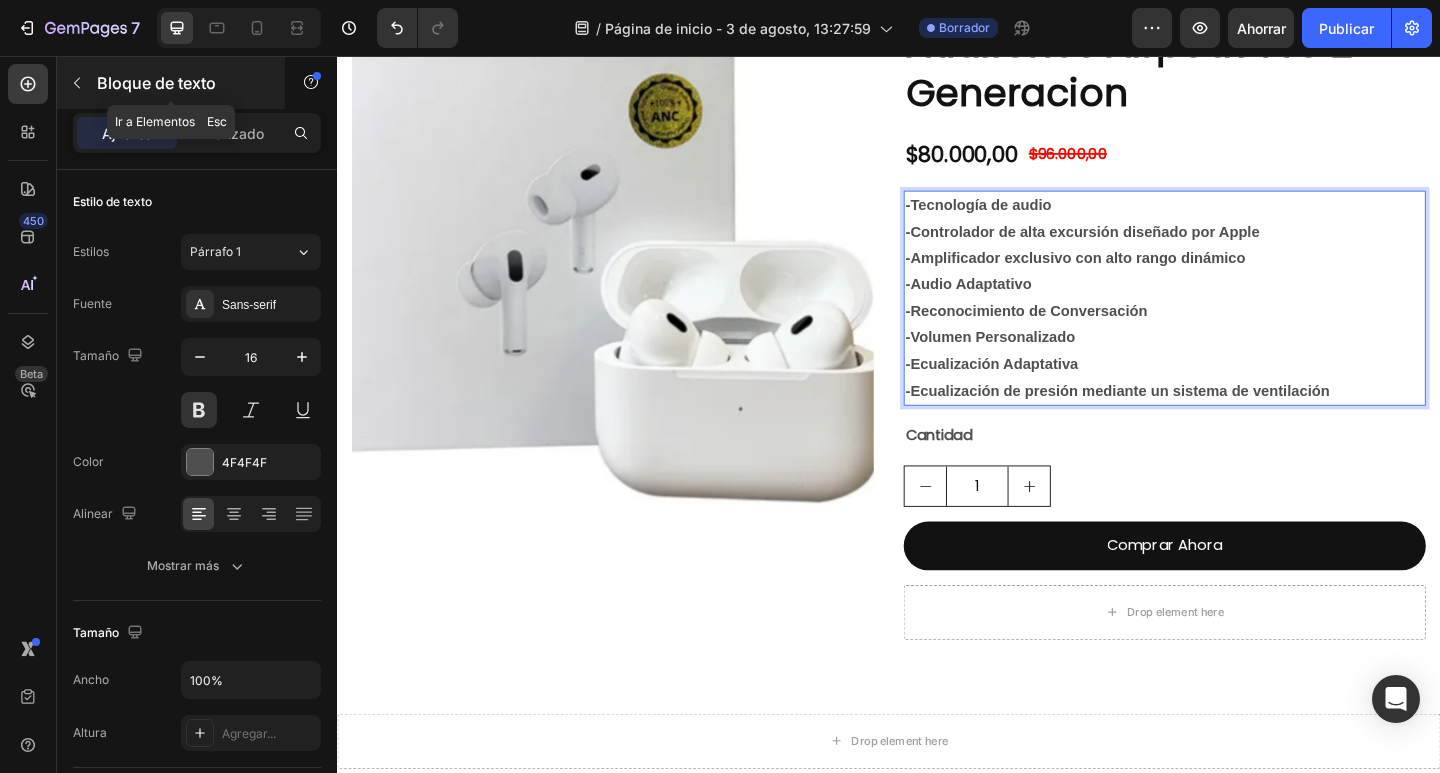 click at bounding box center [77, 83] 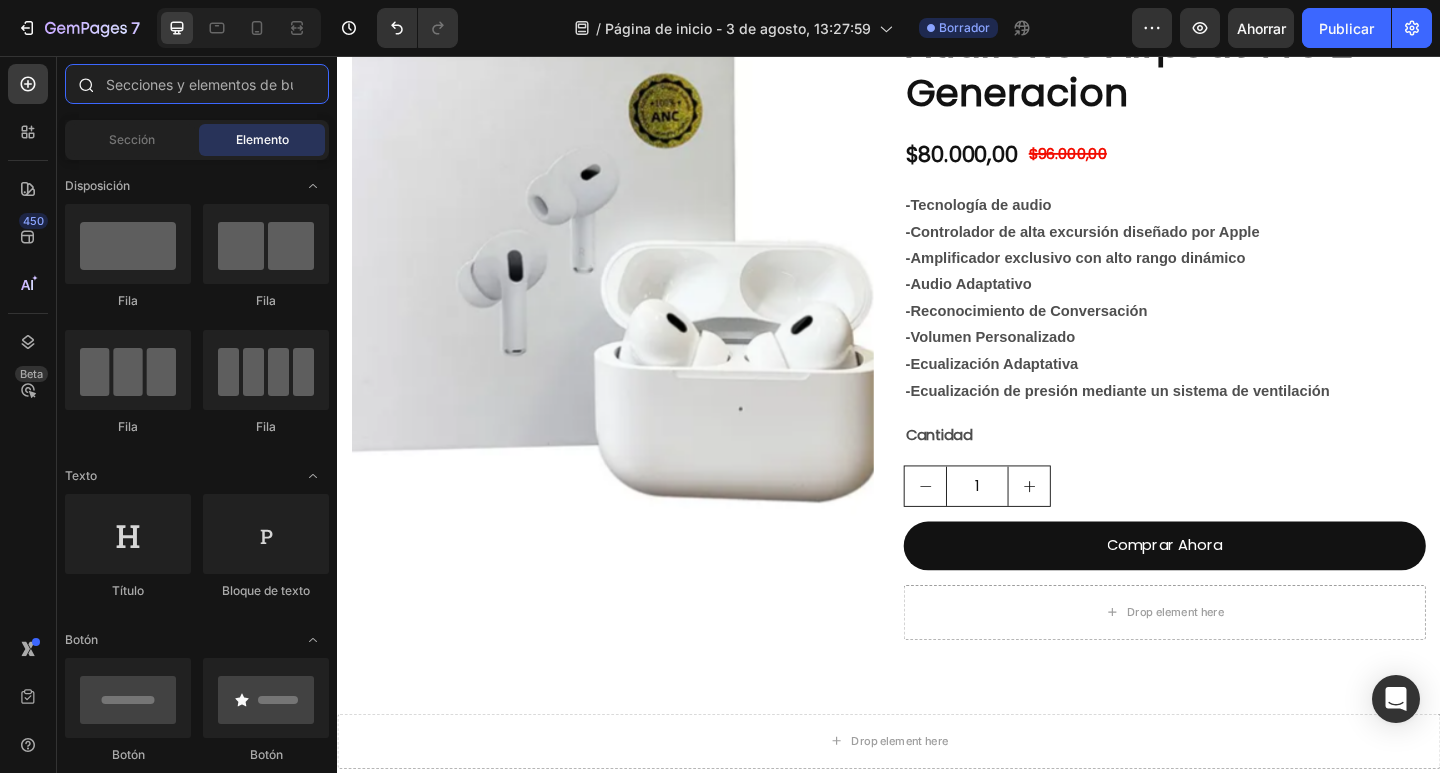 click at bounding box center (197, 84) 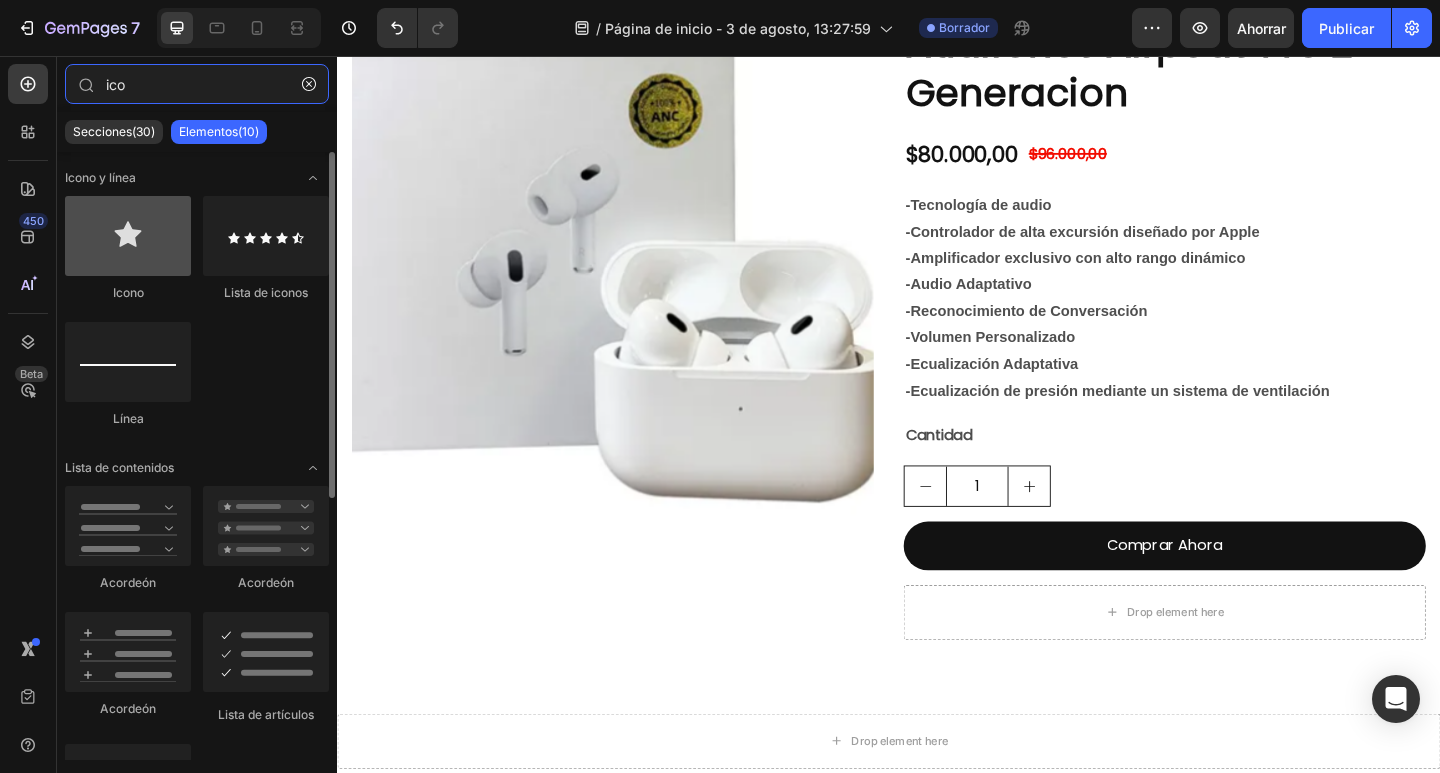 type on "ico" 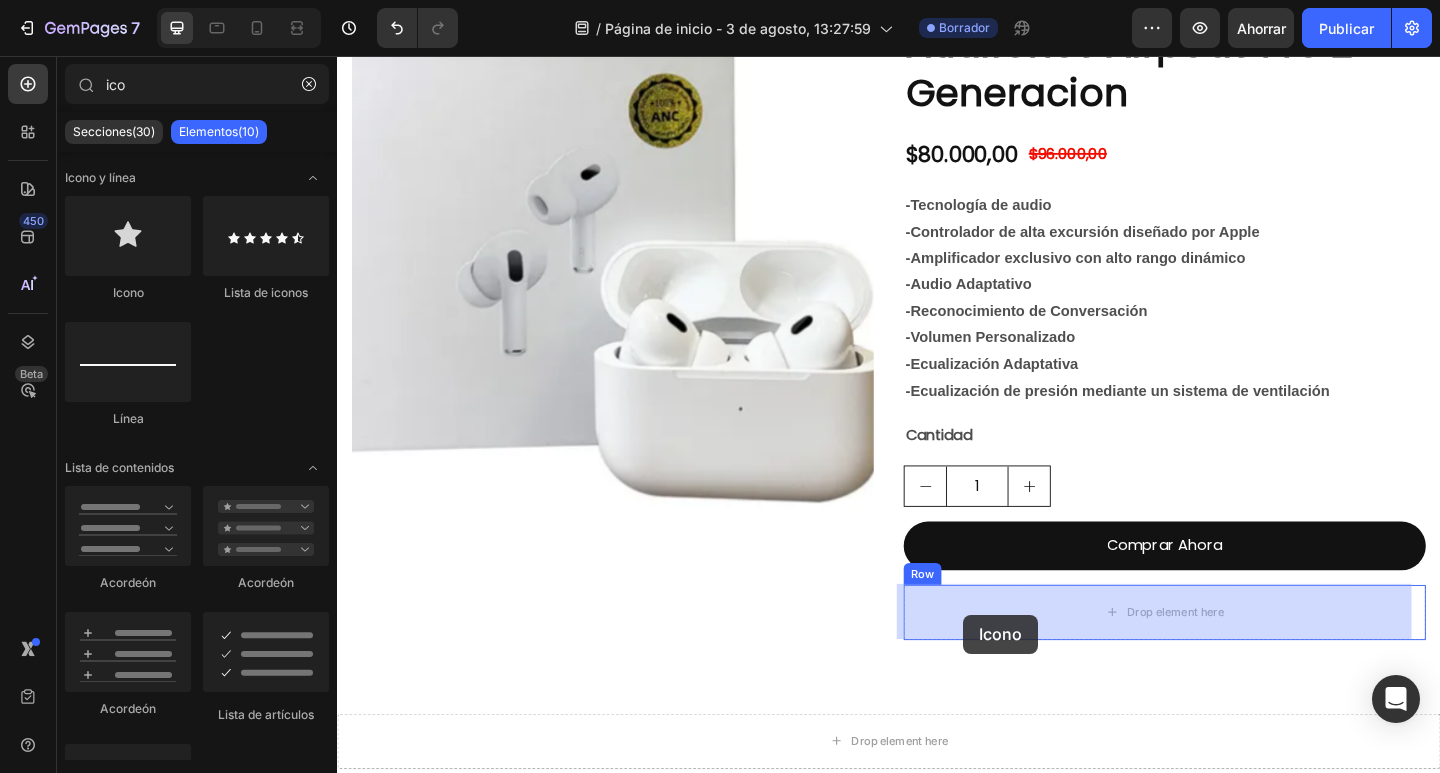 drag, startPoint x: 458, startPoint y: 381, endPoint x: 1018, endPoint y: 664, distance: 627.4464 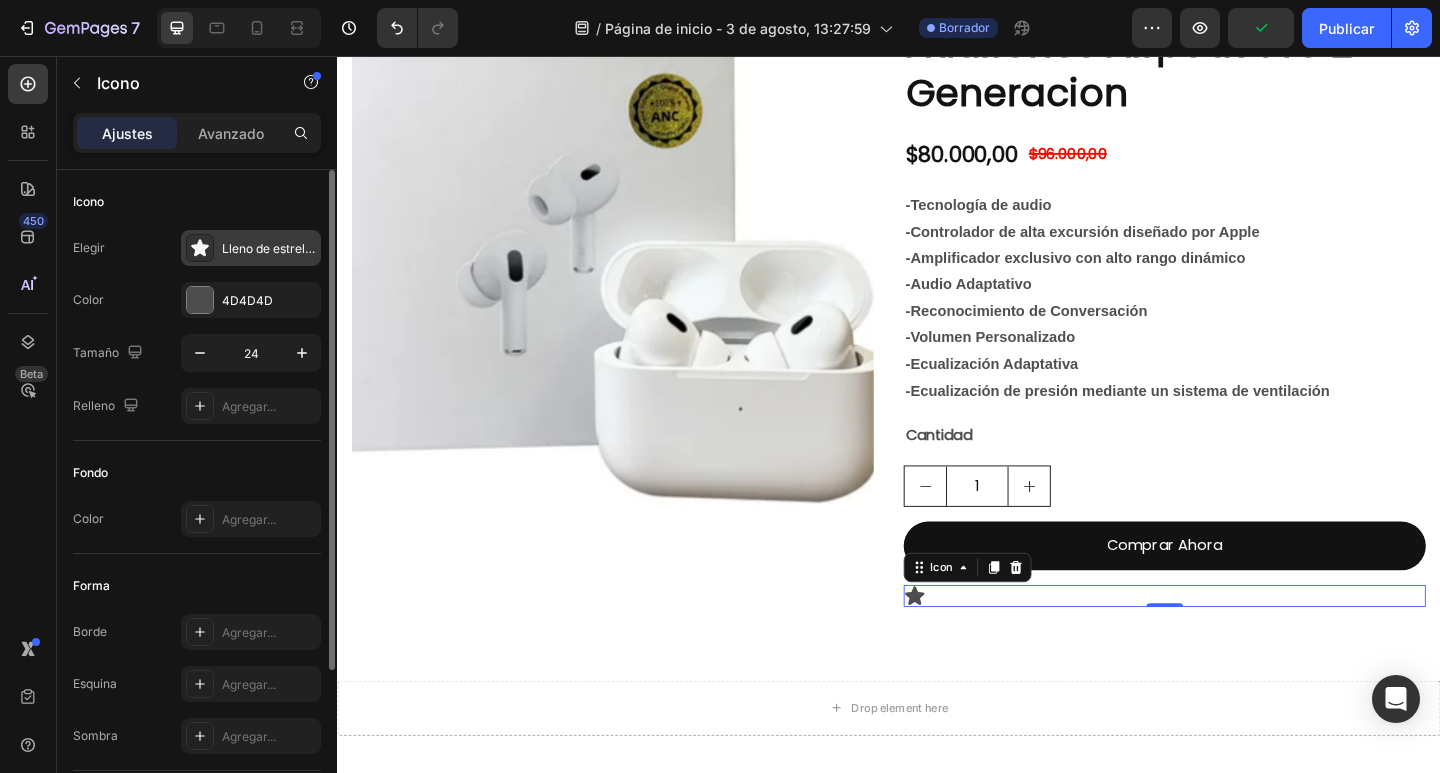 click on "Lleno de estrellas" at bounding box center [271, 248] 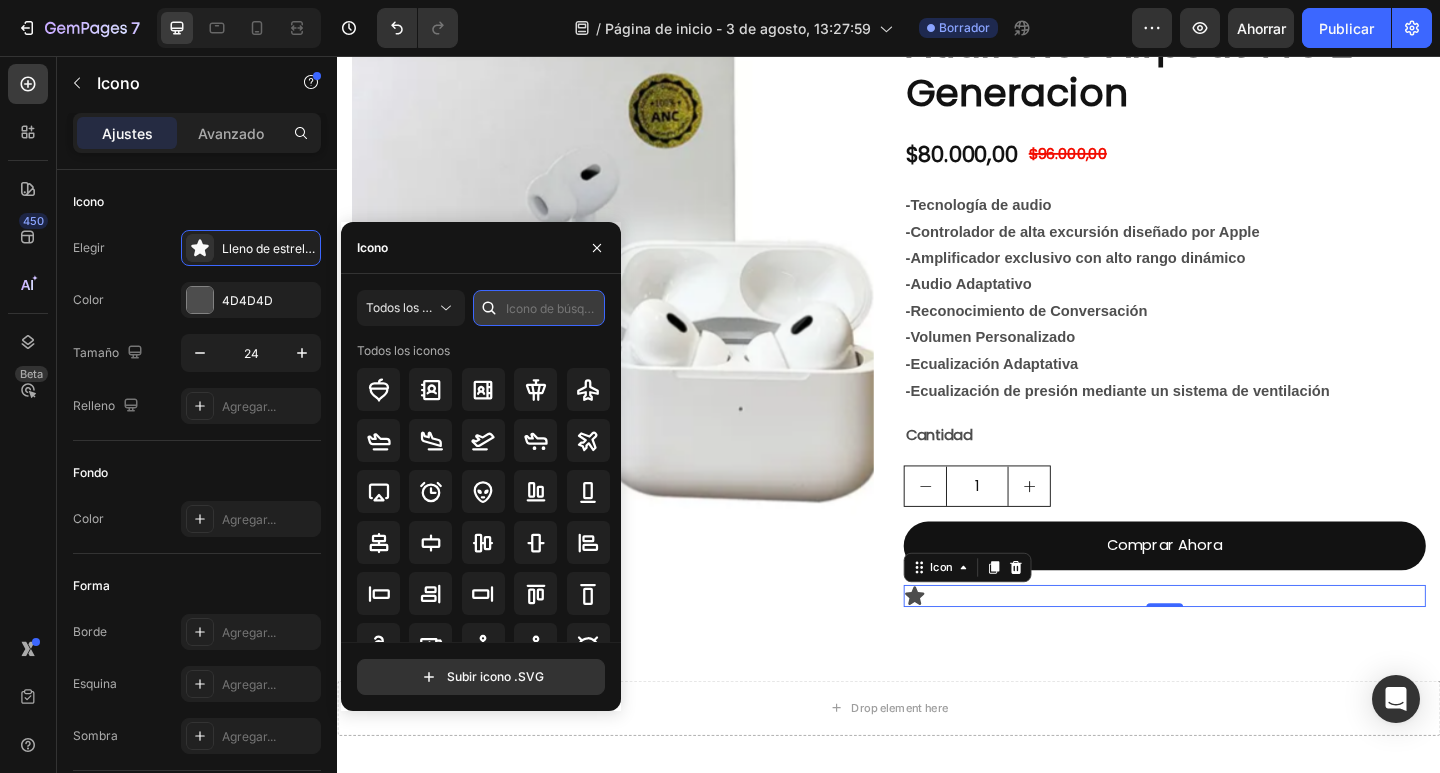click at bounding box center (539, 308) 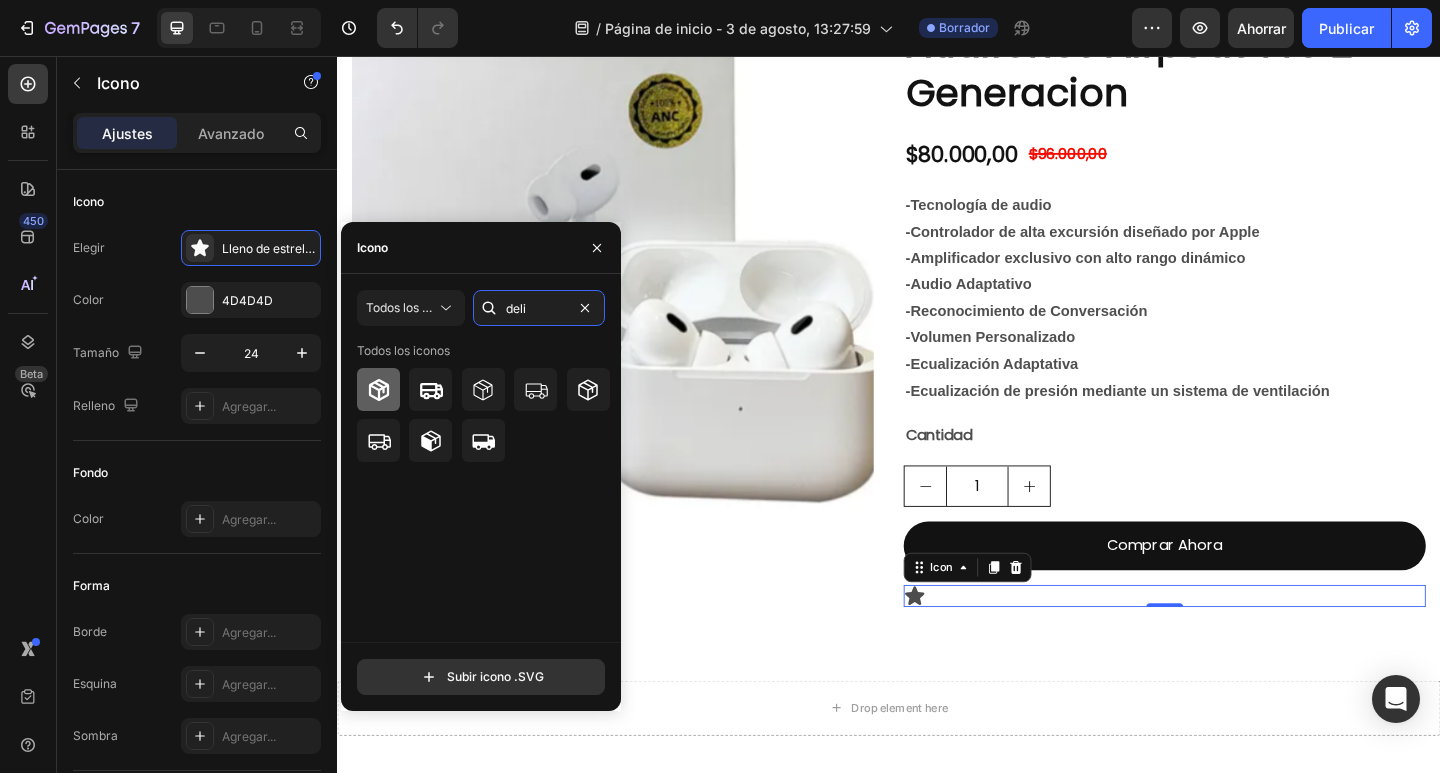 type on "deli" 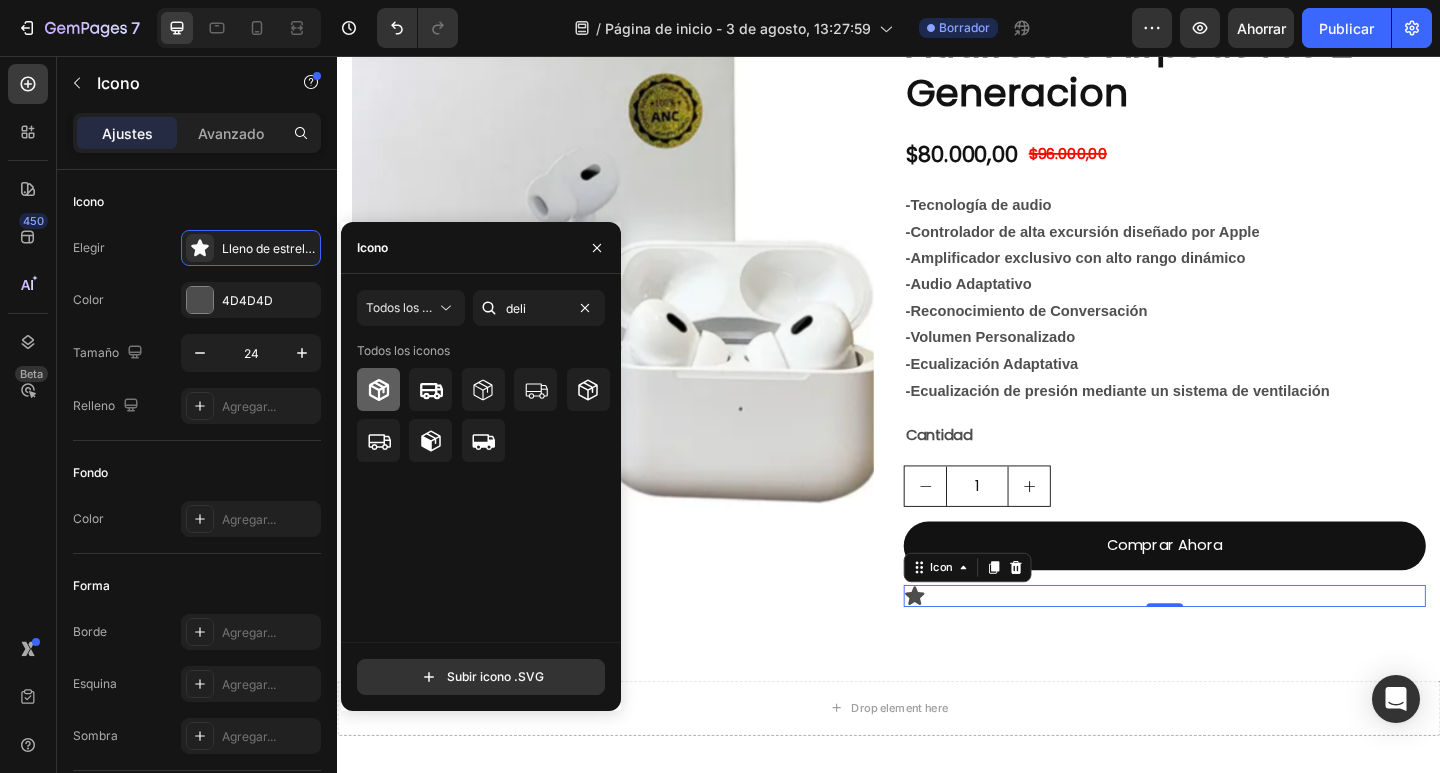 click 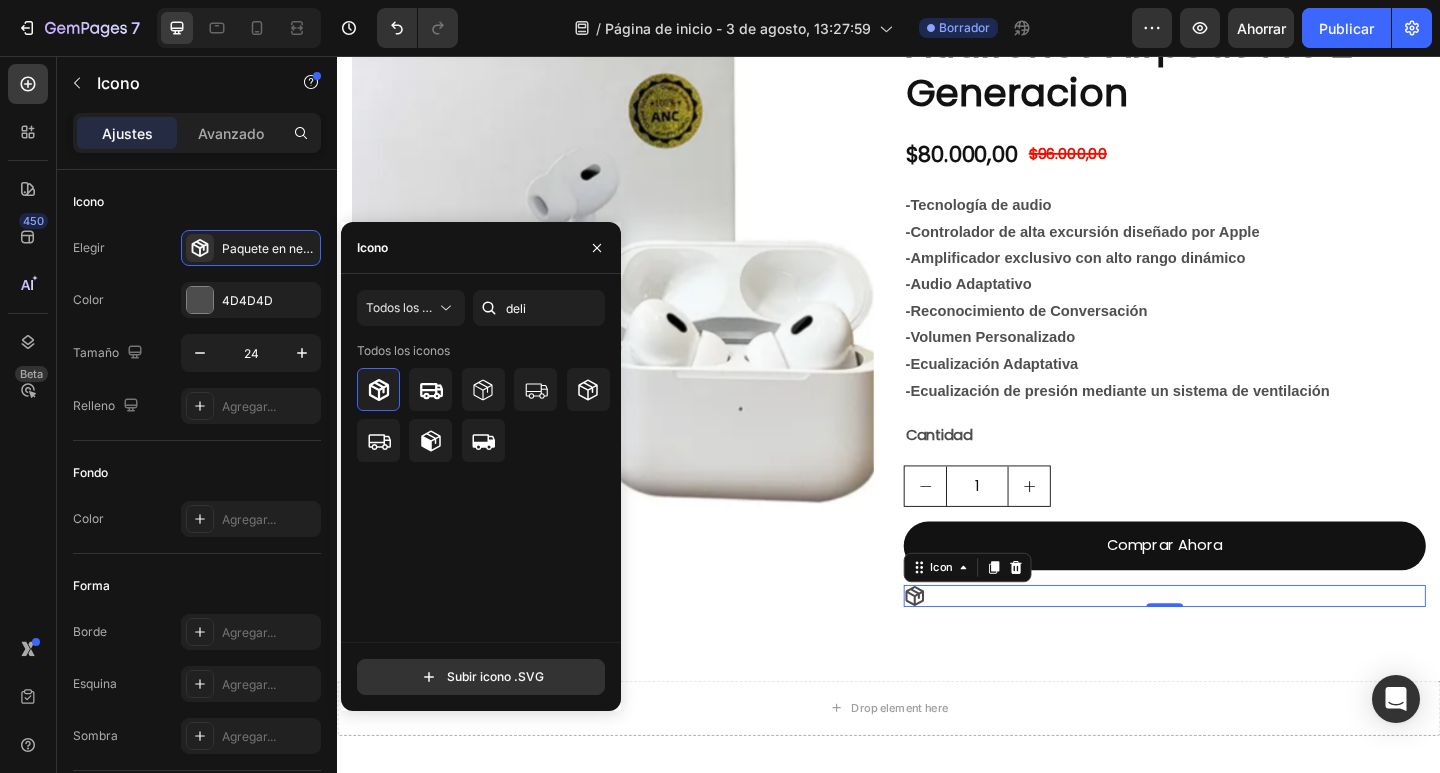 click 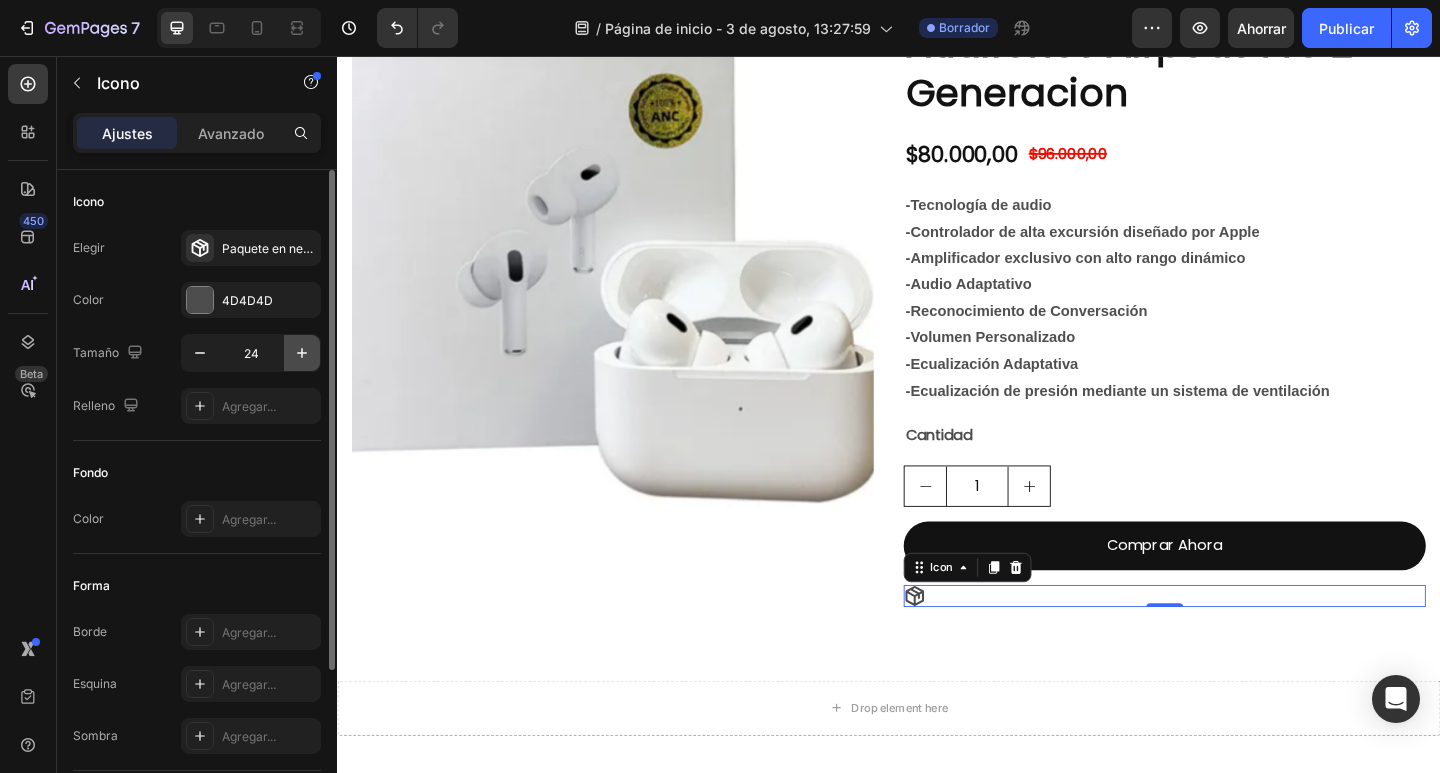 click 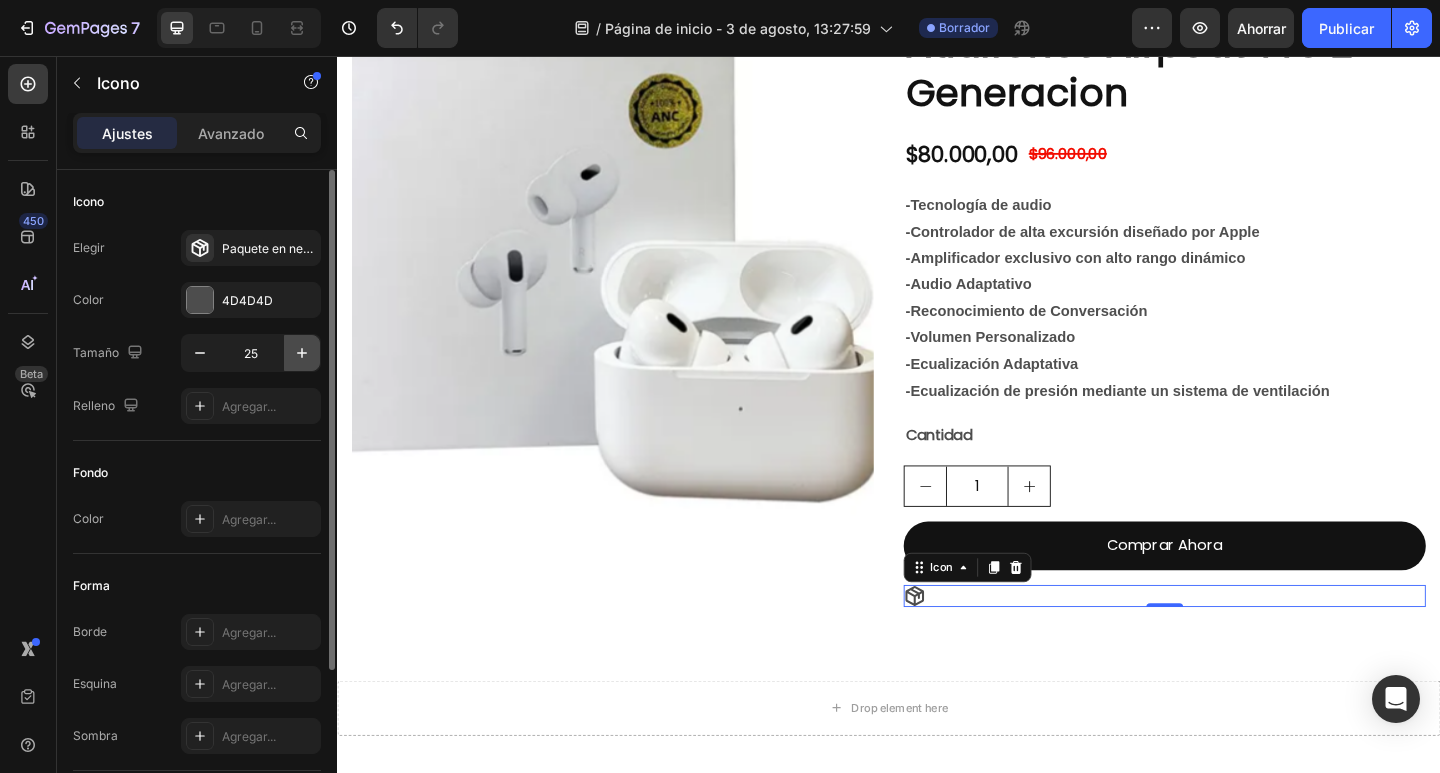 click 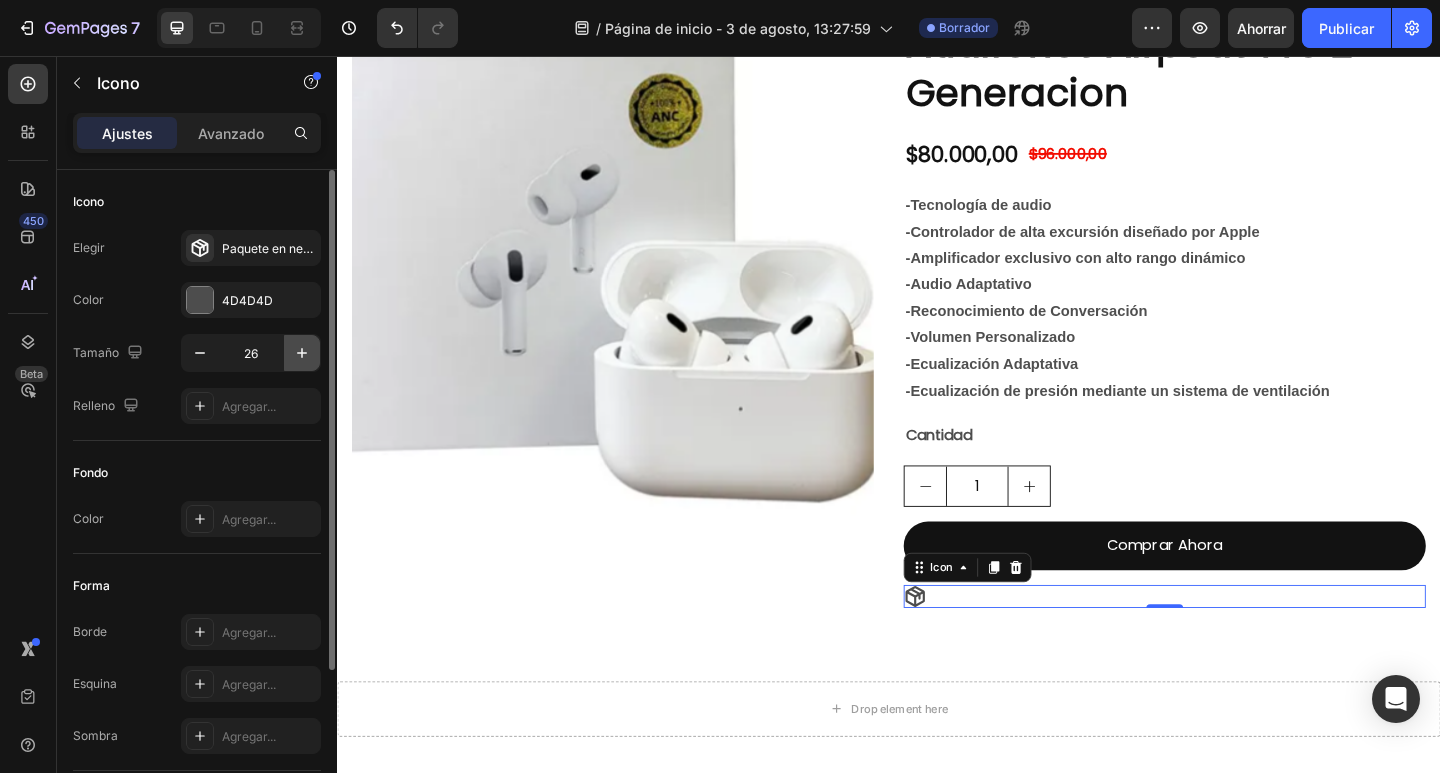 click 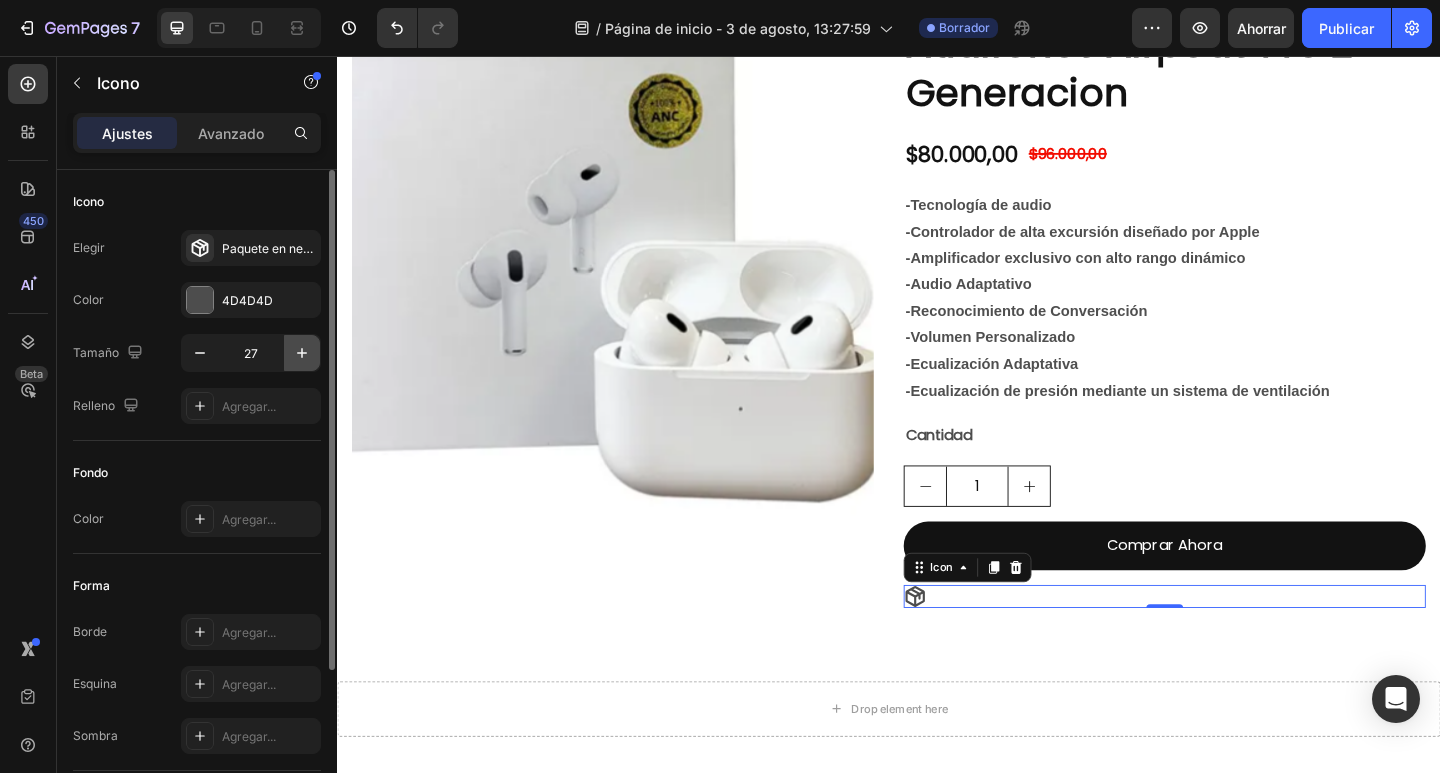 click 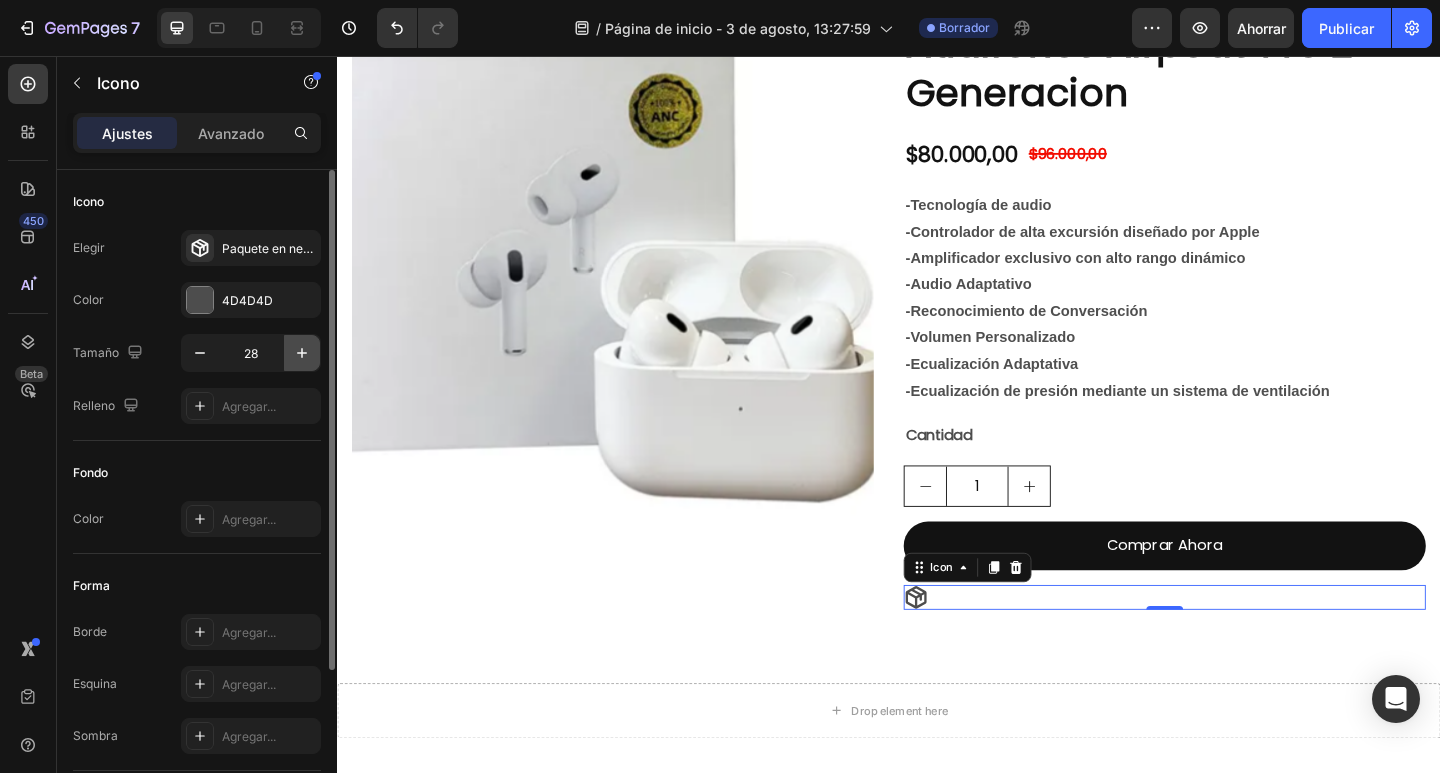 click 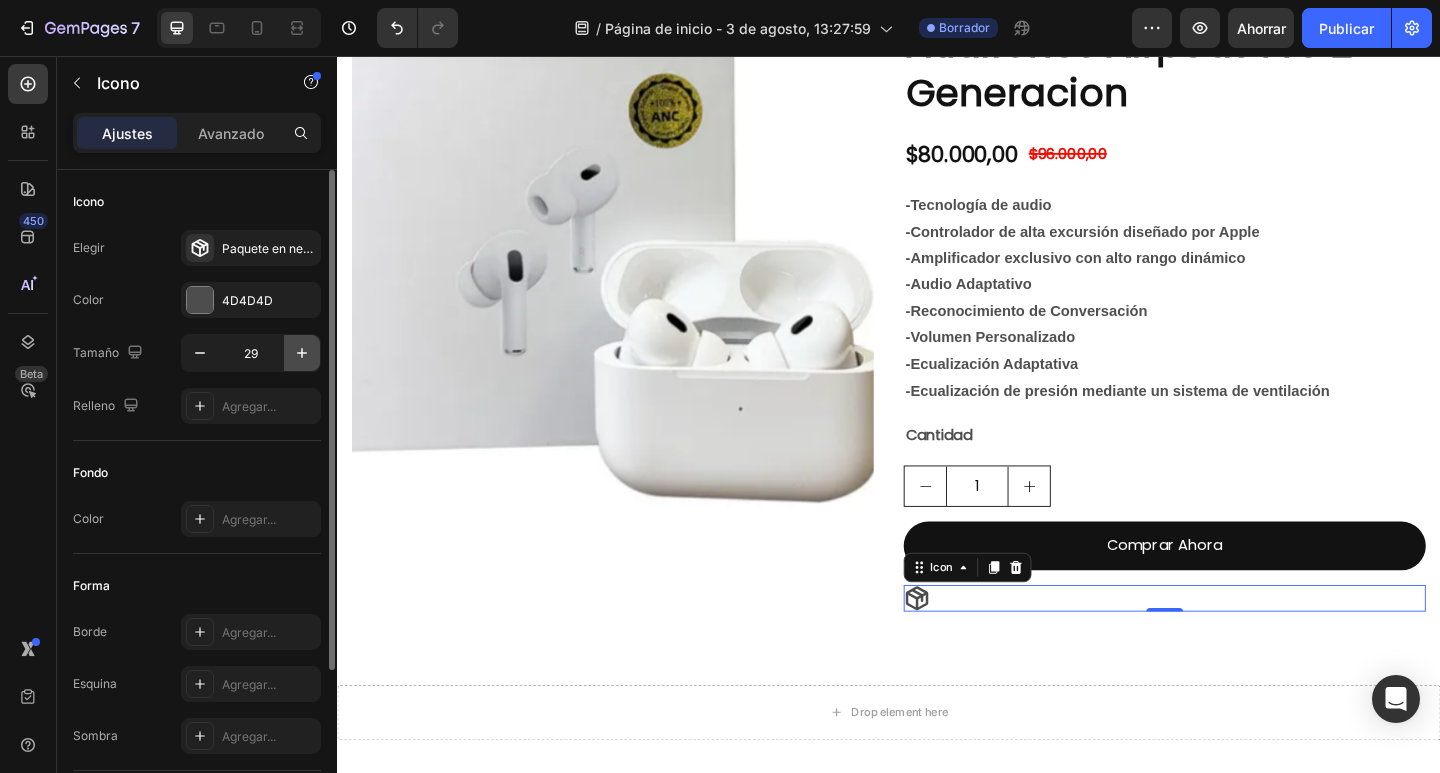 click 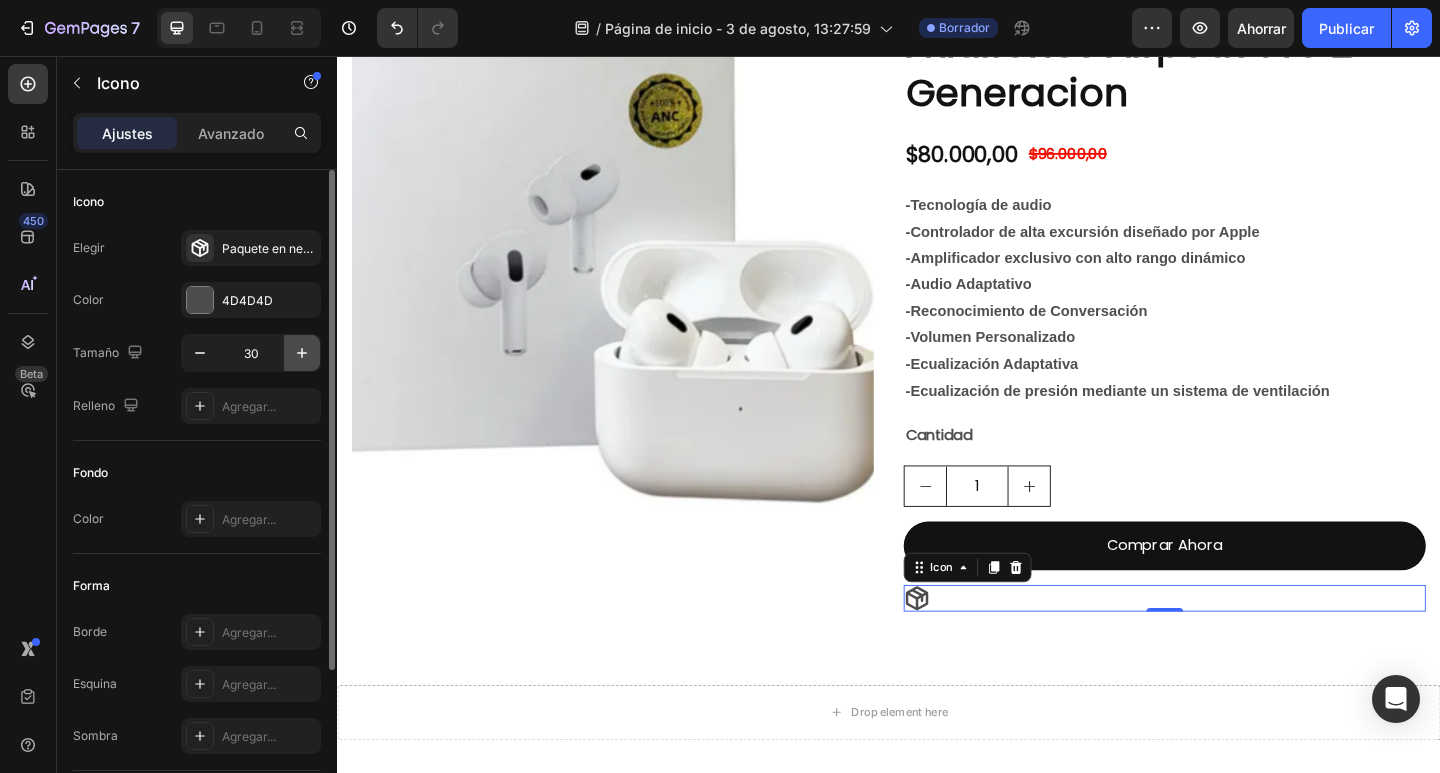 click 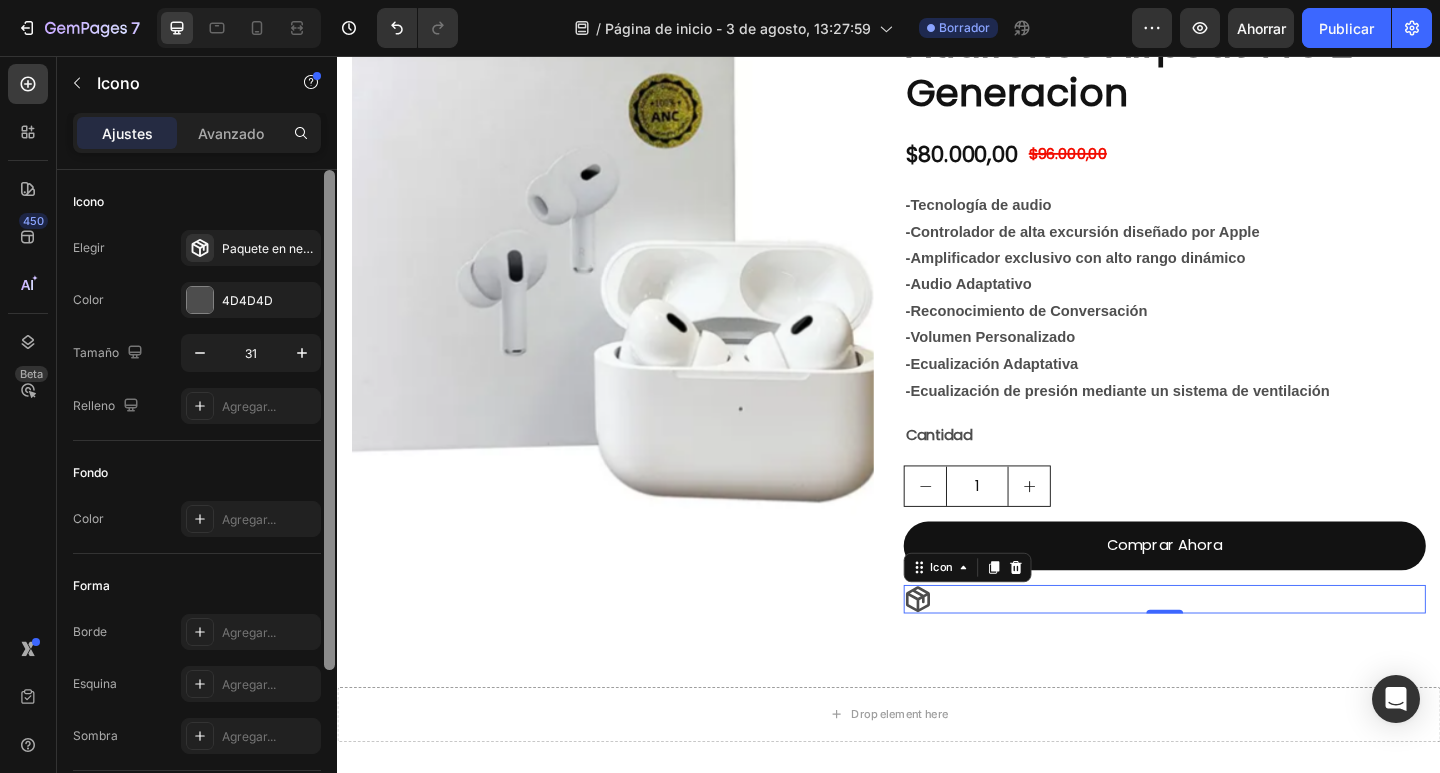 click at bounding box center (329, 500) 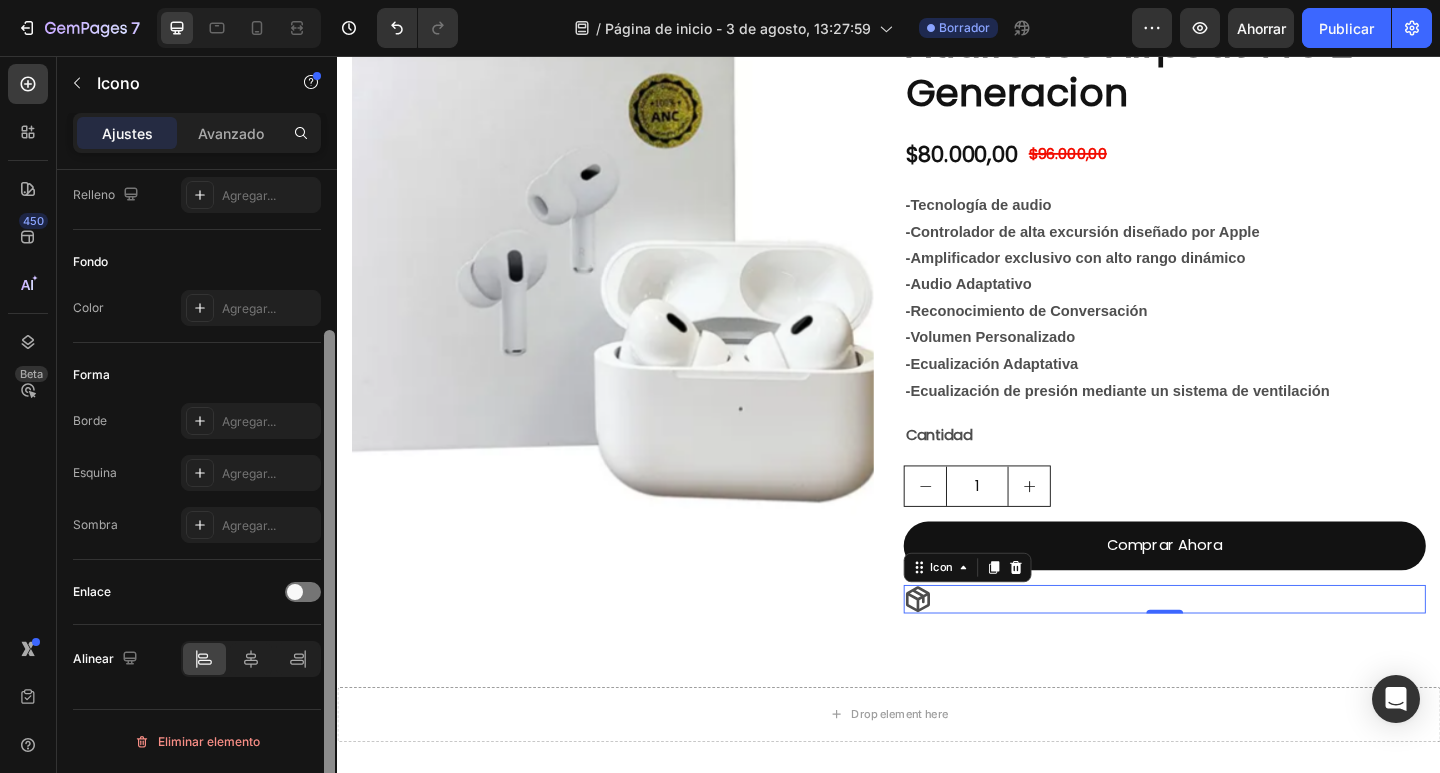 click at bounding box center [329, 500] 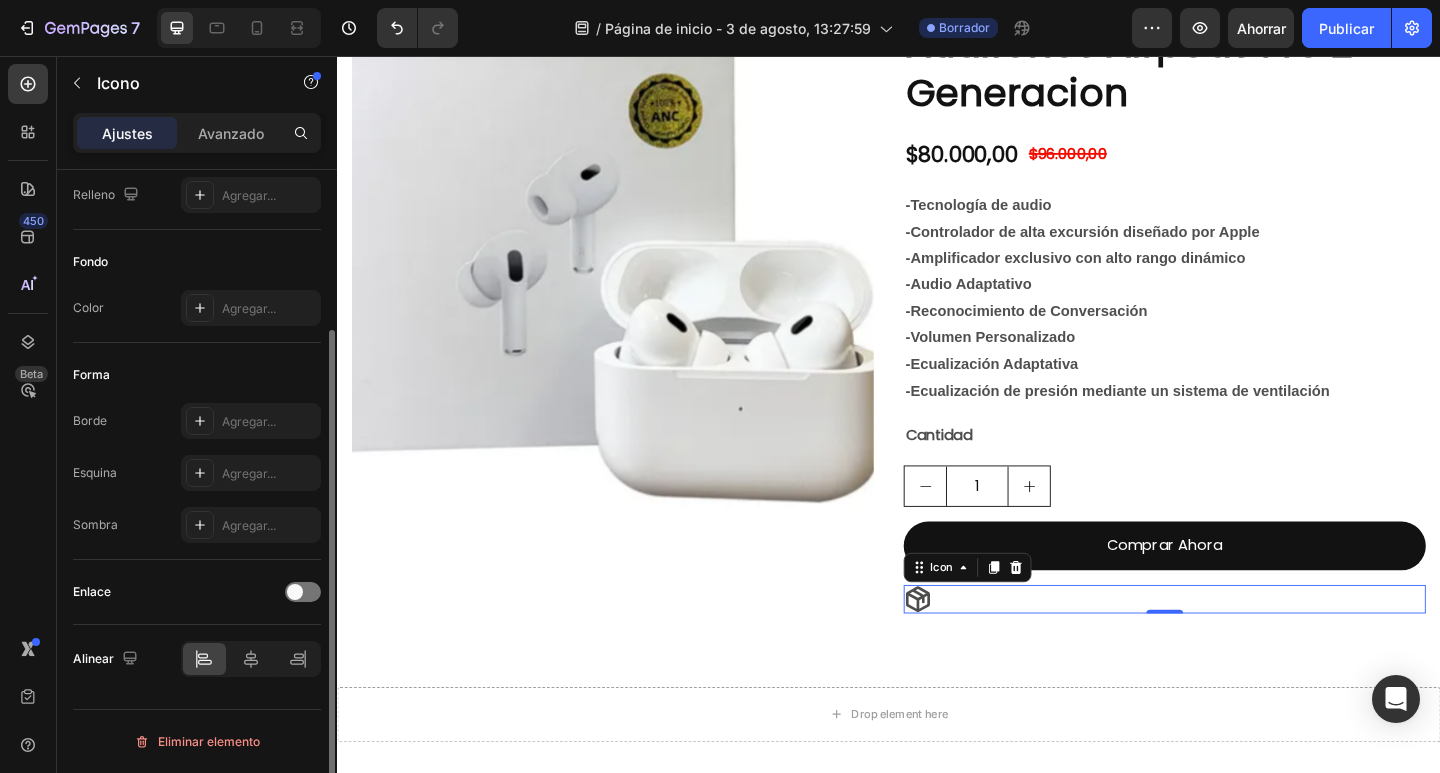 scroll, scrollTop: 0, scrollLeft: 0, axis: both 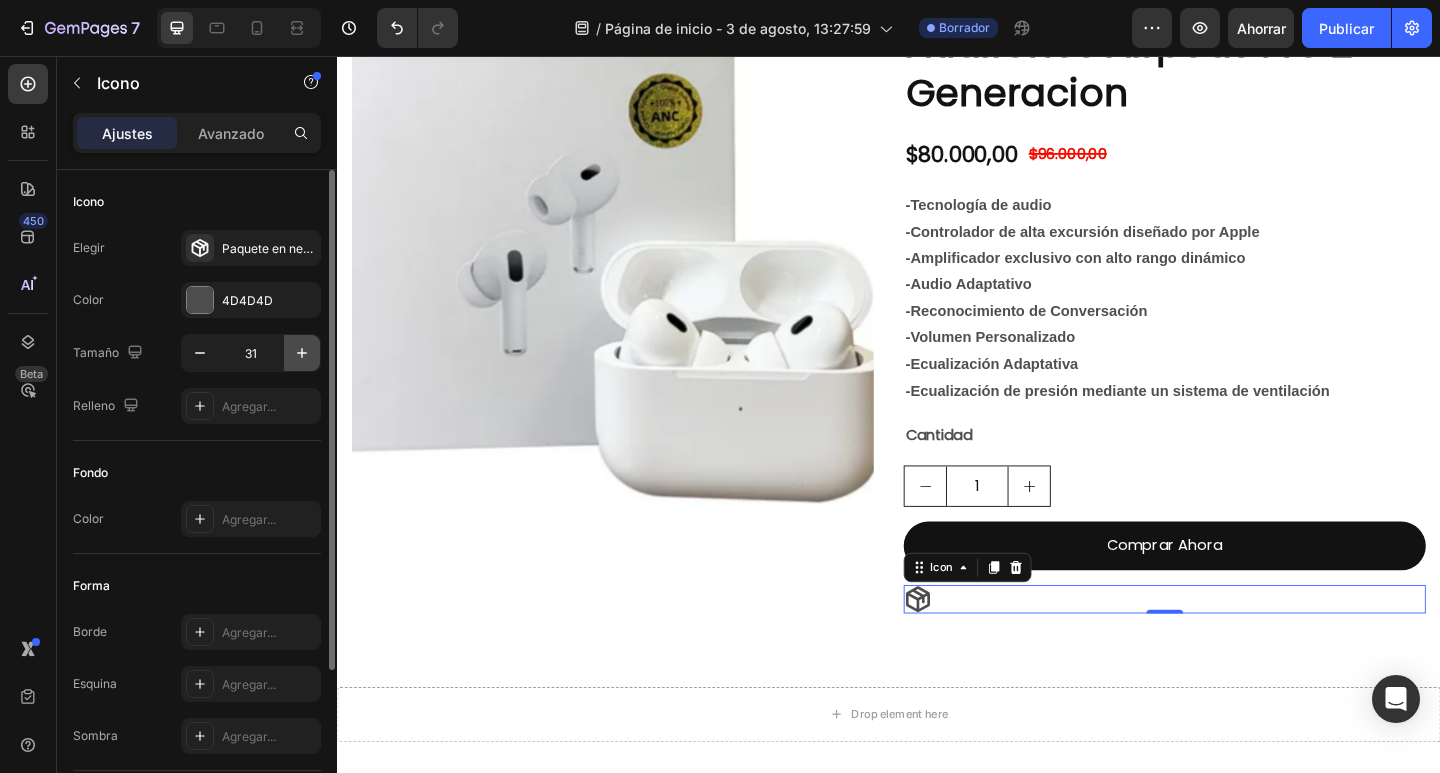click 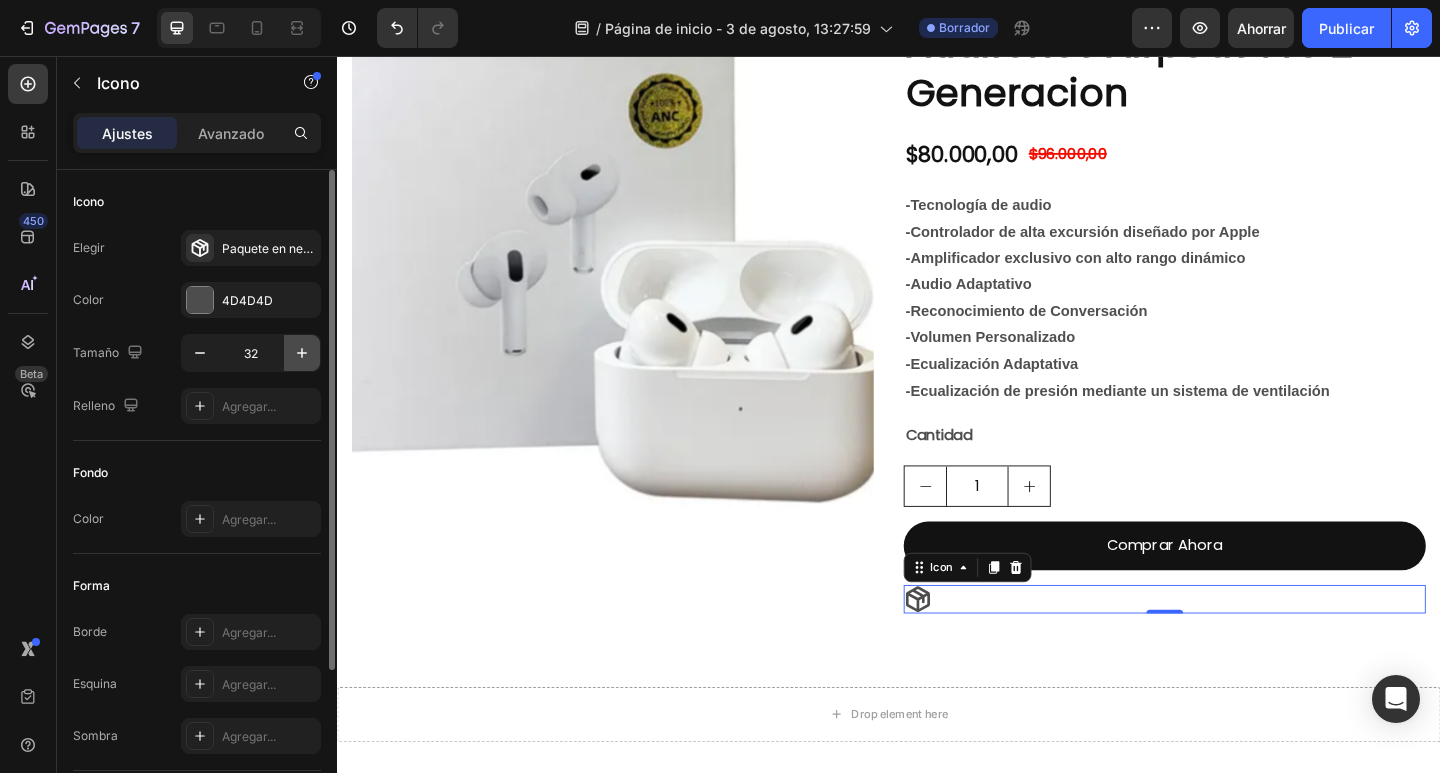 click 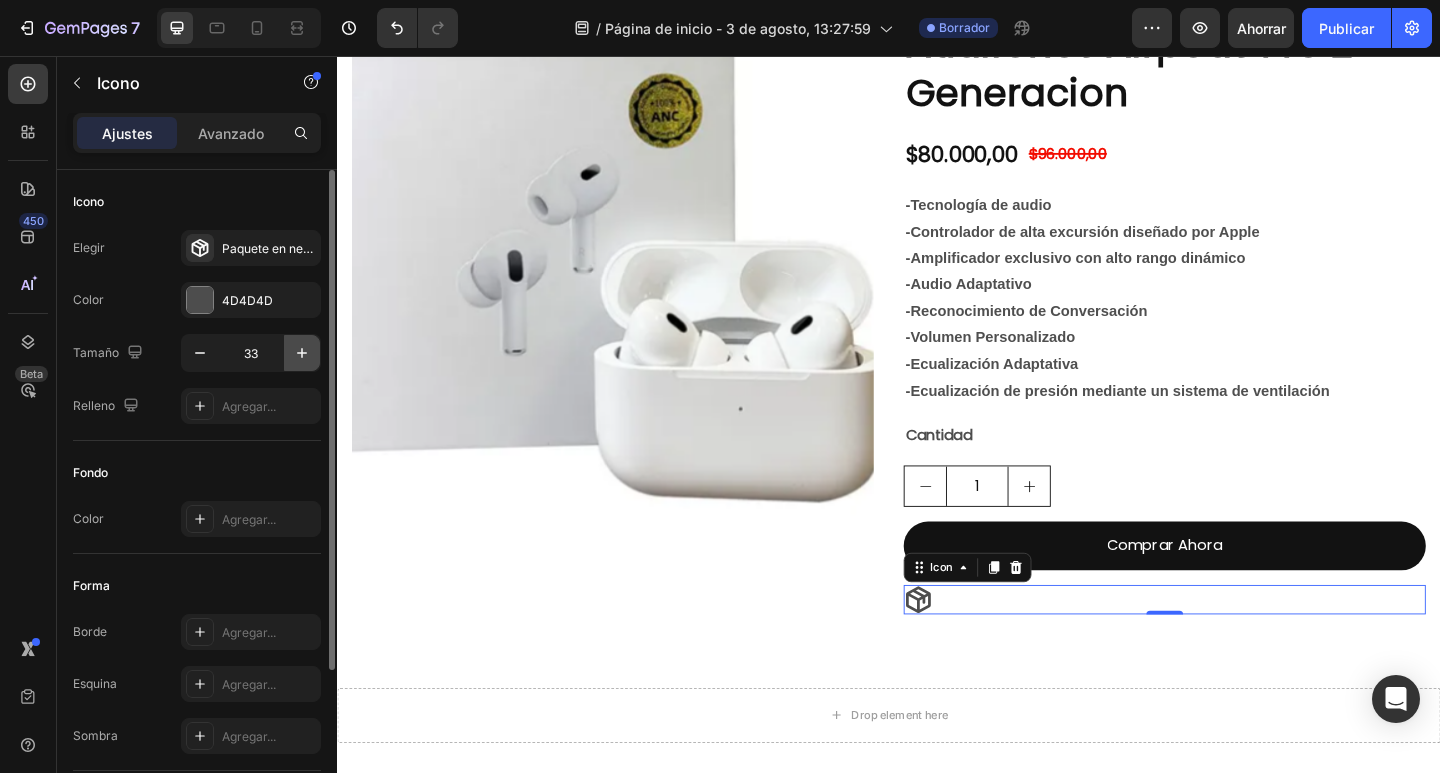 click 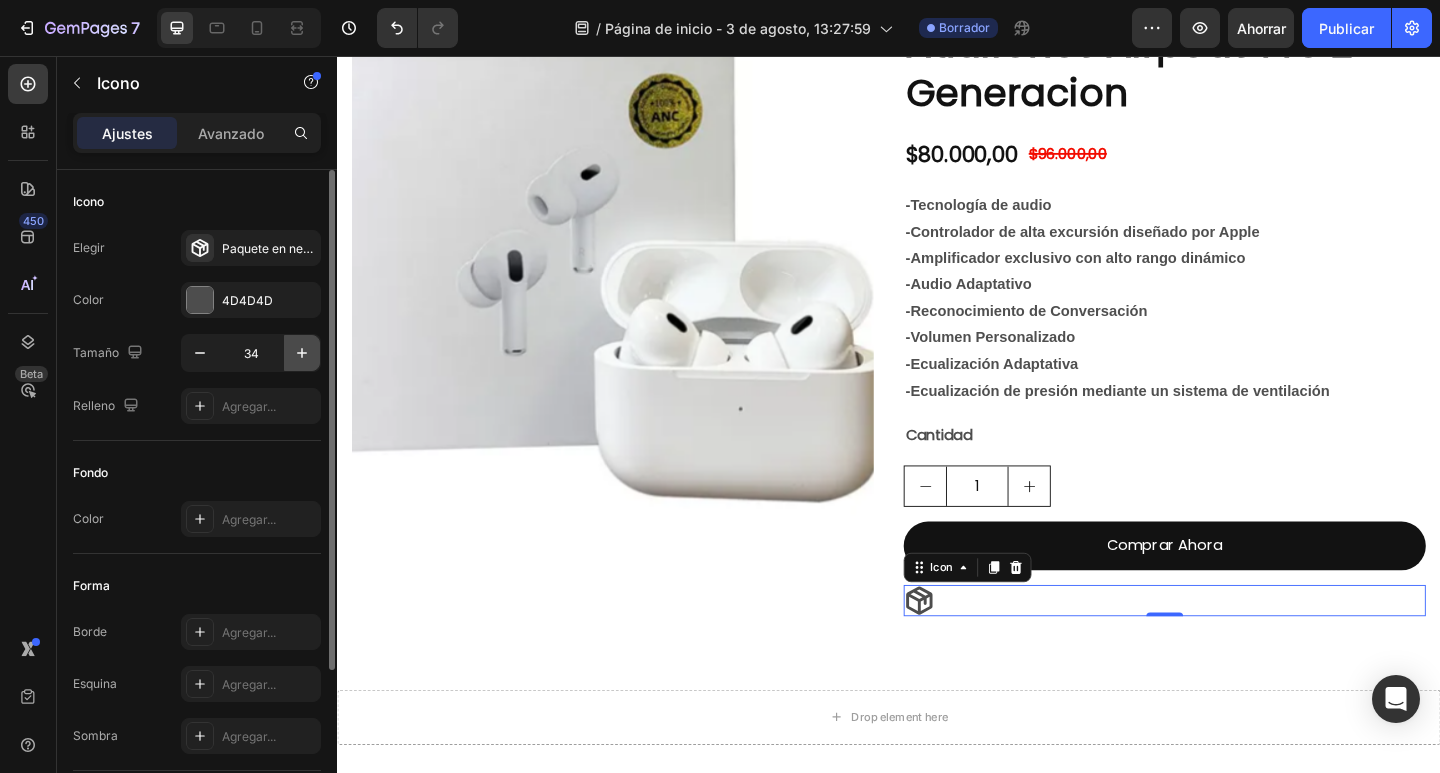 click 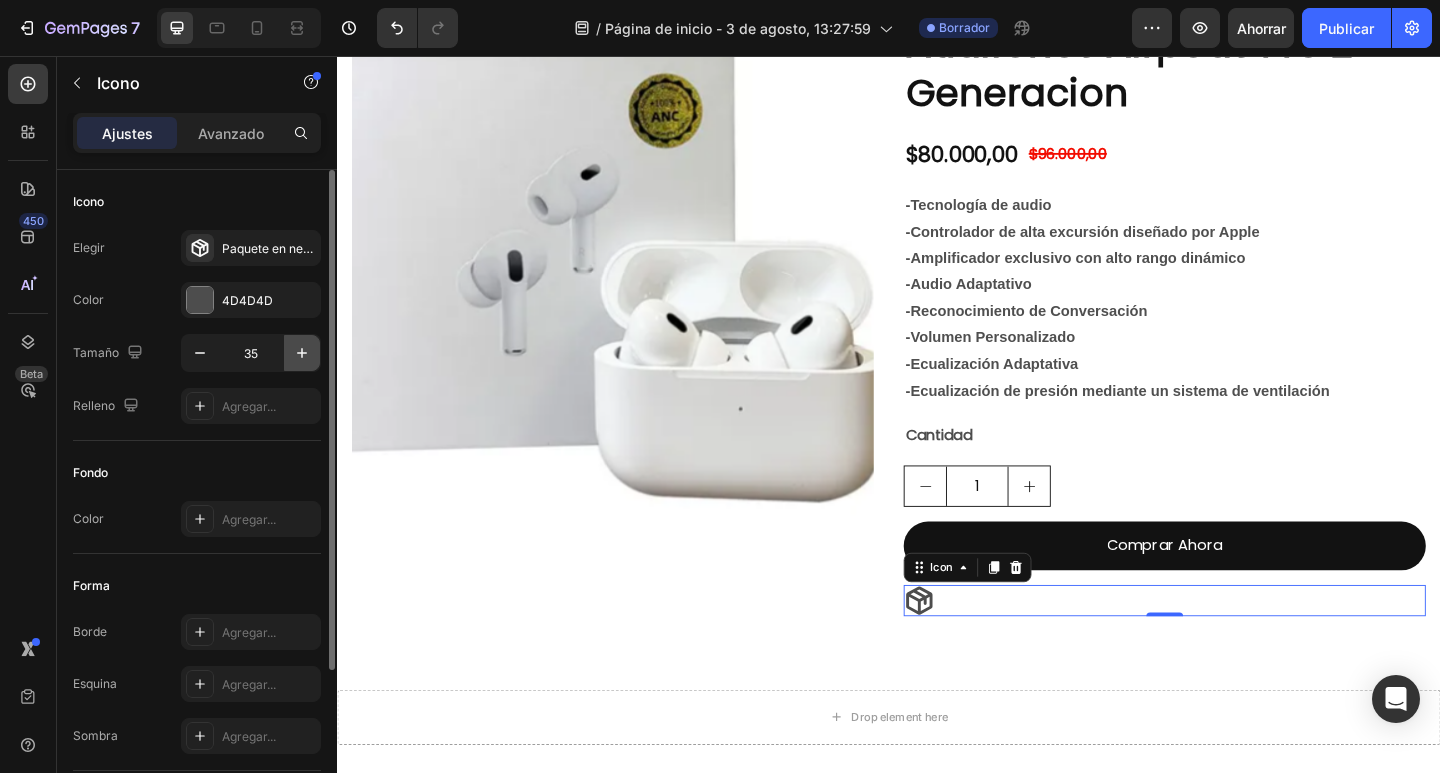 click 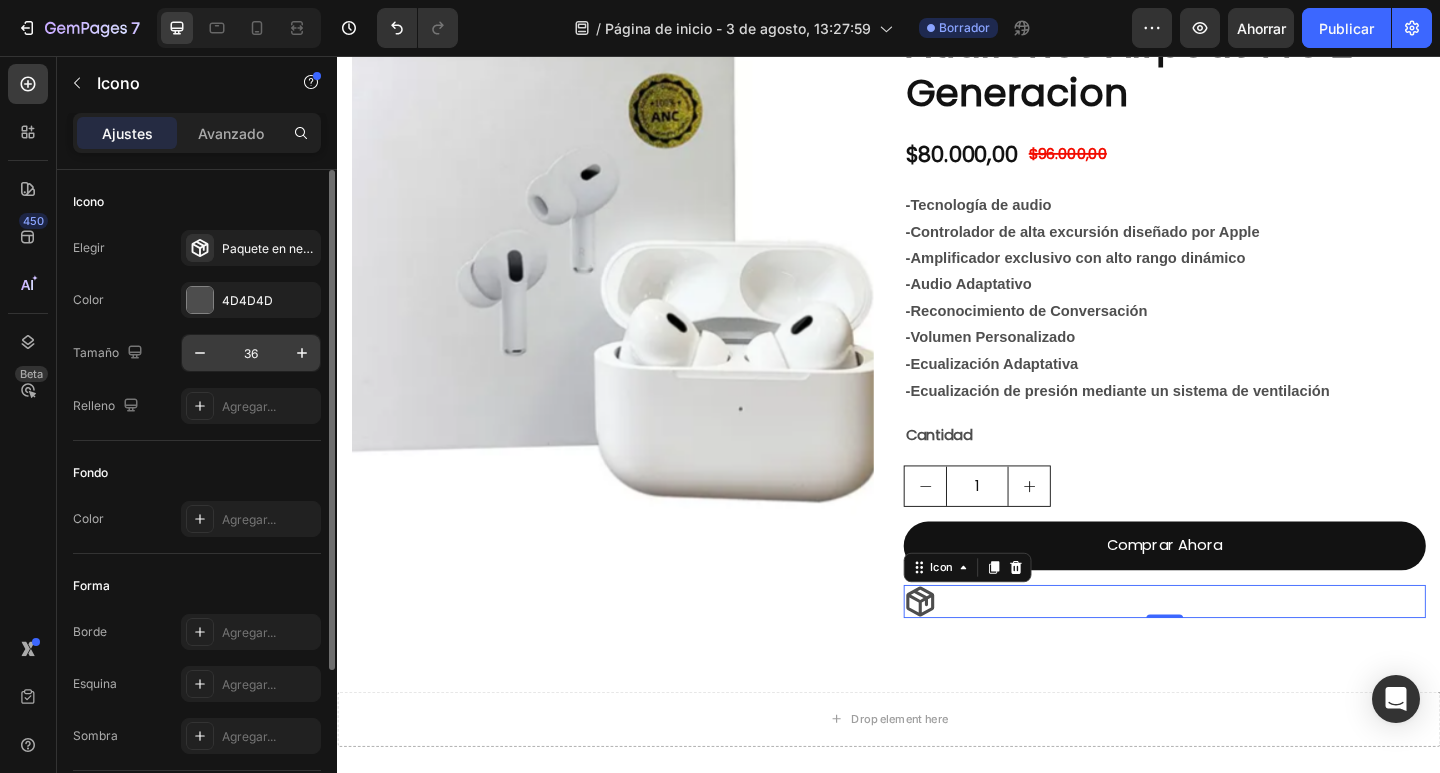 click on "36" at bounding box center (251, 353) 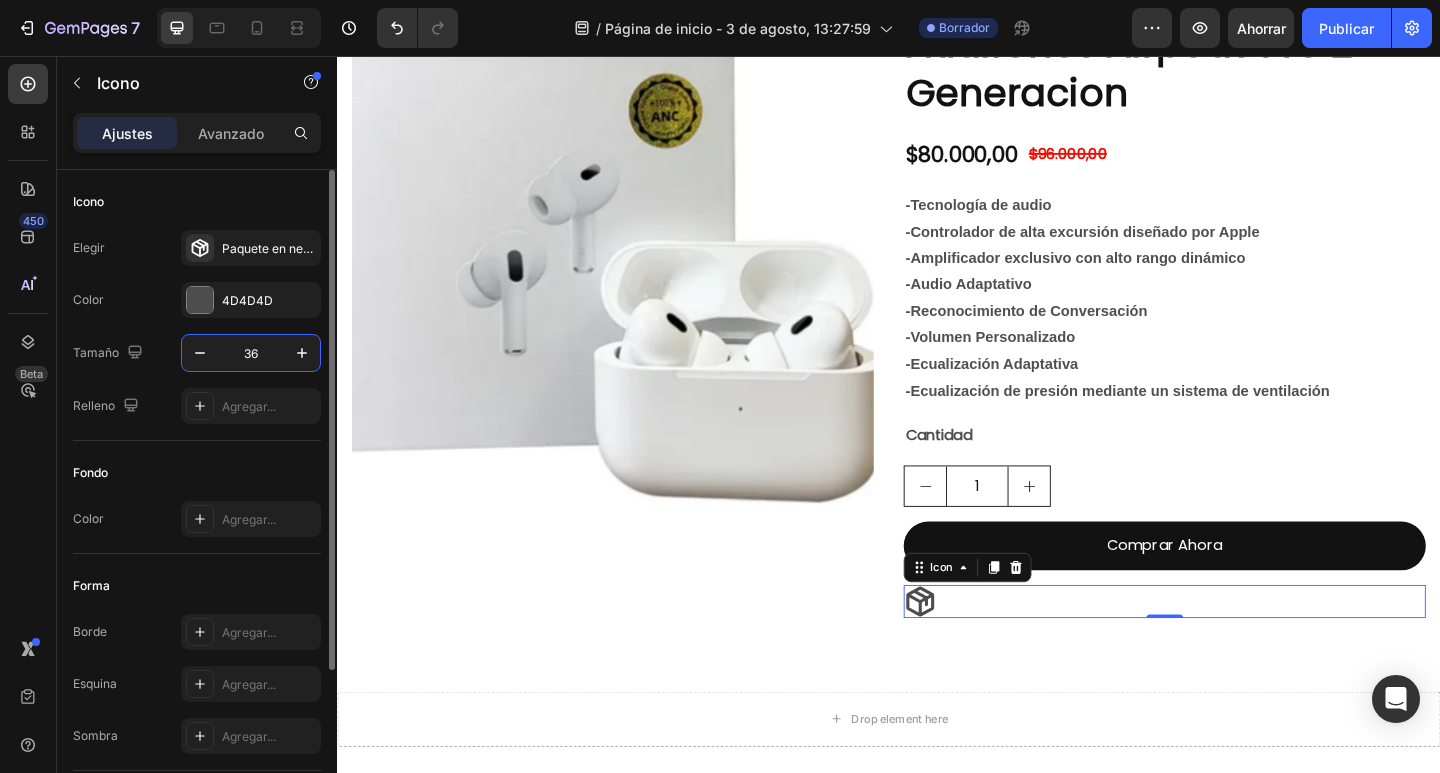 click on "36" at bounding box center [251, 353] 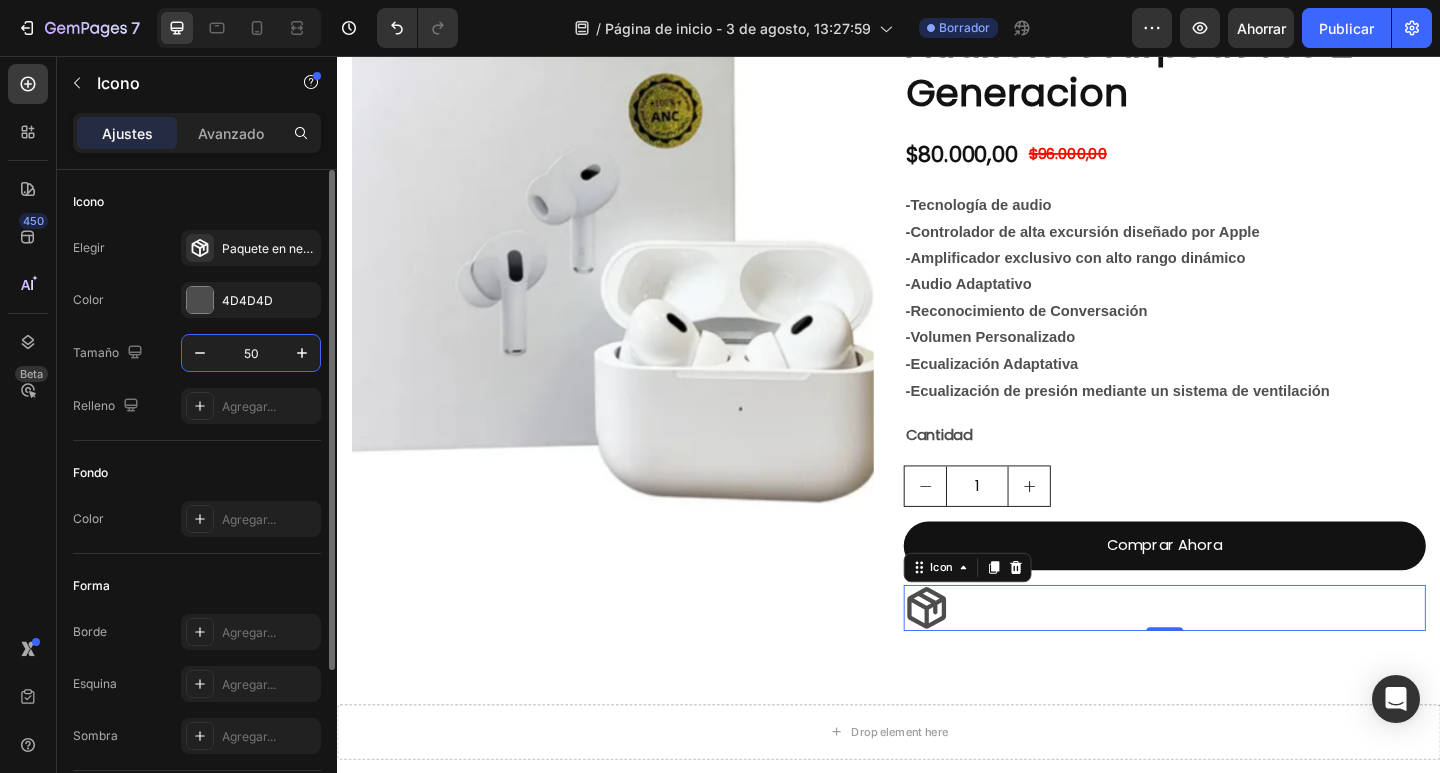 scroll, scrollTop: 100, scrollLeft: 0, axis: vertical 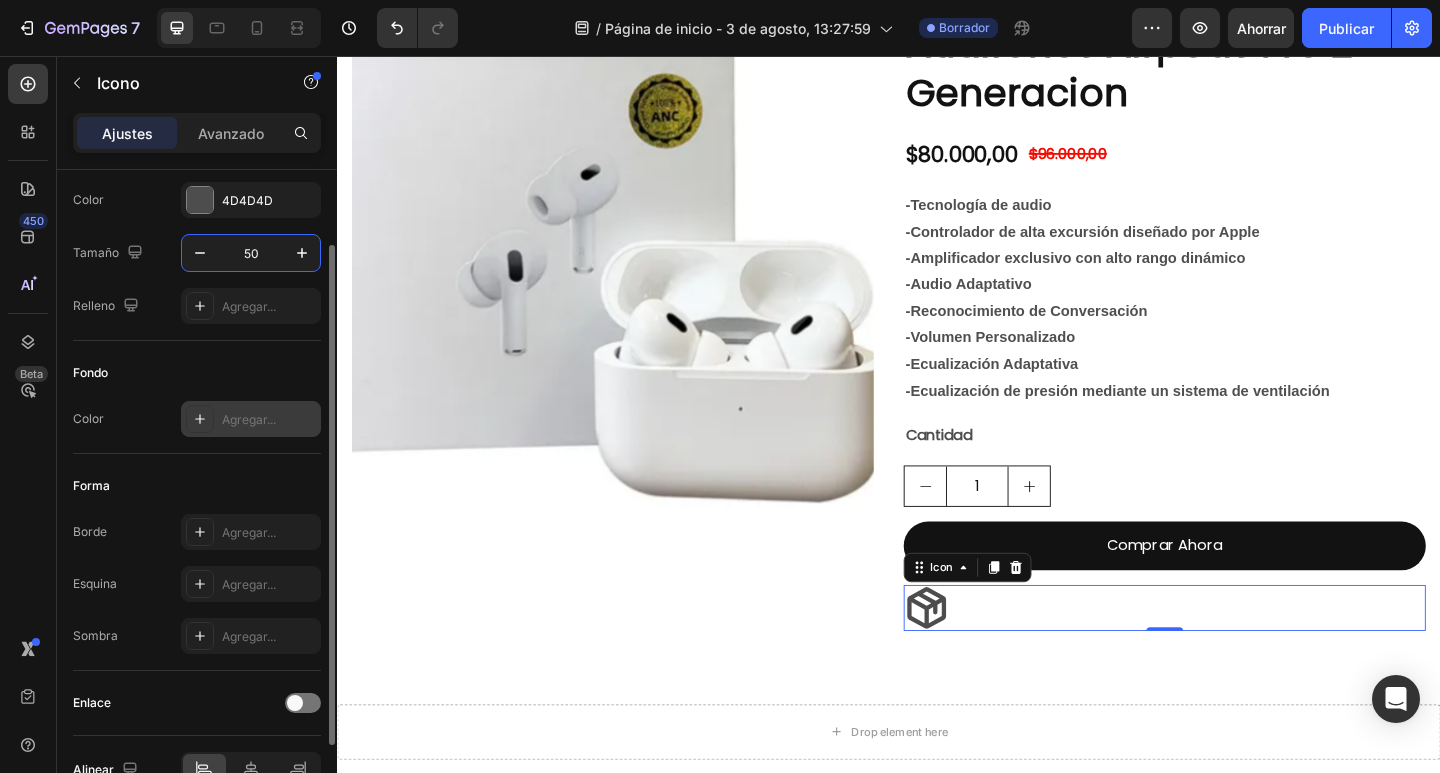 type on "50" 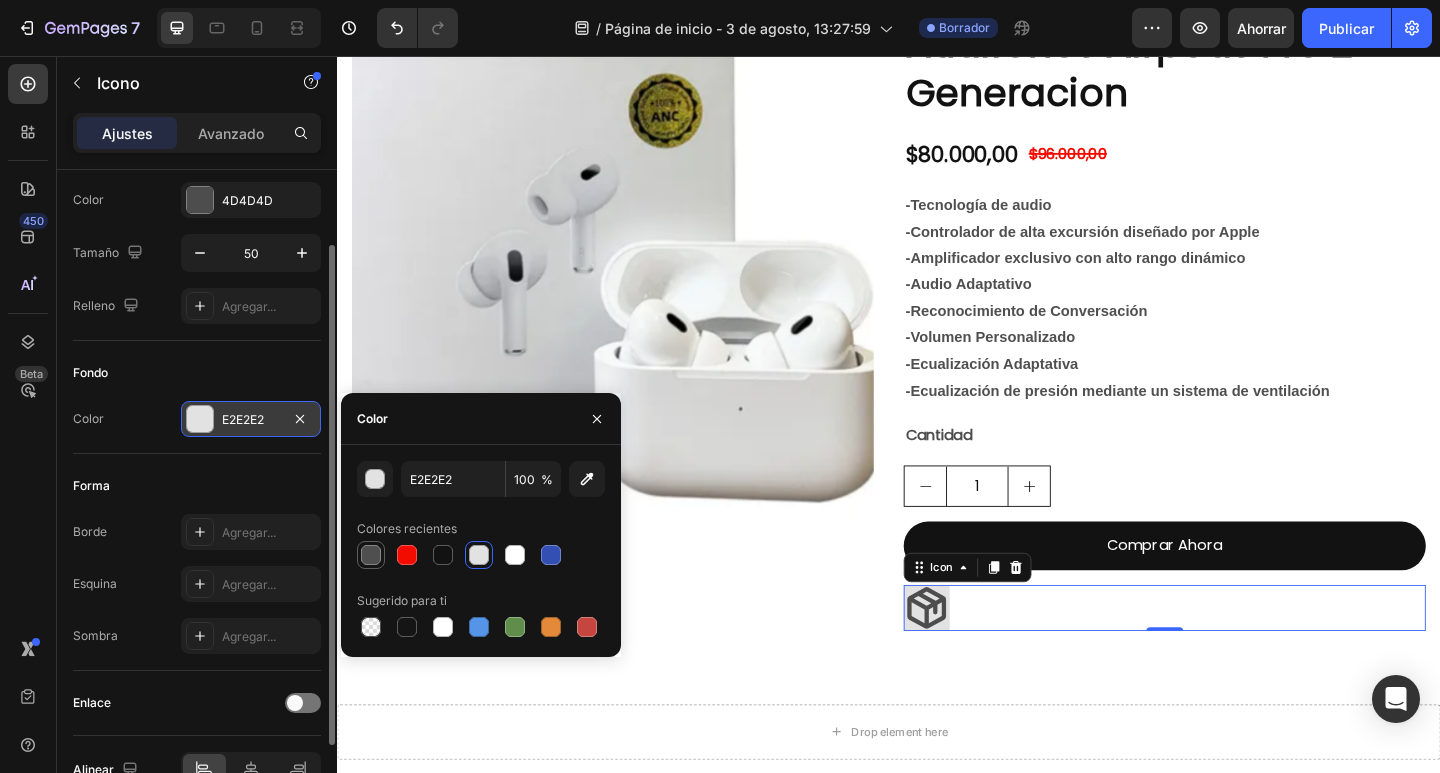 click at bounding box center (371, 555) 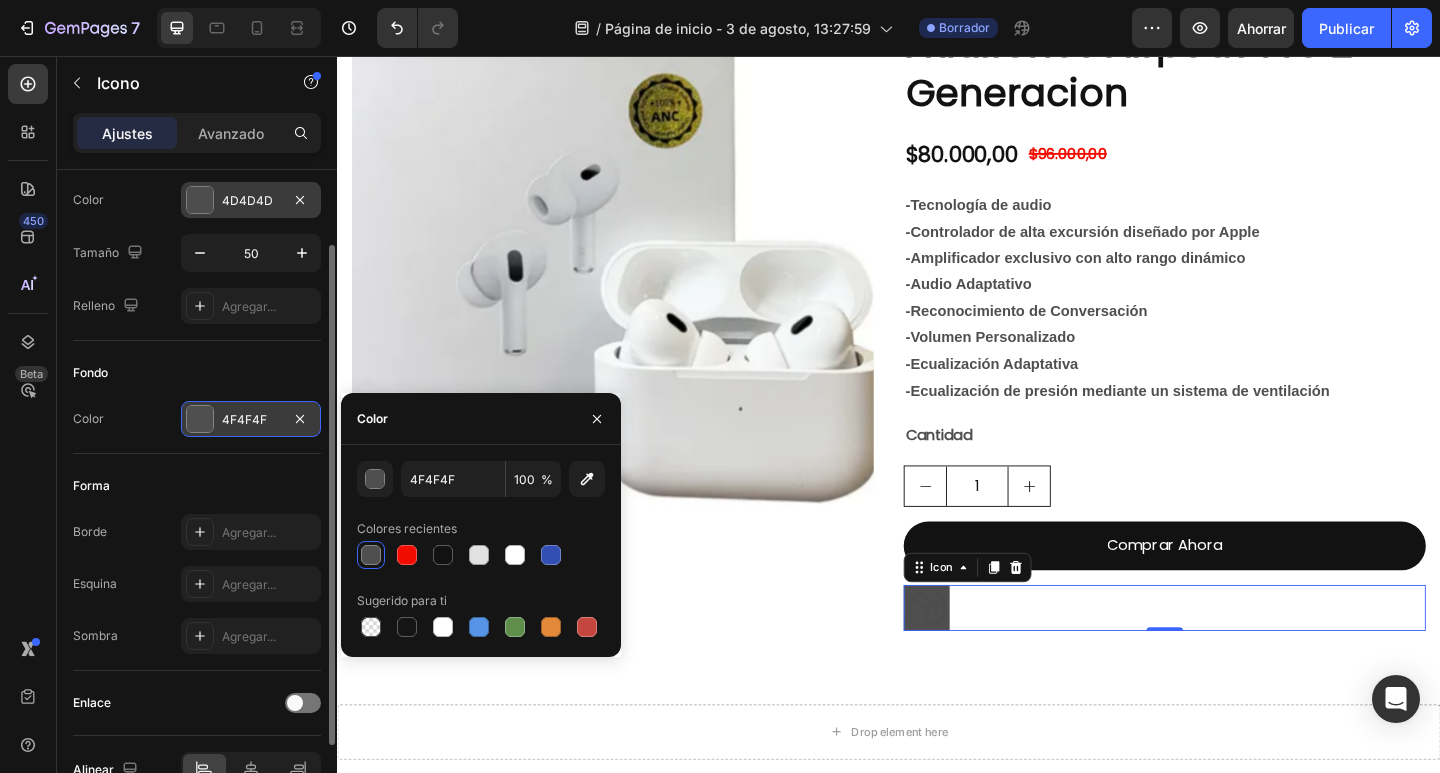 click at bounding box center (200, 200) 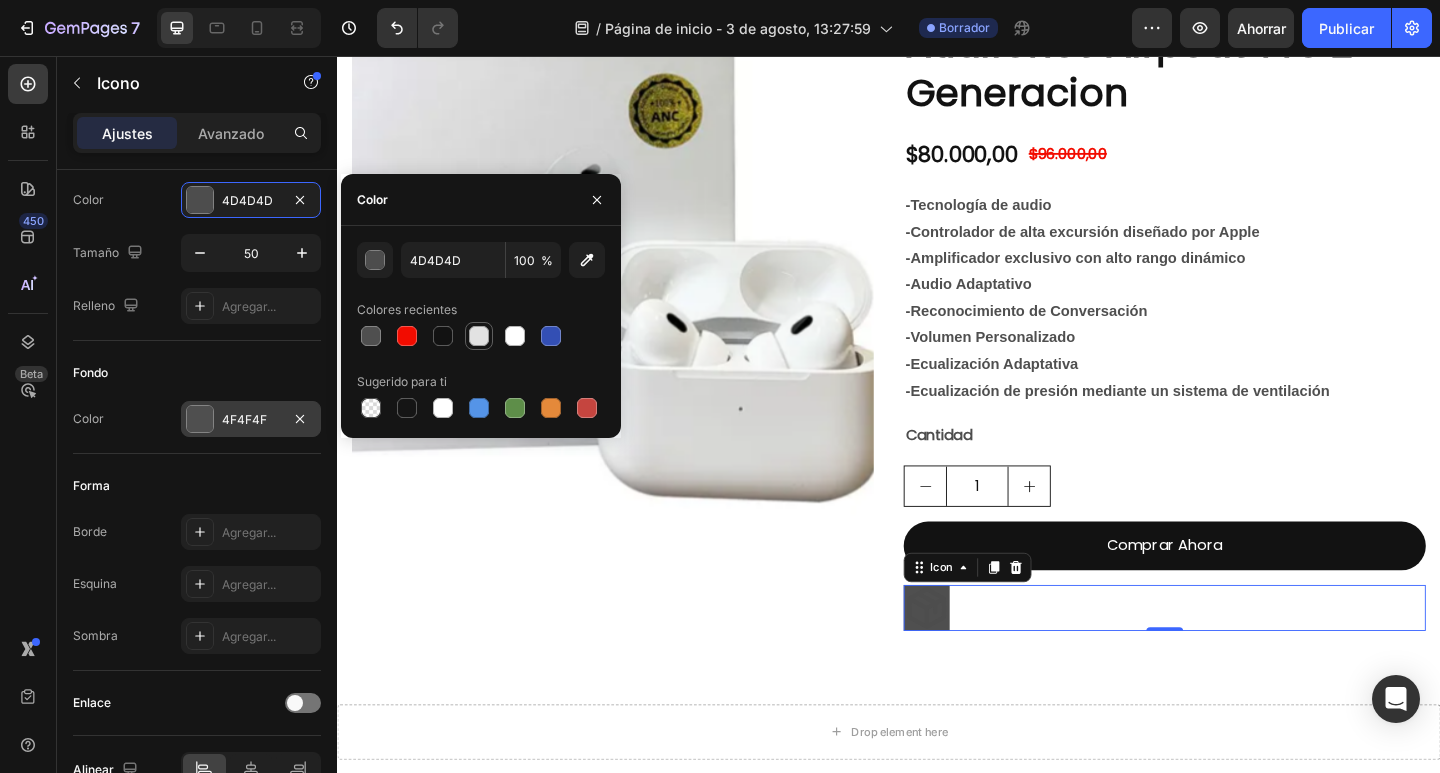 click at bounding box center [479, 336] 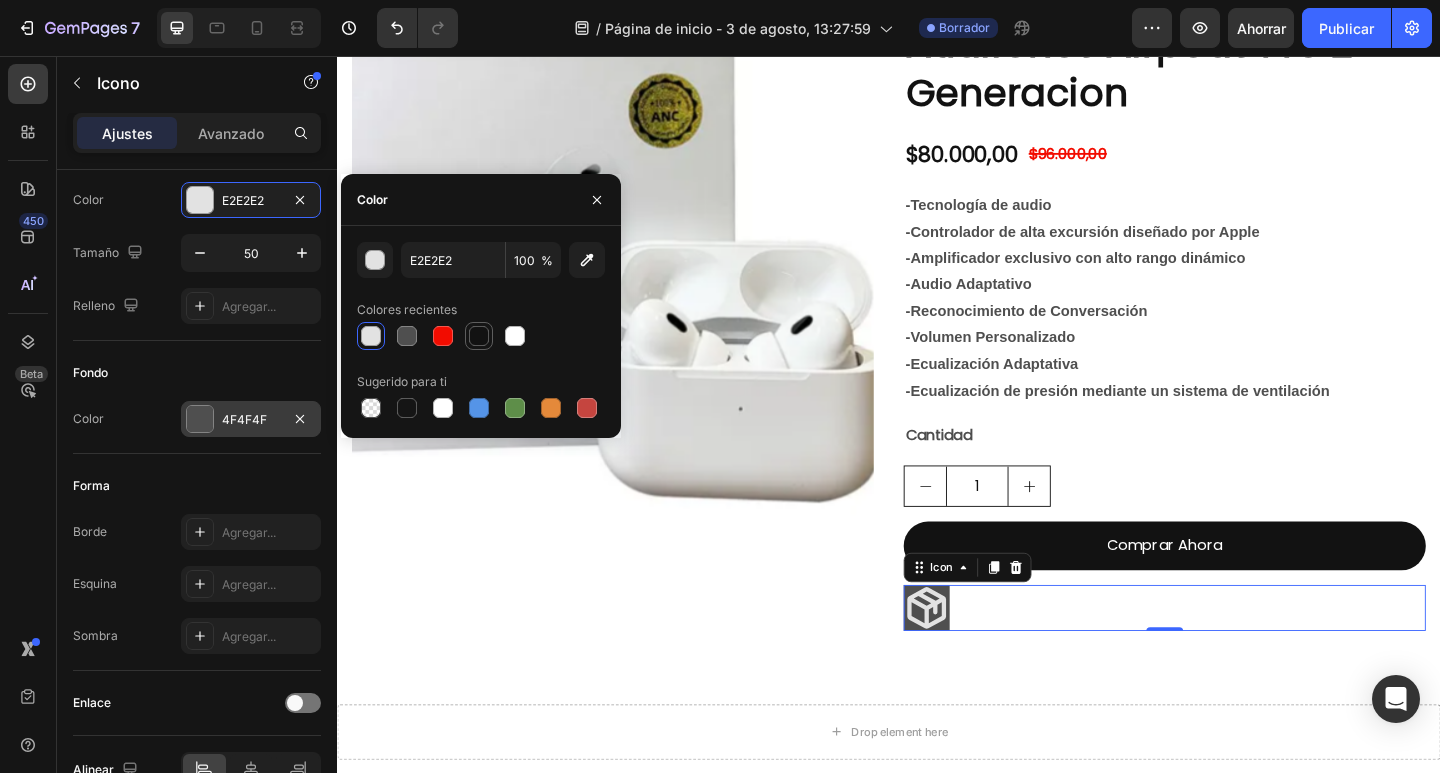click at bounding box center [479, 336] 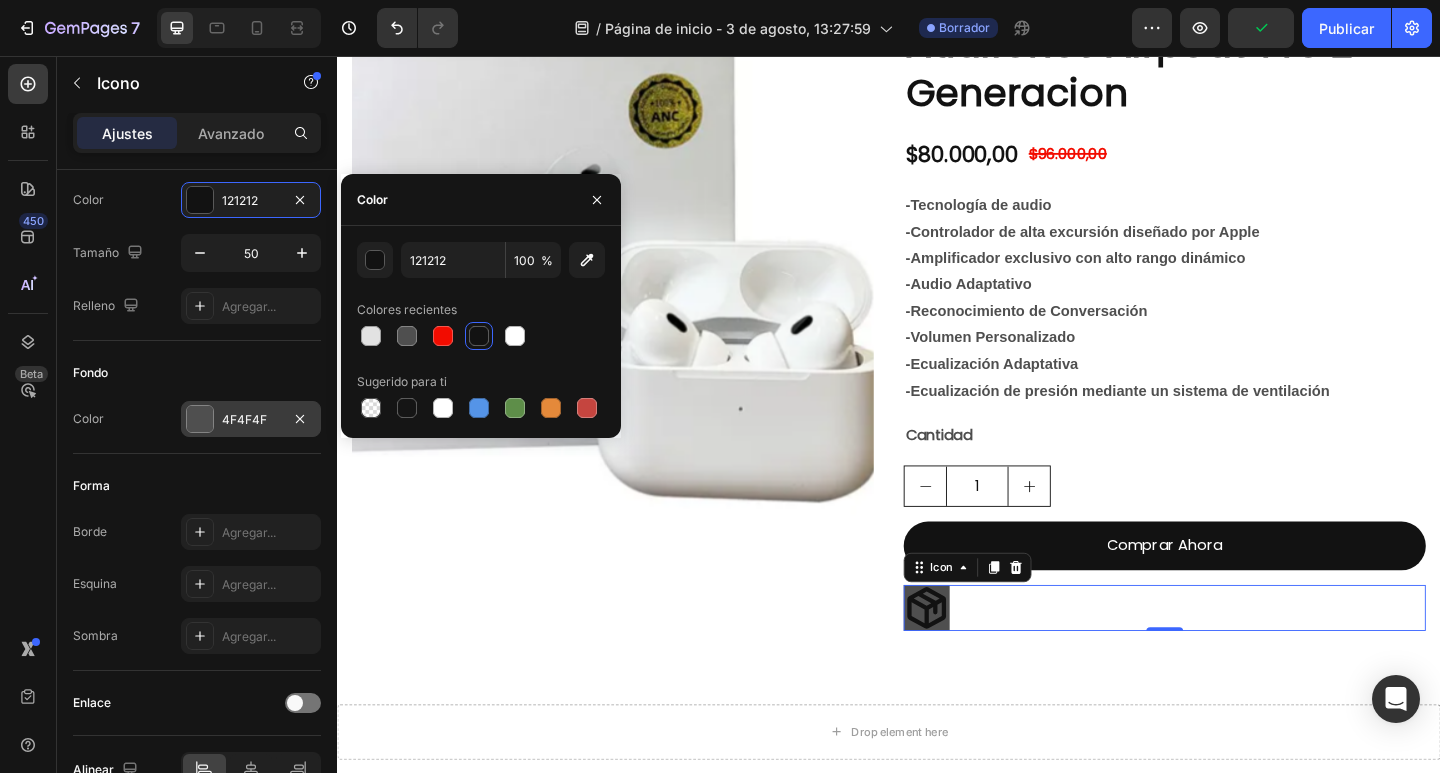 click at bounding box center [200, 419] 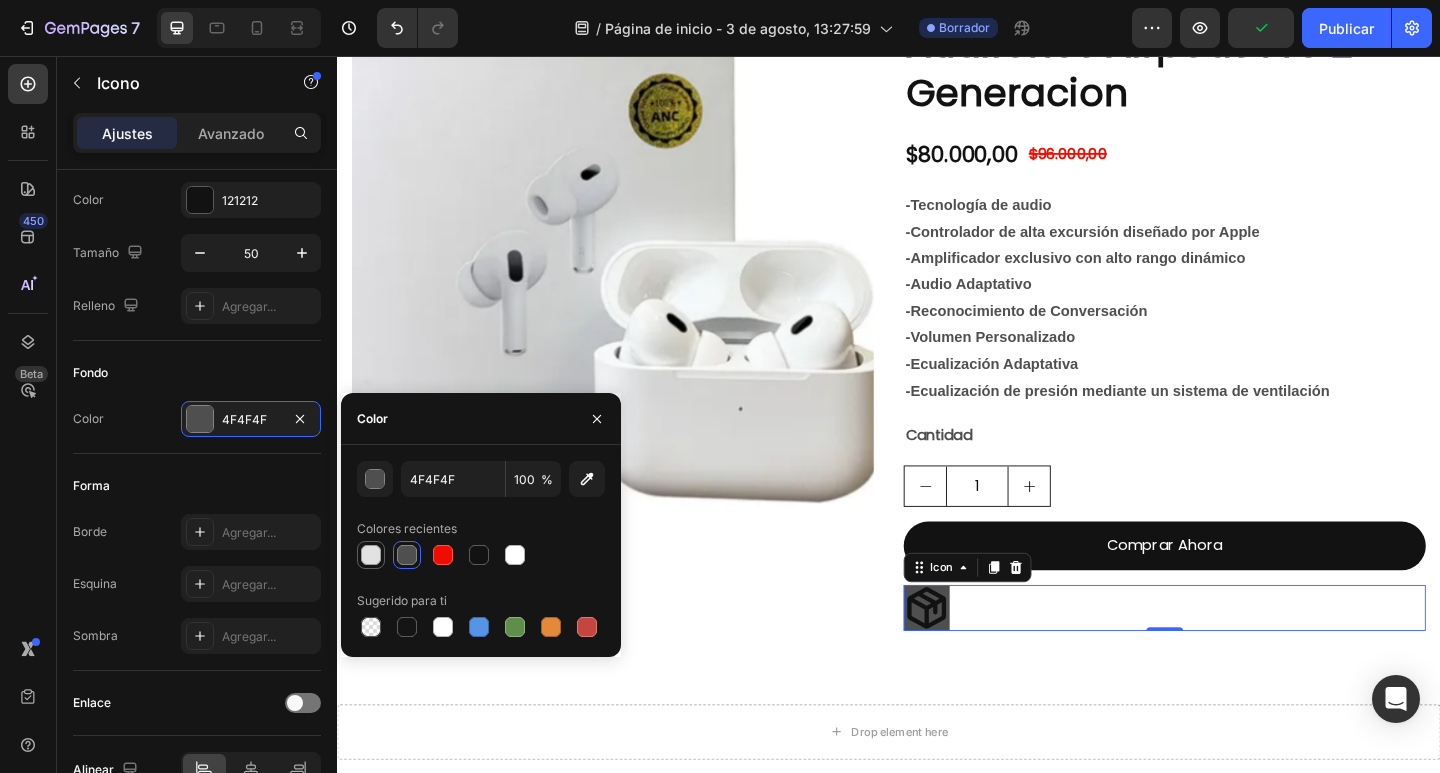 click at bounding box center [371, 555] 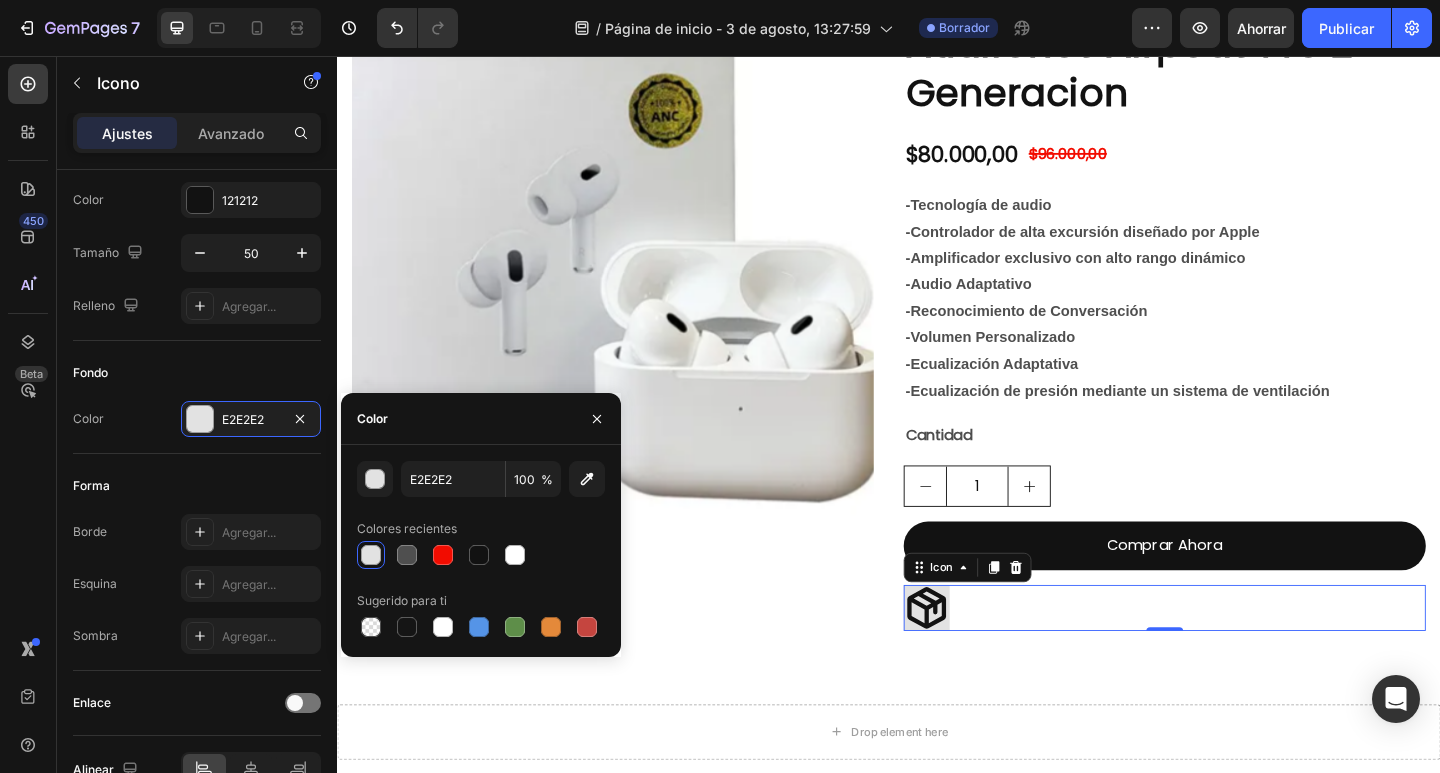 click on "Icon   0" at bounding box center [1237, 657] 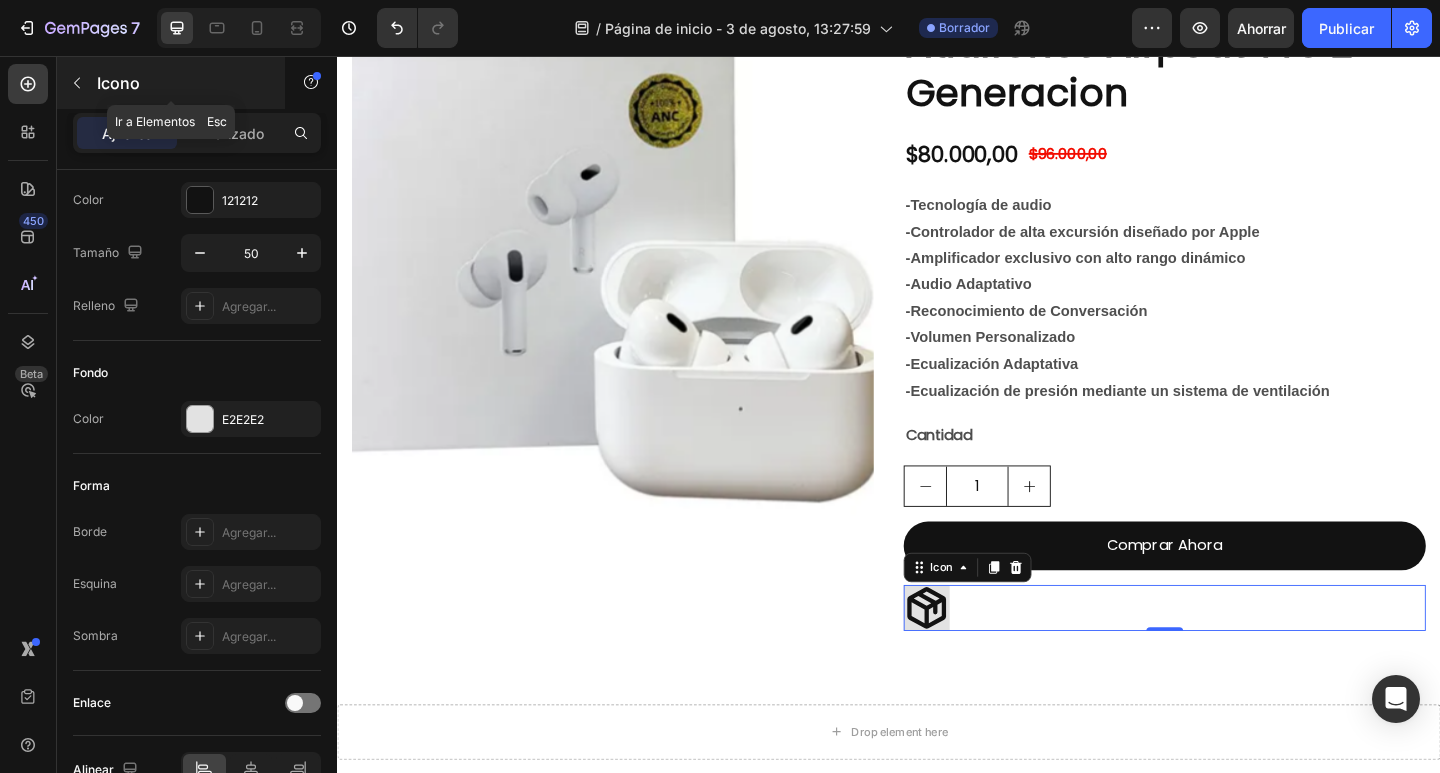 click on "Icono" at bounding box center [171, 83] 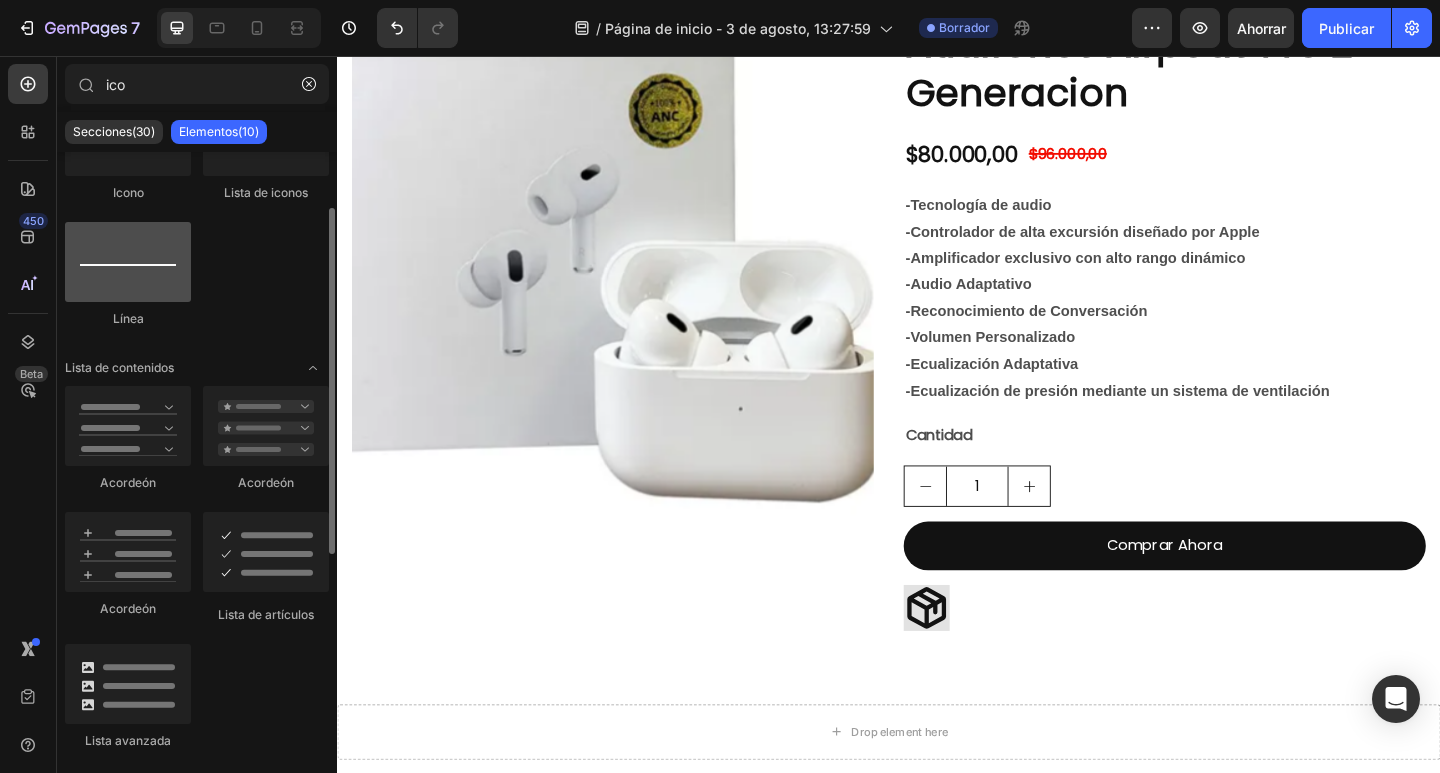 scroll, scrollTop: 0, scrollLeft: 0, axis: both 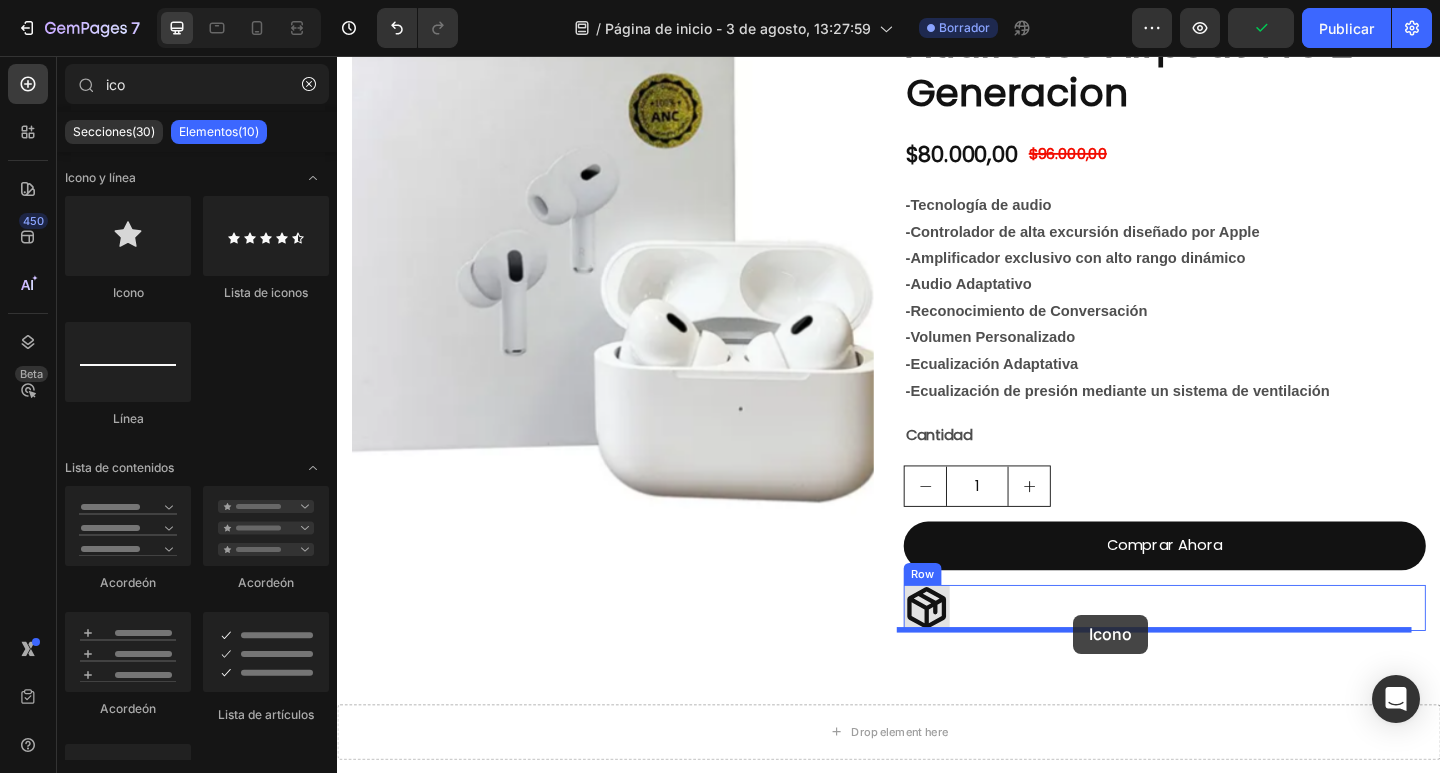 drag, startPoint x: 470, startPoint y: 302, endPoint x: 1138, endPoint y: 664, distance: 759.78156 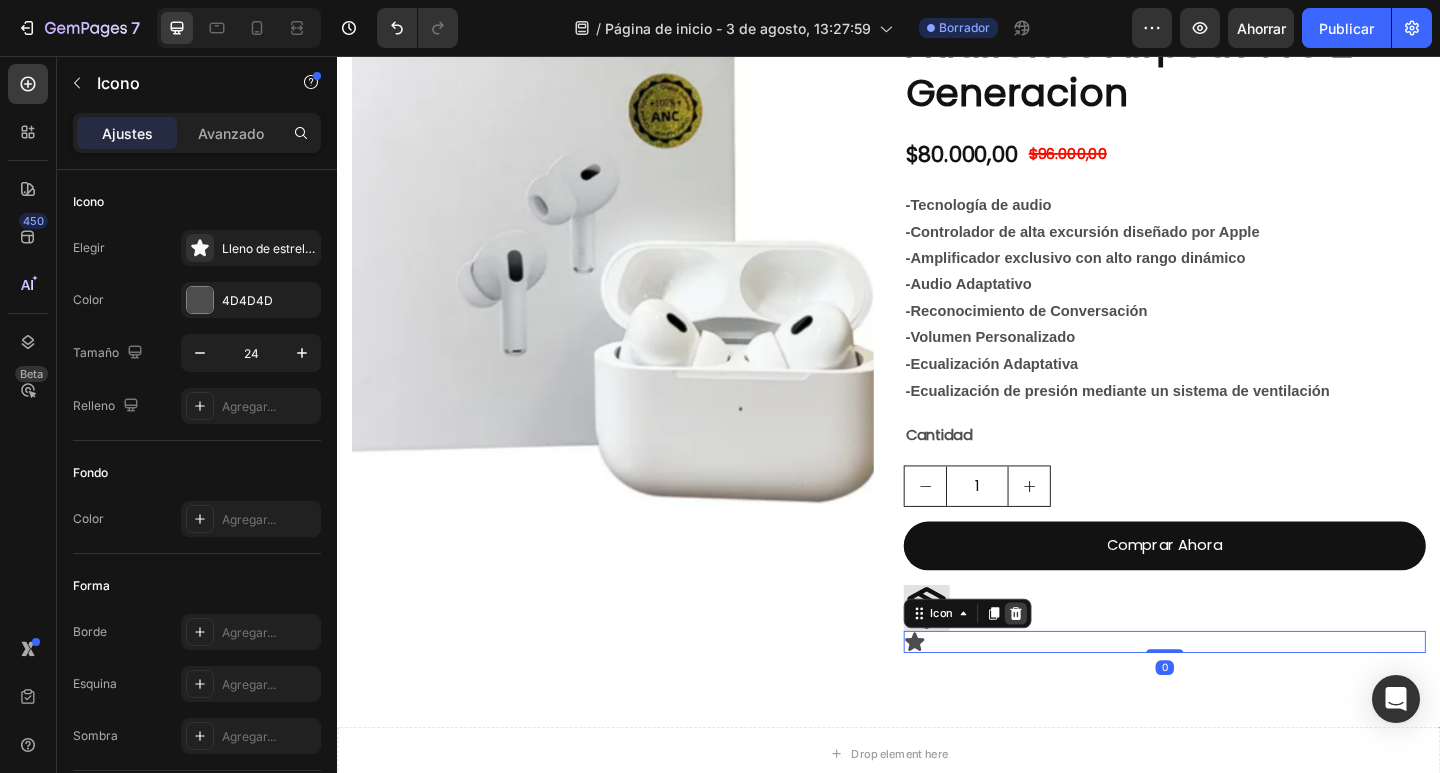 click 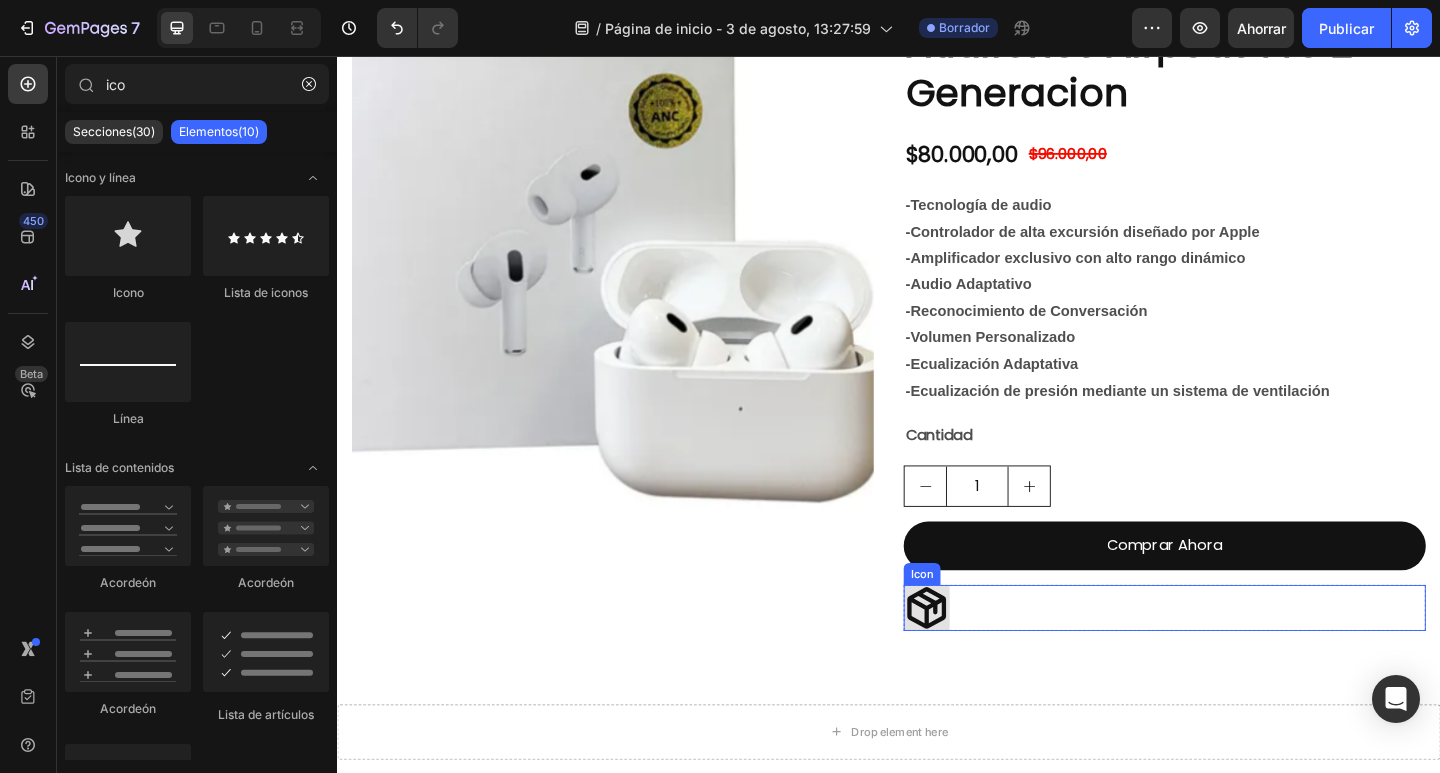 click 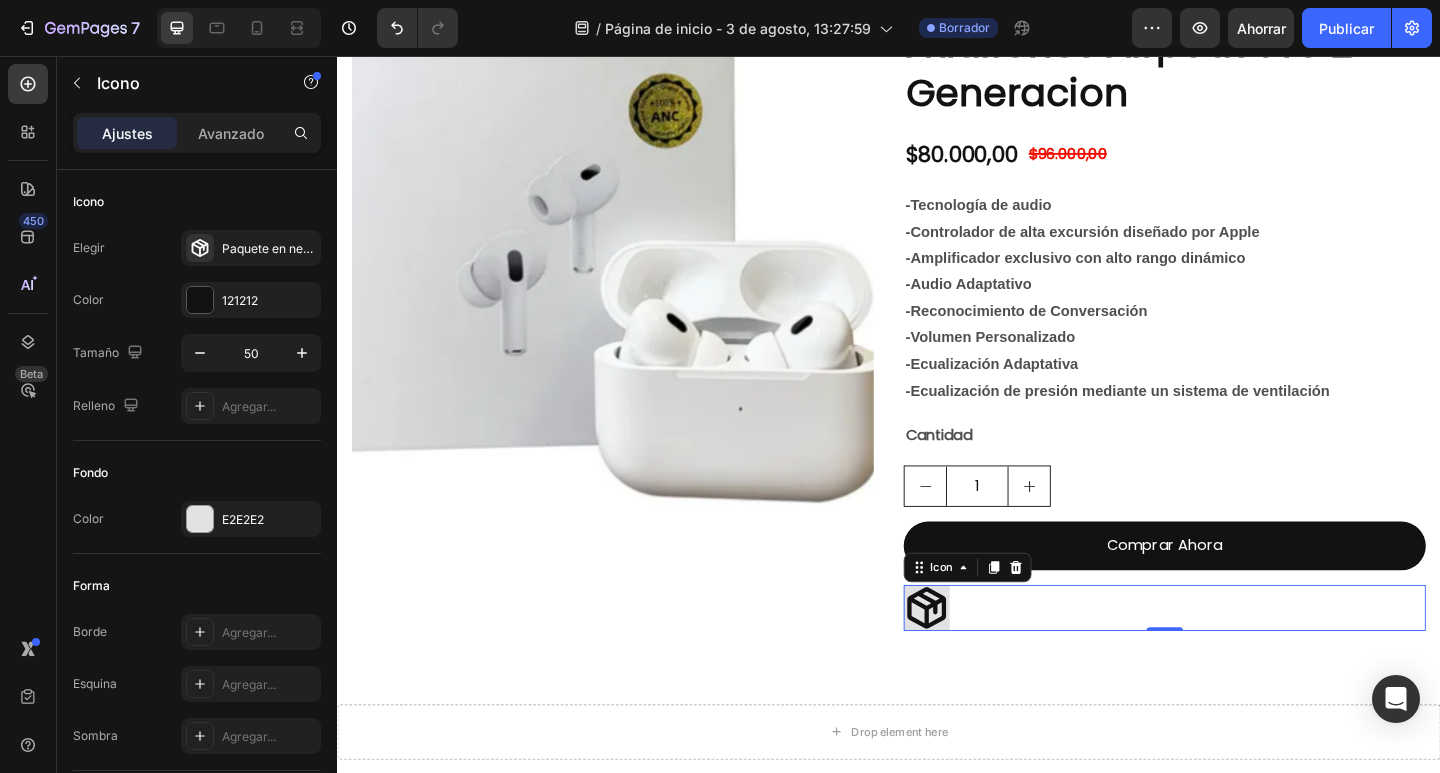 click 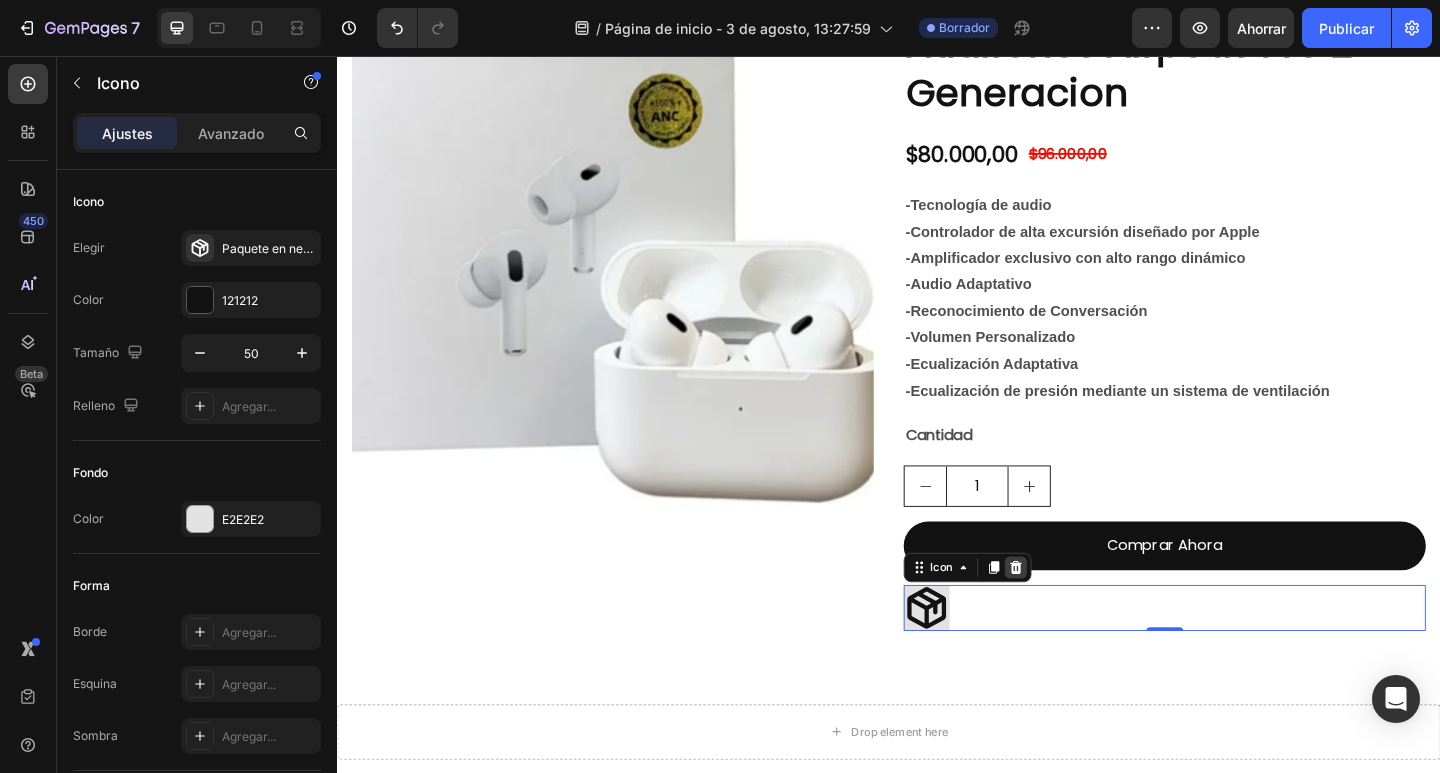 click 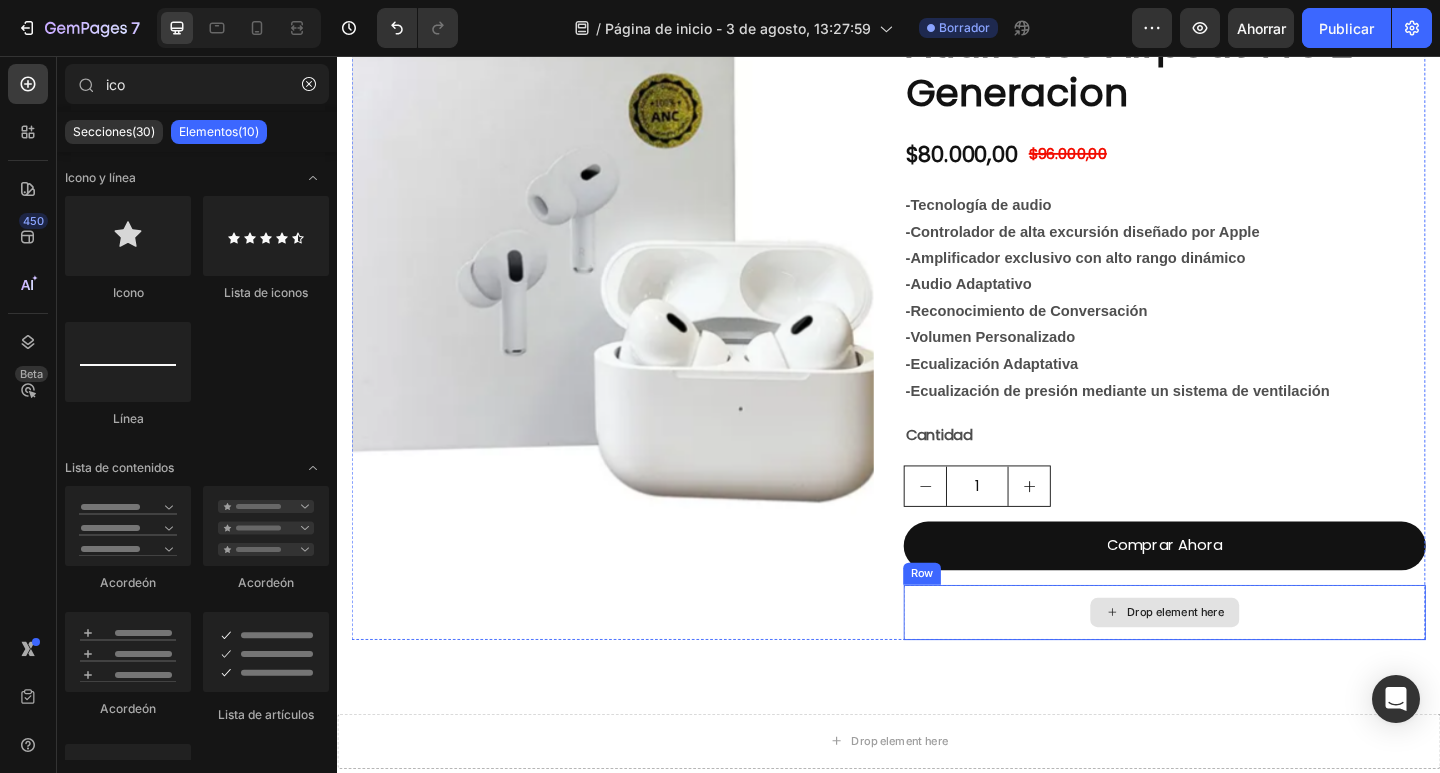 click on "Drop element here" at bounding box center (1237, 662) 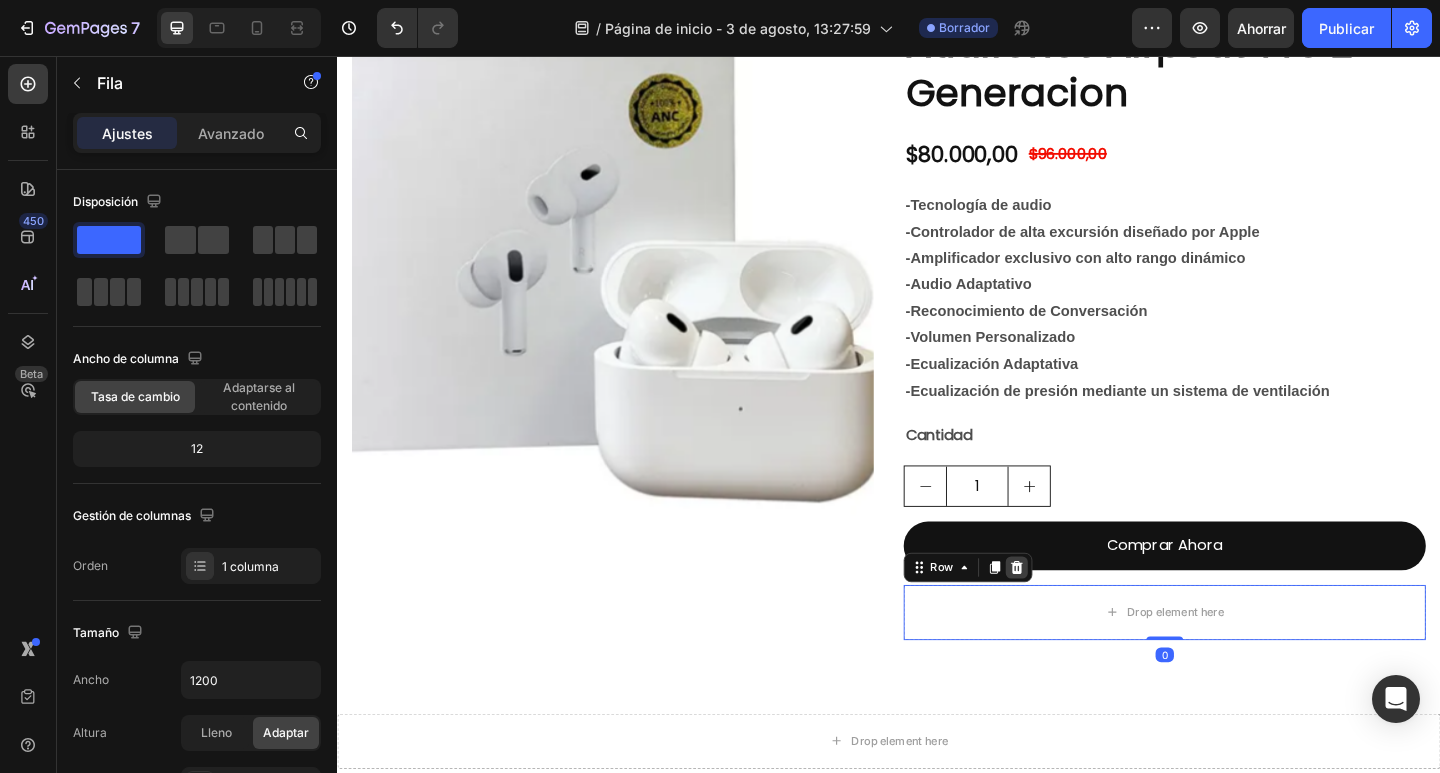 click 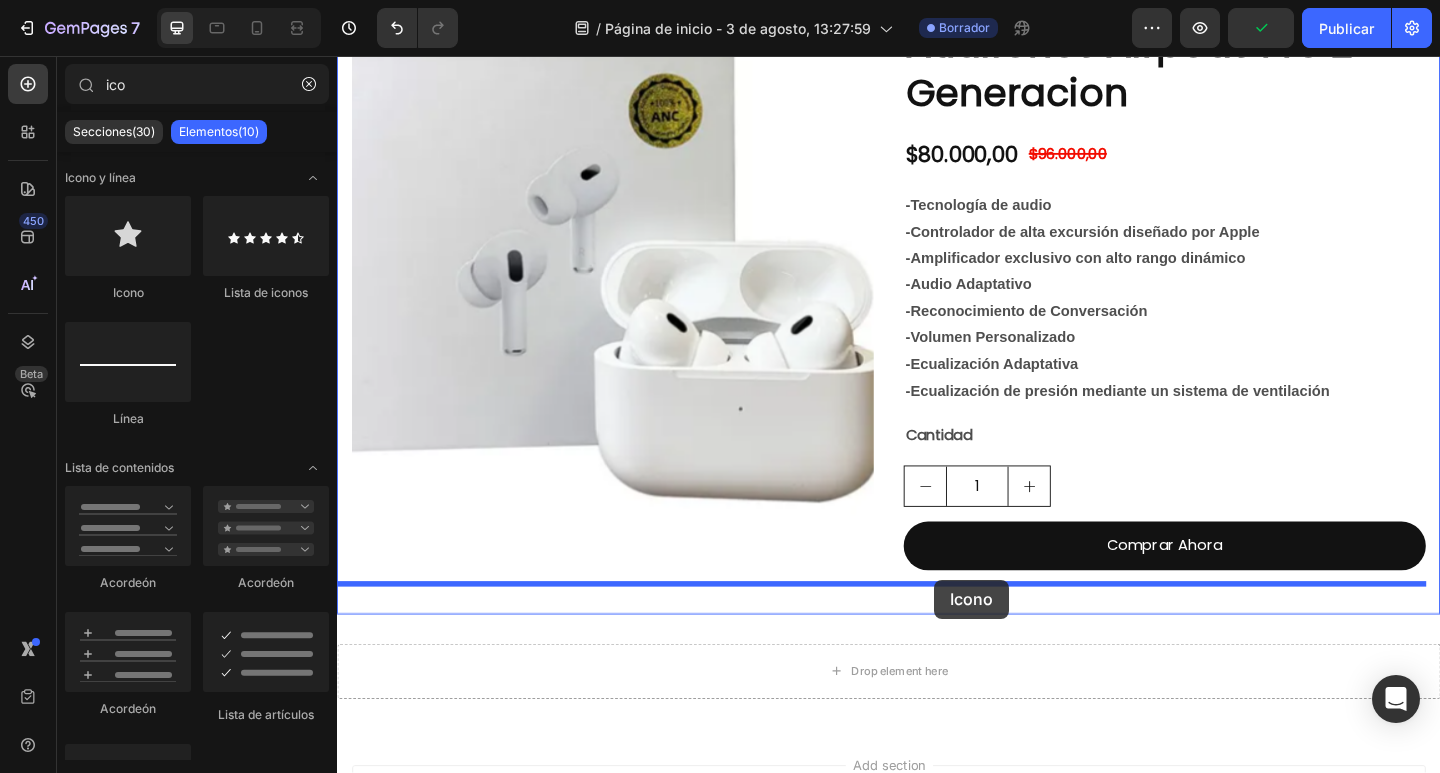 drag, startPoint x: 491, startPoint y: 295, endPoint x: 986, endPoint y: 626, distance: 595.47125 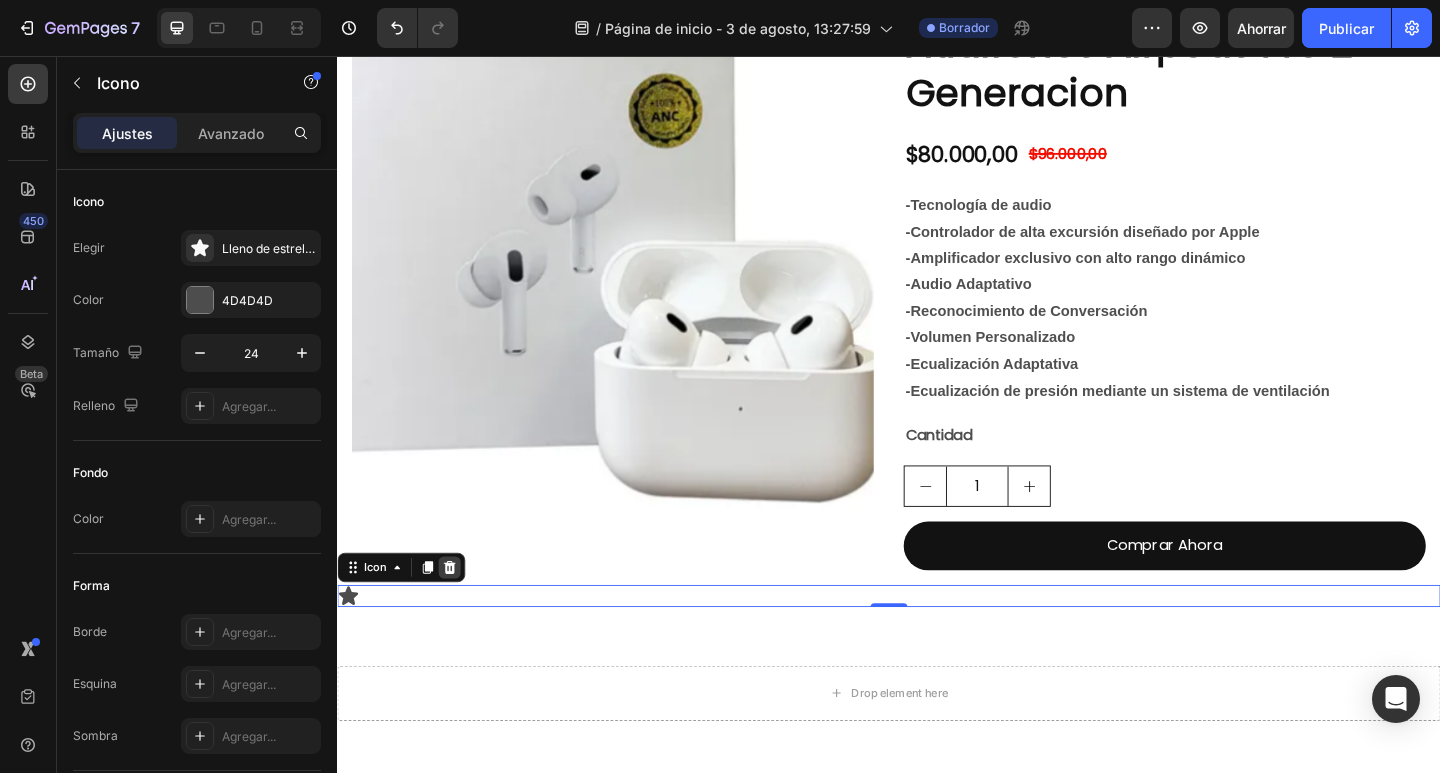 click 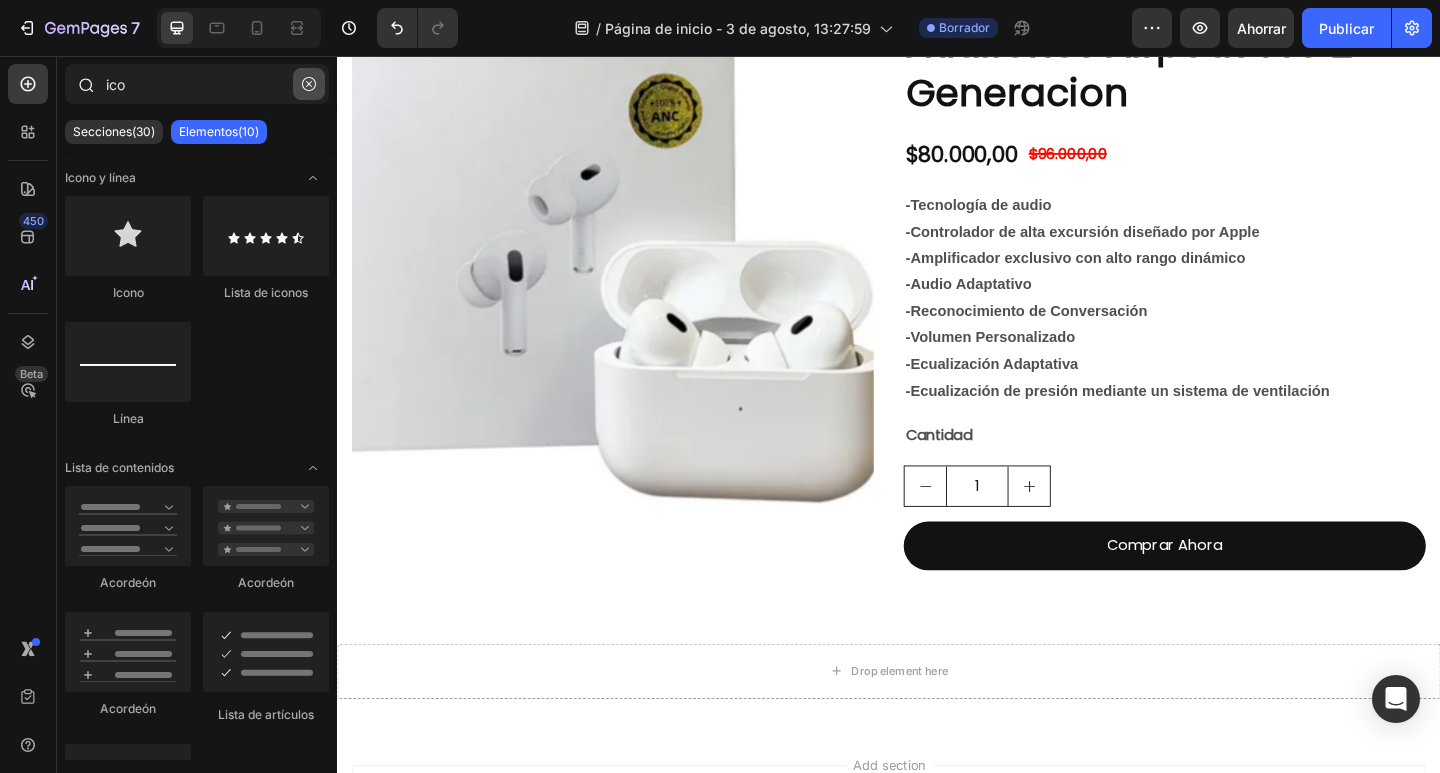 click 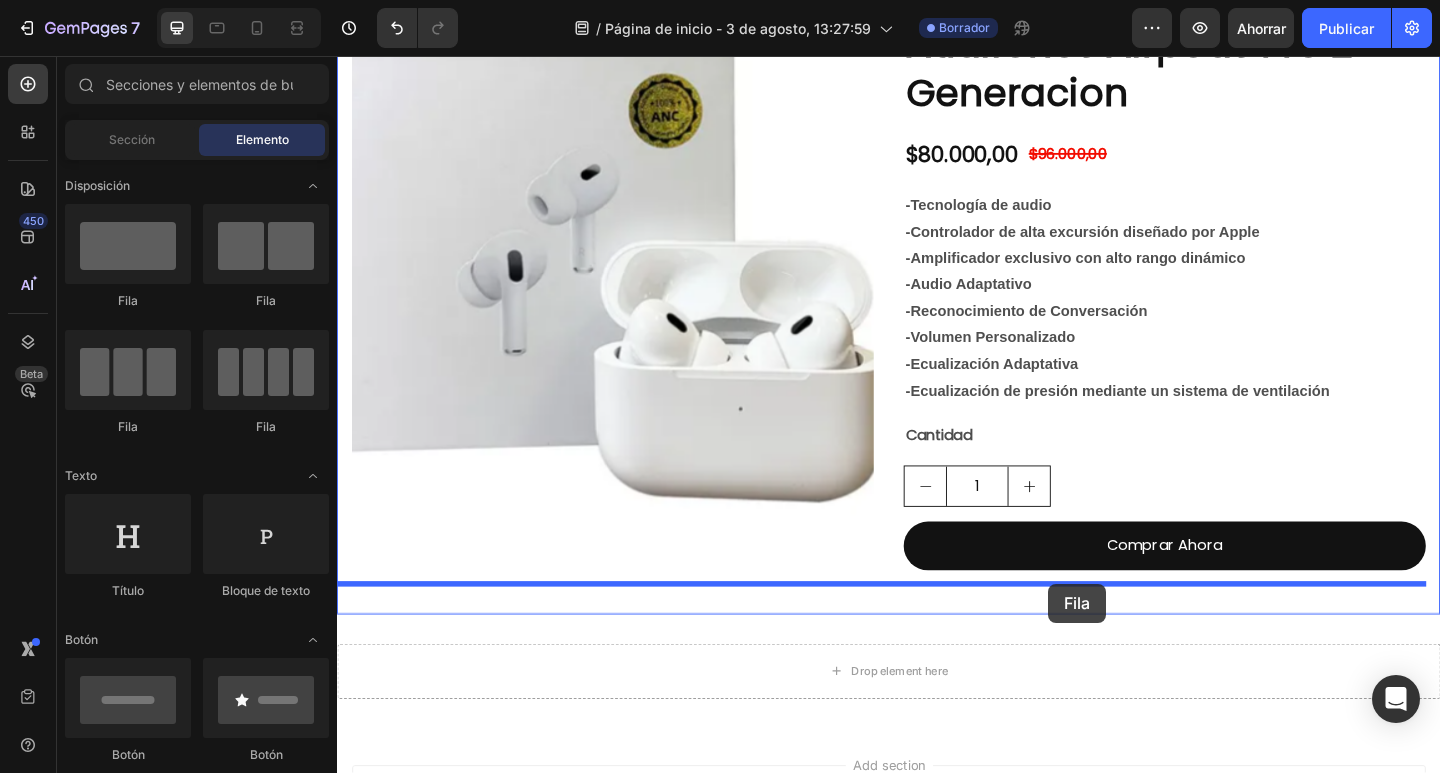 drag, startPoint x: 450, startPoint y: 438, endPoint x: 1111, endPoint y: 630, distance: 688.32043 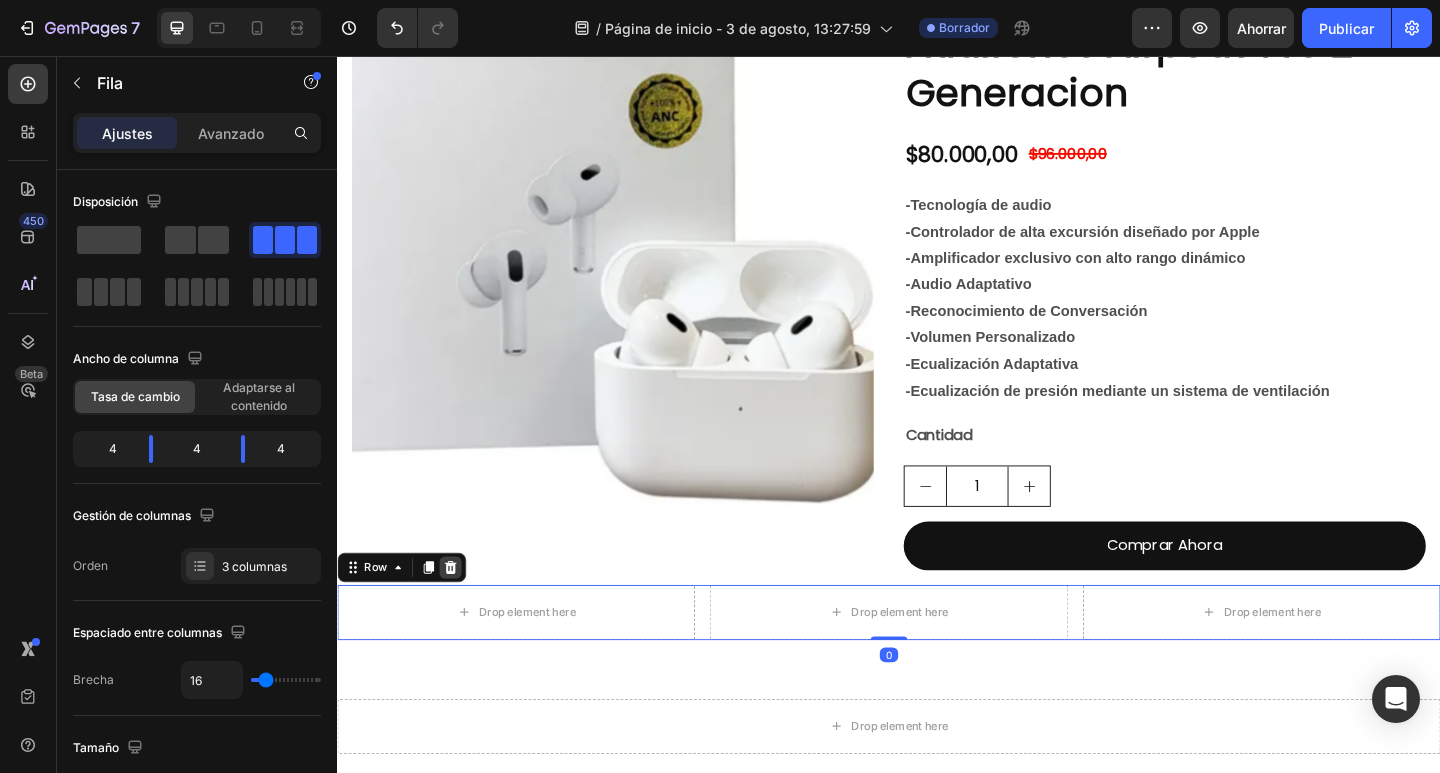 click at bounding box center (460, 613) 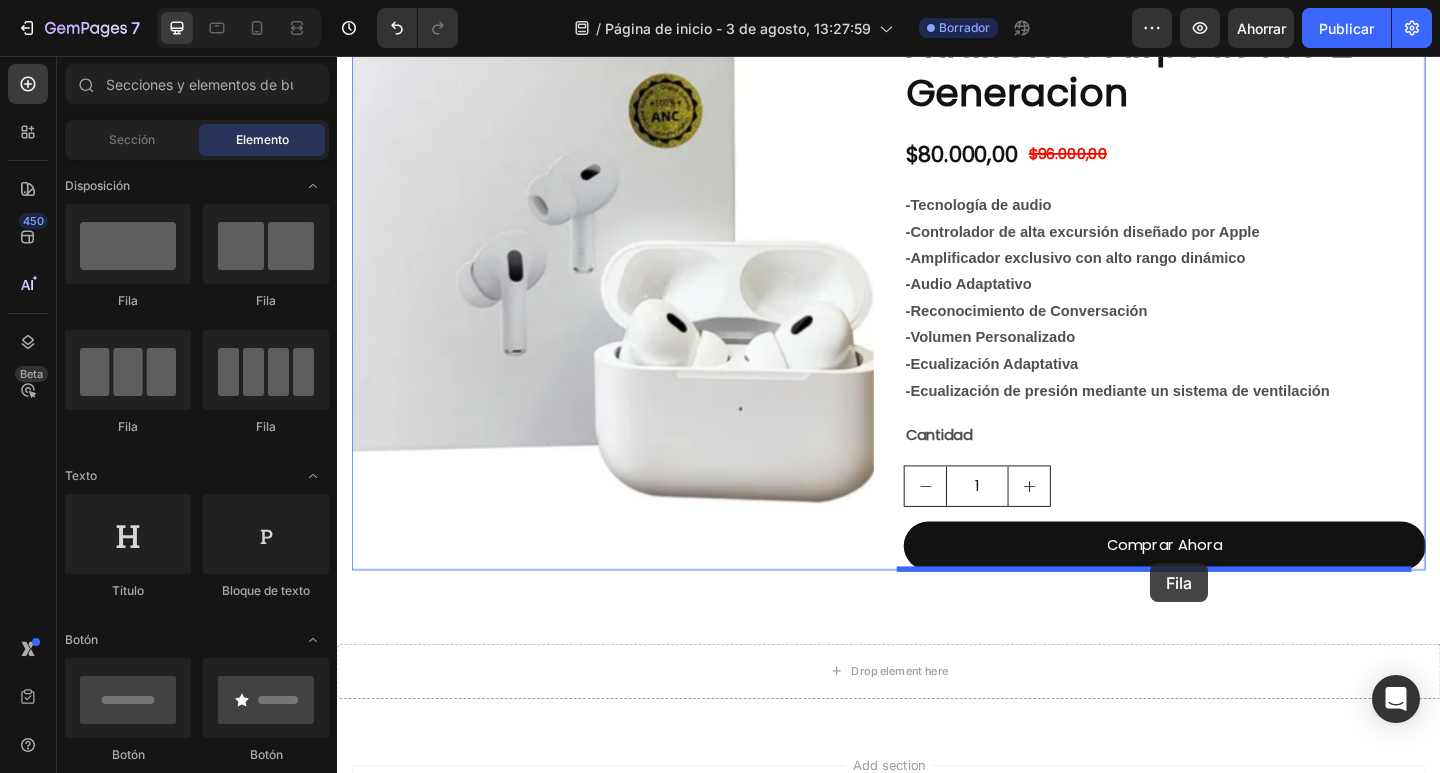 drag, startPoint x: 568, startPoint y: 531, endPoint x: 1222, endPoint y: 608, distance: 658.5173 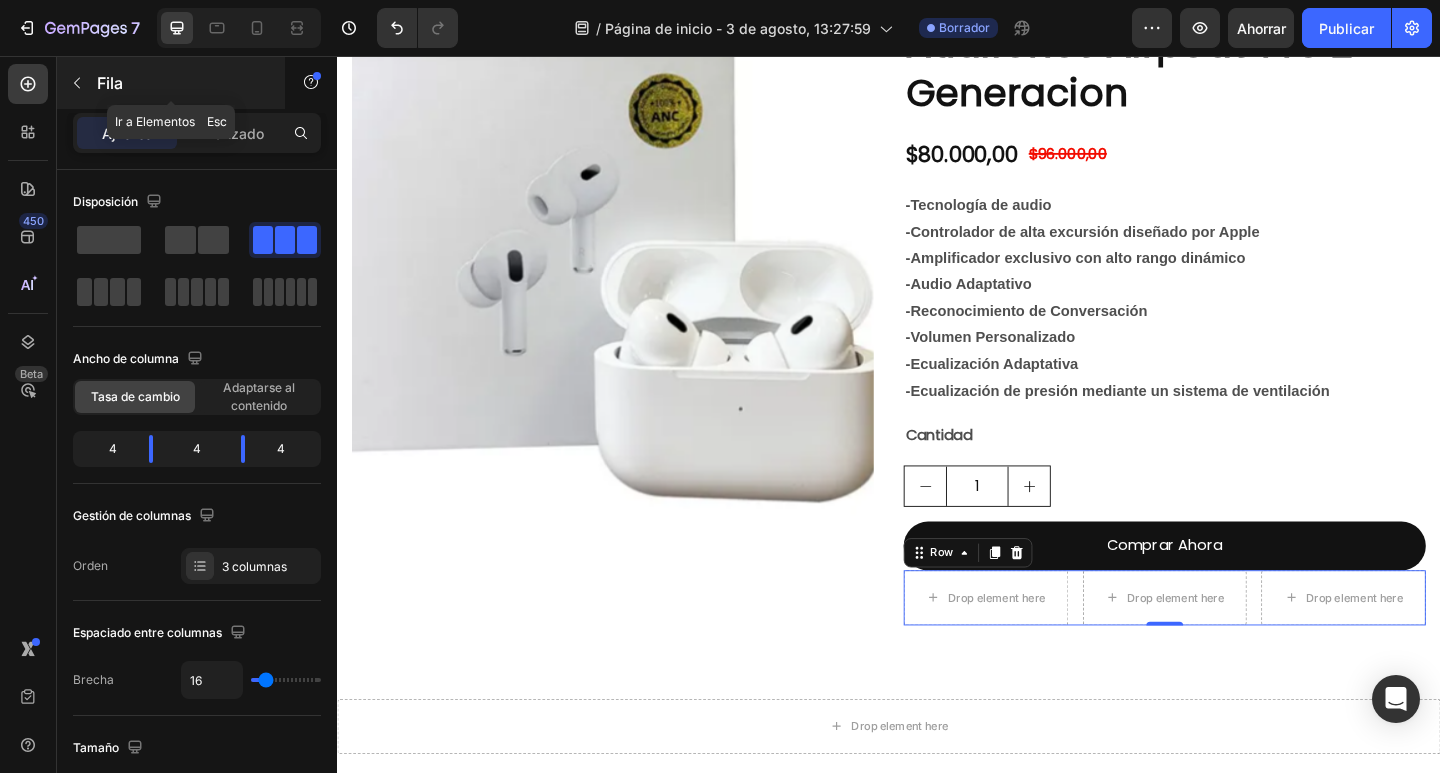click 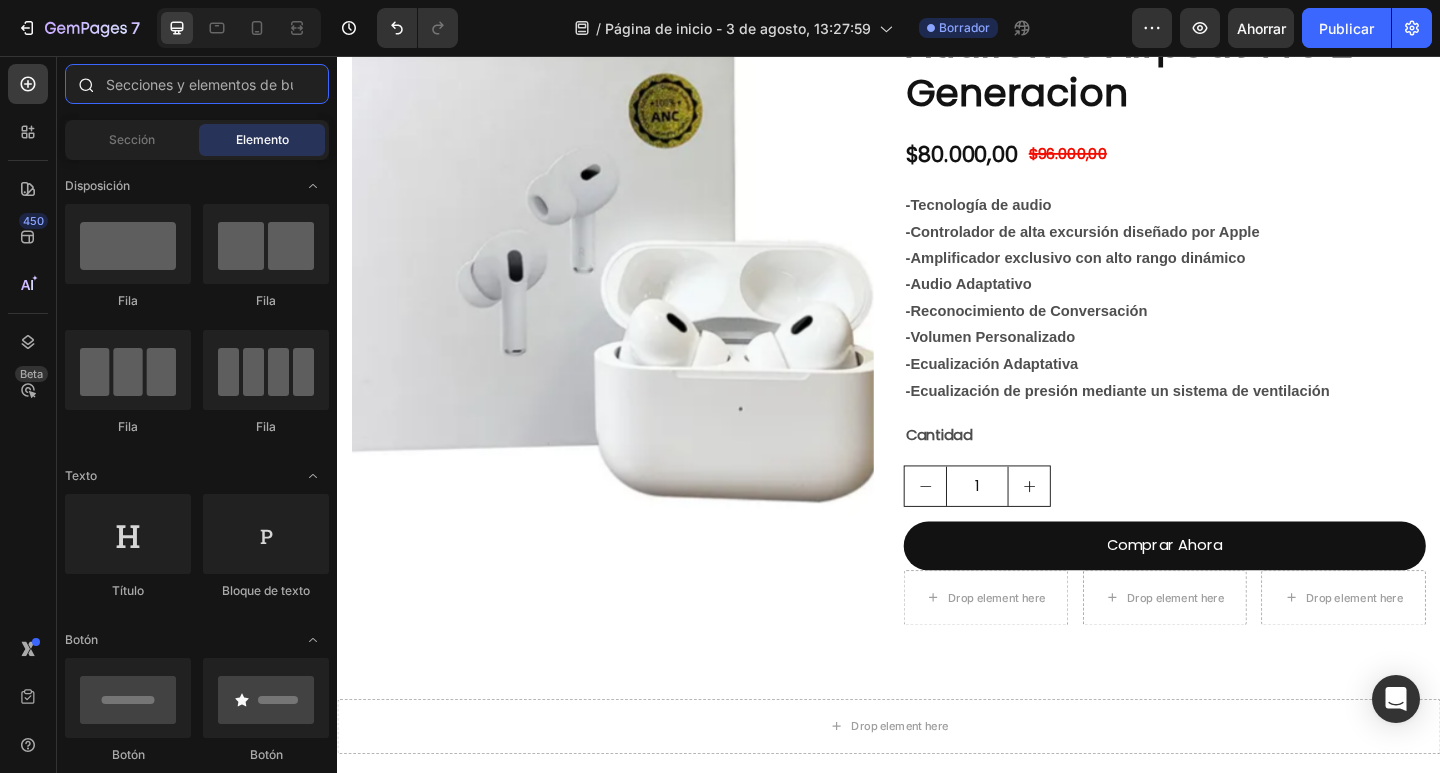 click at bounding box center (197, 84) 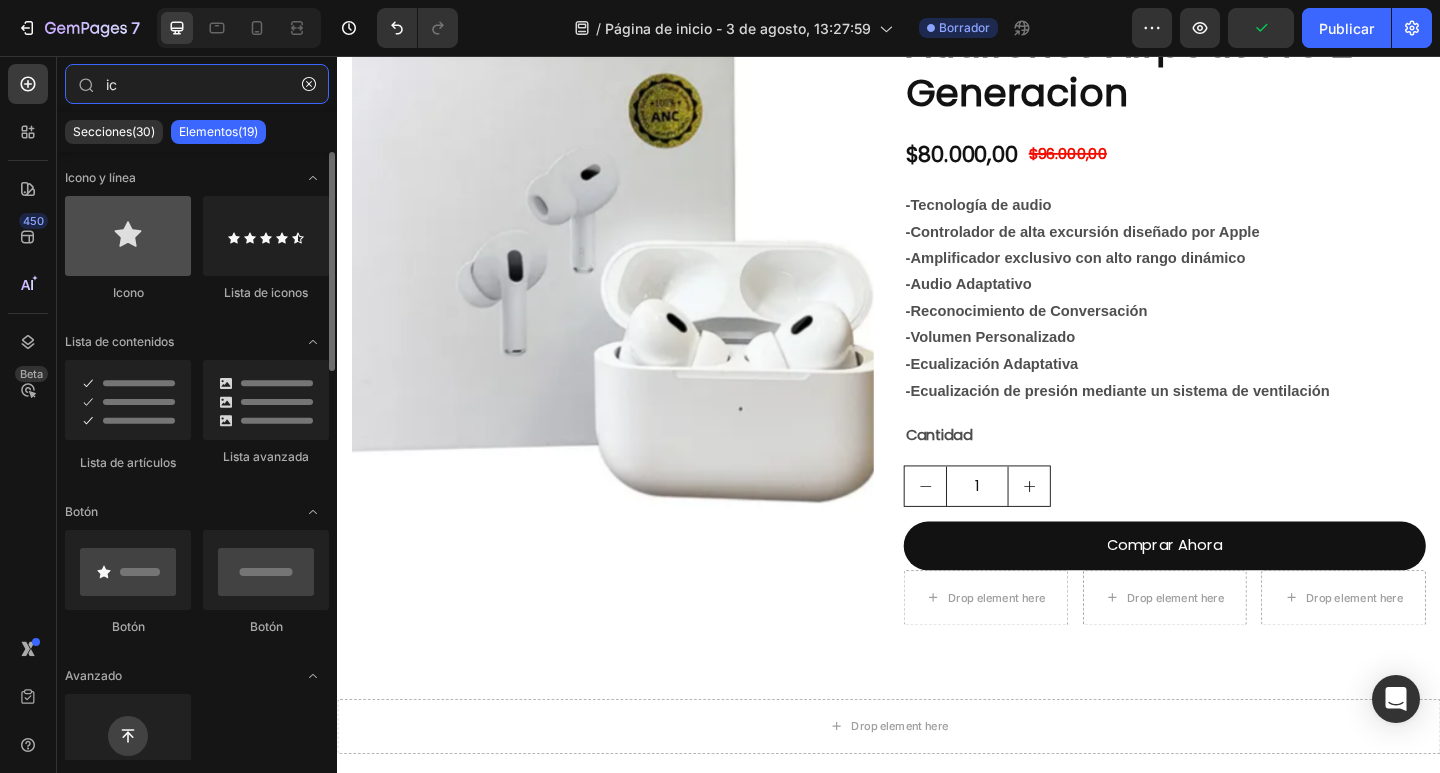 type on "ic" 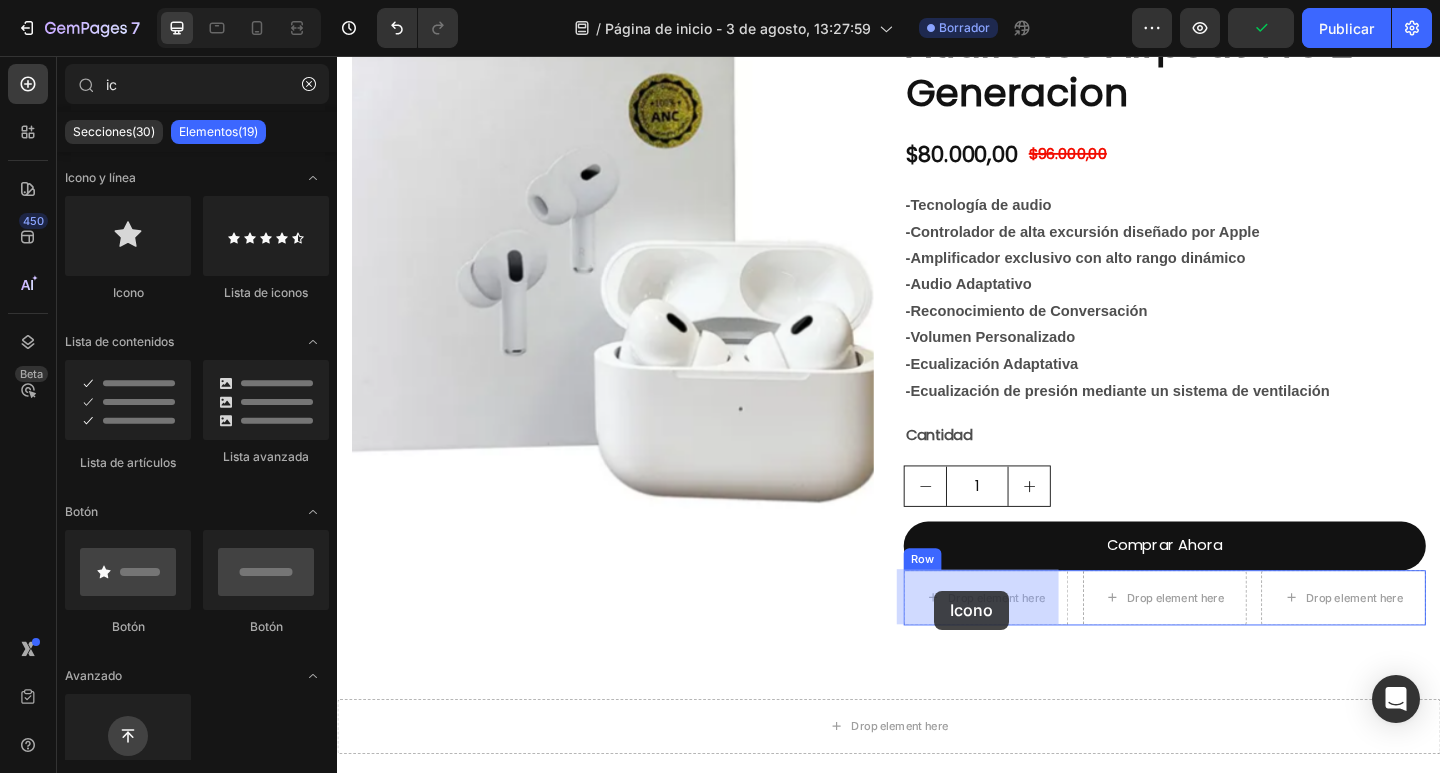 drag, startPoint x: 441, startPoint y: 308, endPoint x: 987, endPoint y: 638, distance: 637.978 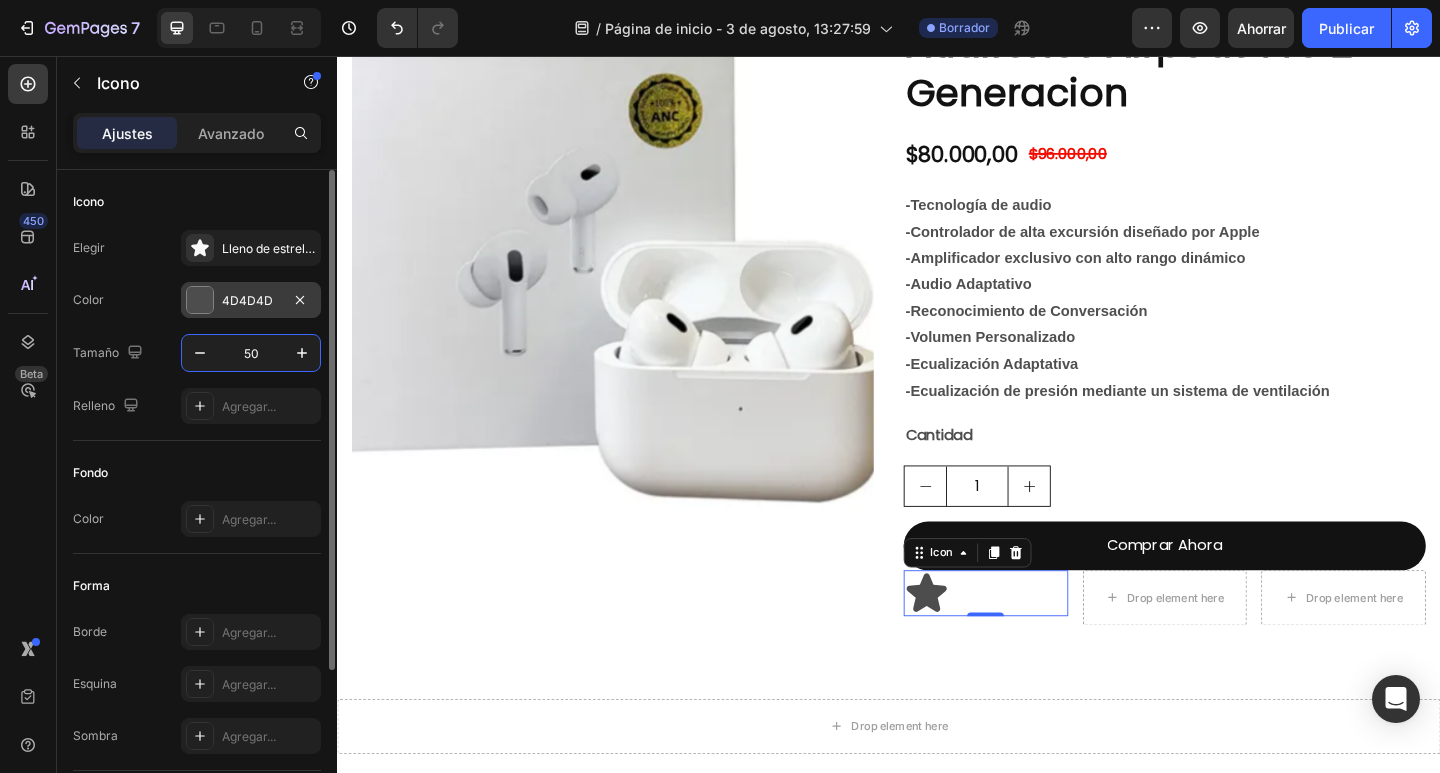 type on "50" 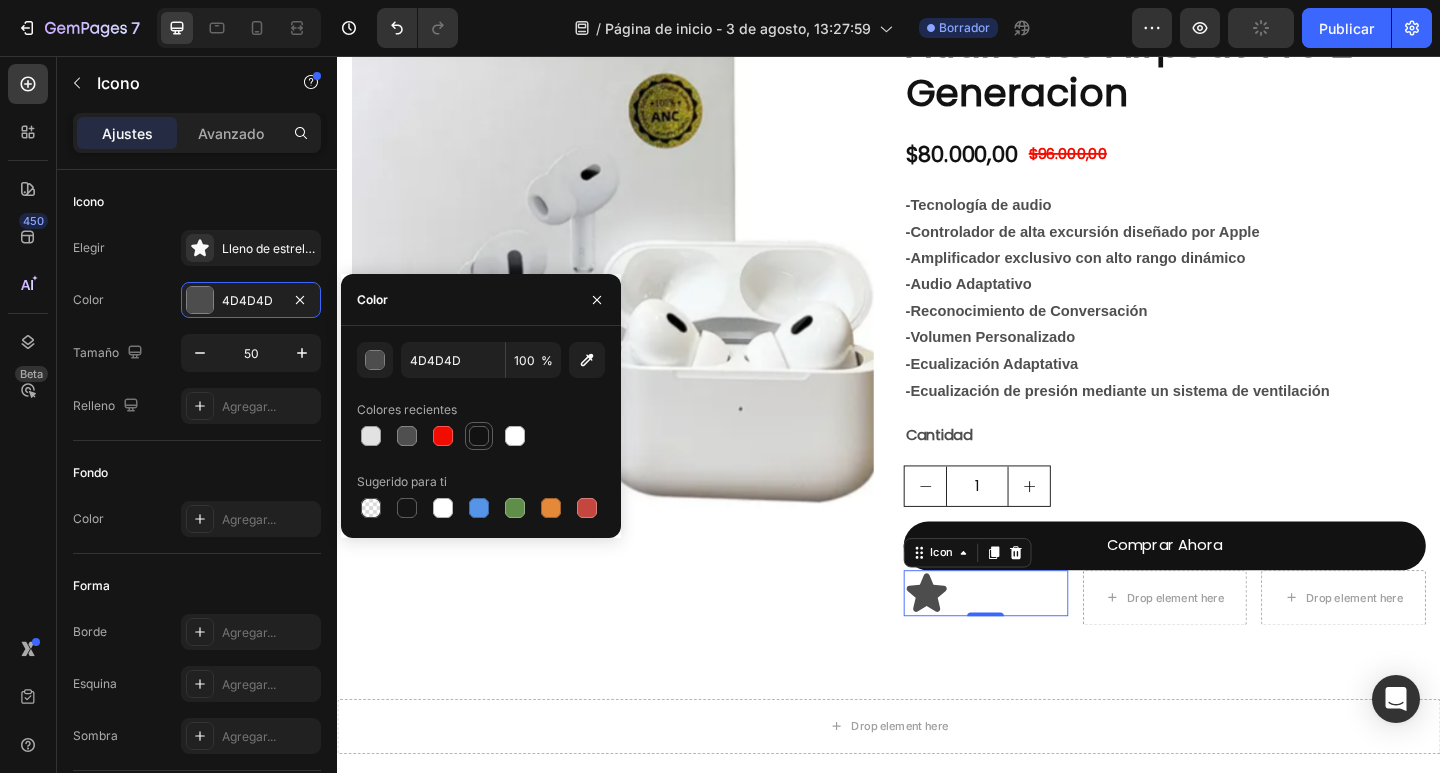click at bounding box center (479, 436) 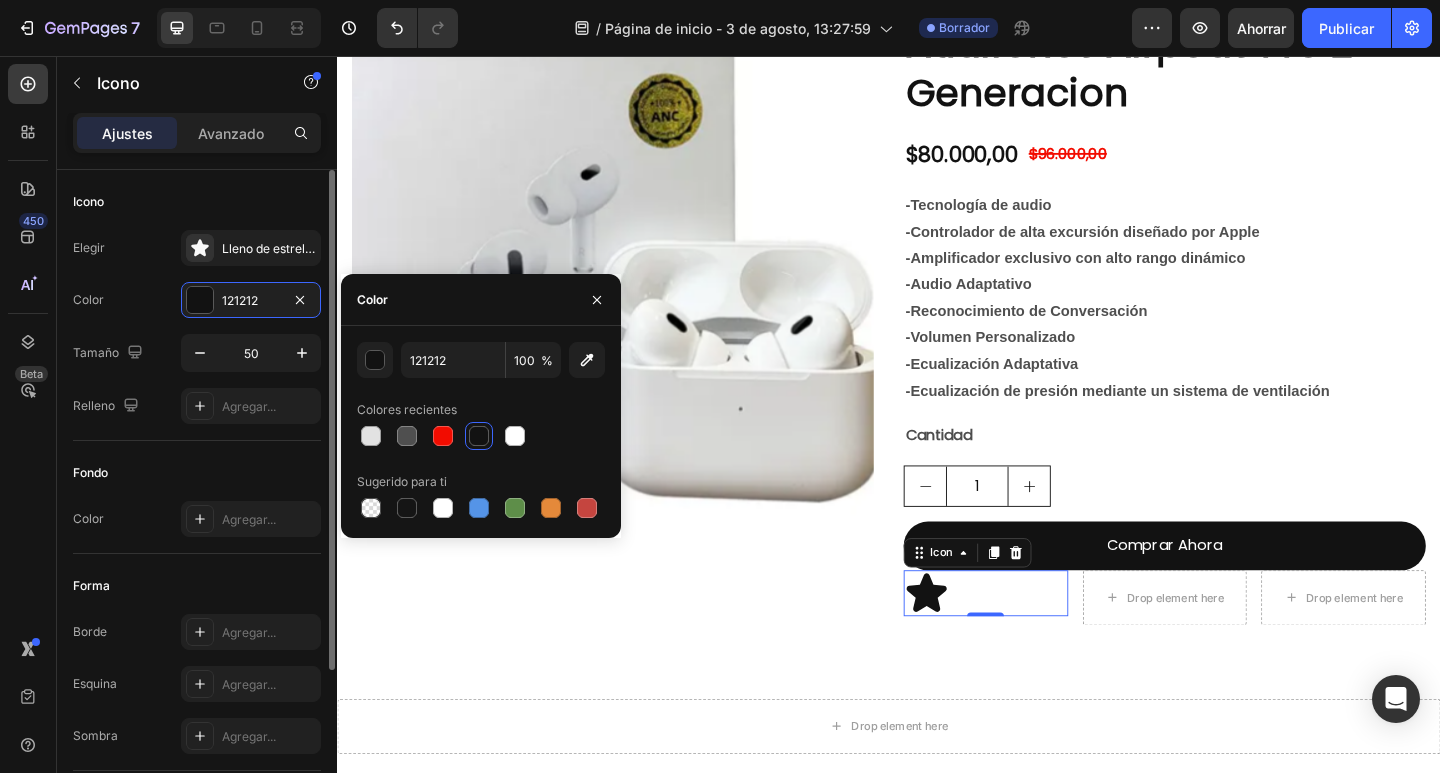 scroll, scrollTop: 211, scrollLeft: 0, axis: vertical 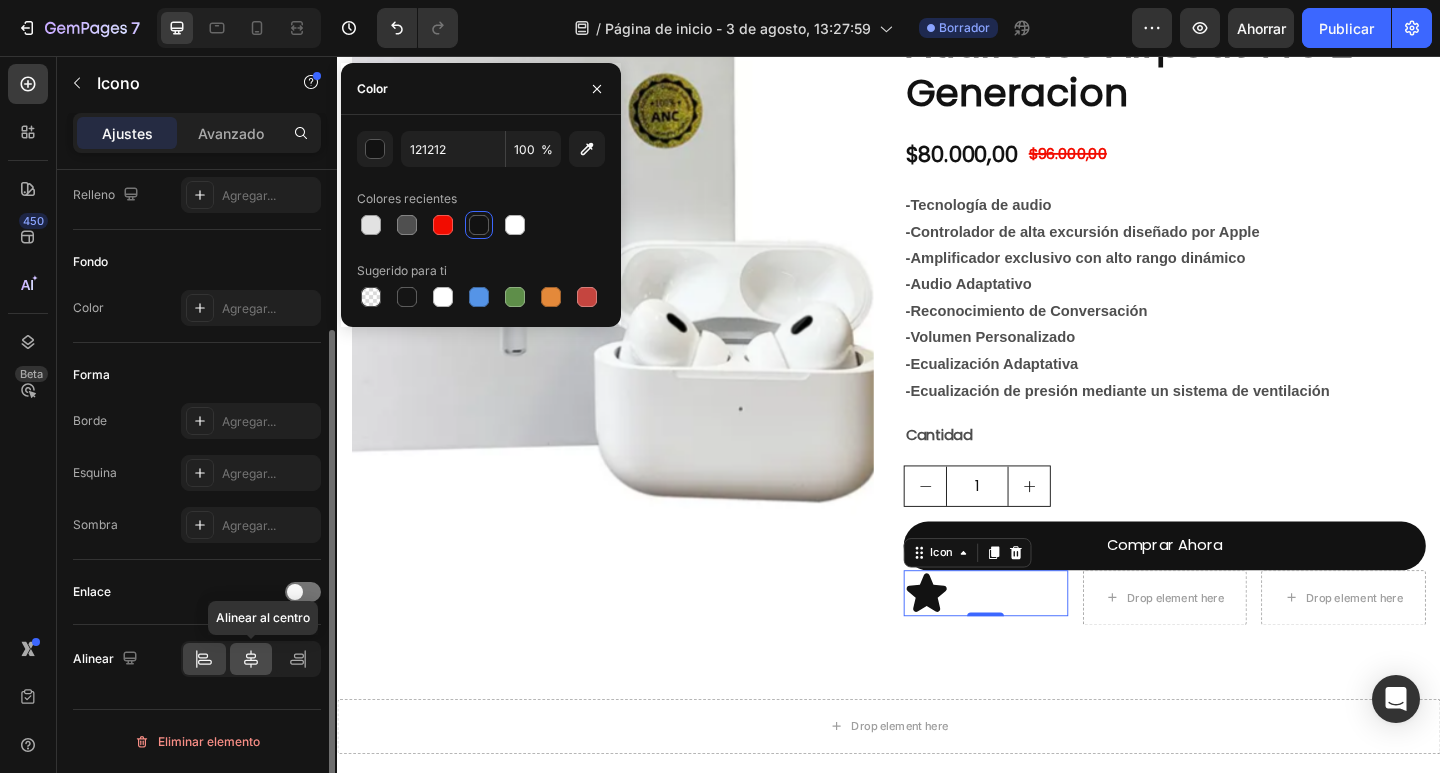 click 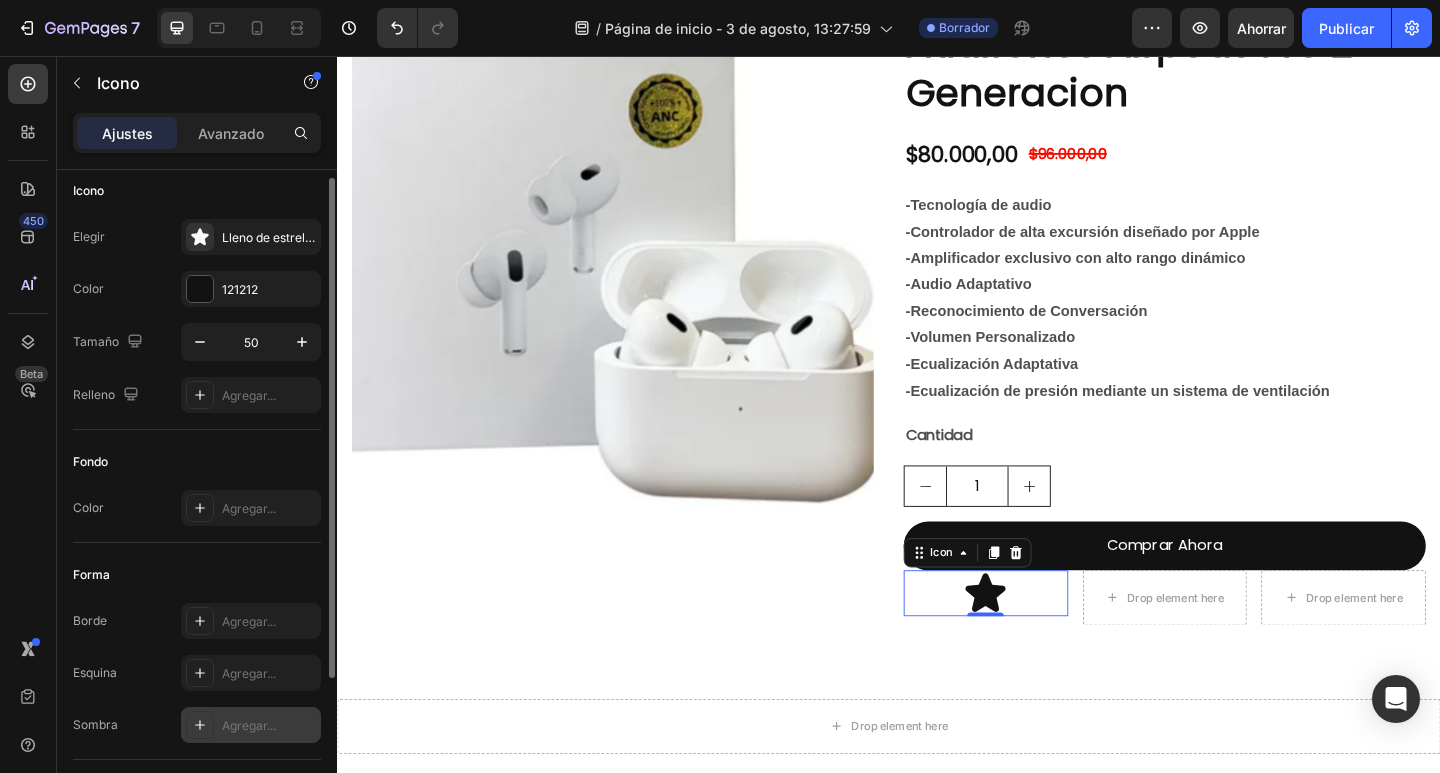 scroll, scrollTop: 0, scrollLeft: 0, axis: both 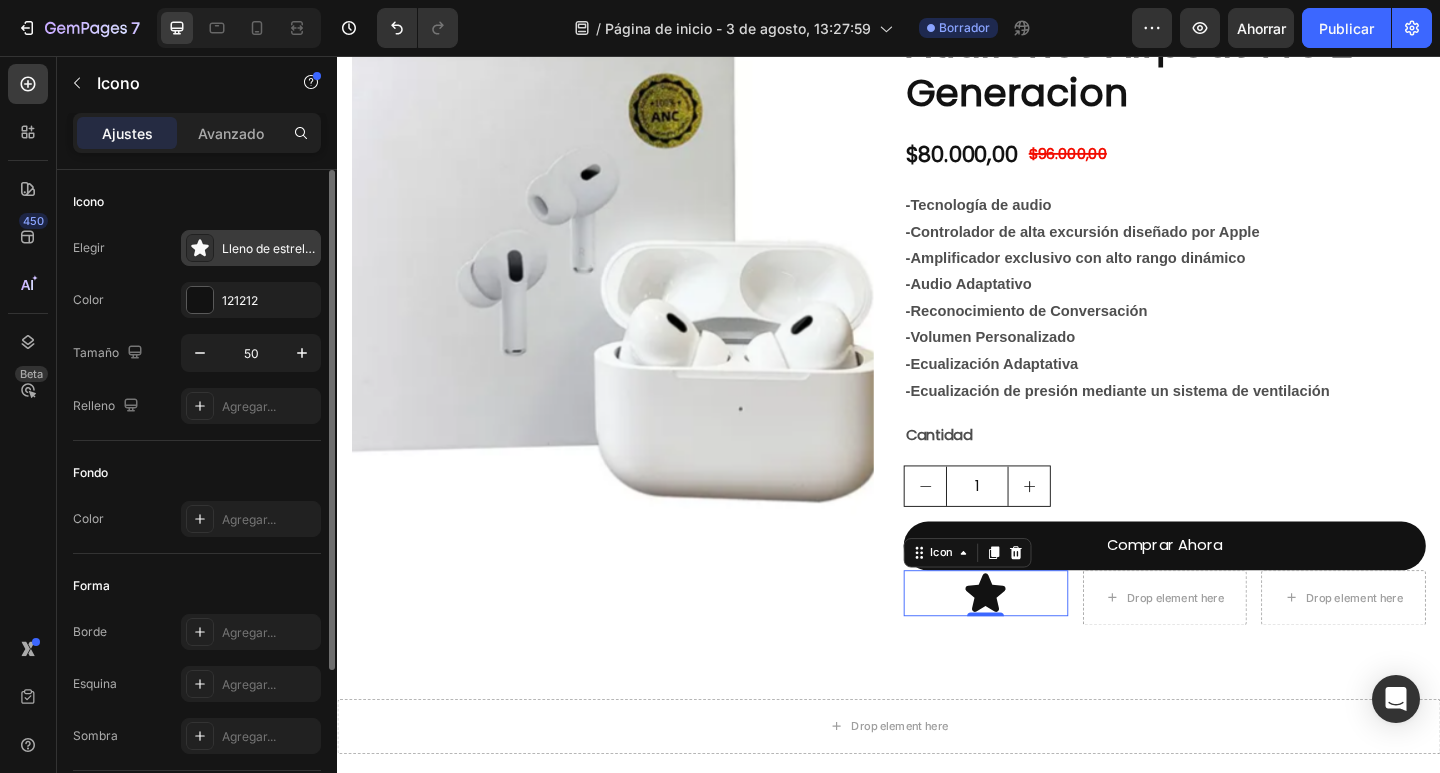 click 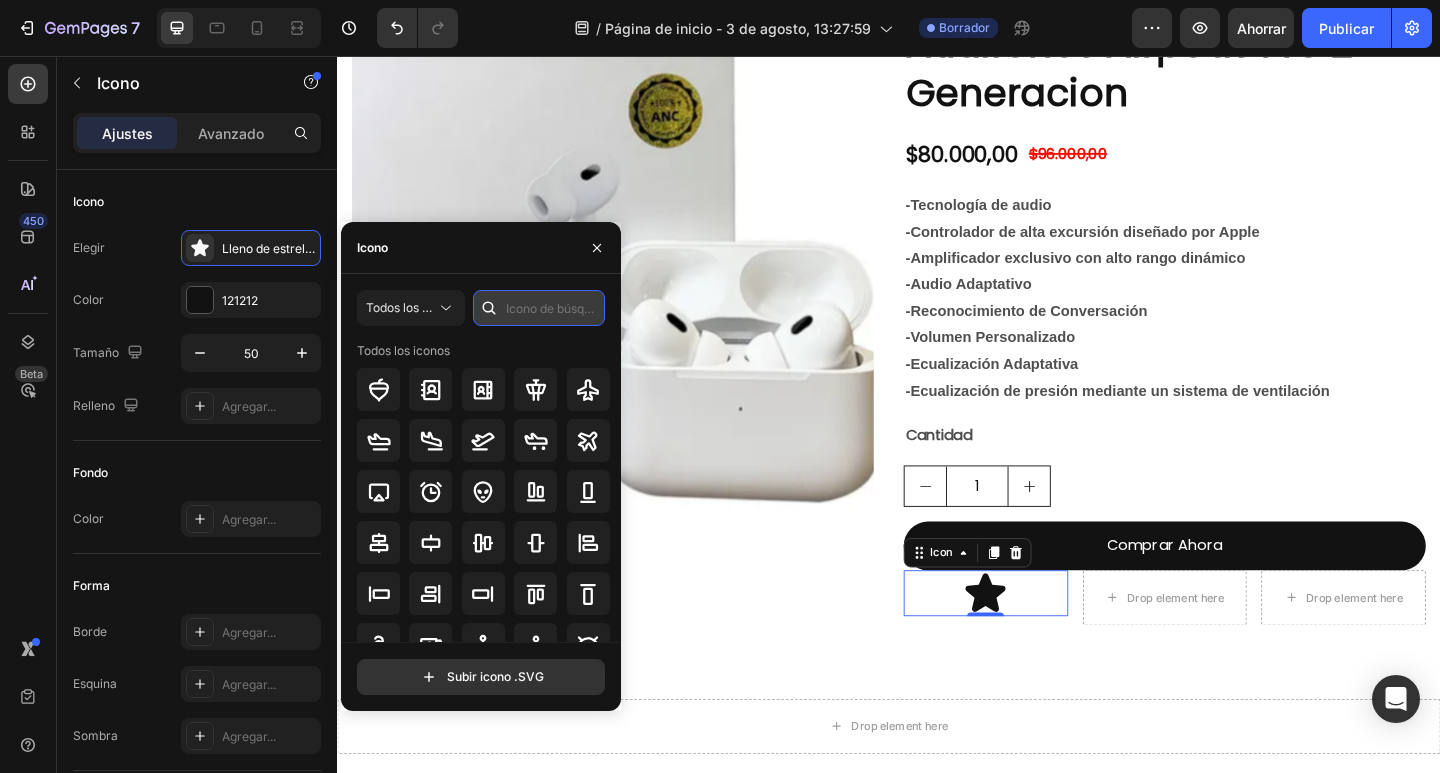 click at bounding box center [539, 308] 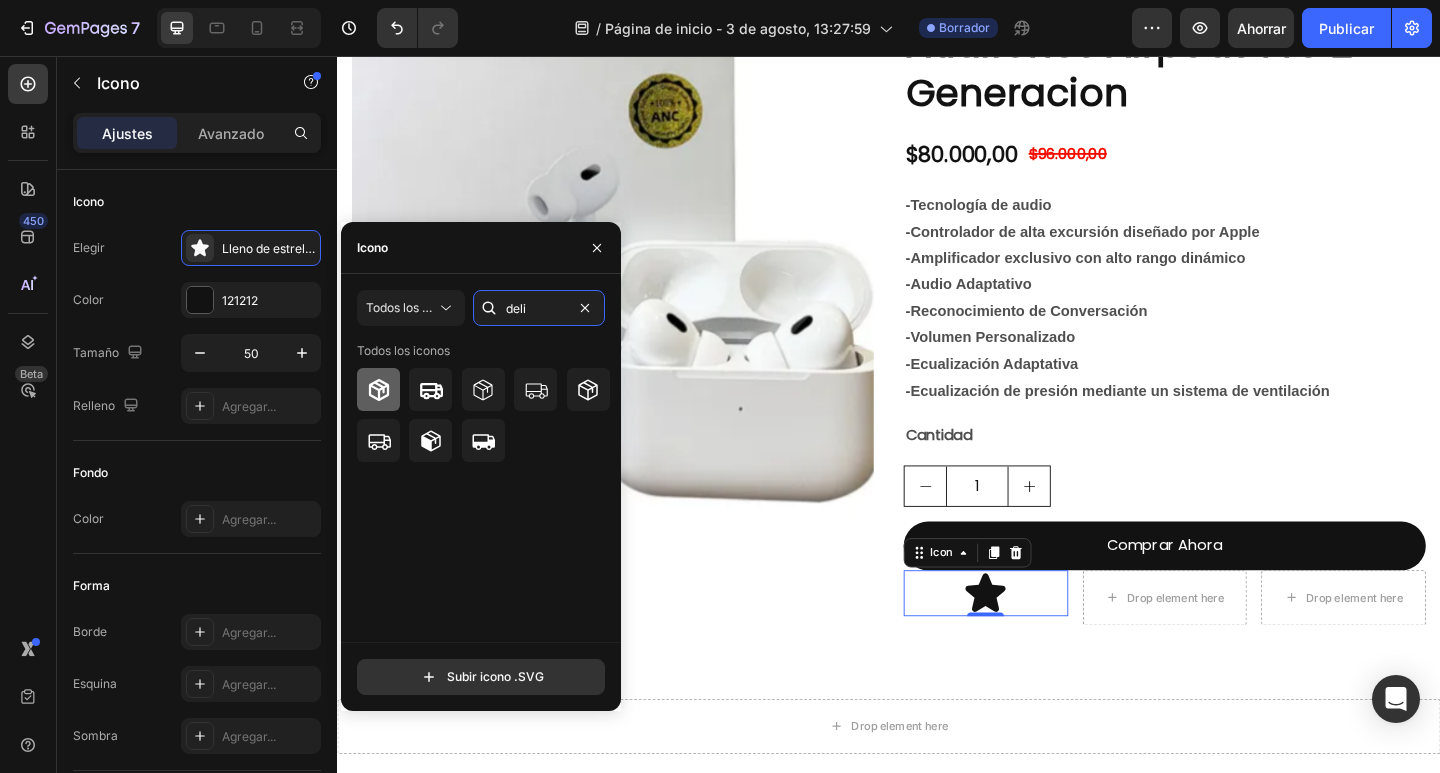 type on "deli" 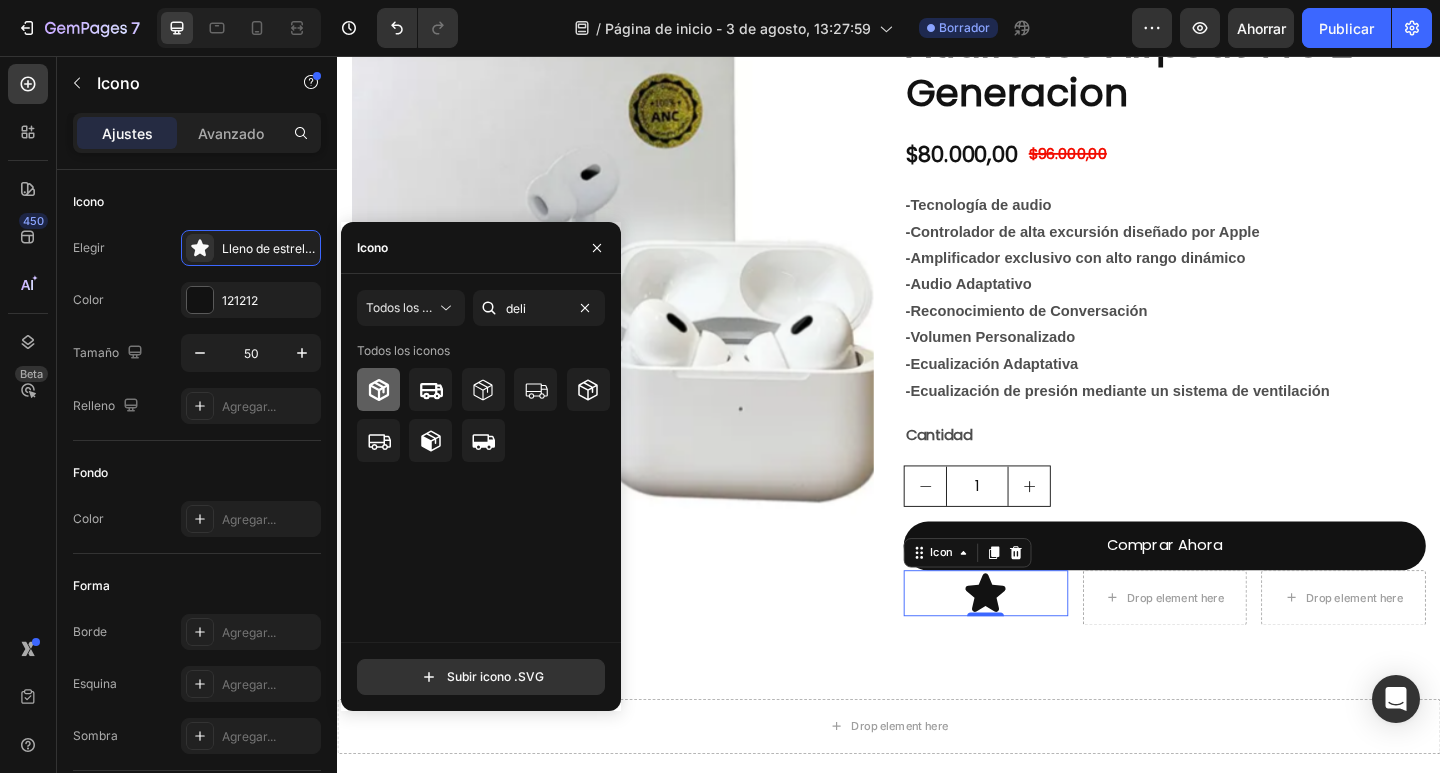 click 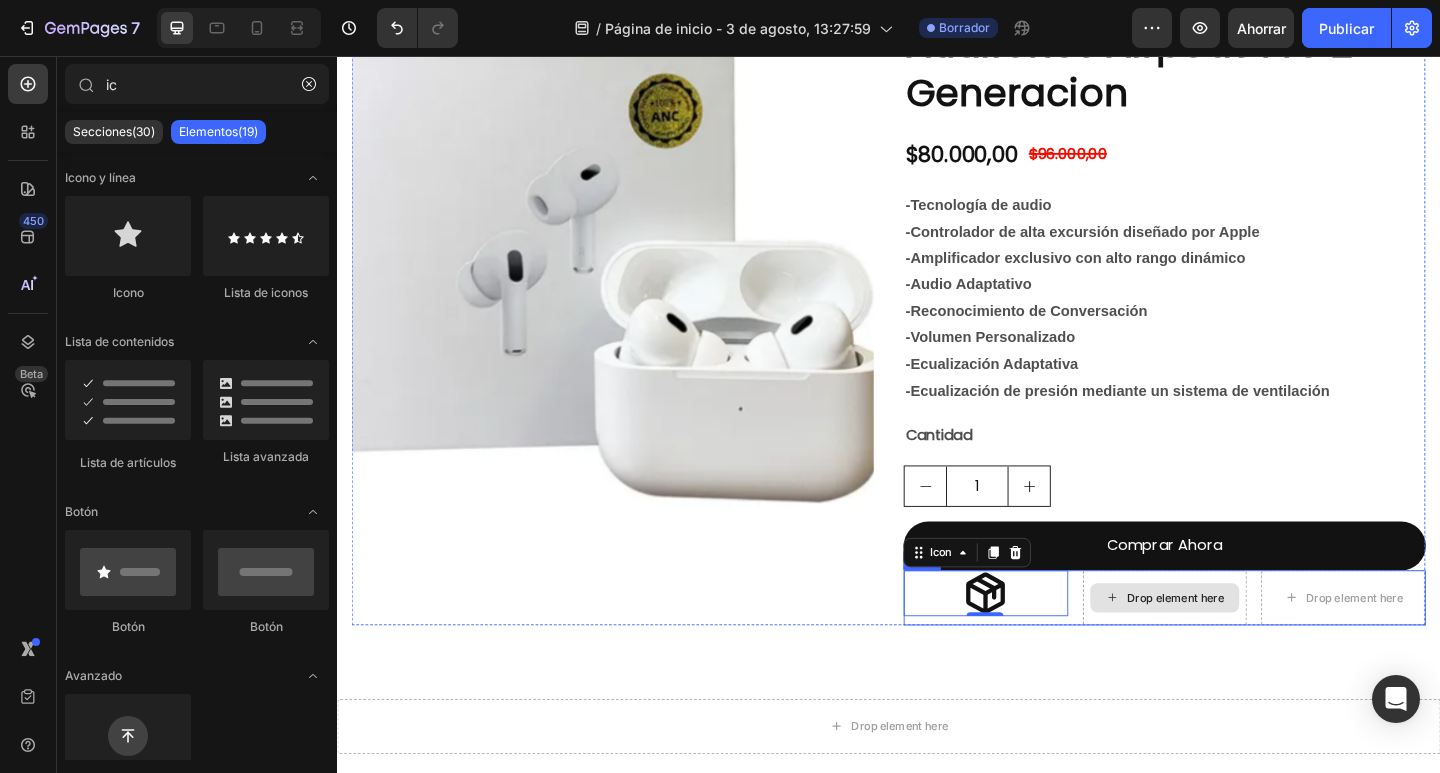 click on "Drop element here" at bounding box center (1237, 646) 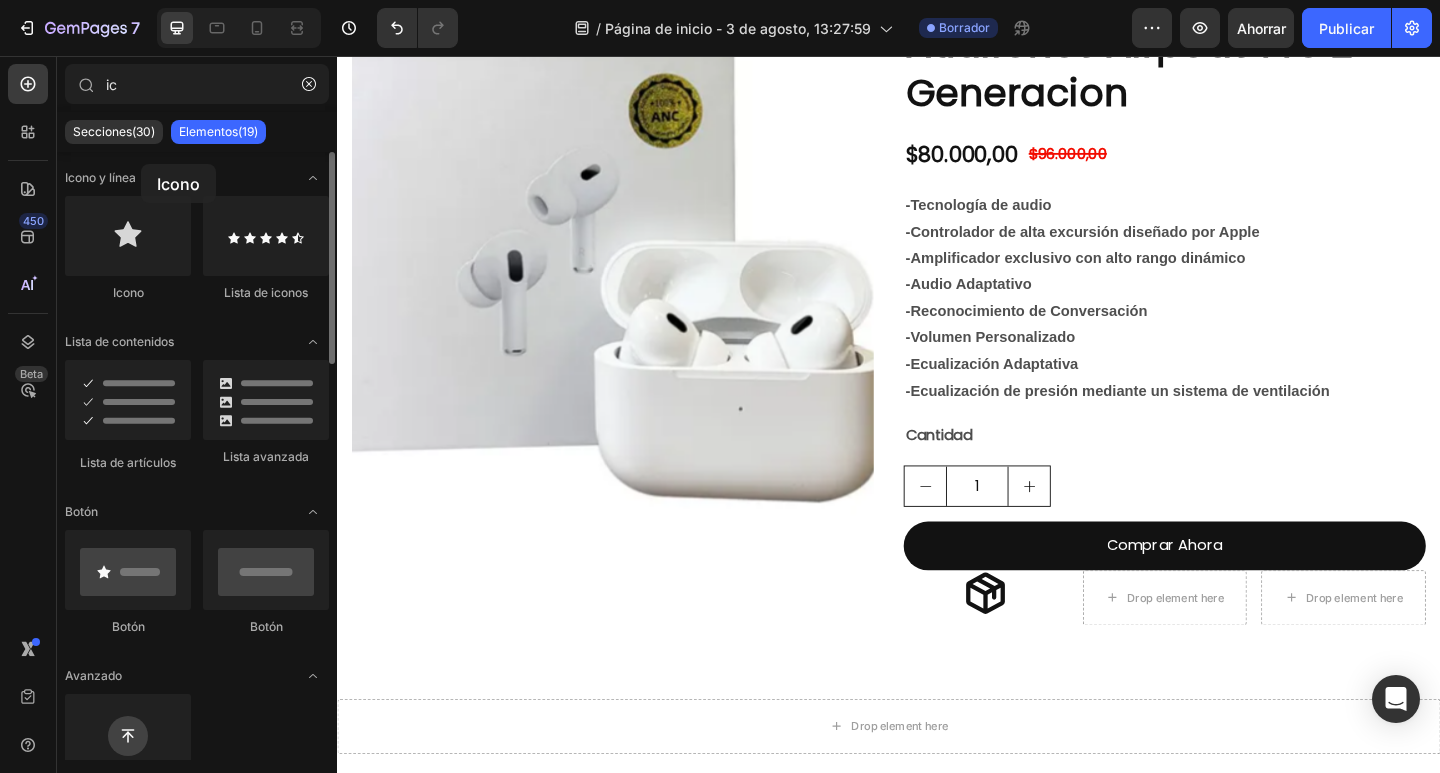 drag, startPoint x: 129, startPoint y: 229, endPoint x: 141, endPoint y: 164, distance: 66.09841 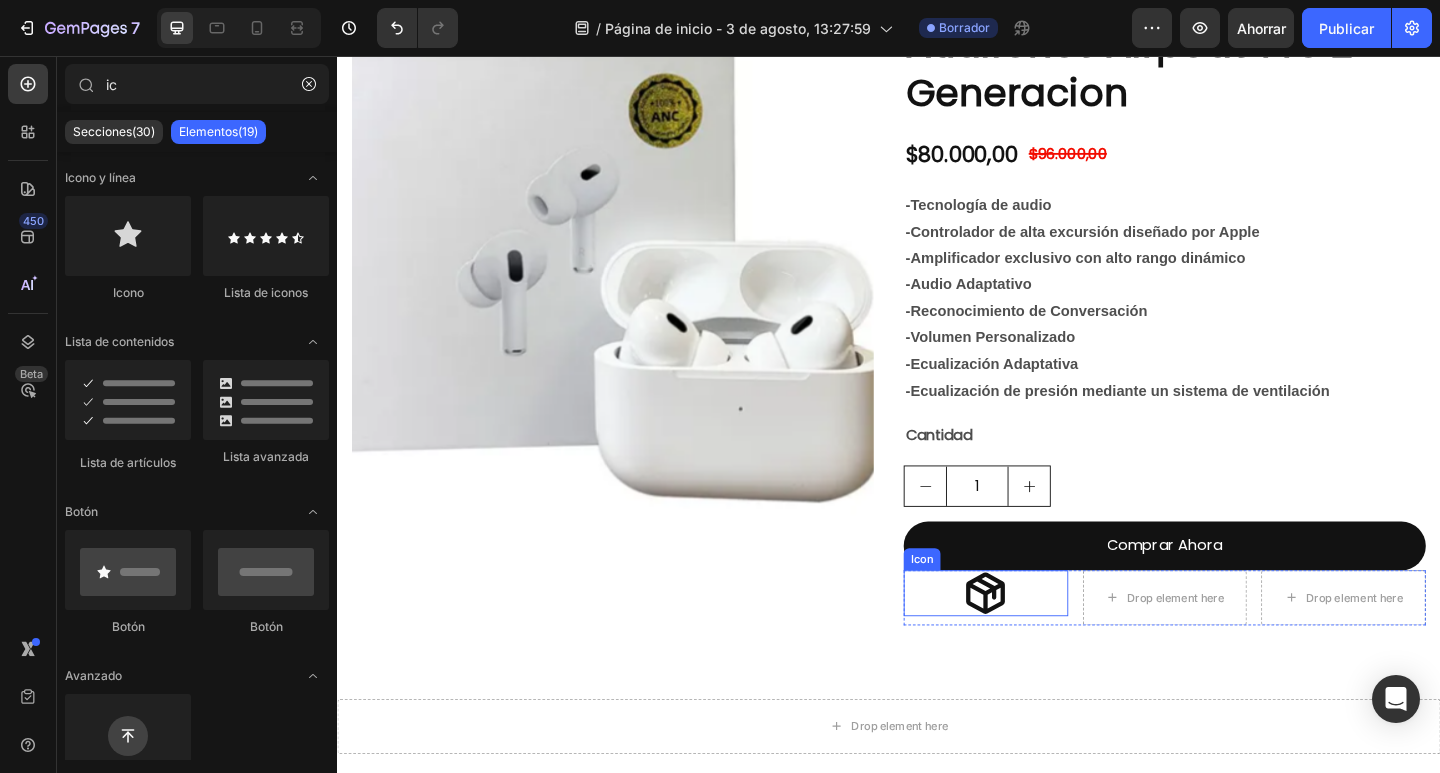 click 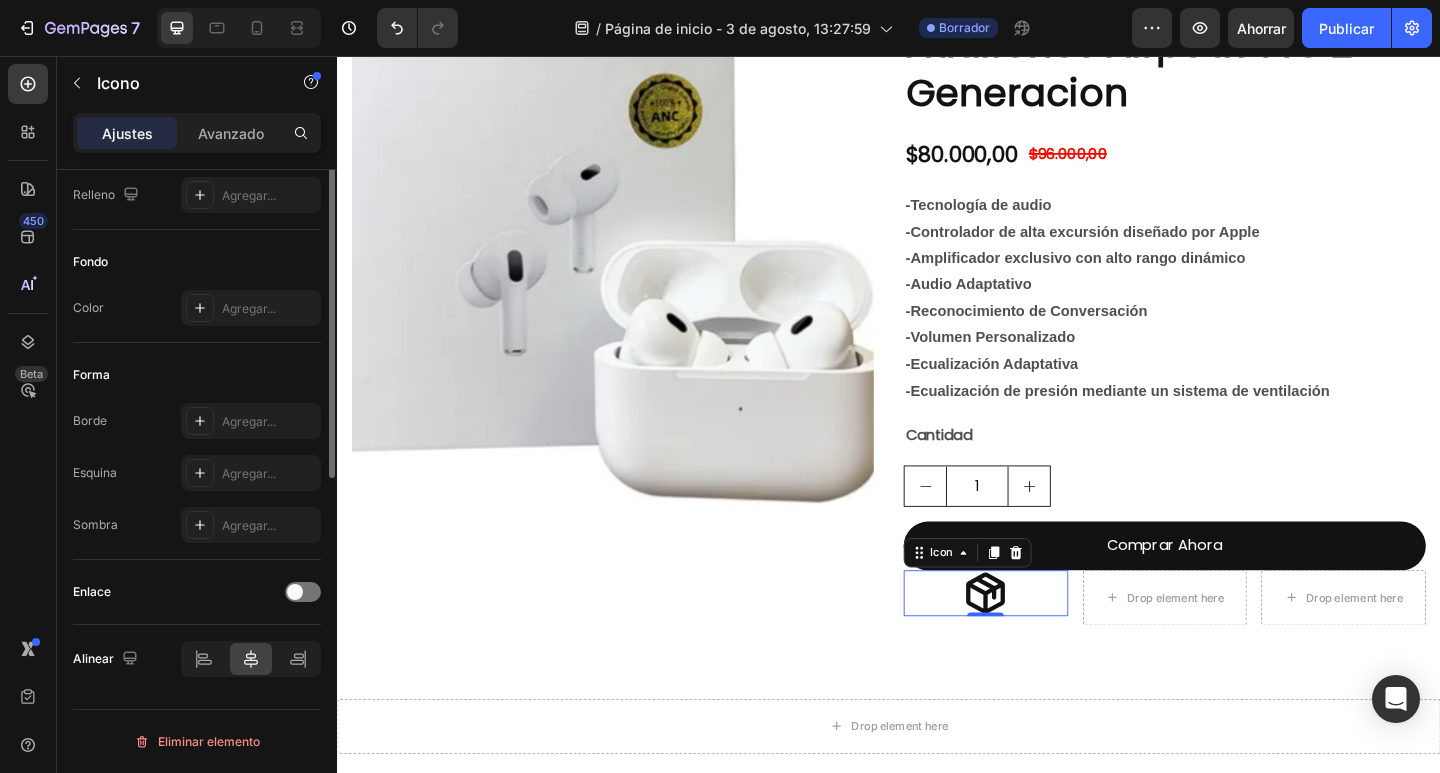 scroll, scrollTop: 0, scrollLeft: 0, axis: both 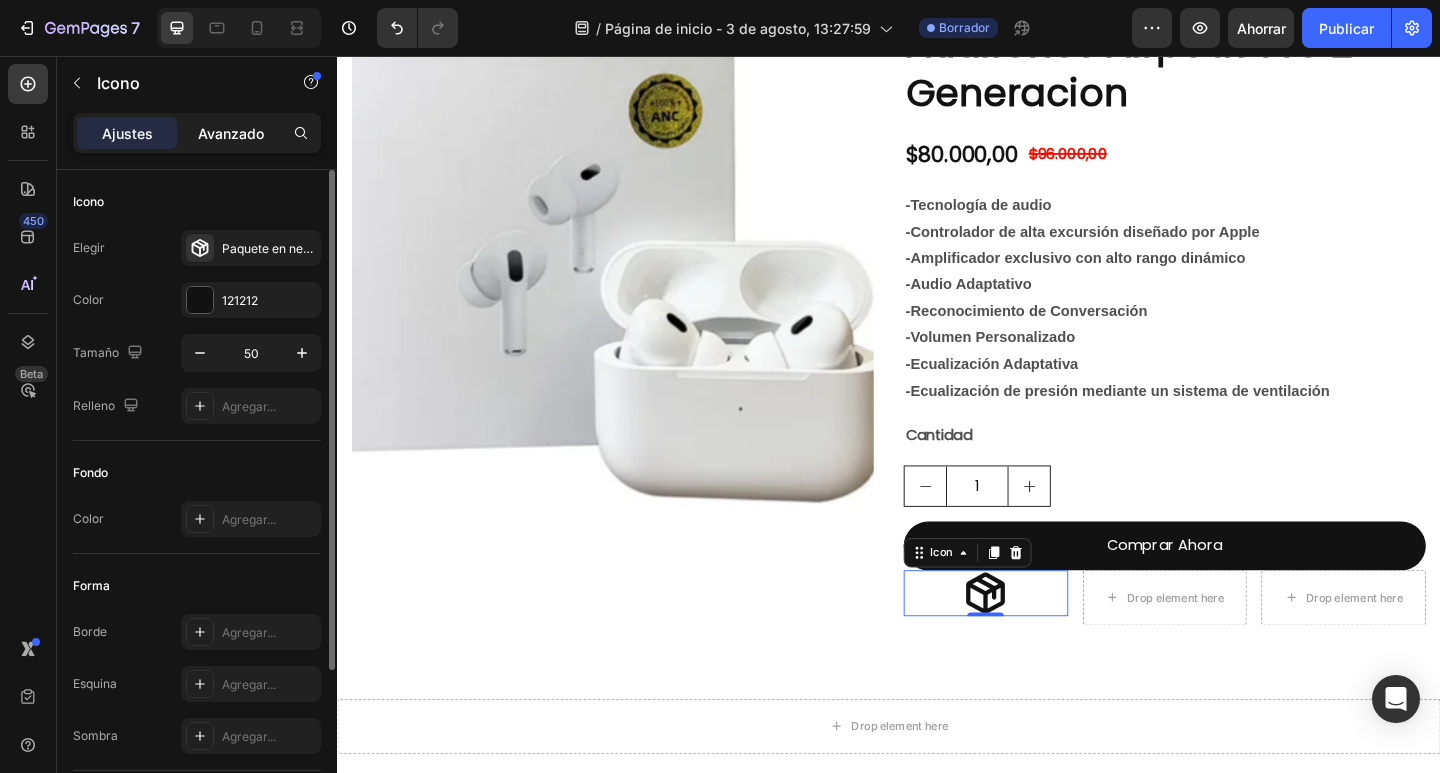 click on "Avanzado" 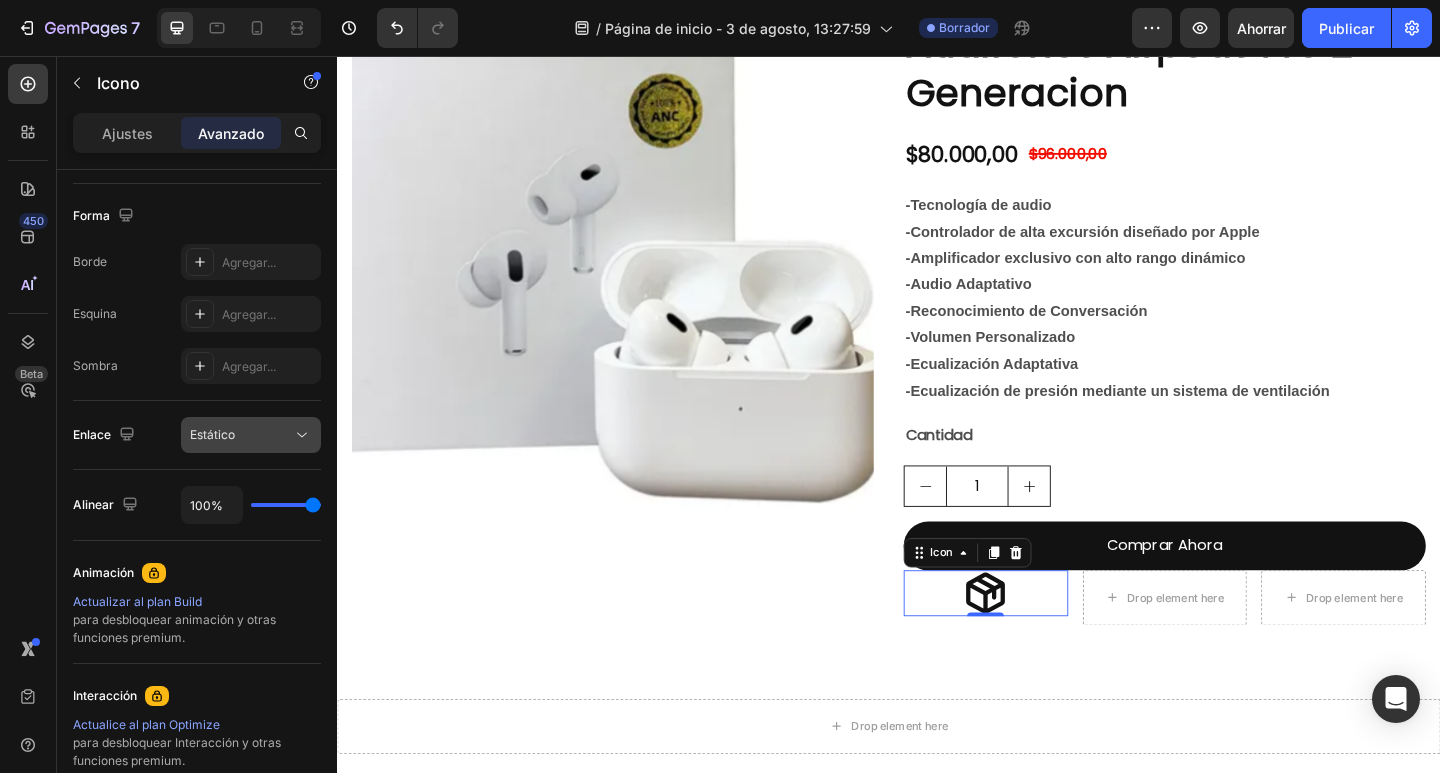 scroll, scrollTop: 0, scrollLeft: 0, axis: both 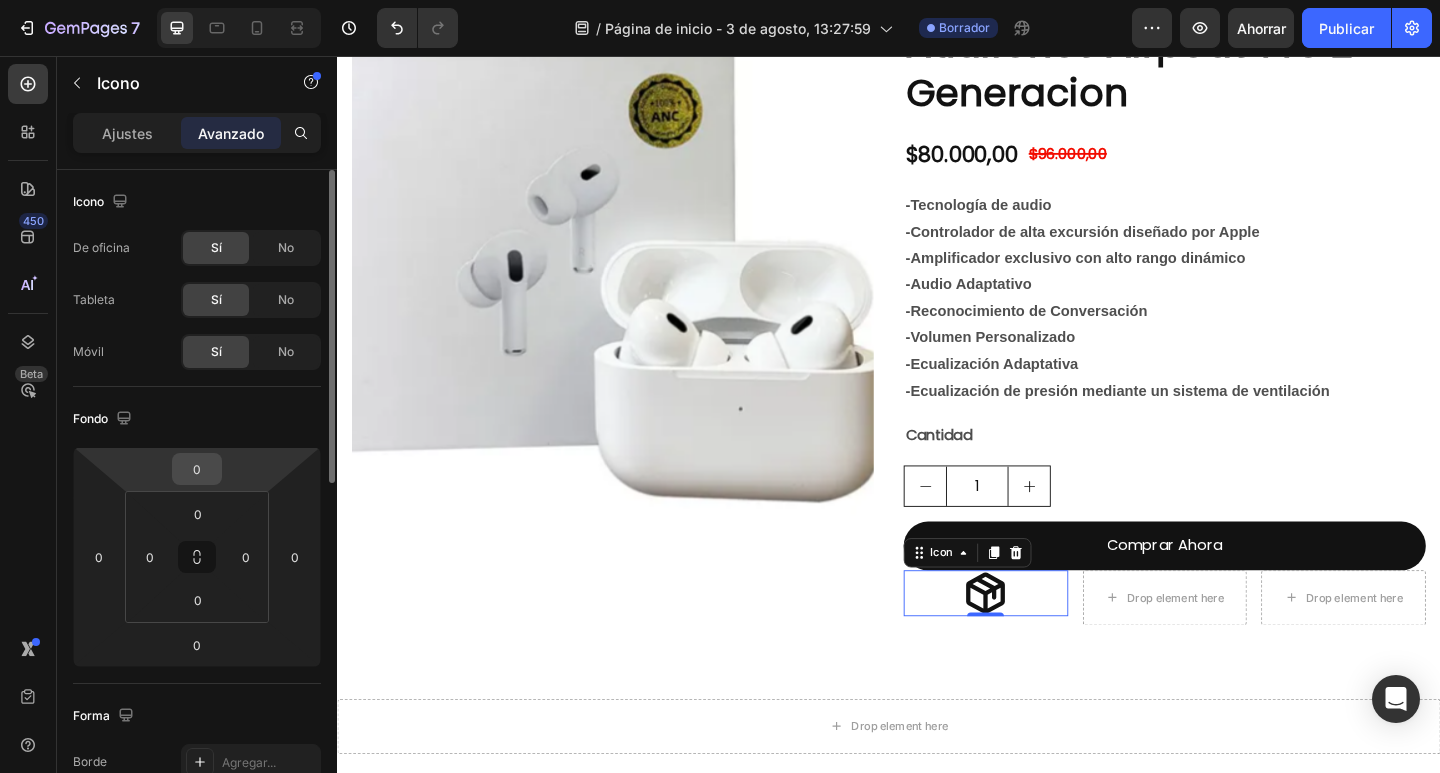 click on "0" at bounding box center (197, 469) 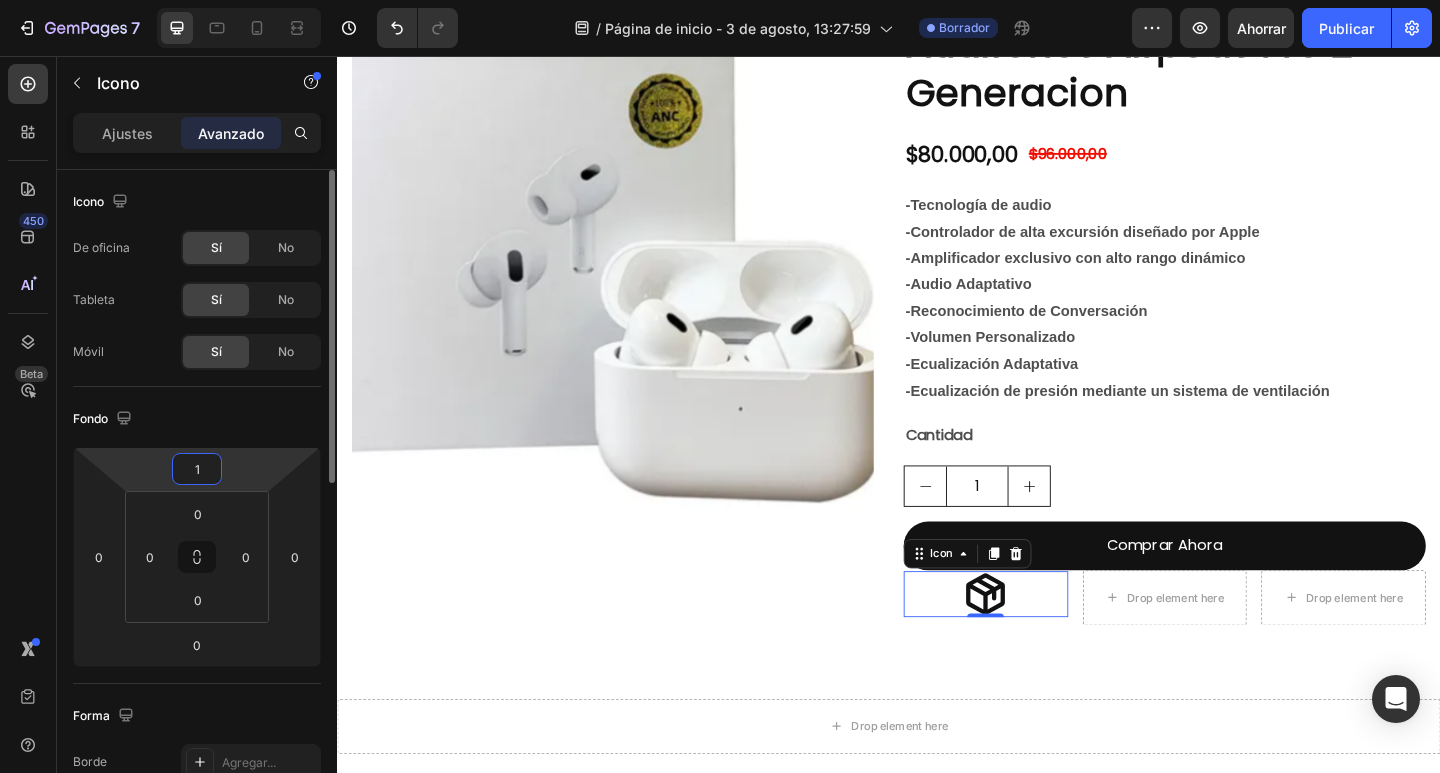 type on "10" 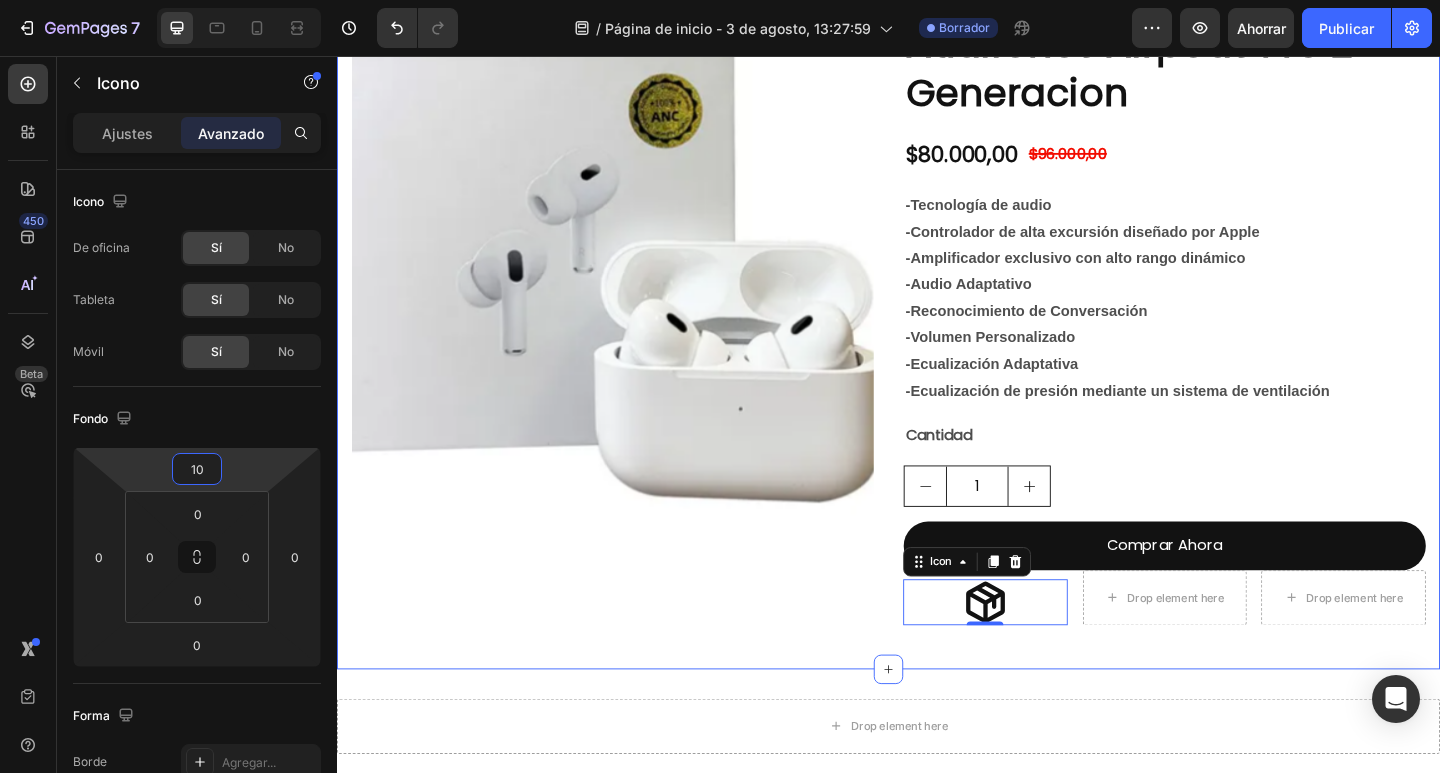 click on "Image Row Product Images Audifonos Airpods Pro 2 Generacion Product Title $80.000,00 Product Price Product Price $96.000,00 Product Price Product Price Row -Tecnología de audio -Controlador de alta excursión diseñado por Apple -Amplificador exclusivo con alto rango dinámico -Audio Adaptativo -Reconocimiento de Conversación -Volumen Personalizado -Ecualización Adaptativa -Ecualización de presión mediante un sistema de ventilación Text Block Cantidad Text Block
1
Product Quantity Comprar Ahora Dynamic Checkout
Icon   0
Drop element here
Drop element here Row Product Row Section 1" at bounding box center (937, 307) 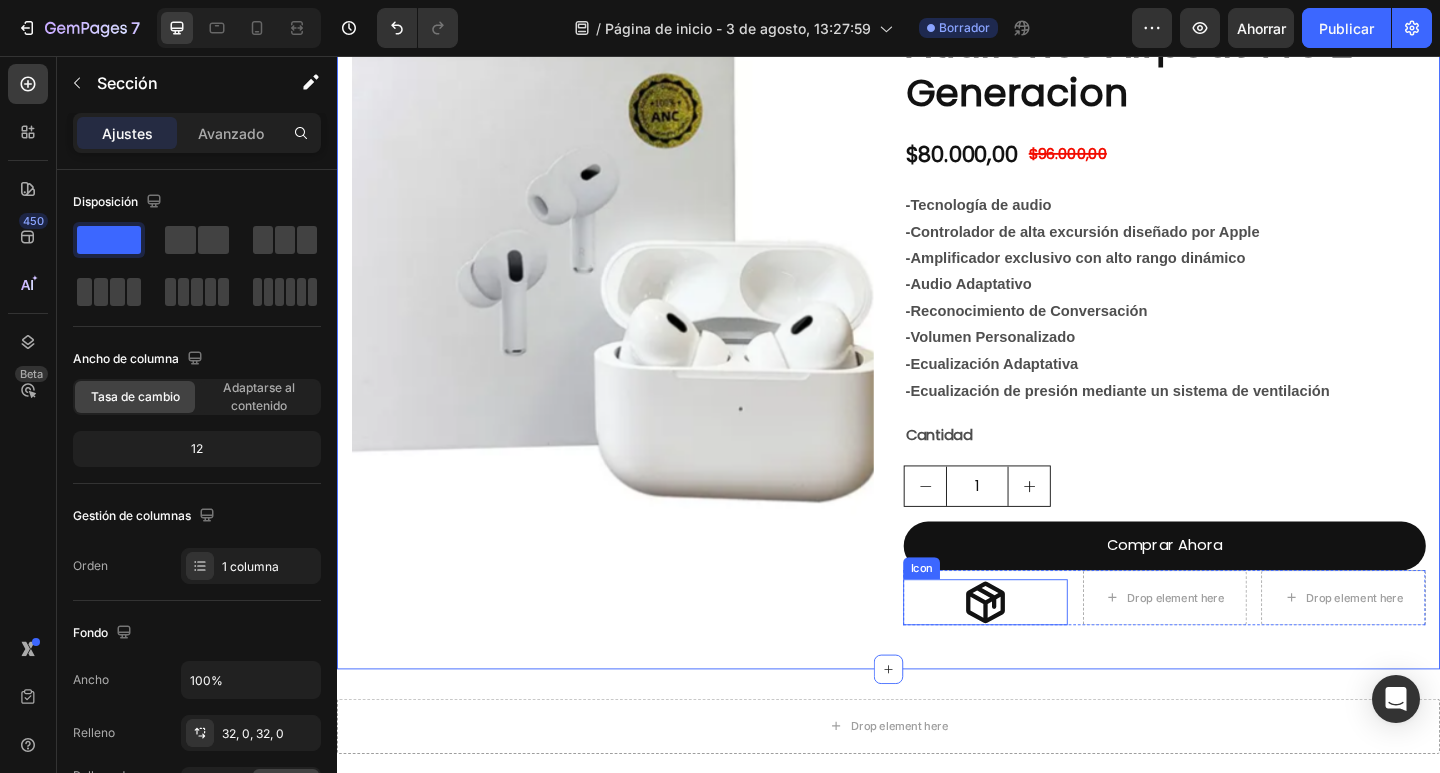 click 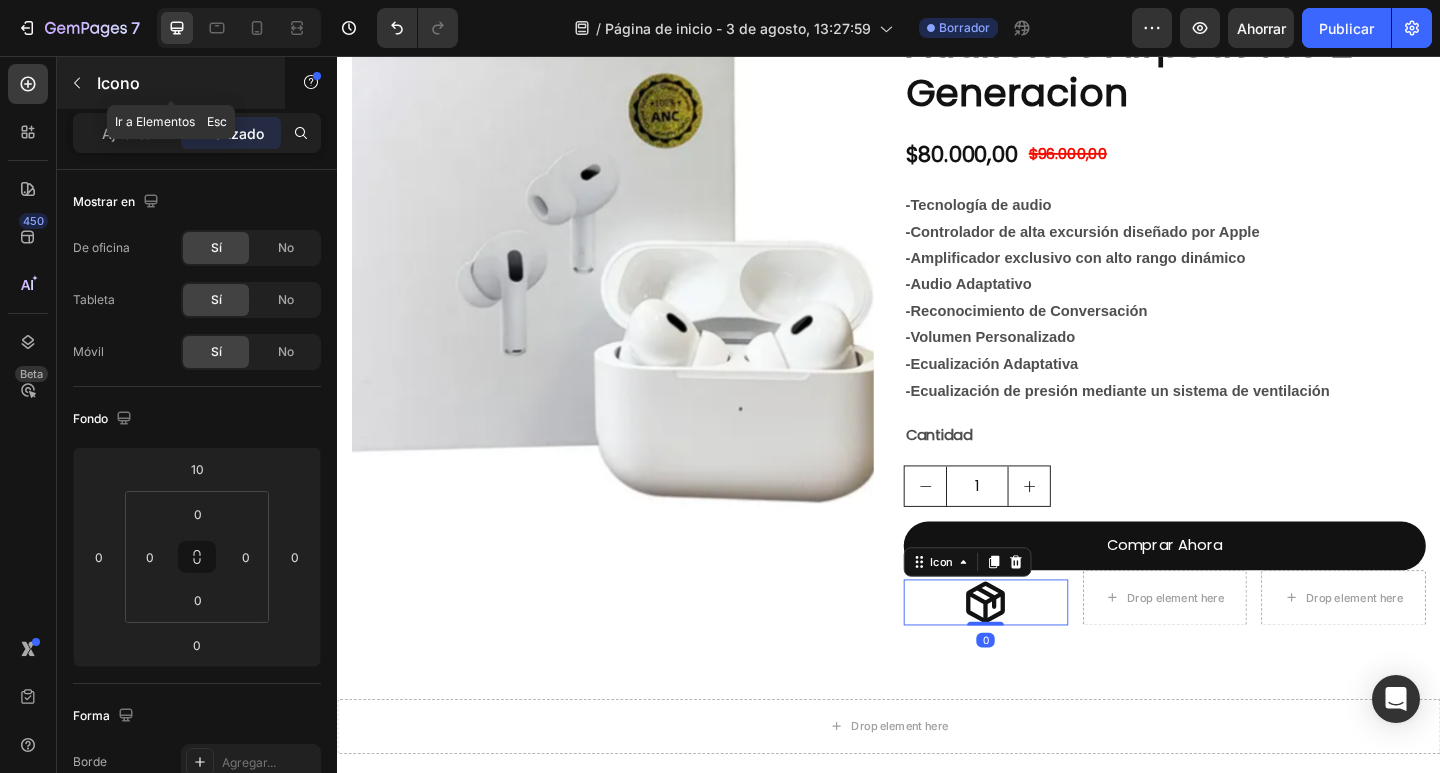 click 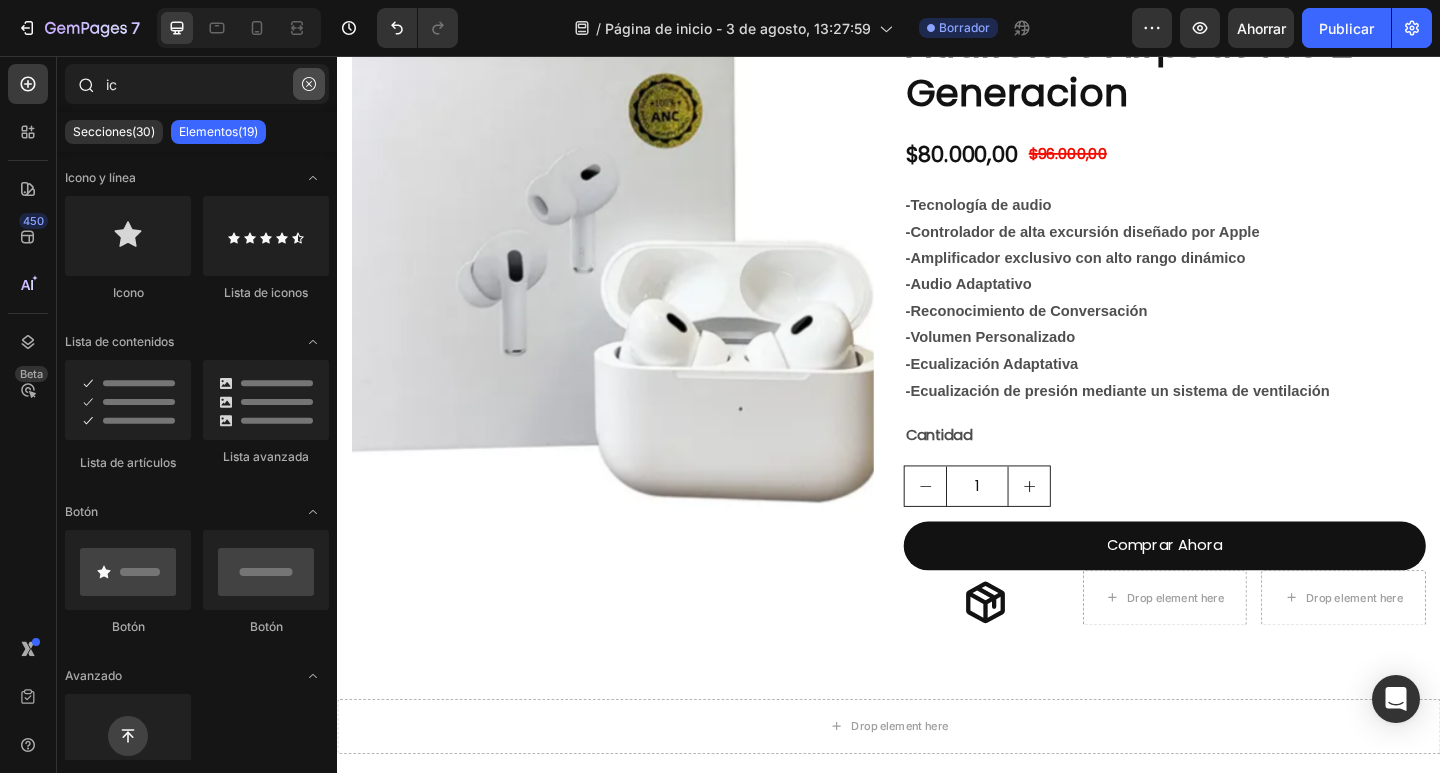 click at bounding box center [309, 84] 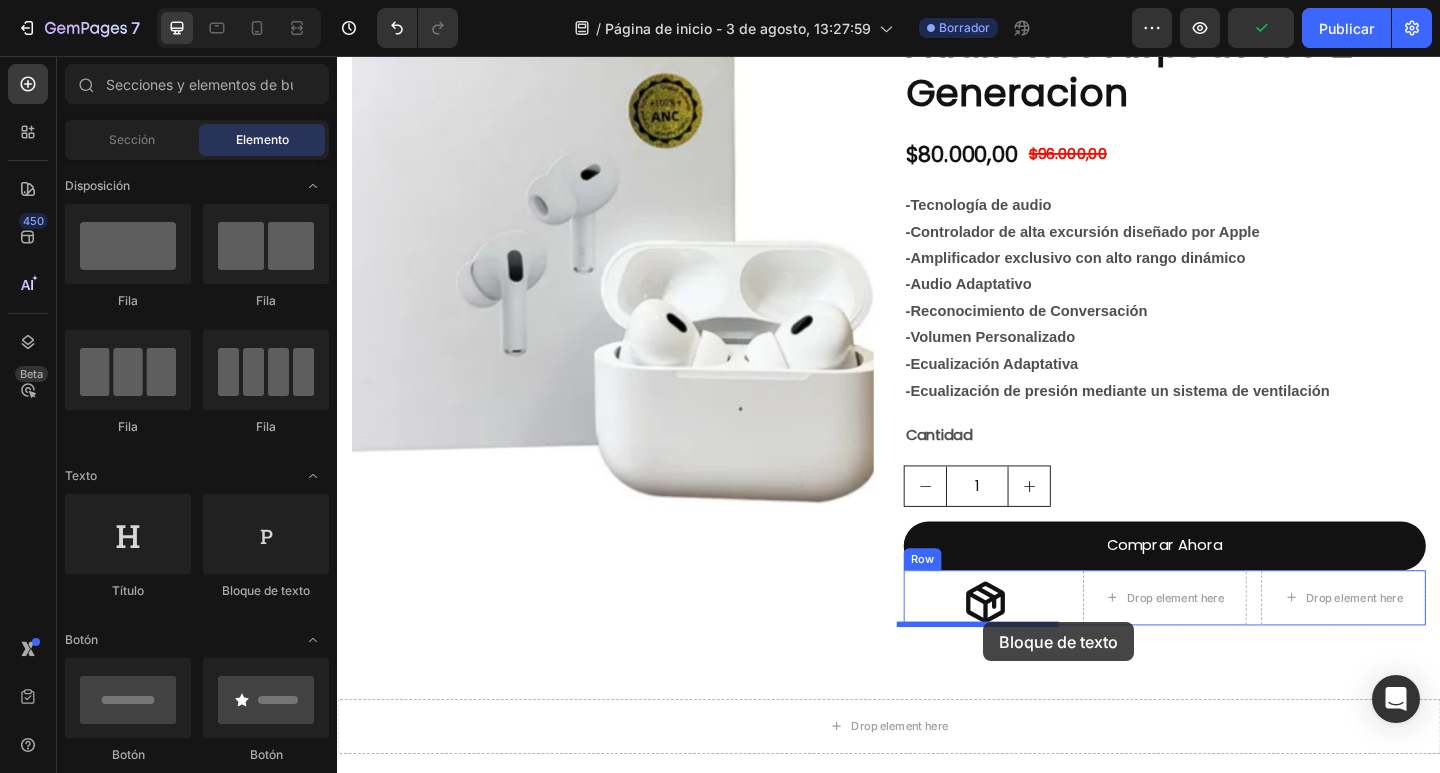 drag, startPoint x: 602, startPoint y: 619, endPoint x: 1040, endPoint y: 672, distance: 441.19498 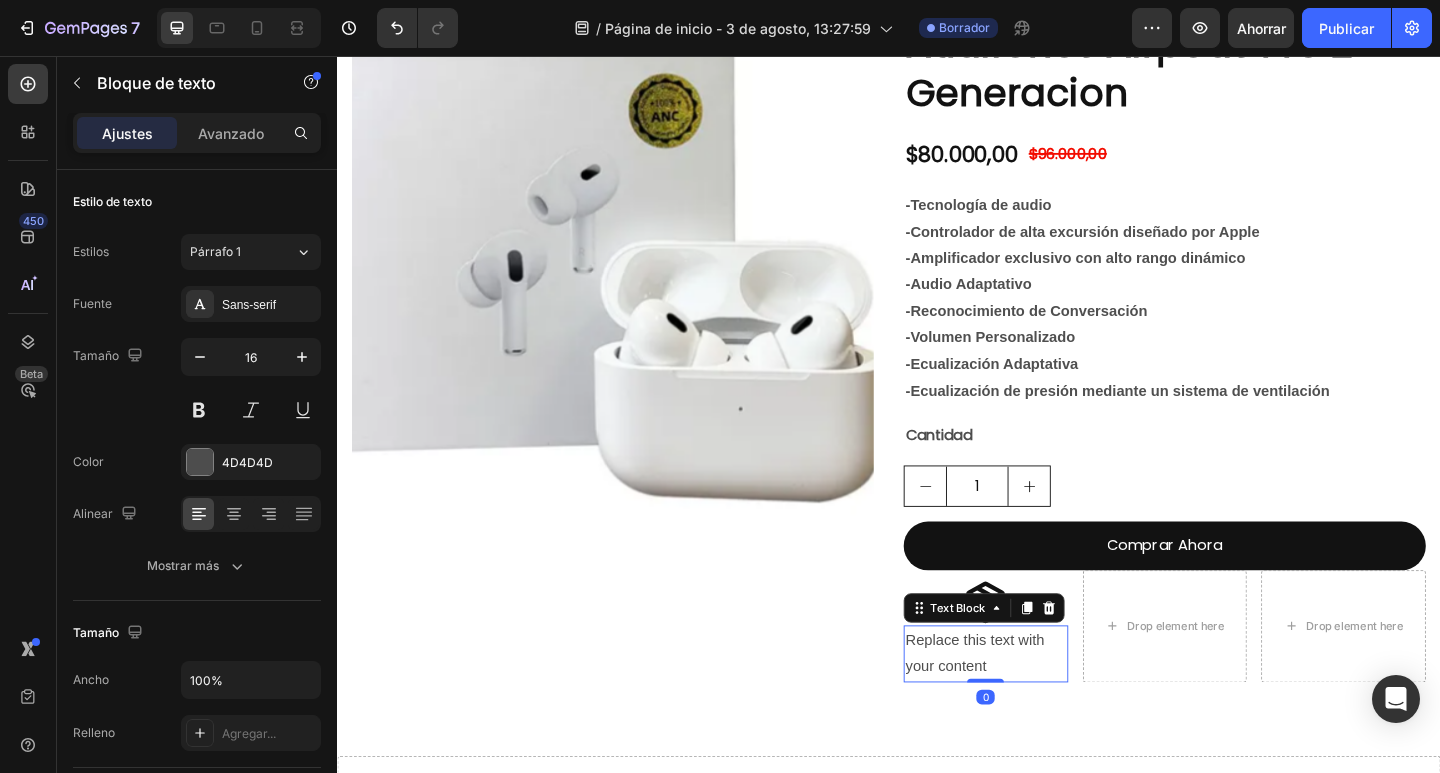 click on "Replace this text with your content" at bounding box center (1042, 707) 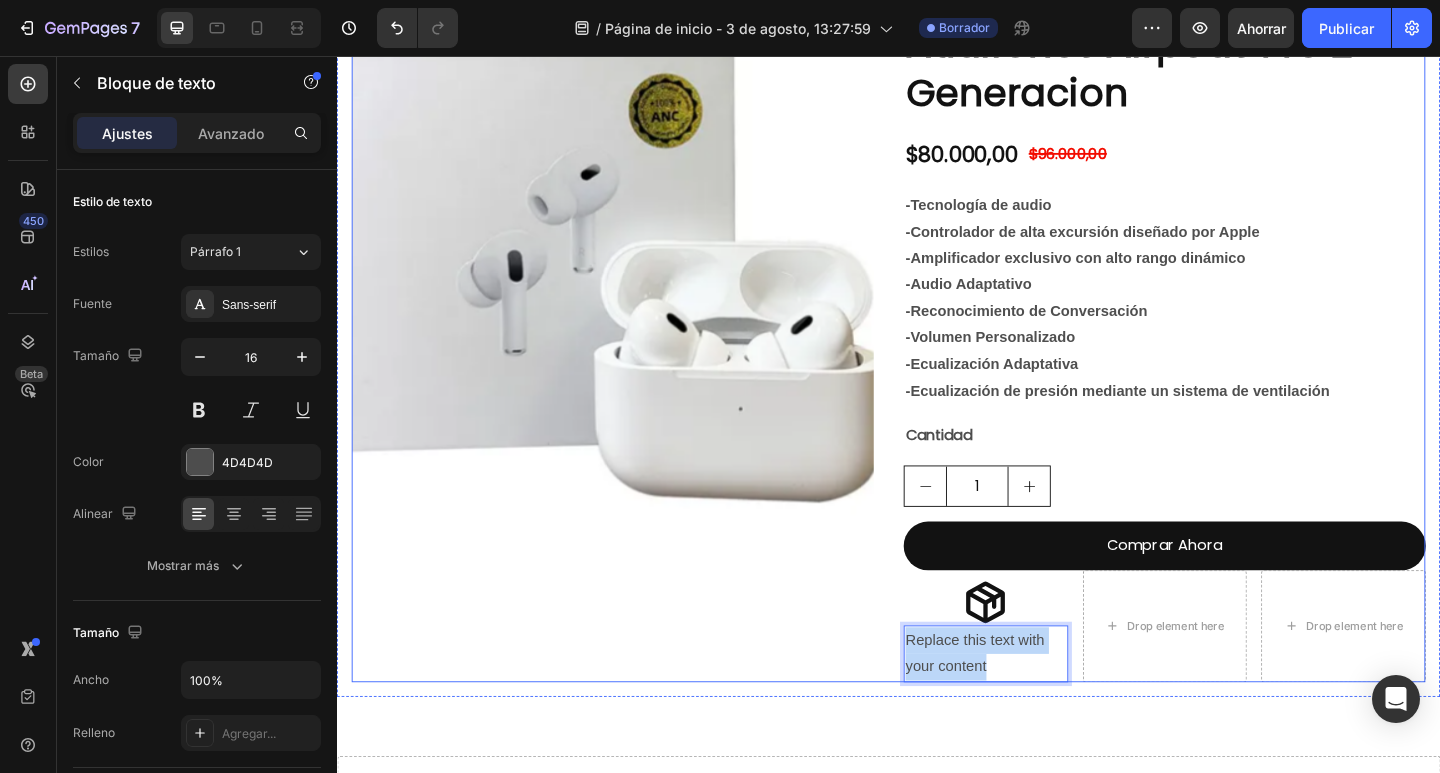 drag, startPoint x: 1062, startPoint y: 709, endPoint x: 944, endPoint y: 682, distance: 121.049576 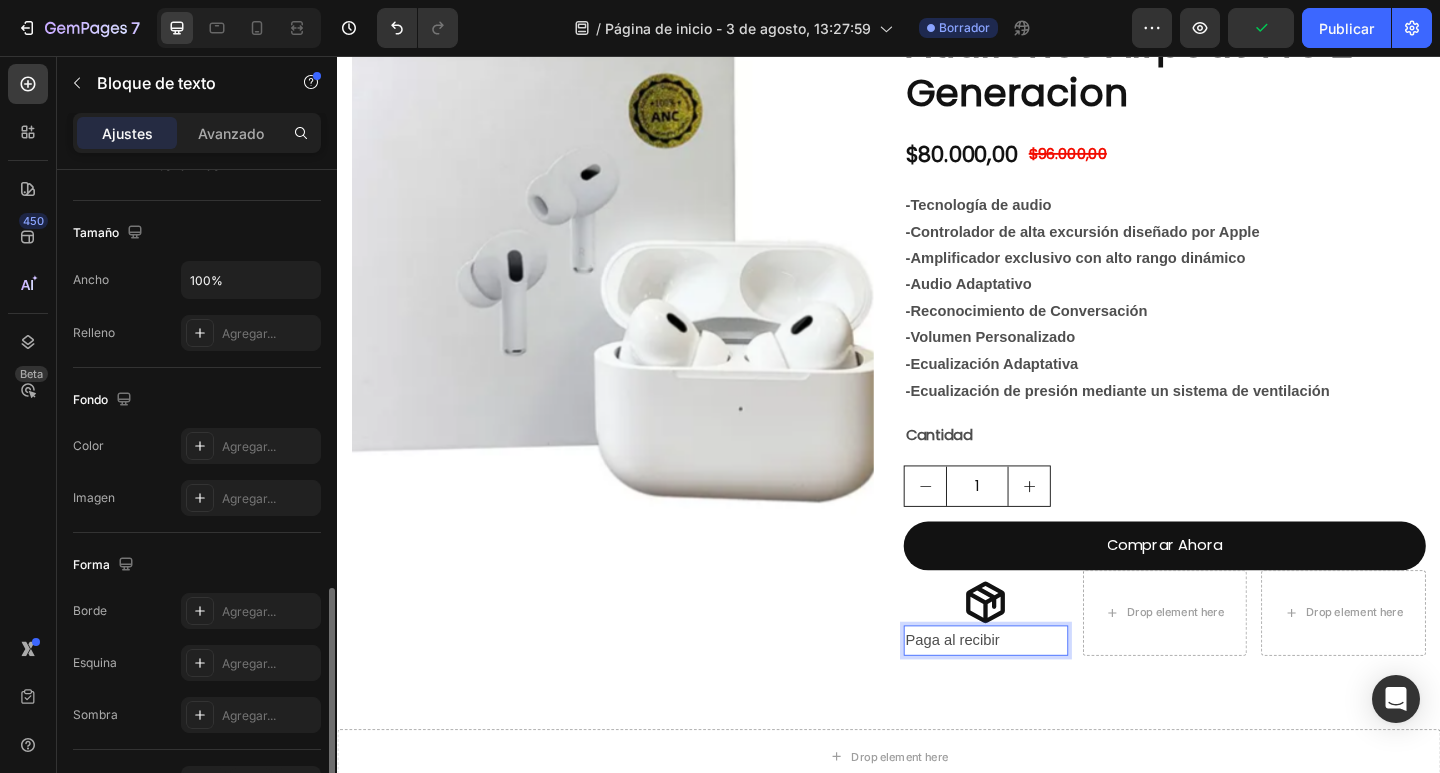 scroll, scrollTop: 525, scrollLeft: 0, axis: vertical 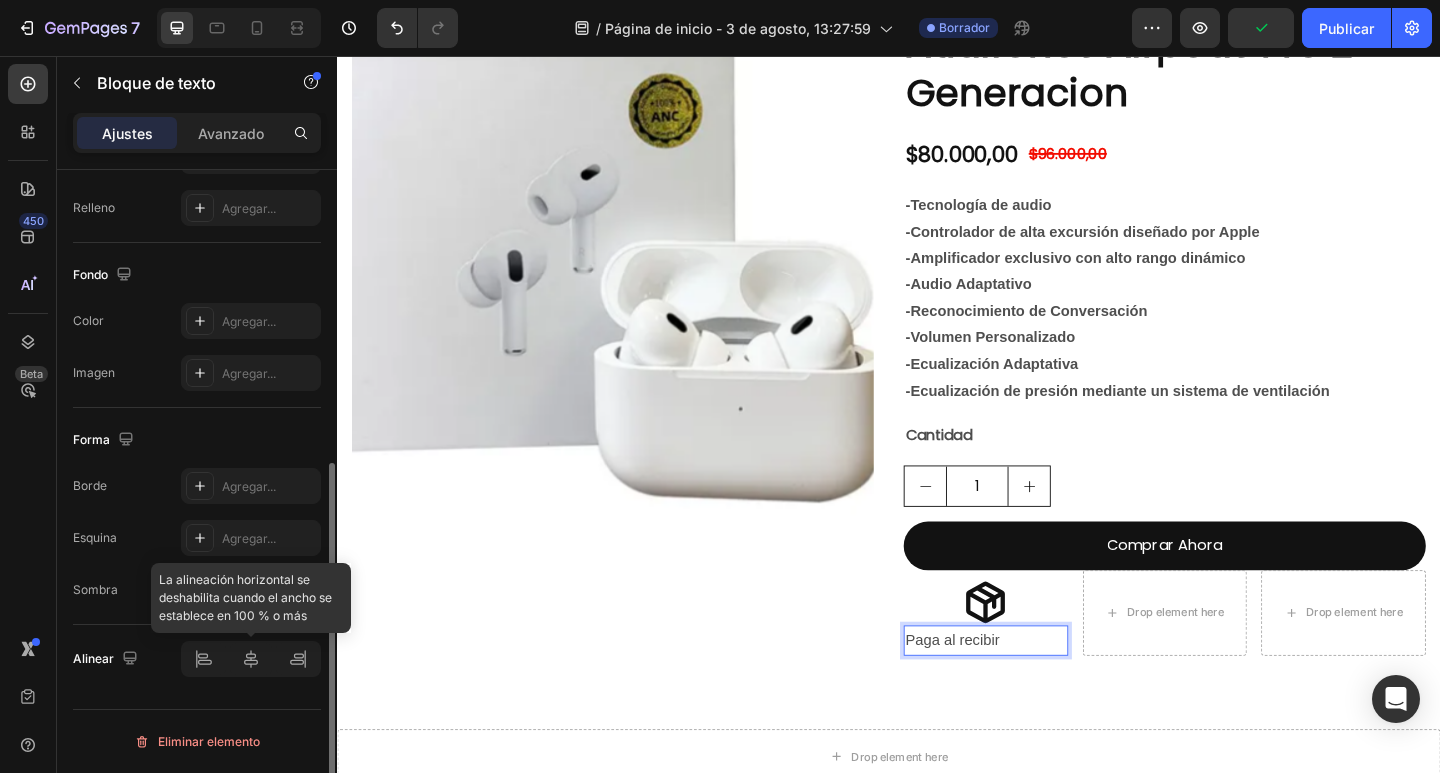 click 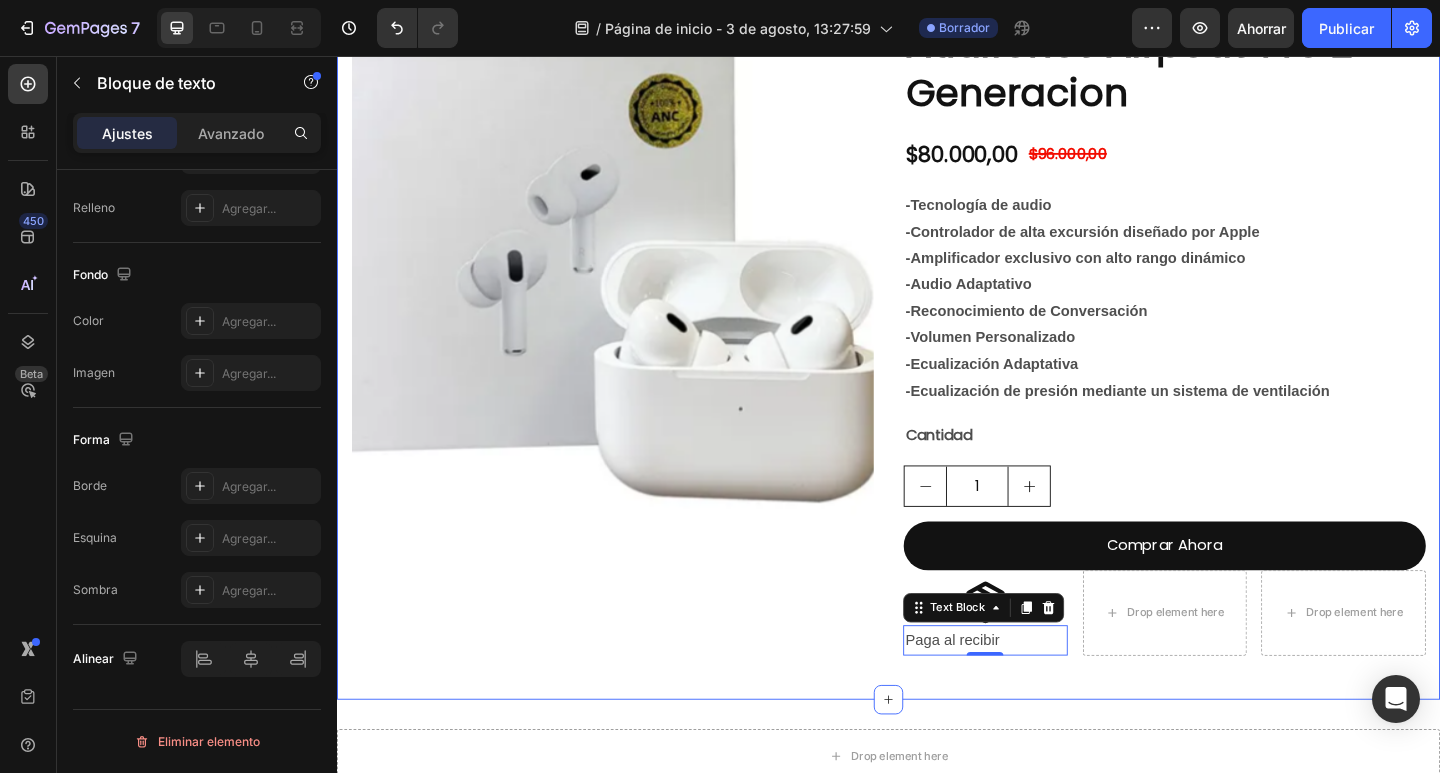 click on "Image Row Product Images Audifonos Airpods Pro 2 Generacion Product Title $80.000,00 Product Price Product Price $96.000,00 Product Price Product Price Row -Tecnología de audio -Controlador de alta excursión diseñado por Apple -Amplificador exclusivo con alto rango dinámico -Audio Adaptativo -Reconocimiento de Conversación -Volumen Personalizado -Ecualización Adaptativa -Ecualización de presión mediante un sistema de ventilación Text Block Cantidad Text Block
1
Product Quantity Comprar Ahora Dynamic Checkout
Icon Paga al recibir Text Block   0
Drop element here
Drop element here Row Product Row Section 1" at bounding box center (937, 324) 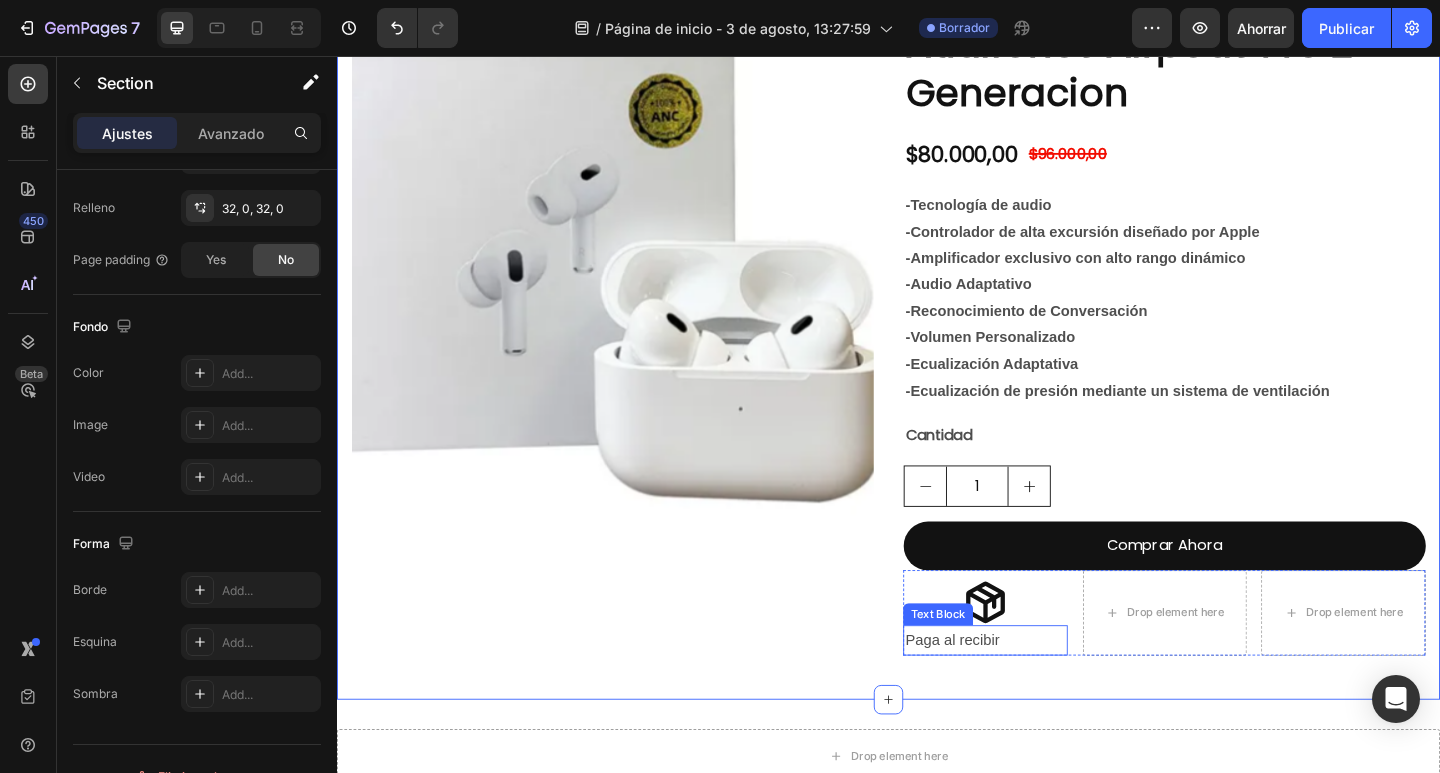 scroll, scrollTop: 0, scrollLeft: 0, axis: both 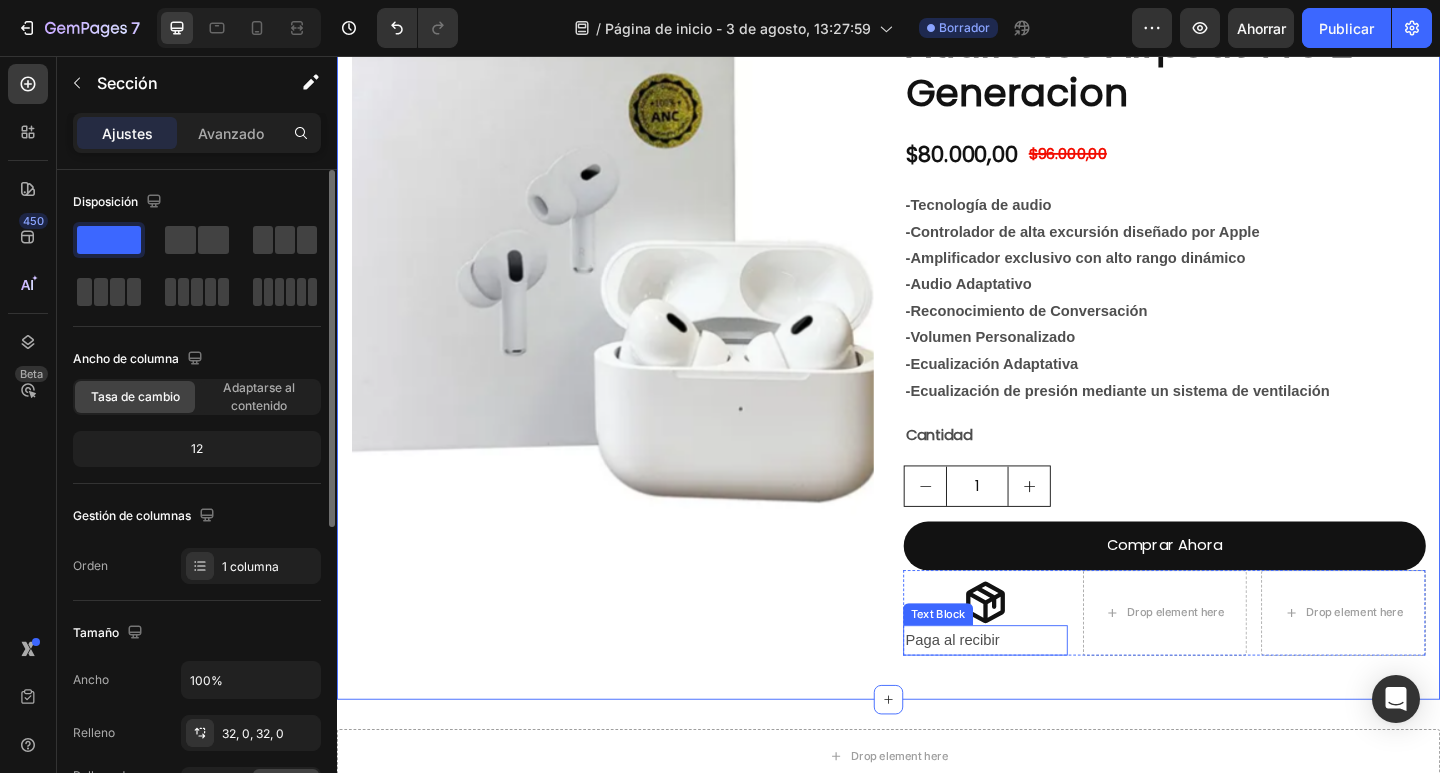 click on "Paga al recibir" at bounding box center (1042, 692) 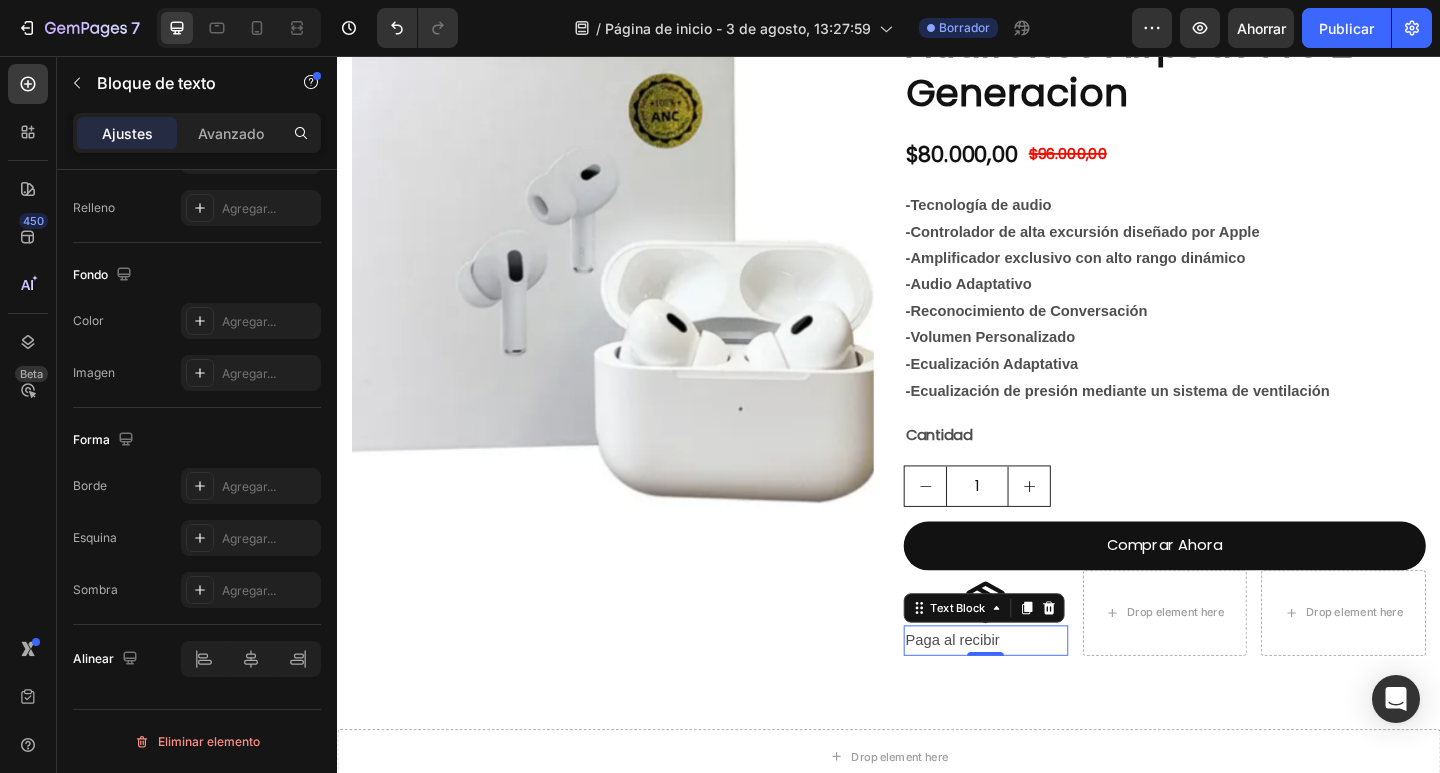 scroll, scrollTop: 0, scrollLeft: 0, axis: both 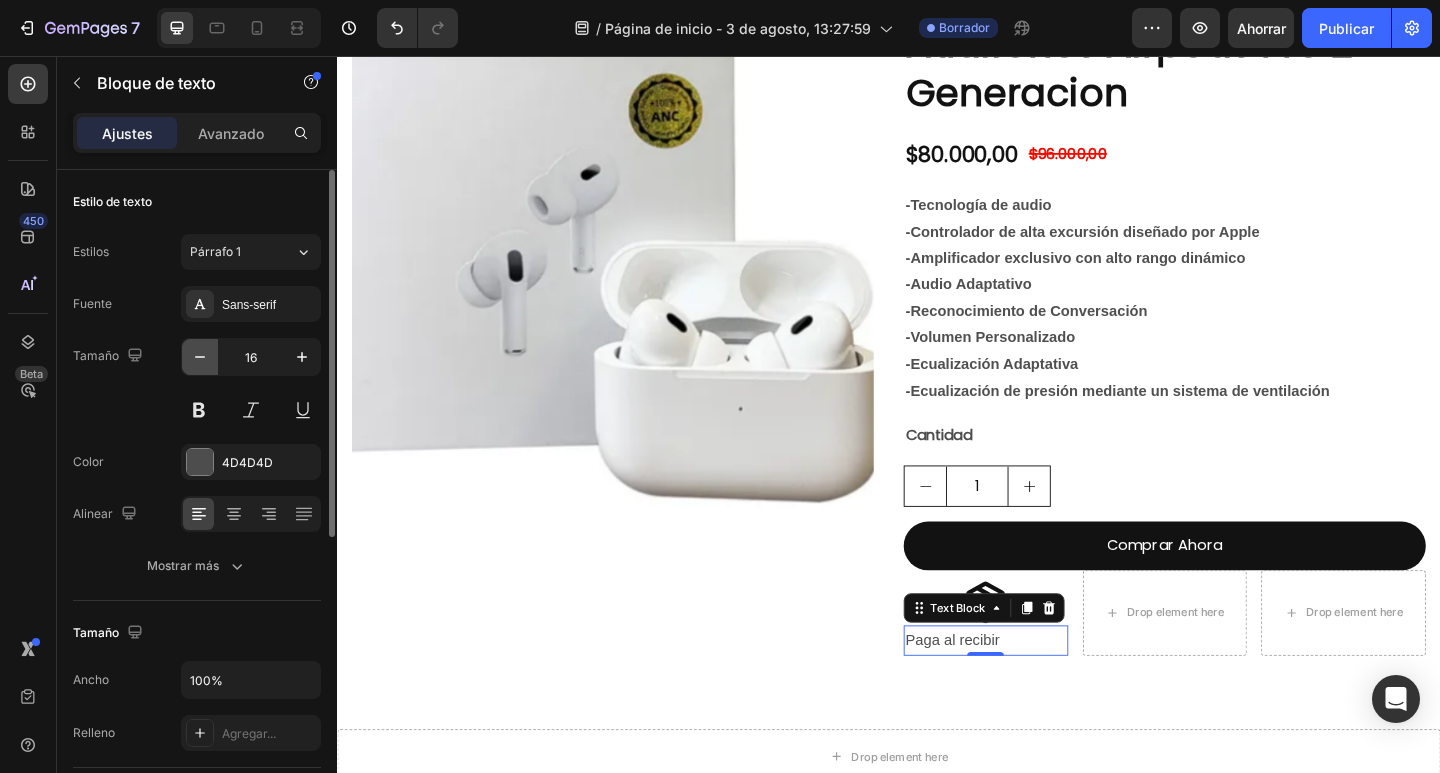click 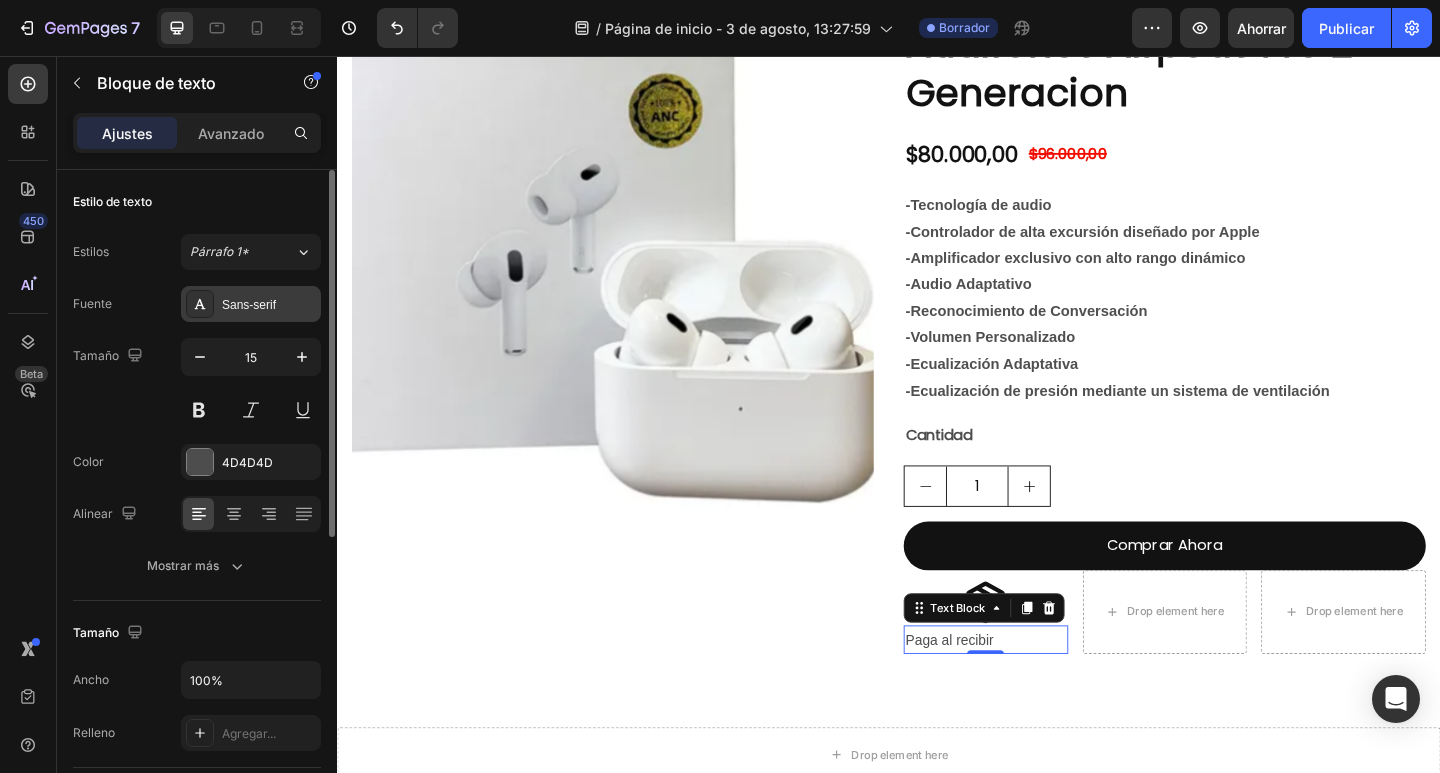 click on "Sans-serif" at bounding box center [249, 305] 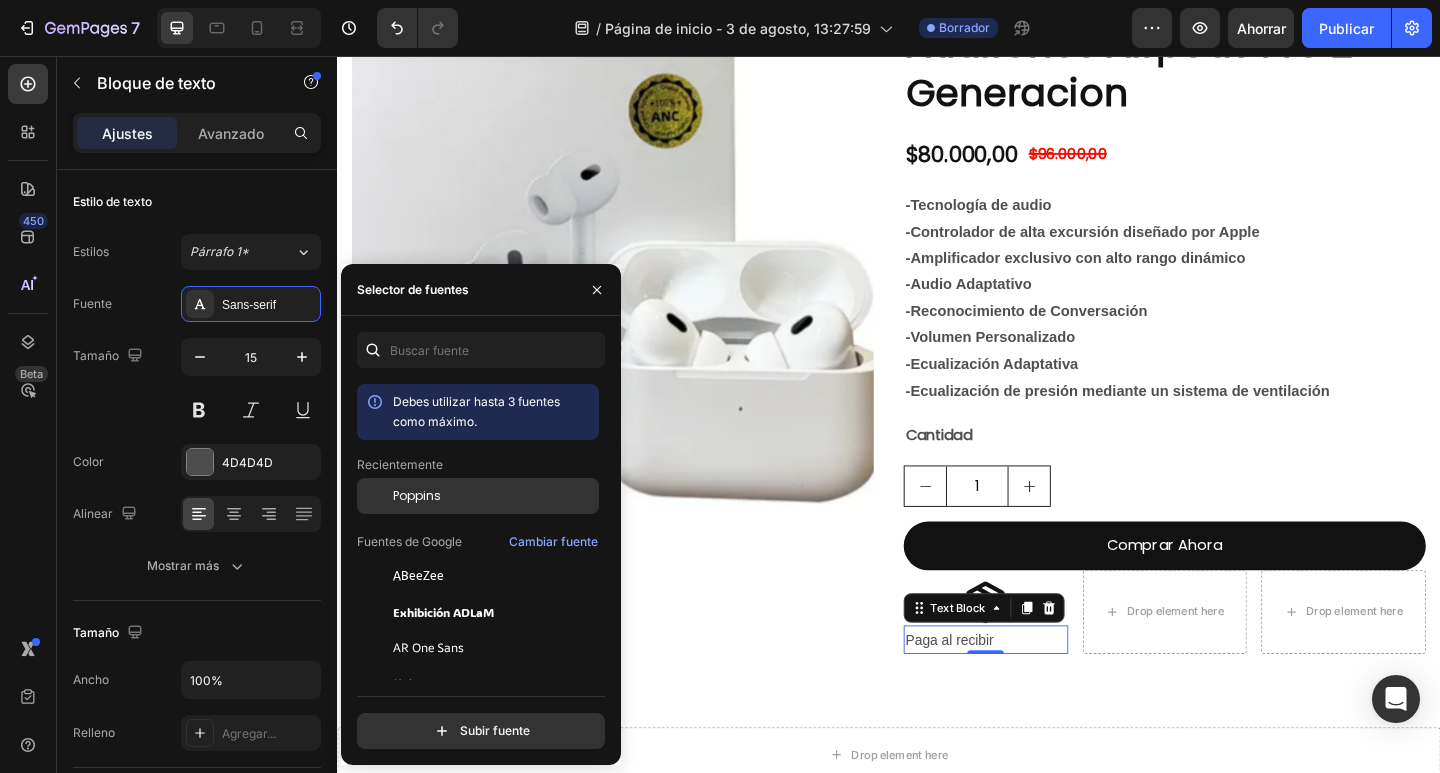 click on "Poppins" 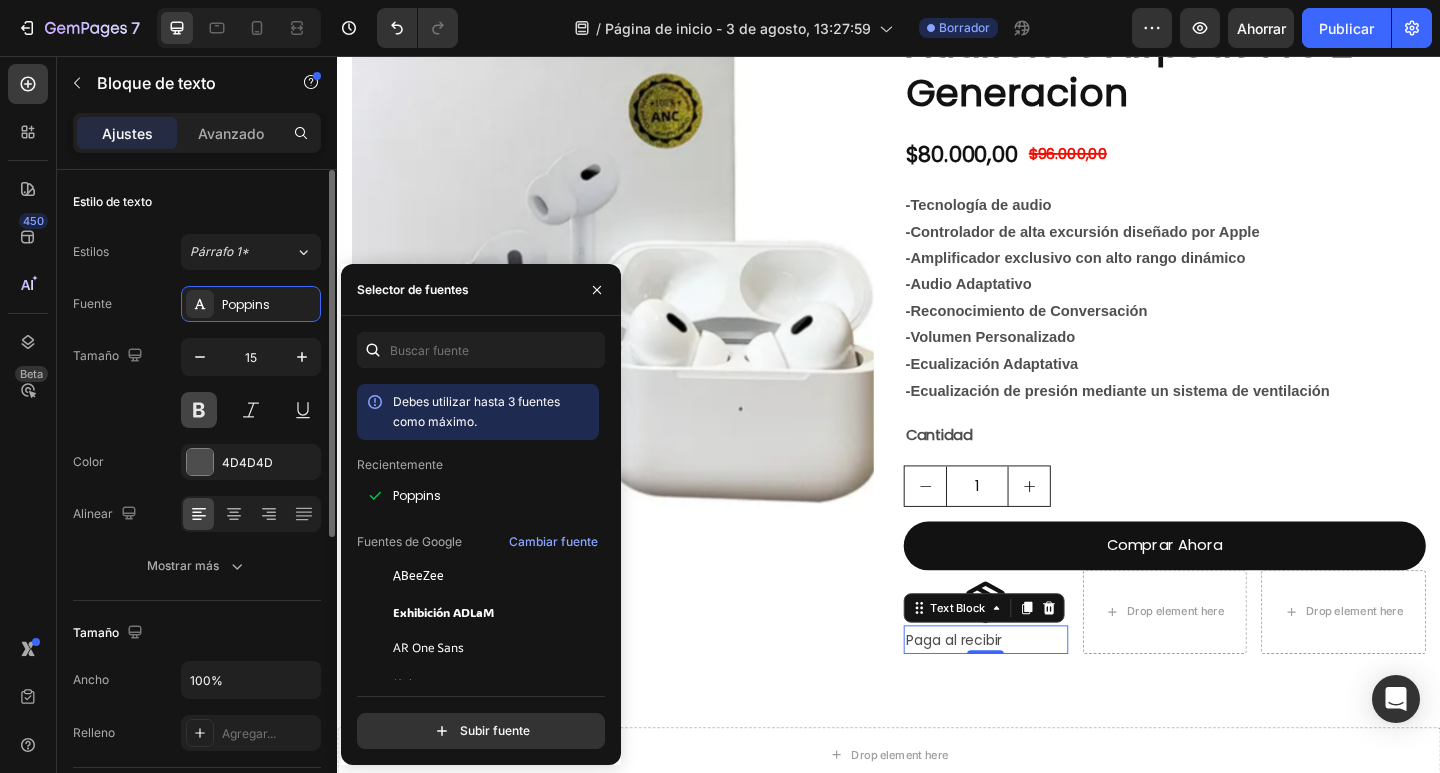 click at bounding box center (199, 410) 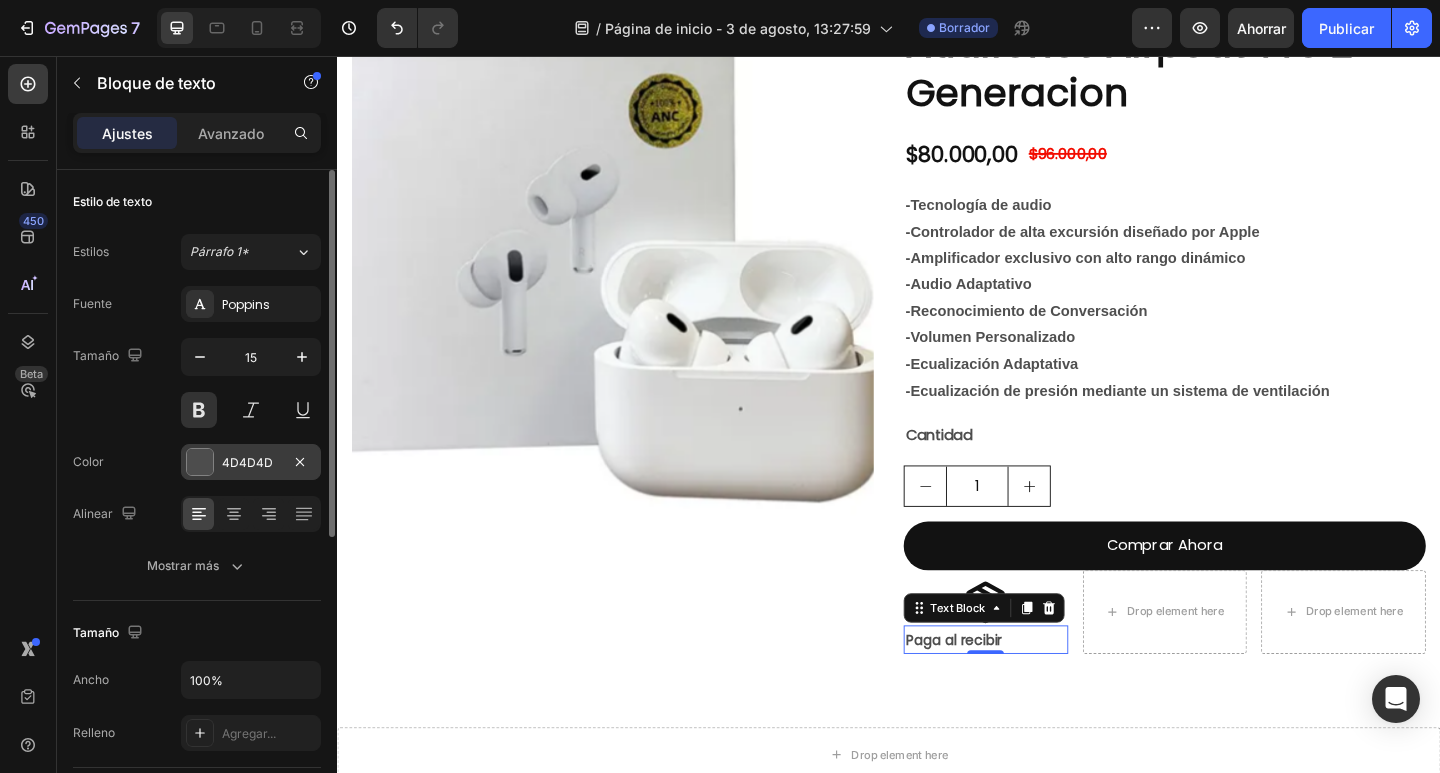 click on "4D4D4D" at bounding box center [247, 462] 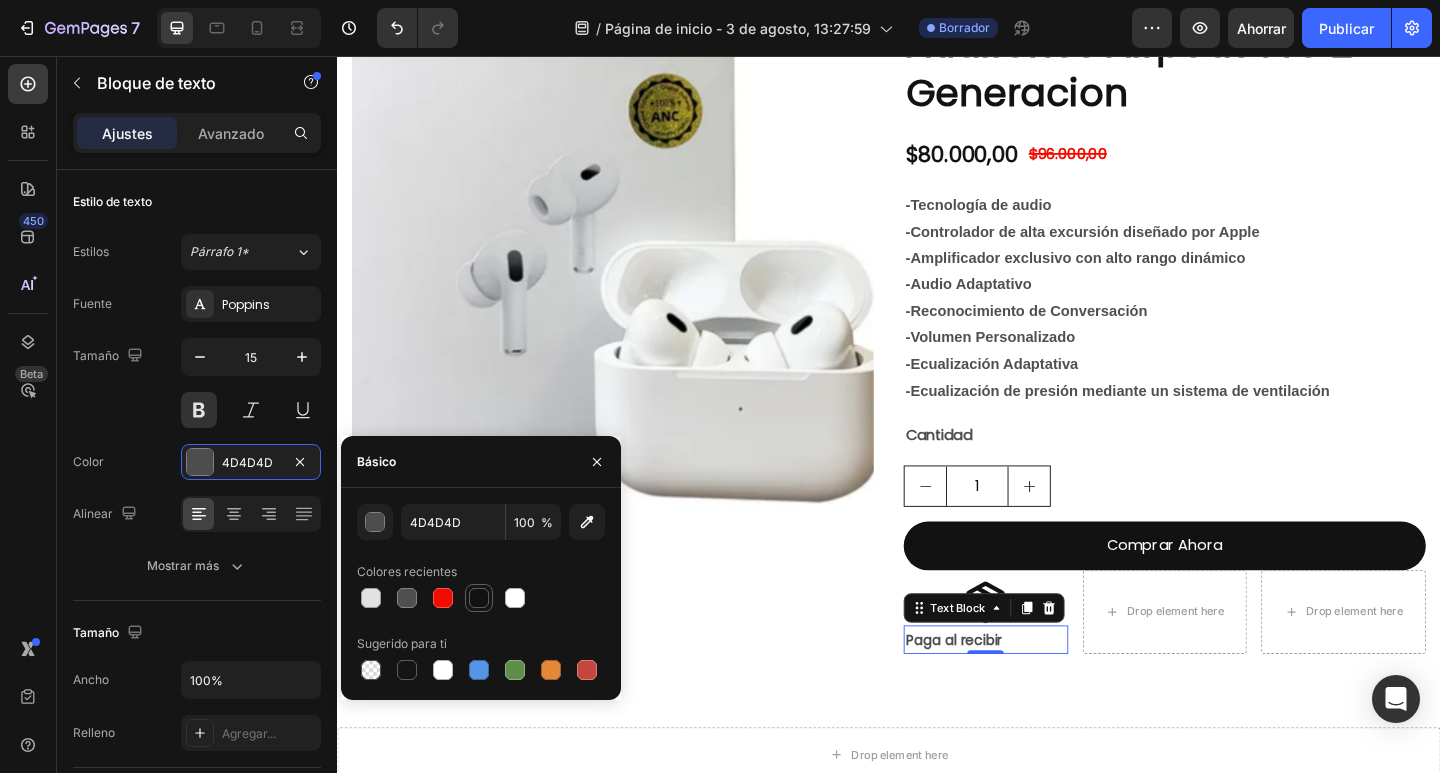 click at bounding box center [479, 598] 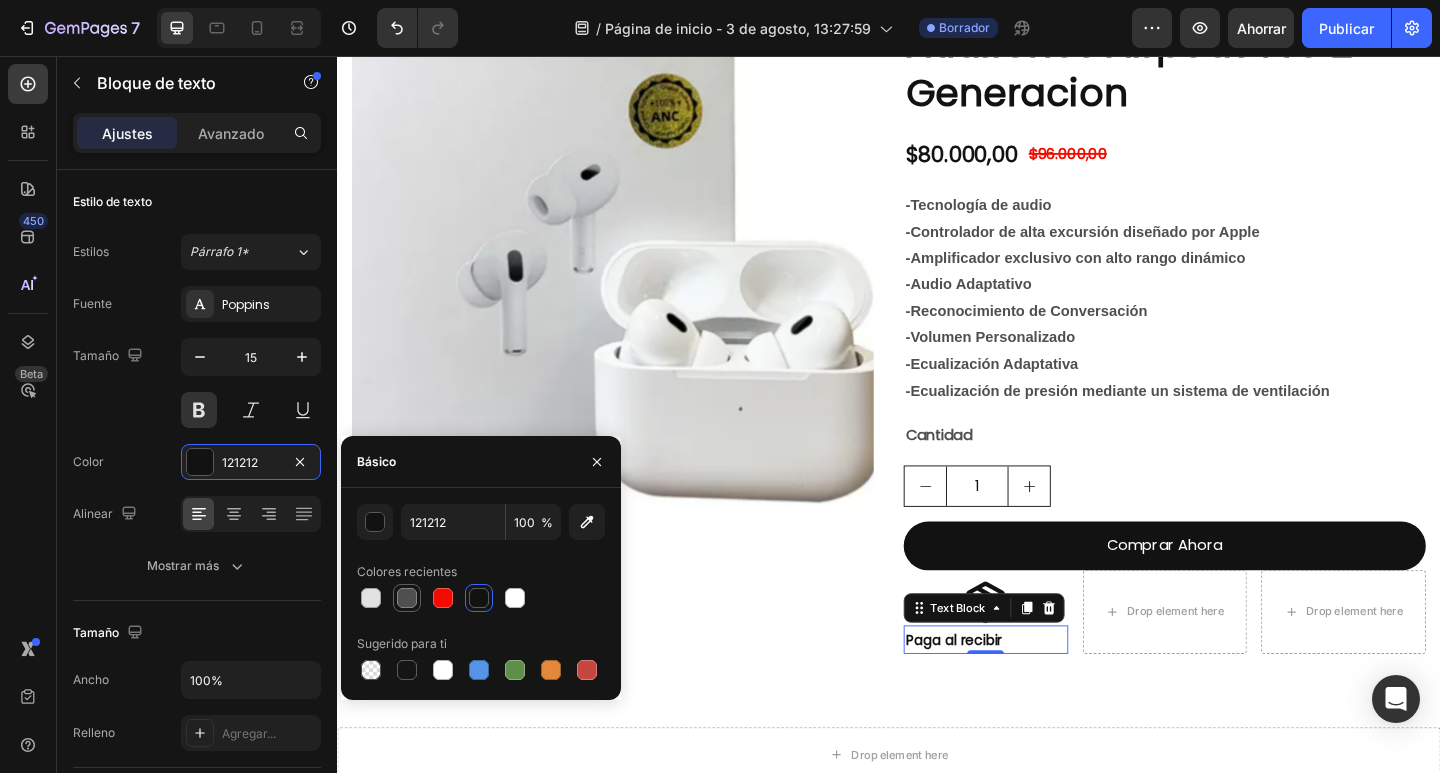 click at bounding box center [407, 598] 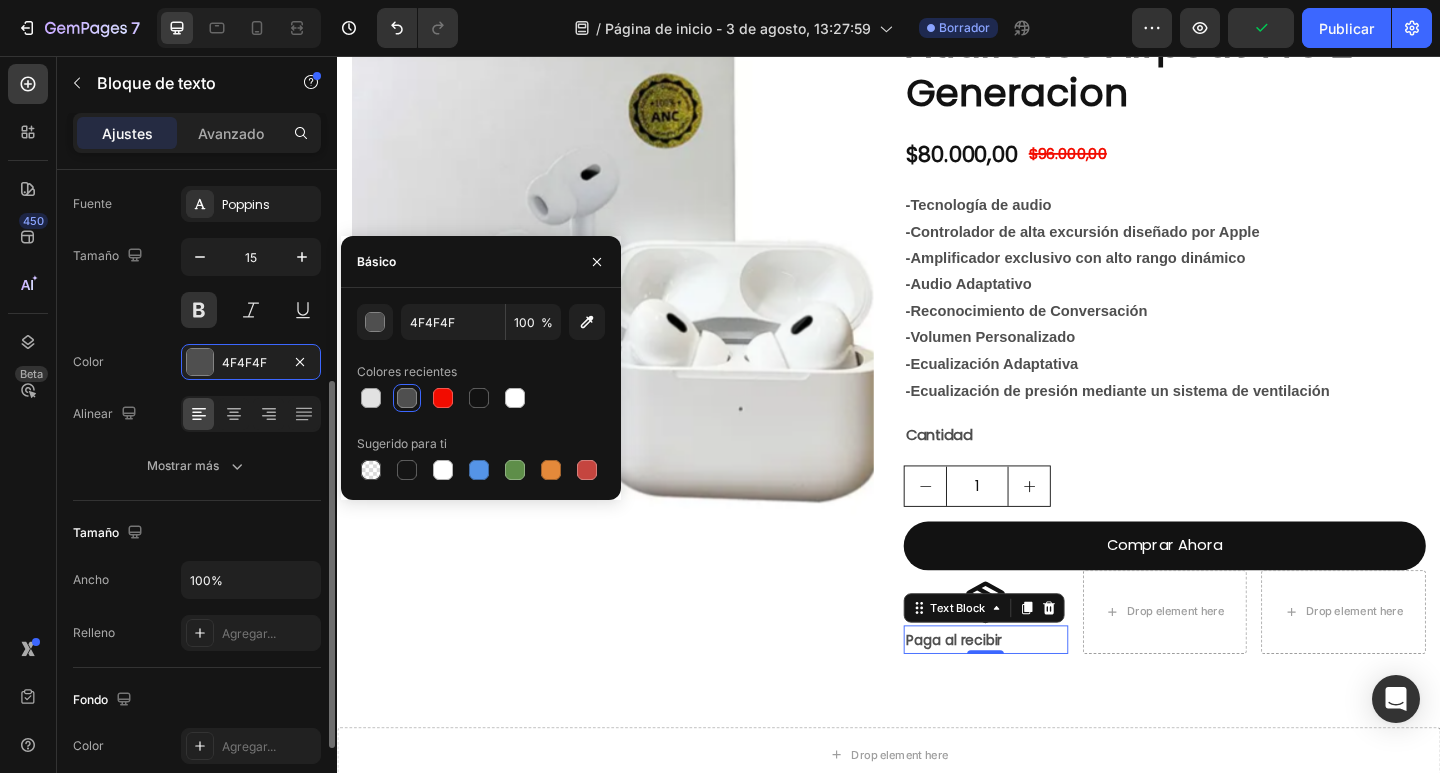 scroll, scrollTop: 300, scrollLeft: 0, axis: vertical 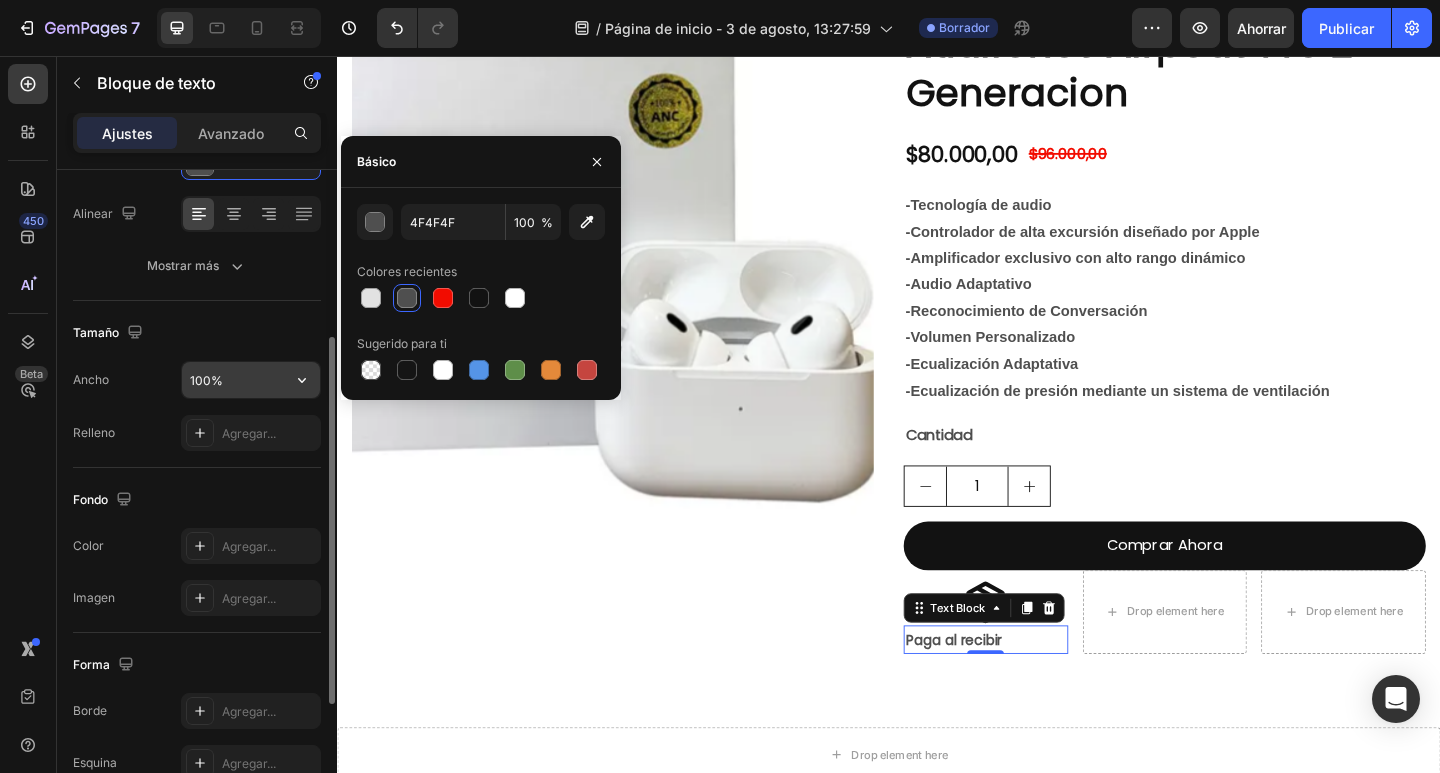click on "100%" at bounding box center [251, 380] 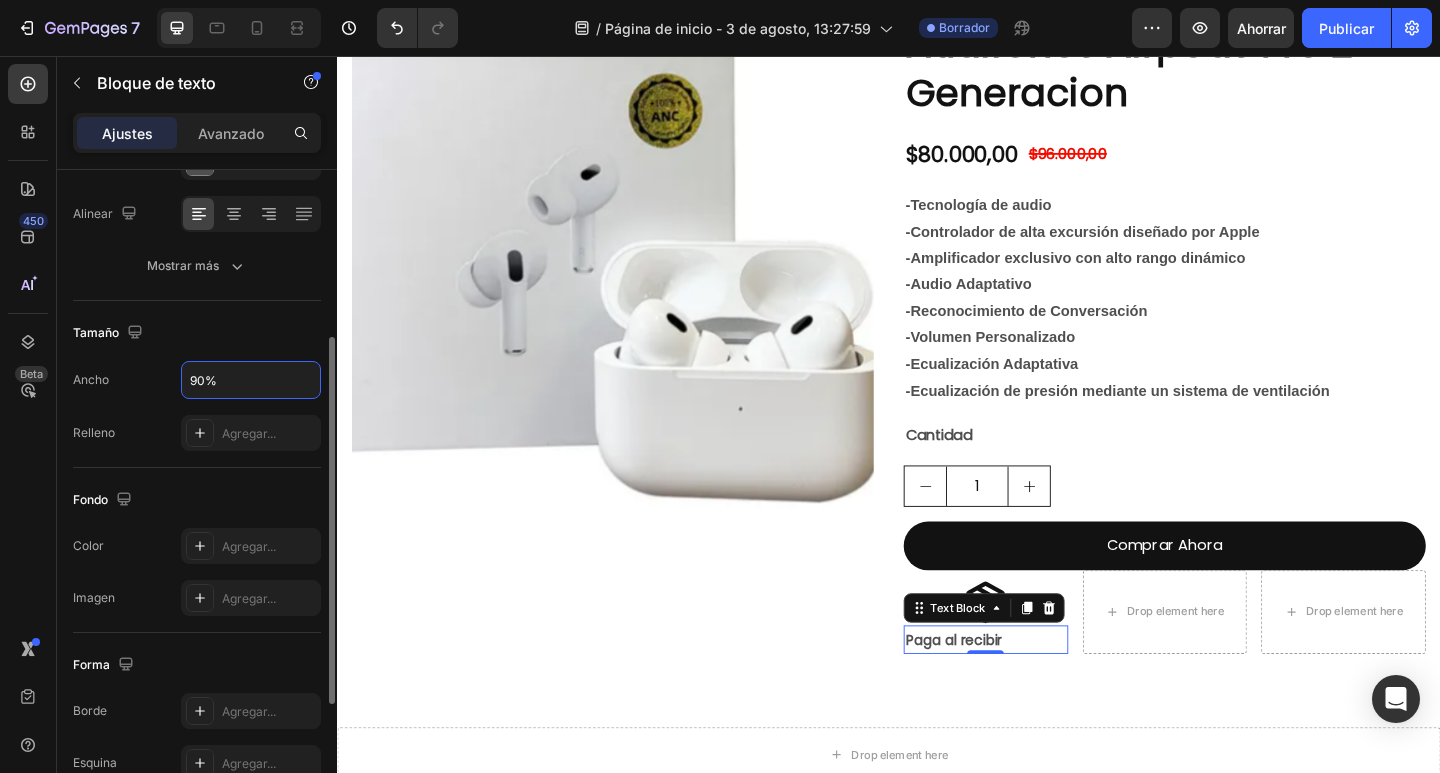 type on "90%" 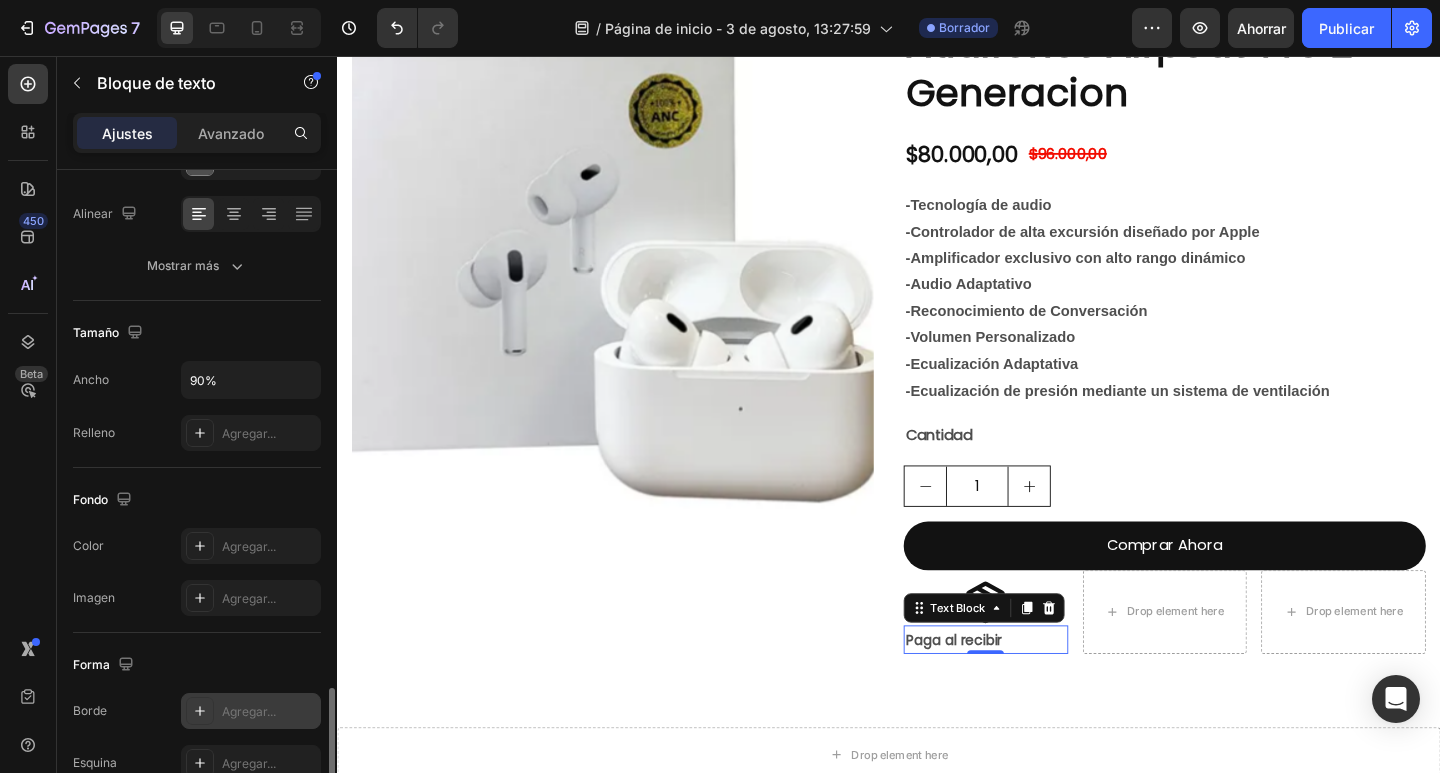 scroll, scrollTop: 525, scrollLeft: 0, axis: vertical 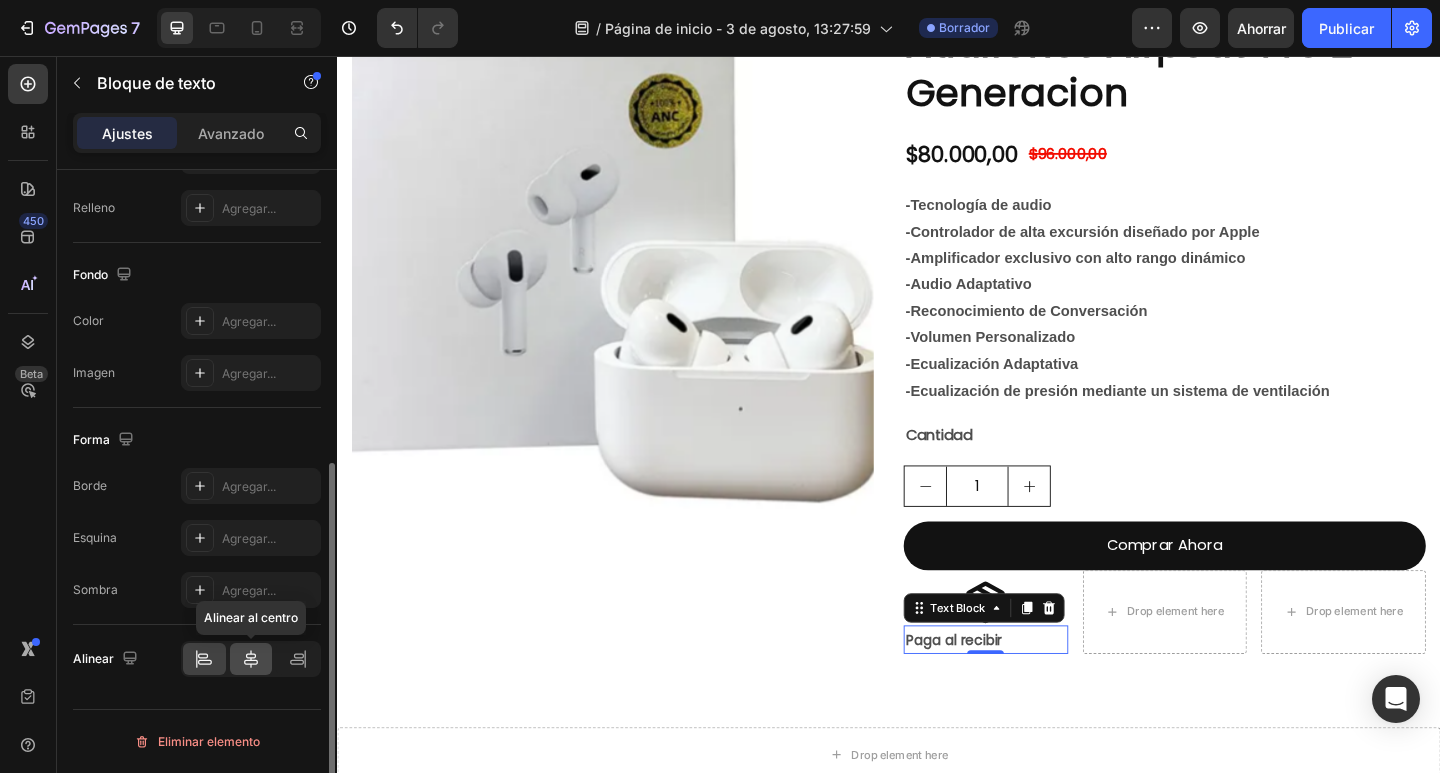 click 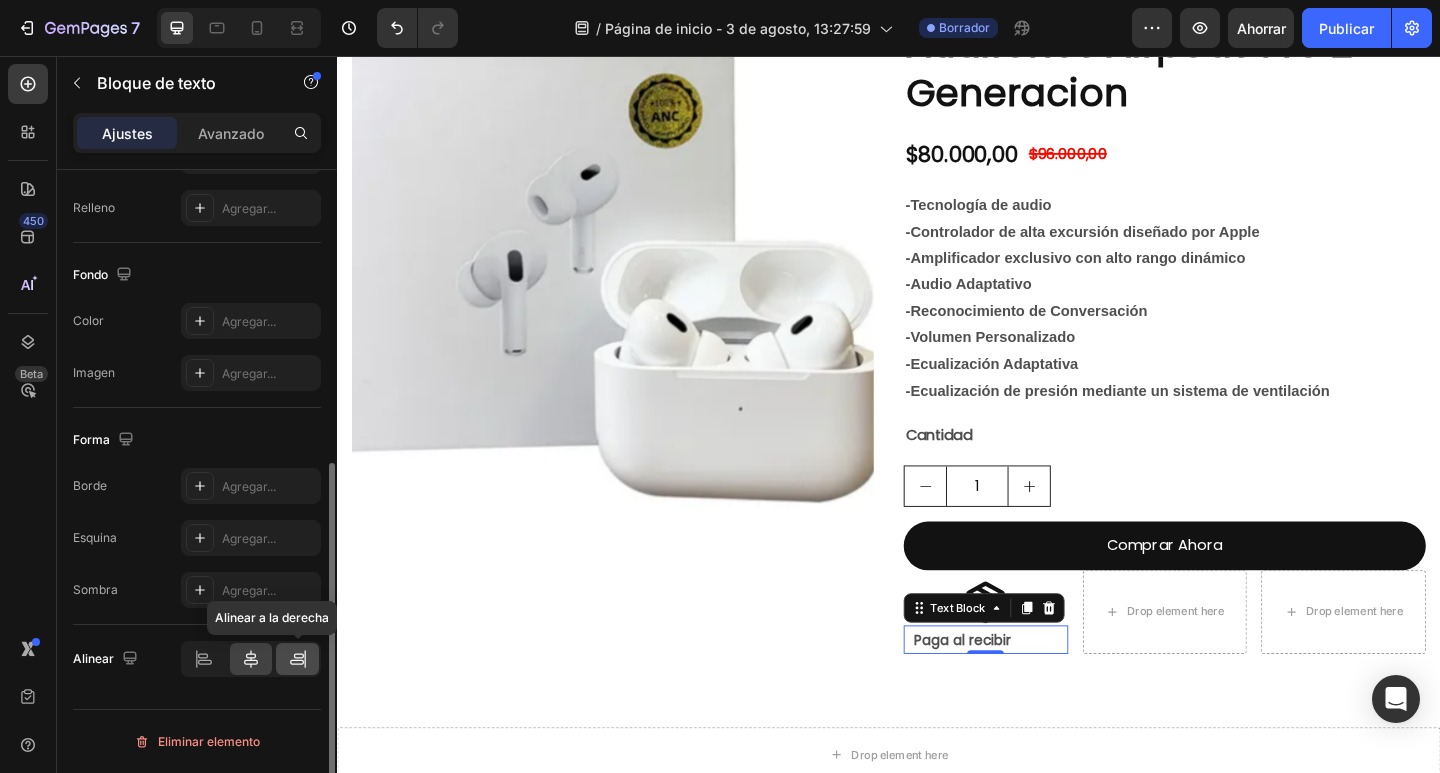 click 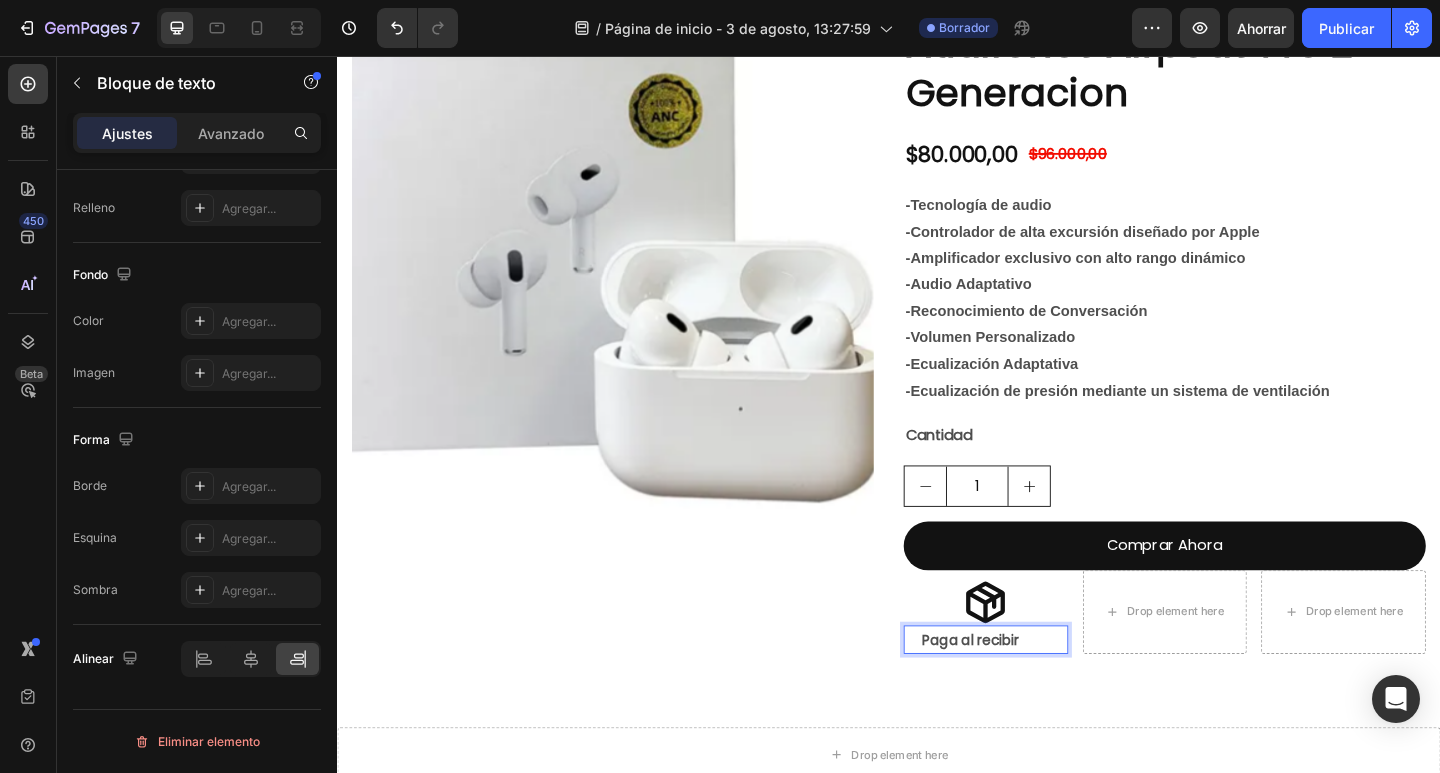click on "Paga al recibir" at bounding box center [1051, 691] 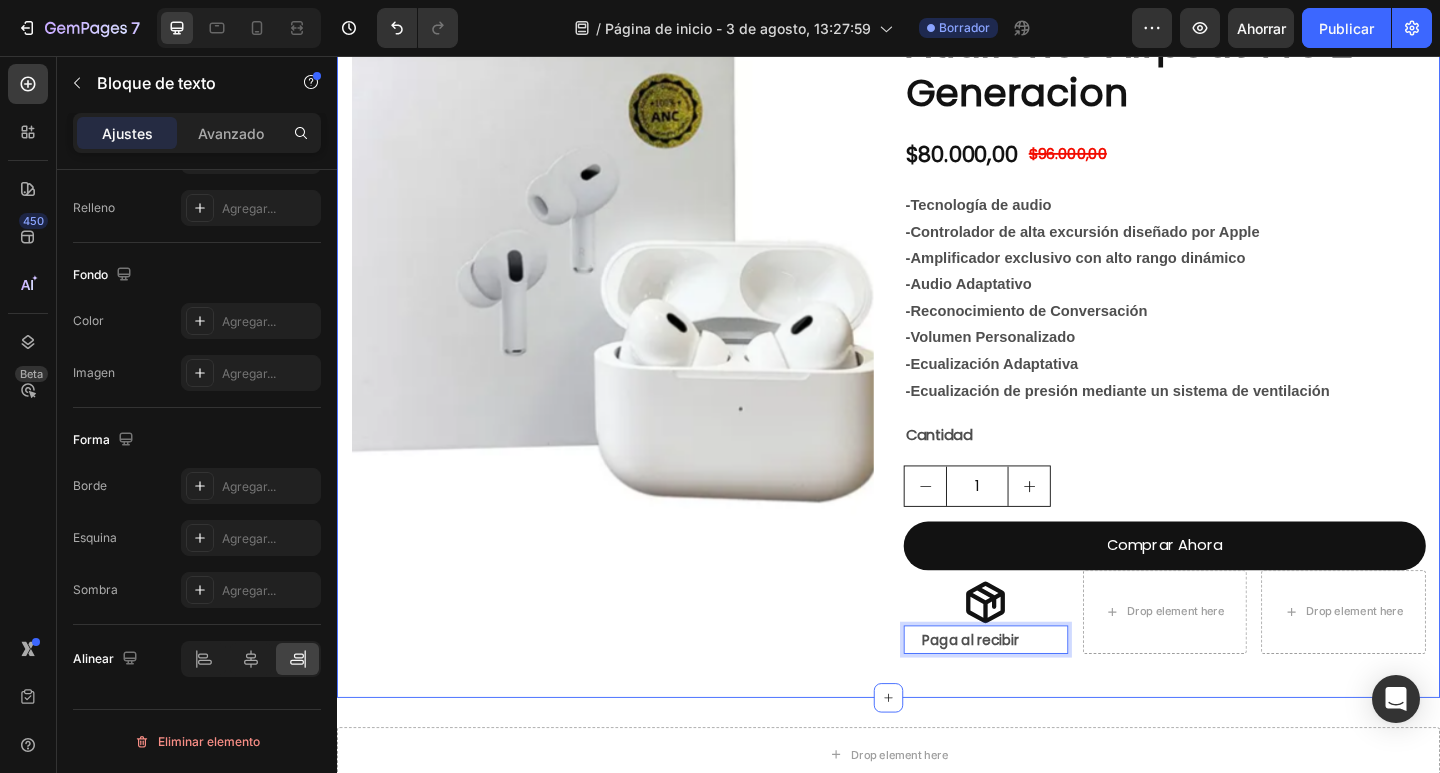 click on "Image Row Product Images Audifonos Airpods Pro 2 Generacion Product Title $80.000,00 Product Price Product Price $96.000,00 Product Price Product Price Row -Tecnología de audio -Controlador de alta excursión diseñado por Apple -Amplificador exclusivo con alto rango dinámico -Audio Adaptativo -Reconocimiento de Conversación -Volumen Personalizado -Ecualización Adaptativa -Ecualización de presión mediante un sistema de ventilación Text Block Cantidad Text Block
1
Product Quantity Comprar Ahora Dynamic Checkout
Icon Paga al recibir Text Block   0
Drop element here
Drop element here Row Product Row Section 1" at bounding box center [937, 323] 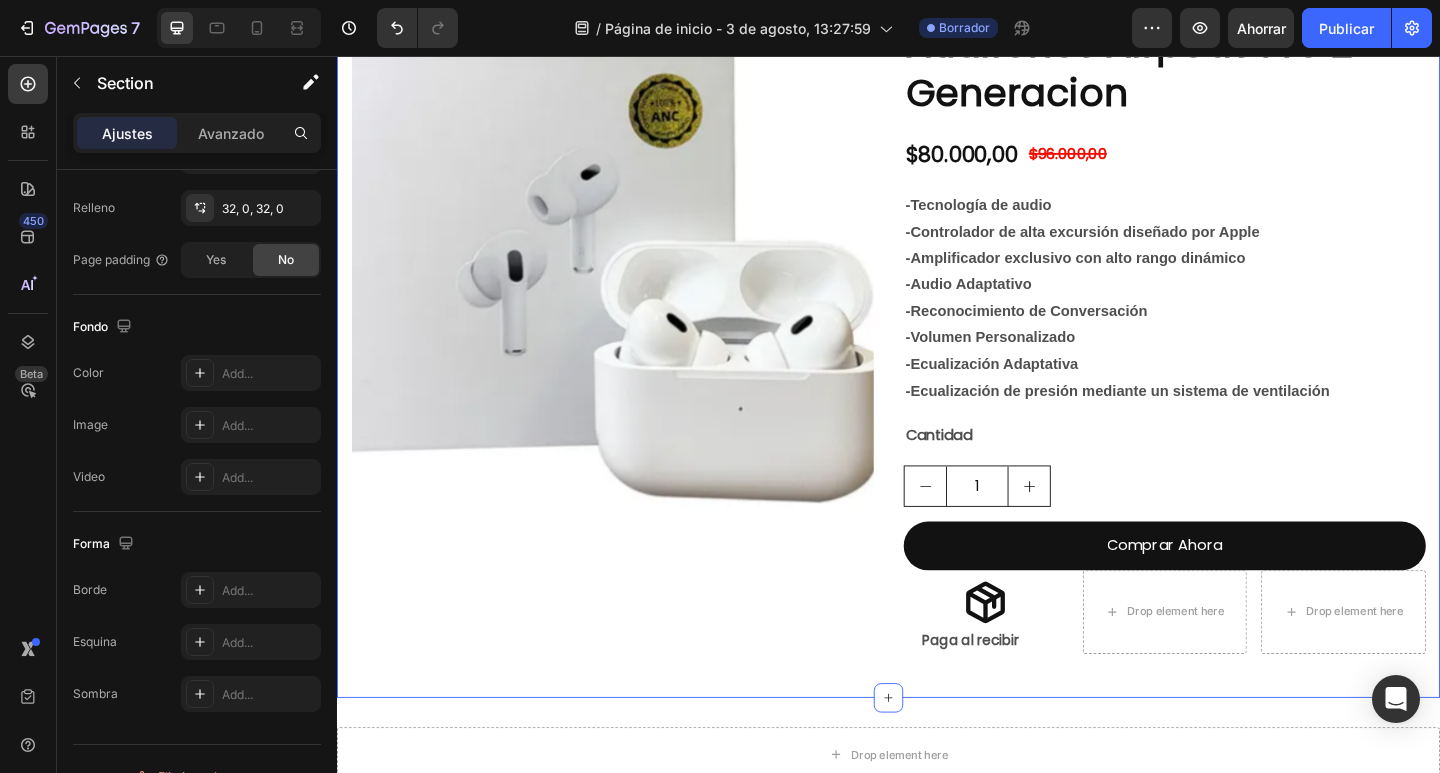 scroll, scrollTop: 0, scrollLeft: 0, axis: both 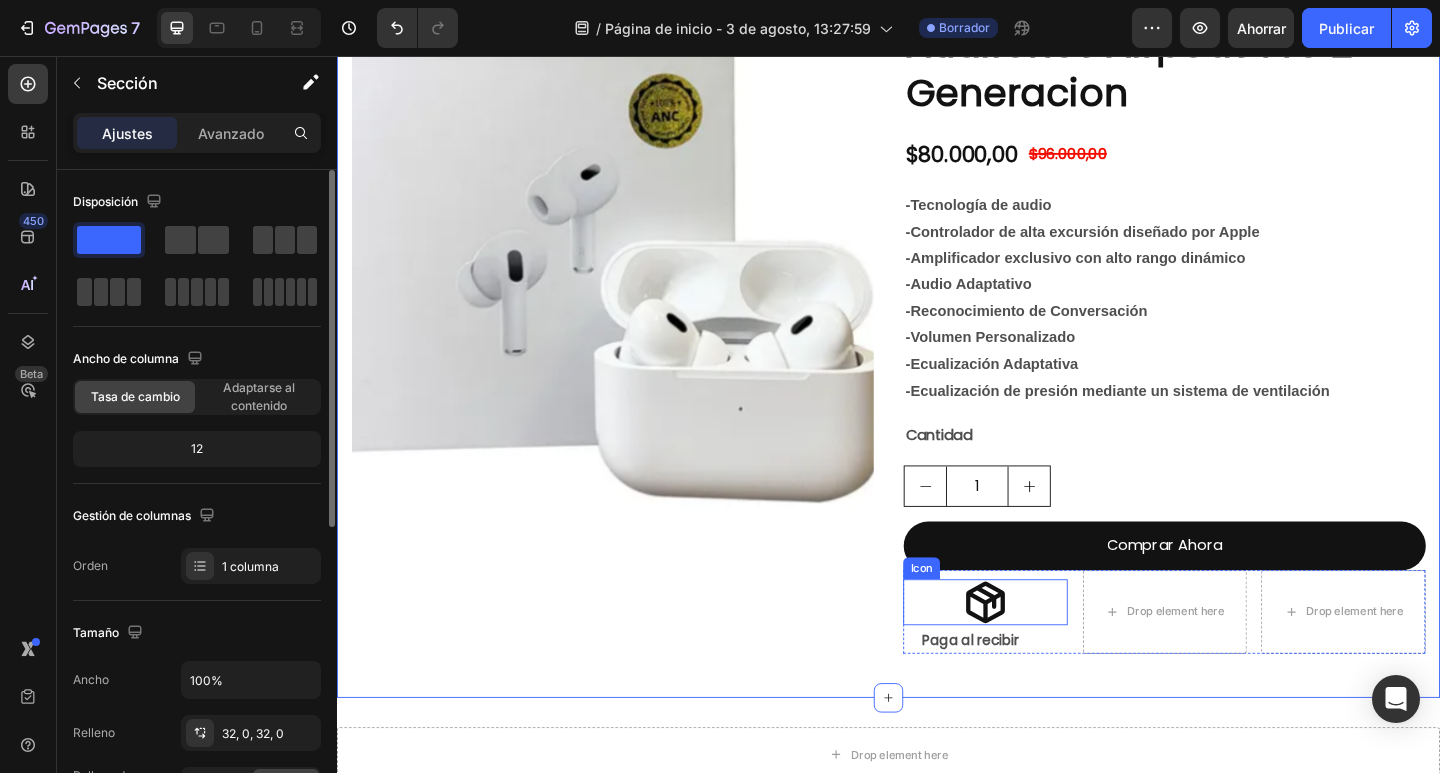 click 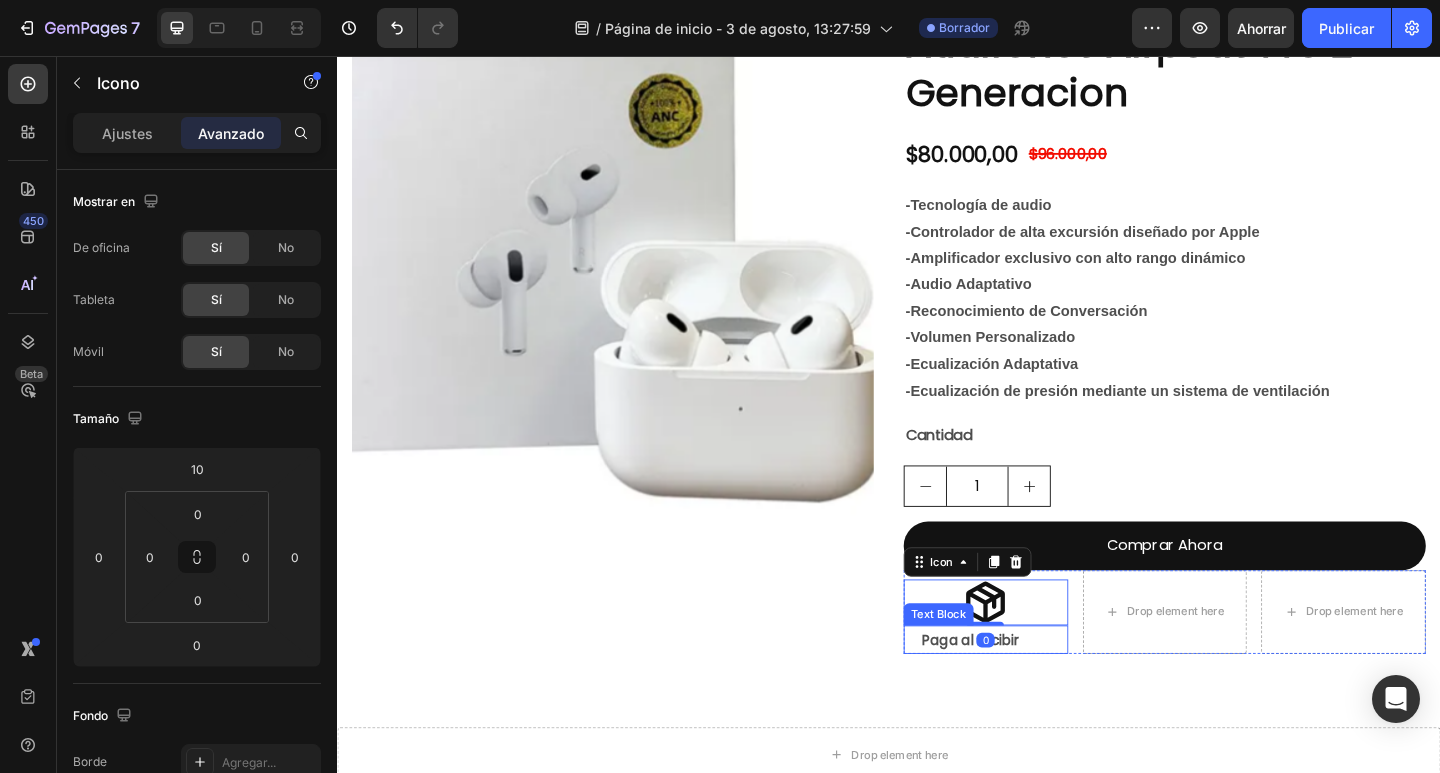 click on "Paga al recibir" at bounding box center (1051, 691) 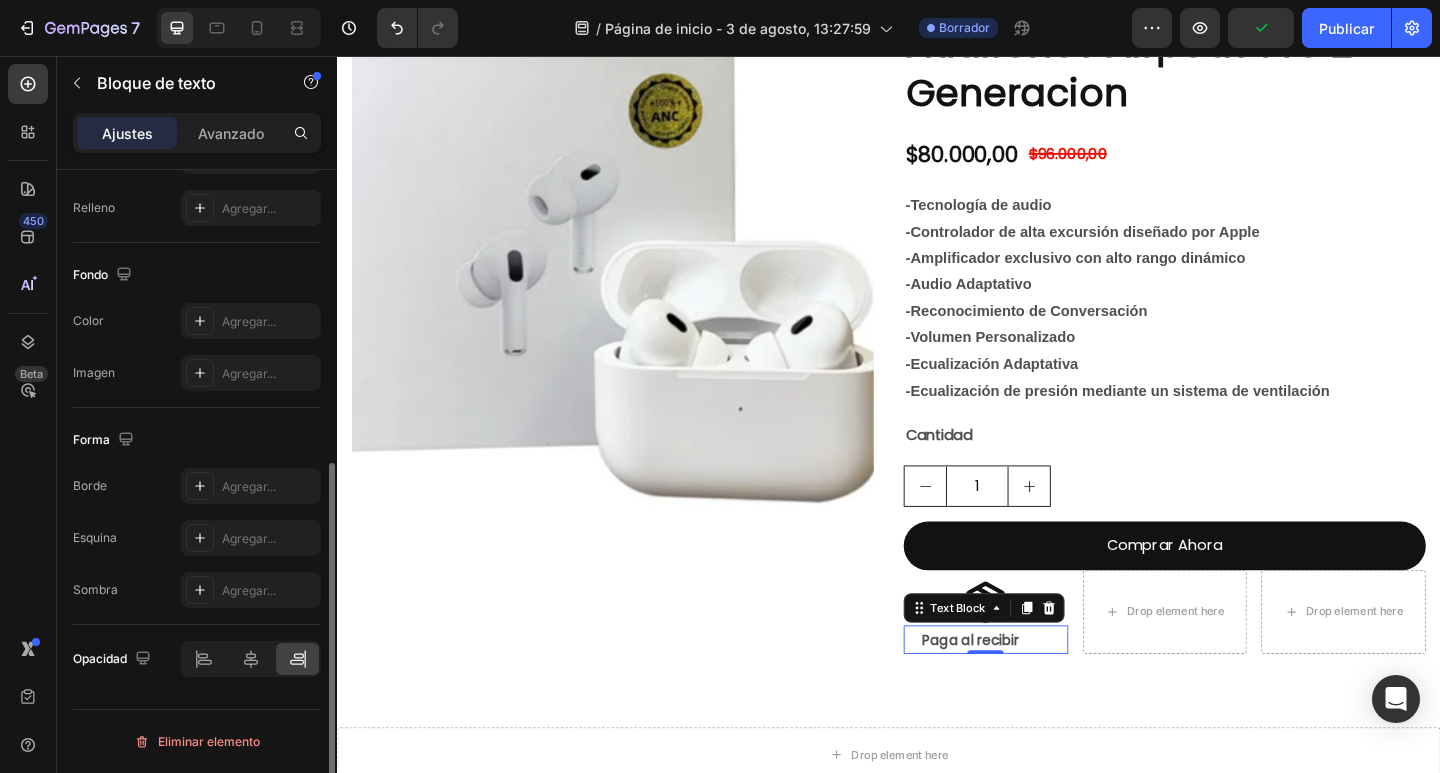 scroll, scrollTop: 0, scrollLeft: 0, axis: both 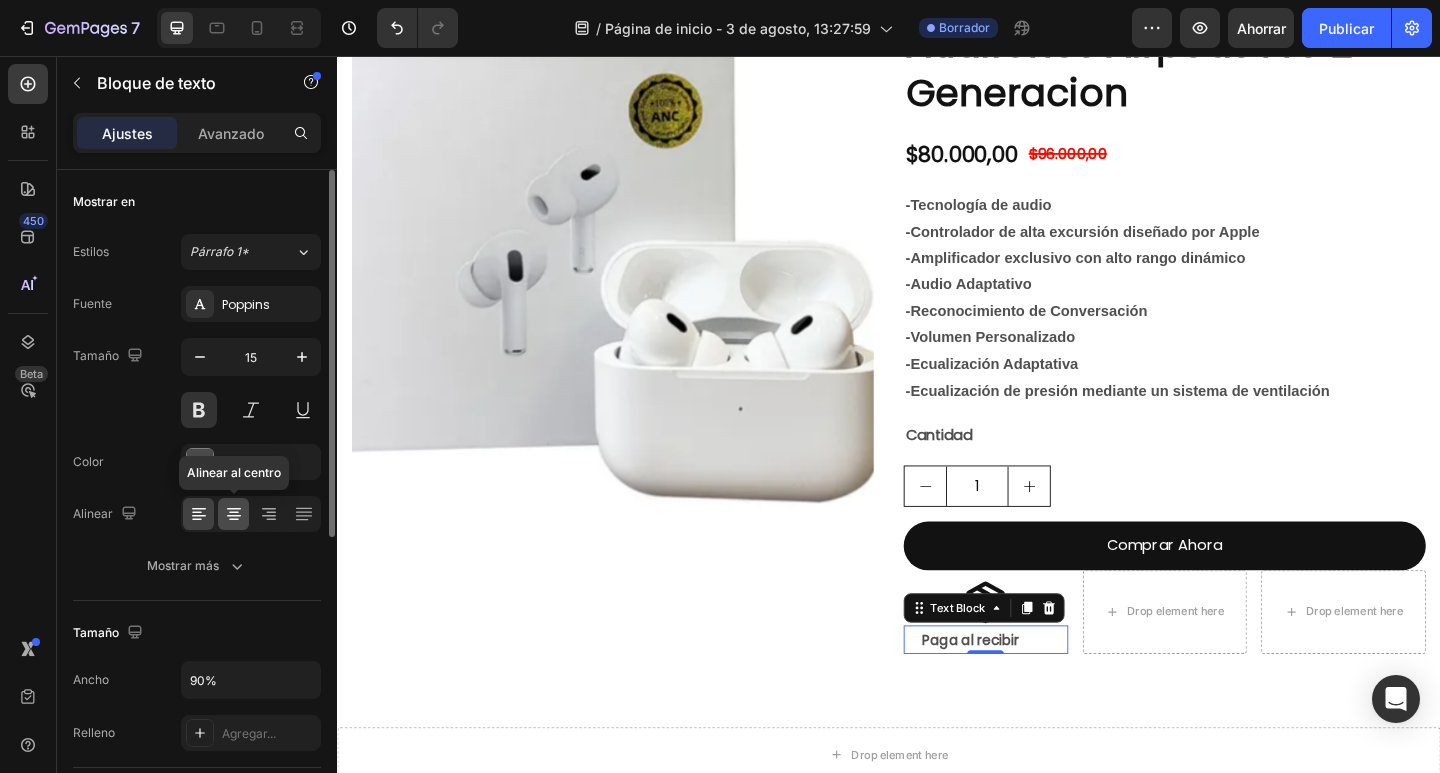 click 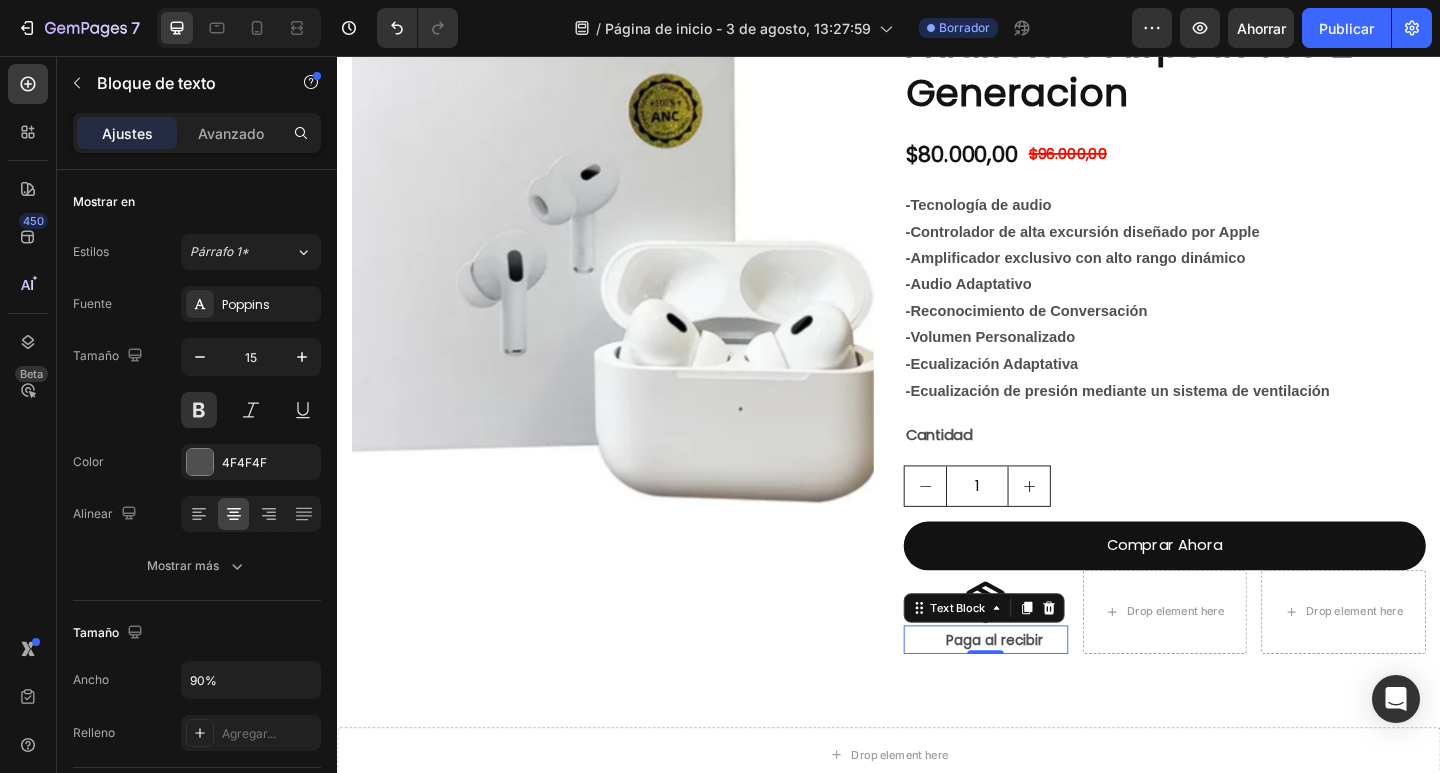 scroll, scrollTop: 525, scrollLeft: 0, axis: vertical 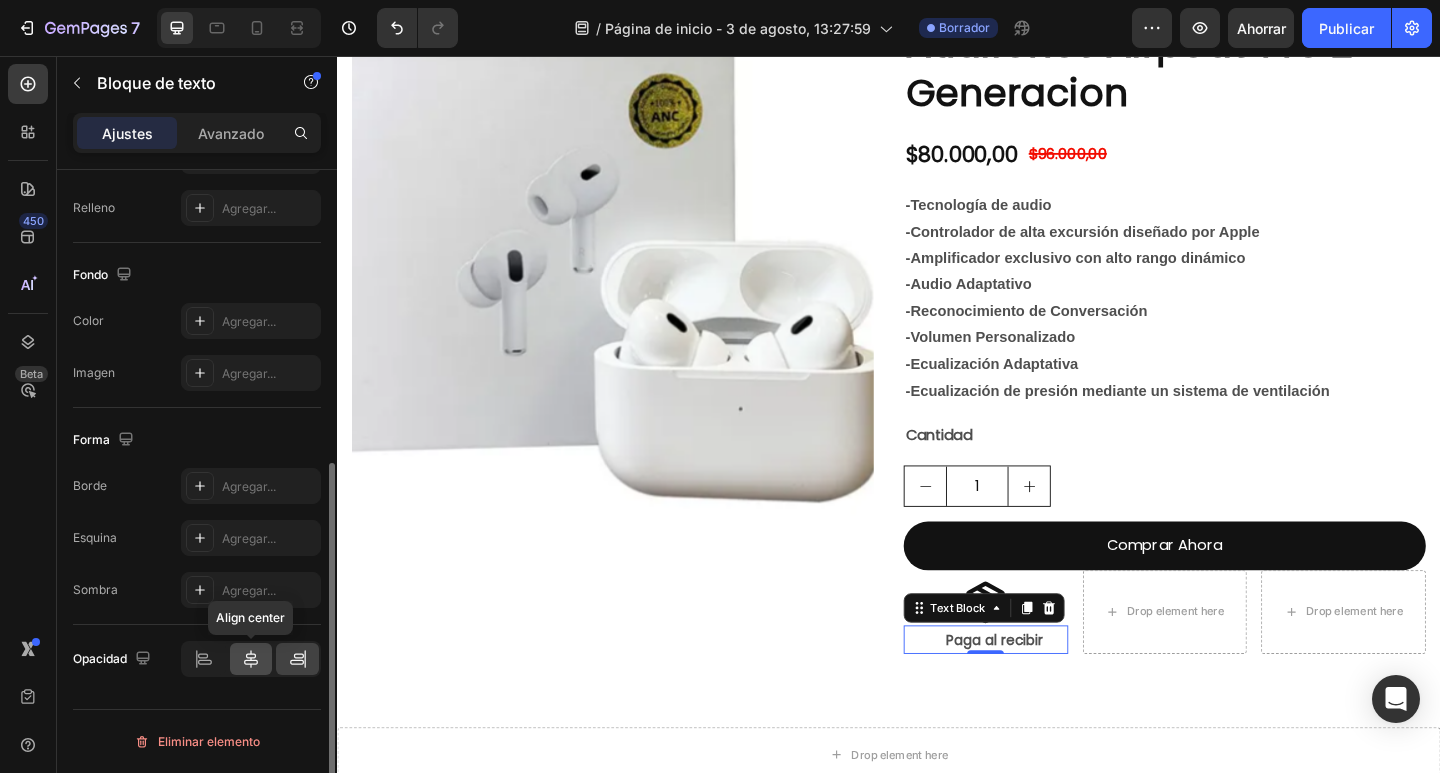 click 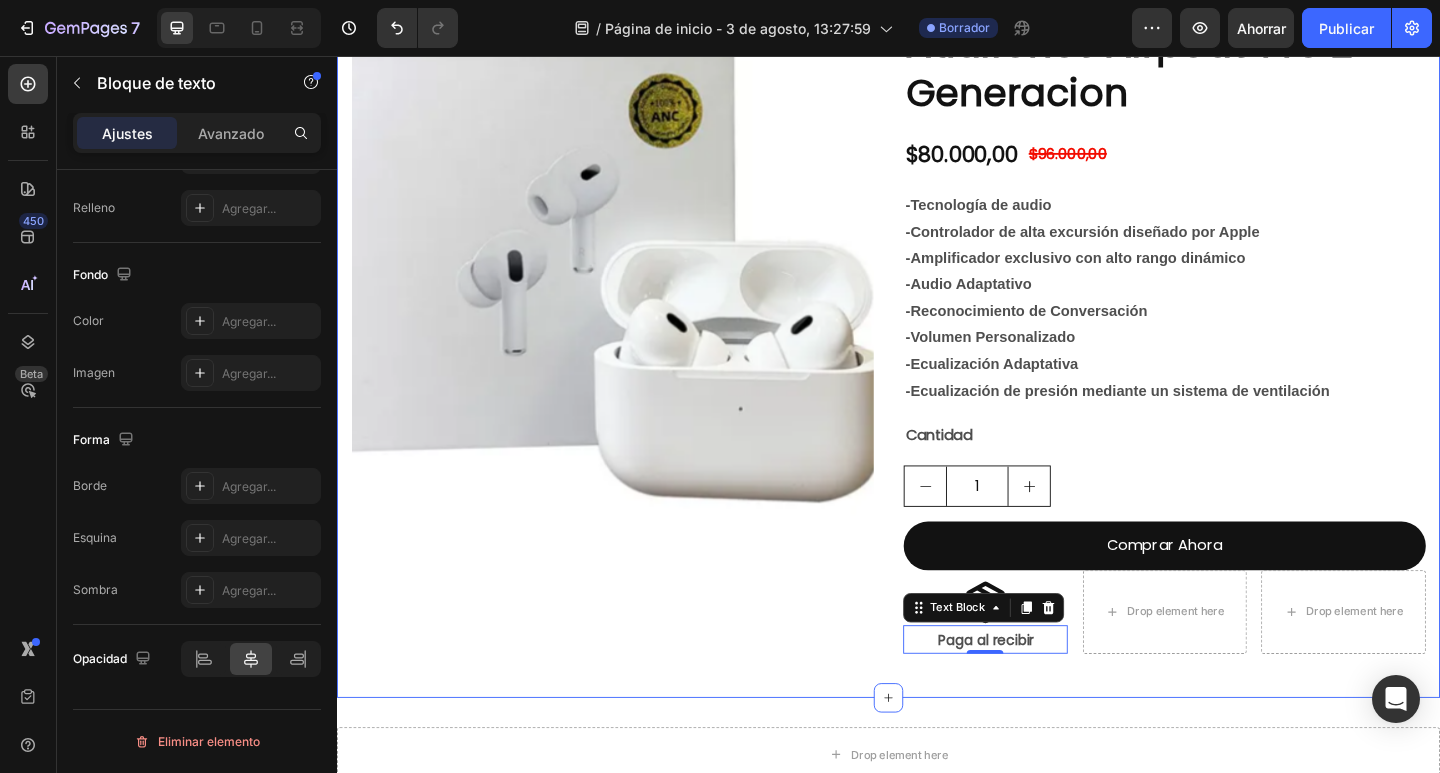 click on "Image Row Product Images Audifonos Airpods Pro 2 Generacion Product Title $80.000,00 Product Price Product Price $96.000,00 Product Price Product Price Row -Tecnología de audio -Controlador de alta excursión diseñado por Apple -Amplificador exclusivo con alto rango dinámico -Audio Adaptativo -Reconocimiento de Conversación -Volumen Personalizado -Ecualización Adaptativa -Ecualización de presión mediante un sistema de ventilación Text Block Cantidad Text Block
1
Product Quantity Comprar Ahora Dynamic Checkout
Icon Paga al recibir Text Block   0
Drop element here
Drop element here Row Product Row Section 1" at bounding box center (937, 323) 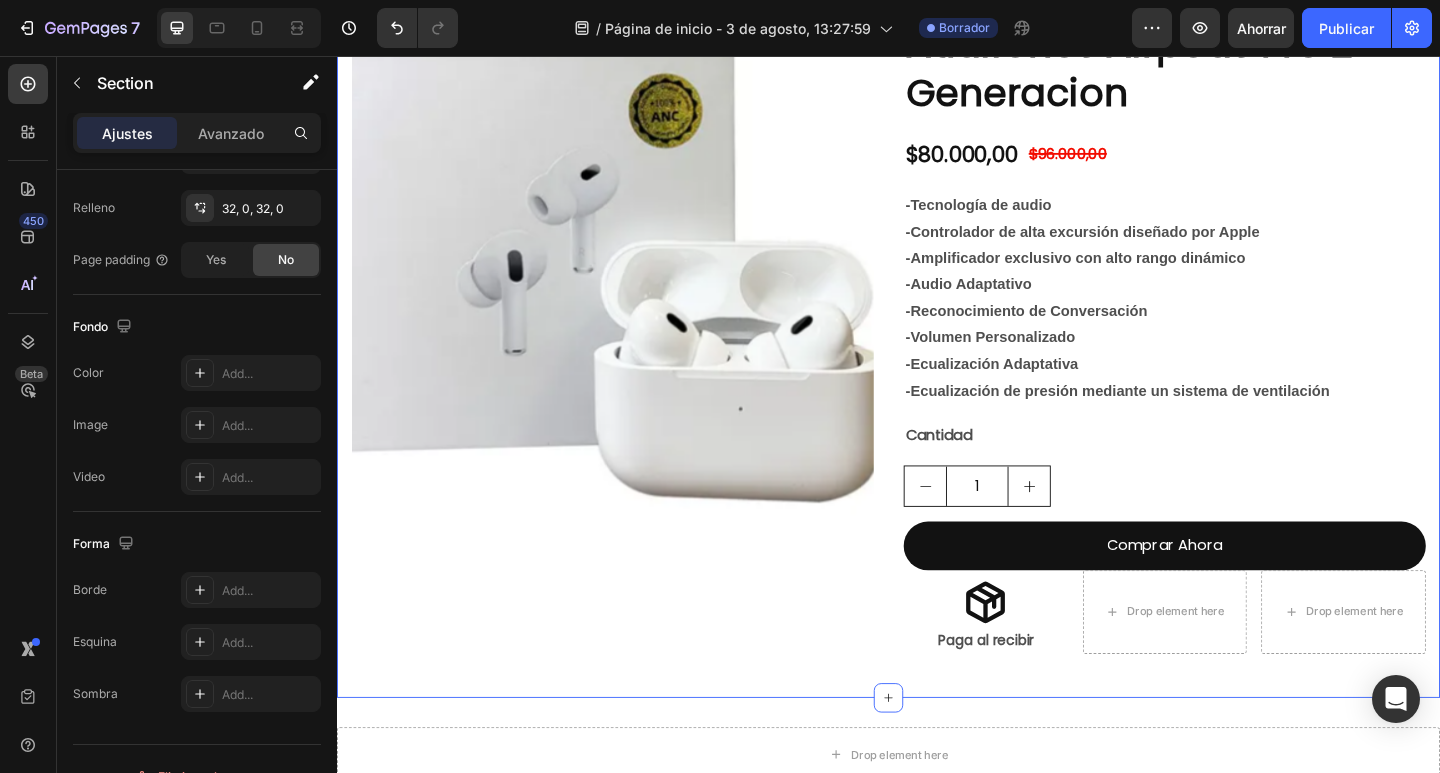 scroll, scrollTop: 0, scrollLeft: 0, axis: both 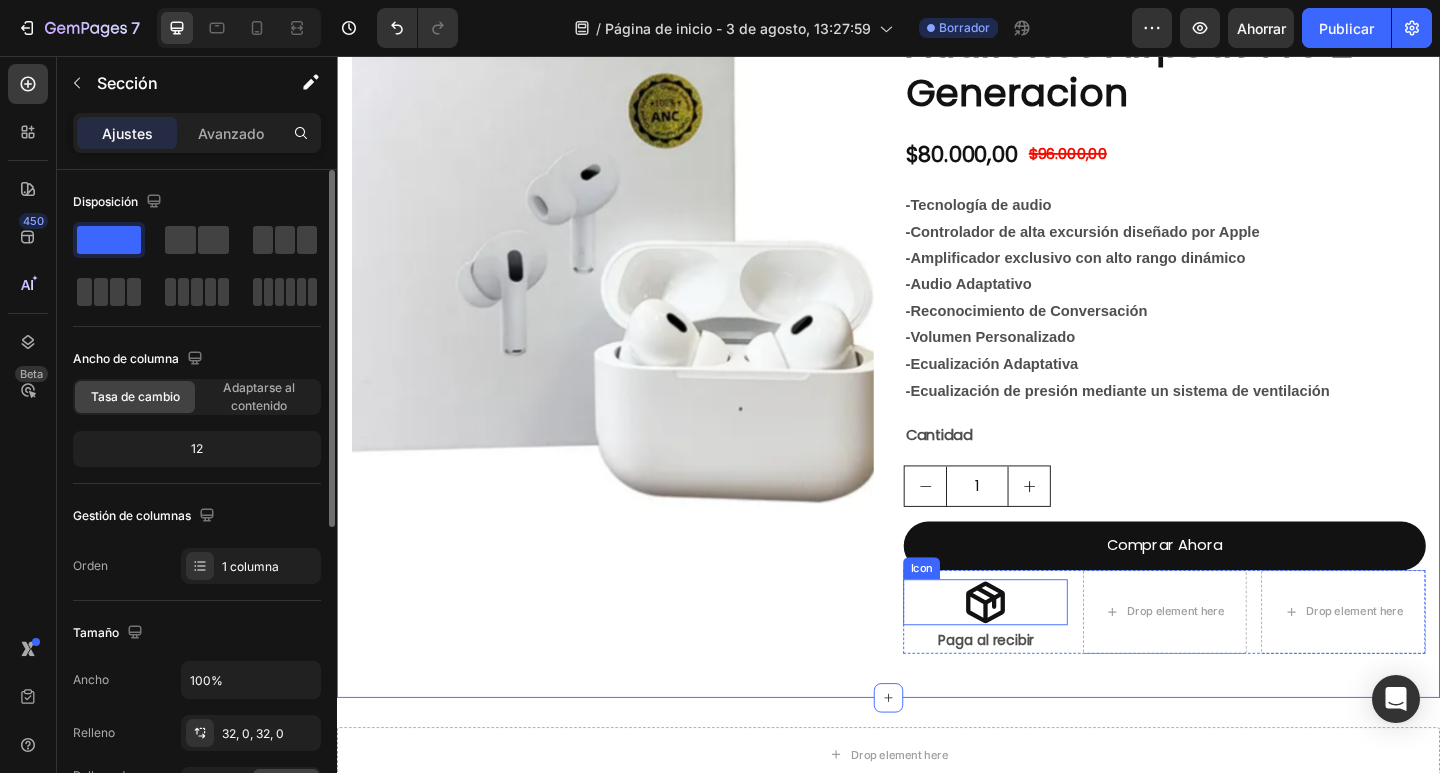 click on "Icon" at bounding box center [1042, 651] 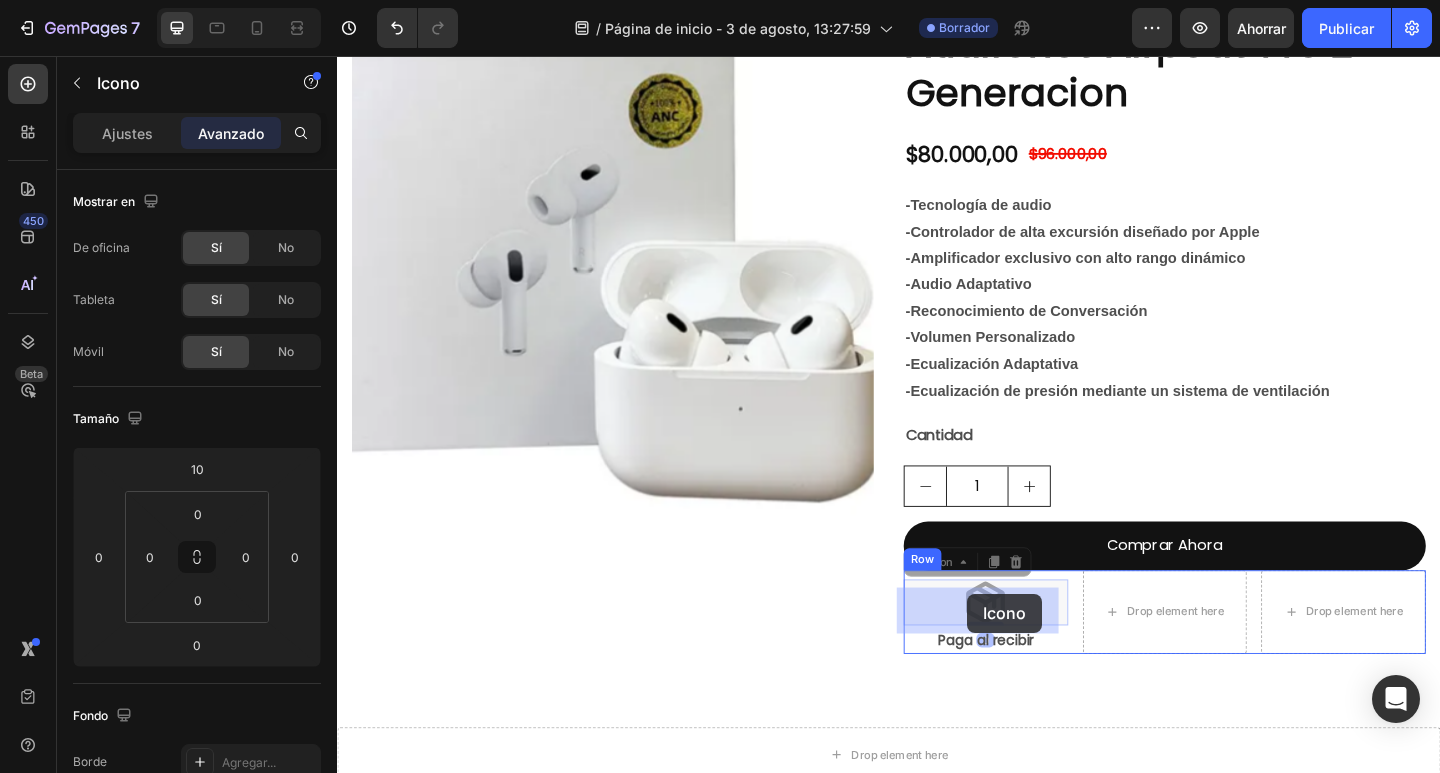 drag, startPoint x: 1032, startPoint y: 643, endPoint x: 1022, endPoint y: 641, distance: 10.198039 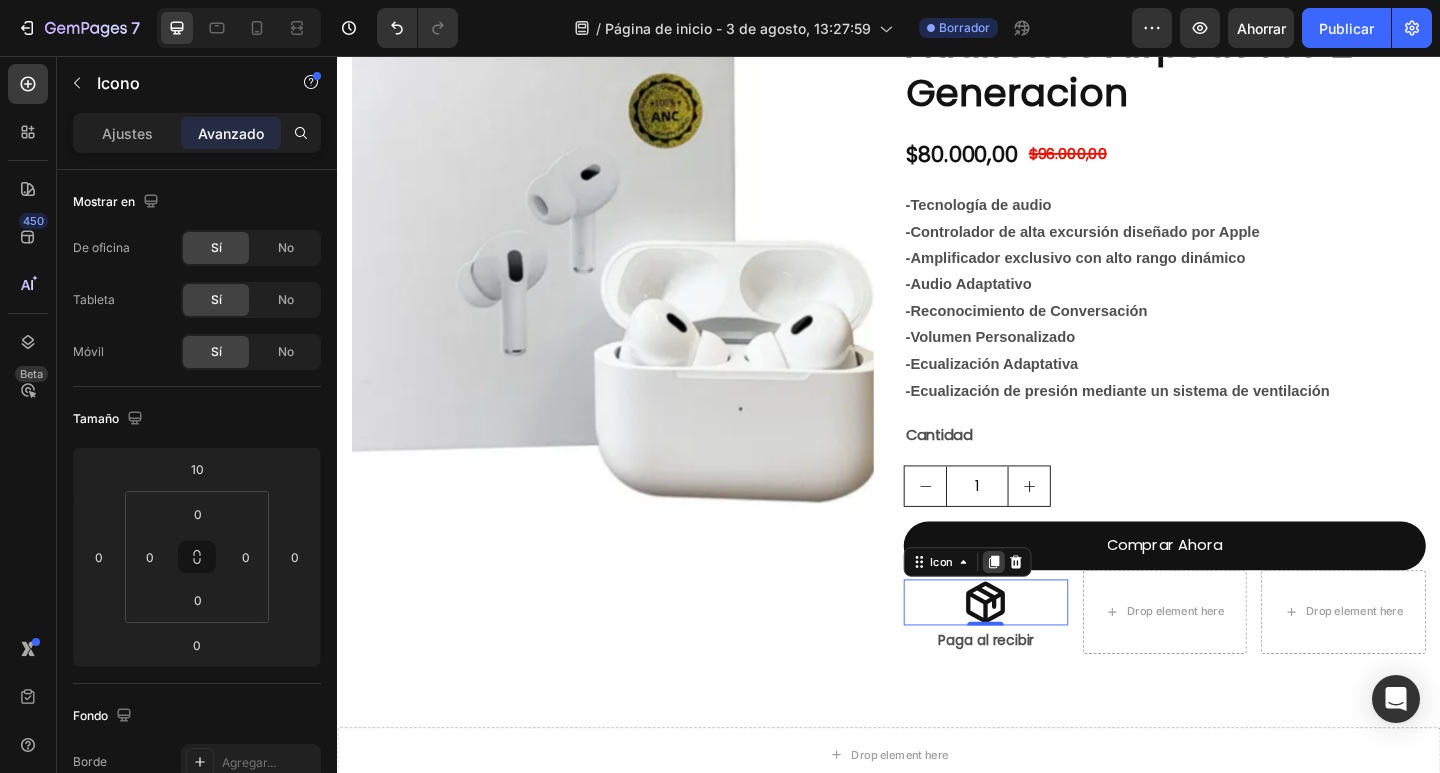 click 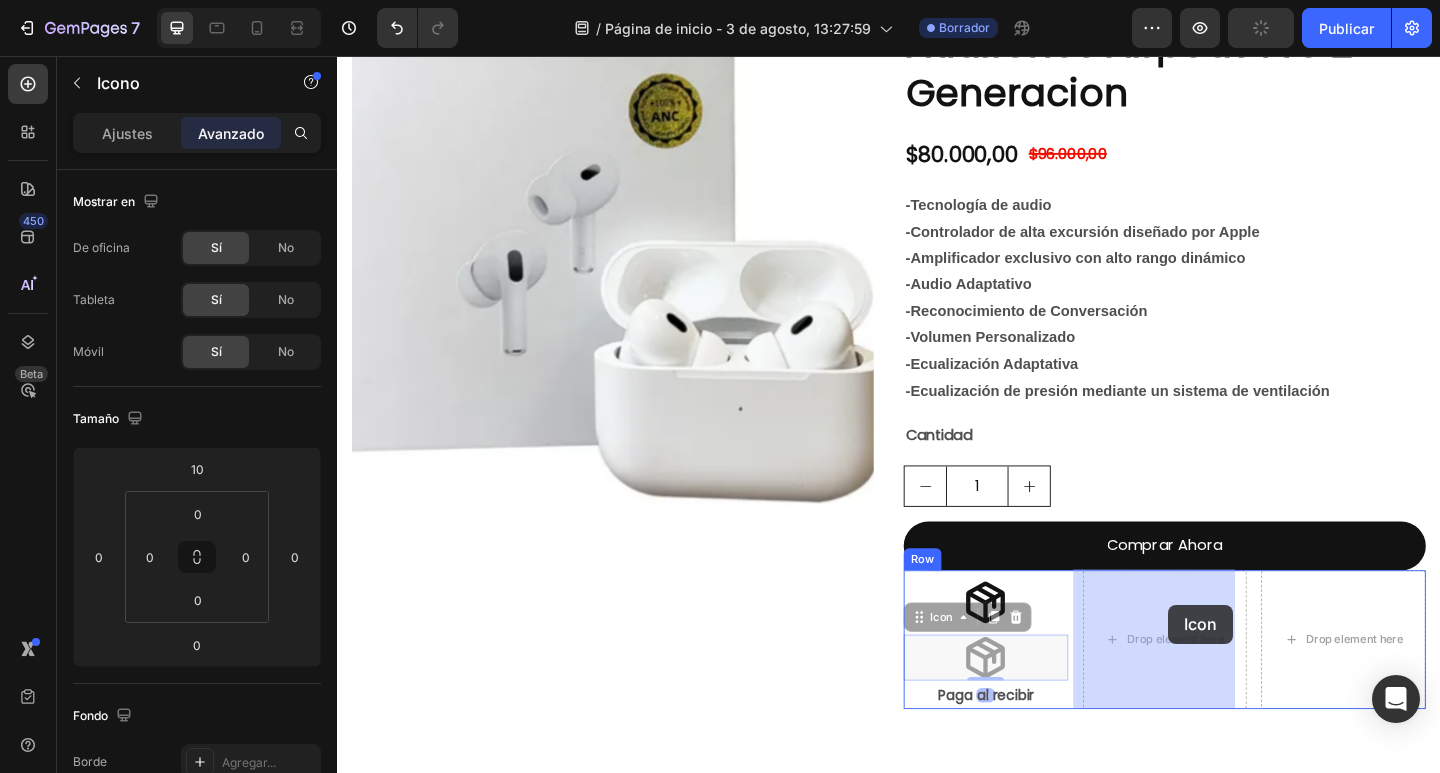 drag, startPoint x: 1035, startPoint y: 710, endPoint x: 1241, endPoint y: 653, distance: 213.7405 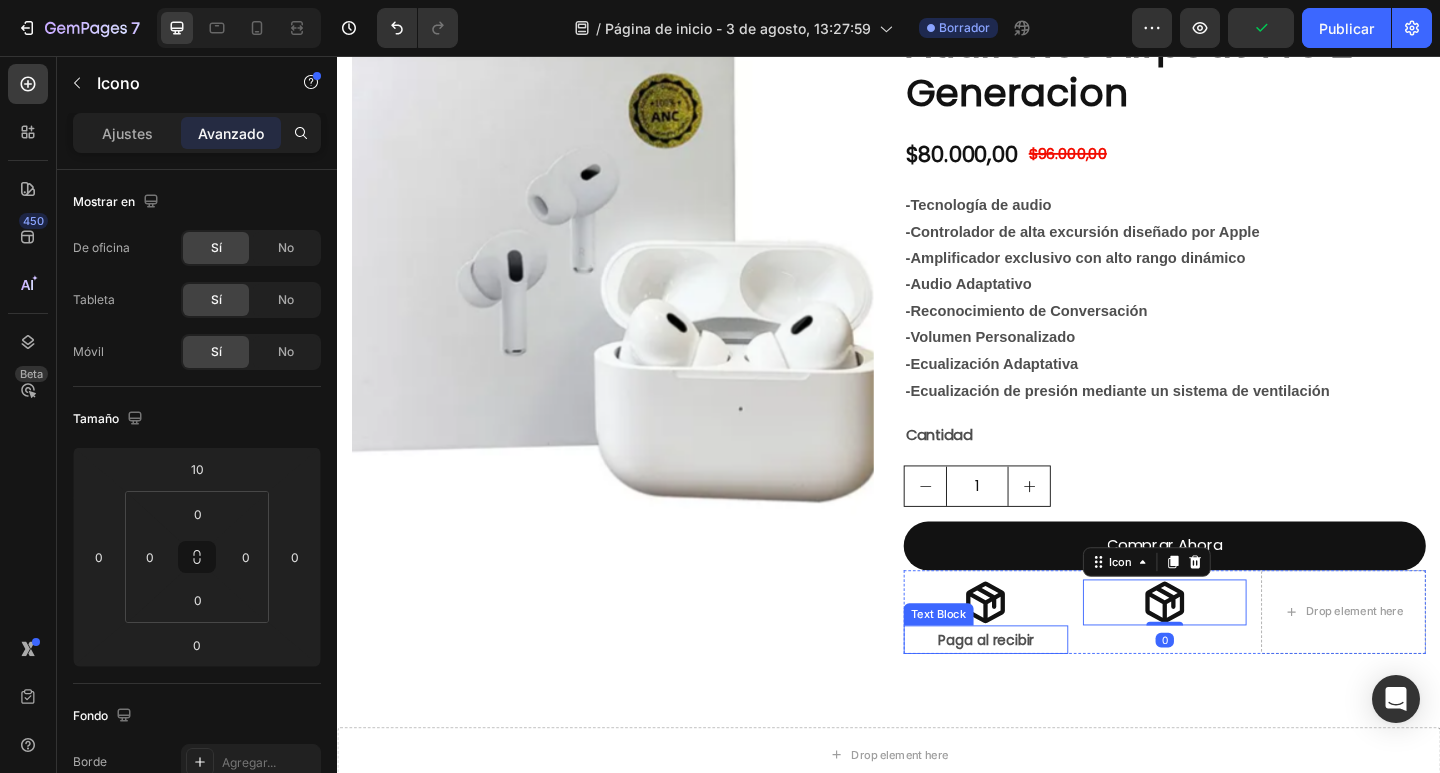 click on "Paga al recibir" at bounding box center (1042, 691) 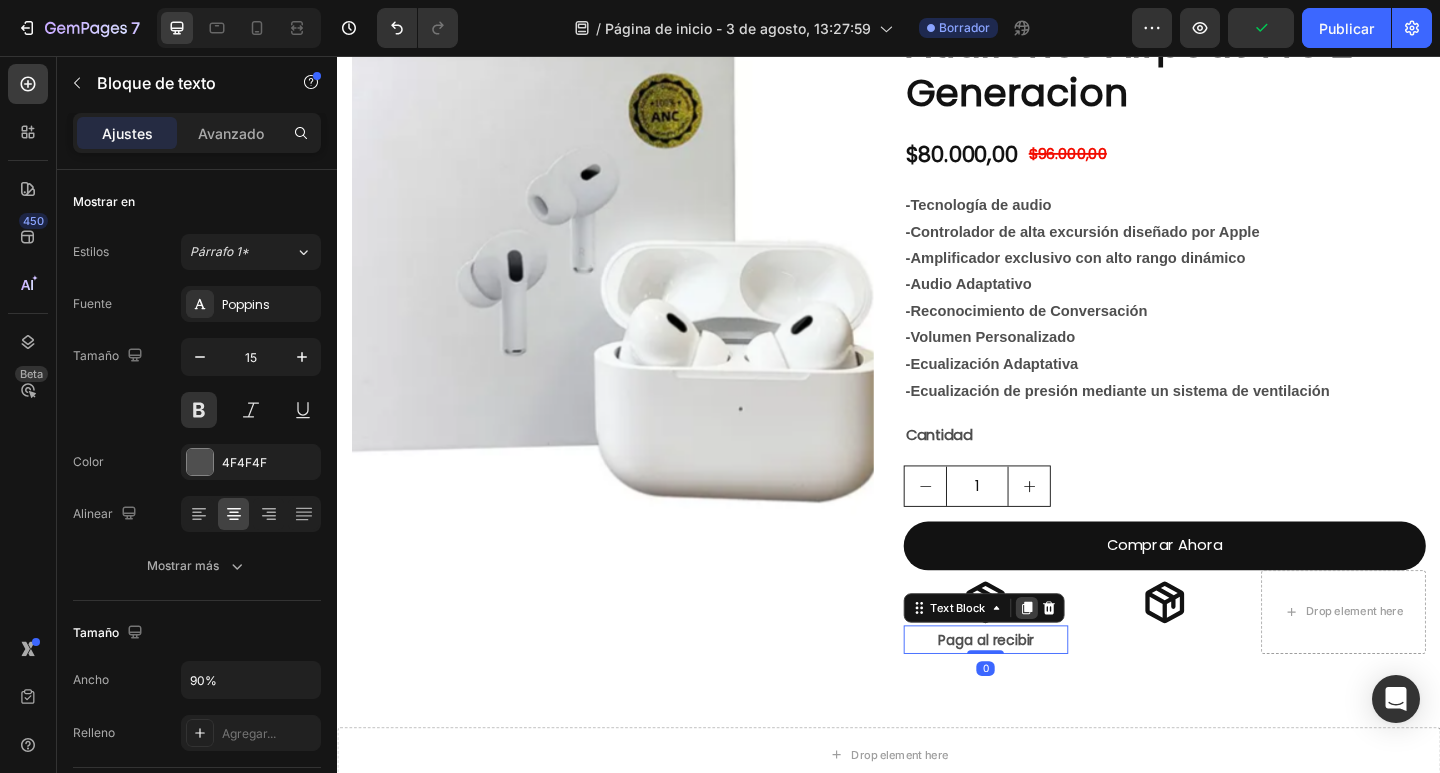 click 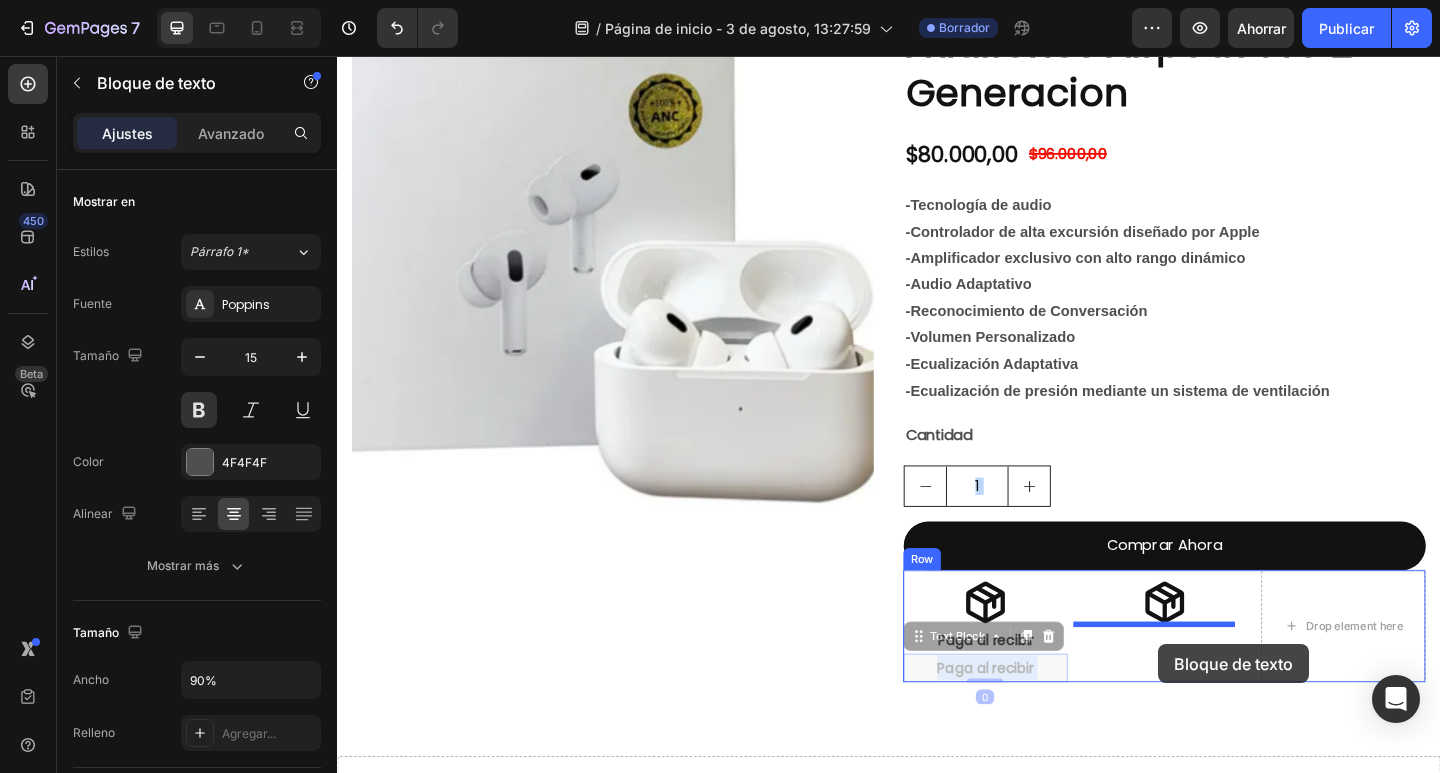 drag, startPoint x: 1031, startPoint y: 715, endPoint x: 1230, endPoint y: 696, distance: 199.90498 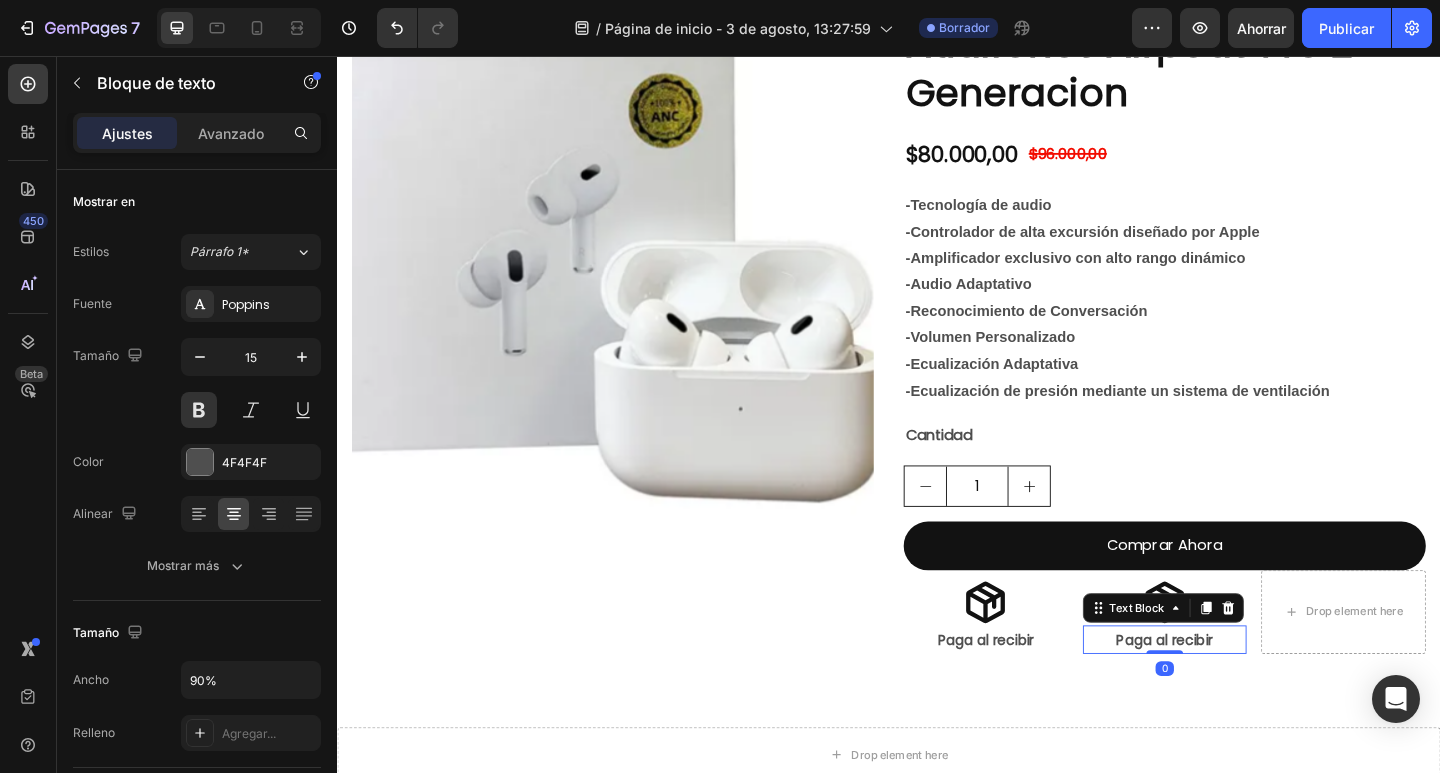 click on "Paga al recibir" at bounding box center (1237, 691) 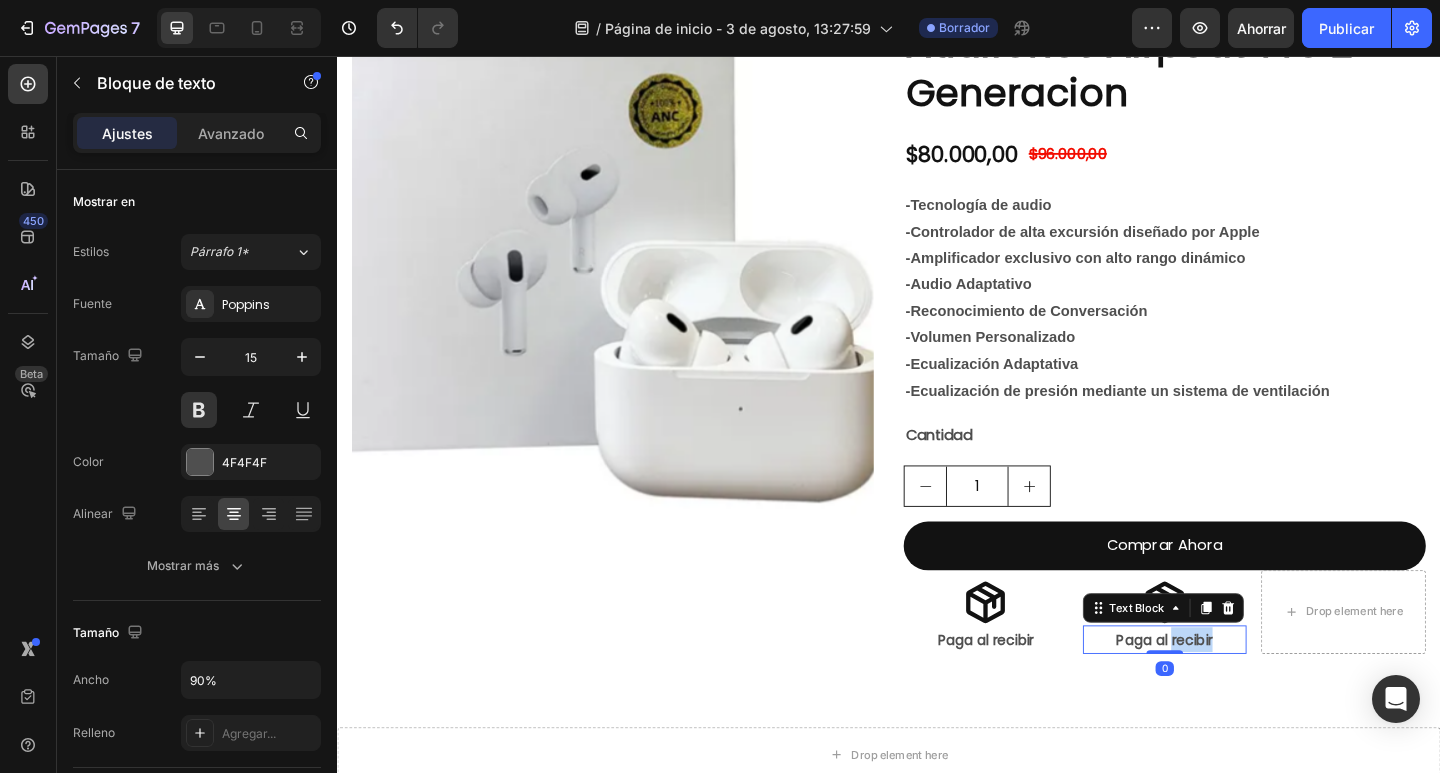 click on "Paga al recibir" at bounding box center [1237, 691] 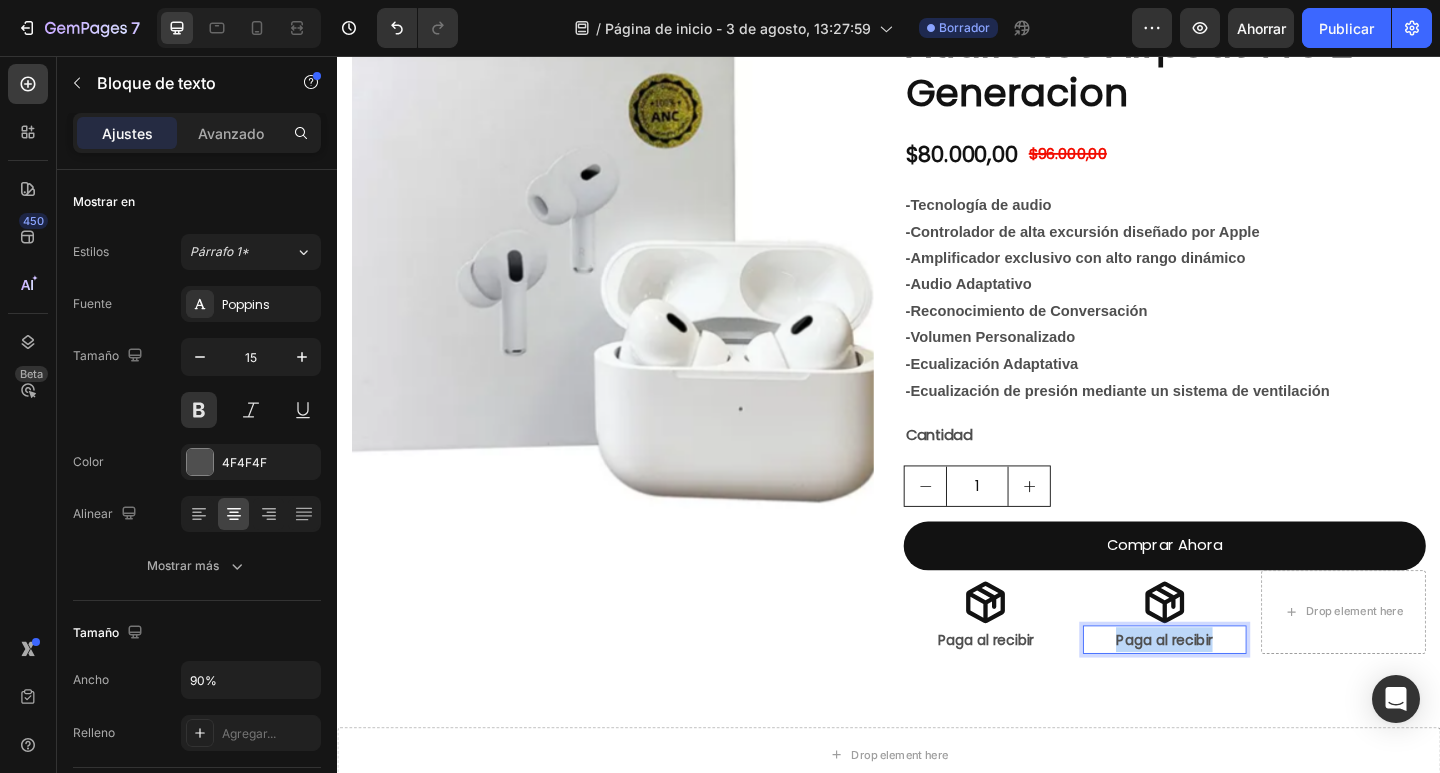 click on "Paga al recibir" at bounding box center [1237, 691] 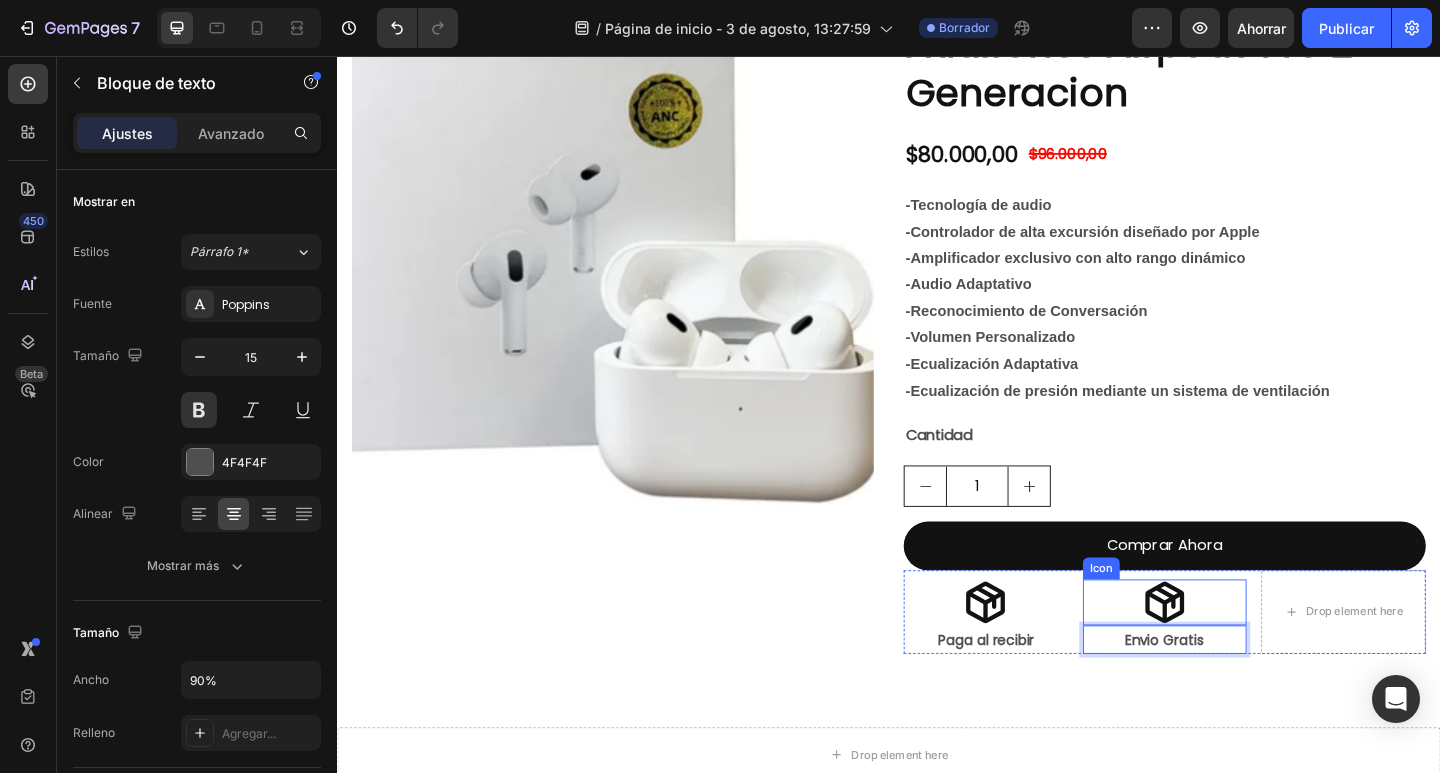 click 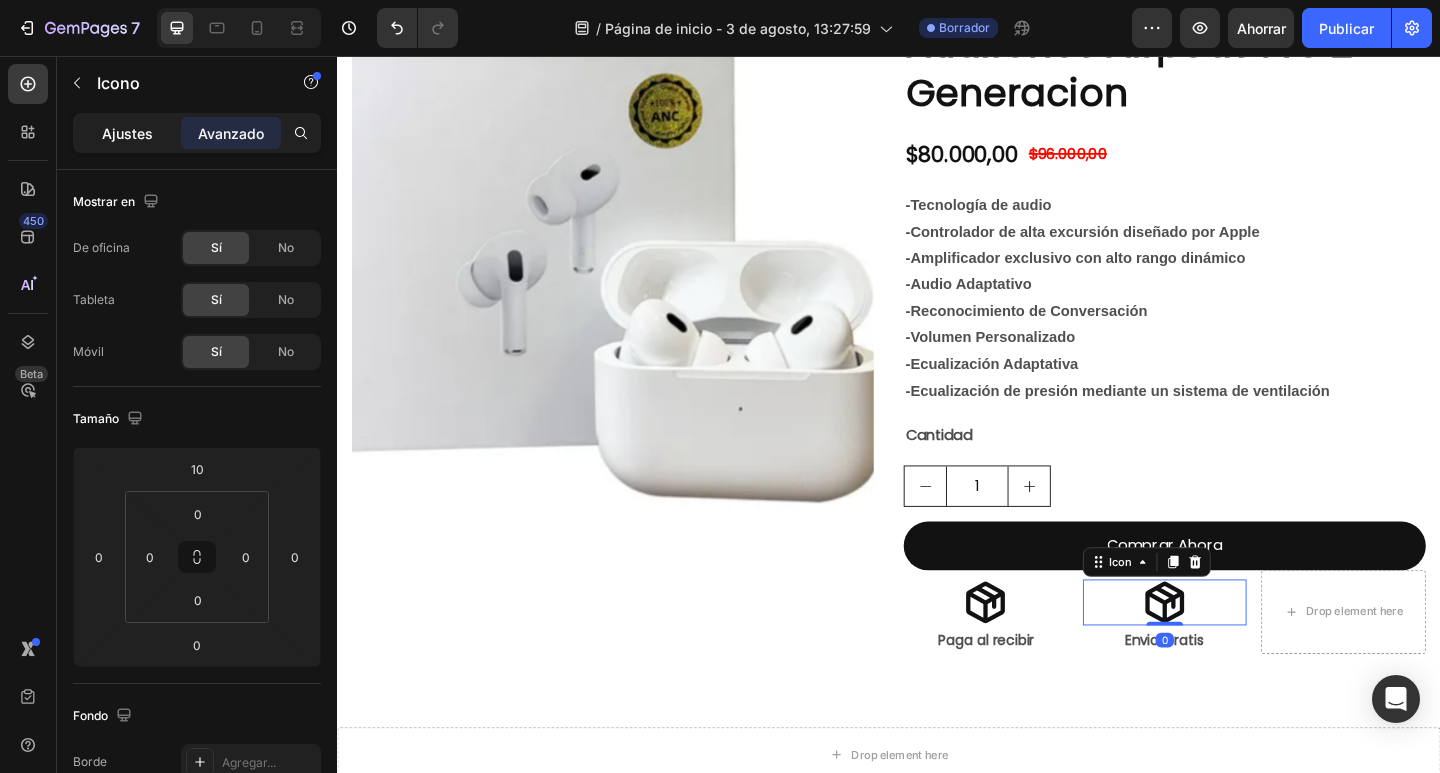 click on "Ajustes" at bounding box center (127, 133) 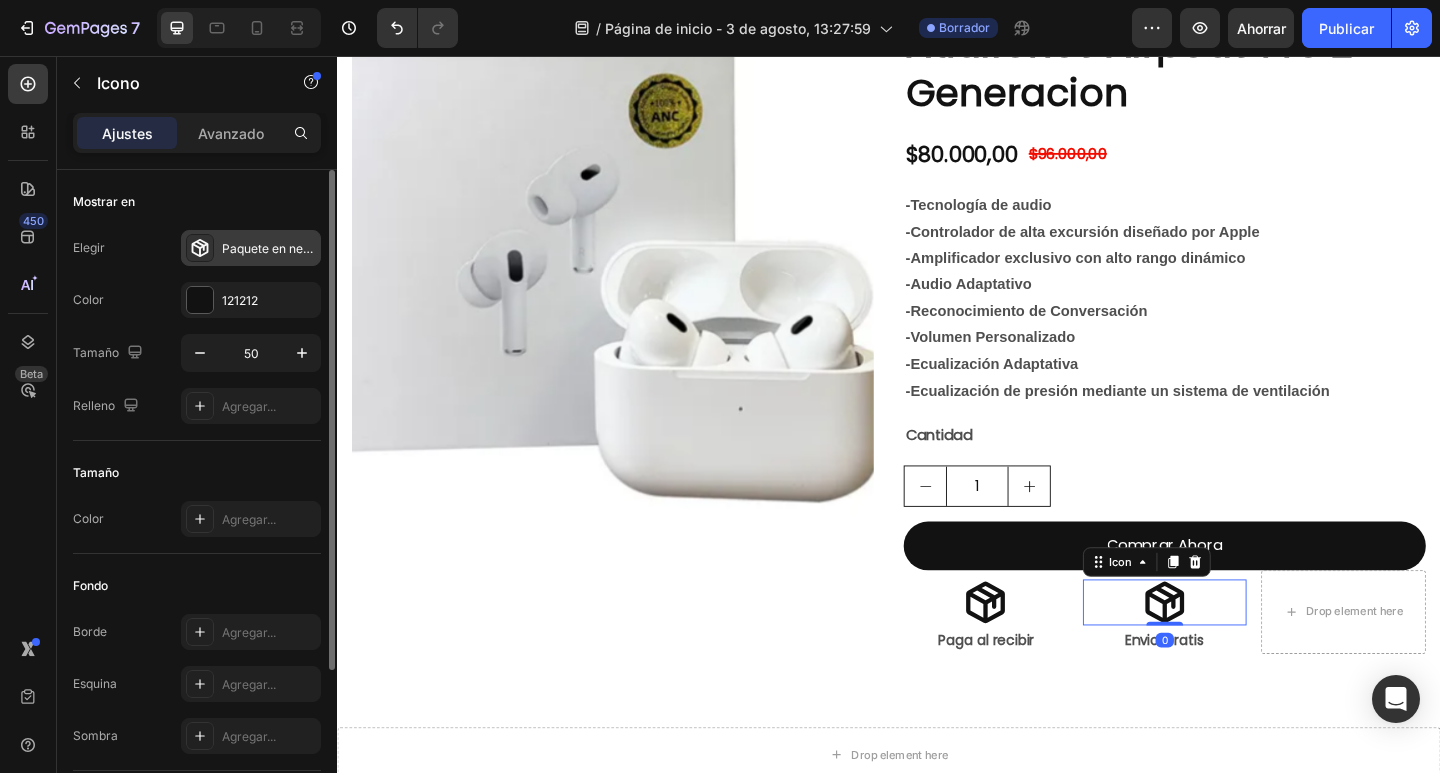 click on "Paquete en negrita" at bounding box center [251, 248] 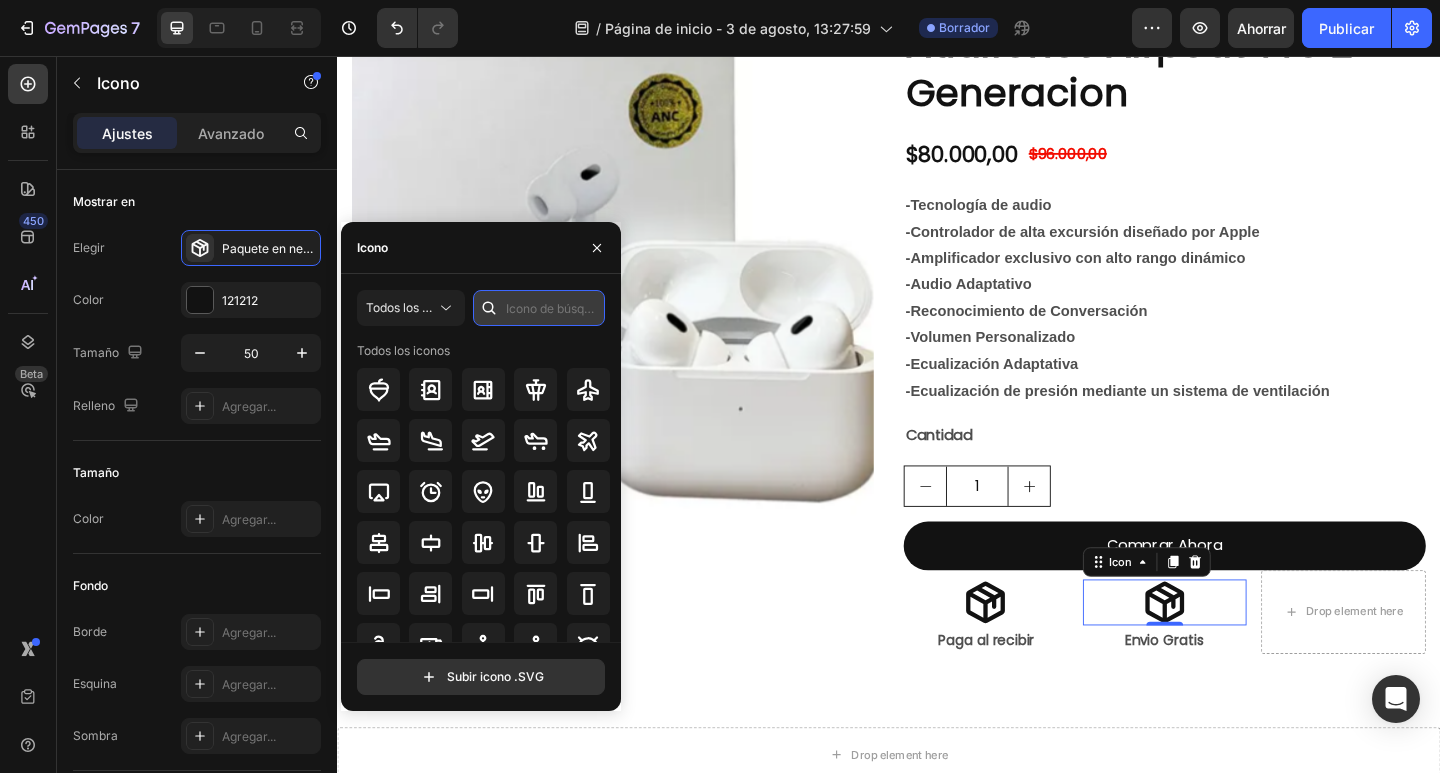 click at bounding box center (539, 308) 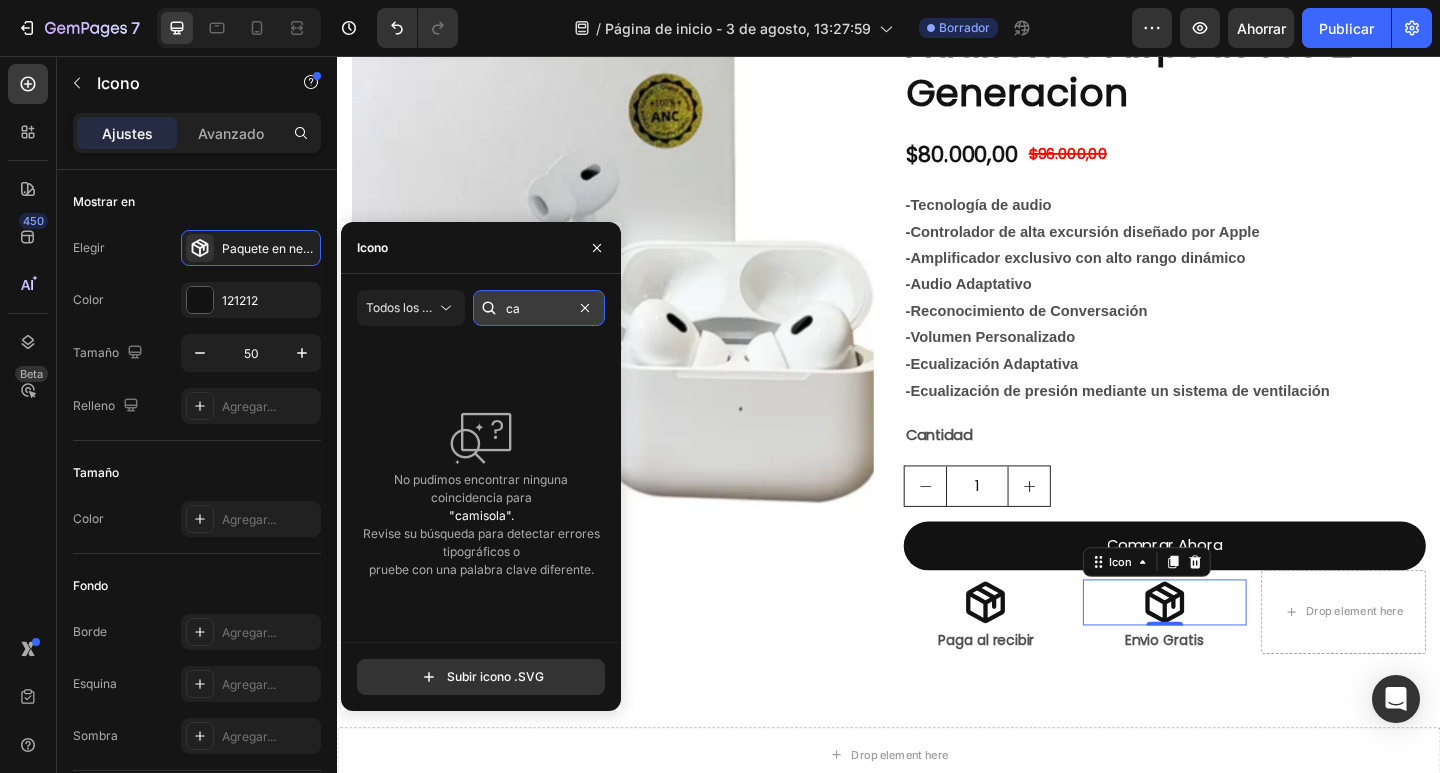 type on "c" 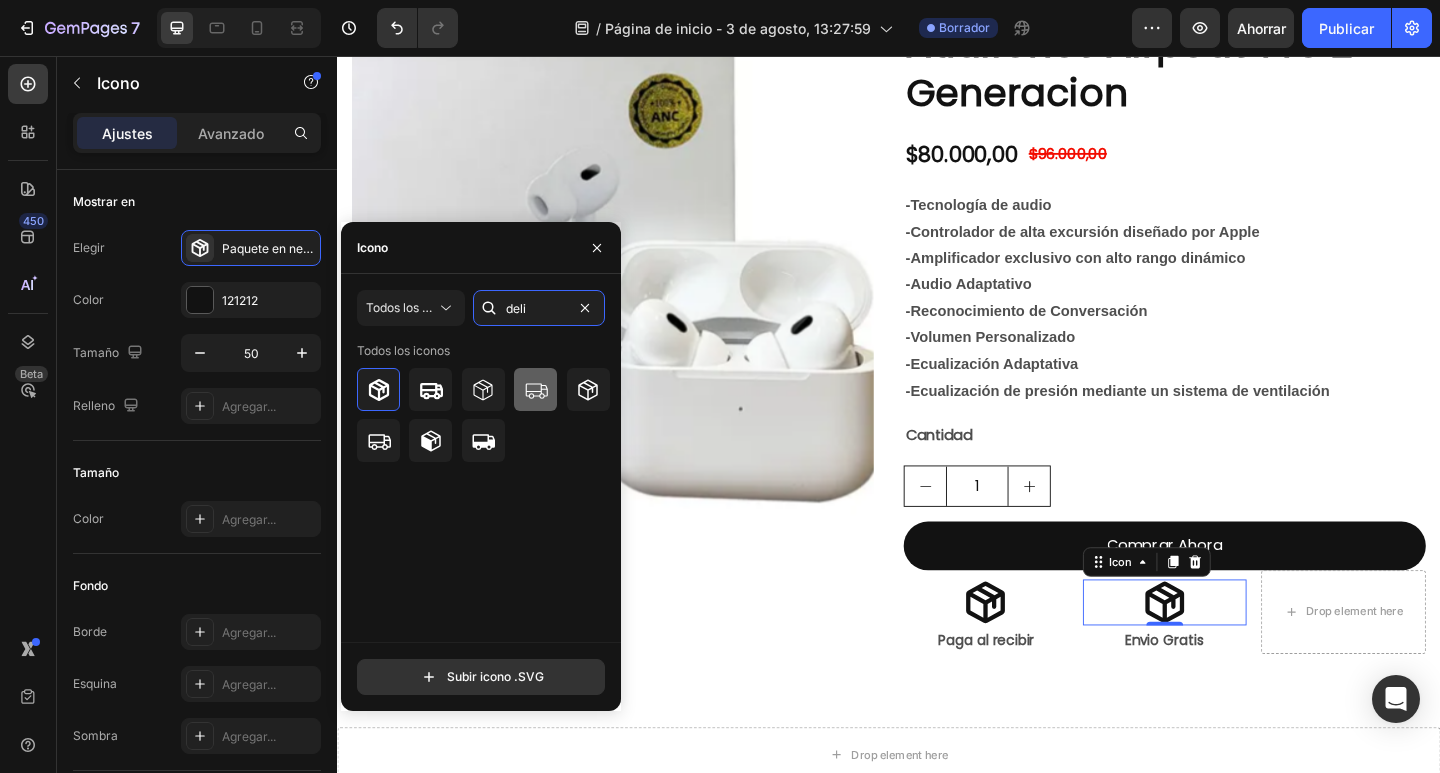 type on "deli" 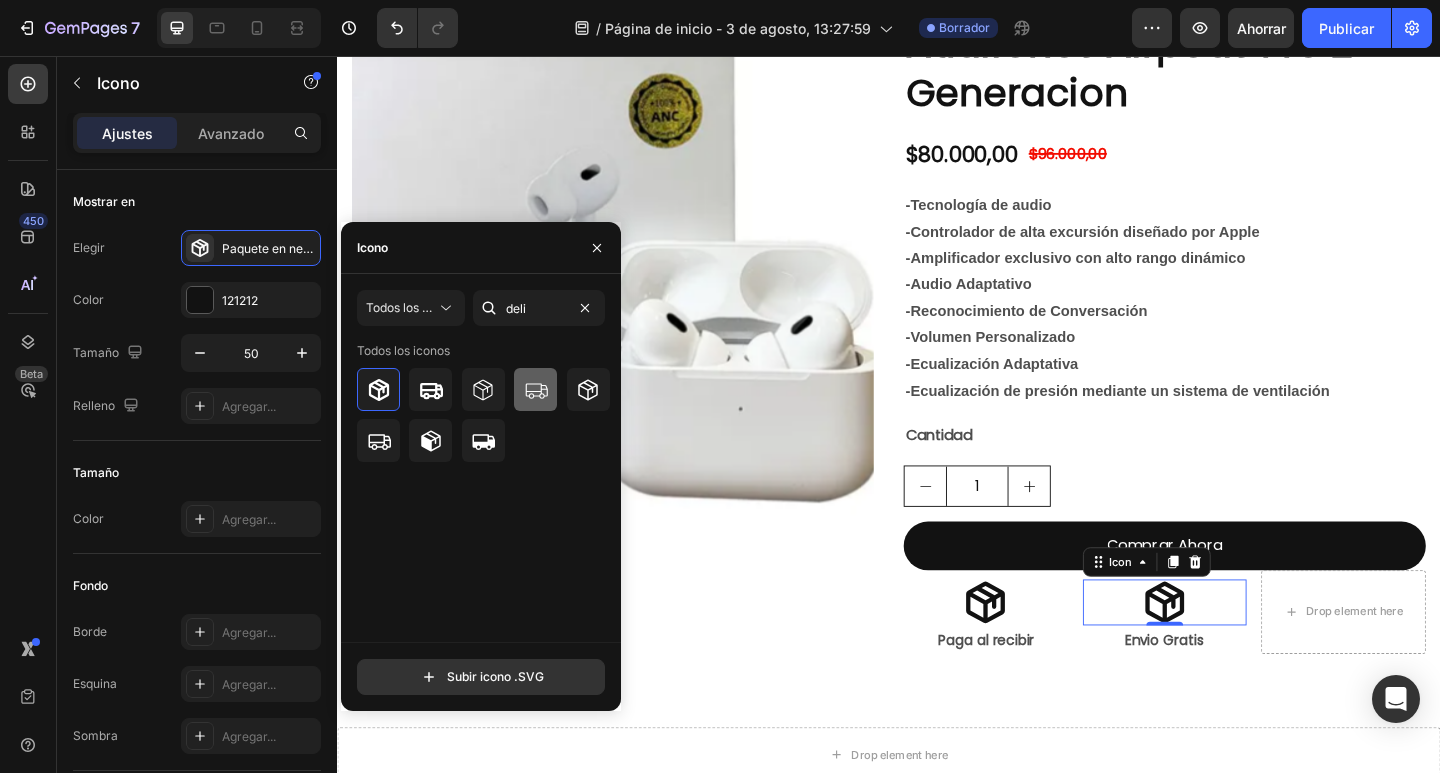 click 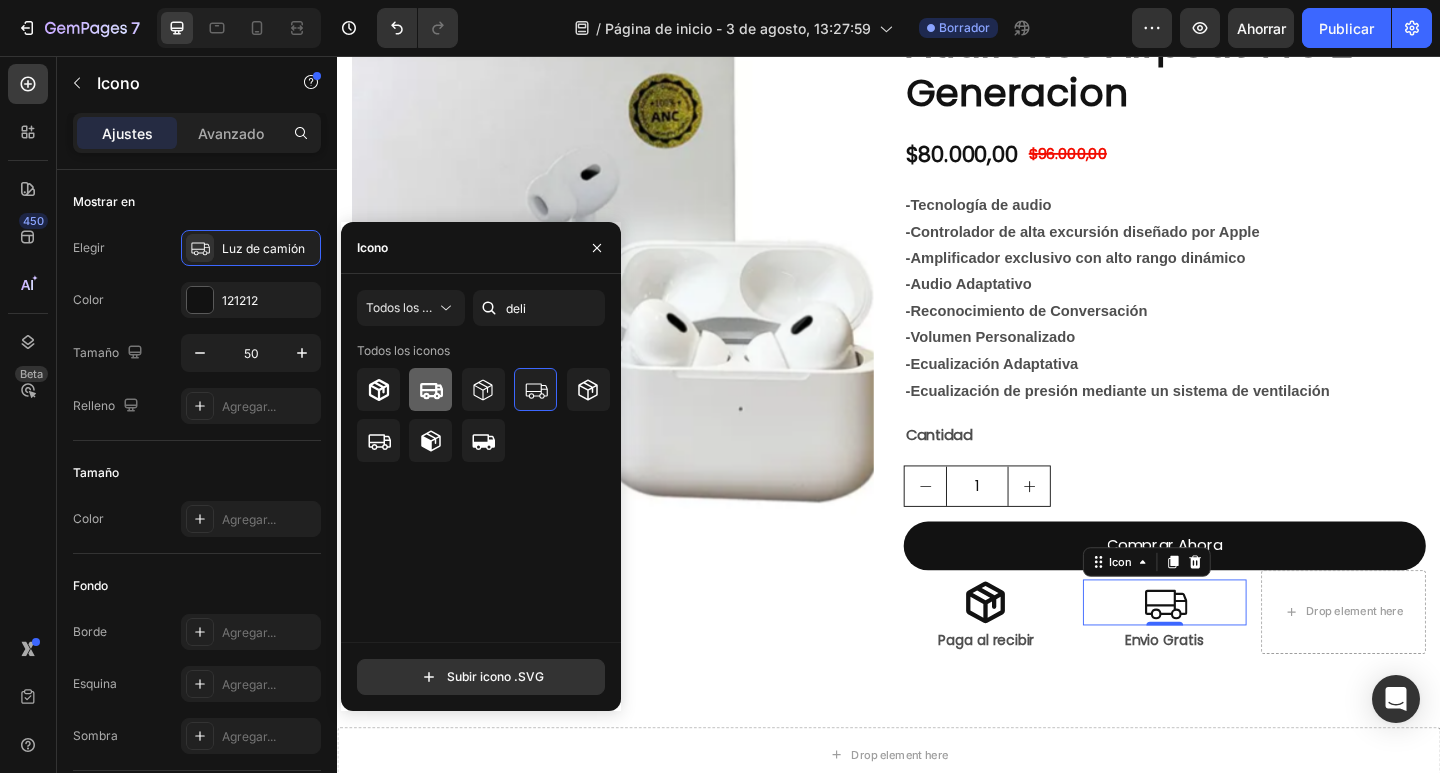 click 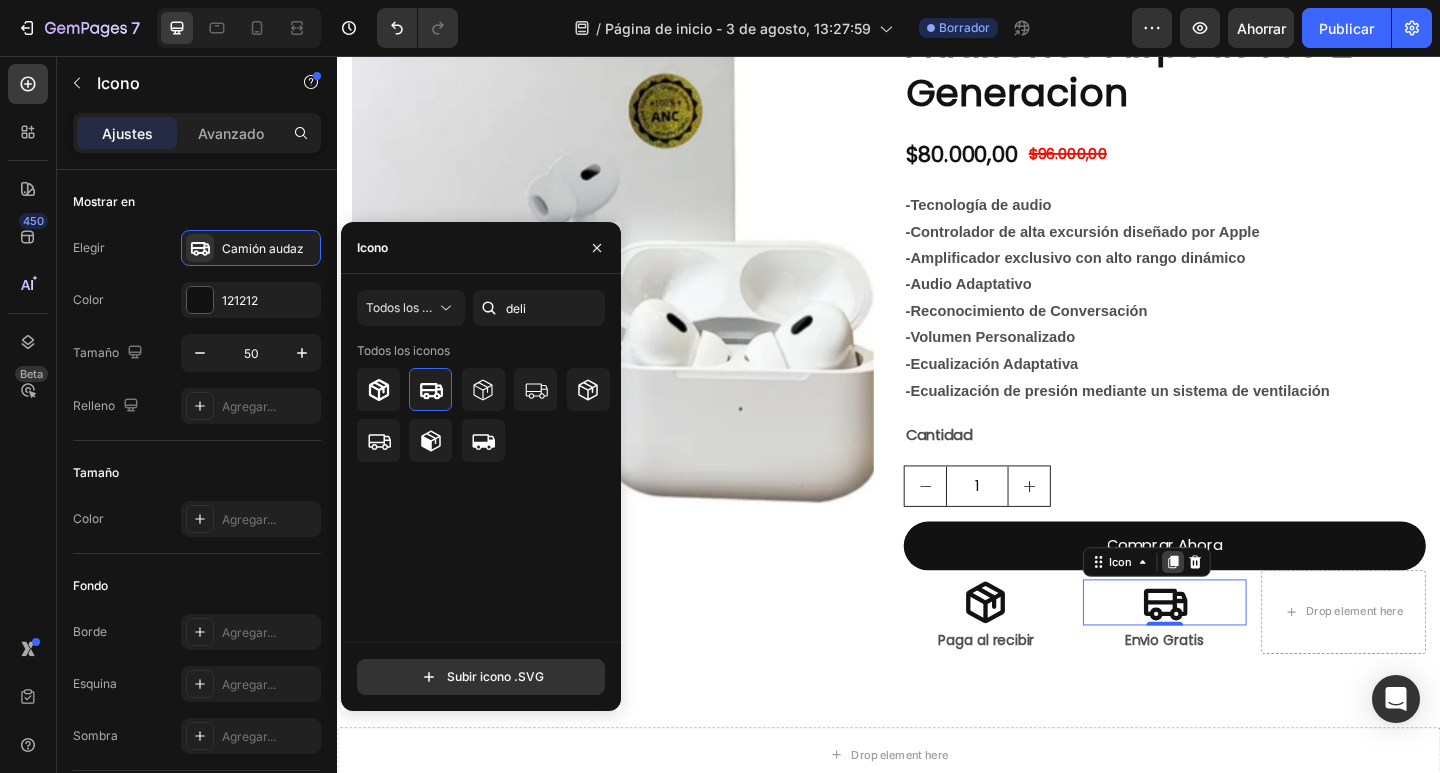 click 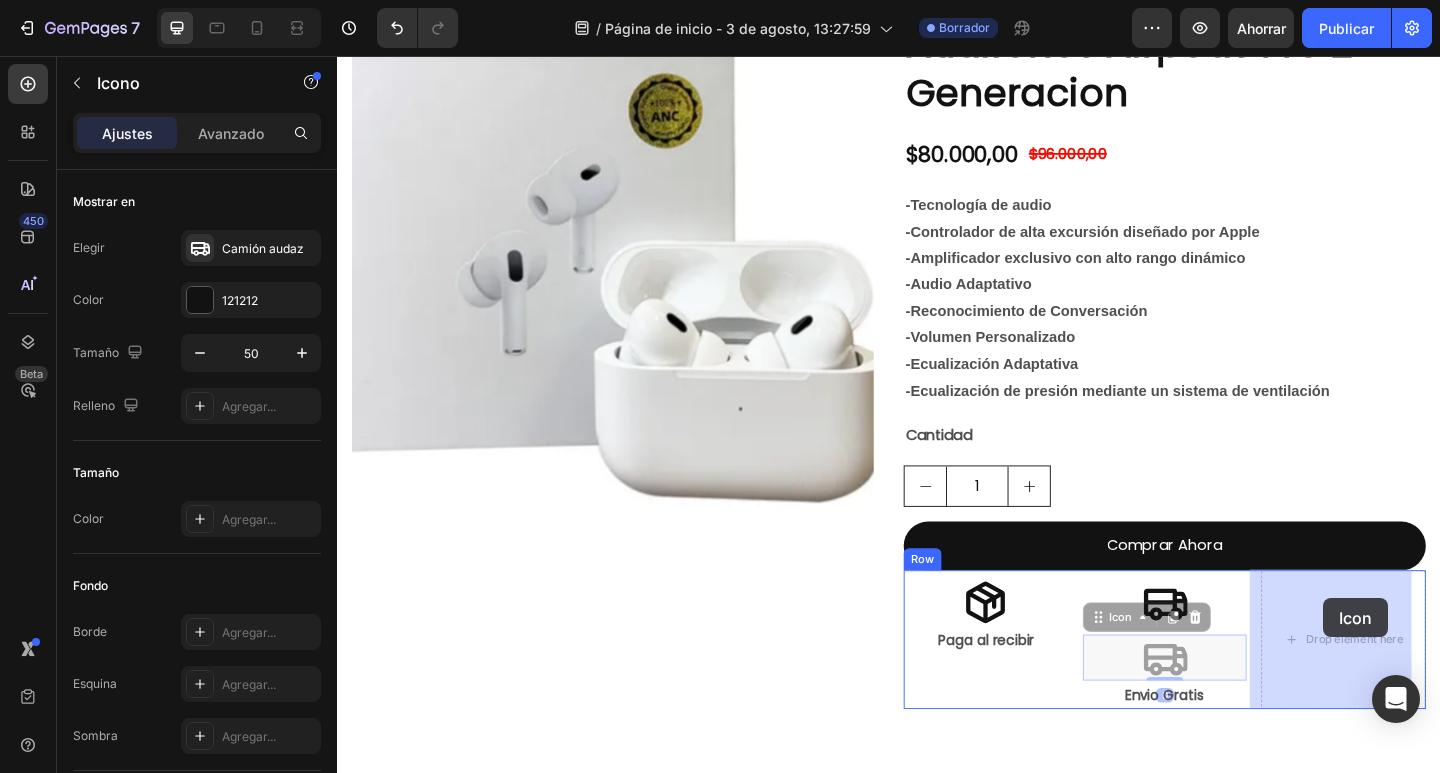 drag, startPoint x: 1224, startPoint y: 707, endPoint x: 1398, endPoint y: 650, distance: 183.09833 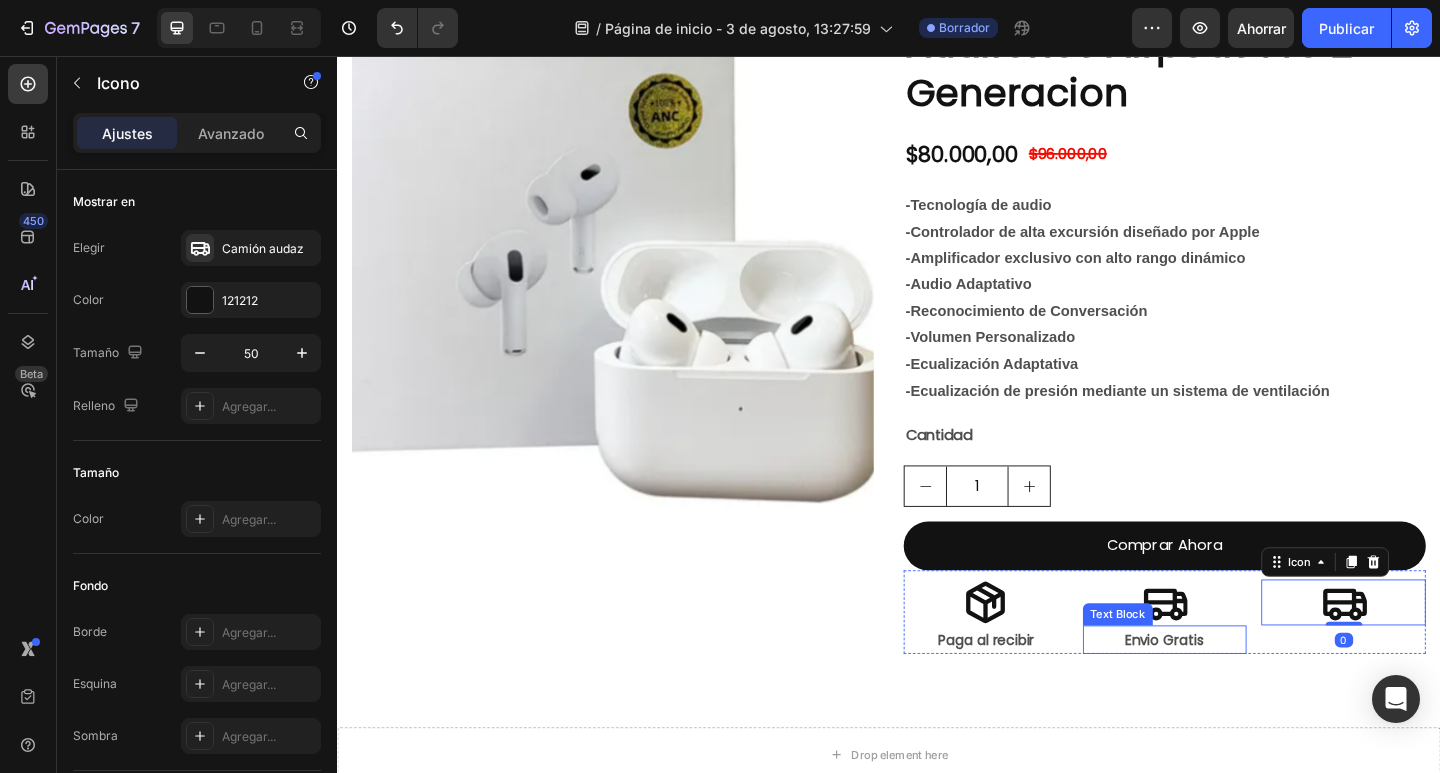 click on "Envio Gratis" at bounding box center [1237, 691] 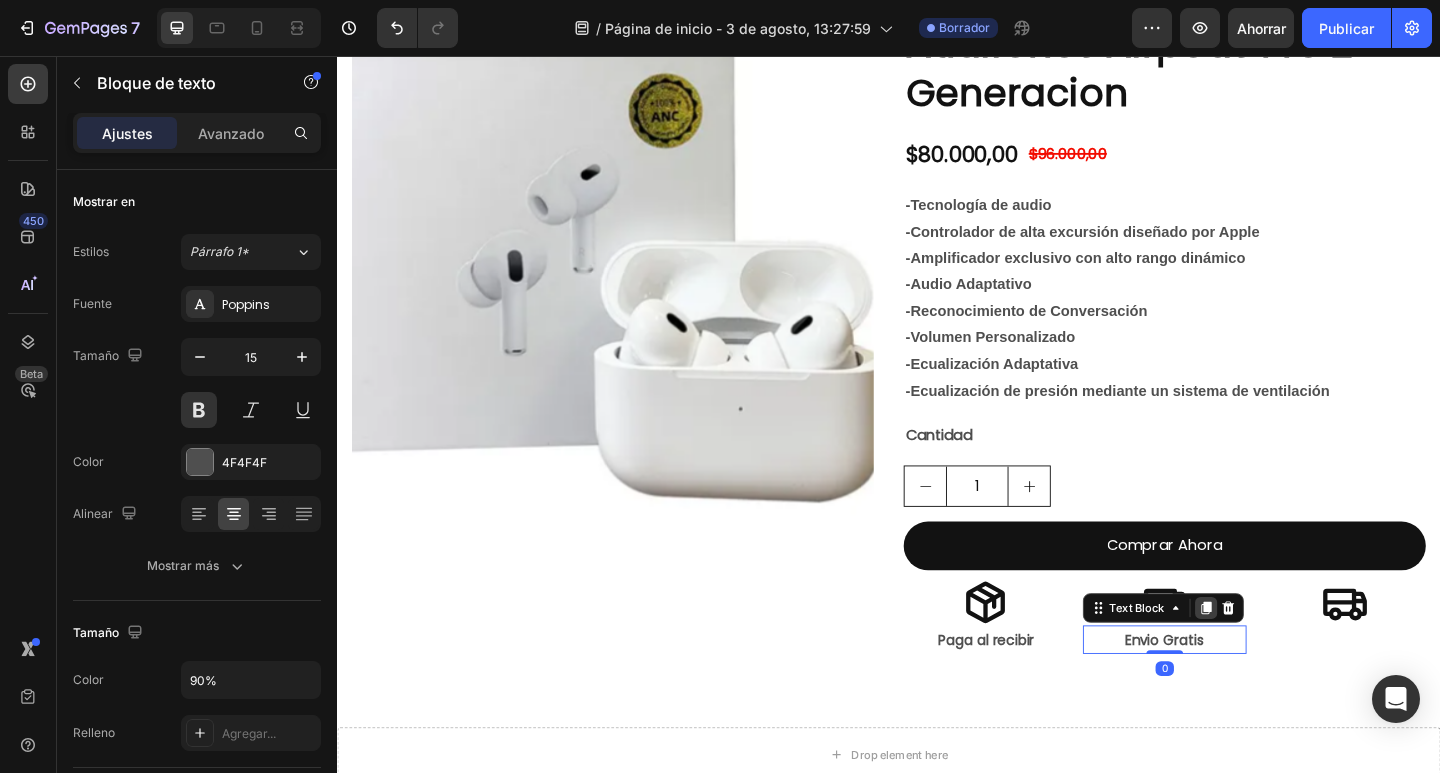 click 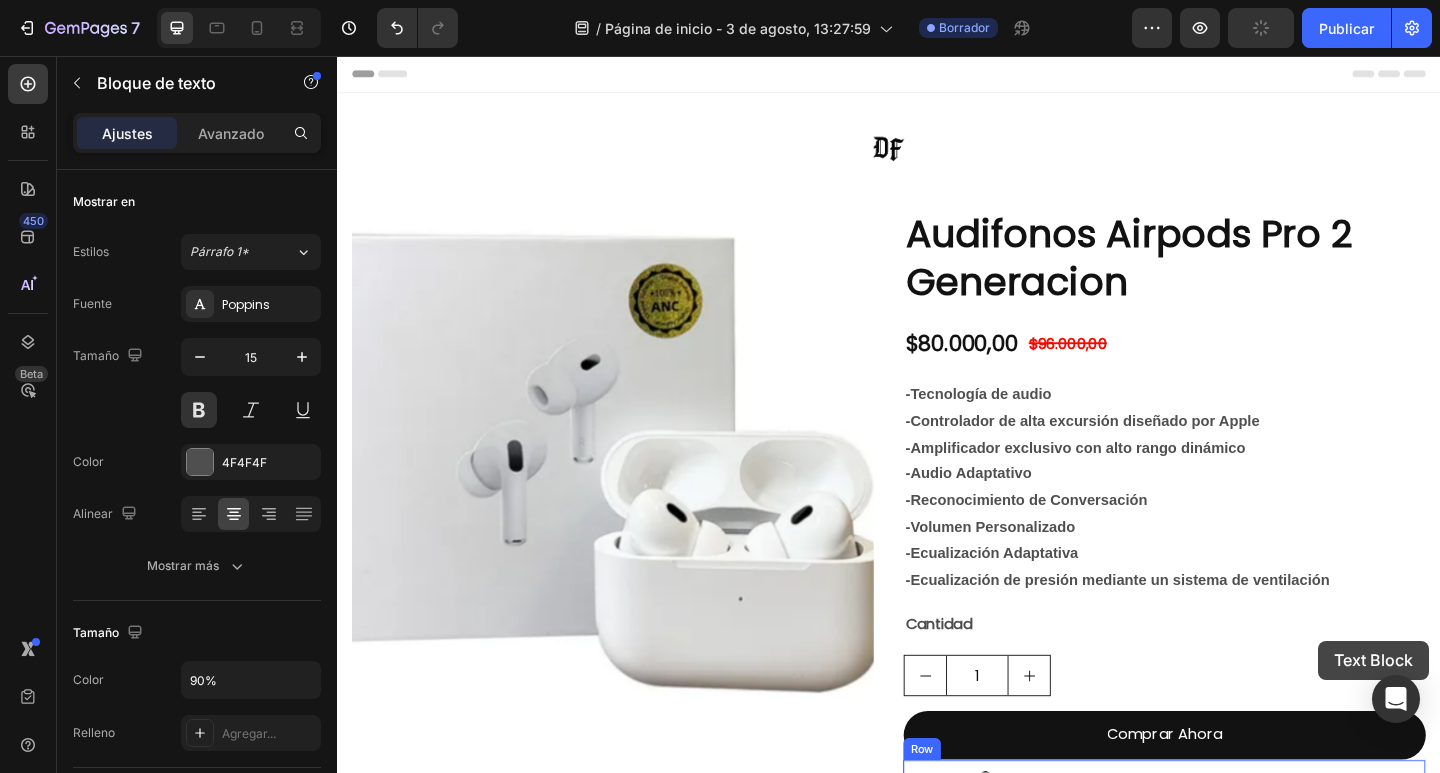scroll, scrollTop: 206, scrollLeft: 0, axis: vertical 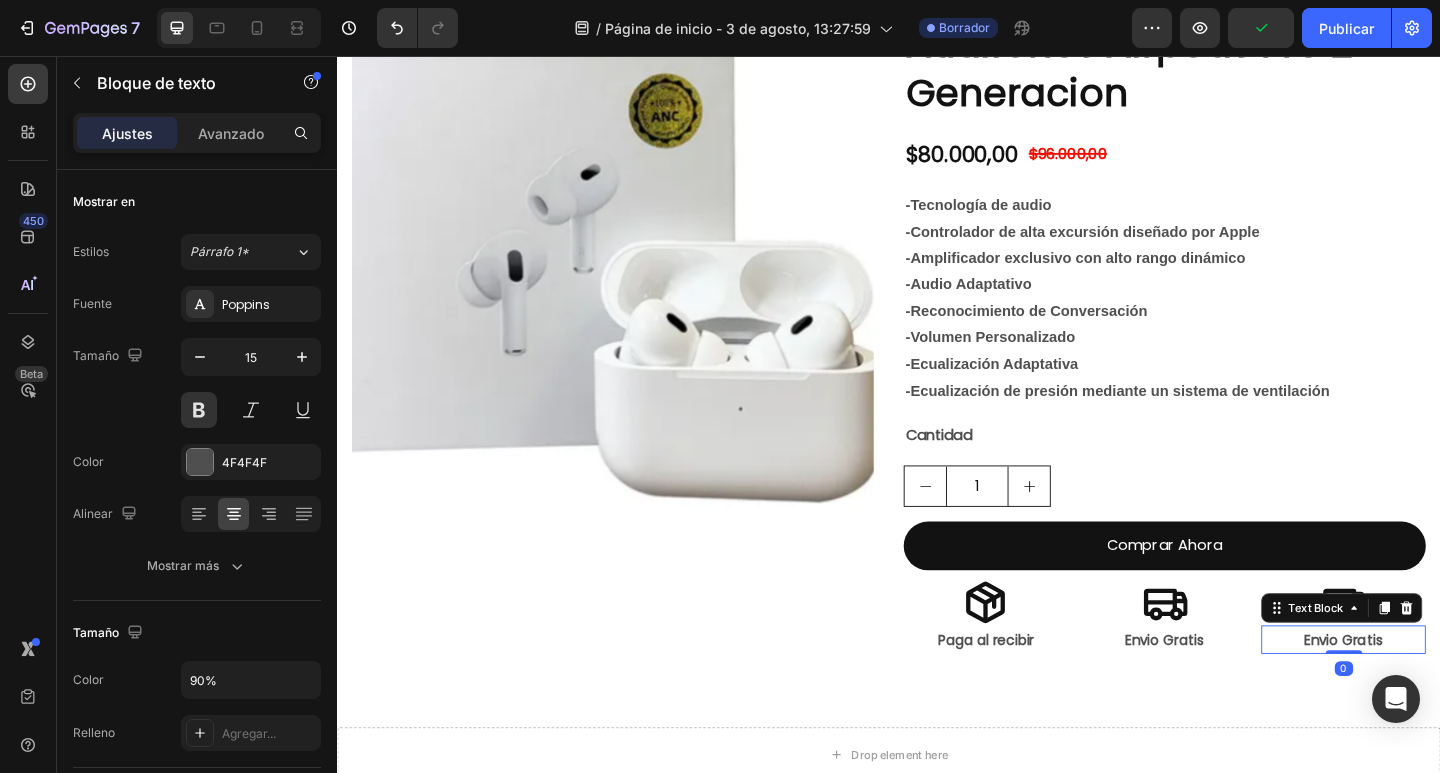 click on "Envio Gratis" at bounding box center [1431, 691] 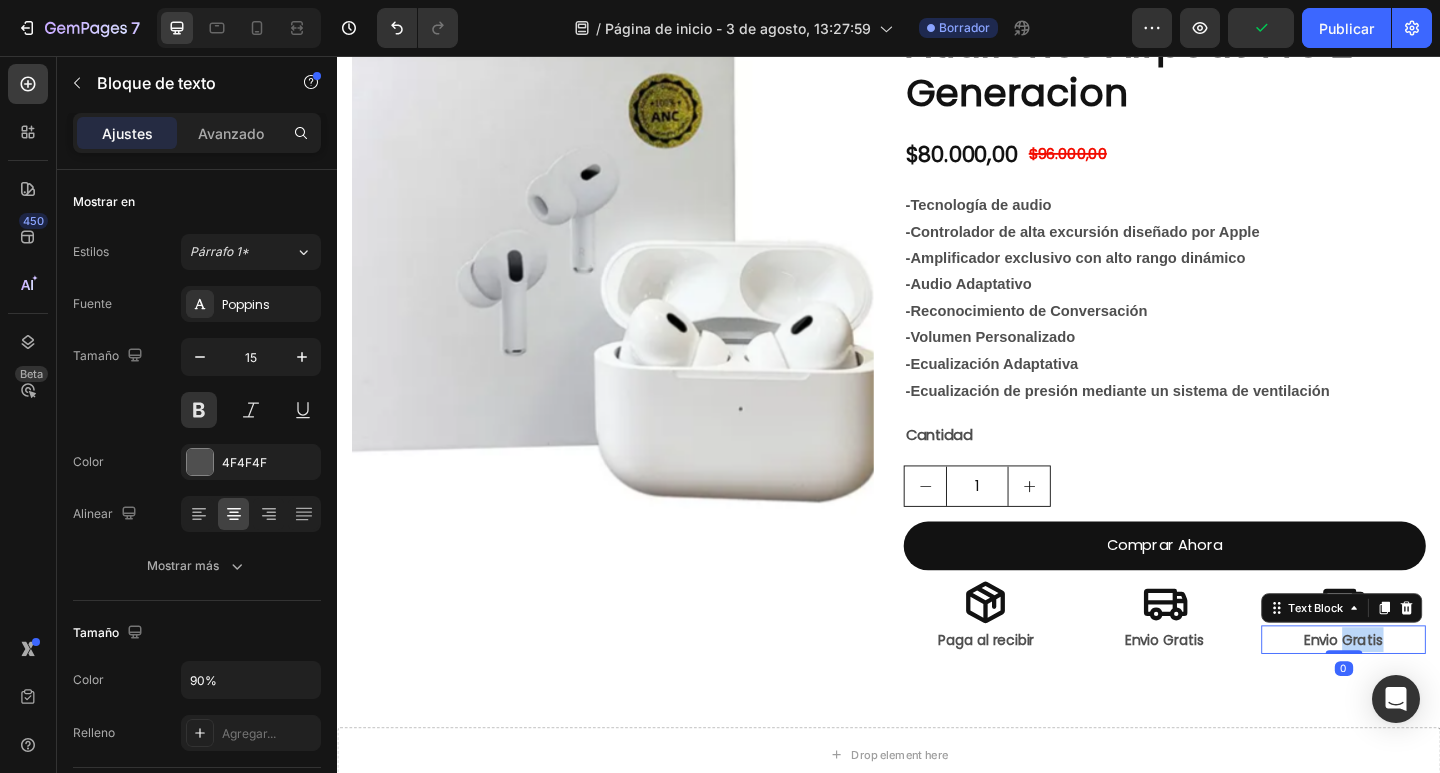 click on "Envio Gratis" at bounding box center (1431, 691) 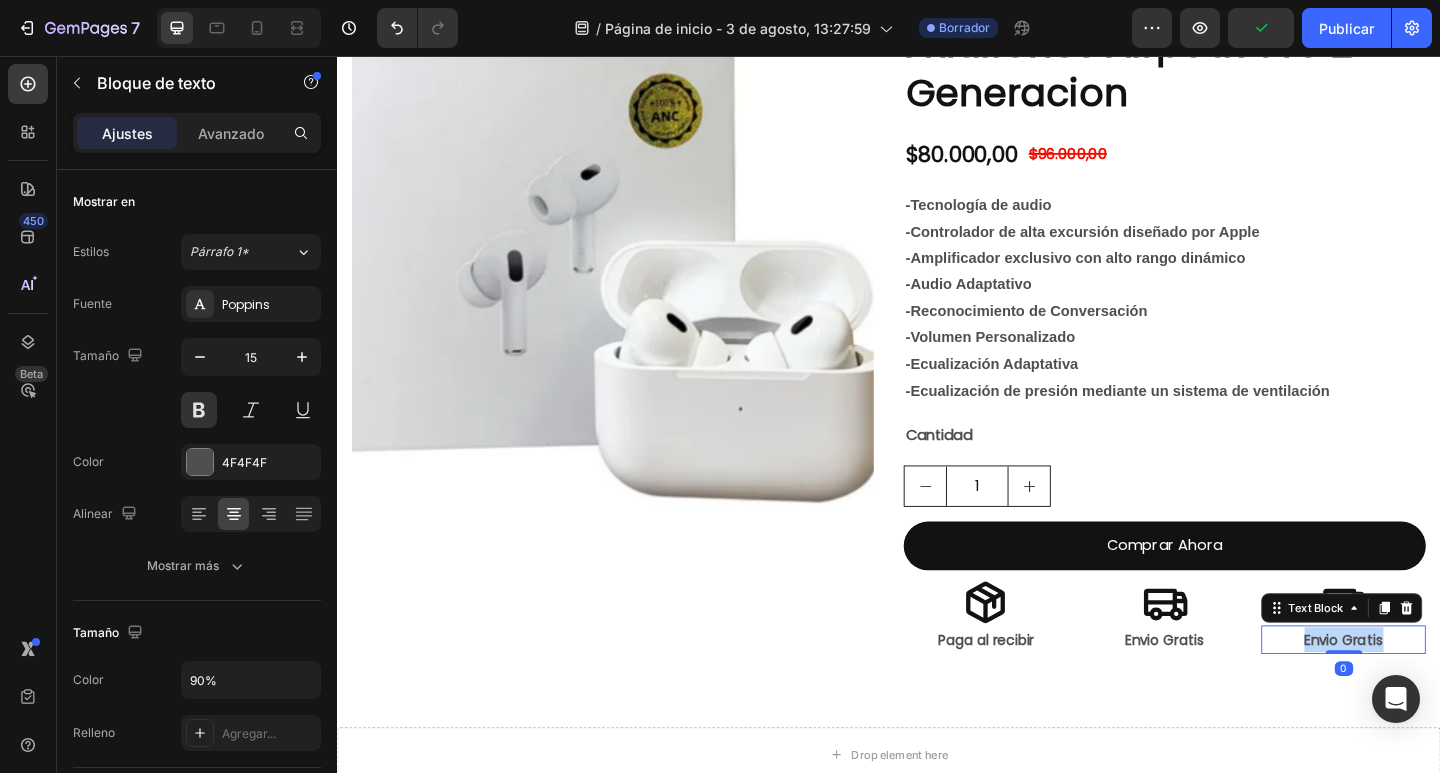 click on "Envio Gratis" at bounding box center (1431, 691) 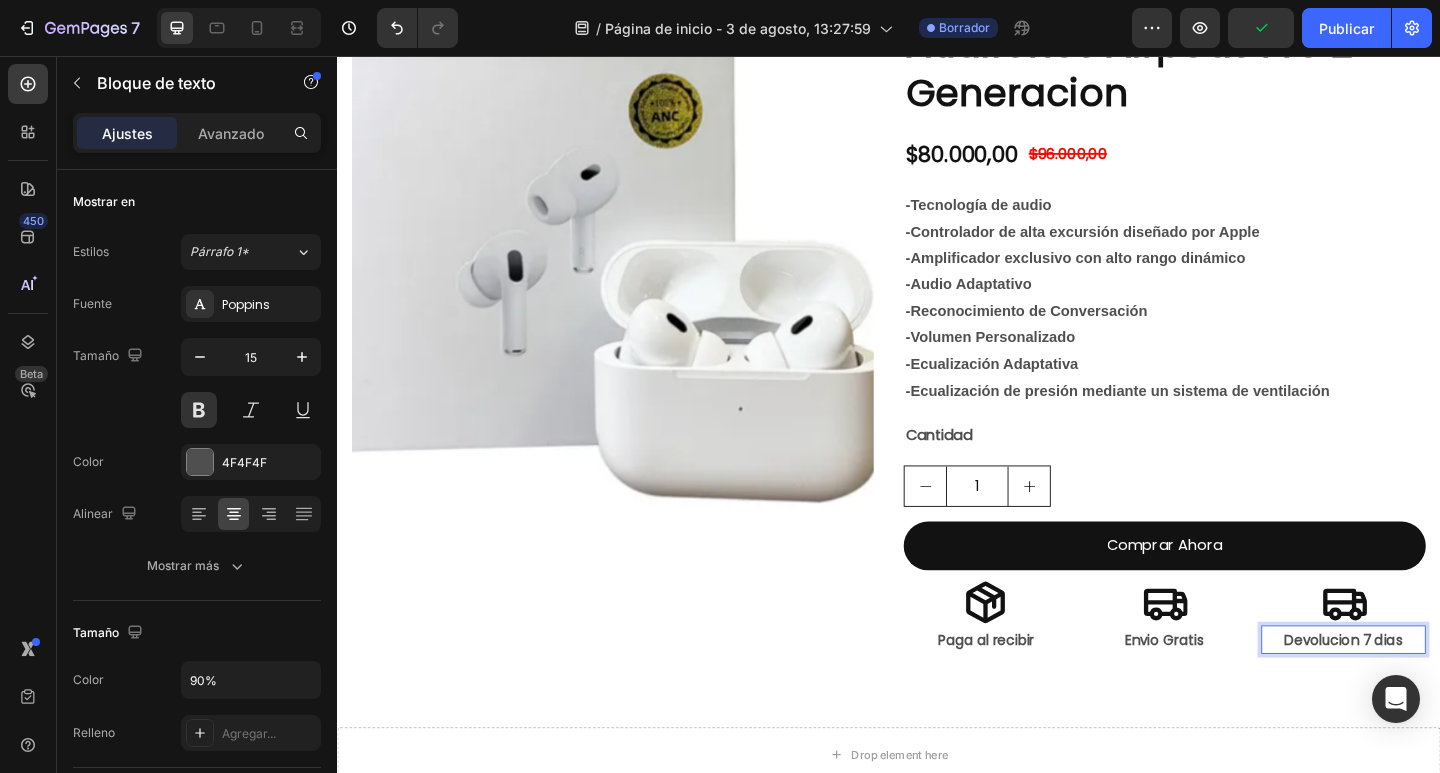 click on "Devolucion 7 dias" at bounding box center [1431, 691] 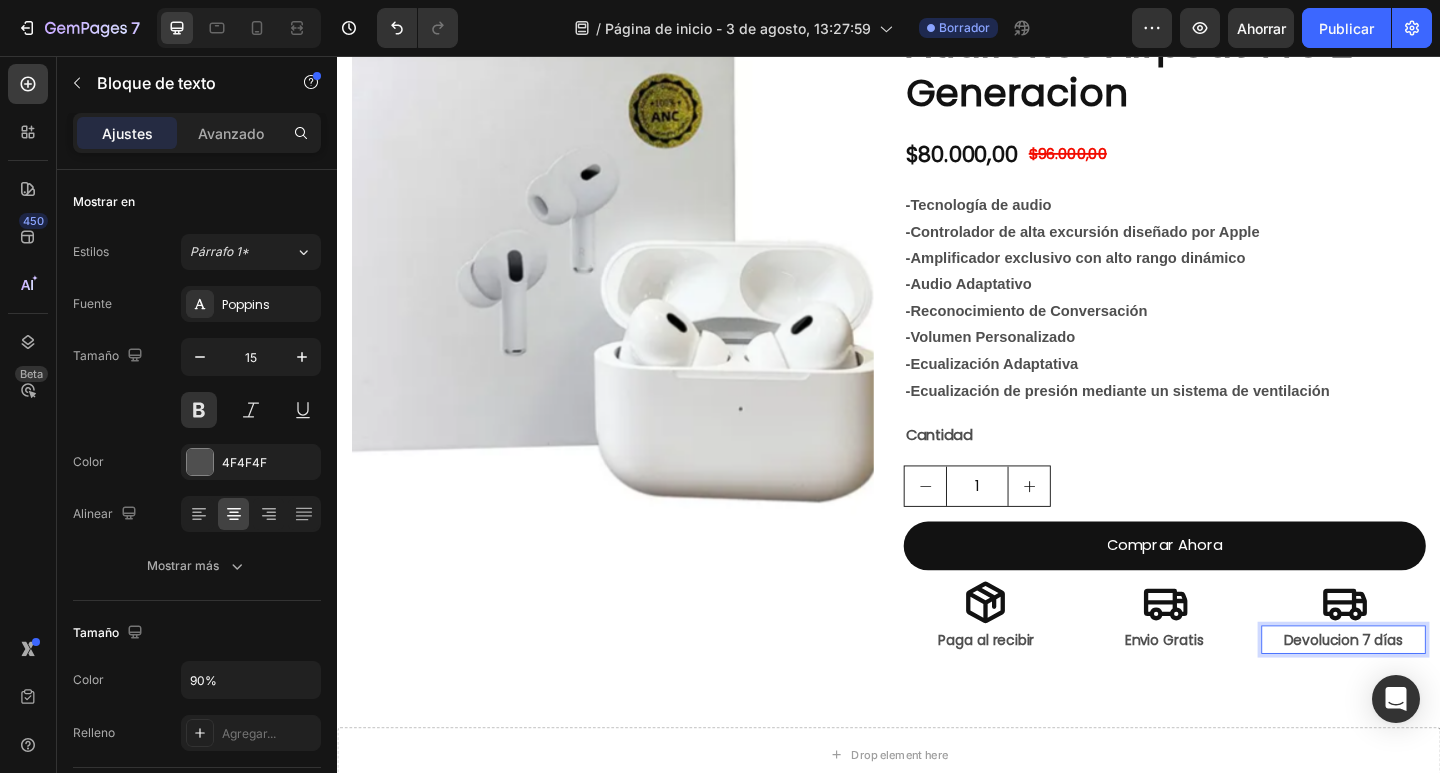 click on "Devolucion 7 días" at bounding box center [1431, 691] 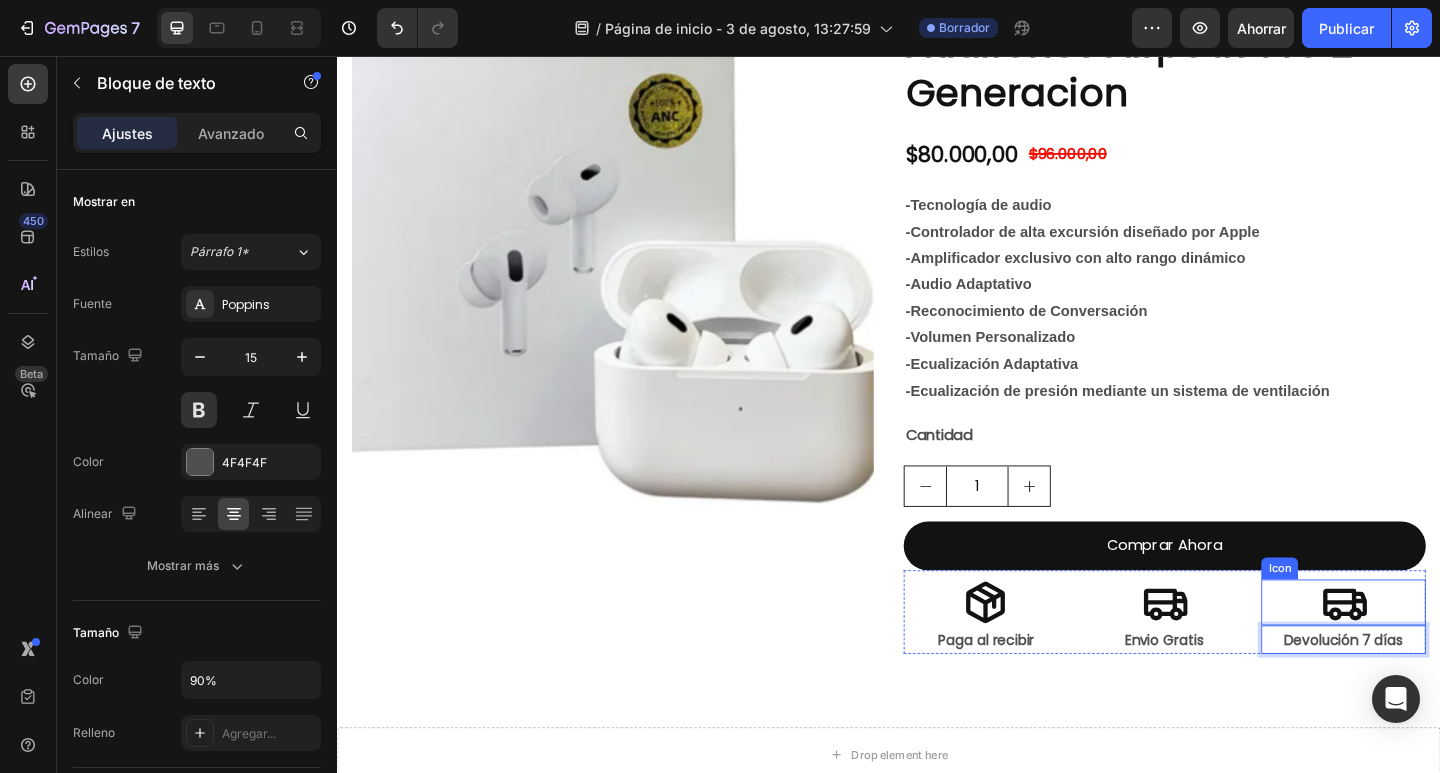 click 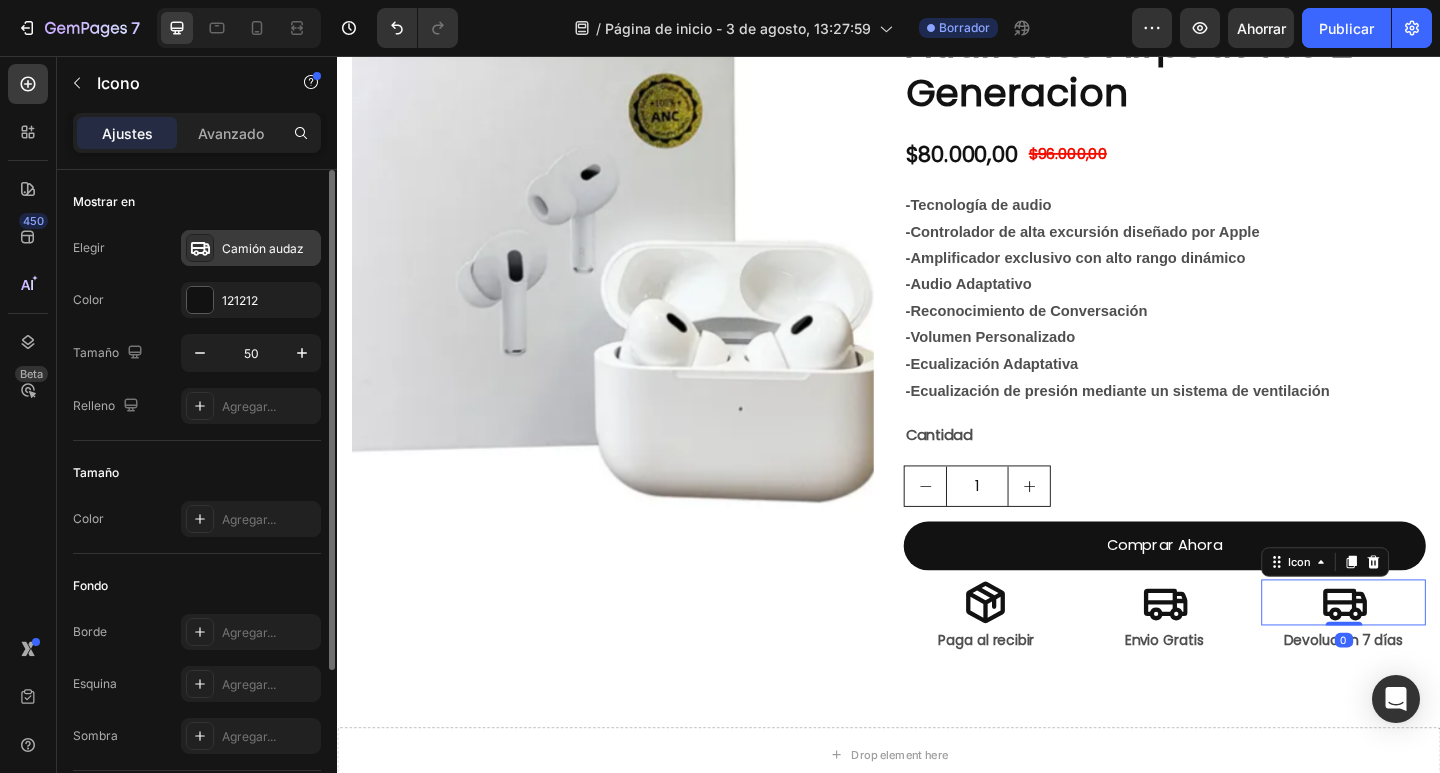 click on "Camión audaz" at bounding box center (263, 248) 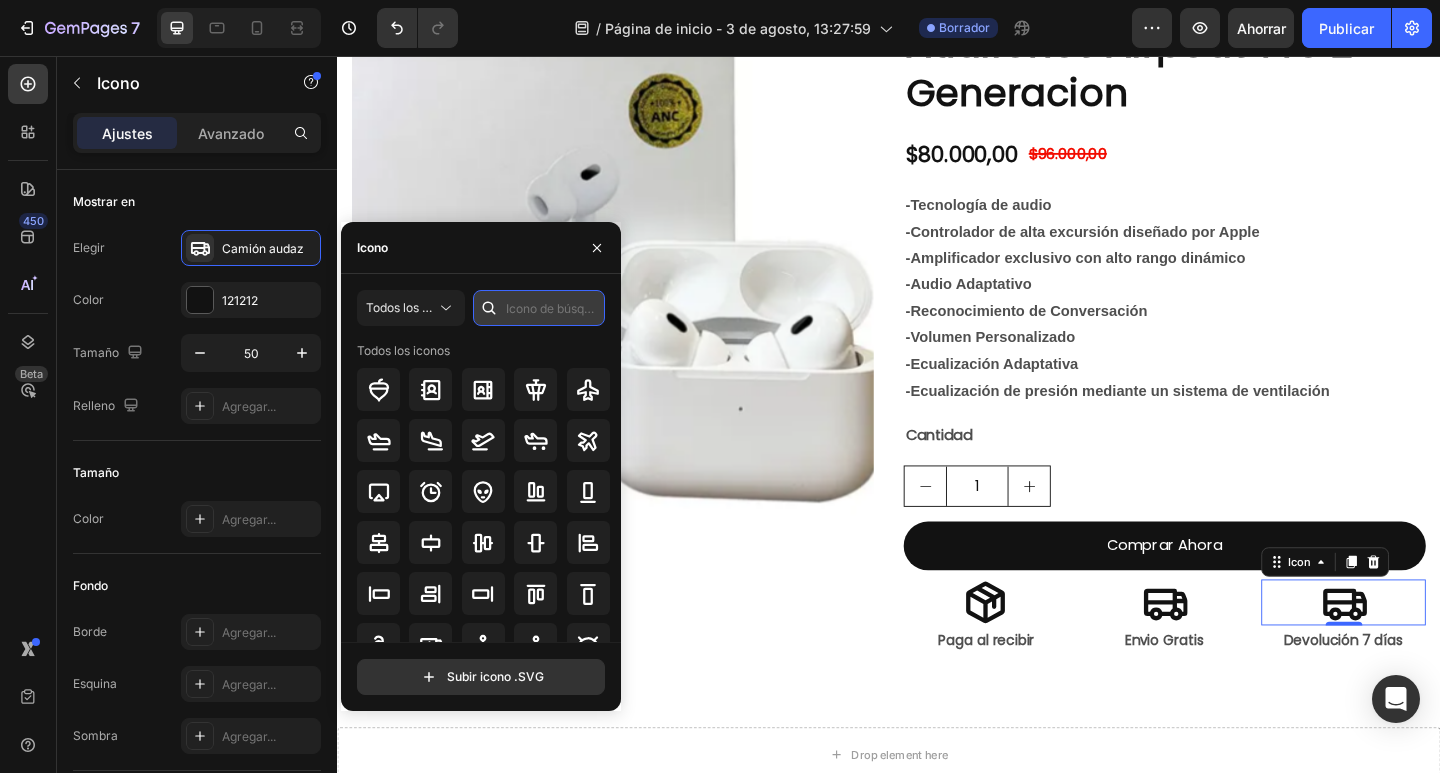 click at bounding box center (539, 308) 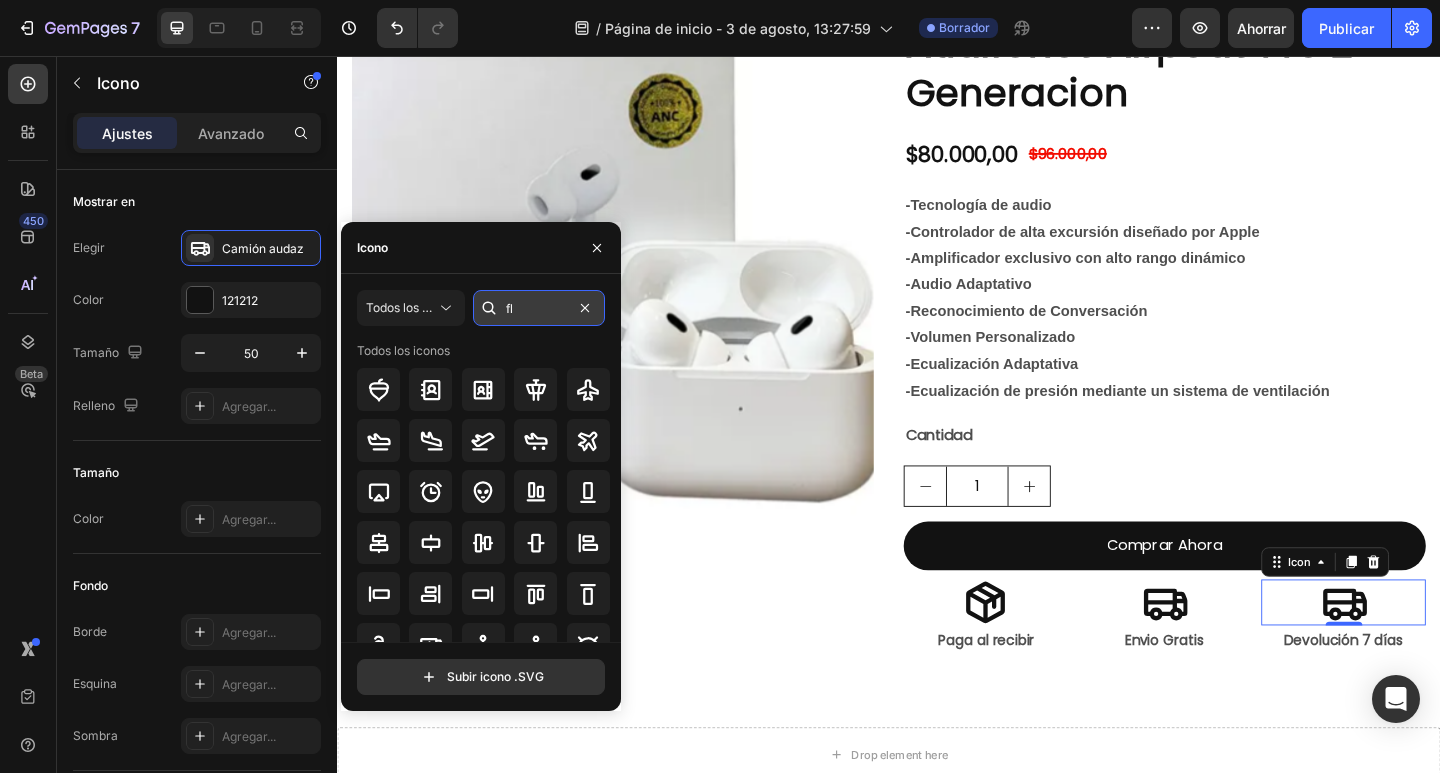type on "fle" 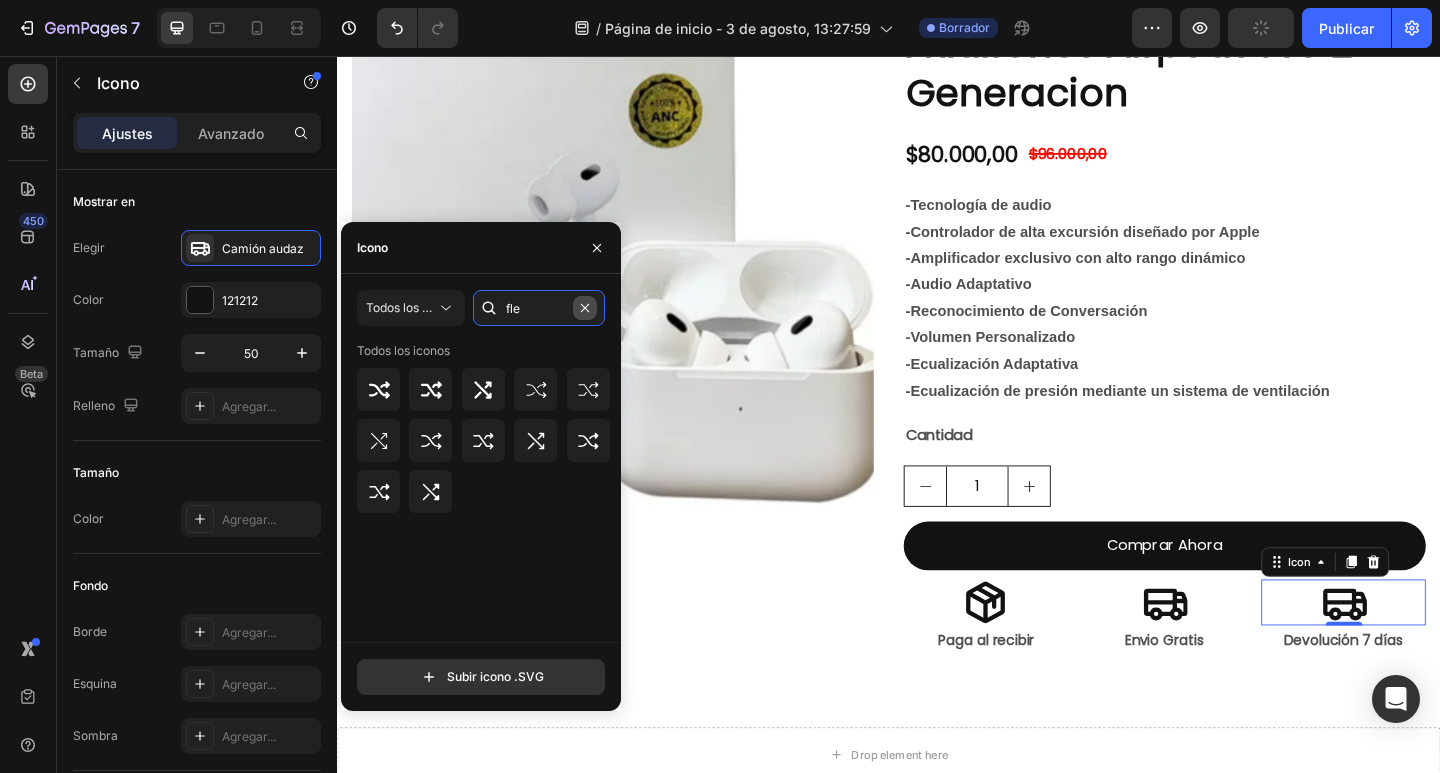 type 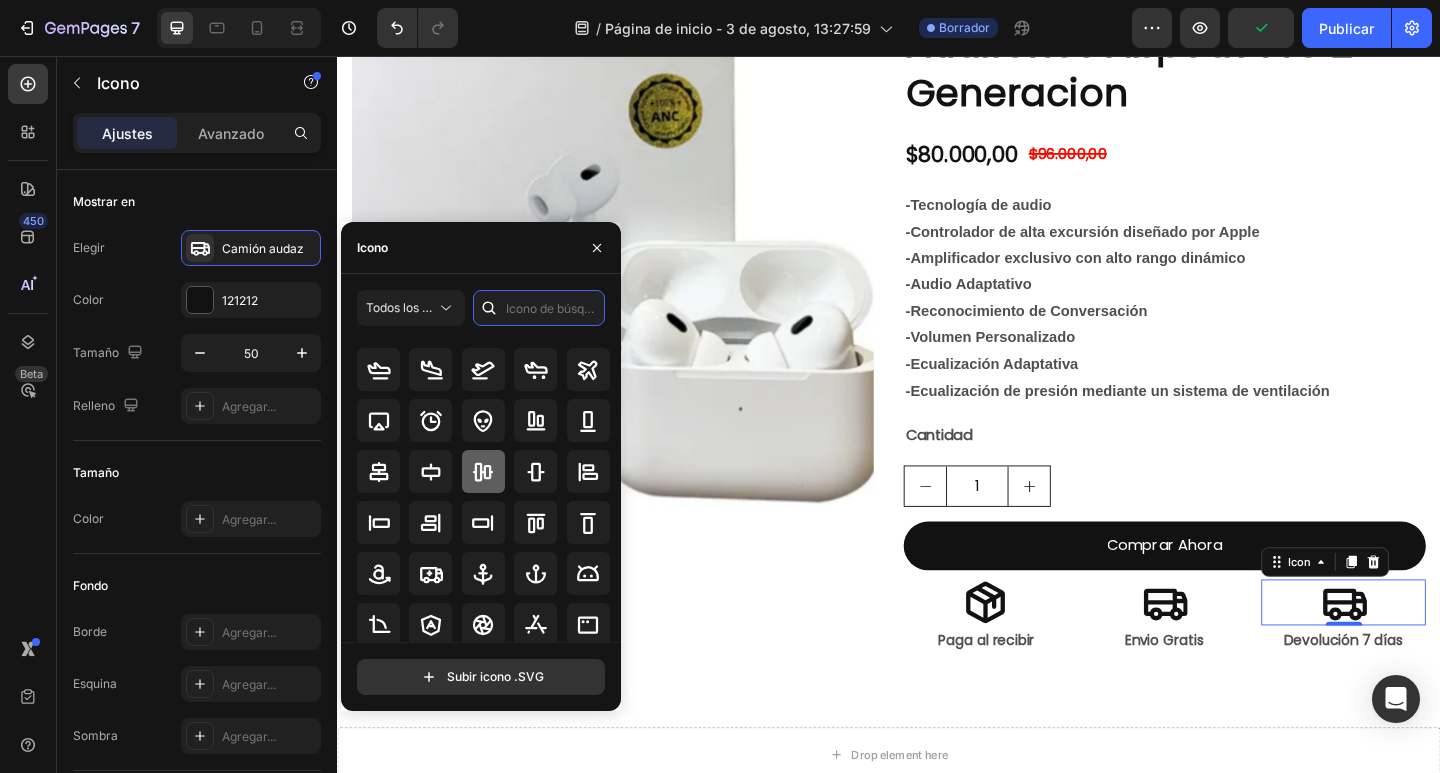scroll, scrollTop: 200, scrollLeft: 0, axis: vertical 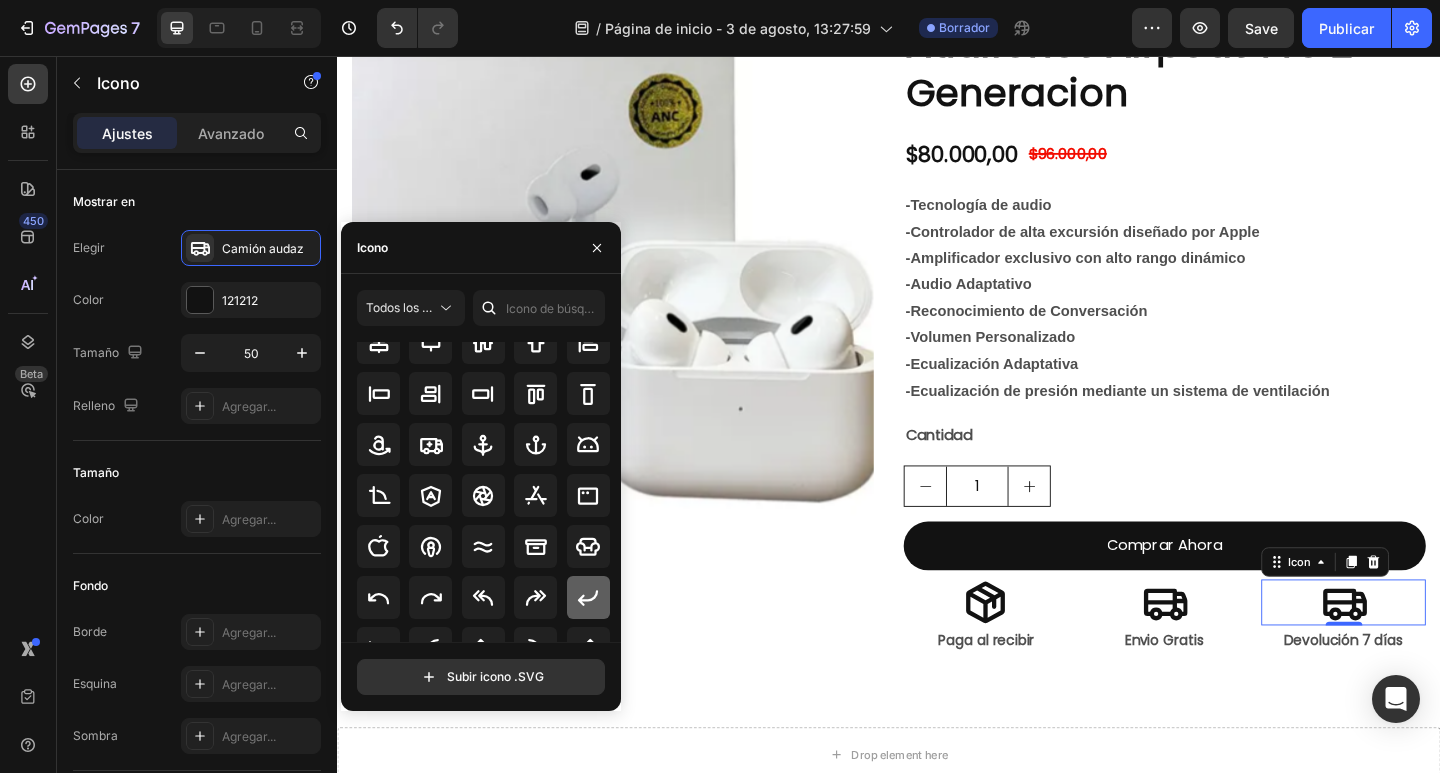 click 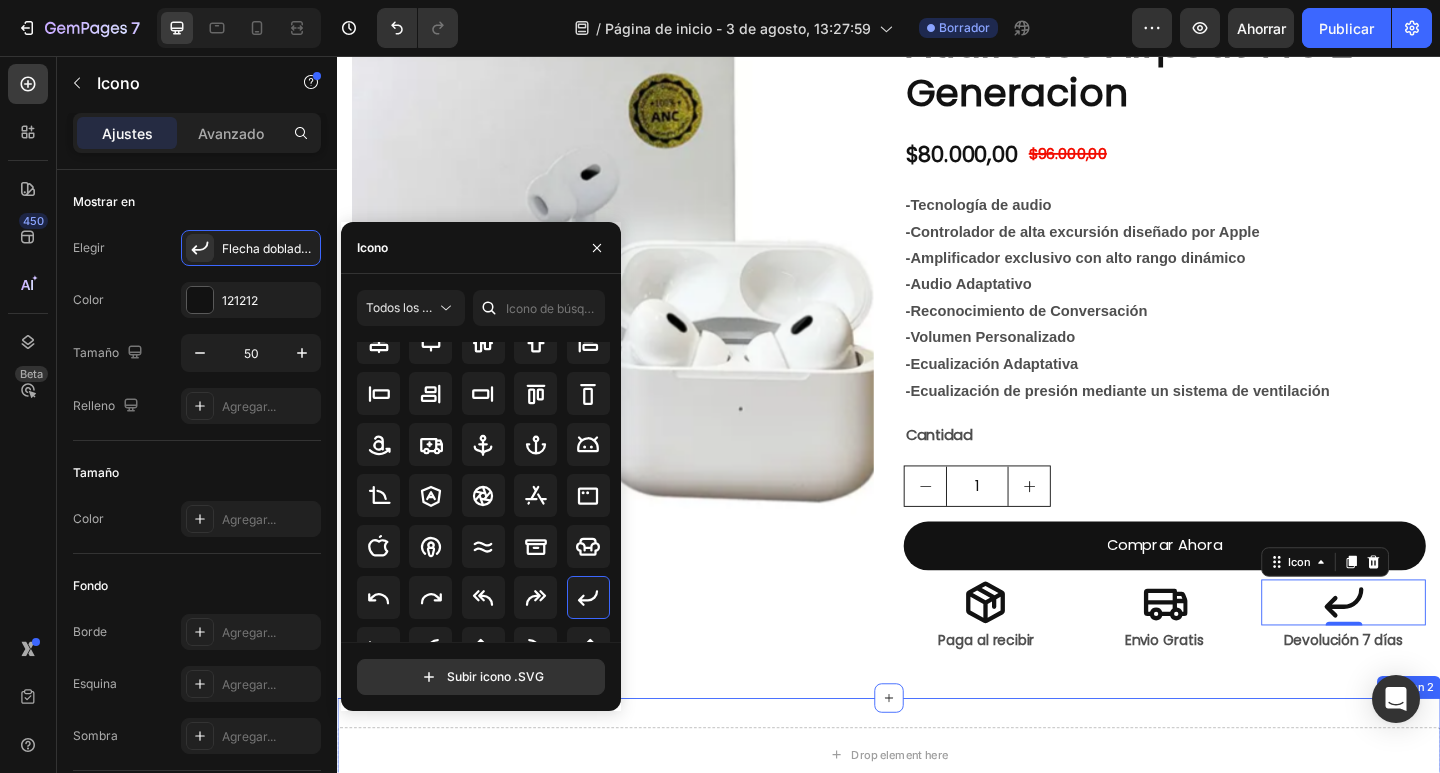 click on "Drop element here Section 2" at bounding box center (937, 817) 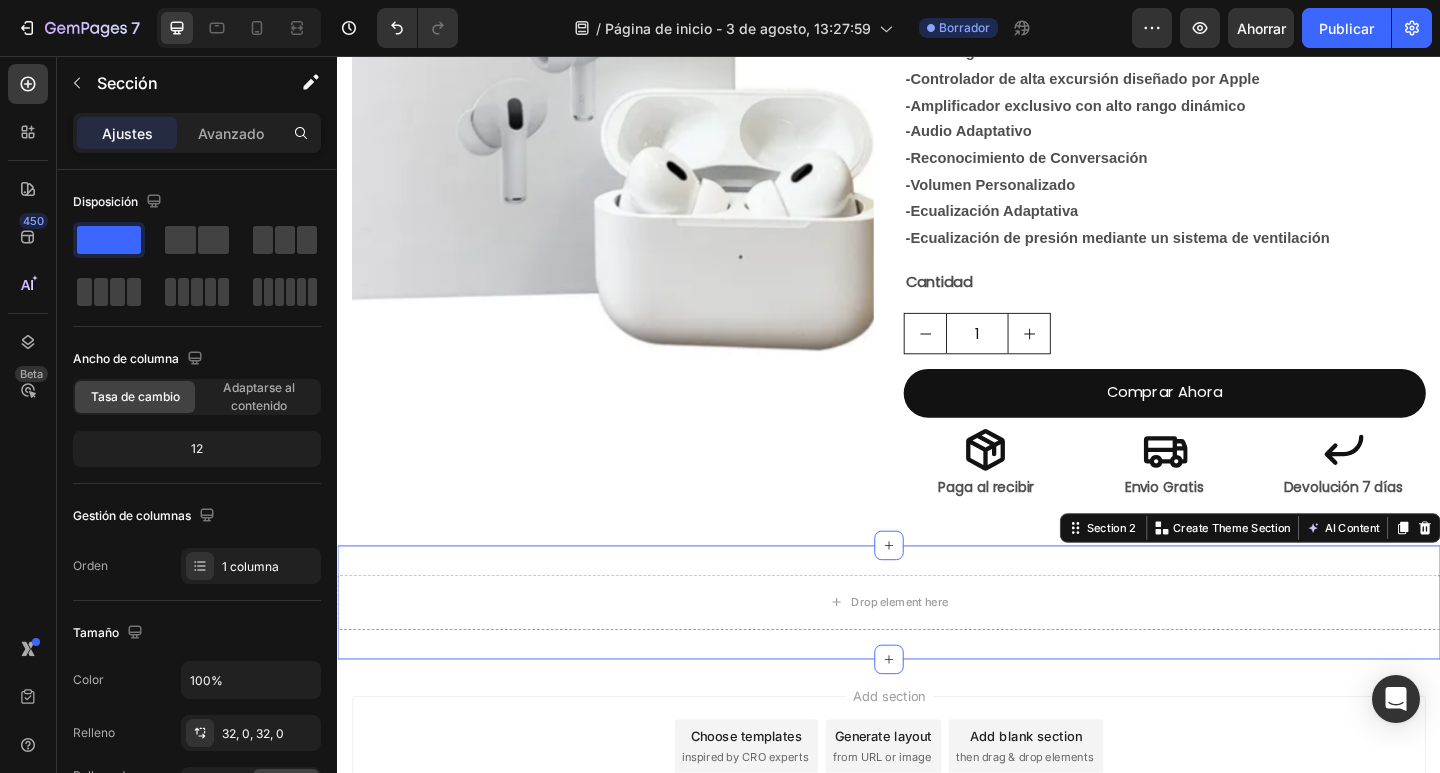 scroll, scrollTop: 536, scrollLeft: 0, axis: vertical 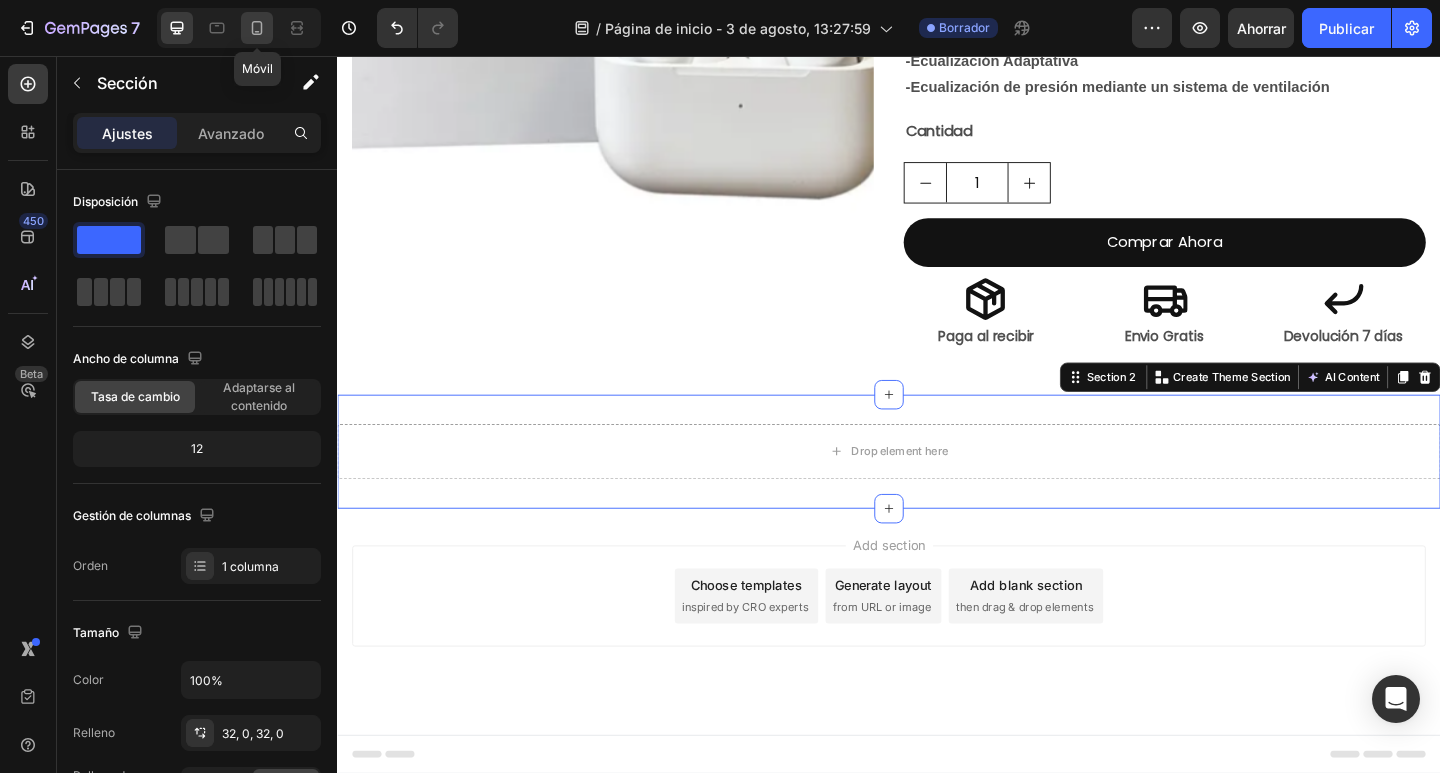 click 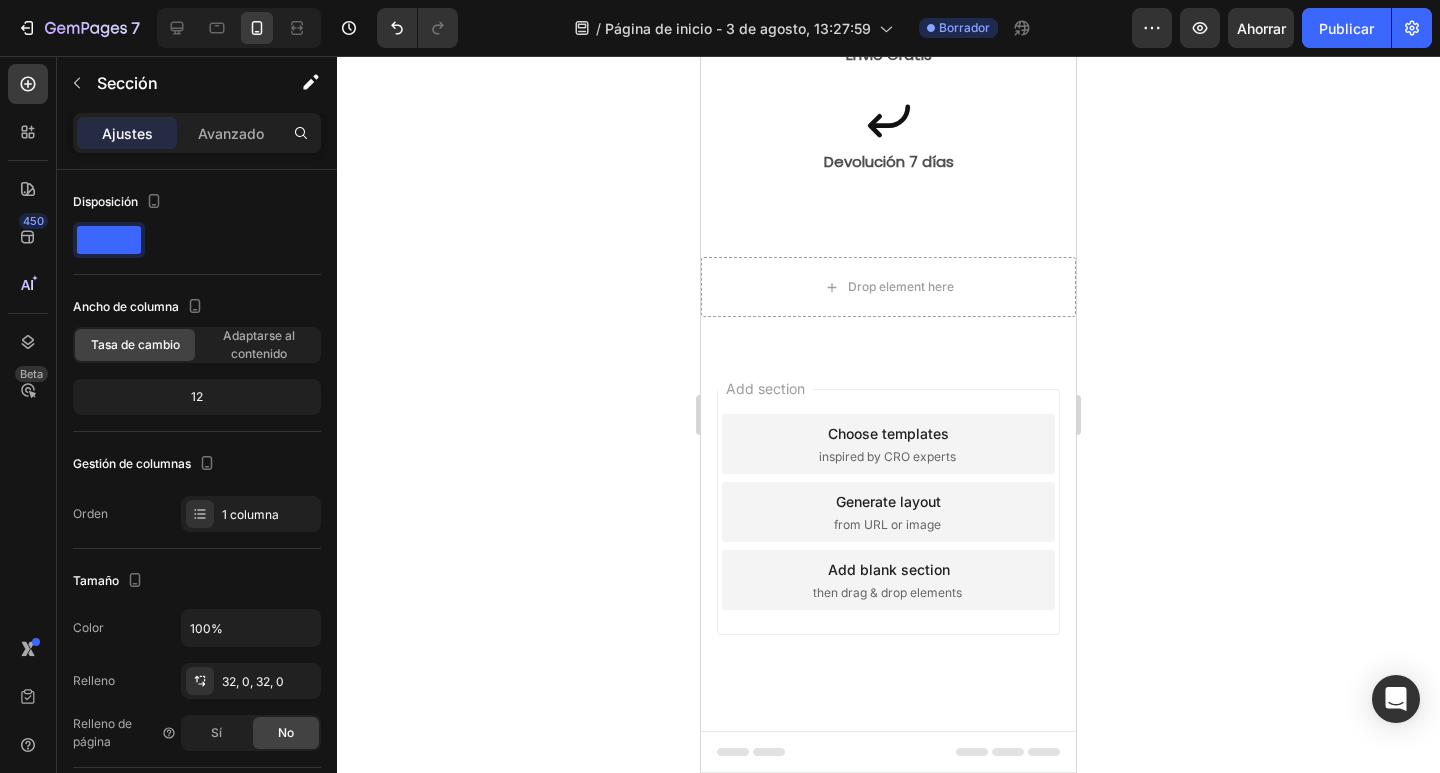 scroll, scrollTop: 905, scrollLeft: 0, axis: vertical 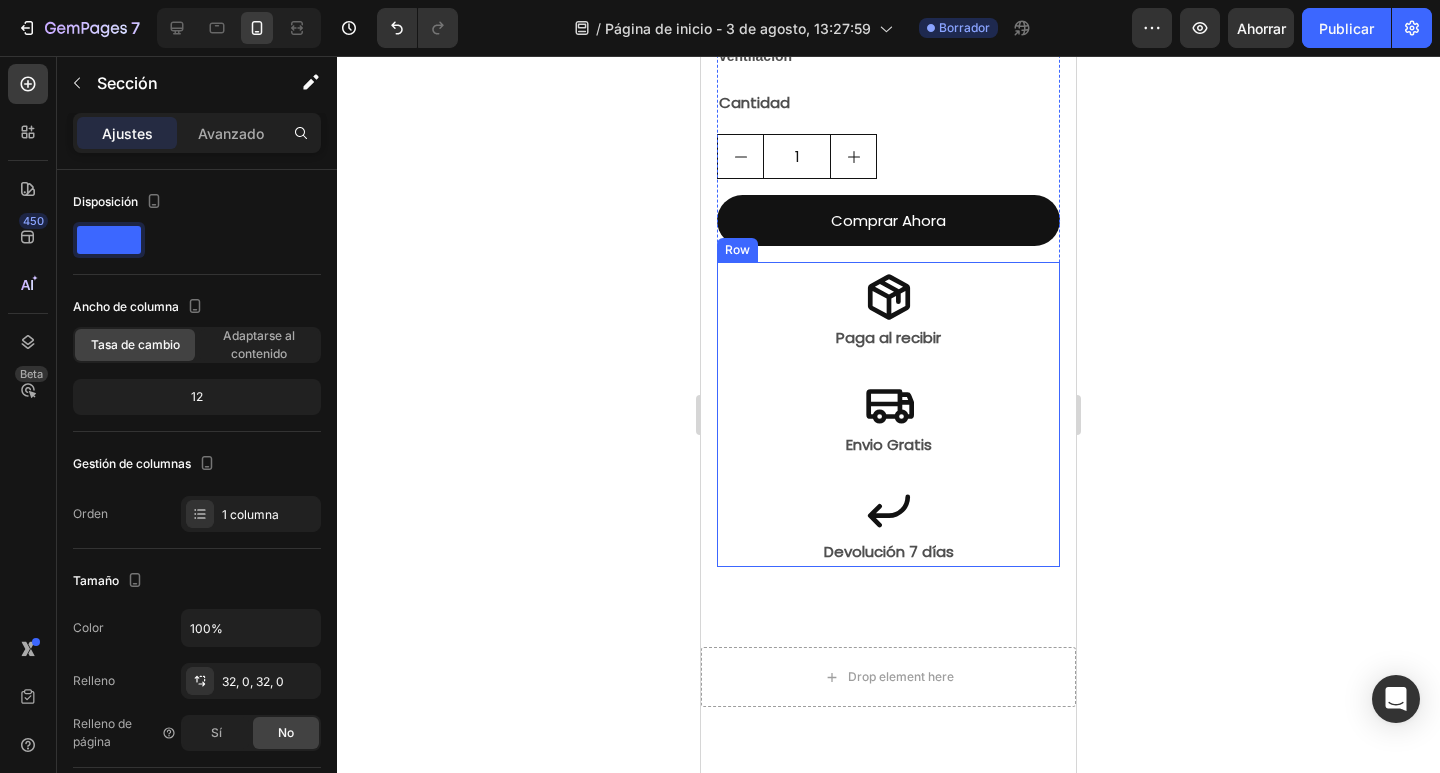 click on "Icon Paga al recibir Text Block" at bounding box center [888, 307] 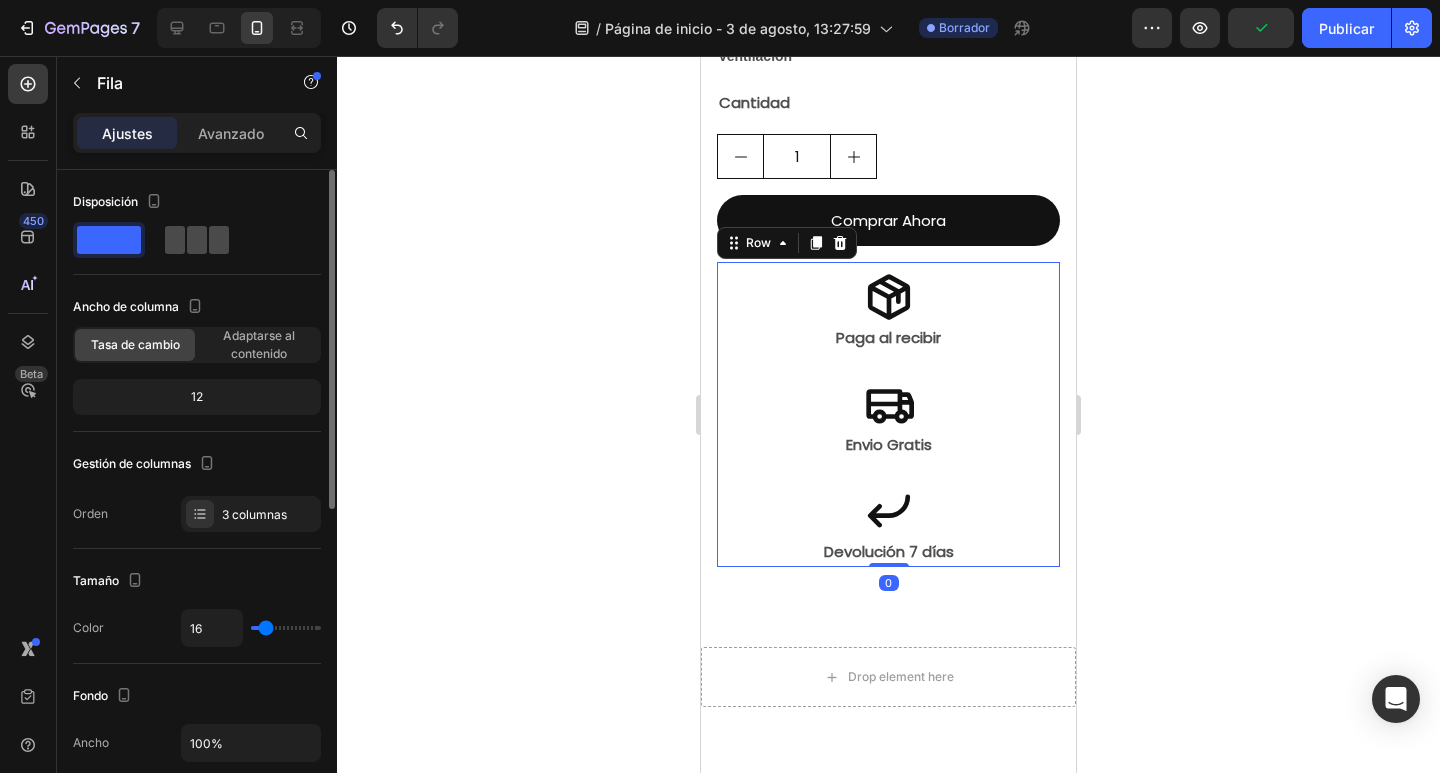 click 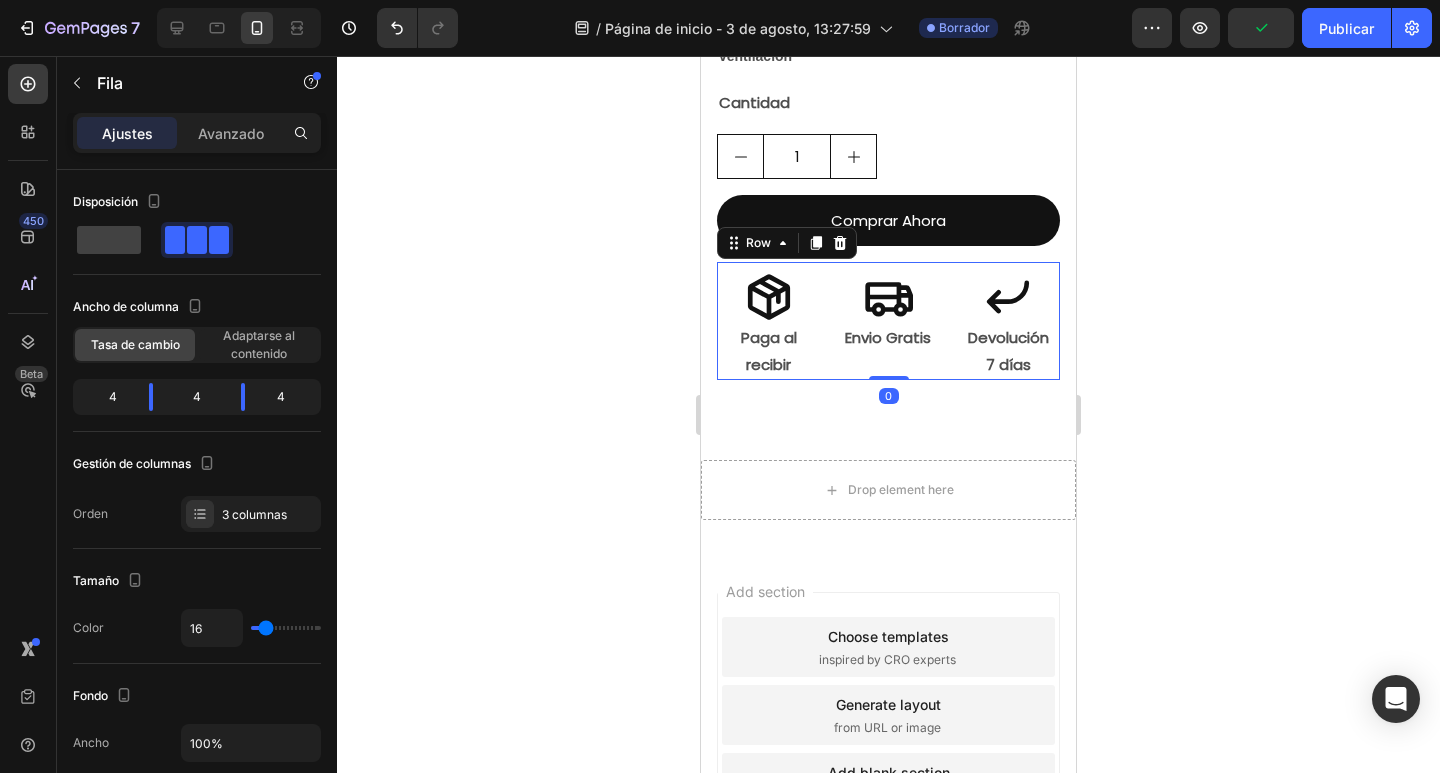 click 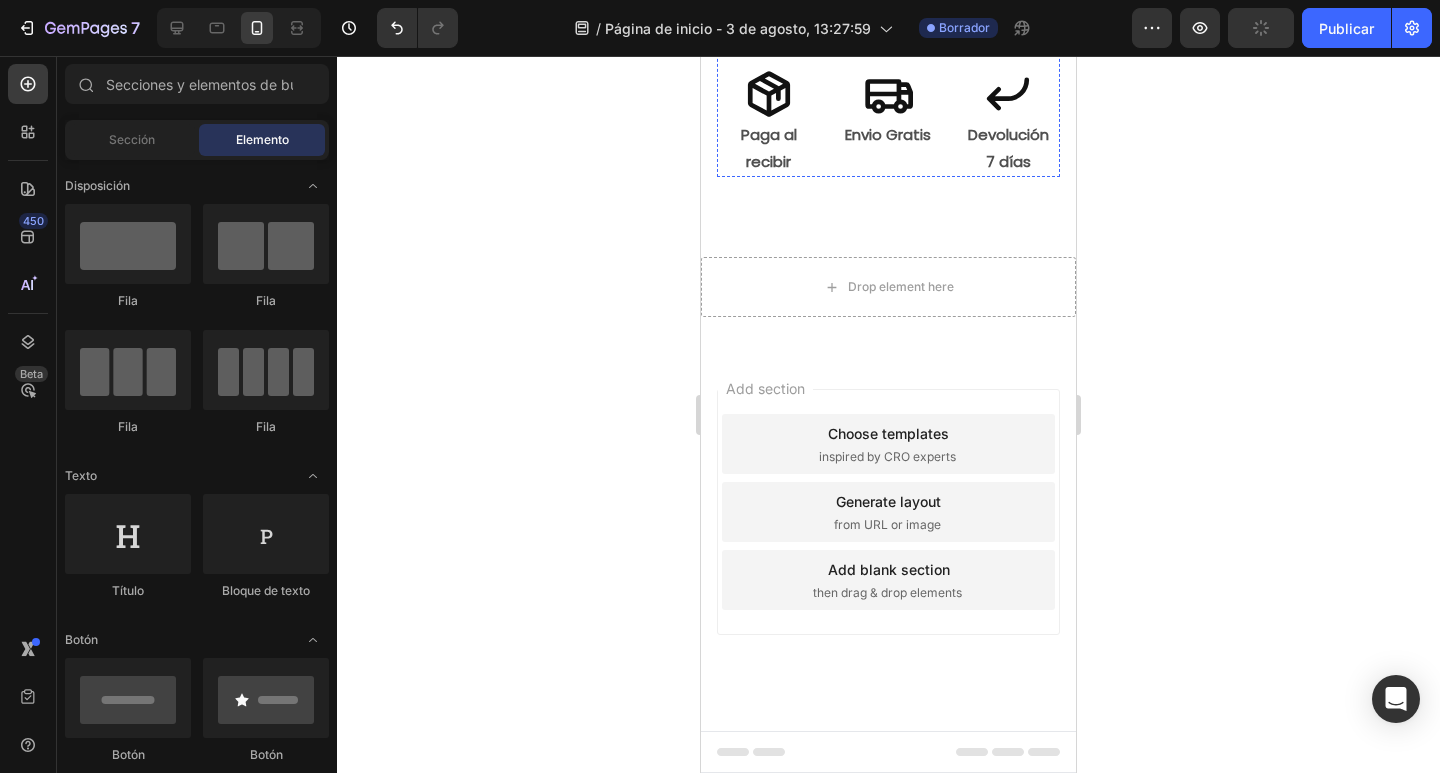 scroll, scrollTop: 1118, scrollLeft: 0, axis: vertical 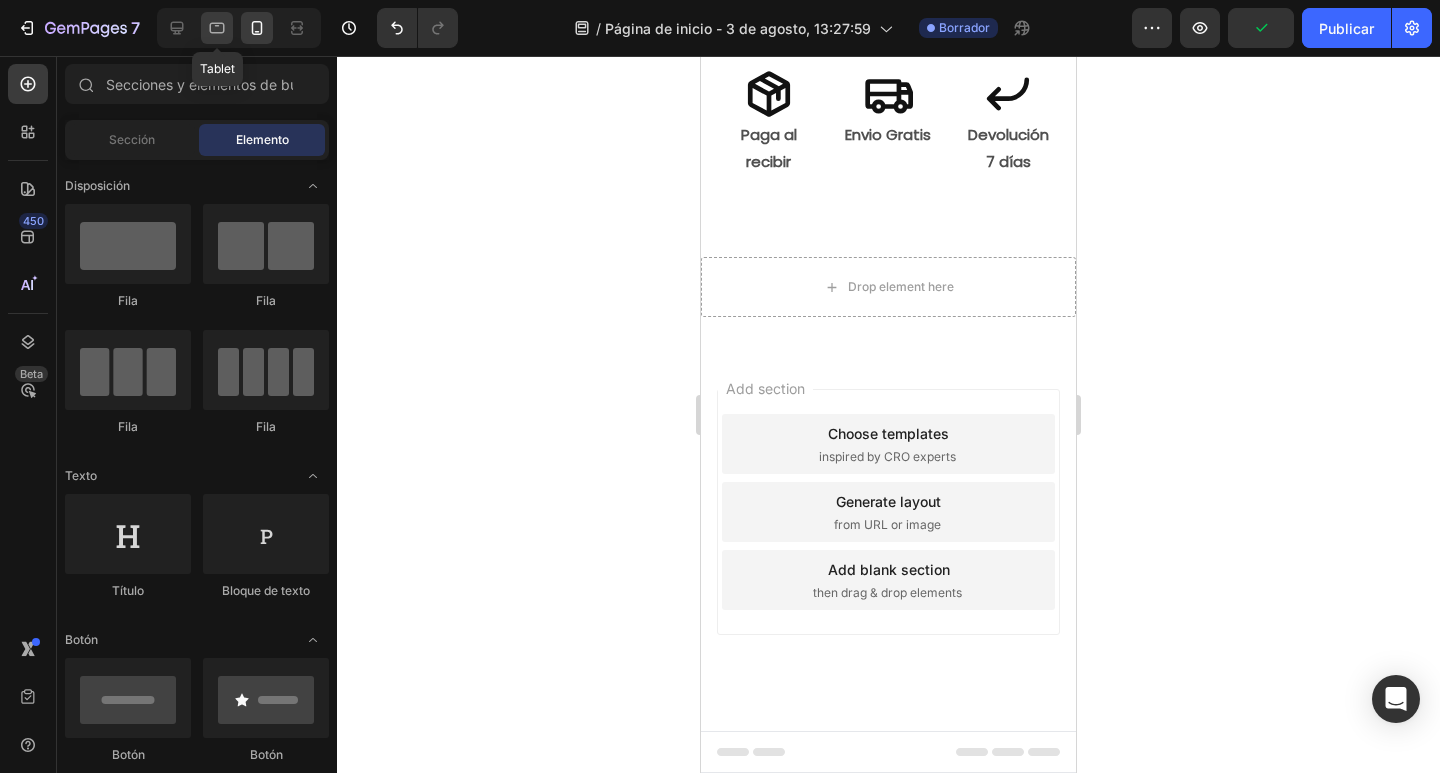 click 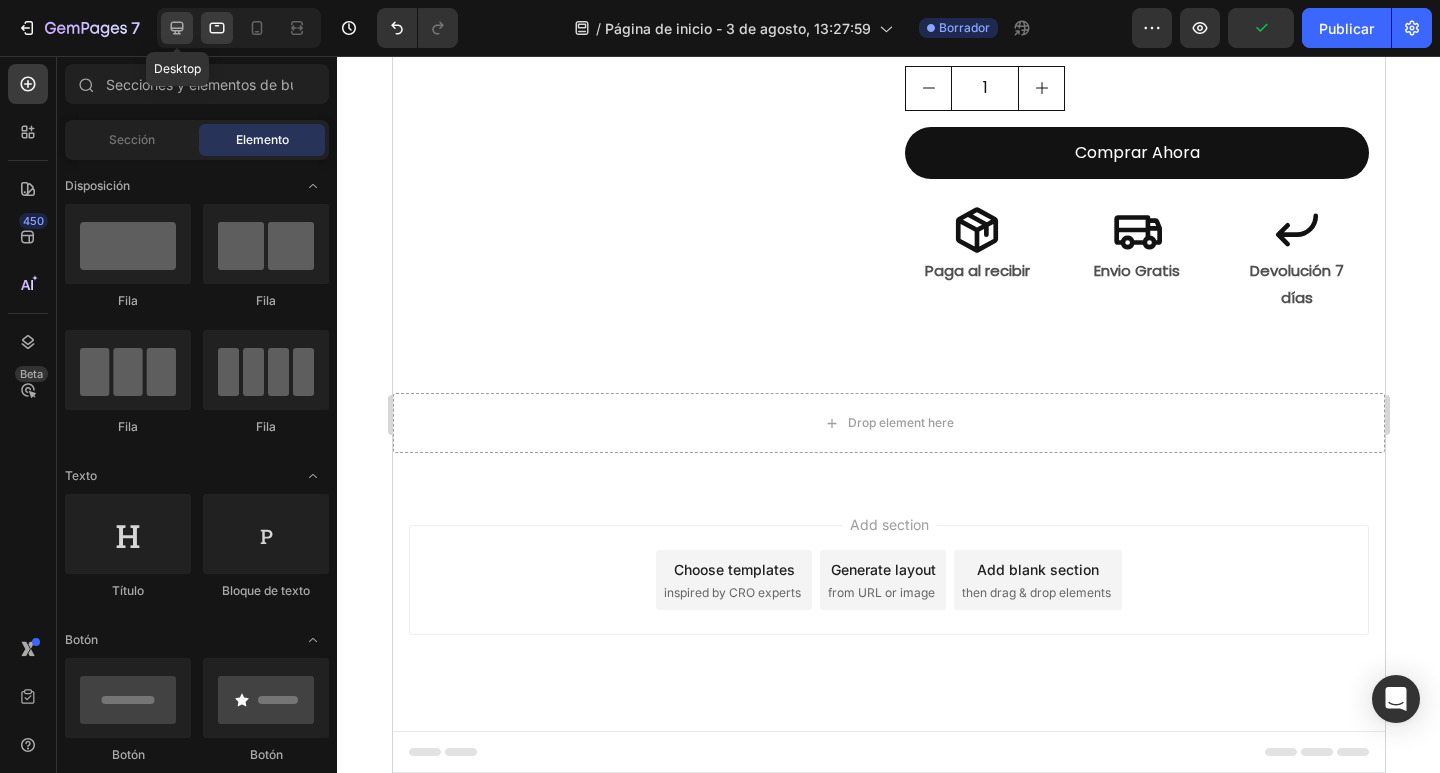 click 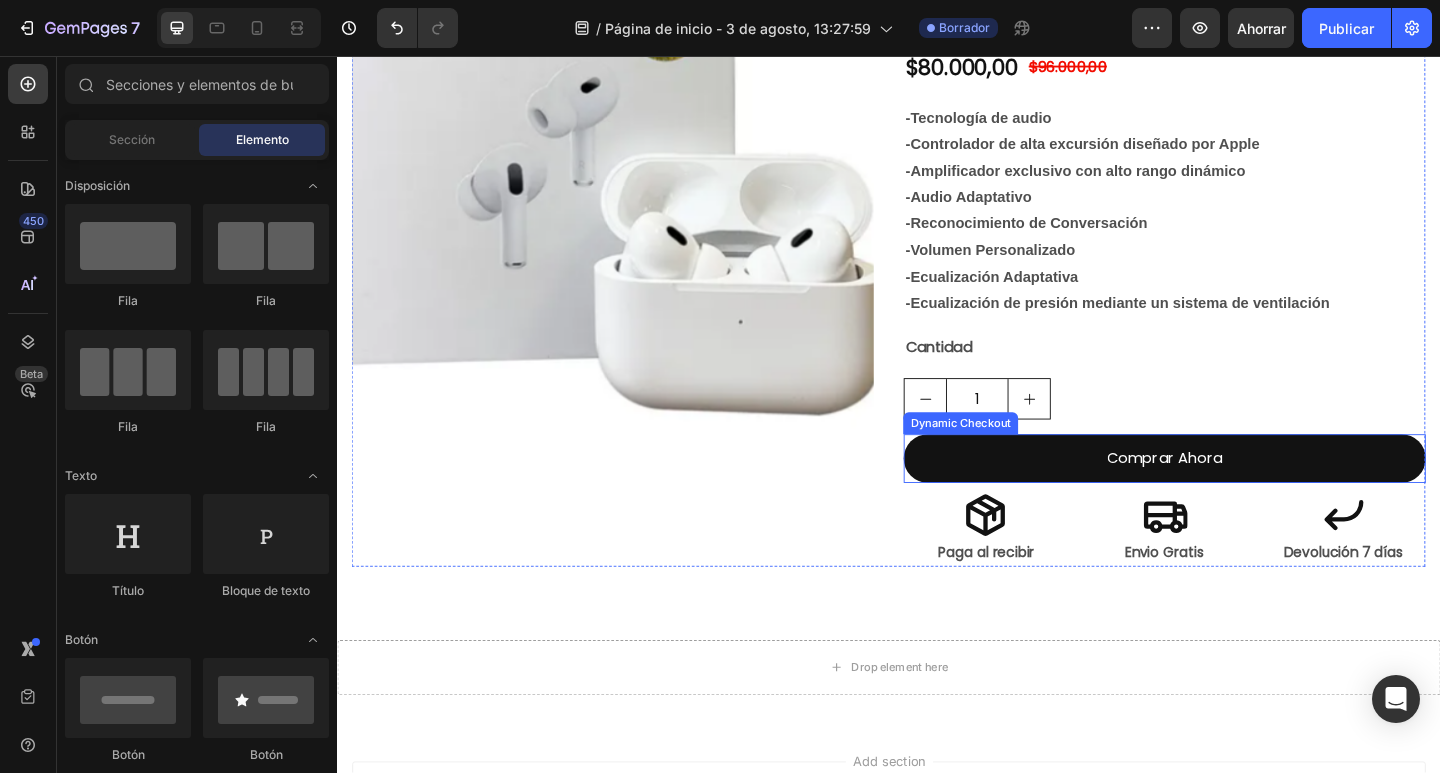 scroll, scrollTop: 500, scrollLeft: 0, axis: vertical 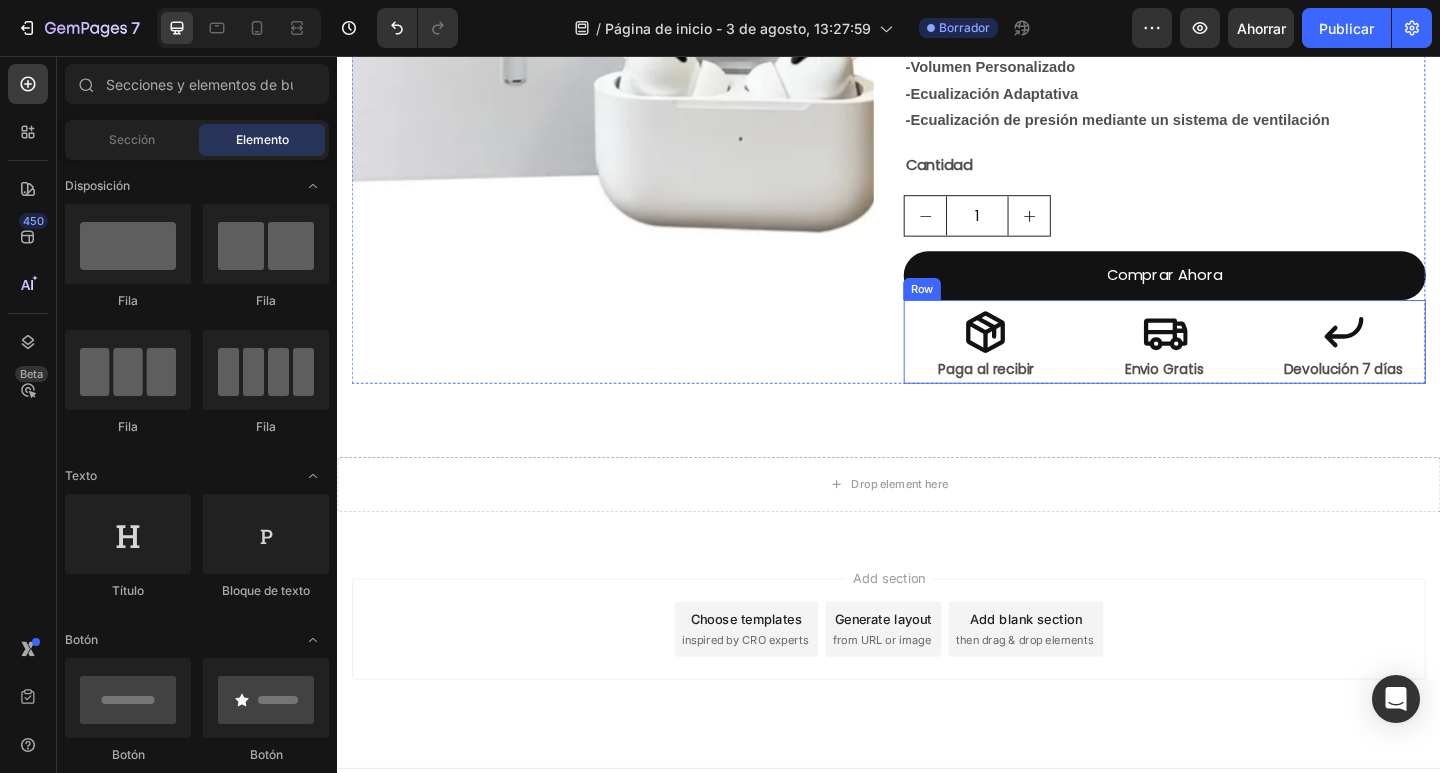 click on "Icon Paga al recibir Text Block" at bounding box center (1042, 367) 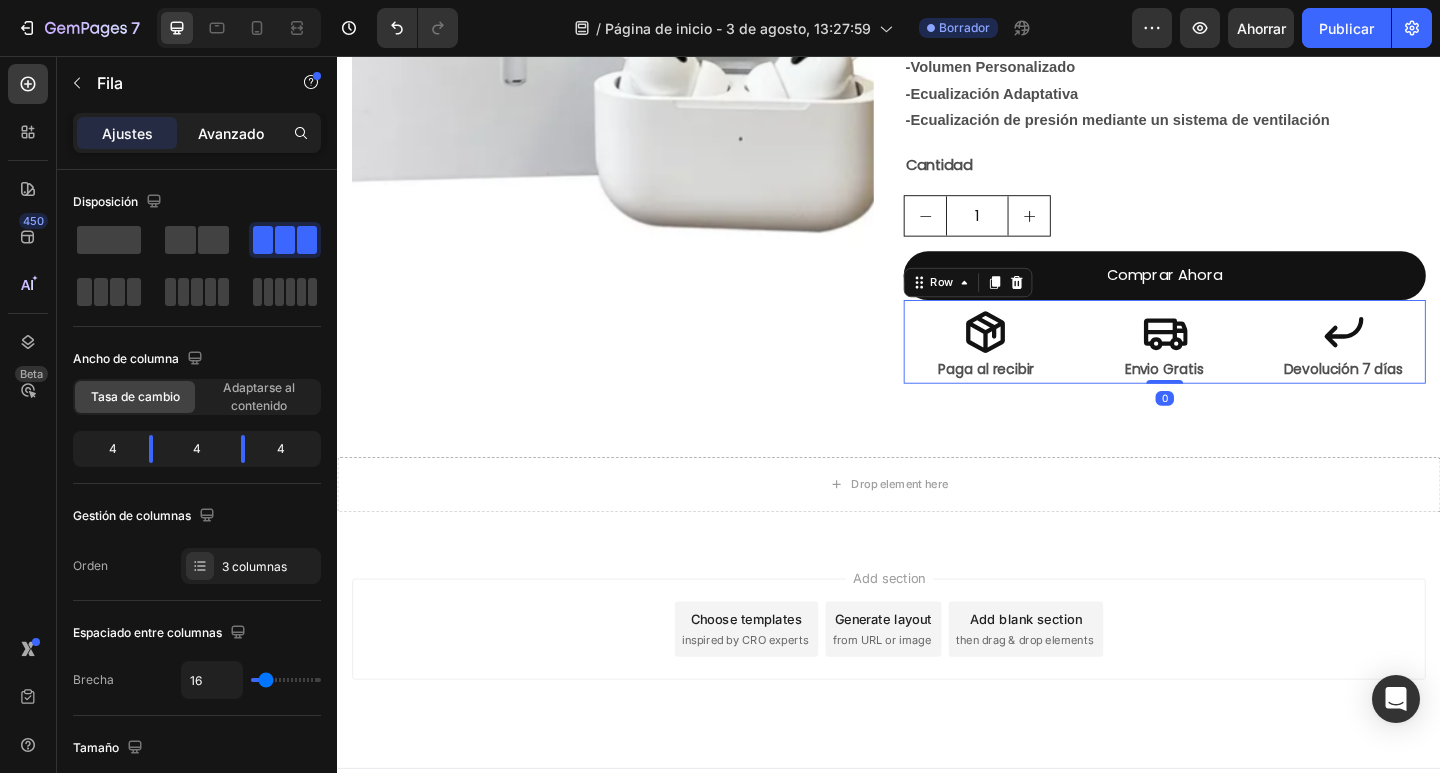 click on "Avanzado" at bounding box center [231, 133] 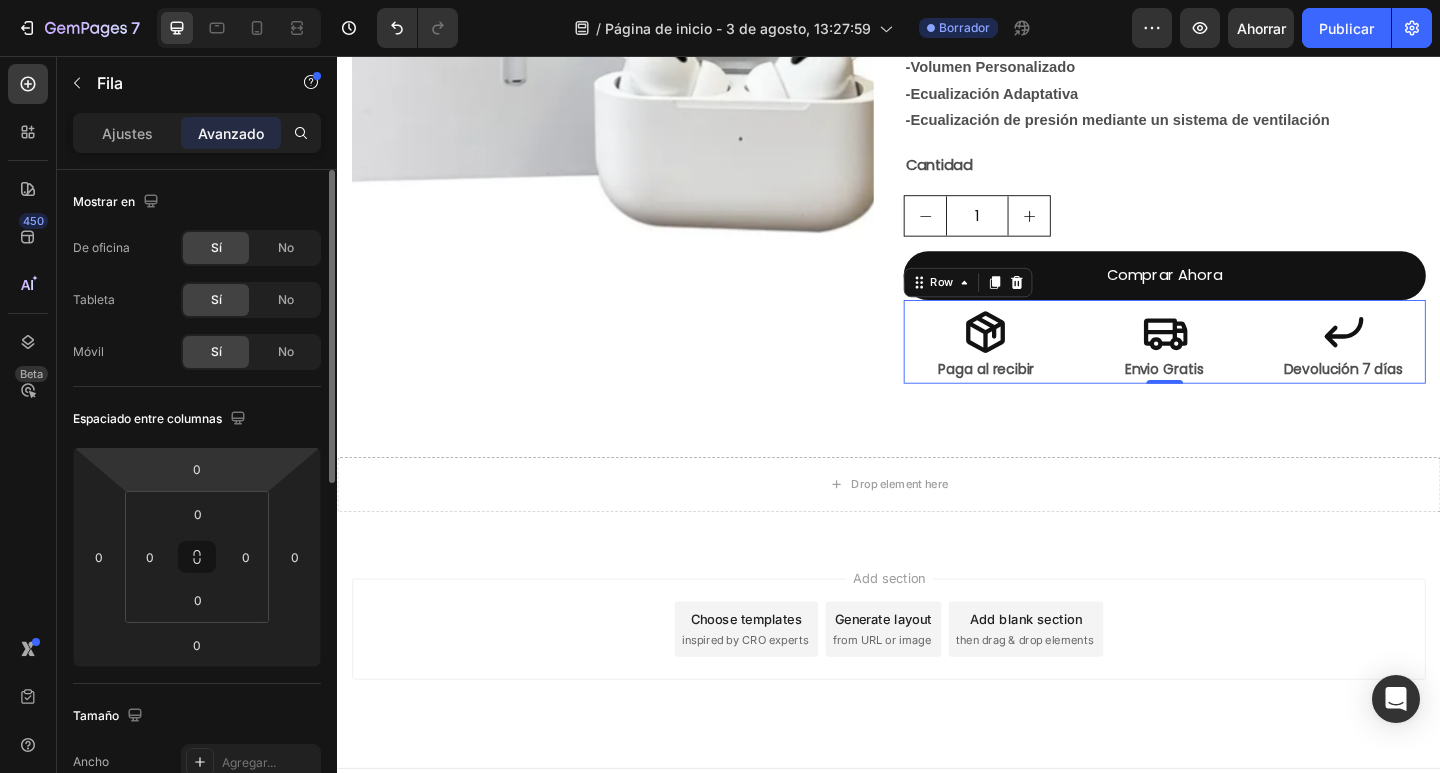 click on "7 / Página de inicio - 3 de agosto, 13:27:59 Borrador Avance Ahorrar Publicar 450 Beta Secciones(30) Elementos(83) Sección Elemento Sección de héroes Detalle del producto Marcas Insignias de confianza Garantizar Desglose del producto Cómo utilizar Testimonios Comparar Manojo Preguntas frecuentes Prueba social Historia de la marca Lista de productos Recopilación Lista de blogs Contacto Sticky Añadir al carrito Pie de página personalizado Explorar la biblioteca 450 Disposición
Fila
Fila
Fila
Fila Texto
Título
Bloque de texto Botón
Botón
Botón Medios de comunicación
Imagen" at bounding box center (720, 0) 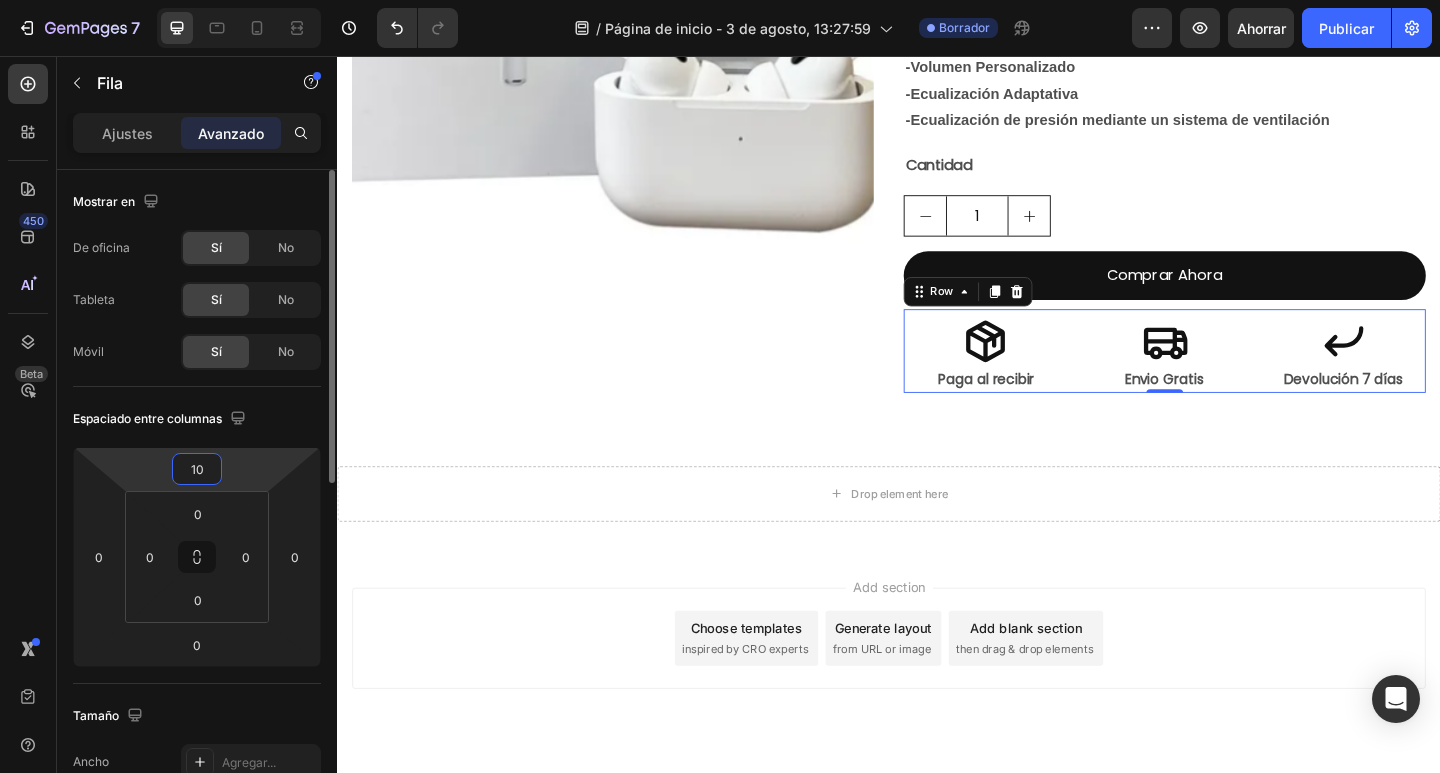 type on "1" 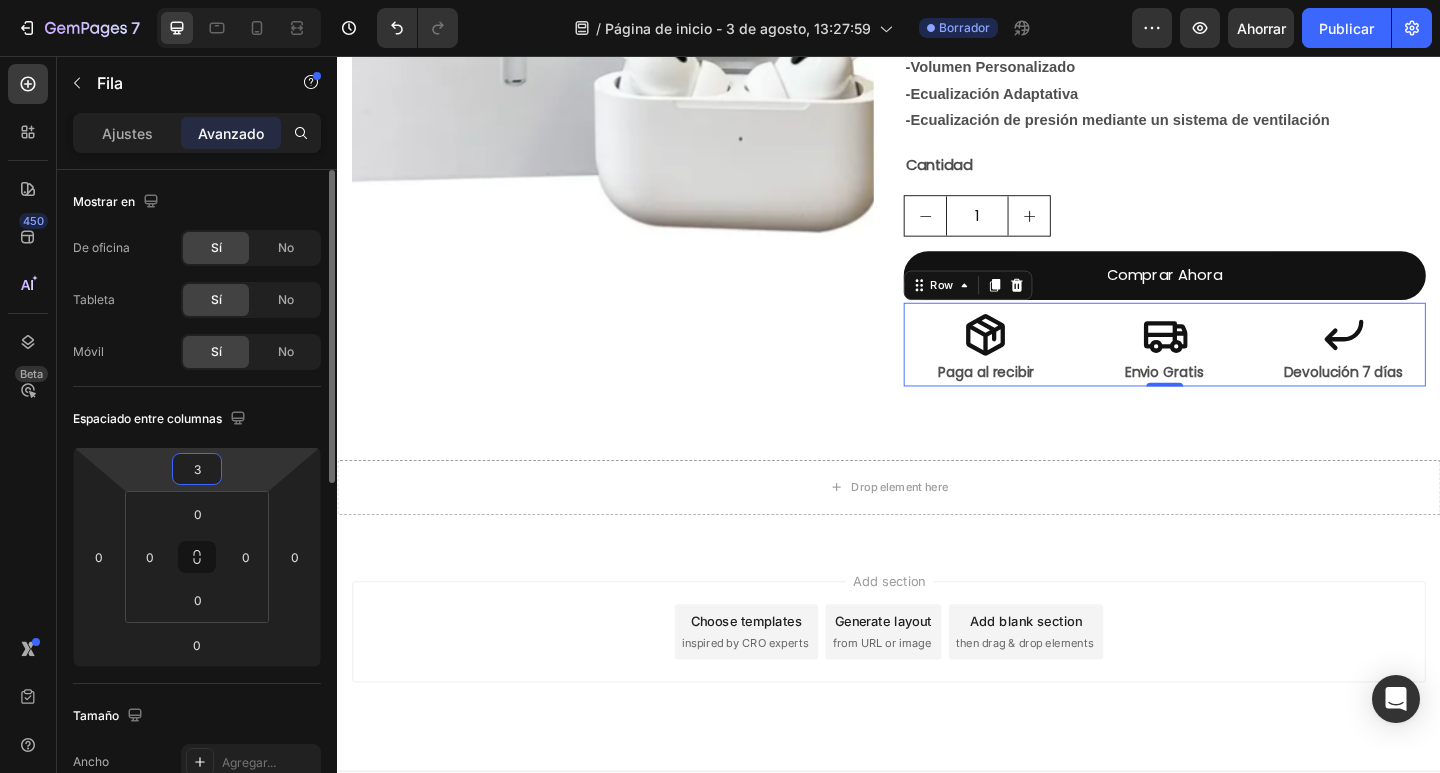 type on "30" 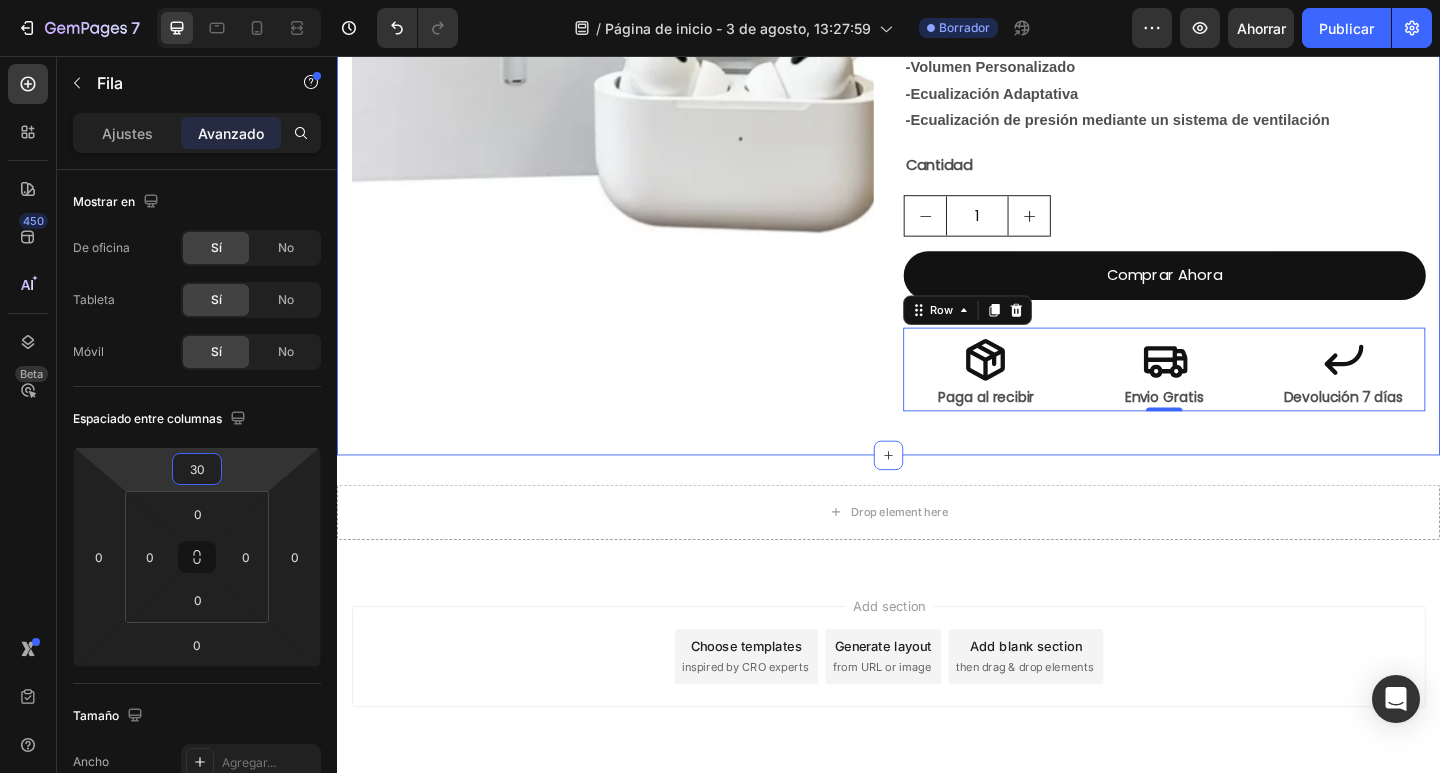 click on "Image Row Product Images Audifonos Airpods Pro 2 Generacion Product Title $80.000,00 Product Price Product Price $96.000,00 Product Price Product Price Row -Tecnología de audio -Controlador de alta excursión diseñado por Apple -Amplificador exclusivo con alto rango dinámico -Audio Adaptativo -Reconocimiento de Conversación -Volumen Personalizado -Ecualización Adaptativa -Ecualización de presión mediante un sistema de ventilación Text Block Cantidad Text Block
1
Product Quantity Comprar Ahora Dynamic Checkout
Icon Paga al recibir Text Block
Icon Envio Gratis Text Block
Icon Devolución 7 días  Text Block Row   0 Product Row Section 1" at bounding box center (937, 44) 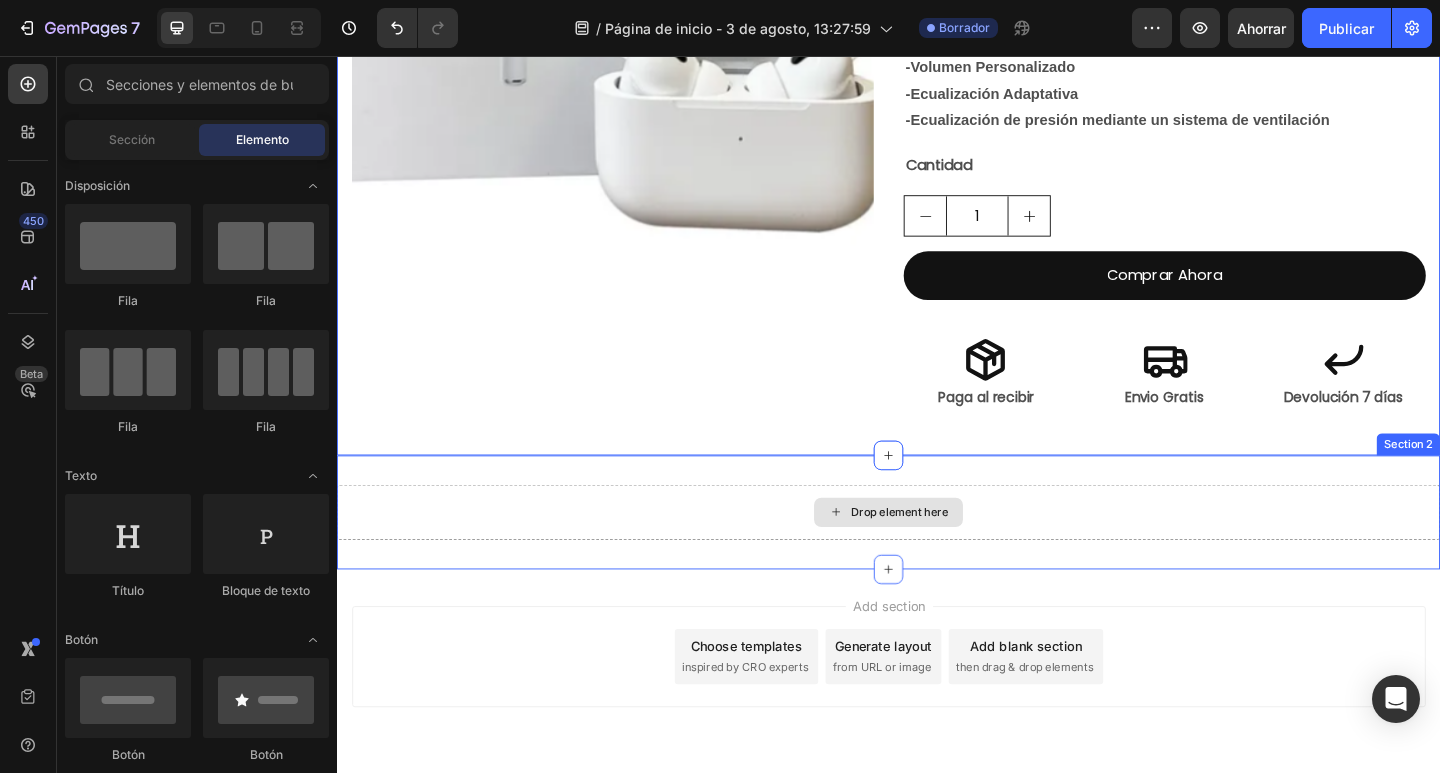 click on "Drop element here" at bounding box center [949, 553] 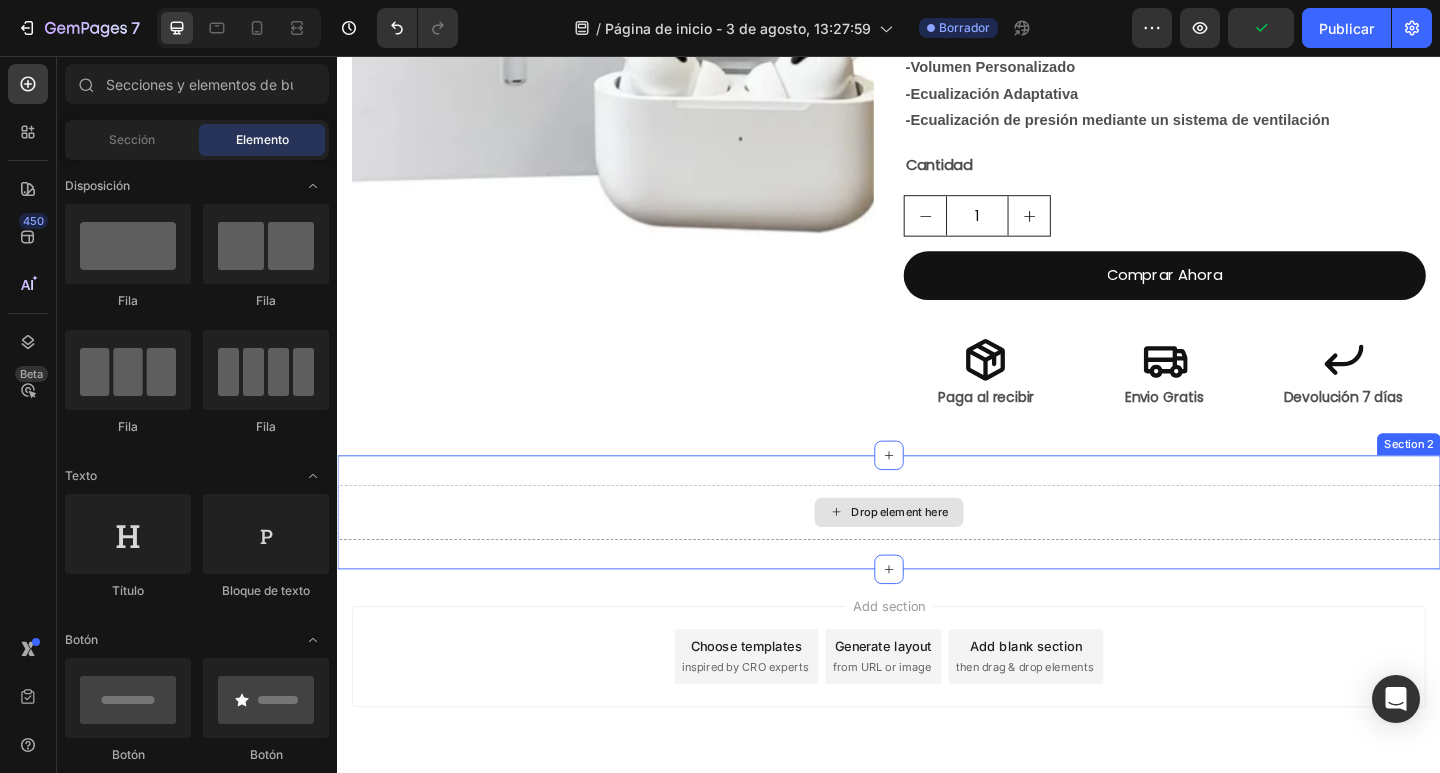click on "Drop element here Section 2" at bounding box center [937, 553] 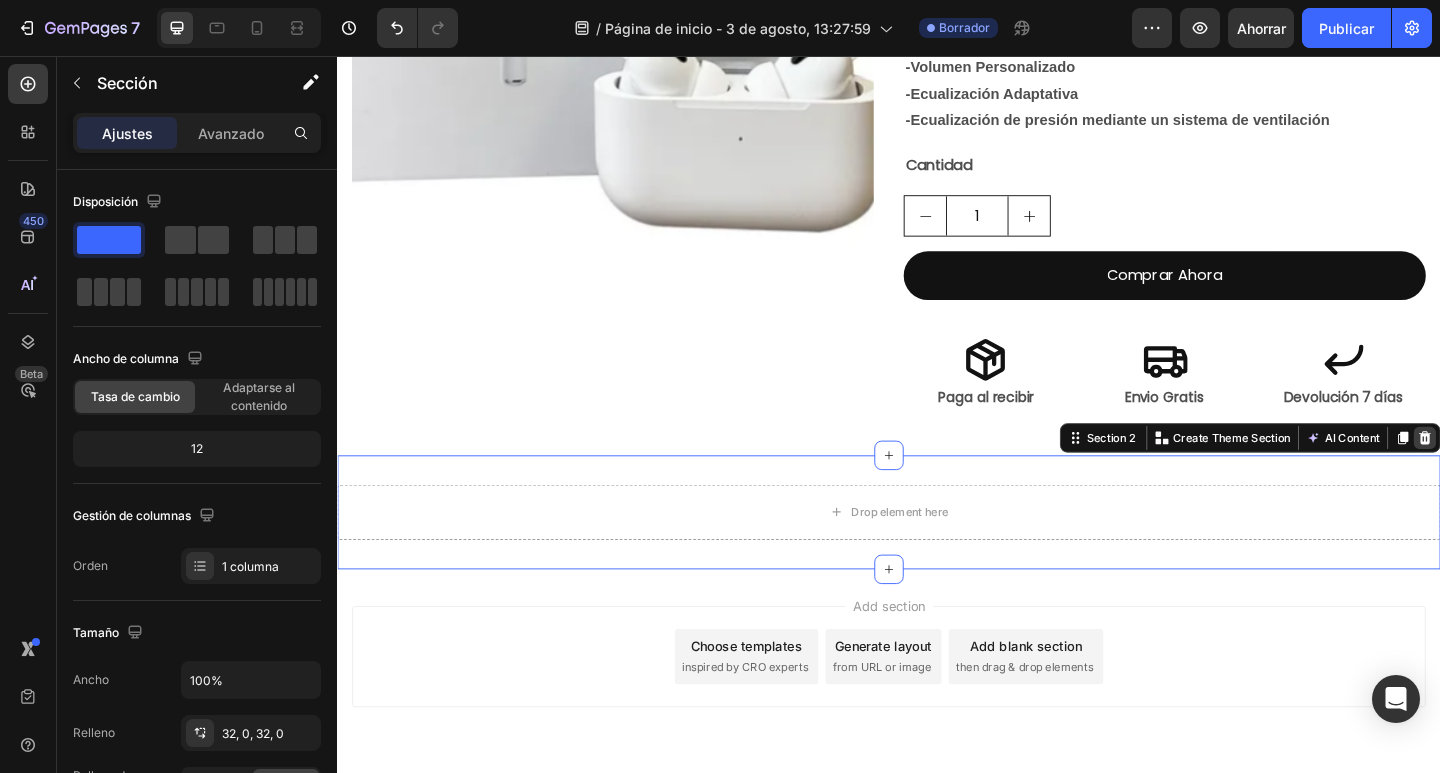 click 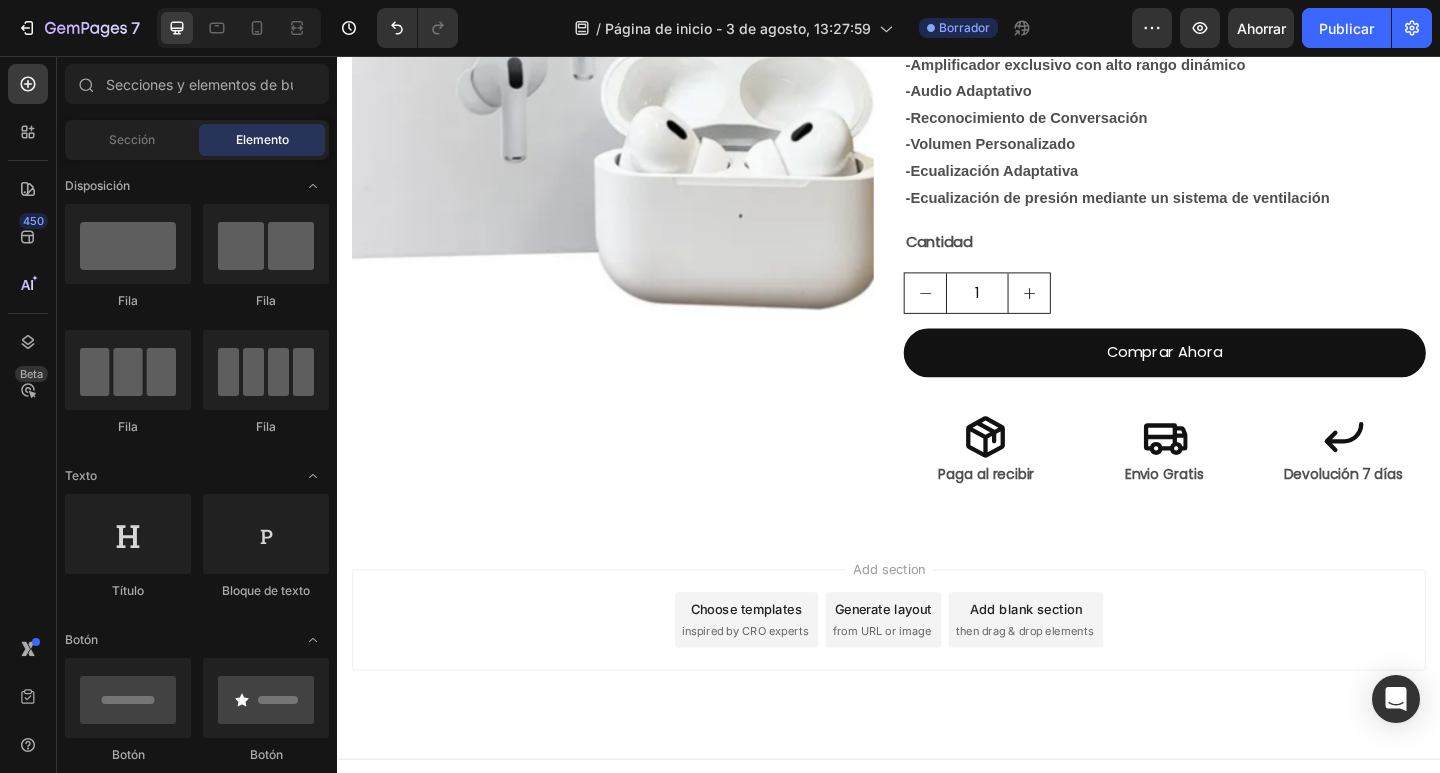 scroll, scrollTop: 342, scrollLeft: 0, axis: vertical 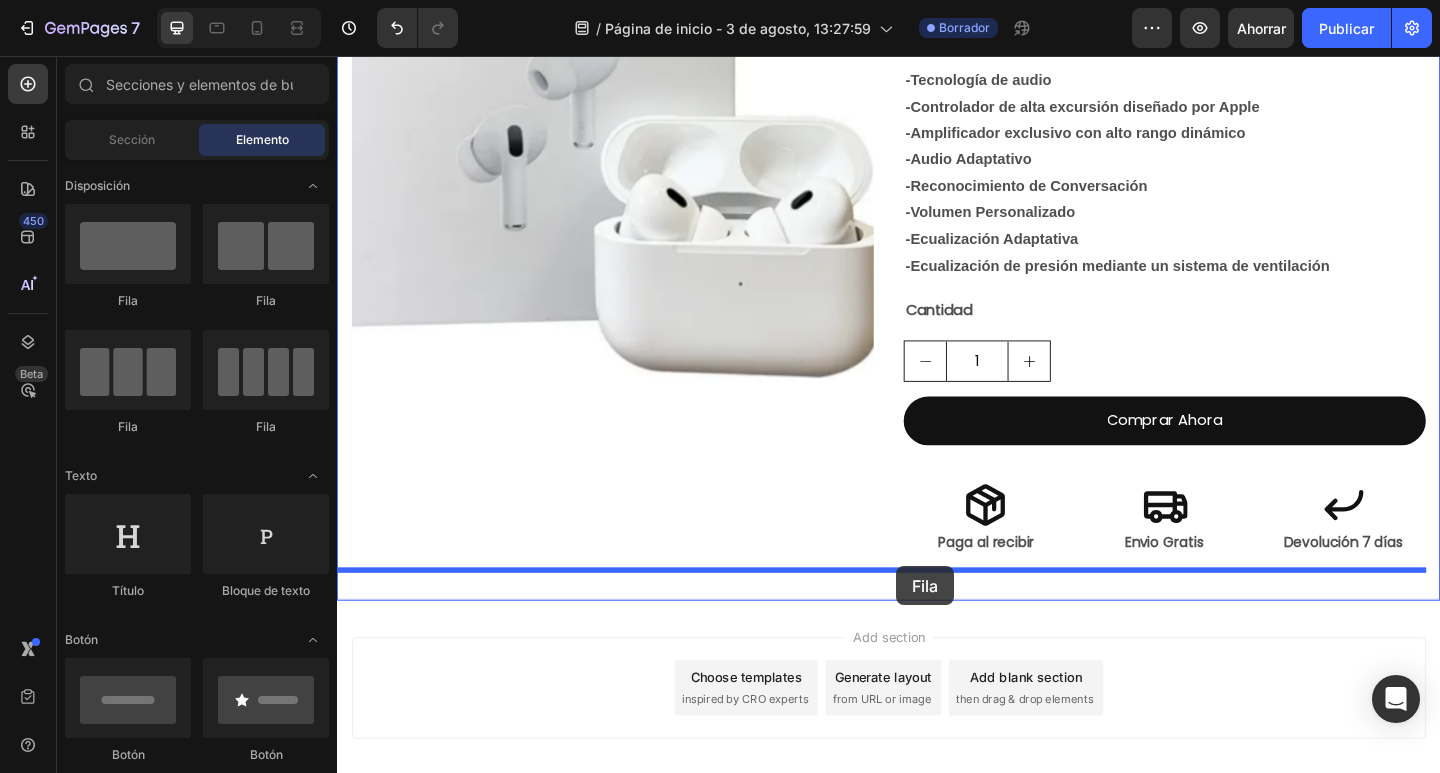 drag, startPoint x: 470, startPoint y: 301, endPoint x: 945, endPoint y: 611, distance: 567.20807 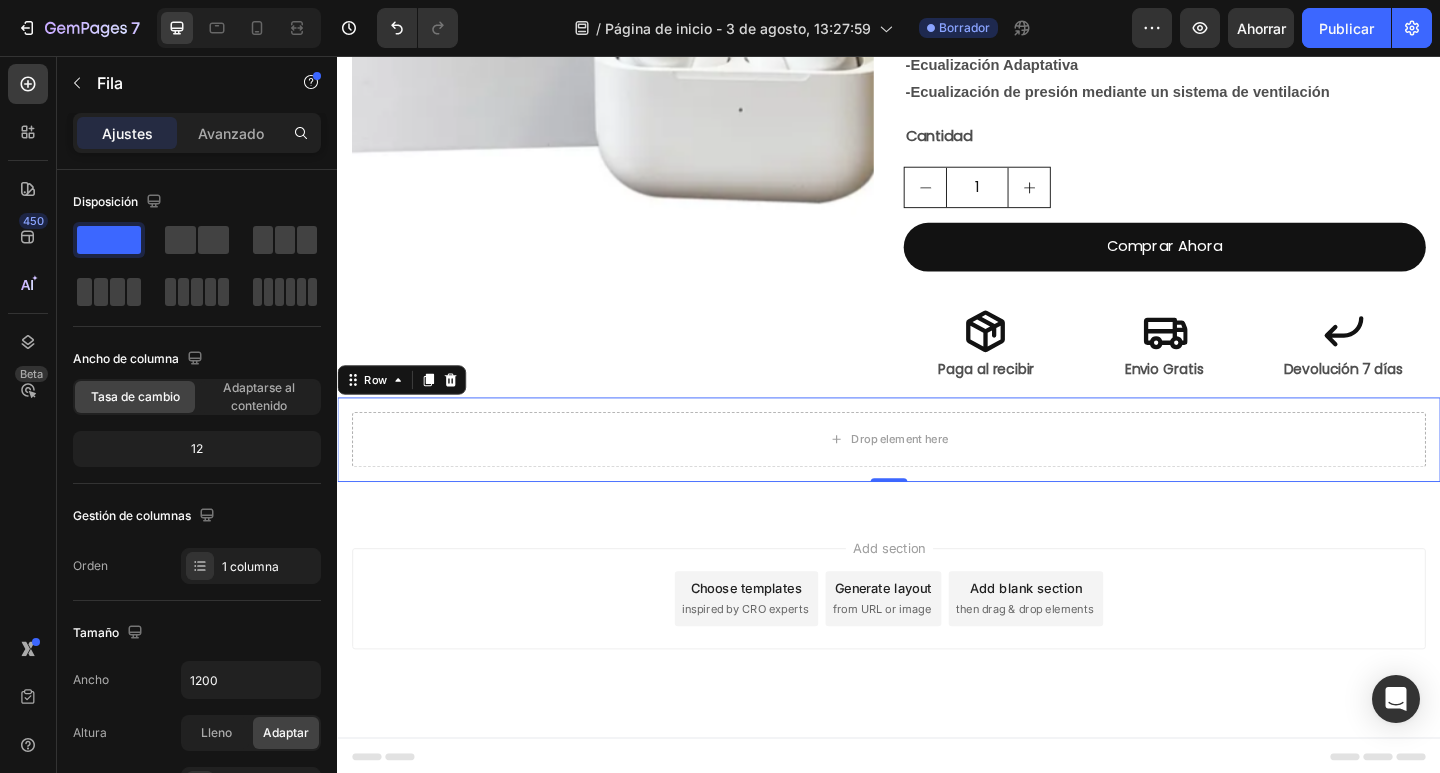 scroll, scrollTop: 534, scrollLeft: 0, axis: vertical 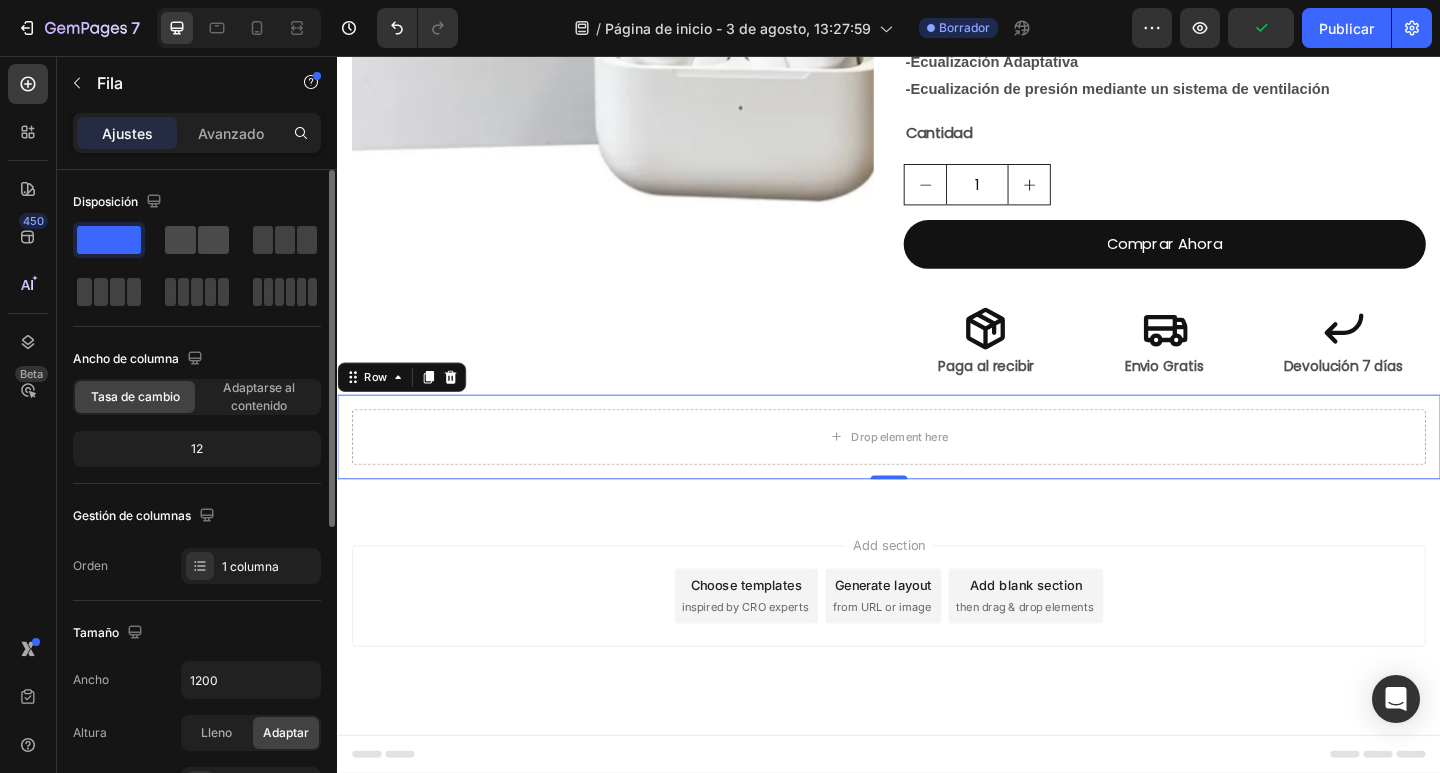 click 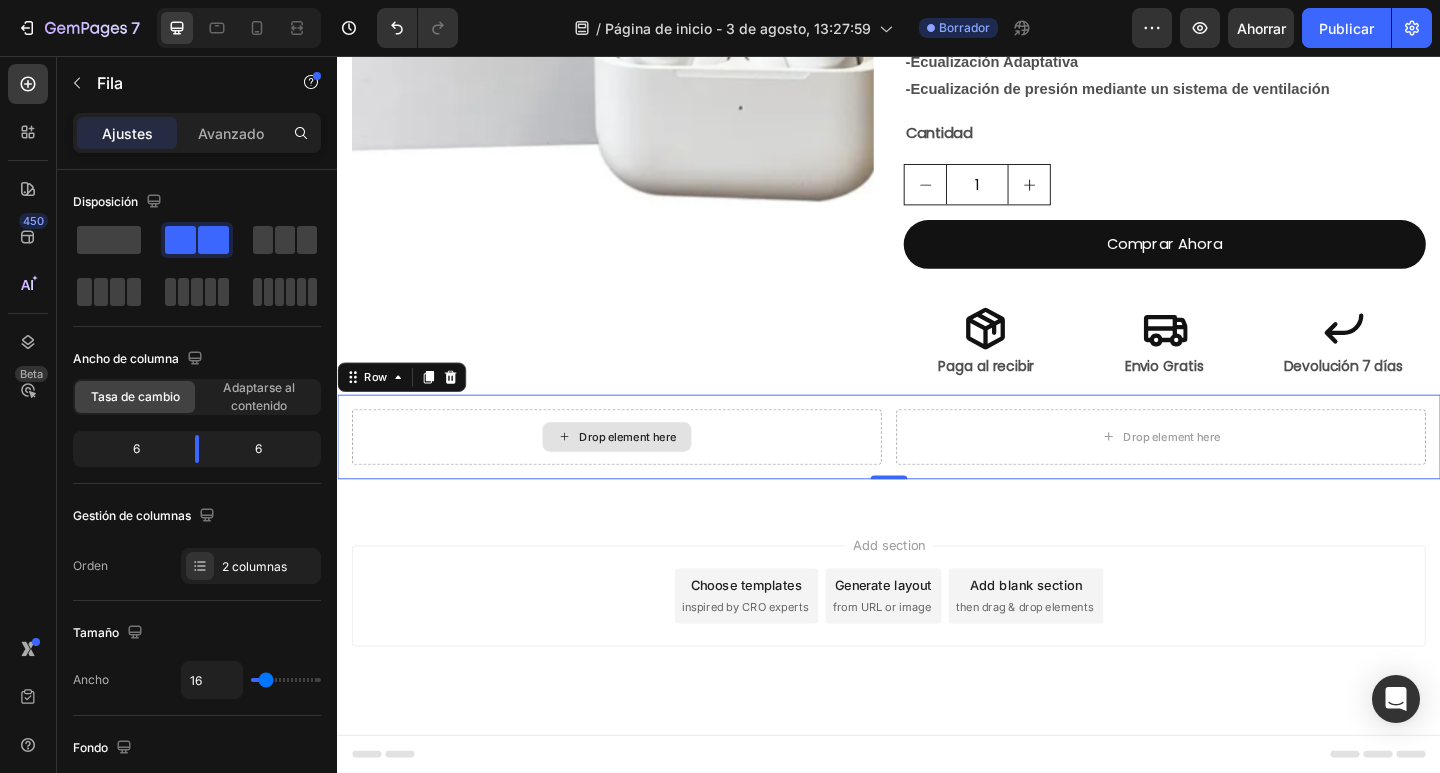 drag, startPoint x: 532, startPoint y: 297, endPoint x: 758, endPoint y: 455, distance: 275.7535 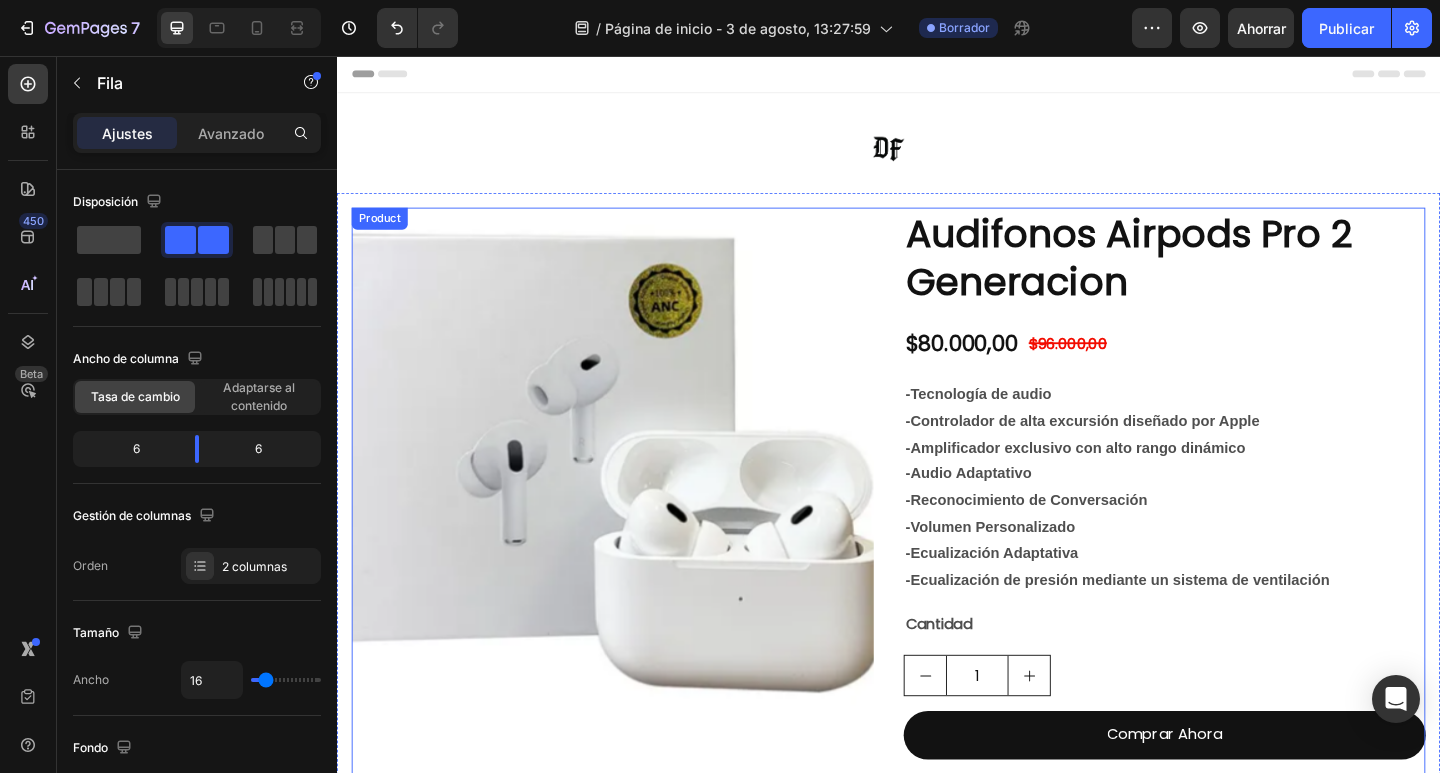 scroll, scrollTop: 534, scrollLeft: 0, axis: vertical 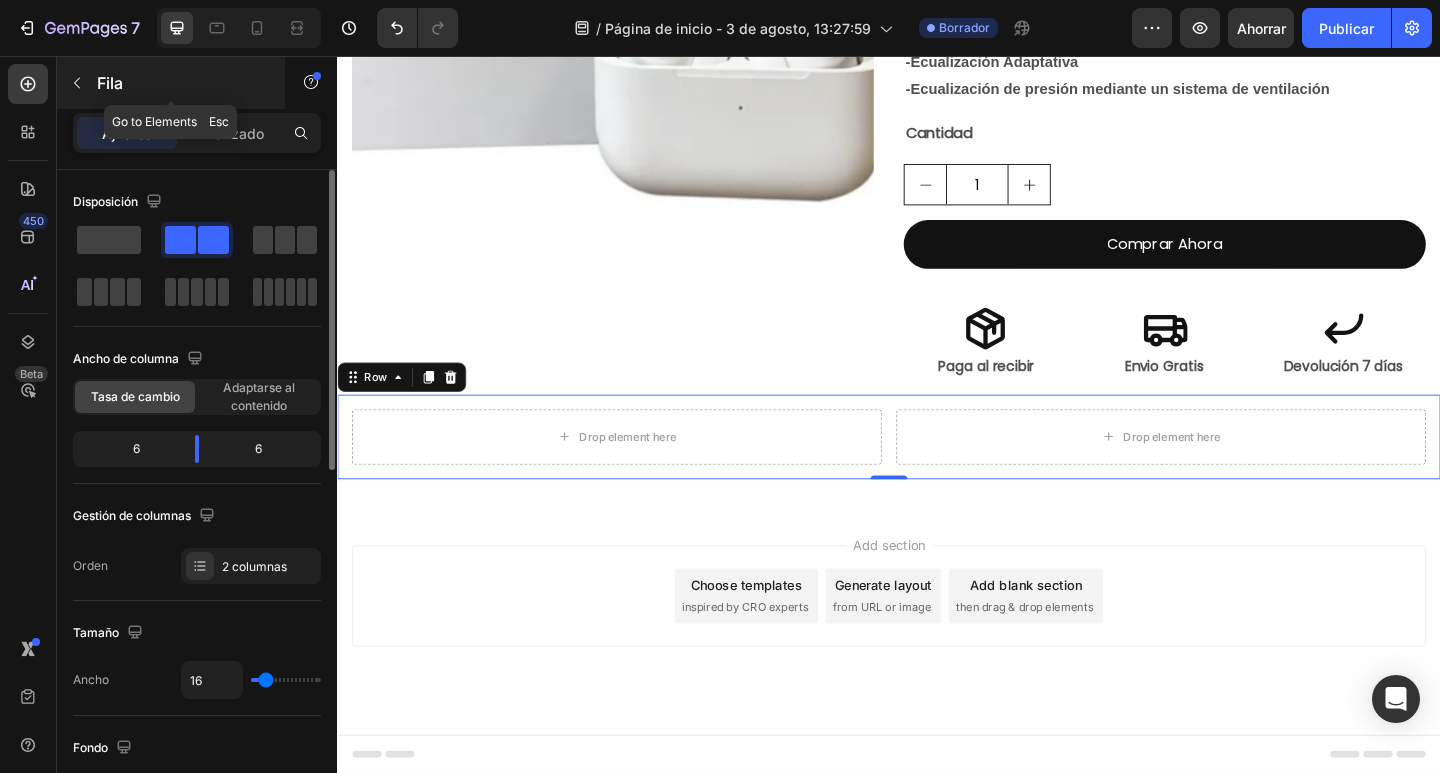 click 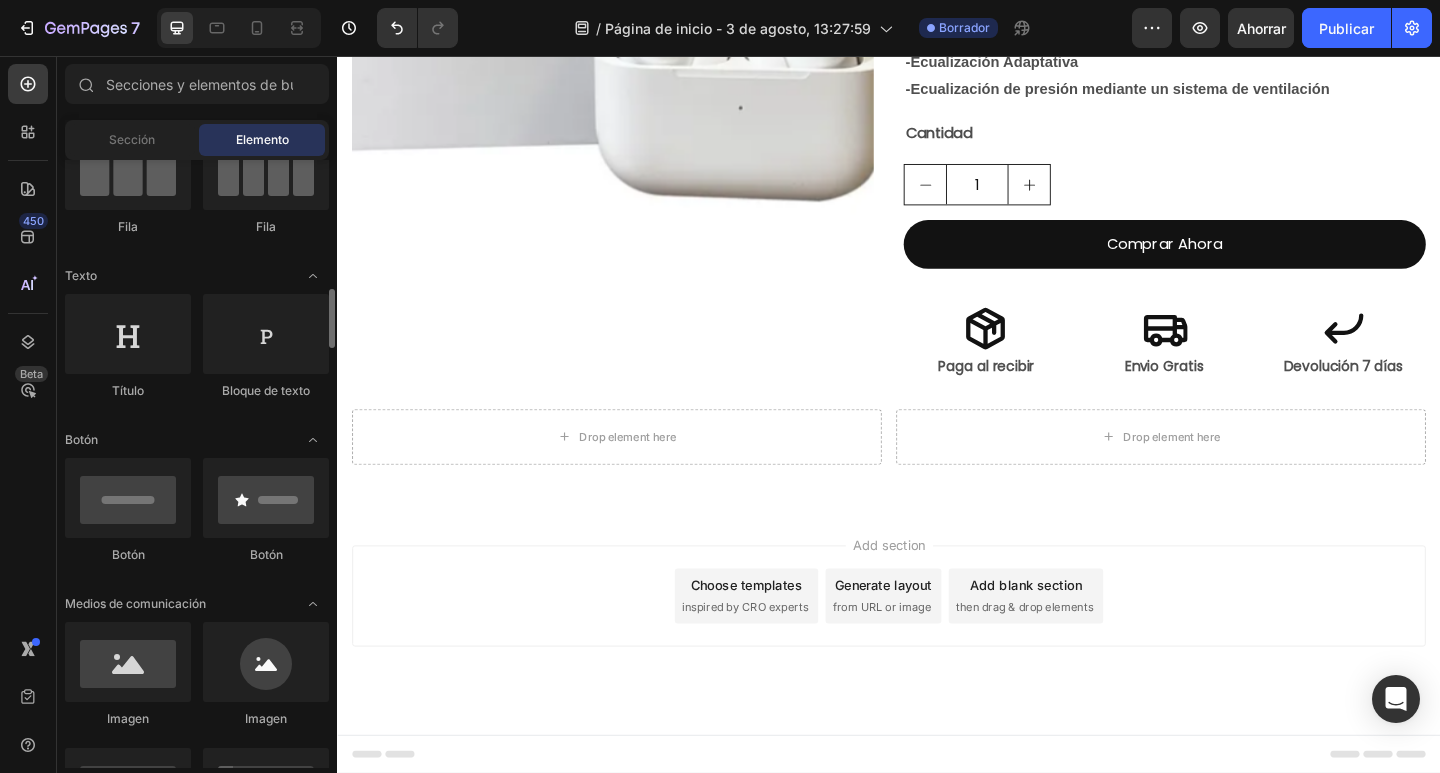 scroll, scrollTop: 500, scrollLeft: 0, axis: vertical 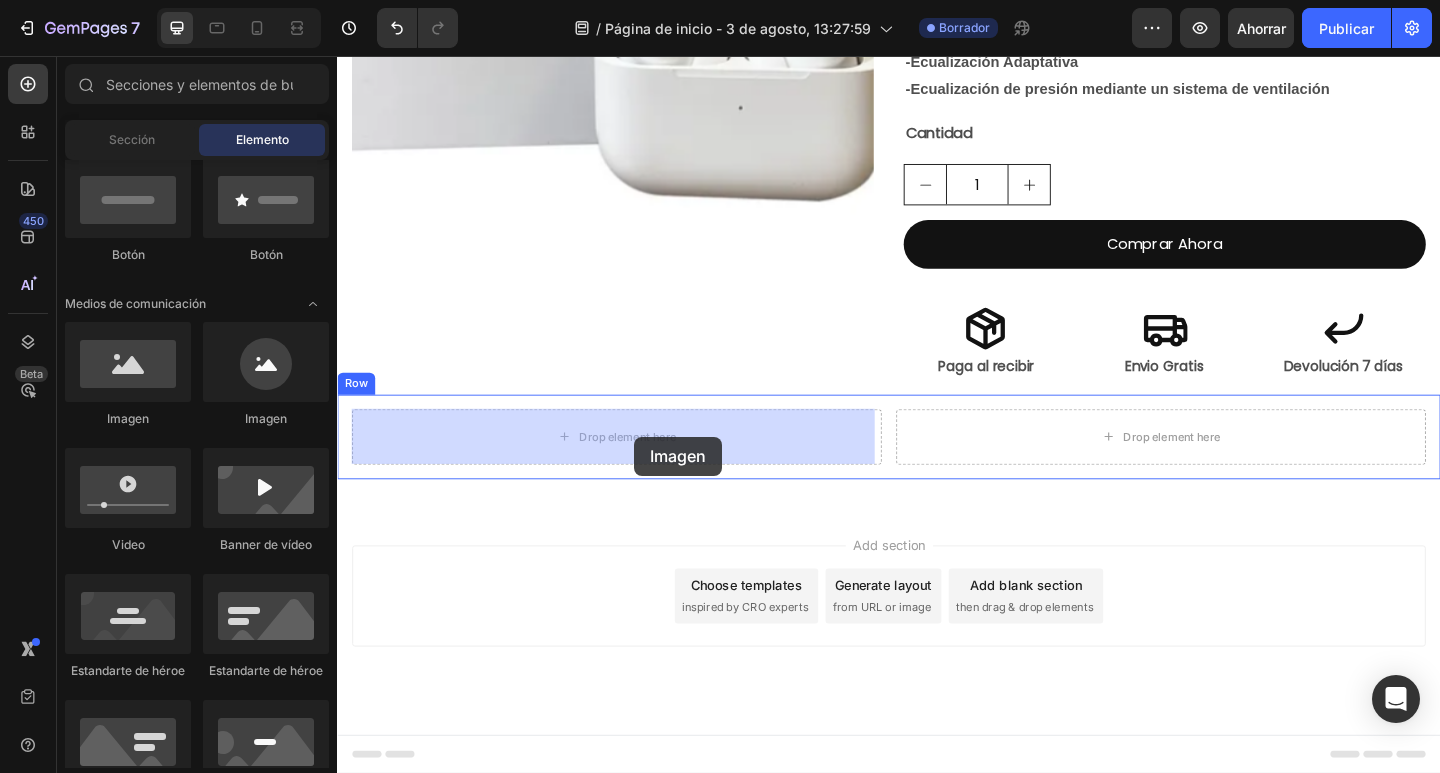 drag, startPoint x: 452, startPoint y: 428, endPoint x: 660, endPoint y: 470, distance: 212.19801 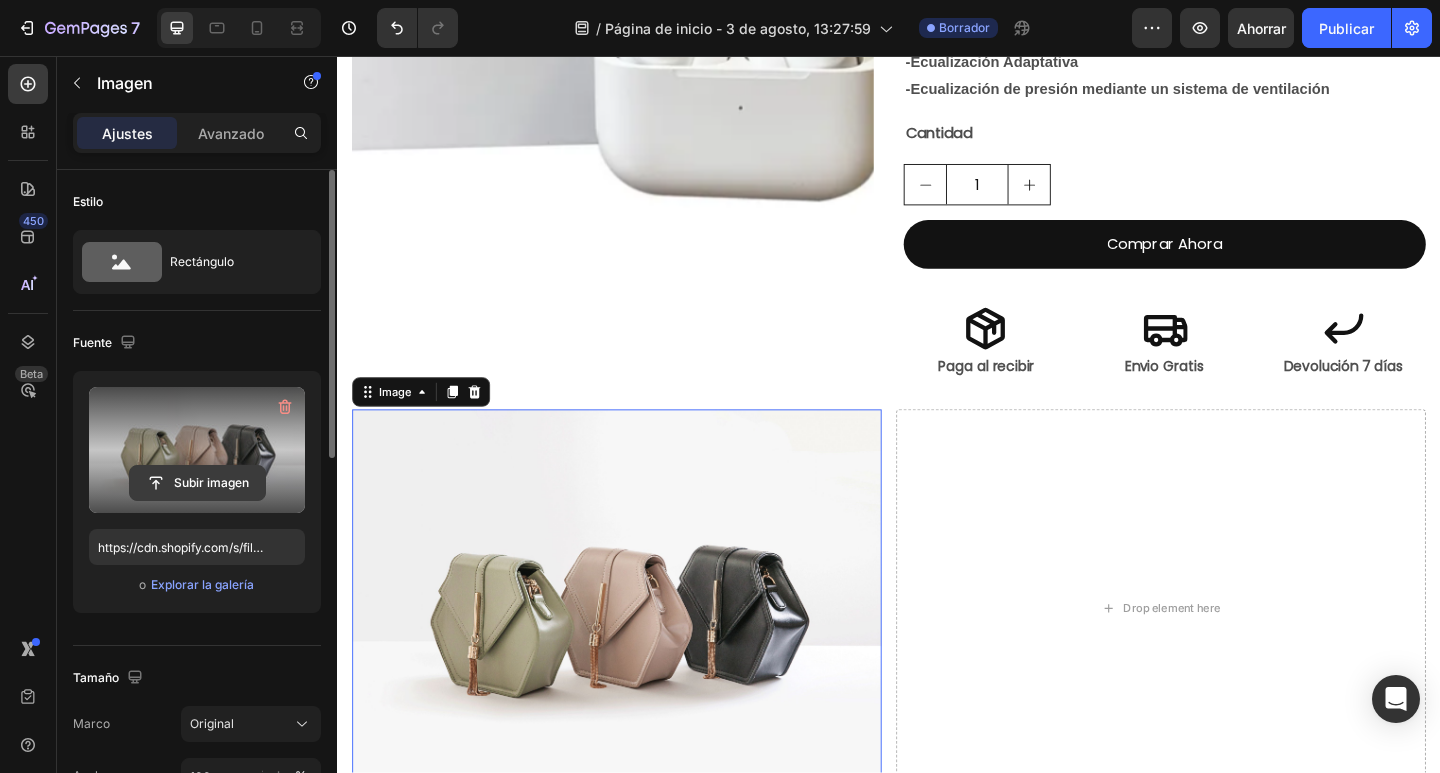 click 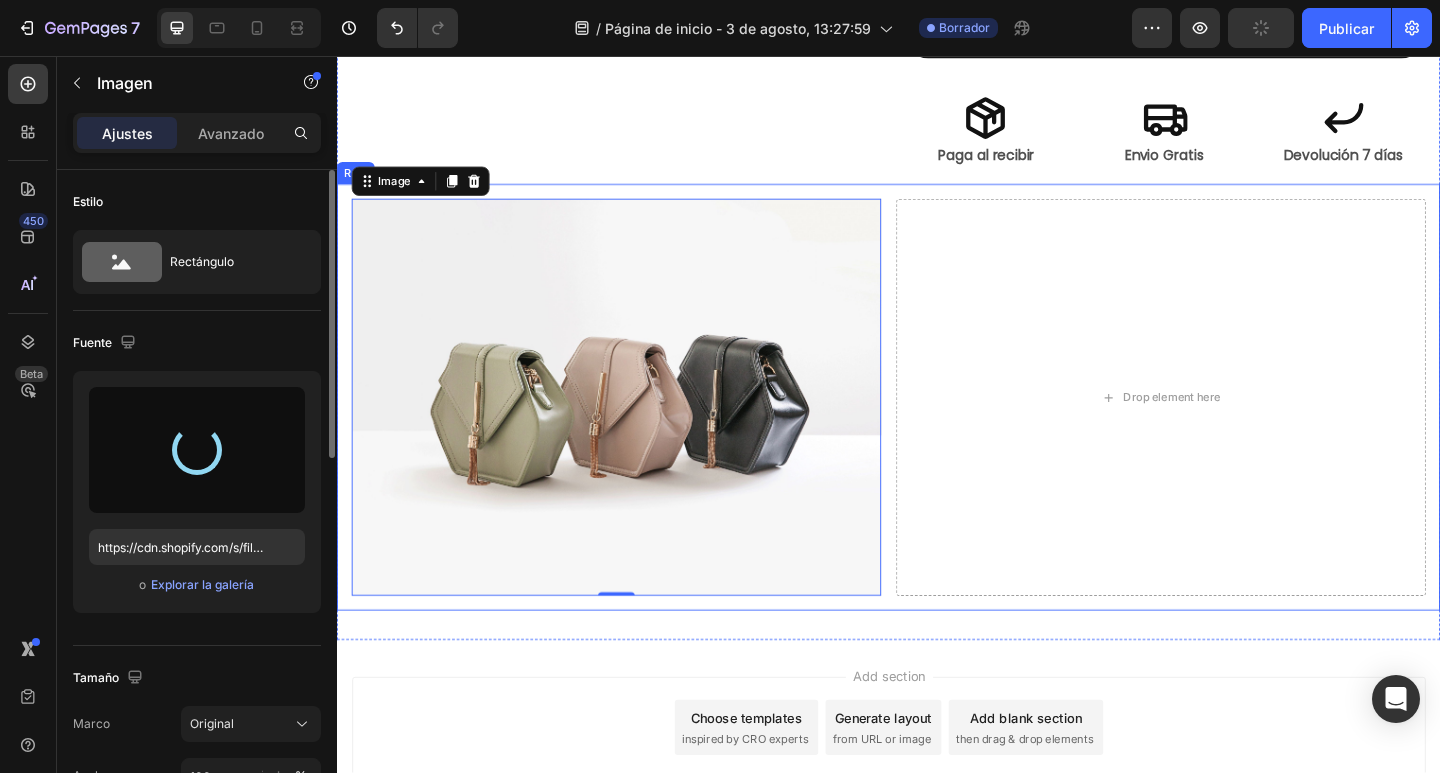 scroll, scrollTop: 834, scrollLeft: 0, axis: vertical 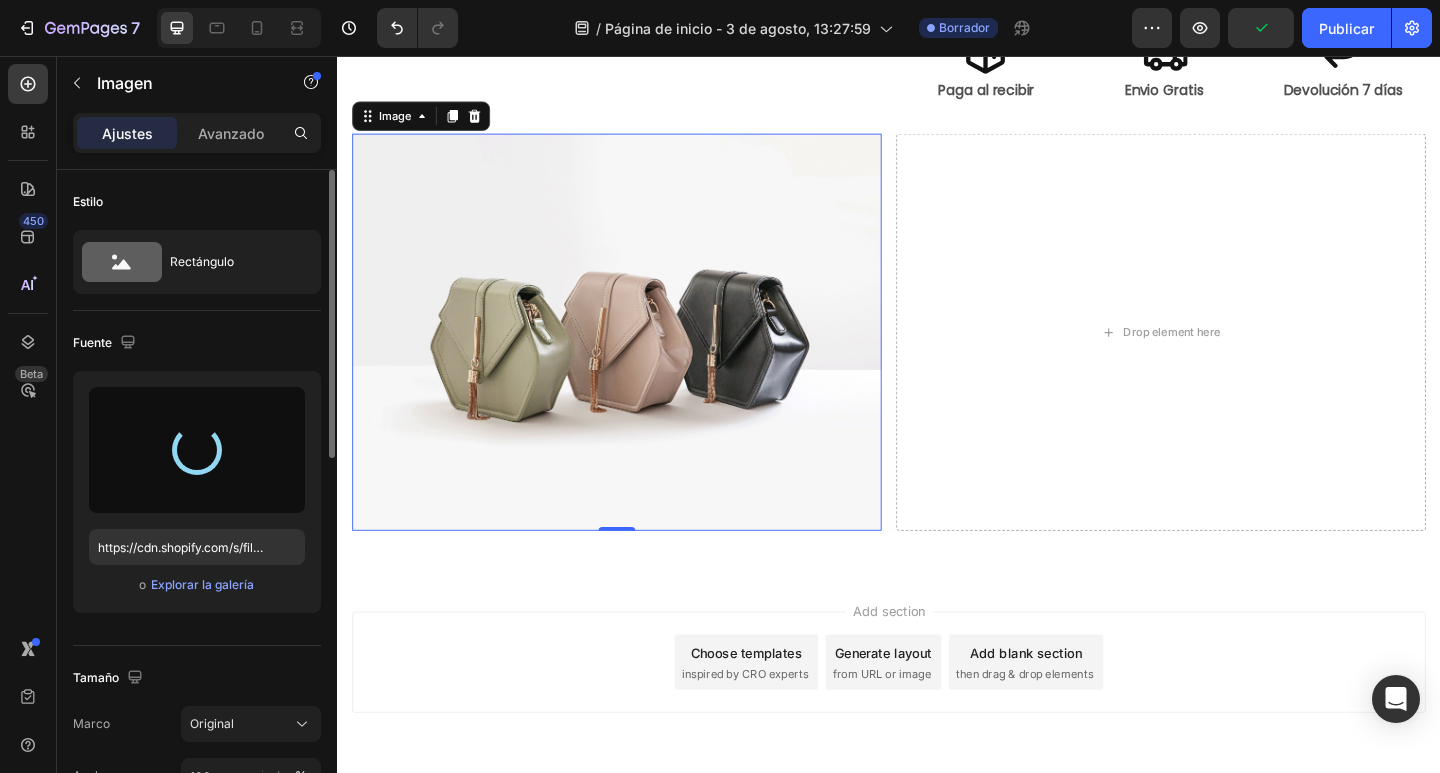 type on "https://cdn.shopify.com/s/files/1/0949/5157/1763/files/gempages_577481655594254886-4e925bce-1aa4-44bf-8584-66e963523ca3.png" 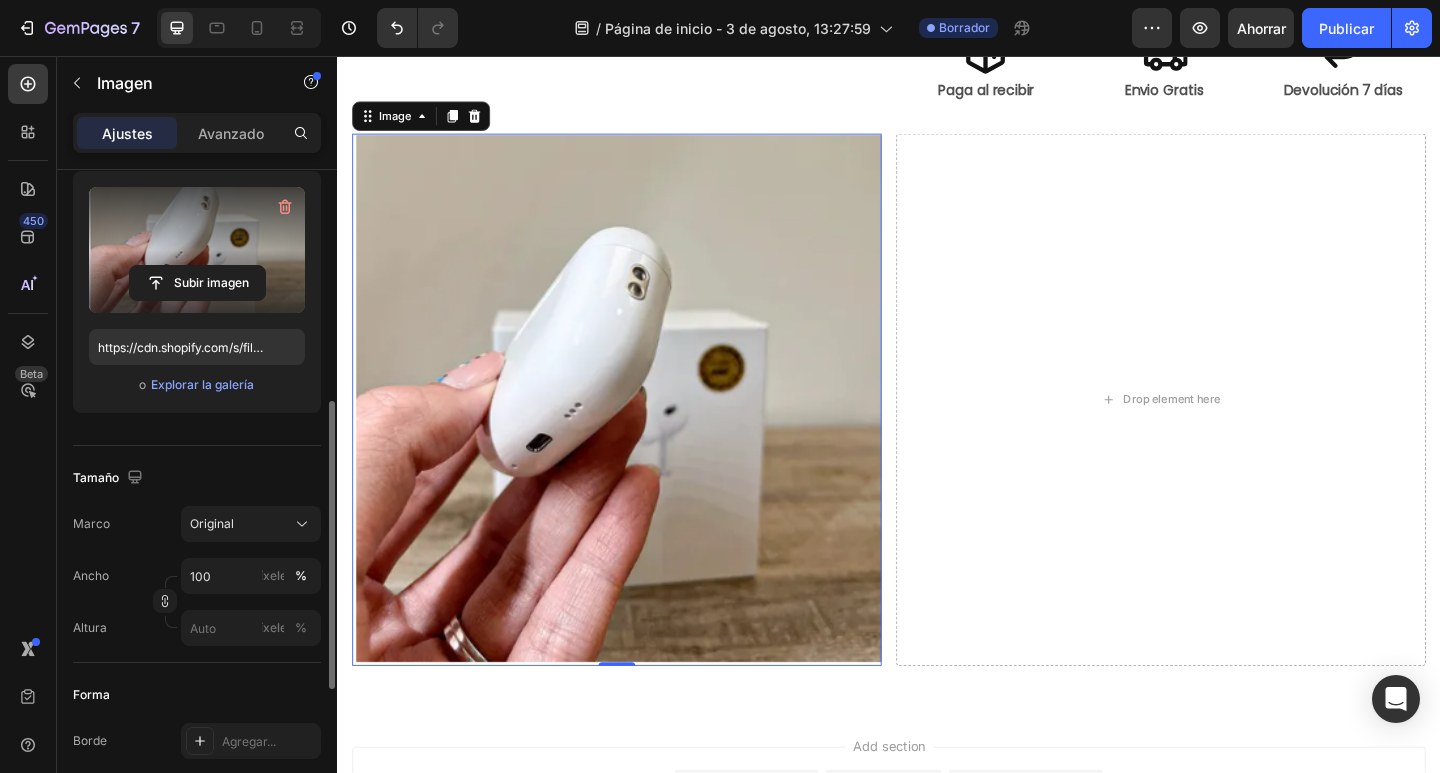scroll, scrollTop: 400, scrollLeft: 0, axis: vertical 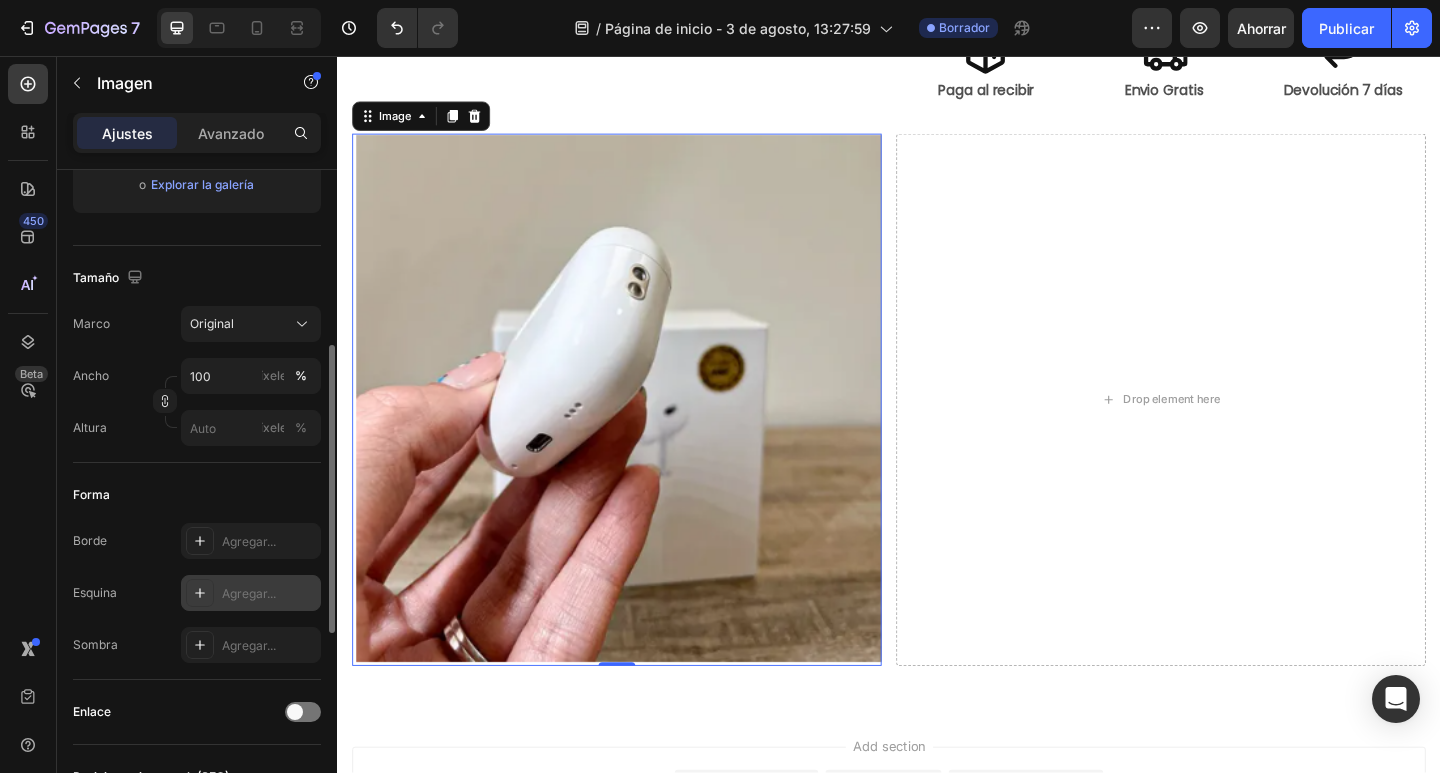 click on "Agregar..." at bounding box center [251, 593] 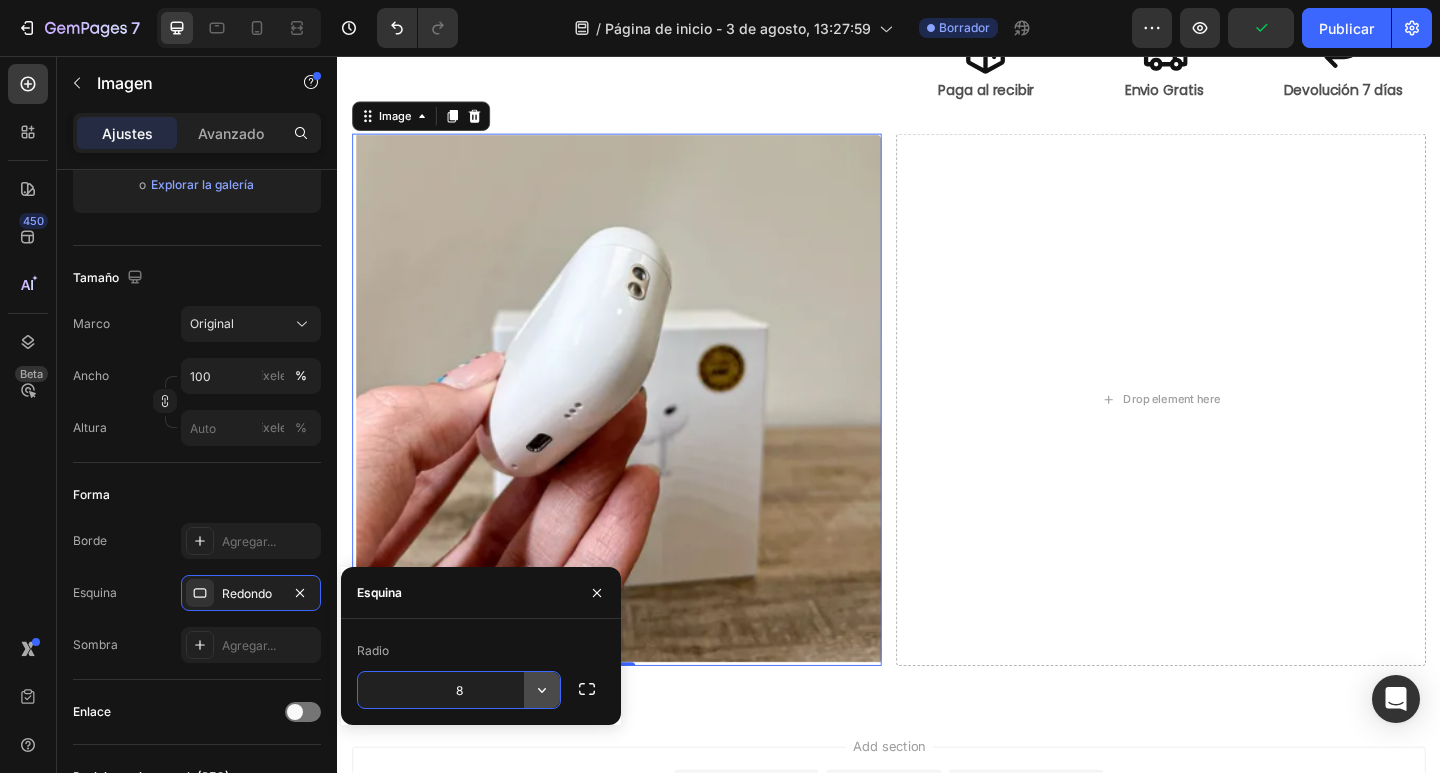 click 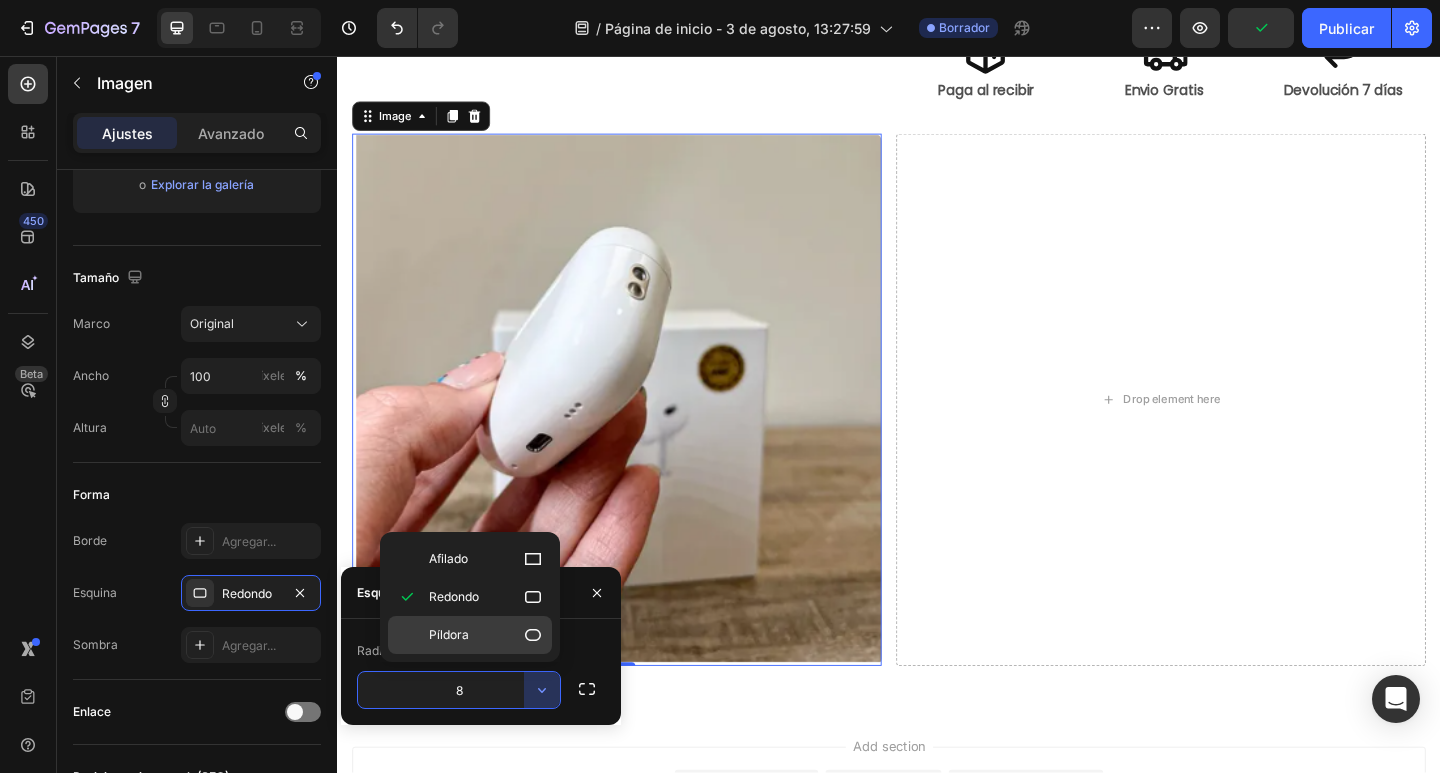 click on "Píldora" at bounding box center (449, 634) 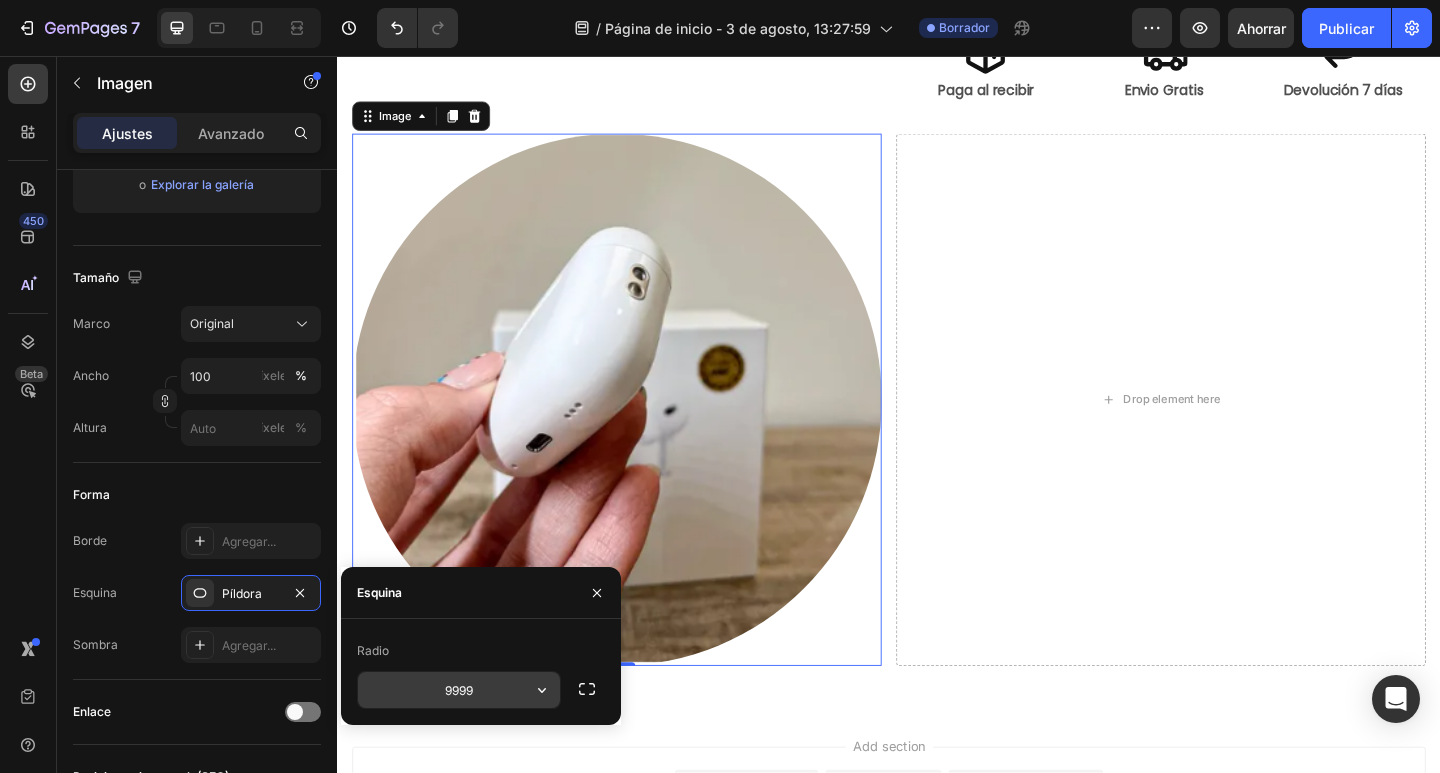 click on "9999" at bounding box center [459, 690] 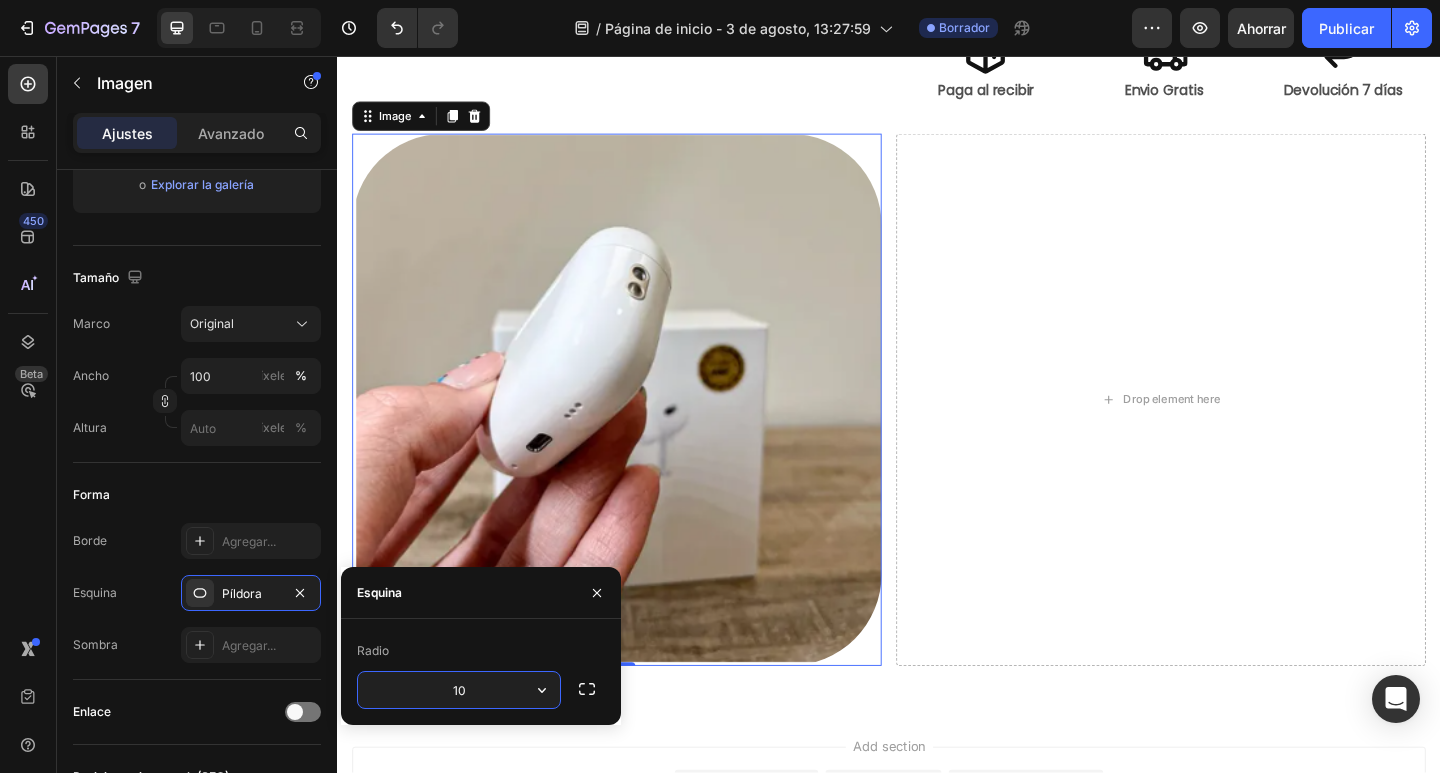 type on "1" 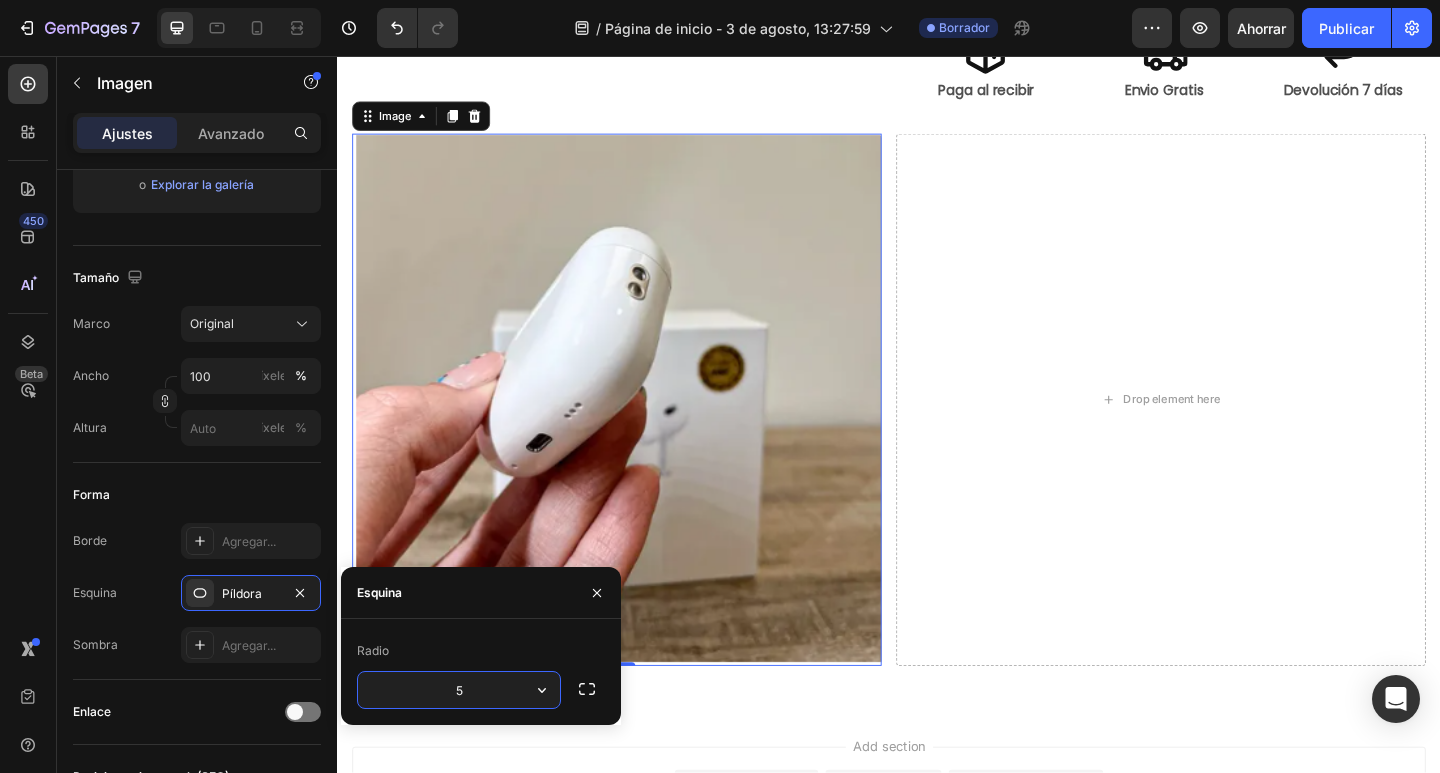 type on "50" 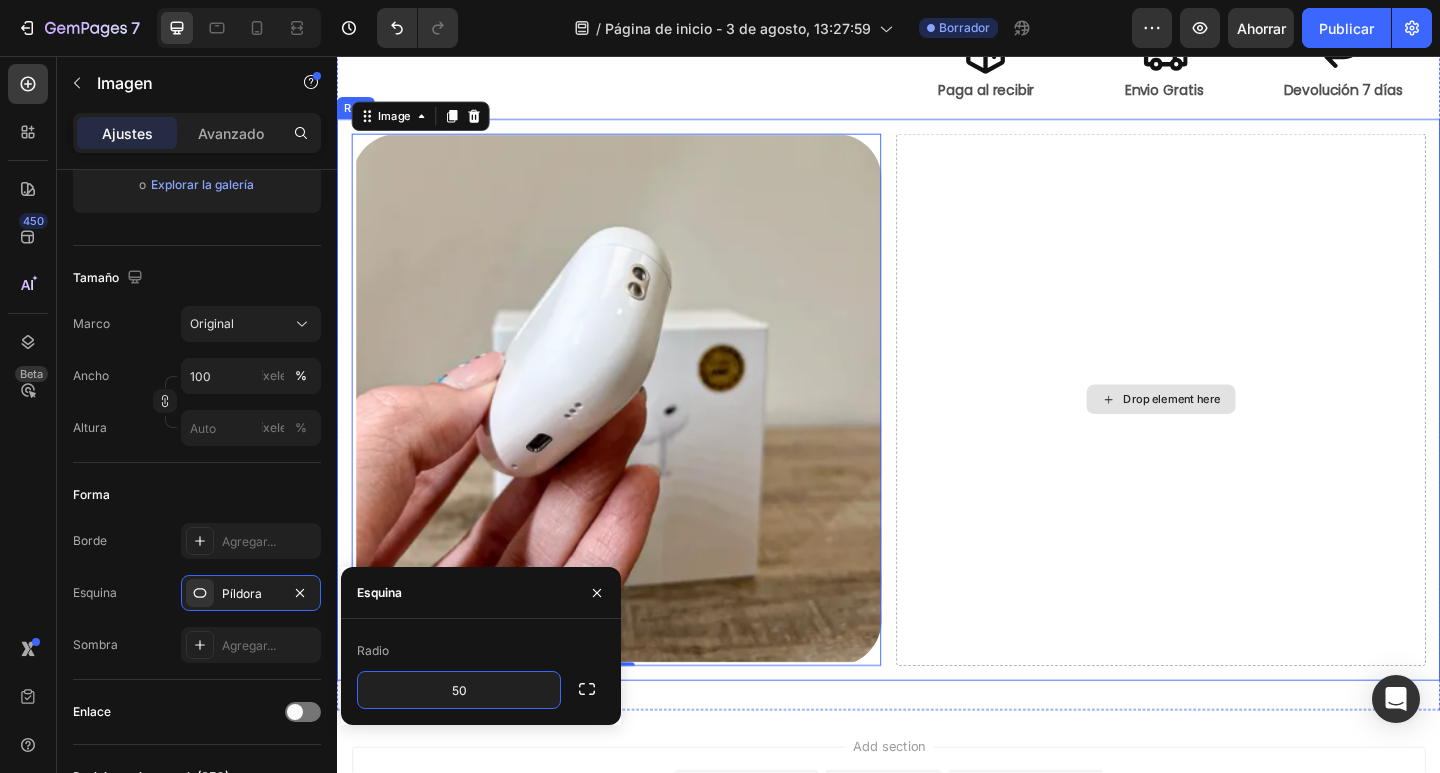 click on "Drop element here" at bounding box center (1233, 430) 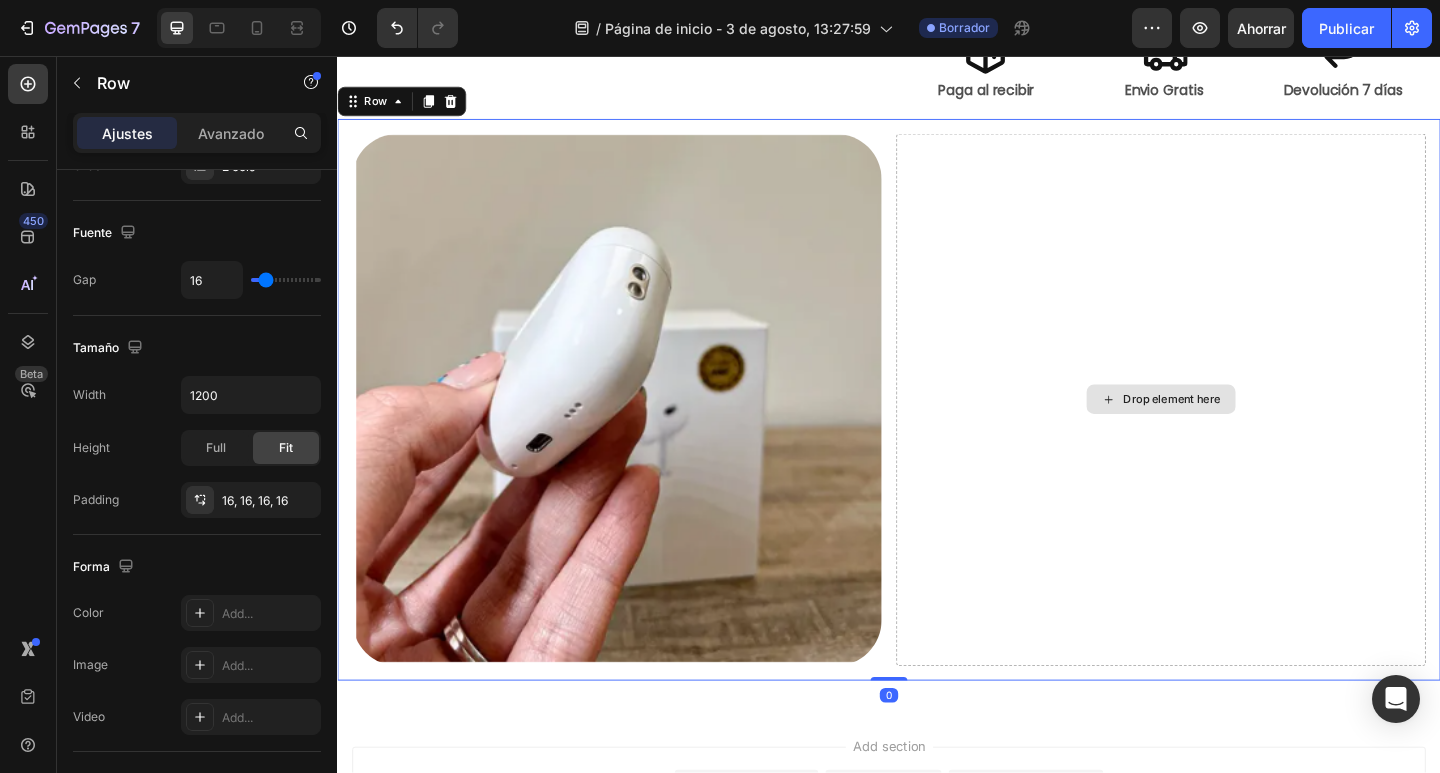 scroll, scrollTop: 0, scrollLeft: 0, axis: both 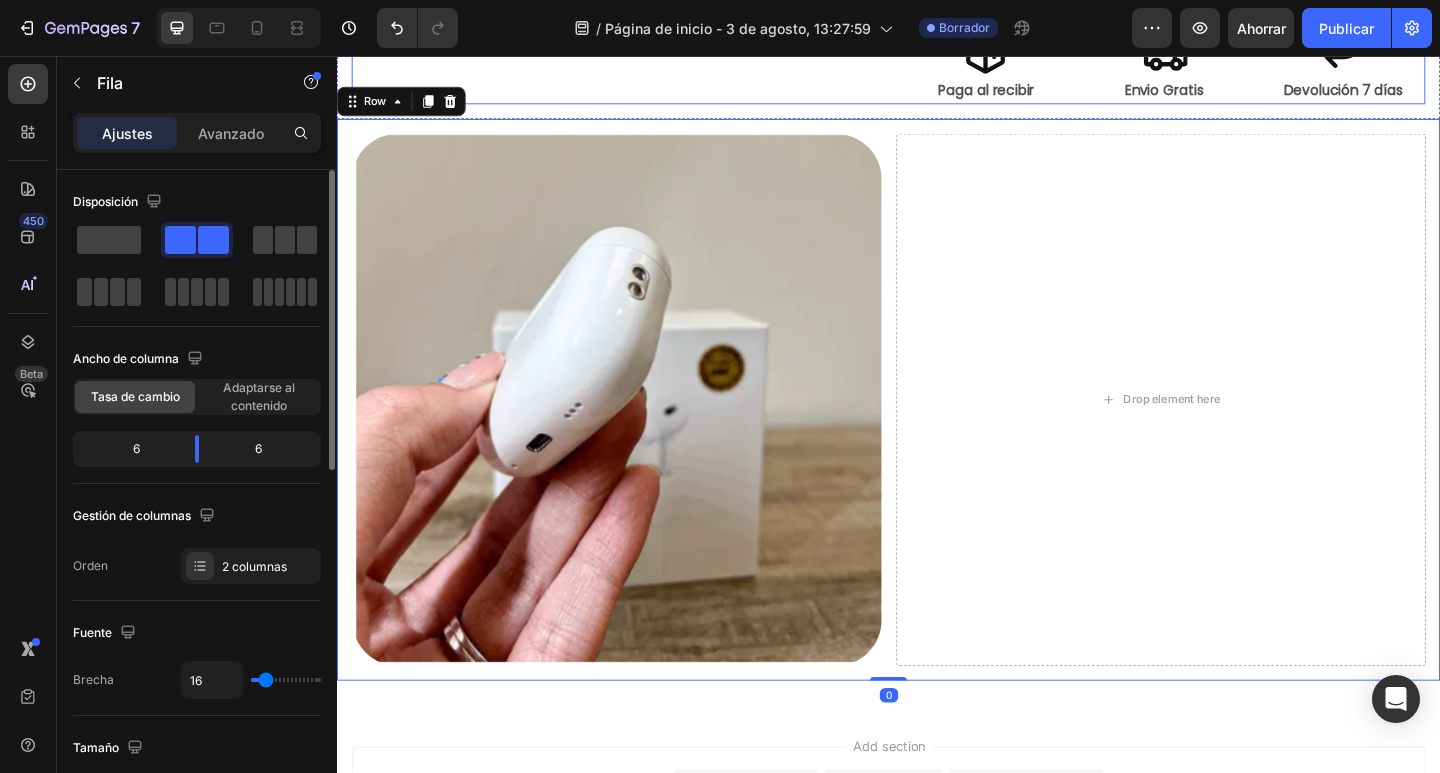 click on "Product Images" at bounding box center [637, -252] 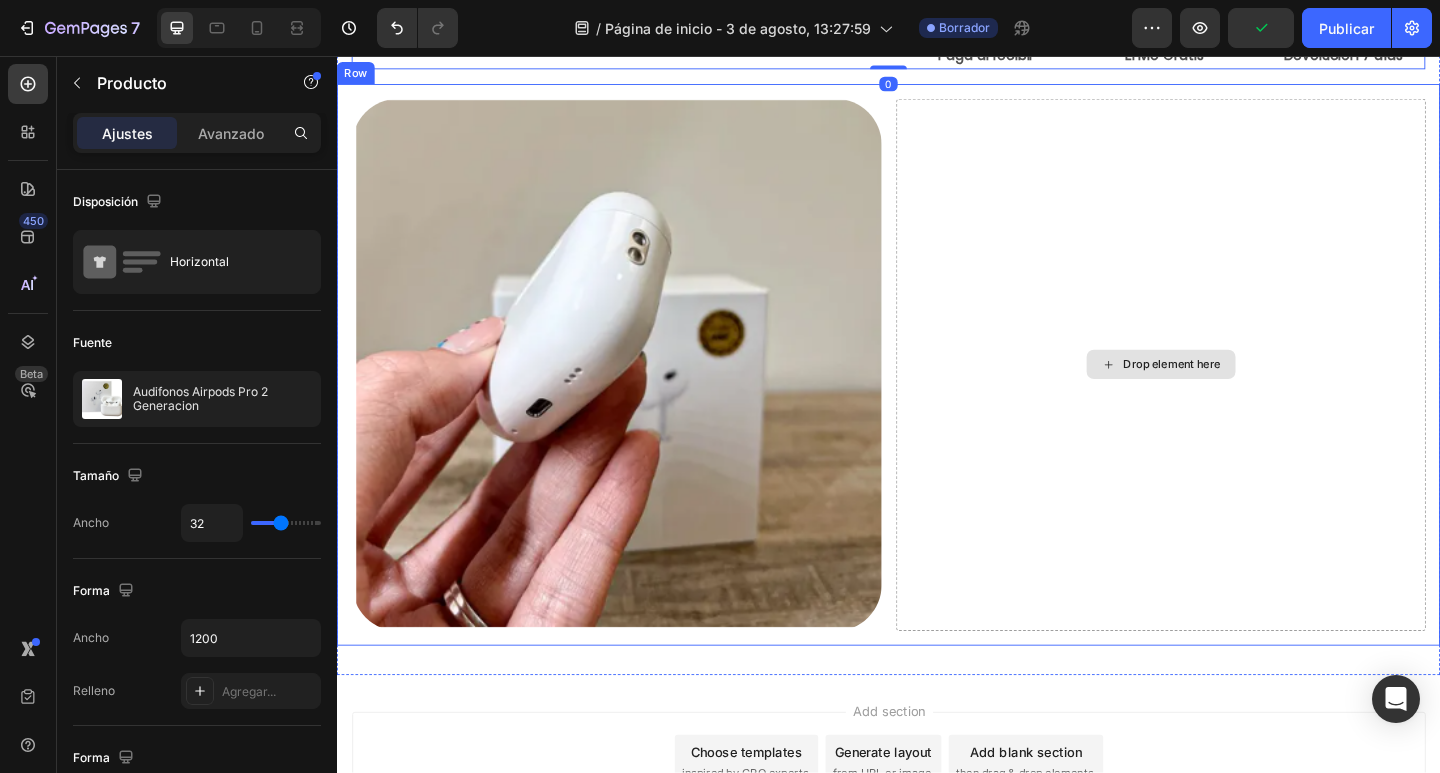 scroll, scrollTop: 734, scrollLeft: 0, axis: vertical 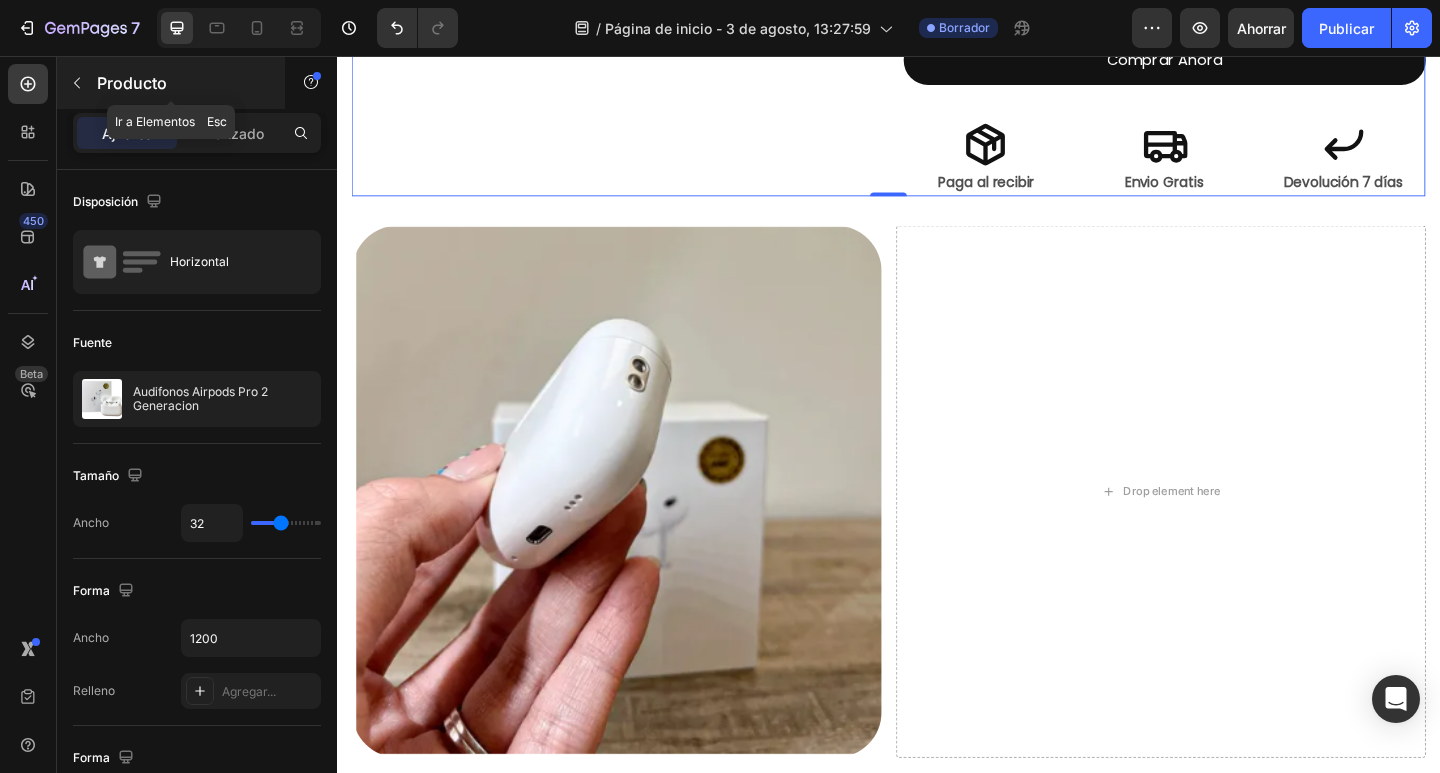 click 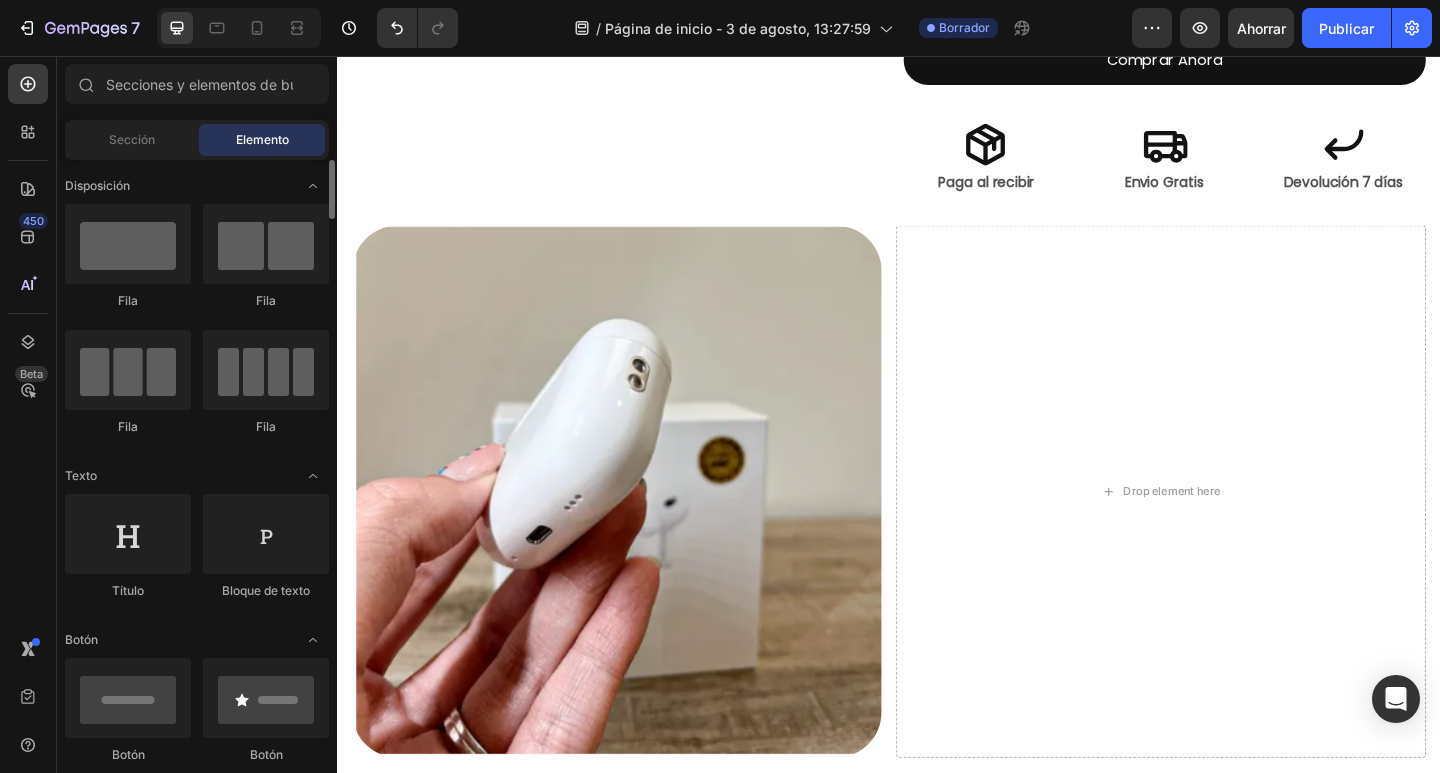 scroll, scrollTop: 100, scrollLeft: 0, axis: vertical 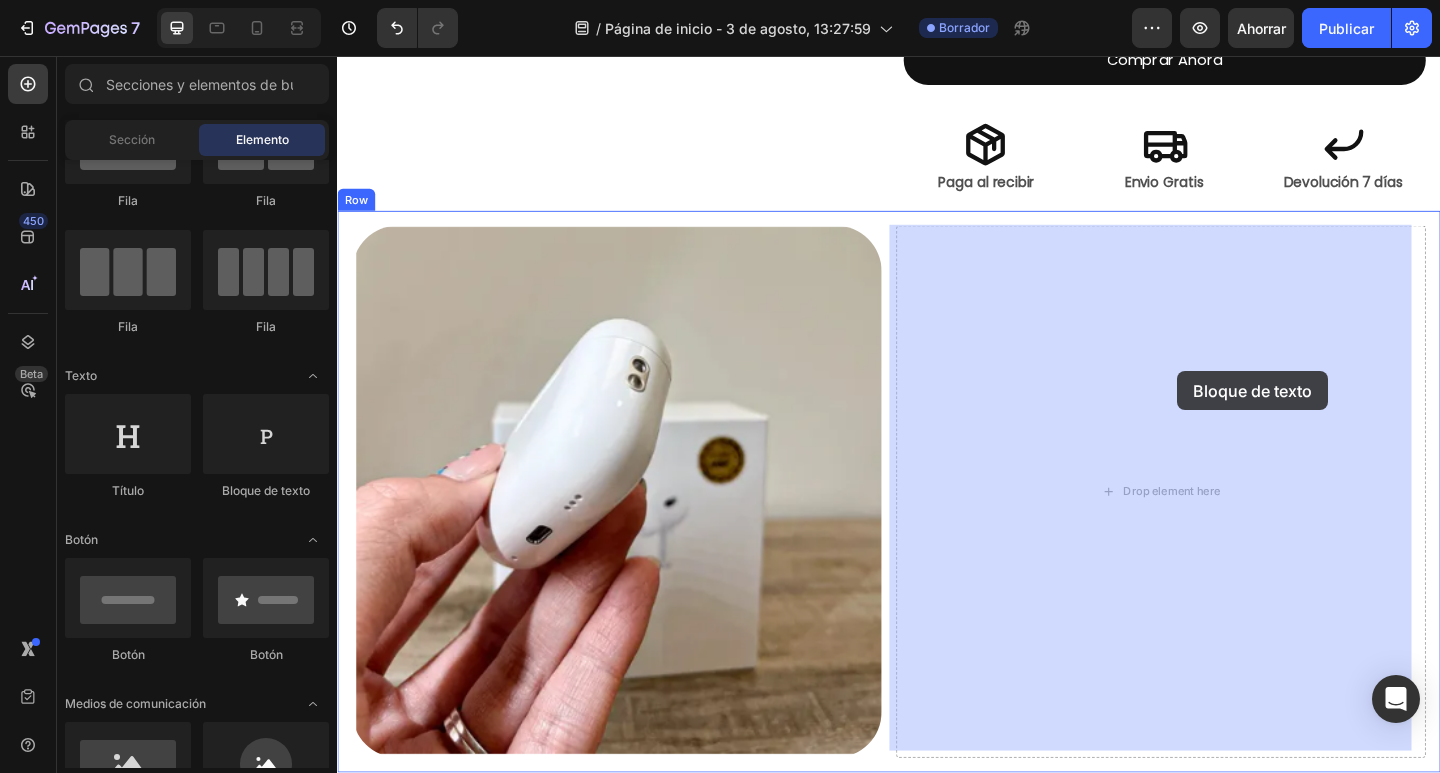 drag, startPoint x: 657, startPoint y: 507, endPoint x: 1251, endPoint y: 399, distance: 603.73834 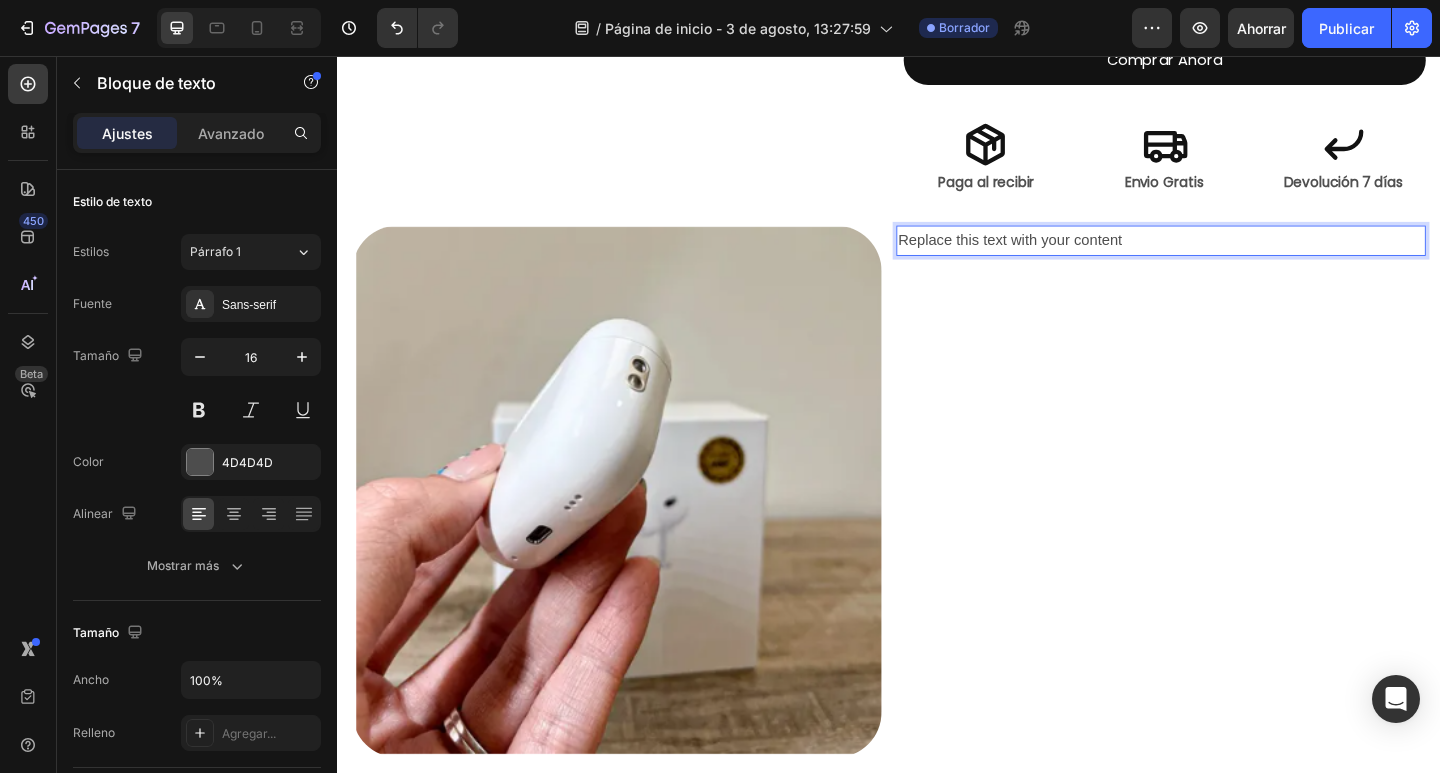 click on "Replace this text with your content" at bounding box center [1233, 257] 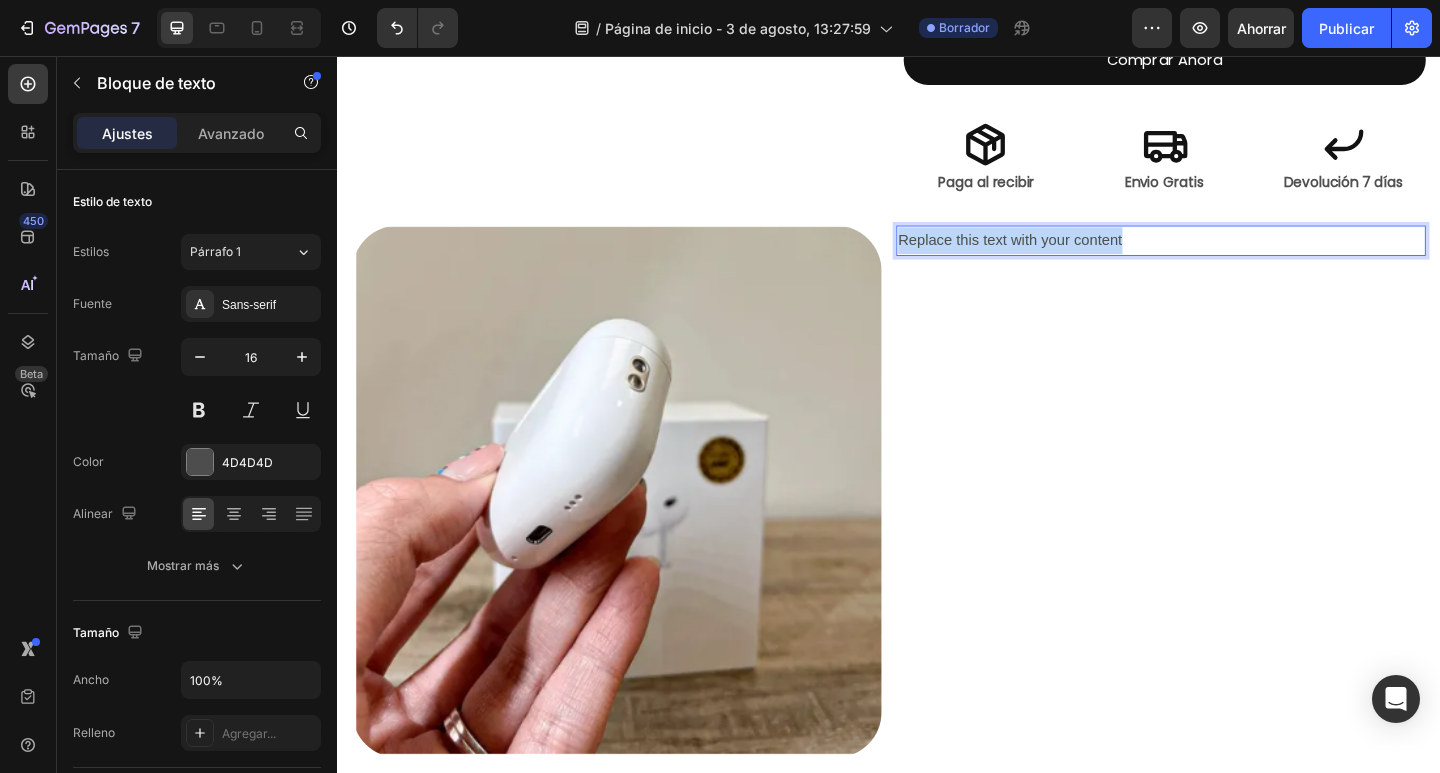 click on "Replace this text with your content" at bounding box center (1233, 257) 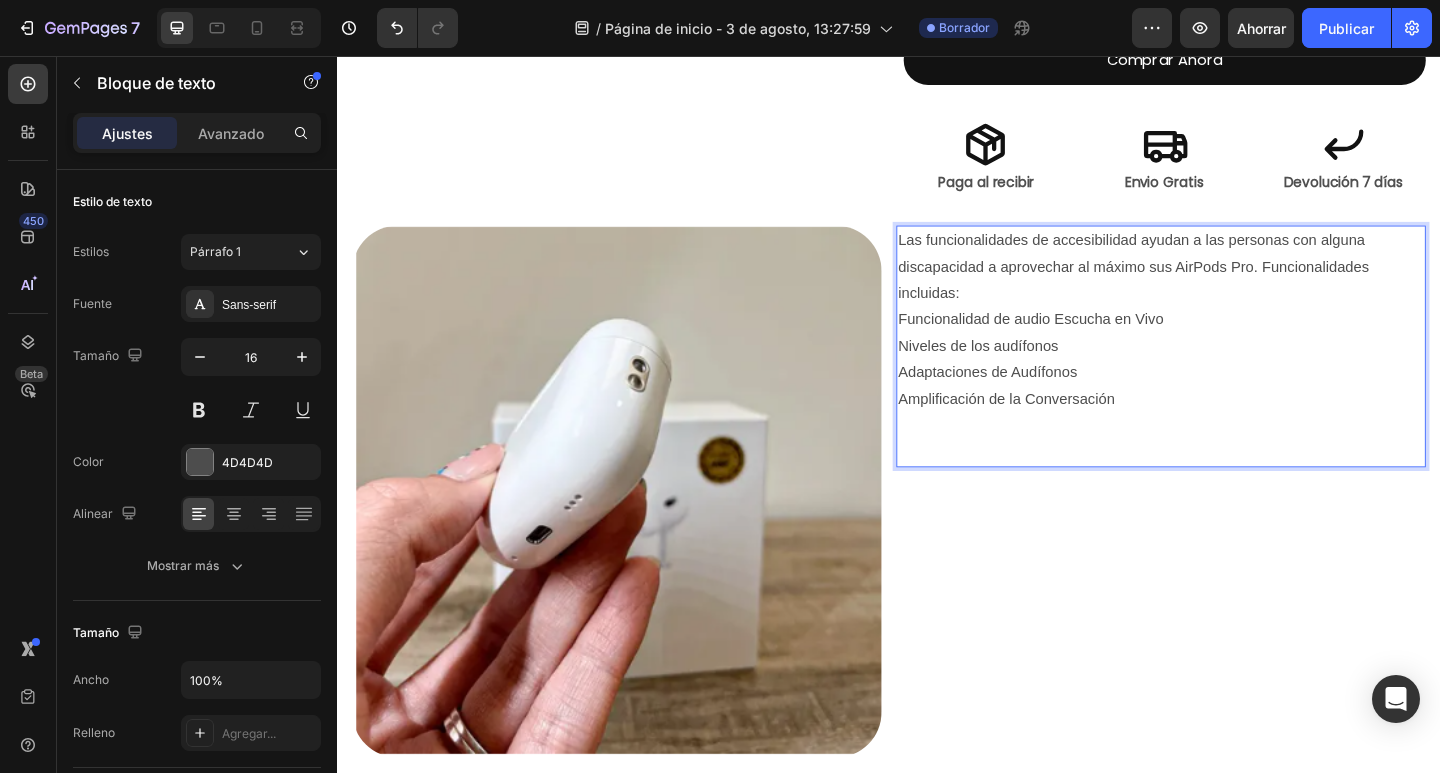 click at bounding box center [1233, 474] 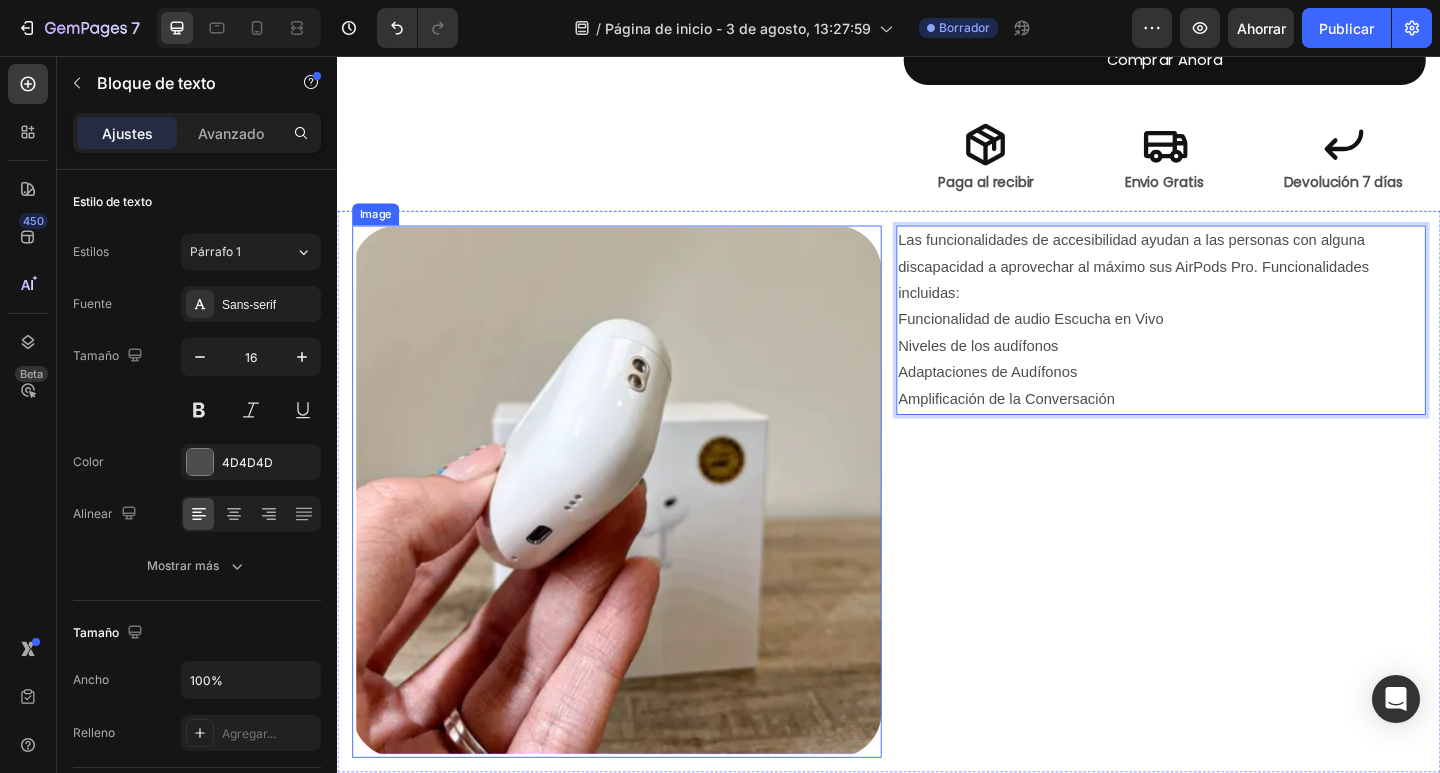 click at bounding box center [641, 530] 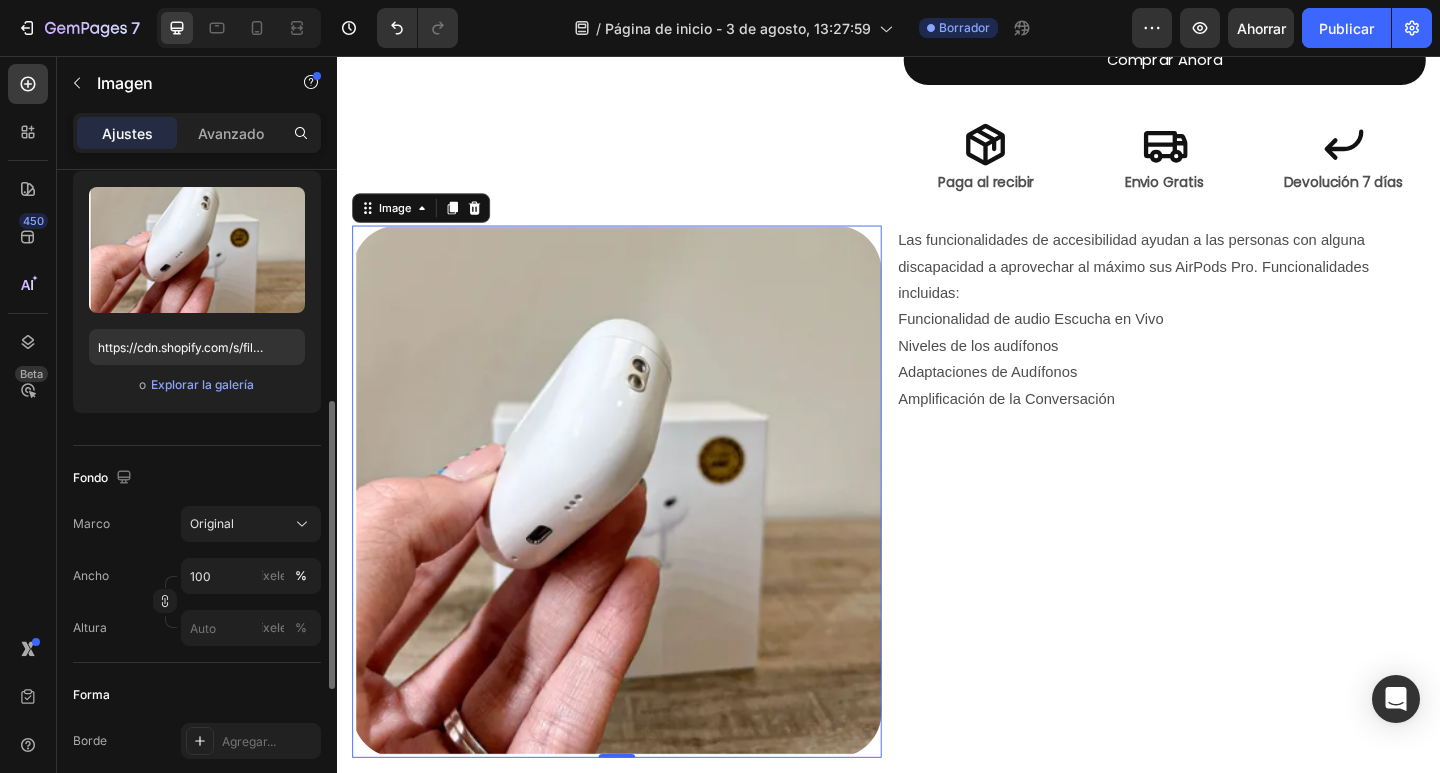scroll, scrollTop: 300, scrollLeft: 0, axis: vertical 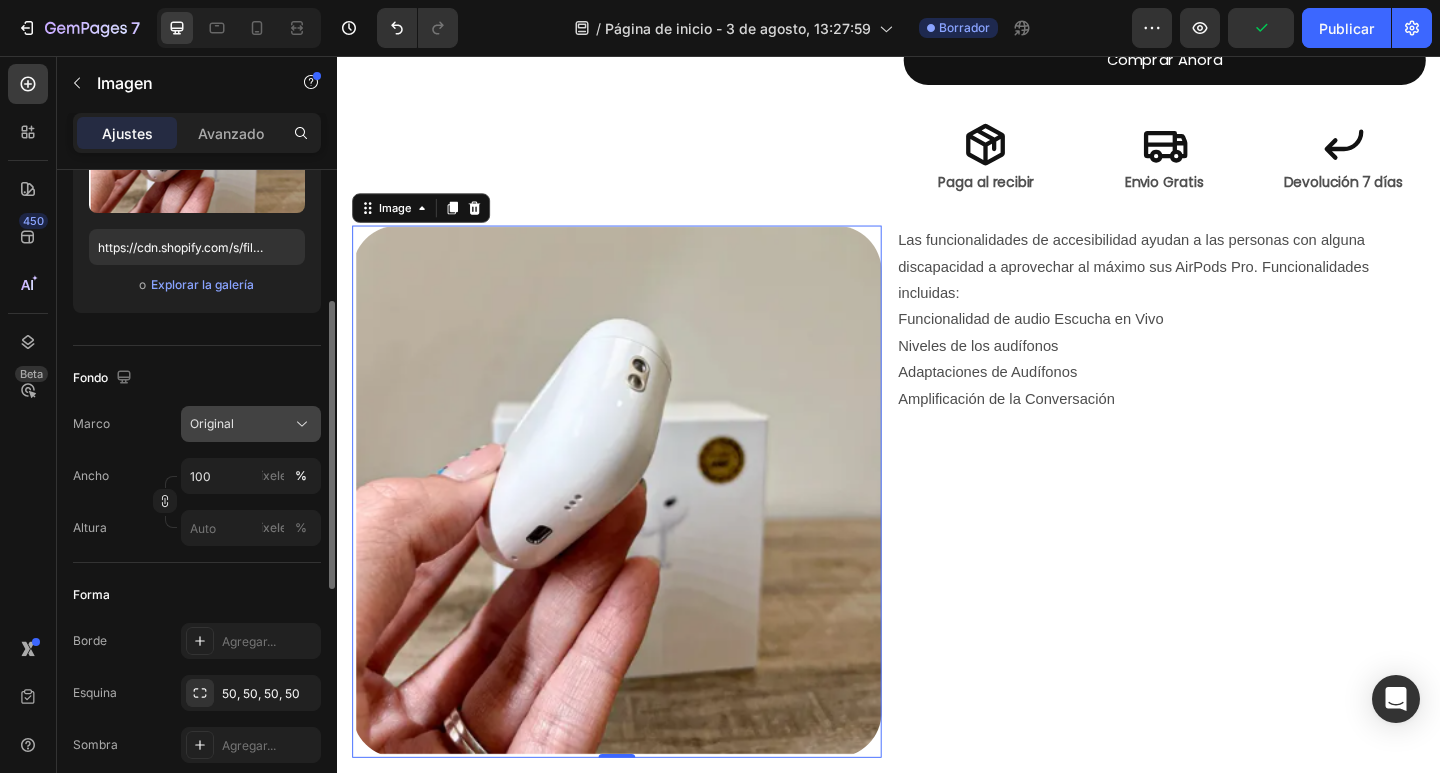 click on "Original" at bounding box center [212, 423] 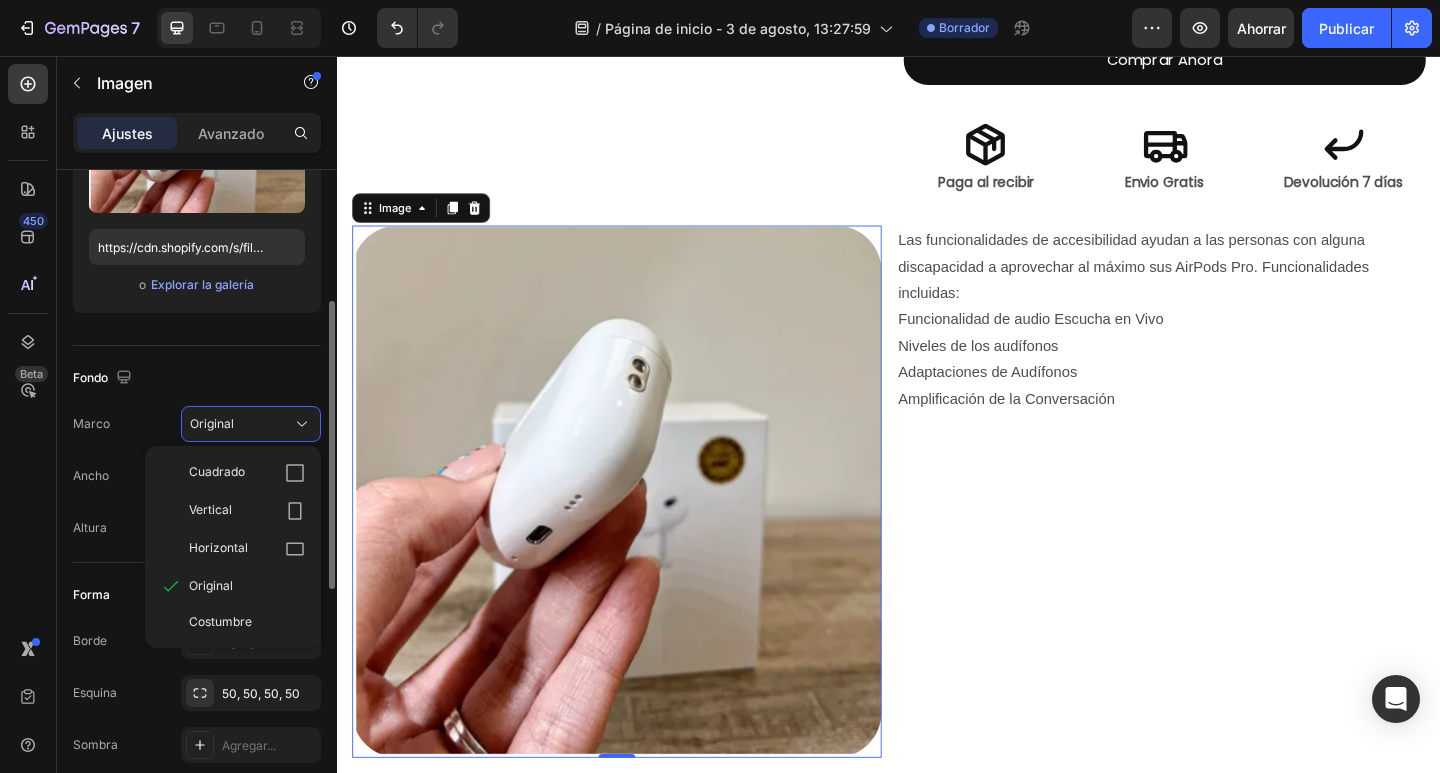 click on "Fondo Marco Original Cuadrado Vertical Horizontal Original Costumbre Ancho 100 píxeles % Altura píxeles %" 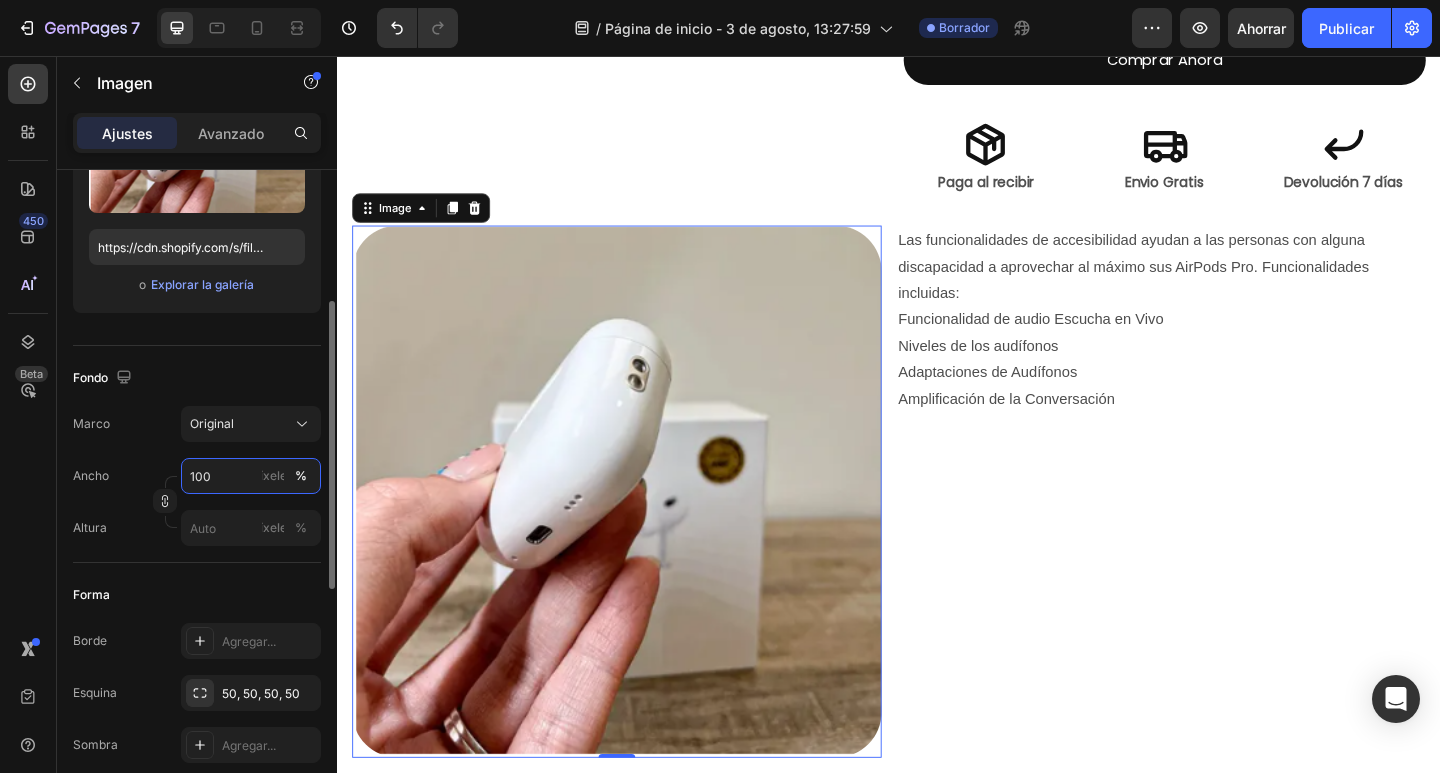 click on "100" at bounding box center (251, 476) 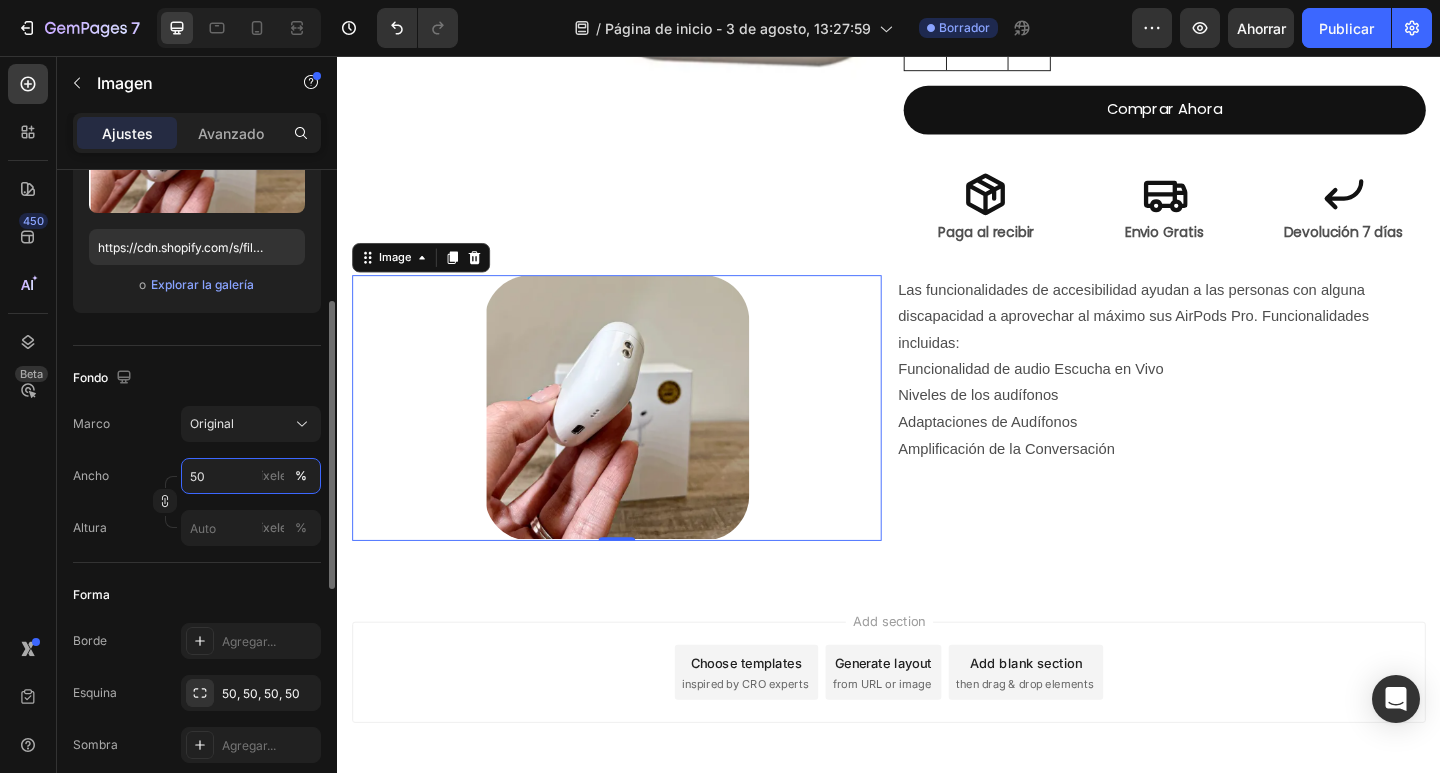 scroll, scrollTop: 734, scrollLeft: 0, axis: vertical 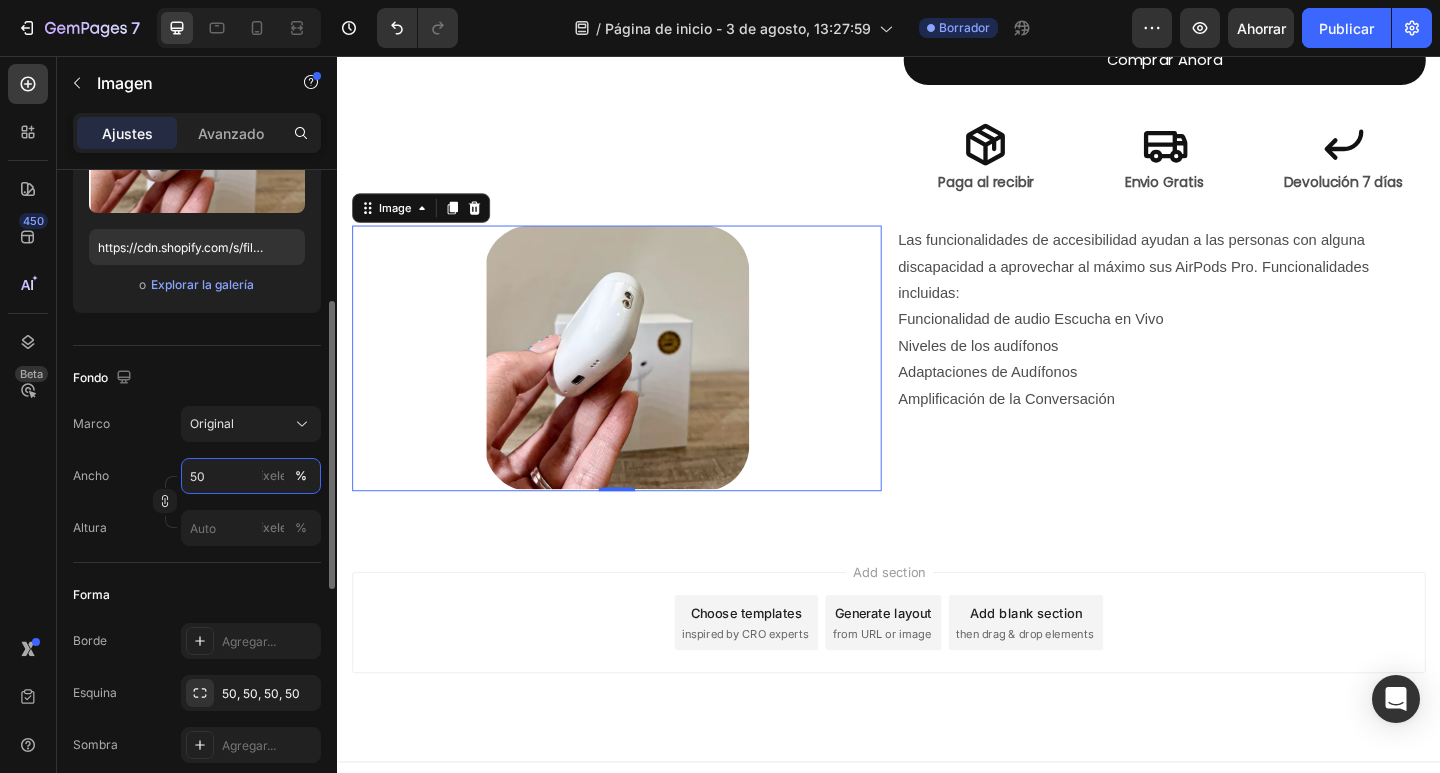 drag, startPoint x: 231, startPoint y: 471, endPoint x: 150, endPoint y: 470, distance: 81.00617 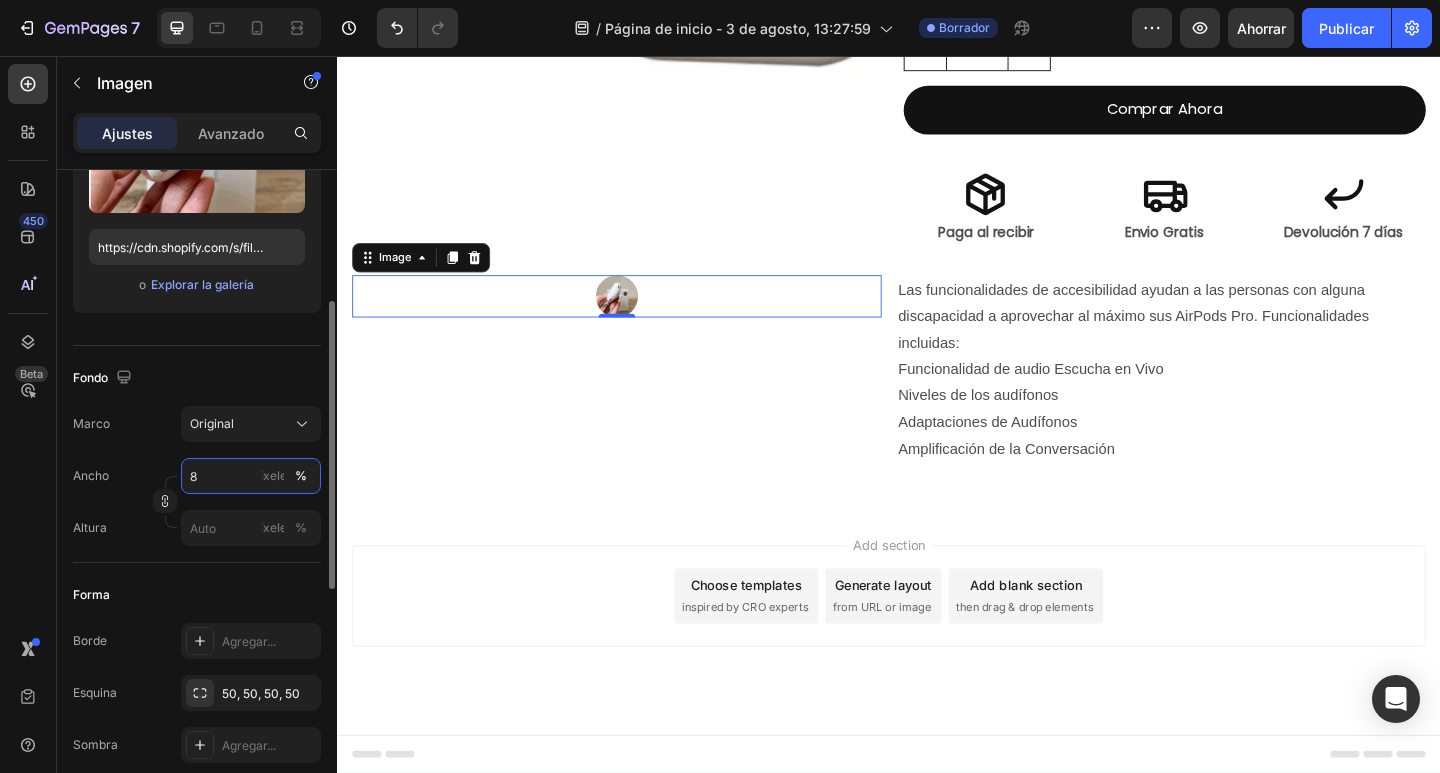 type on "80" 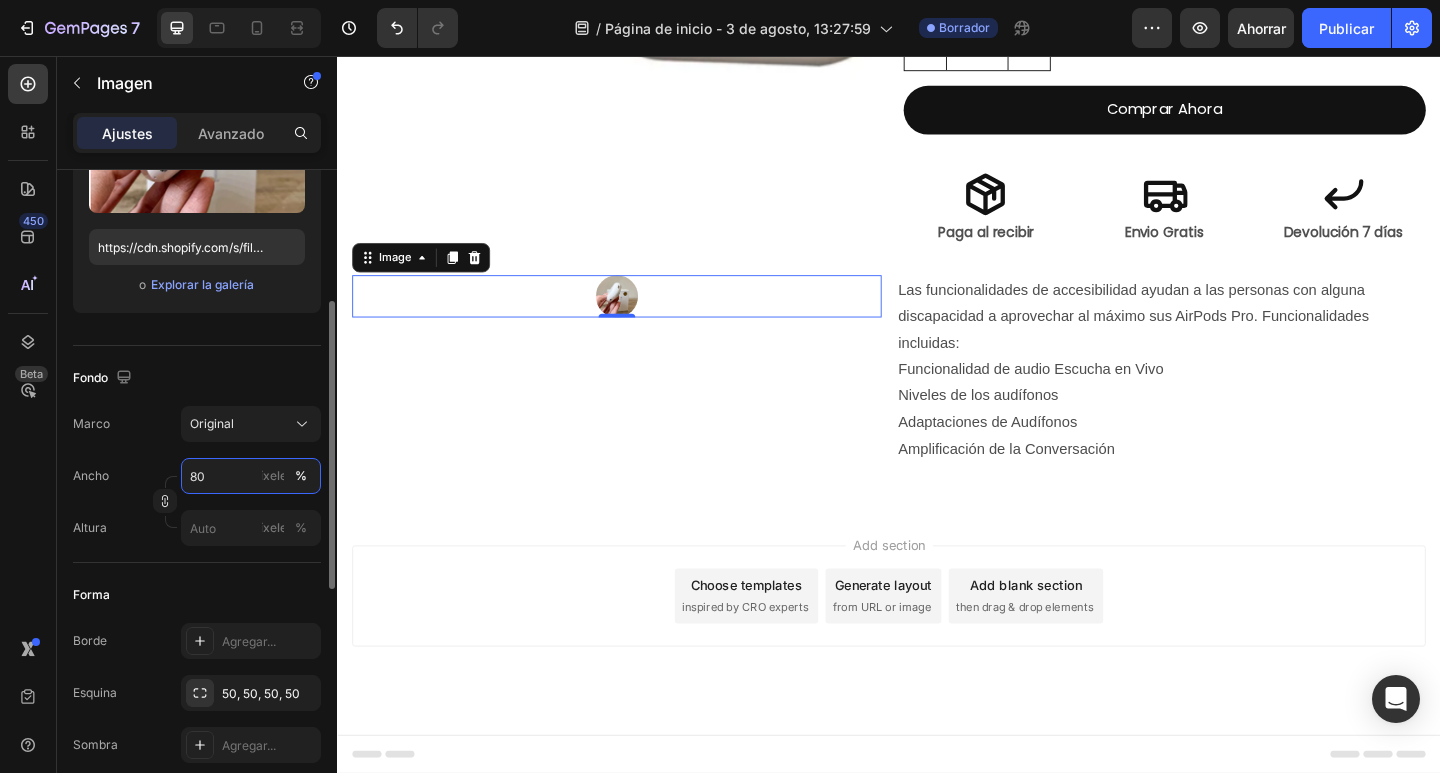 scroll, scrollTop: 734, scrollLeft: 0, axis: vertical 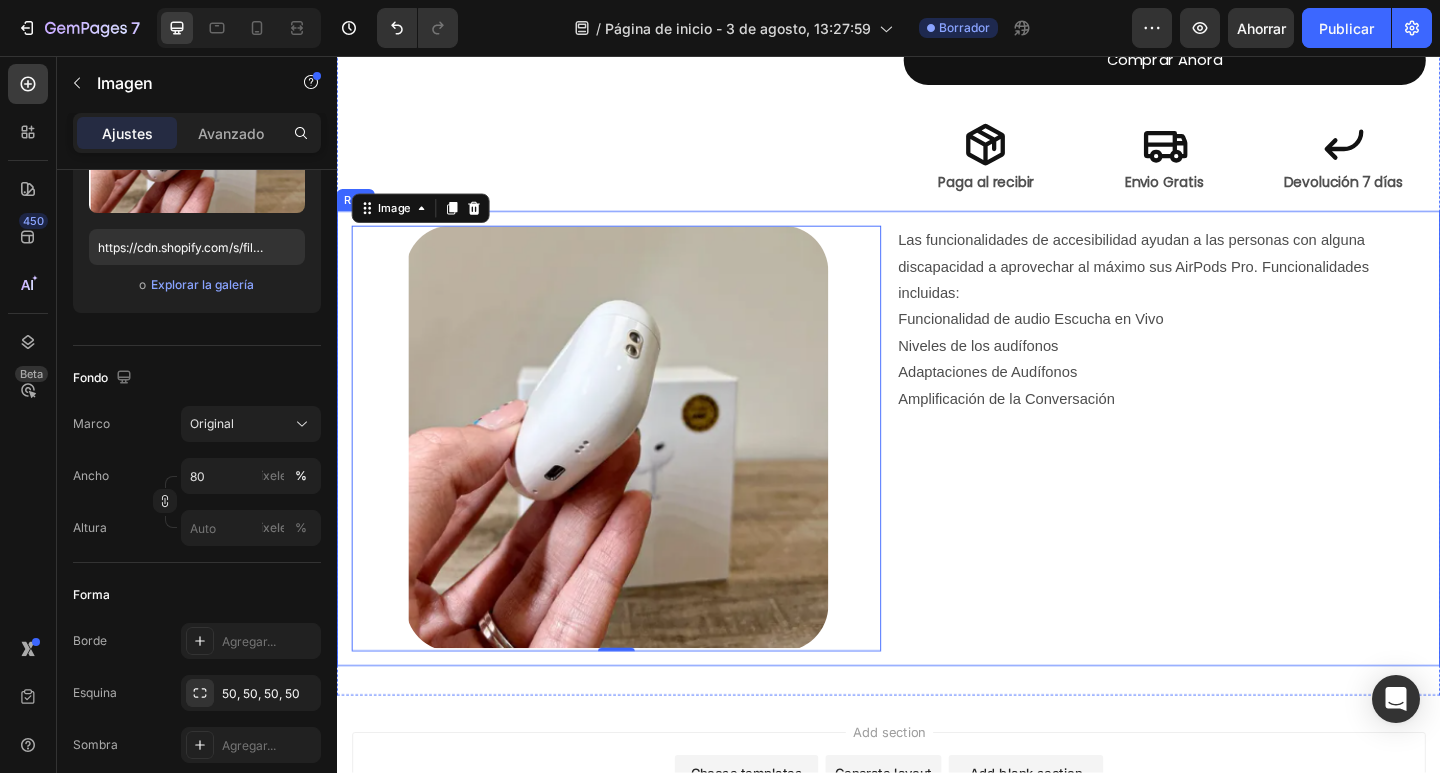 click on "Las funcionalidades de accesibilidad ayudan a las personas con alguna discapacidad a aprovechar al máximo sus AirPods Pro. Funcionalidades incluidas: Funcionalidad de audio Escucha en Vivo Niveles de los audífonos Adaptaciones de Audífonos Amplificación de la Conversación Text Block" at bounding box center (1233, 472) 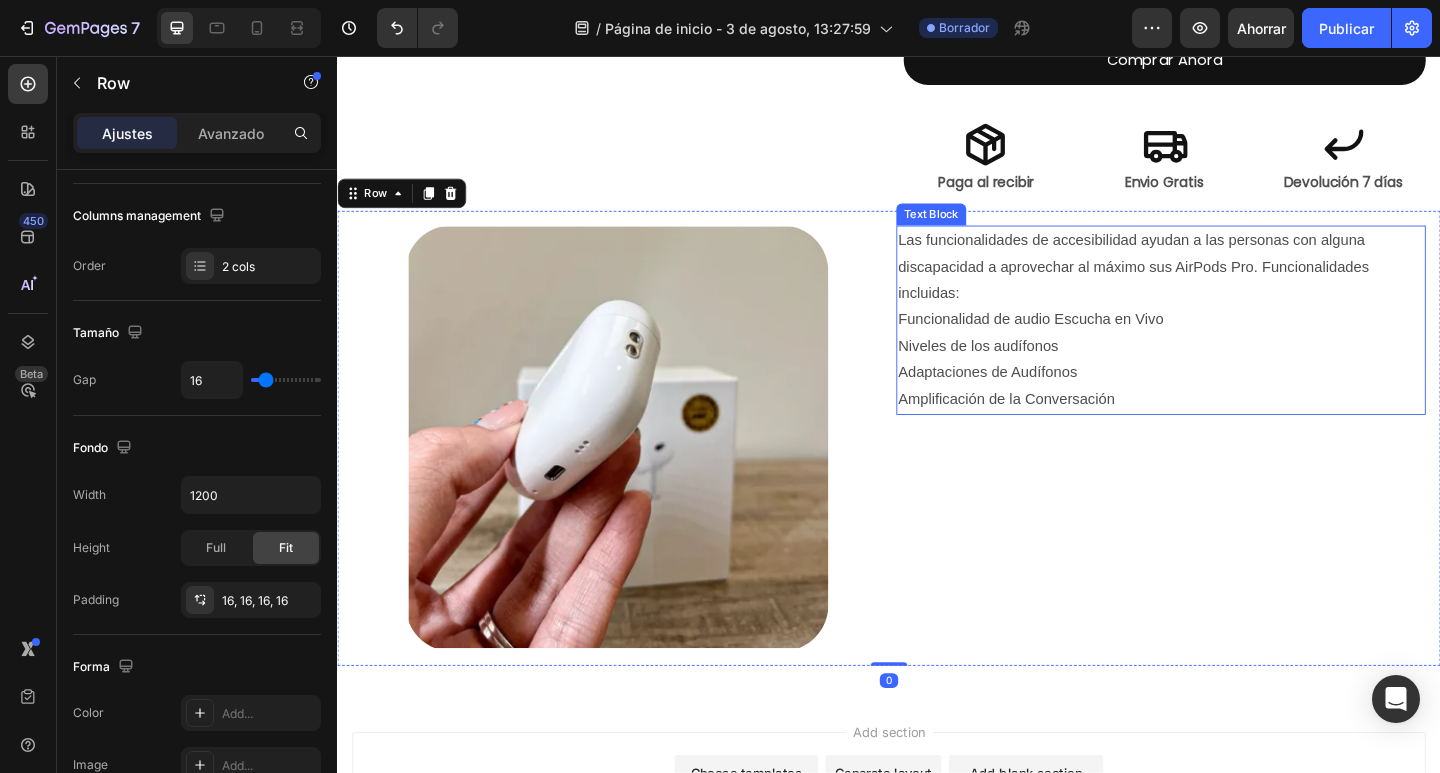 scroll, scrollTop: 0, scrollLeft: 0, axis: both 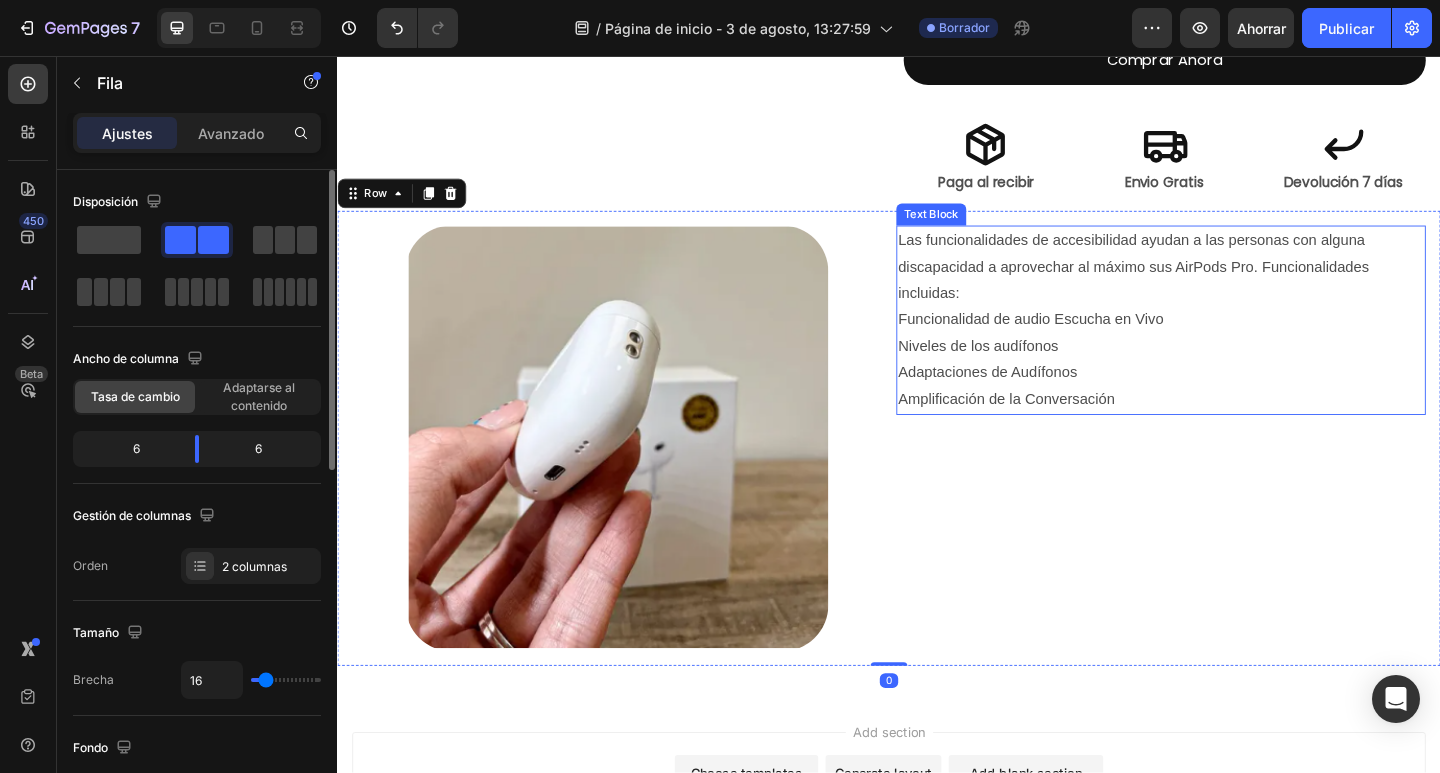 click on "Adaptaciones de Audífonos" at bounding box center [1233, 401] 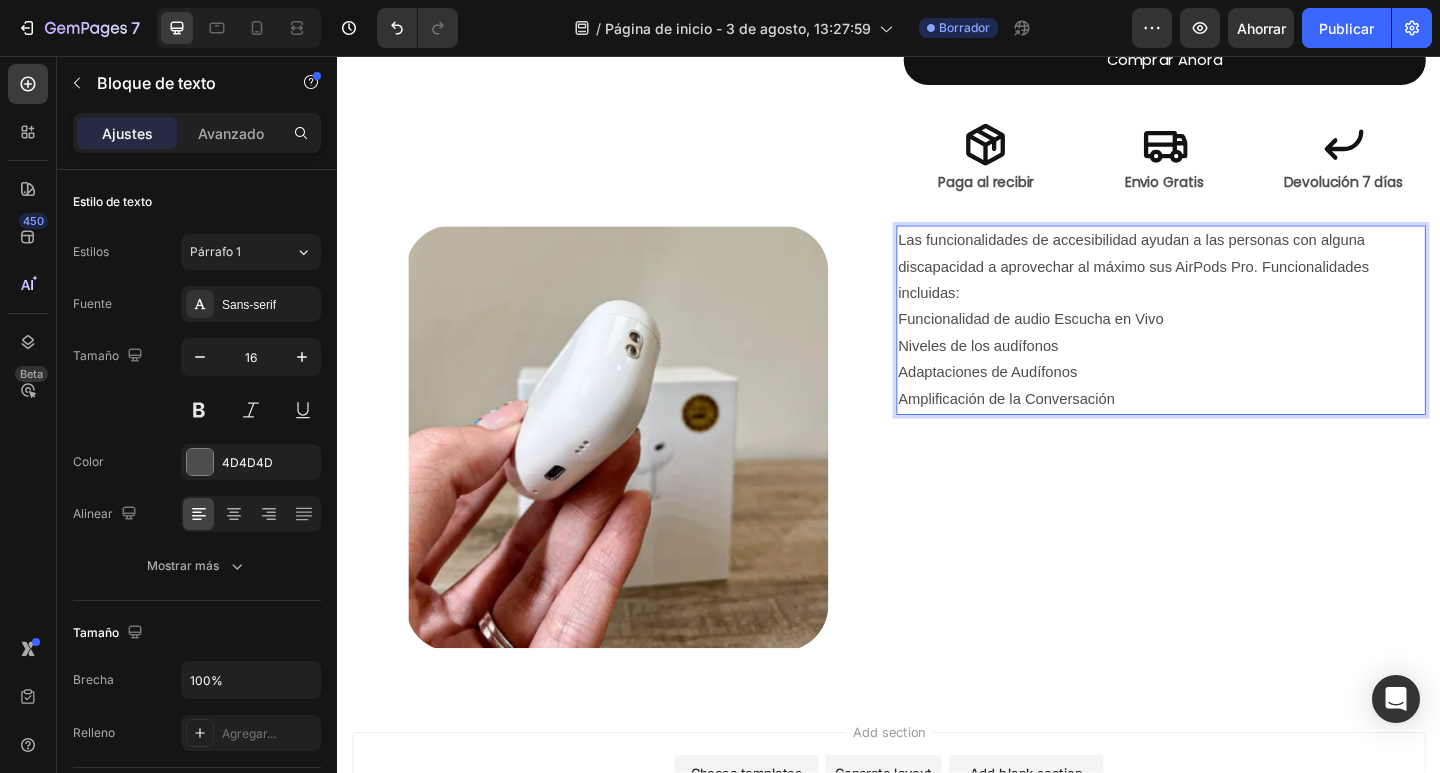 click on "Amplificación de la Conversación" at bounding box center [1233, 430] 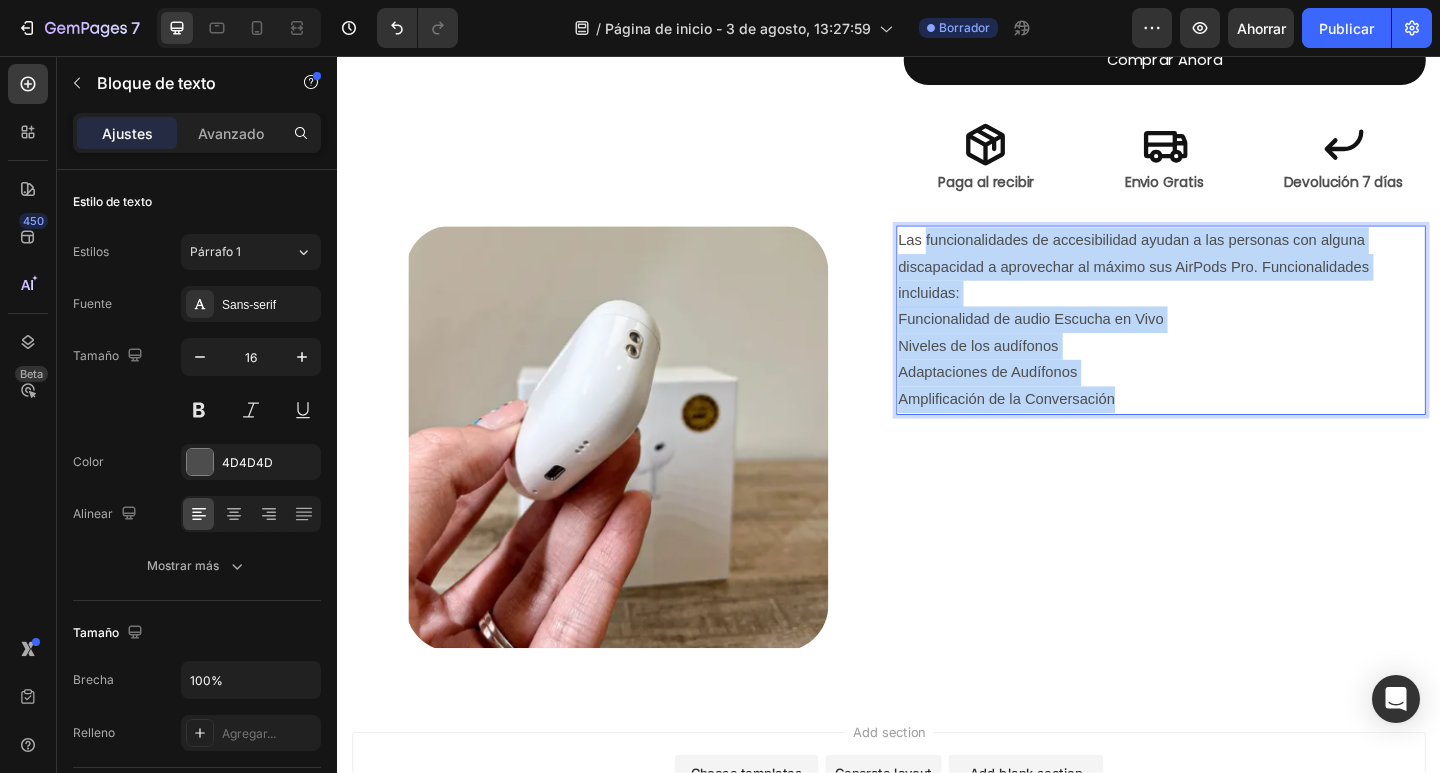 drag, startPoint x: 1189, startPoint y: 430, endPoint x: 970, endPoint y: 262, distance: 276.0163 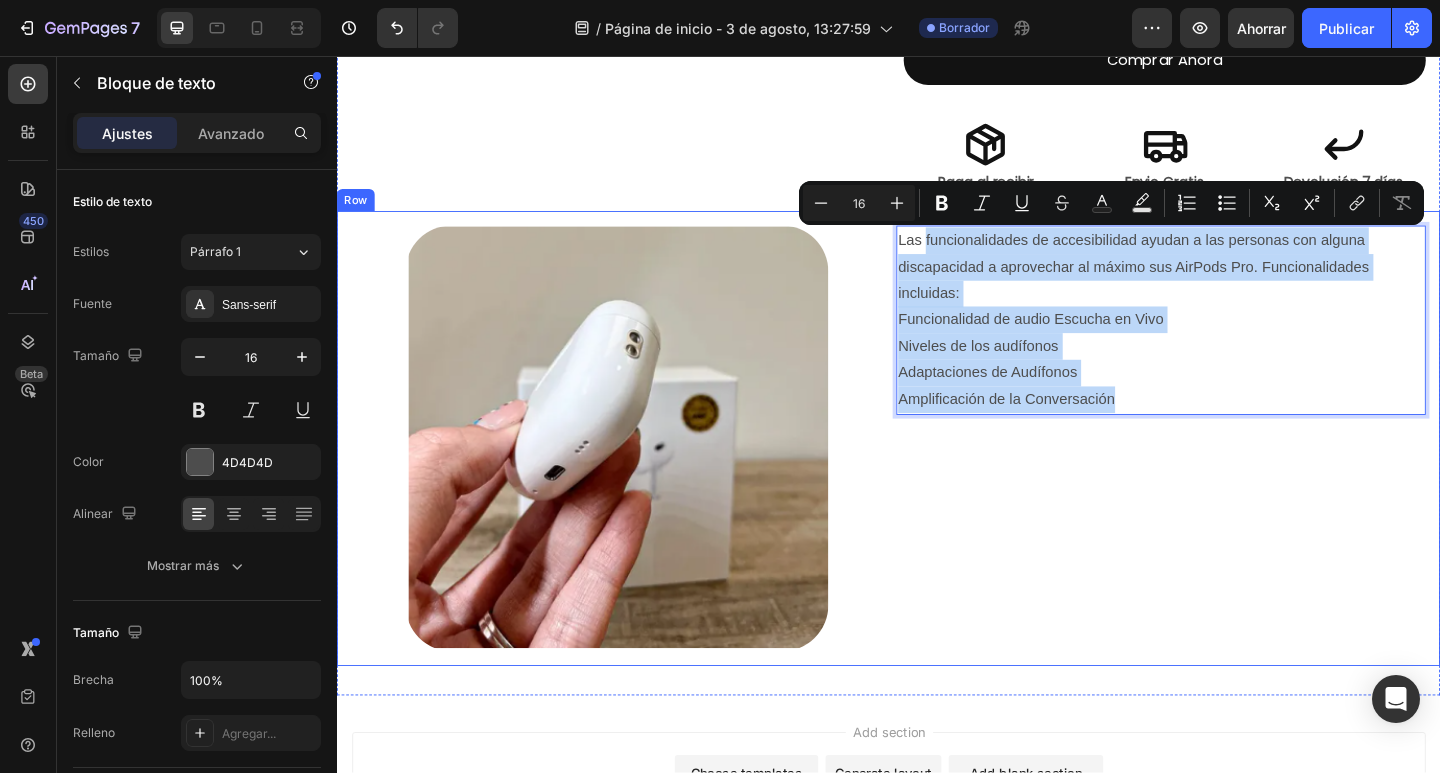 click on "Las funcionalidades de accesibilidad ayudan a las personas con alguna discapacidad a aprovechar al máximo sus AirPods Pro. Funcionalidades incluidas: Funcionalidad de audio Escucha en Vivo Niveles de los audífonos Adaptaciones de Audífonos Amplificación de la Conversación Text Block   0" at bounding box center [1233, 472] 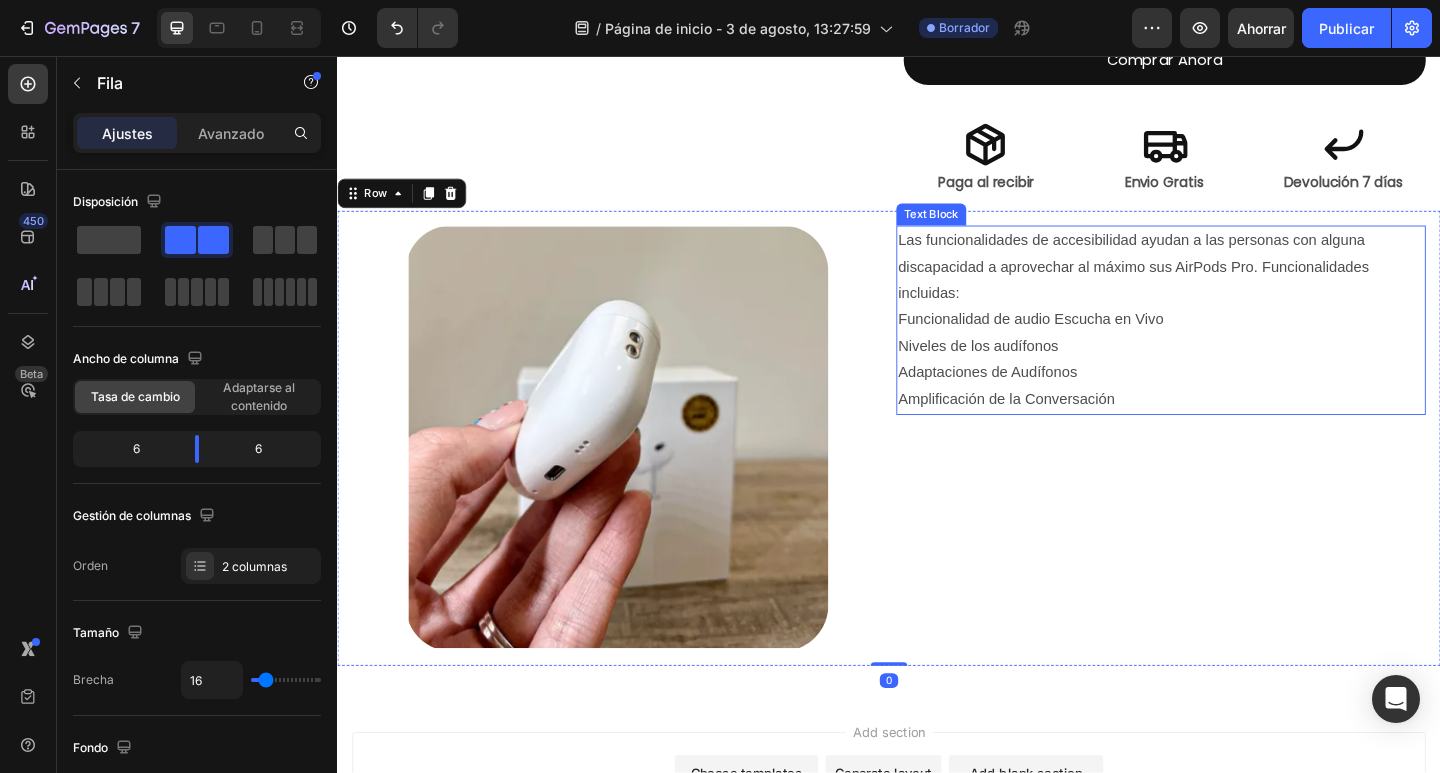 click on "Amplificación de la Conversación" at bounding box center [1233, 430] 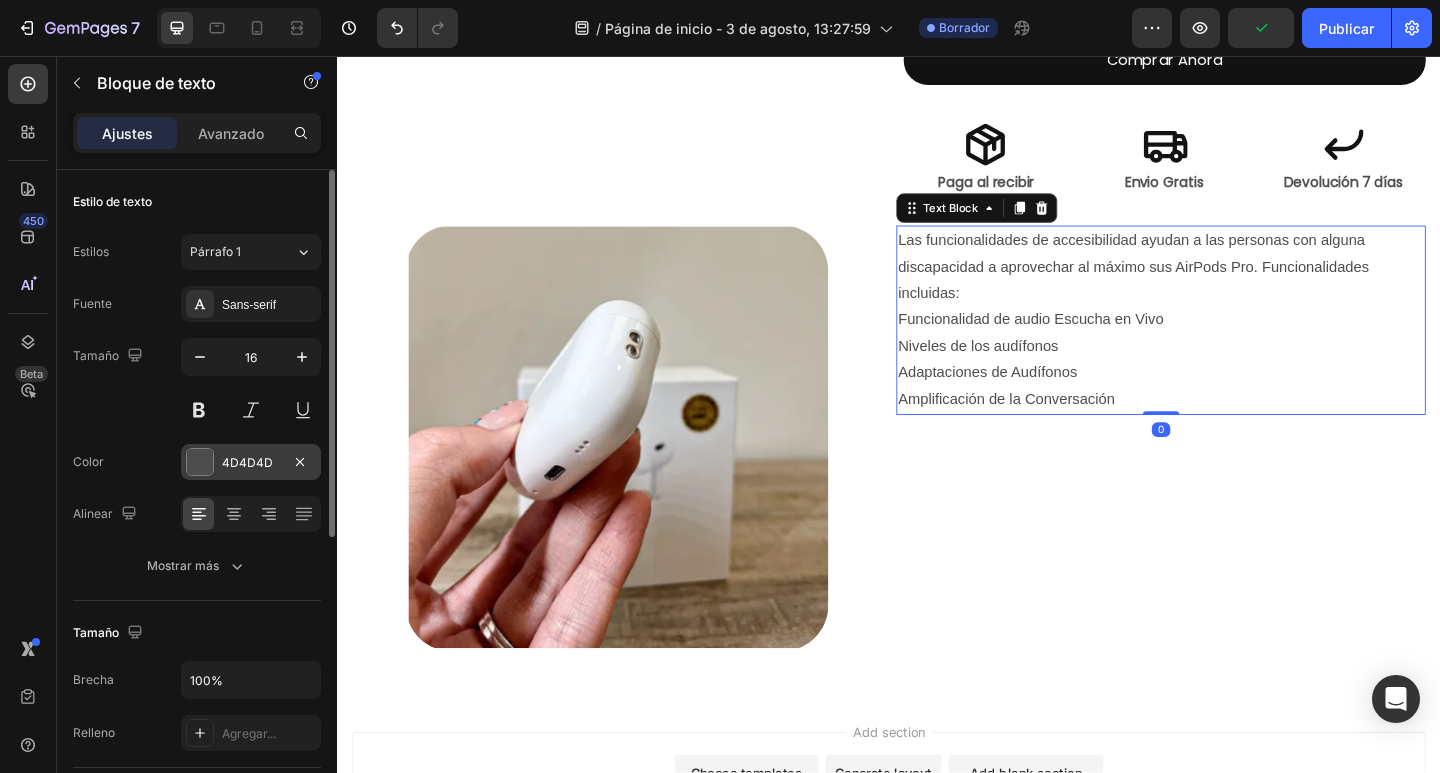 click on "4D4D4D" at bounding box center [247, 462] 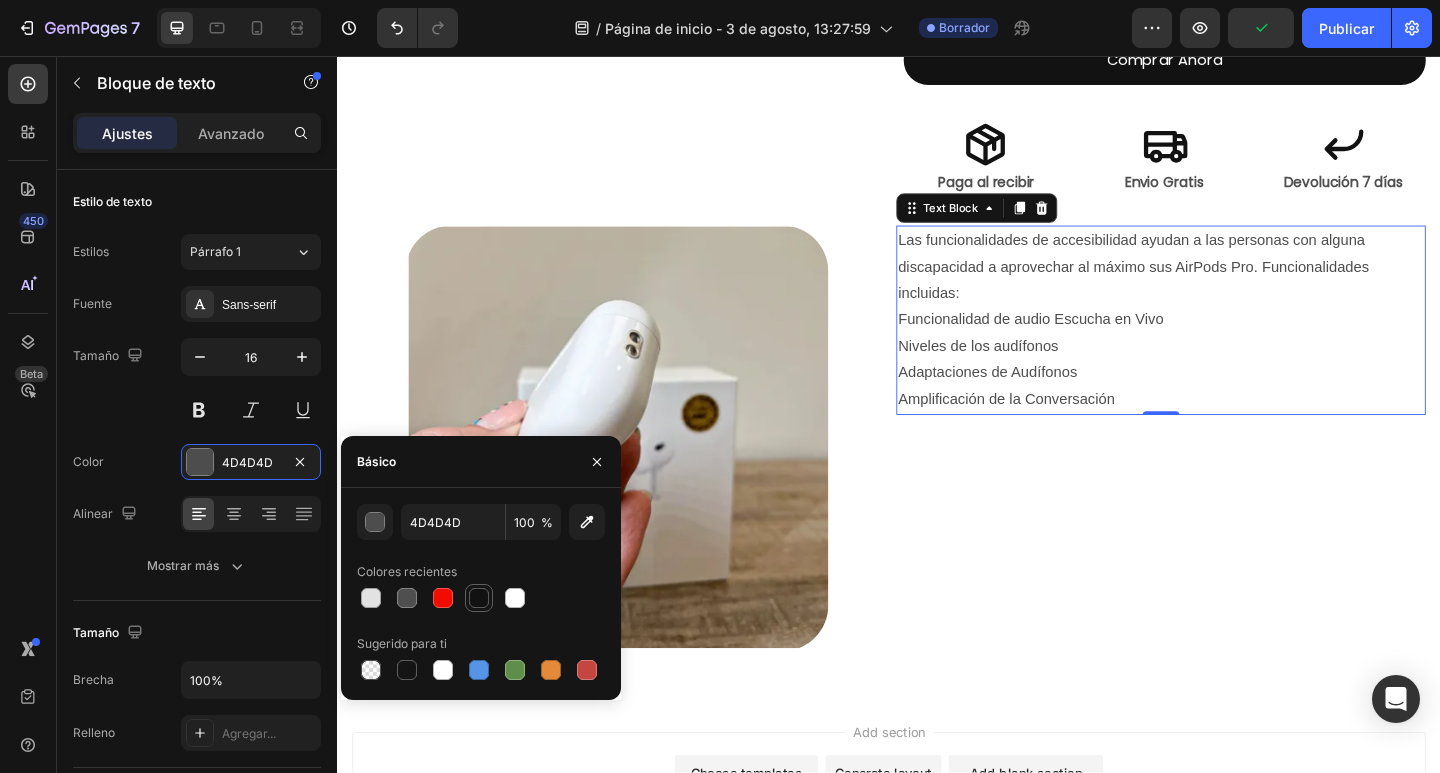 click at bounding box center [479, 598] 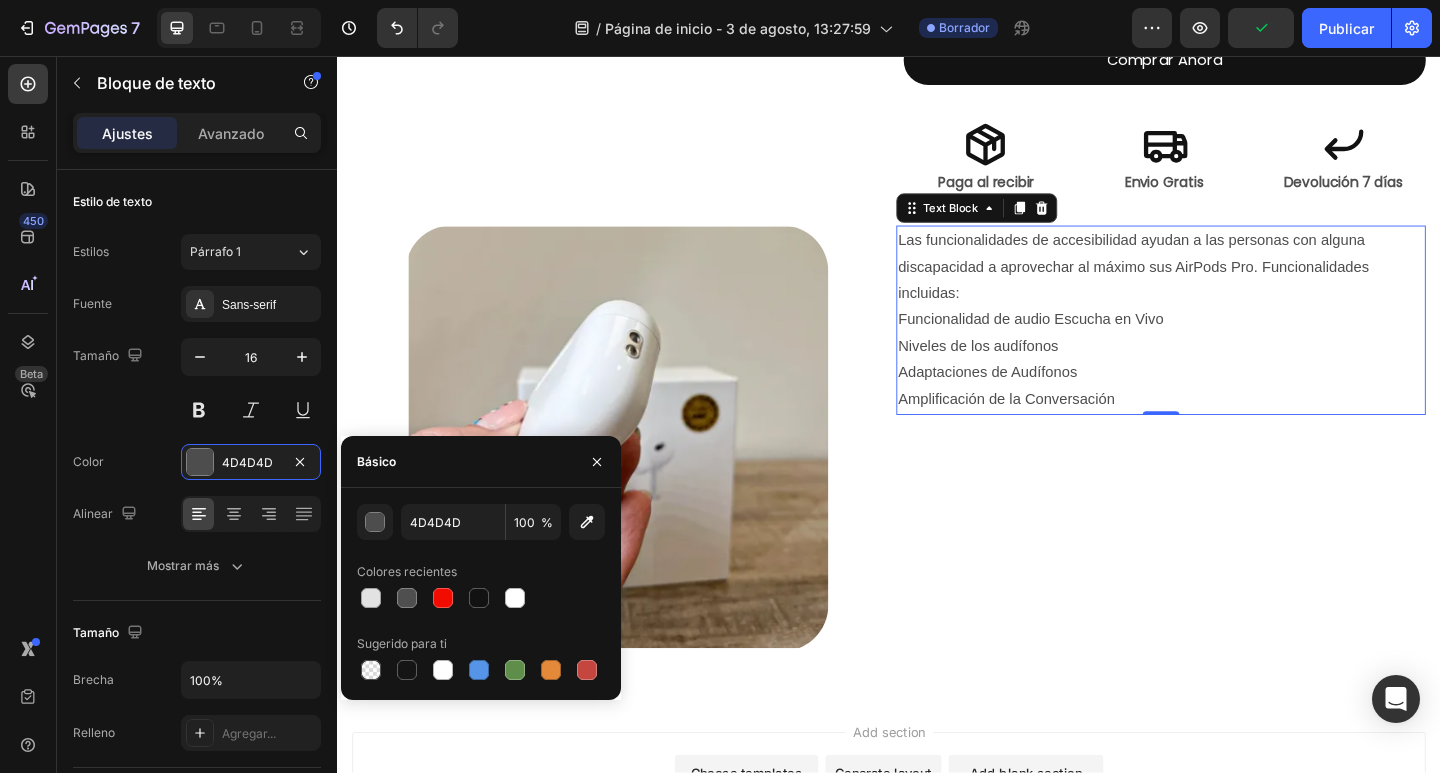 type on "121212" 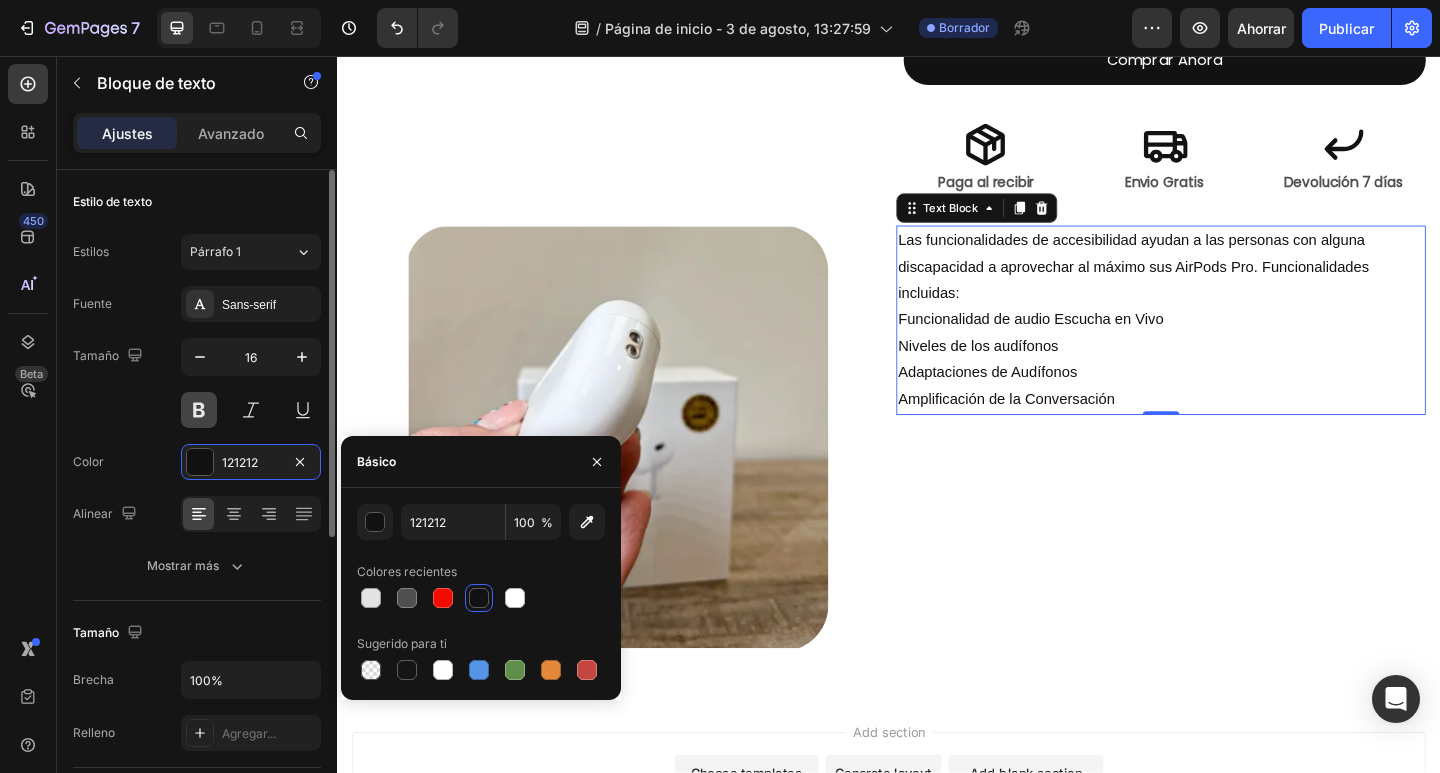 click at bounding box center (199, 410) 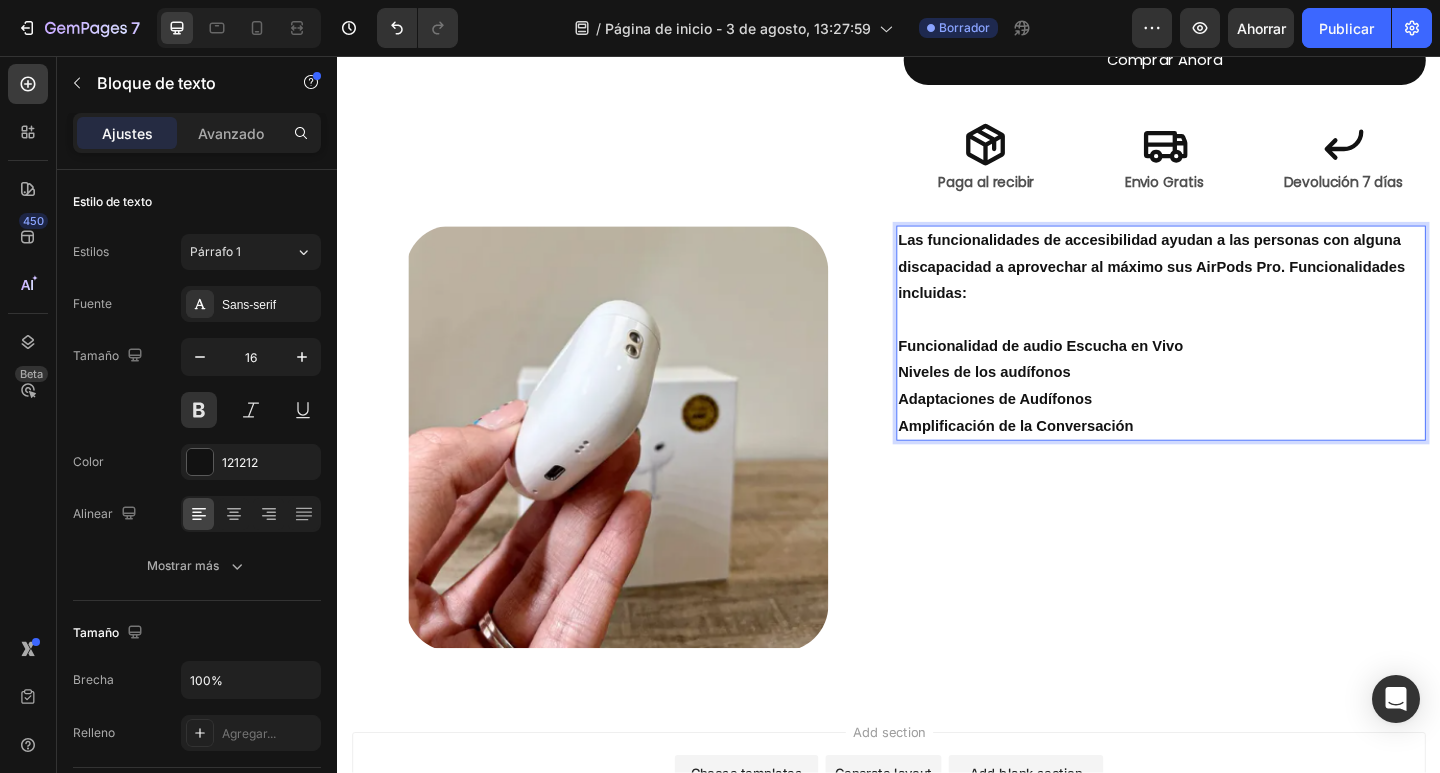 click on "Las funcionalidades de accesibilidad ayudan a las personas con alguna discapacidad a aprovechar al máximo sus AirPods Pro. Funcionalidades incluidas:" at bounding box center (1233, 286) 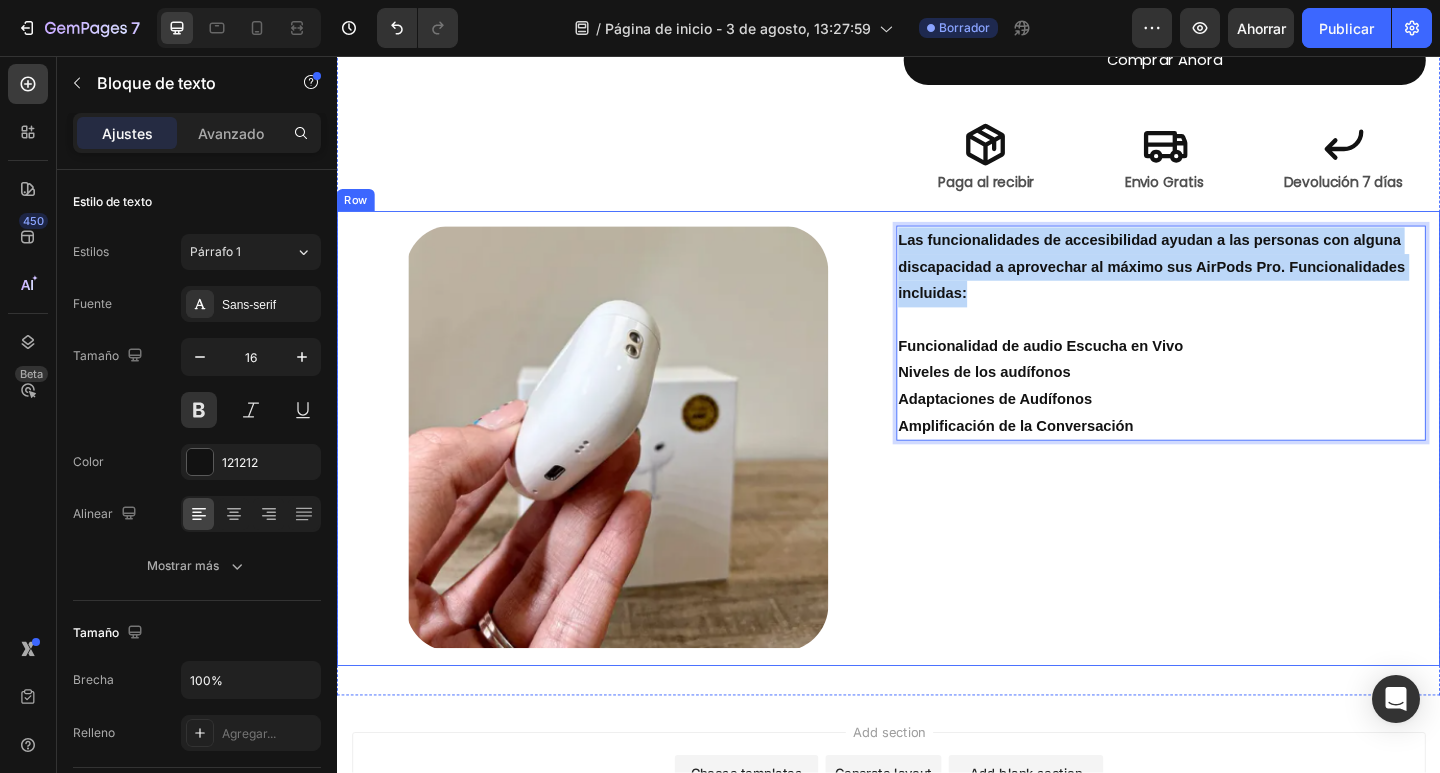 drag, startPoint x: 1002, startPoint y: 305, endPoint x: 929, endPoint y: 249, distance: 92.00543 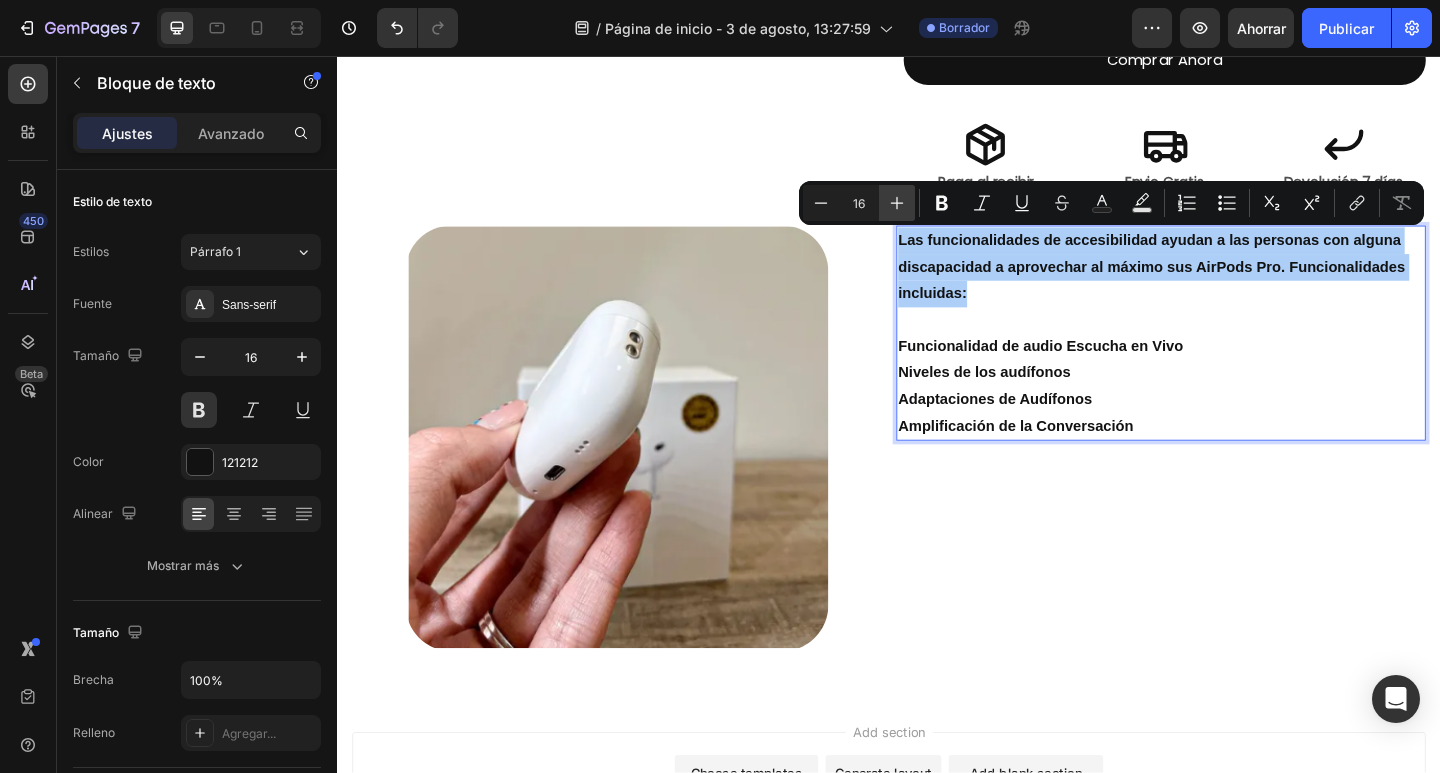 click 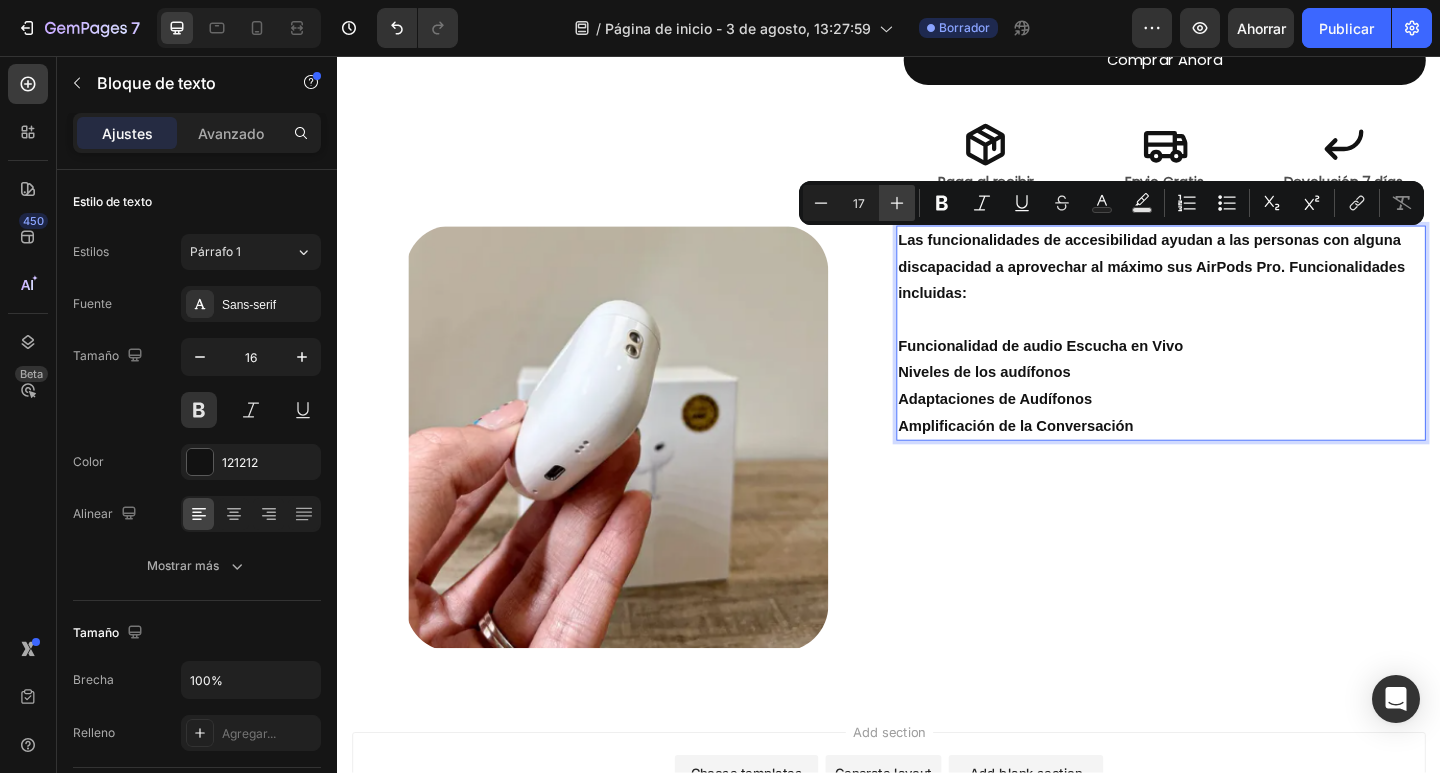 click 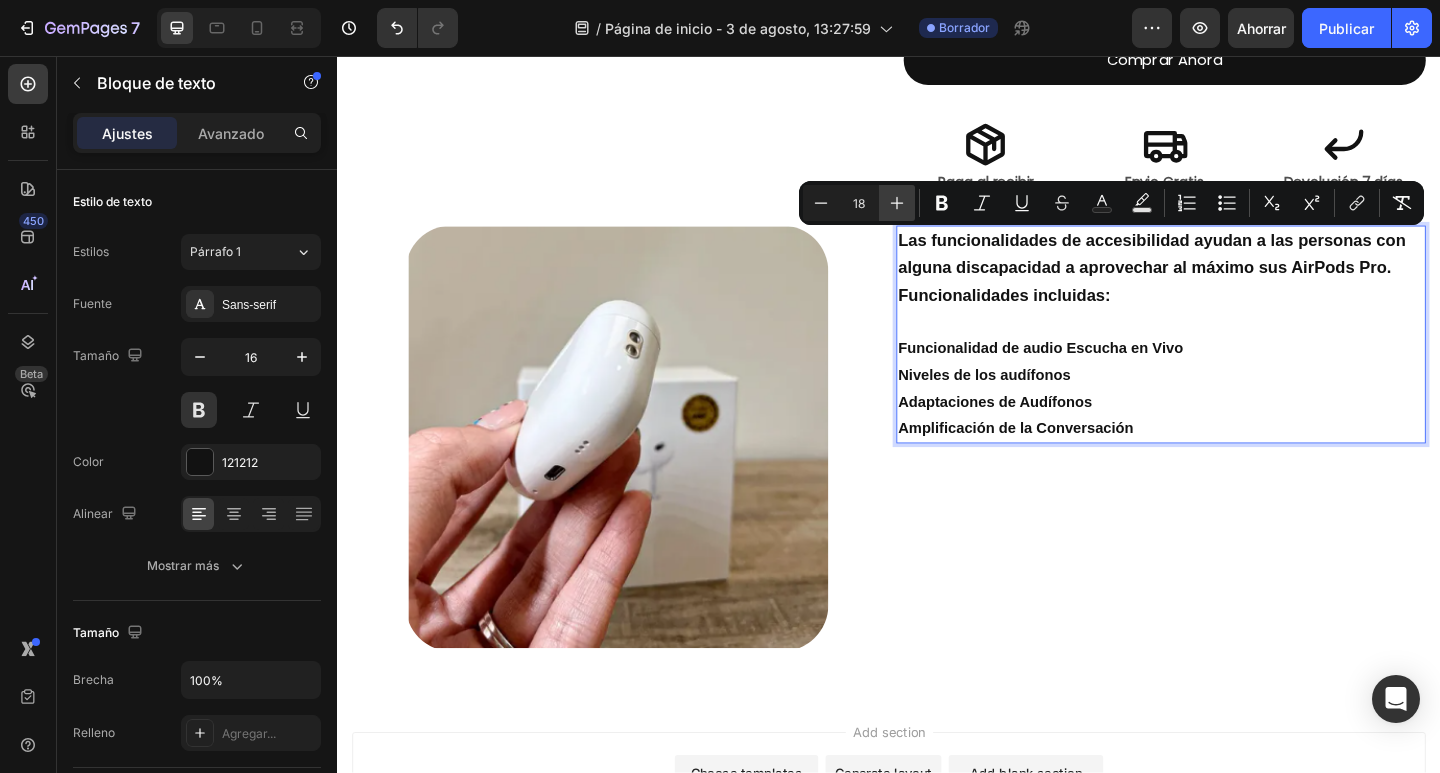 click 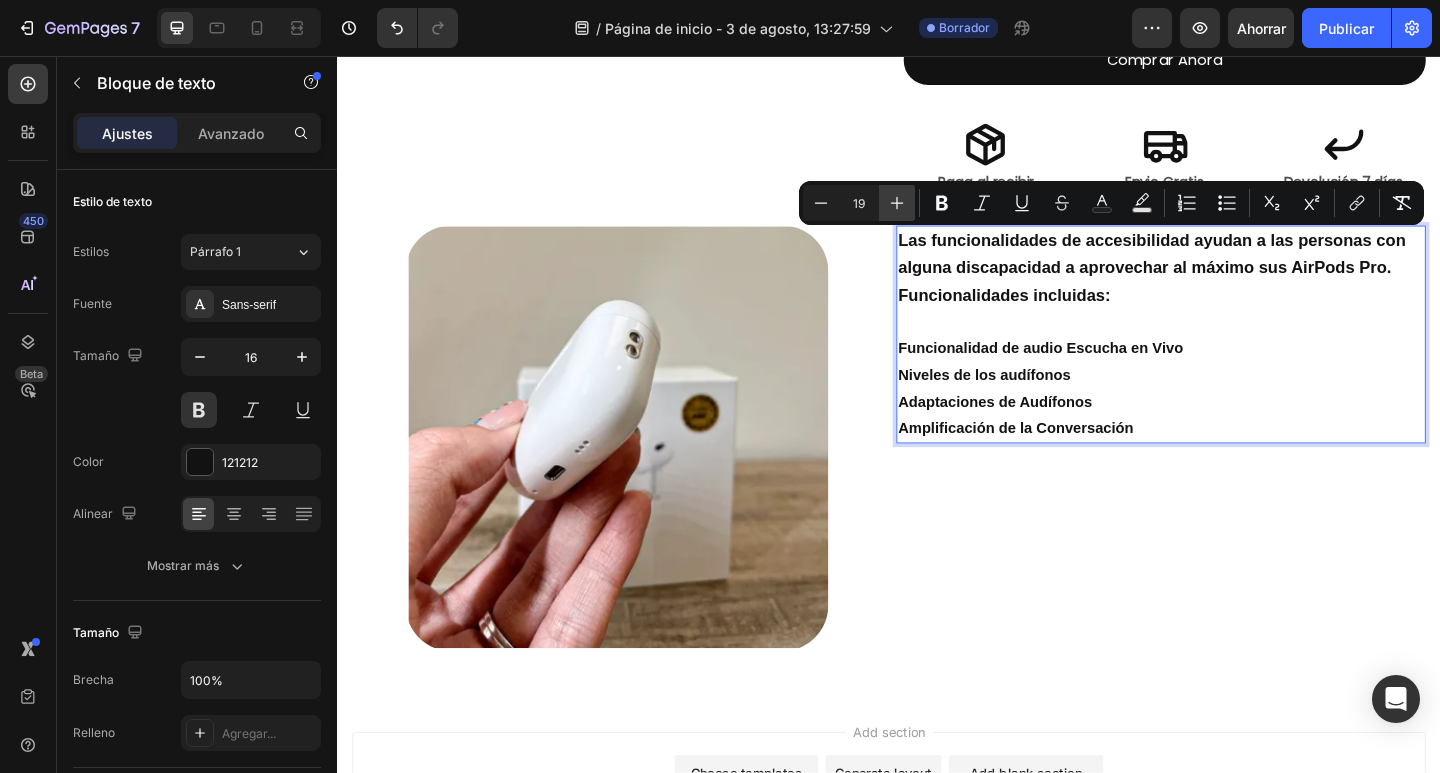 click 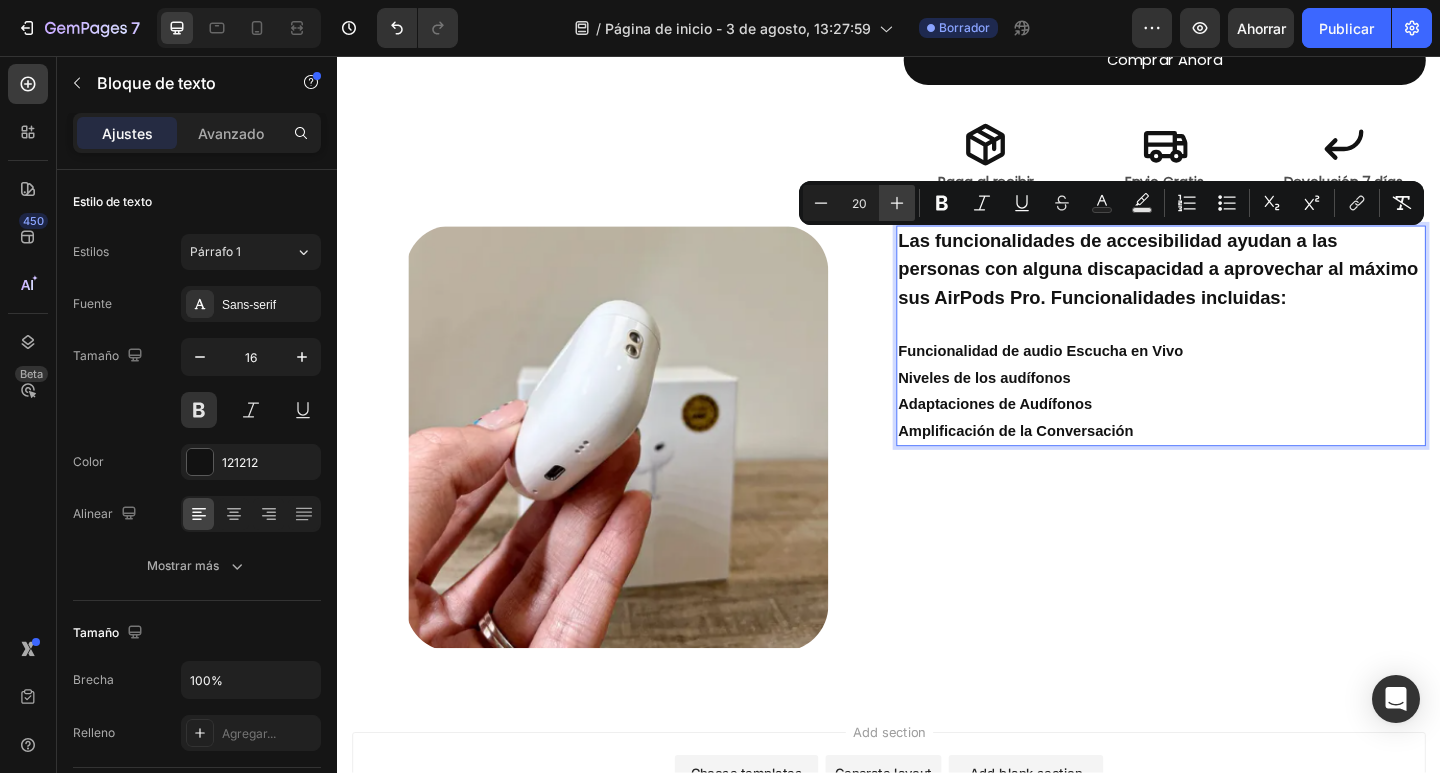 click 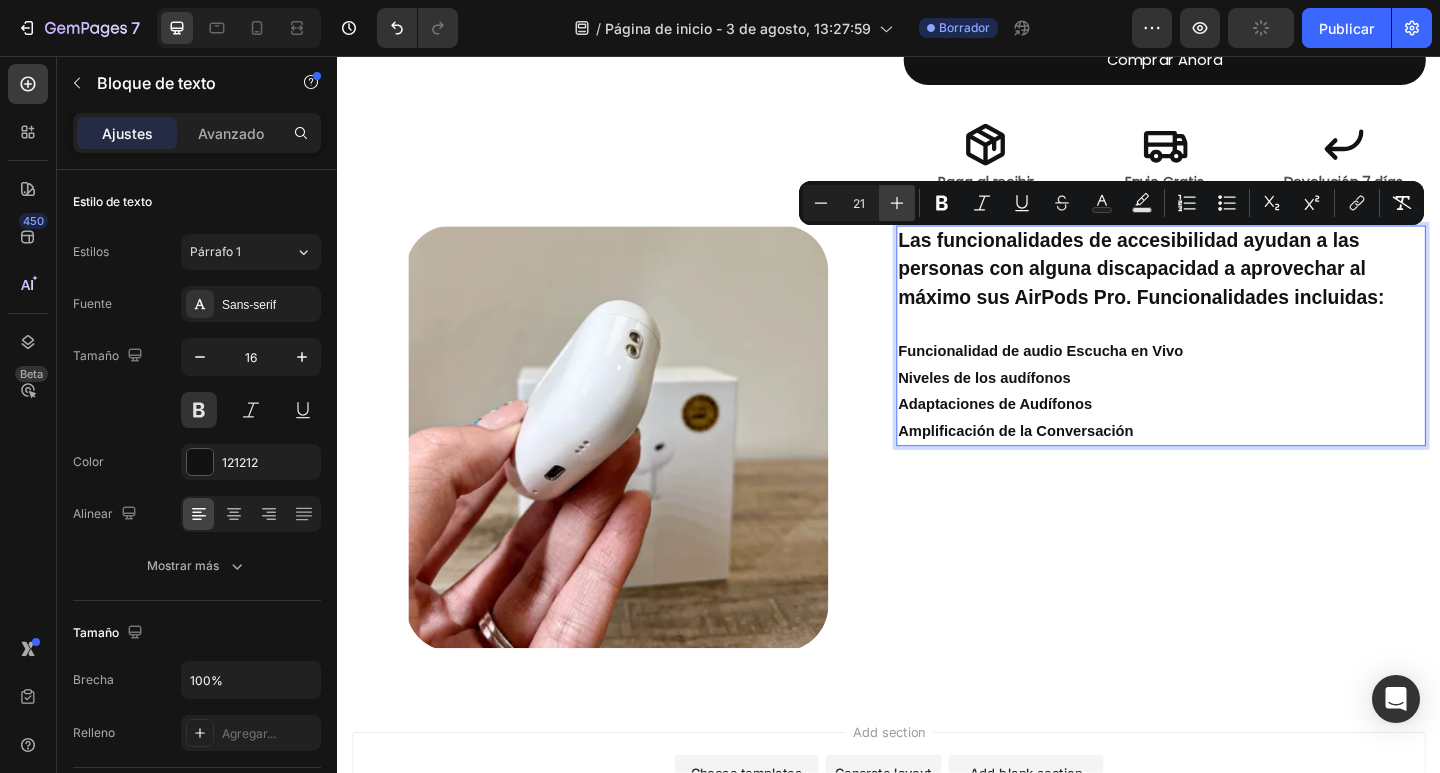 click 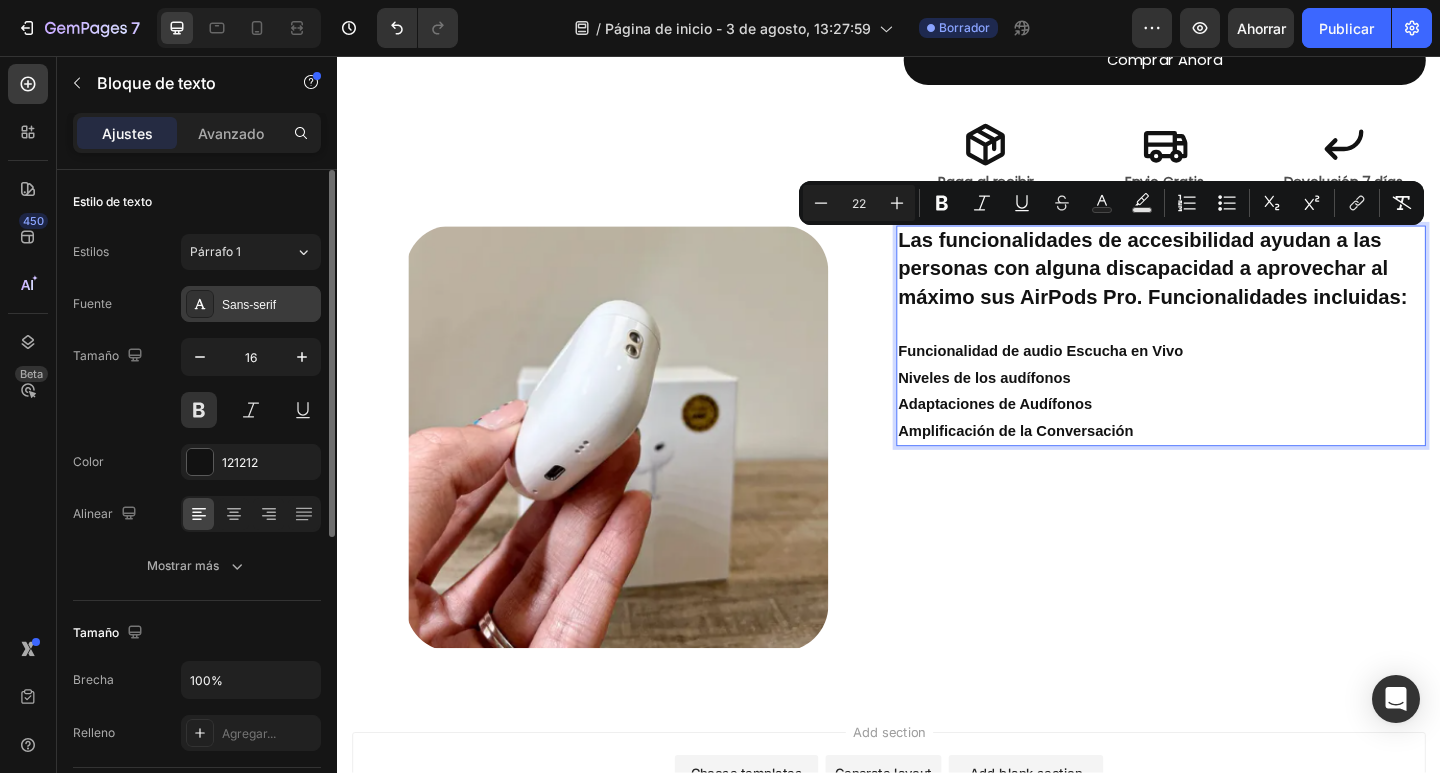 click on "Sans-serif" at bounding box center (249, 305) 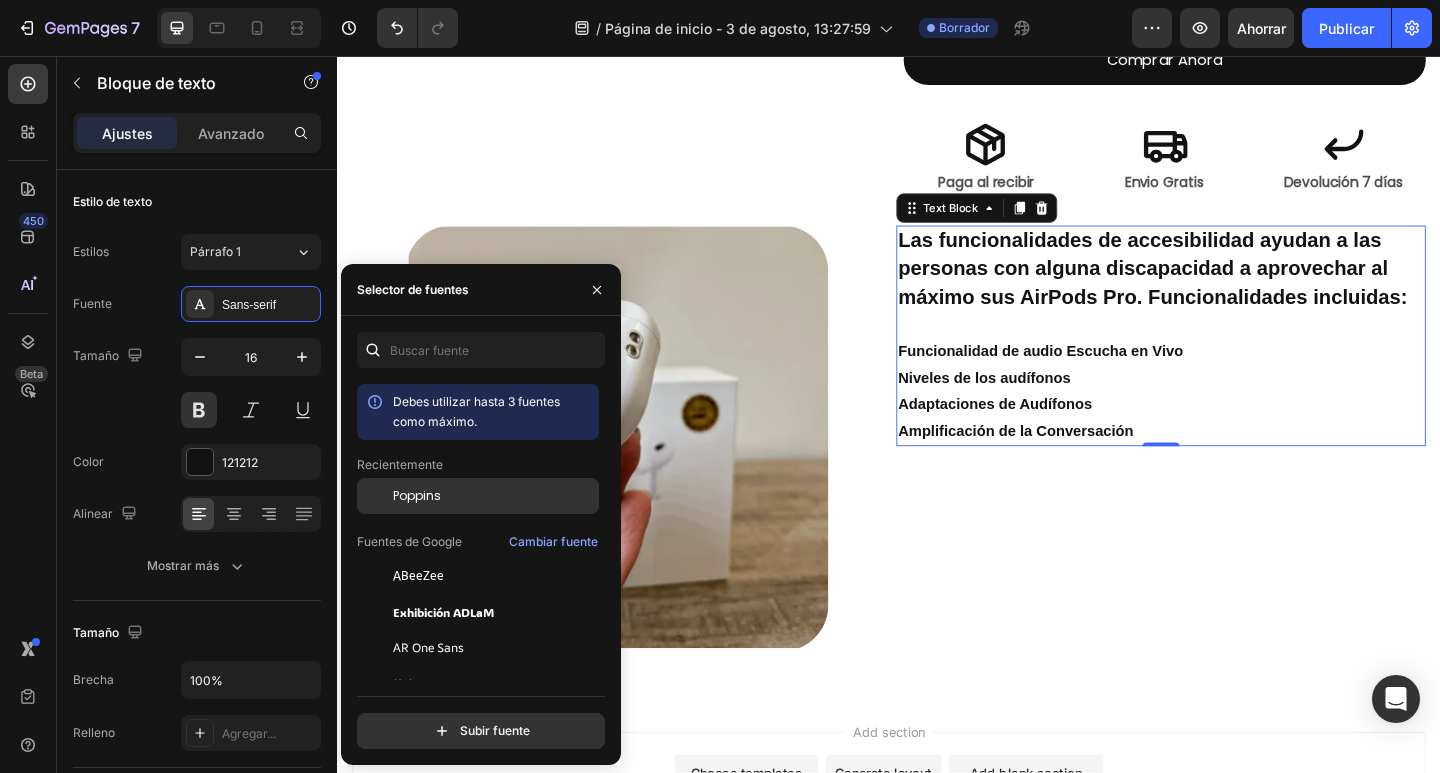 click on "Poppins" at bounding box center (417, 495) 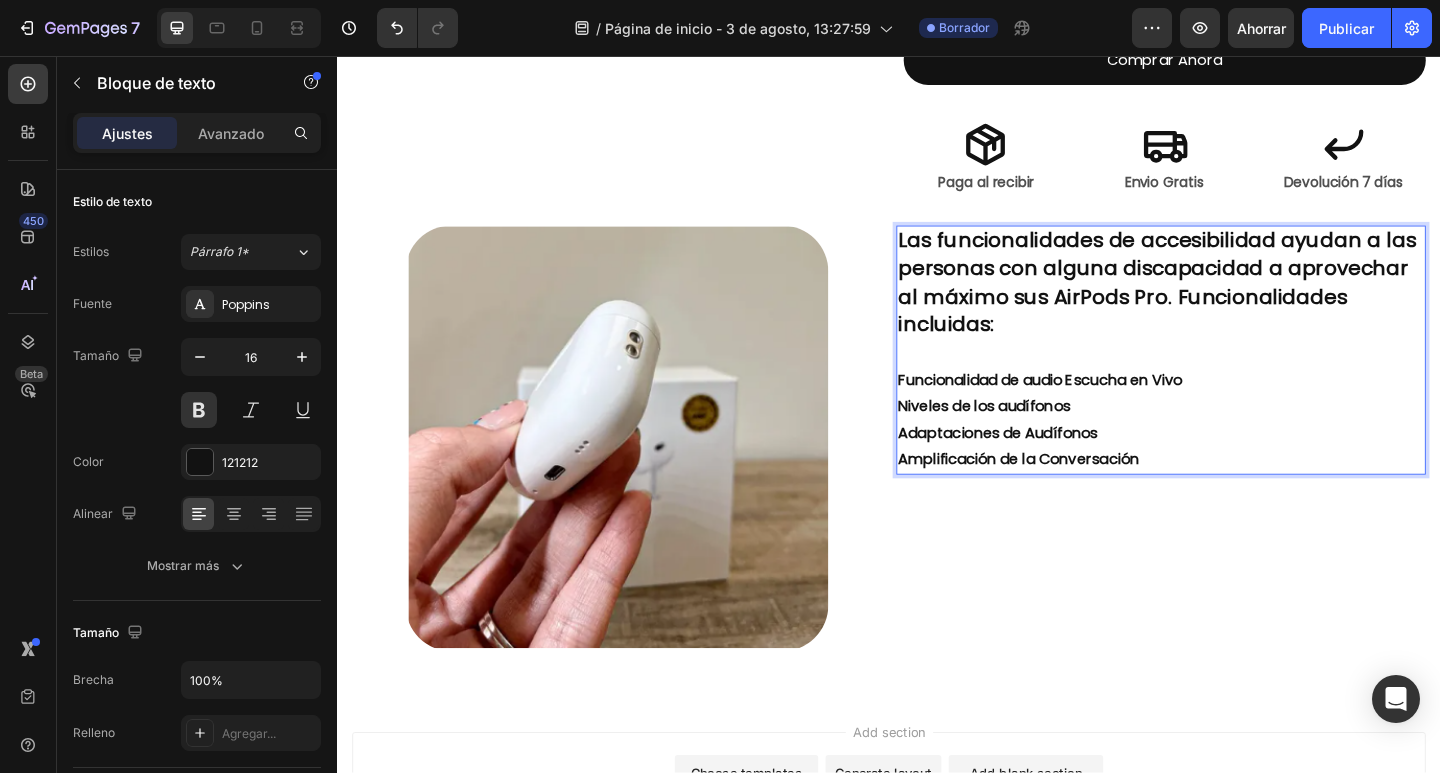 click on "Adaptaciones de Audífonos" at bounding box center (1233, 467) 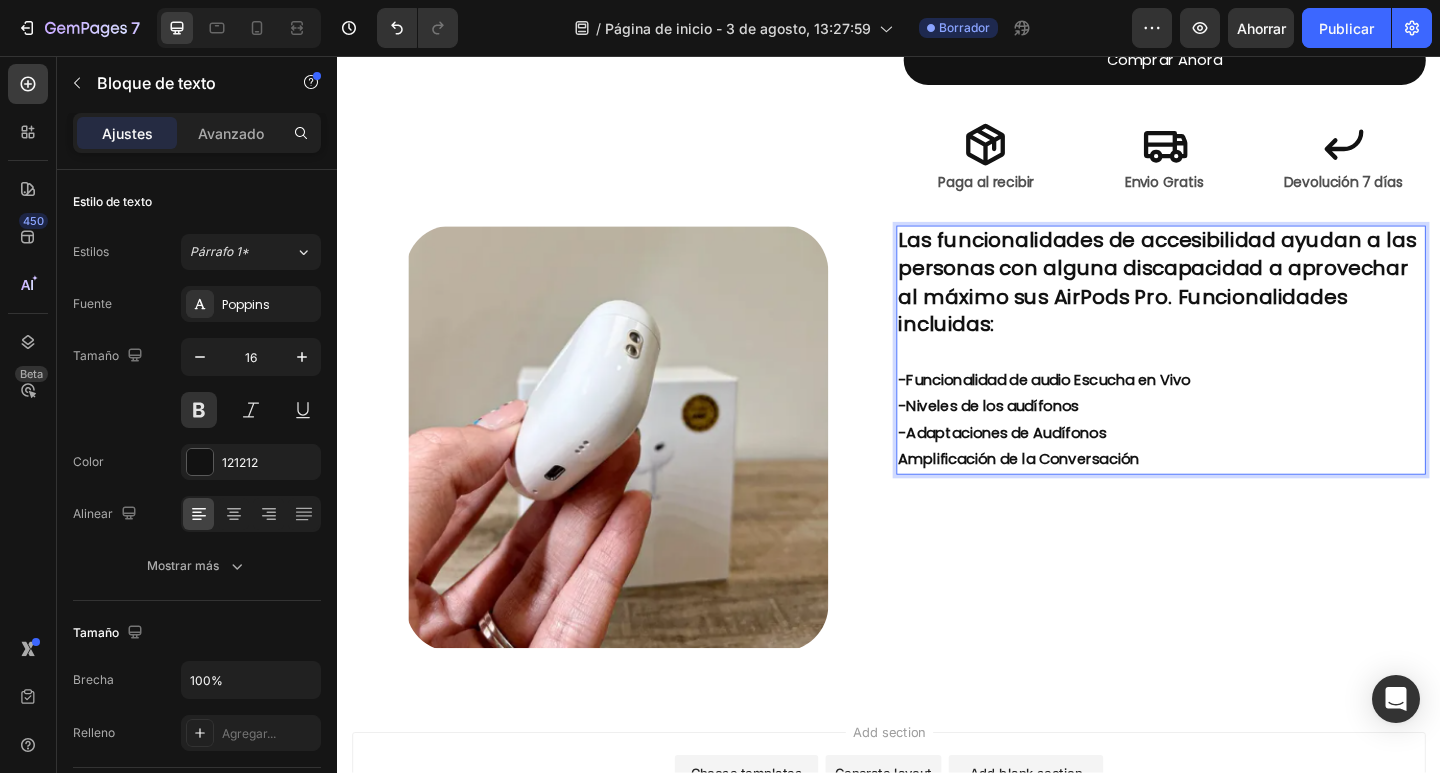 click on "Amplificación de la Conversación" at bounding box center [1233, 495] 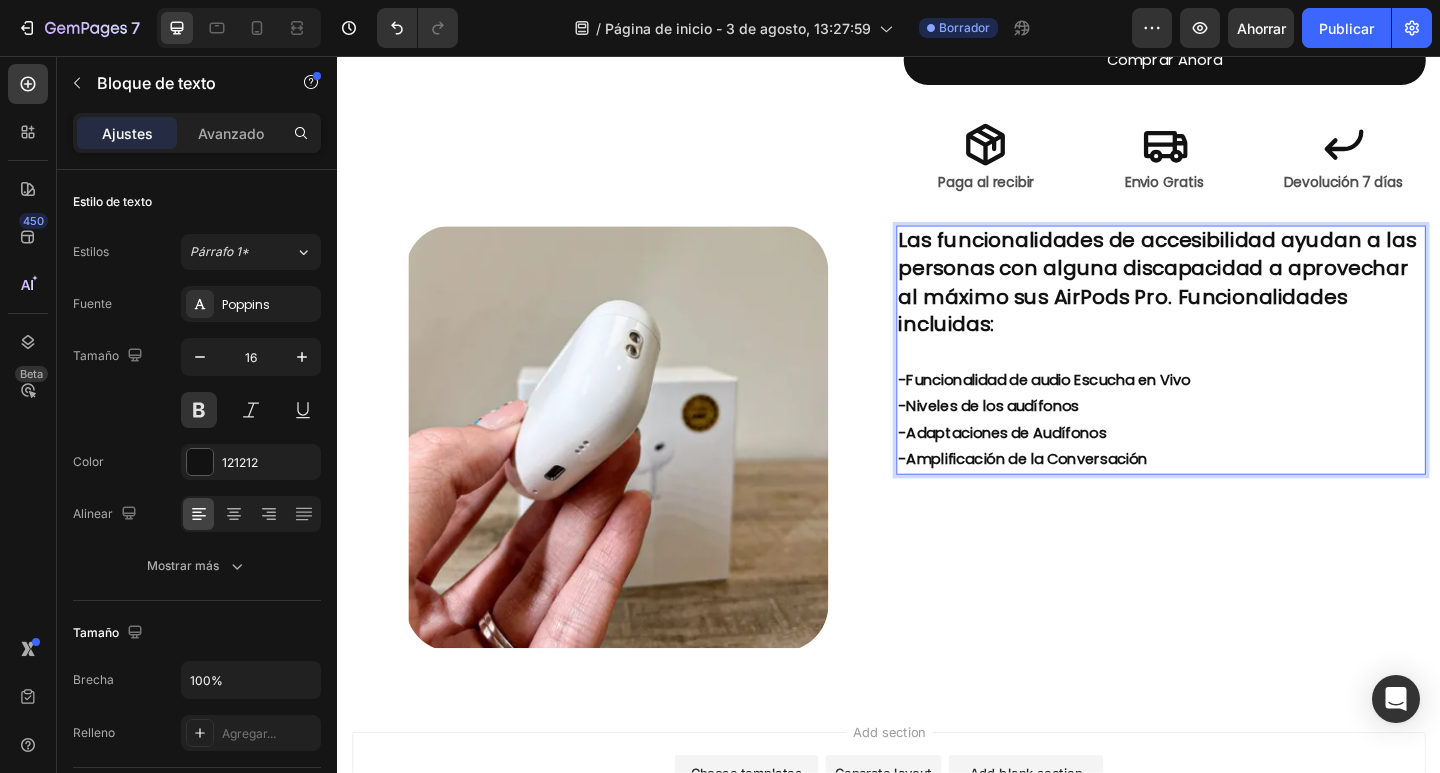 click on "Las funcionalidades de accesibilidad ayudan a las personas con alguna discapacidad a aprovechar al máximo sus AirPods Pro. Funcionalidades incluidas:" at bounding box center (1233, 304) 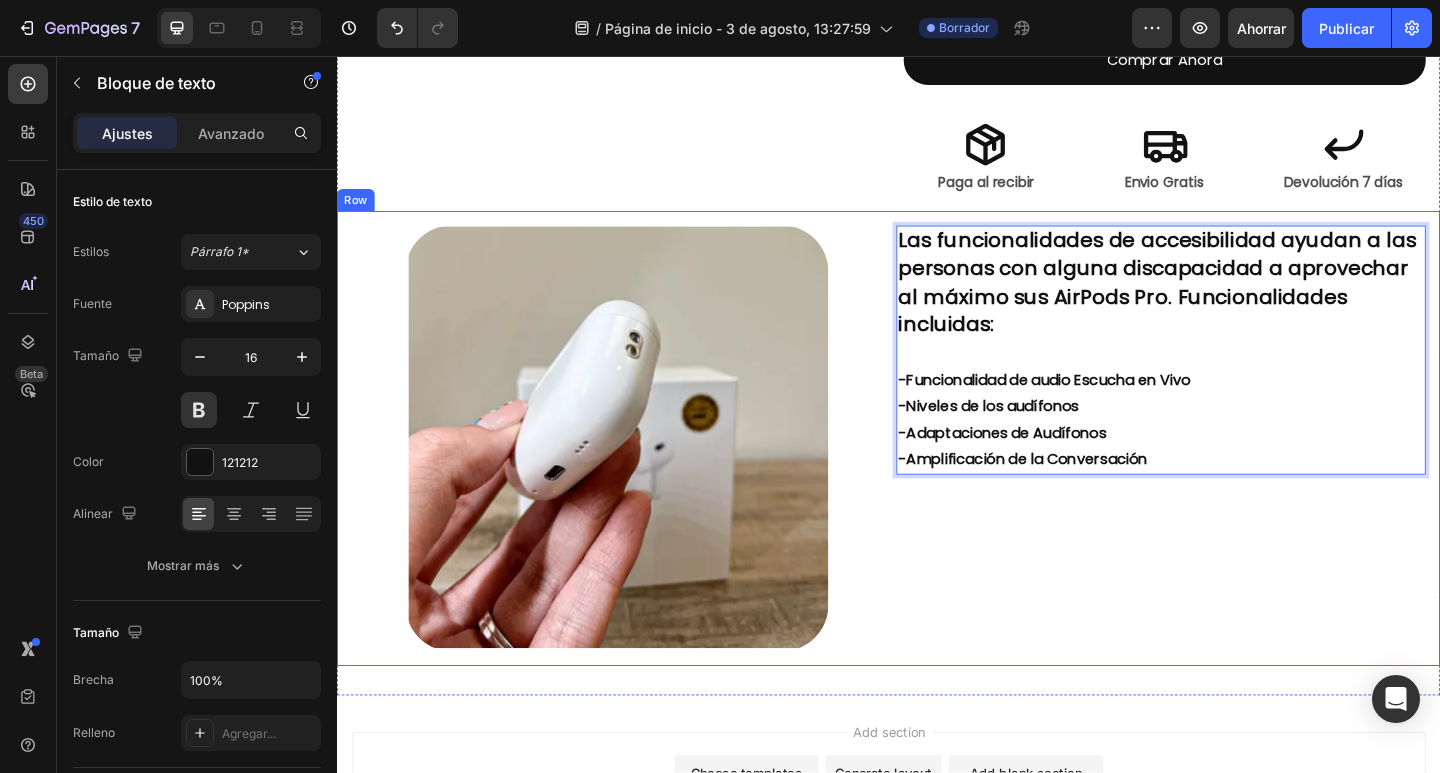 click on "Las funcionalidades de accesibilidad ayudan a las personas con alguna discapacidad a aprovechar al máximo sus AirPods Pro. Funcionalidades incluidas: -Funcionalidad de audio Escucha en Vivo -Niveles de los audífonos -Adaptaciones de Audífonos -Amplificación de la Conversación Text Block   0" at bounding box center (1233, 472) 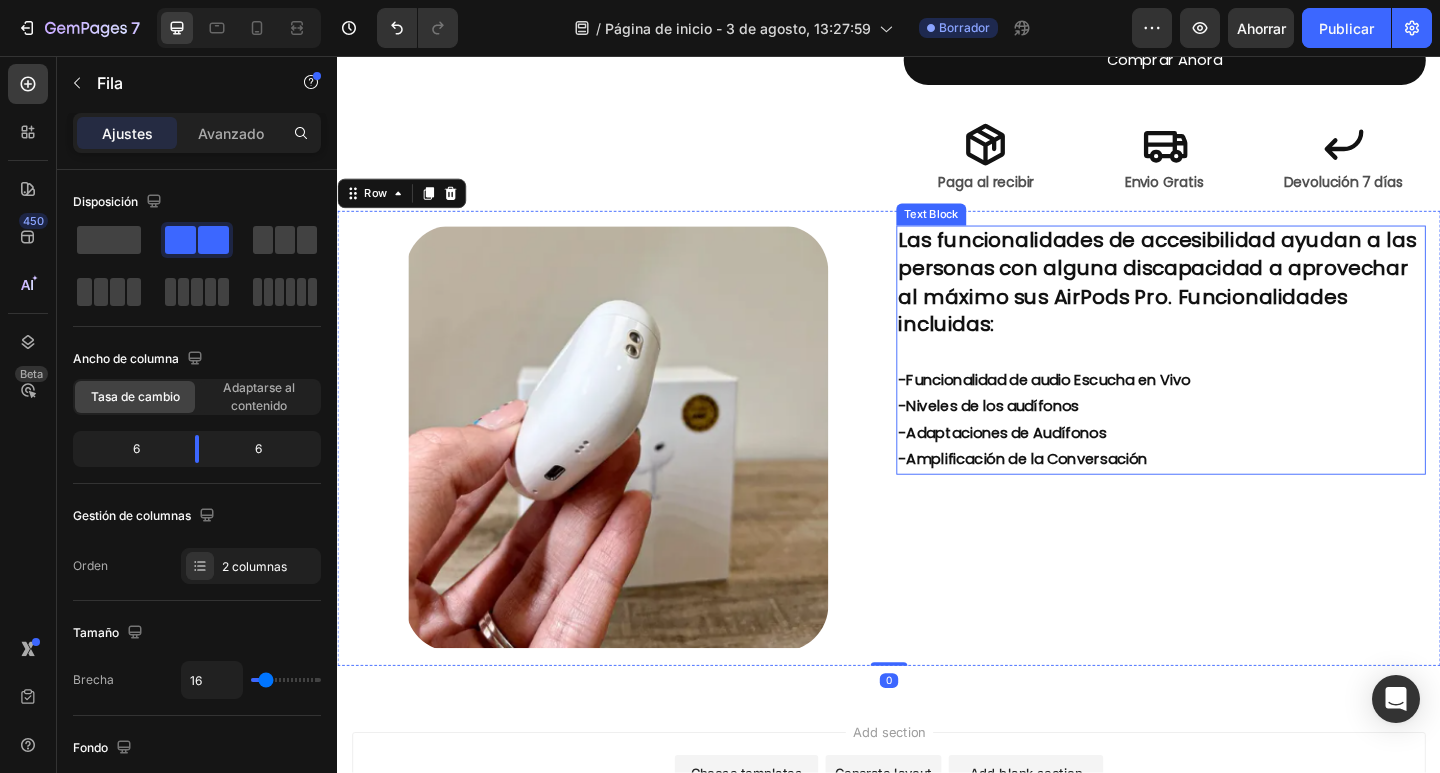 click on "-Niveles de los audífonos" at bounding box center (1233, 438) 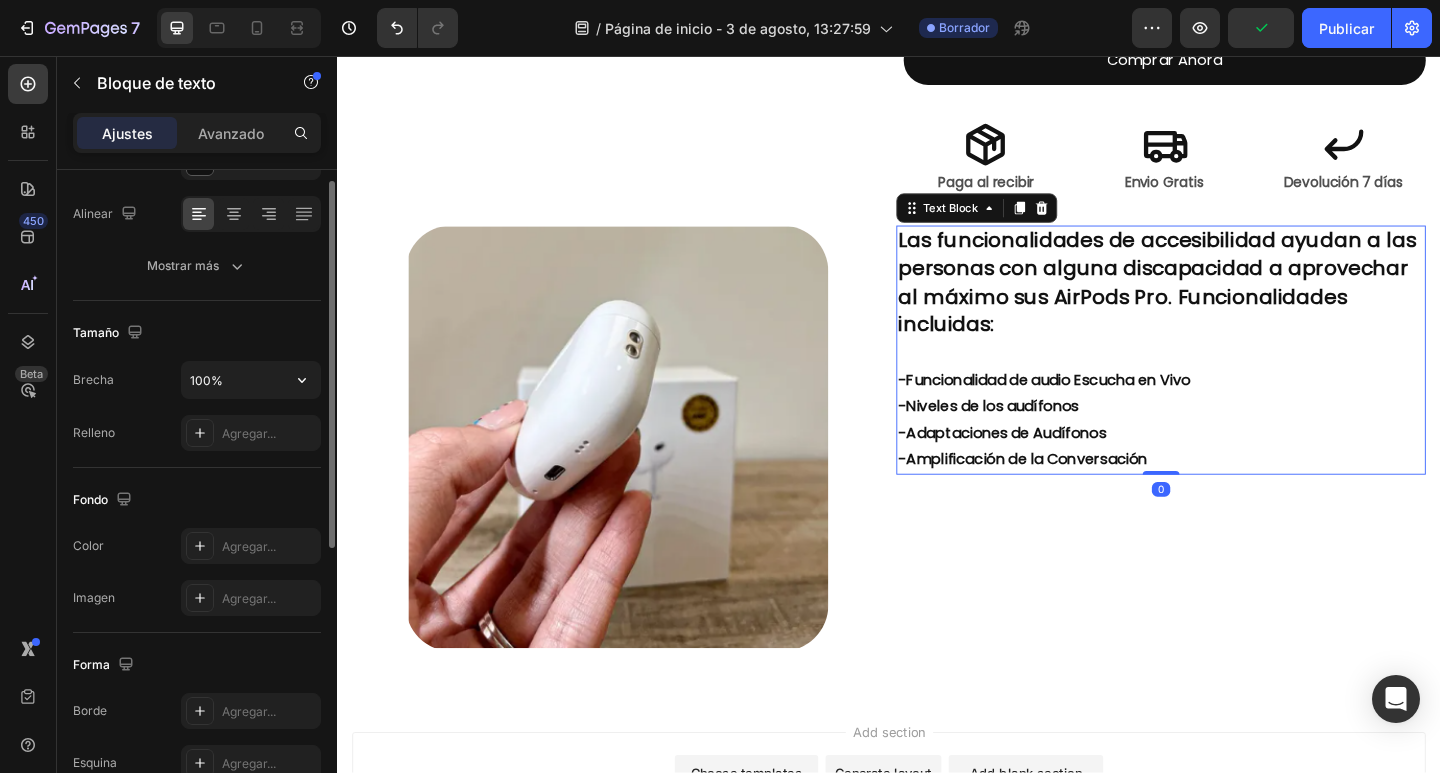 scroll, scrollTop: 200, scrollLeft: 0, axis: vertical 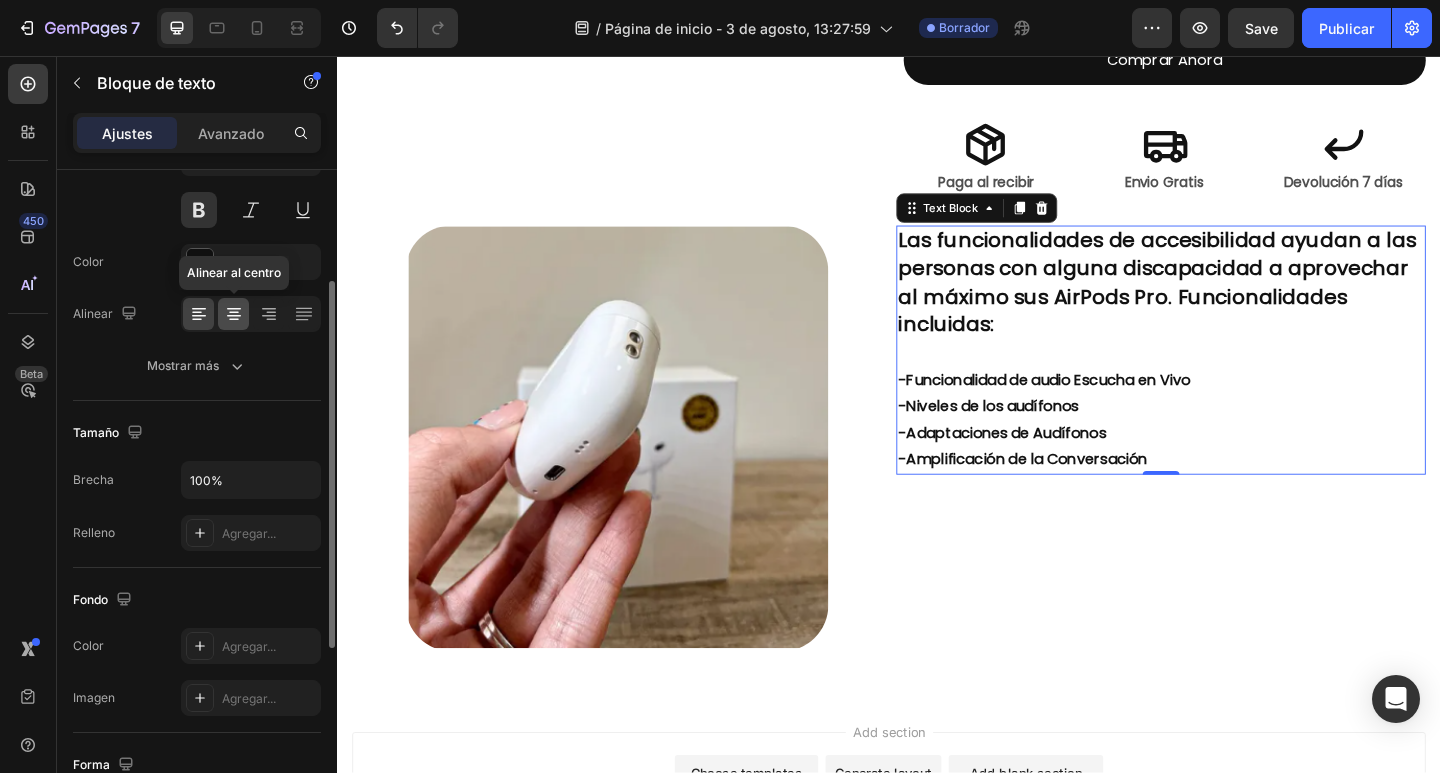 click 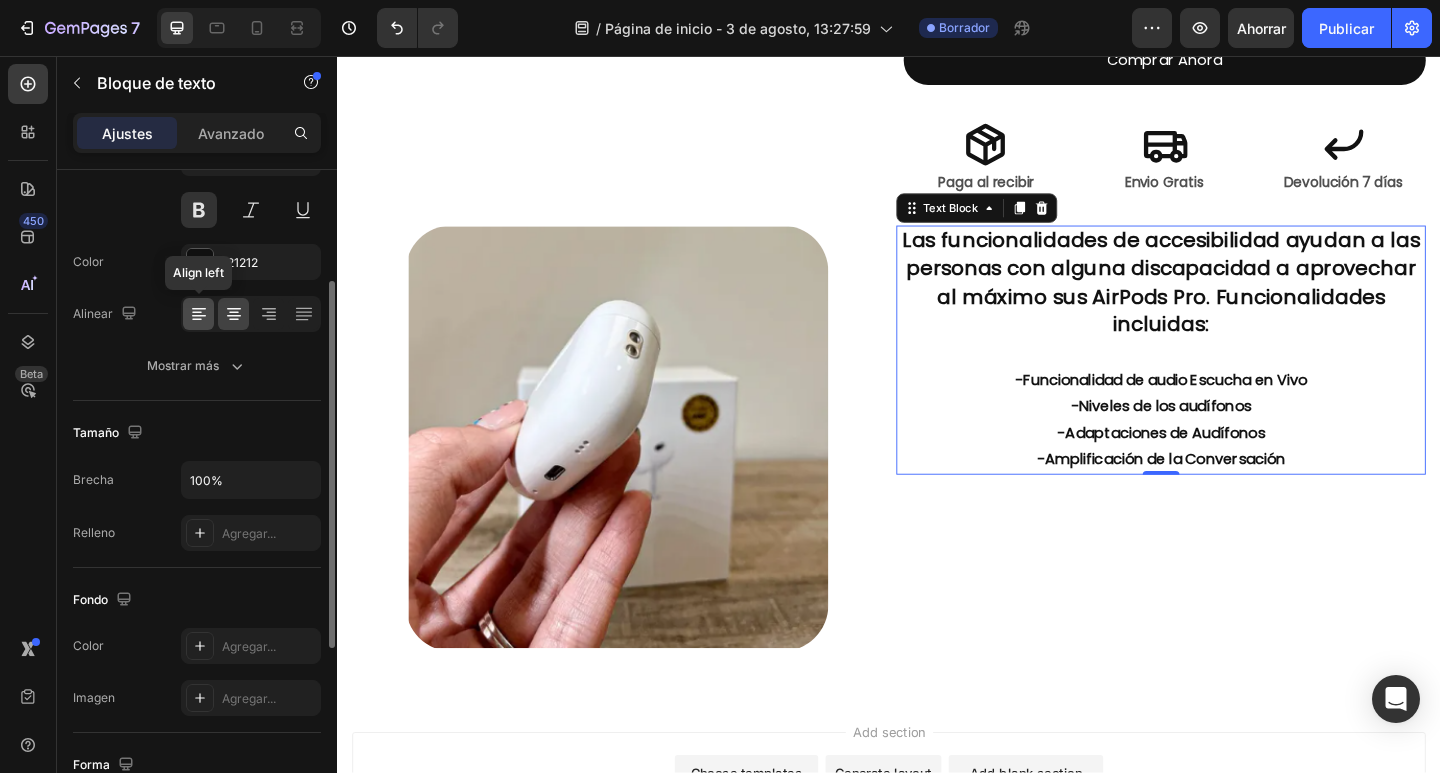 click 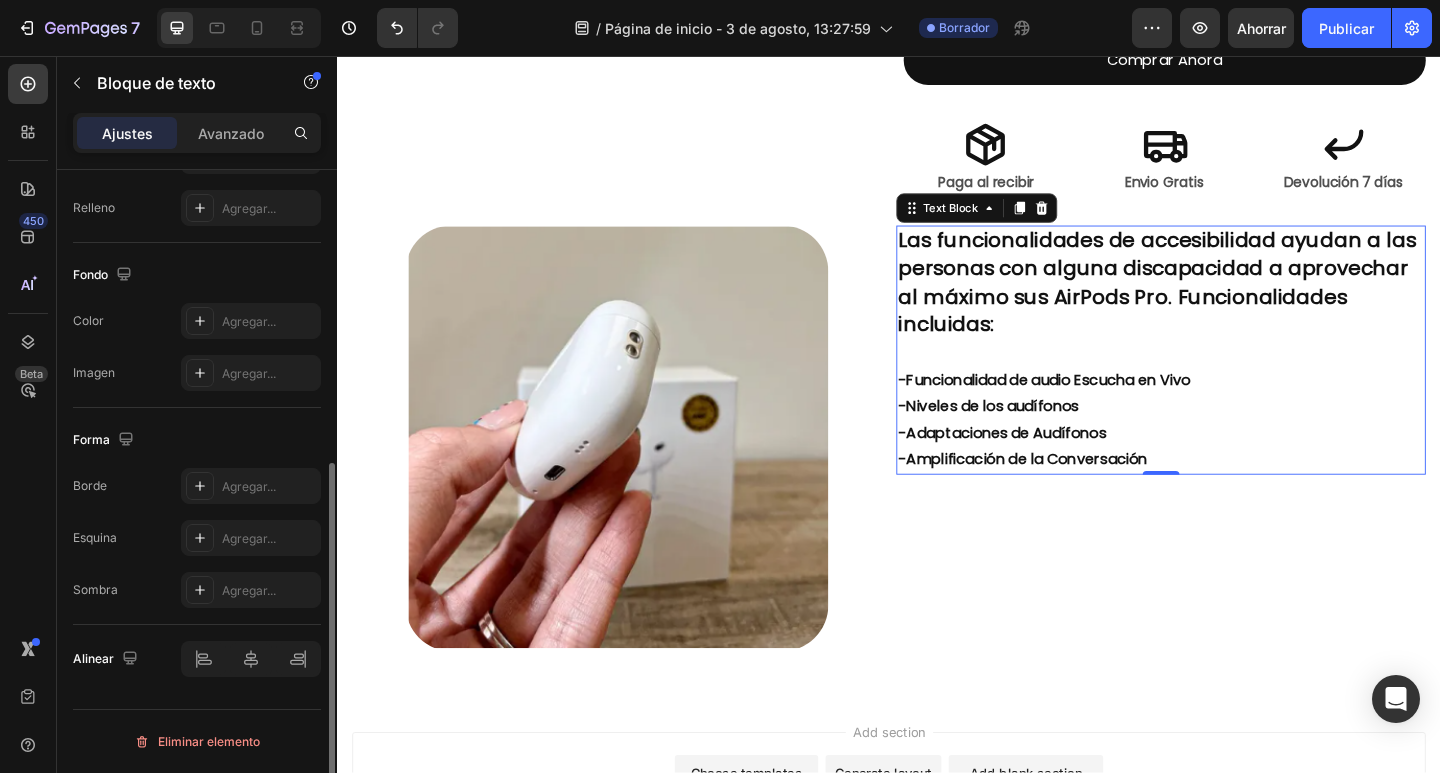 scroll, scrollTop: 0, scrollLeft: 0, axis: both 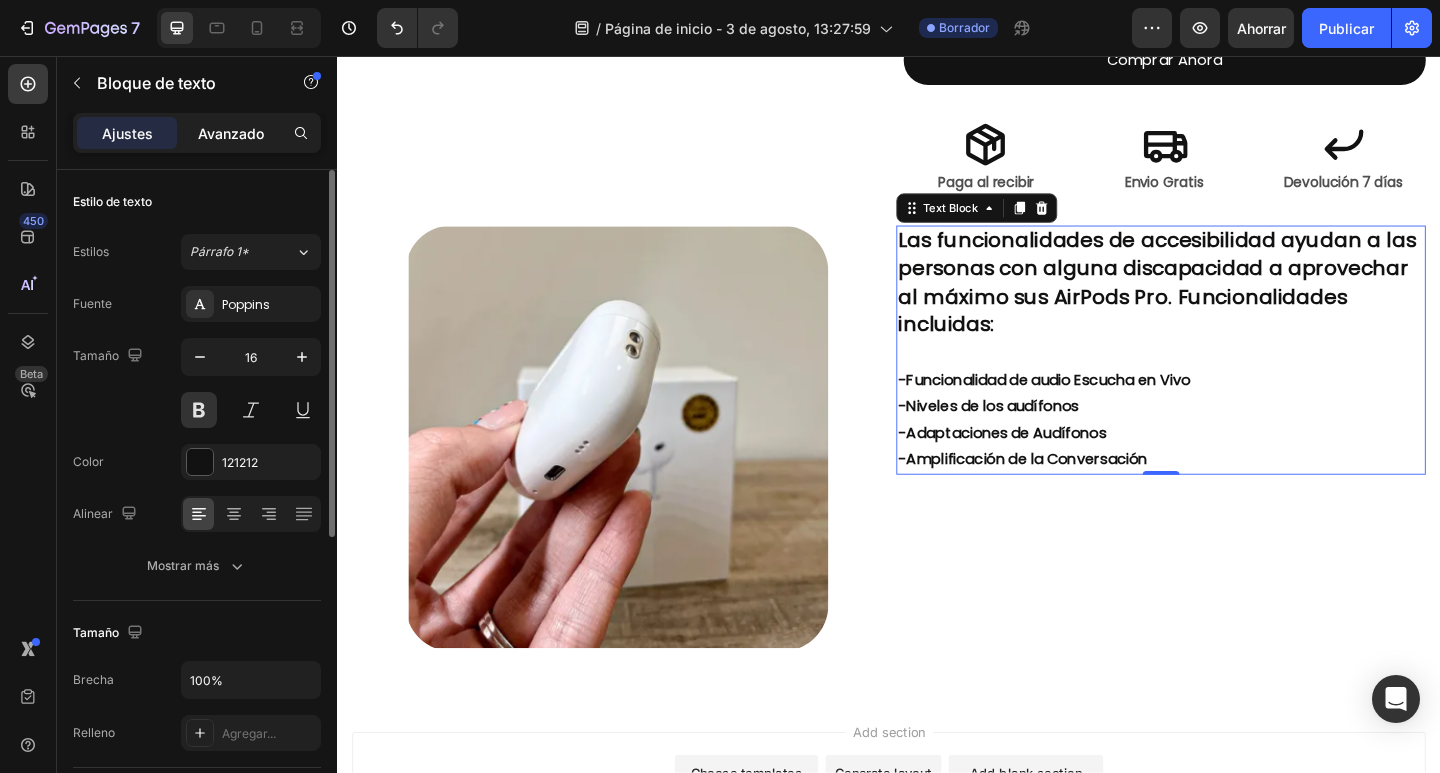click on "Avanzado" at bounding box center (231, 133) 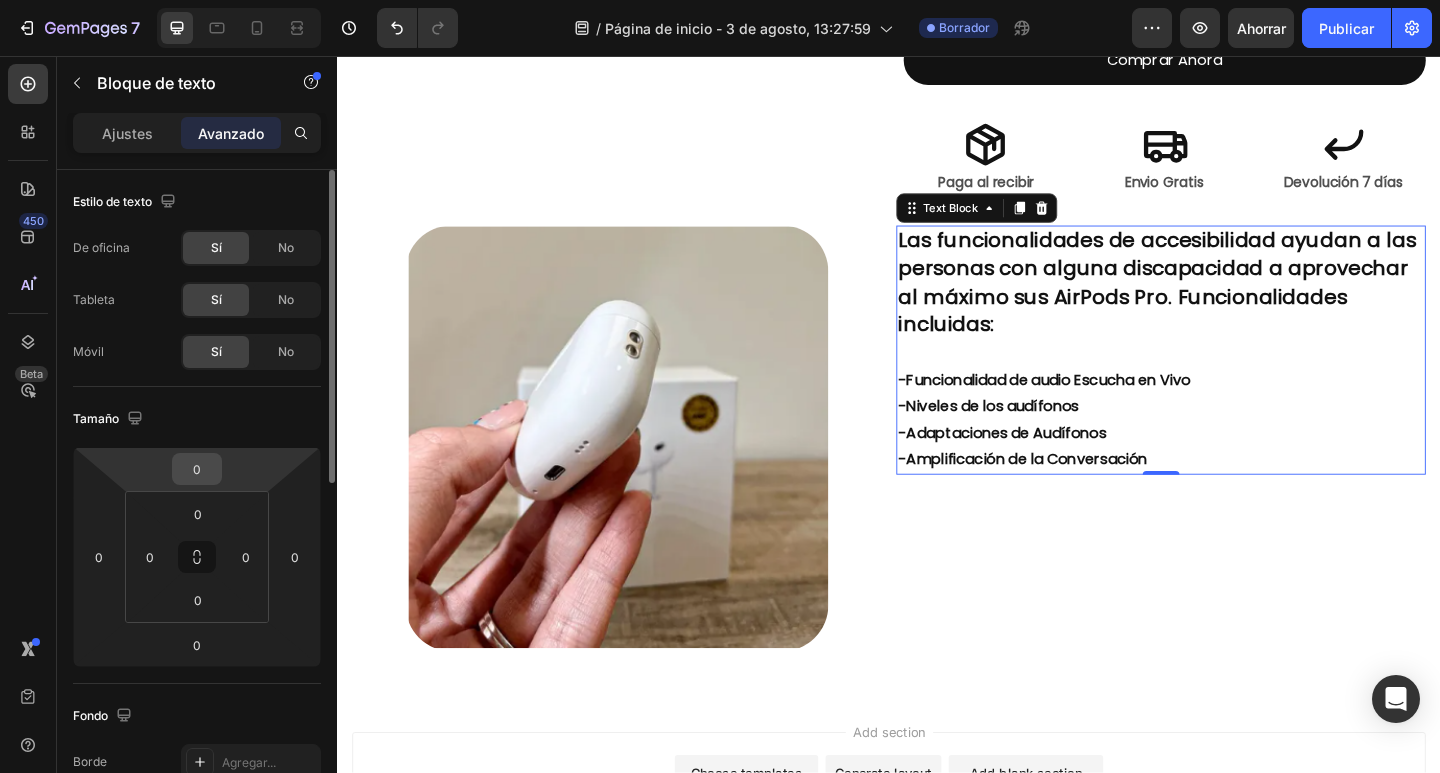 click on "0" at bounding box center (197, 469) 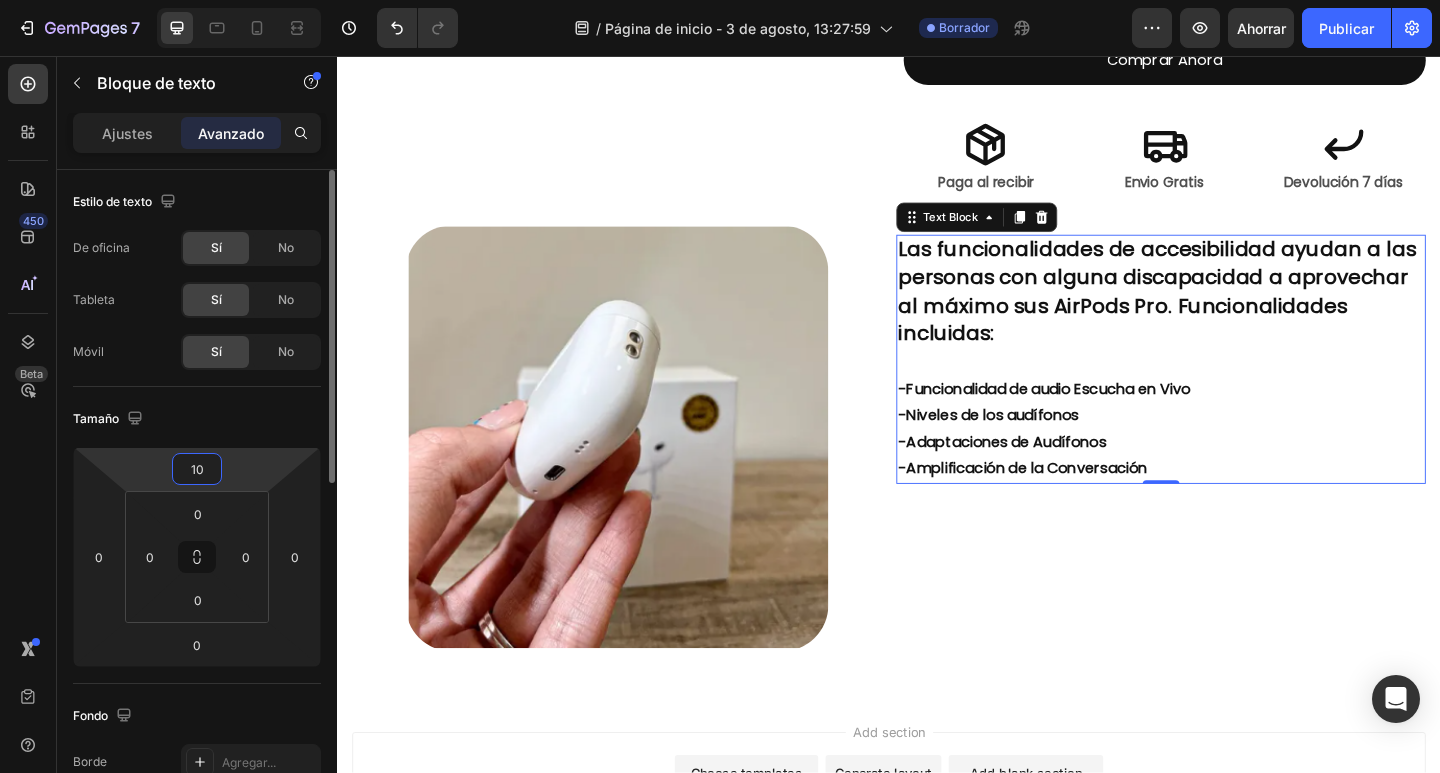 type on "100" 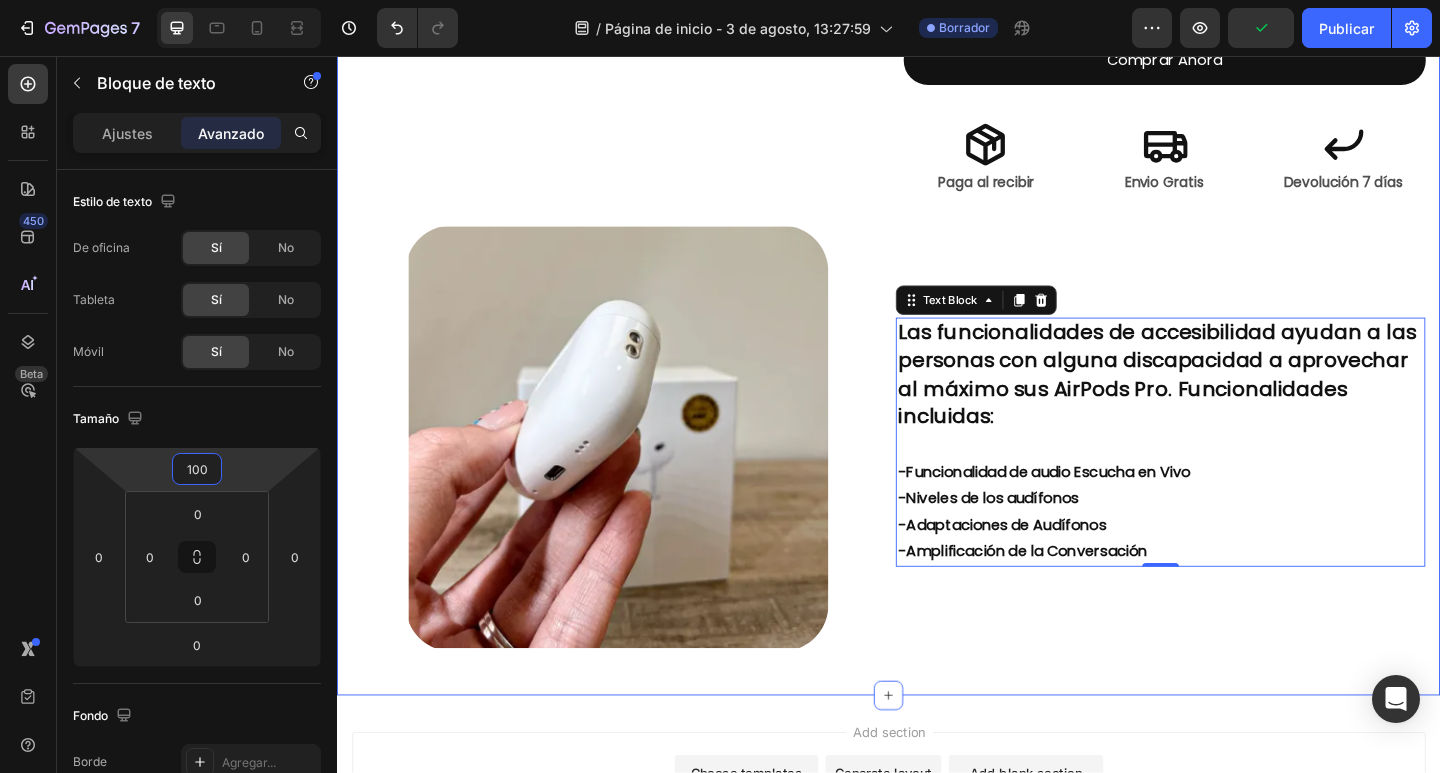 click on "Image Row Product Images Audifonos Airpods Pro 2 Generacion Product Title $80.000,00 Product Price Product Price $96.000,00 Product Price Product Price Row -Tecnología de audio -Controlador de alta excursión diseñado por Apple -Amplificador exclusivo con alto rango dinámico -Audio Adaptativo -Reconocimiento de Conversación -Volumen Personalizado -Ecualización Adaptativa -Ecualización de presión mediante un sistema de ventilación Text Block Cantidad Text Block
1
Product Quantity Comprar Ahora Dynamic Checkout
Icon Paga al recibir Text Block
Icon Envio Gratis Text Block
Icon Devolución 7 días  Text Block Row Product Row Image Las funcionalidades de accesibilidad ayudan a las personas con alguna discapacidad a aprovechar al máximo sus AirPods Pro. Funcionalidades incluidas: -Funcionalidad de audio Escucha en Vivo -Niveles de los audífonos -Adaptaciones de Audífonos -Amplificación de la Conversación Text Block   0 Row" at bounding box center (937, 57) 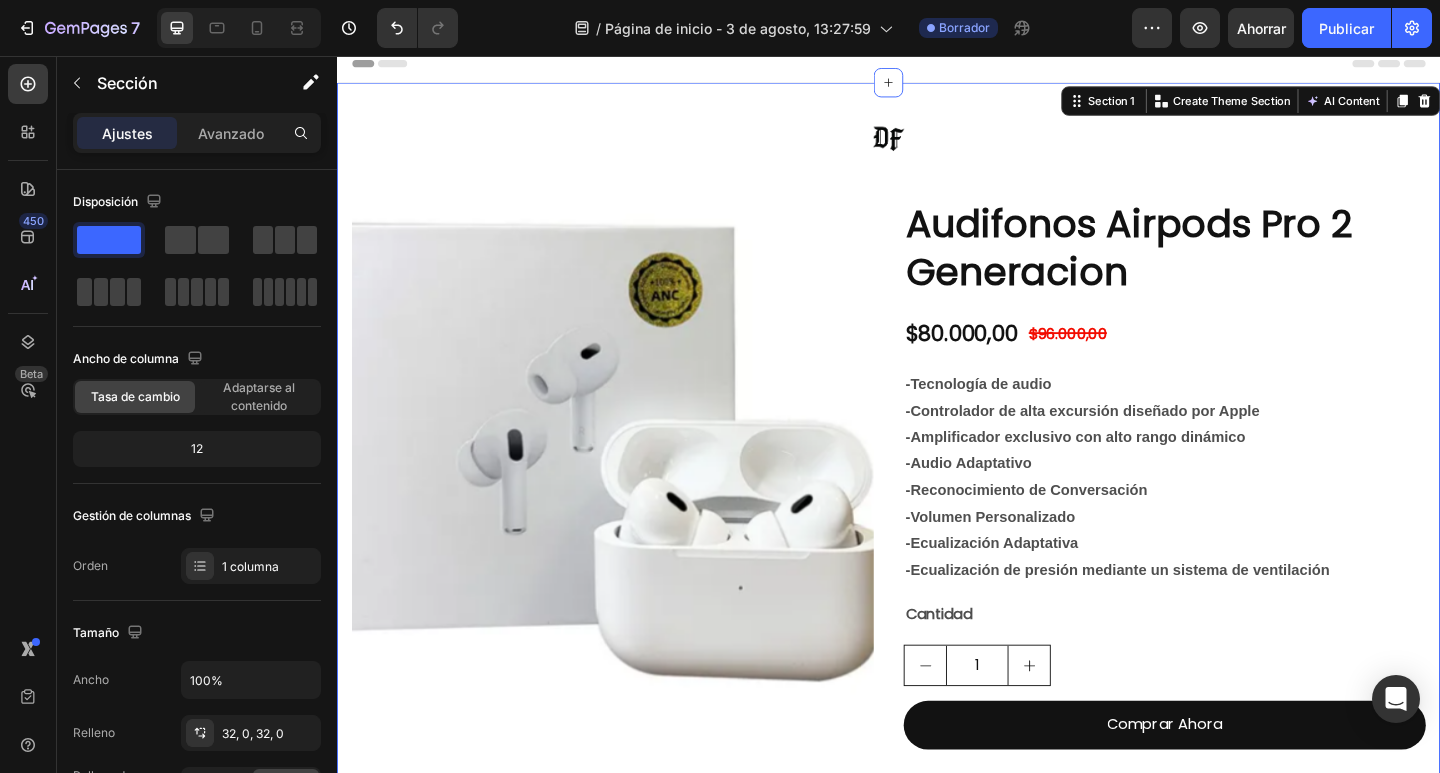 scroll, scrollTop: 0, scrollLeft: 0, axis: both 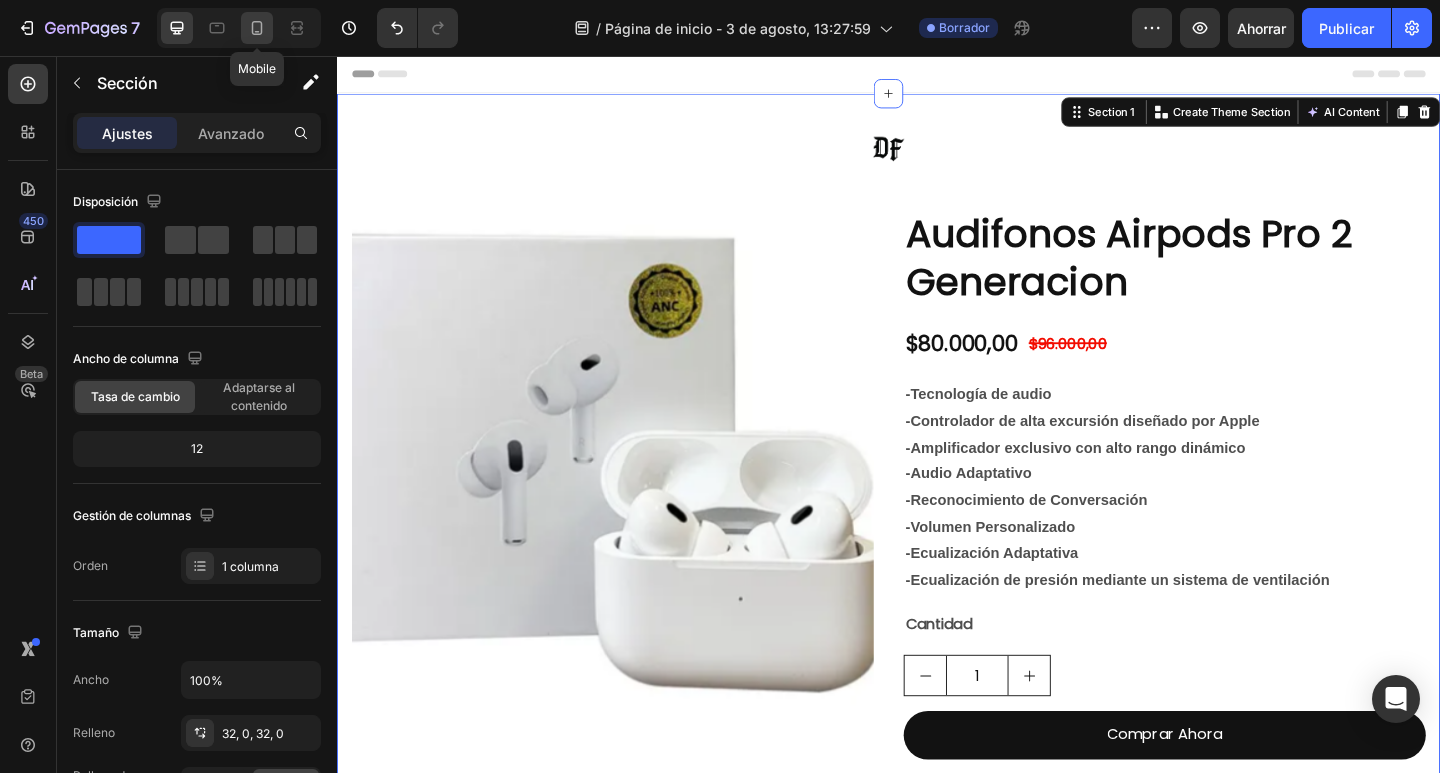 click 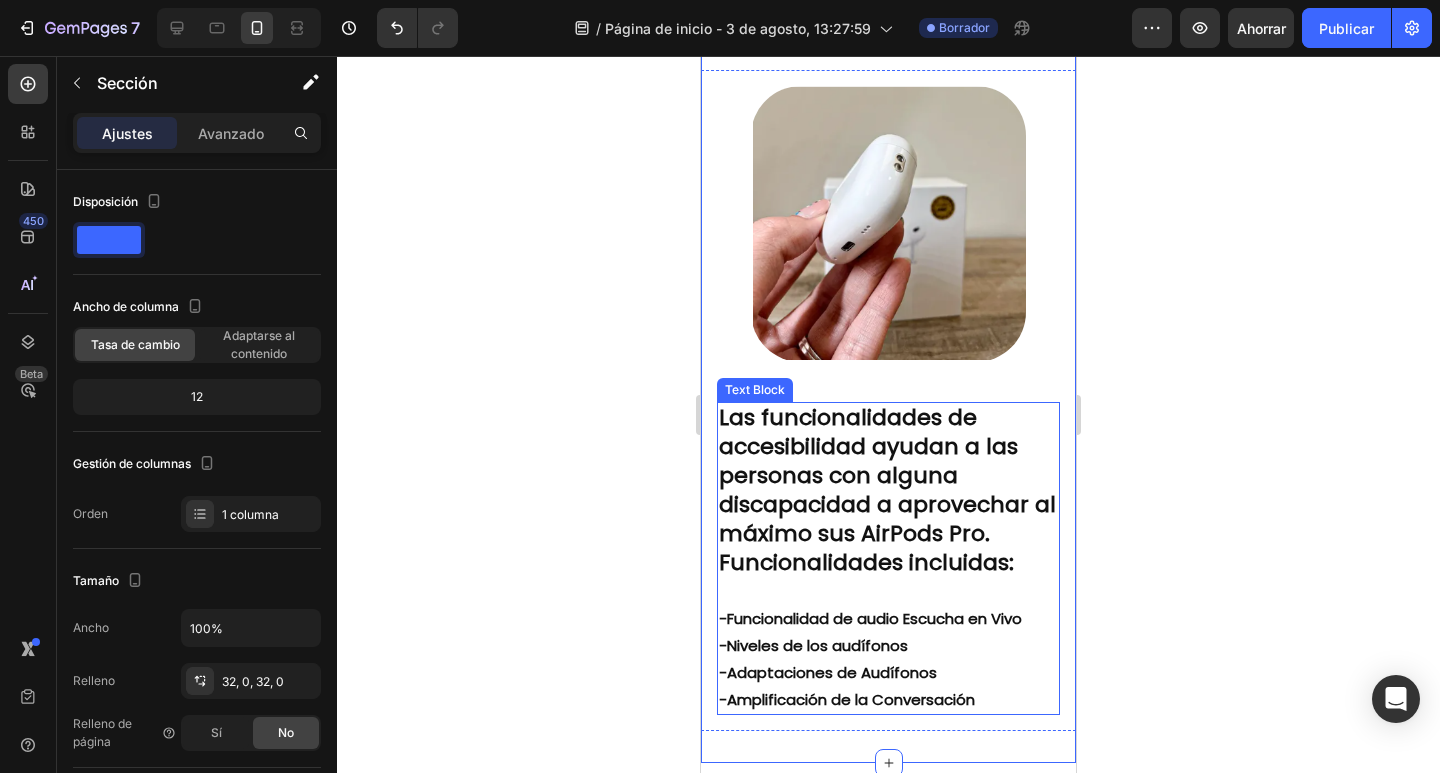 scroll, scrollTop: 1000, scrollLeft: 0, axis: vertical 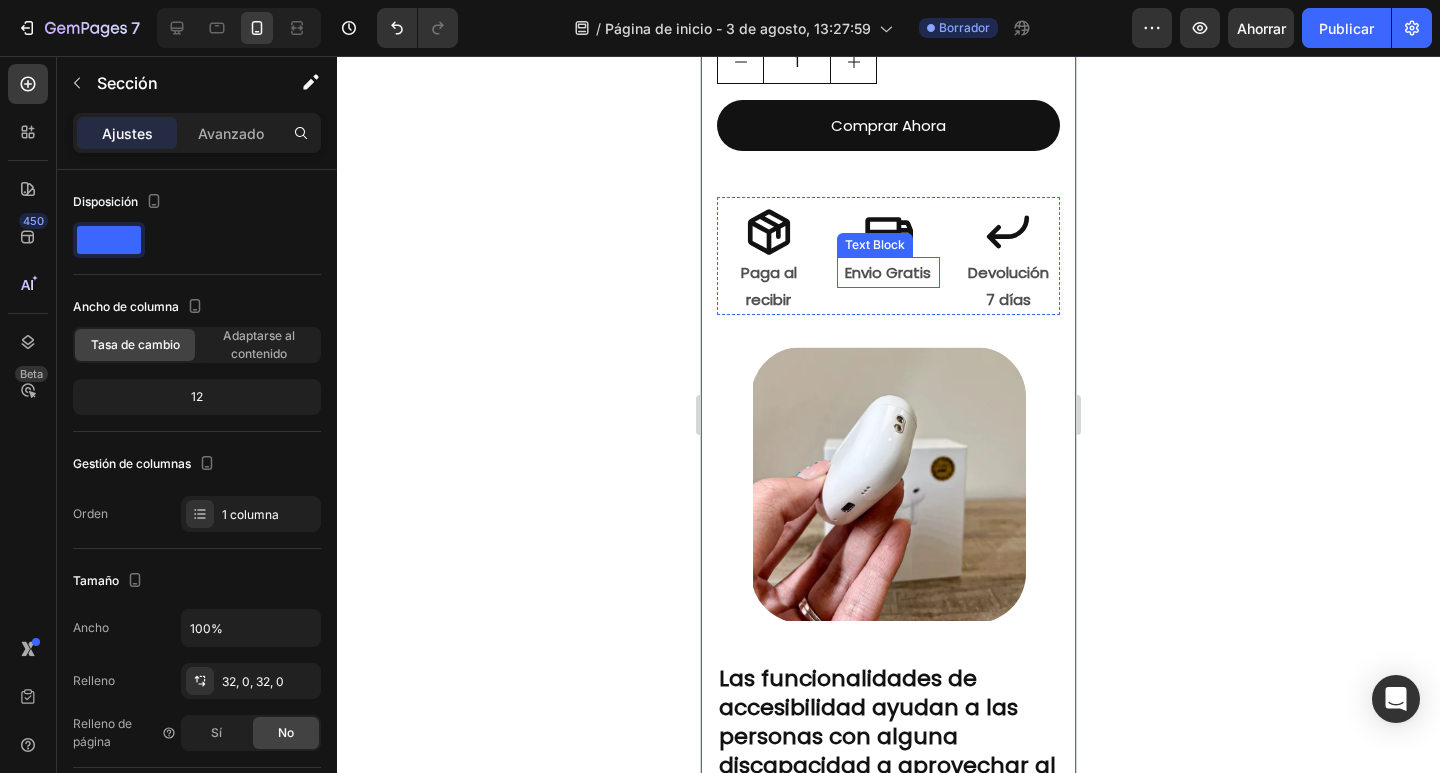 click on "Envio Gratis" at bounding box center (888, 272) 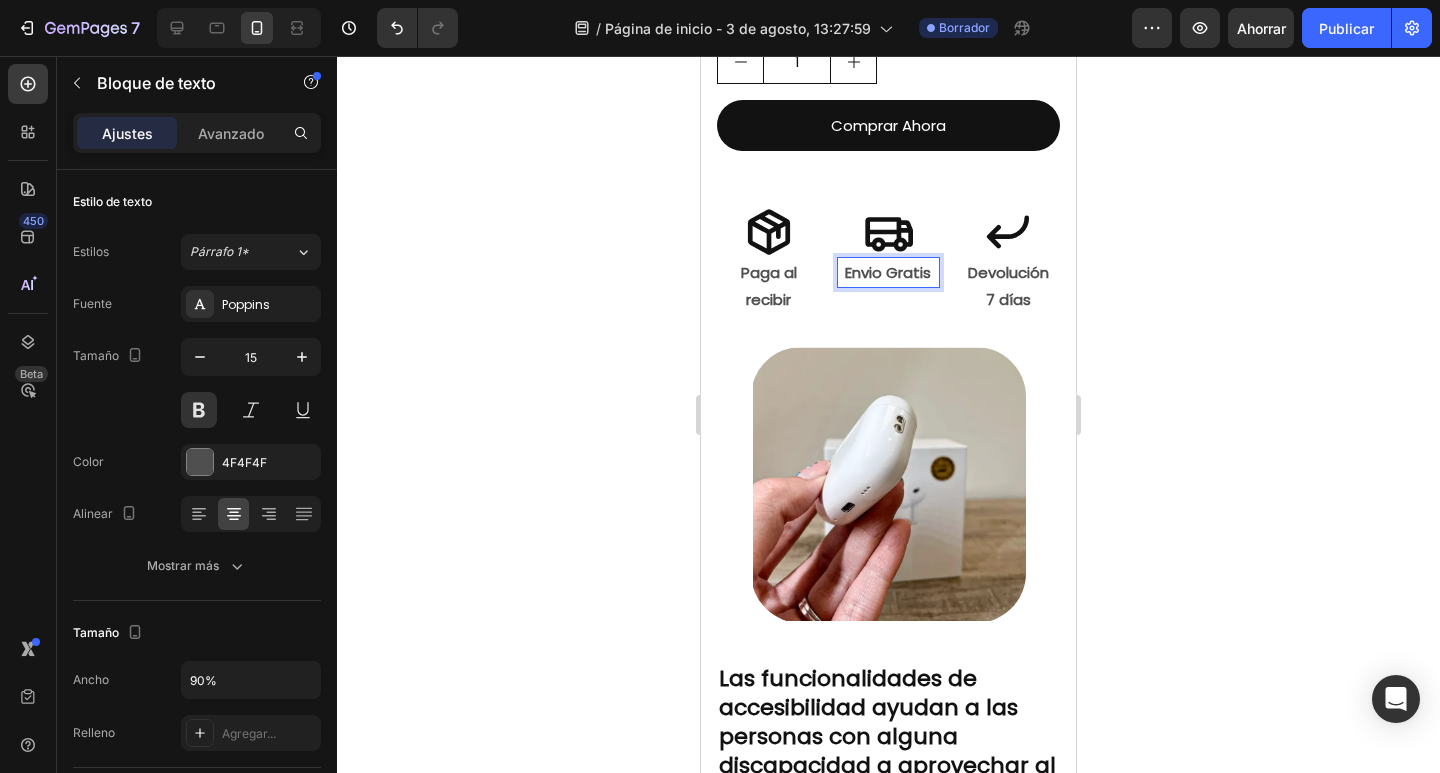 click on "Envio Gratis" at bounding box center (888, 272) 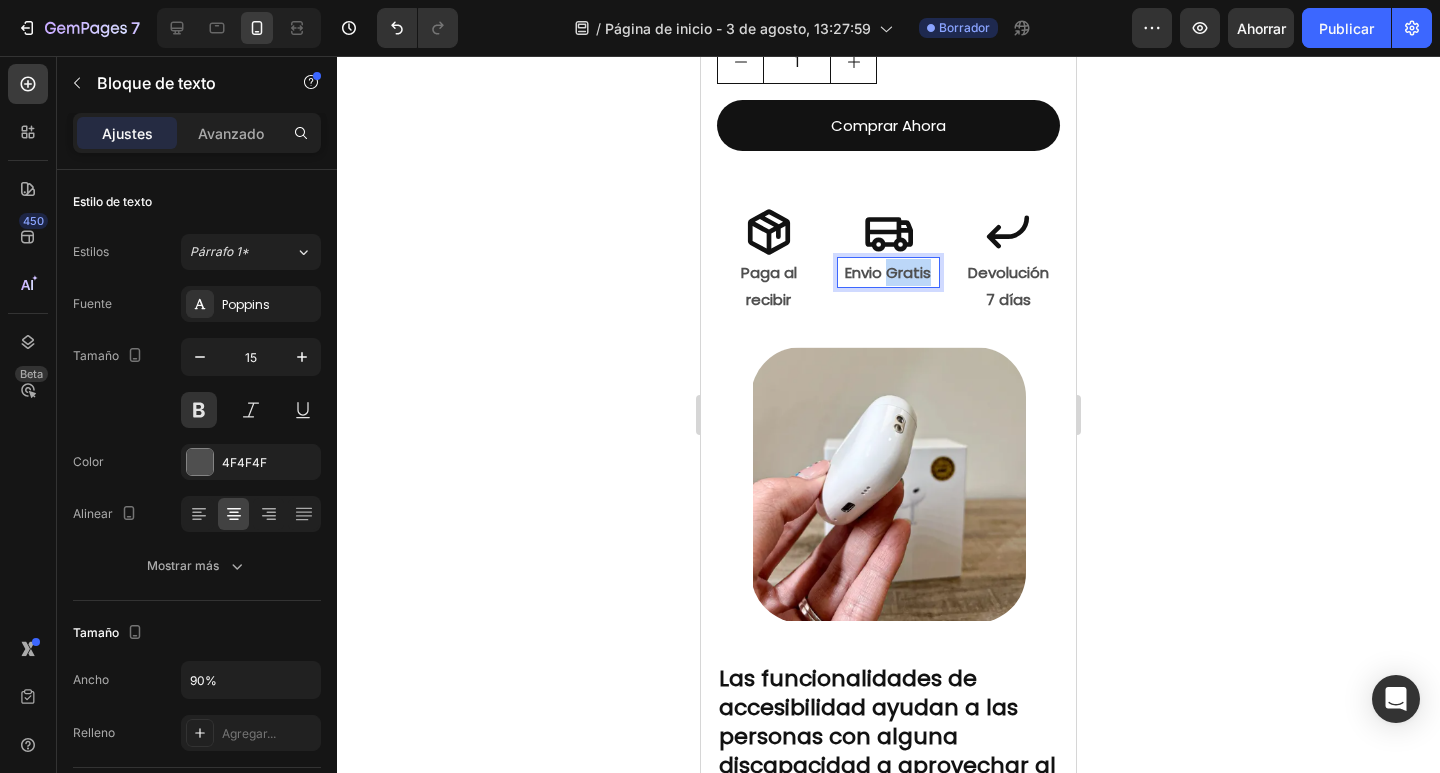 click on "Envio Gratis" at bounding box center [888, 272] 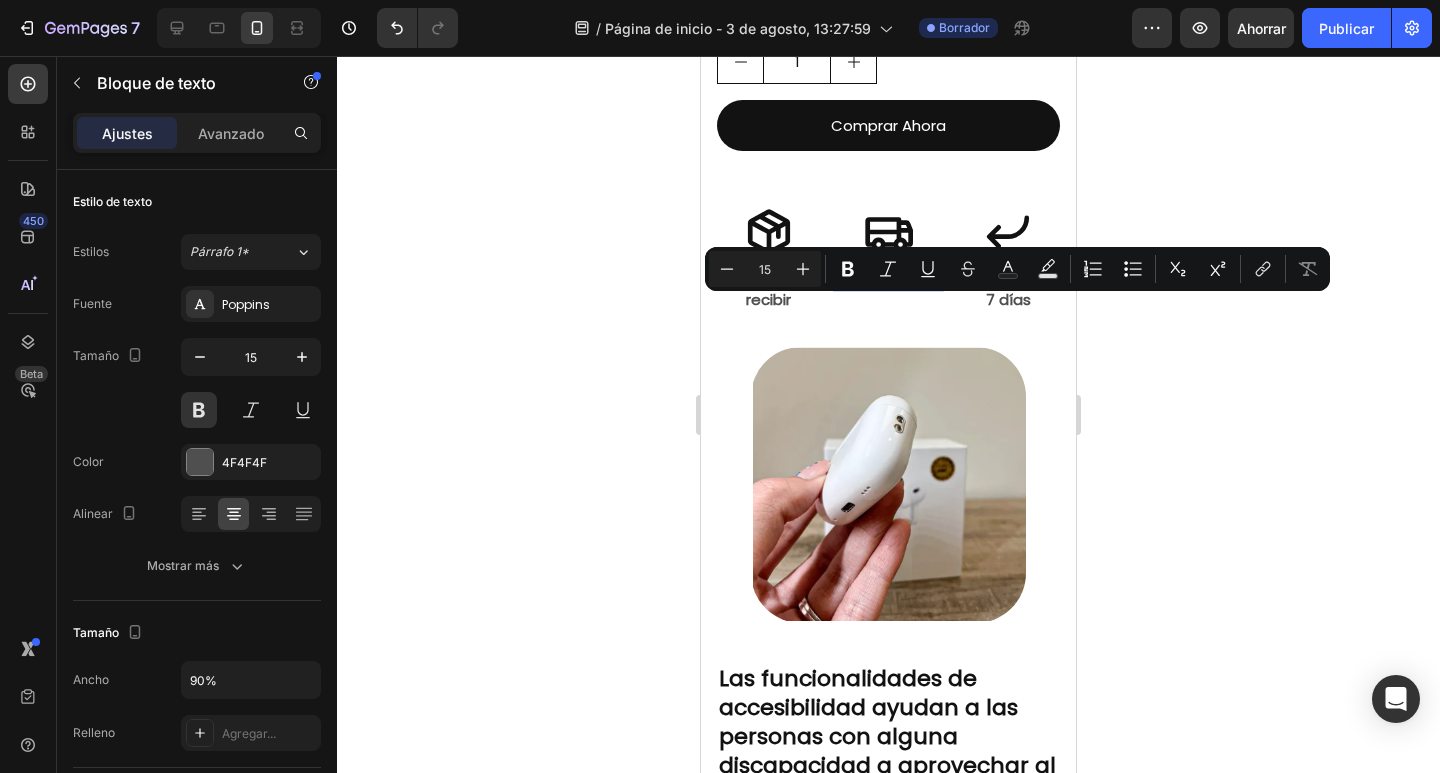 drag, startPoint x: 197, startPoint y: 257, endPoint x: 673, endPoint y: 350, distance: 485 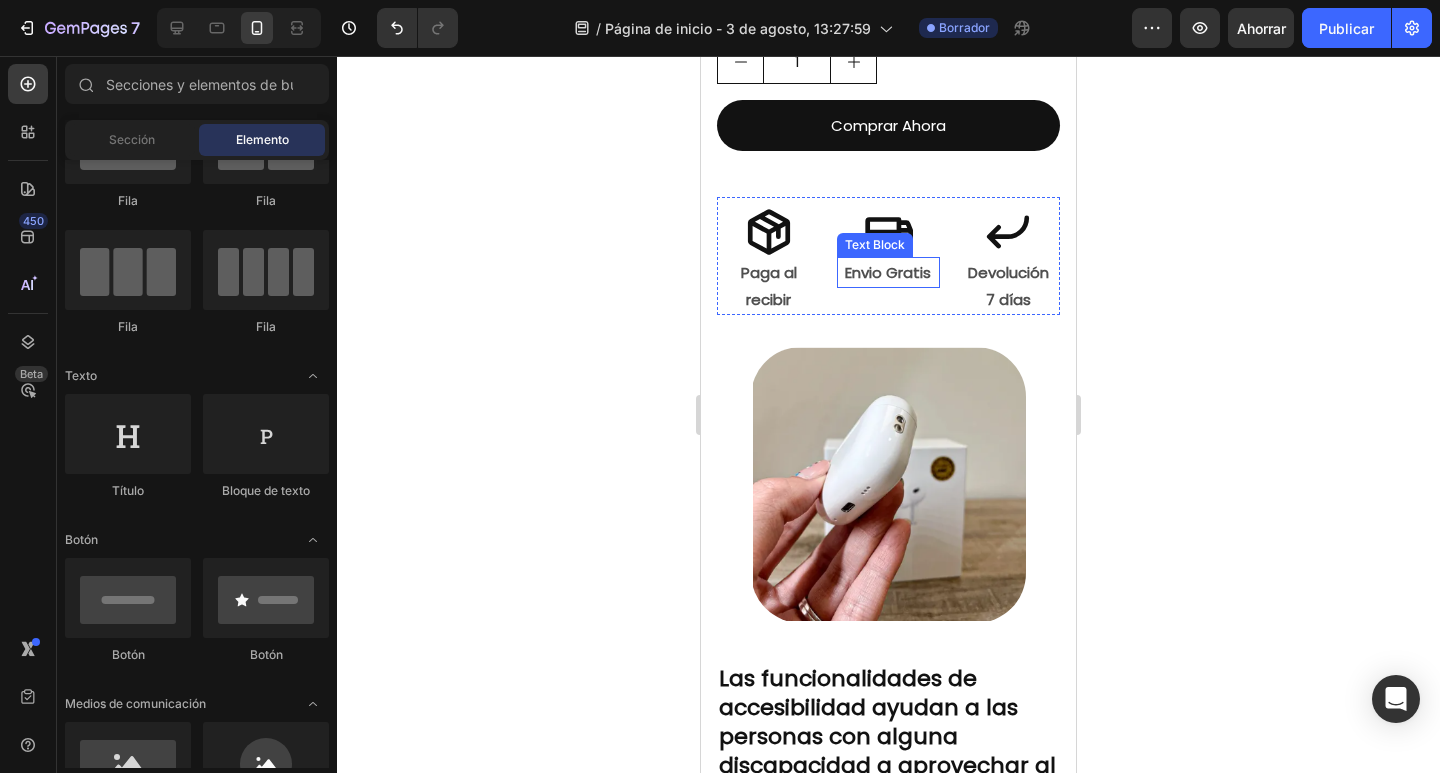 click on "Envio Gratis" at bounding box center [888, 272] 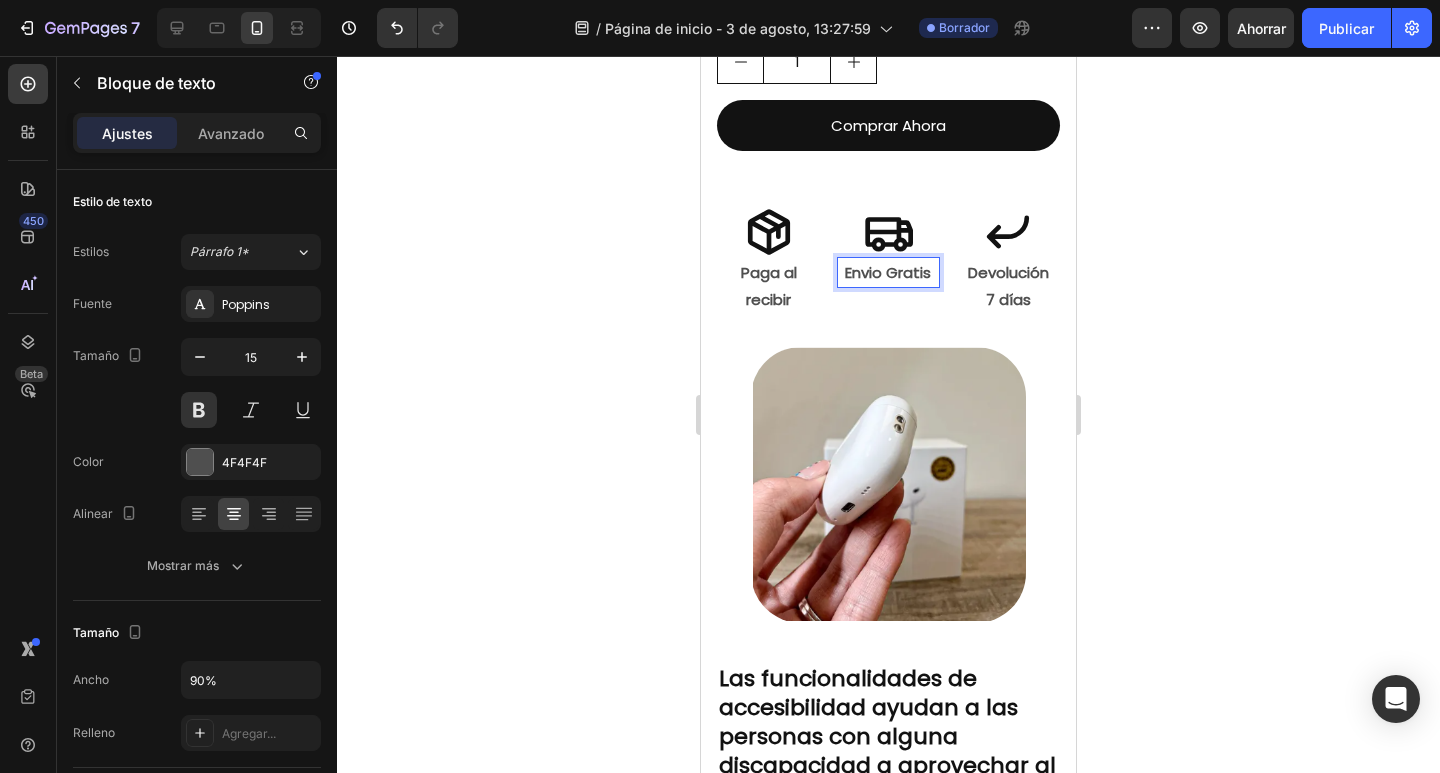 click on "Envio Gratis" at bounding box center (888, 272) 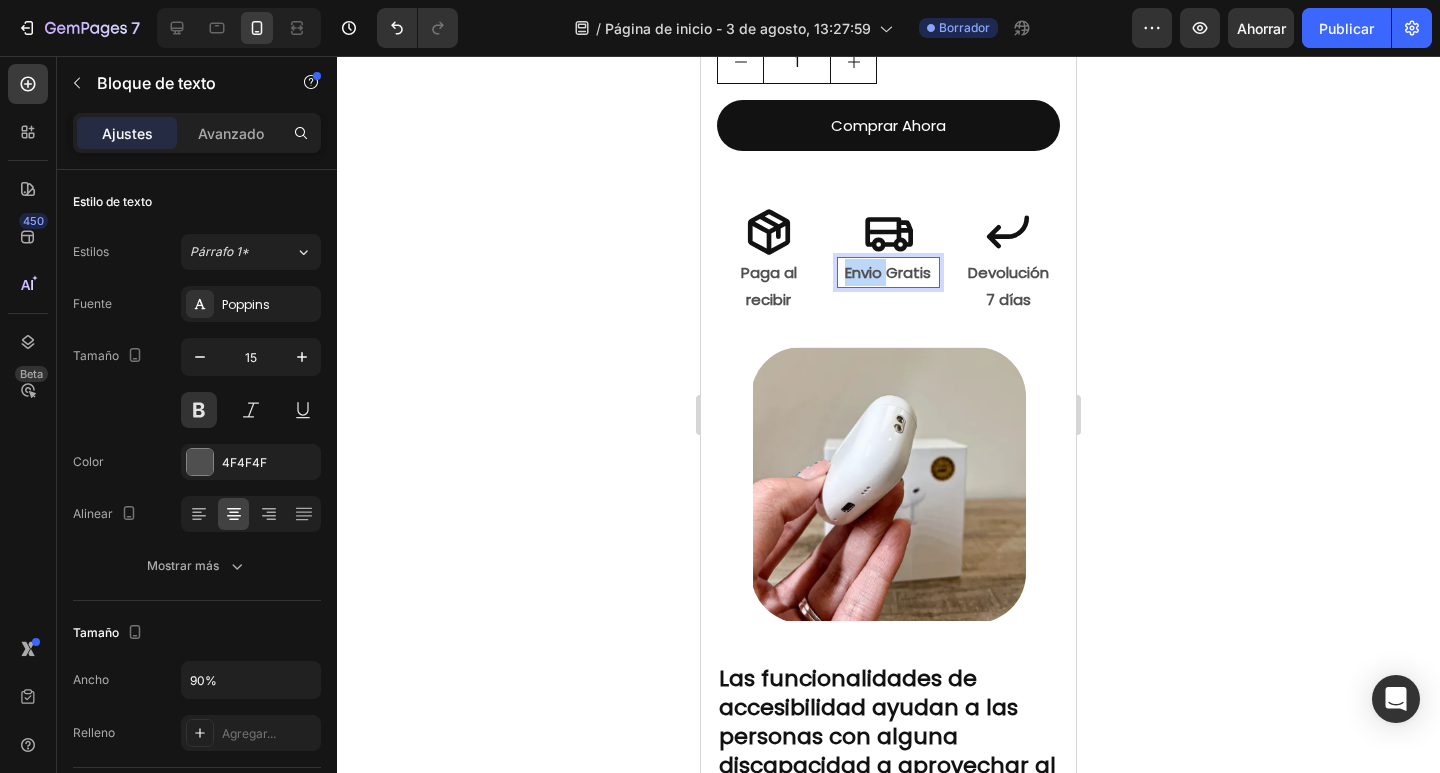 click on "Envio Gratis" at bounding box center (888, 272) 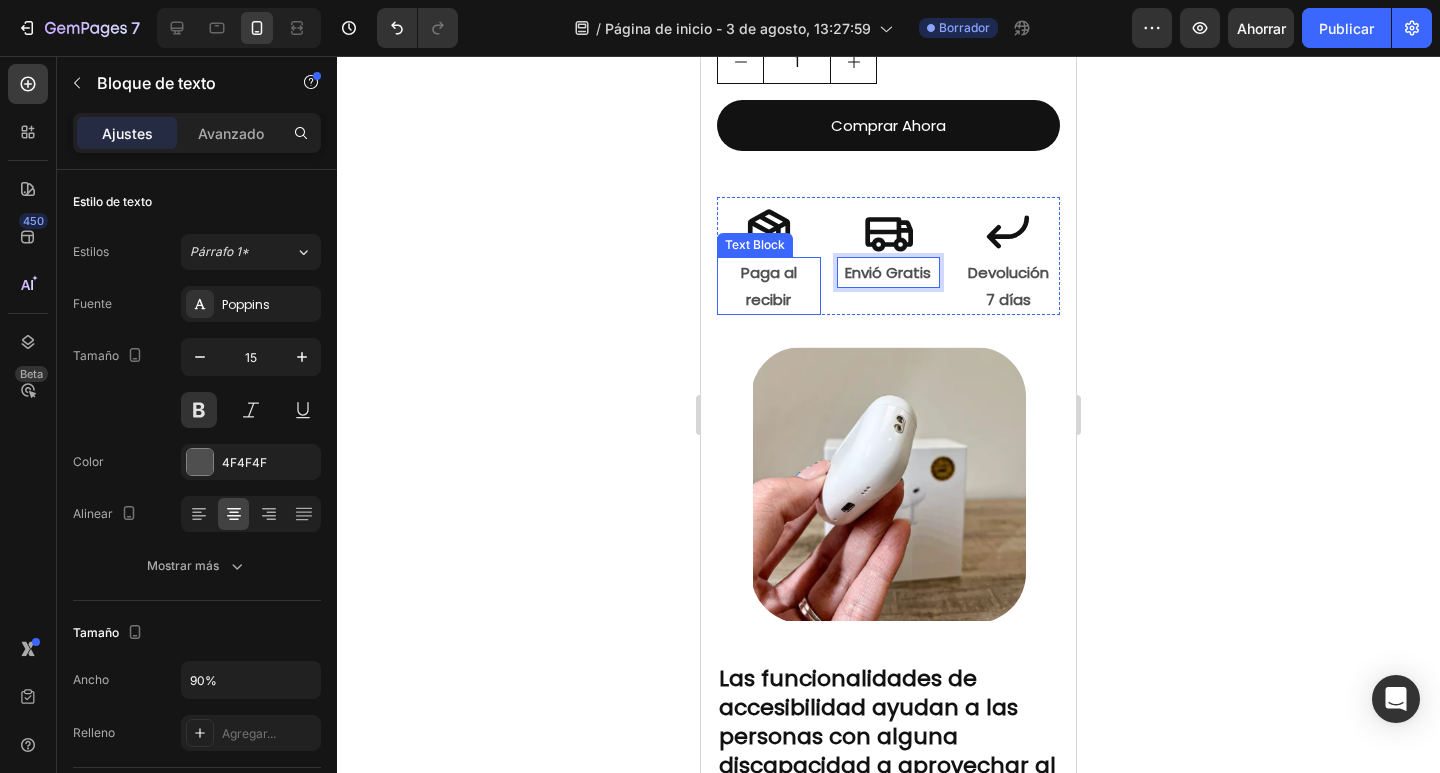 click on "Paga al recibir" at bounding box center [768, 286] 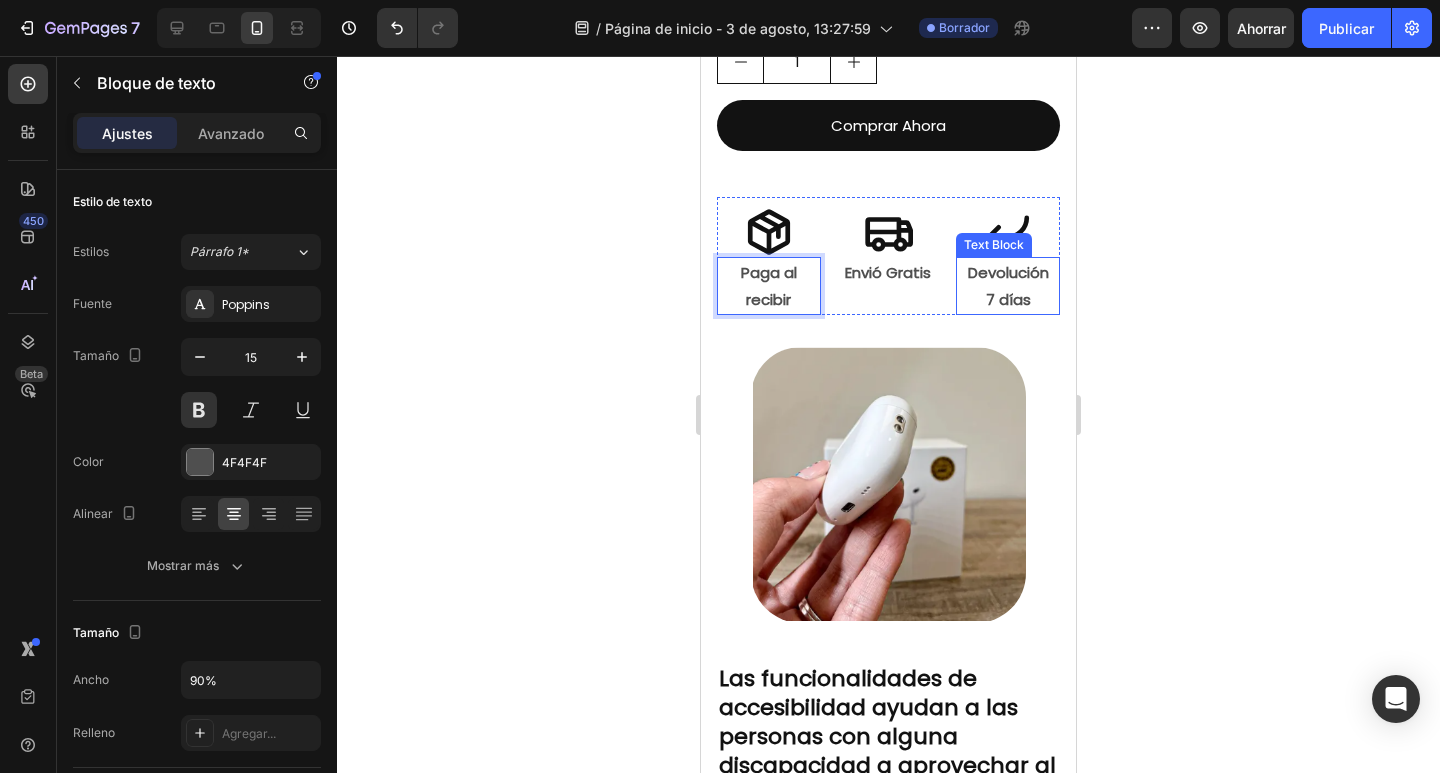 click on "Devolución 7 días" at bounding box center (1008, 286) 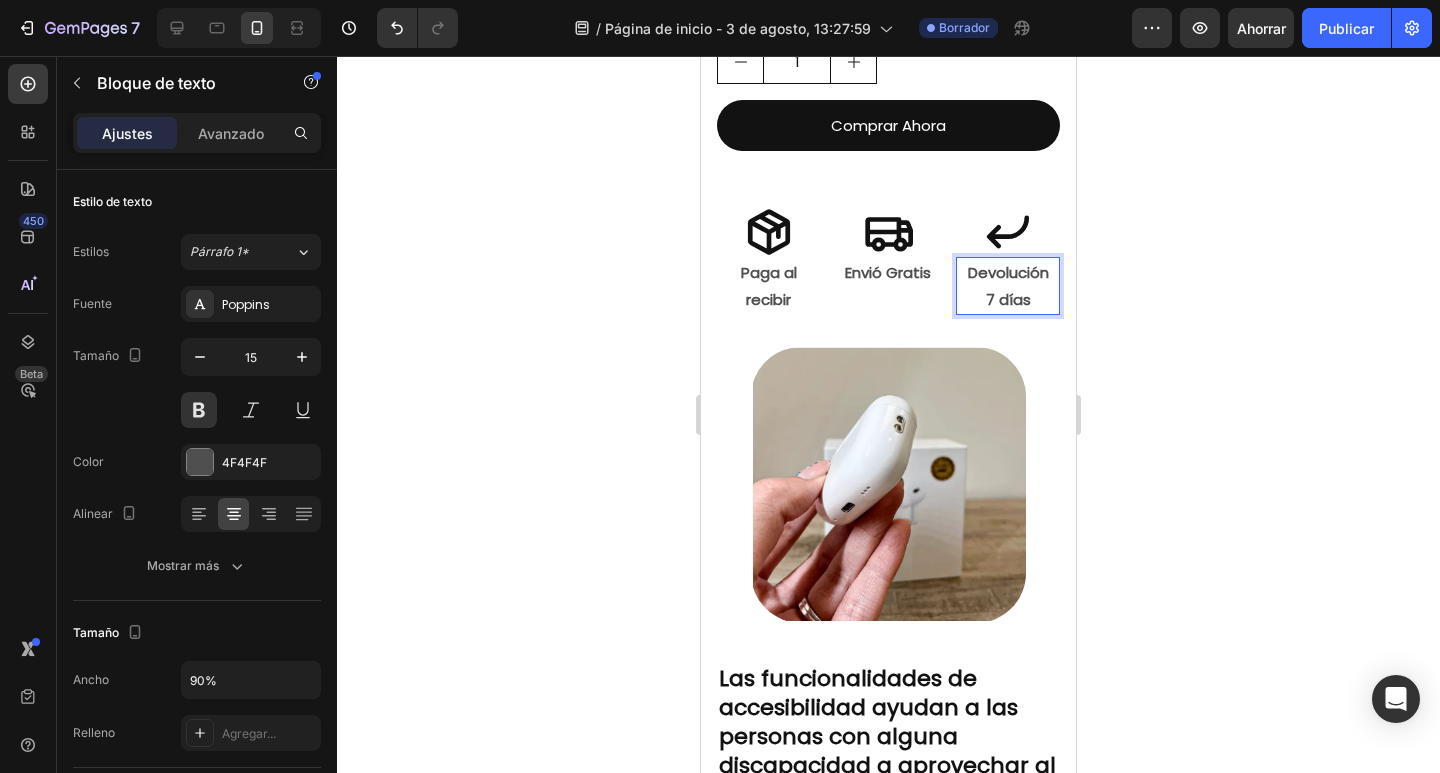 click 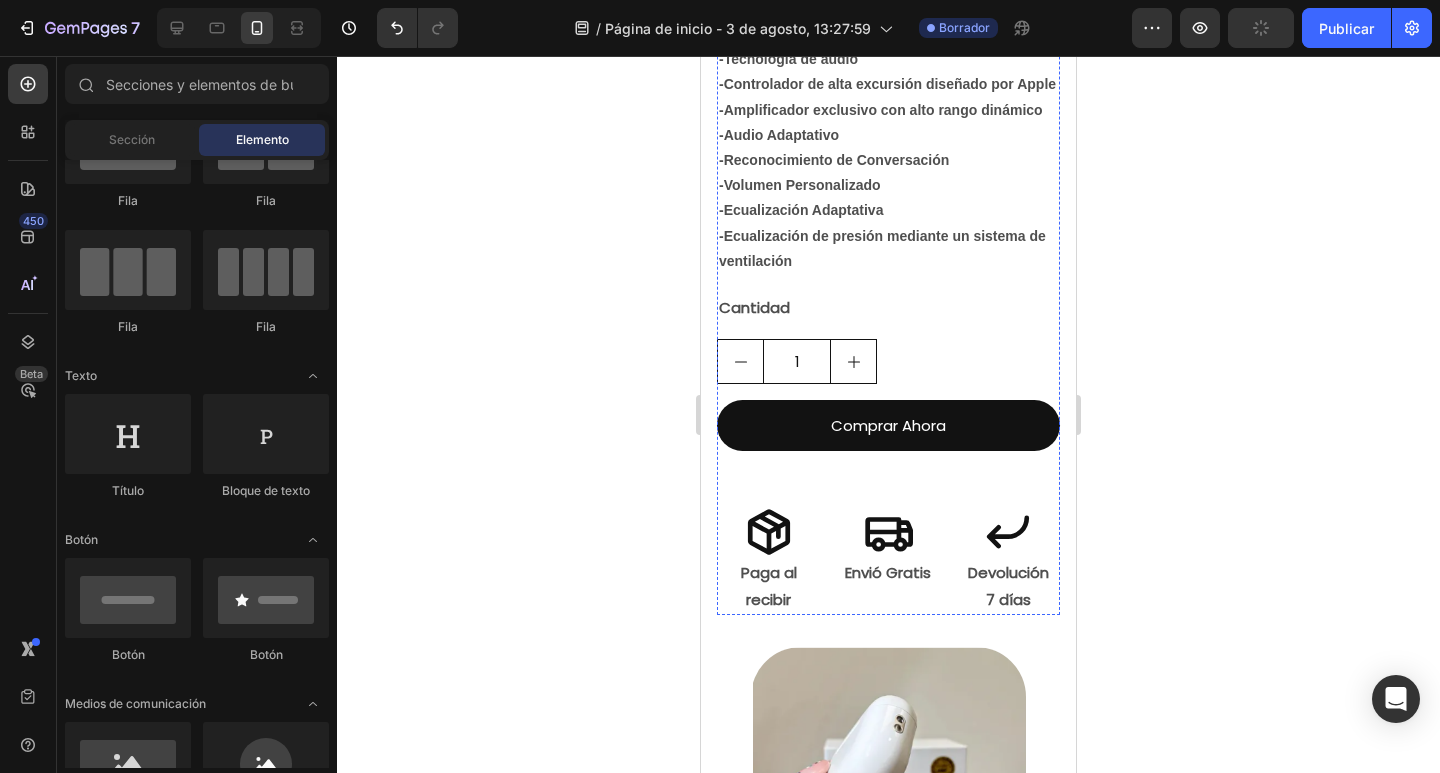 scroll, scrollTop: 800, scrollLeft: 0, axis: vertical 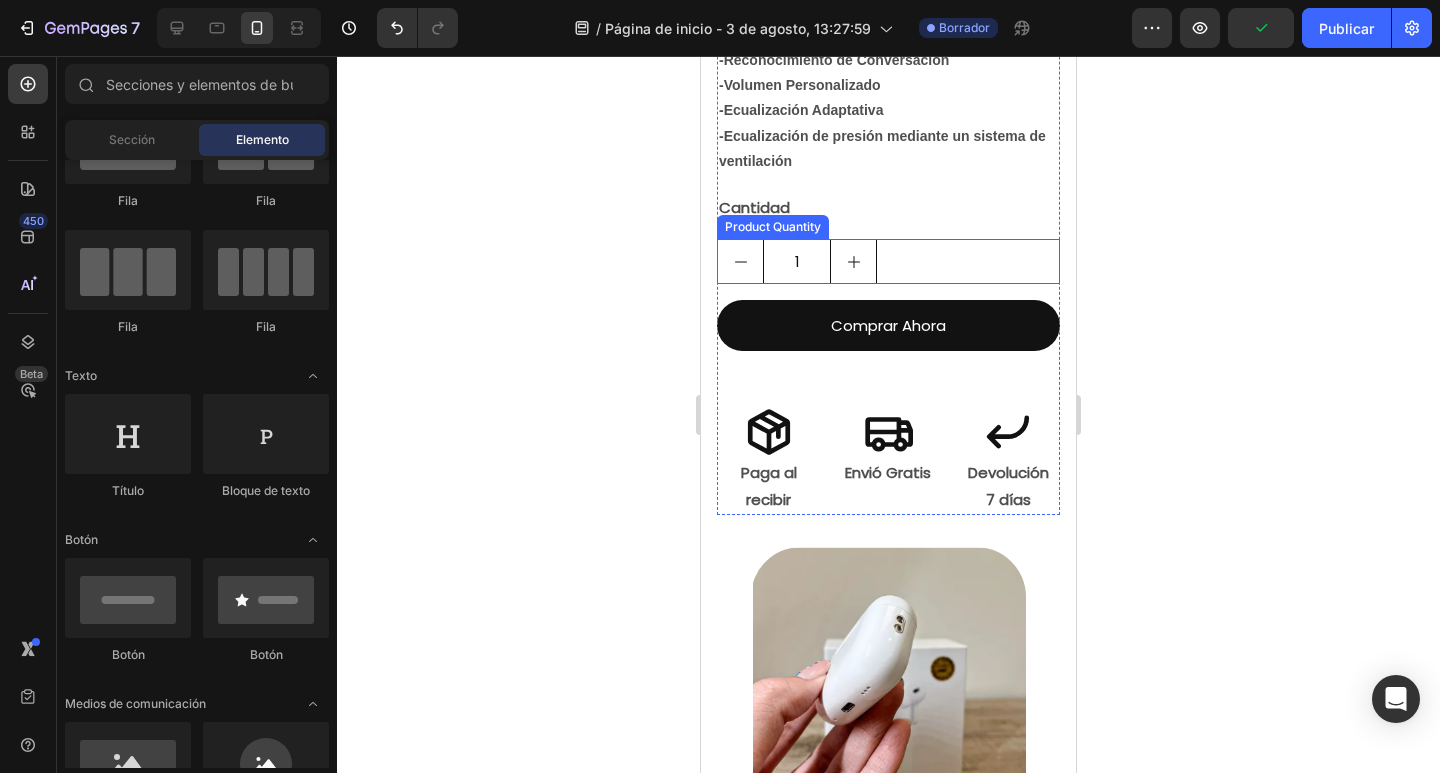 click on "1" at bounding box center (888, 261) 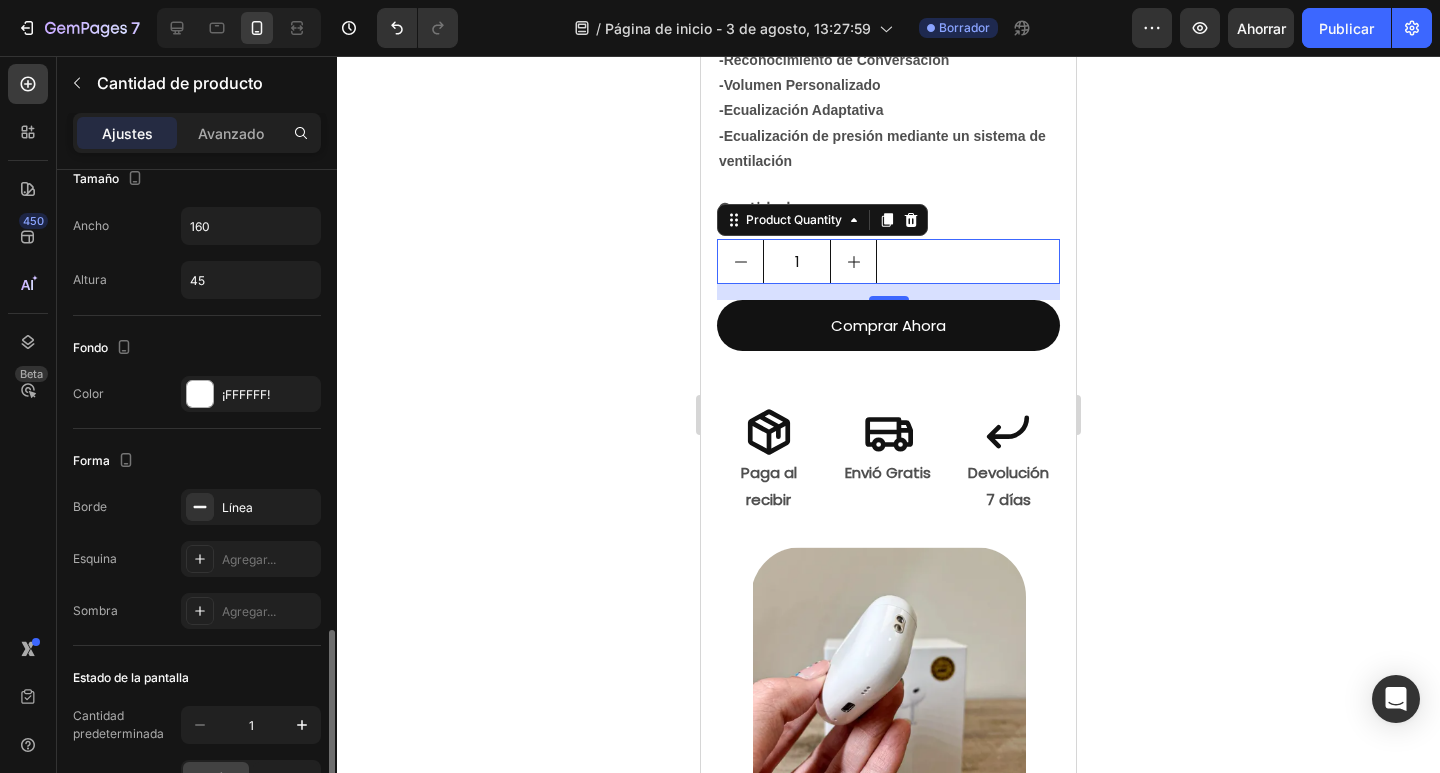 scroll, scrollTop: 900, scrollLeft: 0, axis: vertical 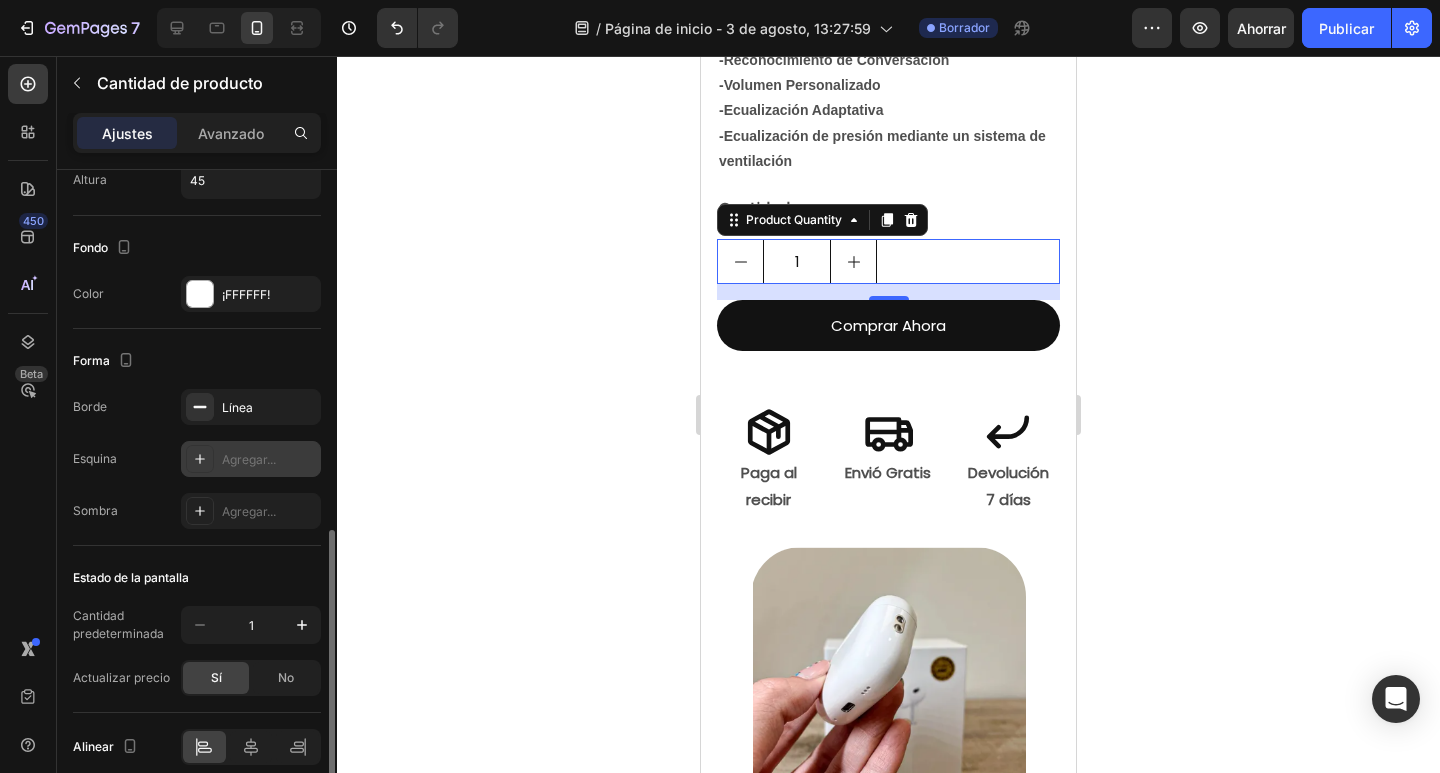 click at bounding box center [200, 459] 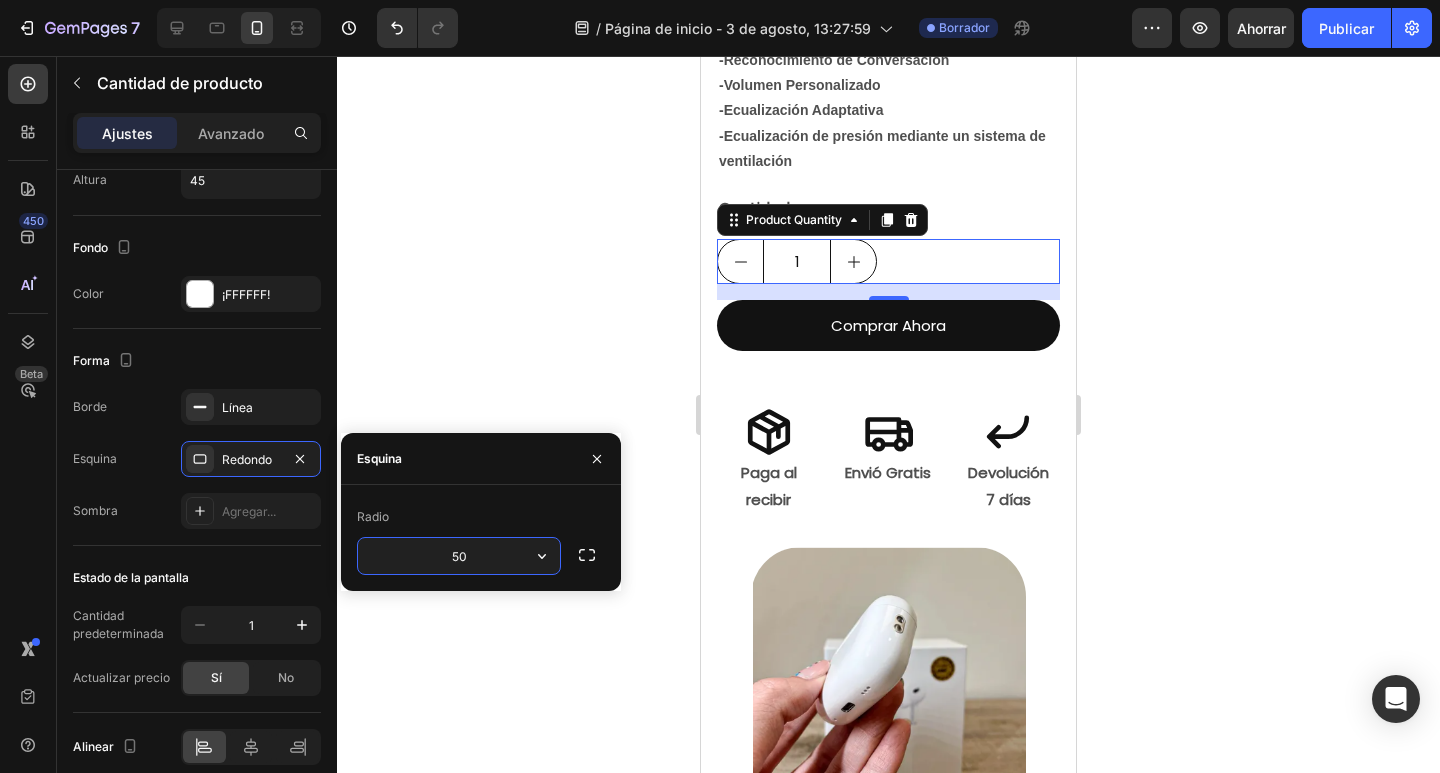 type on "5" 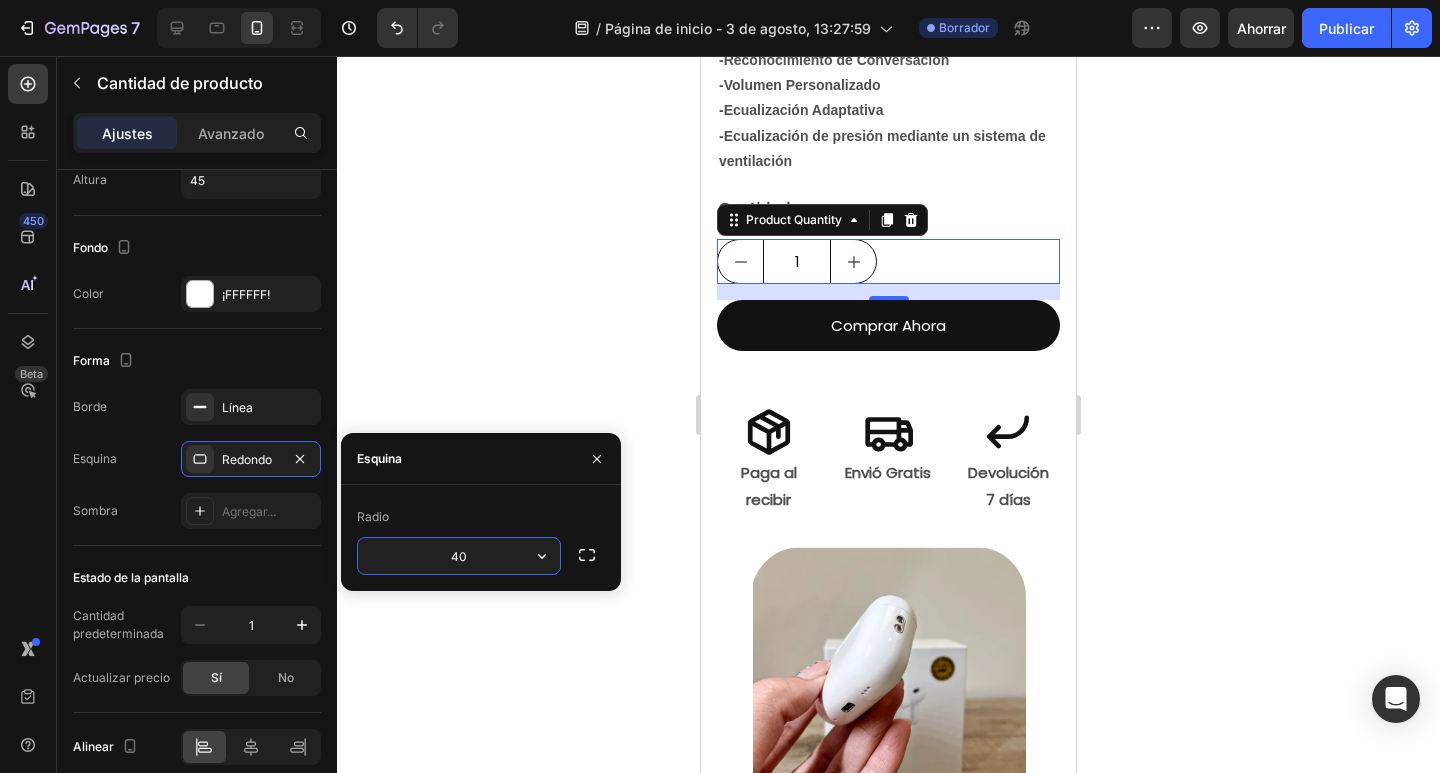 type on "4" 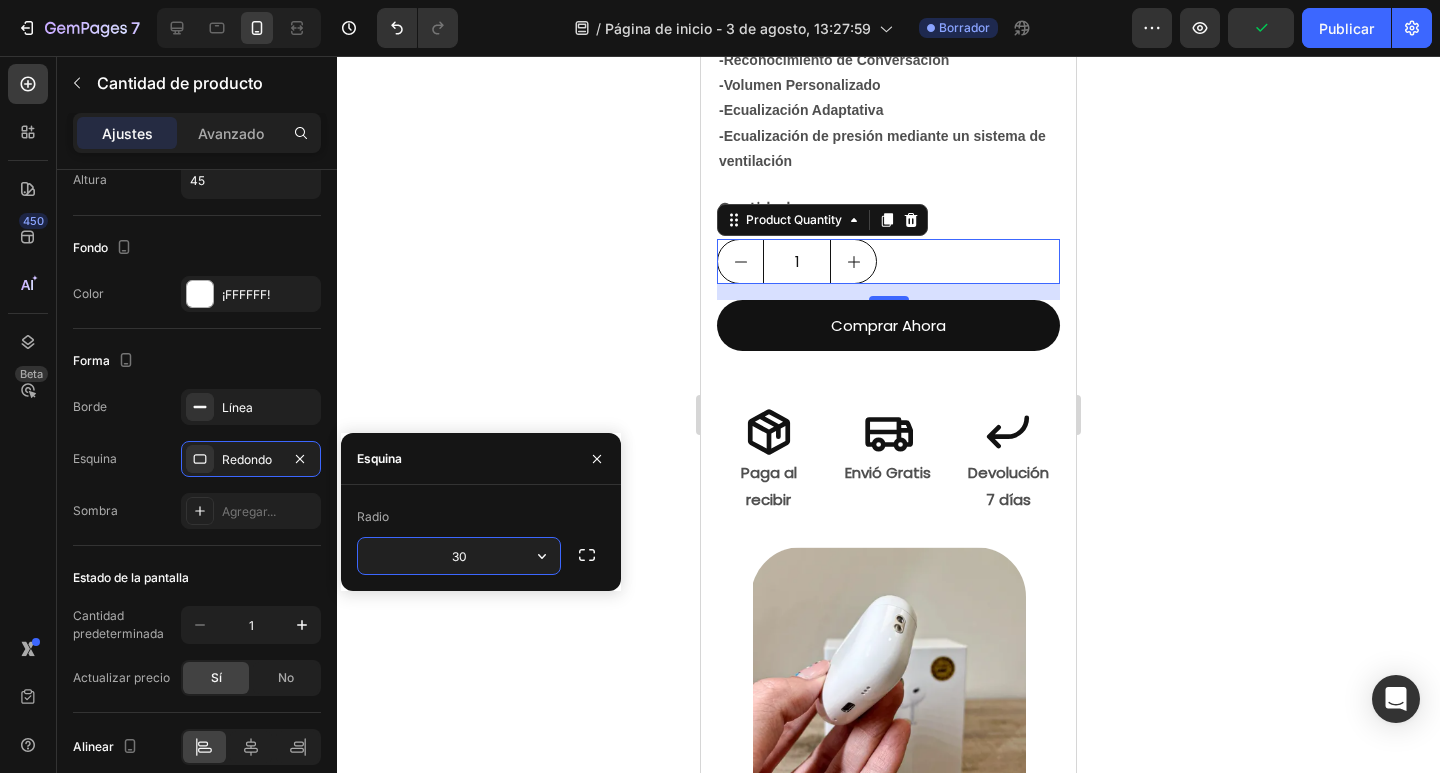 type on "3" 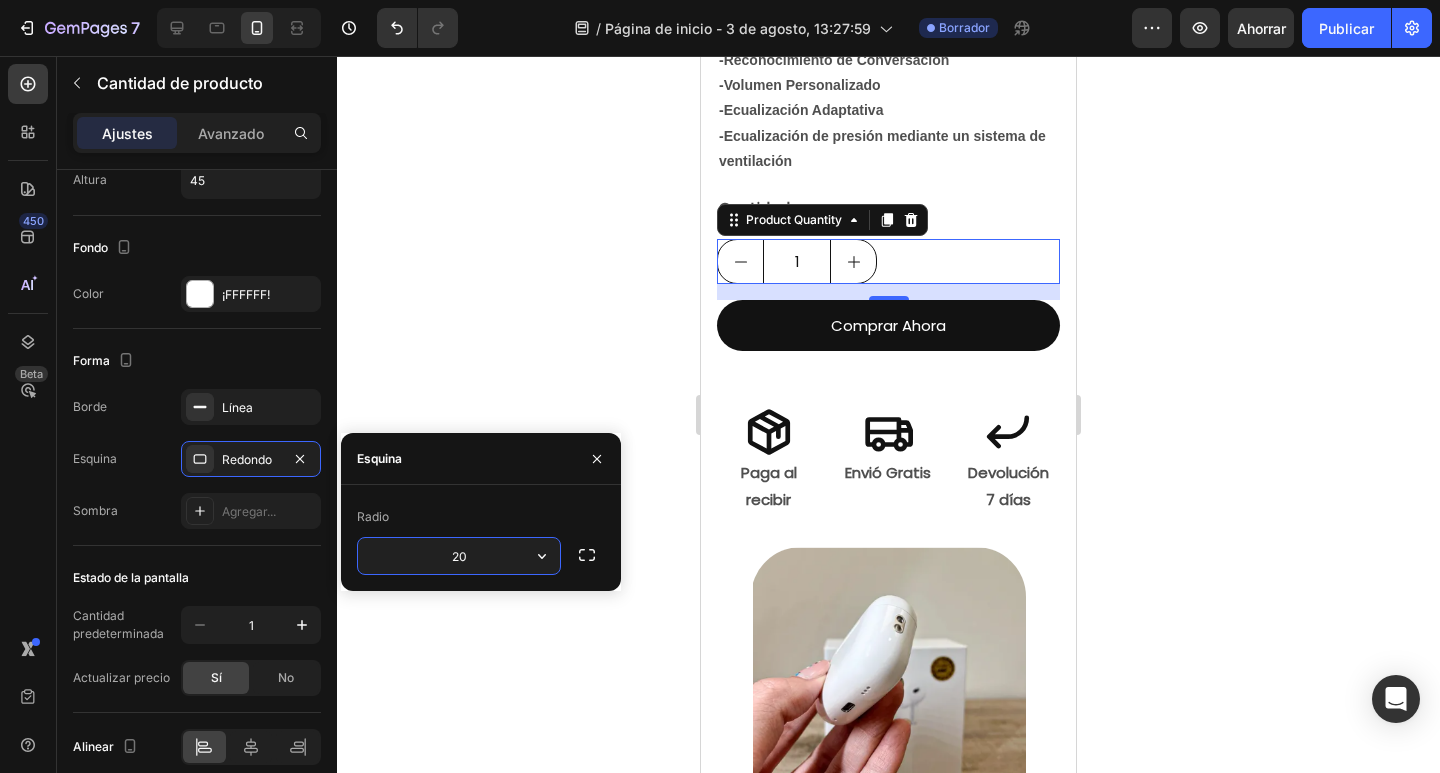 type on "2" 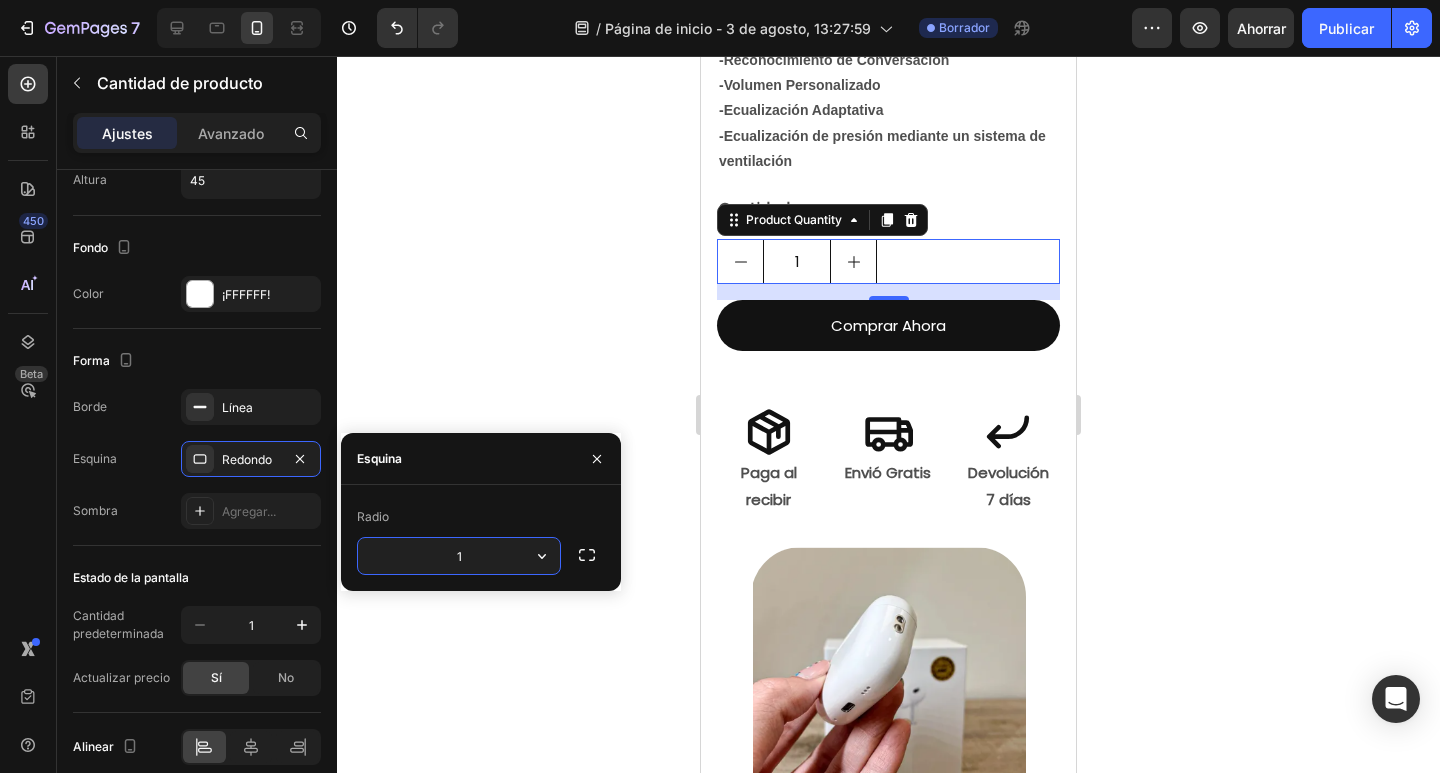 type on "10" 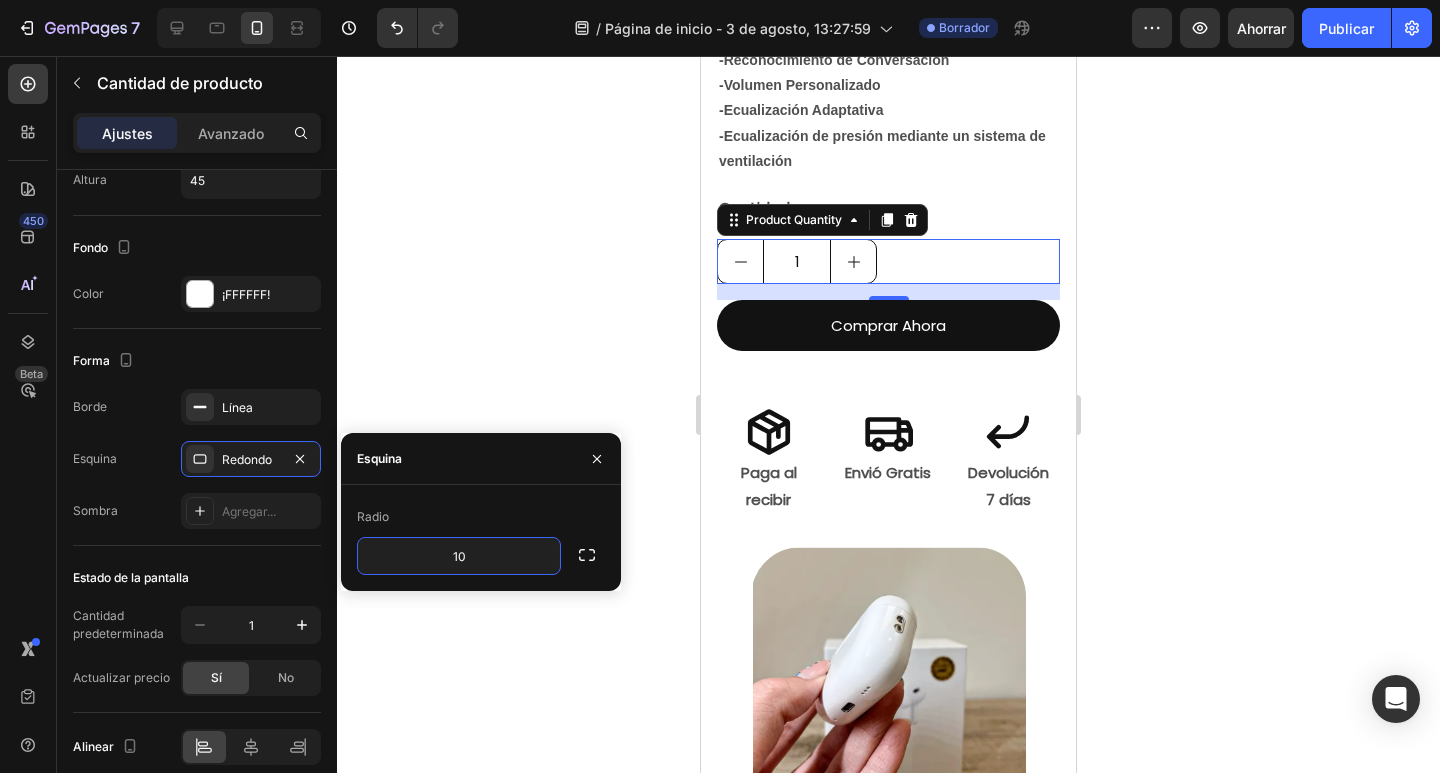 click 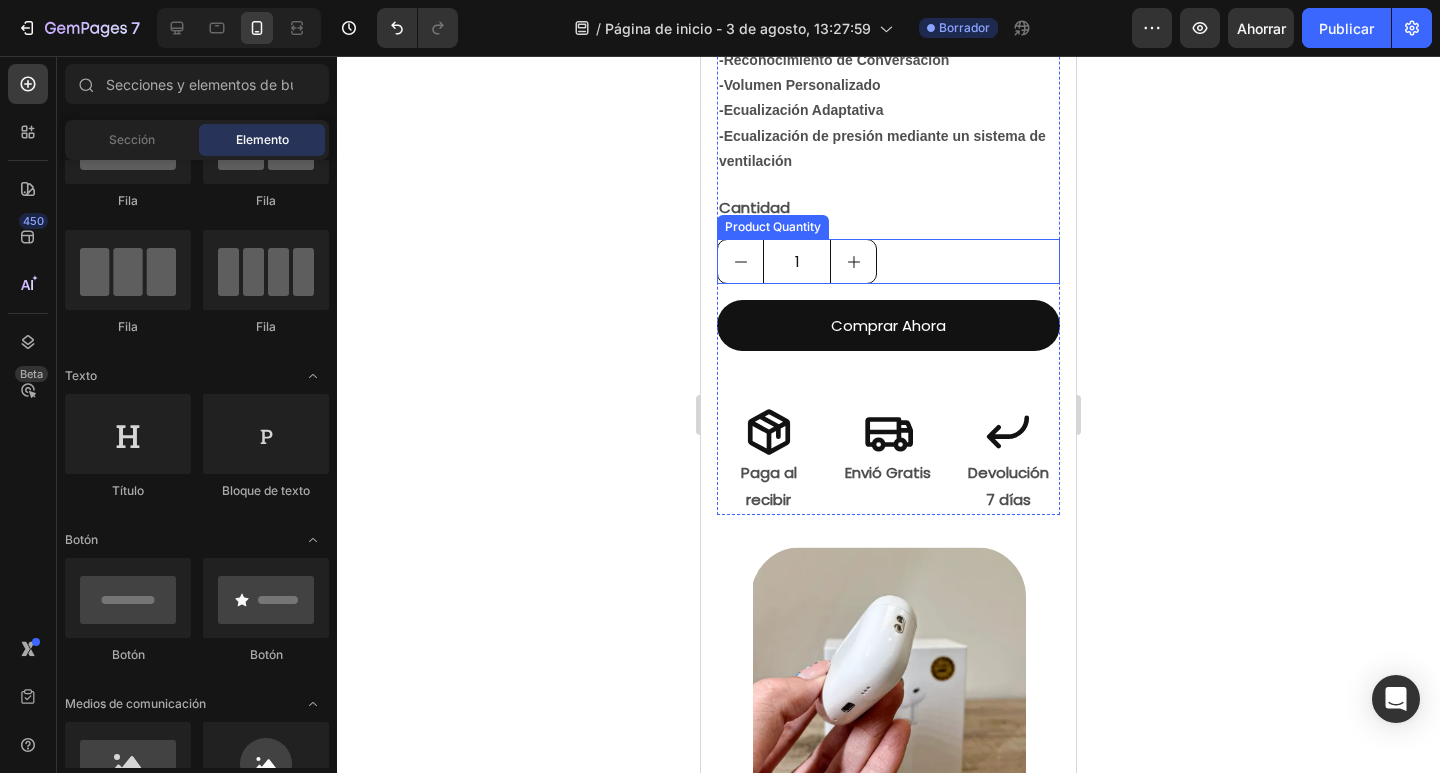 click on "1" at bounding box center (888, 261) 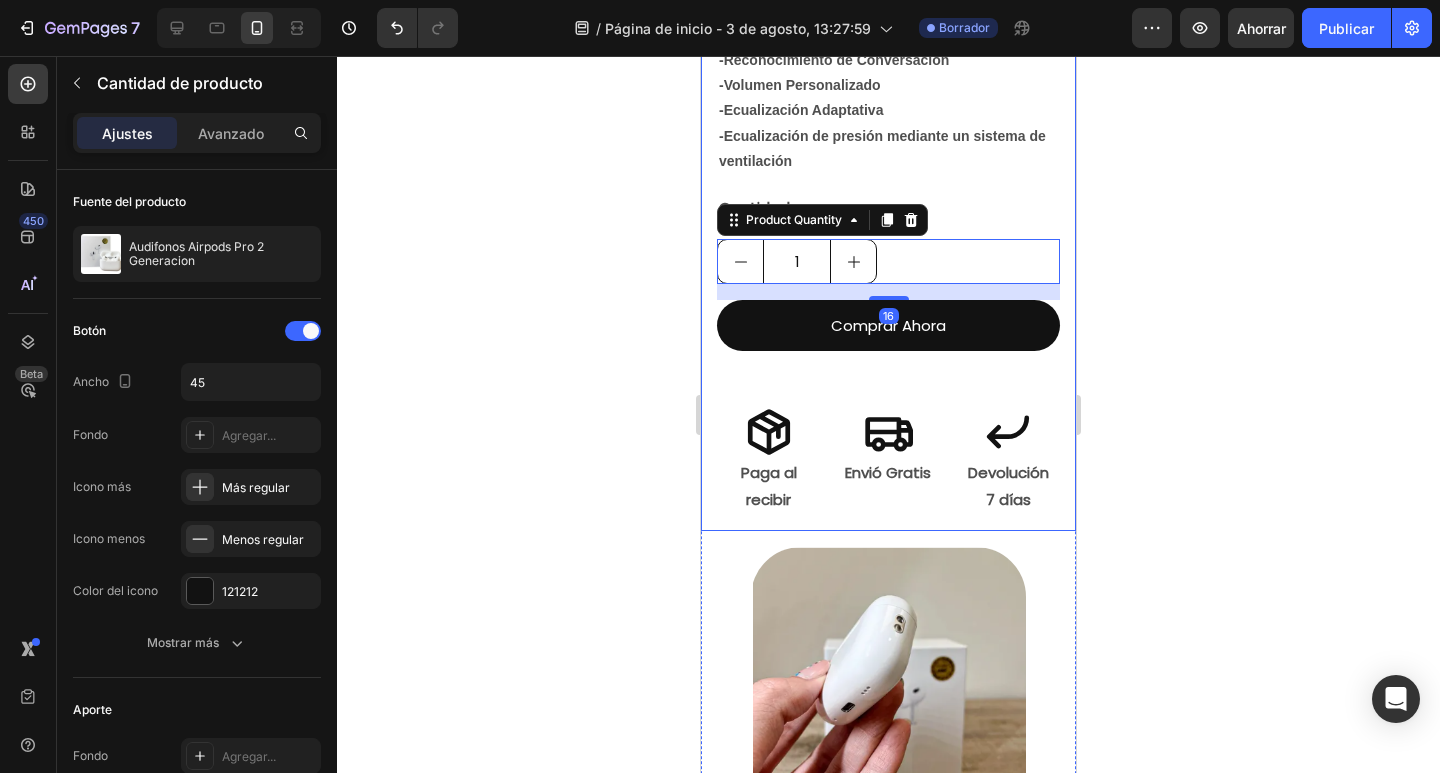 click 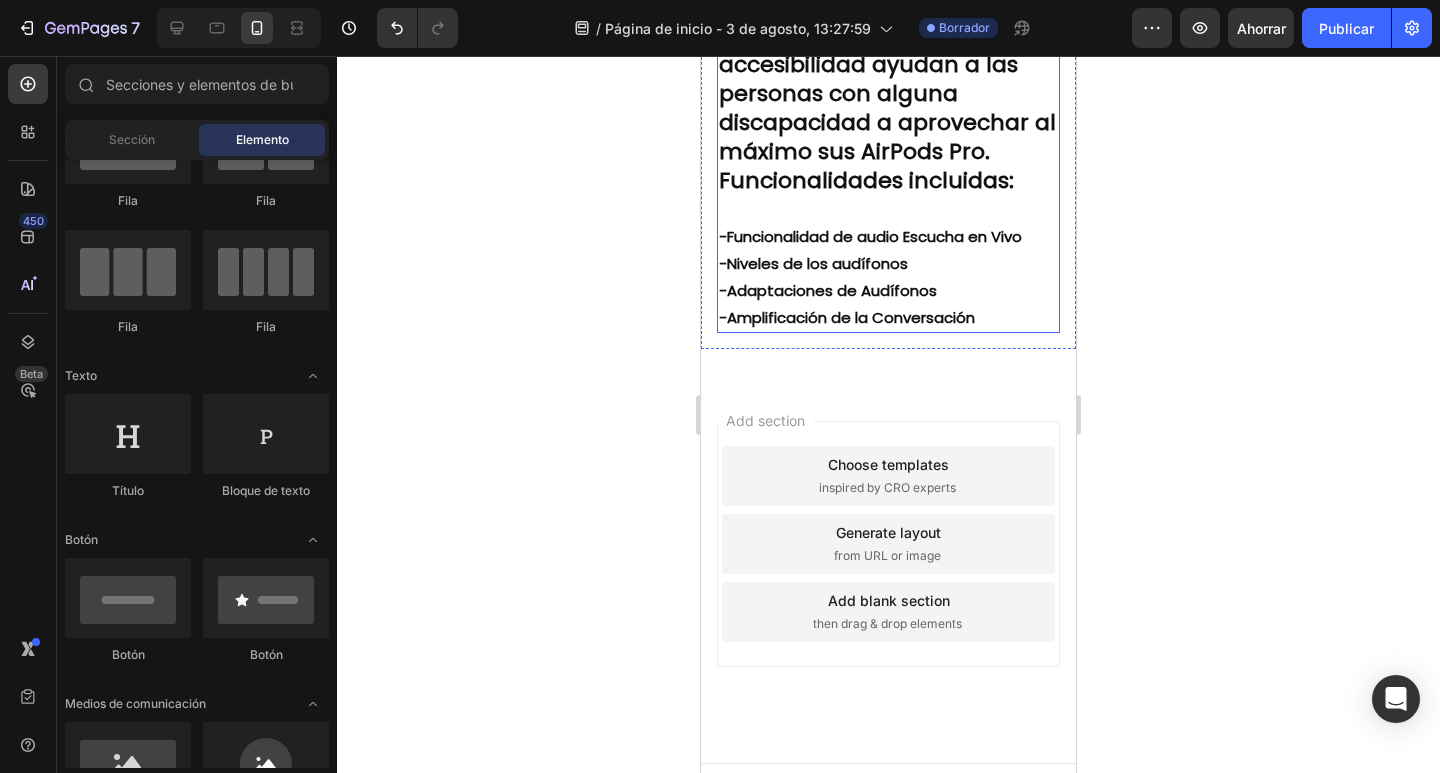scroll, scrollTop: 1673, scrollLeft: 0, axis: vertical 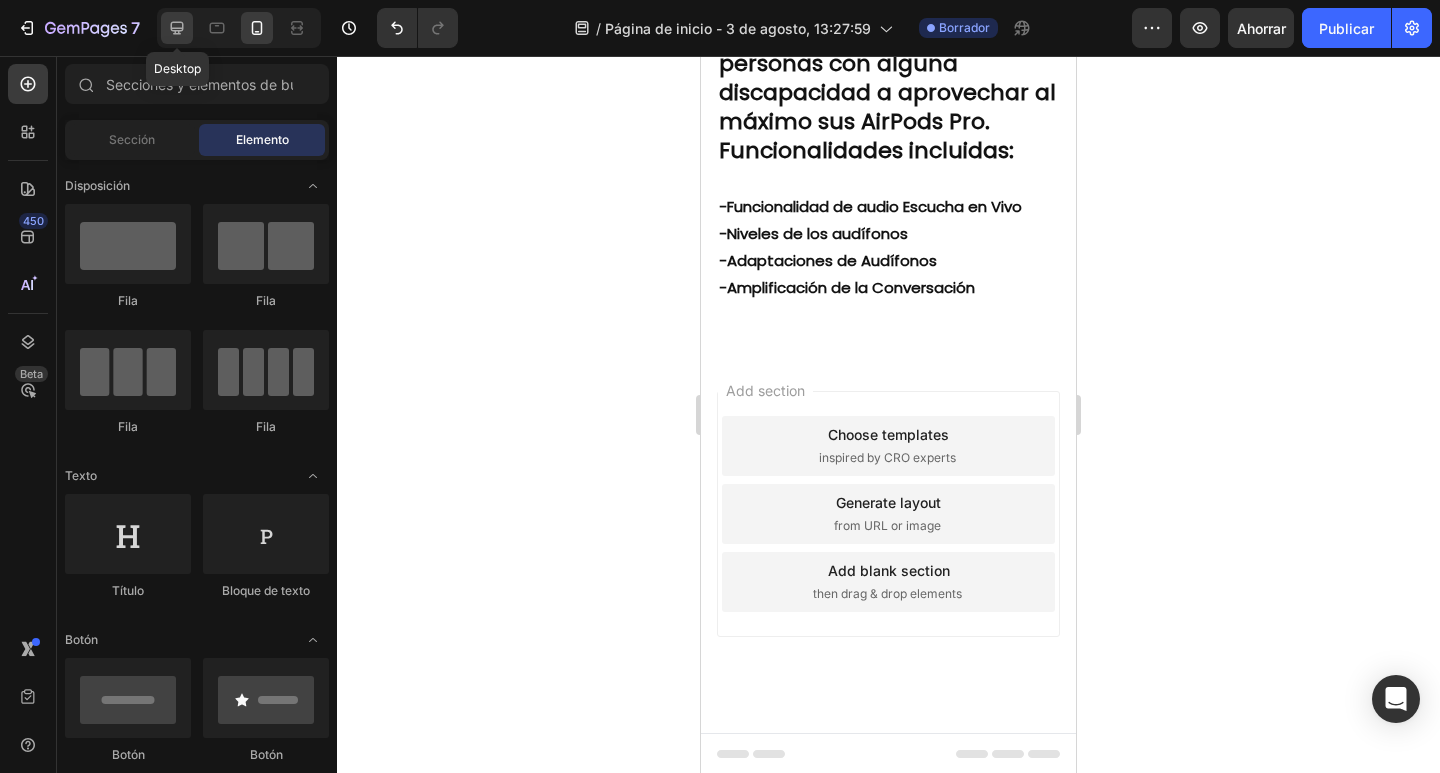 click 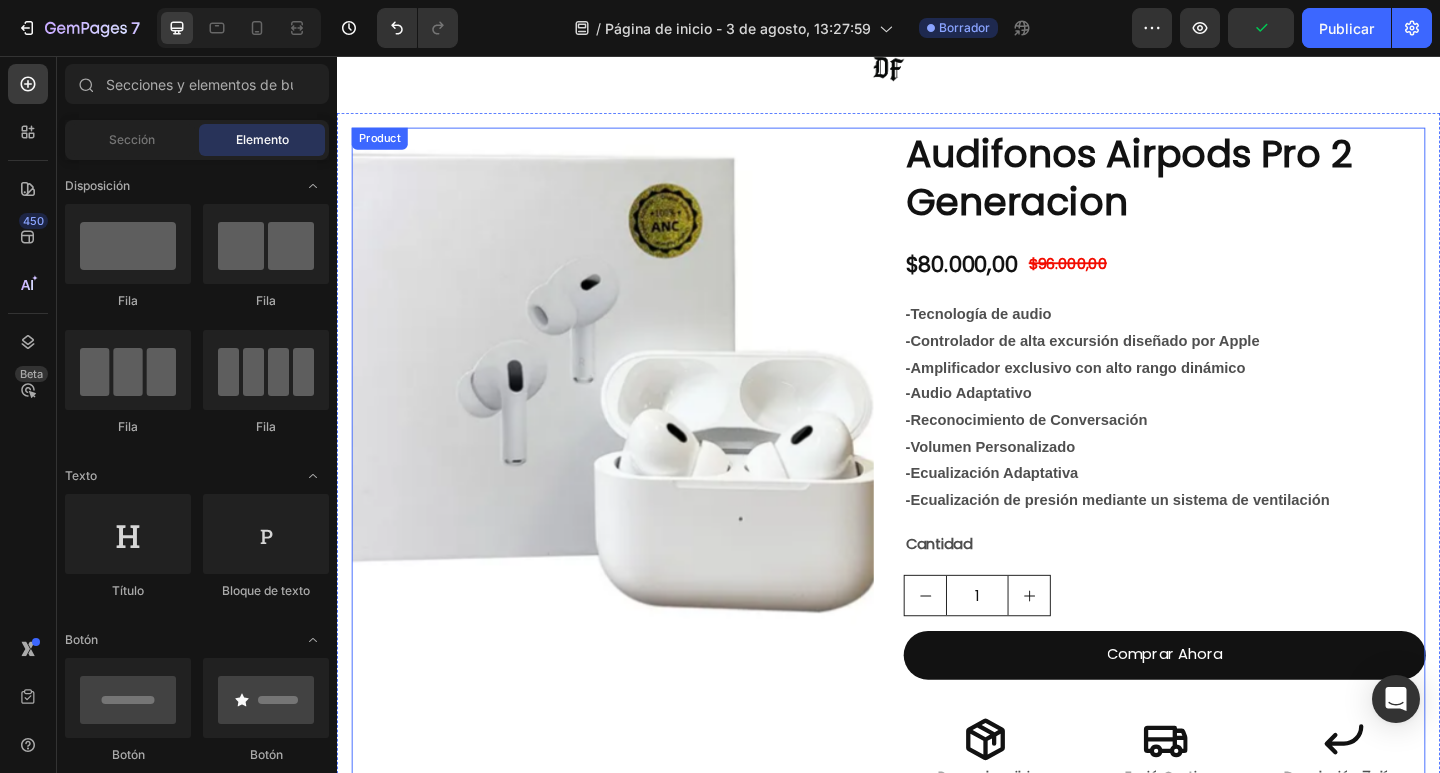 scroll, scrollTop: 0, scrollLeft: 0, axis: both 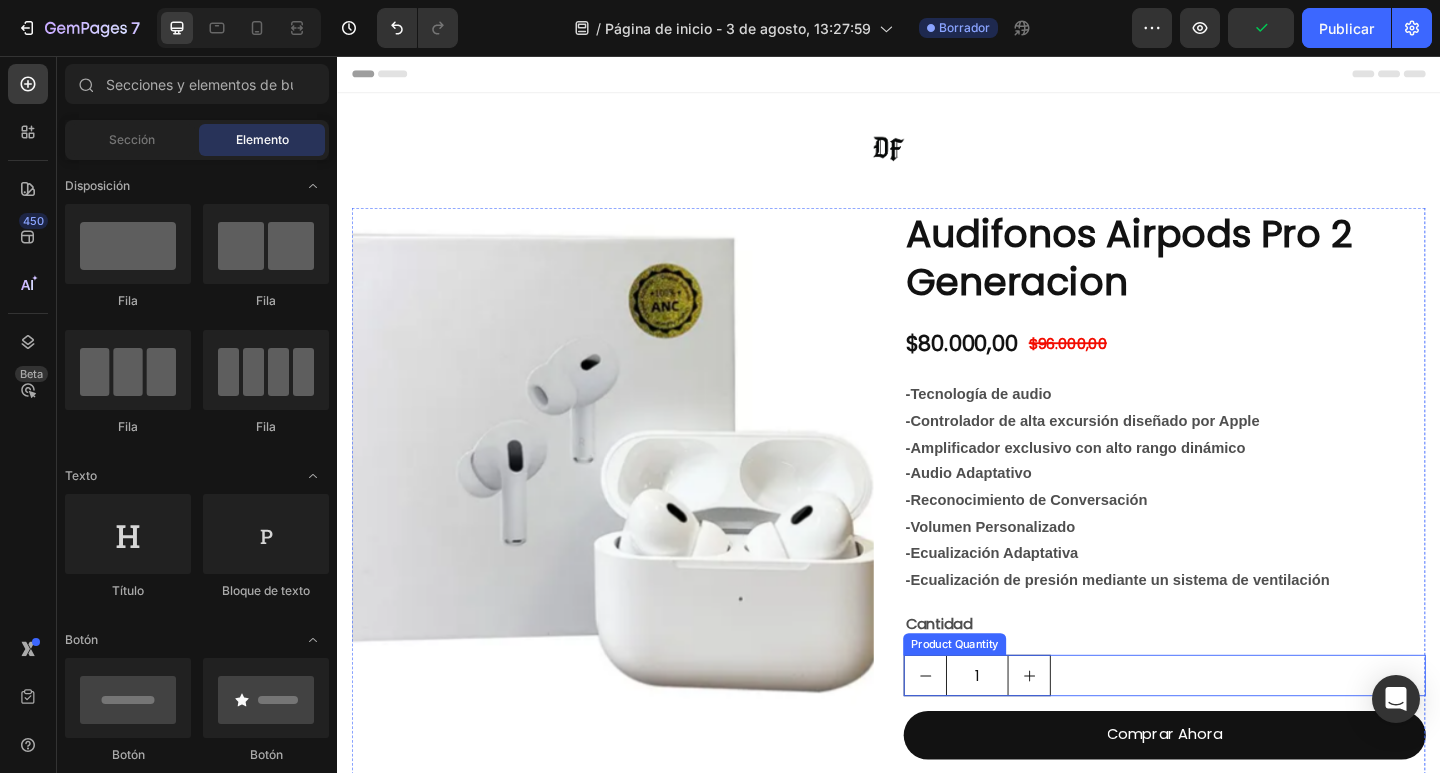 click on "1" at bounding box center (1237, 730) 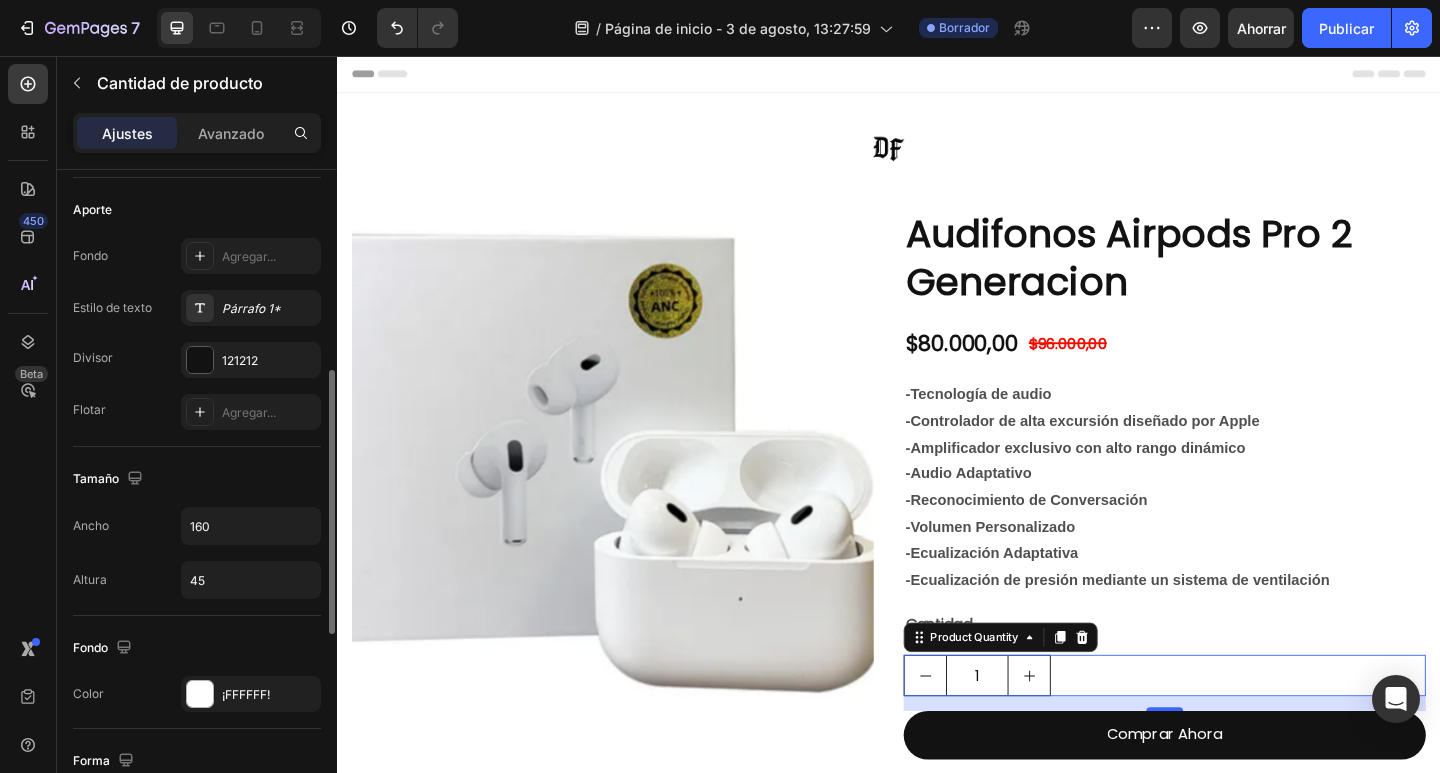 scroll, scrollTop: 988, scrollLeft: 0, axis: vertical 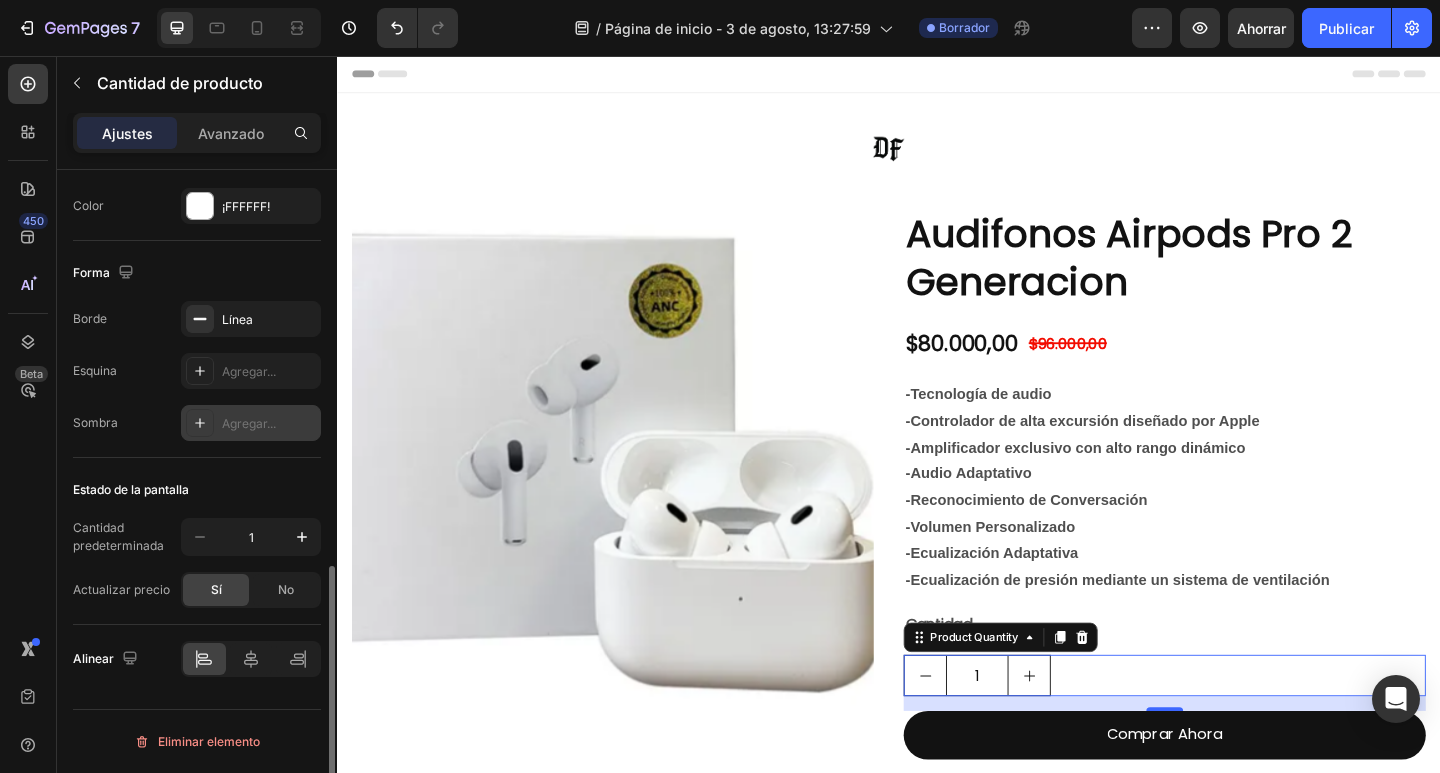 click on "Agregar..." at bounding box center [249, 423] 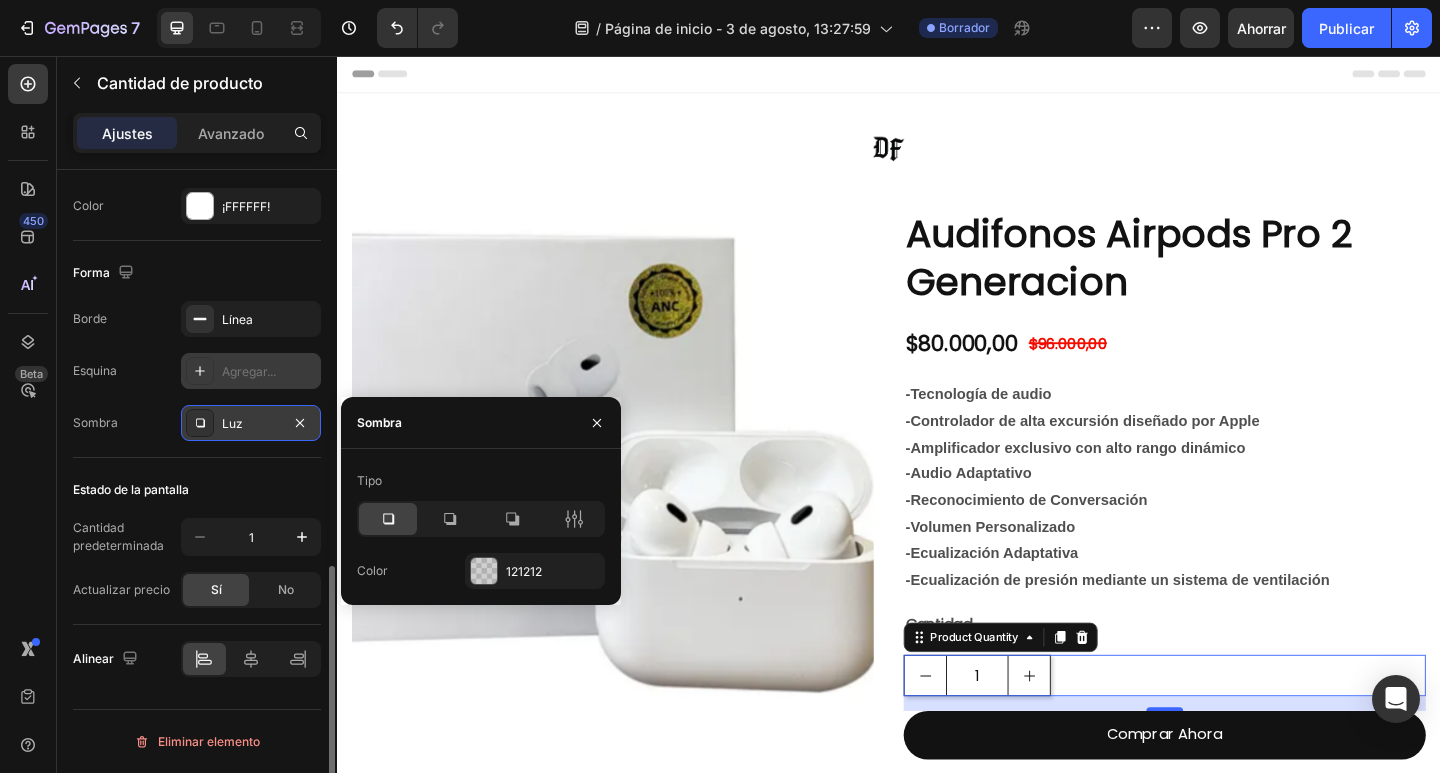 click on "Agregar..." at bounding box center [249, 371] 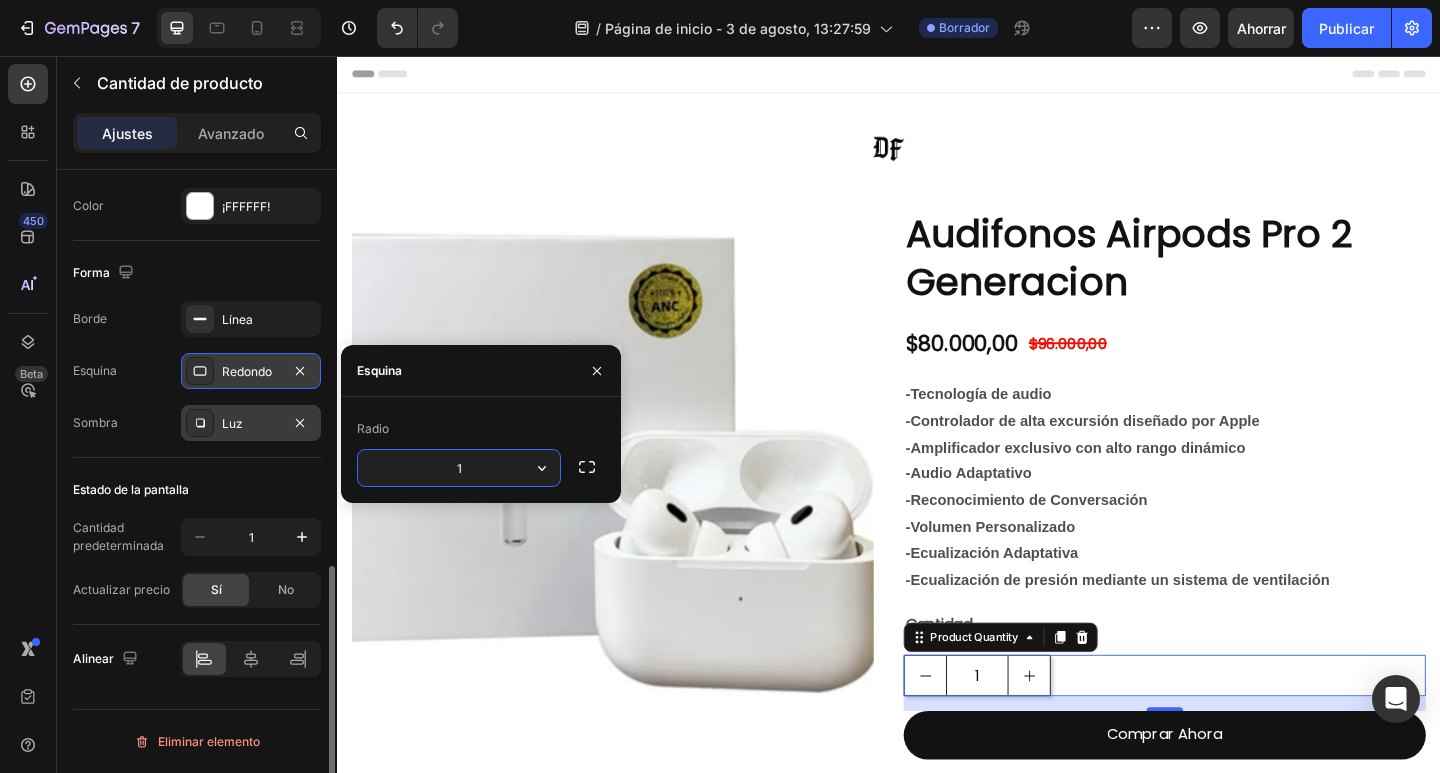 type on "10" 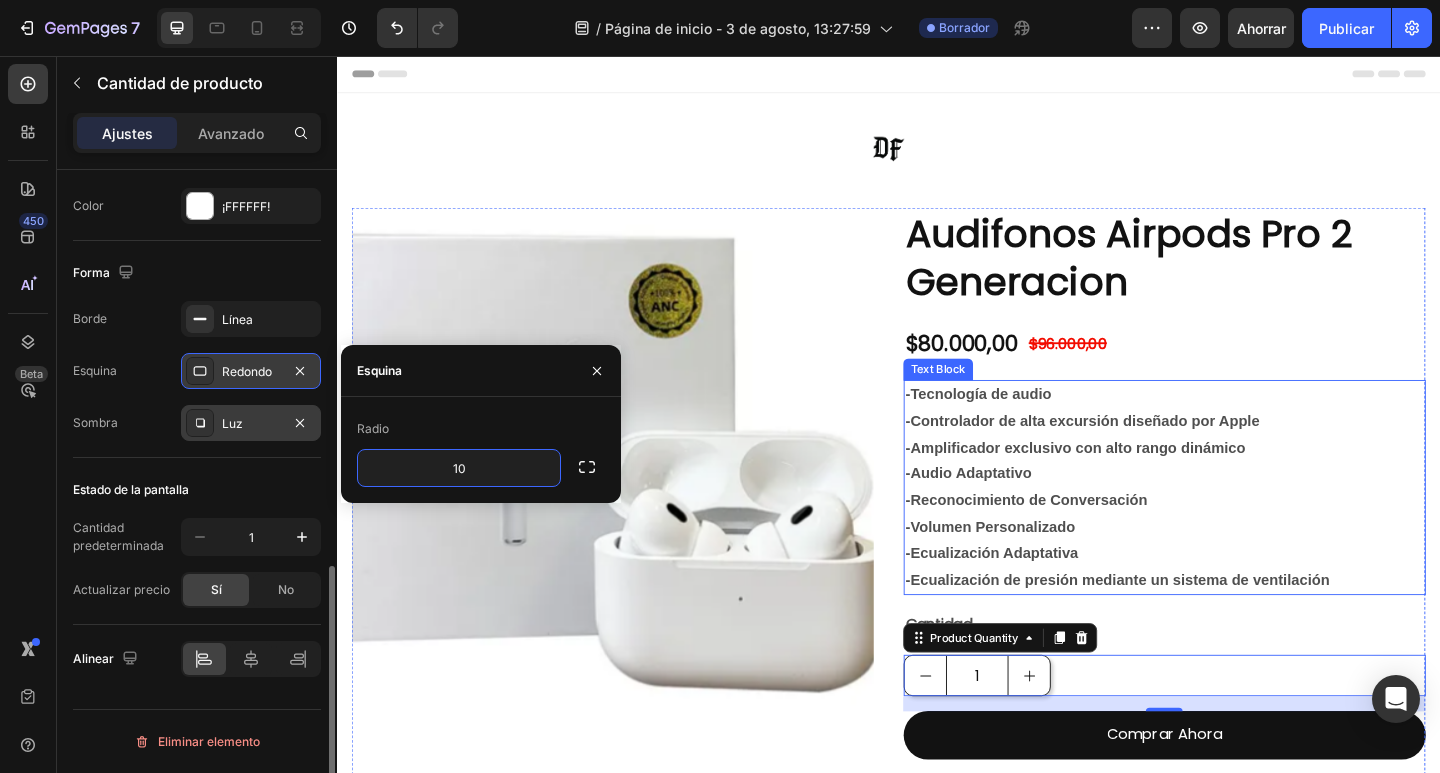 click on "-Volumen Personalizado" at bounding box center (1237, 569) 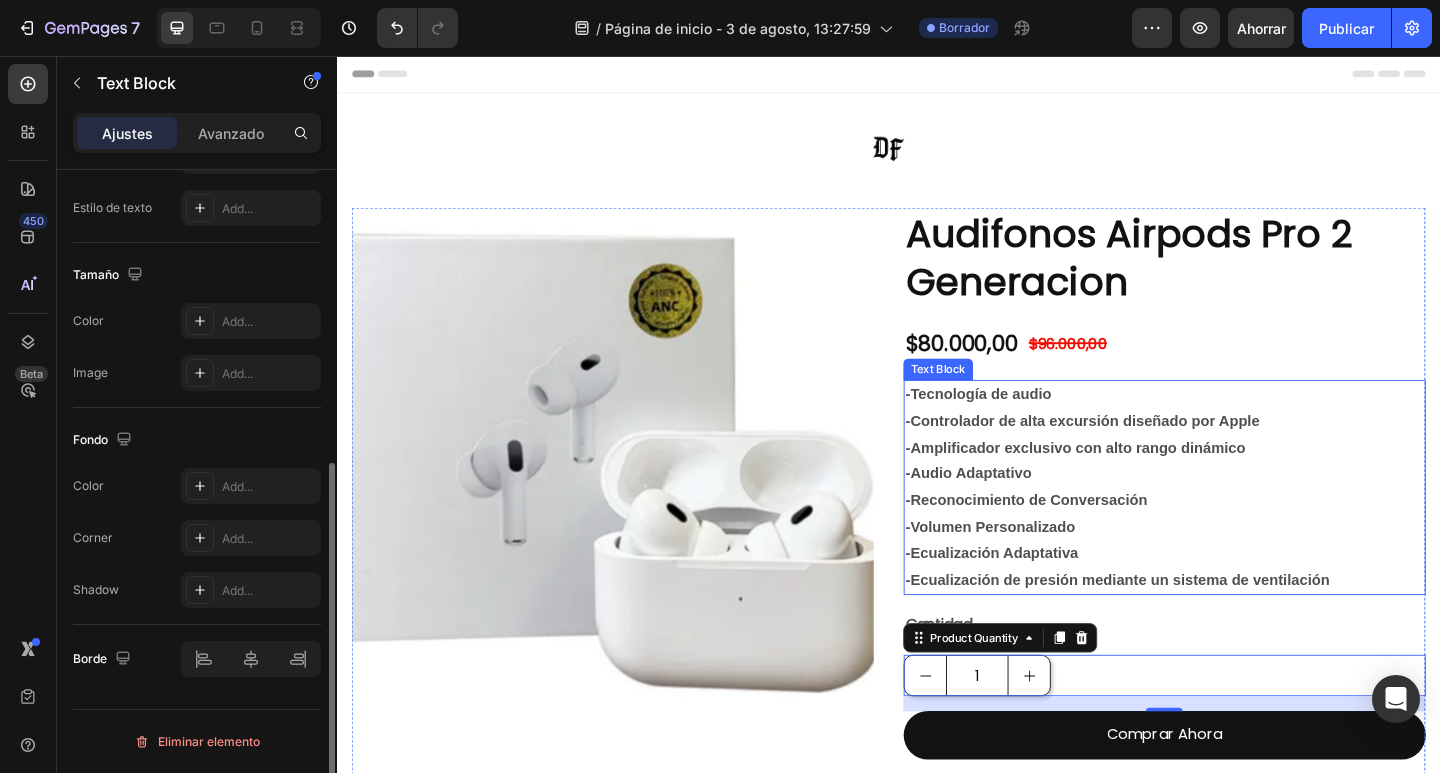scroll, scrollTop: 0, scrollLeft: 0, axis: both 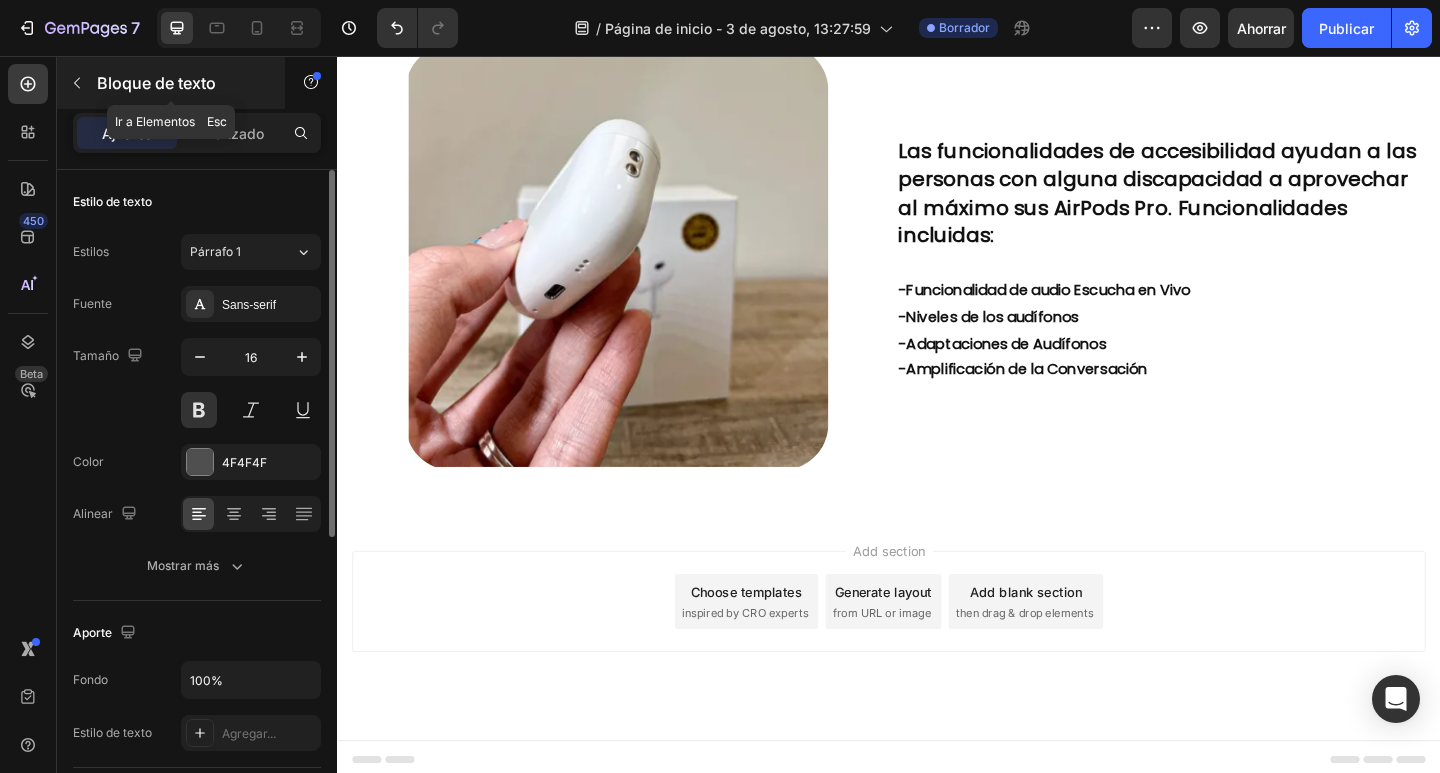click on "Bloque de texto" at bounding box center (171, 83) 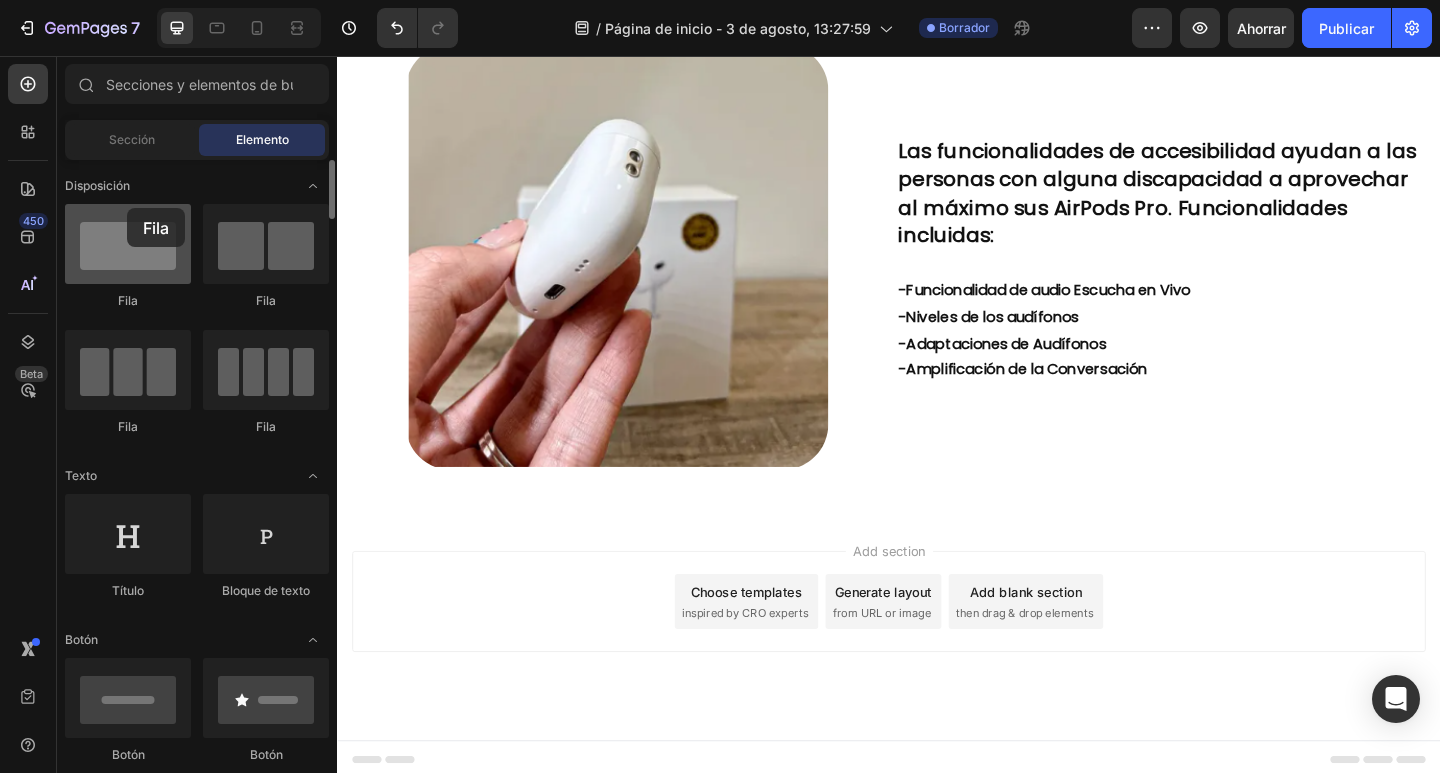 drag, startPoint x: 227, startPoint y: 311, endPoint x: 127, endPoint y: 208, distance: 143.55835 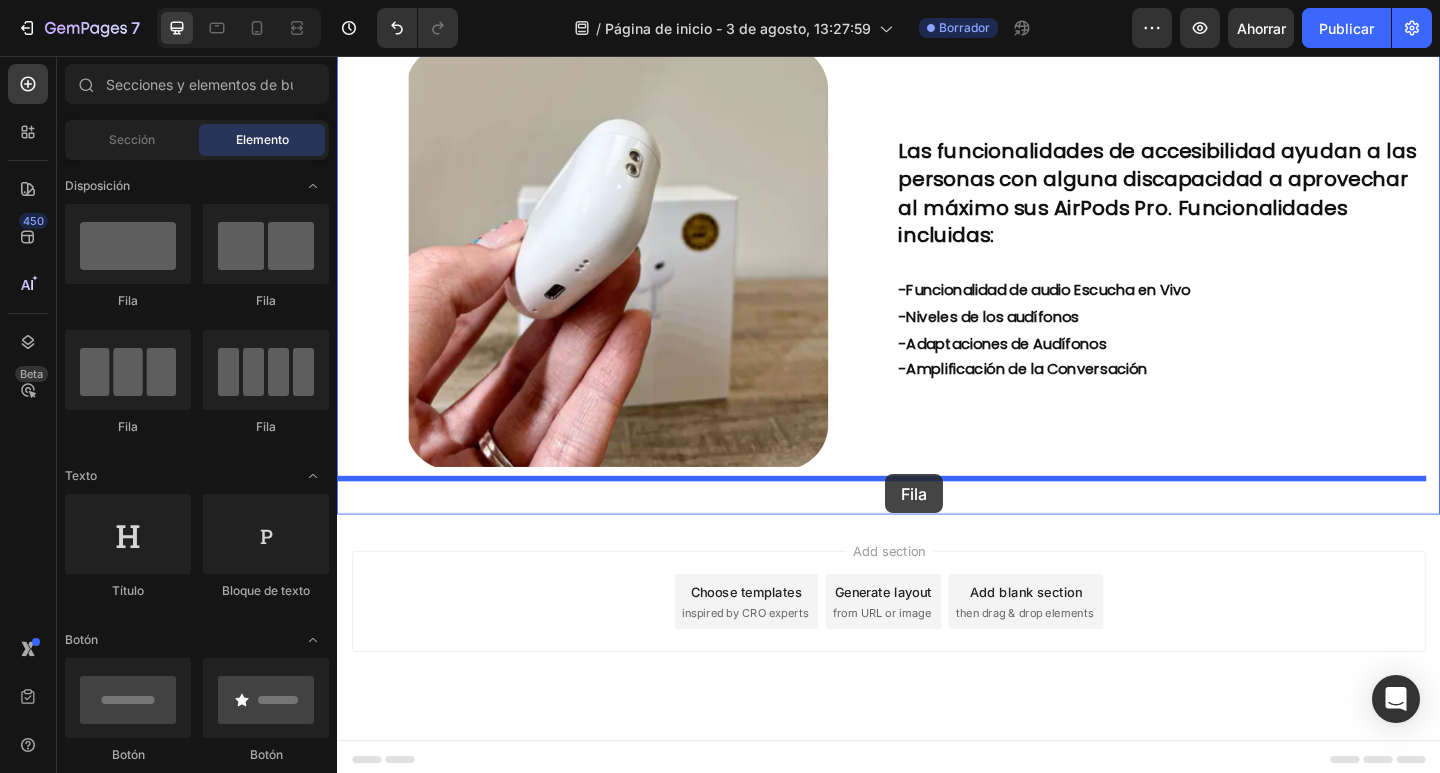 drag, startPoint x: 615, startPoint y: 313, endPoint x: 933, endPoint y: 511, distance: 374.6038 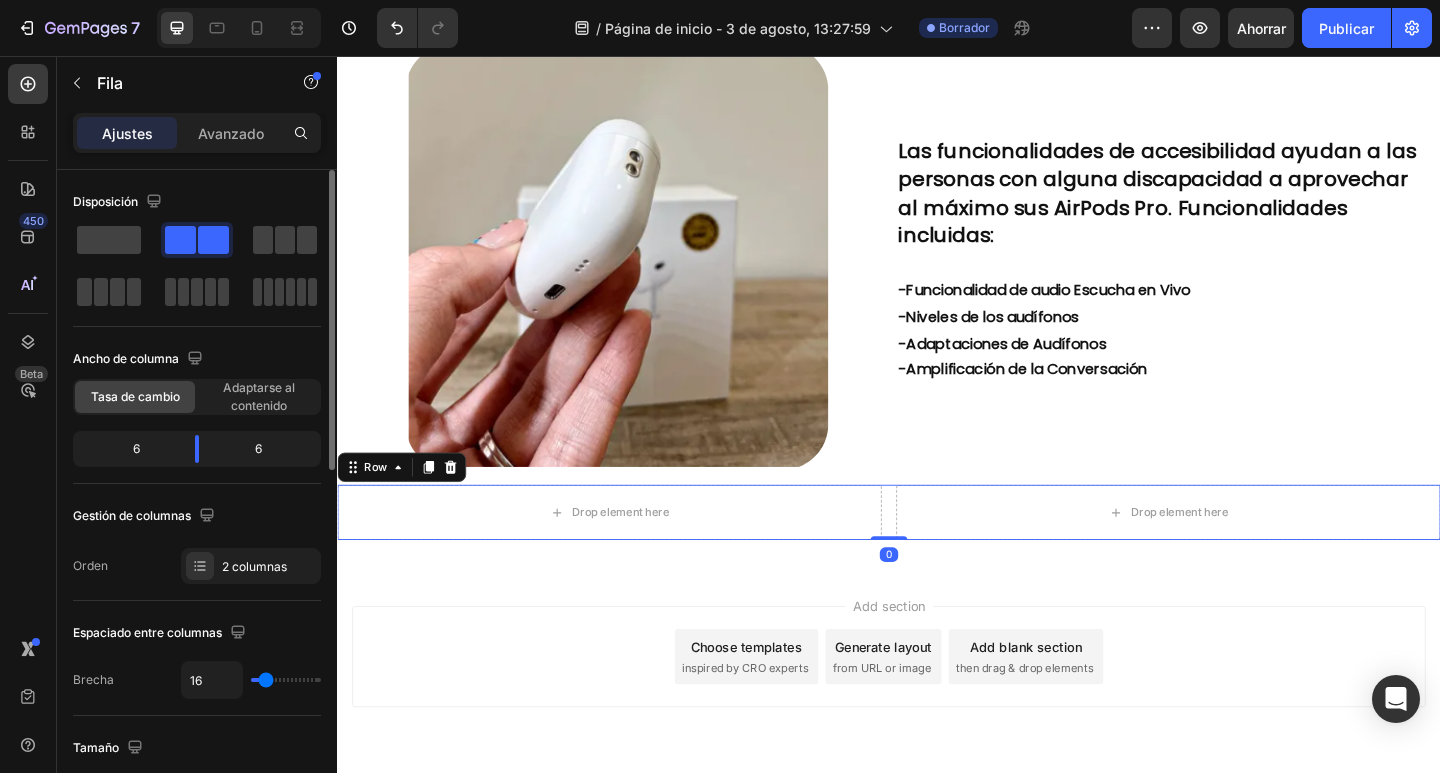 scroll, scrollTop: 400, scrollLeft: 0, axis: vertical 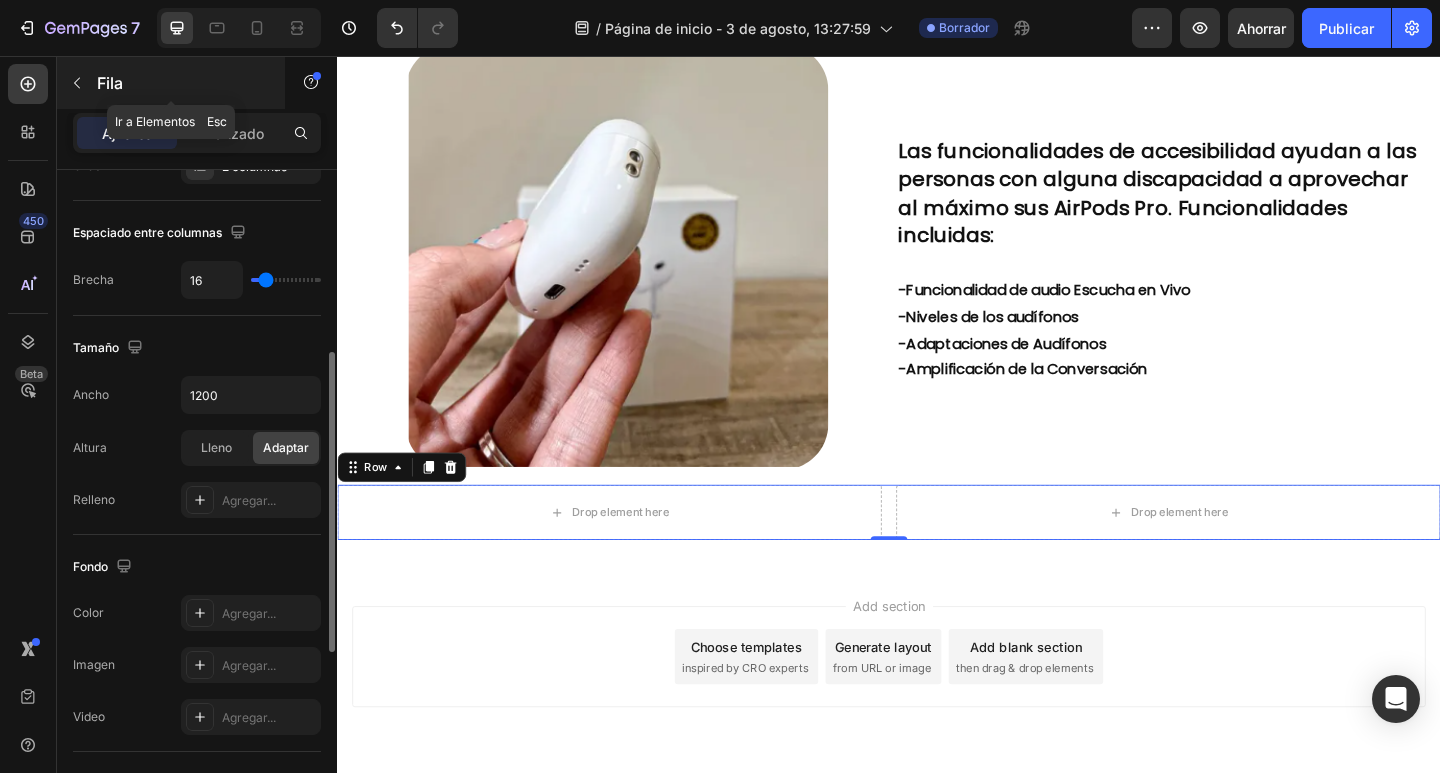 click 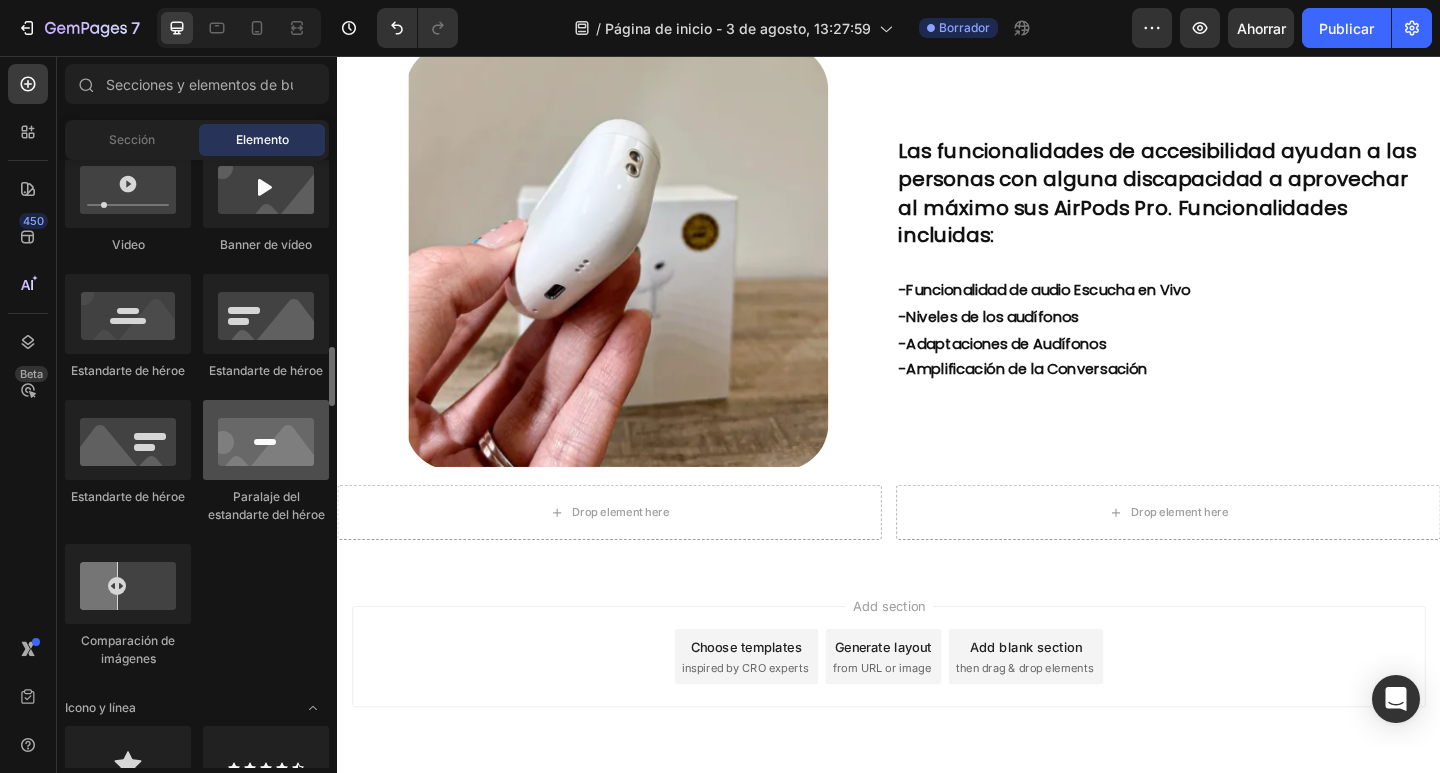 scroll, scrollTop: 1000, scrollLeft: 0, axis: vertical 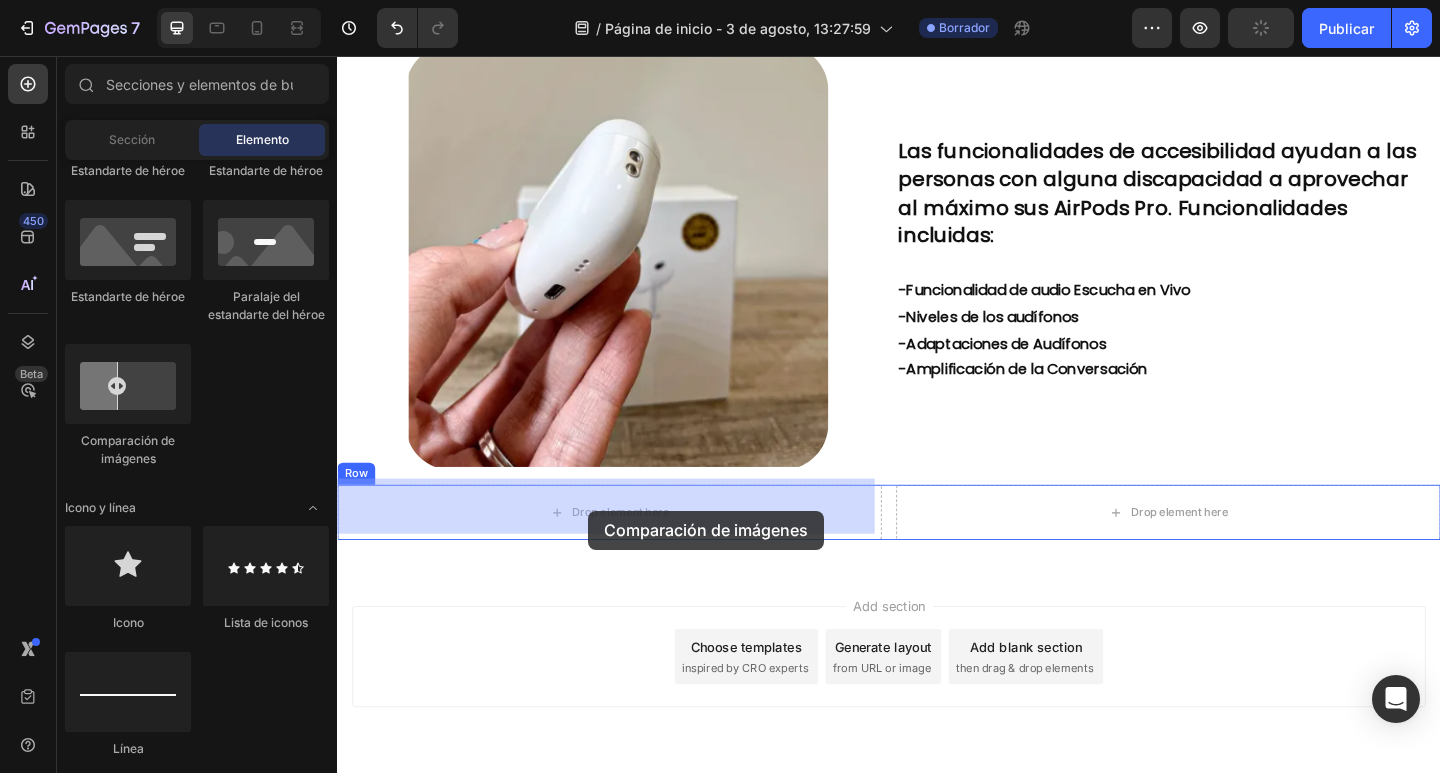 drag, startPoint x: 506, startPoint y: 460, endPoint x: 610, endPoint y: 551, distance: 138.1919 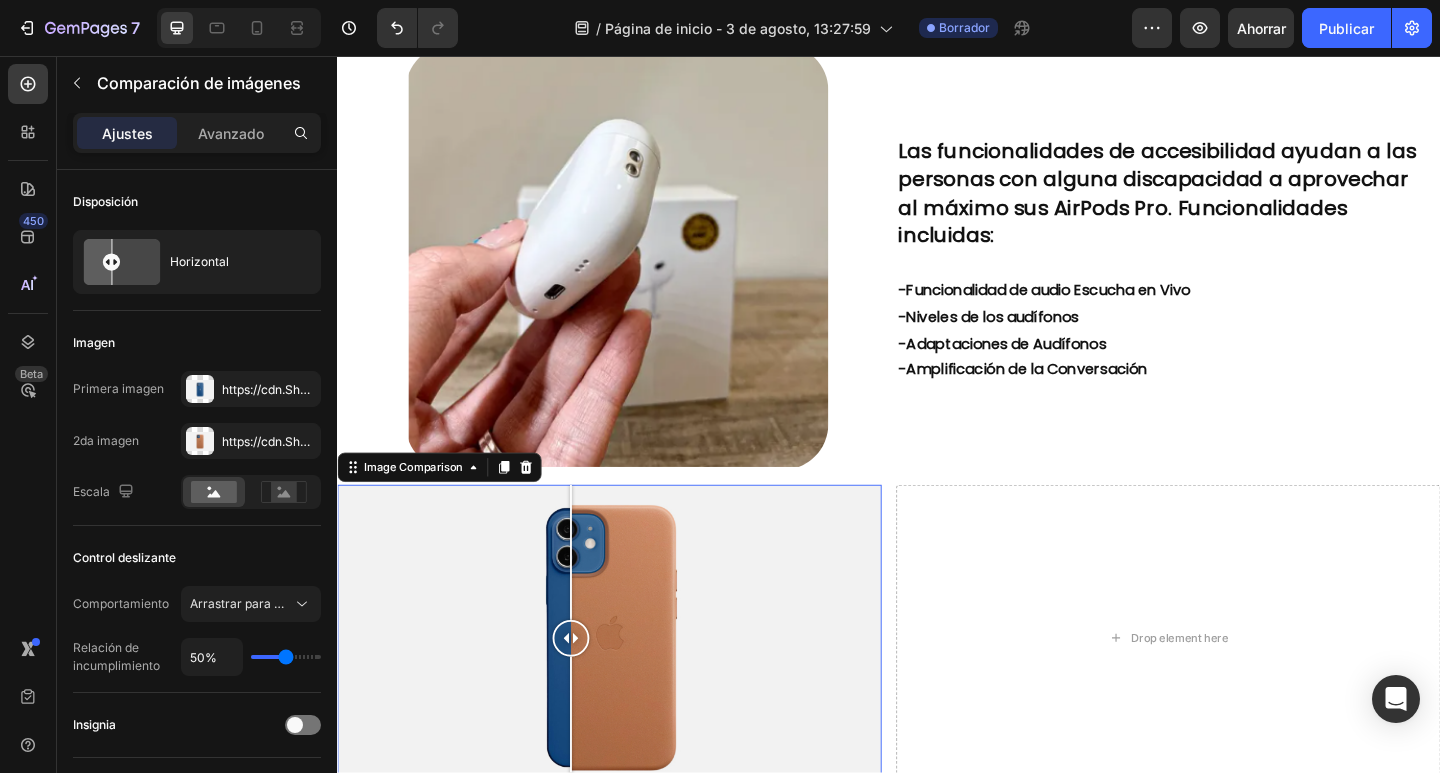 drag, startPoint x: 623, startPoint y: 592, endPoint x: 591, endPoint y: 624, distance: 45.254833 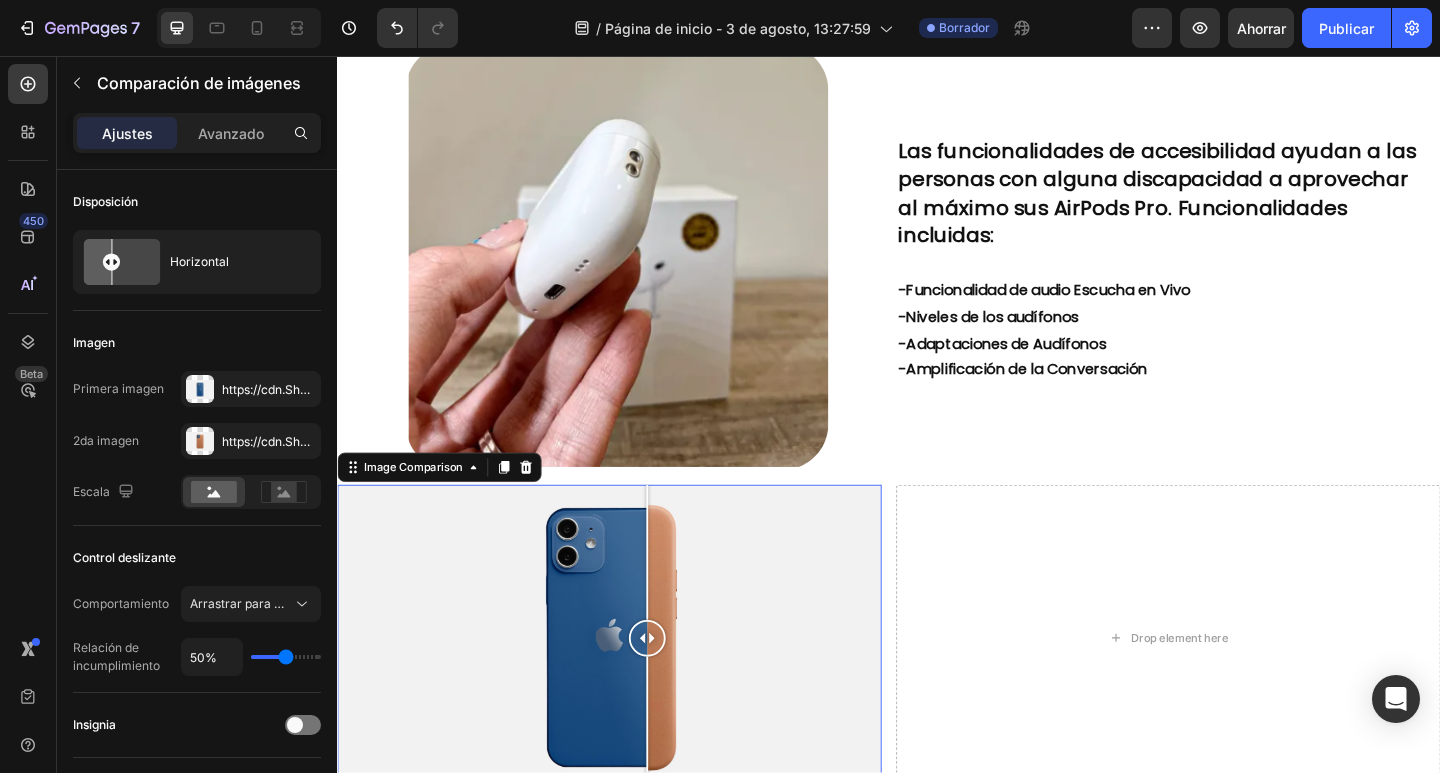 drag, startPoint x: 585, startPoint y: 586, endPoint x: 653, endPoint y: 608, distance: 71.470276 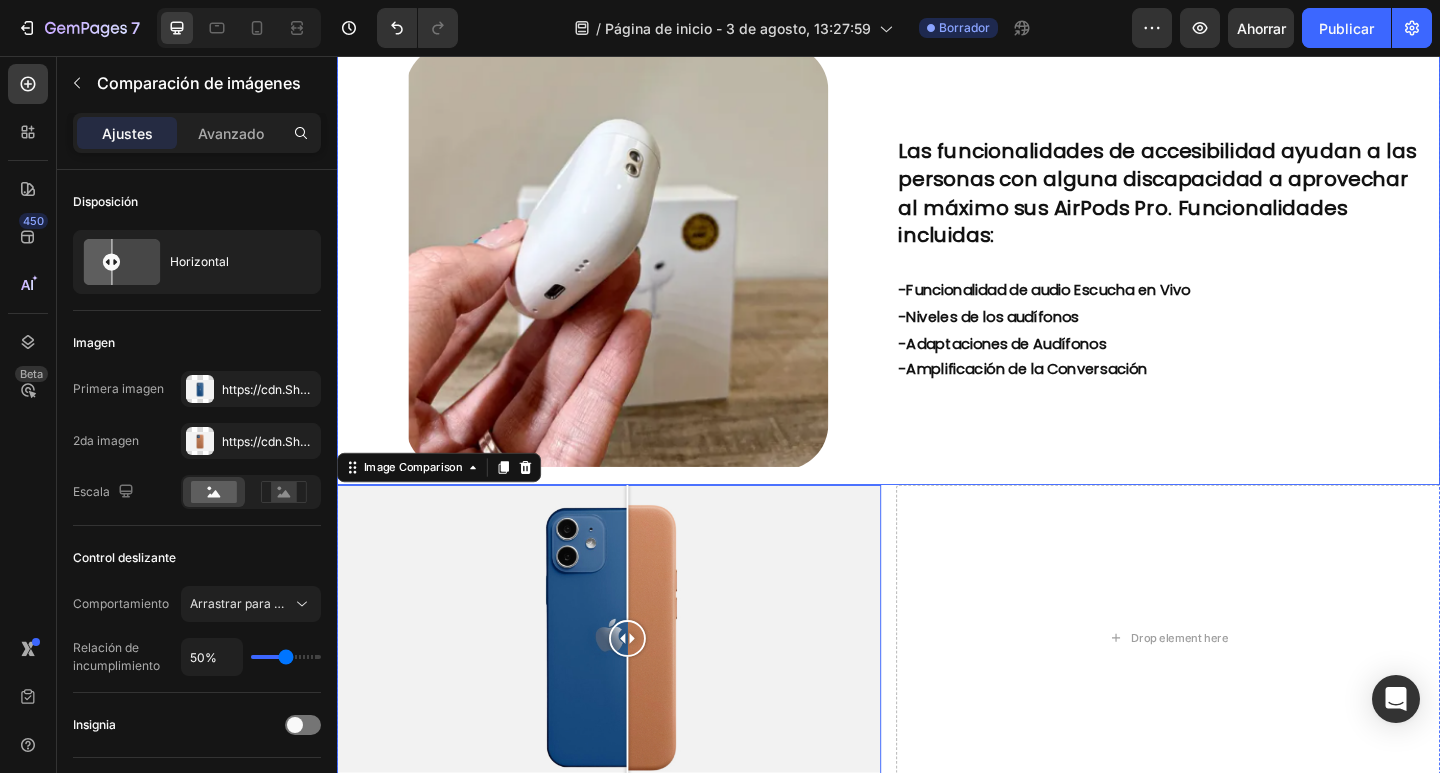 click on "Image Las funcionalidades de accesibilidad ayudan a las personas con alguna discapacidad a aprovechar al máximo sus AirPods Pro. Funcionalidades incluidas: -Funcionalidad de audio Escucha en Vivo -Niveles de los audífonos -Adaptaciones de Audífonos -Amplificación de la Conversación Text Block Row" at bounding box center [937, 275] 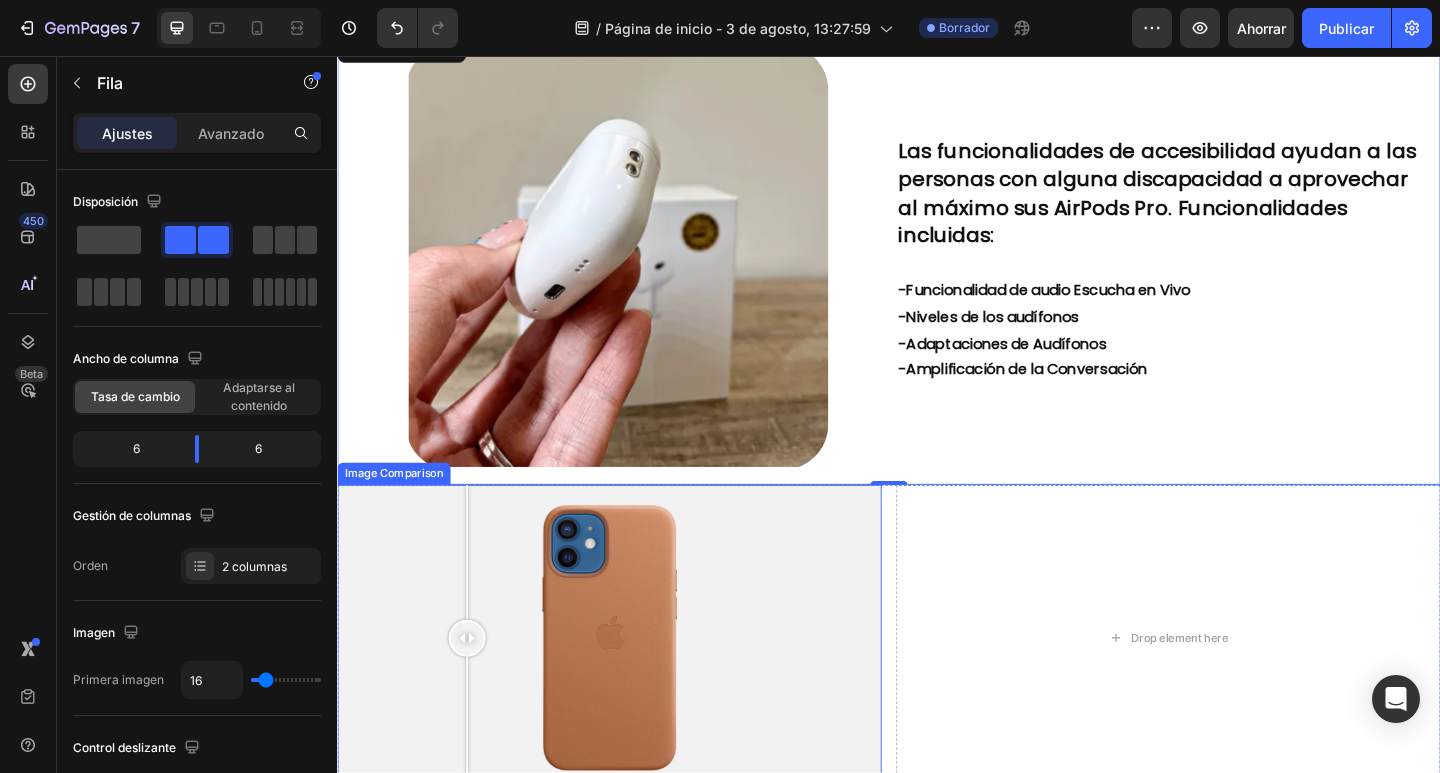 click at bounding box center [633, 689] 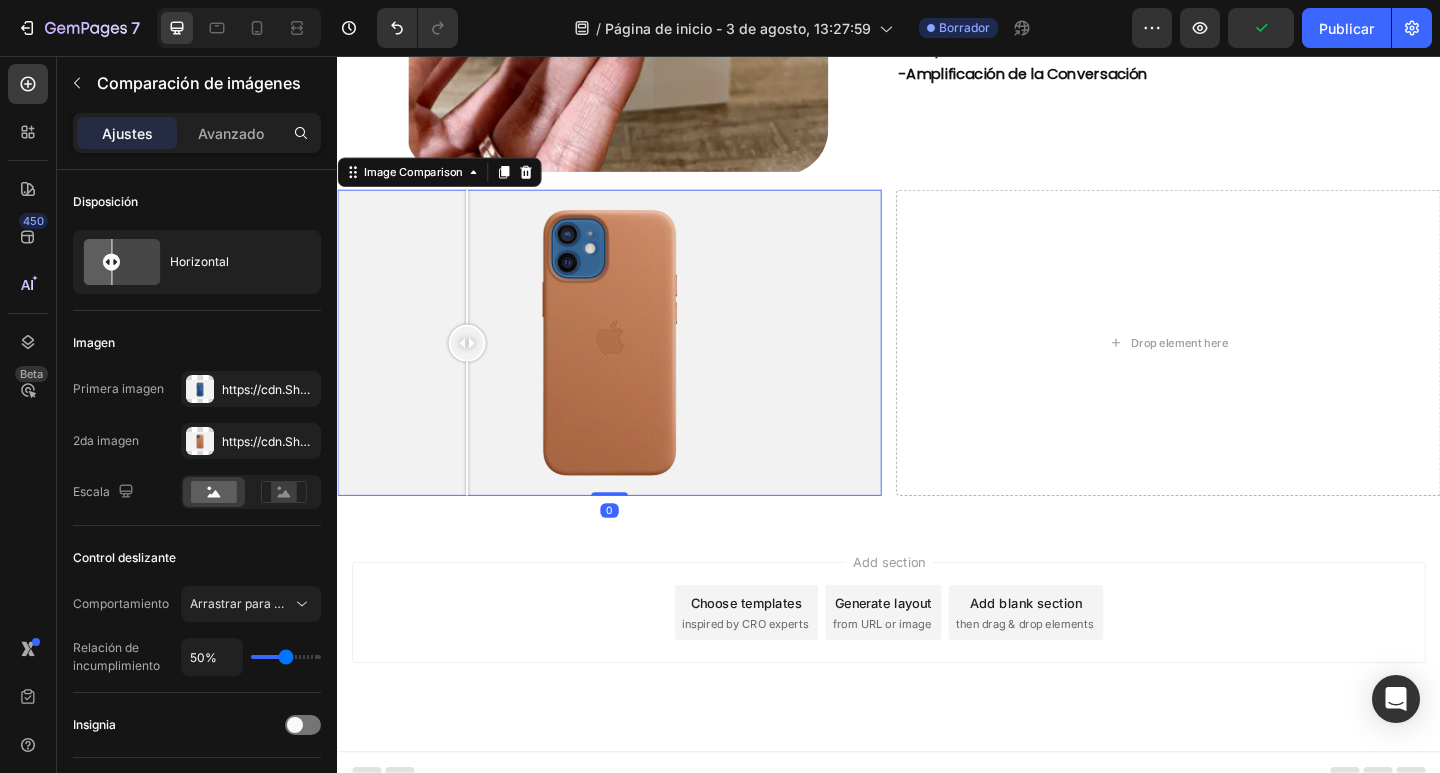 scroll, scrollTop: 1260, scrollLeft: 0, axis: vertical 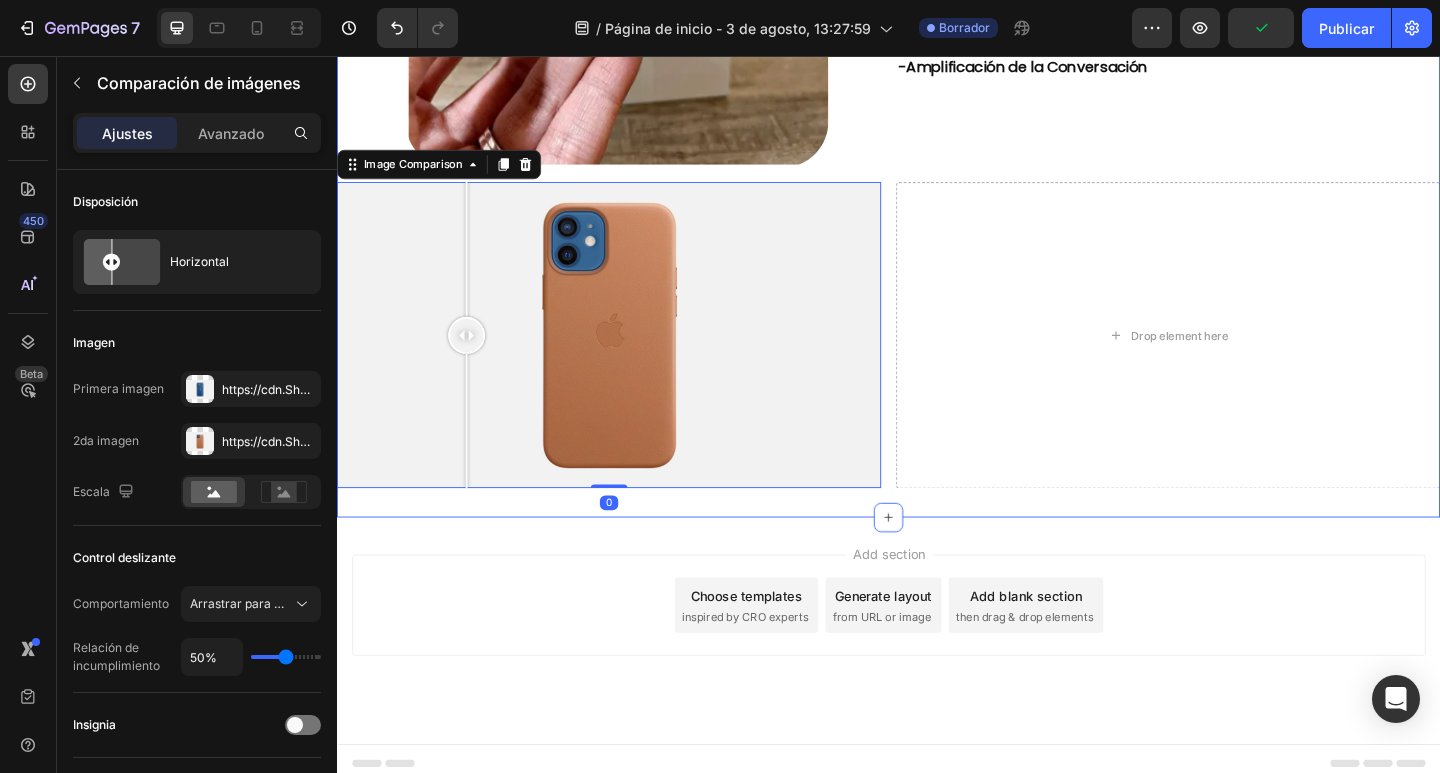 click on "Image Row Product Images Audifonos Airpods Pro 2 Generacion Product Title $80.000,00 Product Price Product Price $96.000,00 Product Price Product Price Row -Tecnología de audio -Controlador de alta excursión diseñado por Apple -Amplificador exclusivo con alto rango dinámico -Audio Adaptativo -Reconocimiento de Conversación -Volumen Personalizado -Ecualización Adaptativa -Ecualización de presión mediante un sistema de ventilación Text Block Cantidad Text Block
1
Product Quantity Comprar Ahora Dynamic Checkout
Icon Paga al recibir Text Block
Icon Envió Gratis Text Block
Icon Devolución 7 días  Text Block Row Product Row Image Las funcionalidades de accesibilidad ayudan a las personas con alguna discapacidad a aprovechar al máximo sus AirPods Pro. Funcionalidades incluidas: -Funcionalidad de audio Escucha en Vivo -Niveles de los audífonos -Adaptaciones de Audífonos -Amplificación de la Conversación Text Block Row" at bounding box center (937, -302) 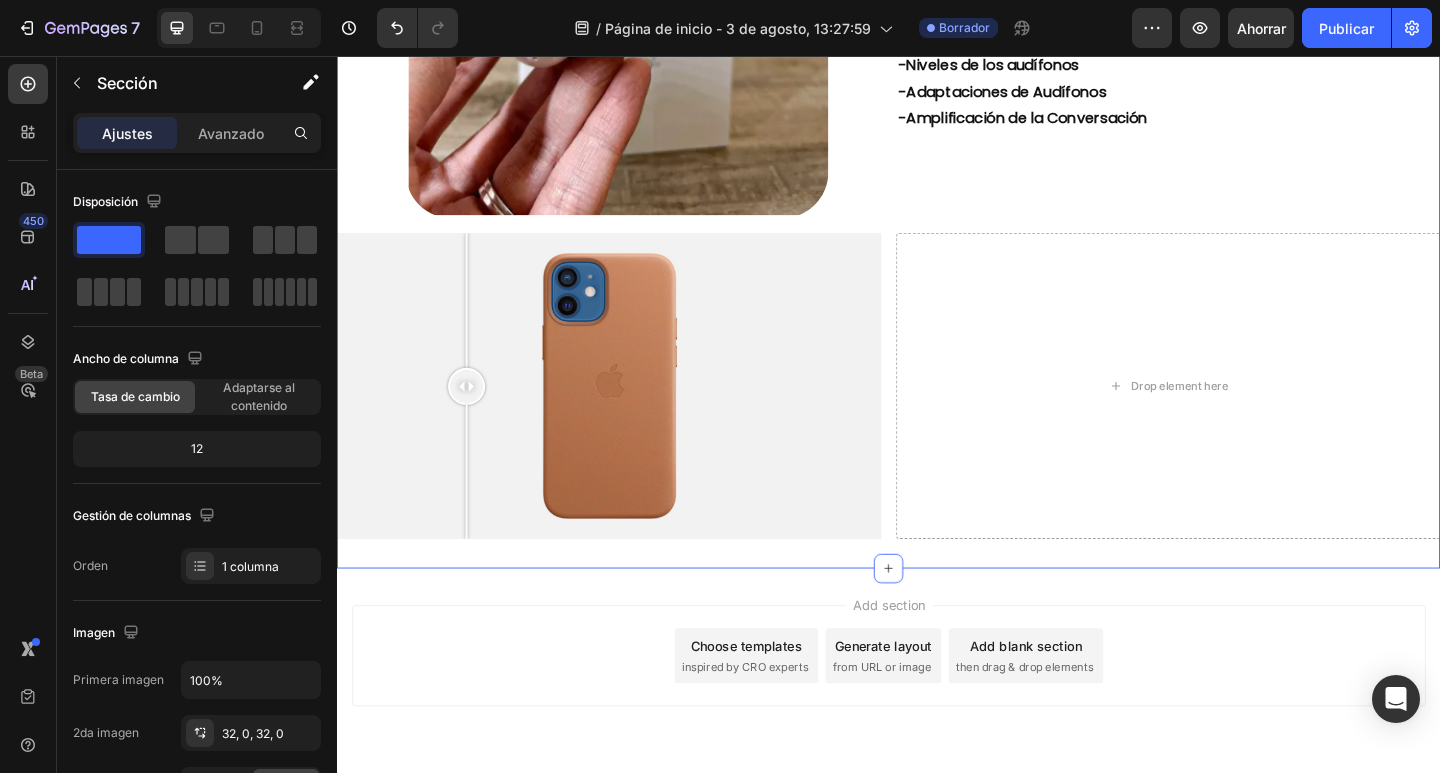 scroll, scrollTop: 1160, scrollLeft: 0, axis: vertical 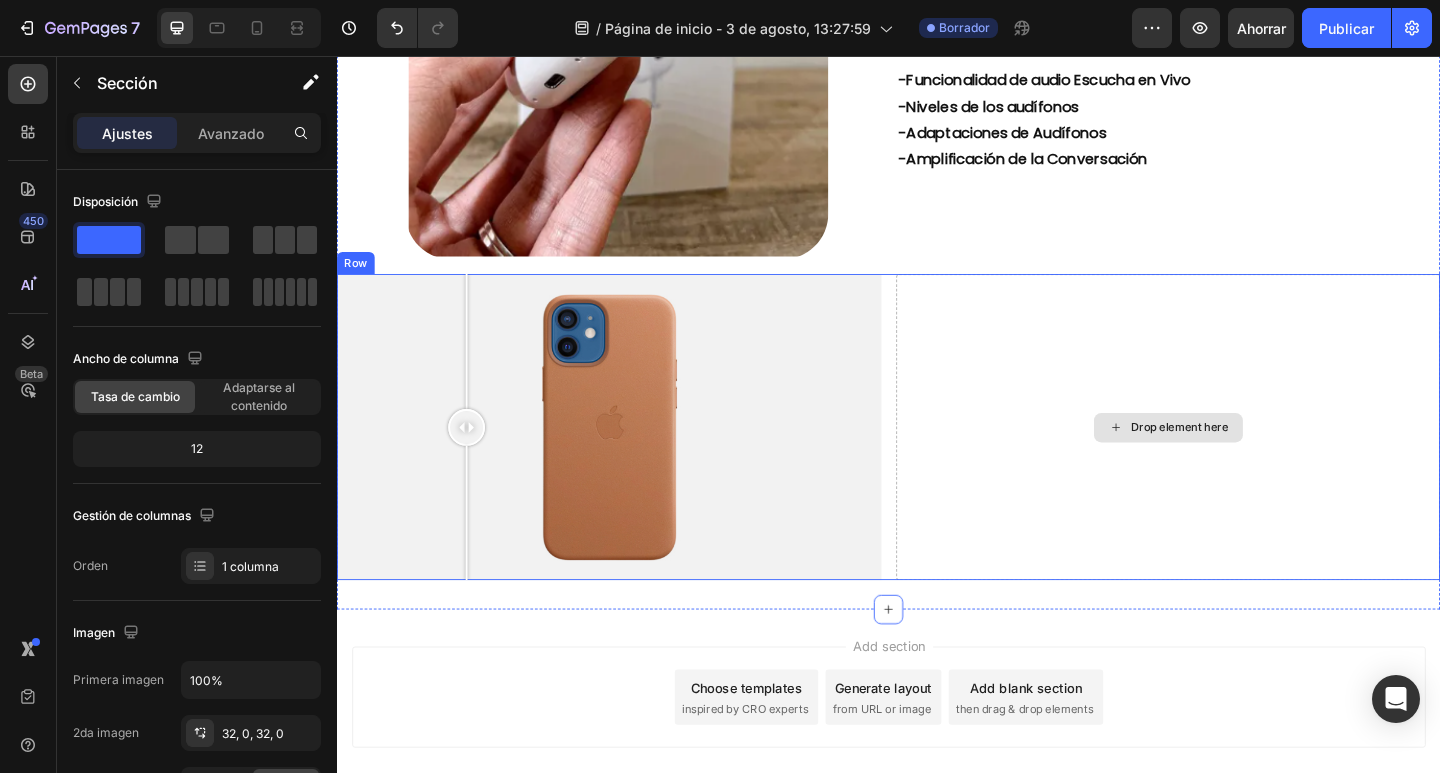 click on "Drop element here" at bounding box center [1241, 460] 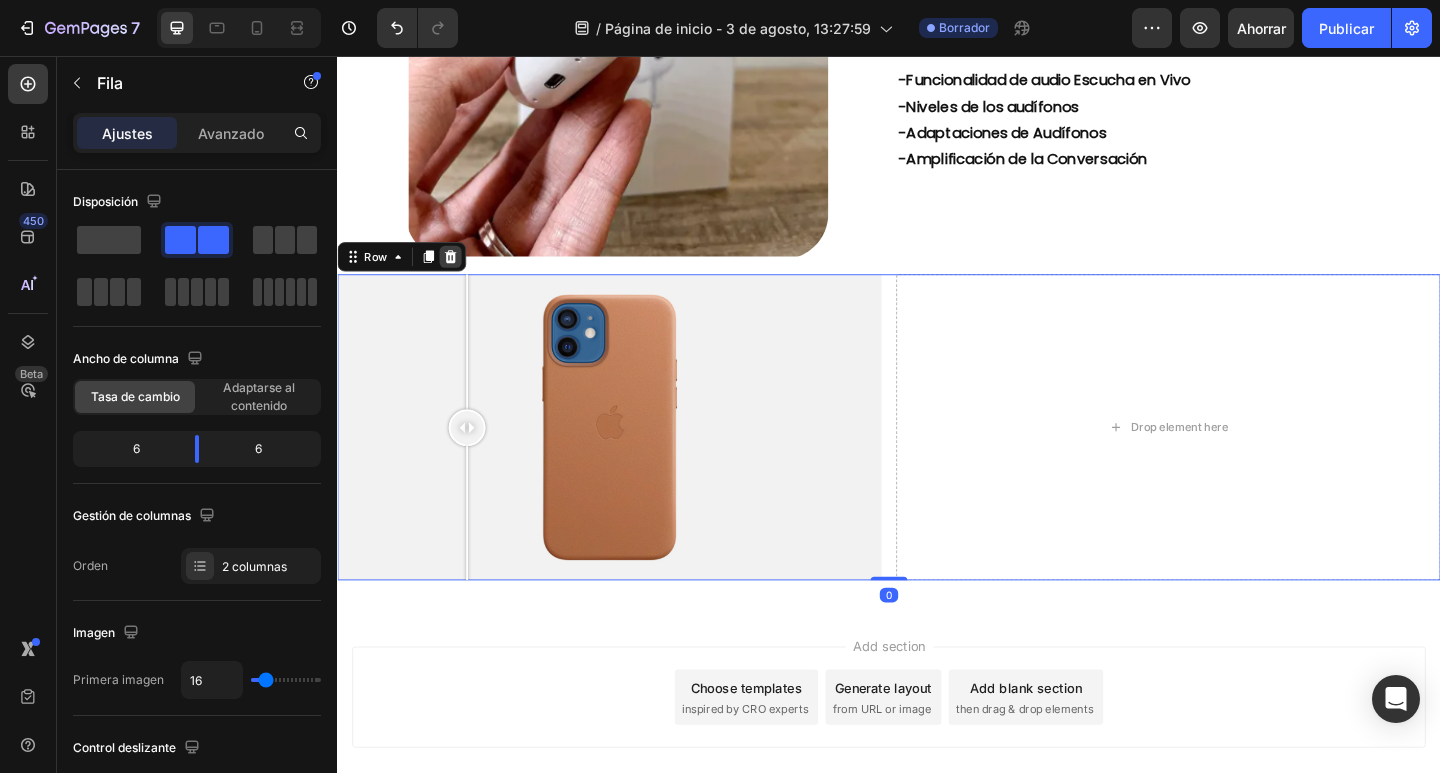 click 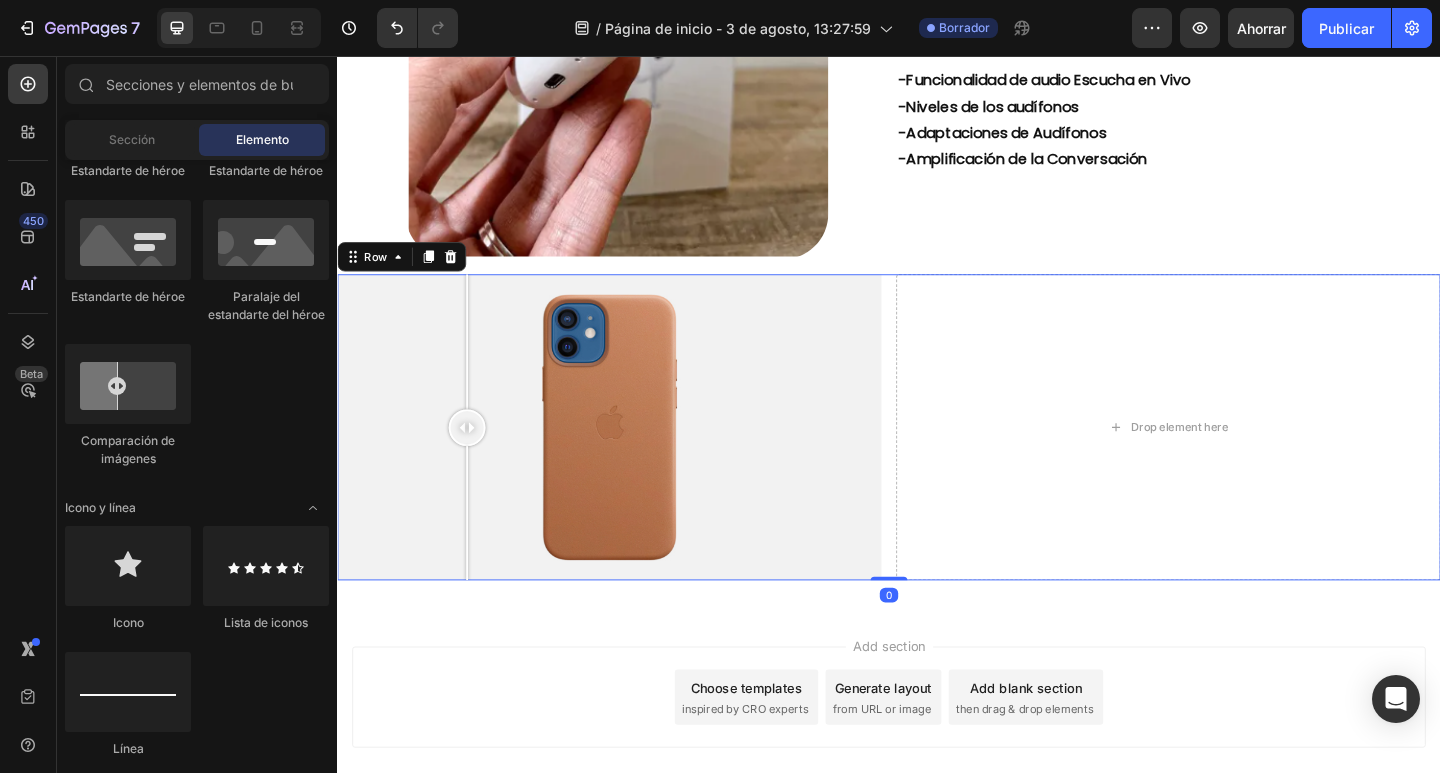 scroll, scrollTop: 931, scrollLeft: 0, axis: vertical 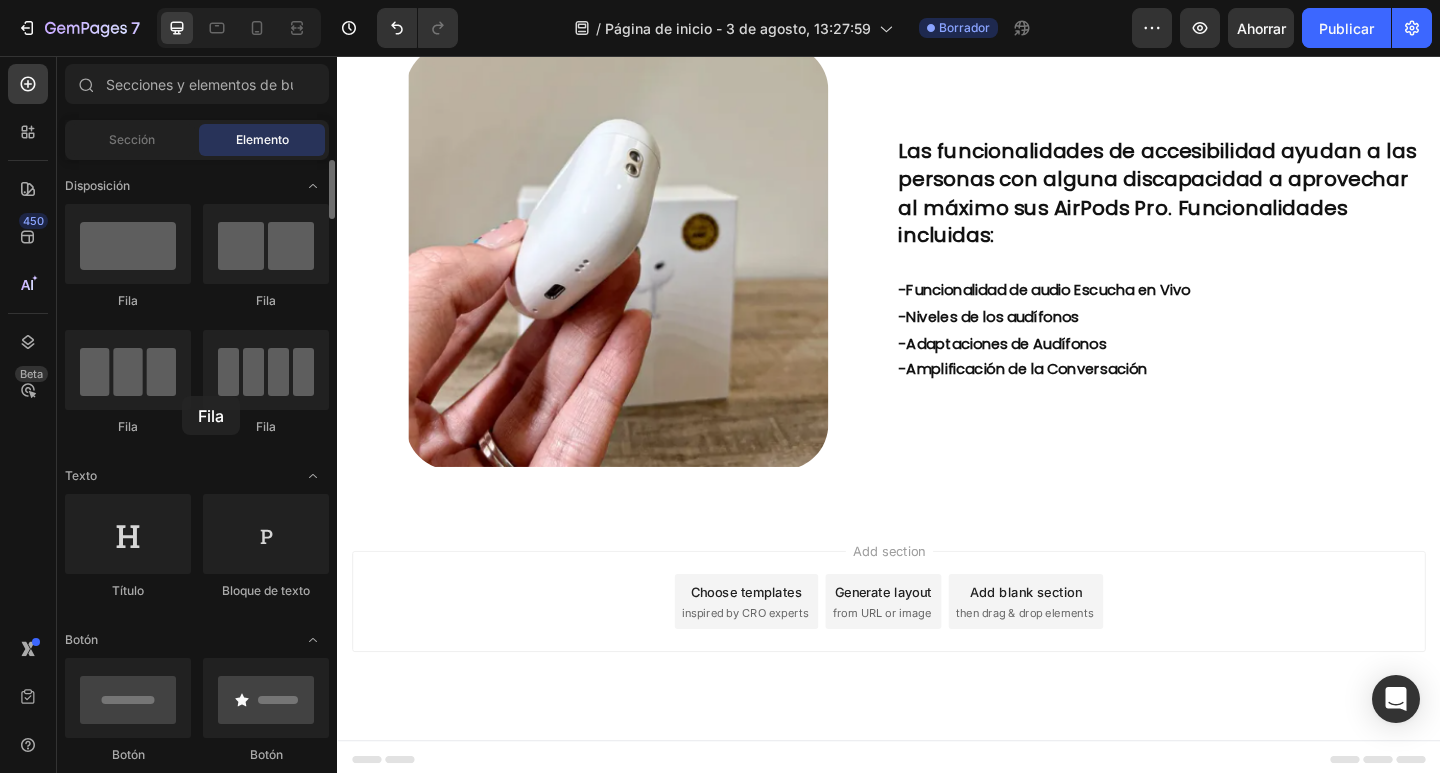 drag, startPoint x: 141, startPoint y: 262, endPoint x: 200, endPoint y: 403, distance: 152.84633 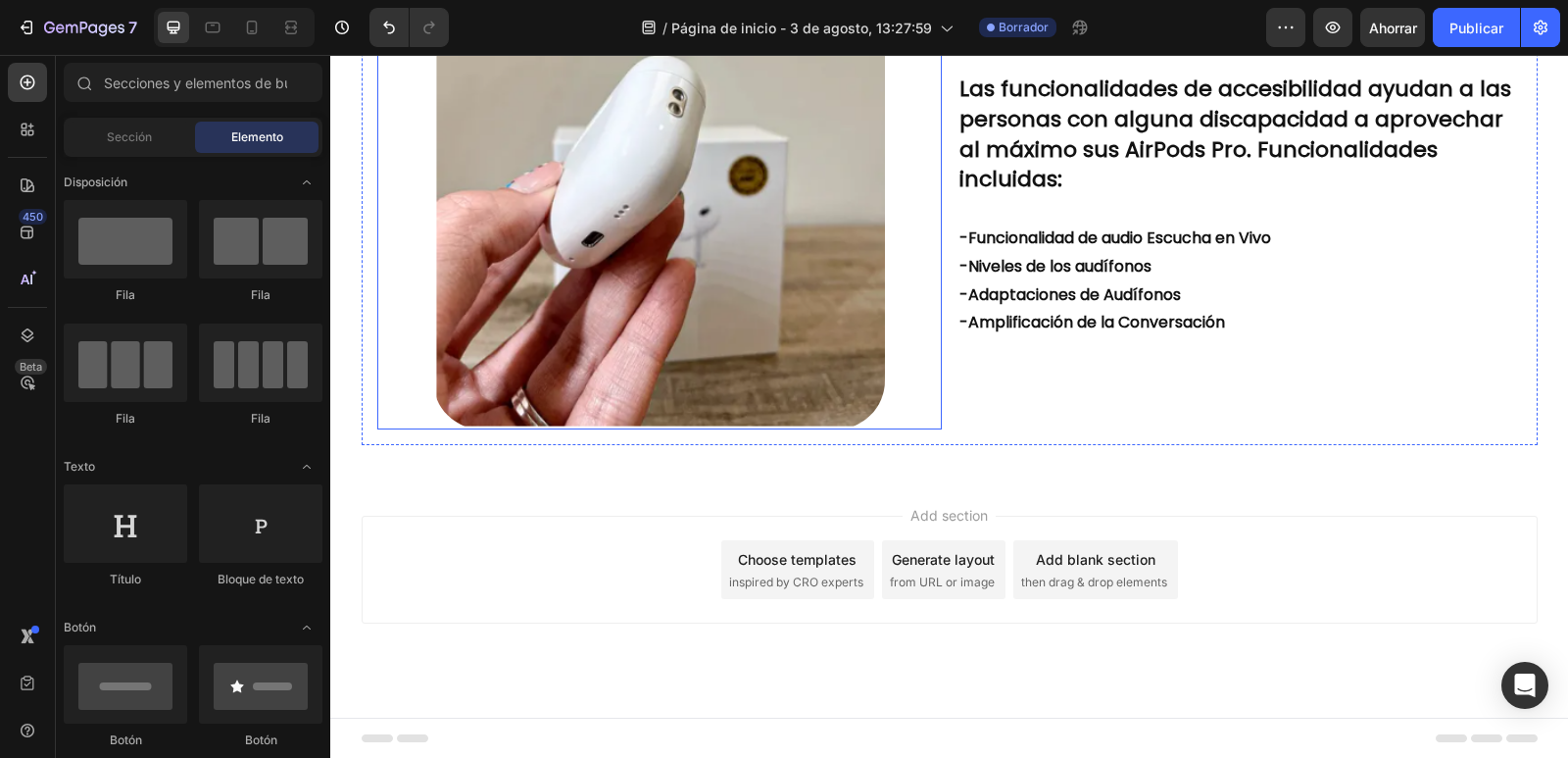 scroll, scrollTop: 982, scrollLeft: 0, axis: vertical 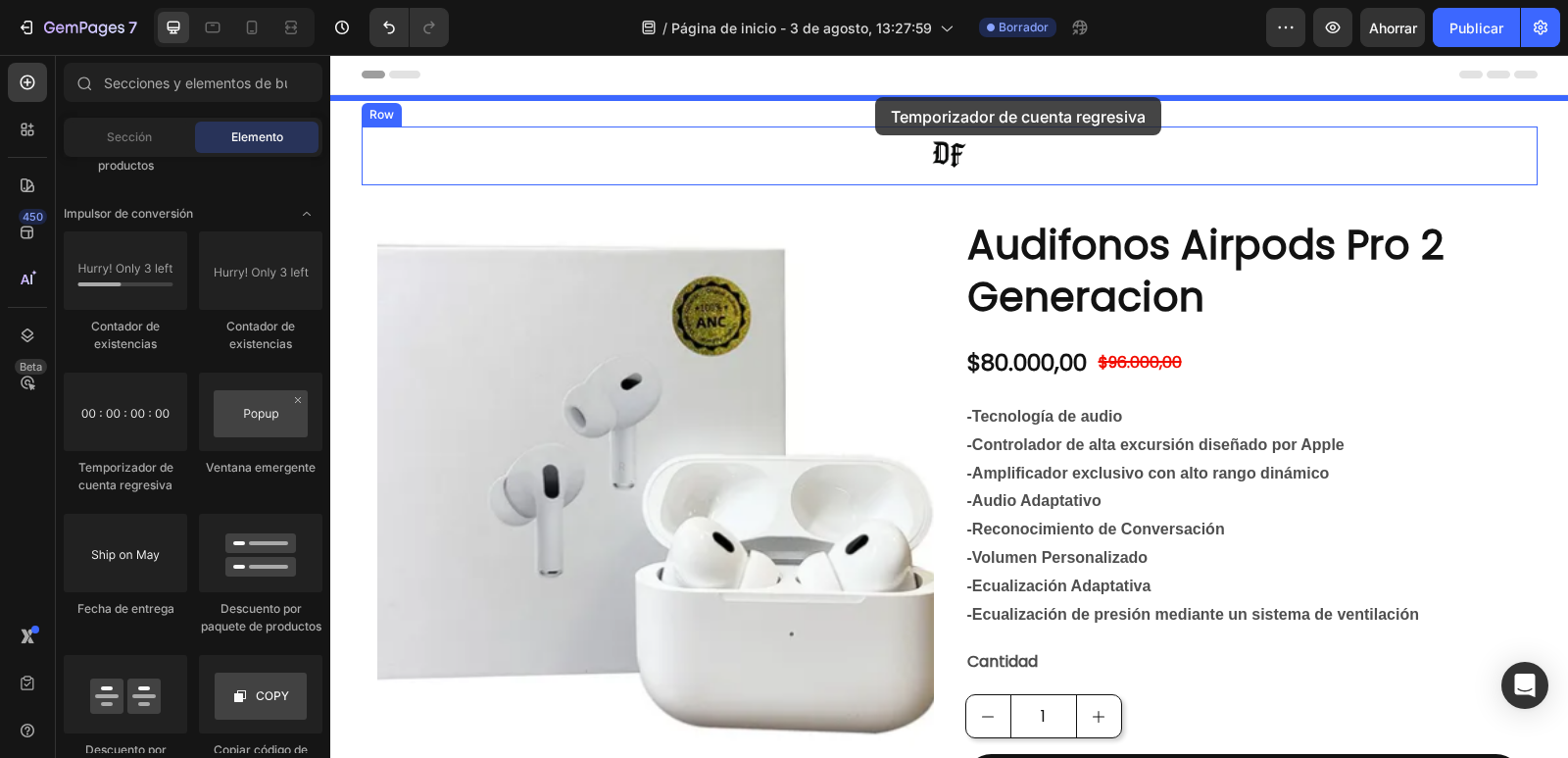 drag, startPoint x: 450, startPoint y: 484, endPoint x: 875, endPoint y: 97, distance: 574.7991 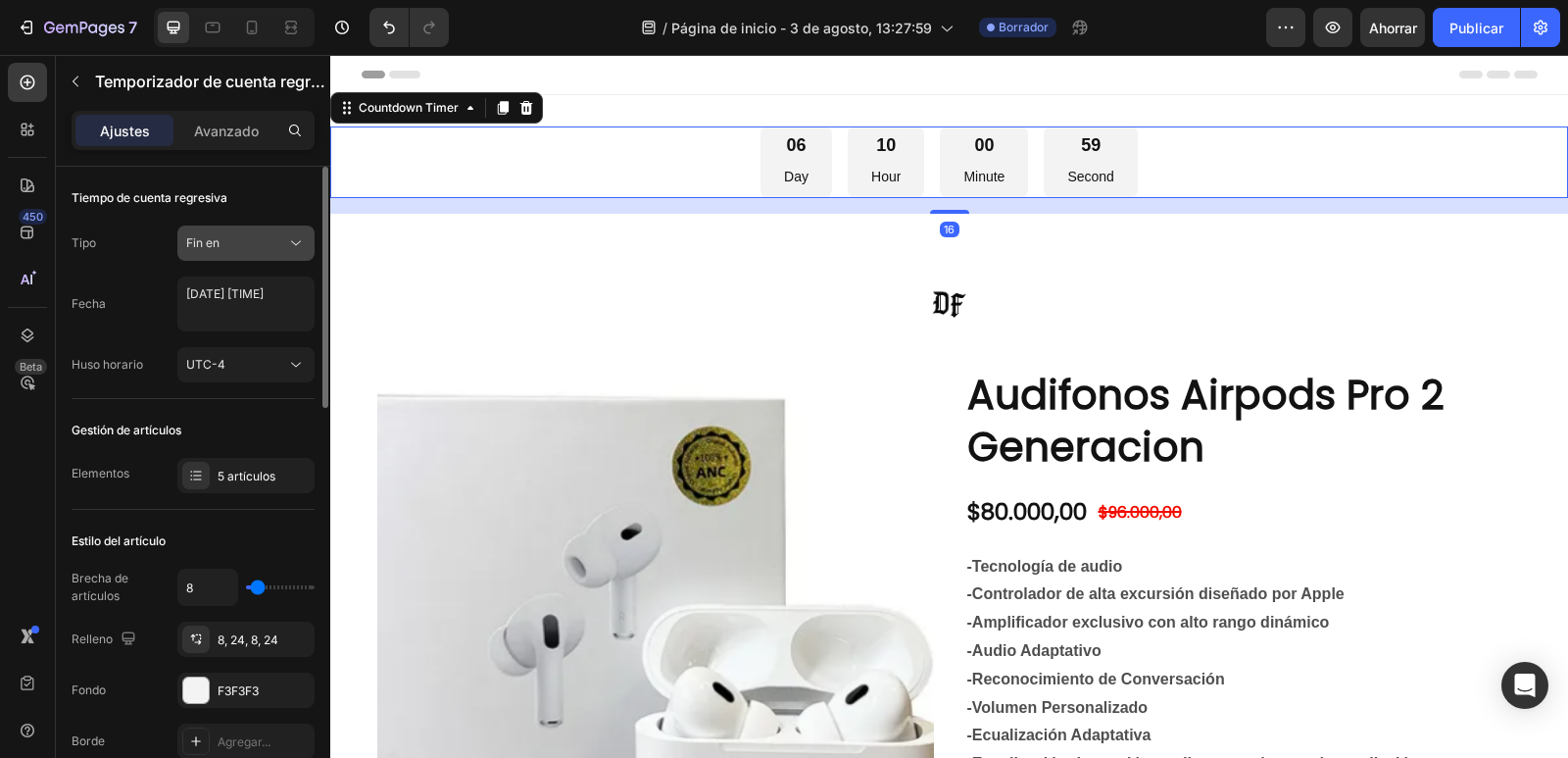 click on "Fin en" at bounding box center [236, 243] 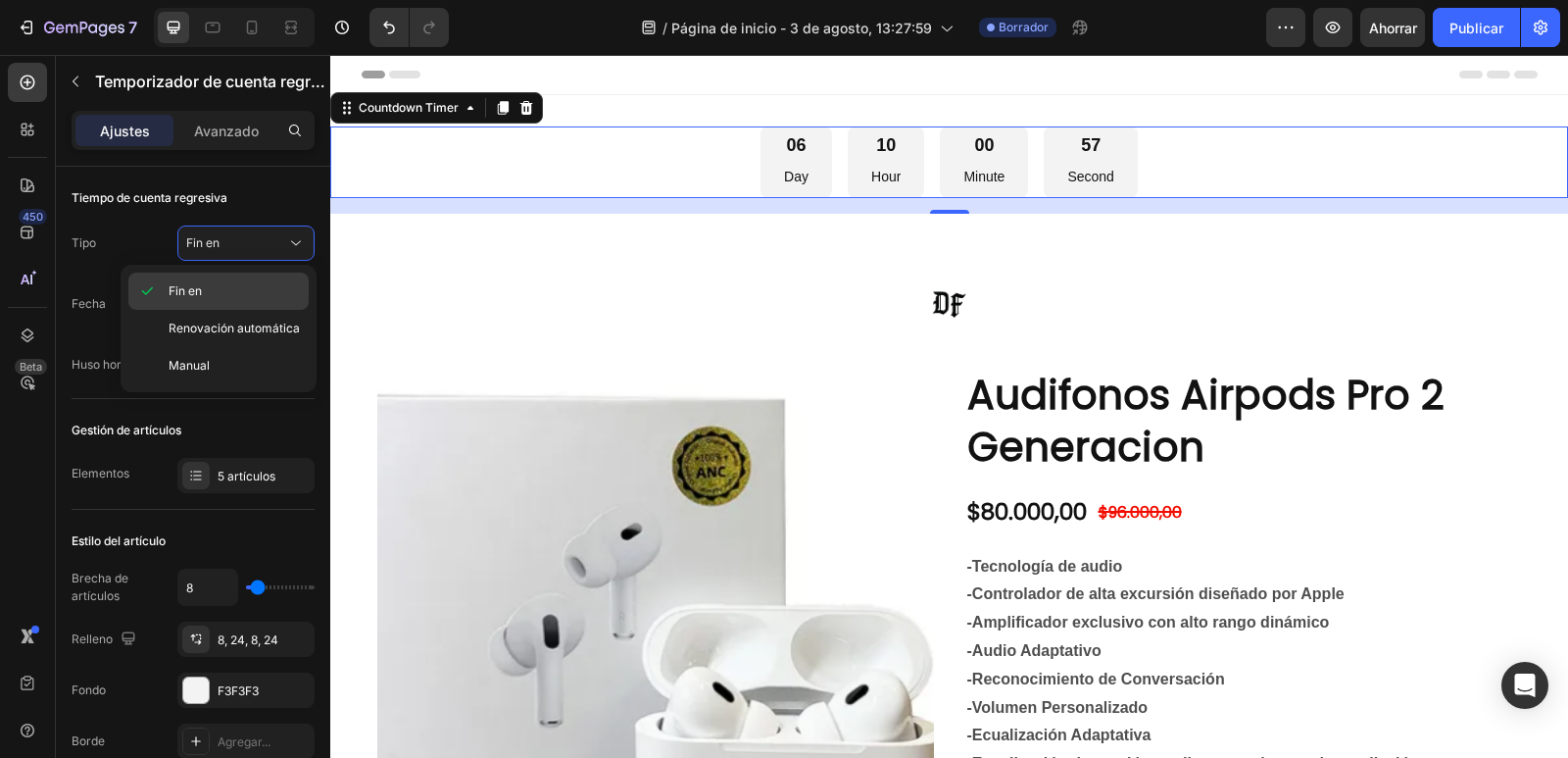 click on "Fin en" at bounding box center (234, 291) 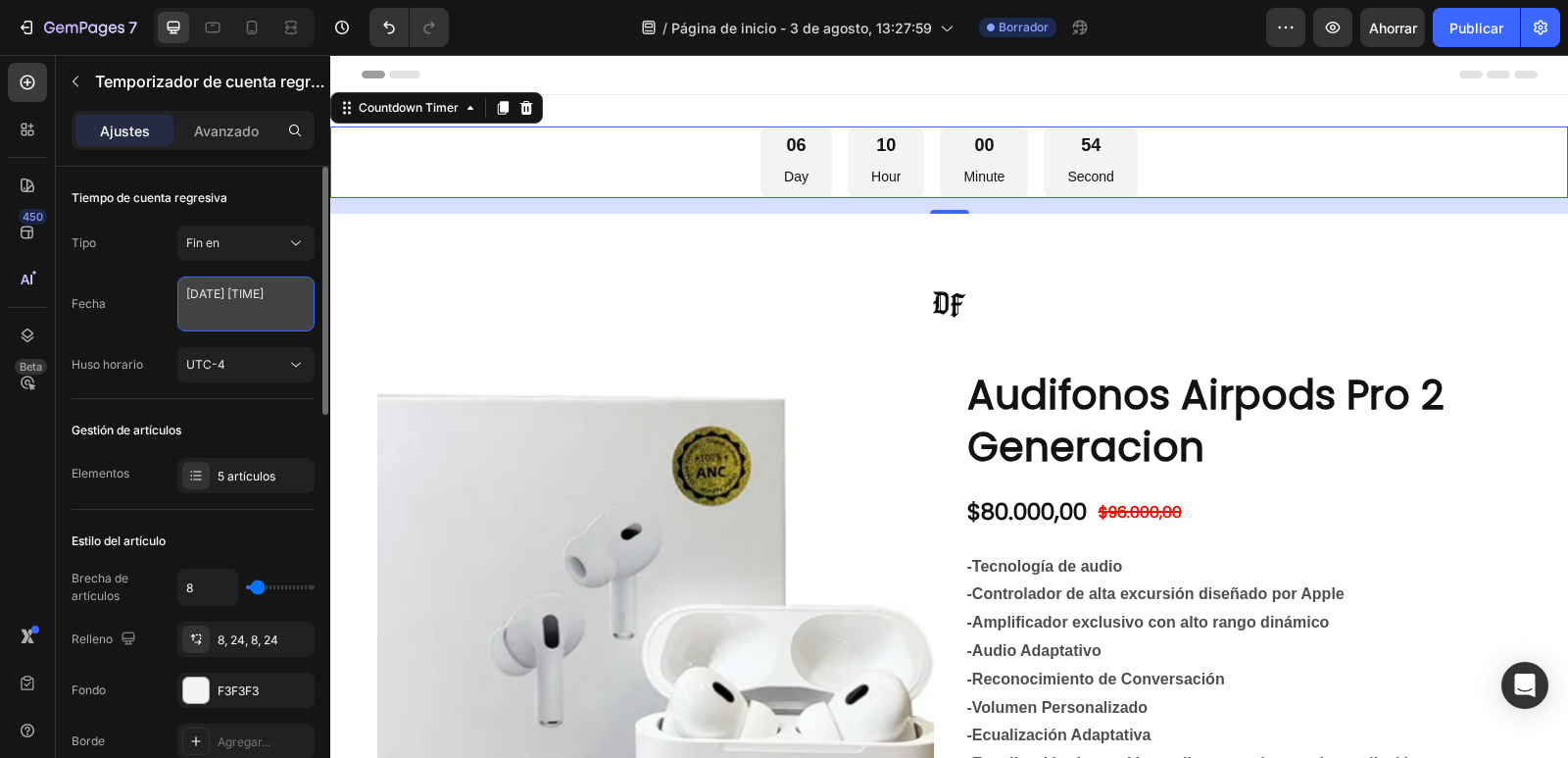 click on "[DATE] [TIME]" at bounding box center [246, 304] 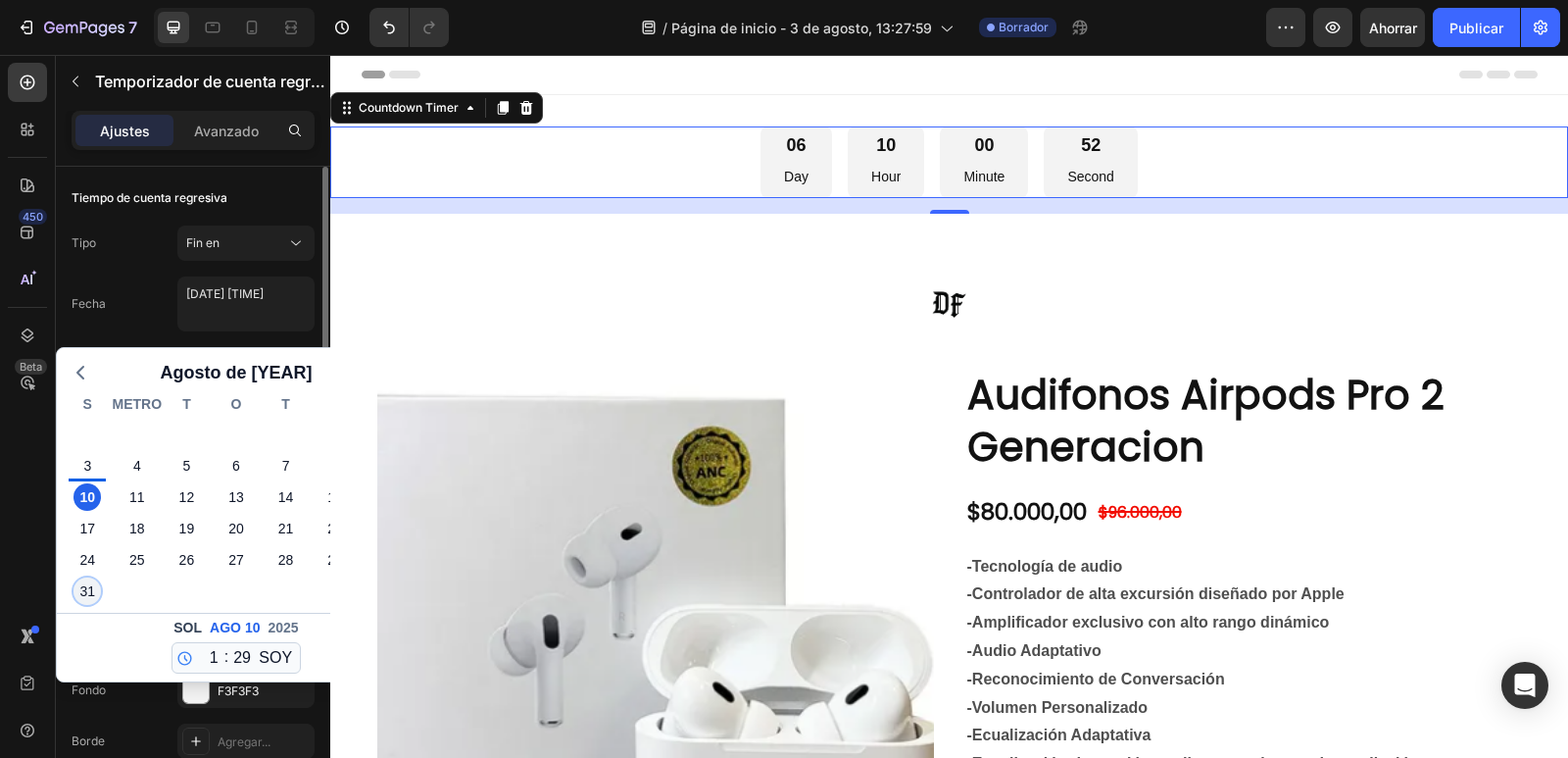click on "31" at bounding box center (87, 591) 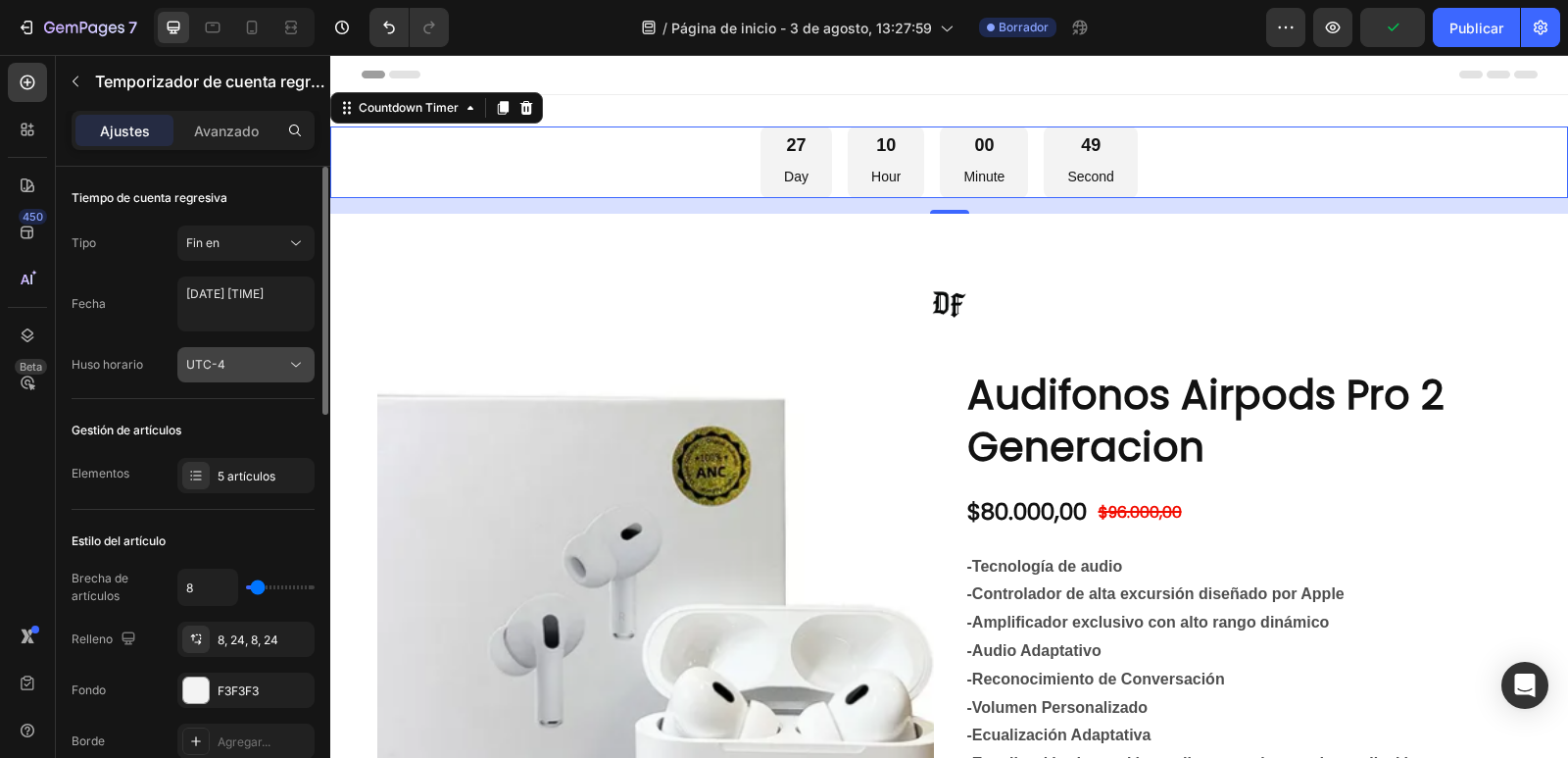 click on "UTC-4" at bounding box center (236, 365) 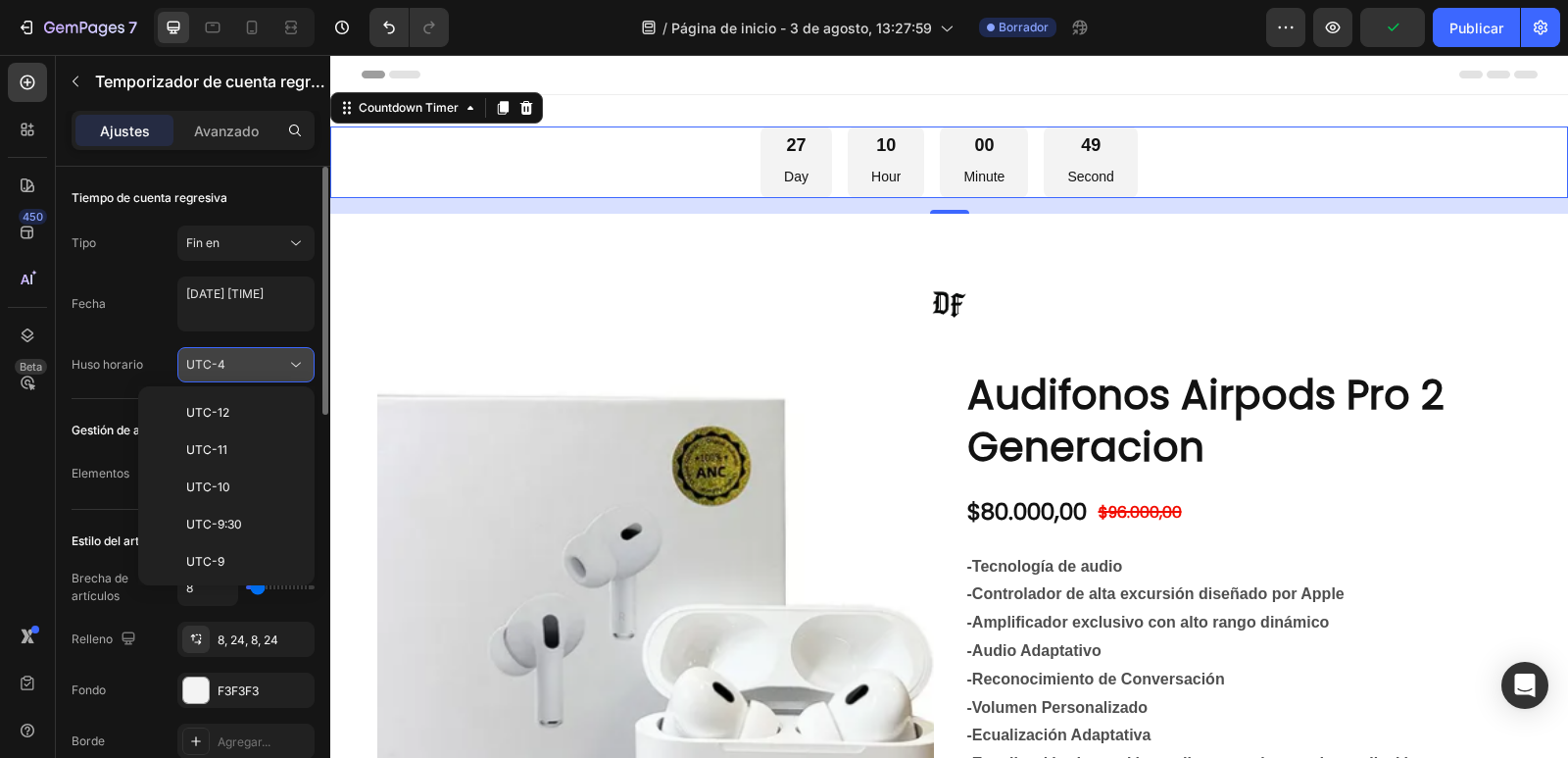 scroll, scrollTop: 212, scrollLeft: 0, axis: vertical 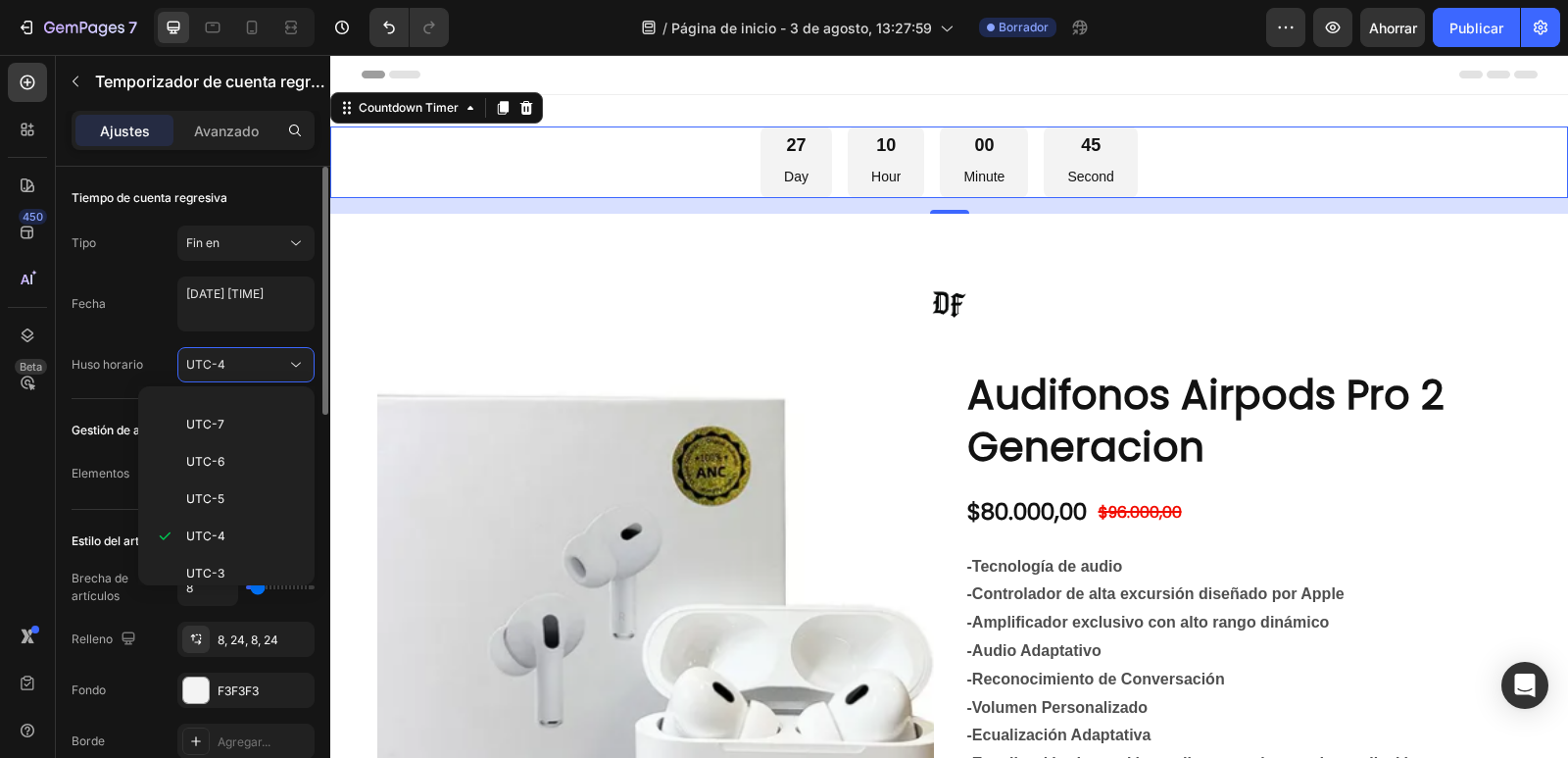click on "Tipo Fin en Fecha [DATE] [TIME] Huso horario UTC-4" at bounding box center (193, 304) 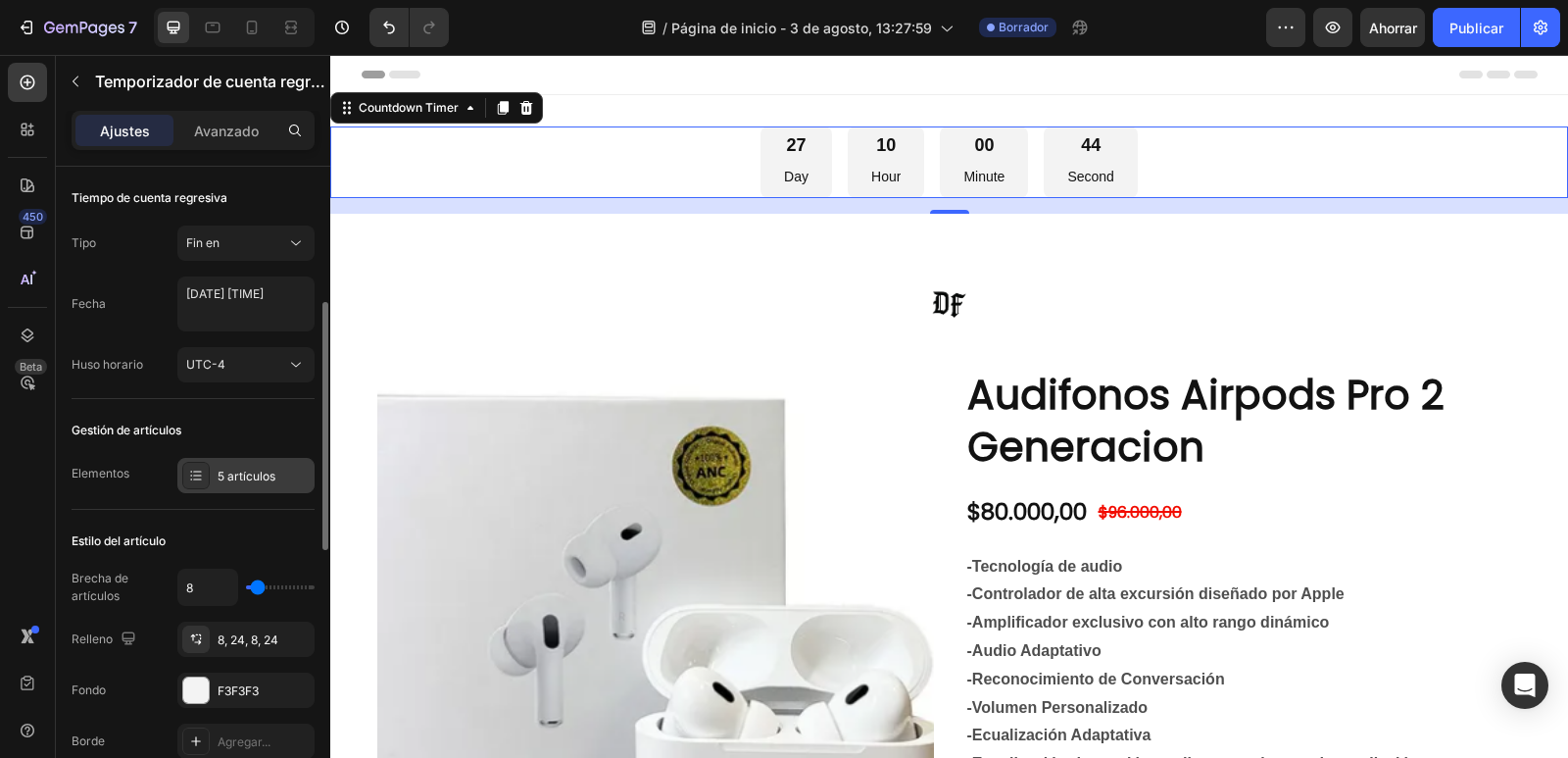 scroll, scrollTop: 196, scrollLeft: 0, axis: vertical 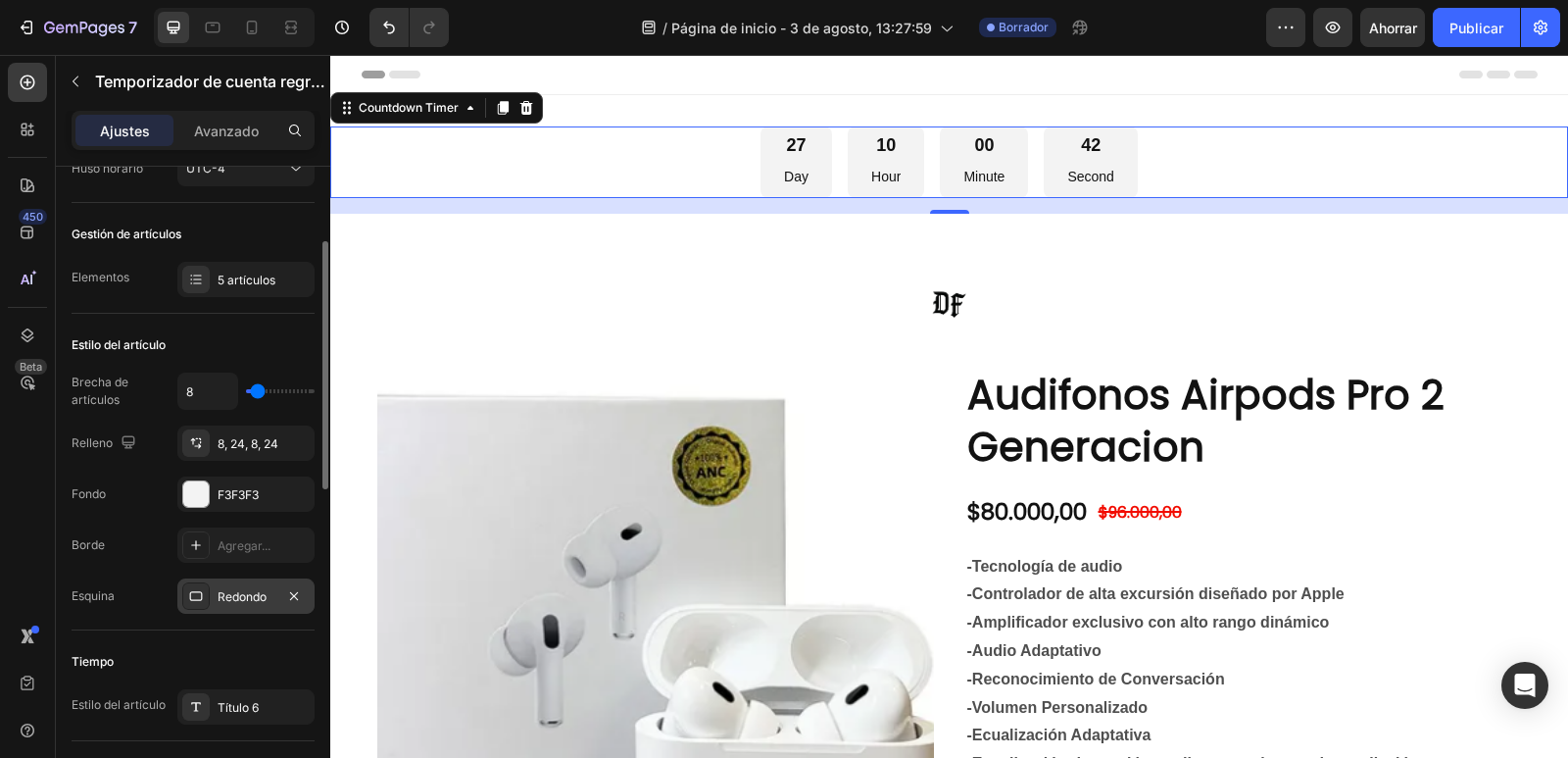click on "Redondo" at bounding box center [246, 596] 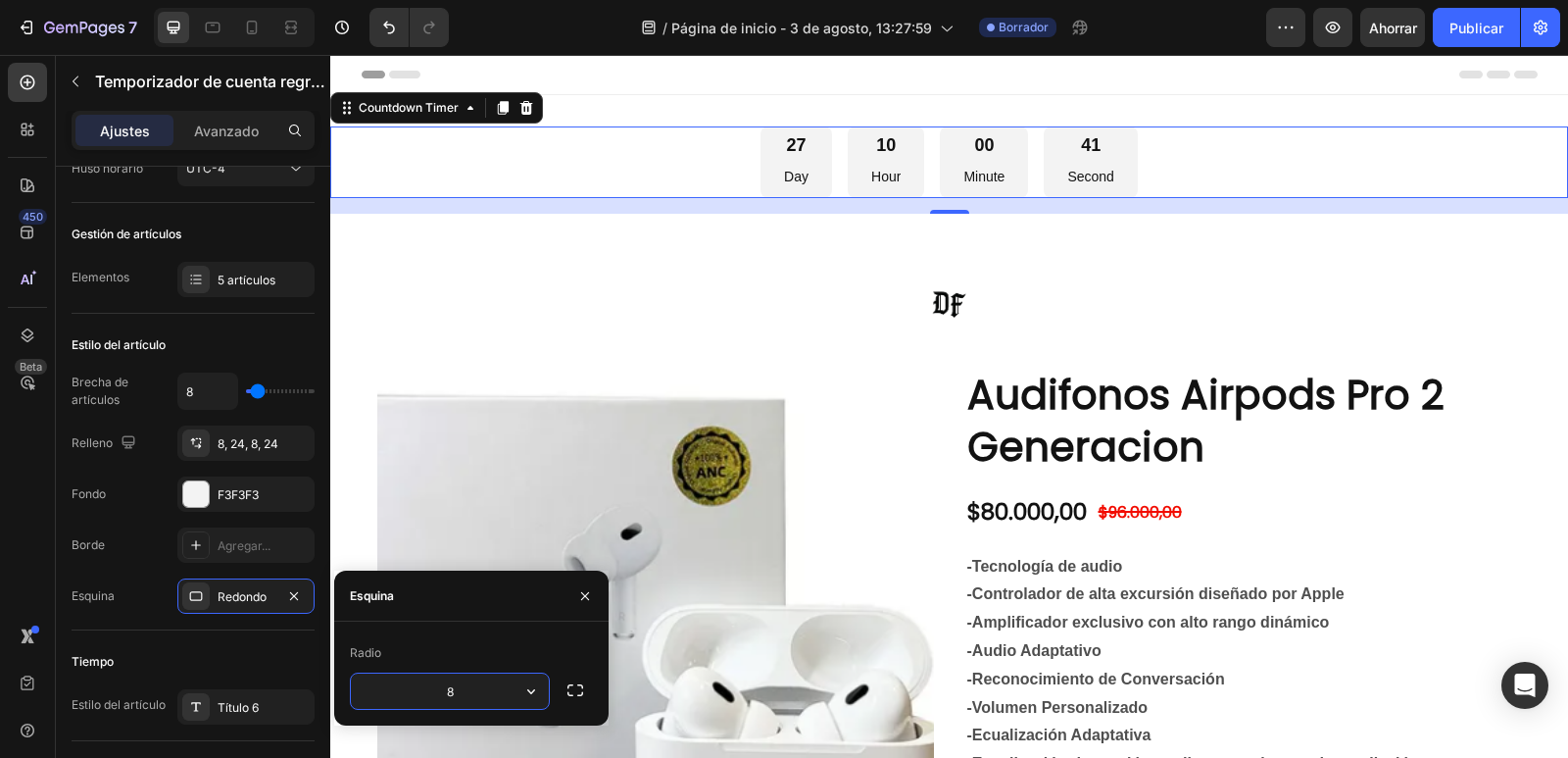 click on "8" at bounding box center [450, 691] 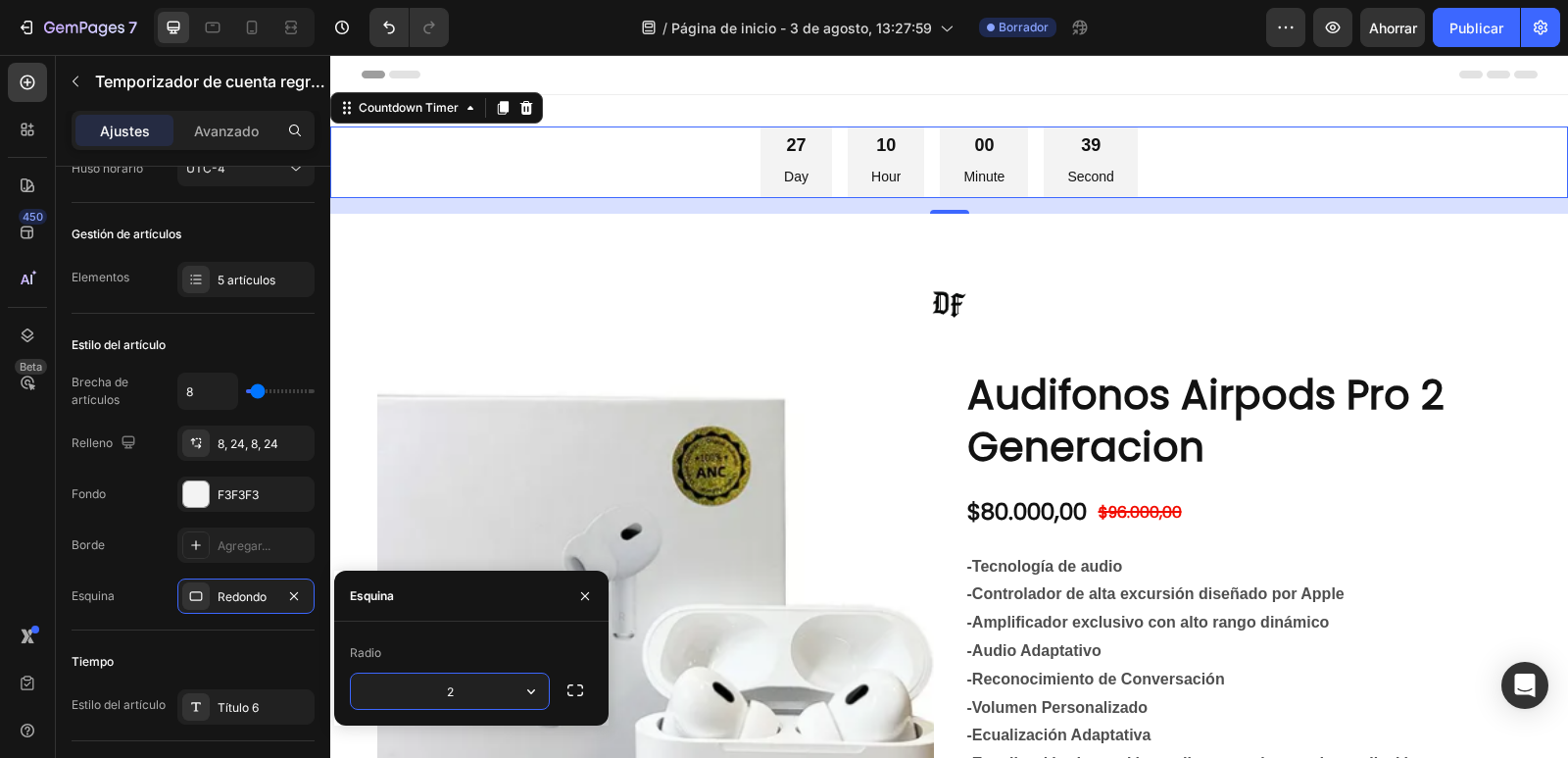 type on "20" 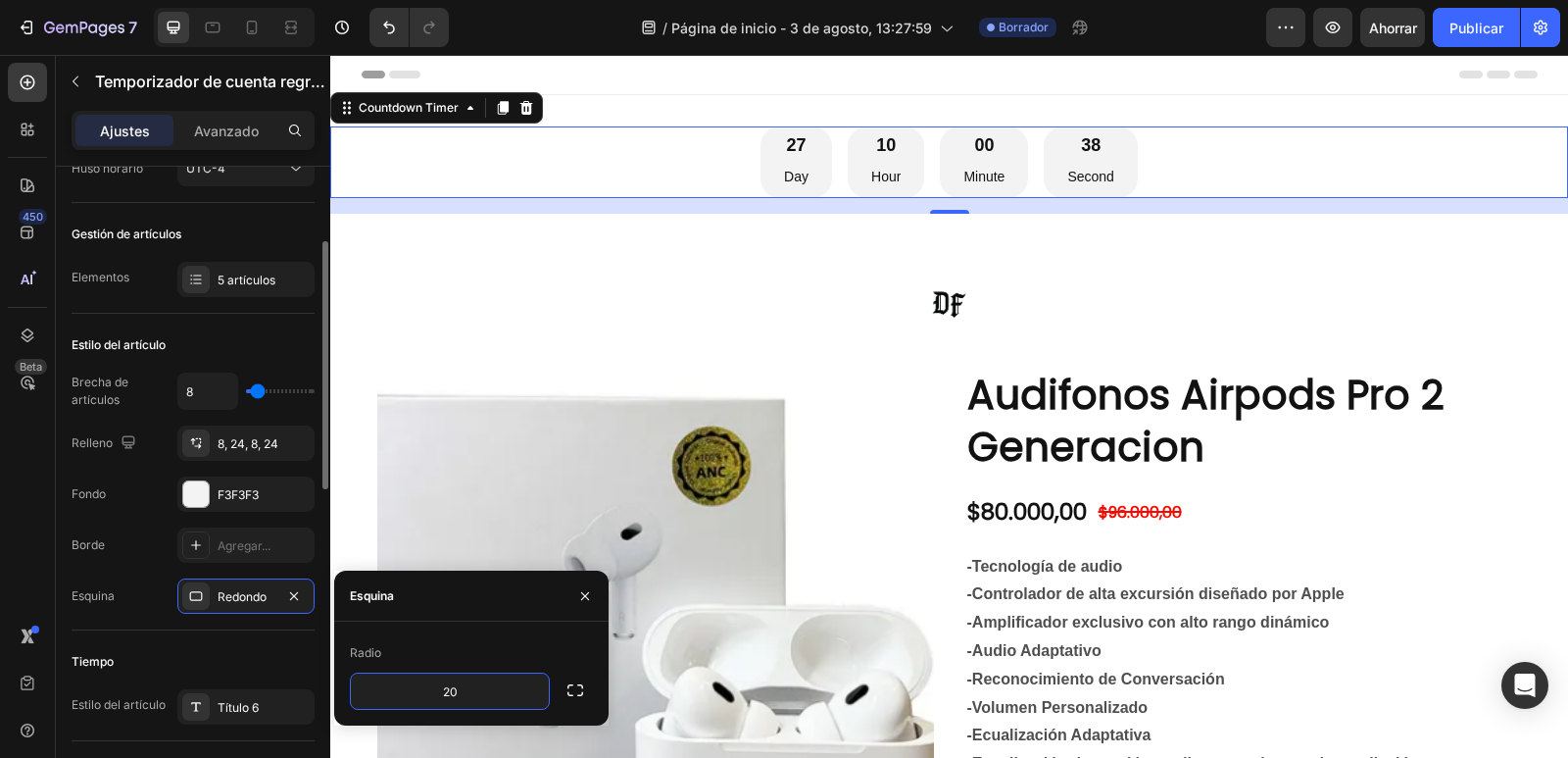 click on "Estilo del artículo Brecha de artículos 8 Relleno 8, 24, 8, 24 Fondo F3F3F3 Borde Agregar... Esquina Redondo" 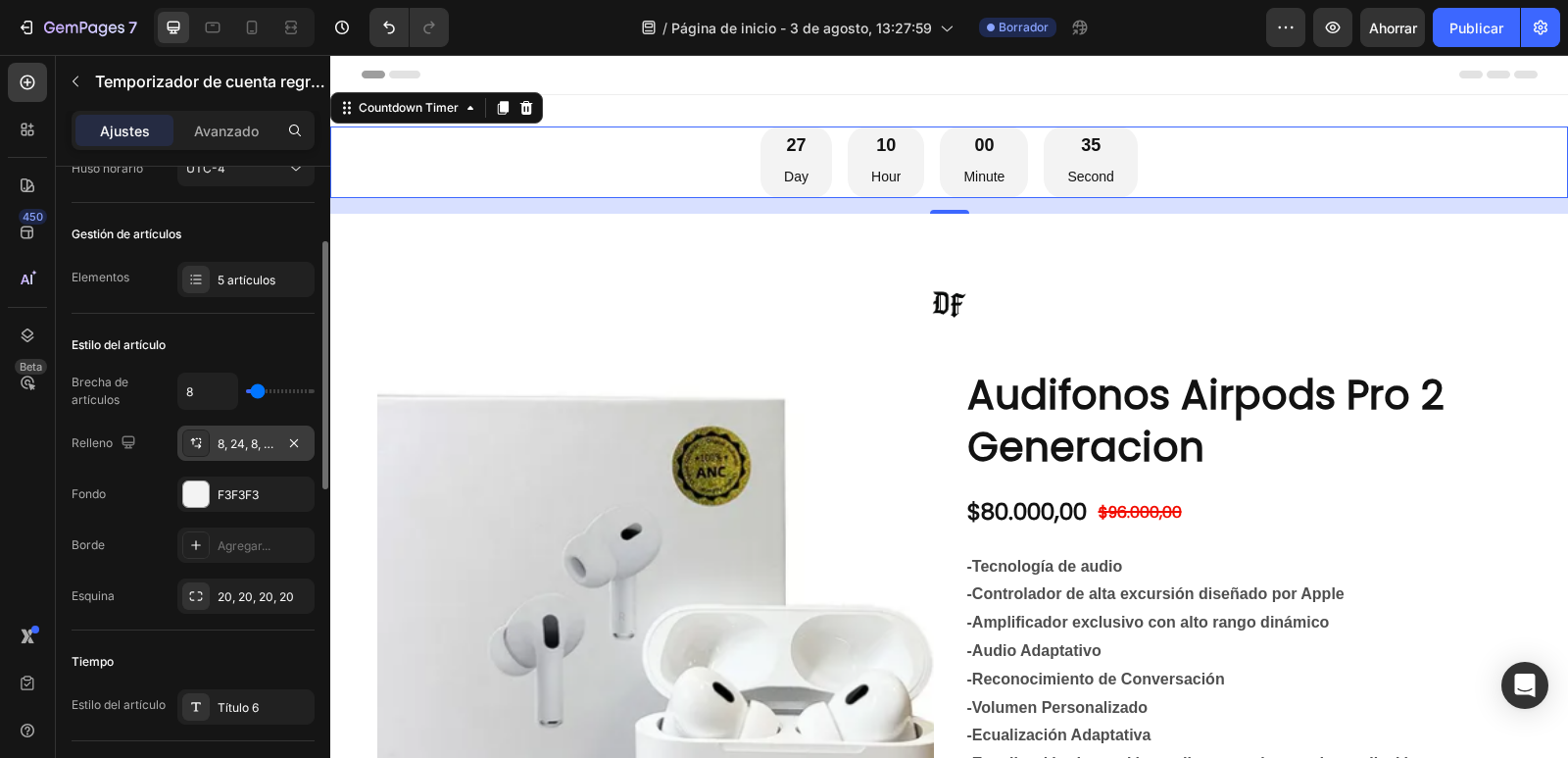 click on "8, 24, 8, 24" at bounding box center [246, 443] 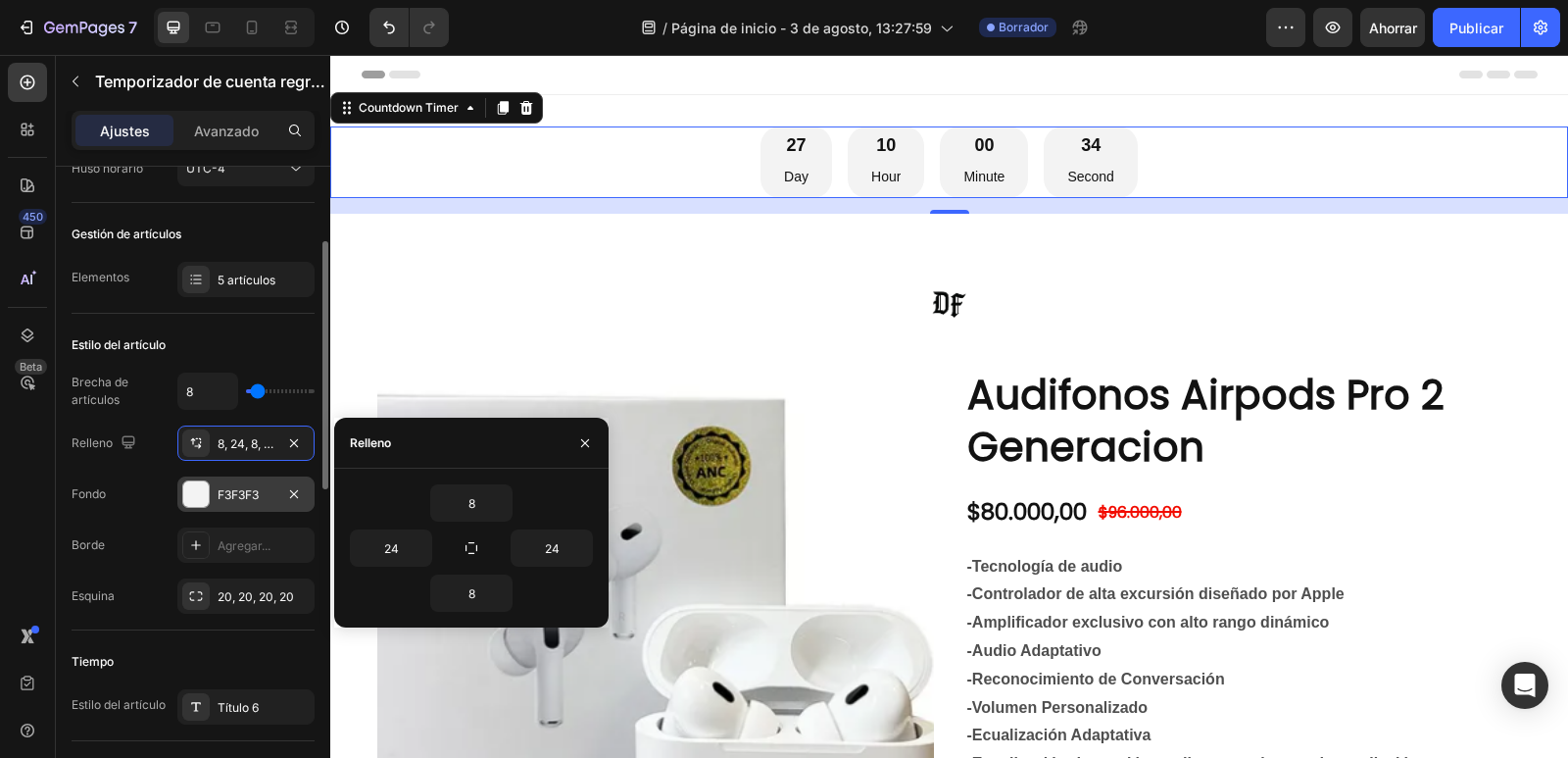 click on "F3F3F3" at bounding box center (246, 494) 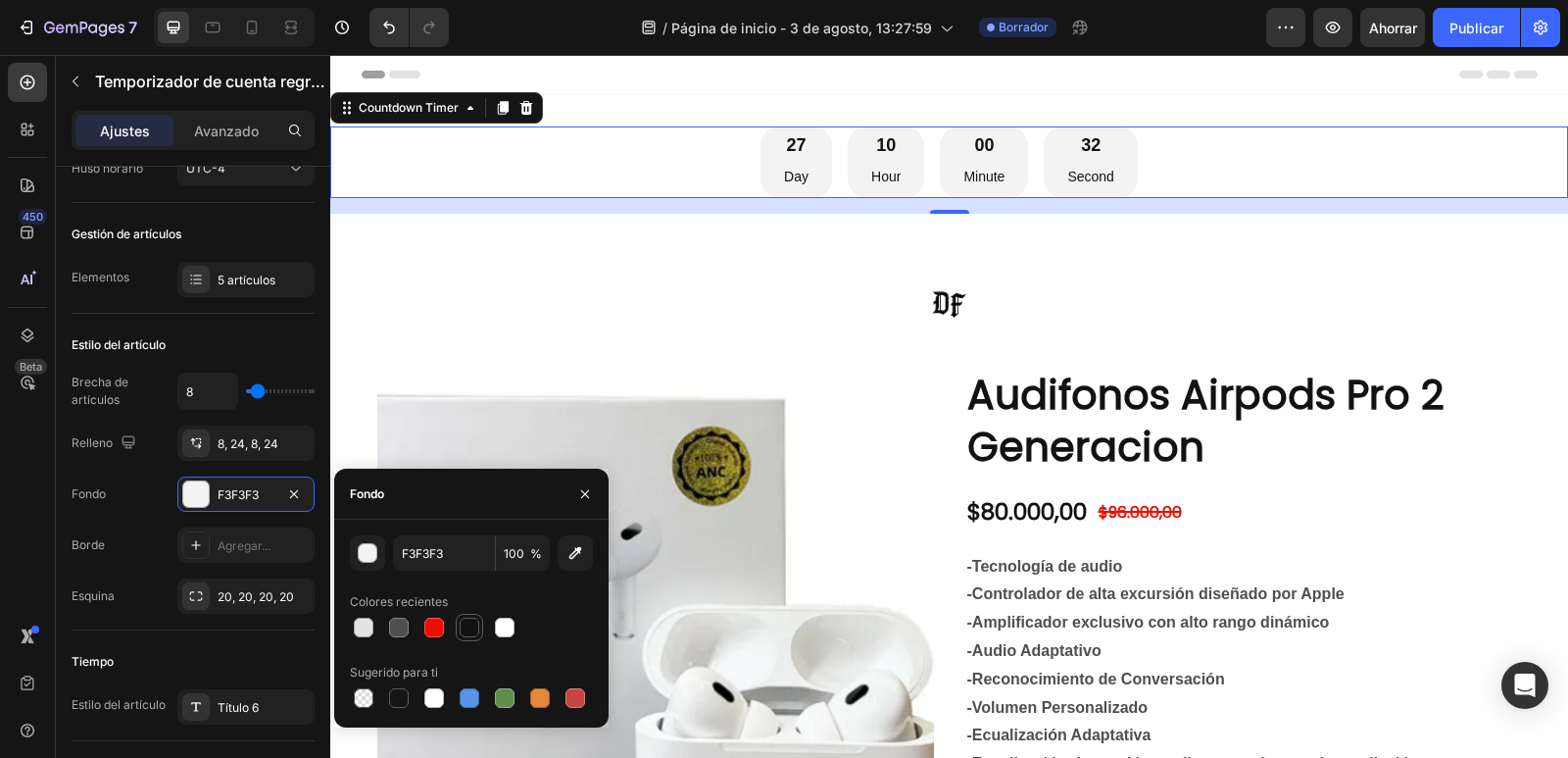click at bounding box center (469, 628) 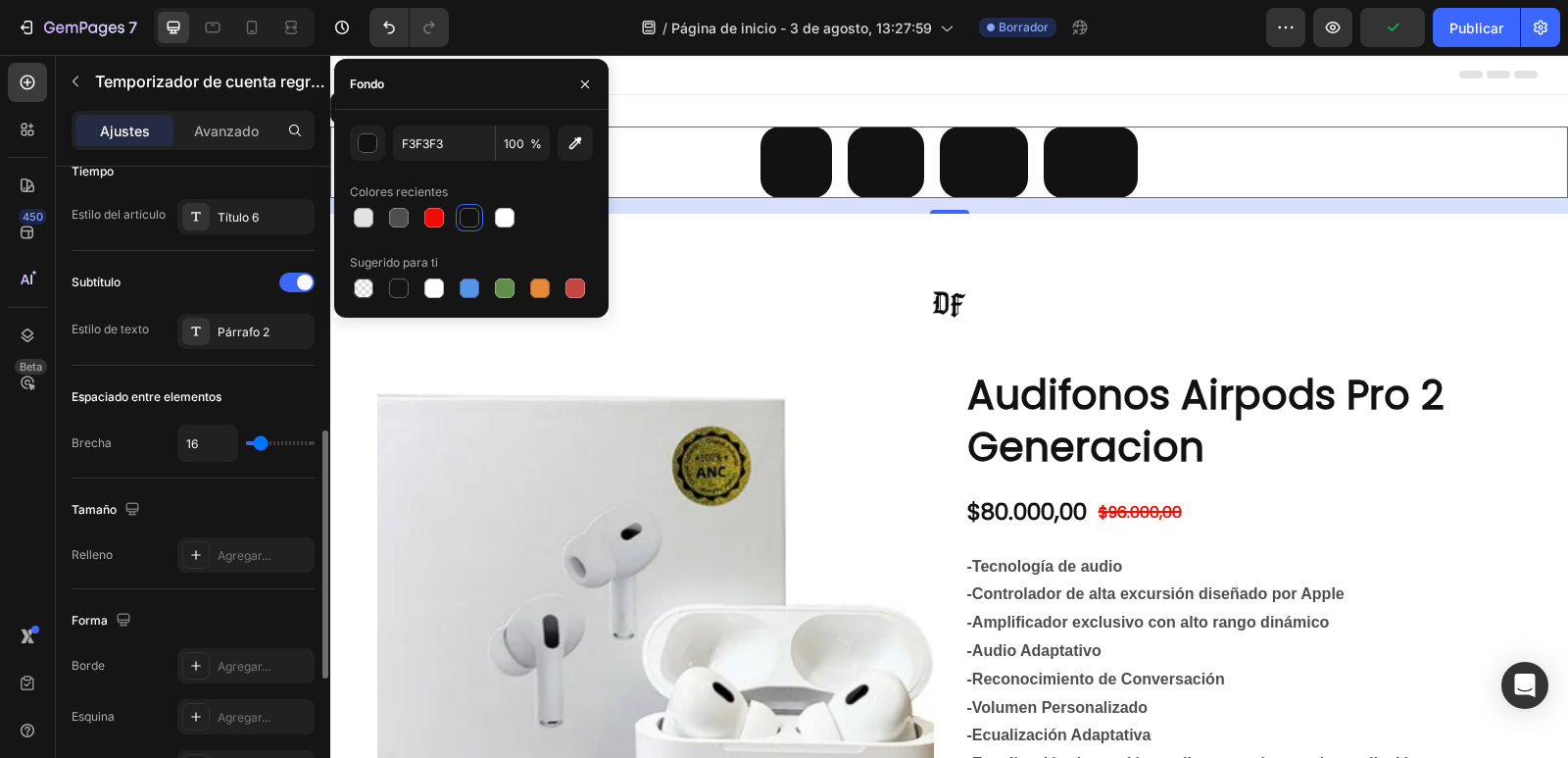 scroll, scrollTop: 490, scrollLeft: 0, axis: vertical 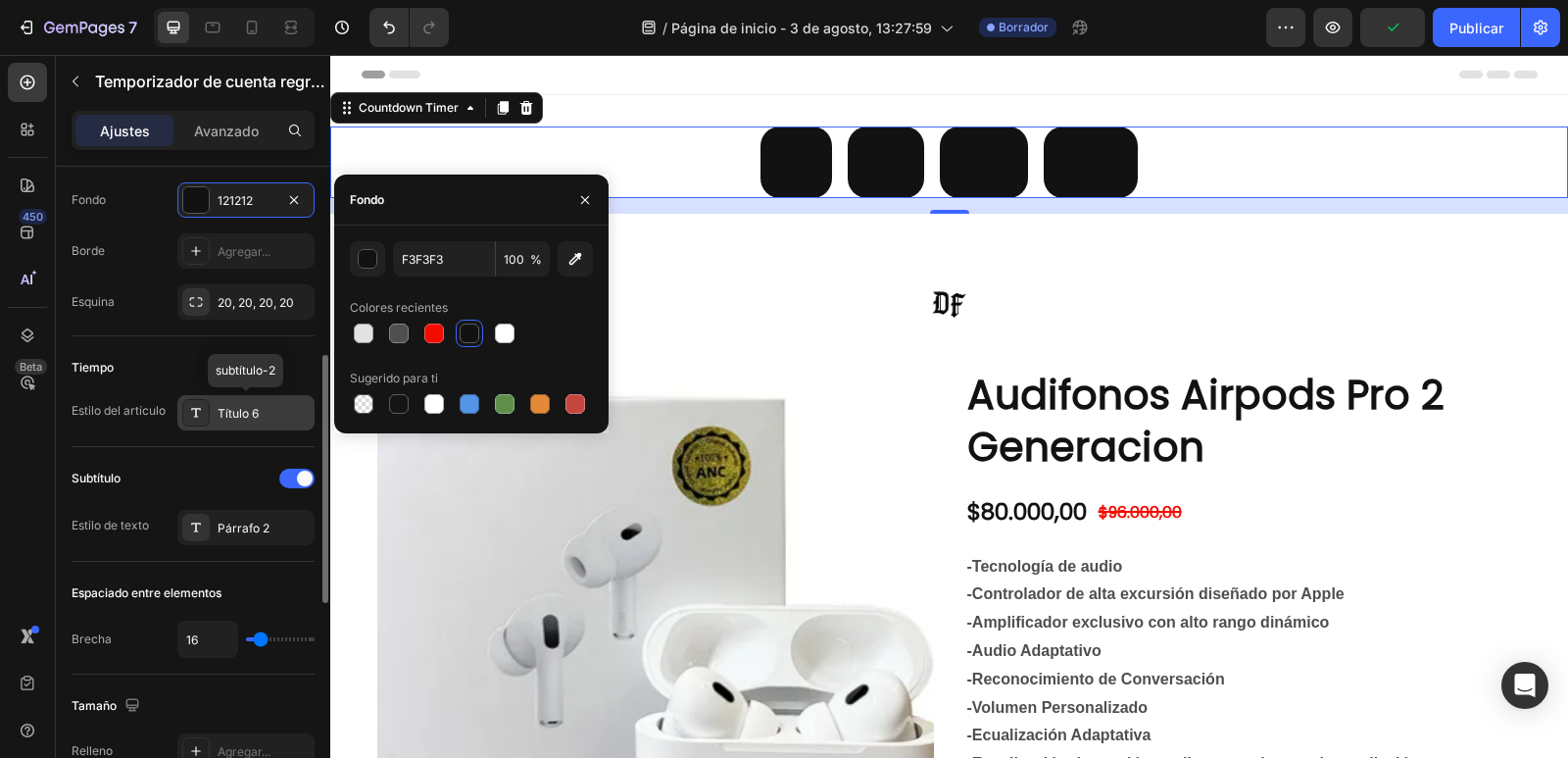 click on "Título 6" at bounding box center [264, 414] 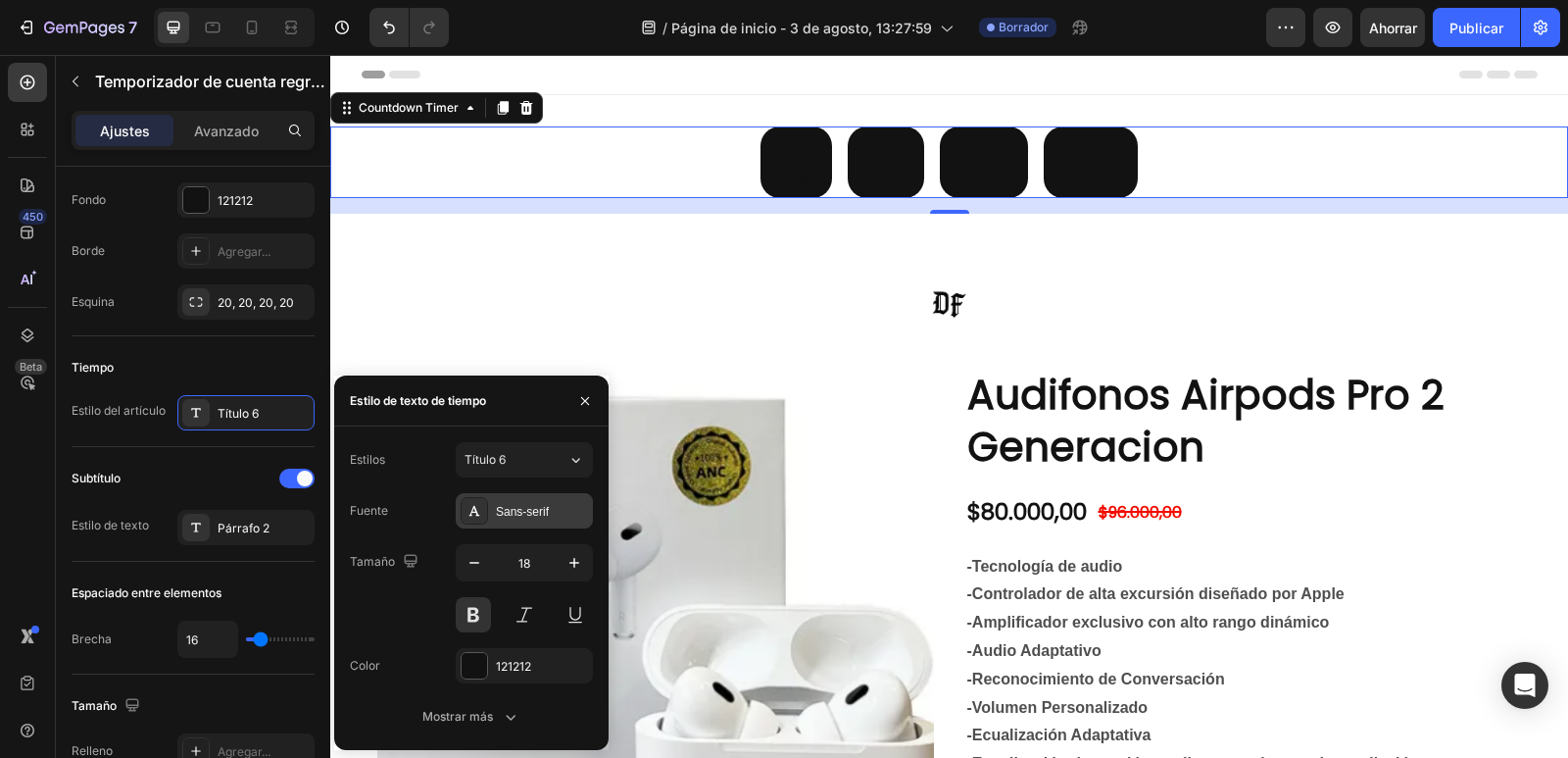 click on "Sans-serif" at bounding box center (522, 512) 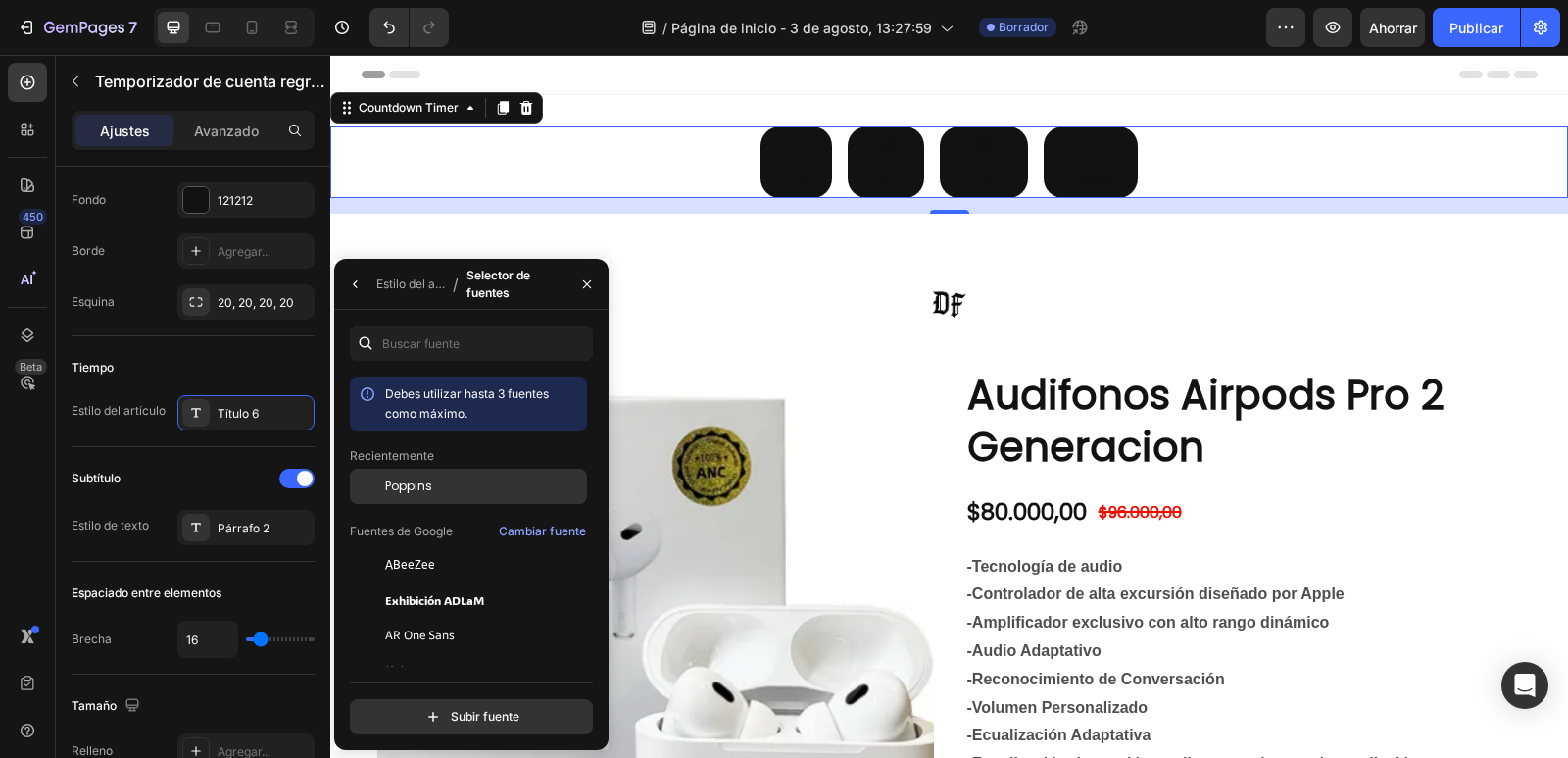click on "Poppins" at bounding box center [409, 485] 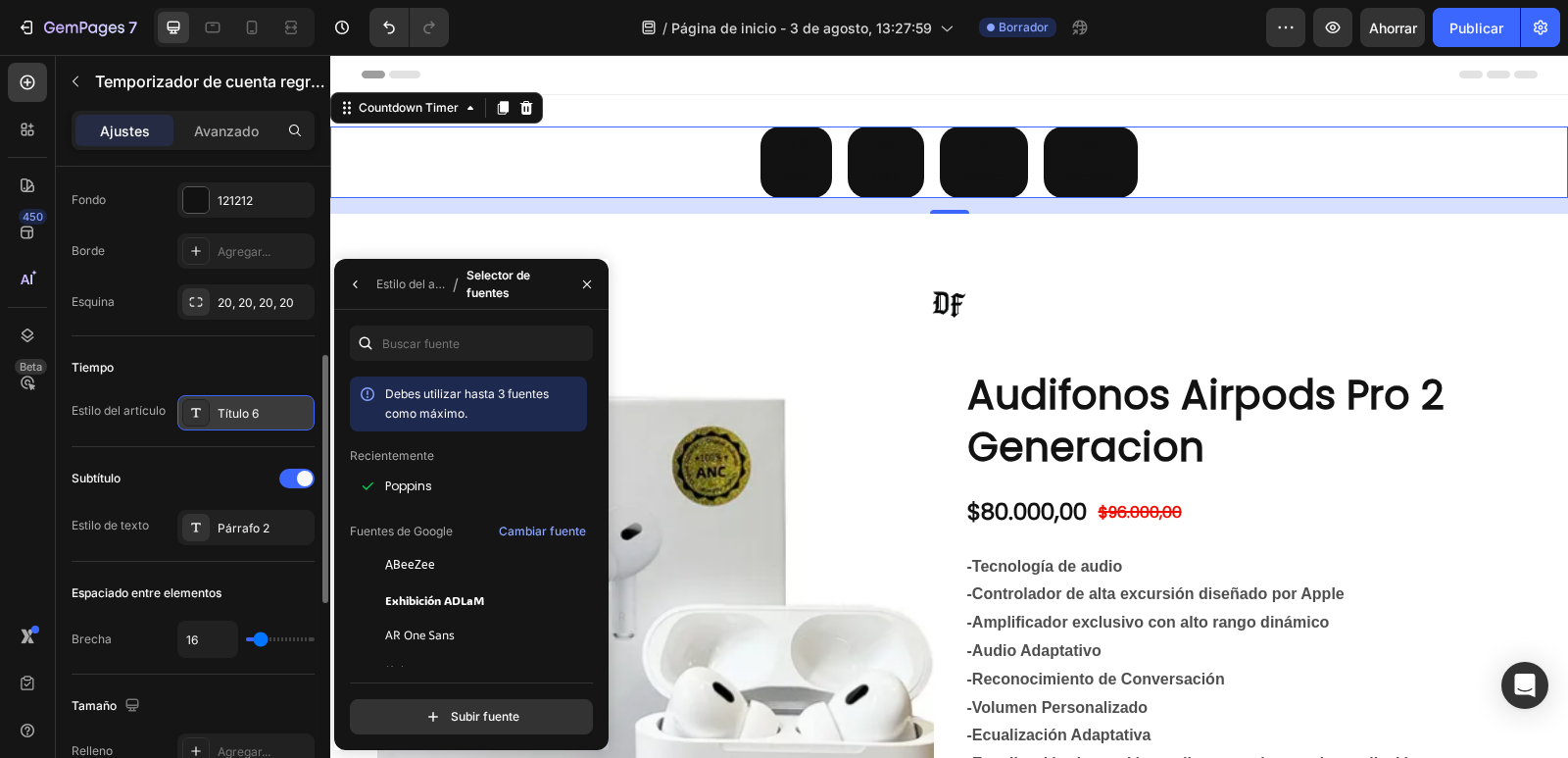 click on "Título 6" at bounding box center [264, 414] 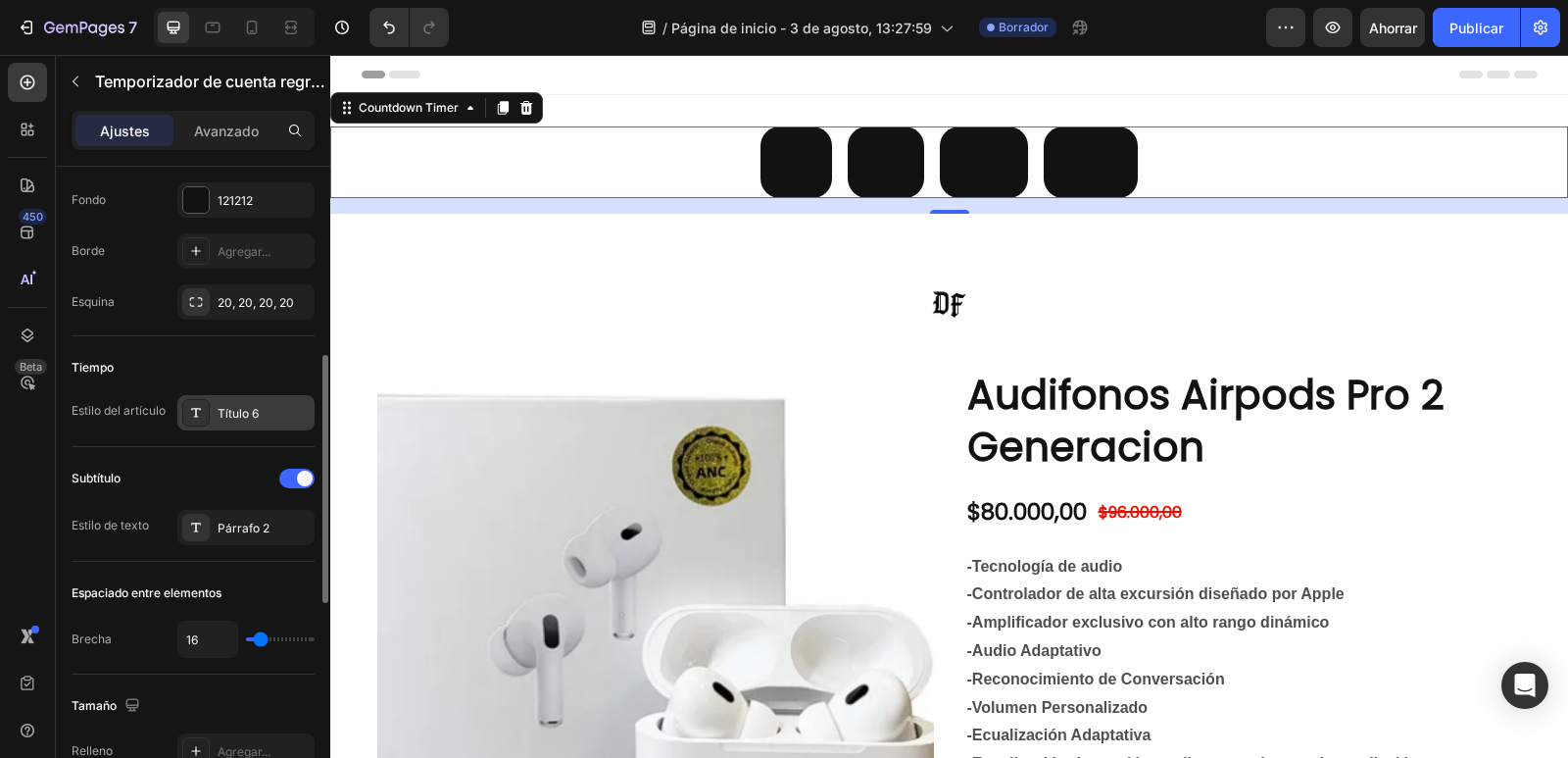 click on "Título 6" at bounding box center [238, 413] 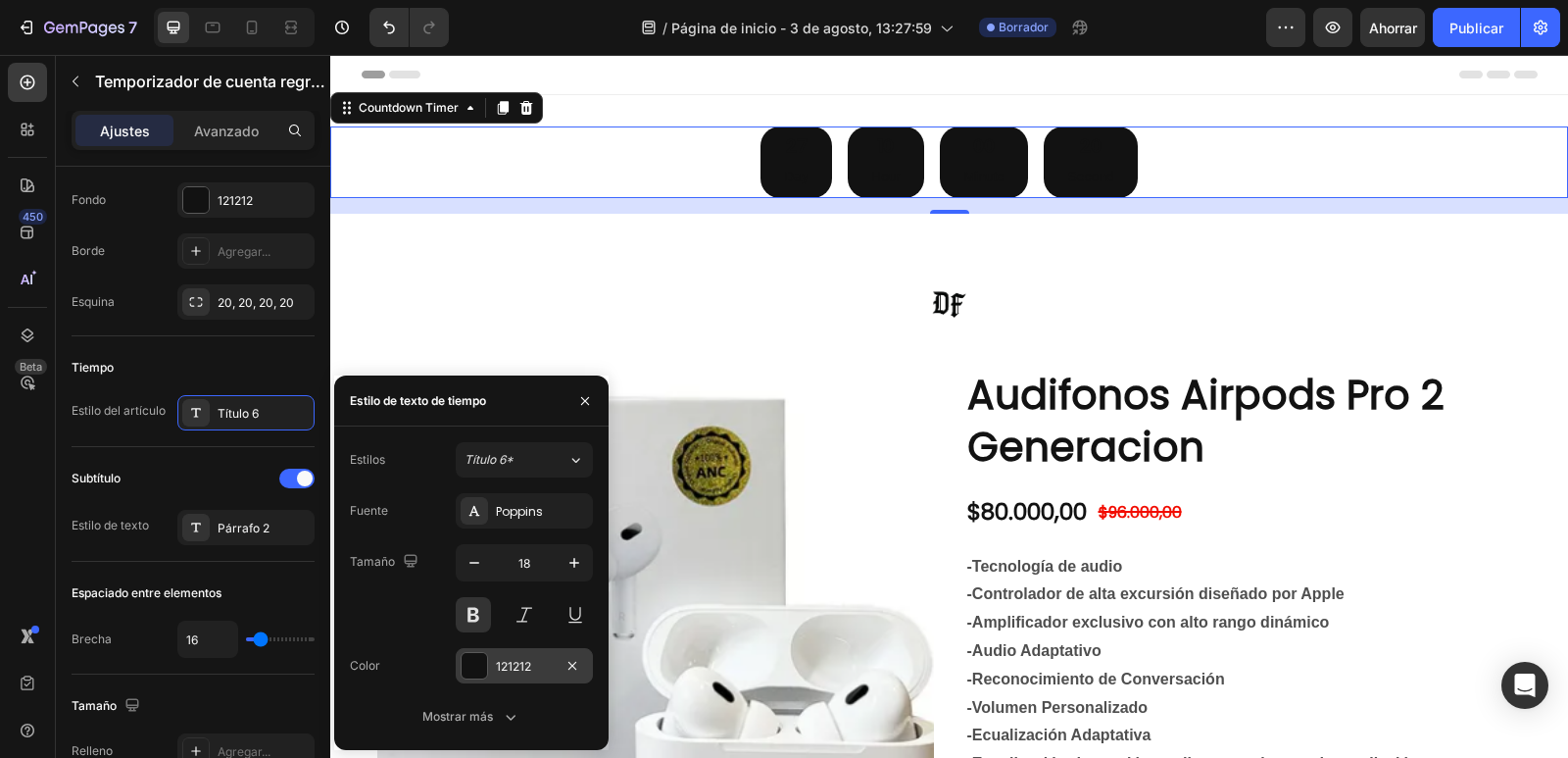 click at bounding box center (474, 666) 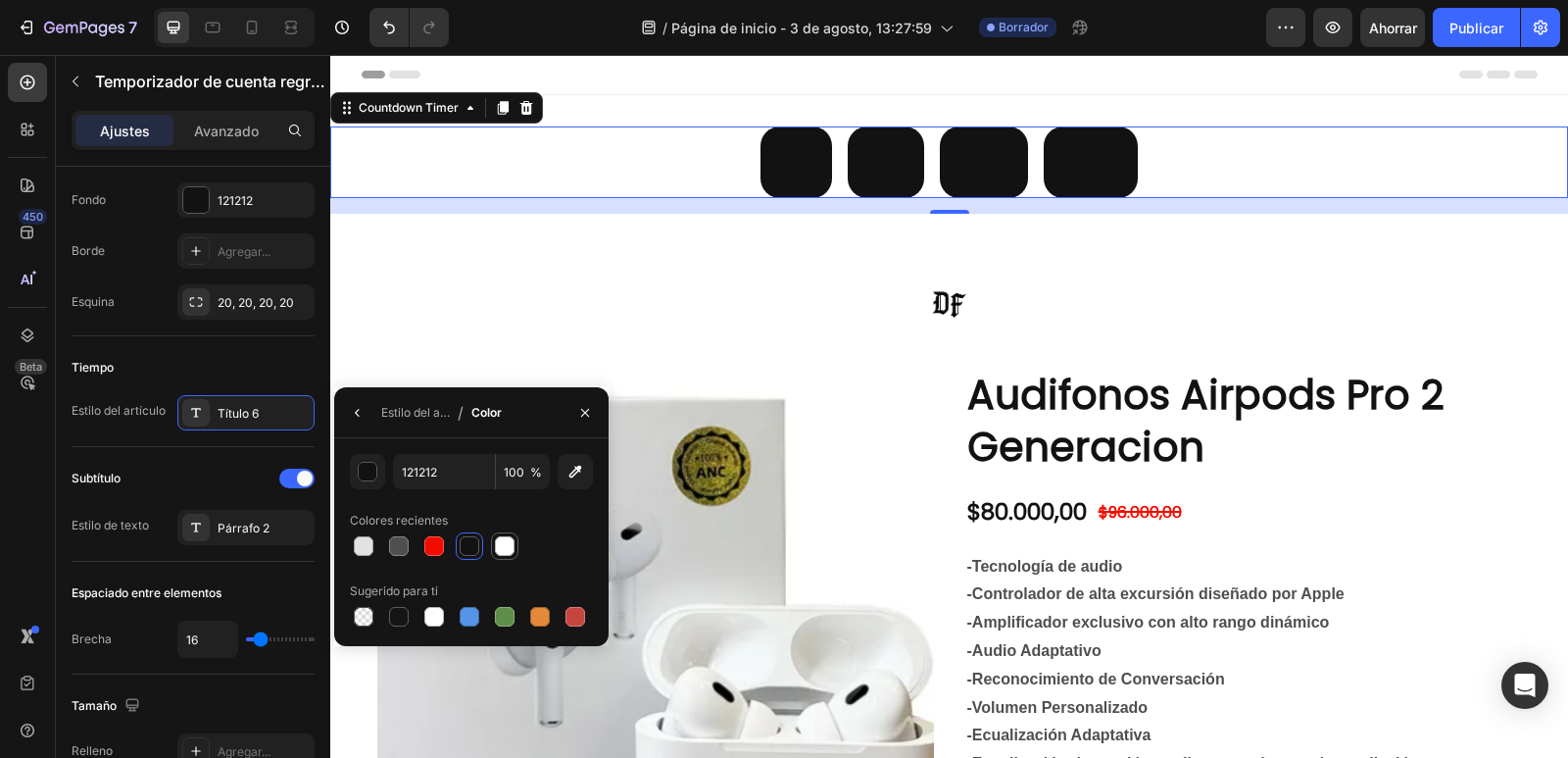 click at bounding box center [505, 546] 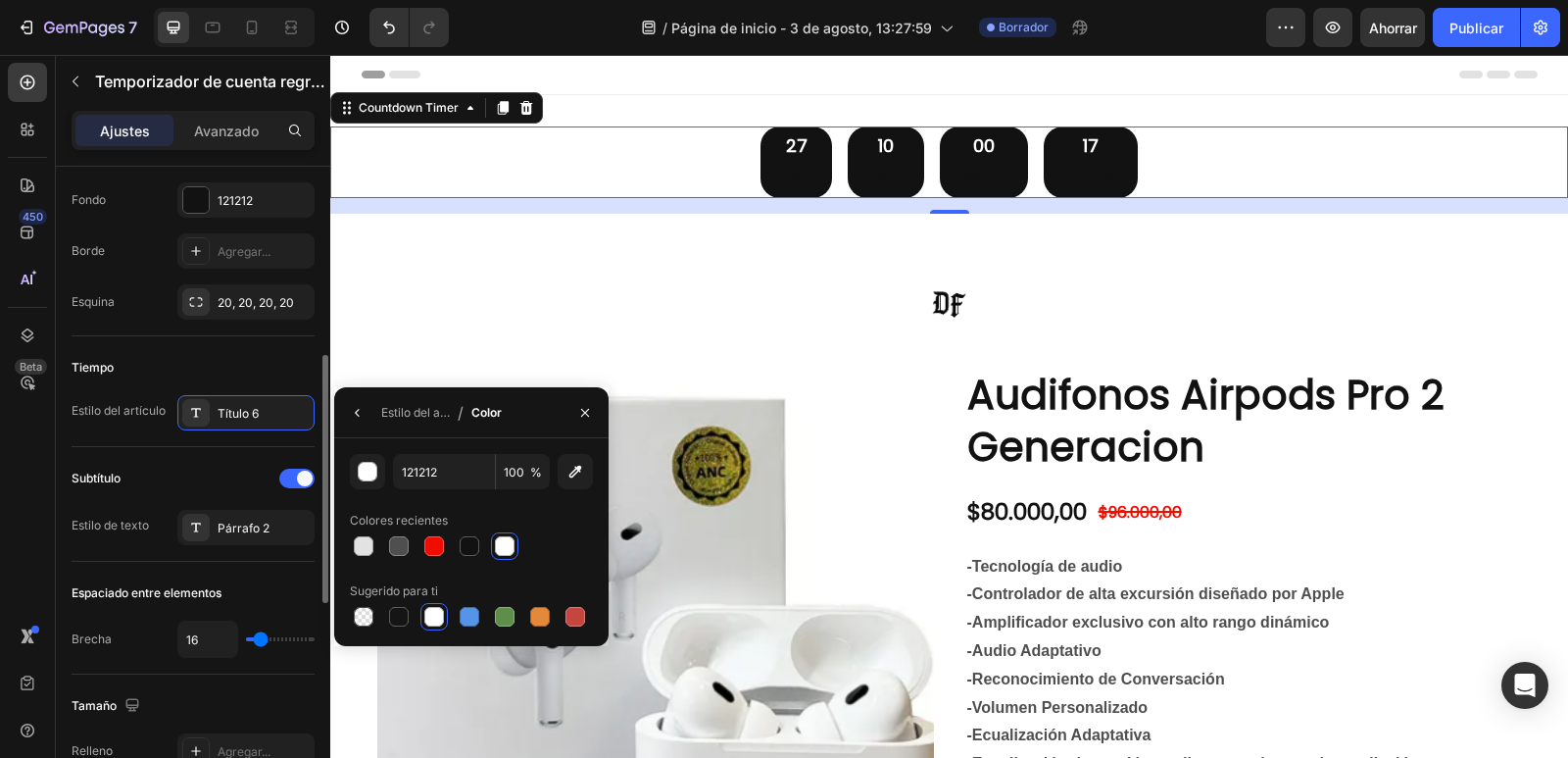 click on "Subtítulo Estilo de texto Párrafo 2" 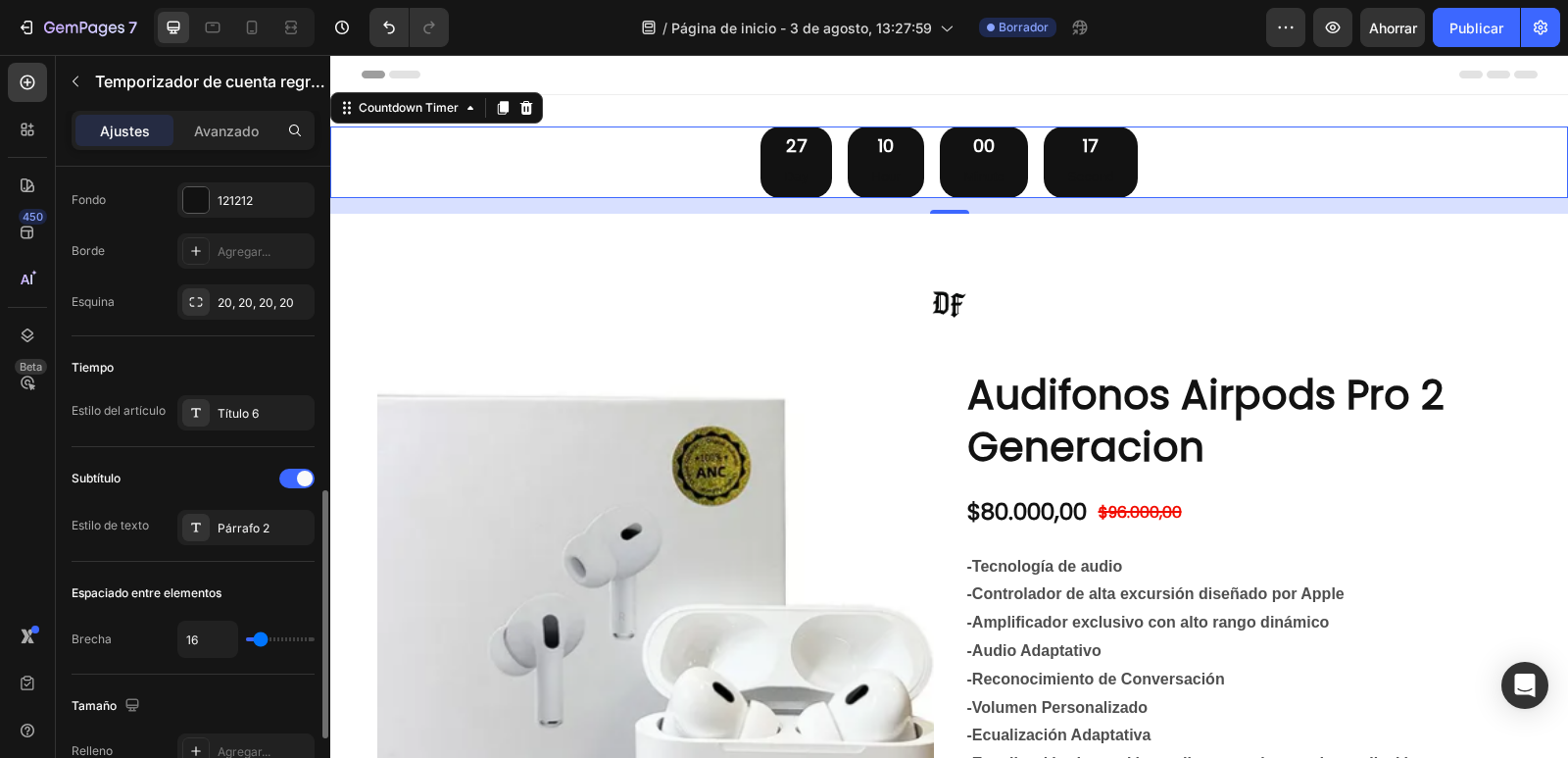 scroll, scrollTop: 588, scrollLeft: 0, axis: vertical 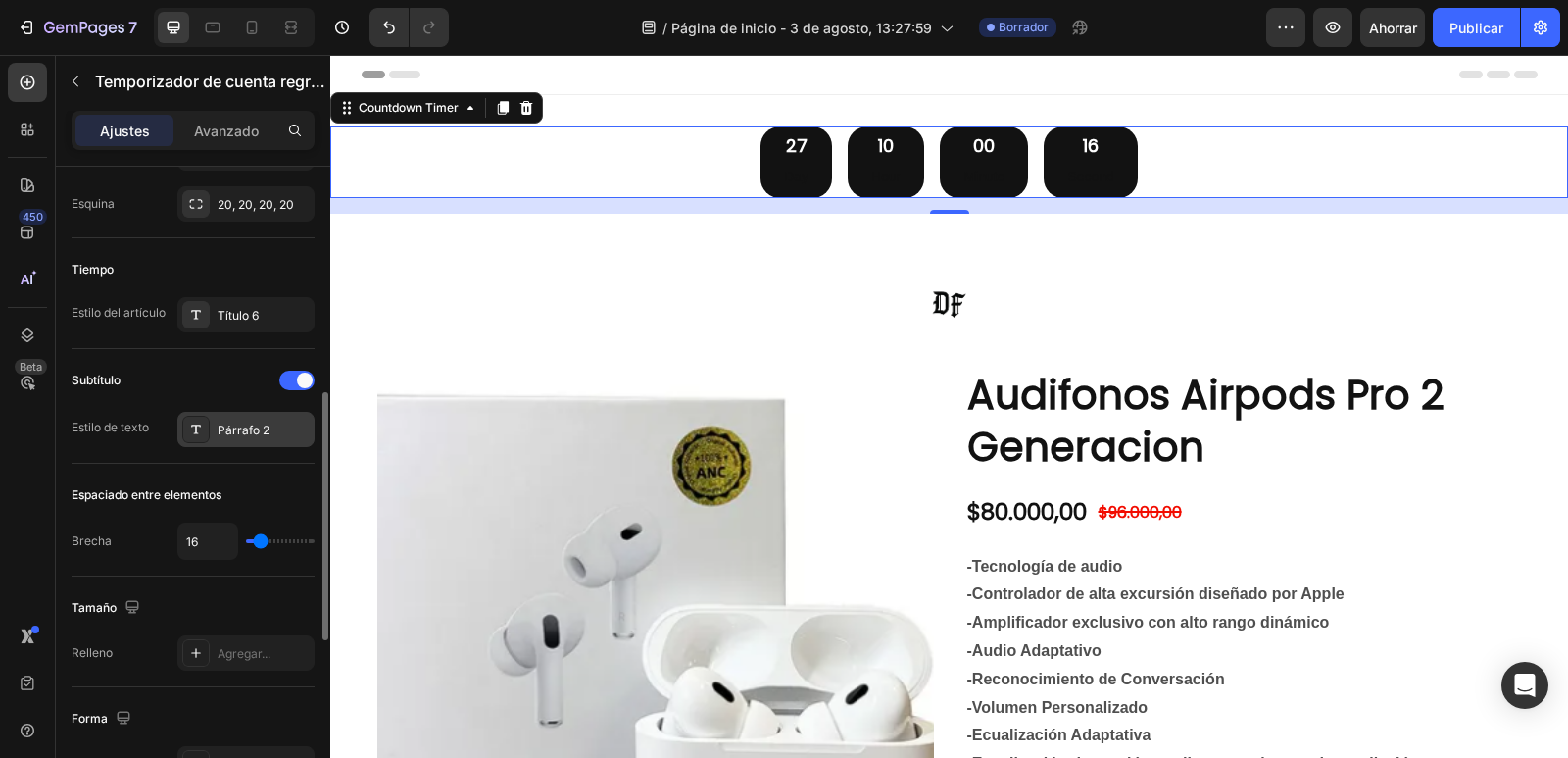 click on "Párrafo 2" at bounding box center (264, 430) 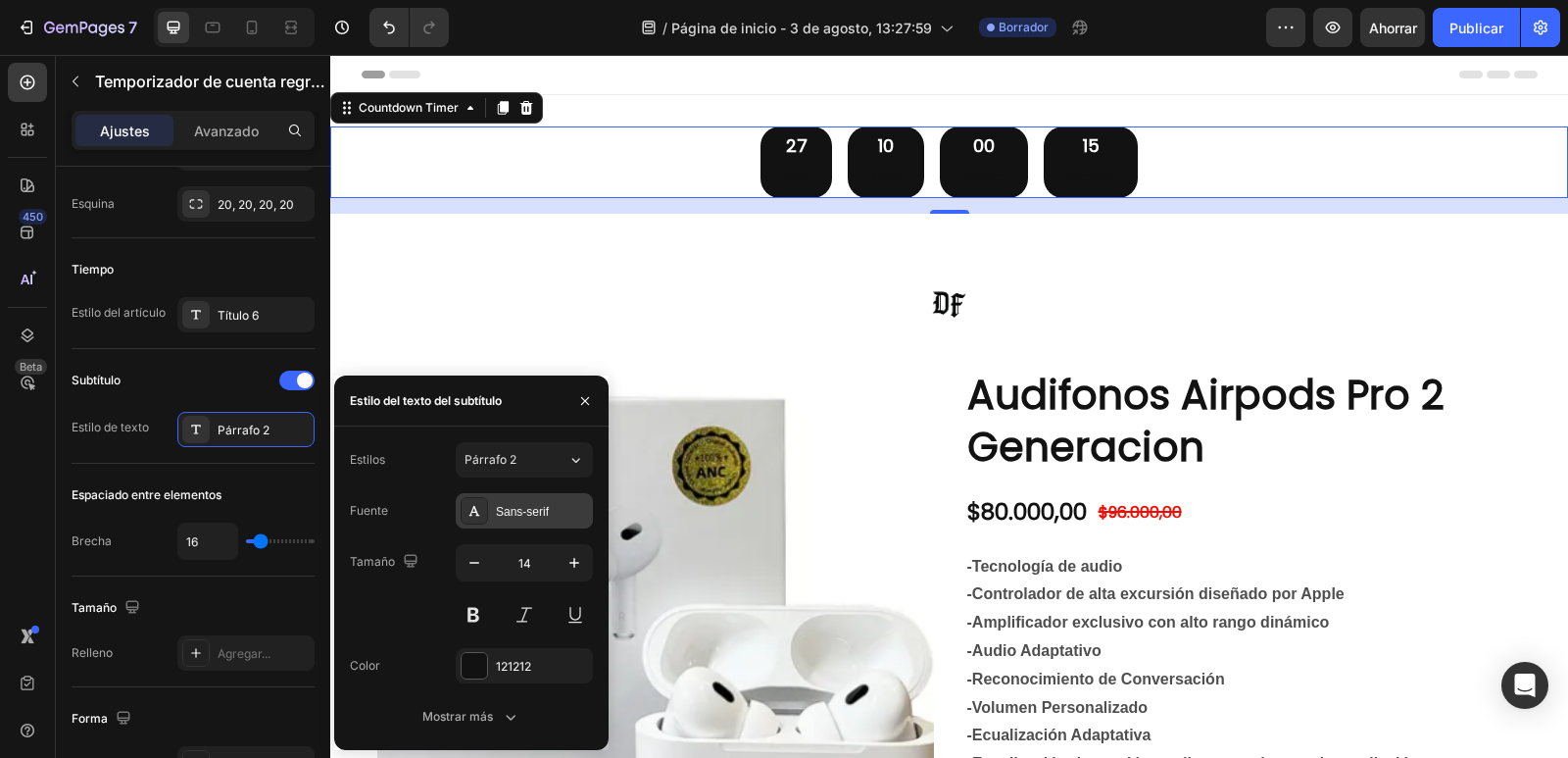 click on "Sans-serif" at bounding box center [542, 512] 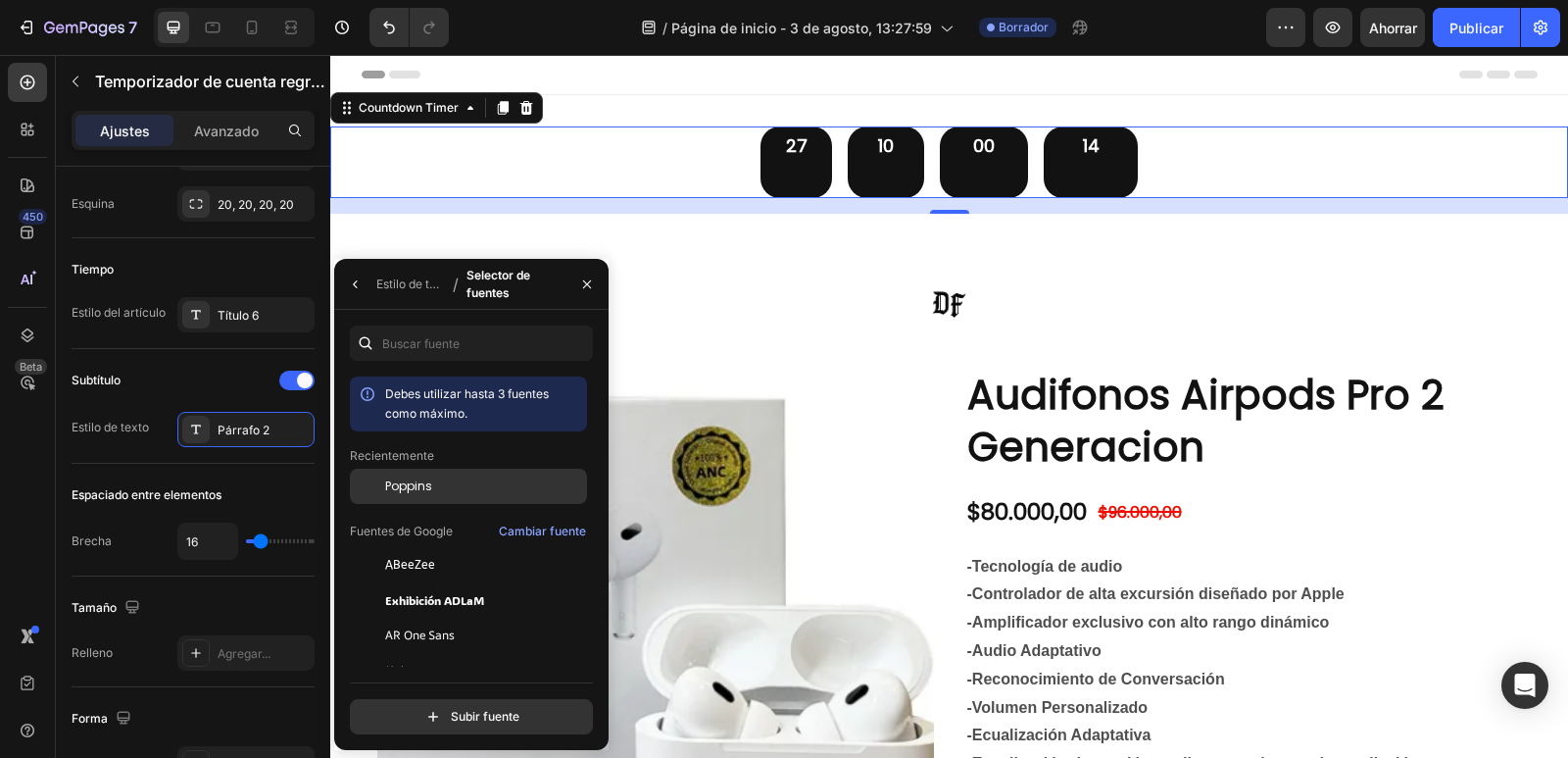 click on "Poppins" at bounding box center [0, 0] 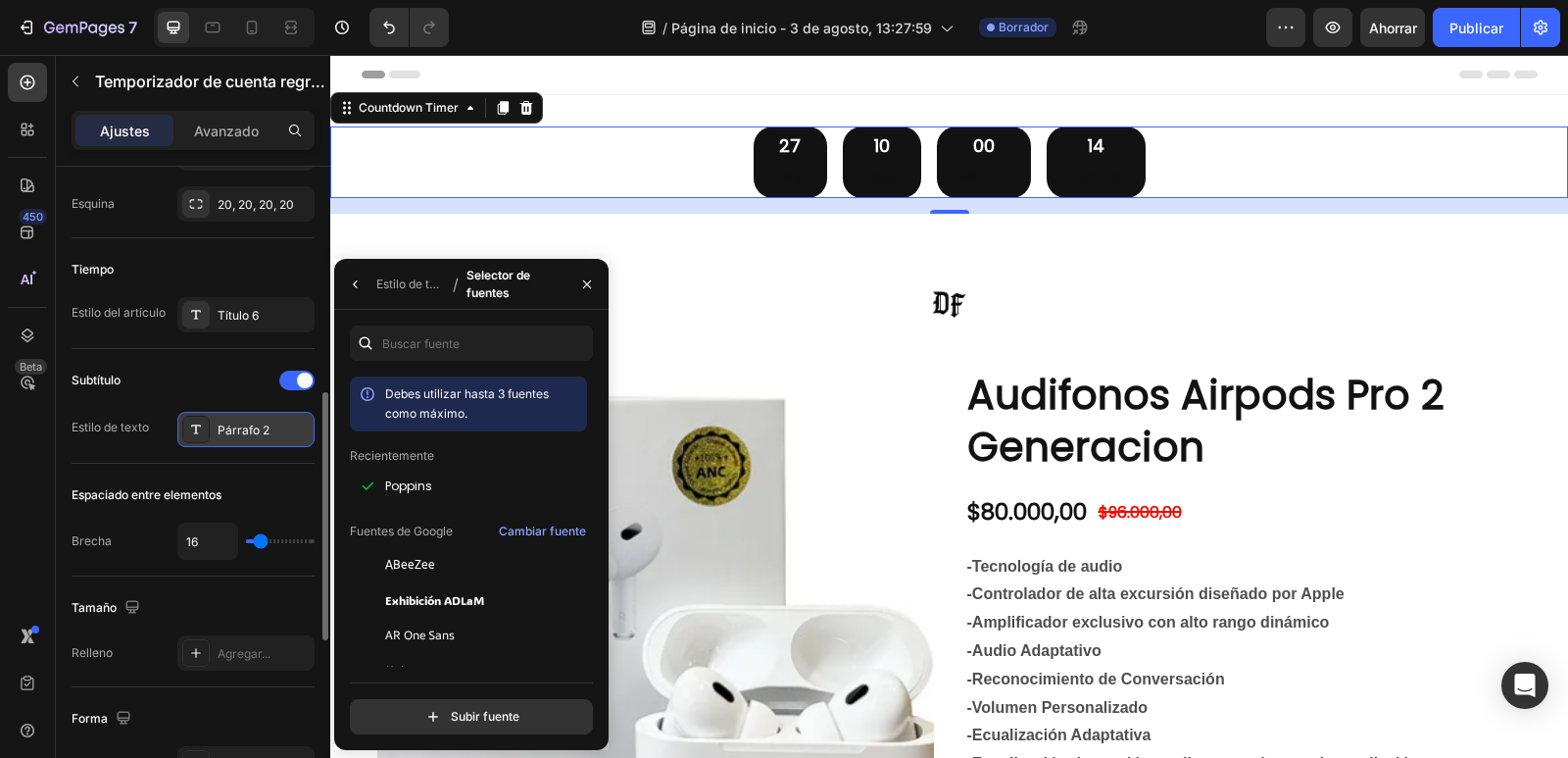 click on "Párrafo 2" at bounding box center [264, 430] 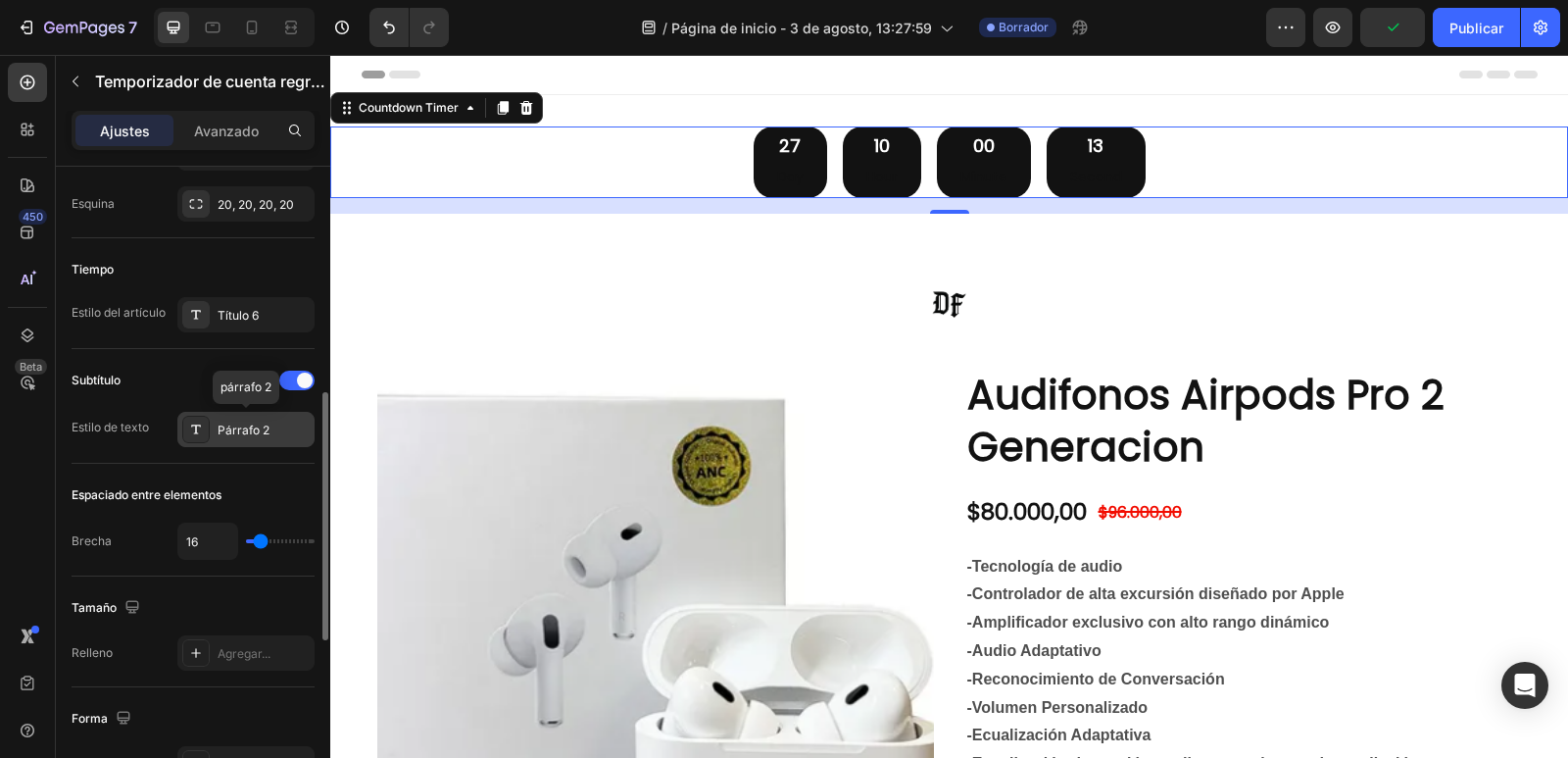 click on "Párrafo 2" at bounding box center [264, 430] 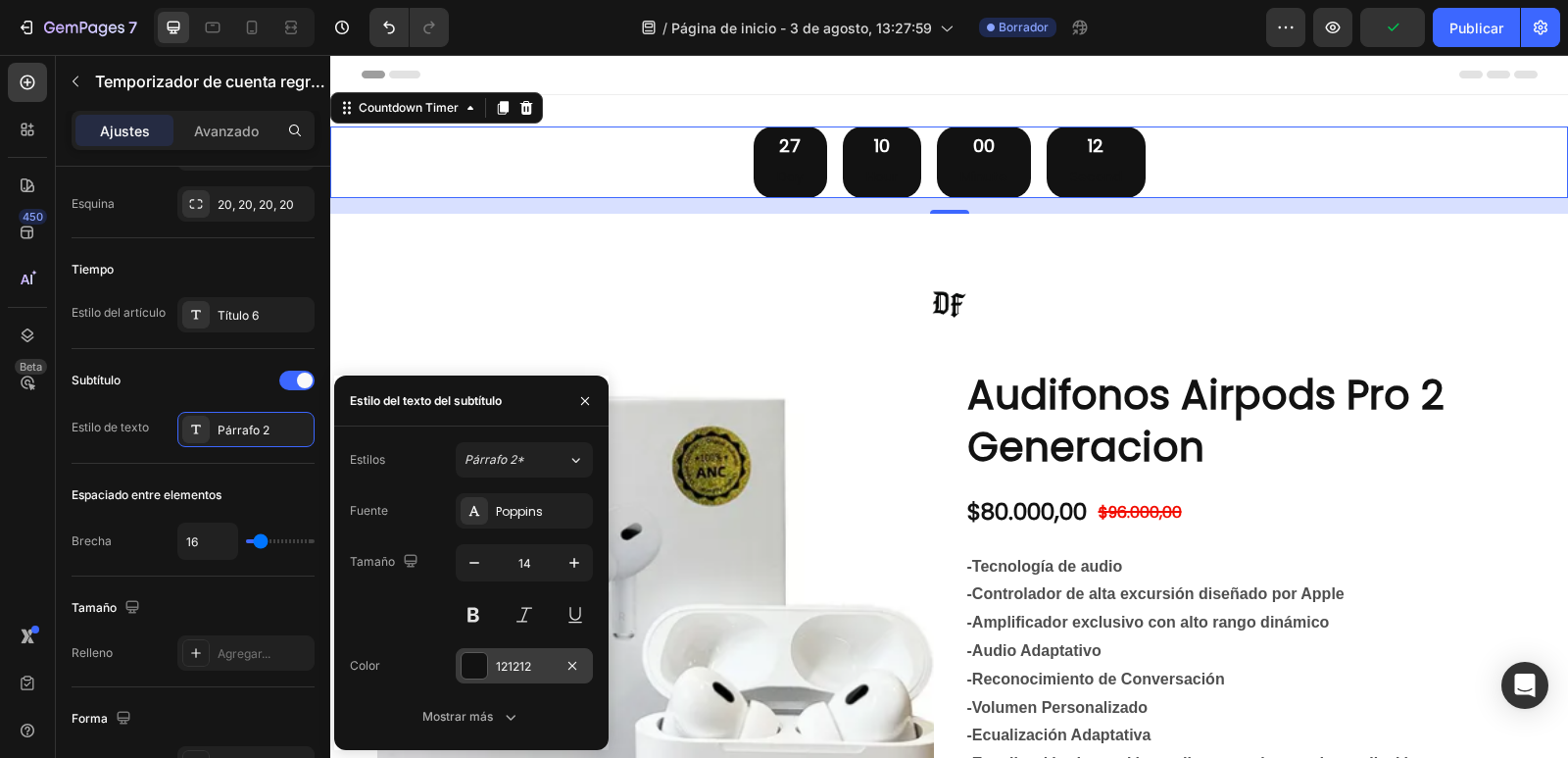 click at bounding box center (474, 666) 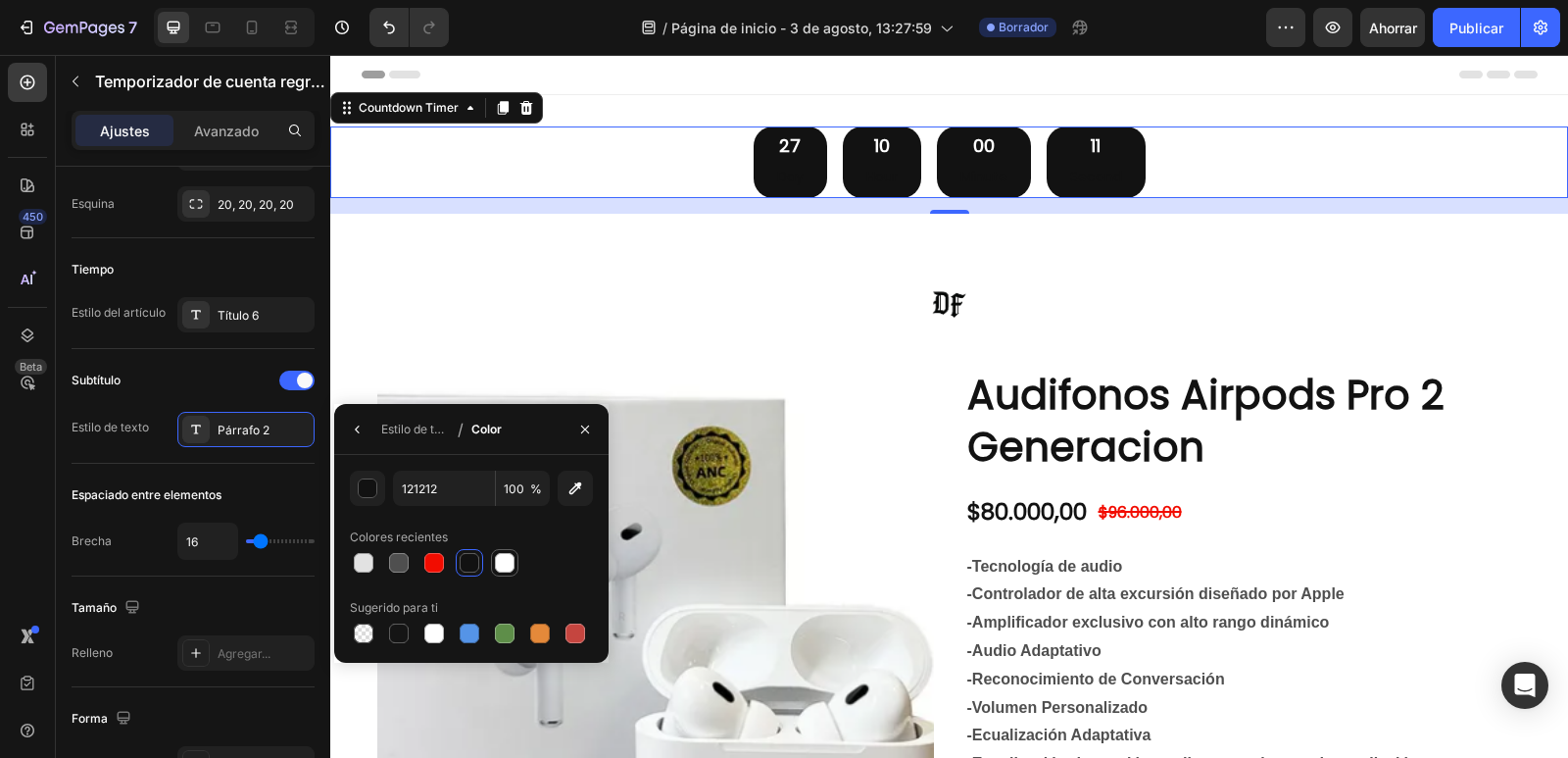 click at bounding box center (505, 563) 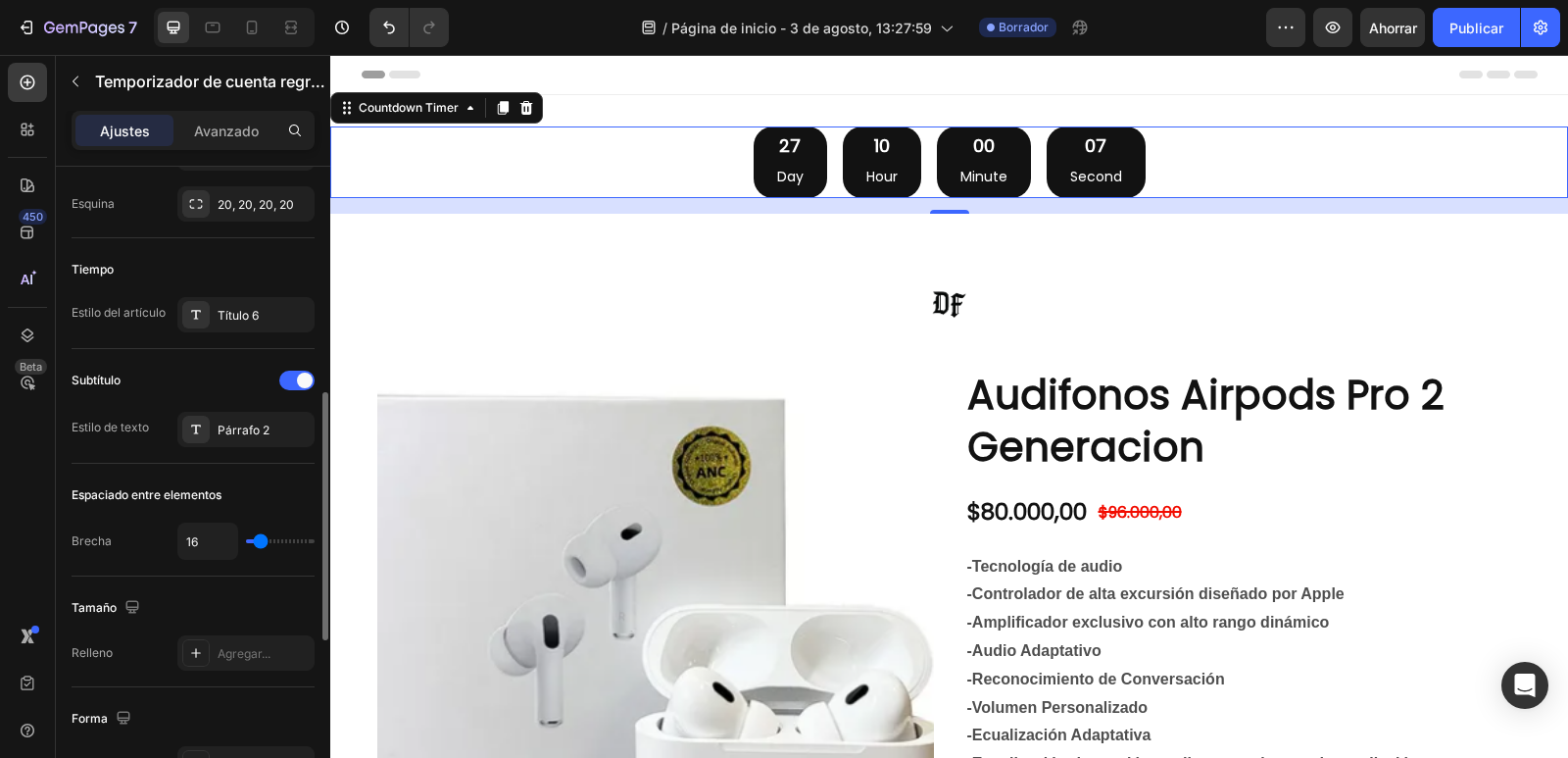 click on "Espaciado entre elementos Brecha 16" 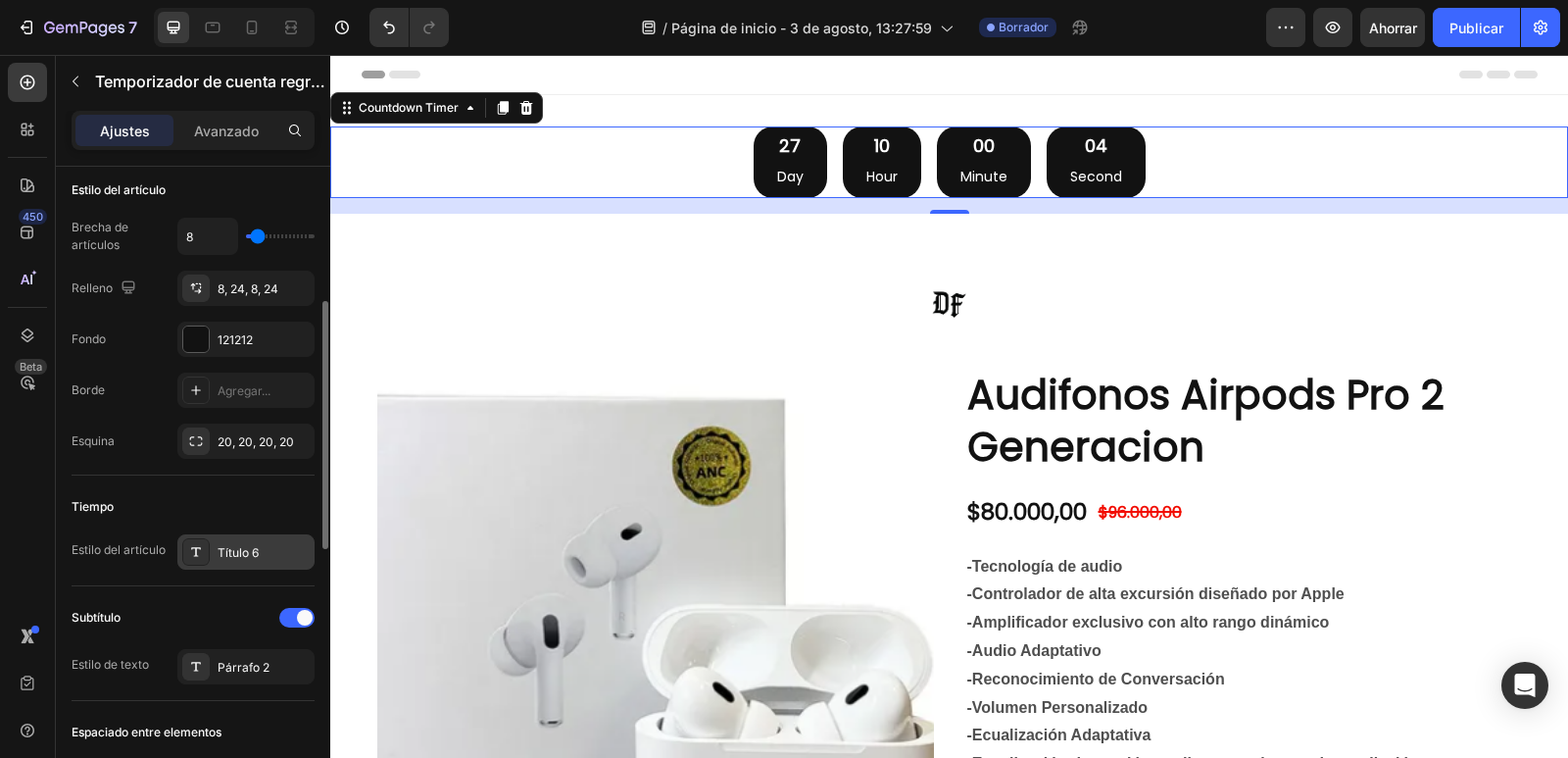 scroll, scrollTop: 1037, scrollLeft: 0, axis: vertical 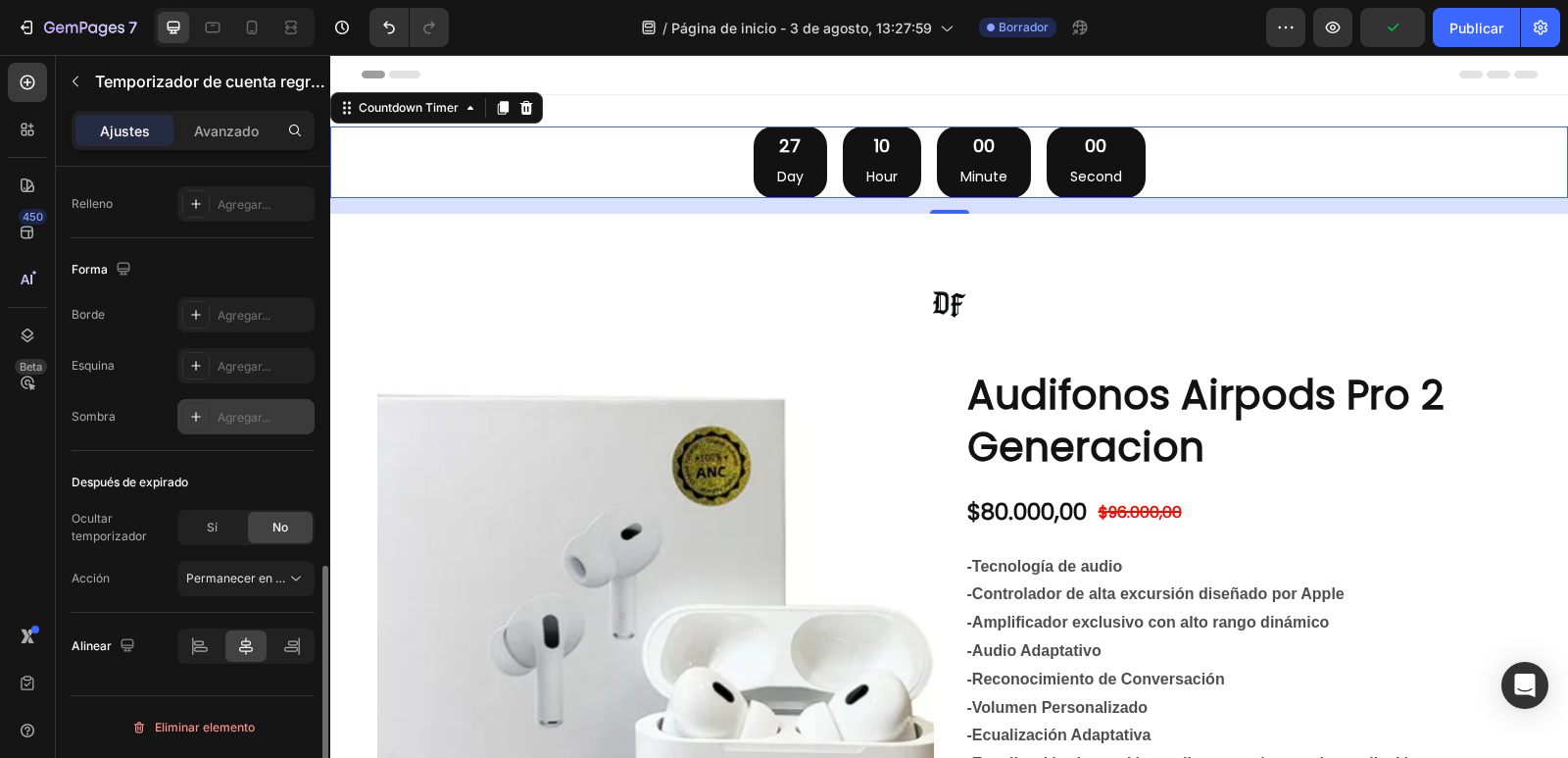 click 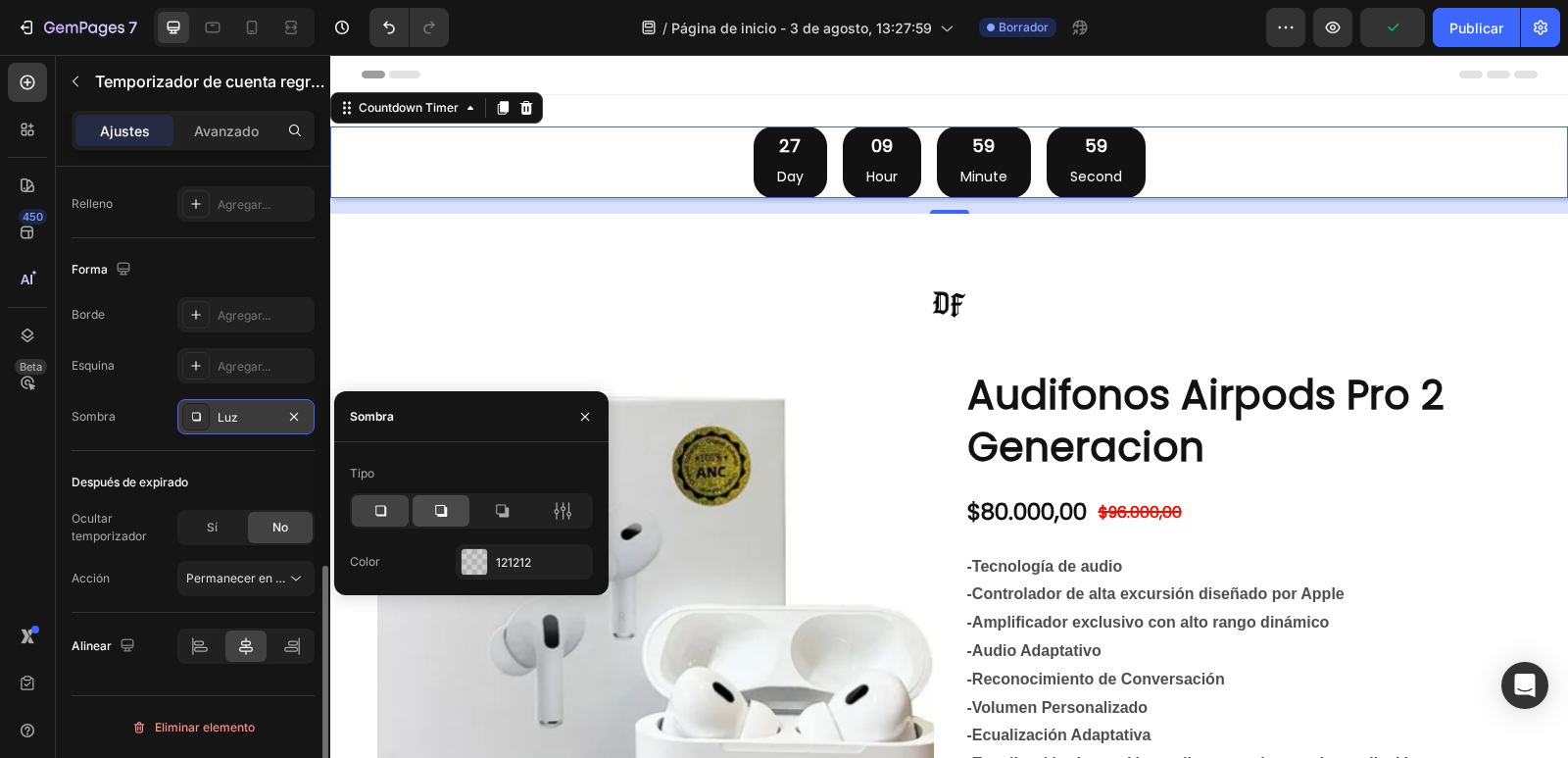 click 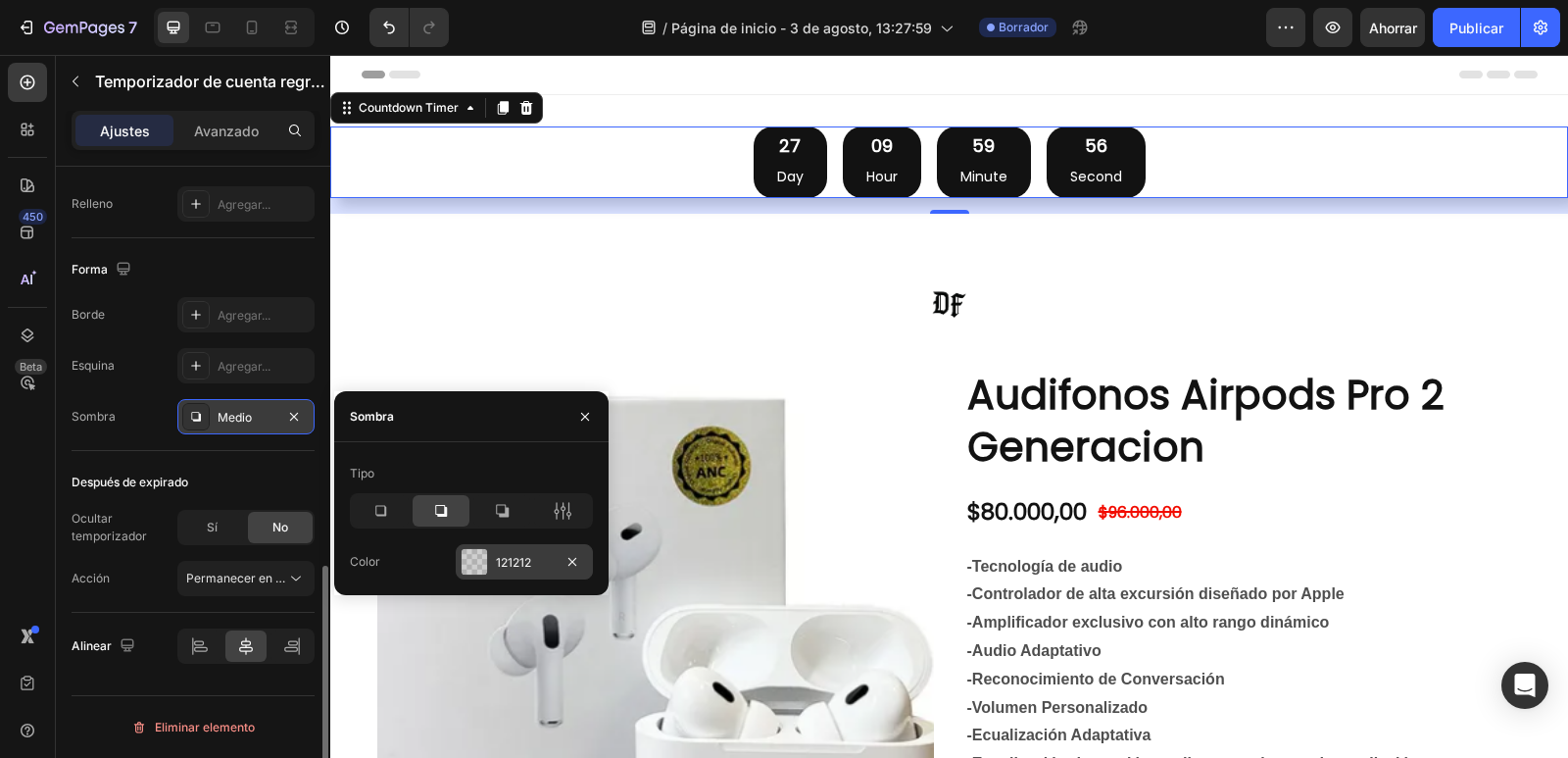 click at bounding box center (474, 562) 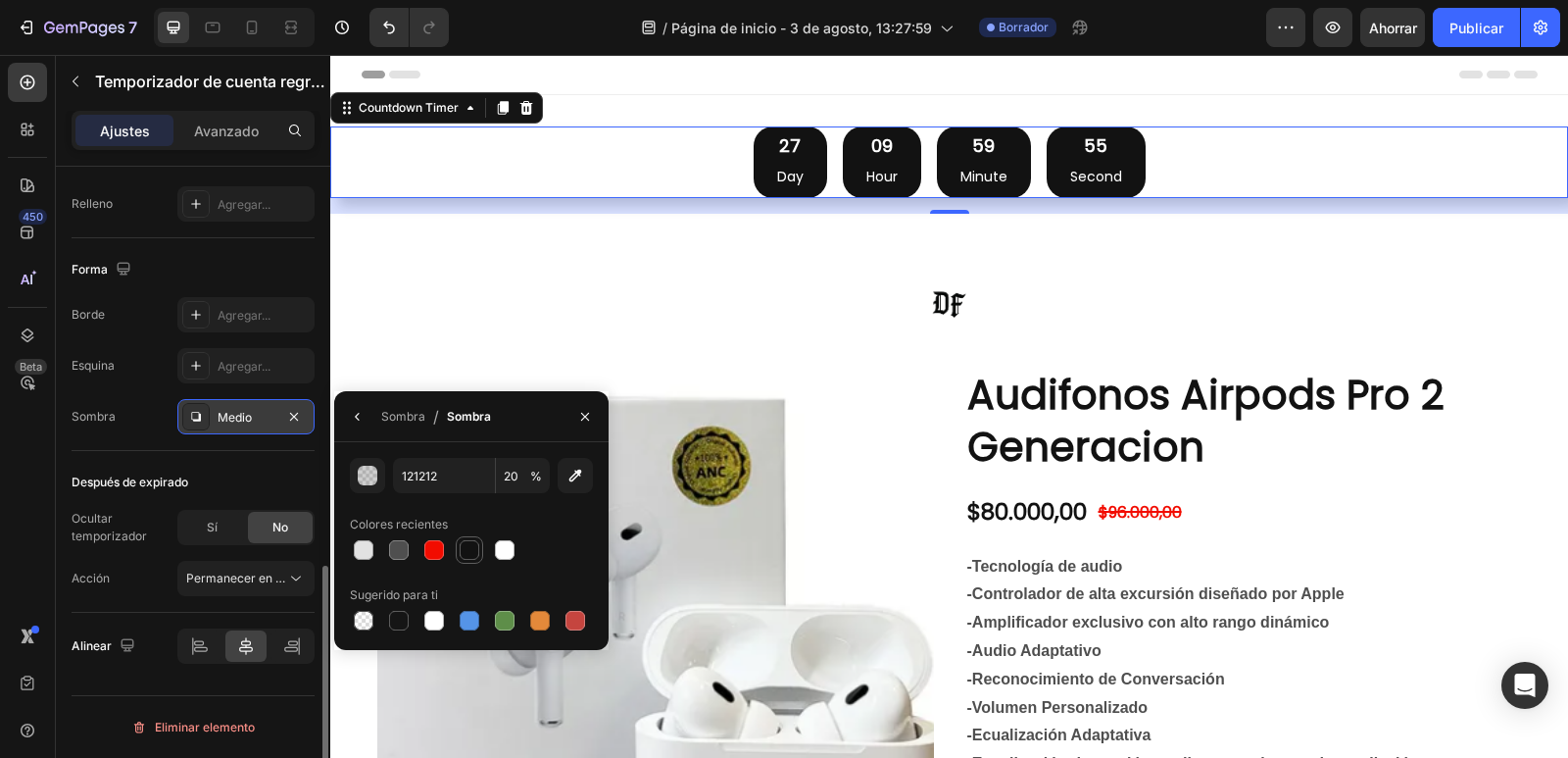 click at bounding box center (469, 550) 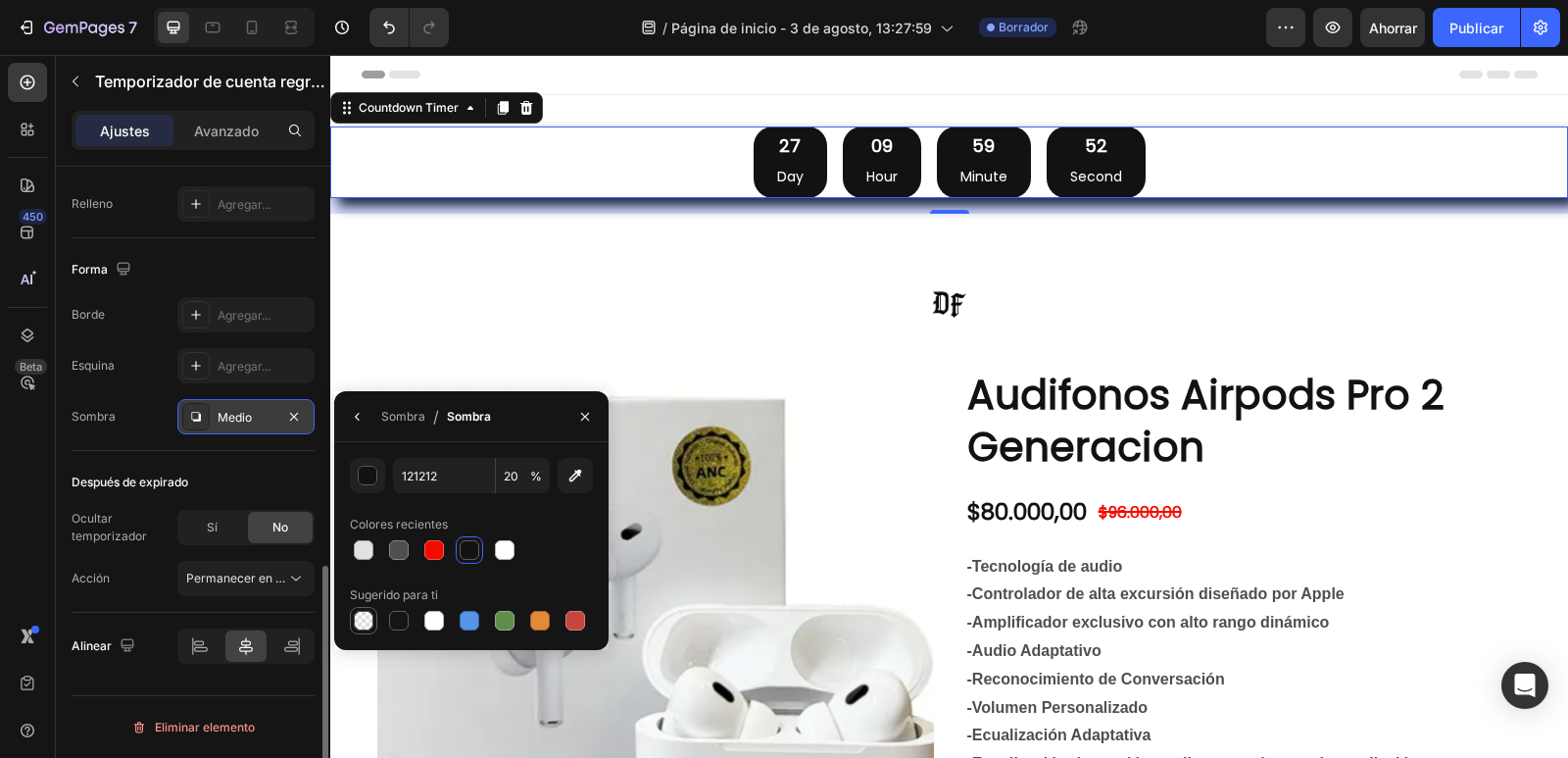 drag, startPoint x: 364, startPoint y: 620, endPoint x: 364, endPoint y: 595, distance: 25 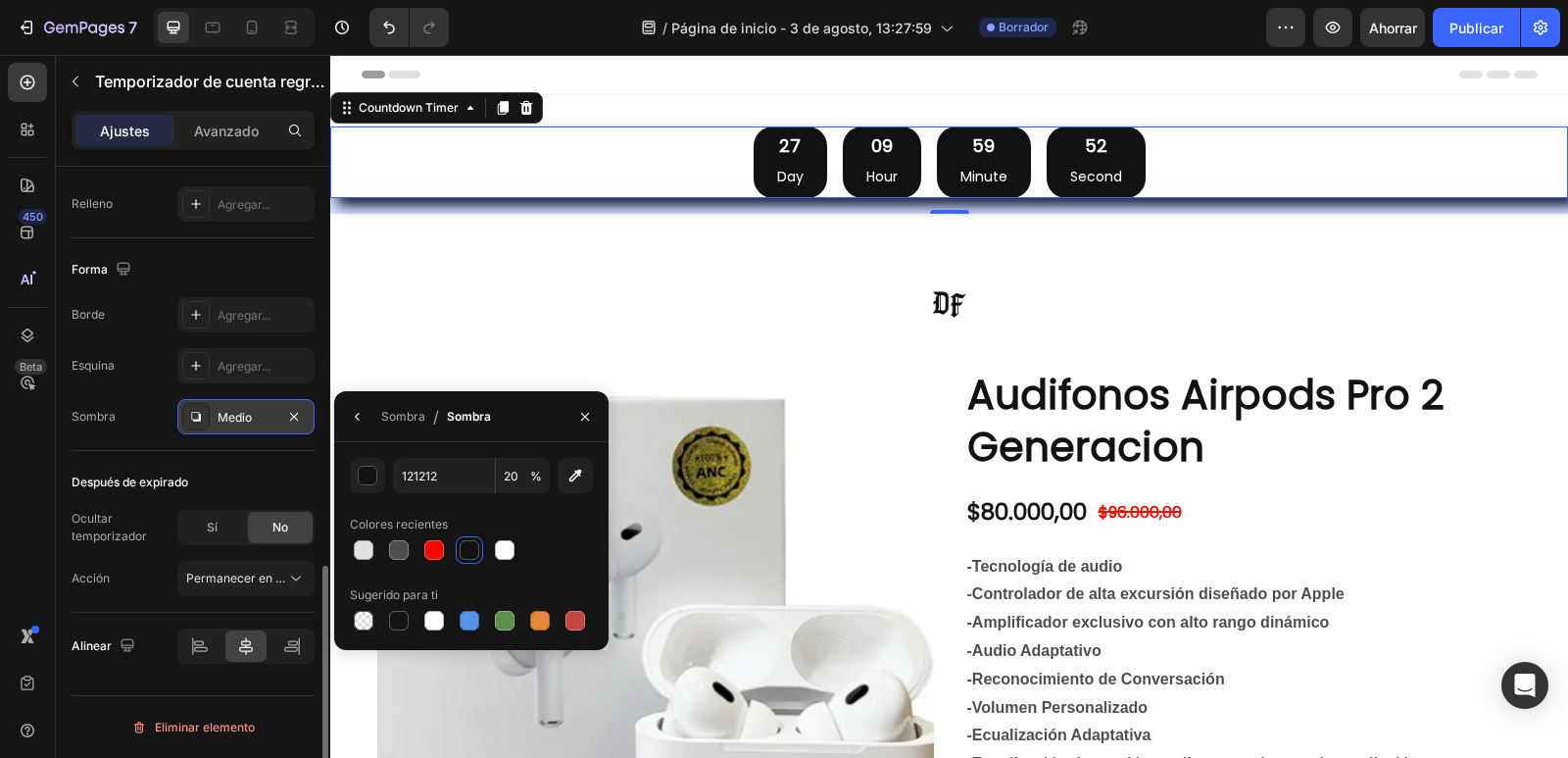 click at bounding box center [364, 621] 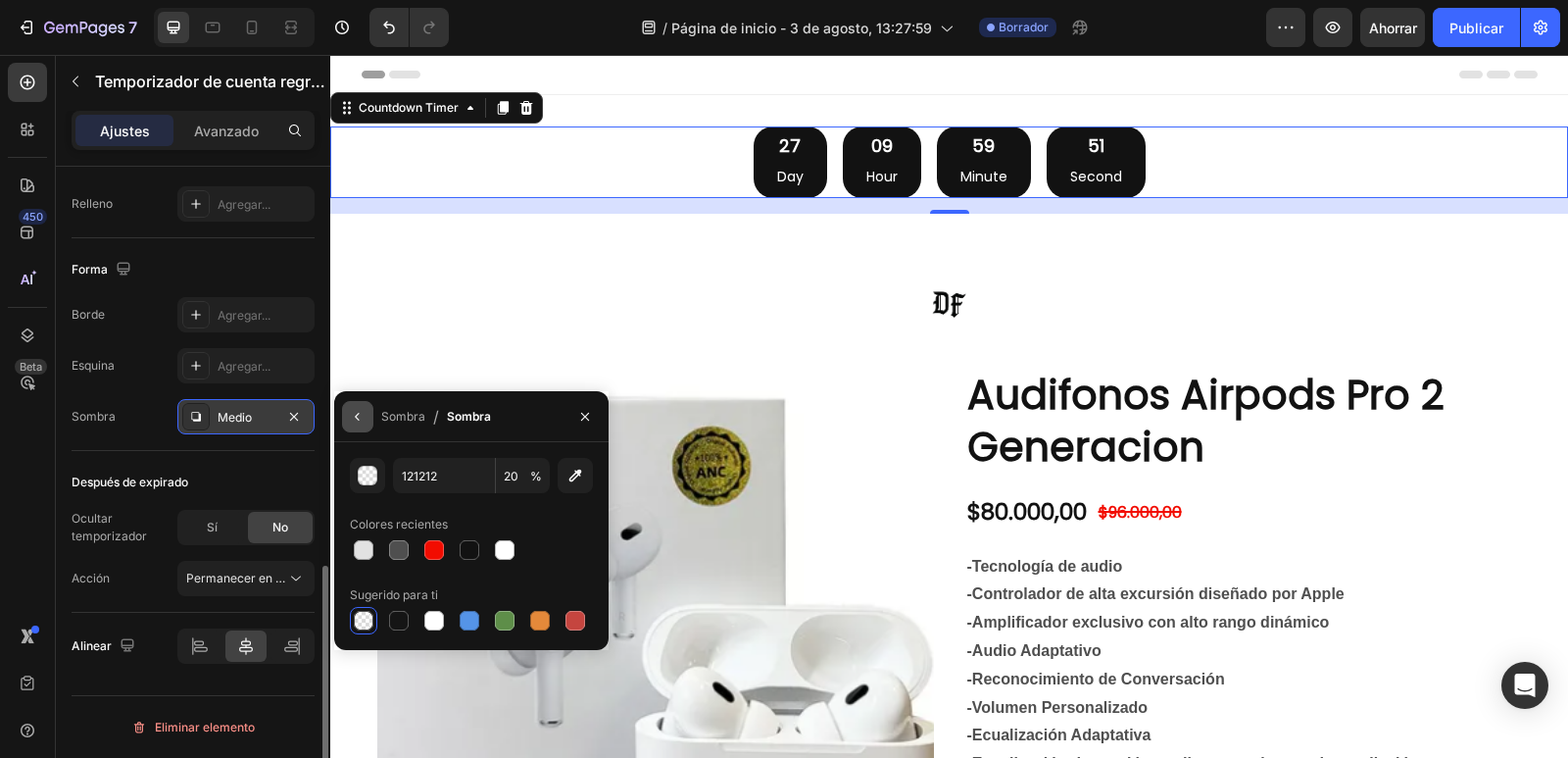 click at bounding box center (358, 417) 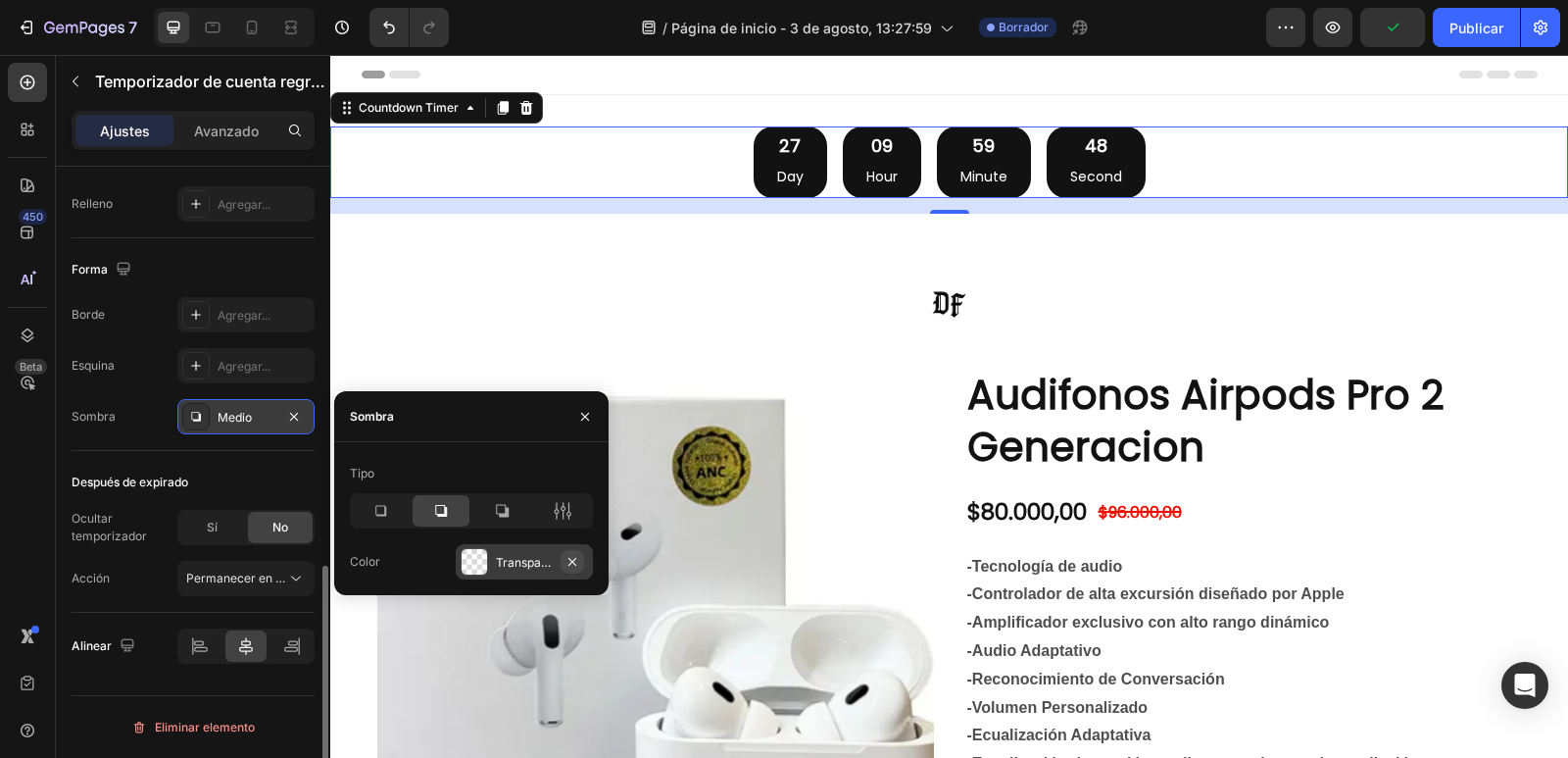 click 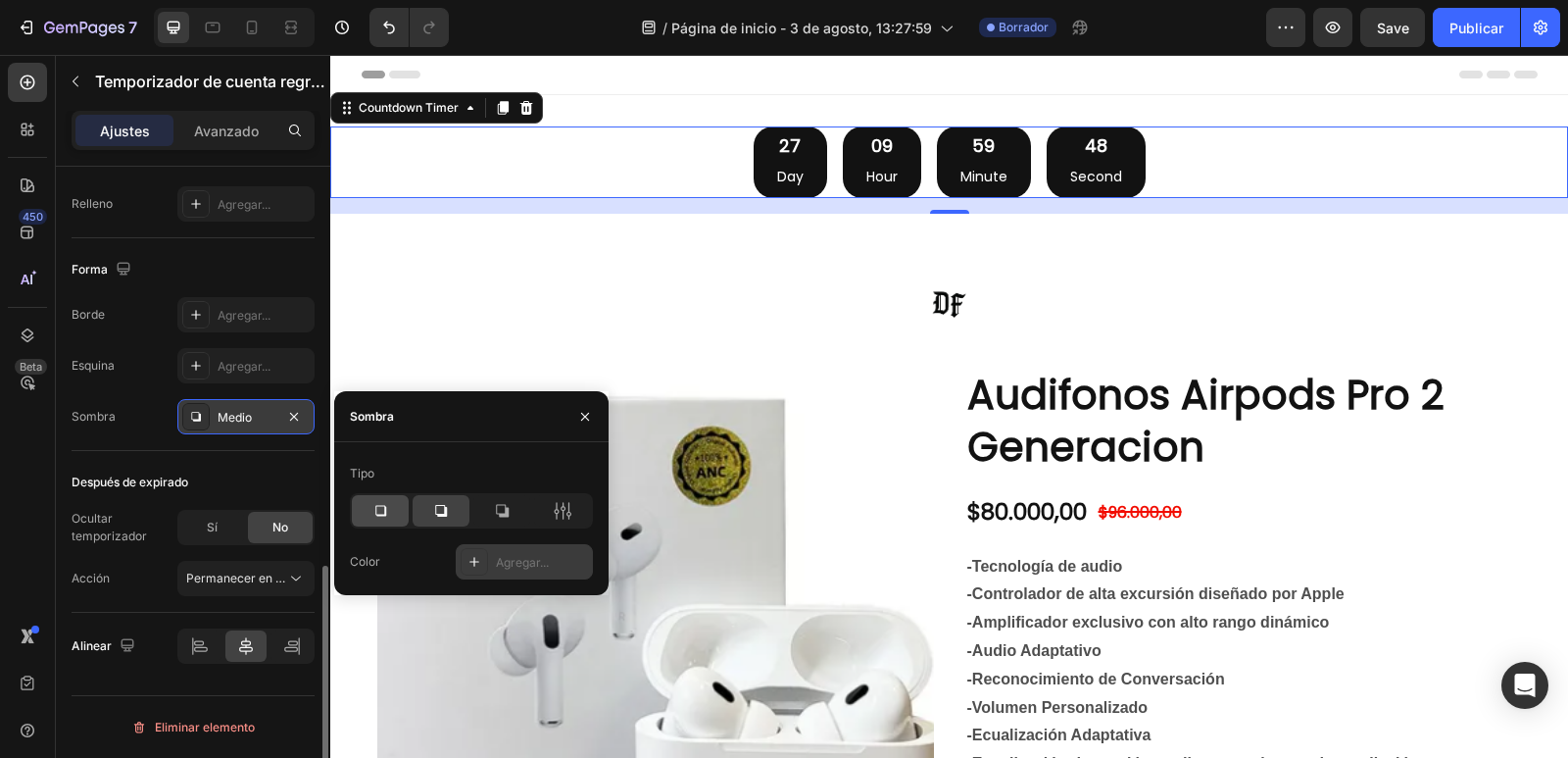 click 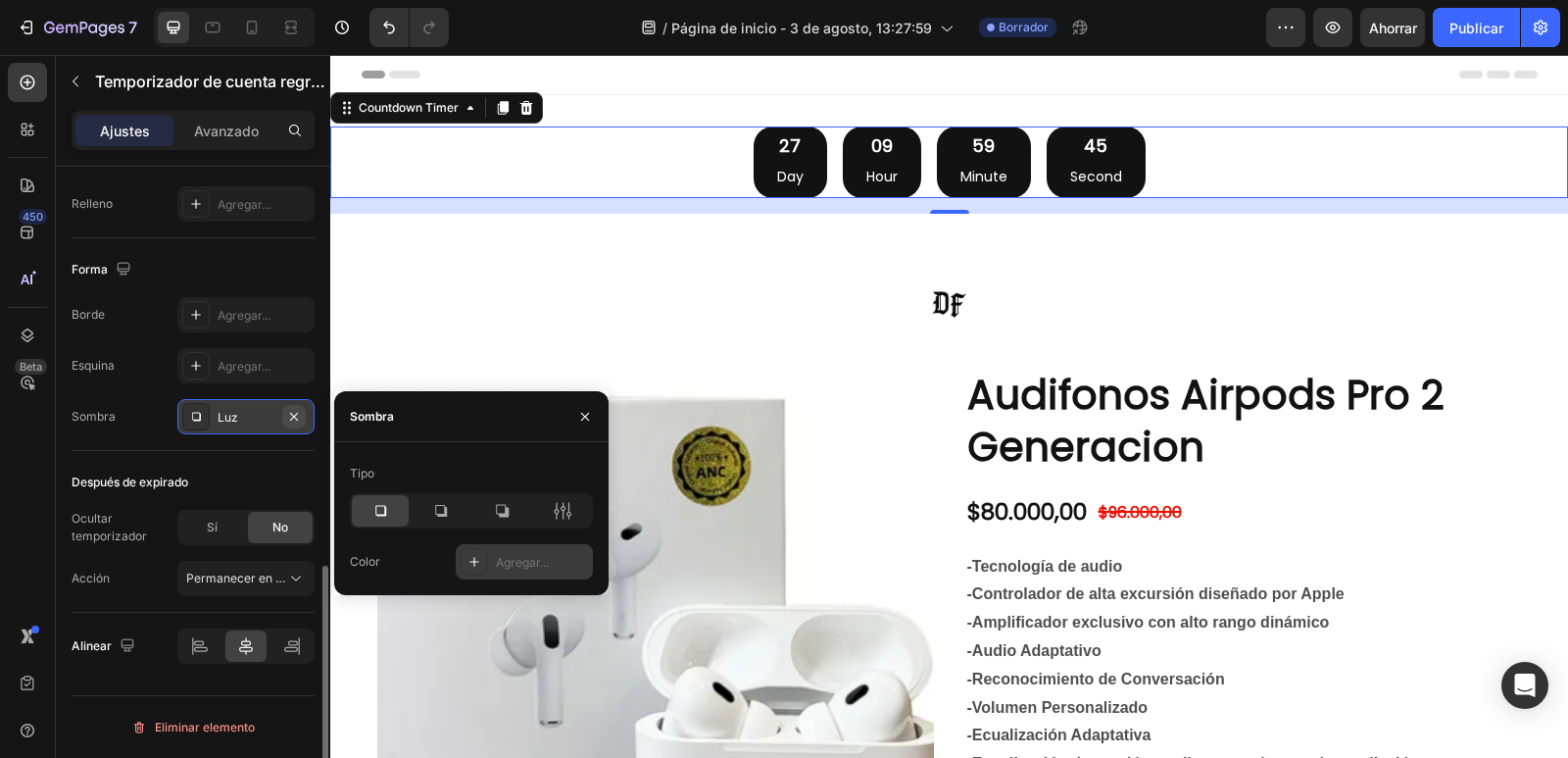 click 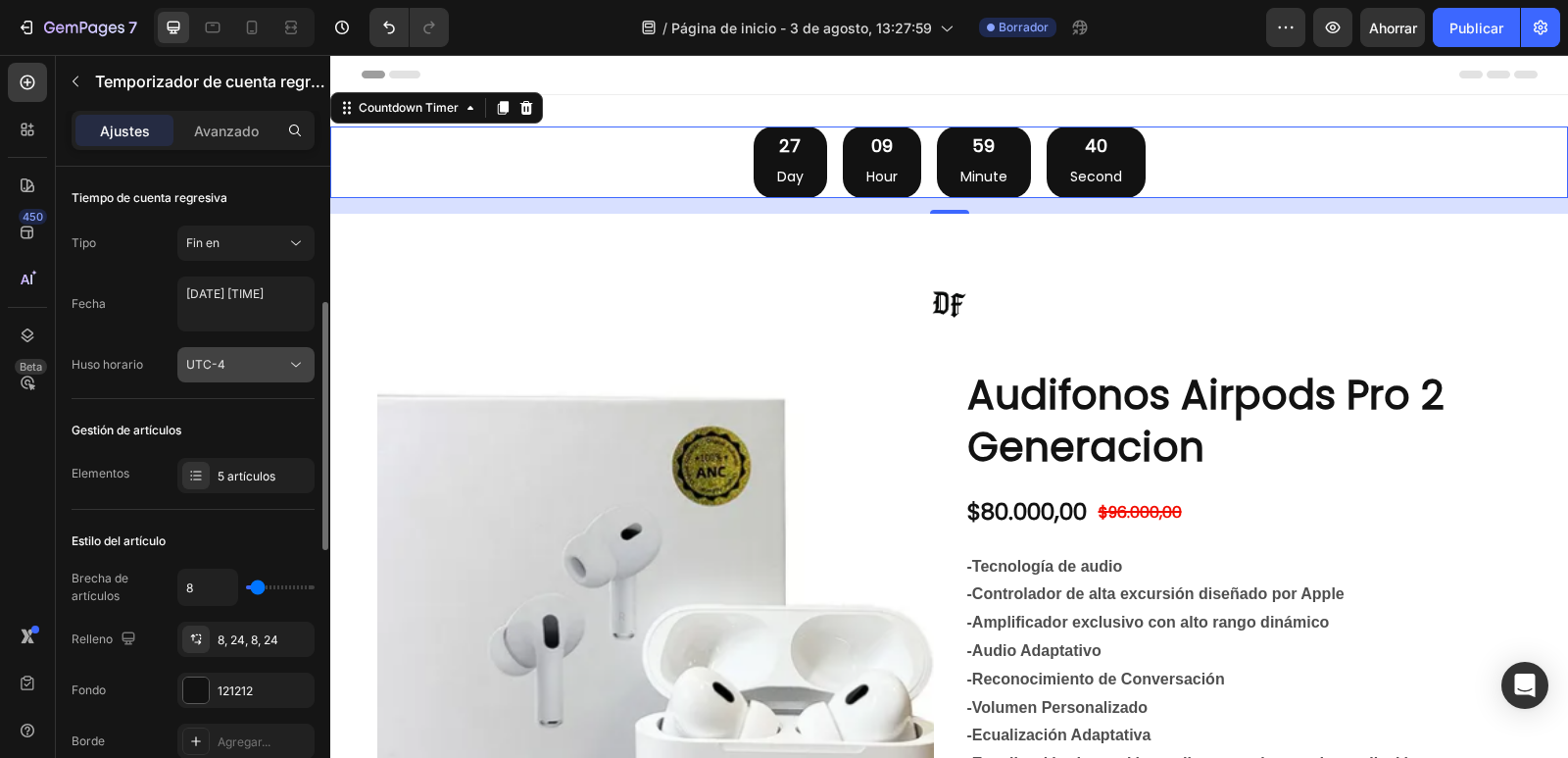 scroll, scrollTop: 98, scrollLeft: 0, axis: vertical 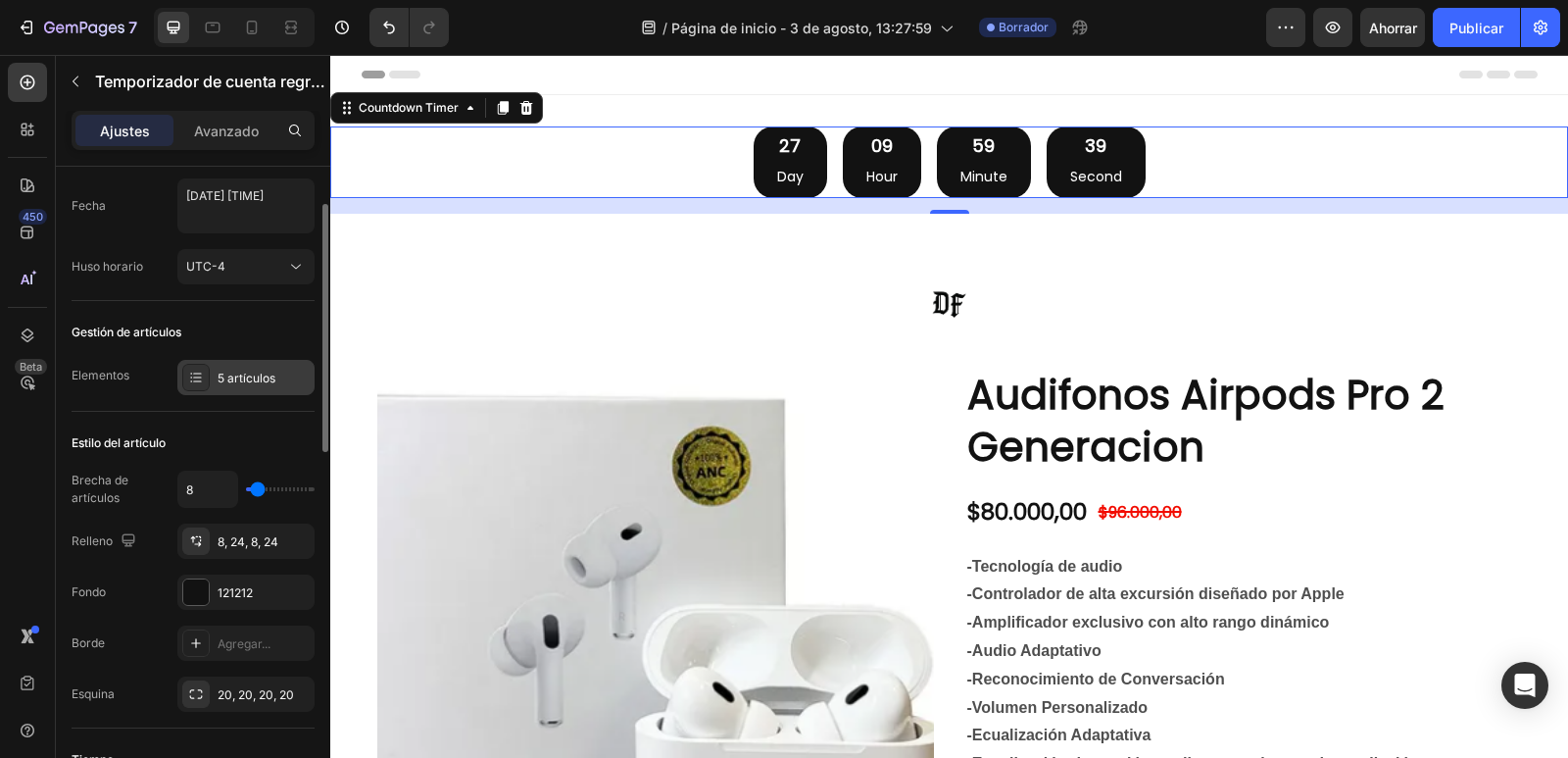 click on "5 artículos" at bounding box center [246, 378] 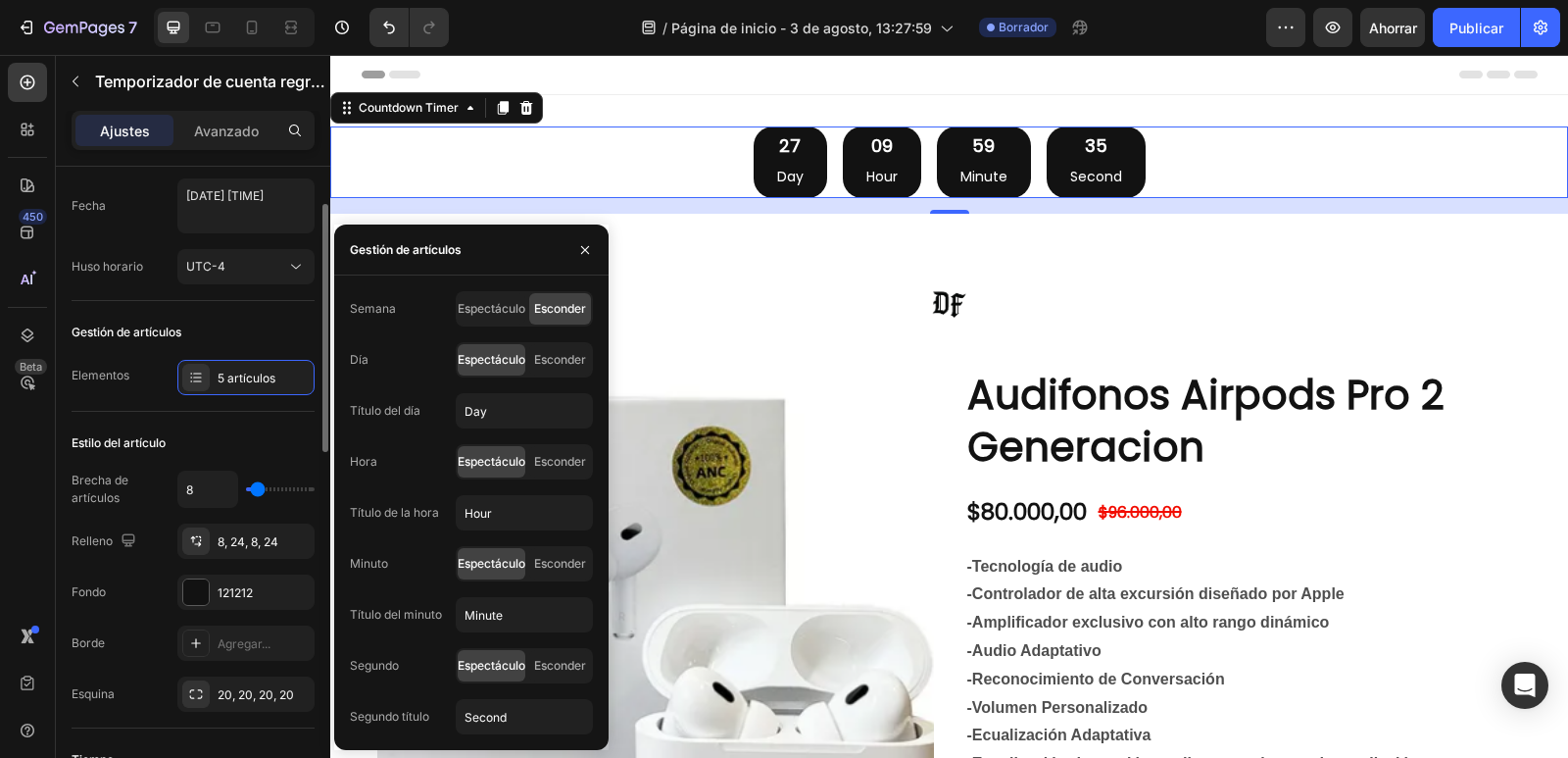 click on "Gestión de artículos" at bounding box center (193, 332) 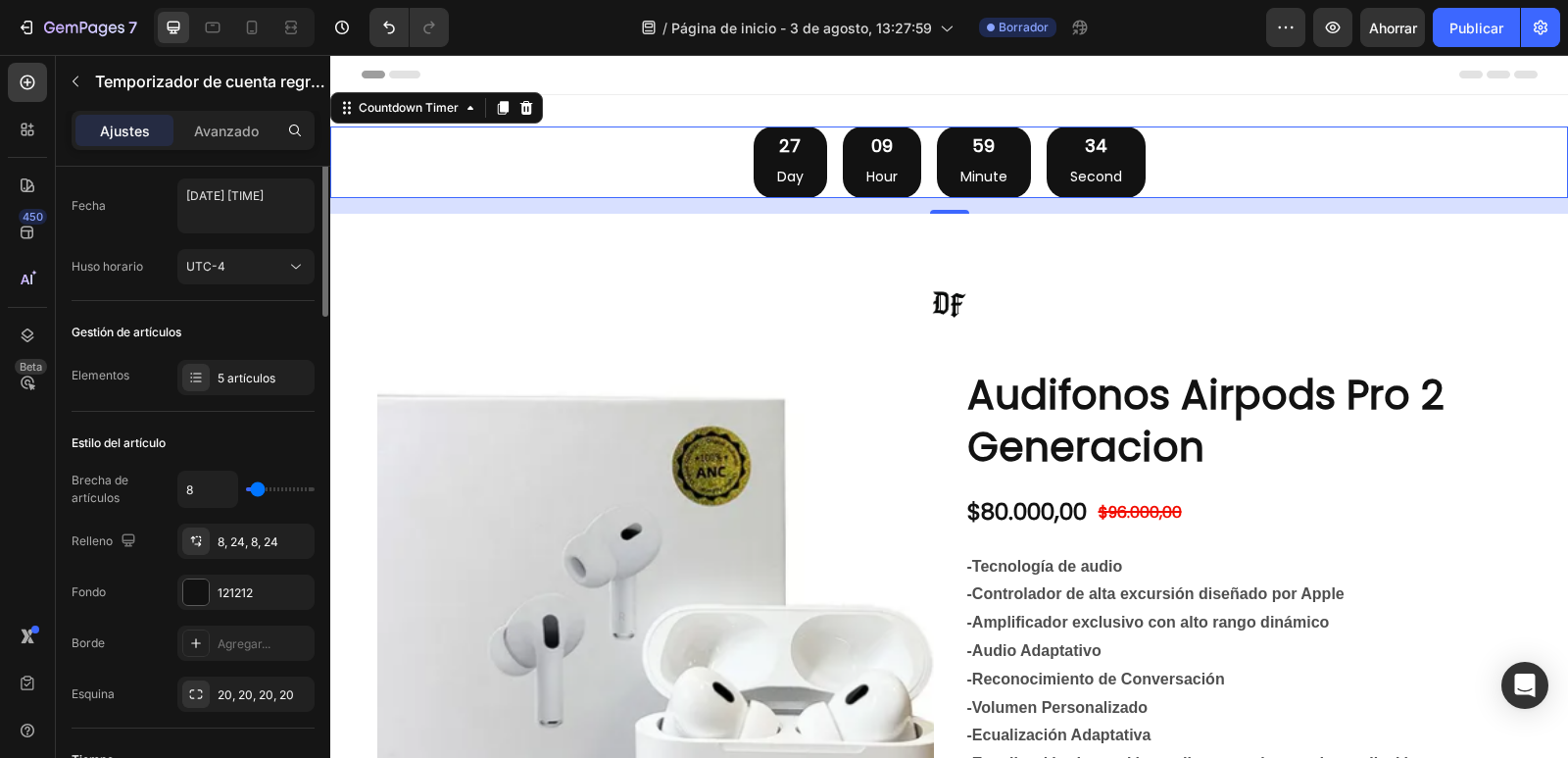 scroll, scrollTop: 0, scrollLeft: 0, axis: both 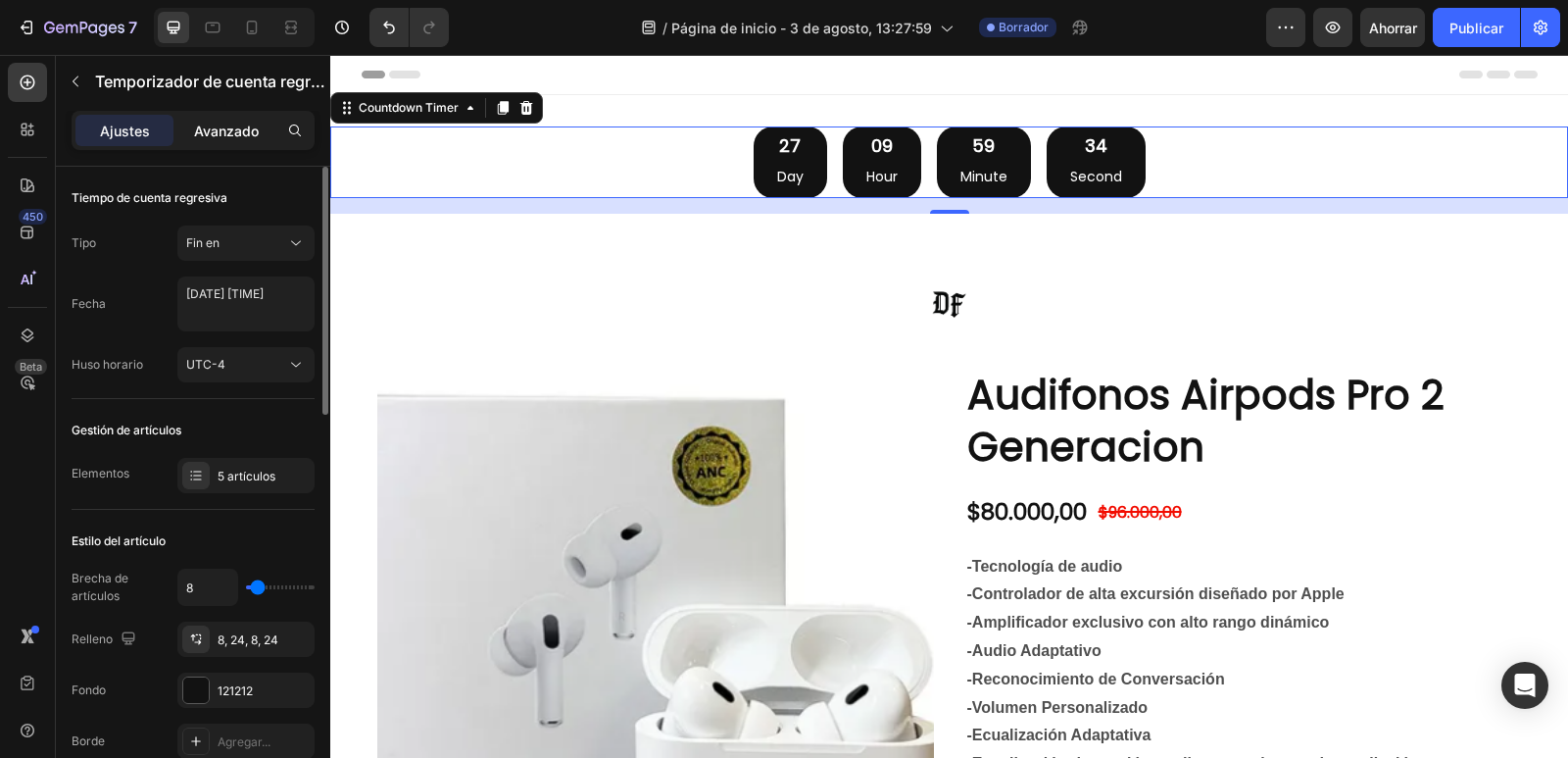 click on "Avanzado" 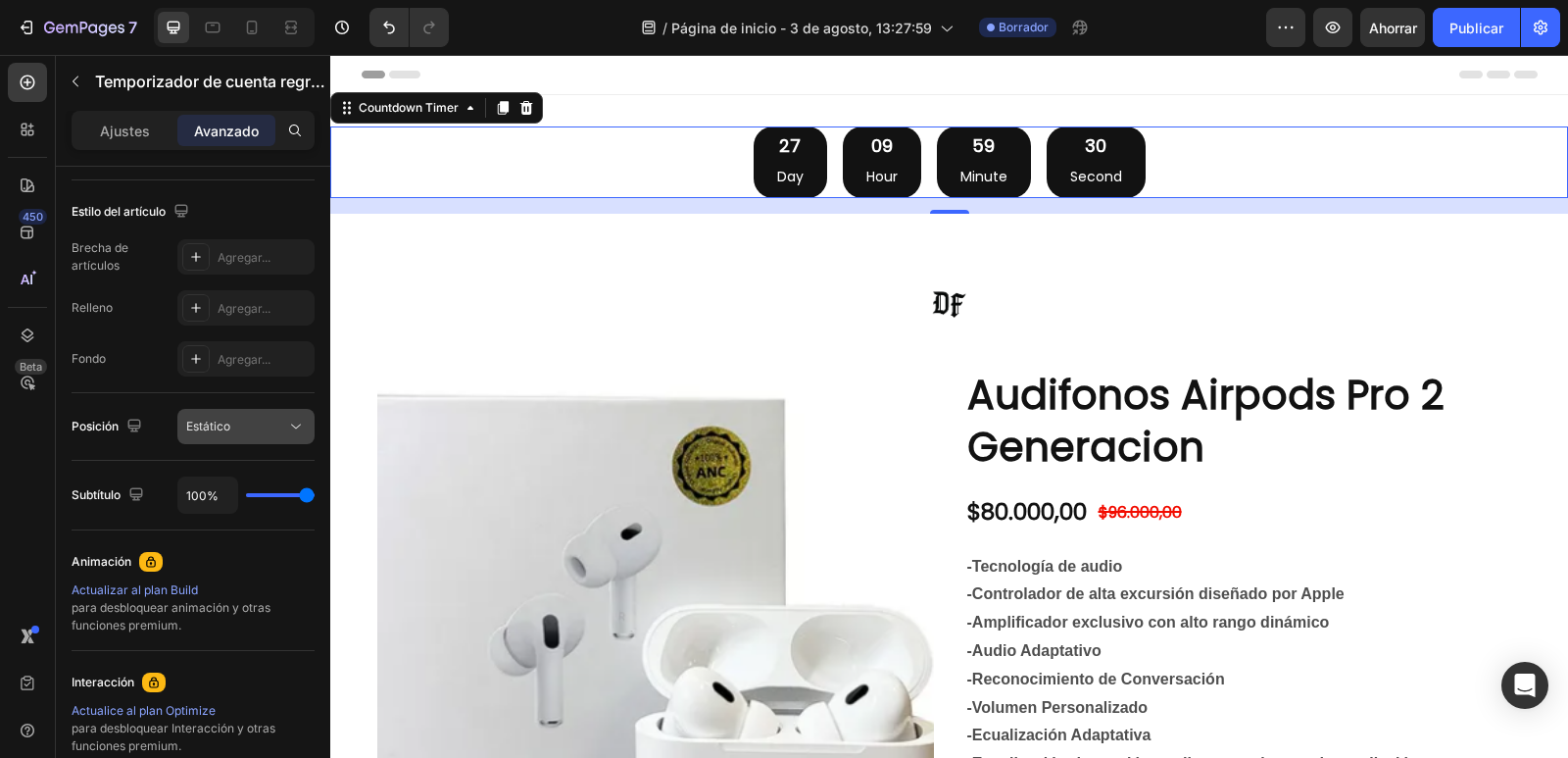 scroll, scrollTop: 0, scrollLeft: 0, axis: both 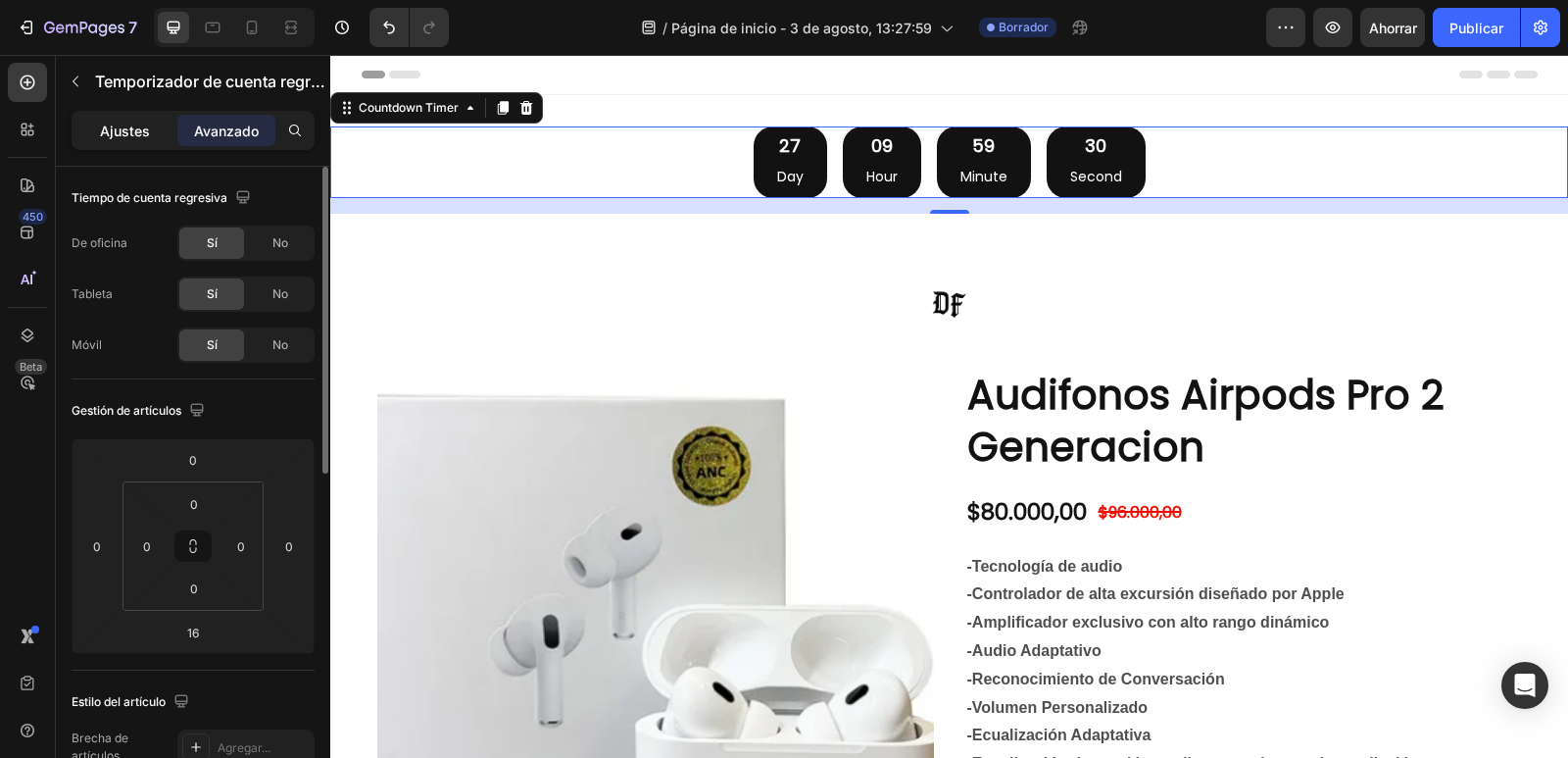 click on "Ajustes" at bounding box center [124, 130] 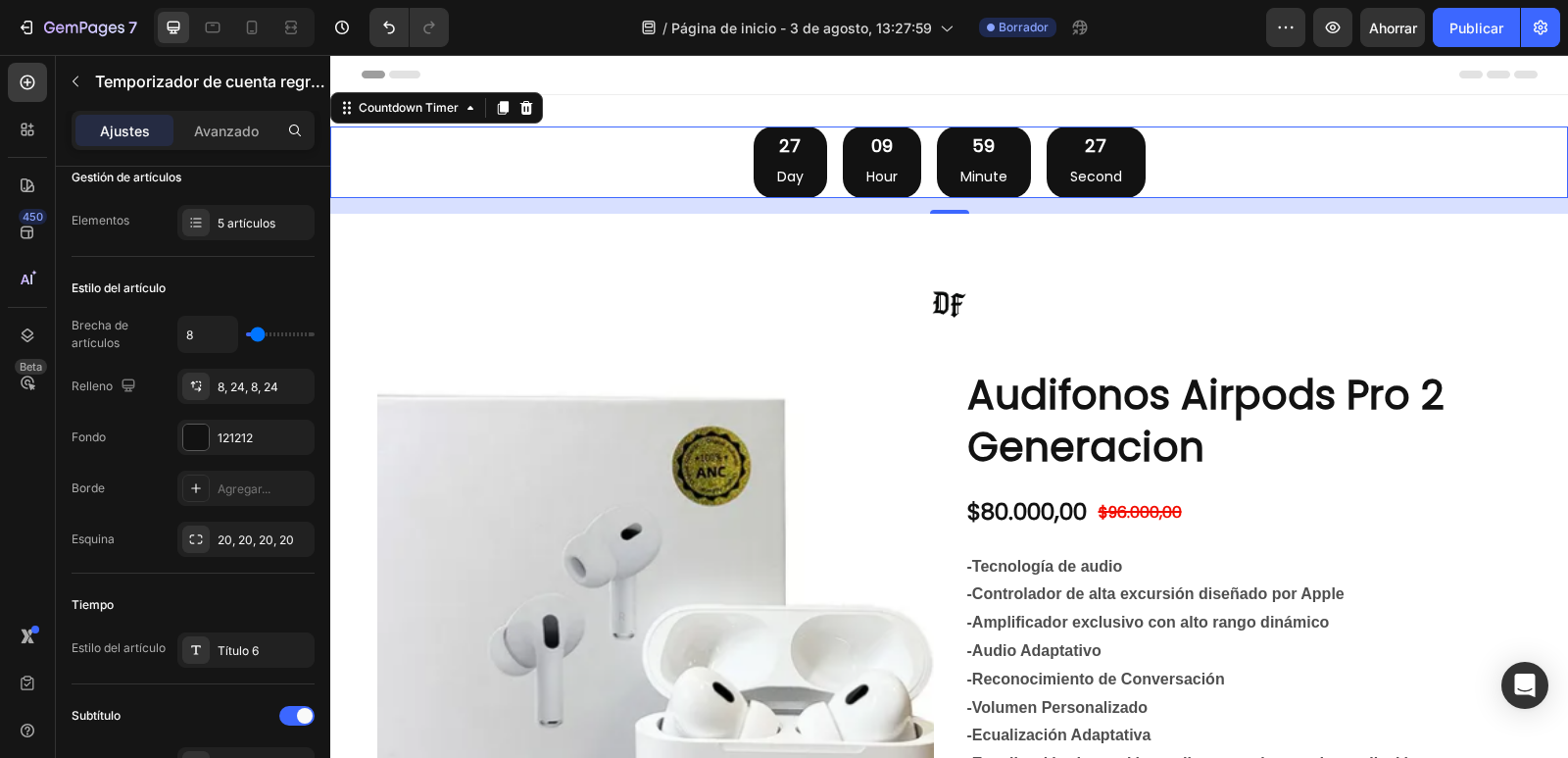 scroll, scrollTop: 0, scrollLeft: 0, axis: both 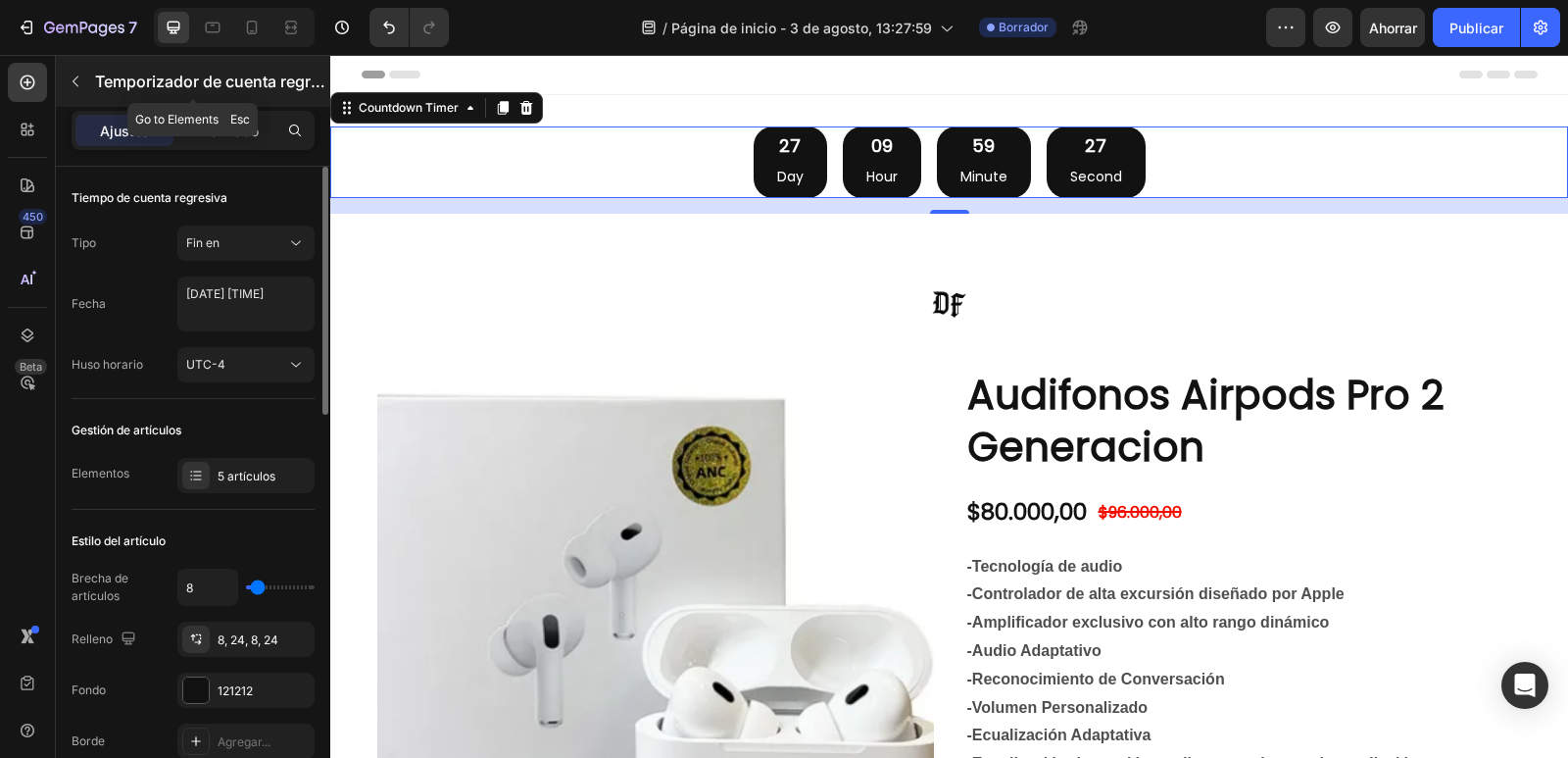 click at bounding box center (75, 81) 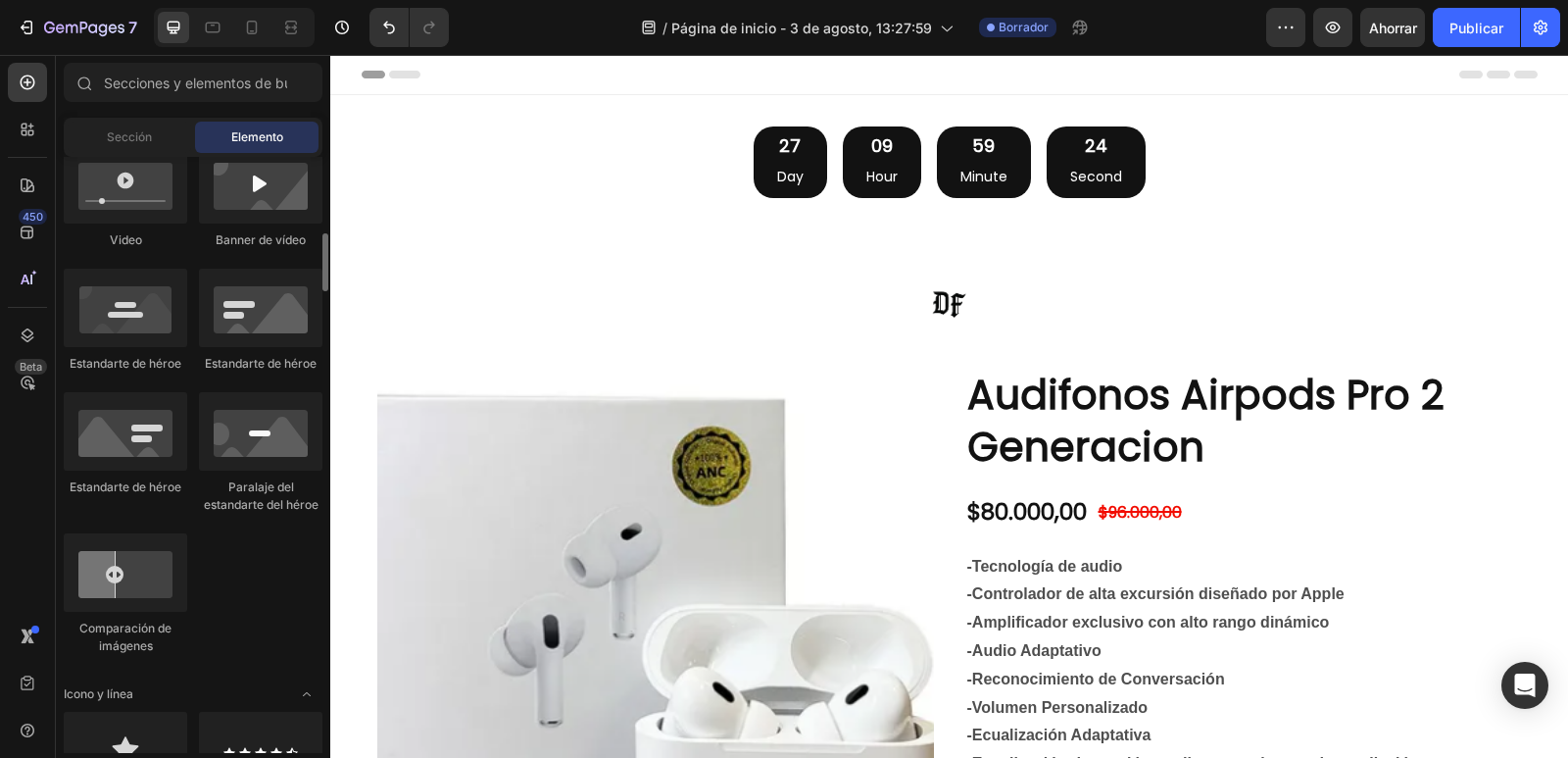 scroll, scrollTop: 0, scrollLeft: 0, axis: both 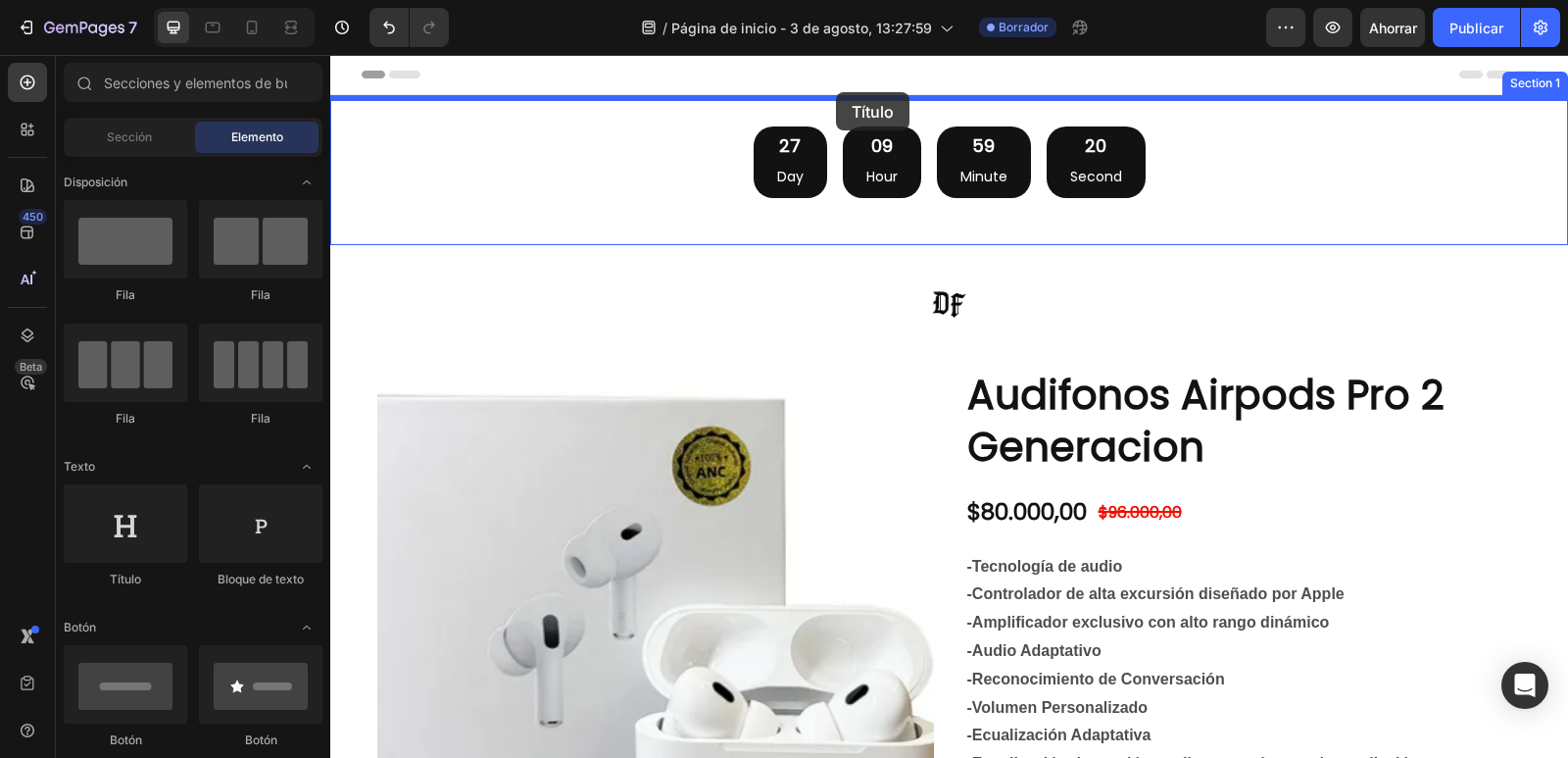 drag, startPoint x: 469, startPoint y: 609, endPoint x: 836, endPoint y: 92, distance: 634.01735 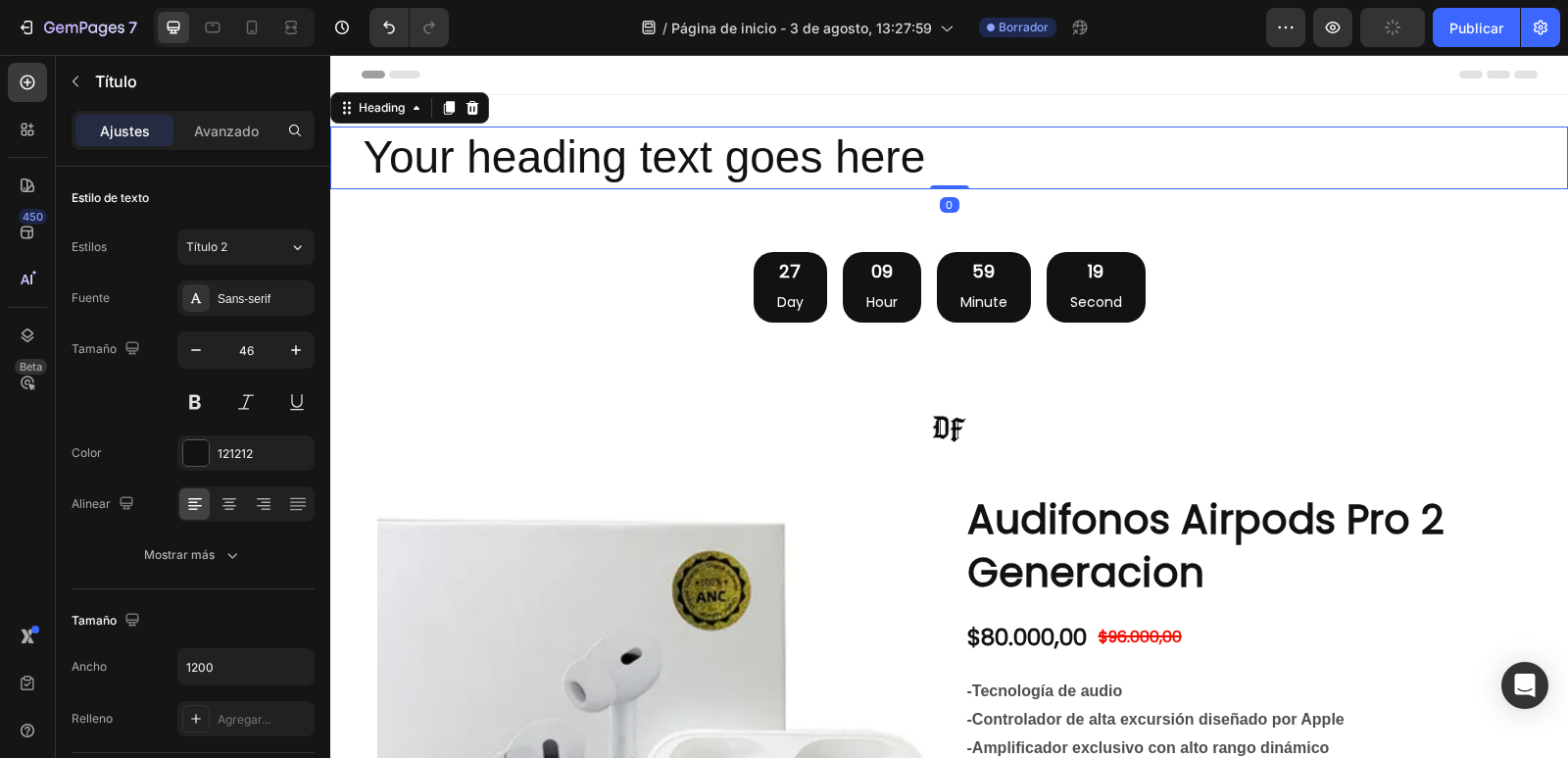 click on "Your heading text goes here" at bounding box center (950, 158) 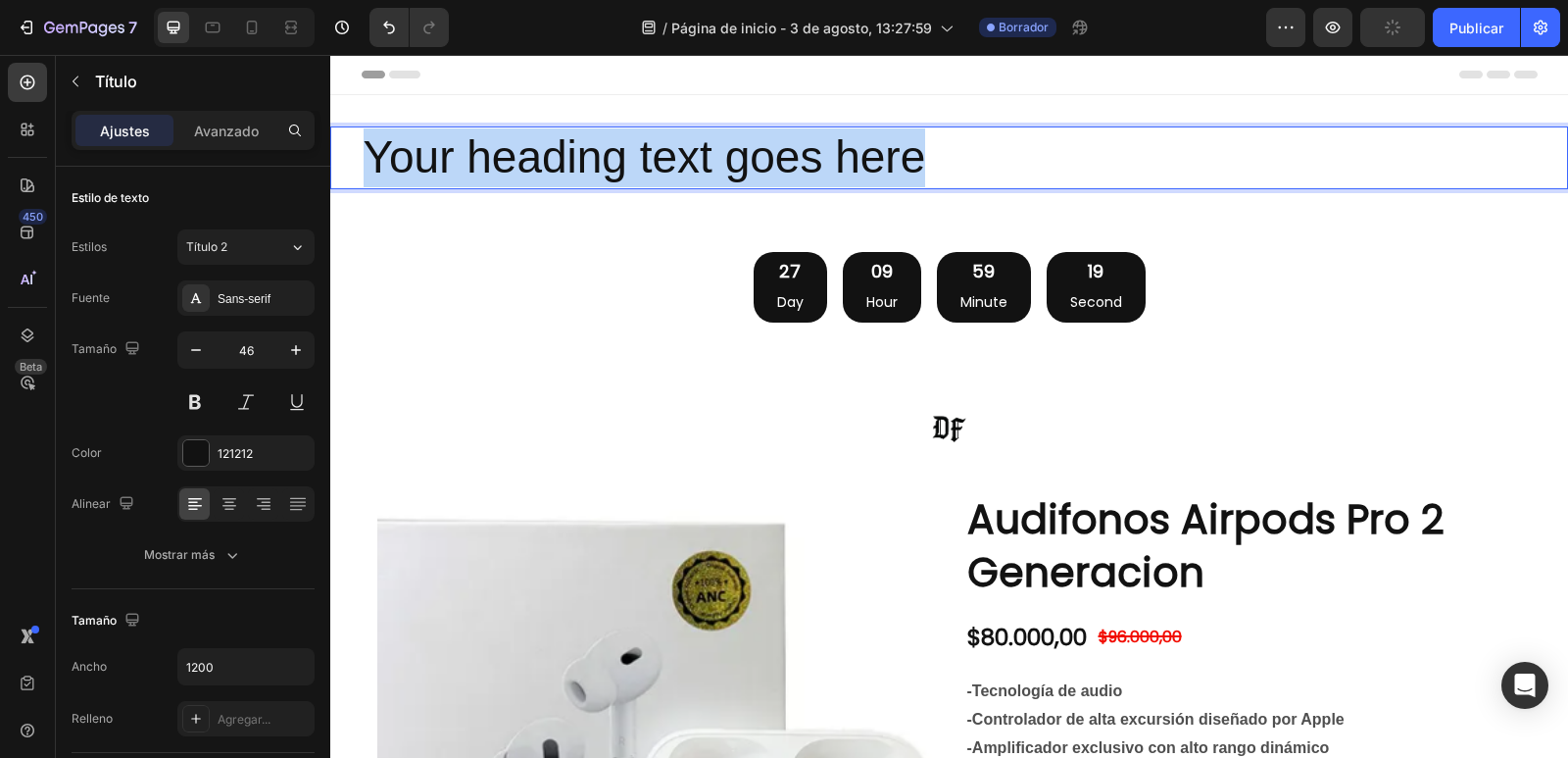 click on "Your heading text goes here" at bounding box center [950, 158] 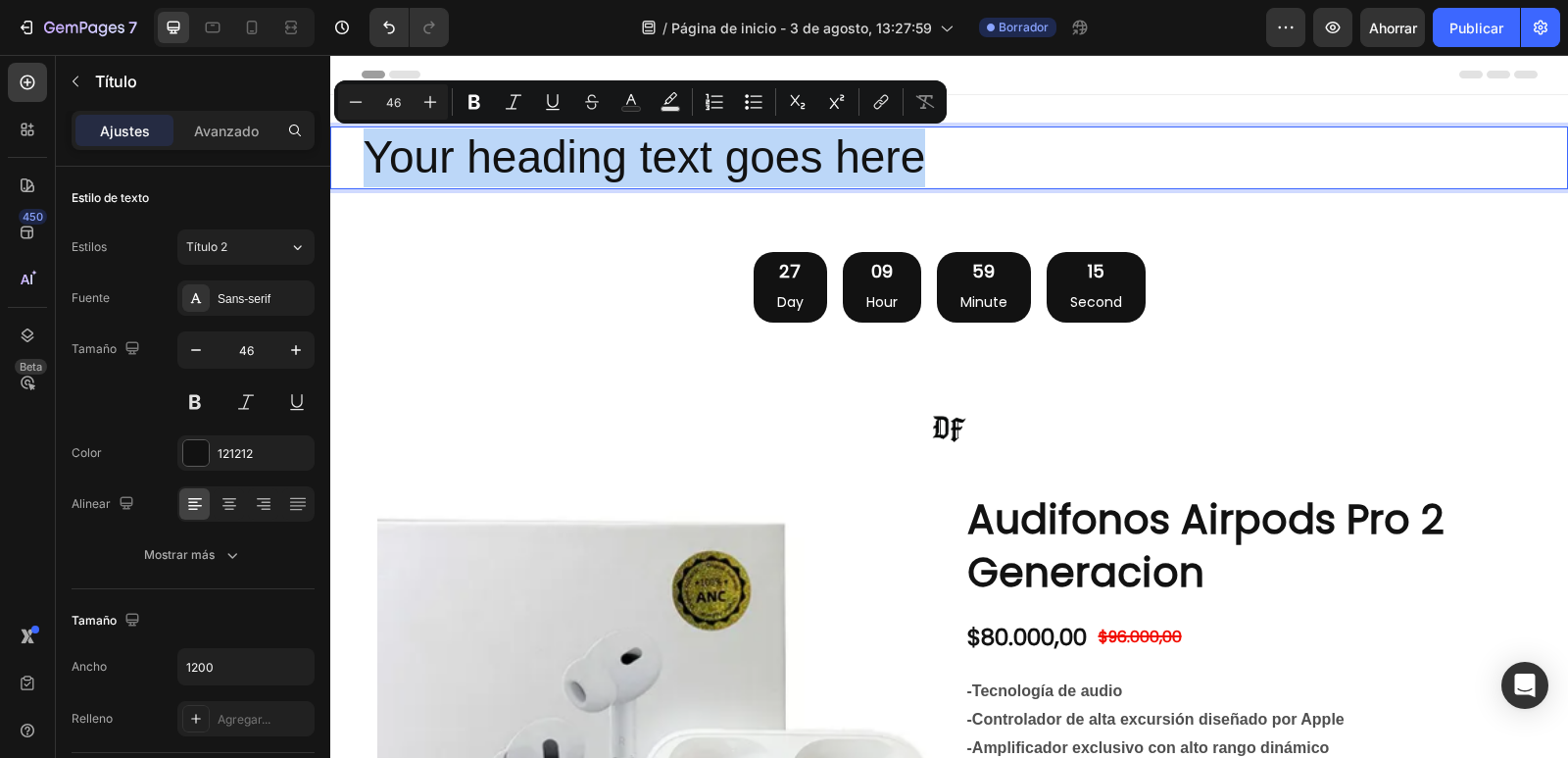 click on "Your heading text goes here" at bounding box center [950, 158] 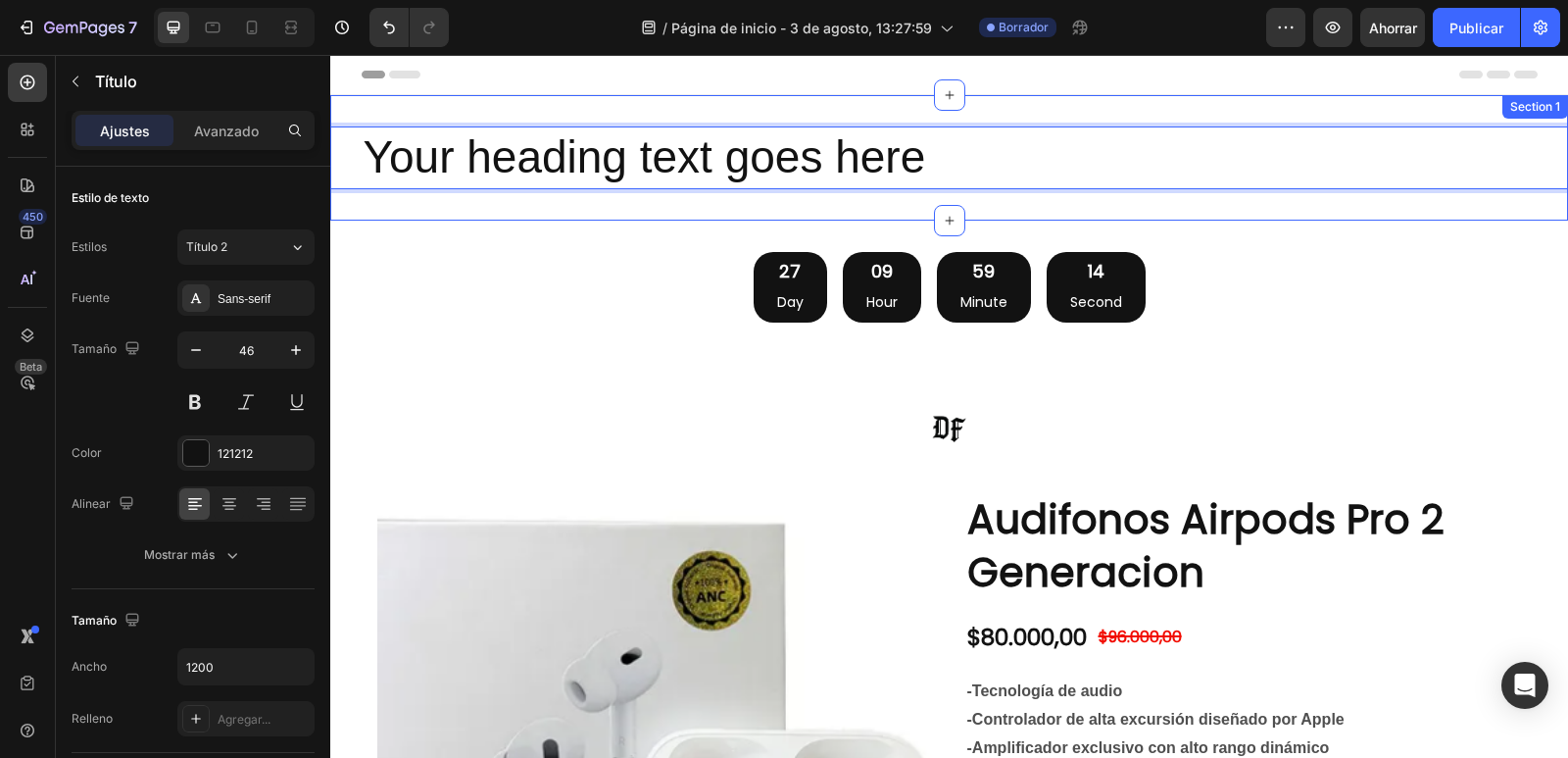 click on "Your heading text goes here Heading   0 Section 1" at bounding box center [949, 158] 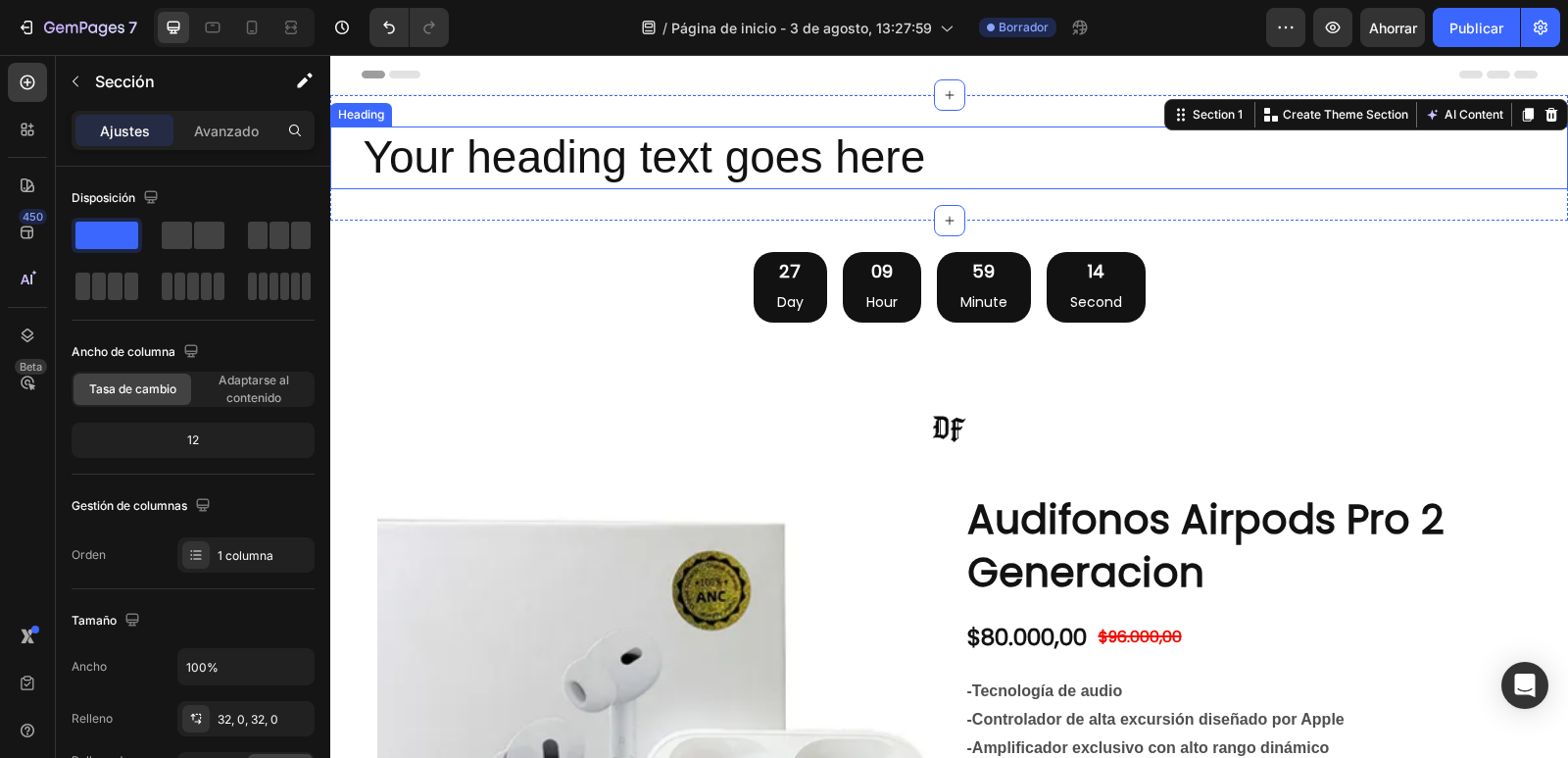 click on "Your heading text goes here" at bounding box center (950, 158) 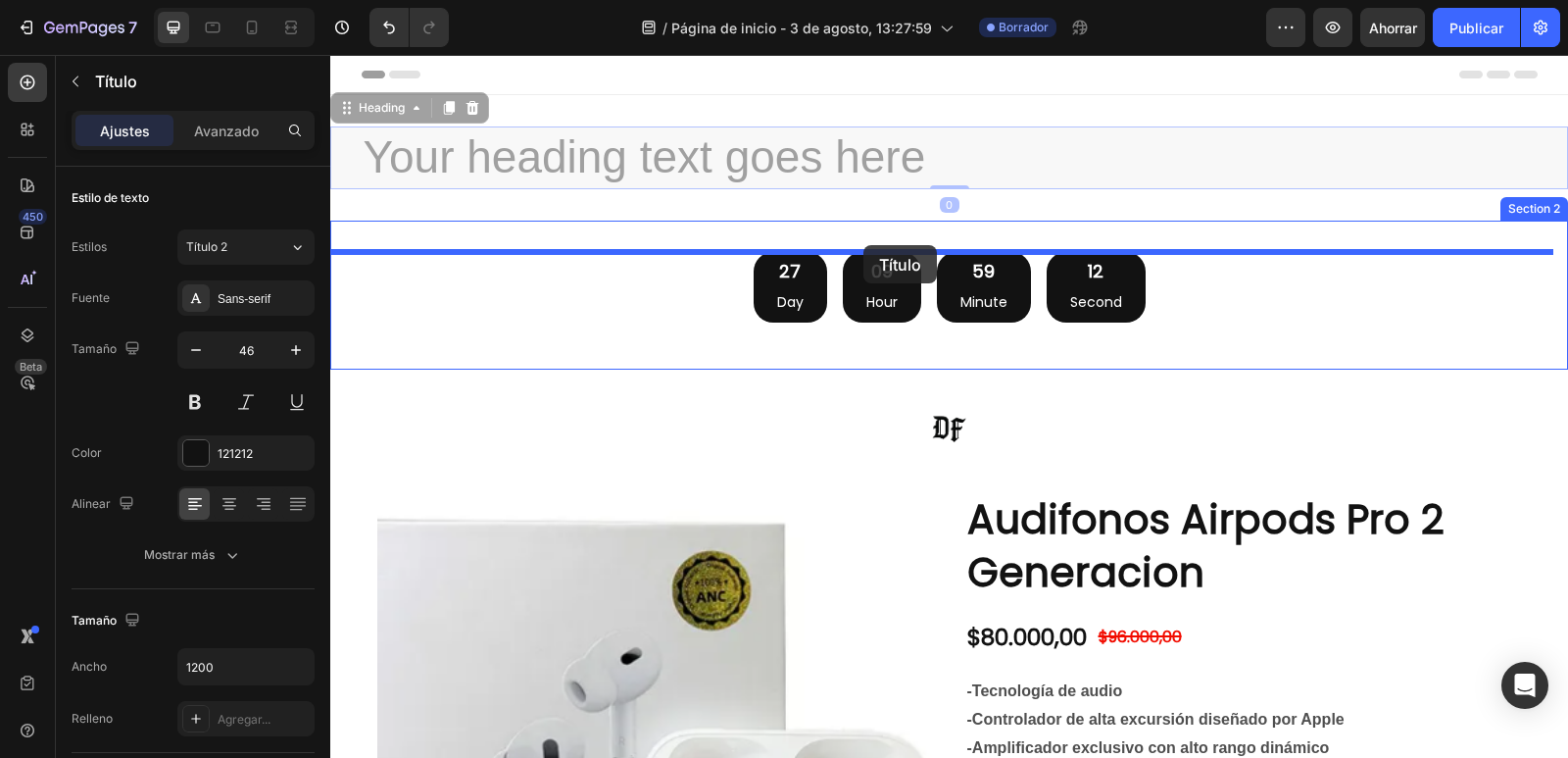 drag, startPoint x: 376, startPoint y: 109, endPoint x: 864, endPoint y: 254, distance: 509.08644 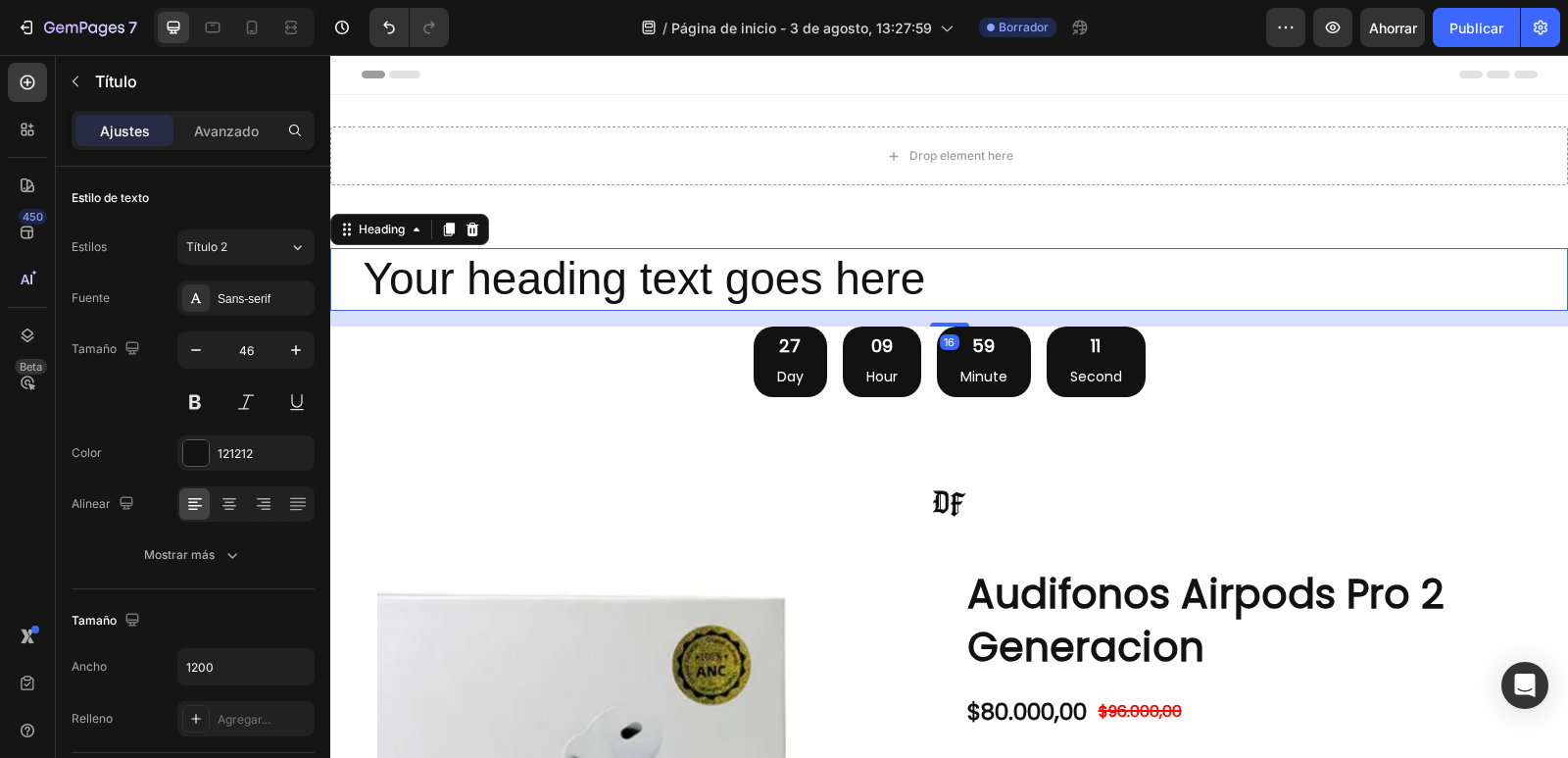 click on "Your heading text goes here" at bounding box center (950, 279) 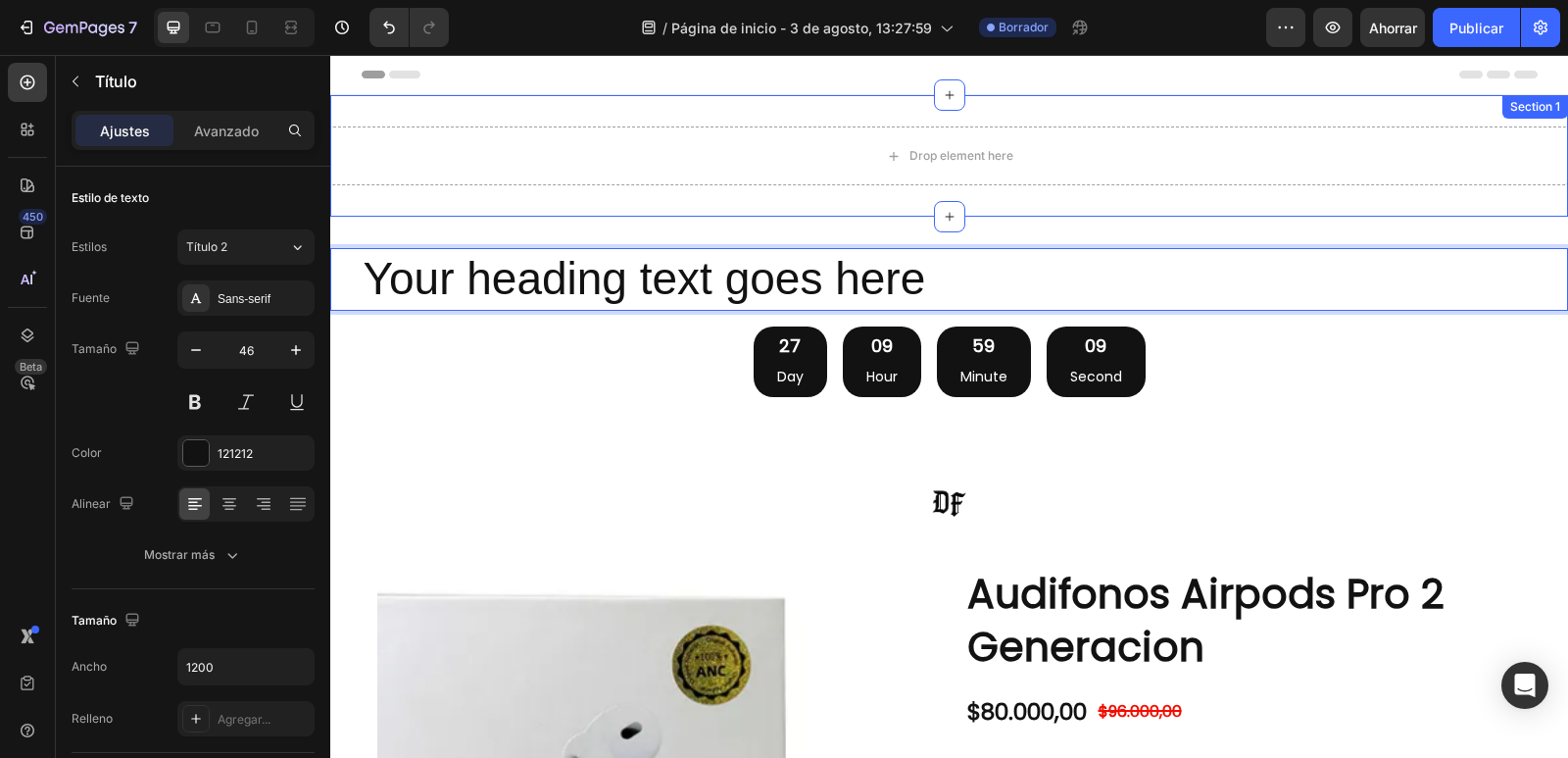 click on "Drop element here Section 1" at bounding box center [949, 156] 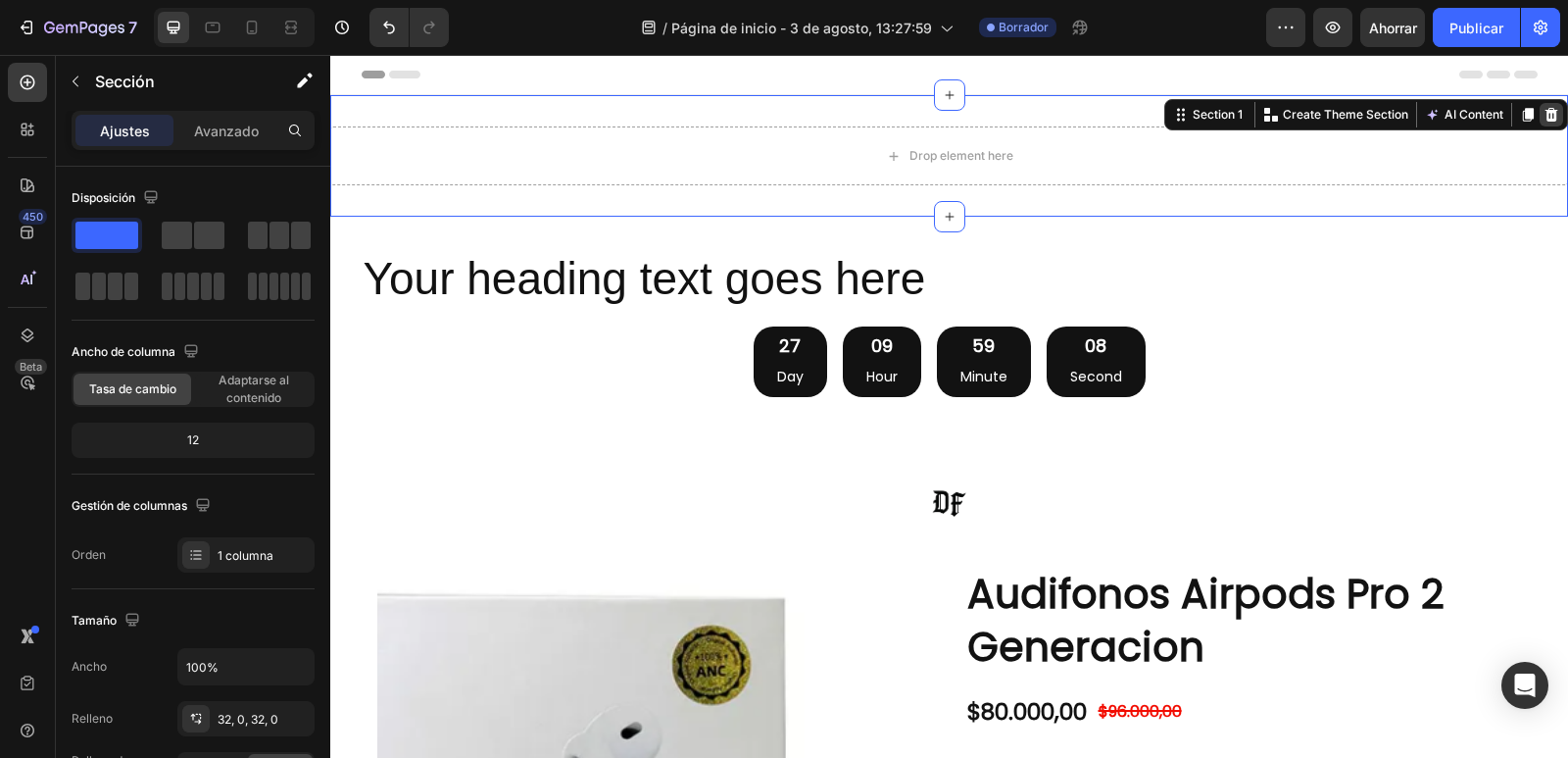 click 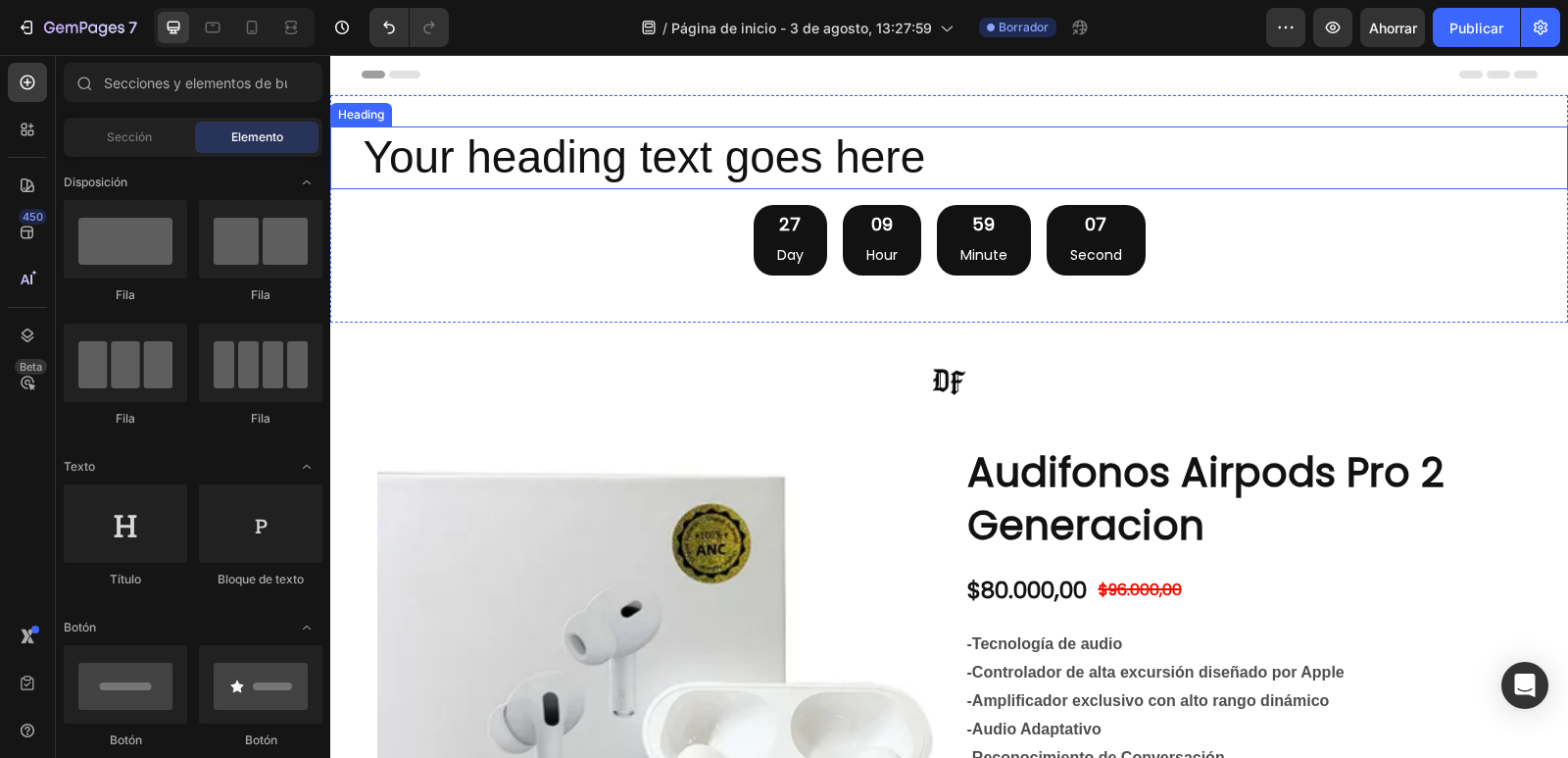 click on "Your heading text goes here" at bounding box center [950, 158] 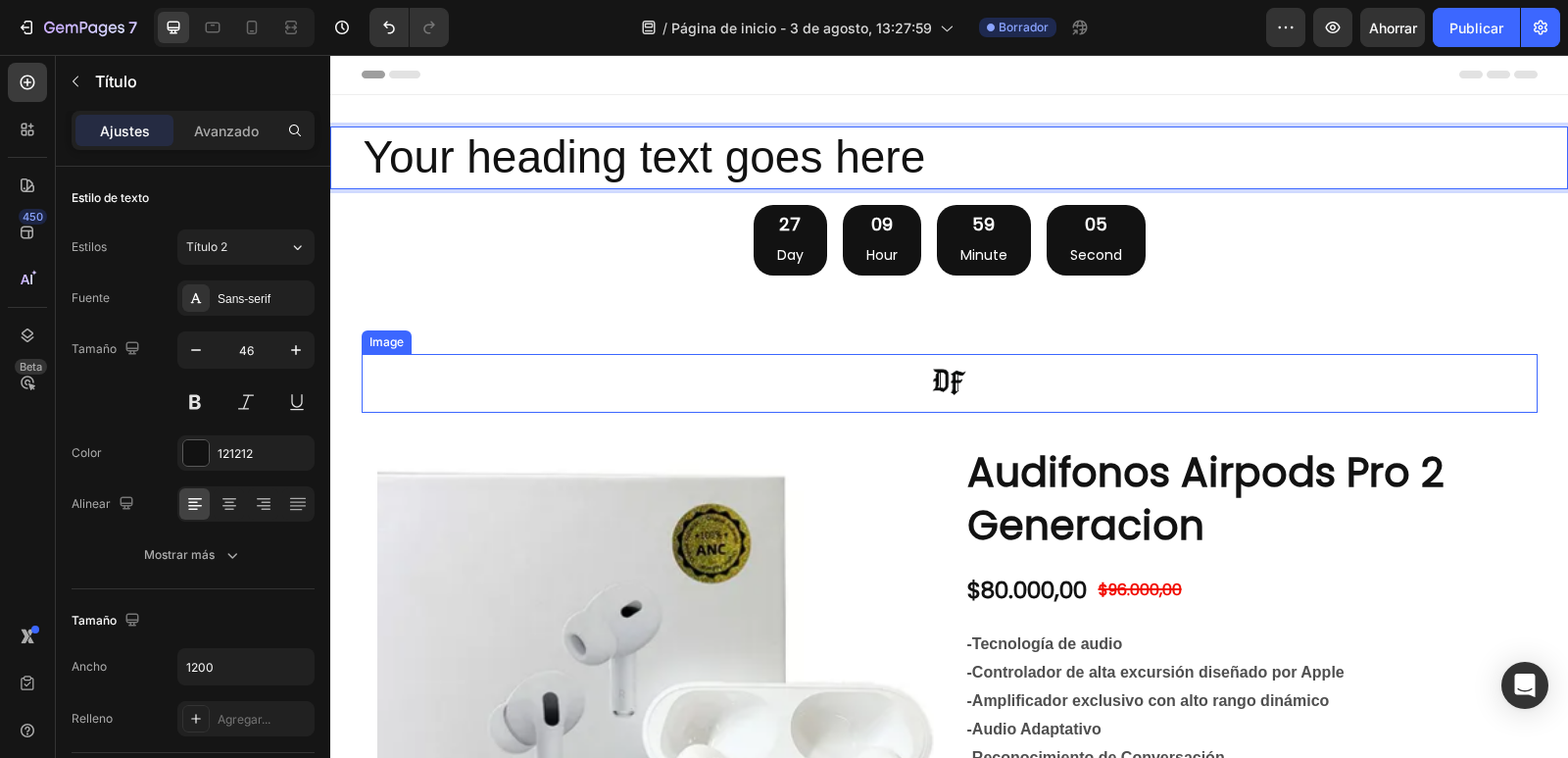 click at bounding box center [950, 383] 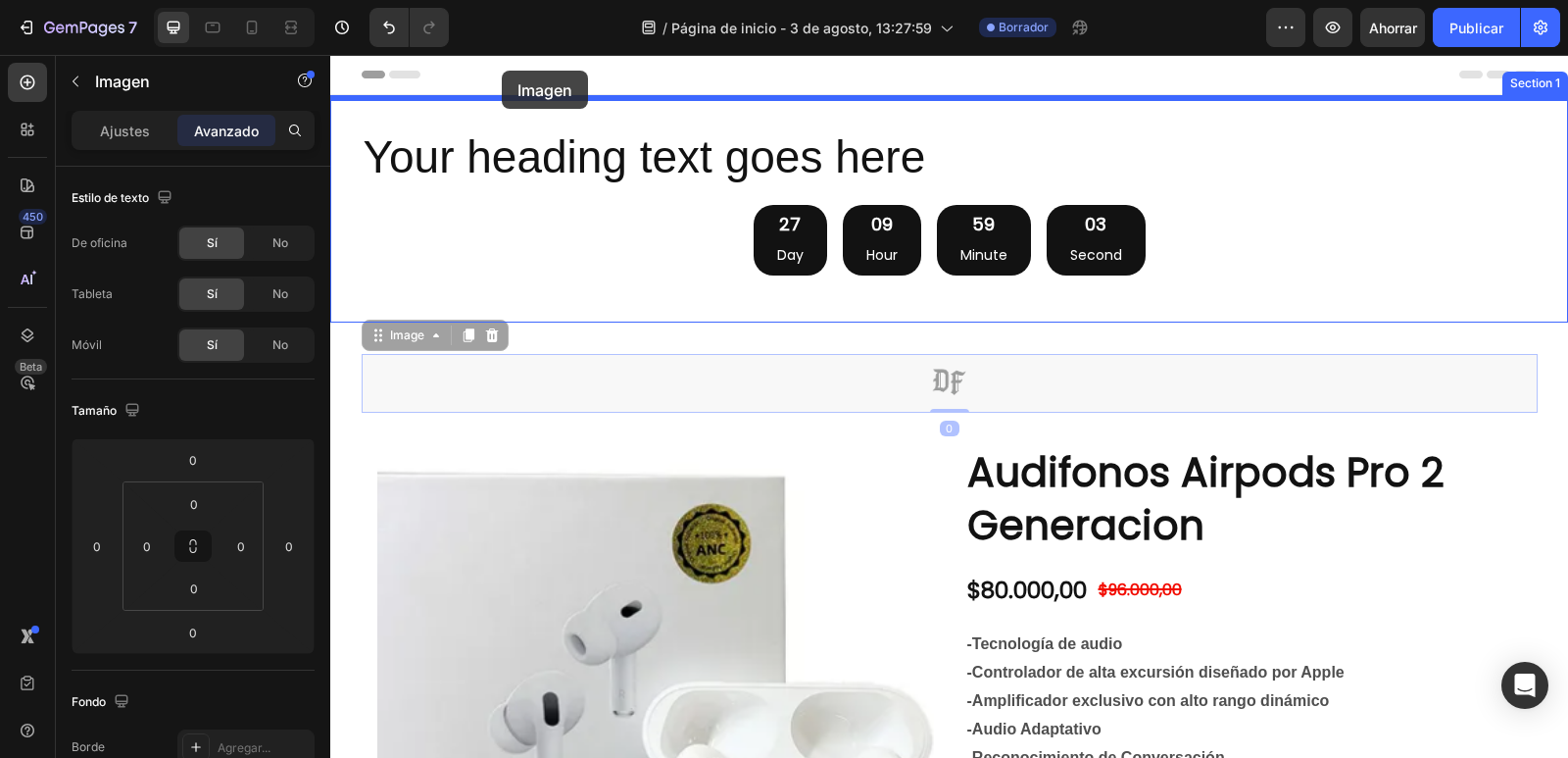drag, startPoint x: 381, startPoint y: 344, endPoint x: 502, endPoint y: 71, distance: 298.61346 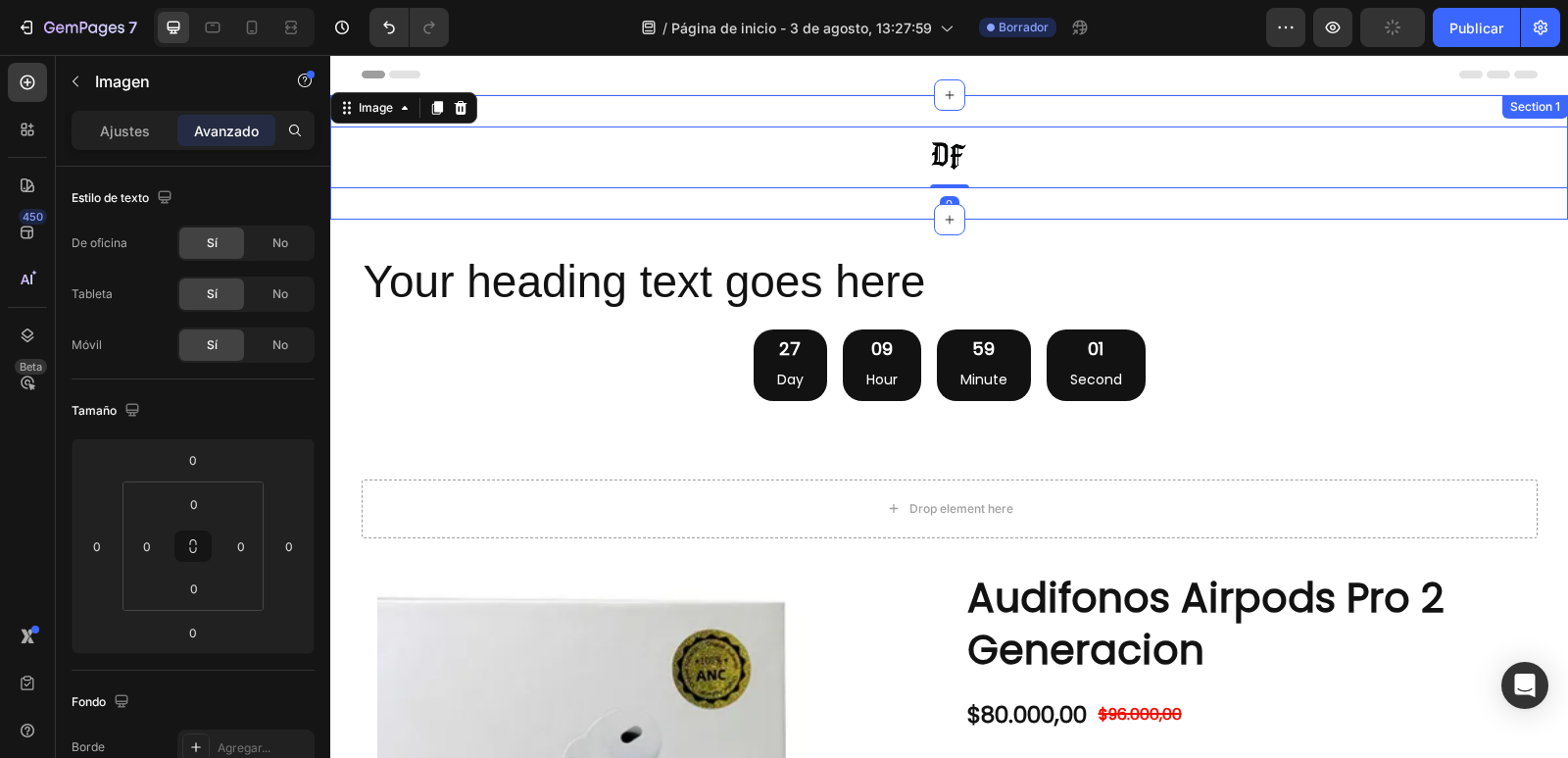 click on "Image   0 Section 1" at bounding box center (949, 157) 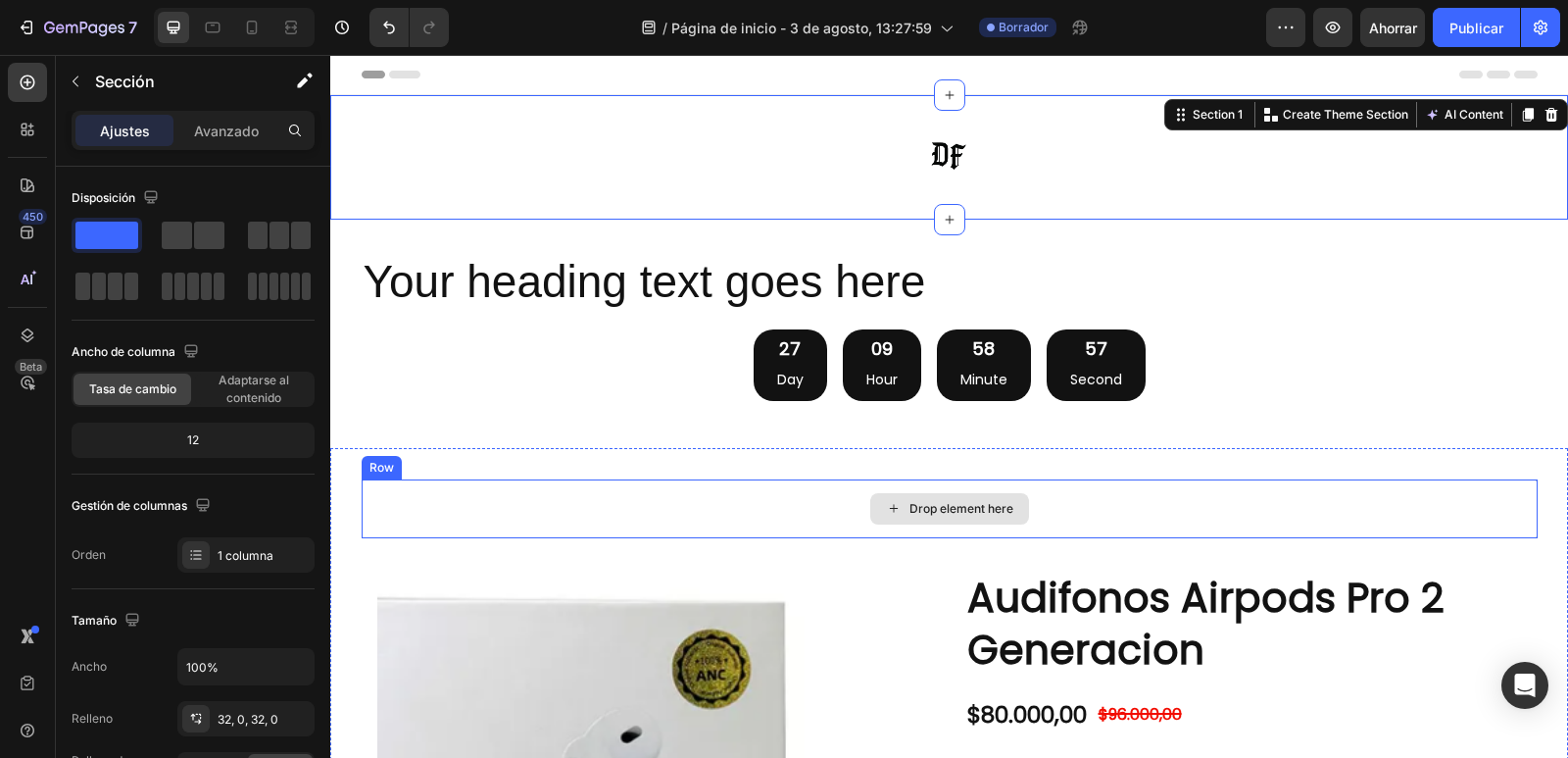 click on "Drop element here" at bounding box center (950, 509) 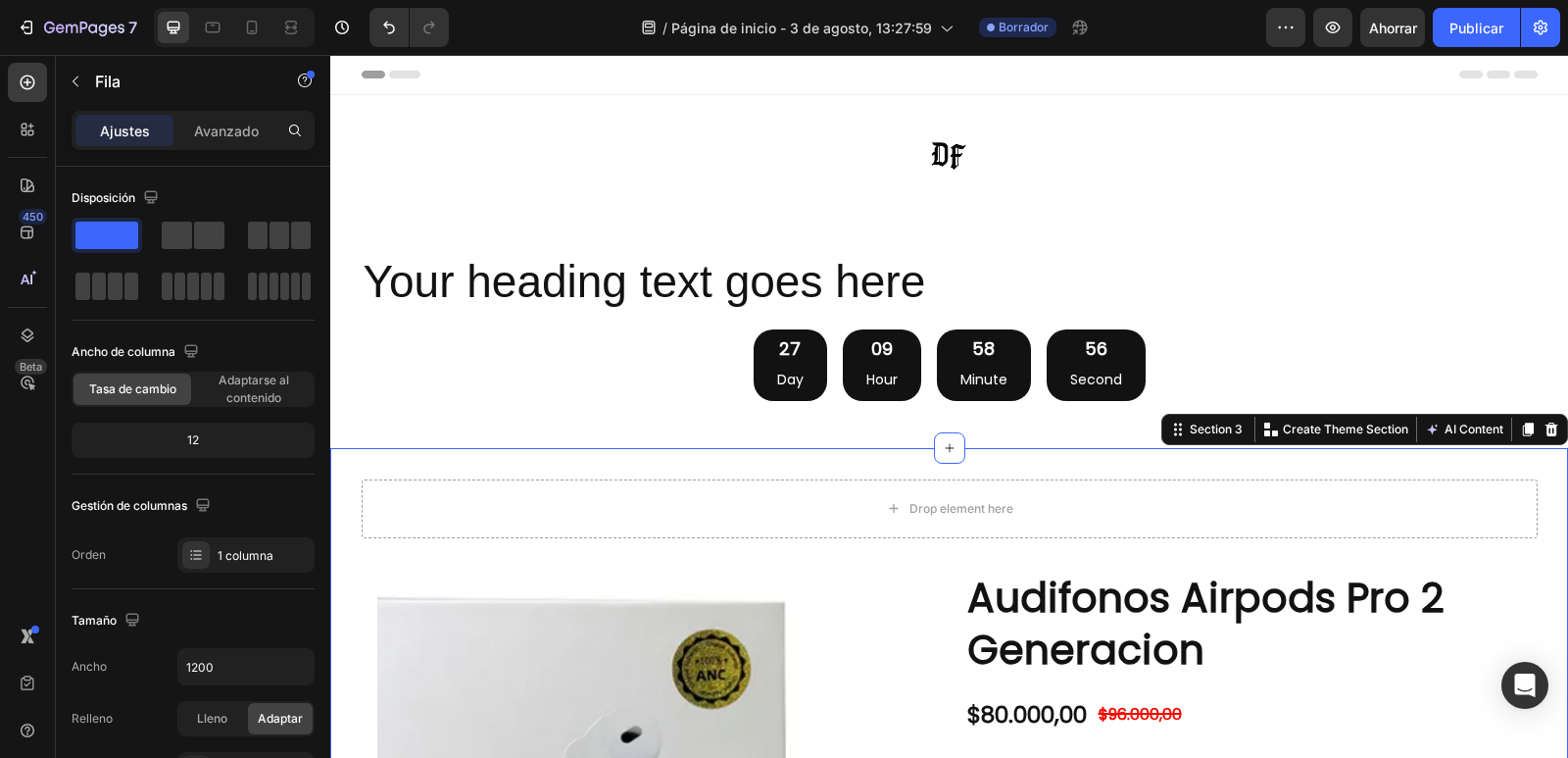 click on "Drop element here Row Product Images Audifonos Airpods Pro 2 Generacion Product Title $80.000,00 Product Price Product Price $96.000,00 Product Price Product Price Row -Tecnología de audio -Controlador de alta excursión diseñado por Apple -Amplificador exclusivo con alto rango dinámico -Audio Adaptativo -Reconocimiento de Conversación -Volumen Personalizado -Ecualización Adaptativa -Ecualización de presión mediante un sistema de ventilación Text Block Cantidad Text Block
1
Product Quantity Comprar Ahora Dynamic Checkout
Icon Paga al recibir Text Block
Icon Envió Gratis Text Block
Icon Devolución 7 días  Text Block Row Product Row Image Las funcionalidades de accesibilidad ayudan a las personas con alguna discapacidad a aprovechar al máximo sus AirPods Pro. Funcionalidades incluidas: -Funcionalidad de audio Escucha en Vivo -Niveles de los audífonos -Adaptaciones de Audífonos Text Block Row" at bounding box center (949, 1129) 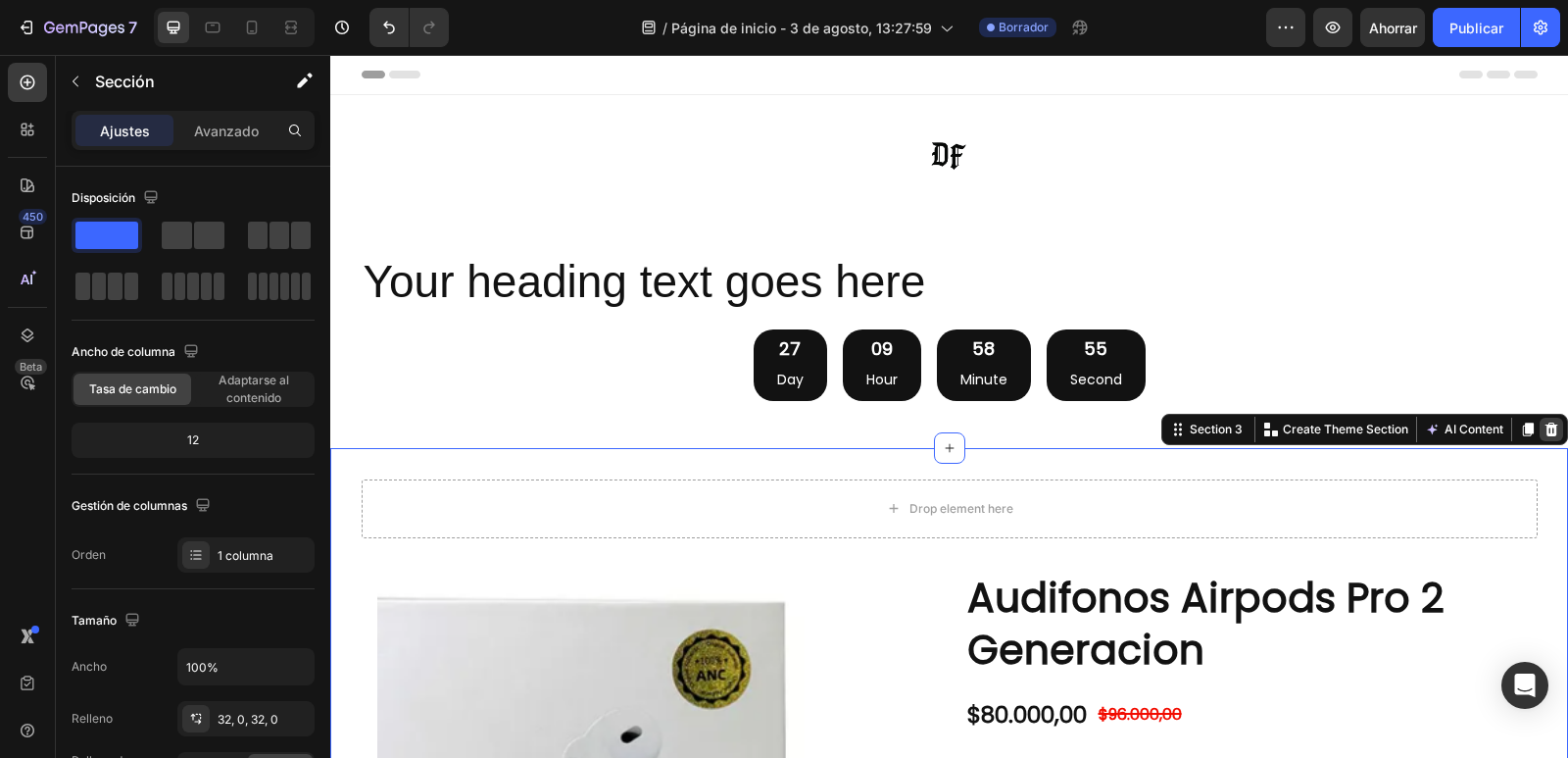 click 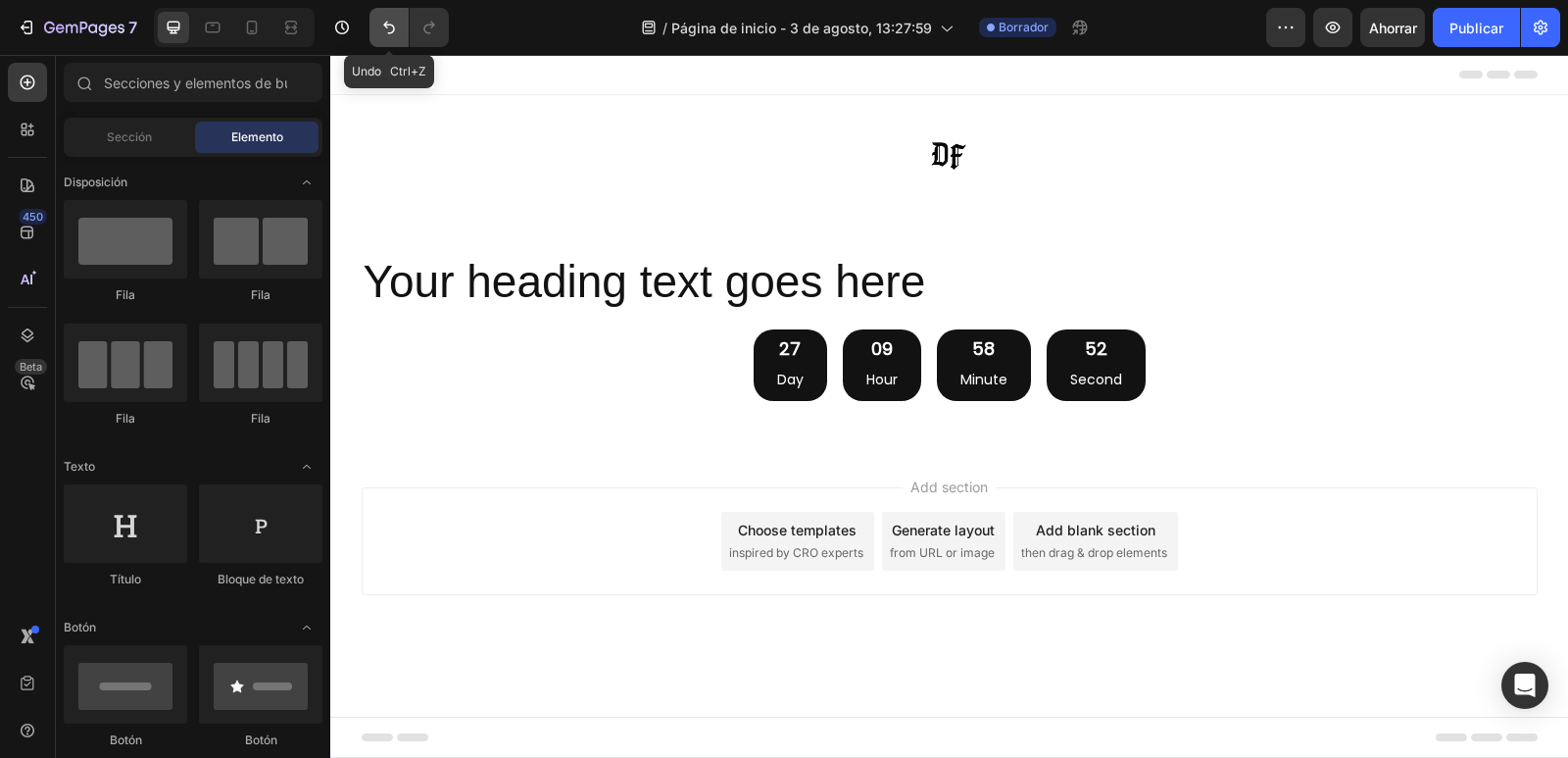click 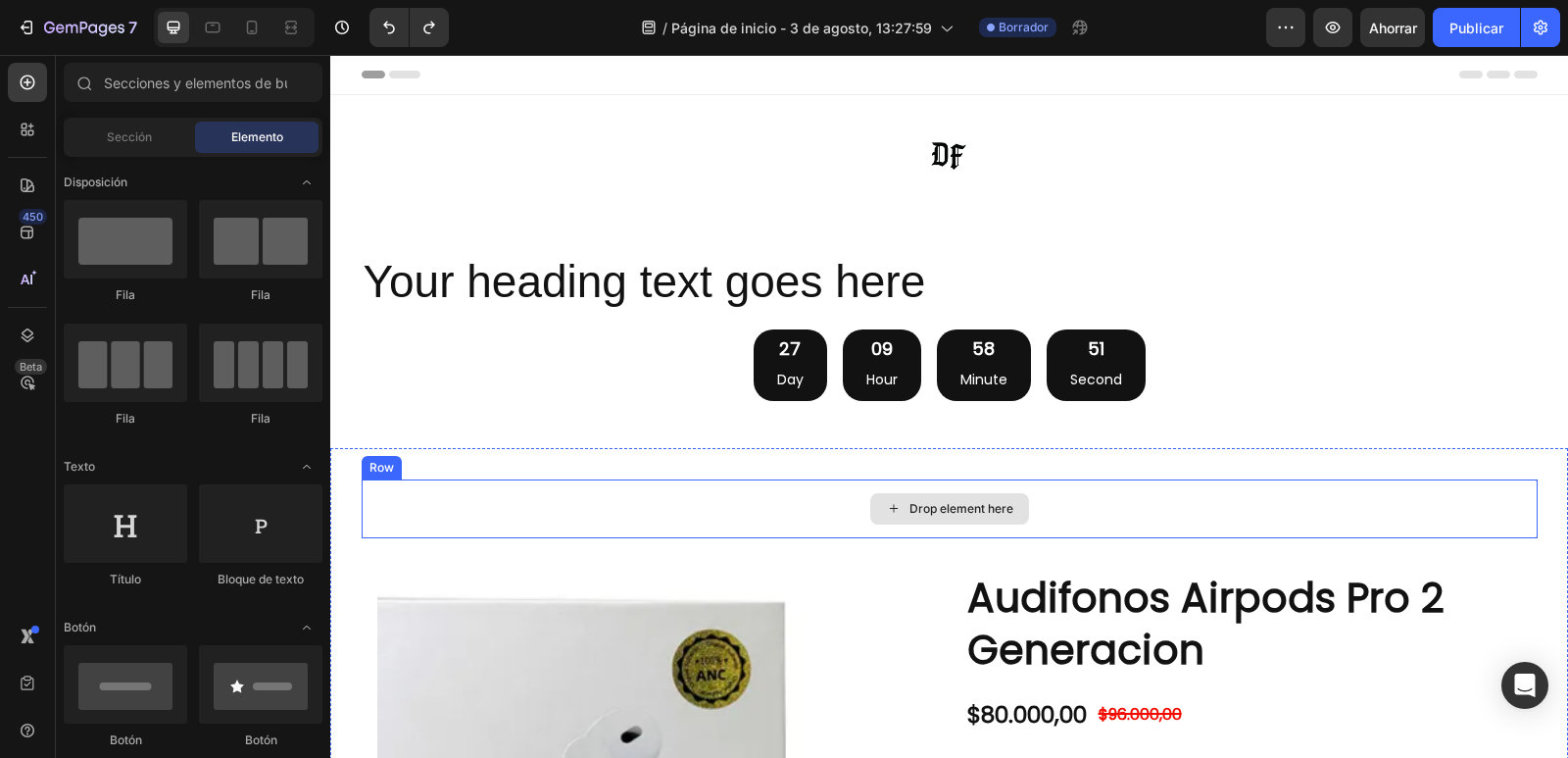 click on "Drop element here" at bounding box center [950, 509] 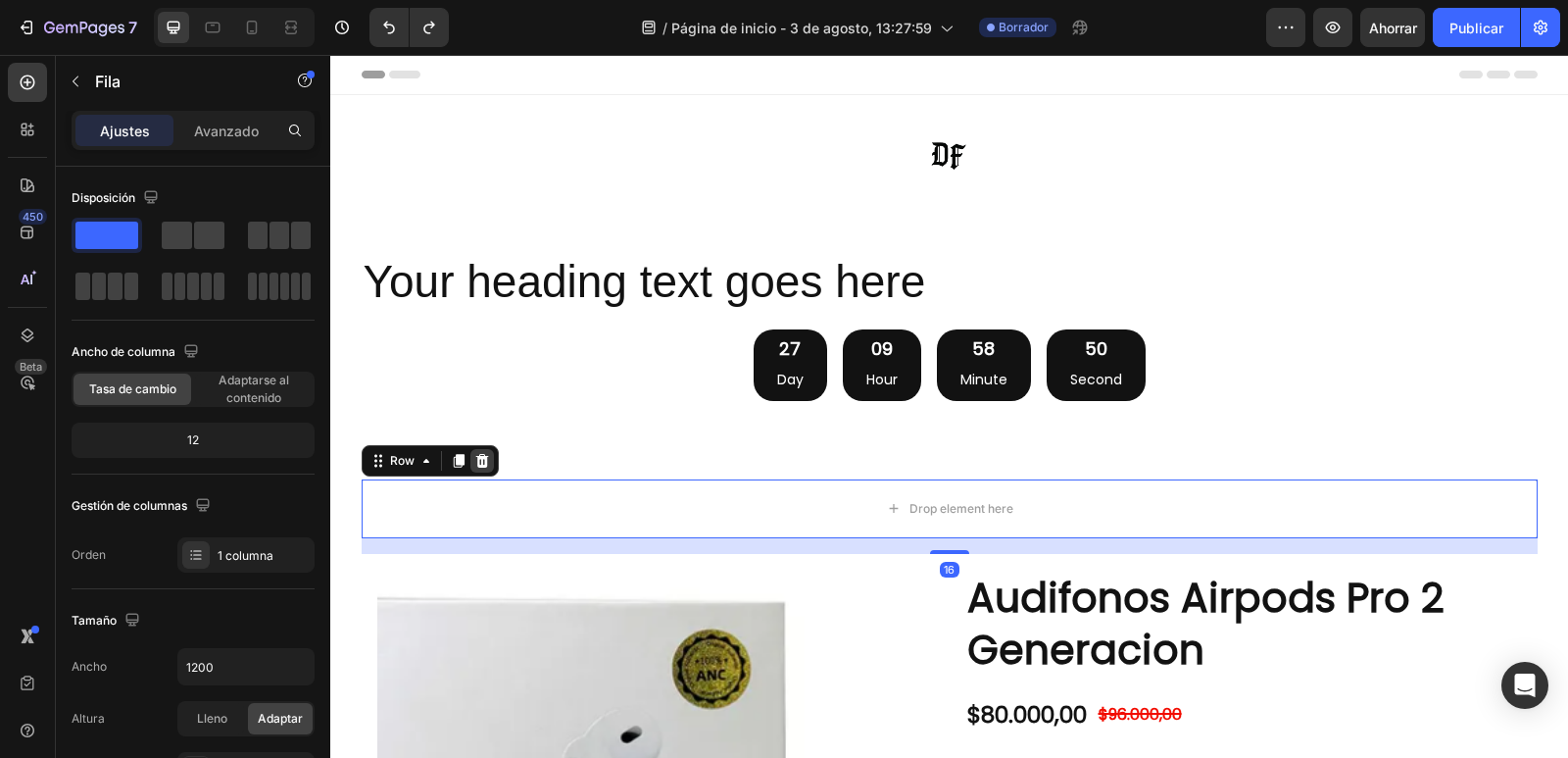 click at bounding box center (482, 461) 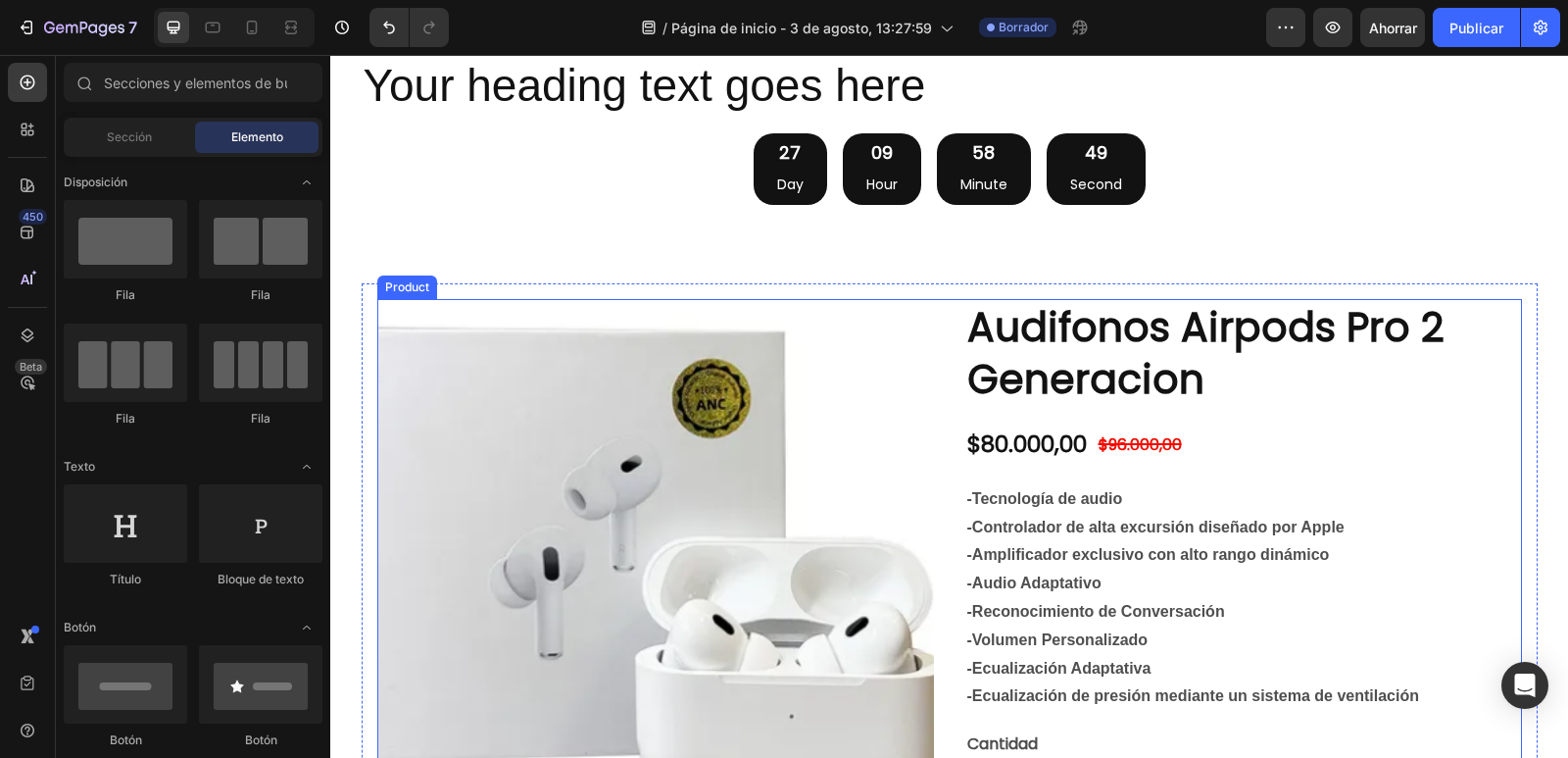scroll, scrollTop: 196, scrollLeft: 0, axis: vertical 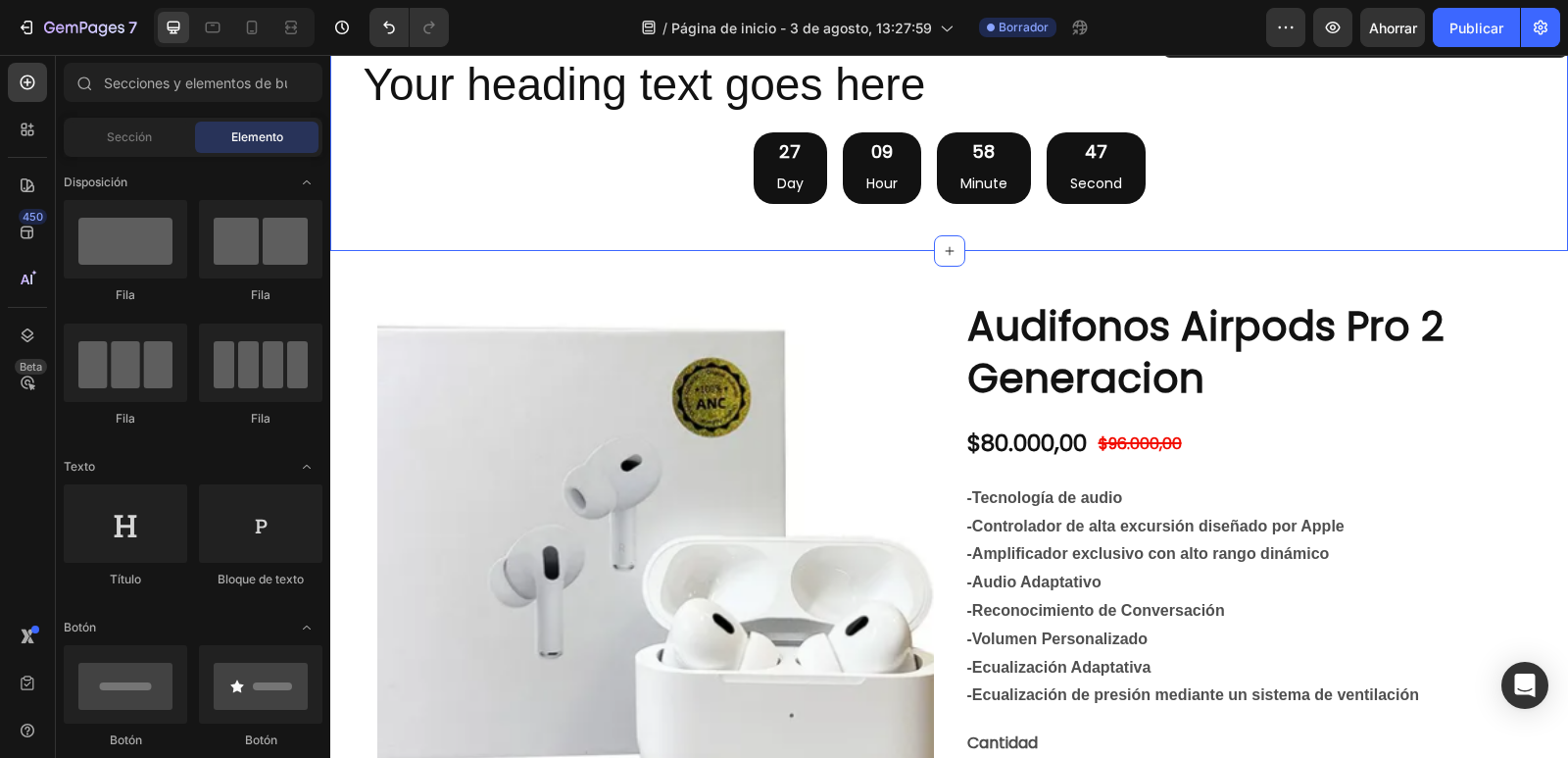 click on "Your heading text goes here Heading 27 Day 09 Hour 58 Minute 47 Second Countdown Timer Section 2   You can create reusable sections Create Theme Section AI Content Write with GemAI What would you like to describe here? Tone and Voice Persuasive Product Audifonos Airpods Pro 2 Generacion Show more Generate" at bounding box center [949, 136] 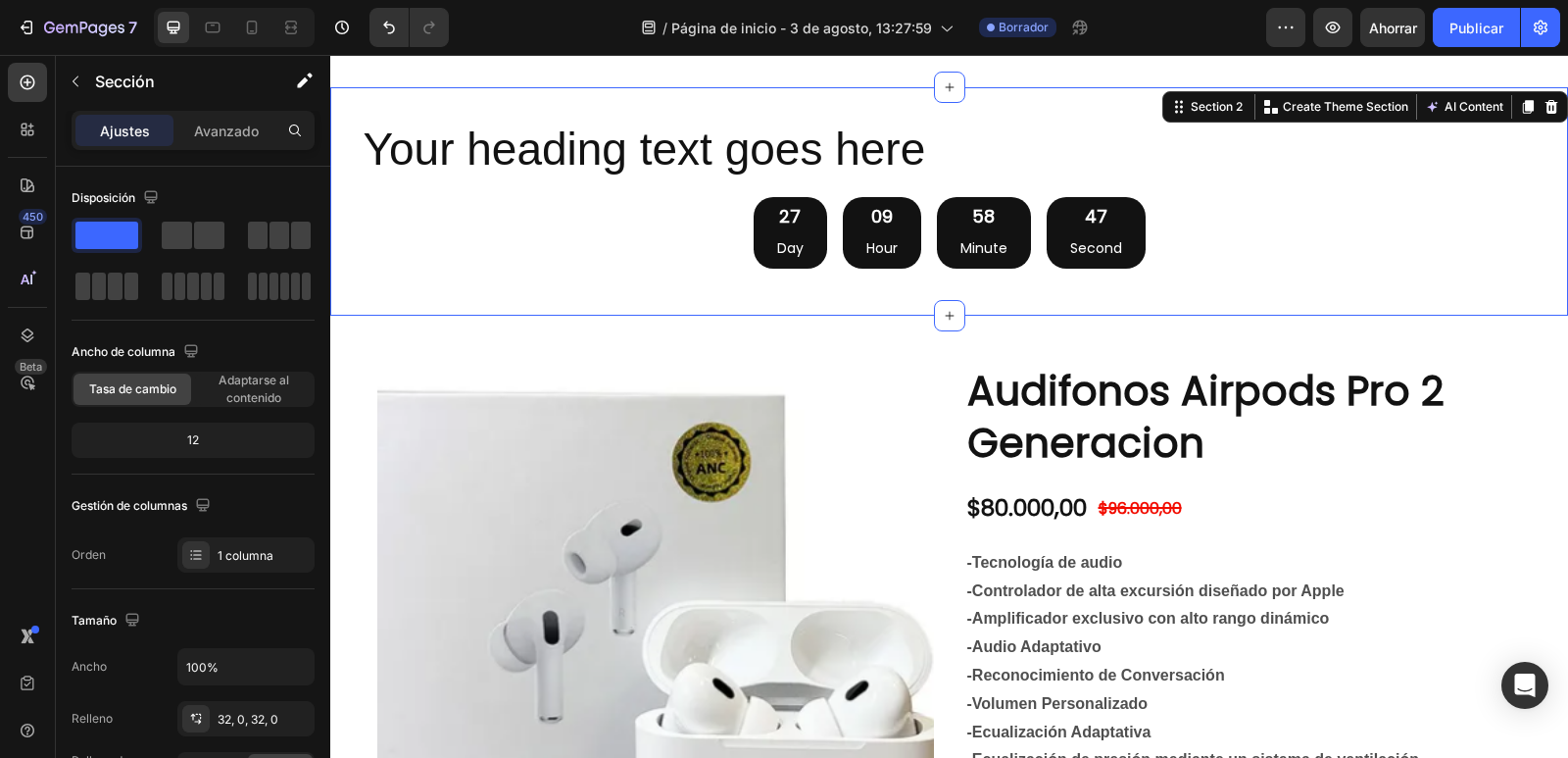 scroll, scrollTop: 98, scrollLeft: 0, axis: vertical 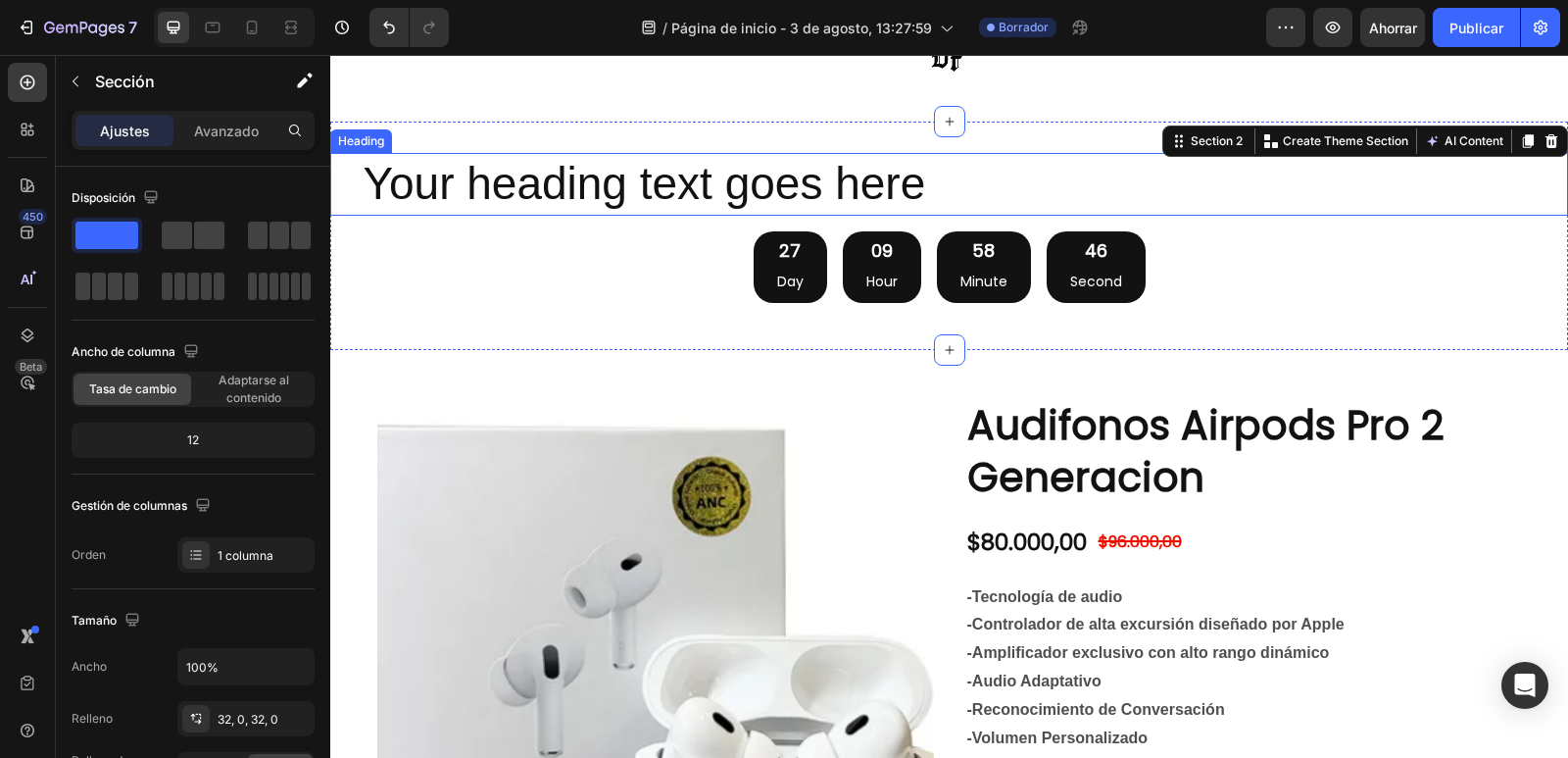 click on "Your heading text goes here" at bounding box center (950, 184) 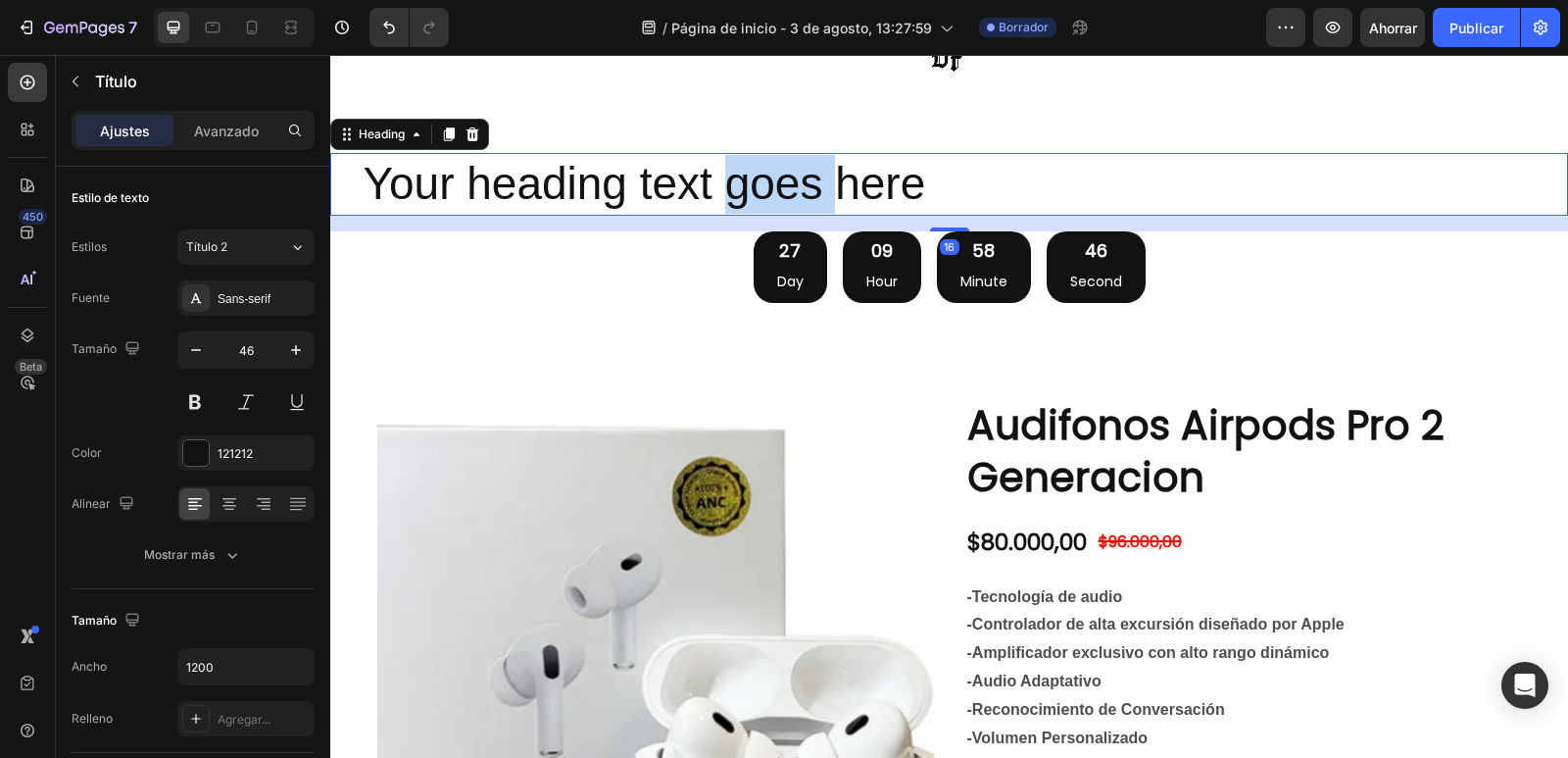 click on "Your heading text goes here" at bounding box center [950, 184] 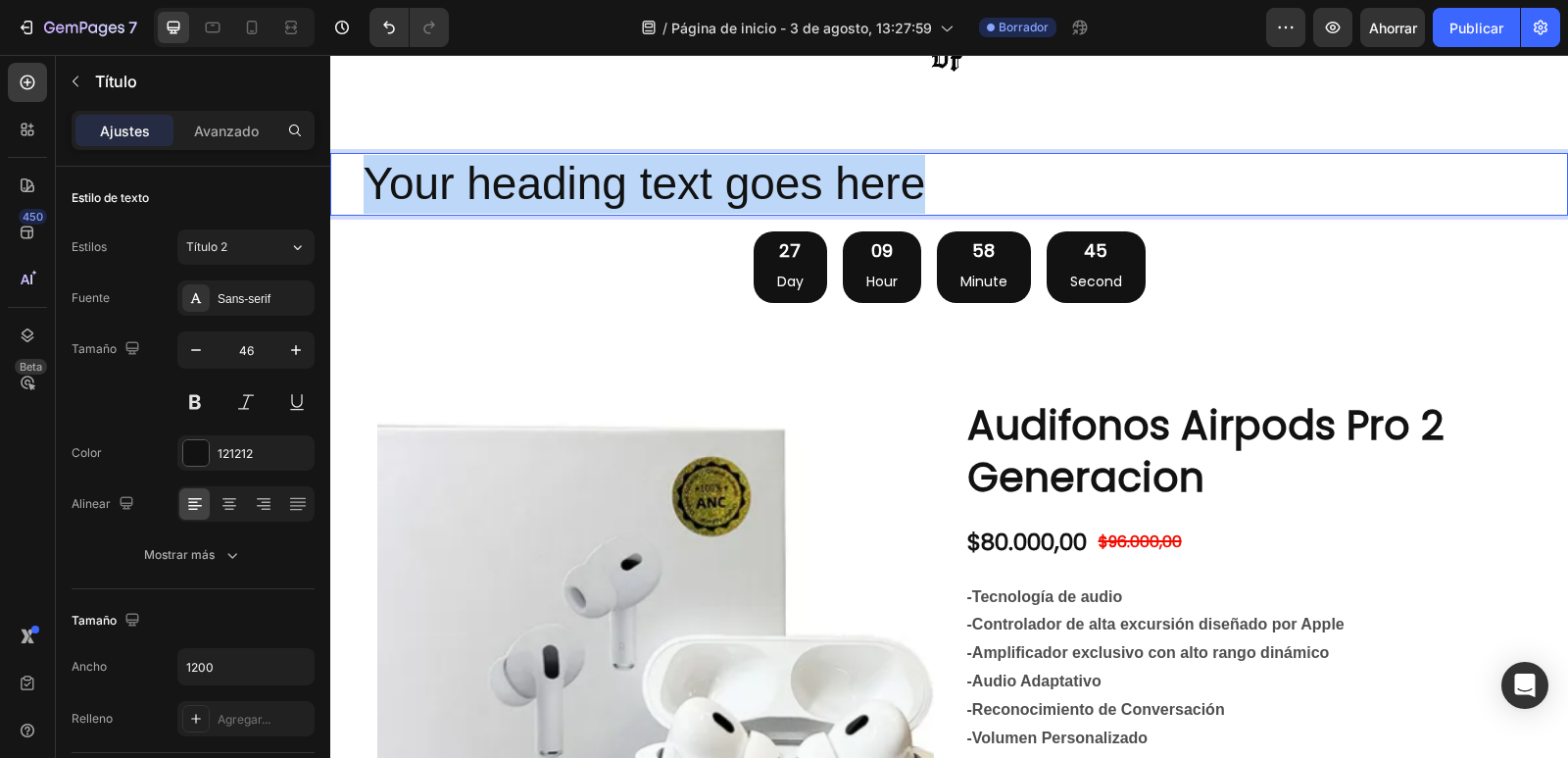 click on "Your heading text goes here" at bounding box center (950, 184) 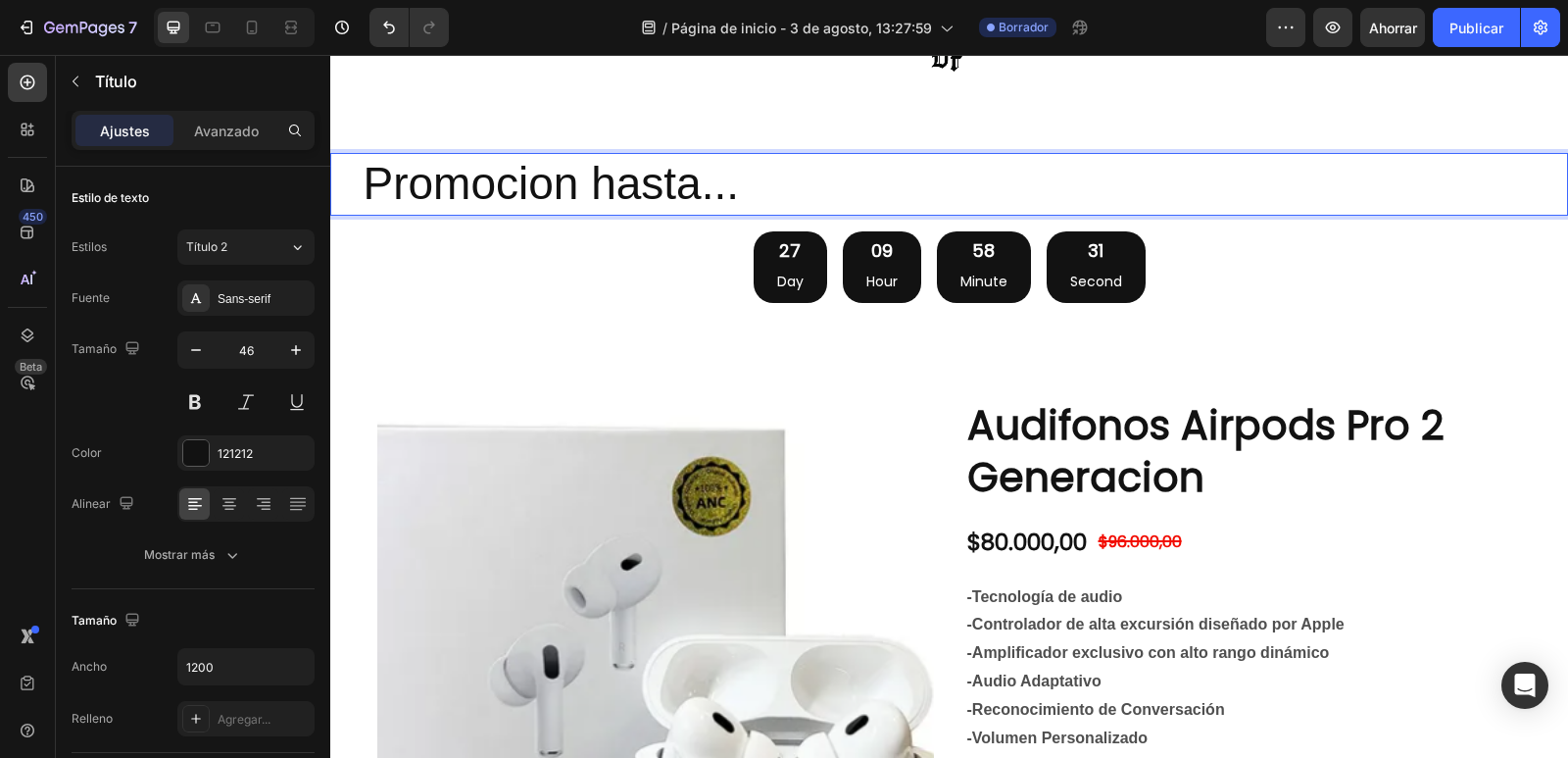 click on "Promocion hasta..." at bounding box center (950, 184) 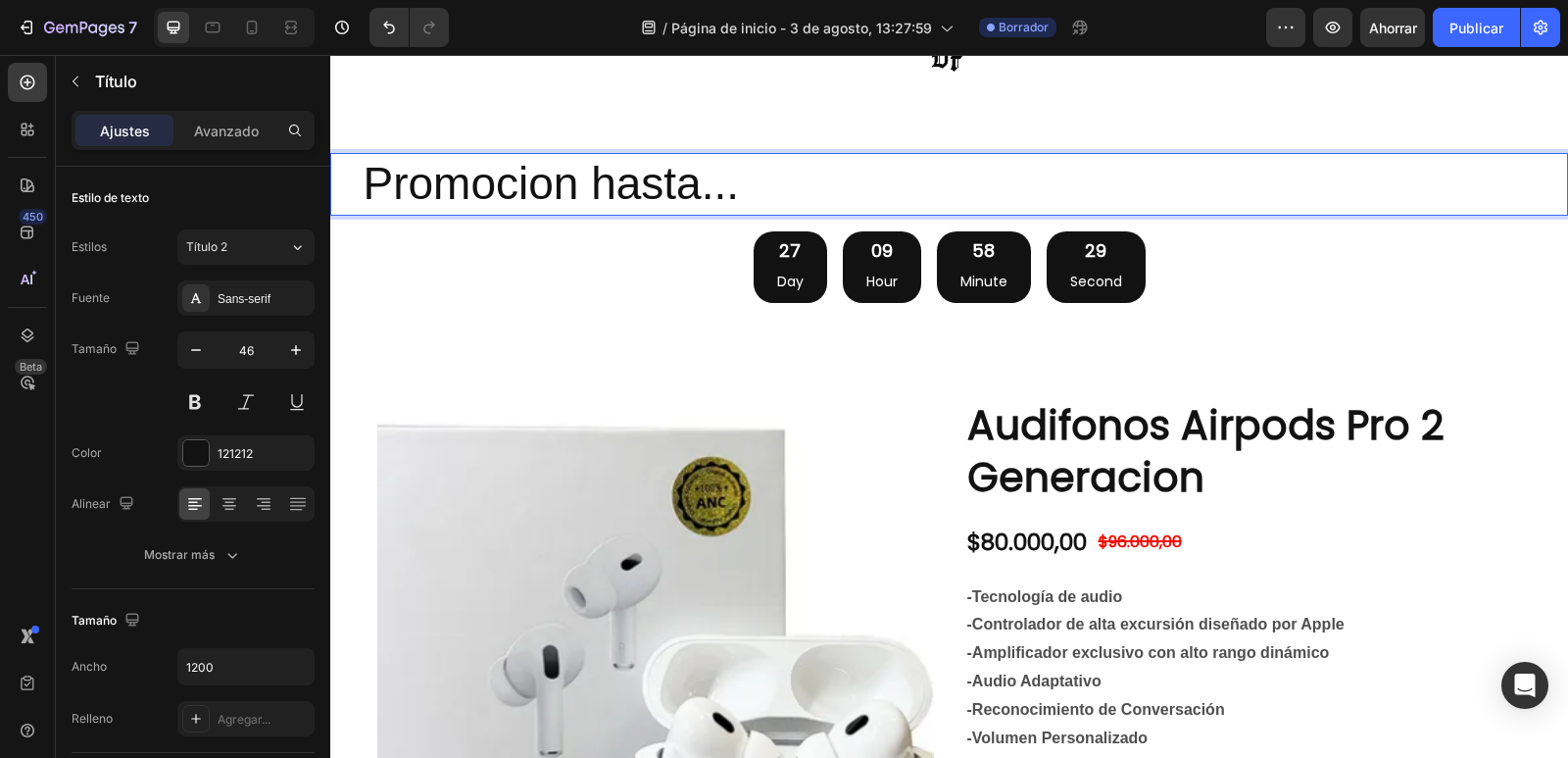 click on "Promocion hasta... Heading   16 27 Day 09 Hour 58 Minute 29 Second Countdown Timer Section 2" at bounding box center [949, 235] 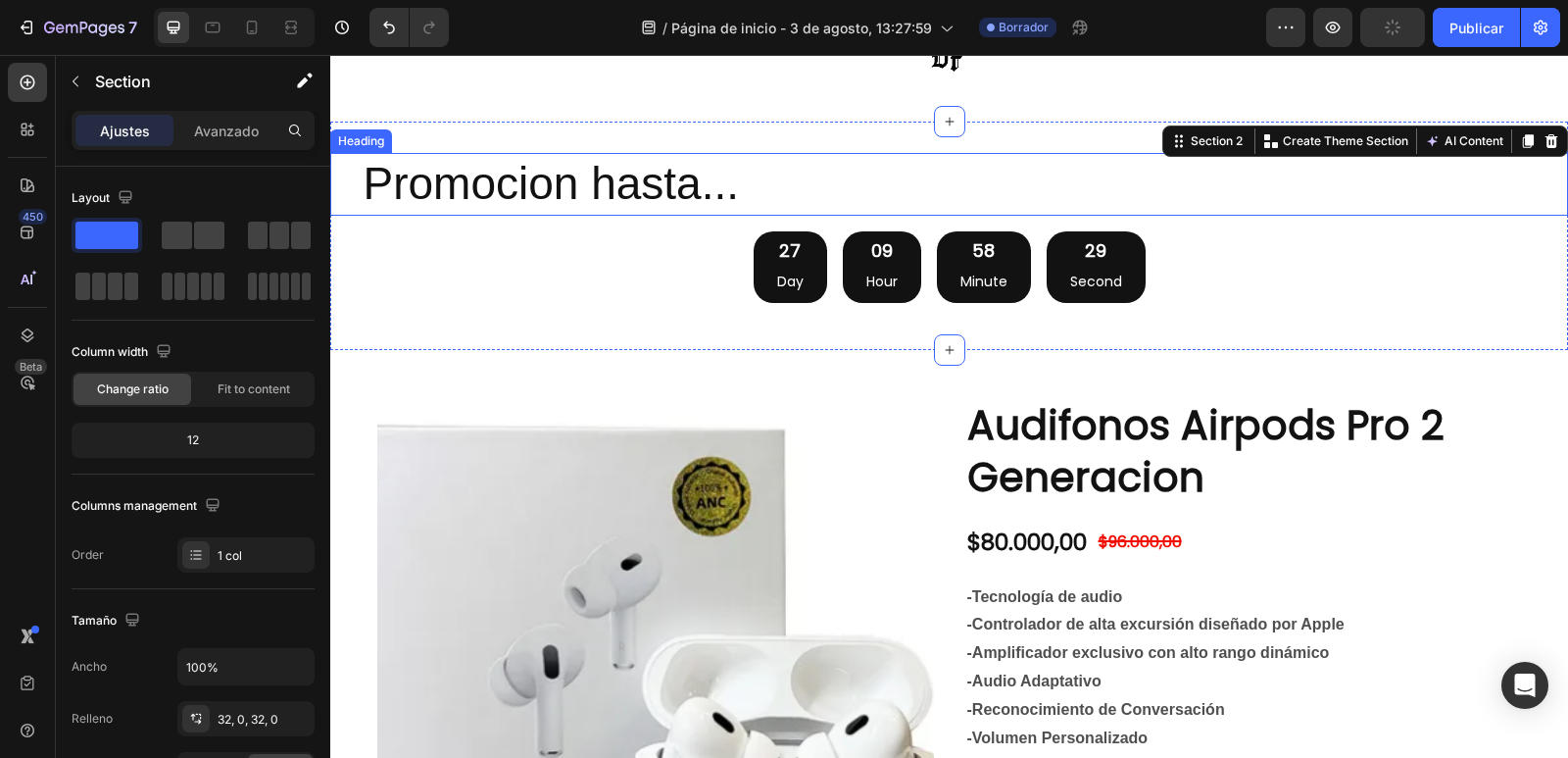 click on "Promocion hasta..." at bounding box center (950, 184) 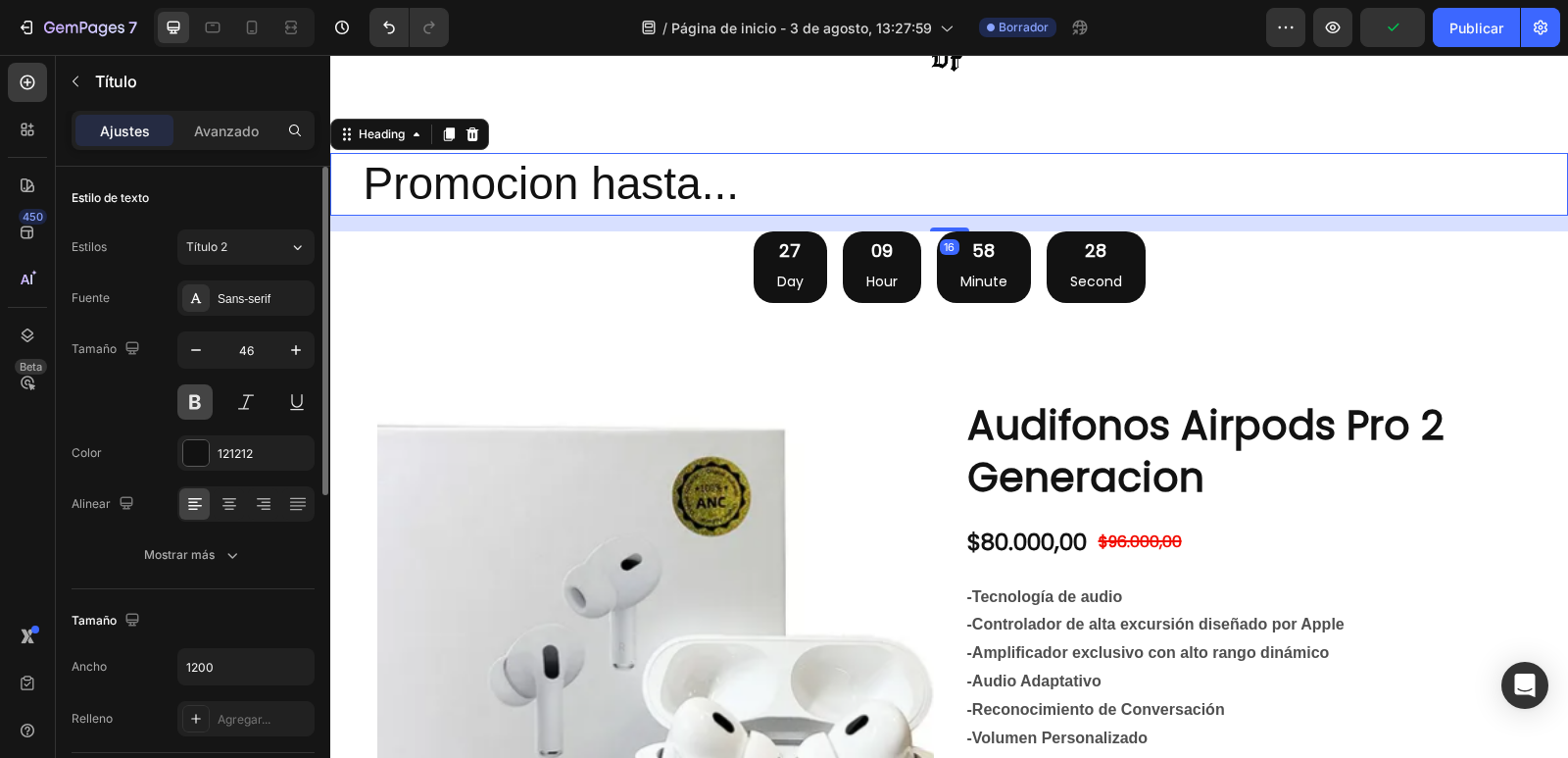 click at bounding box center (195, 402) 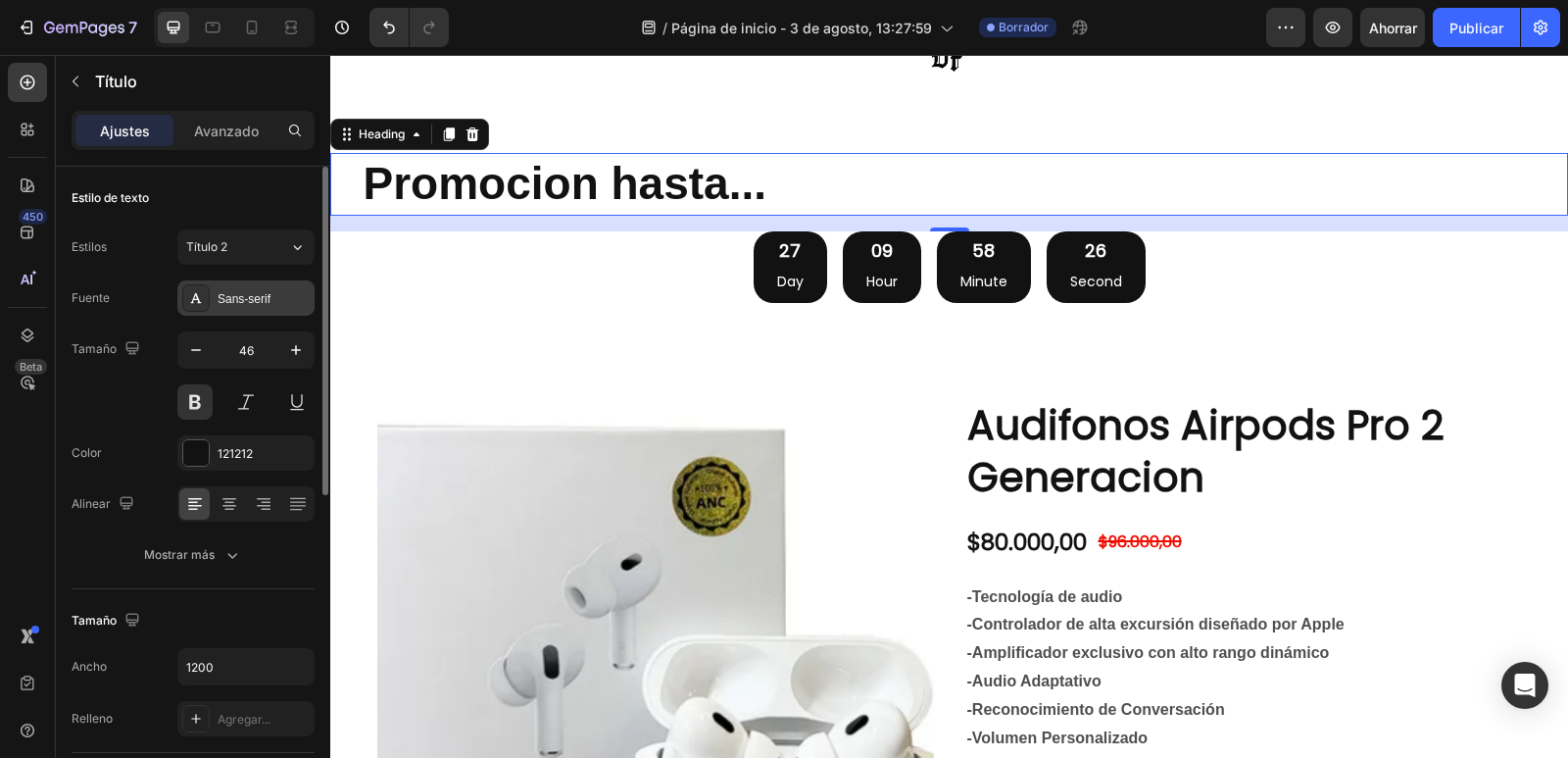 click on "Sans-serif" at bounding box center [244, 299] 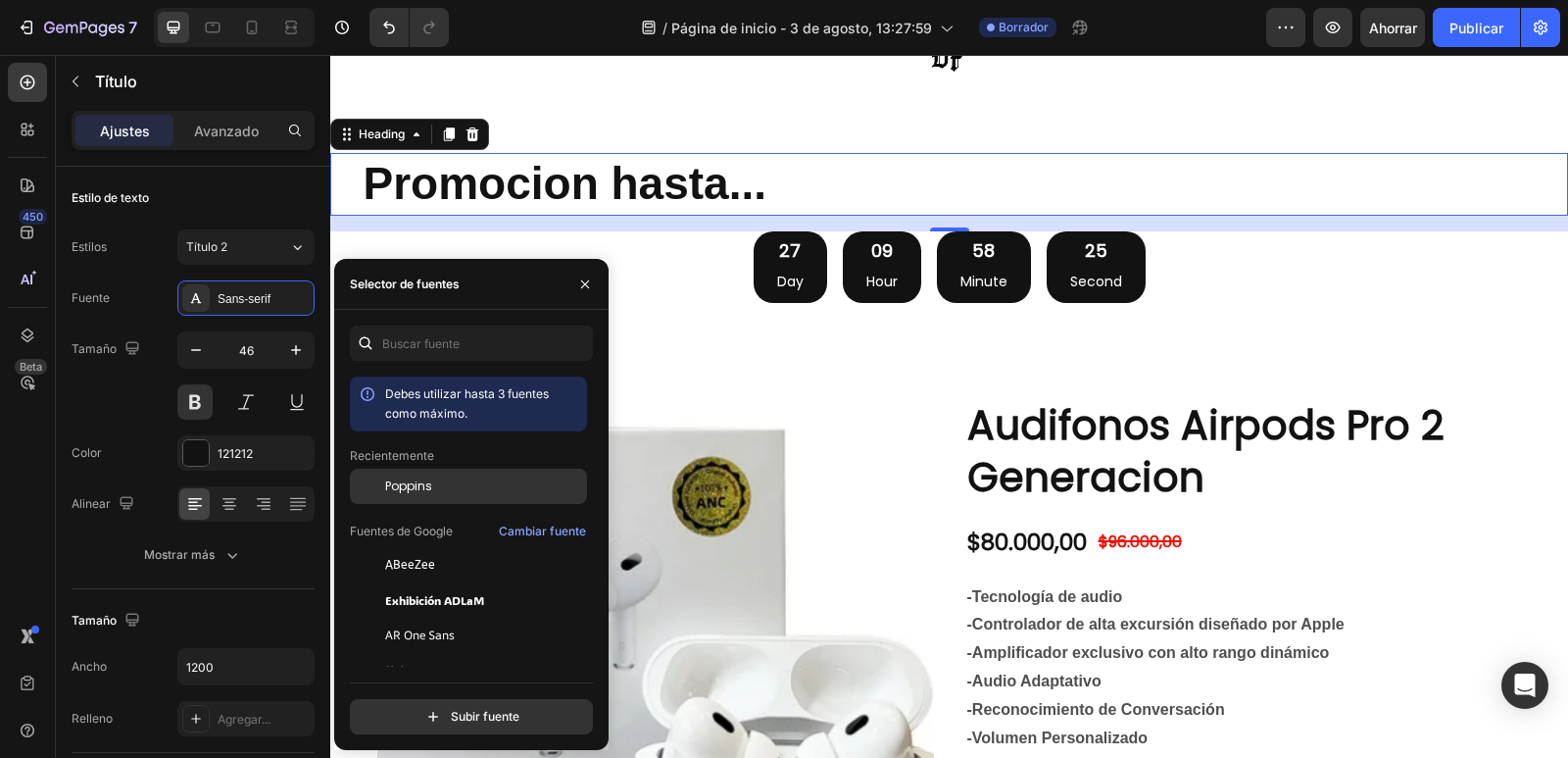 click on "Poppins" at bounding box center [409, 485] 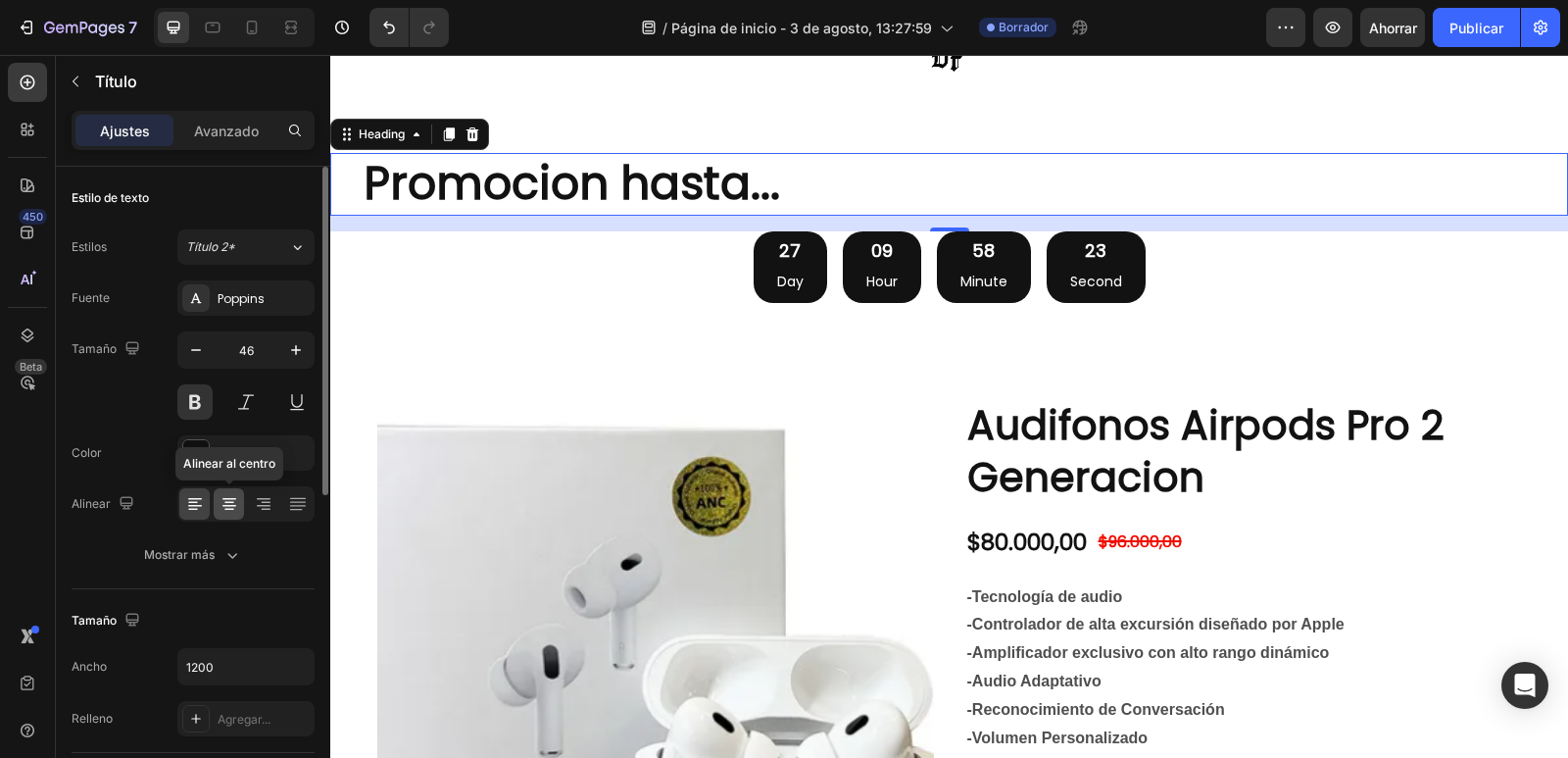 click 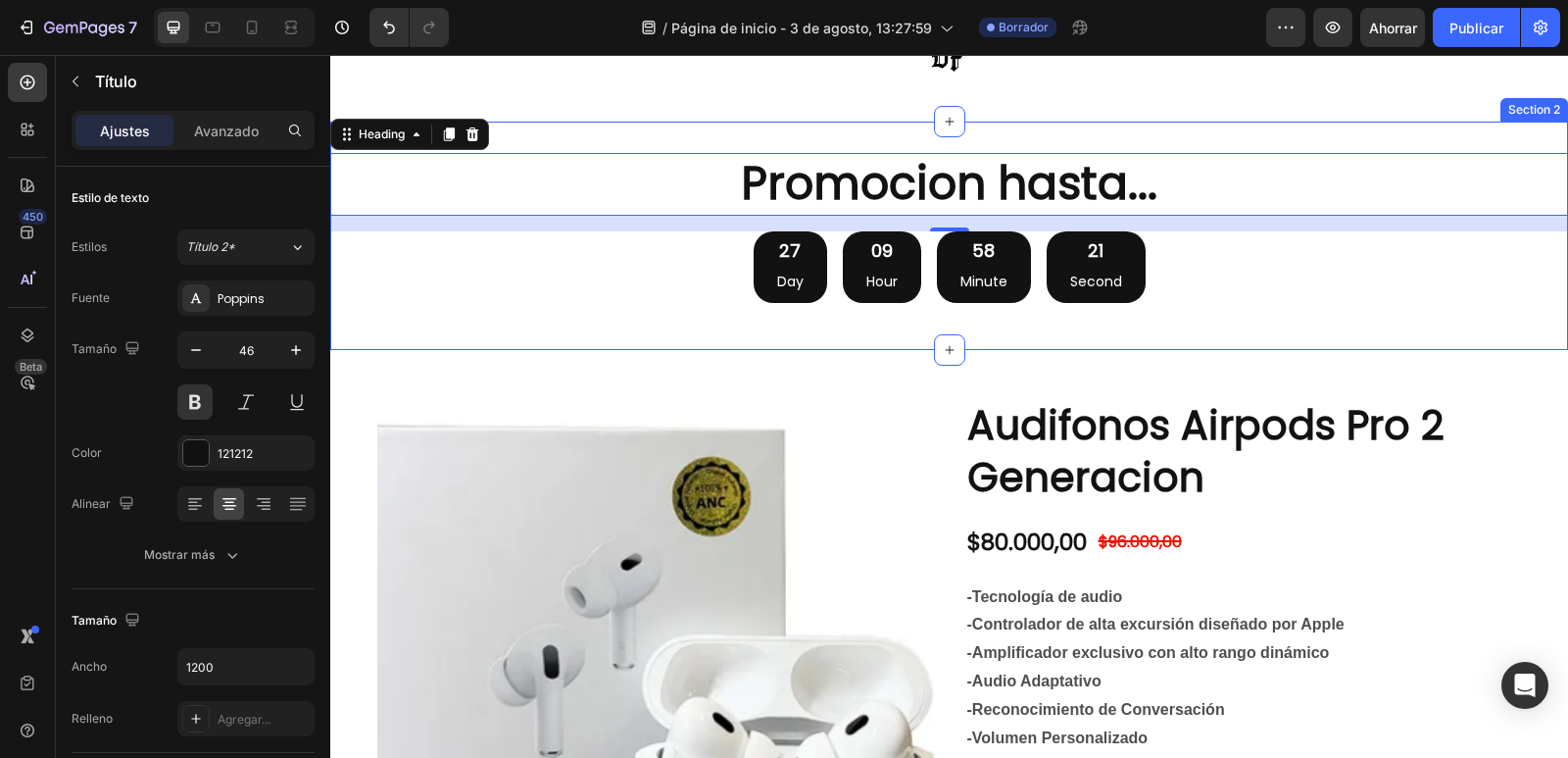 click on "Promocion hasta... Heading   16 27 Day 09 Hour 58 Minute 21 Second Countdown Timer Section 2" at bounding box center [949, 235] 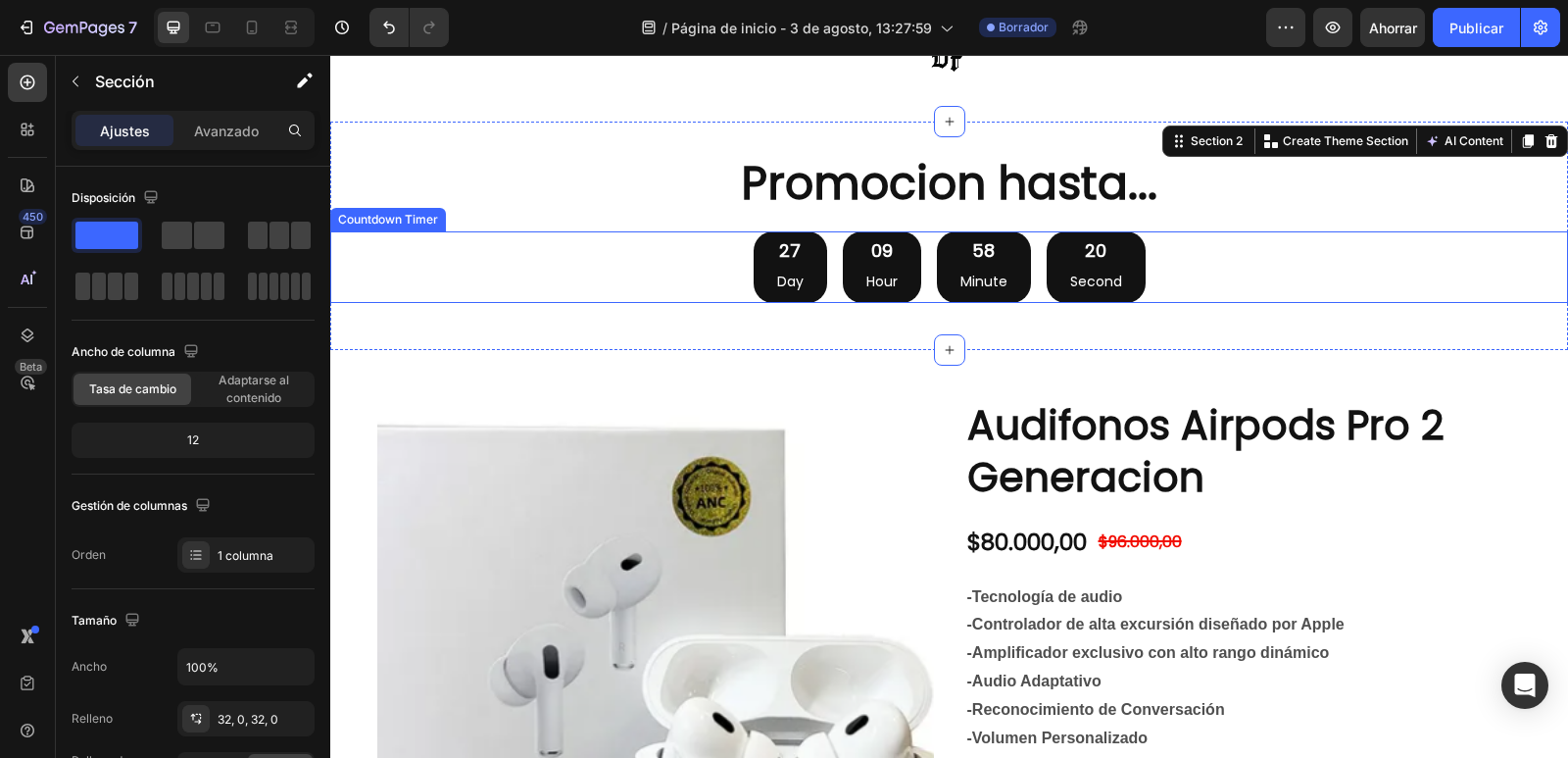 click on "27 Day 09 Hour 58 Minute 20 Second" at bounding box center [949, 267] 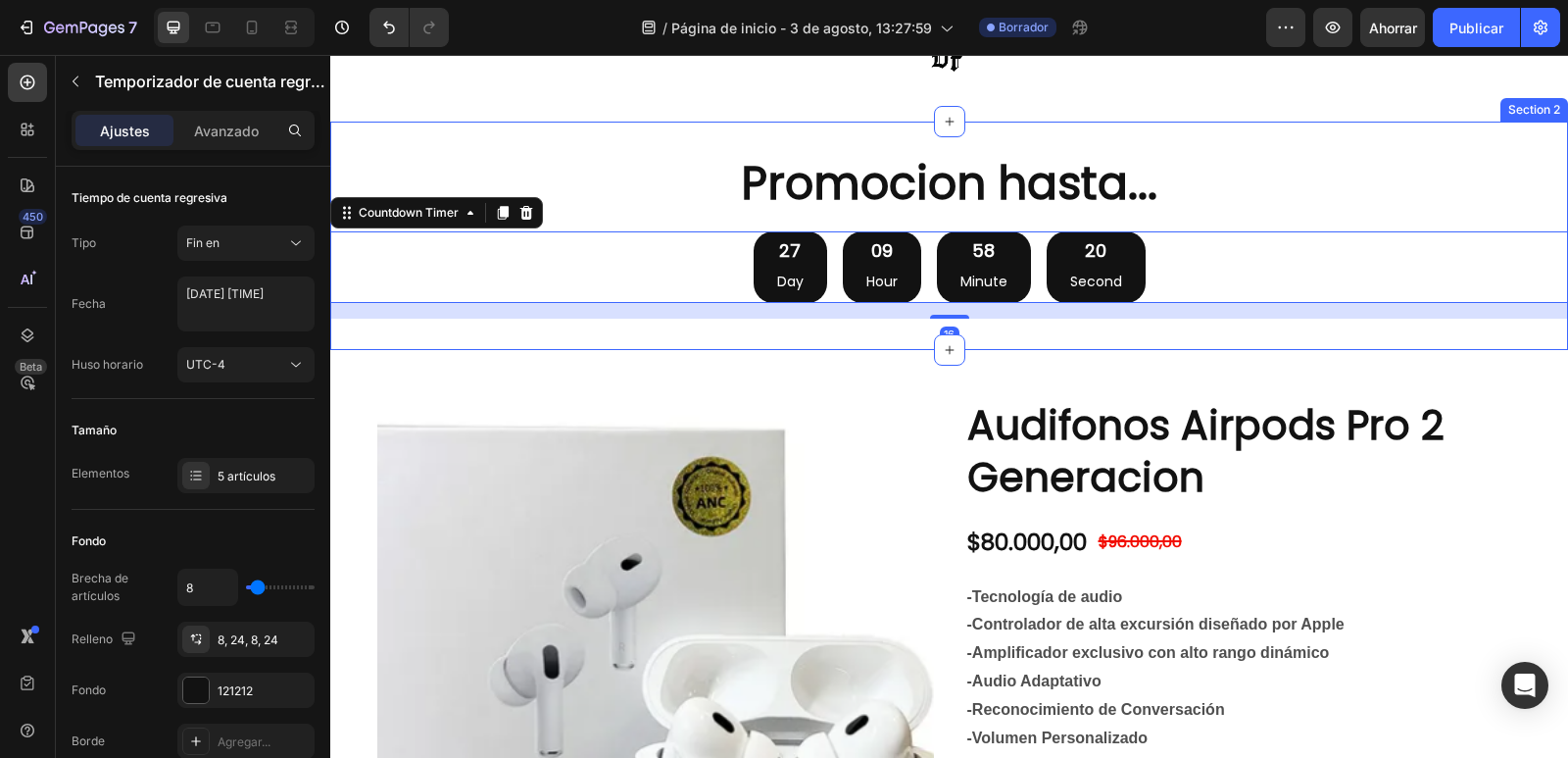 click on "Promocion hasta... Heading 27 Day 09 Hour 58 Minute 20 Second Countdown Timer   16 Section 2" at bounding box center [949, 235] 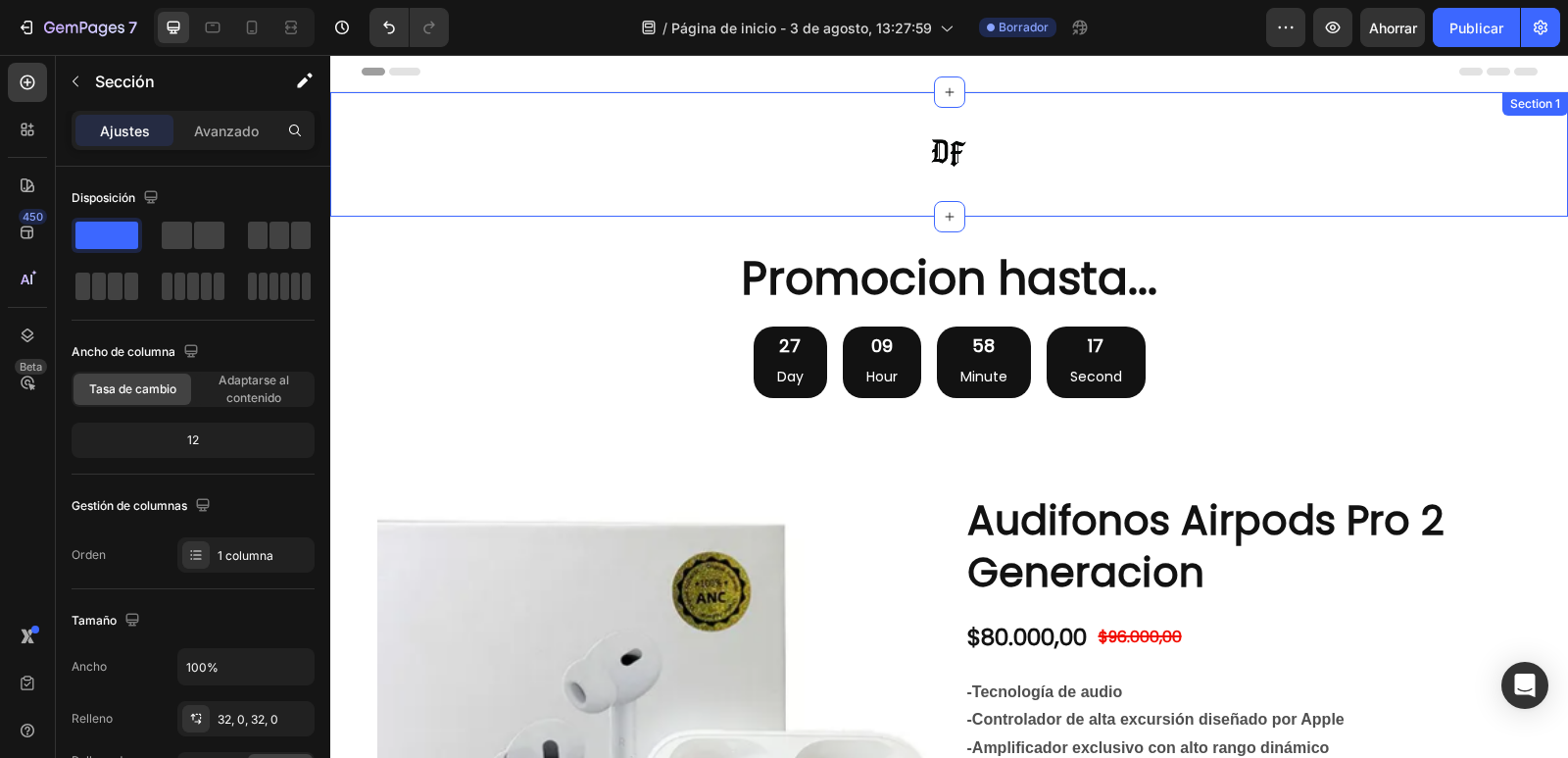 scroll, scrollTop: 0, scrollLeft: 0, axis: both 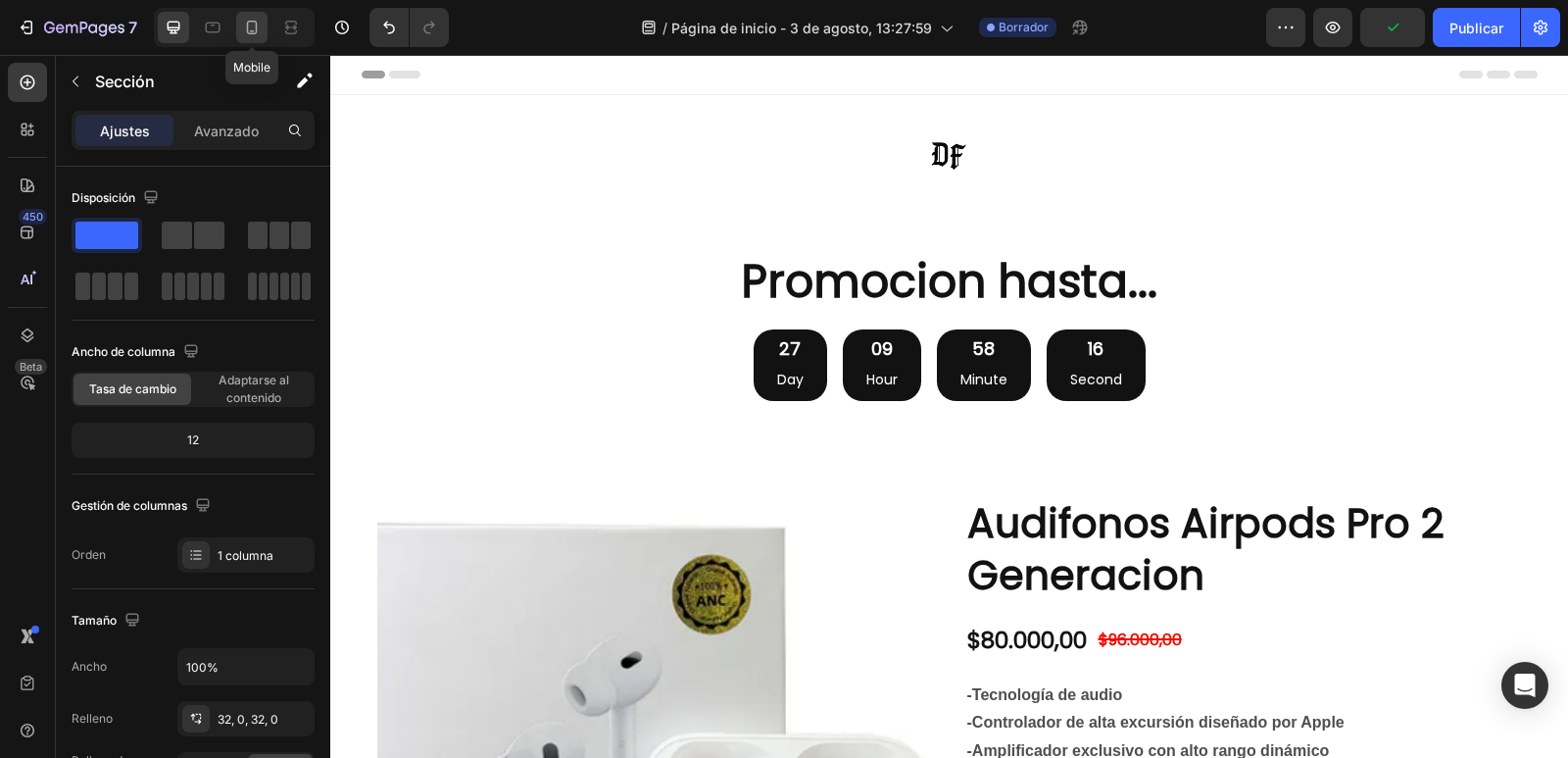 click 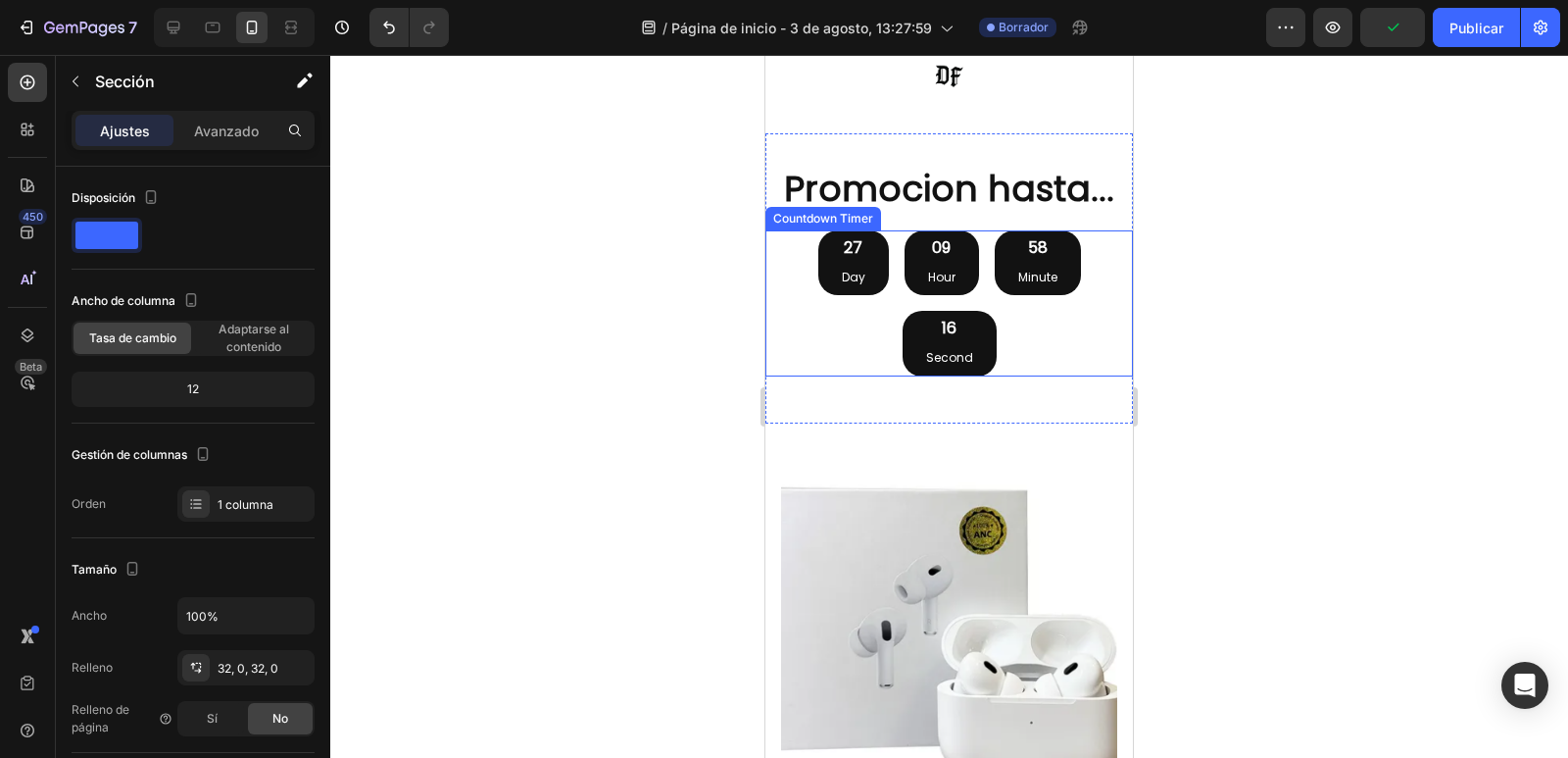 scroll, scrollTop: 83, scrollLeft: 0, axis: vertical 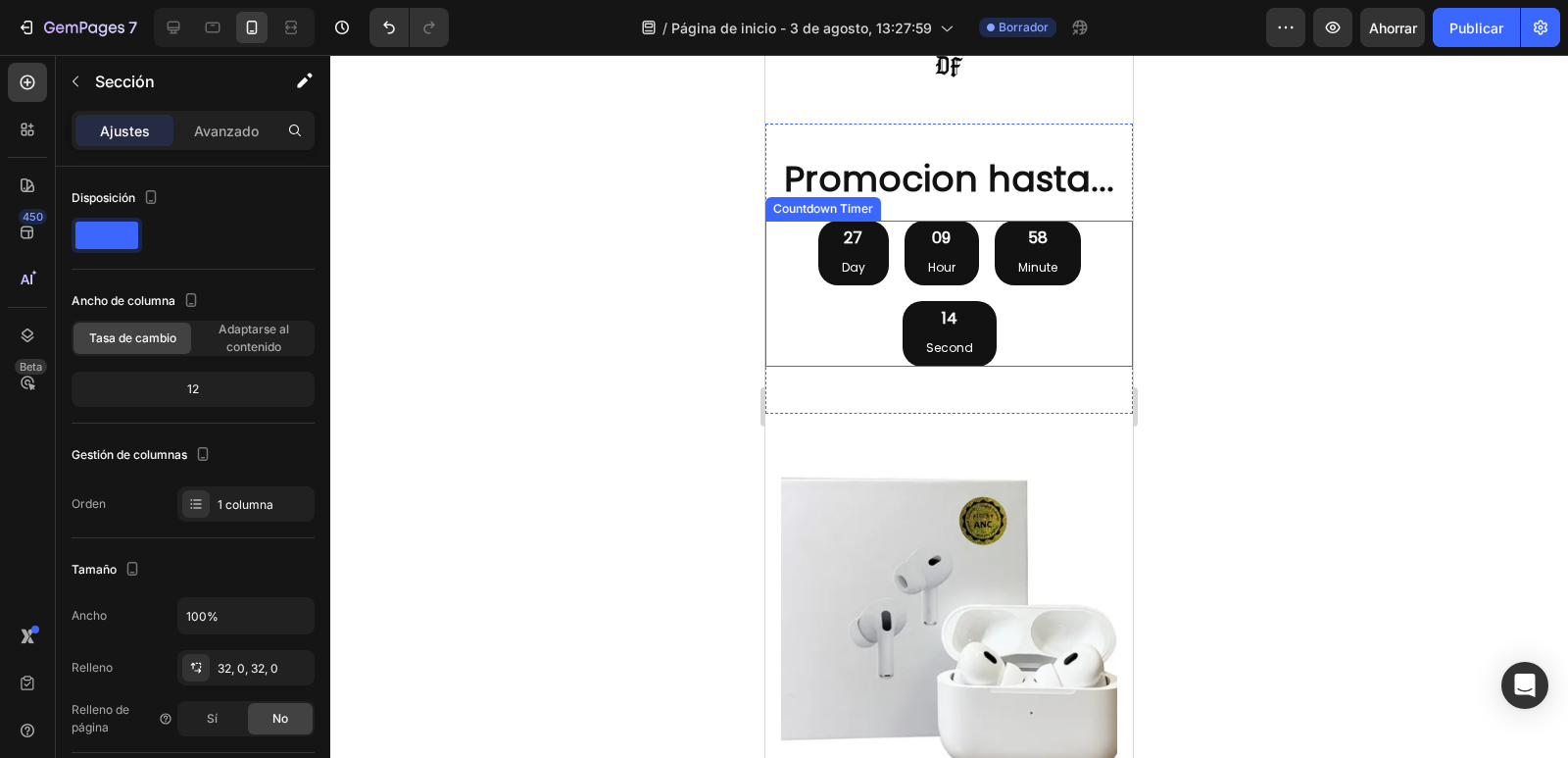 click on "27 Day 09 Hour 58 Minute 14 Second" at bounding box center (949, 293) 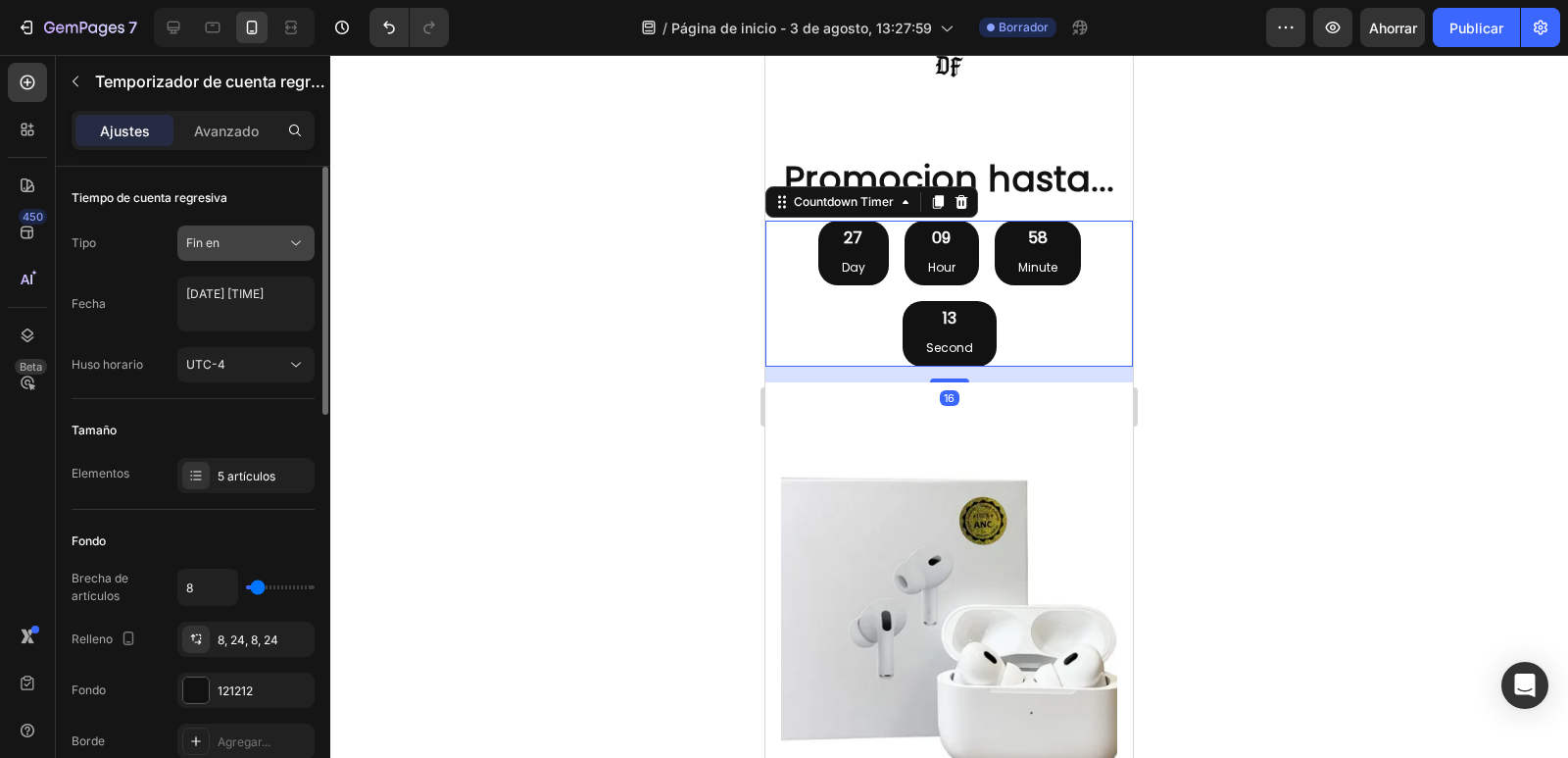 click on "Fin en" 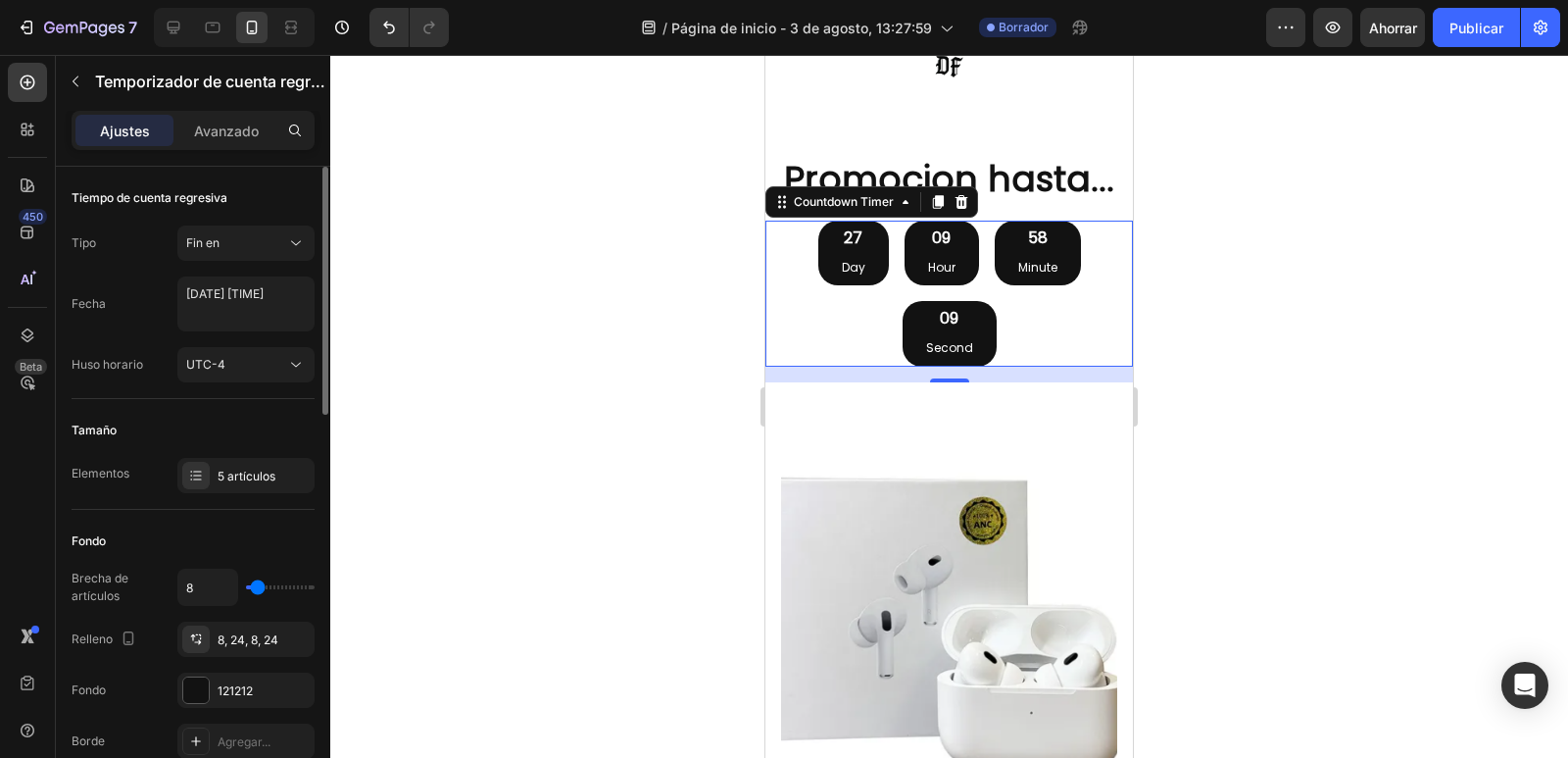 click on "Tiempo de cuenta regresiva" at bounding box center [193, 198] 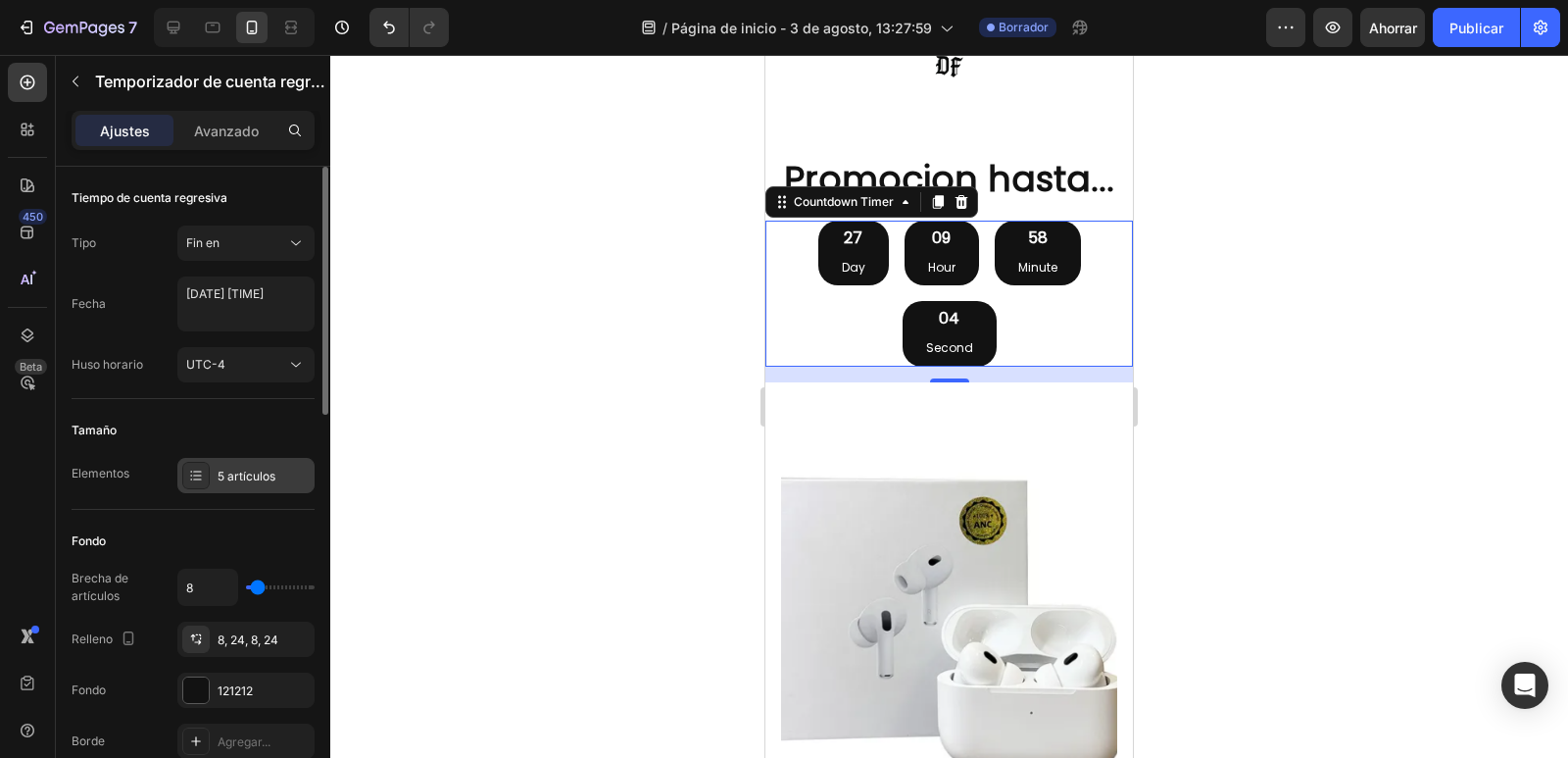 click on "5 artículos" at bounding box center [246, 476] 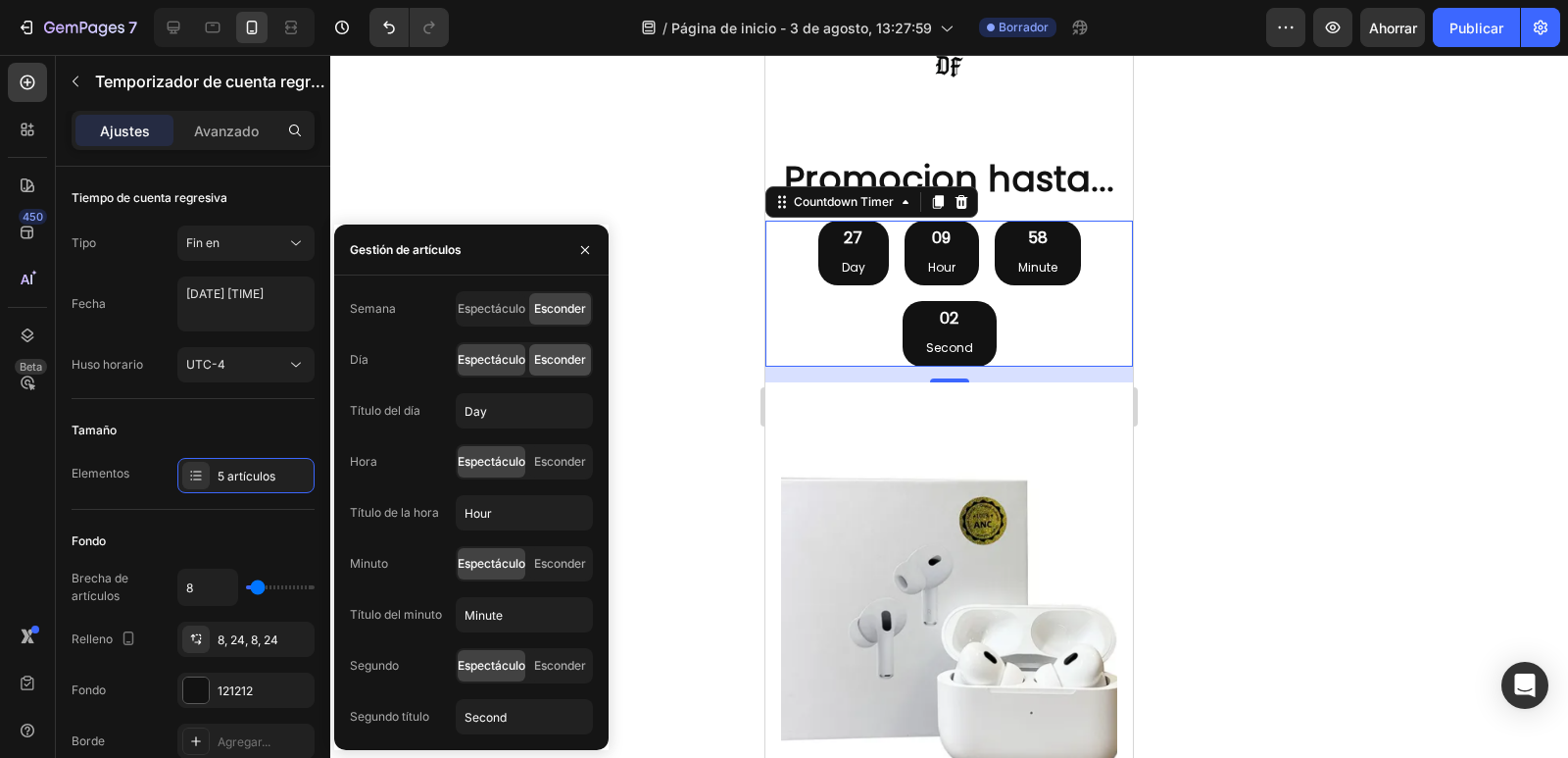 click on "Esconder" at bounding box center (560, 359) 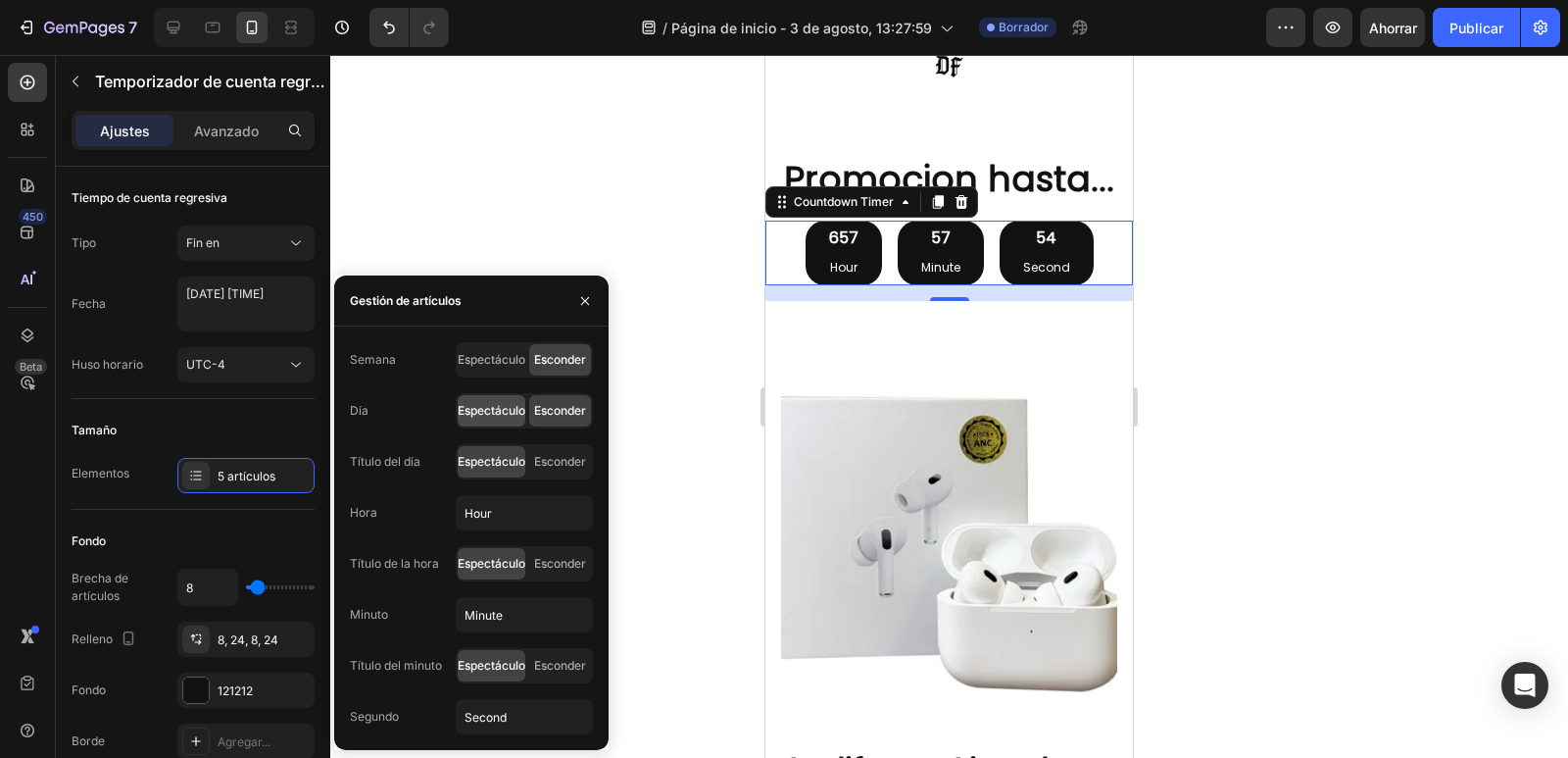 click on "Espectáculo" at bounding box center [491, 410] 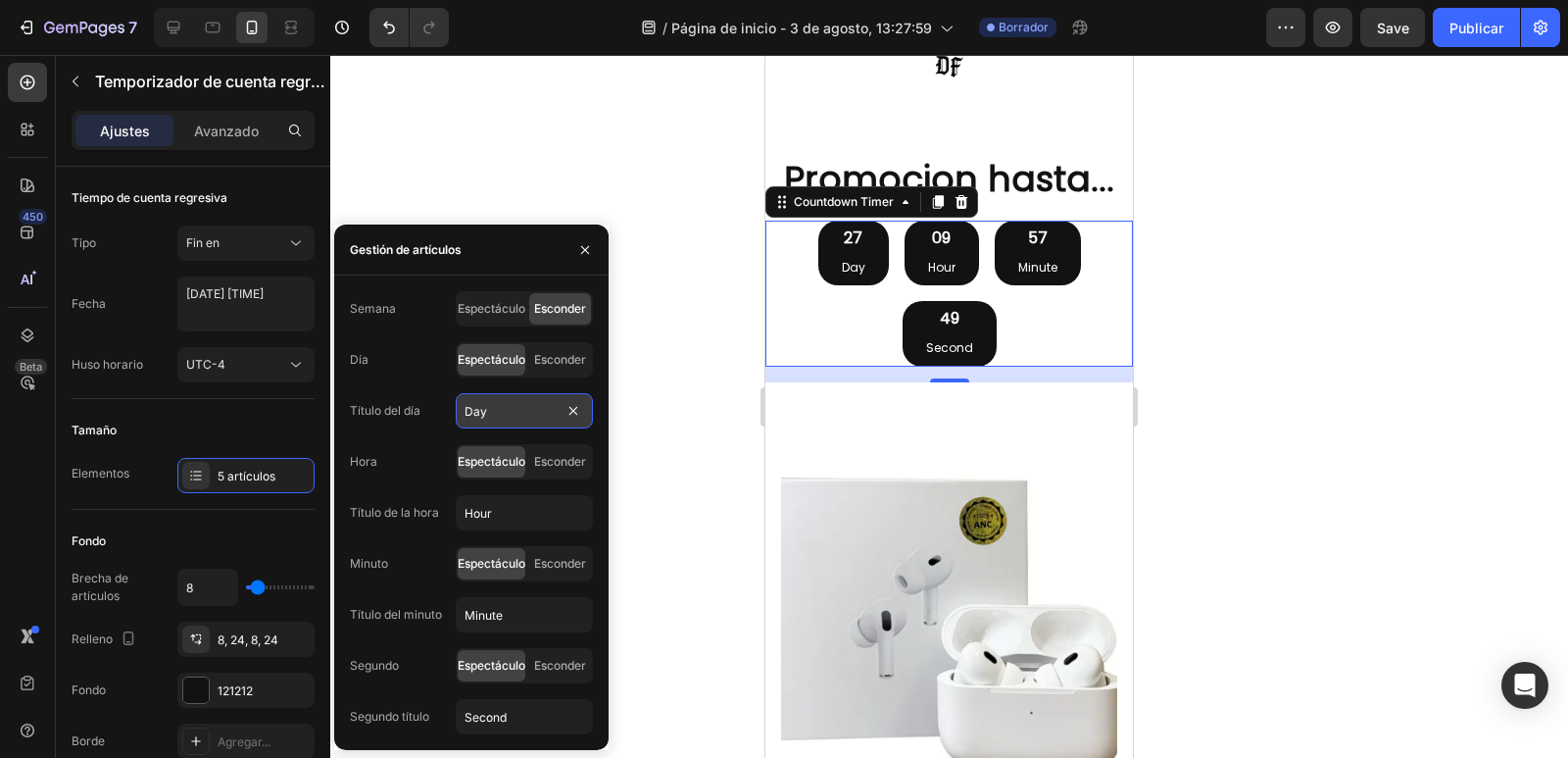 click on "Day" at bounding box center [524, 411] 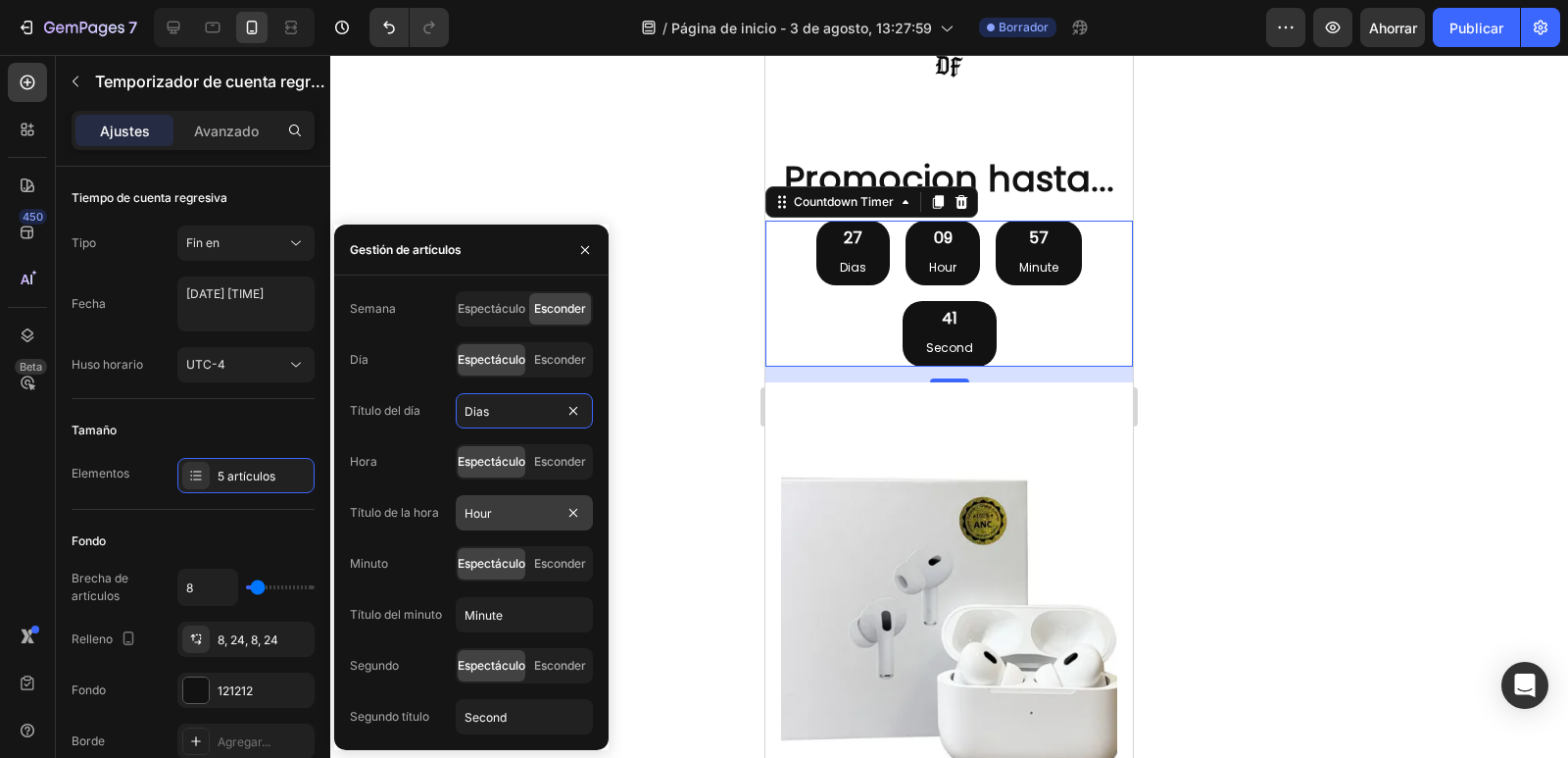 type on "Dias" 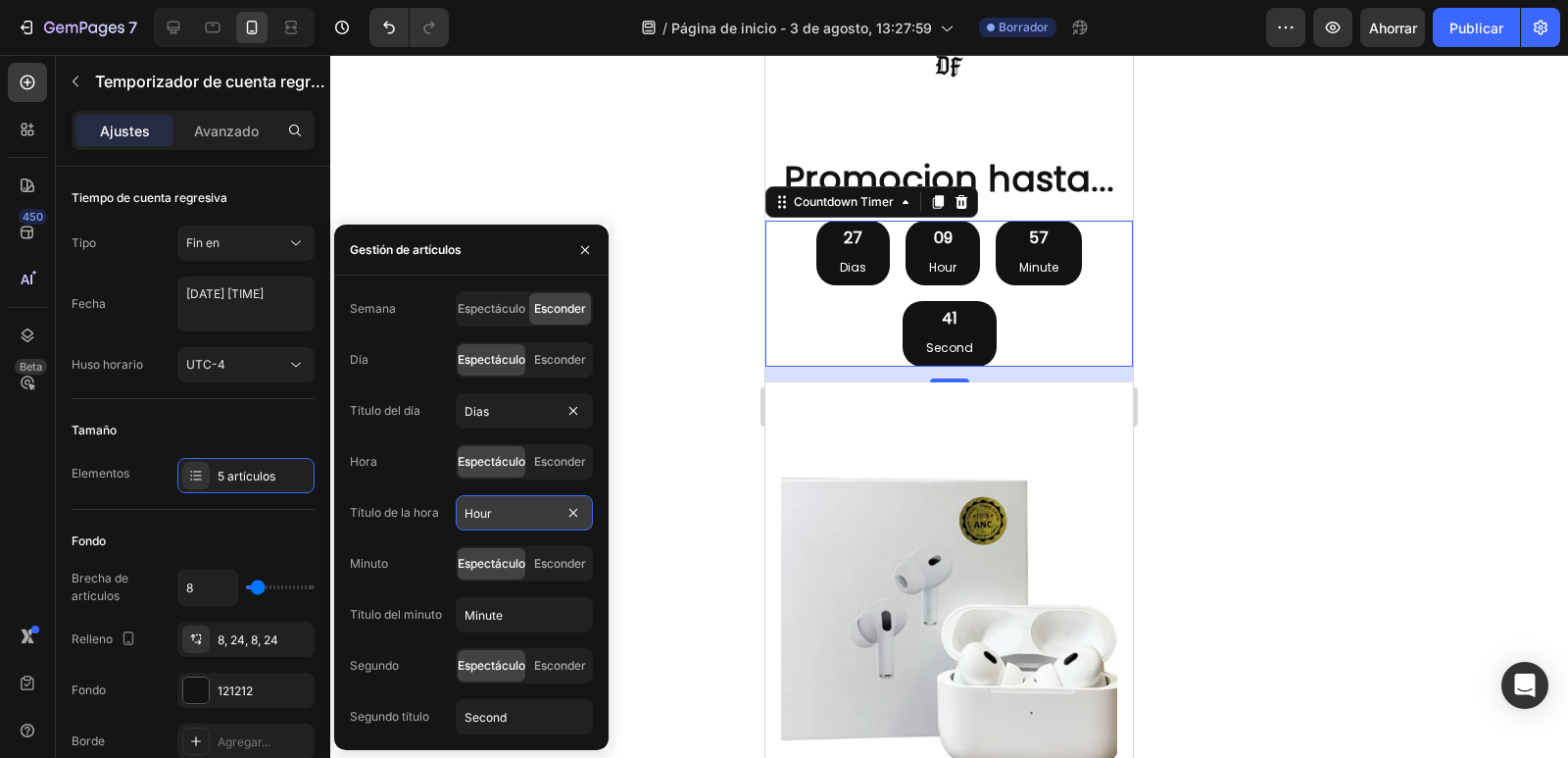 click on "Hour" at bounding box center (524, 513) 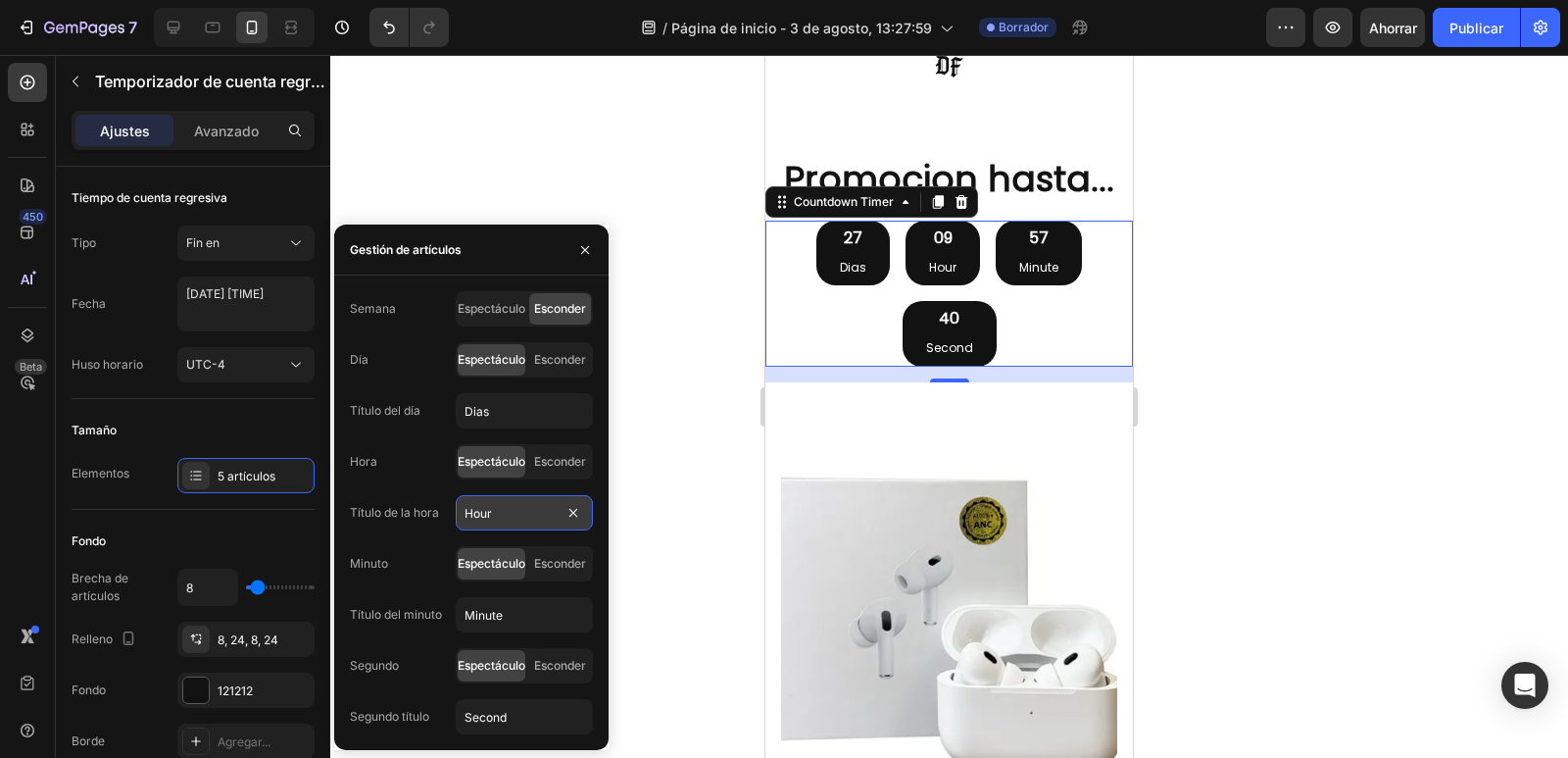 click on "Hour" at bounding box center [524, 513] 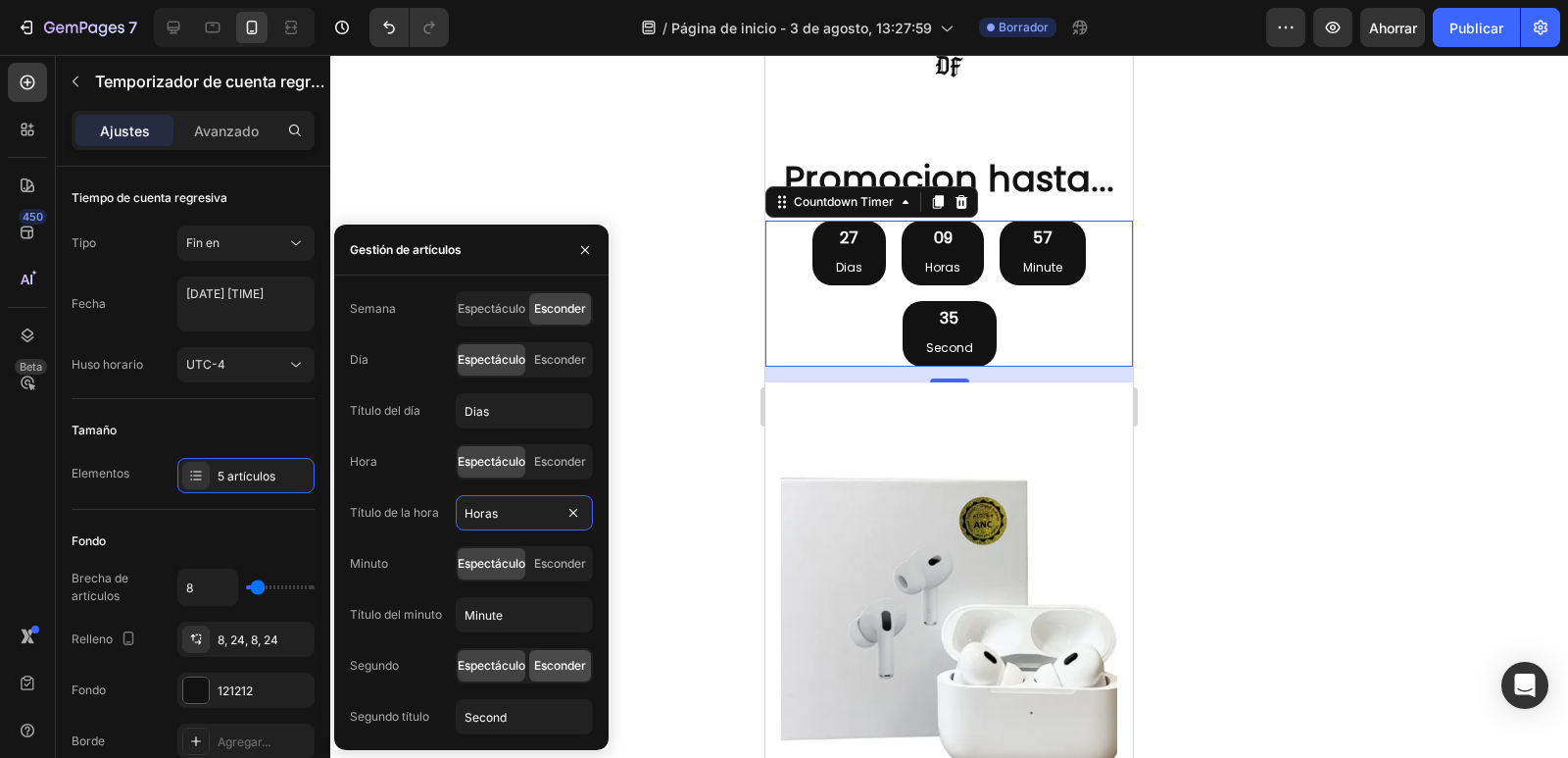 type on "Horas" 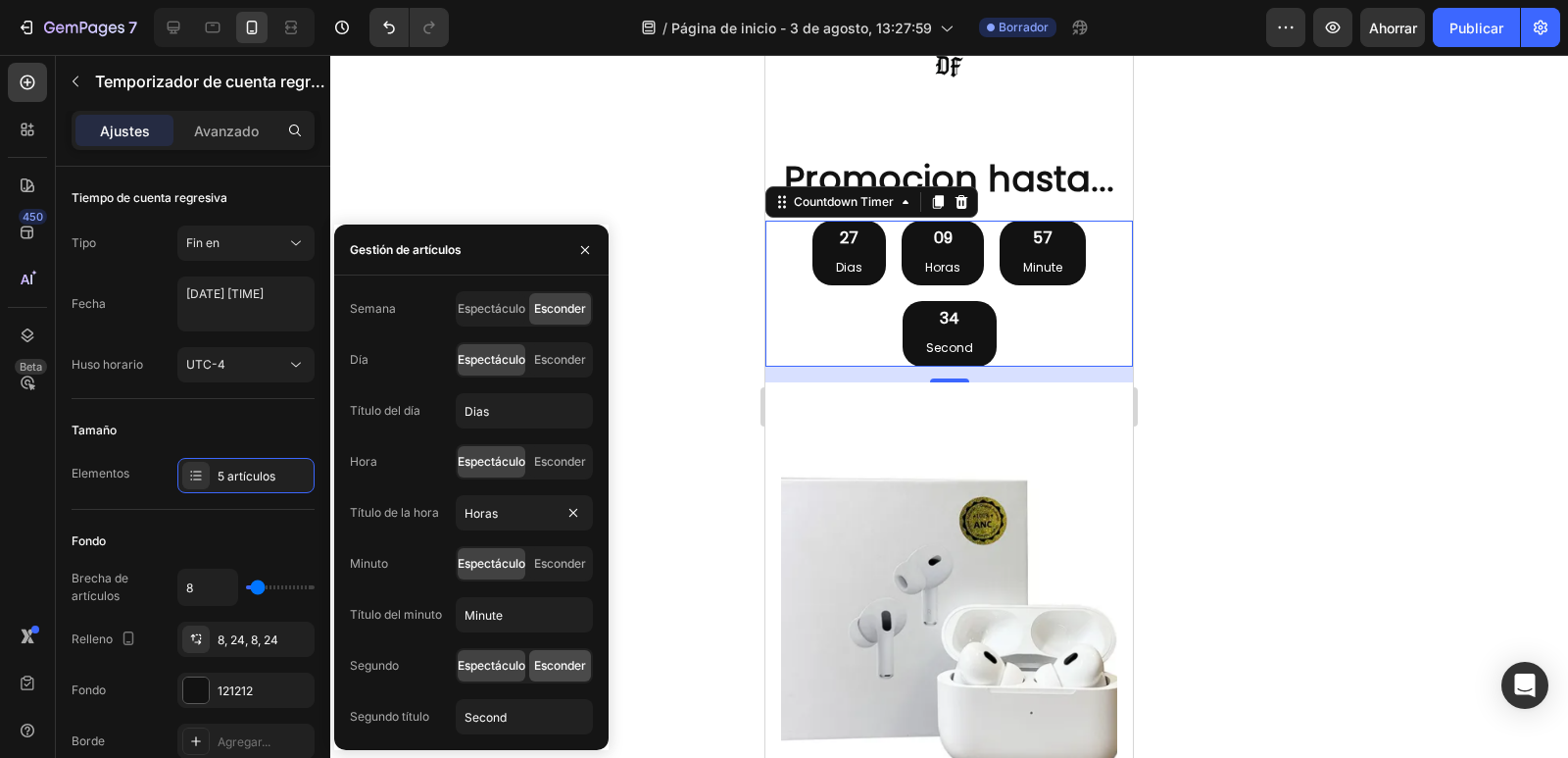 click on "Esconder" at bounding box center [560, 665] 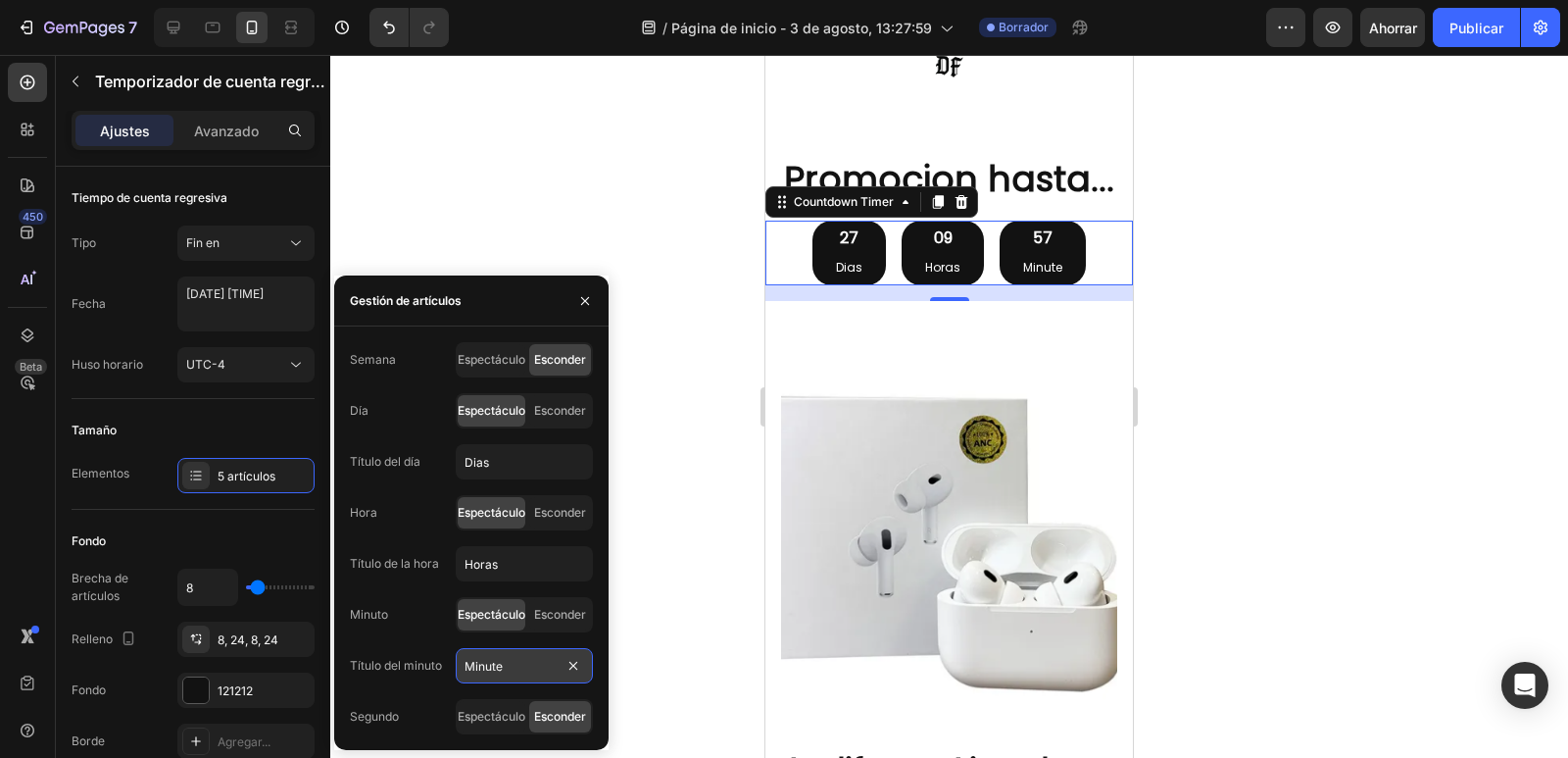 click on "Minute" at bounding box center [524, 666] 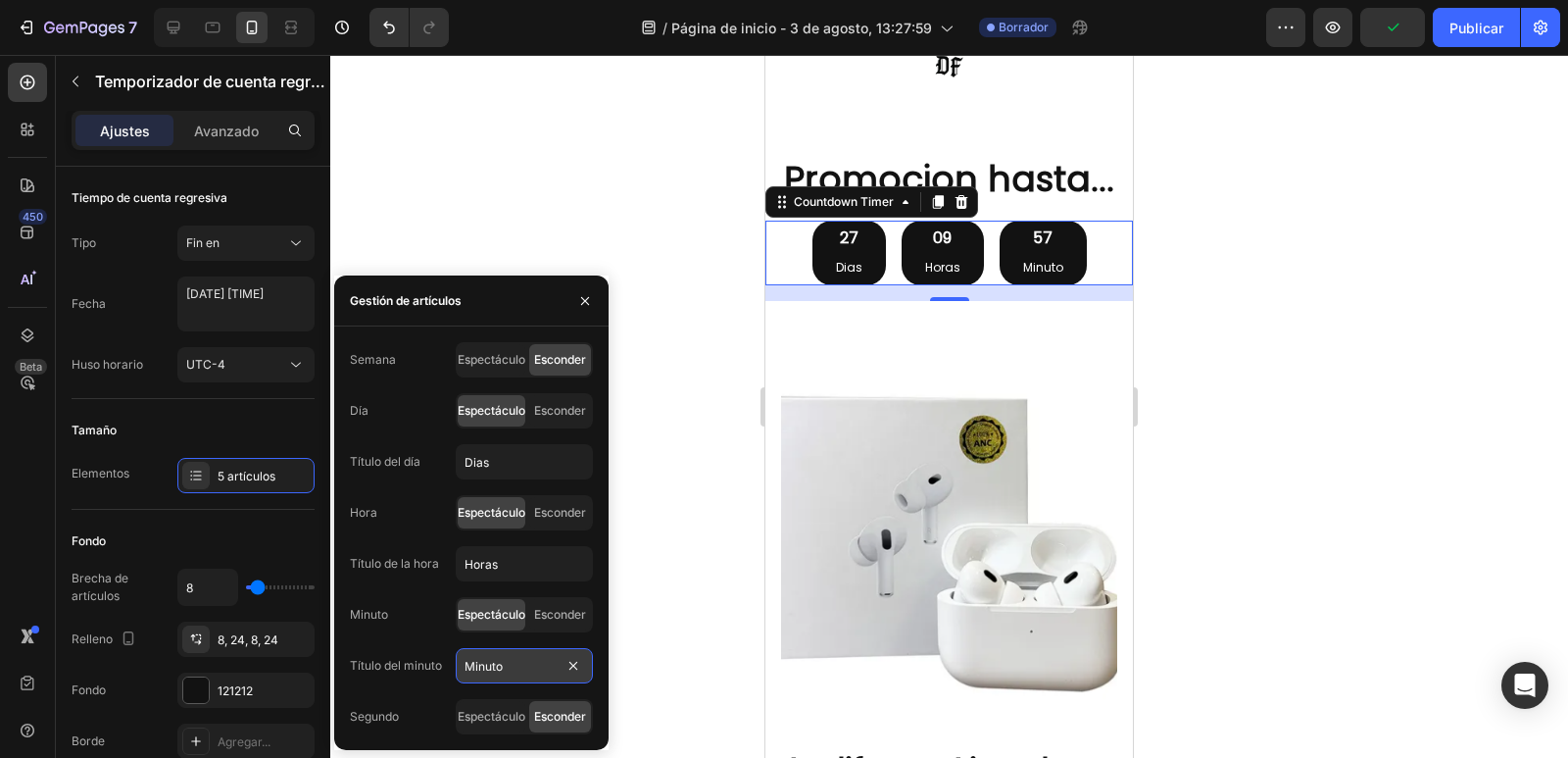 type on "Minutos" 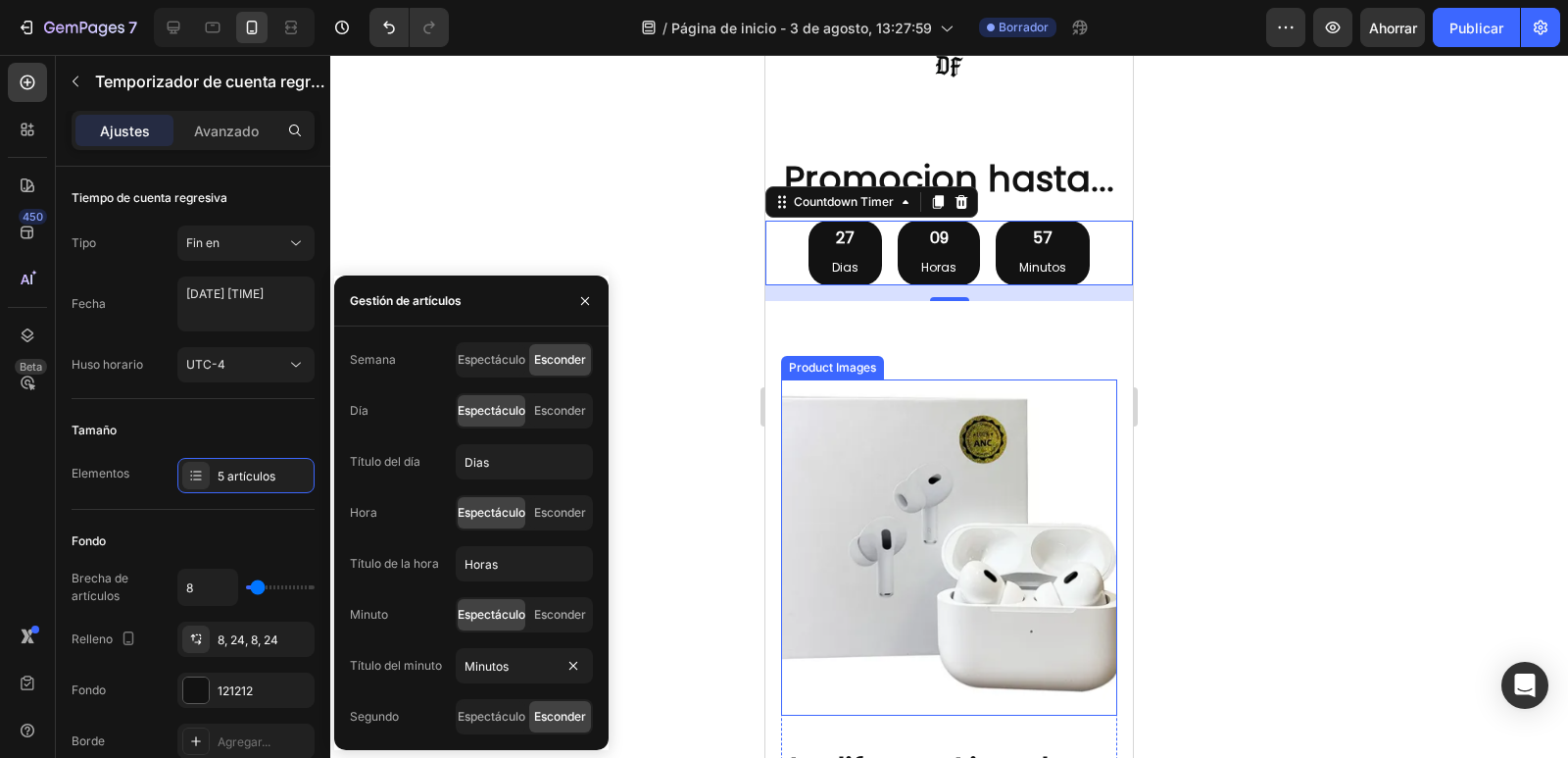 click 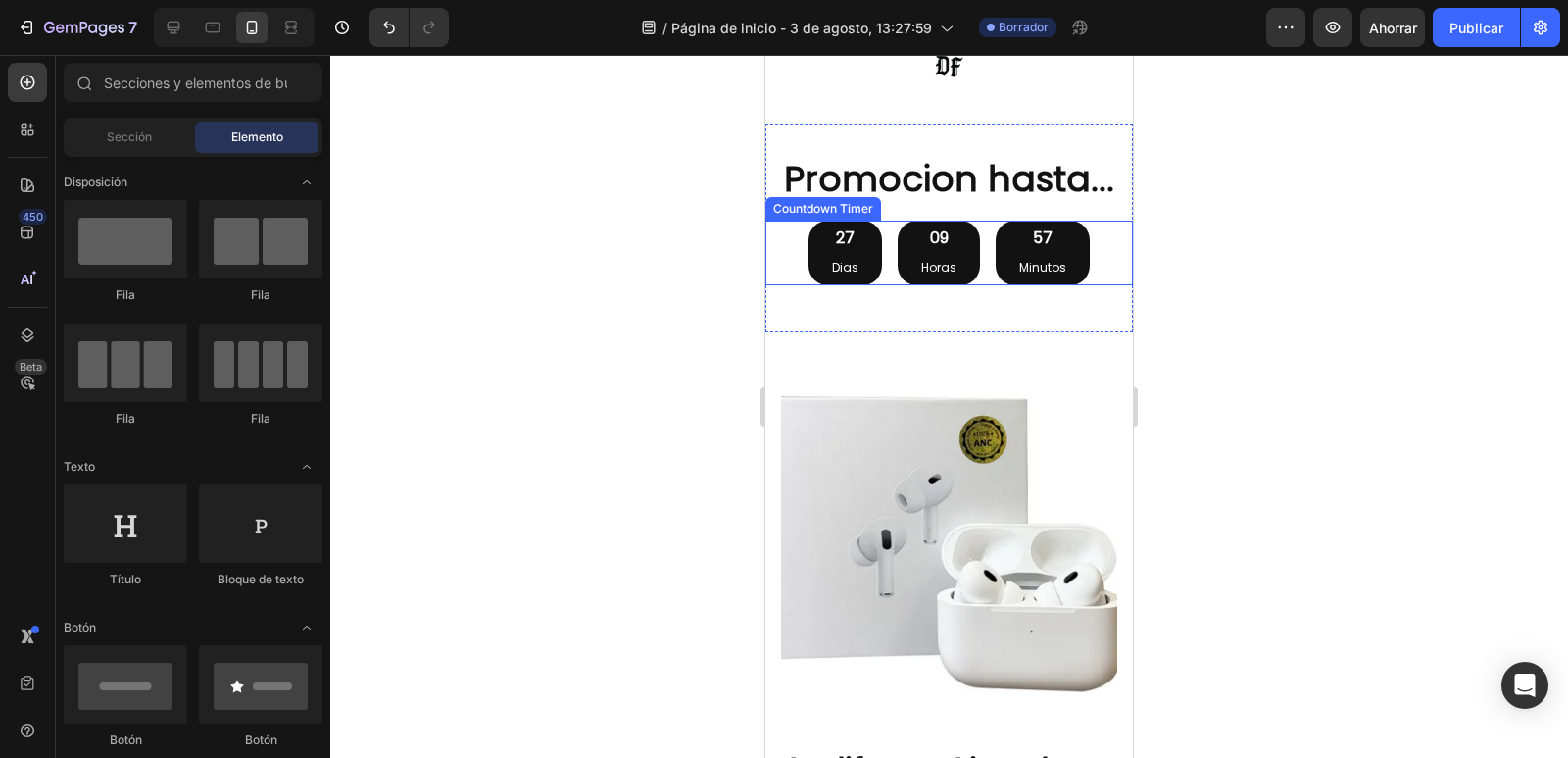 click on "27 Dias" at bounding box center [845, 253] 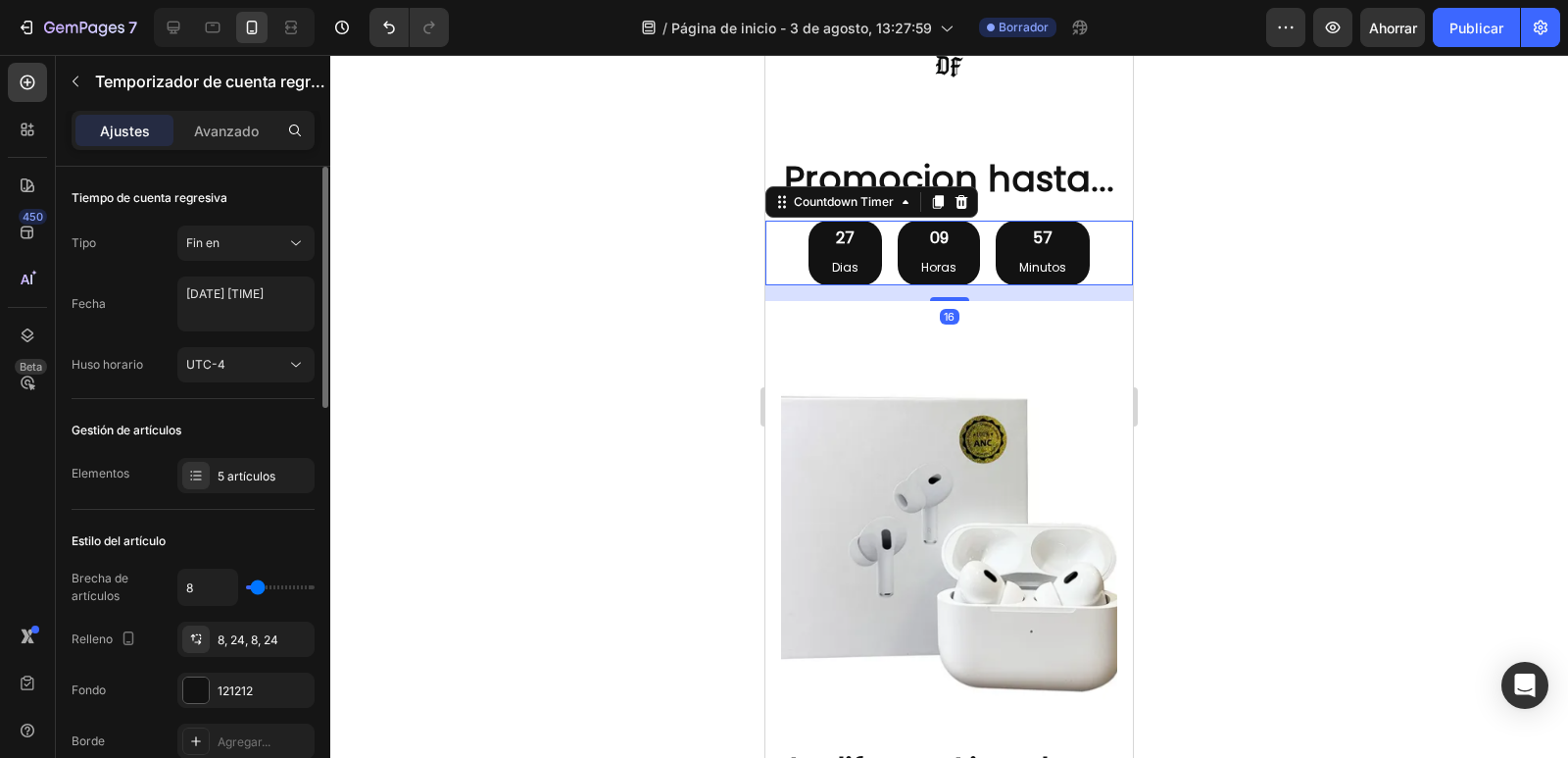scroll, scrollTop: 98, scrollLeft: 0, axis: vertical 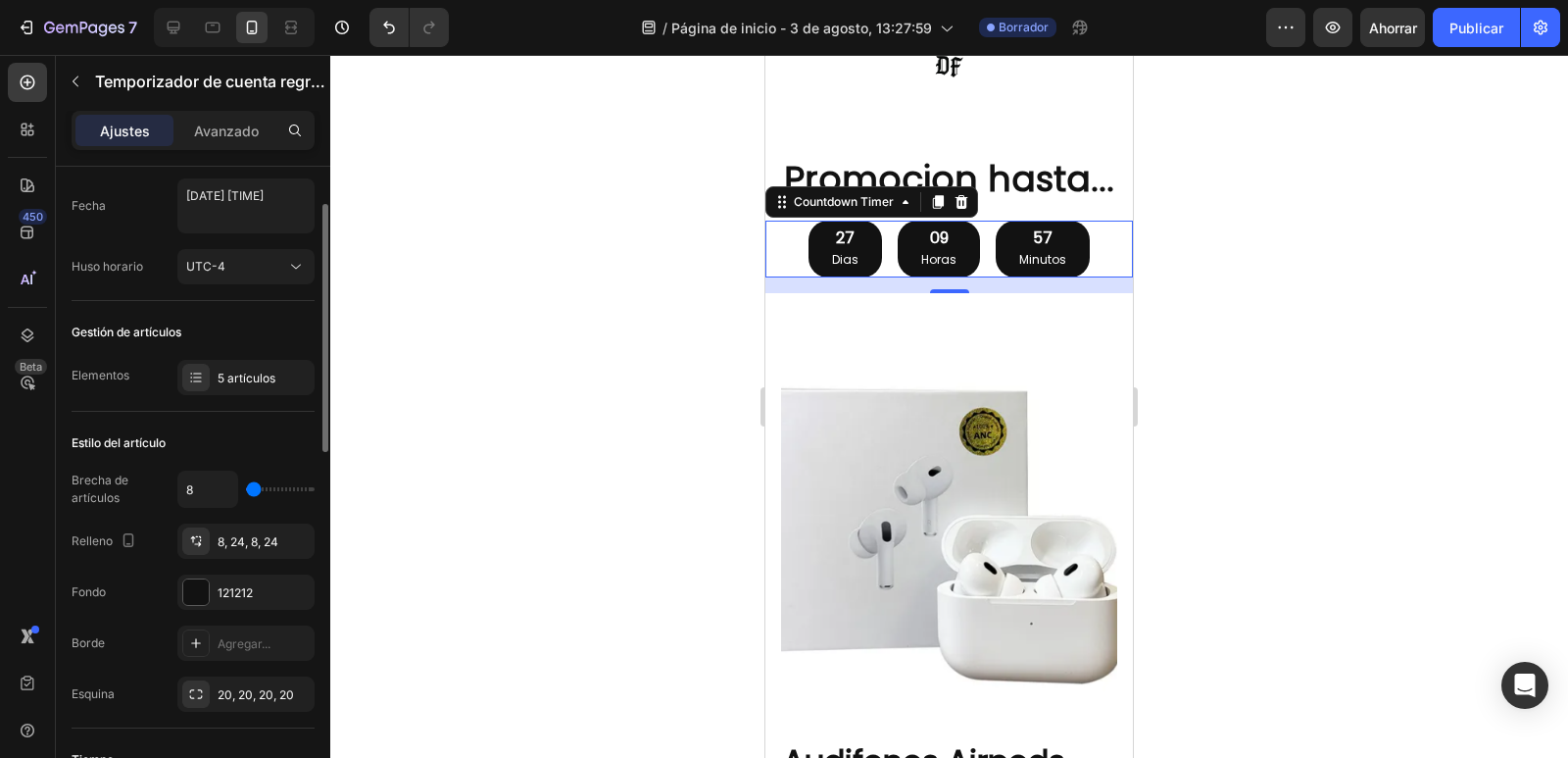 type on "0" 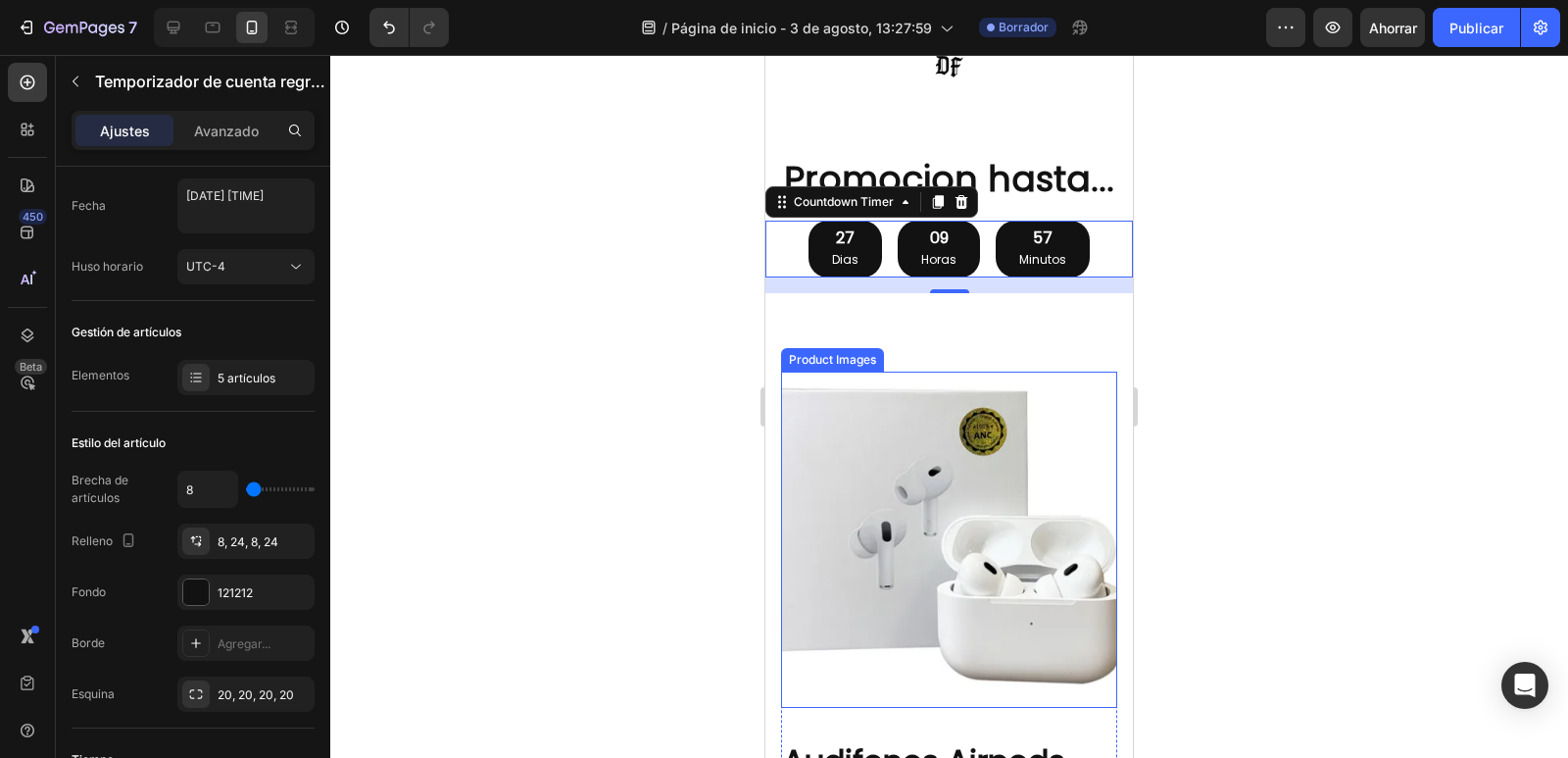 click 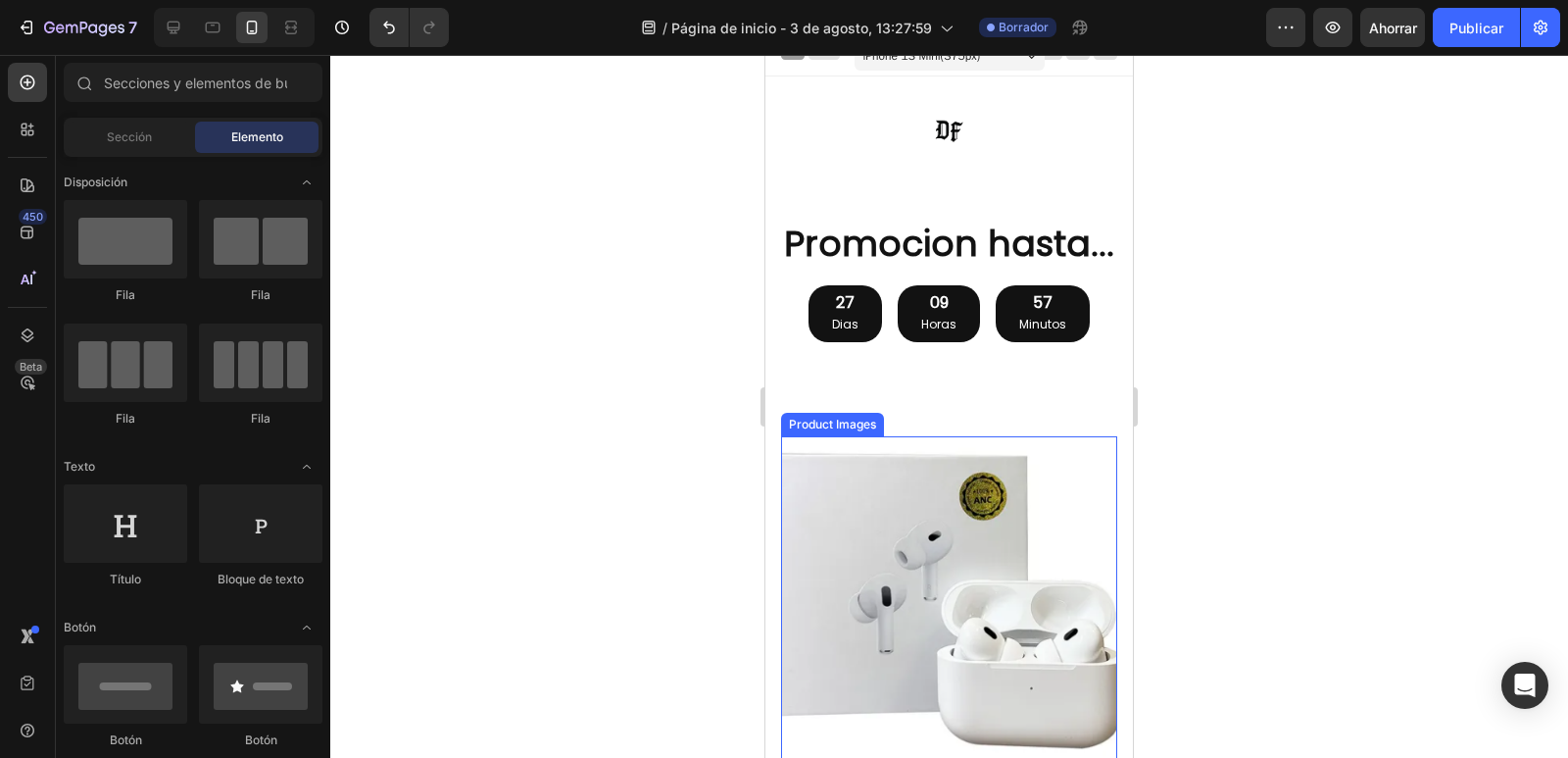 scroll, scrollTop: 0, scrollLeft: 0, axis: both 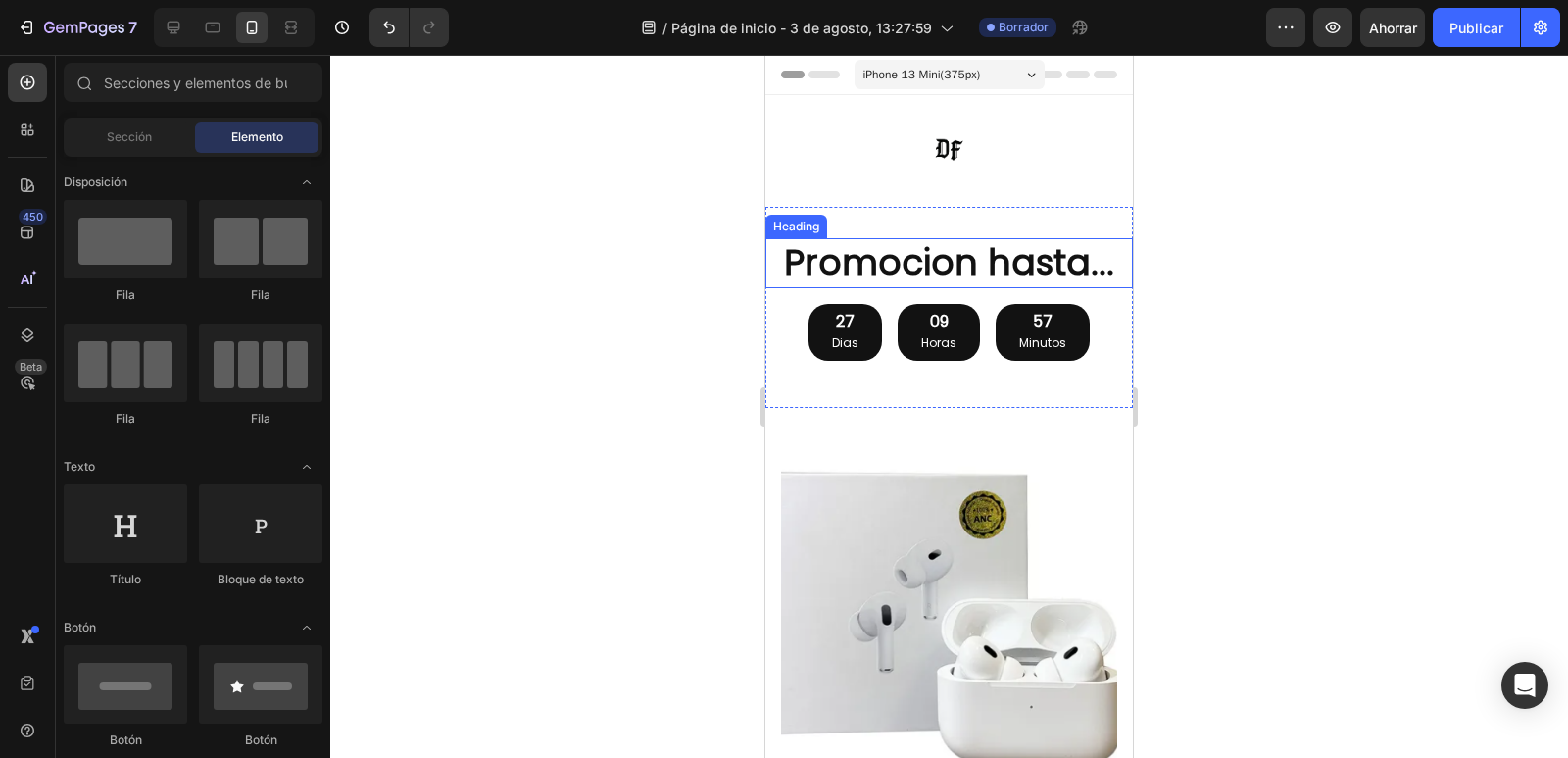 click on "Promocion hasta..." at bounding box center (949, 263) 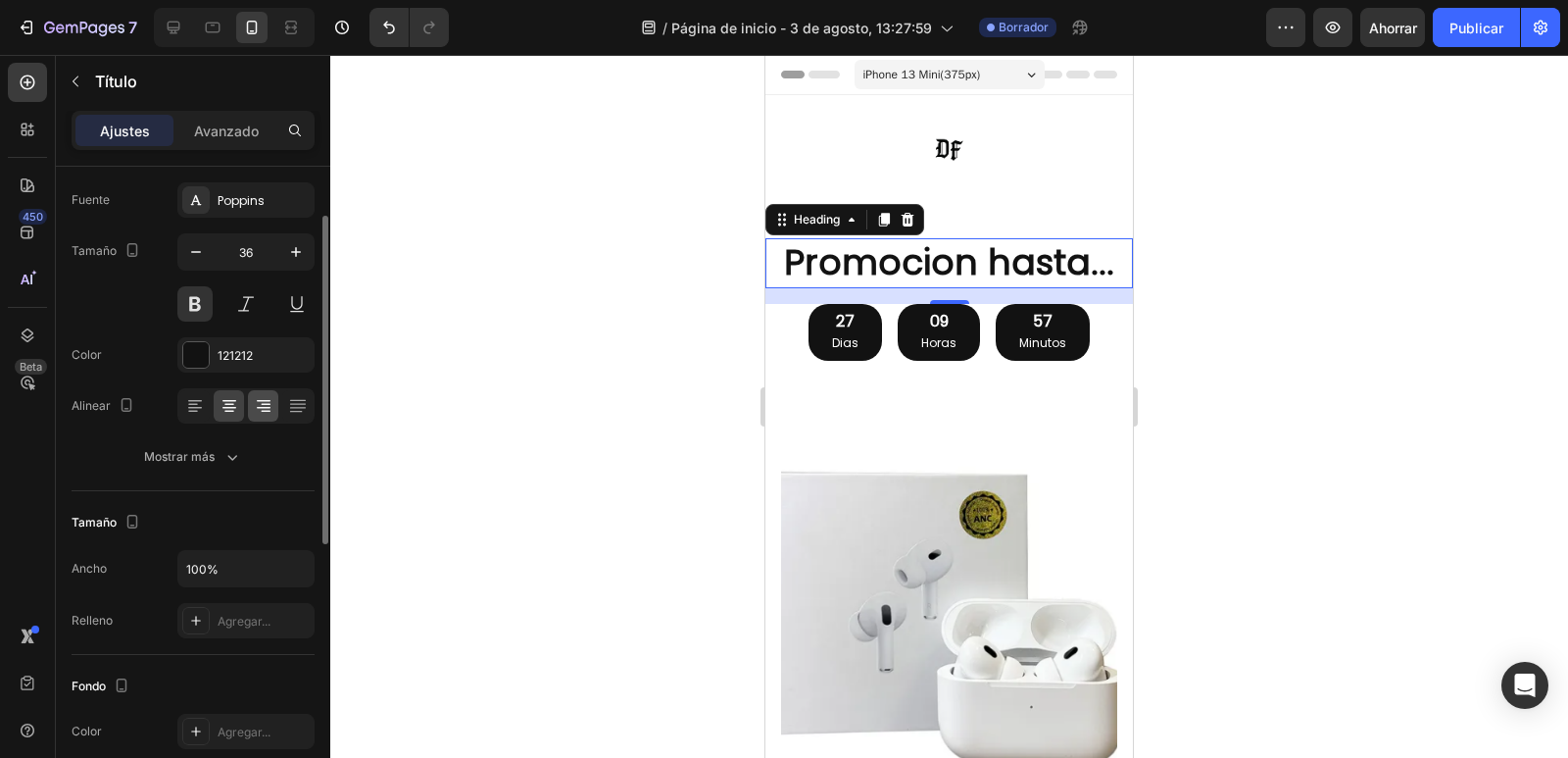 scroll, scrollTop: 0, scrollLeft: 0, axis: both 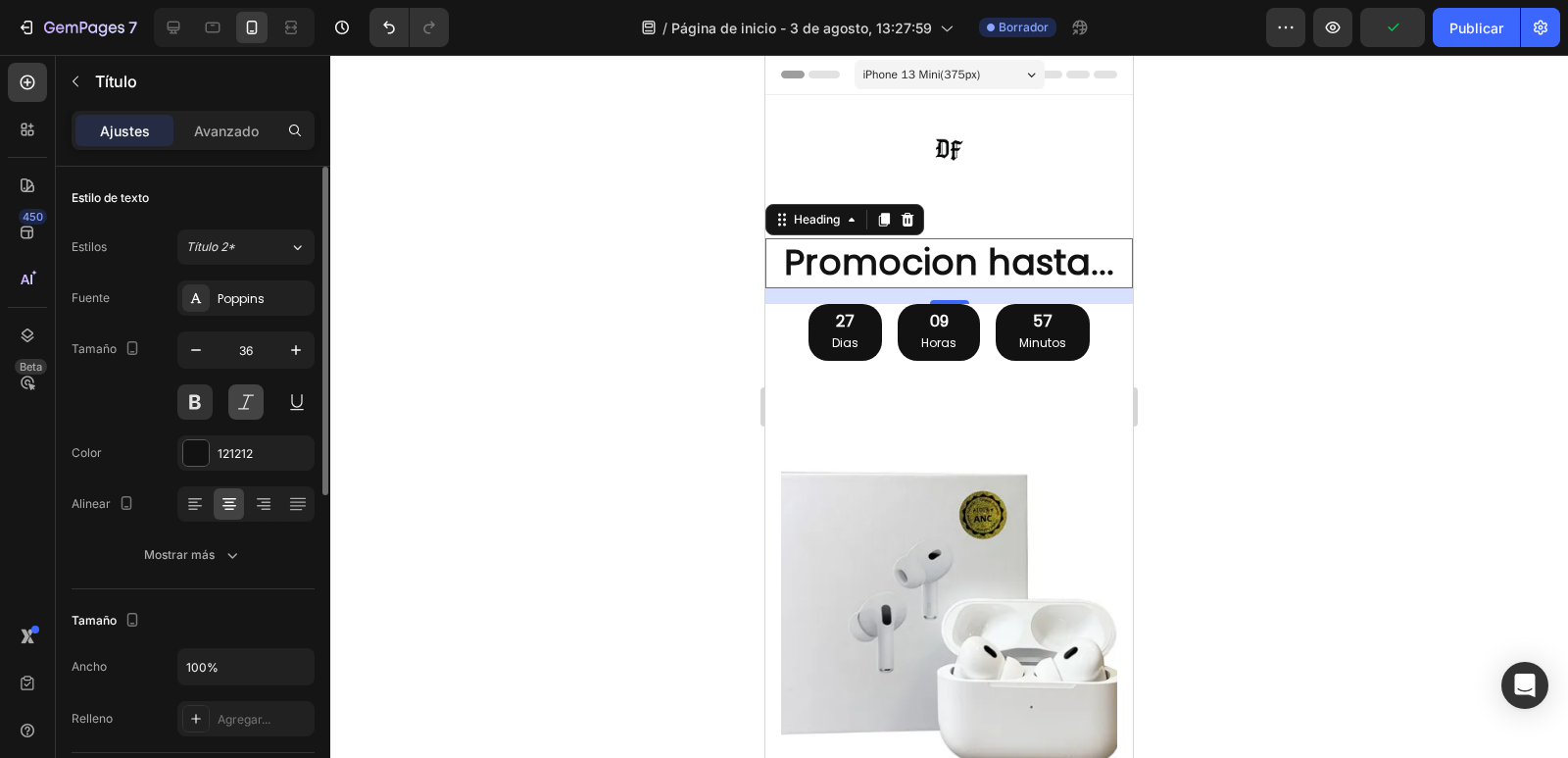 click at bounding box center (246, 402) 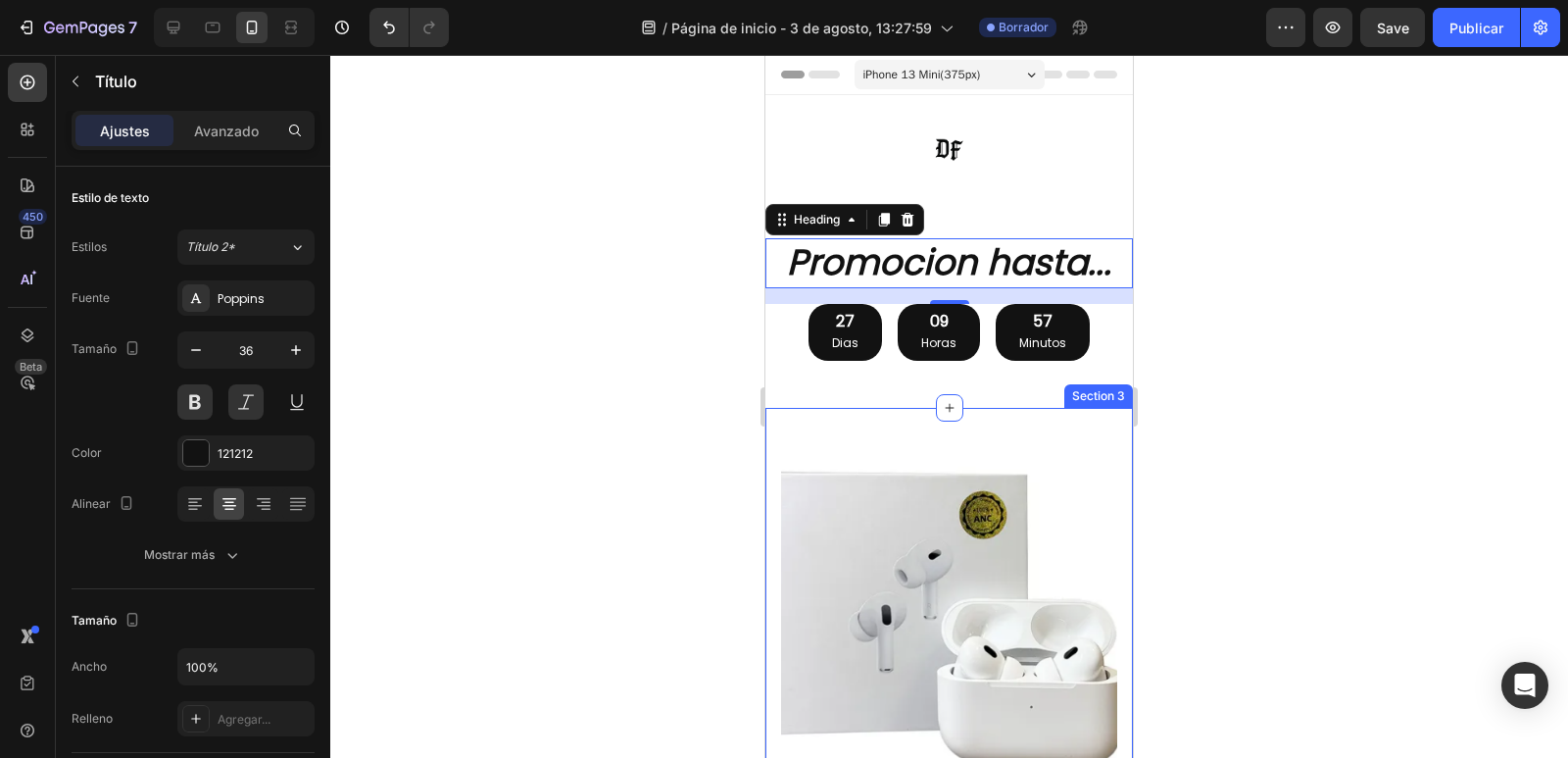 click 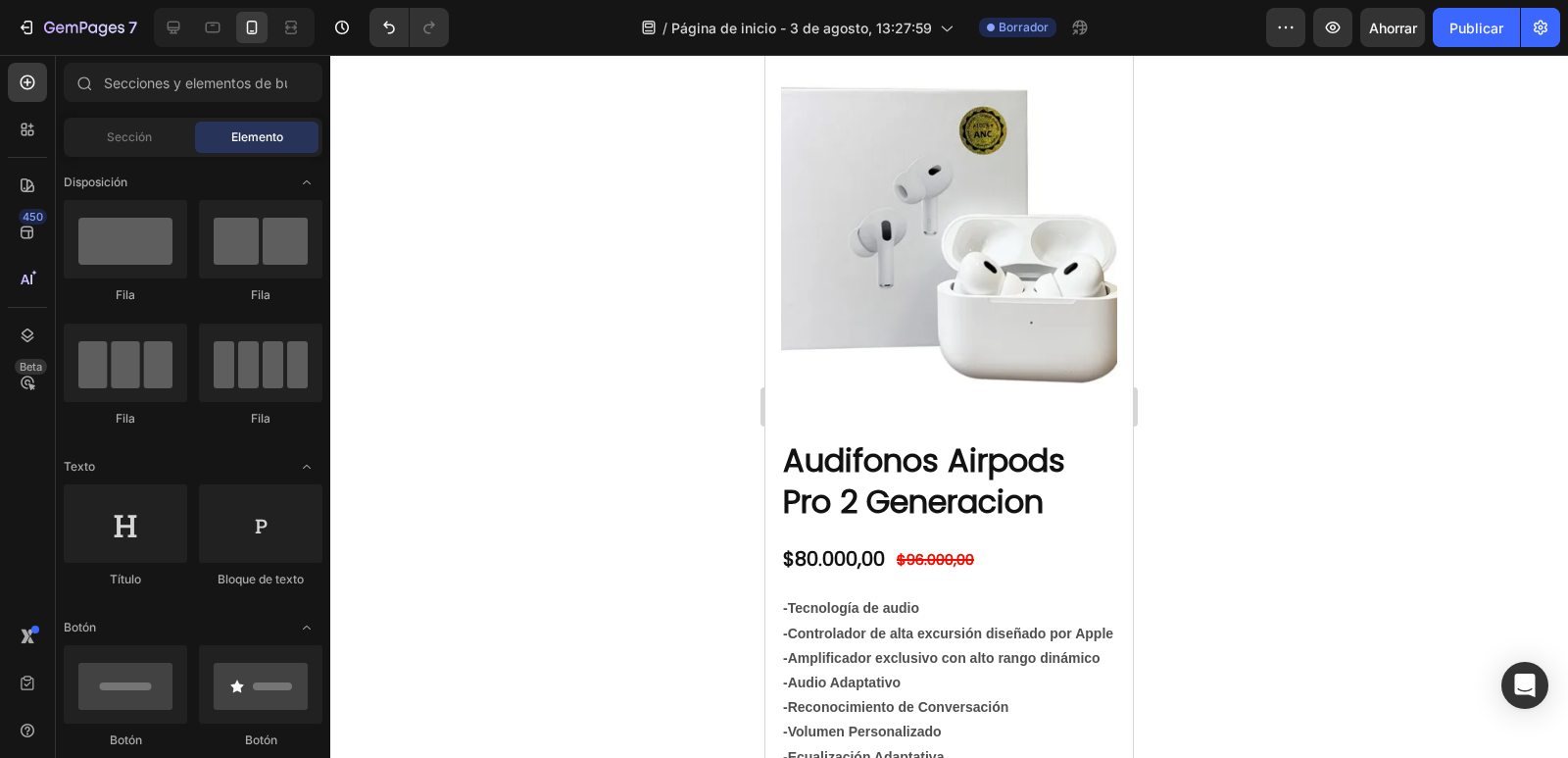 scroll, scrollTop: 98, scrollLeft: 0, axis: vertical 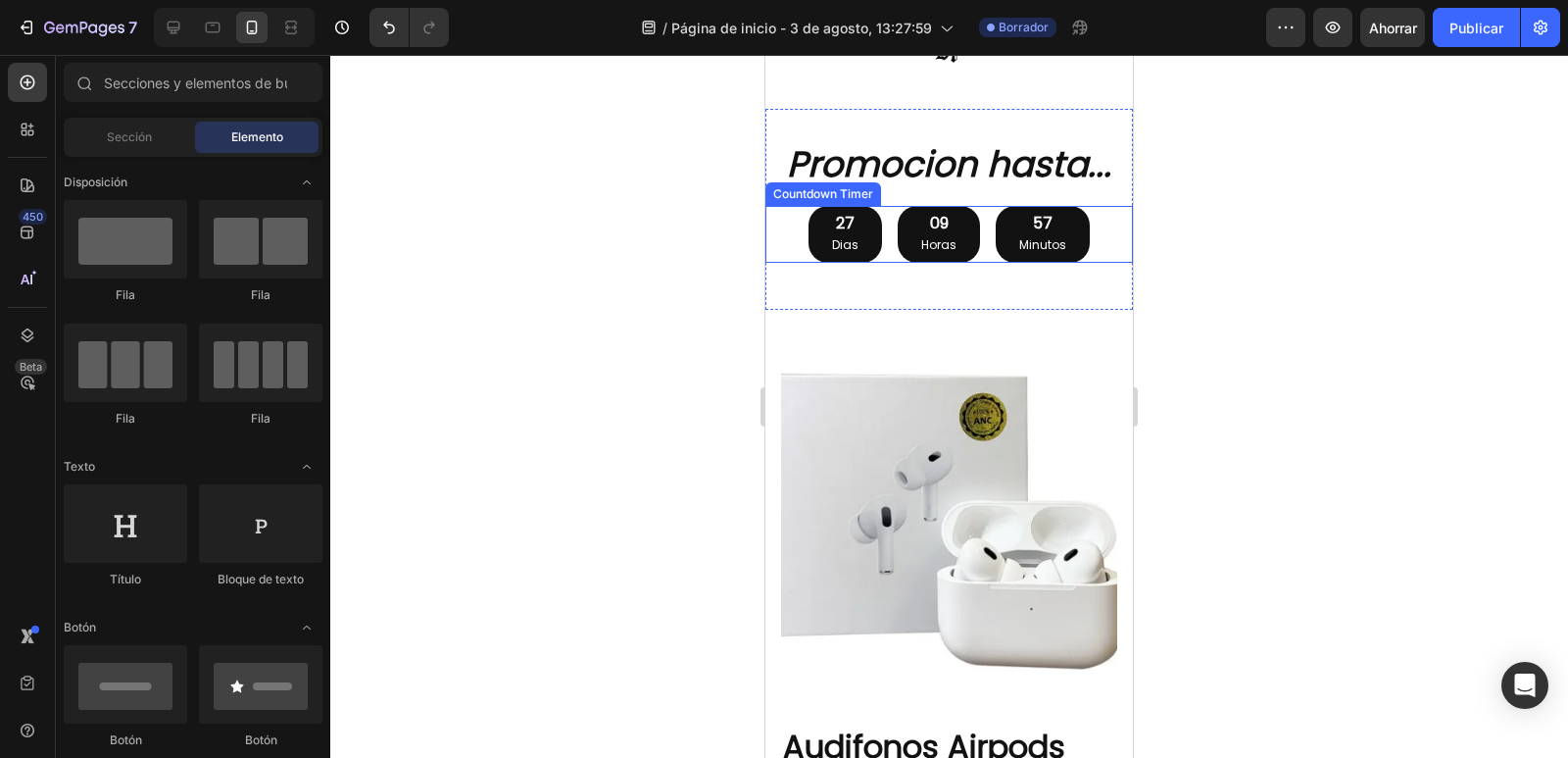click on "Dias" at bounding box center [845, 245] 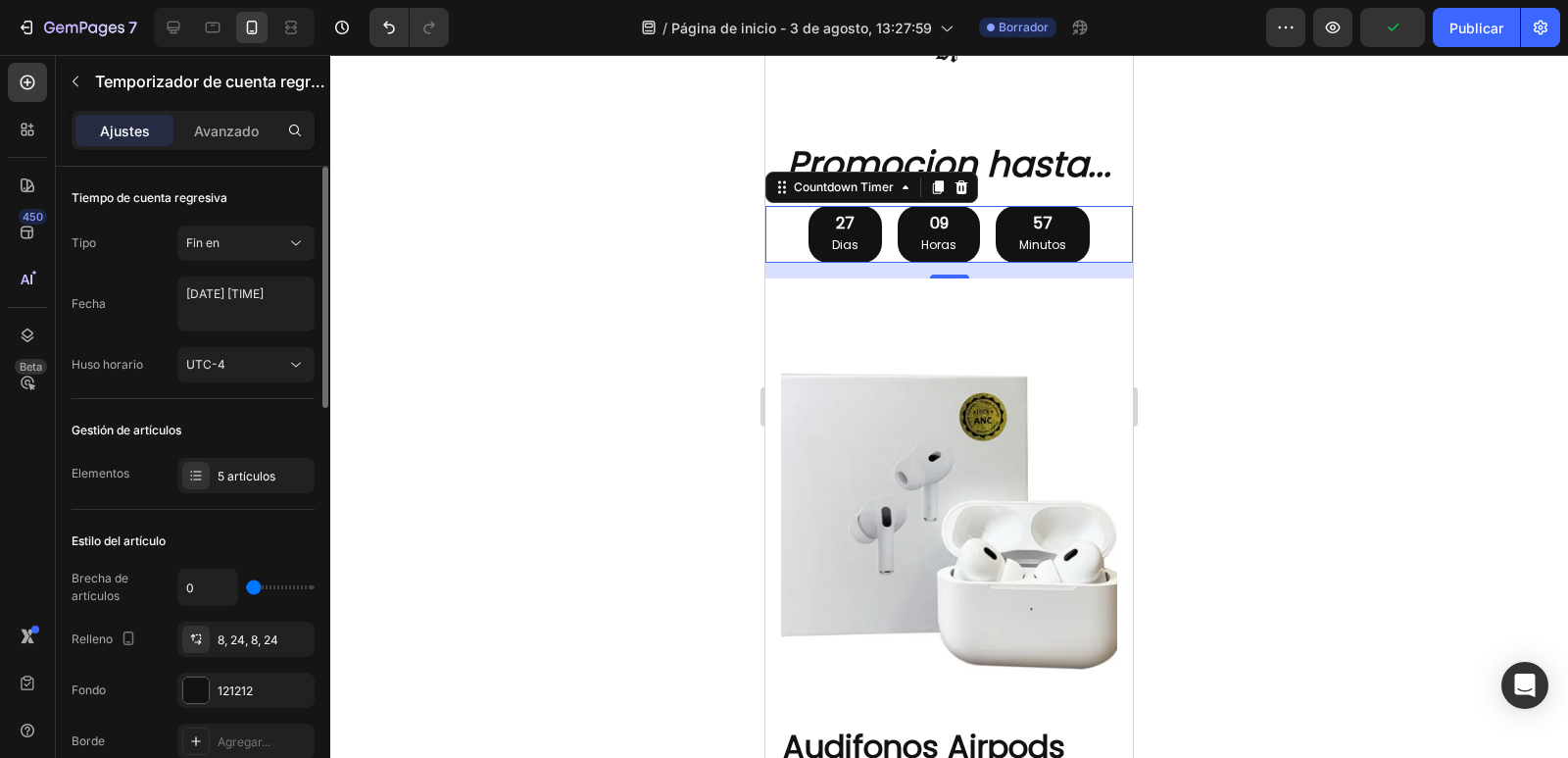 drag, startPoint x: 255, startPoint y: 585, endPoint x: 199, endPoint y: 581, distance: 56.14268 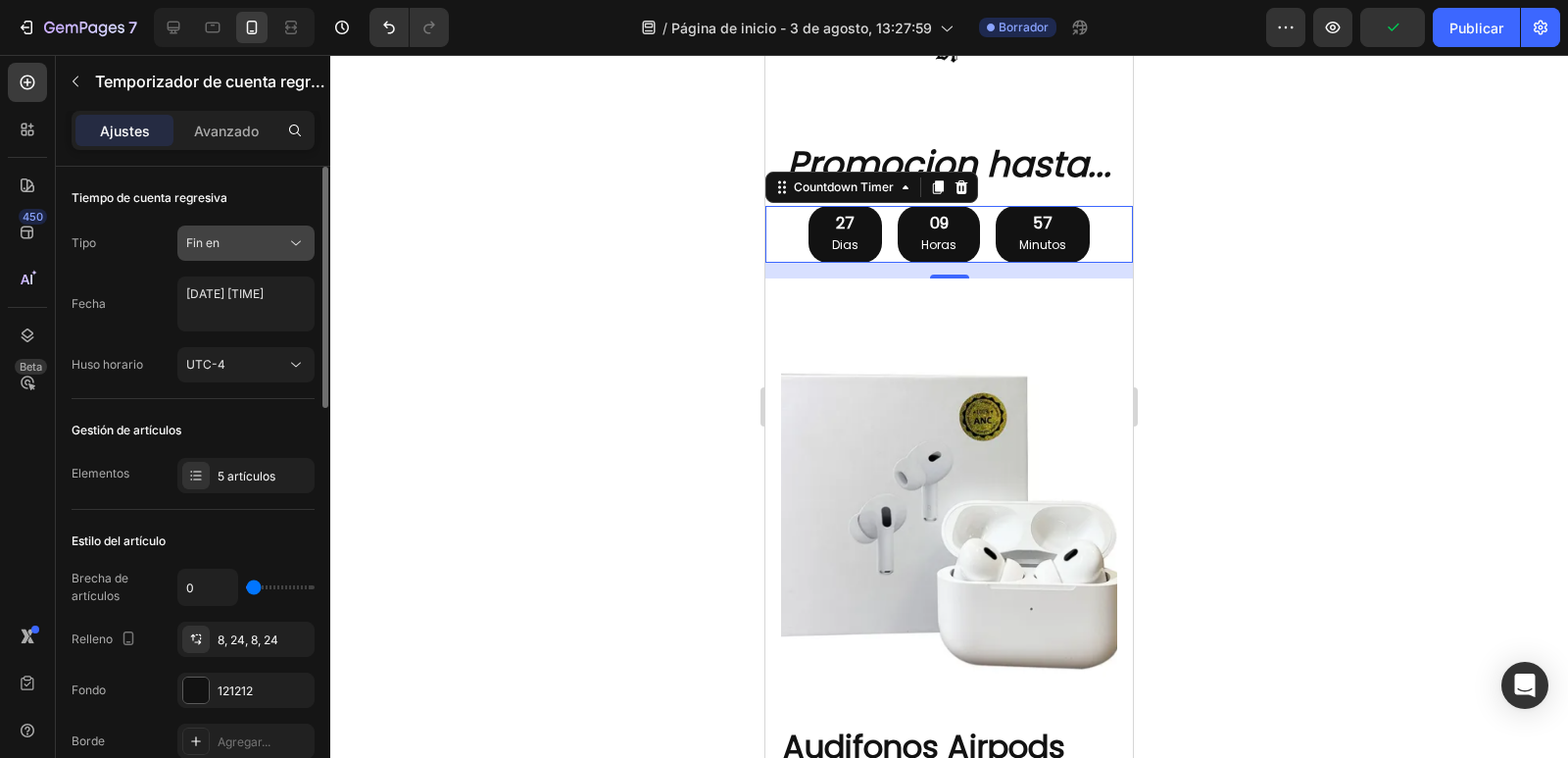 click on "Fin en" 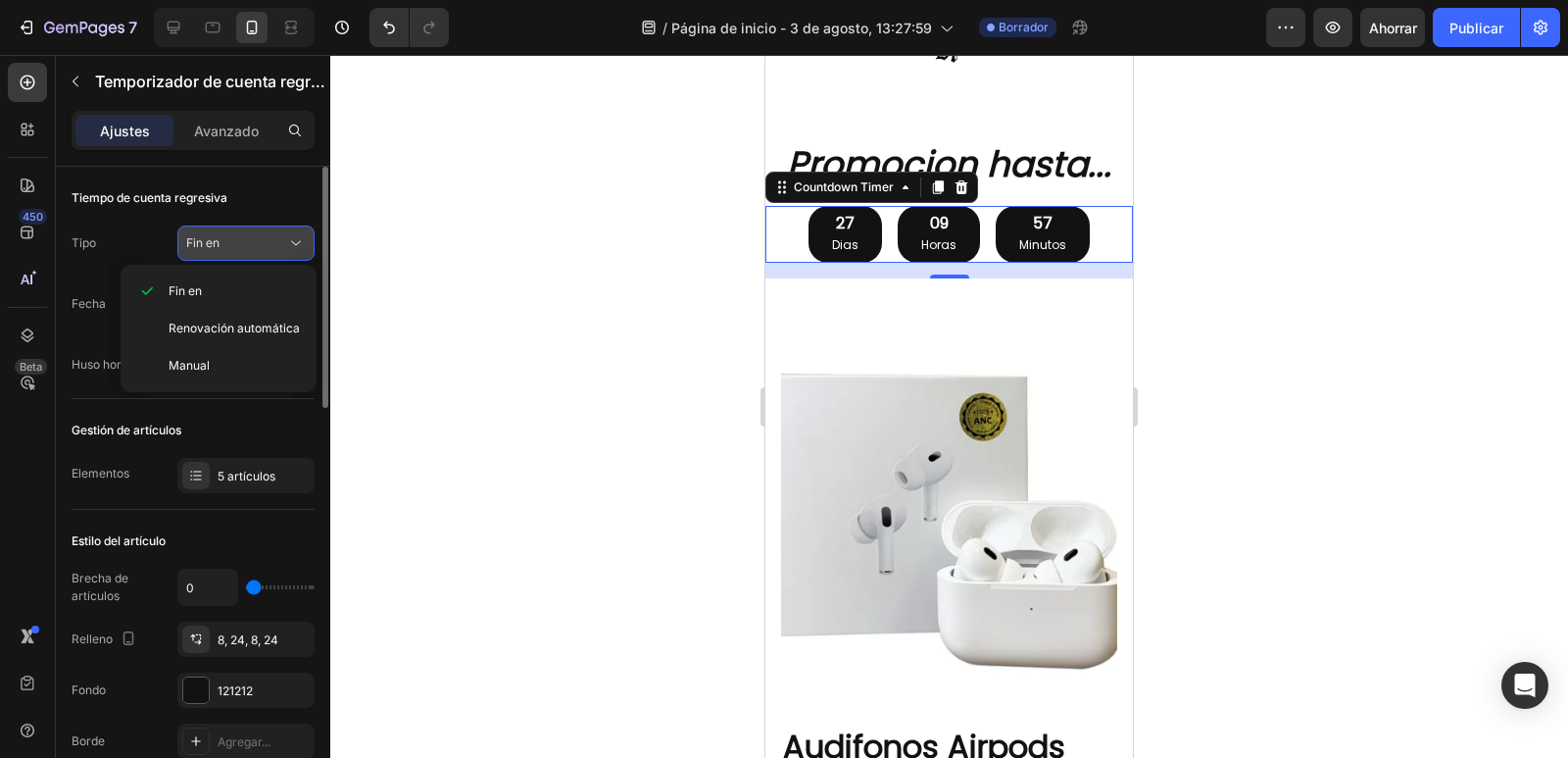 click on "Fin en" 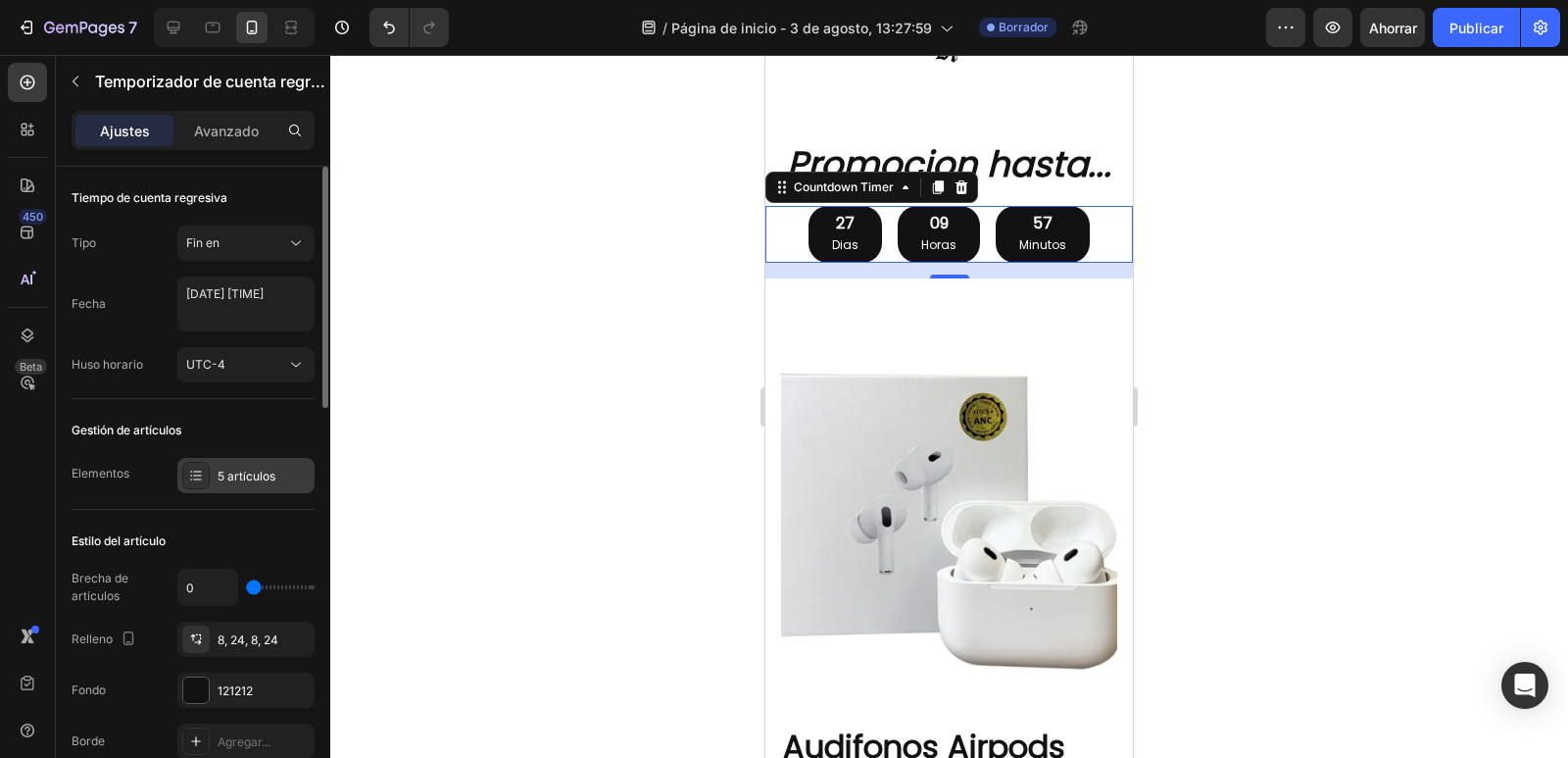 click on "5 artículos" at bounding box center [246, 476] 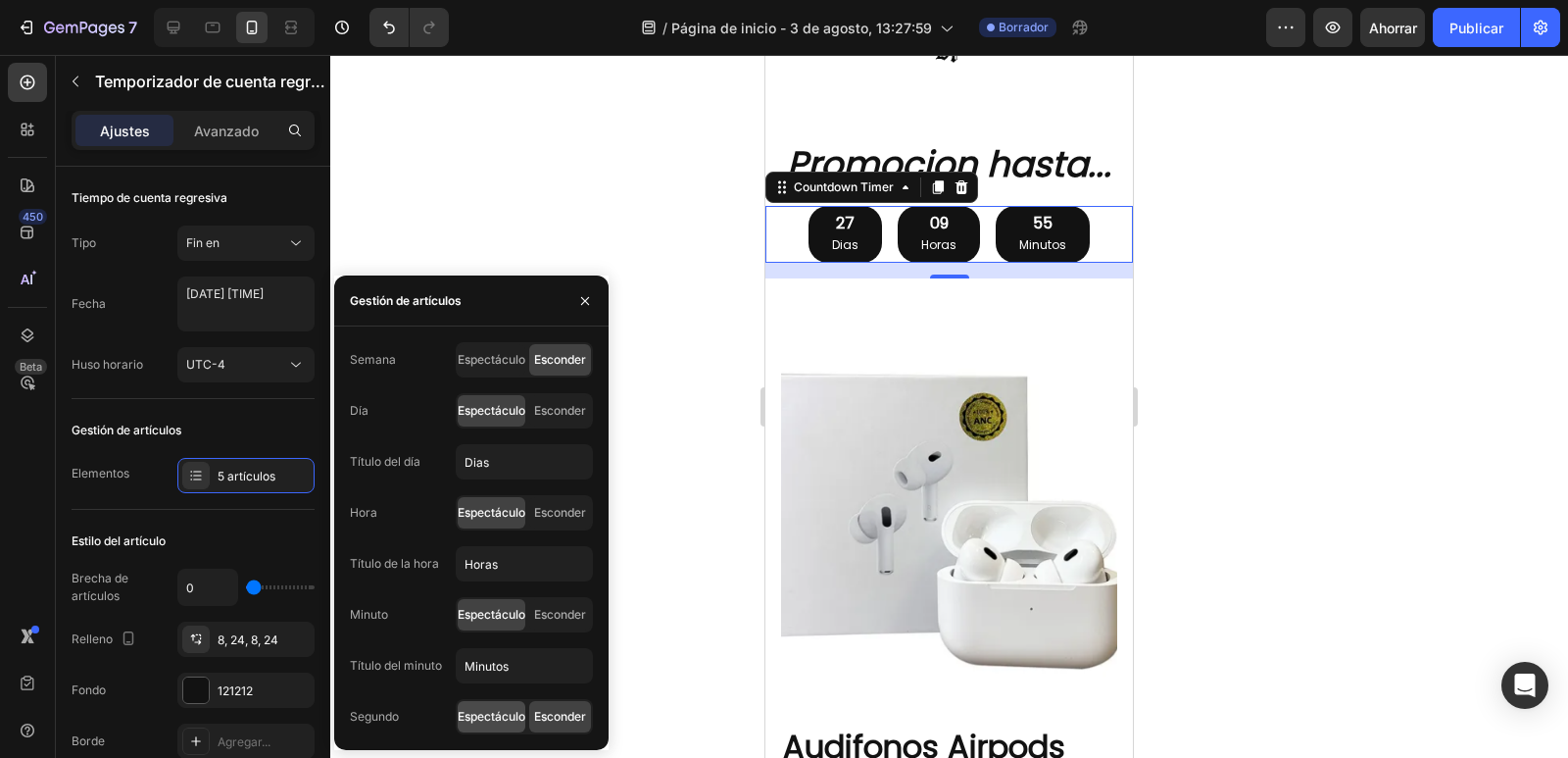 click on "Espectáculo" at bounding box center [491, 716] 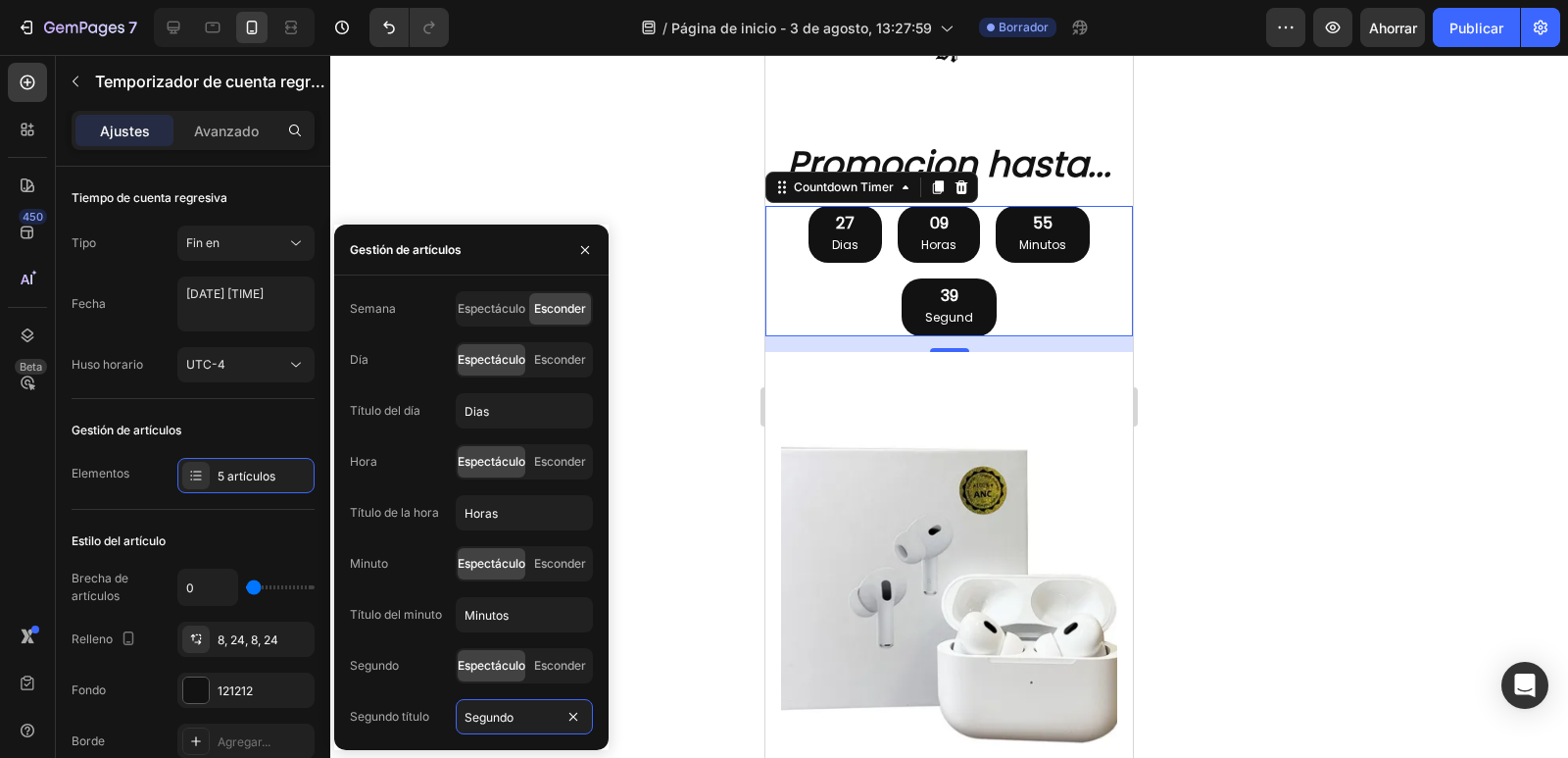 type on "Segundos" 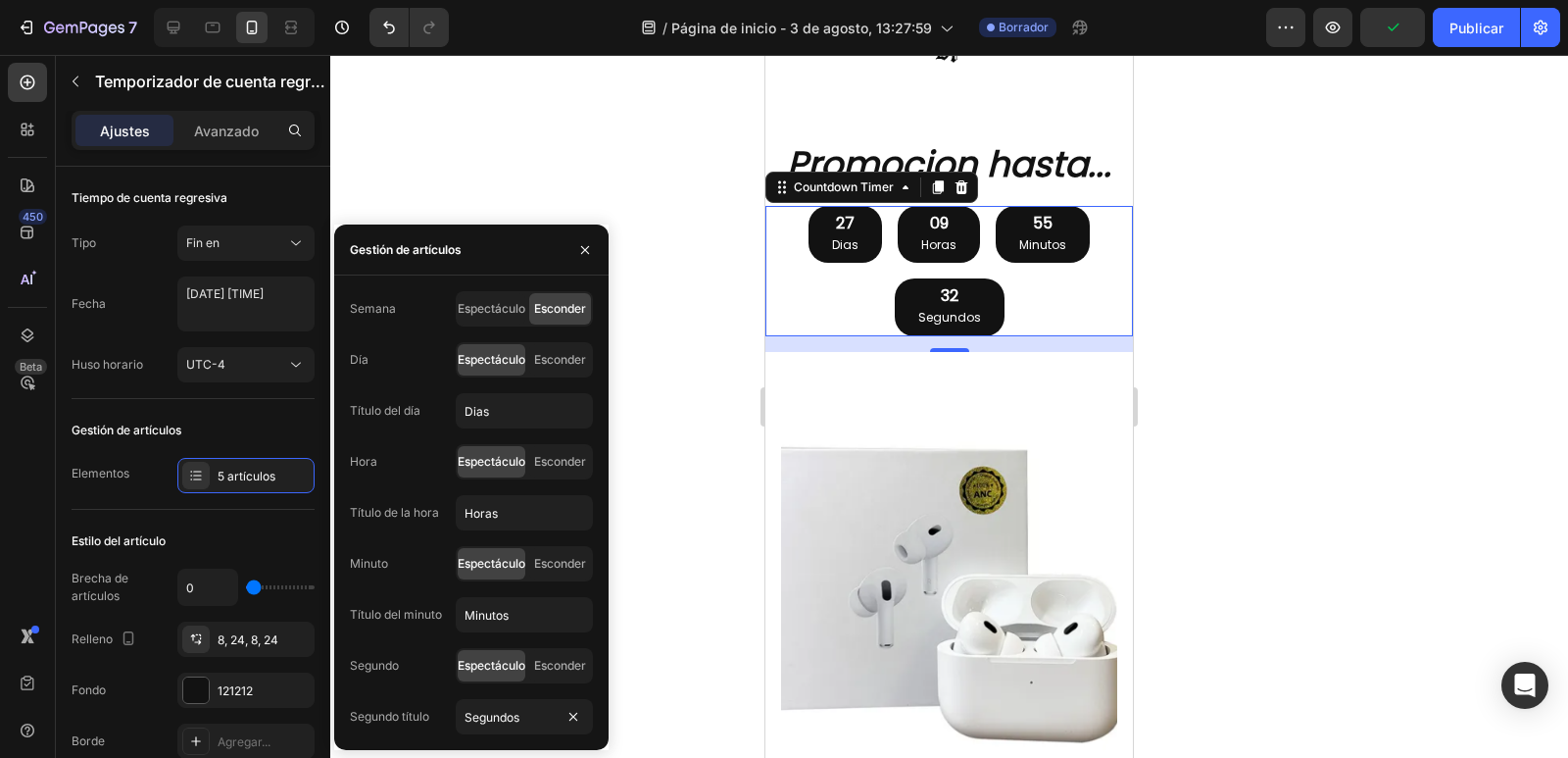 click 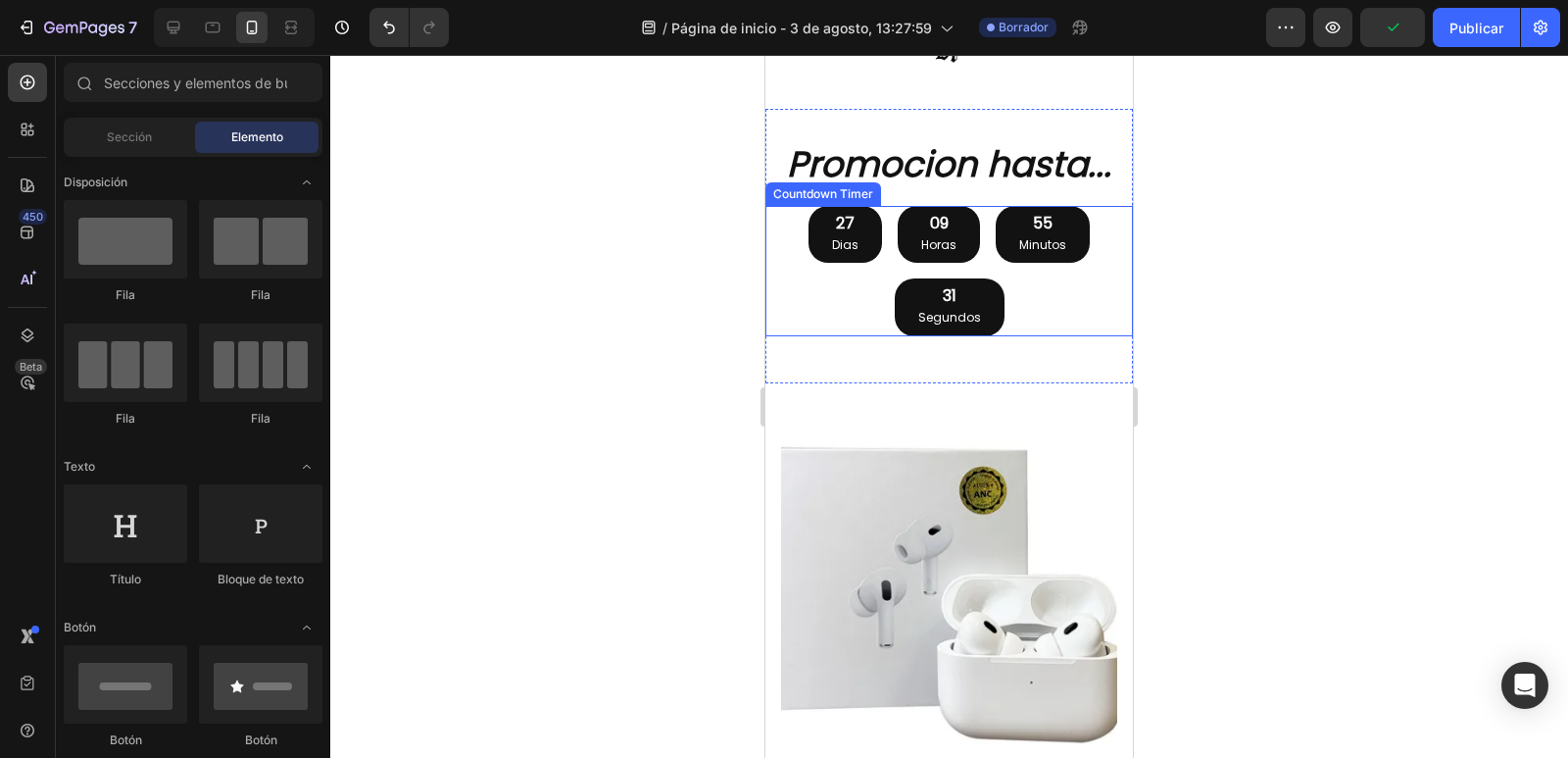 click on "55 Minutos" at bounding box center (1043, 234) 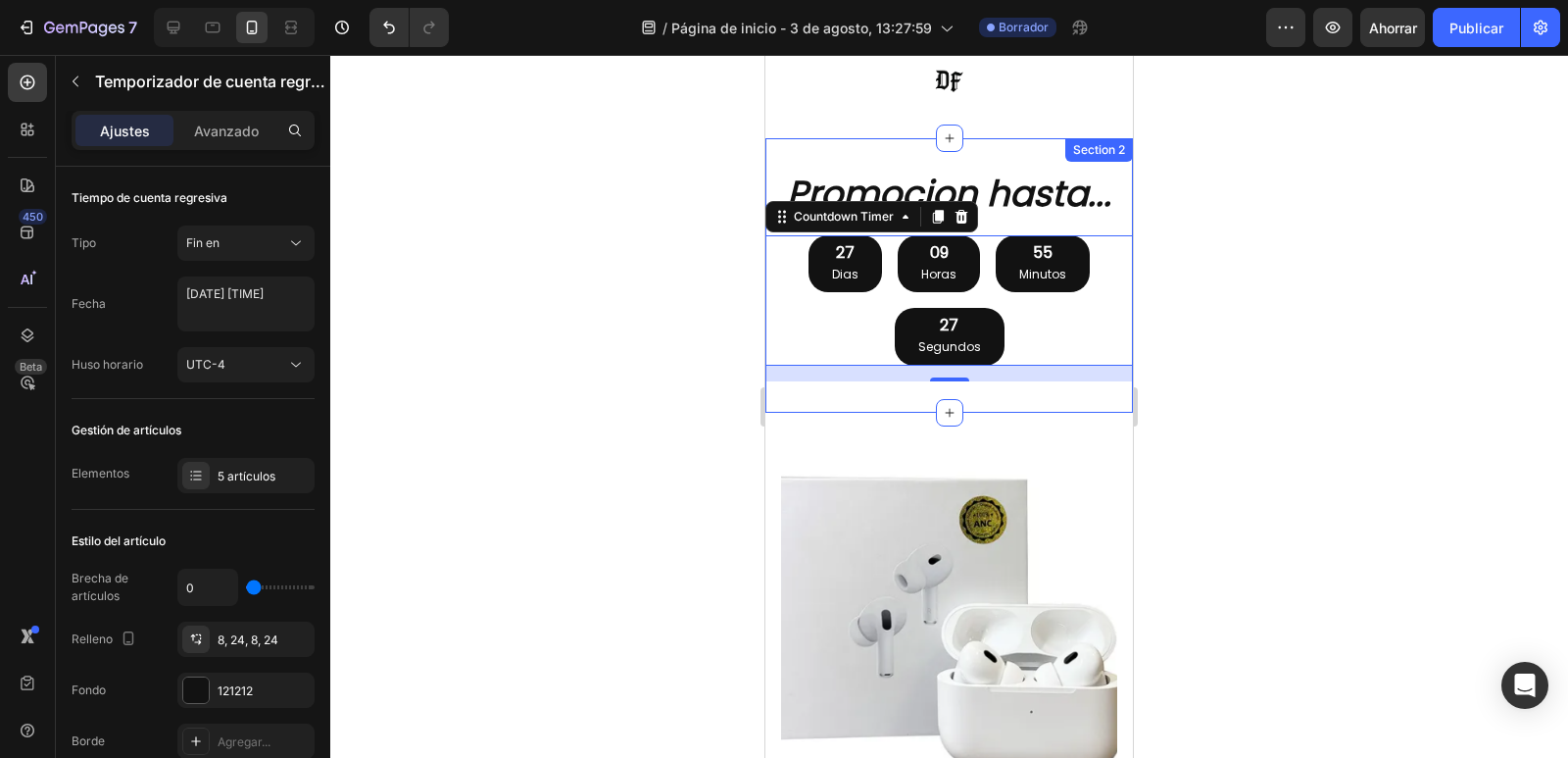 scroll, scrollTop: 0, scrollLeft: 0, axis: both 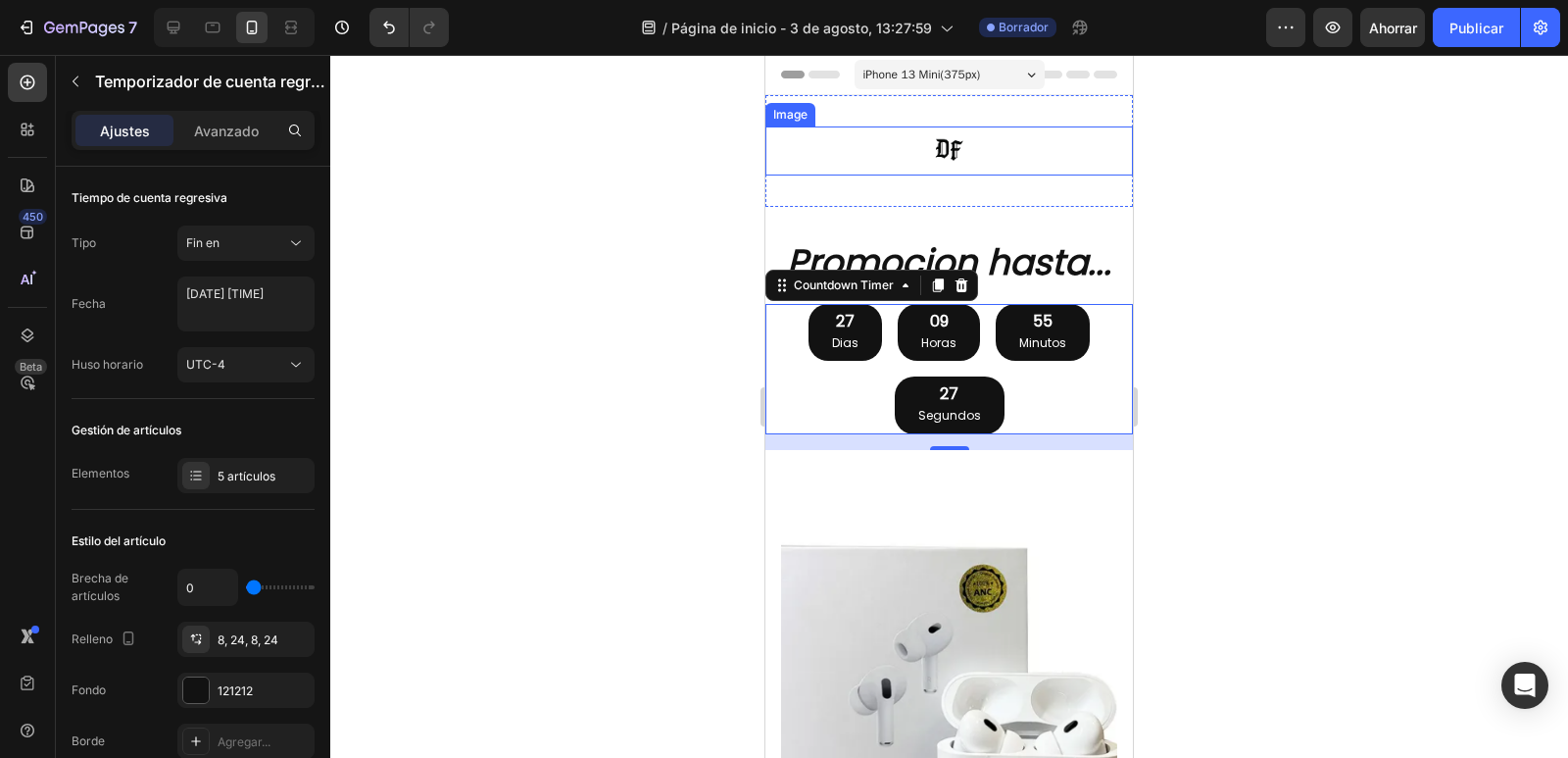 click at bounding box center [950, 151] 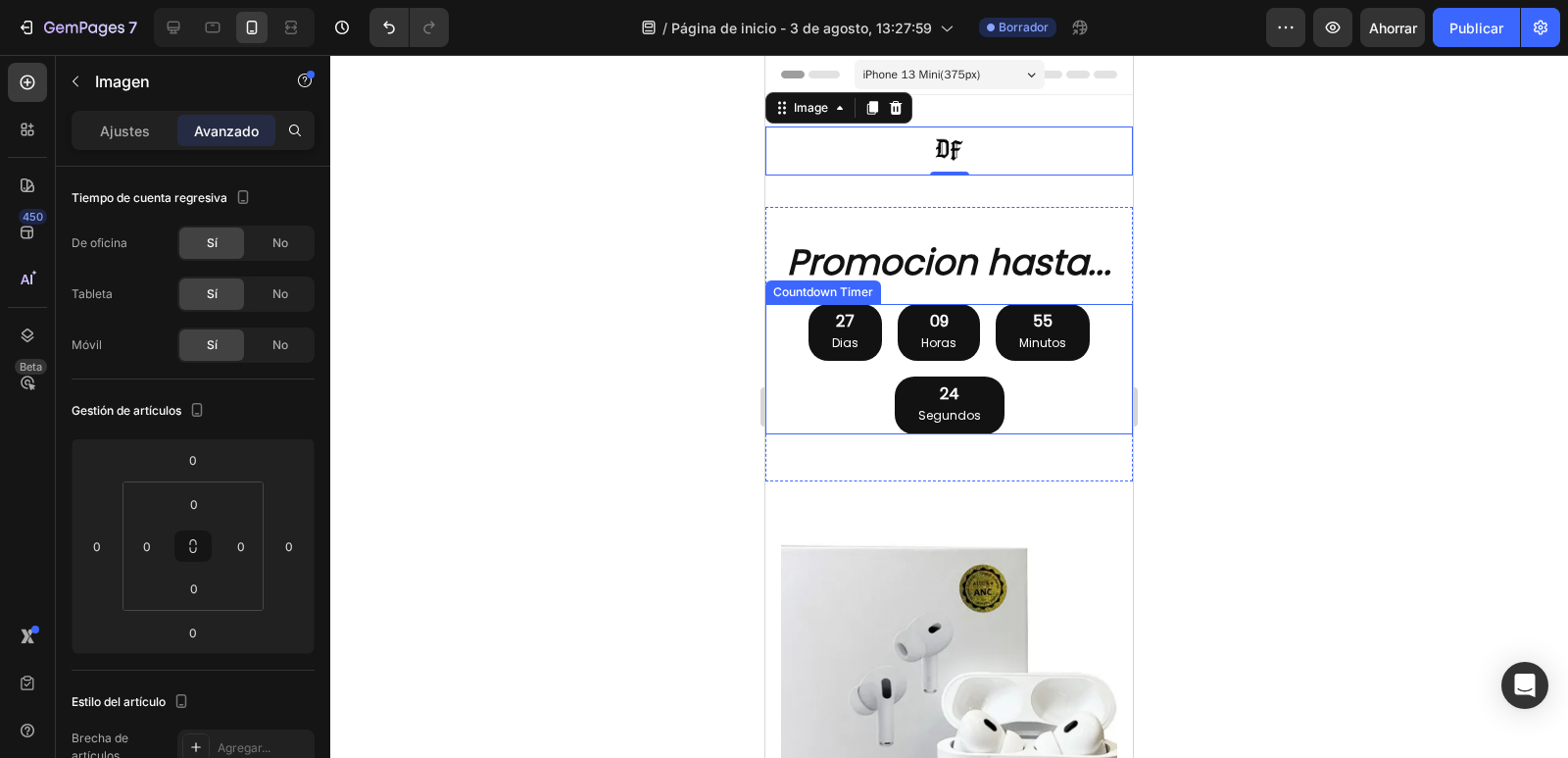 click on "55" at bounding box center [1043, 322] 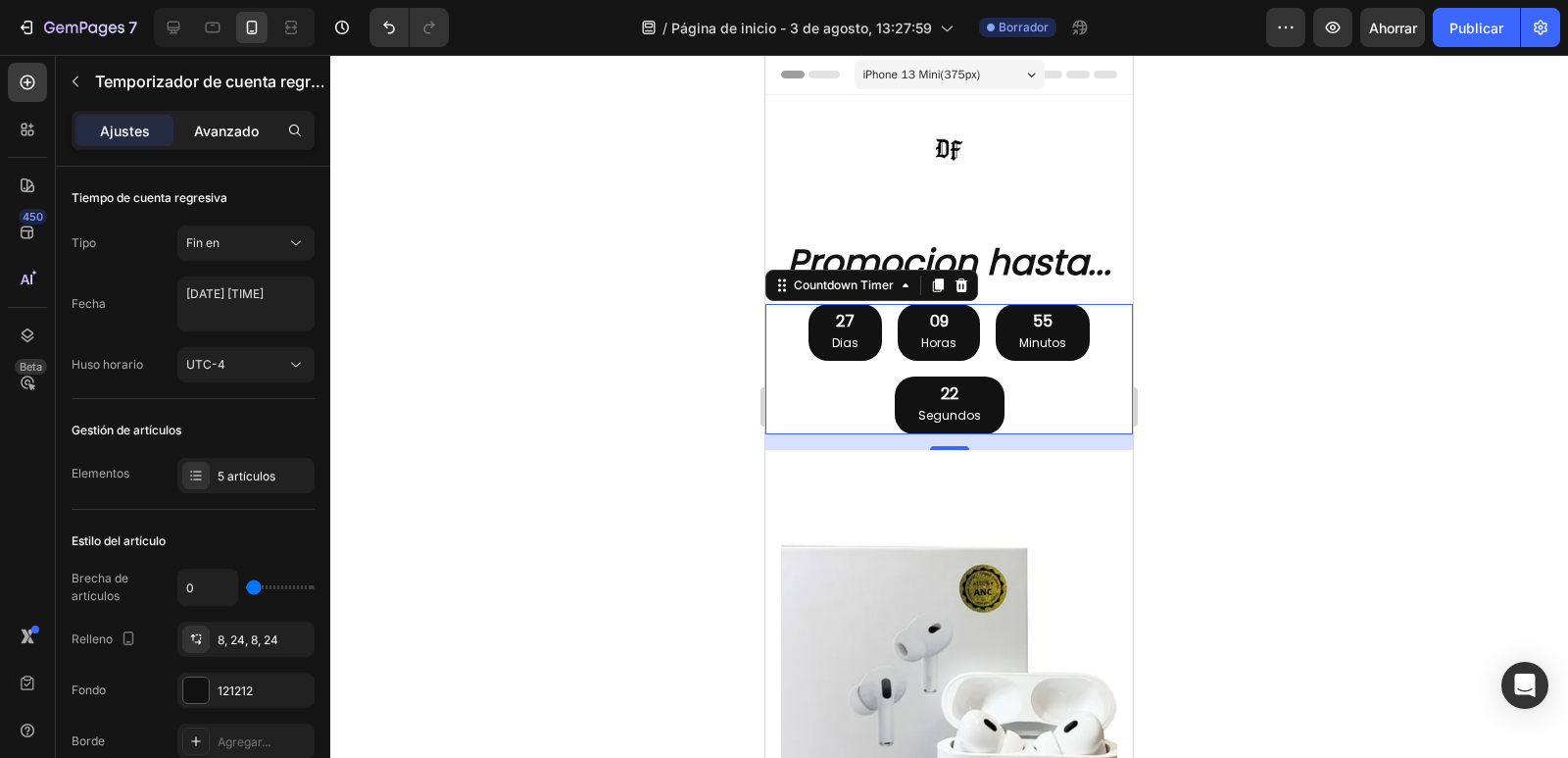 click on "Avanzado" at bounding box center [226, 130] 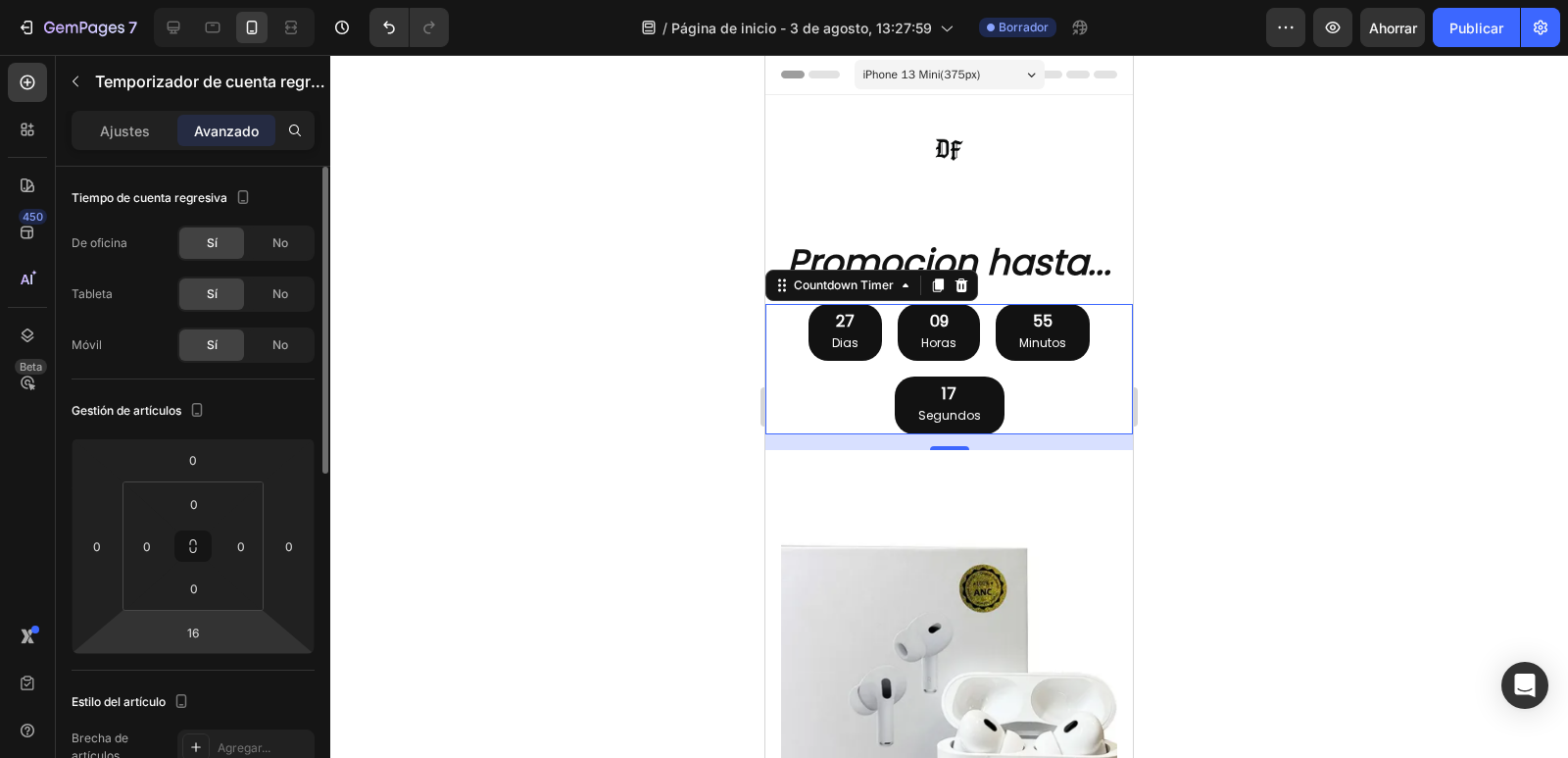 scroll, scrollTop: 490, scrollLeft: 0, axis: vertical 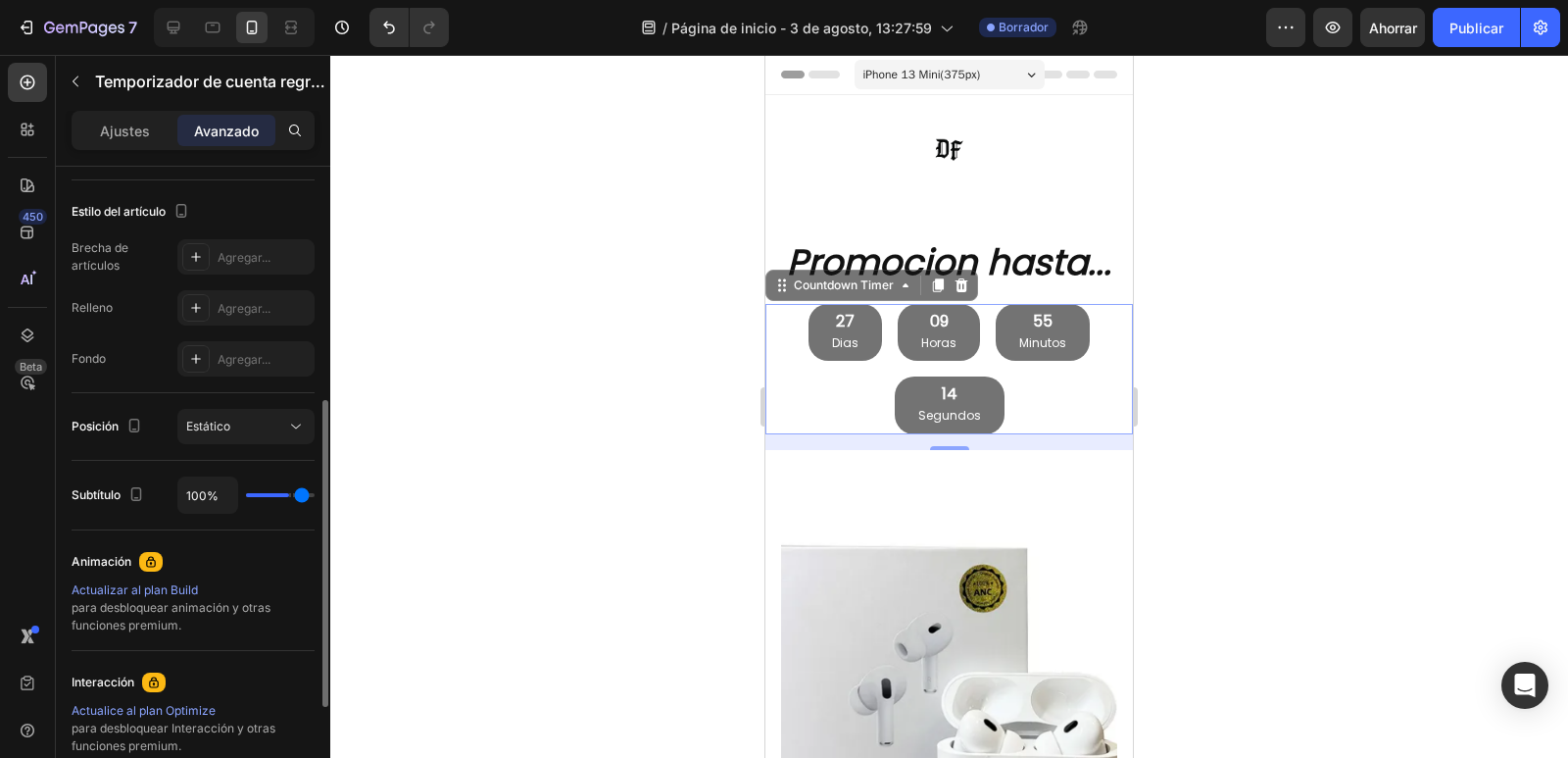 type on "100" 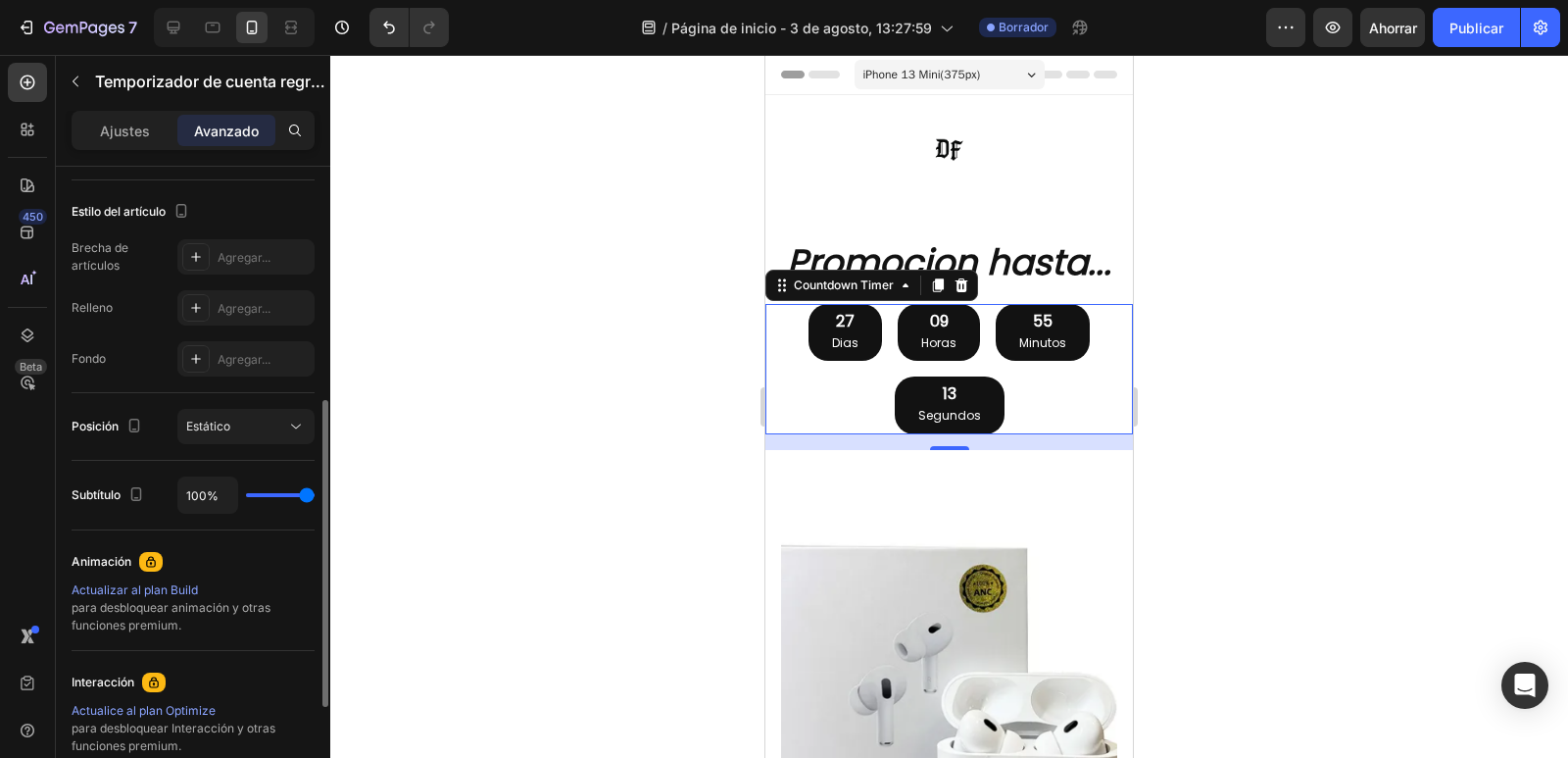 drag, startPoint x: 273, startPoint y: 495, endPoint x: 320, endPoint y: 502, distance: 47.518417 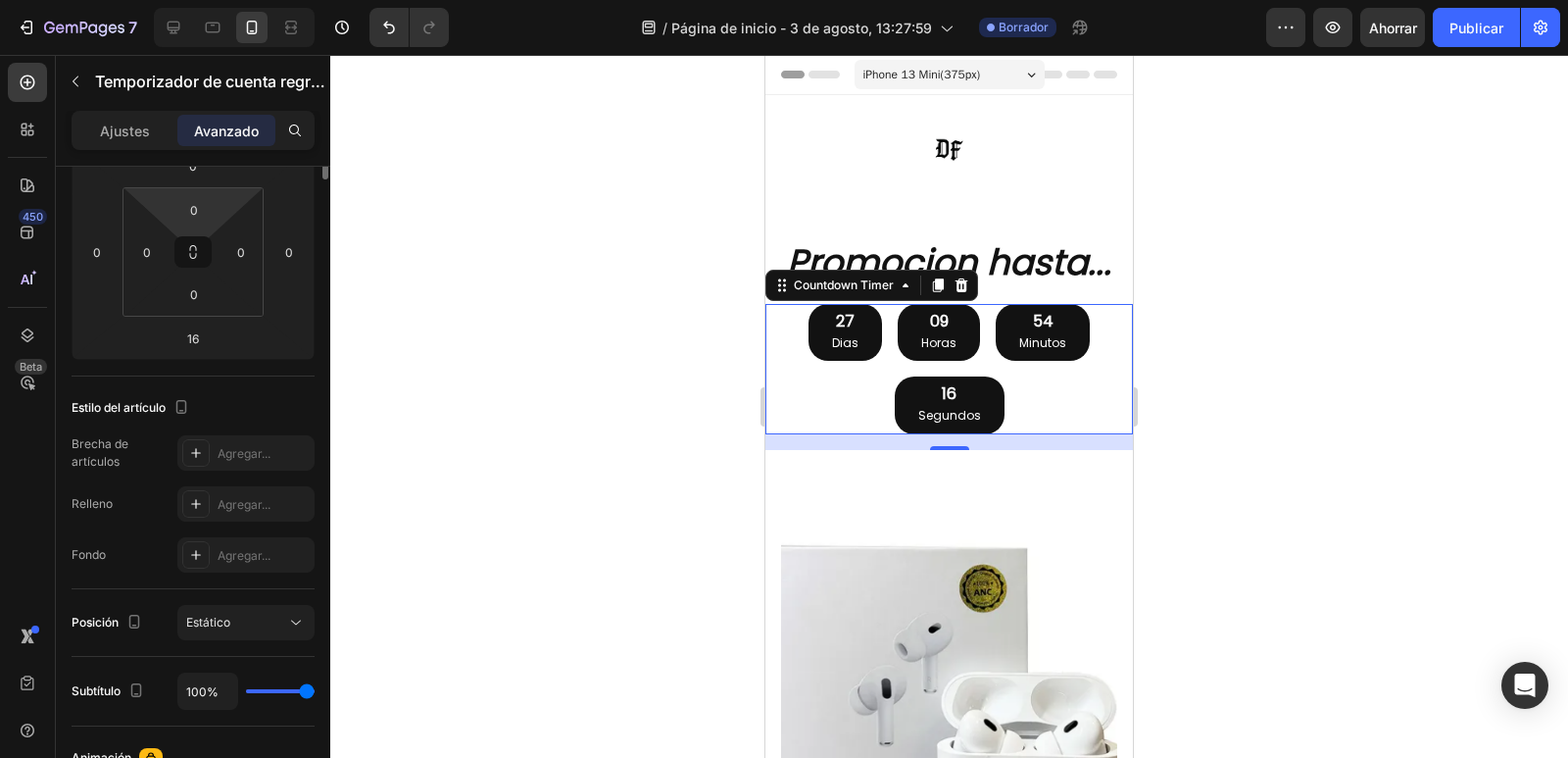 scroll, scrollTop: 0, scrollLeft: 0, axis: both 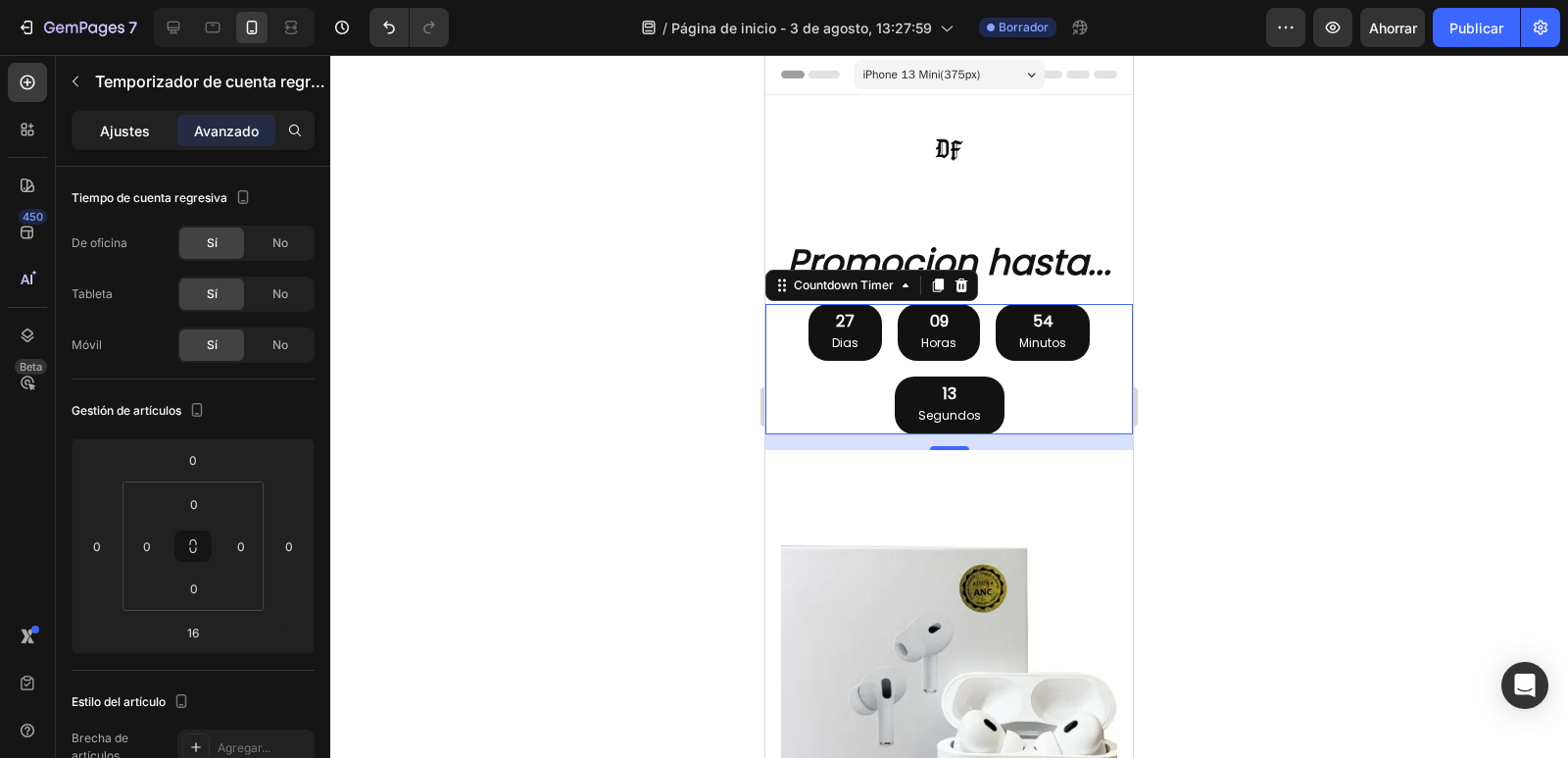 click on "Ajustes" at bounding box center [124, 130] 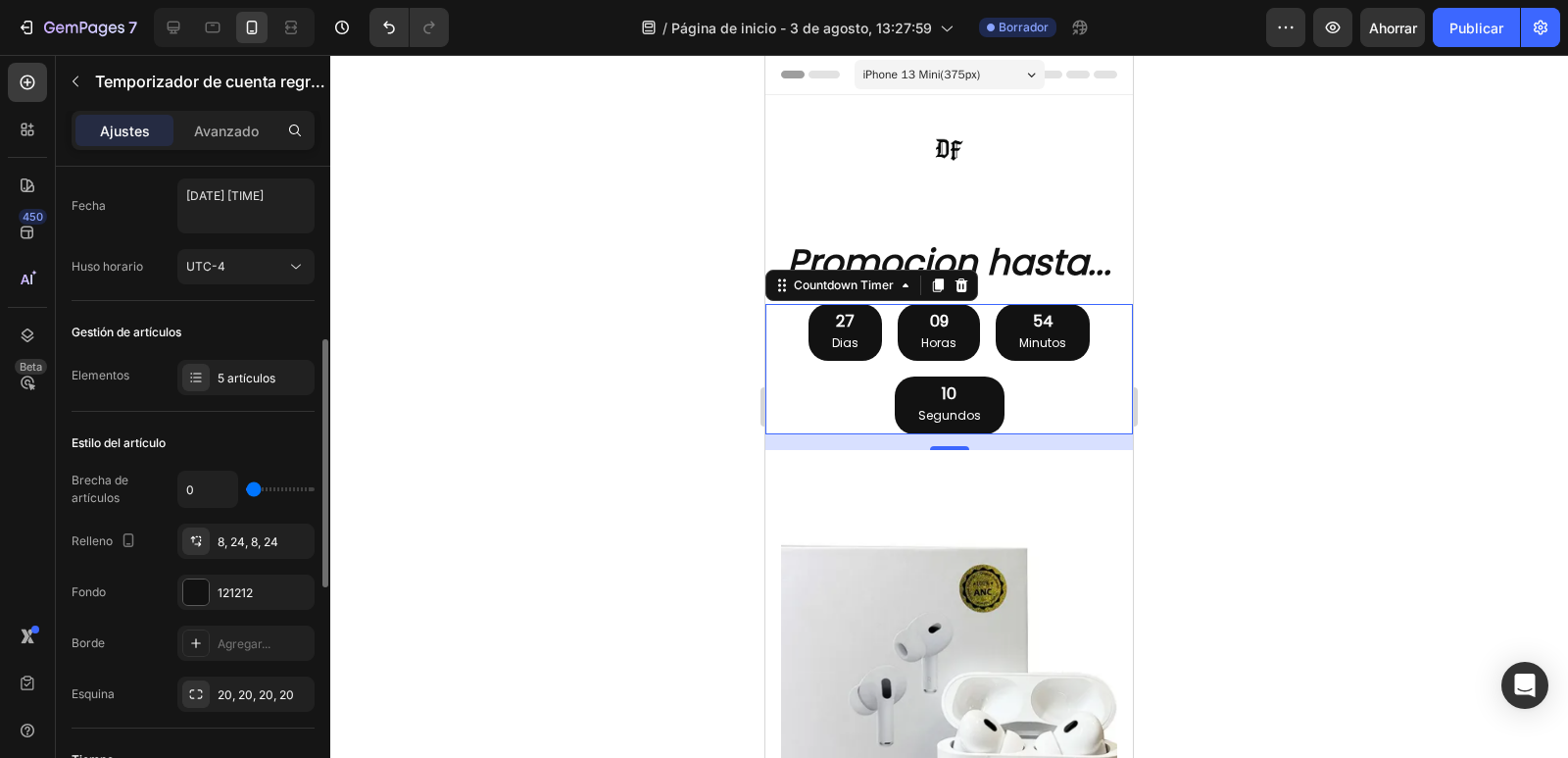 scroll, scrollTop: 294, scrollLeft: 0, axis: vertical 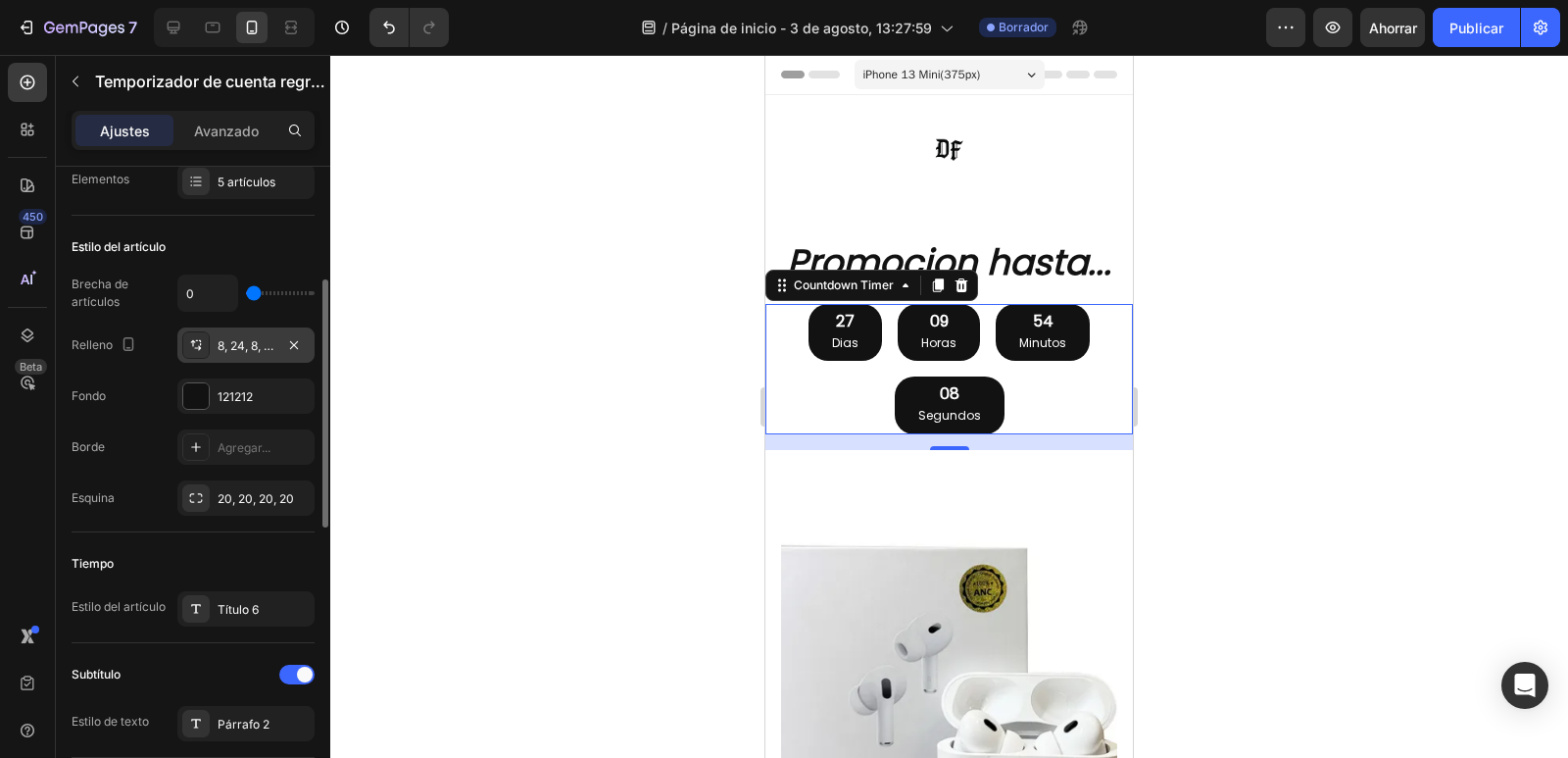 click on "8, 24, 8, 24" at bounding box center (248, 345) 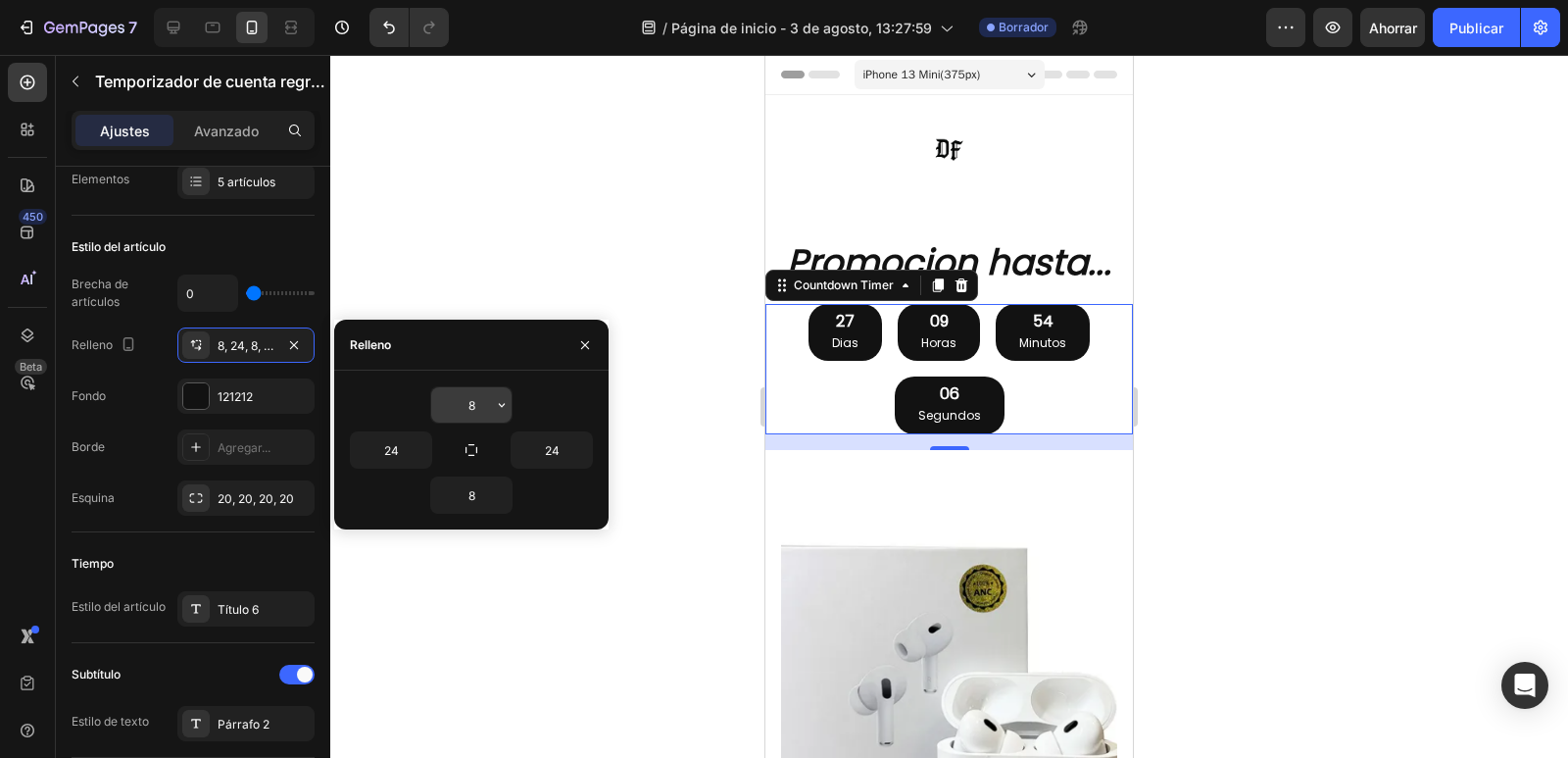 click on "8" at bounding box center [471, 405] 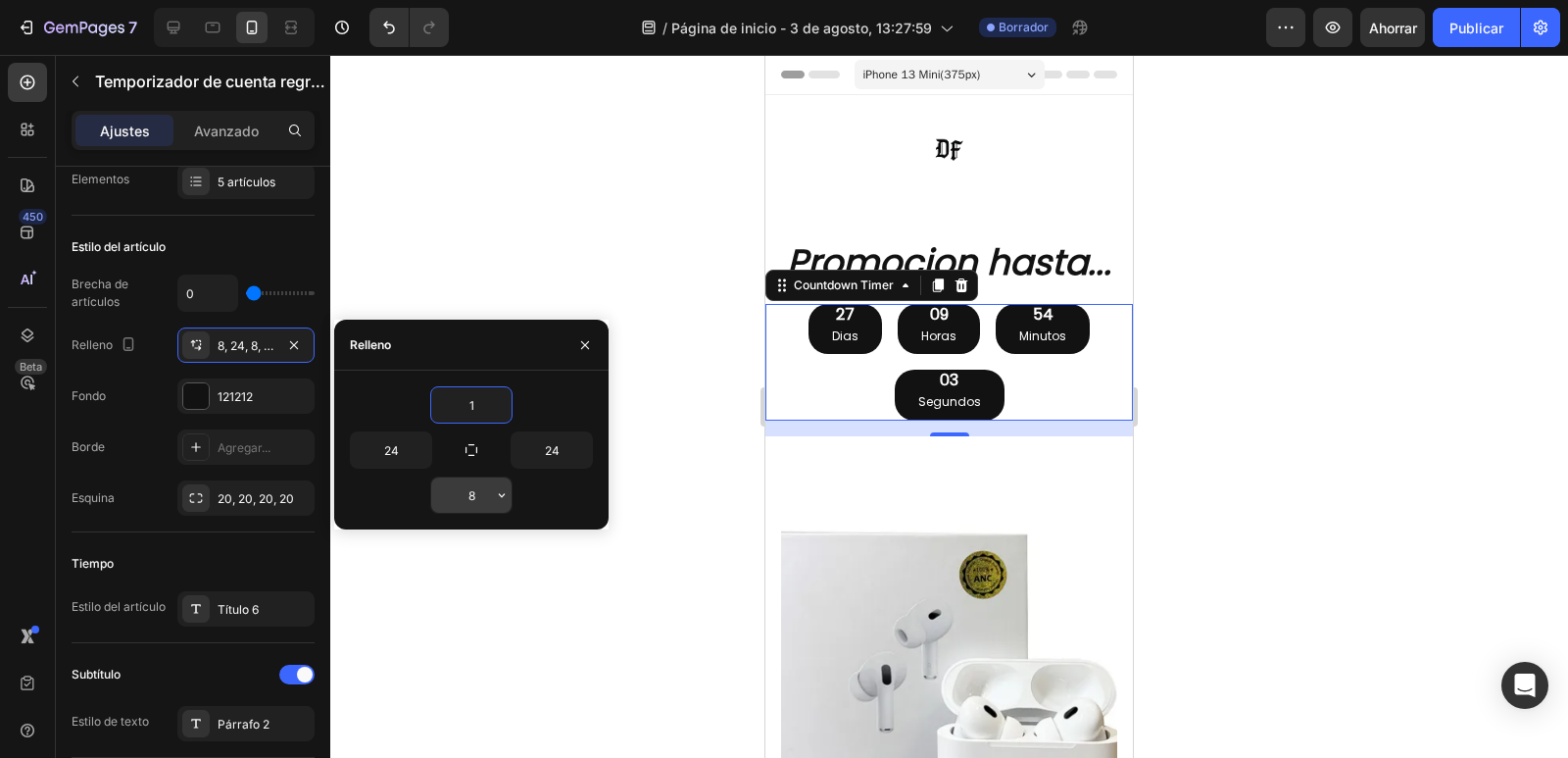 type on "1" 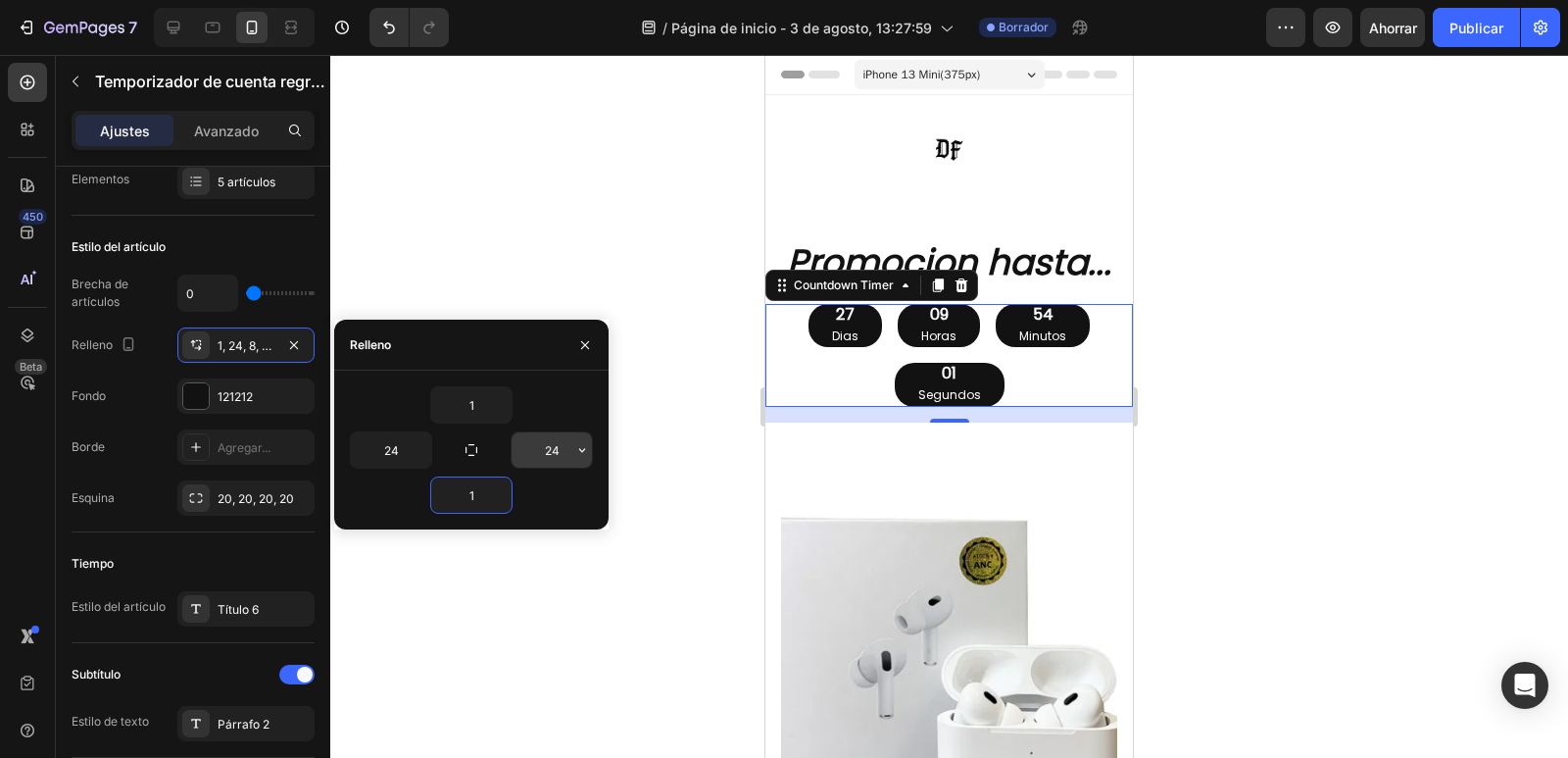 type on "1" 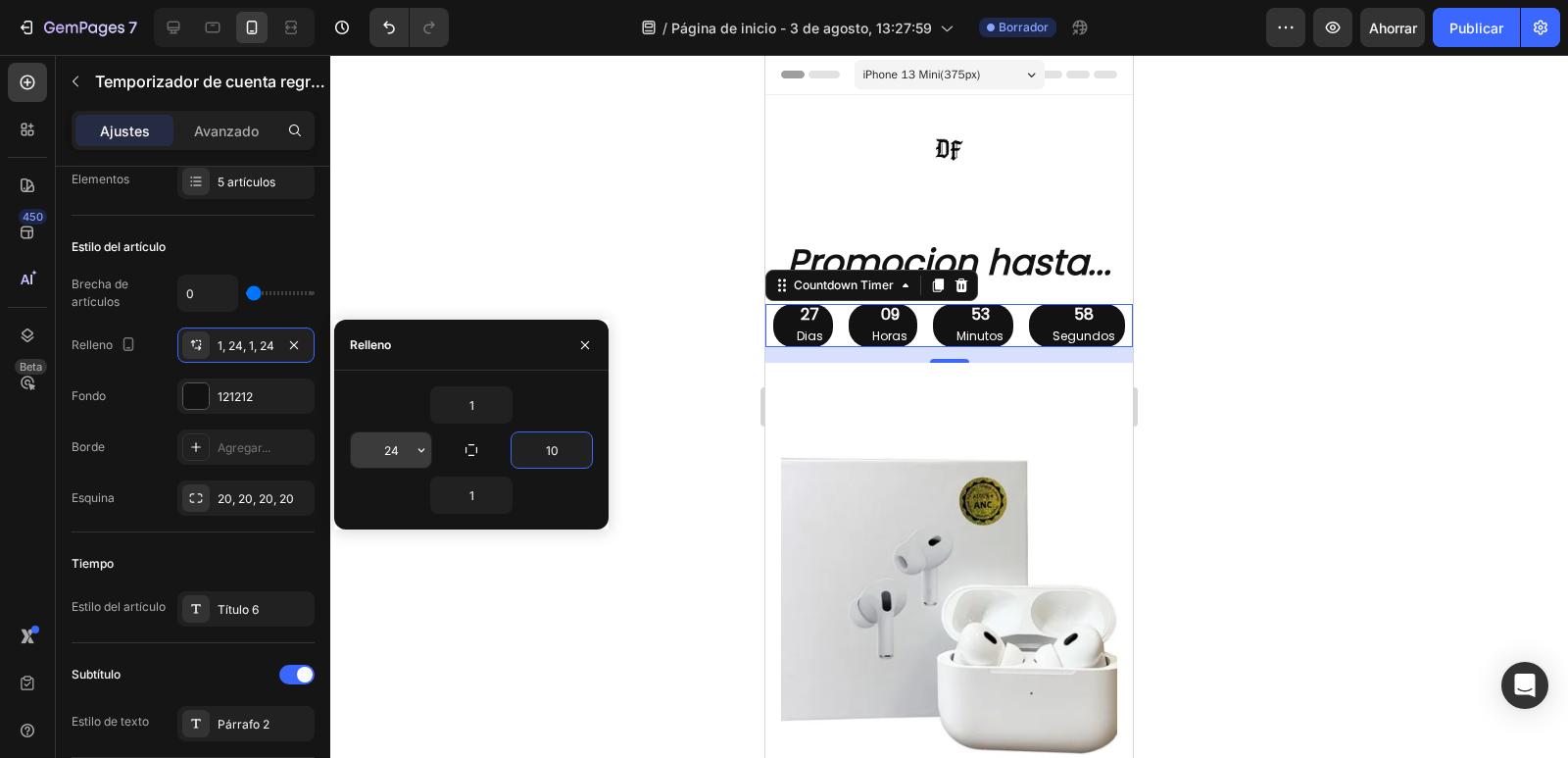 type on "10" 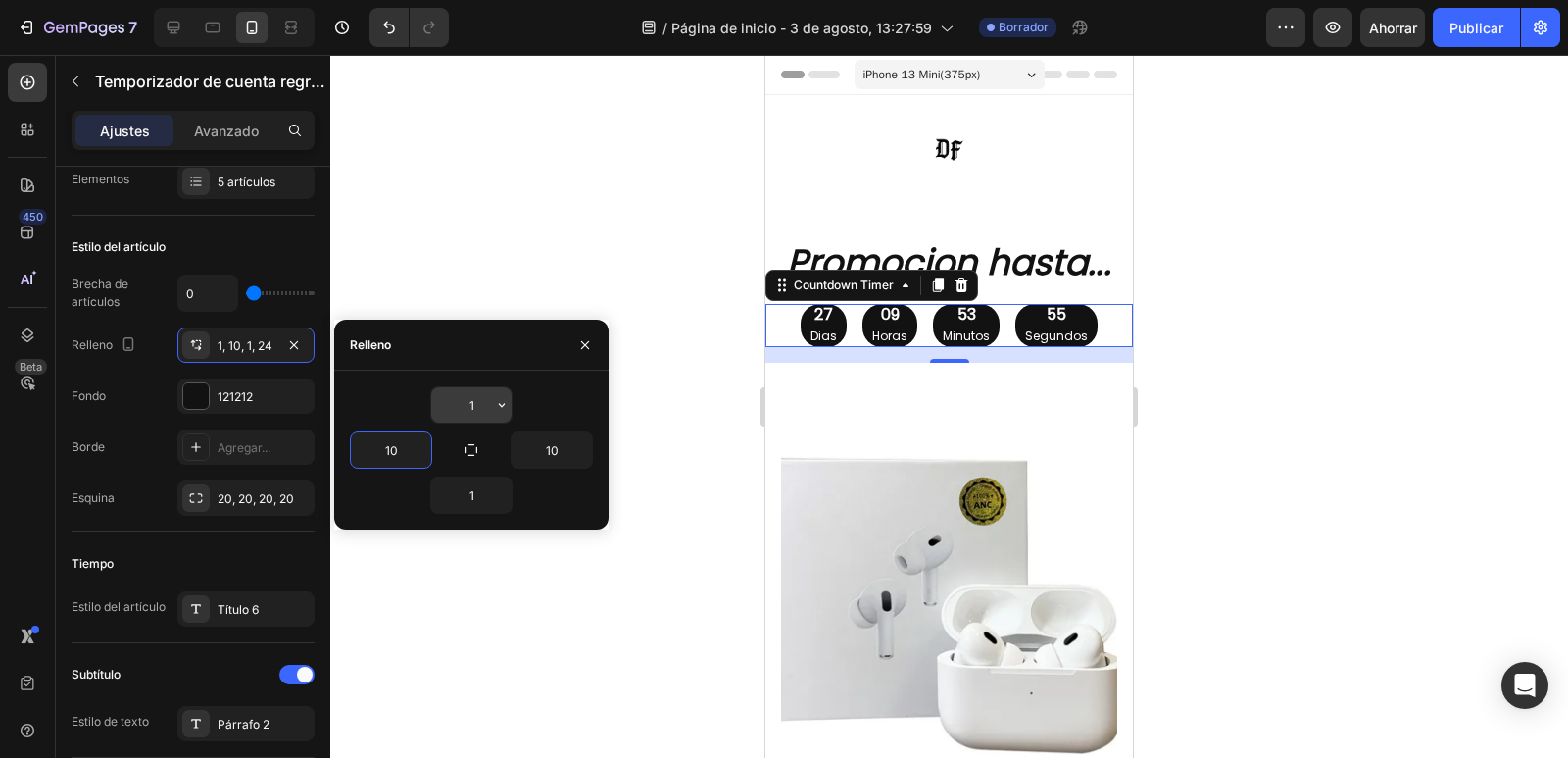 type on "10" 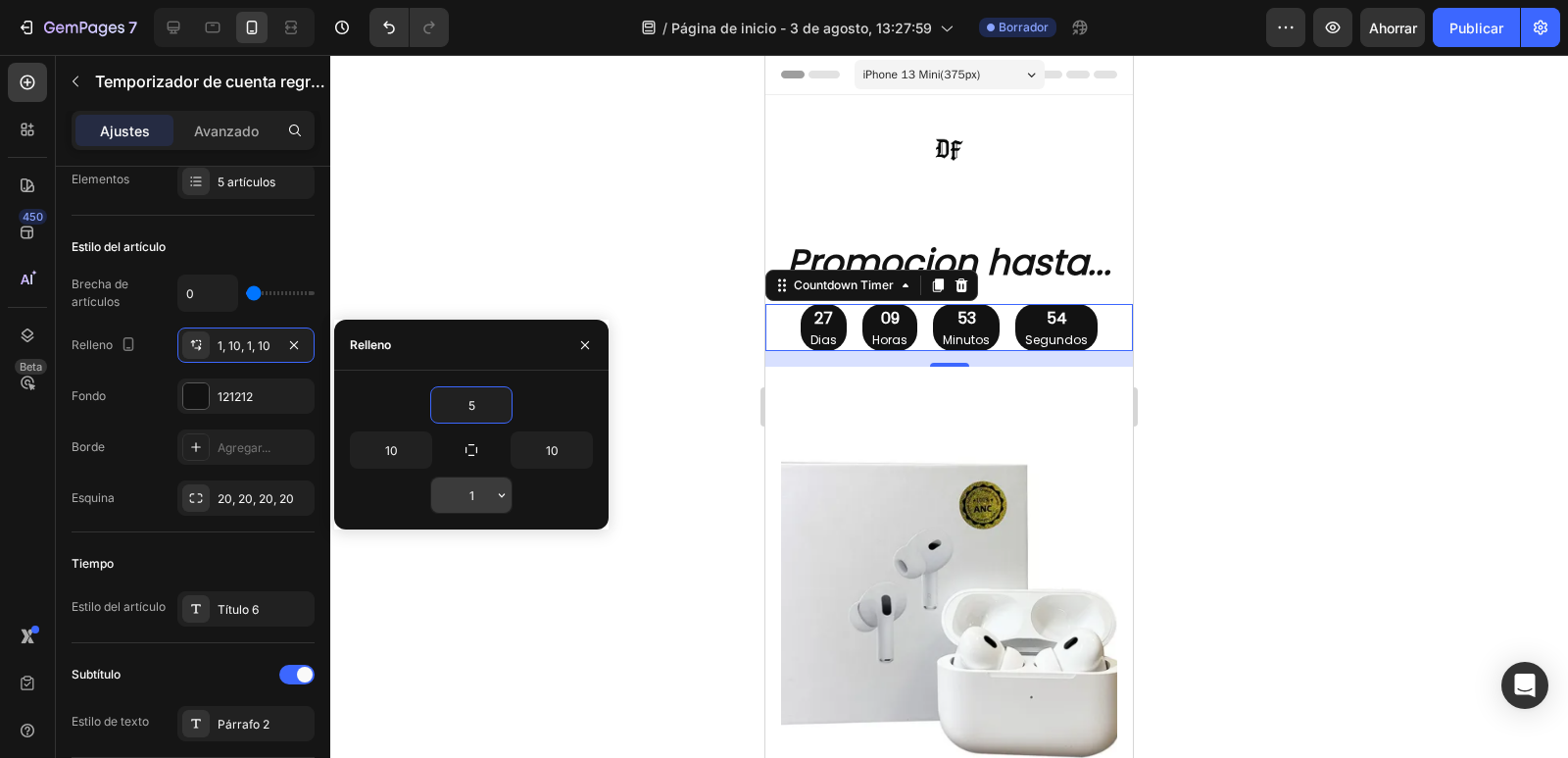 type on "5" 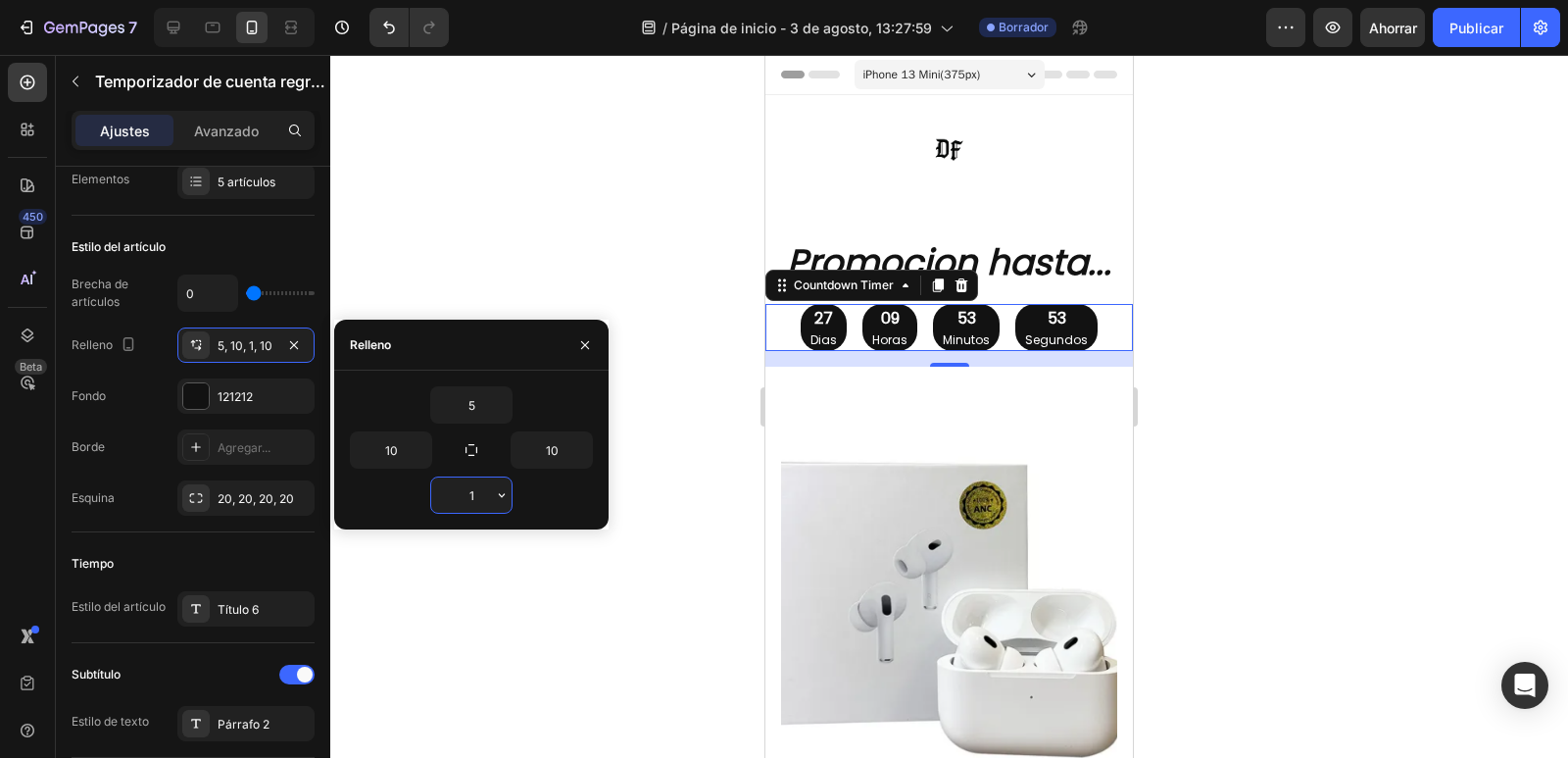 type on "5" 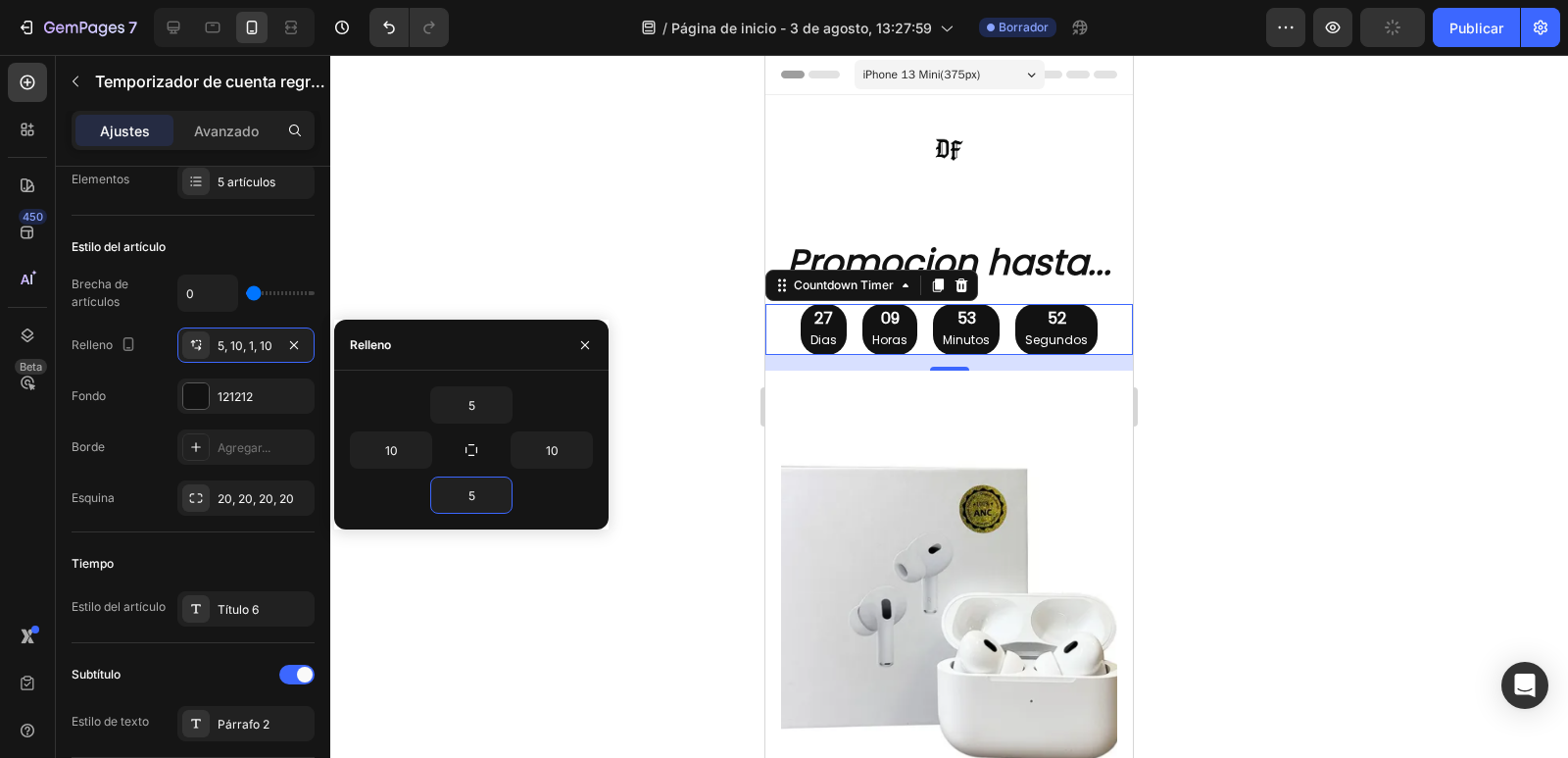 click 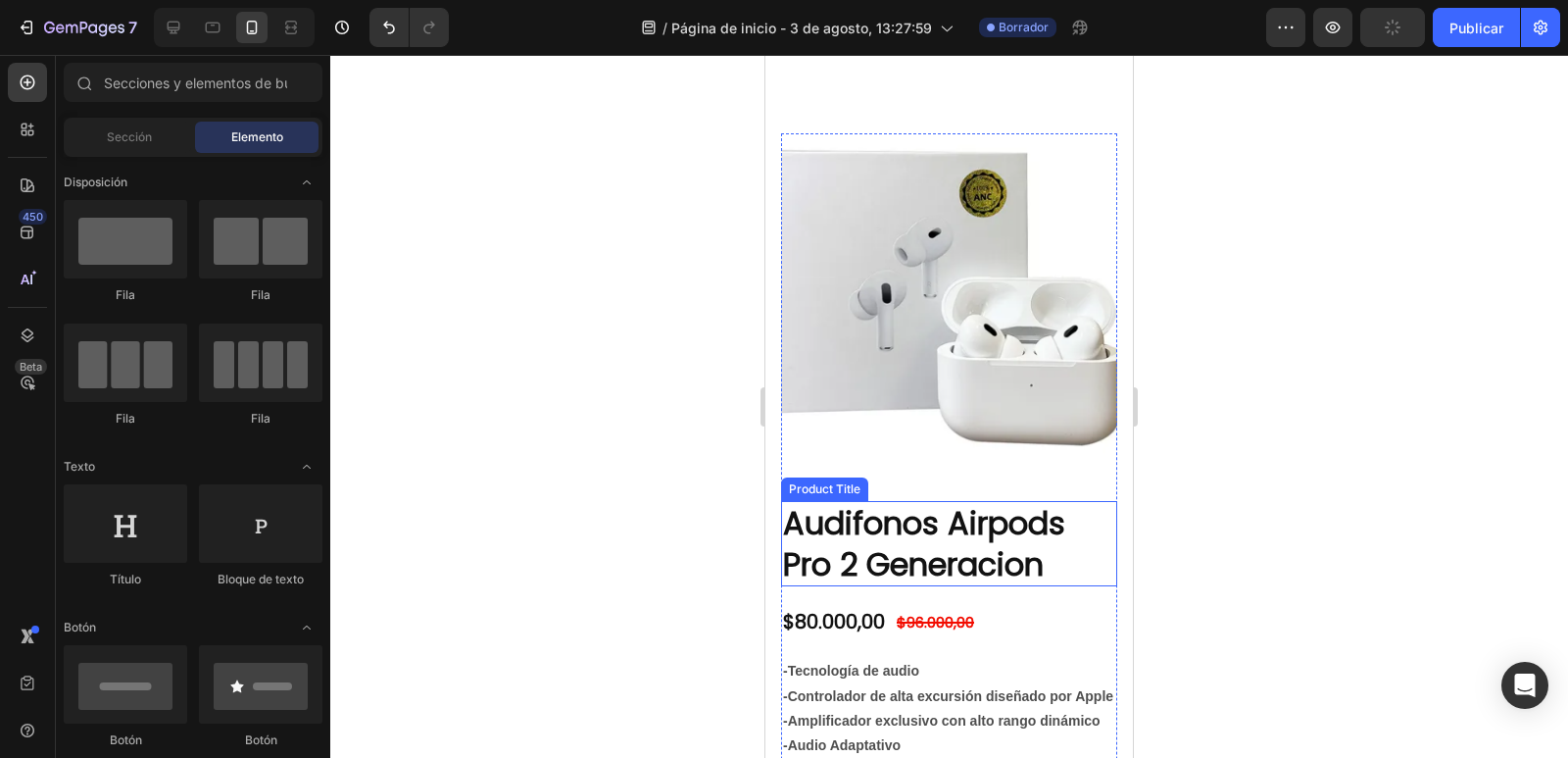 scroll, scrollTop: 0, scrollLeft: 0, axis: both 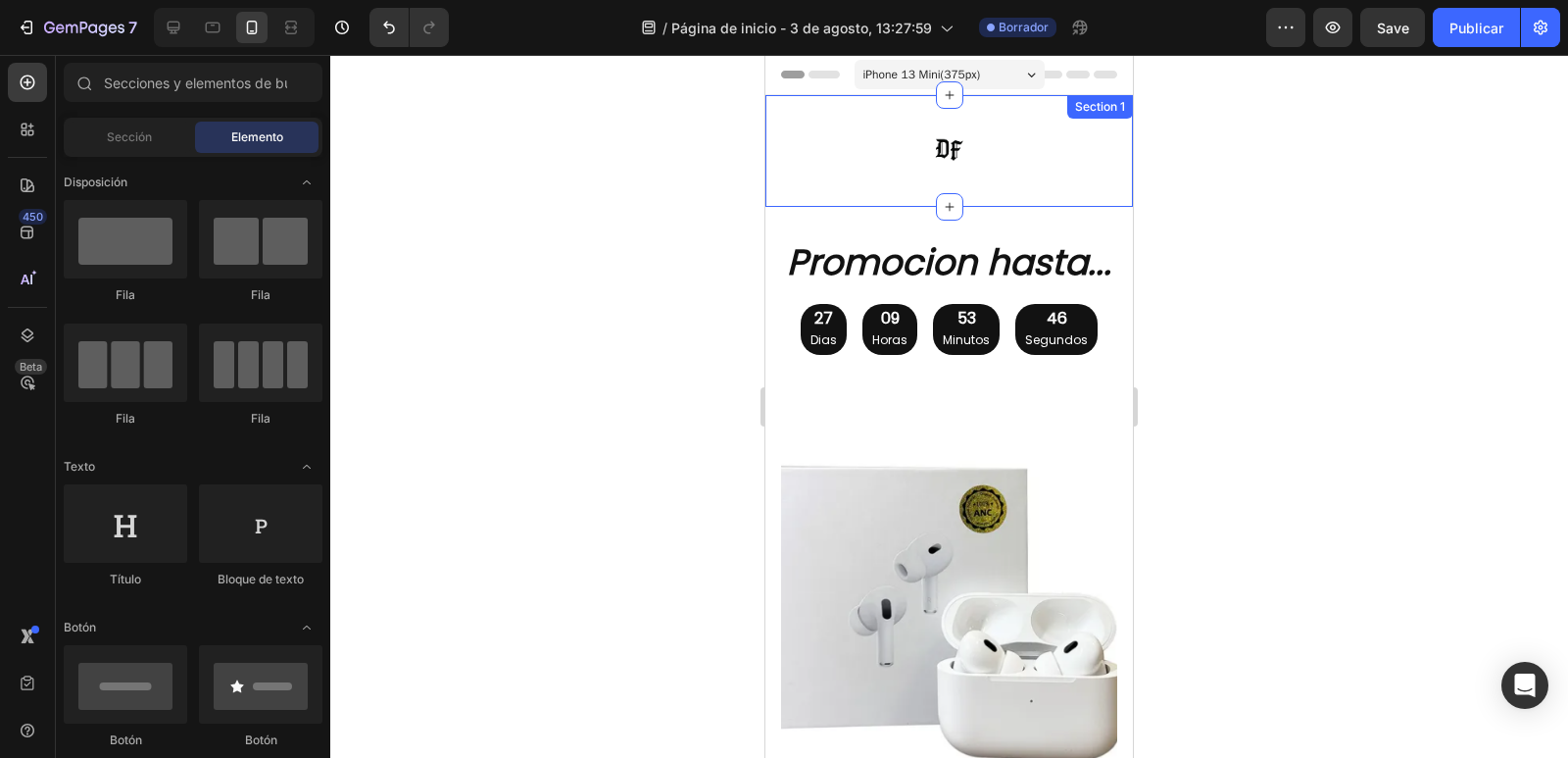 click at bounding box center (950, 151) 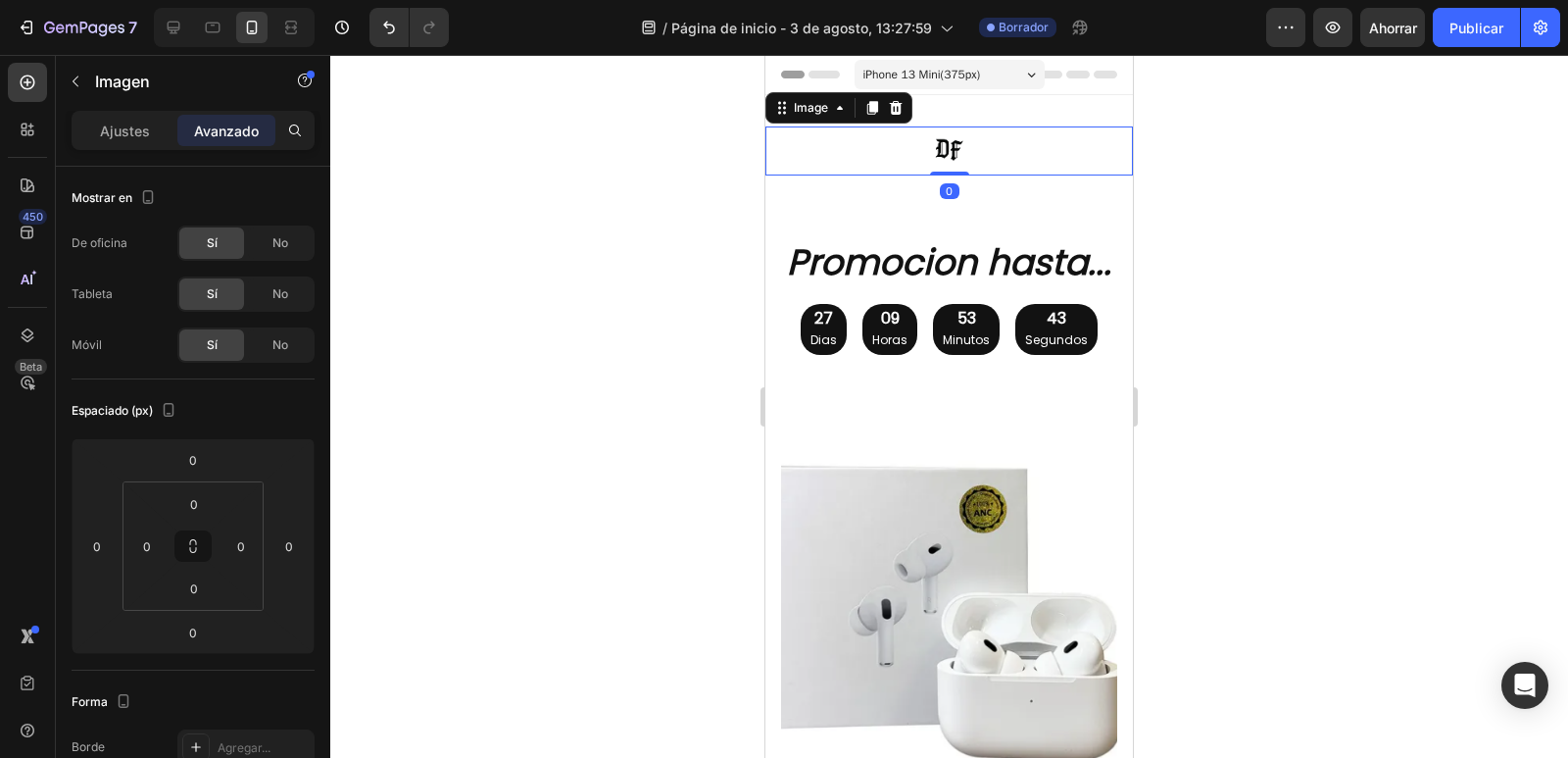drag, startPoint x: 947, startPoint y: 173, endPoint x: 953, endPoint y: 147, distance: 26.683328 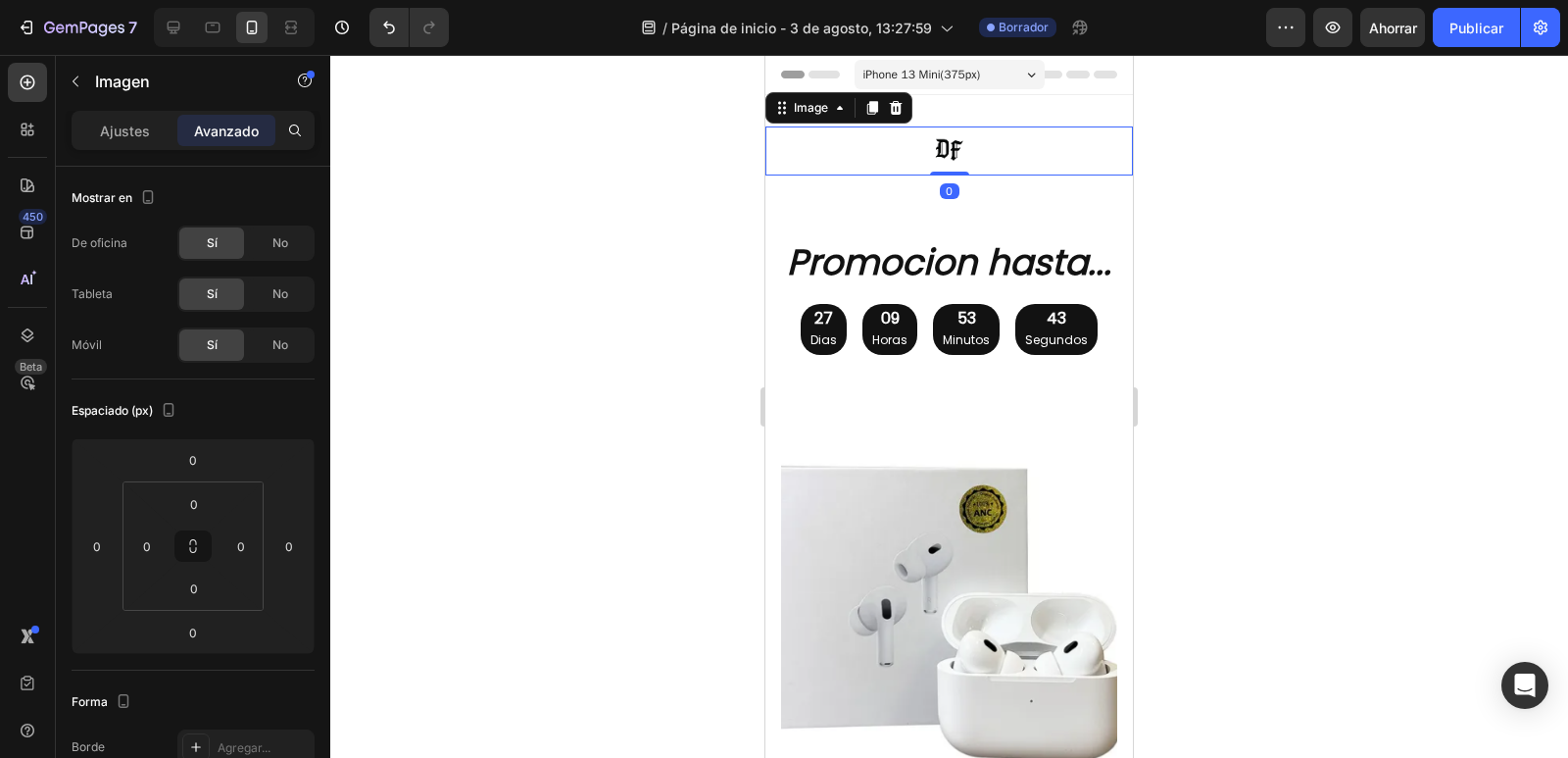 click on "Image   0" at bounding box center [949, 151] 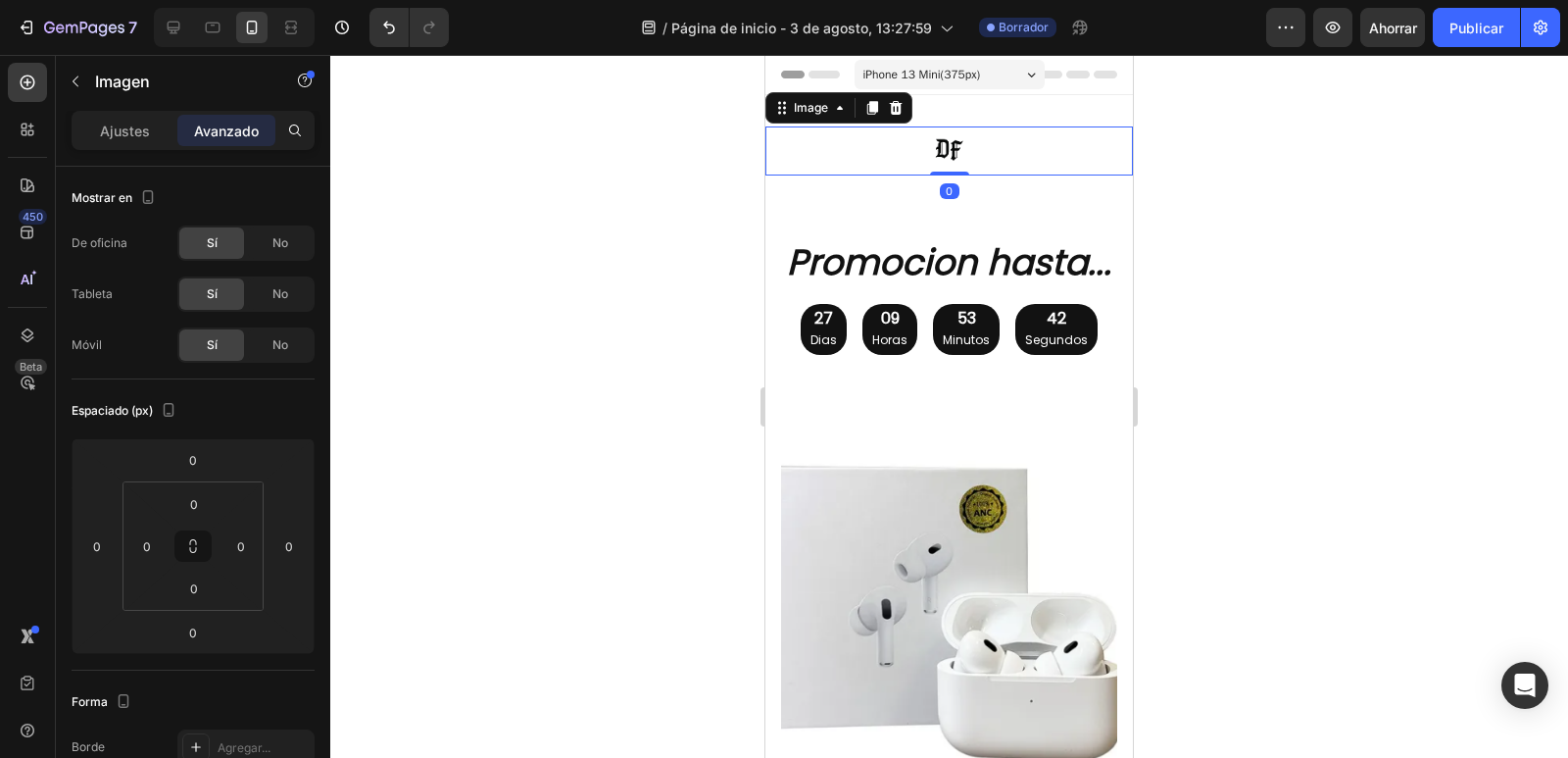 click 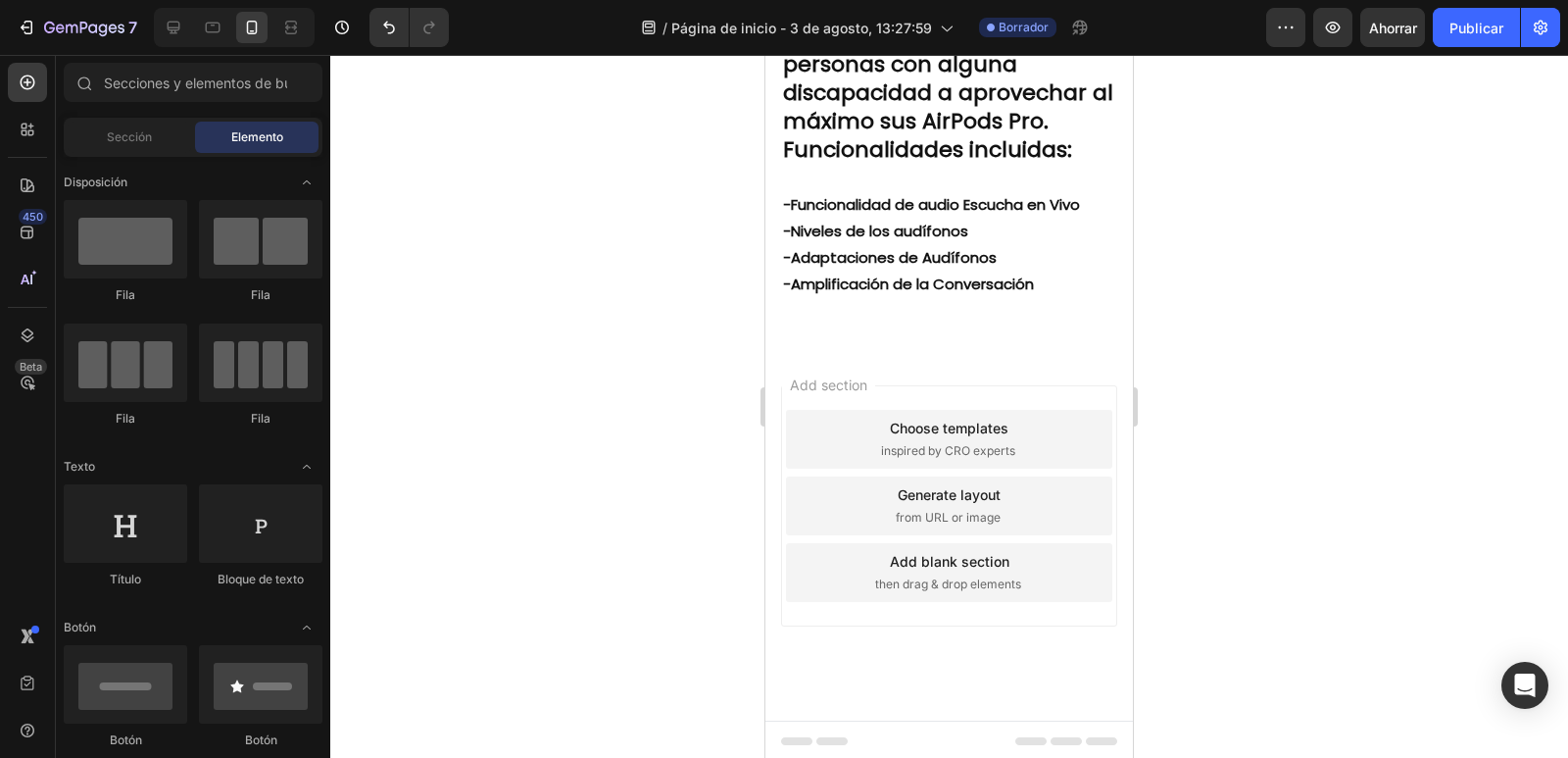 scroll, scrollTop: 1883, scrollLeft: 0, axis: vertical 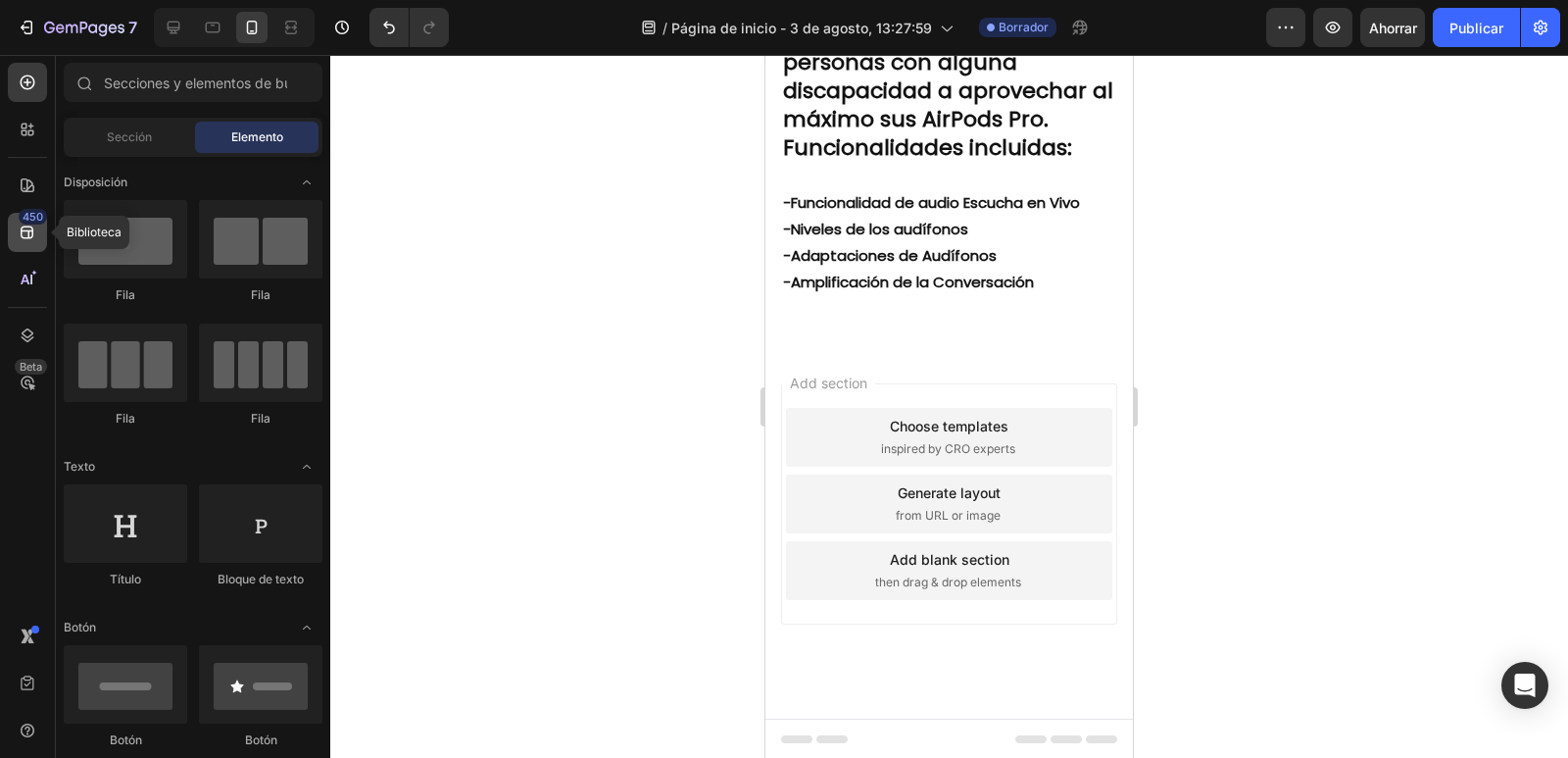 click 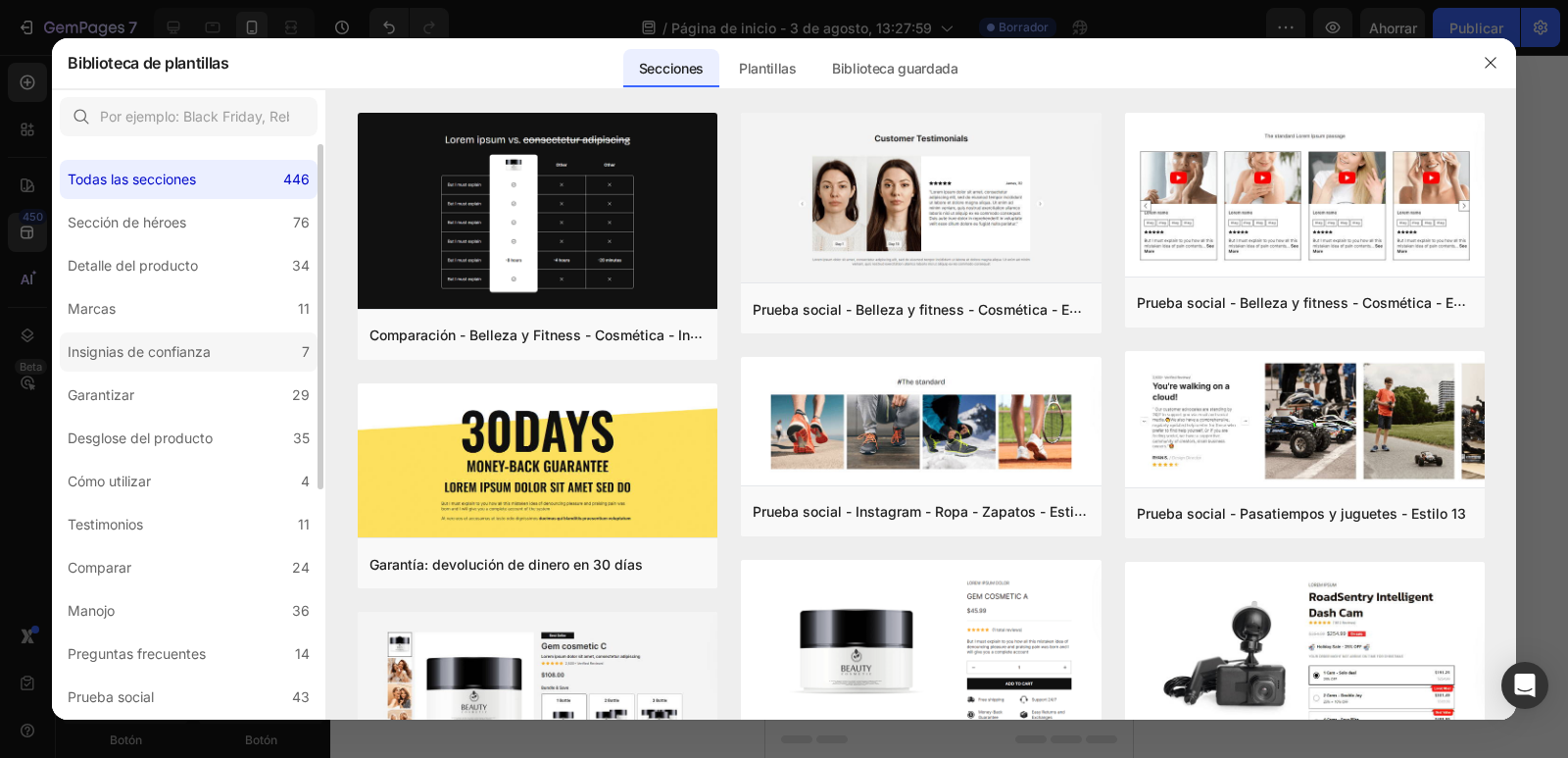 click on "Insignias de confianza" at bounding box center (139, 351) 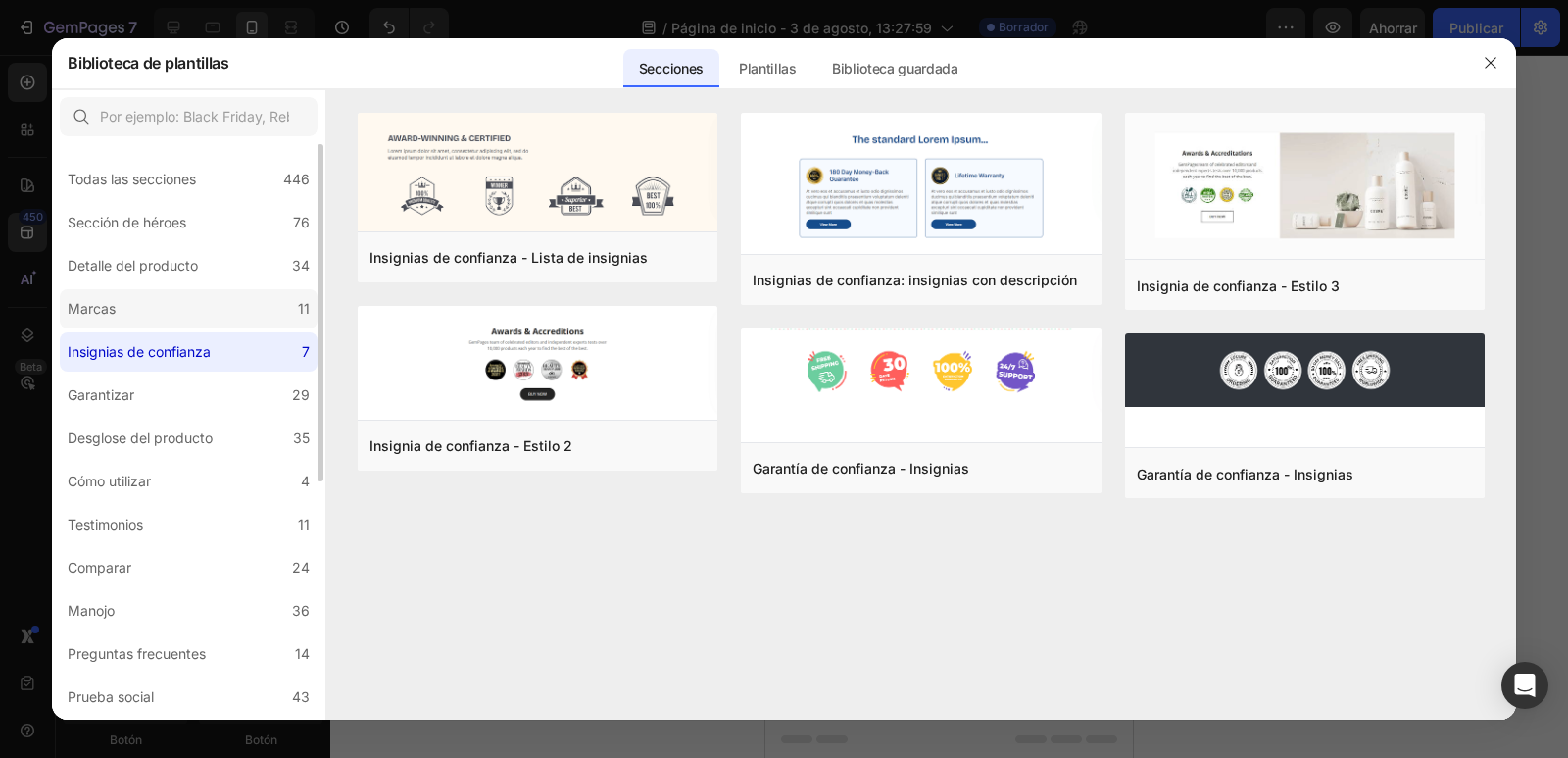 click on "Marcas 11" 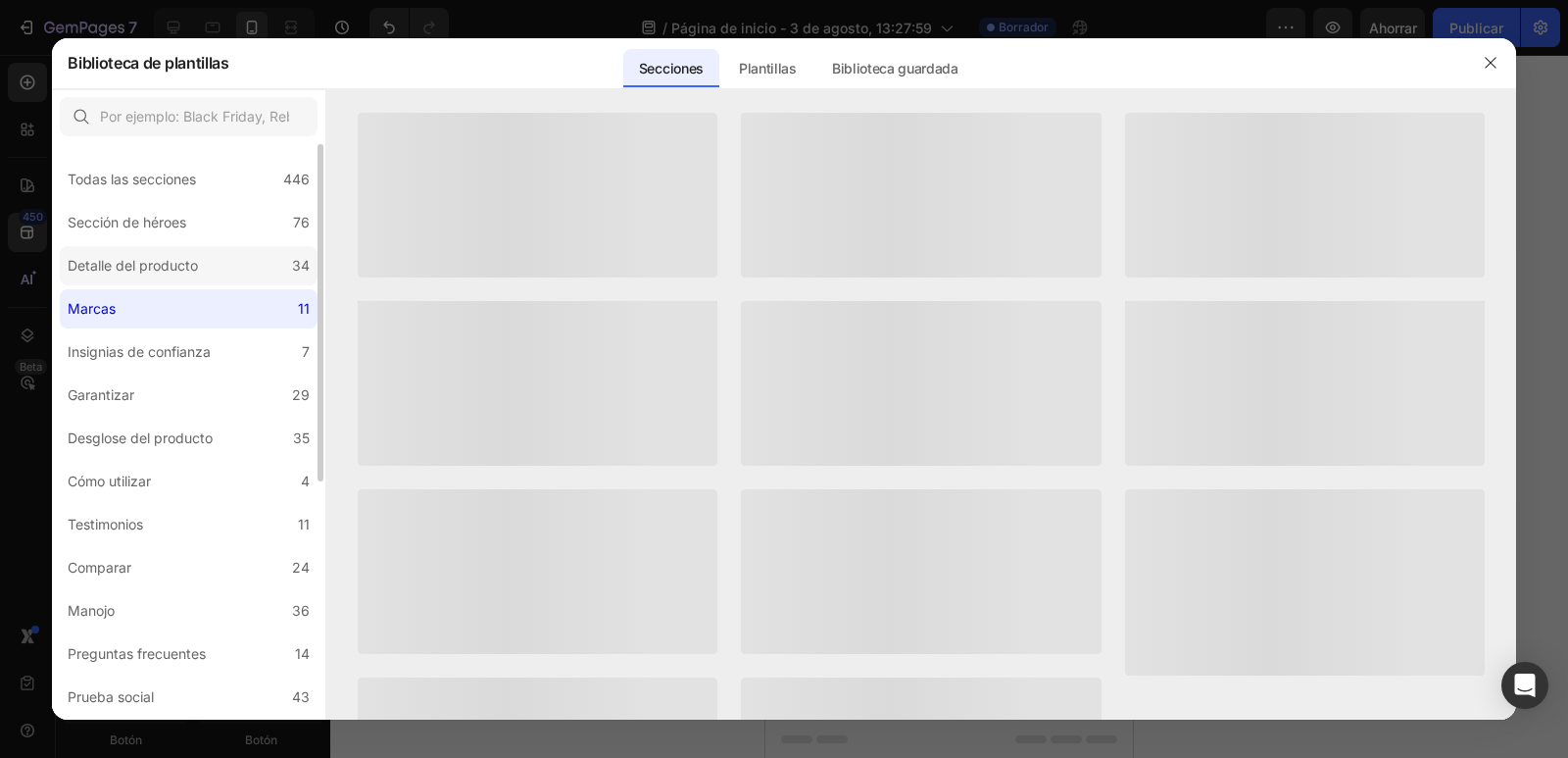 click on "Detalle del producto" at bounding box center [132, 265] 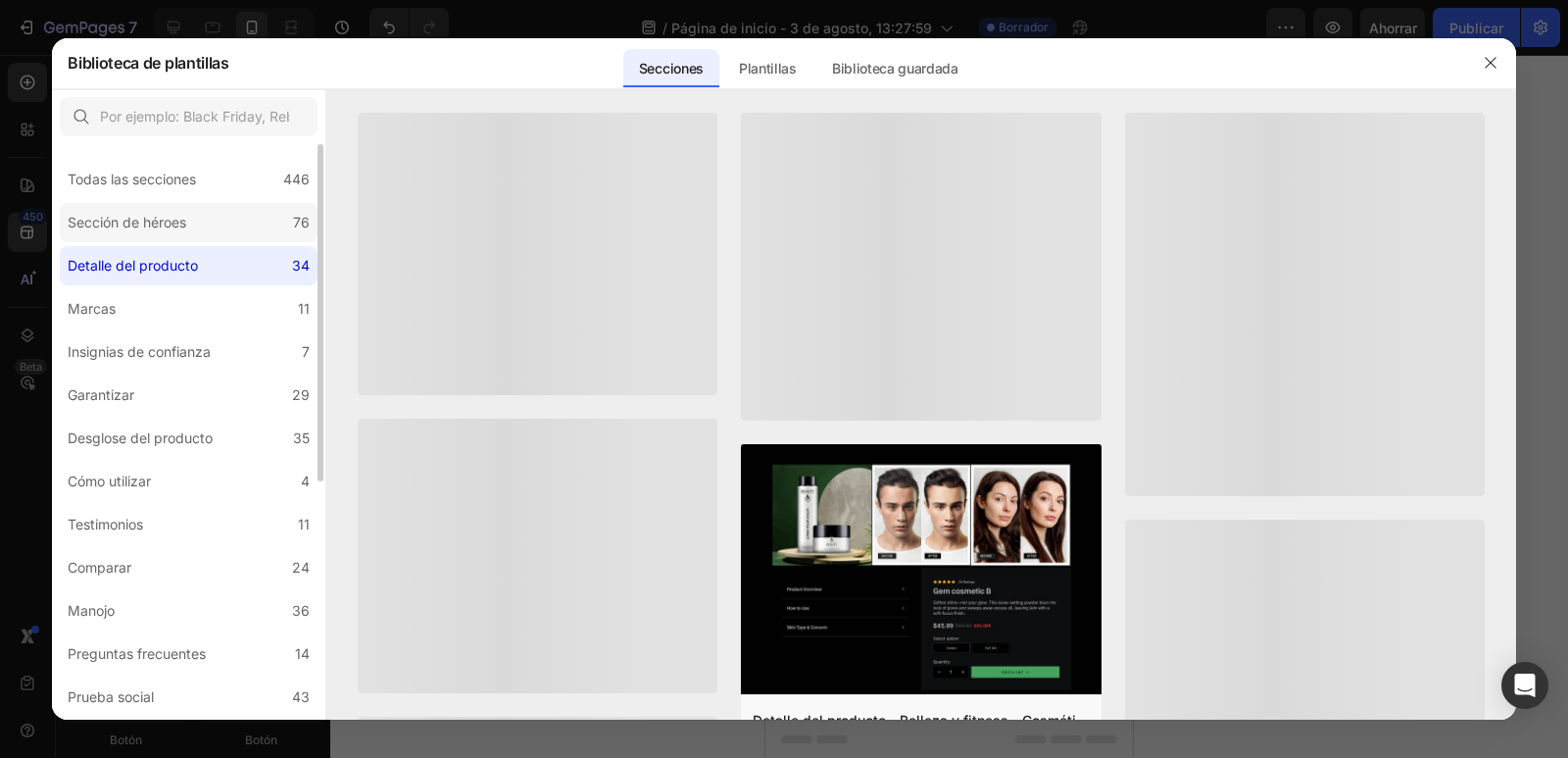 click on "Sección de héroes" at bounding box center (126, 222) 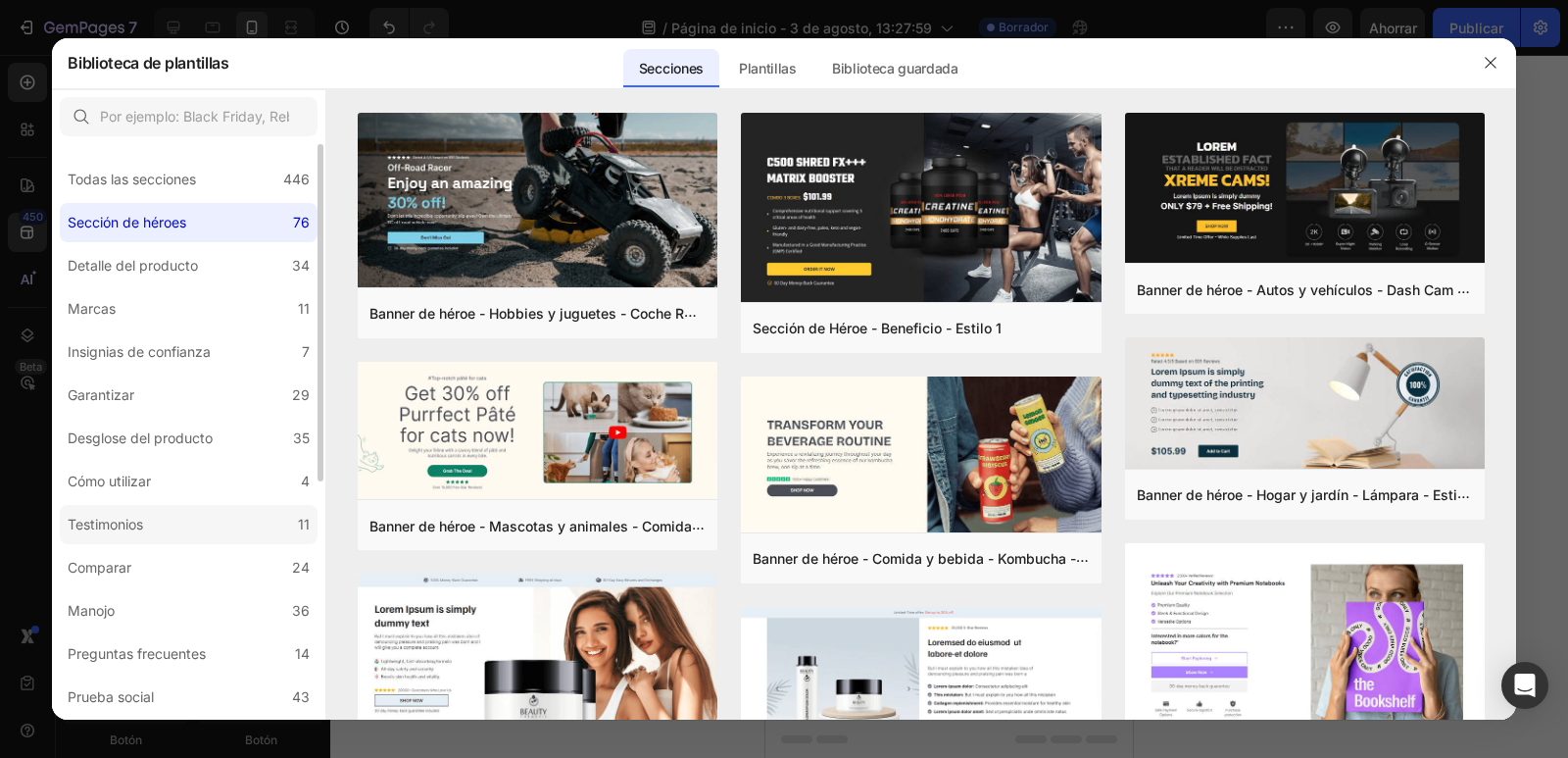click on "Testimonios" at bounding box center (105, 525) 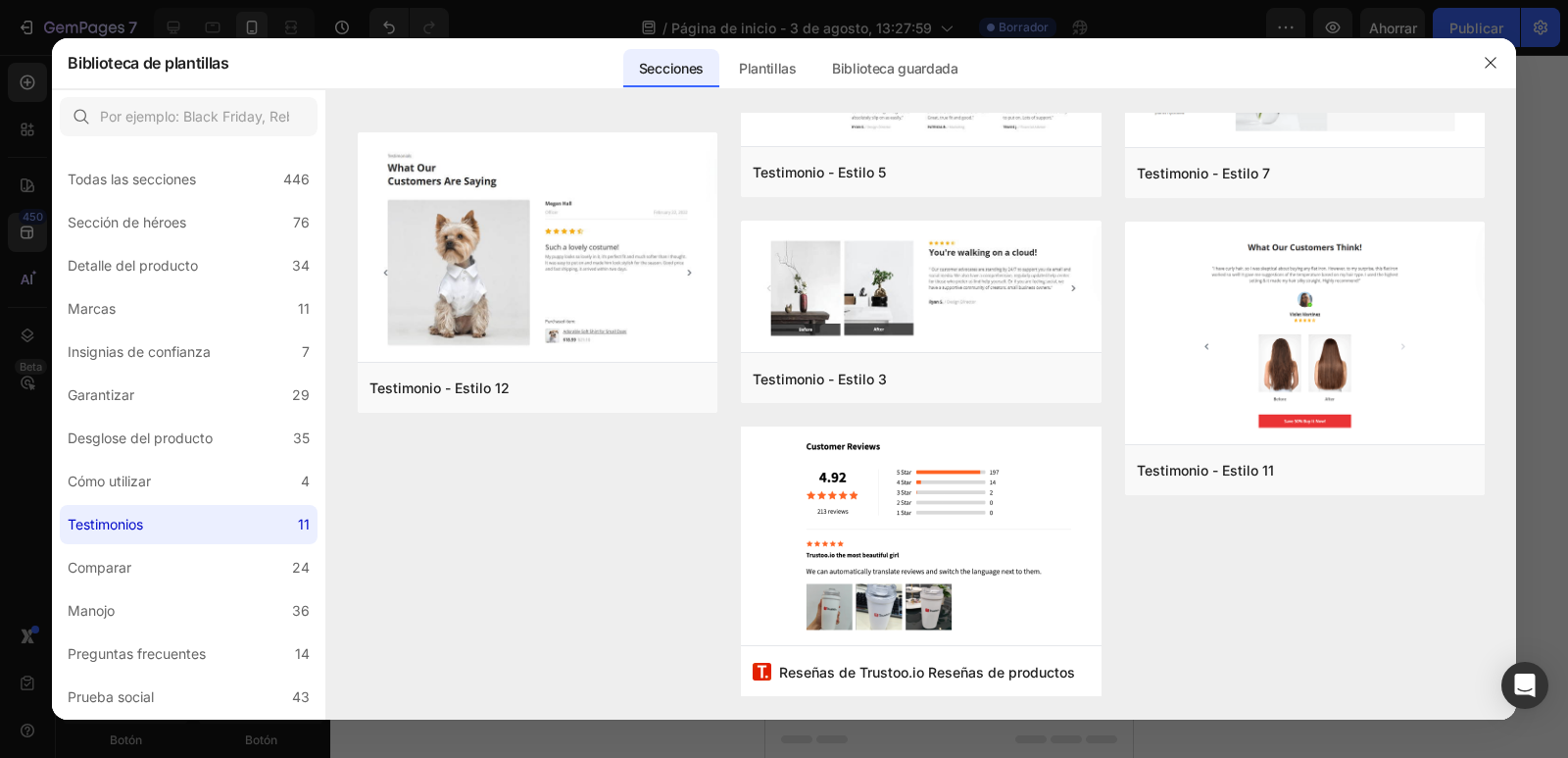 scroll, scrollTop: 0, scrollLeft: 0, axis: both 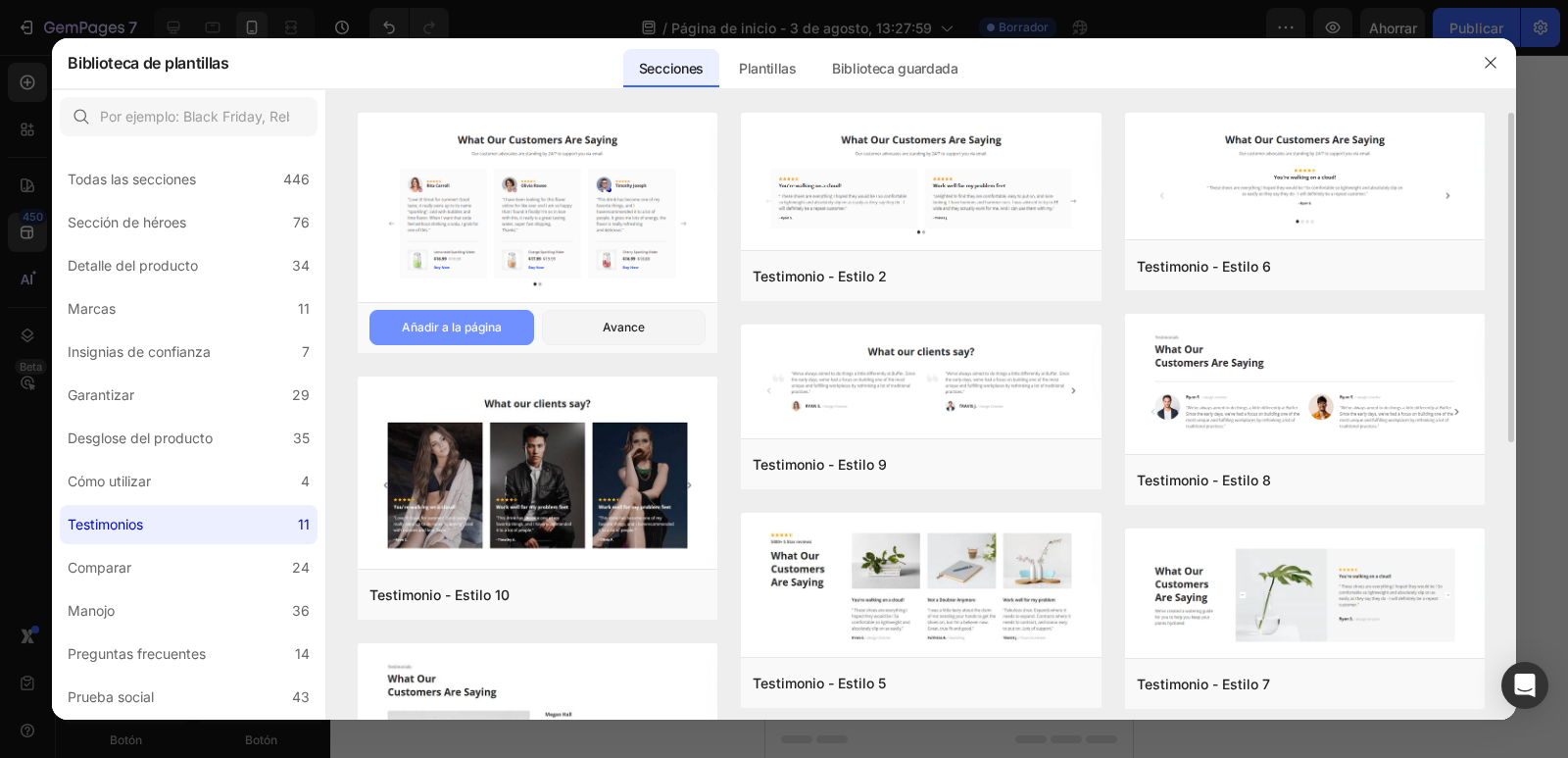 click on "Añadir a la página" at bounding box center (452, 327) 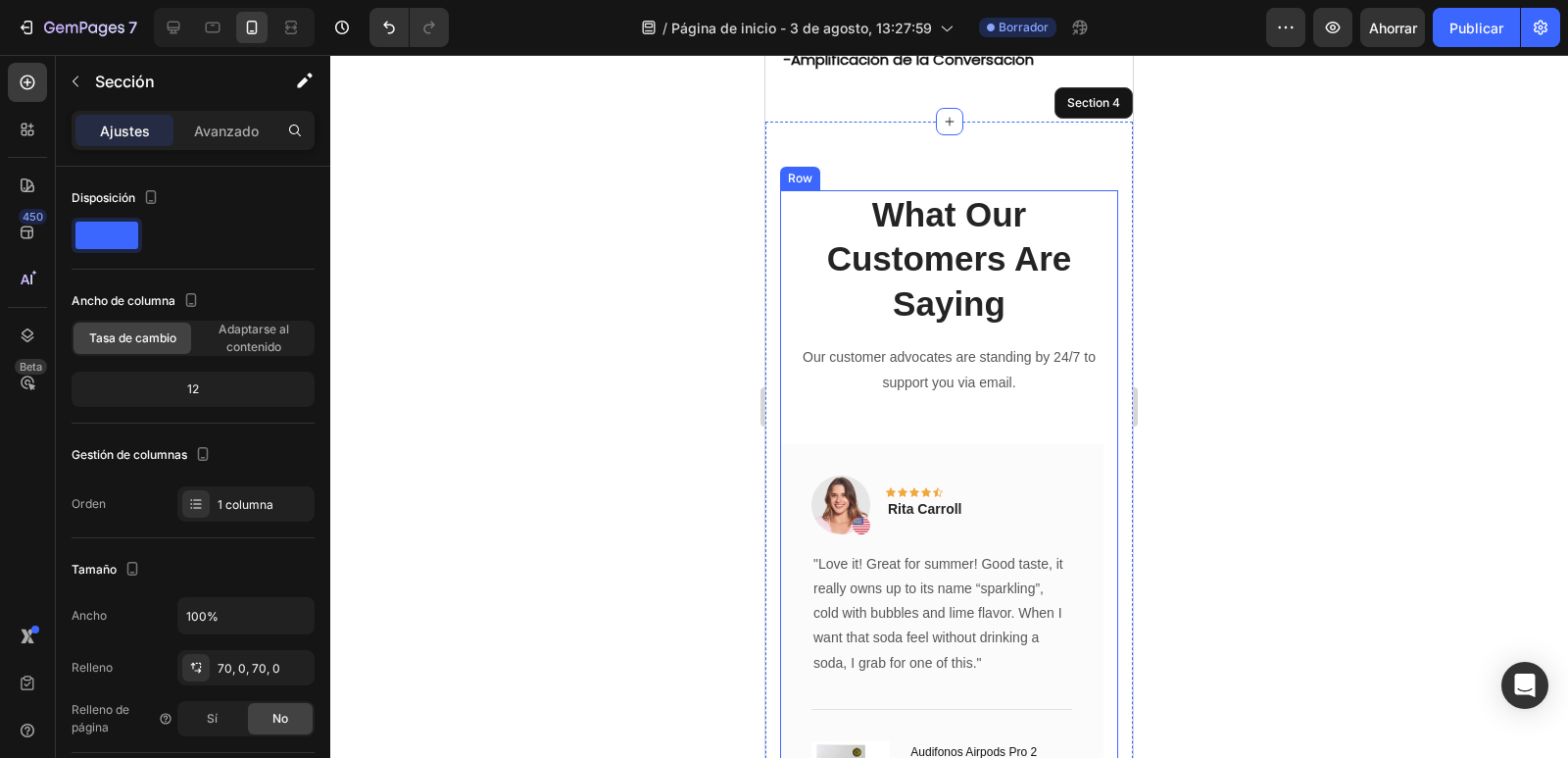 scroll, scrollTop: 2152, scrollLeft: 0, axis: vertical 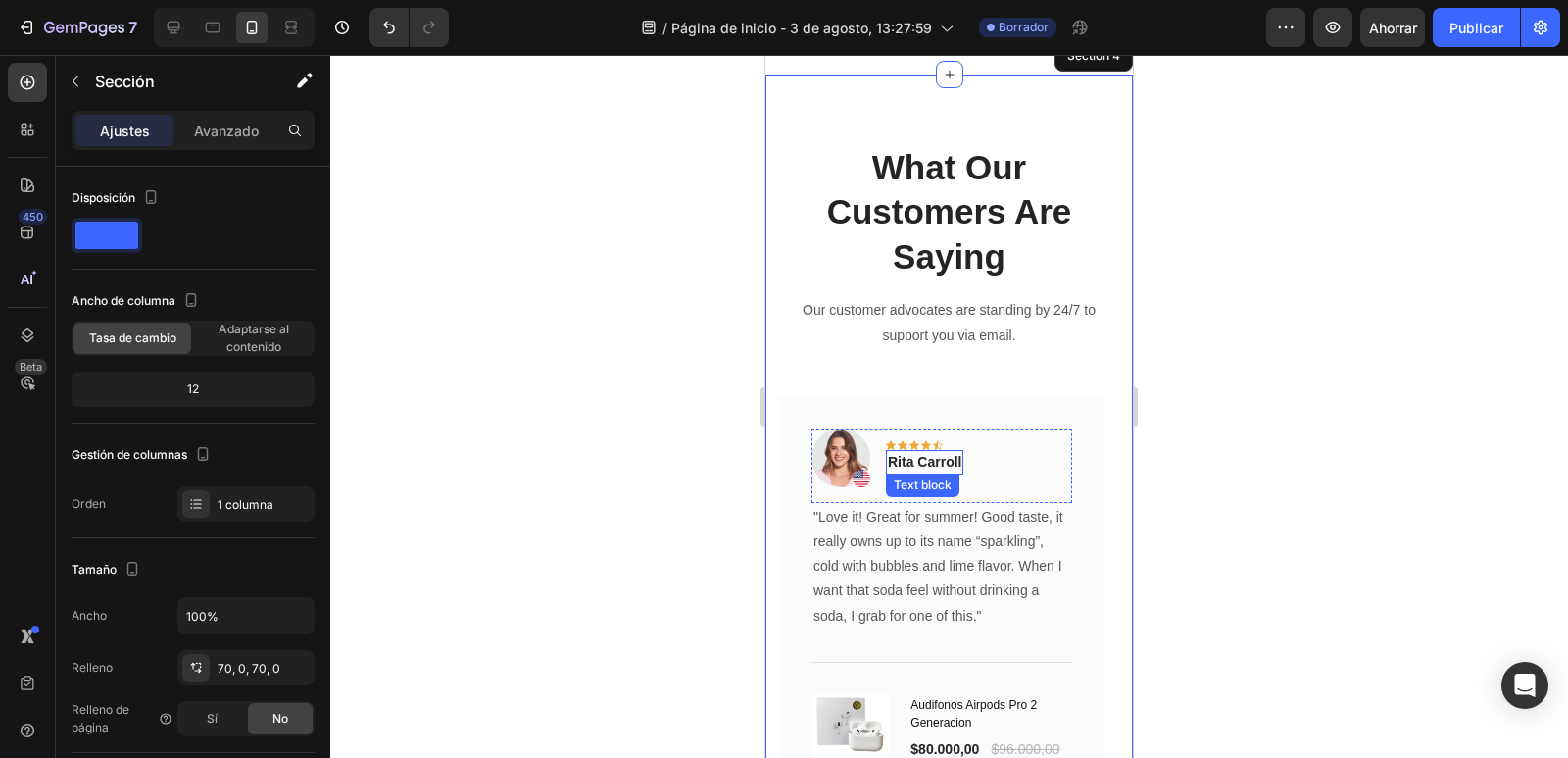 click on "Rita Carroll" at bounding box center [924, 462] 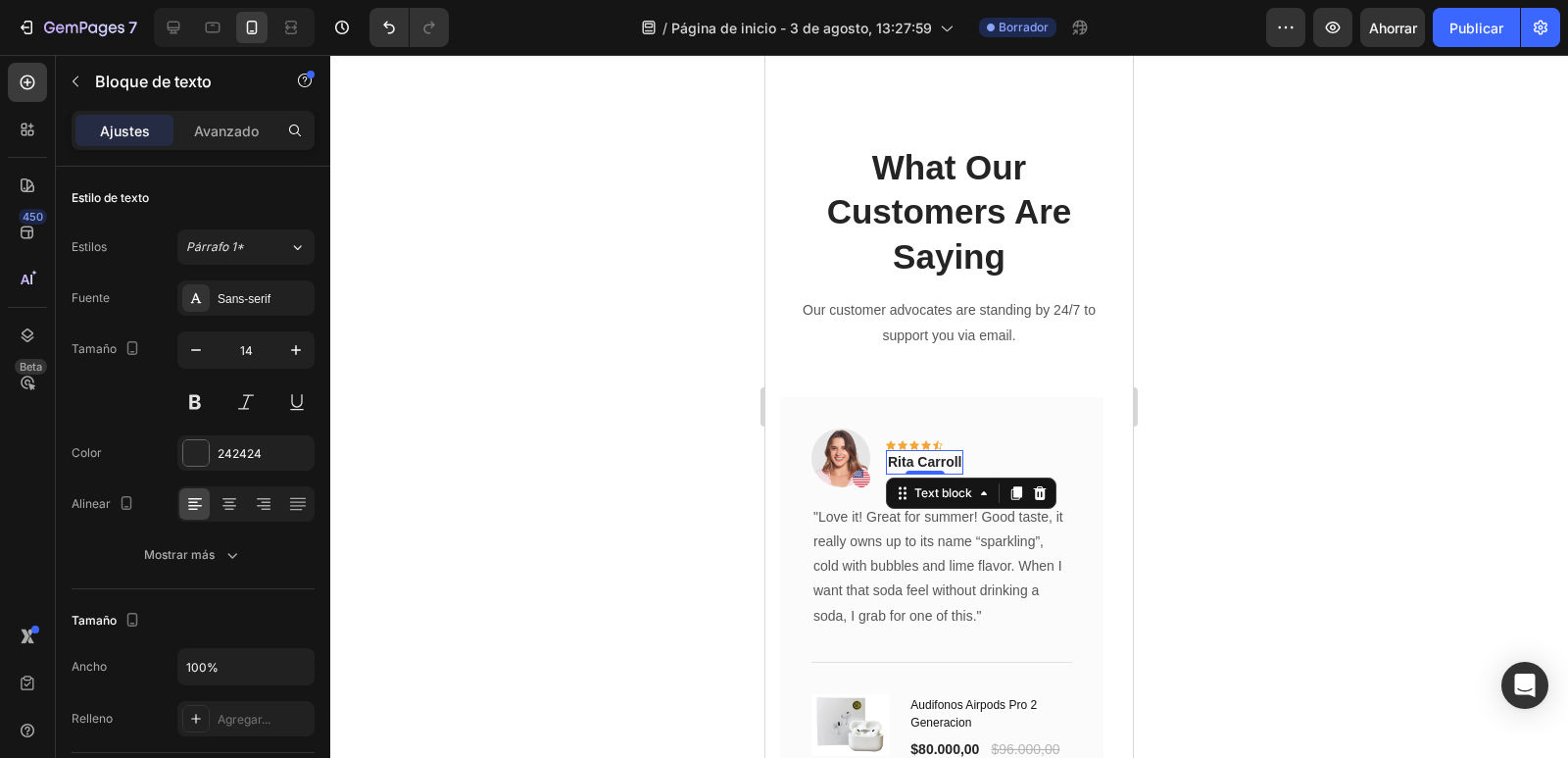 click at bounding box center (925, 473) 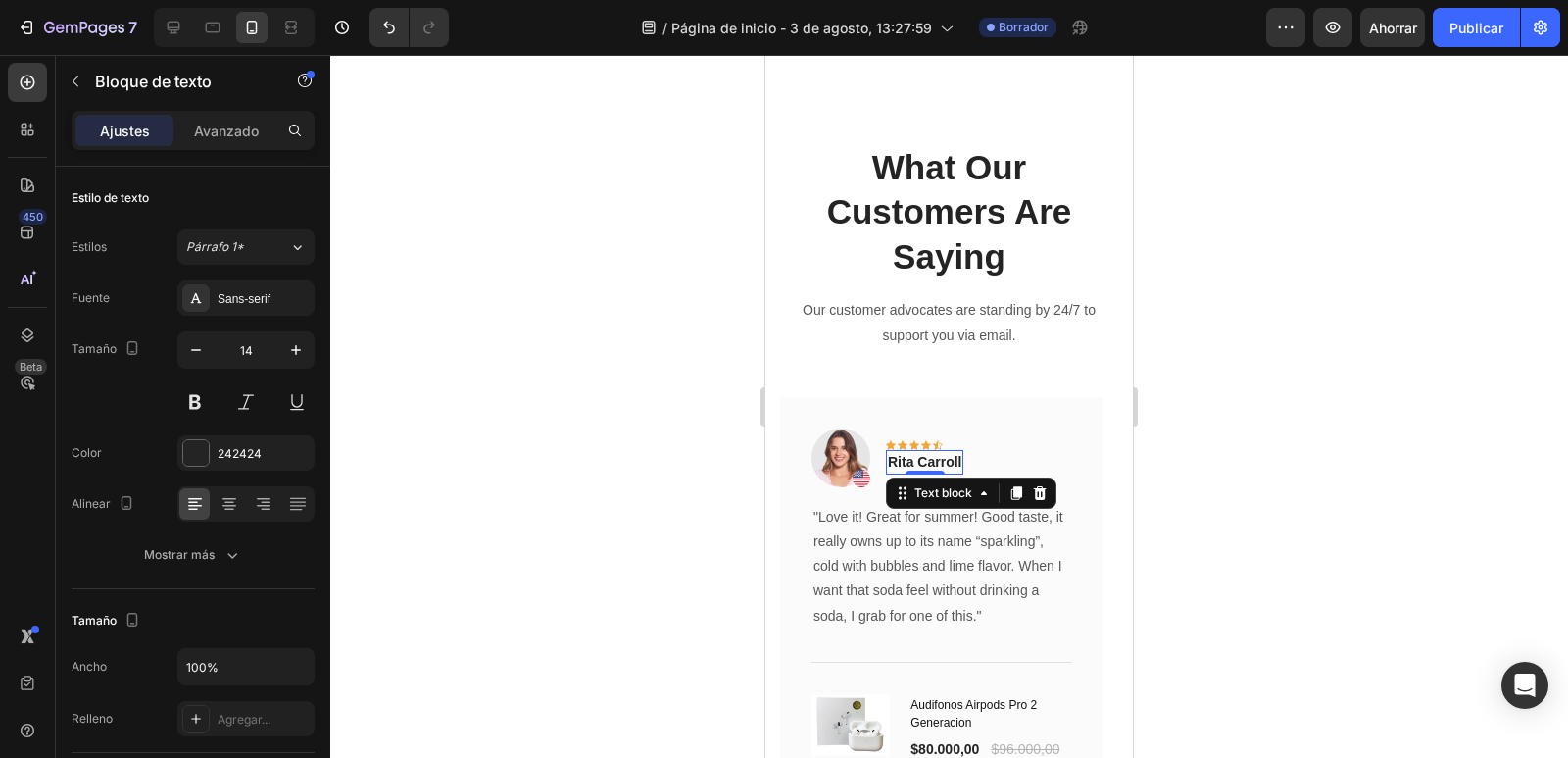 click at bounding box center (925, 473) 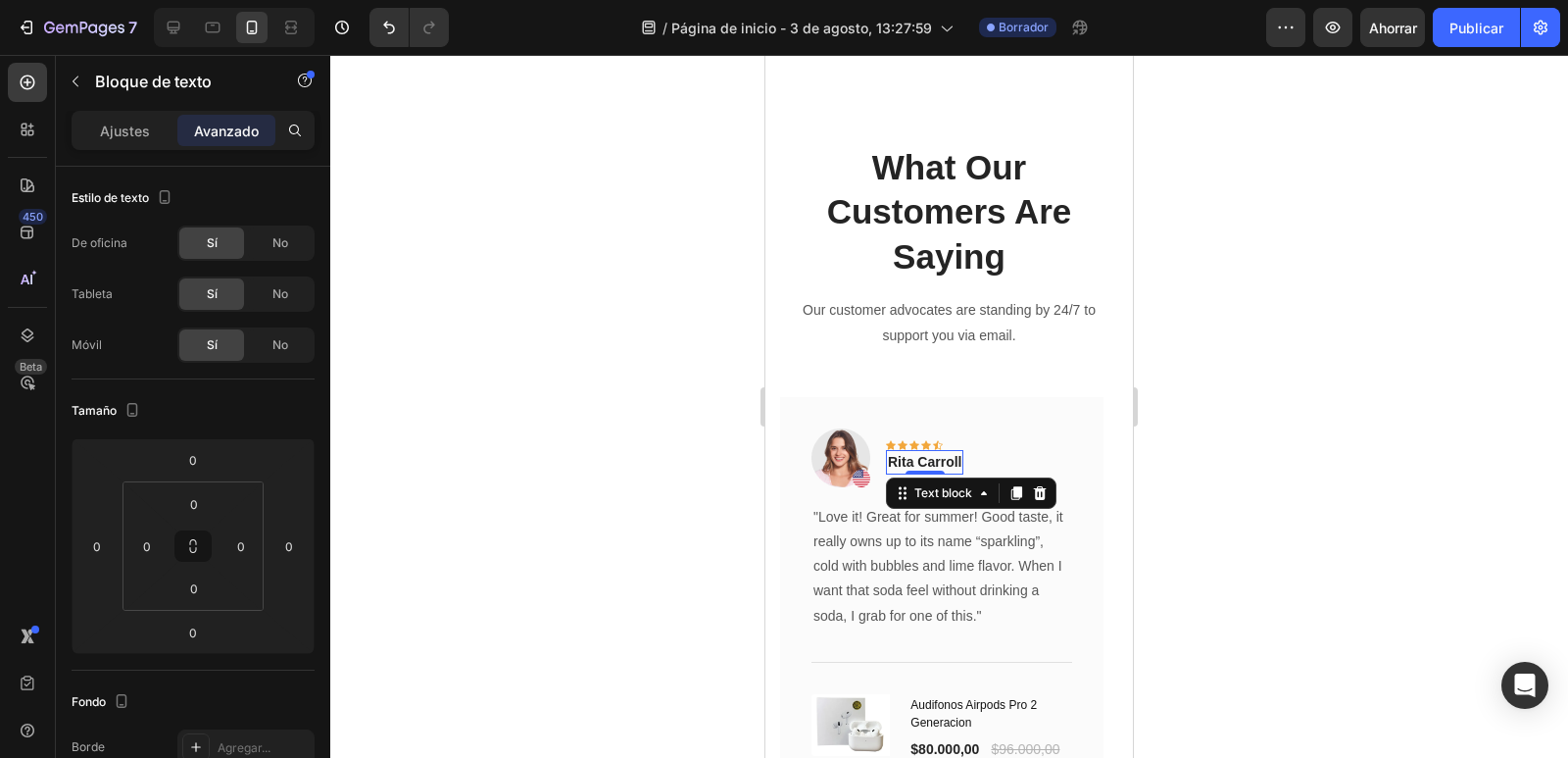 click on "Rita Carroll" at bounding box center [924, 462] 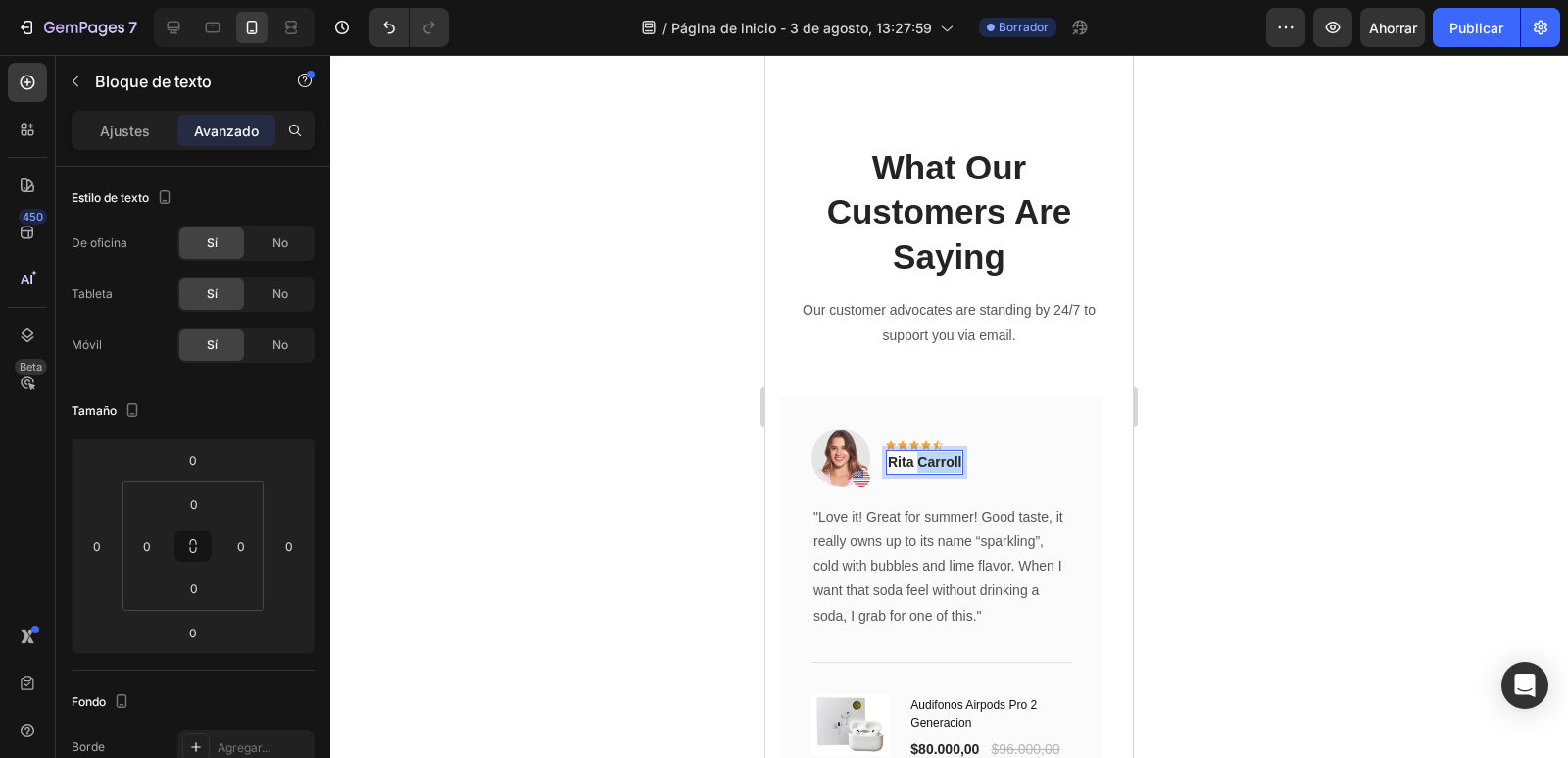 click on "Rita Carroll" at bounding box center [924, 462] 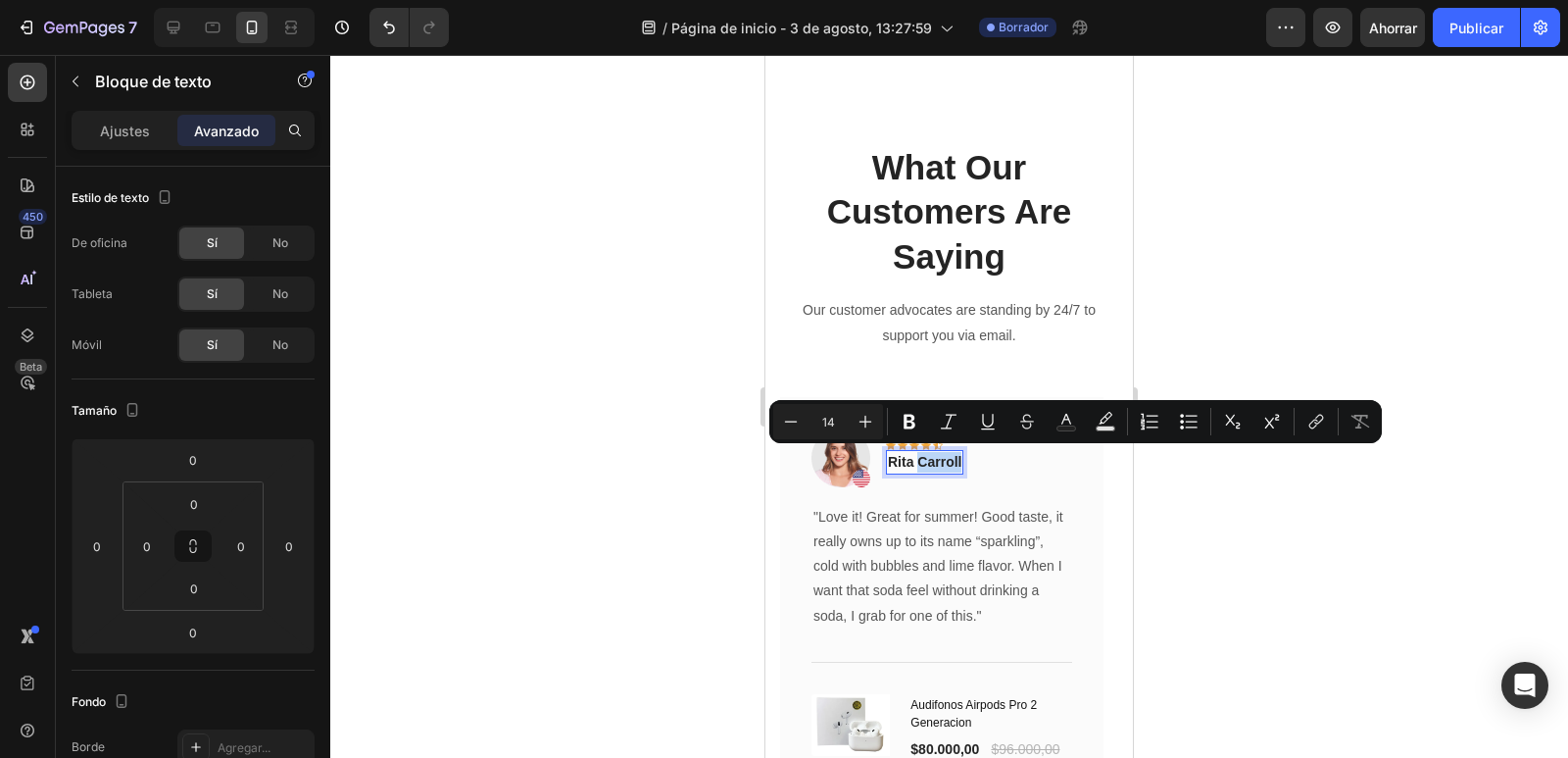 click on "Rita Carroll" at bounding box center [924, 462] 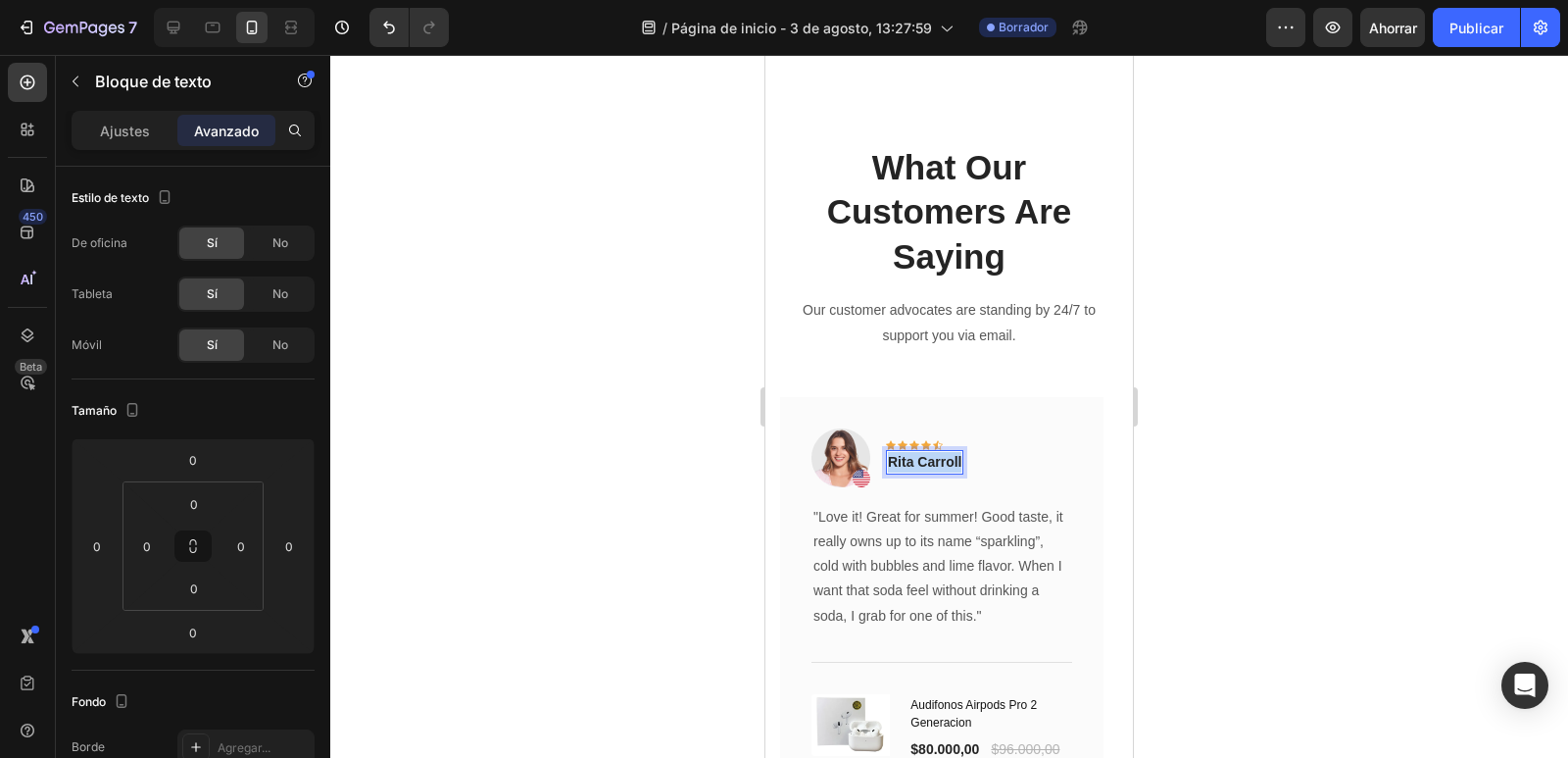 click on "Rita Carroll" at bounding box center (924, 462) 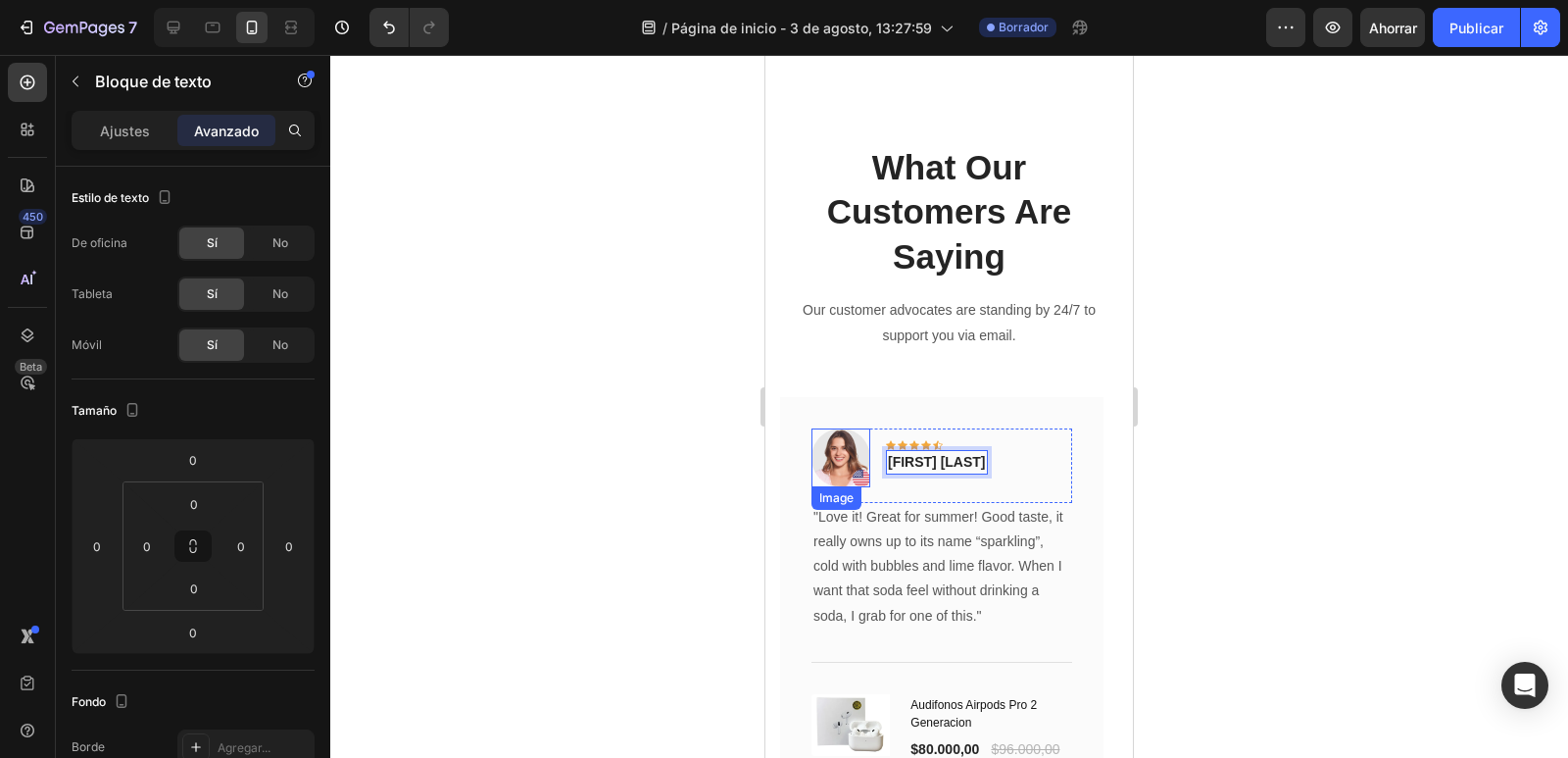 click at bounding box center (841, 458) 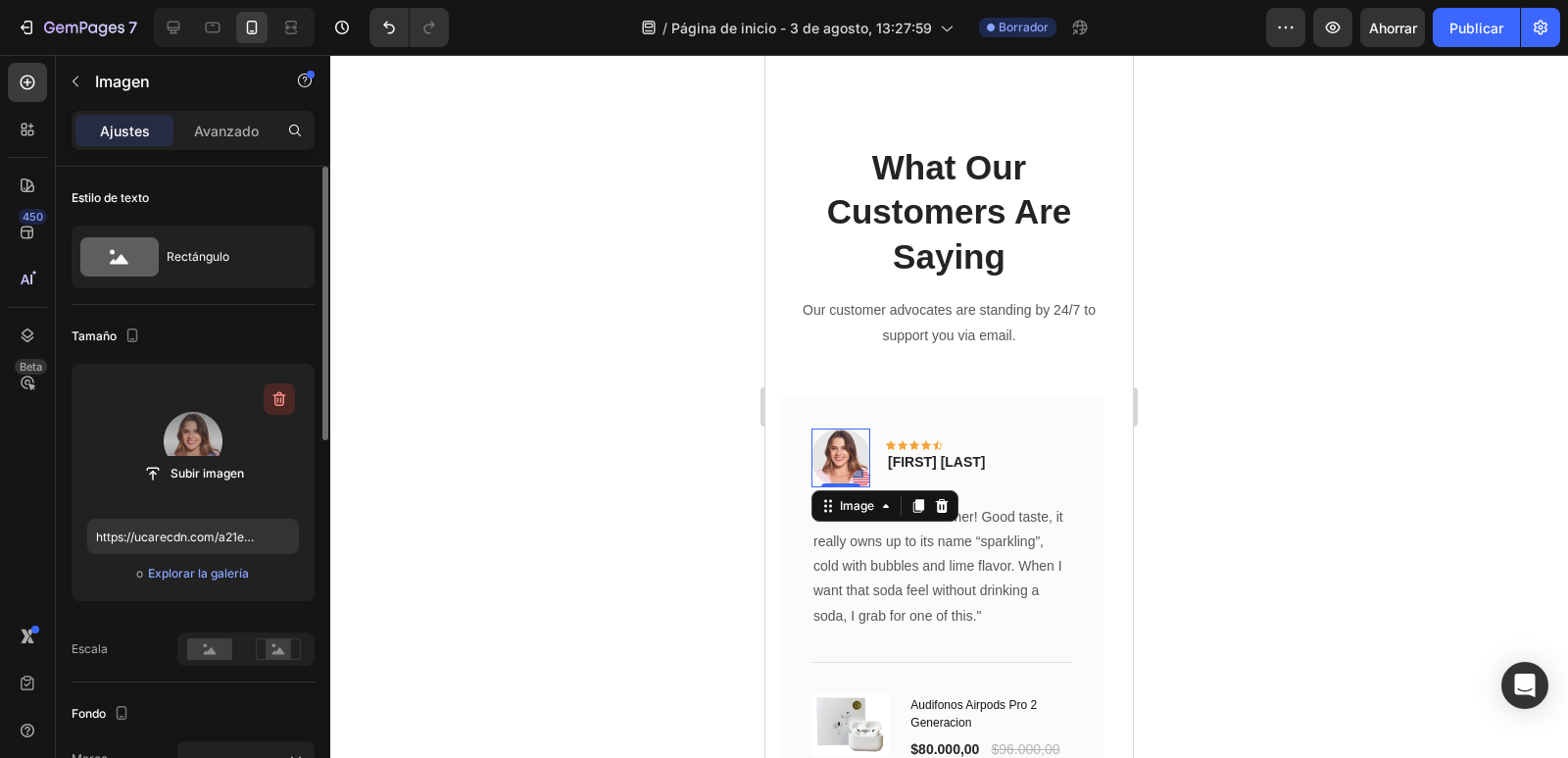 click 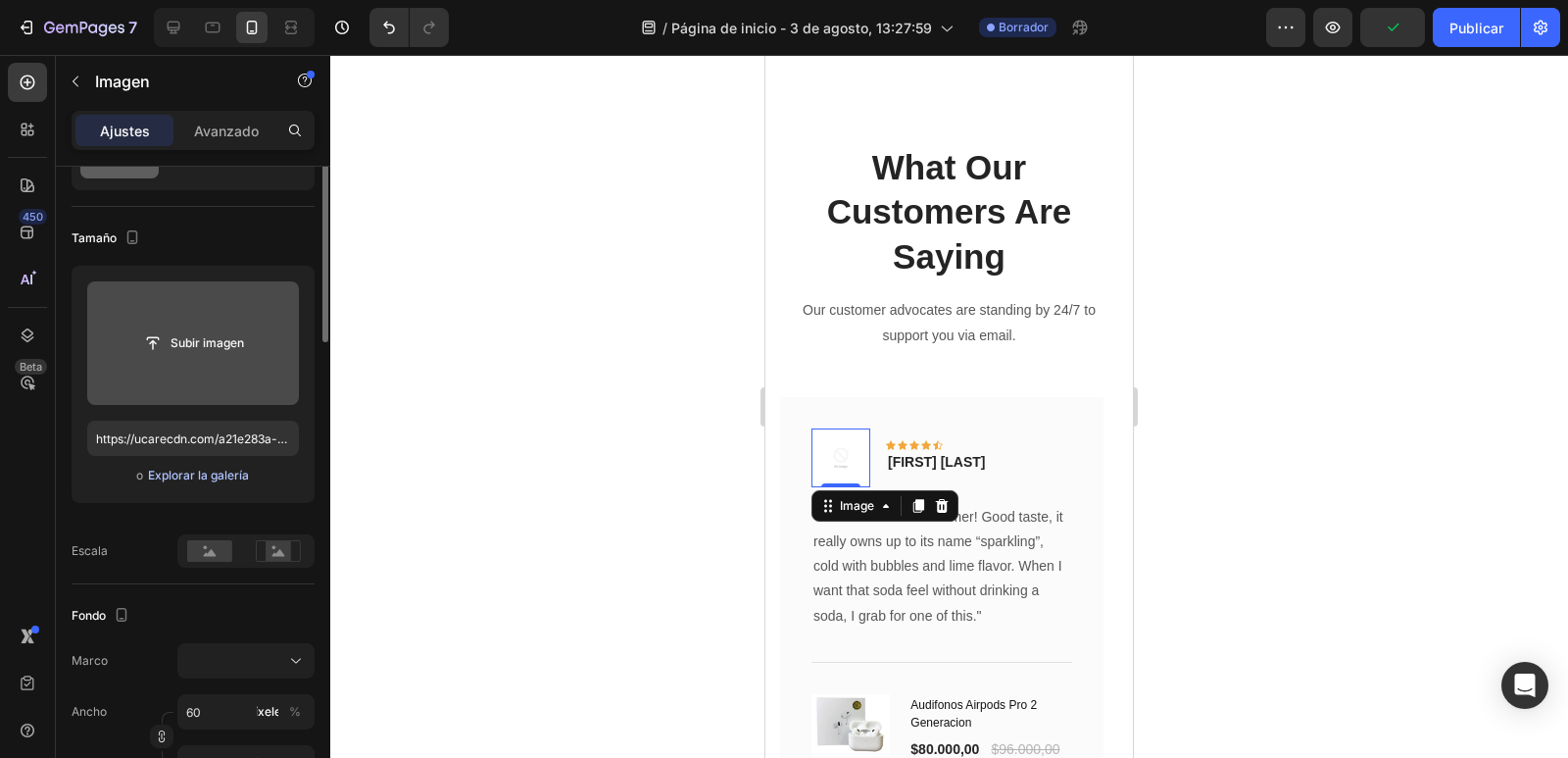 scroll, scrollTop: 0, scrollLeft: 0, axis: both 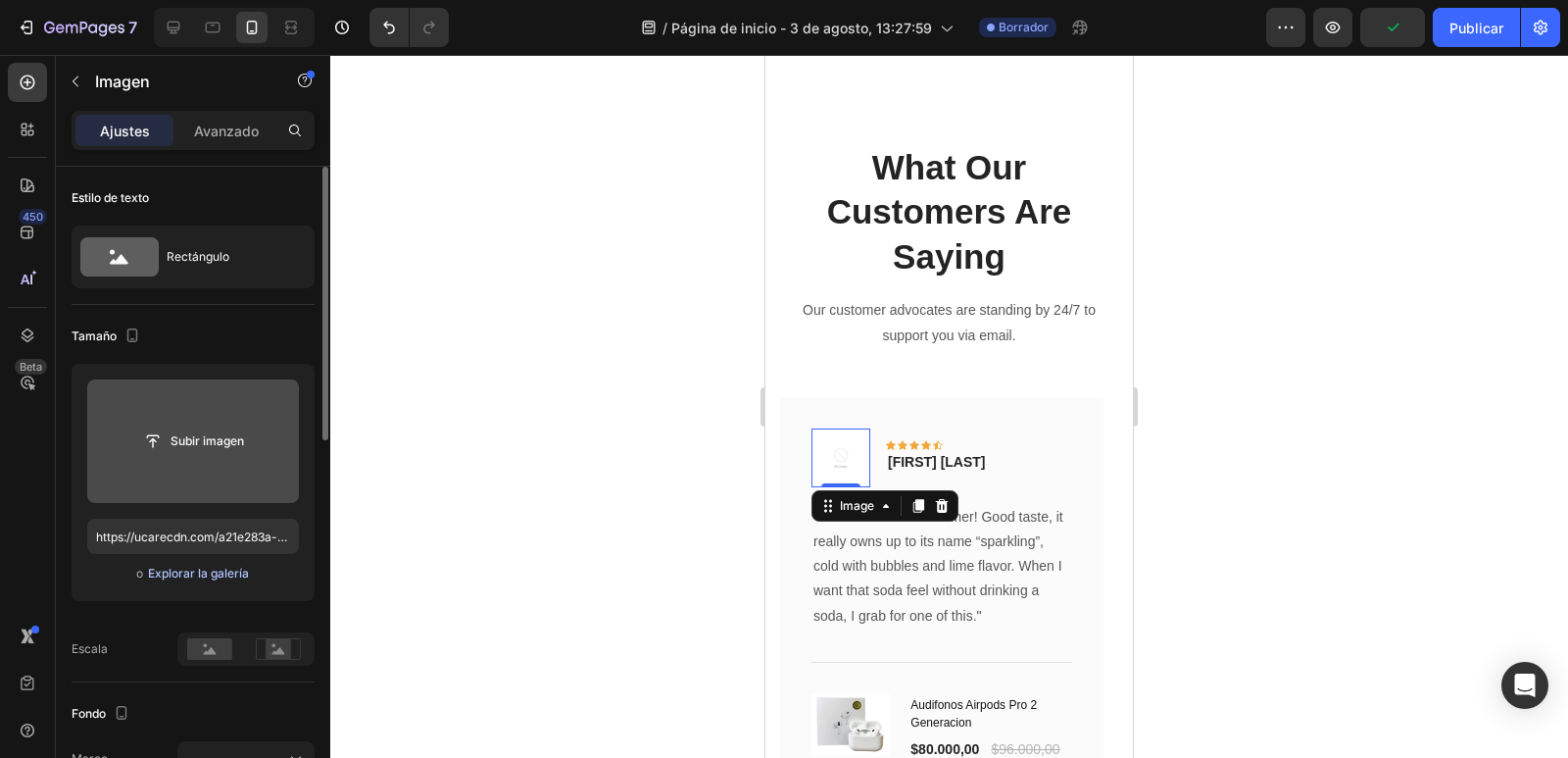 click on "Explorar la galería" at bounding box center [198, 573] 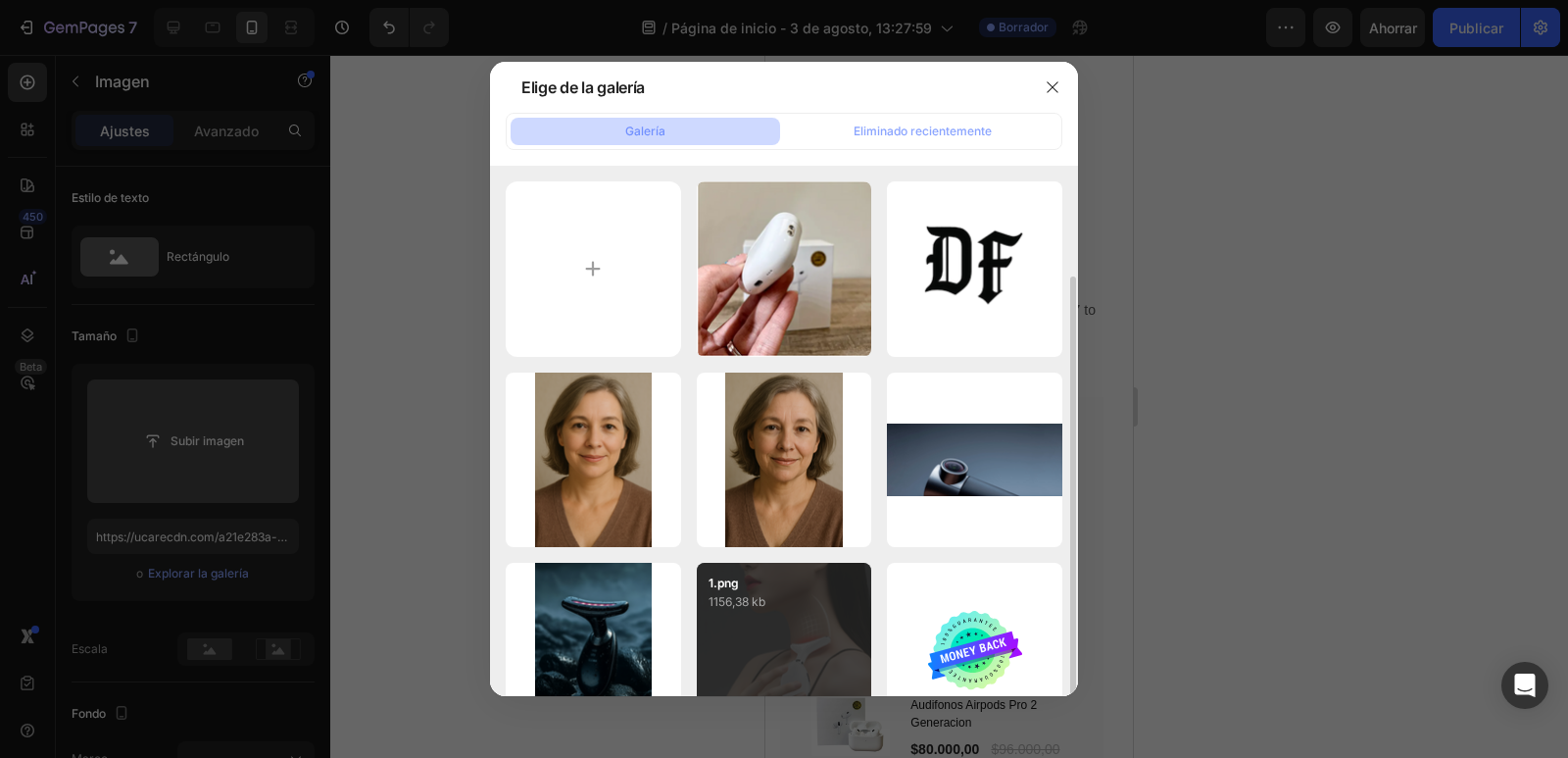scroll, scrollTop: 58, scrollLeft: 0, axis: vertical 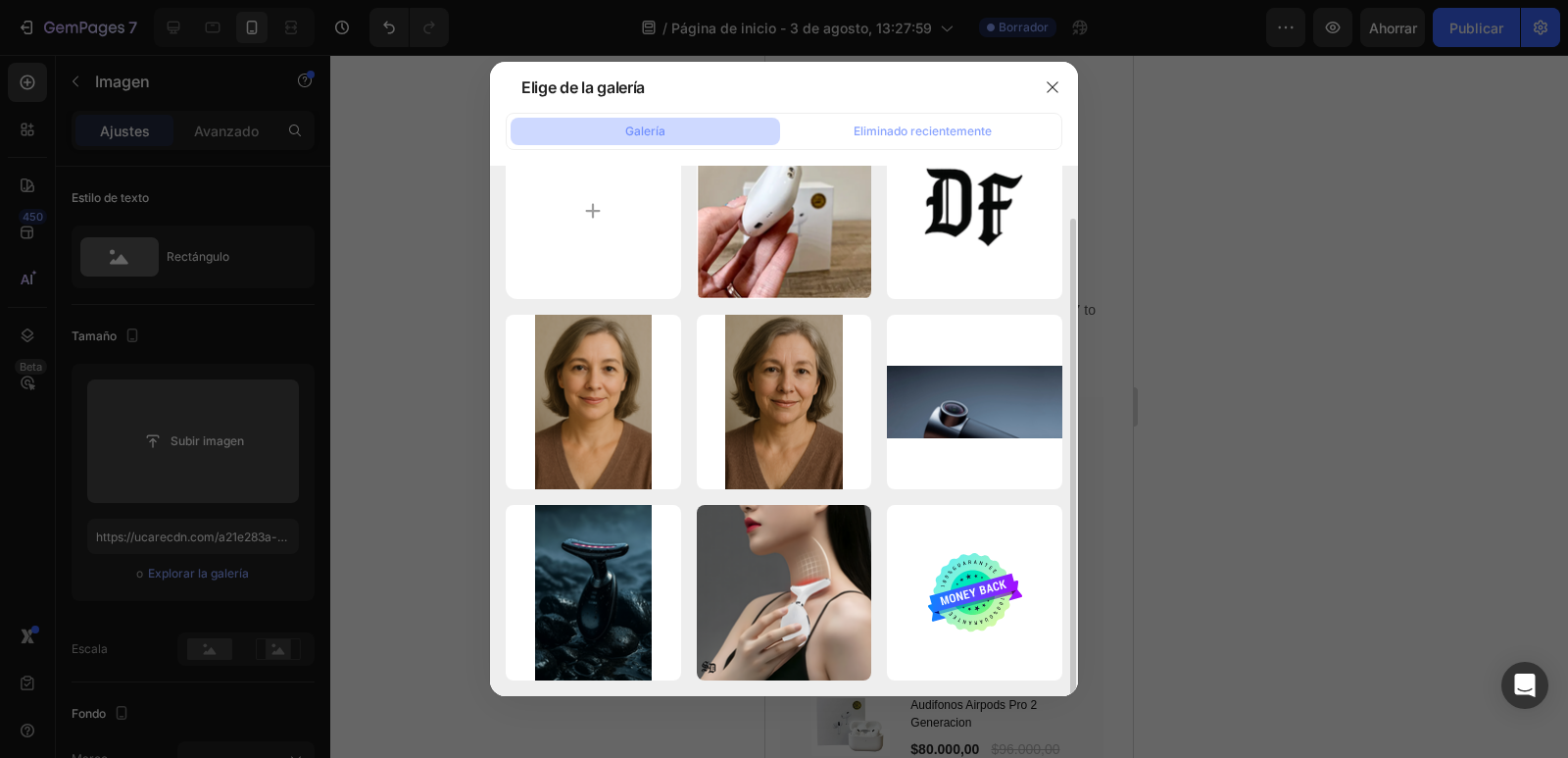click at bounding box center [784, 379] 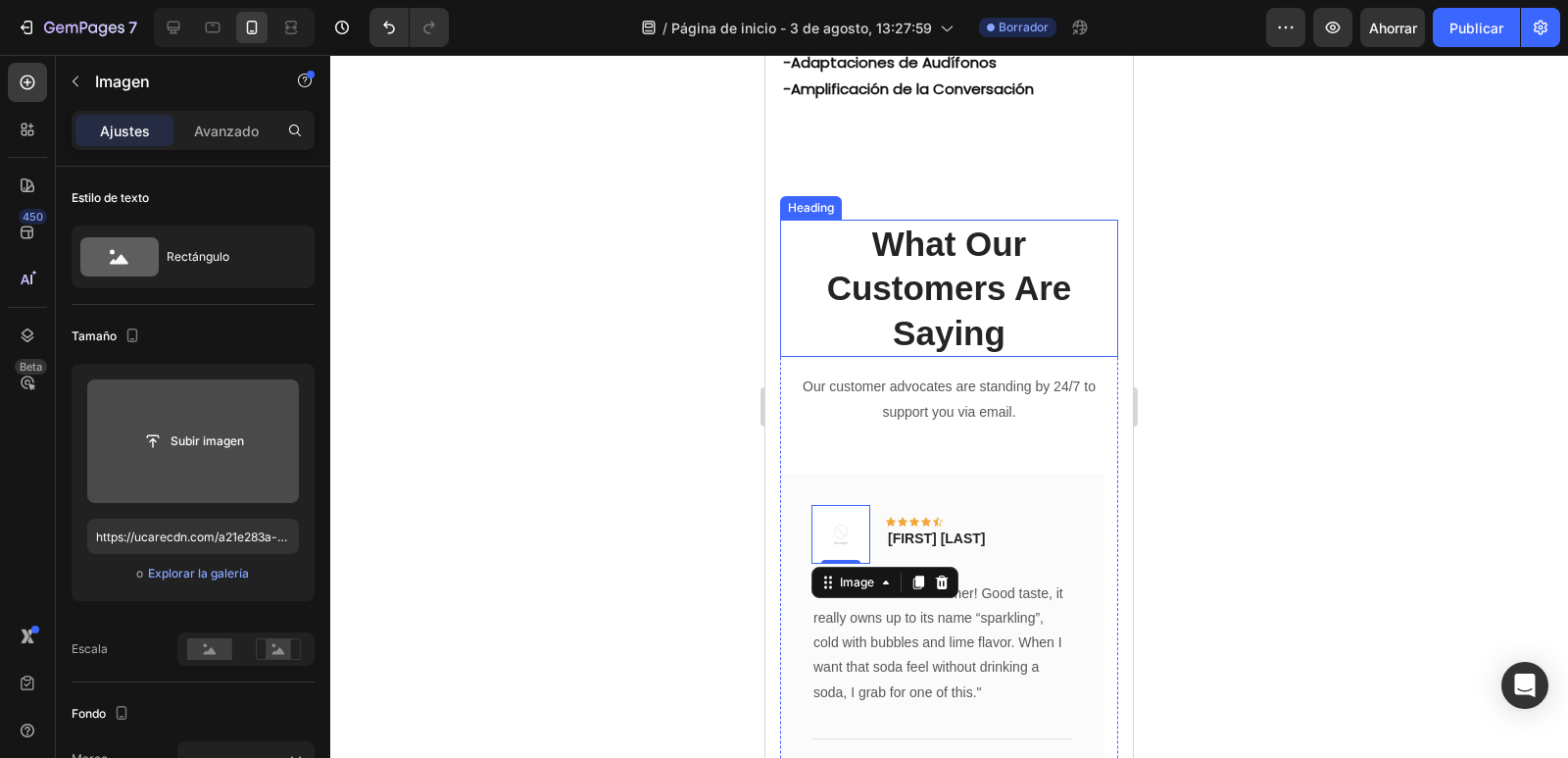 scroll, scrollTop: 1956, scrollLeft: 0, axis: vertical 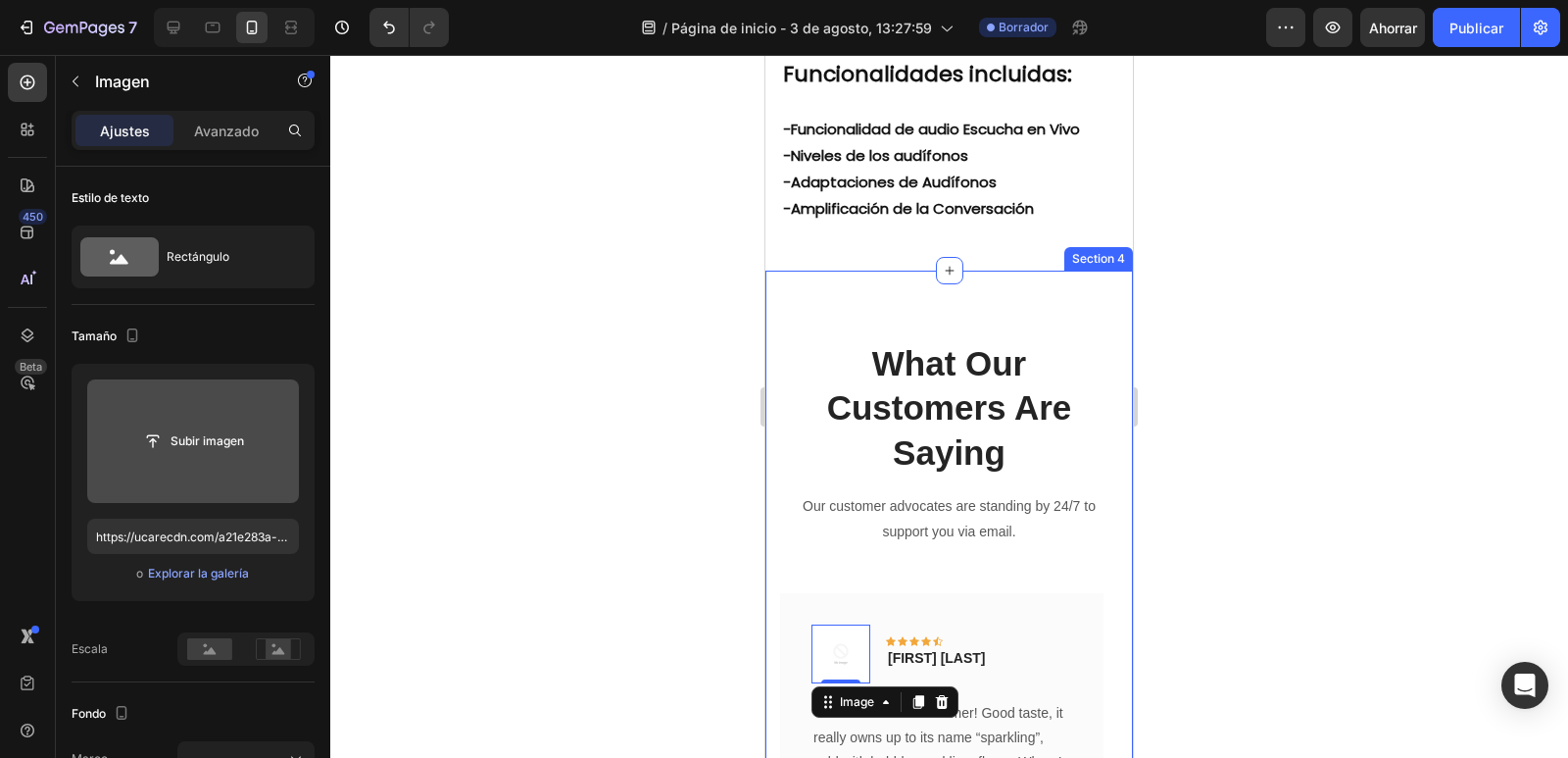 click on "What Our Customers Are Saying Heading Our customer advocates are standing by 24/7 to support you via email. Text block Image   0
Icon
Icon
Icon
Icon
Icon Row [FIRST] [LAST] Text block Row "Love it! Great for summer! Good taste, it really owns up to its name “sparkling”, cold with bubbles and lime flavor. When I want that soda feel without drinking a soda, I grab for one of this." Text block                Title Line (P) Images & Gallery Audifonos Airpods Pro 2 Generacion (P) Title $80.000,00 (P) Price (P) Price $96.000,00 (P) Price (P) Price Row Buy Now (P) Cart Button Product Row Image
Icon
Icon
Icon
Icon
Icon Row [FIRST] [LAST] Text block Row "I have been looking for this flavor online for like ever and I am so happy that I found it finally! I’m so in love with this, it really is a great tasting water, super fast shipping.  Thanks." Text block" at bounding box center (949, 699) 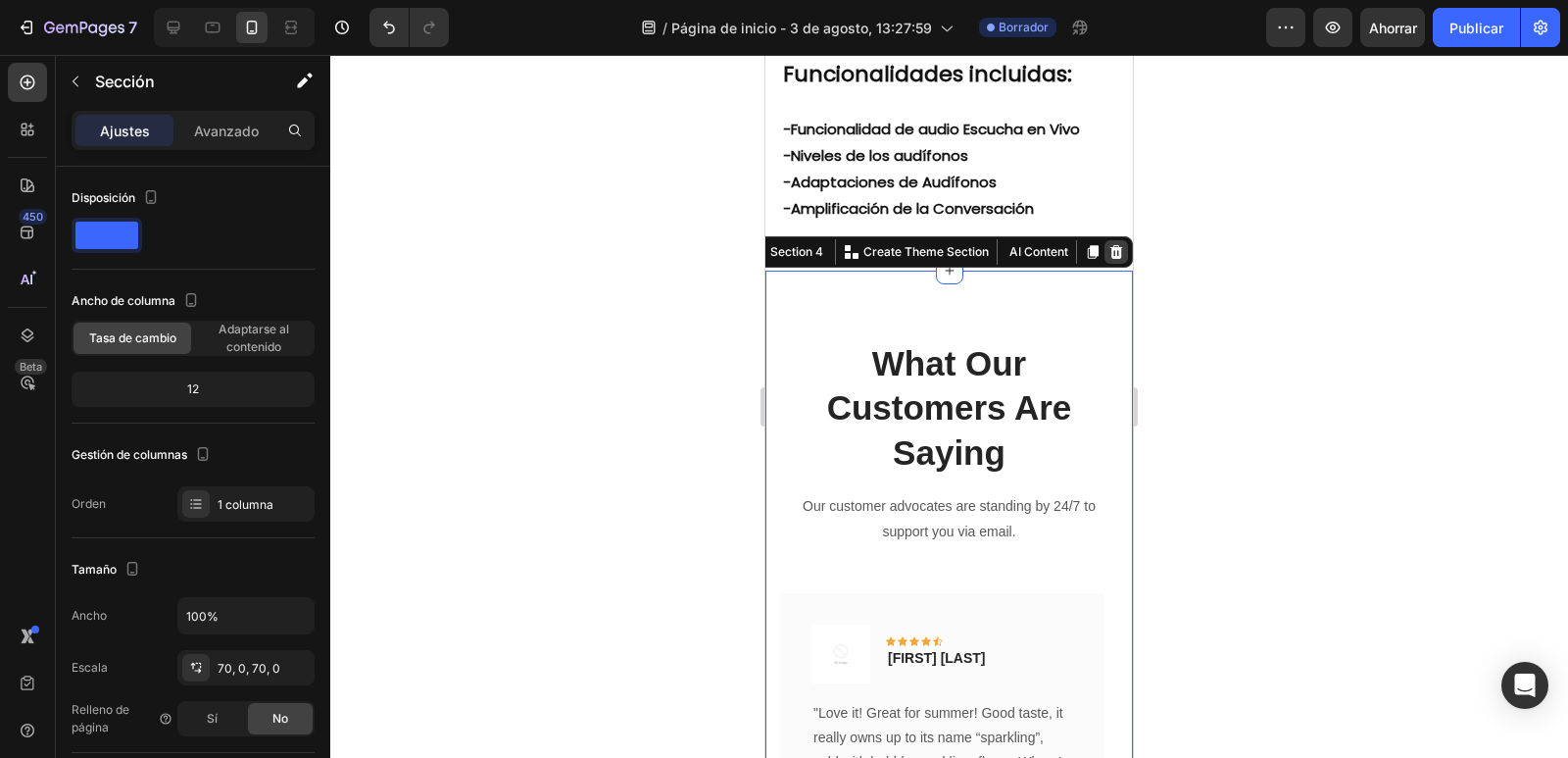 click 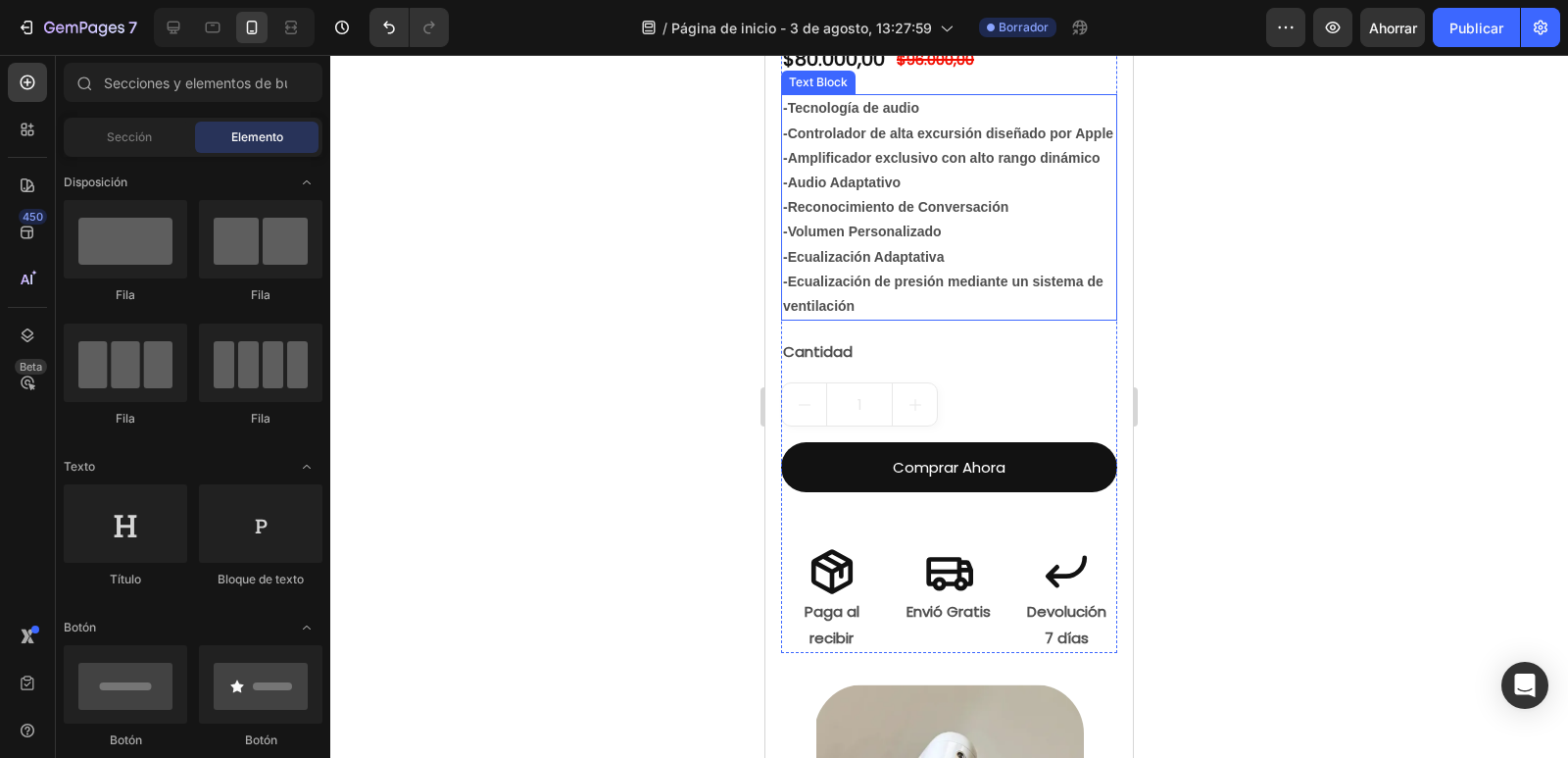 scroll, scrollTop: 1079, scrollLeft: 0, axis: vertical 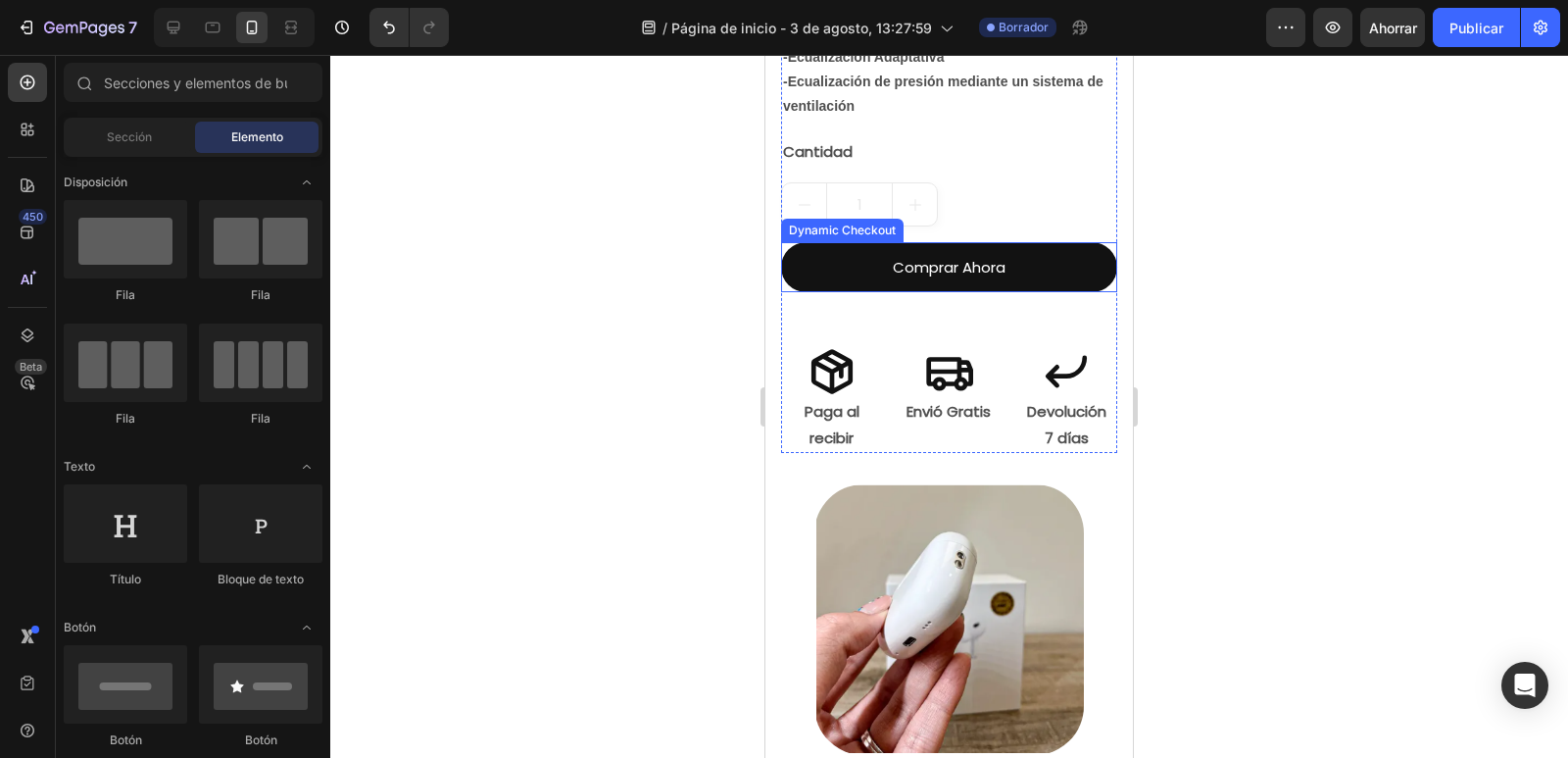 click on "Comprar Ahora" at bounding box center [949, 267] 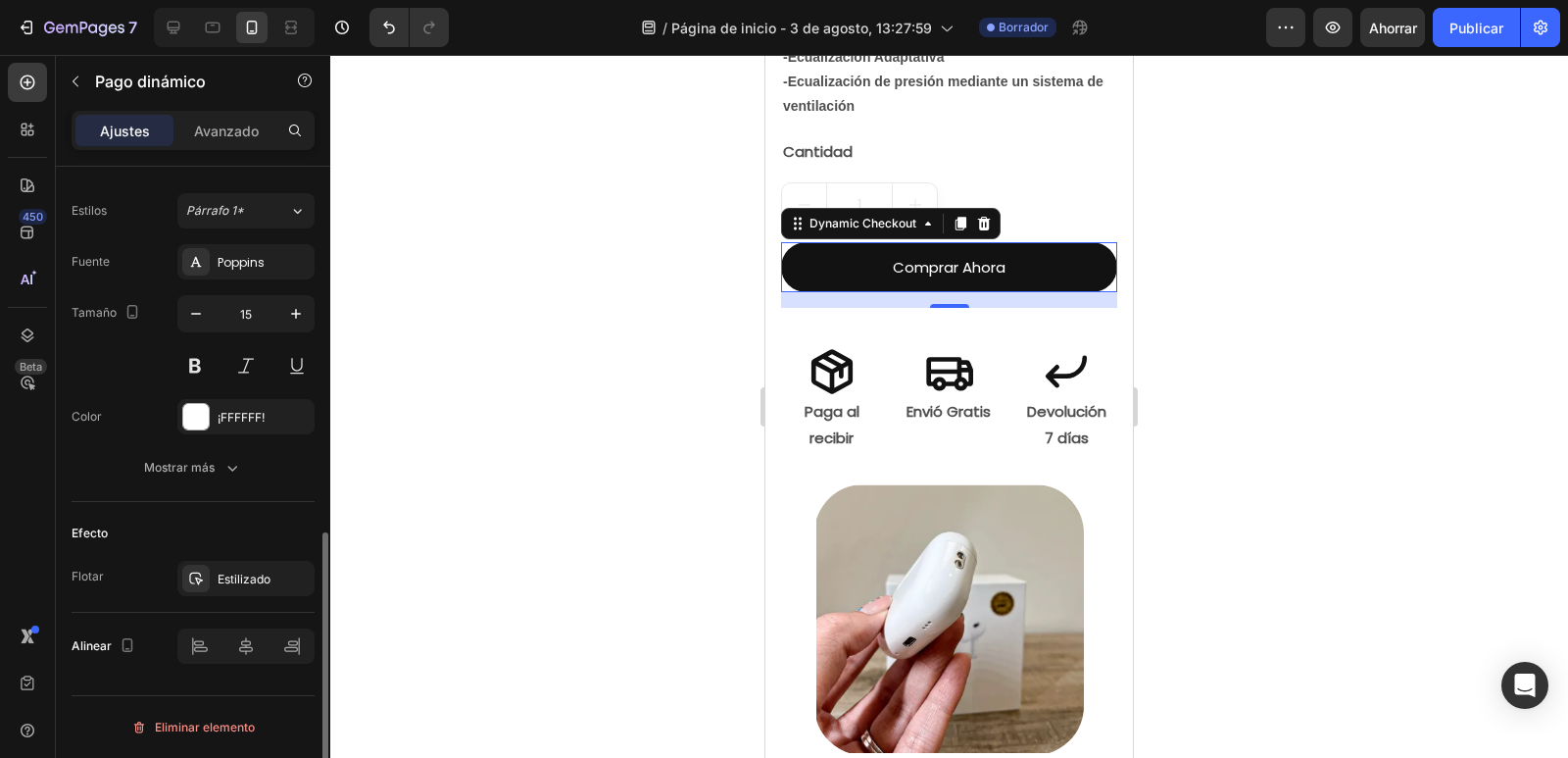 scroll, scrollTop: 0, scrollLeft: 0, axis: both 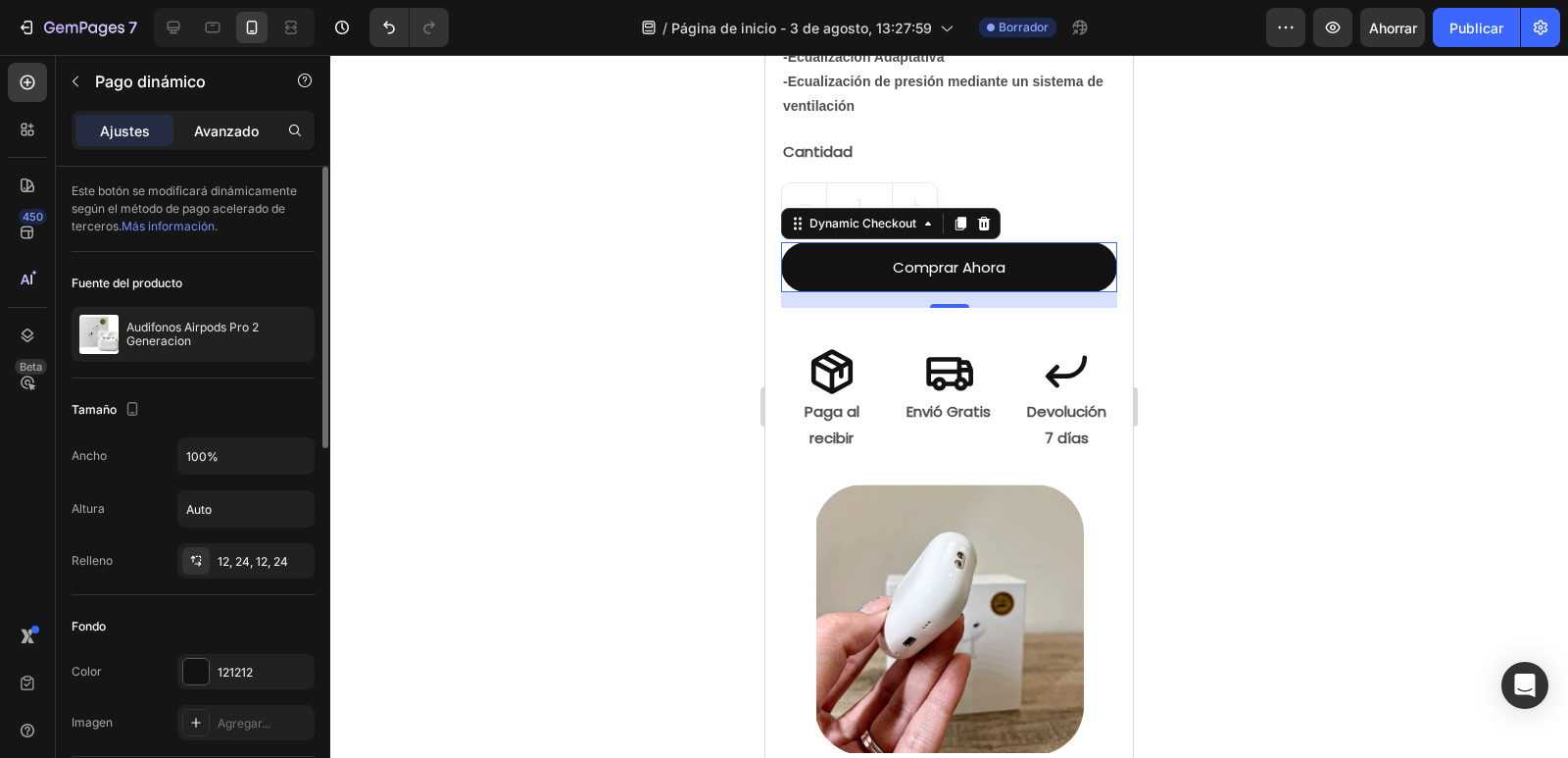 click on "Avanzado" at bounding box center [226, 130] 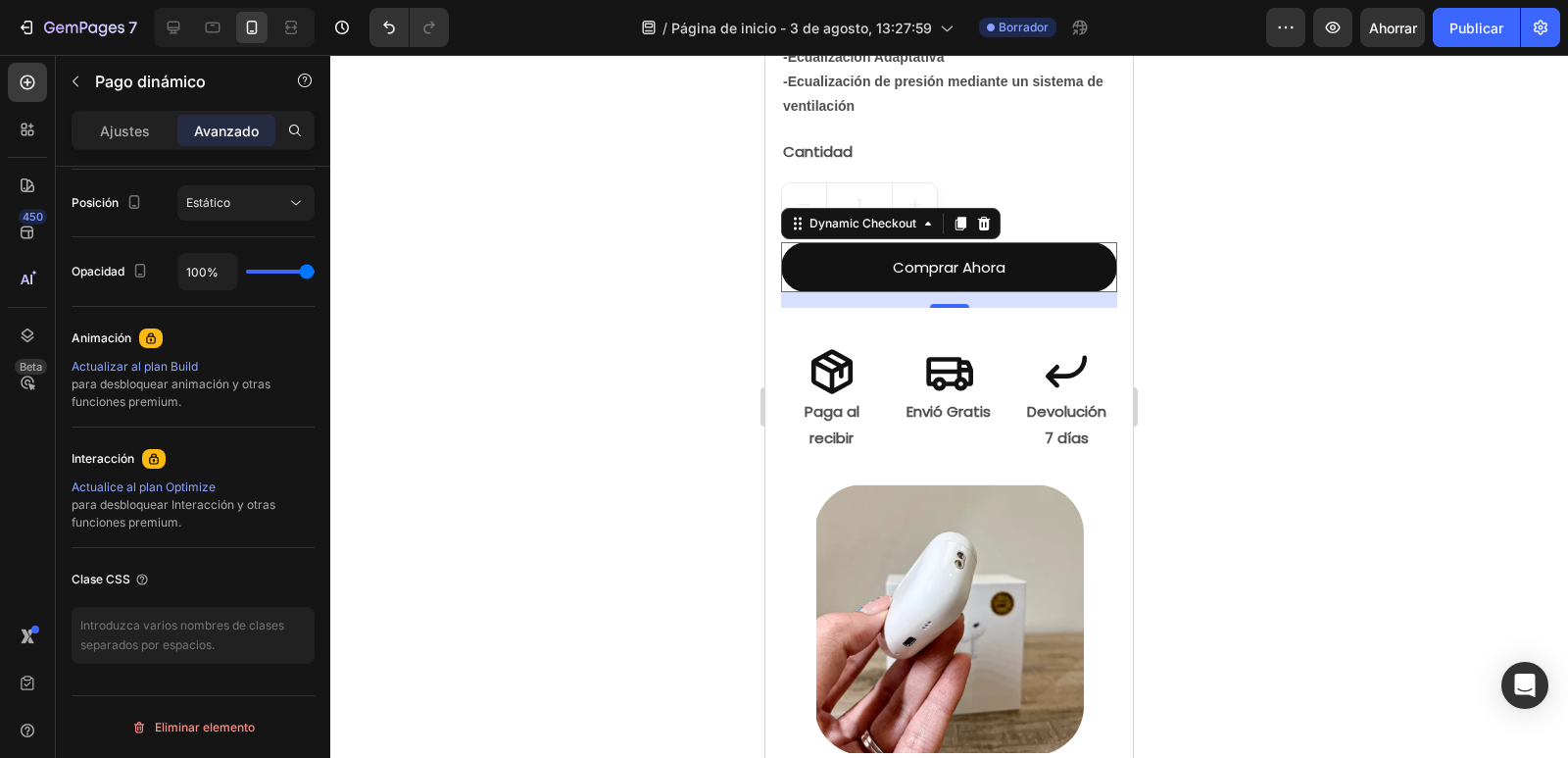 scroll, scrollTop: 0, scrollLeft: 0, axis: both 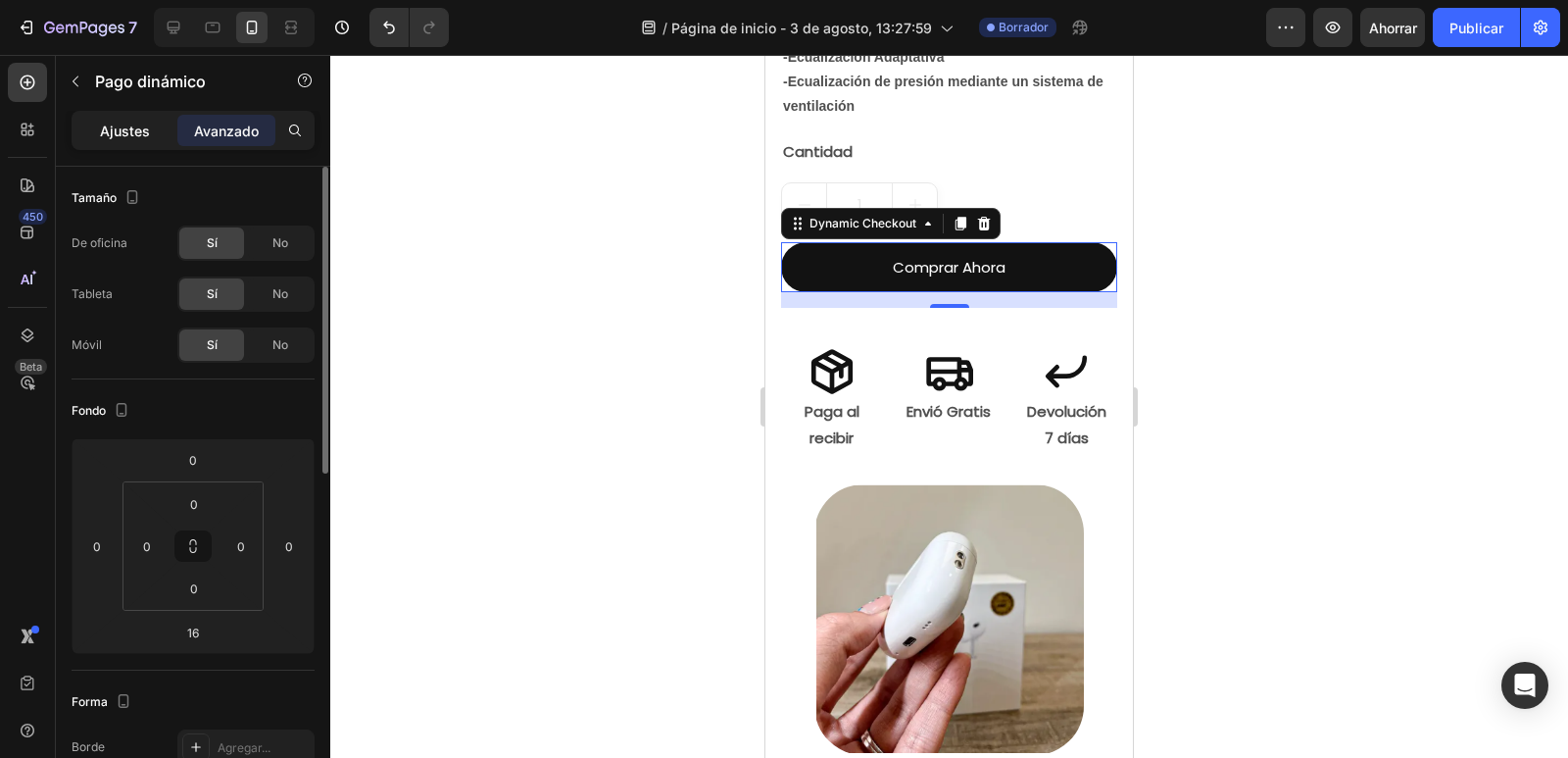 click on "Ajustes" at bounding box center [124, 130] 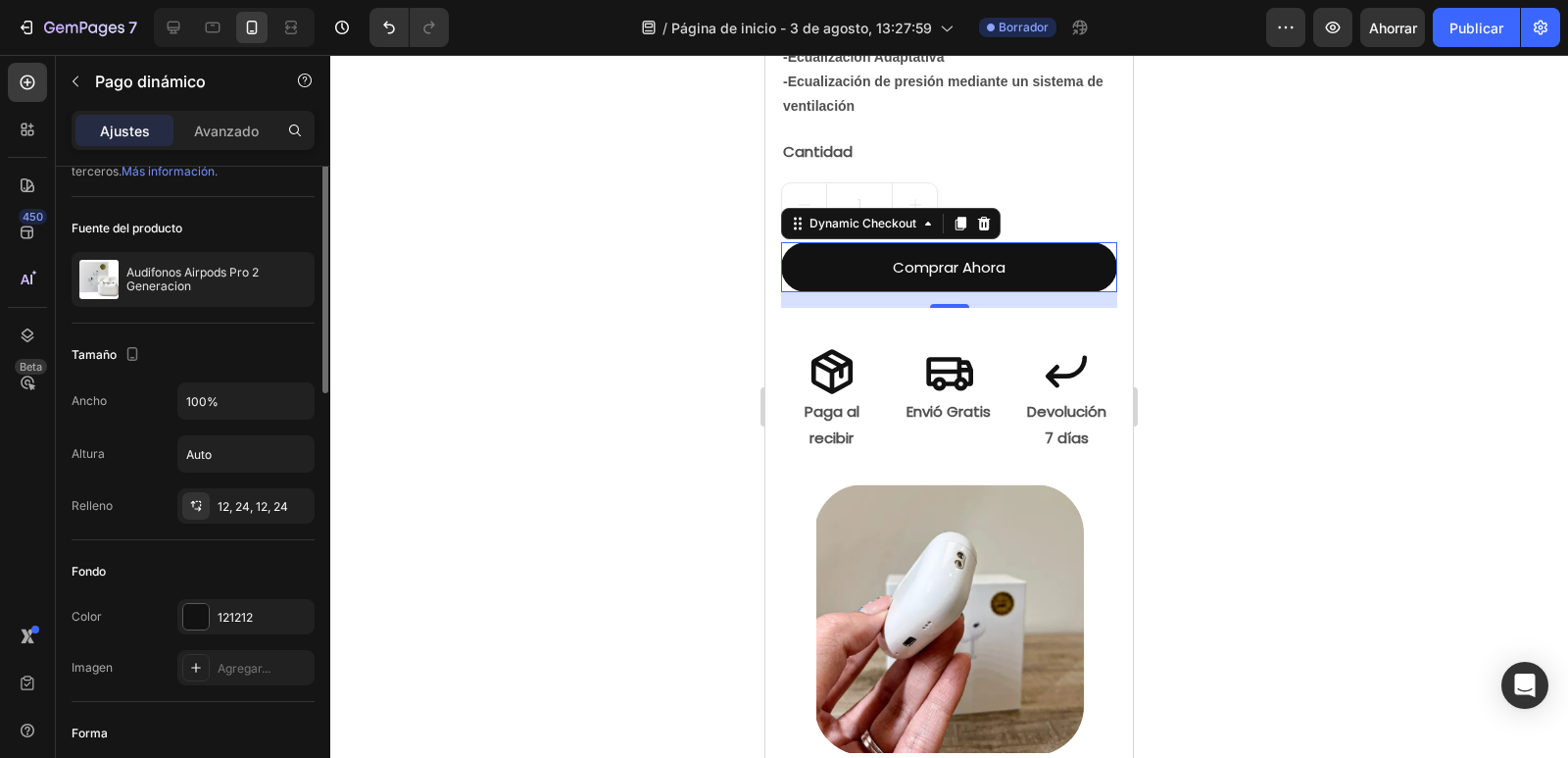 scroll, scrollTop: 0, scrollLeft: 0, axis: both 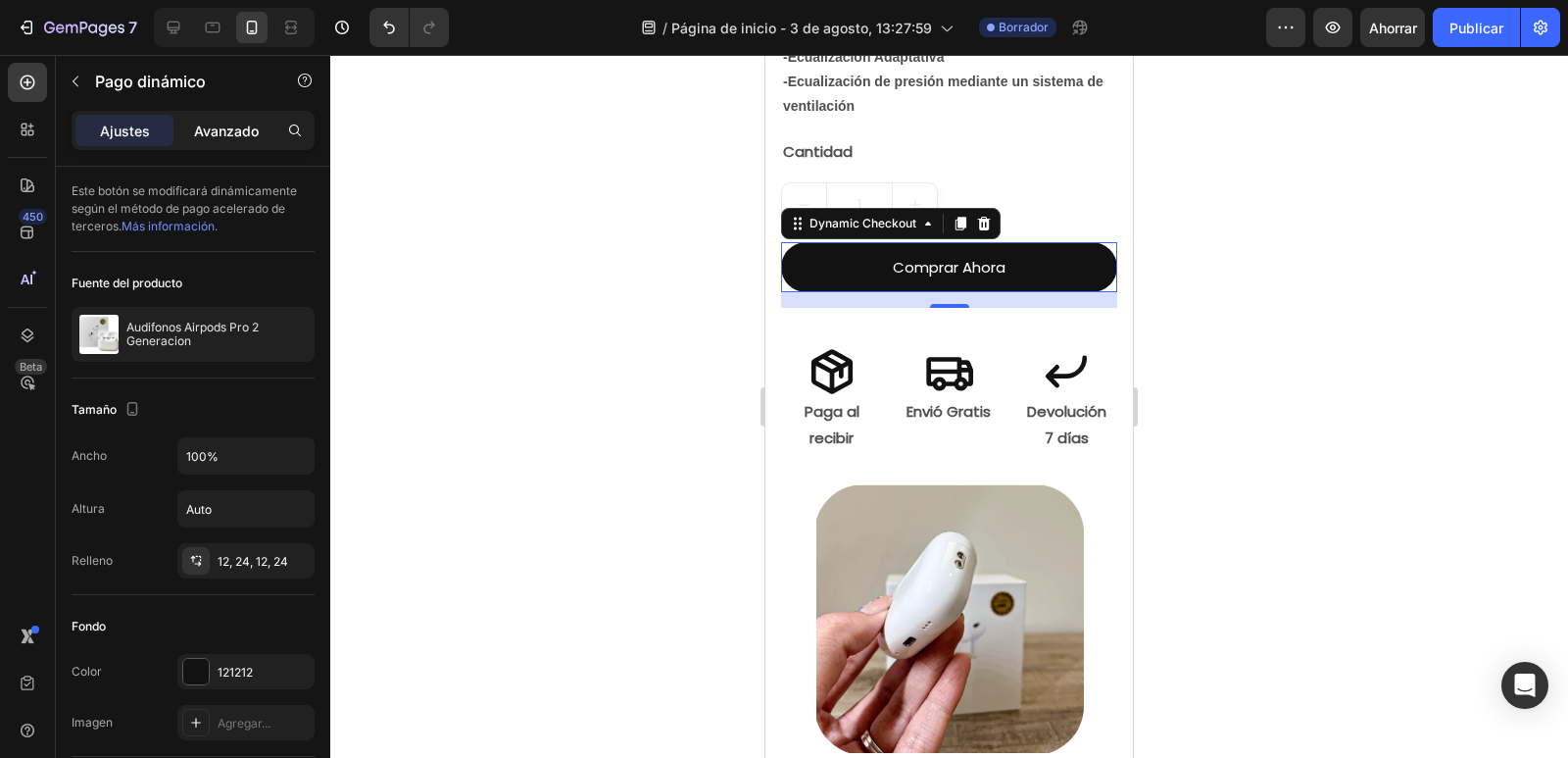 click on "Avanzado" at bounding box center (226, 130) 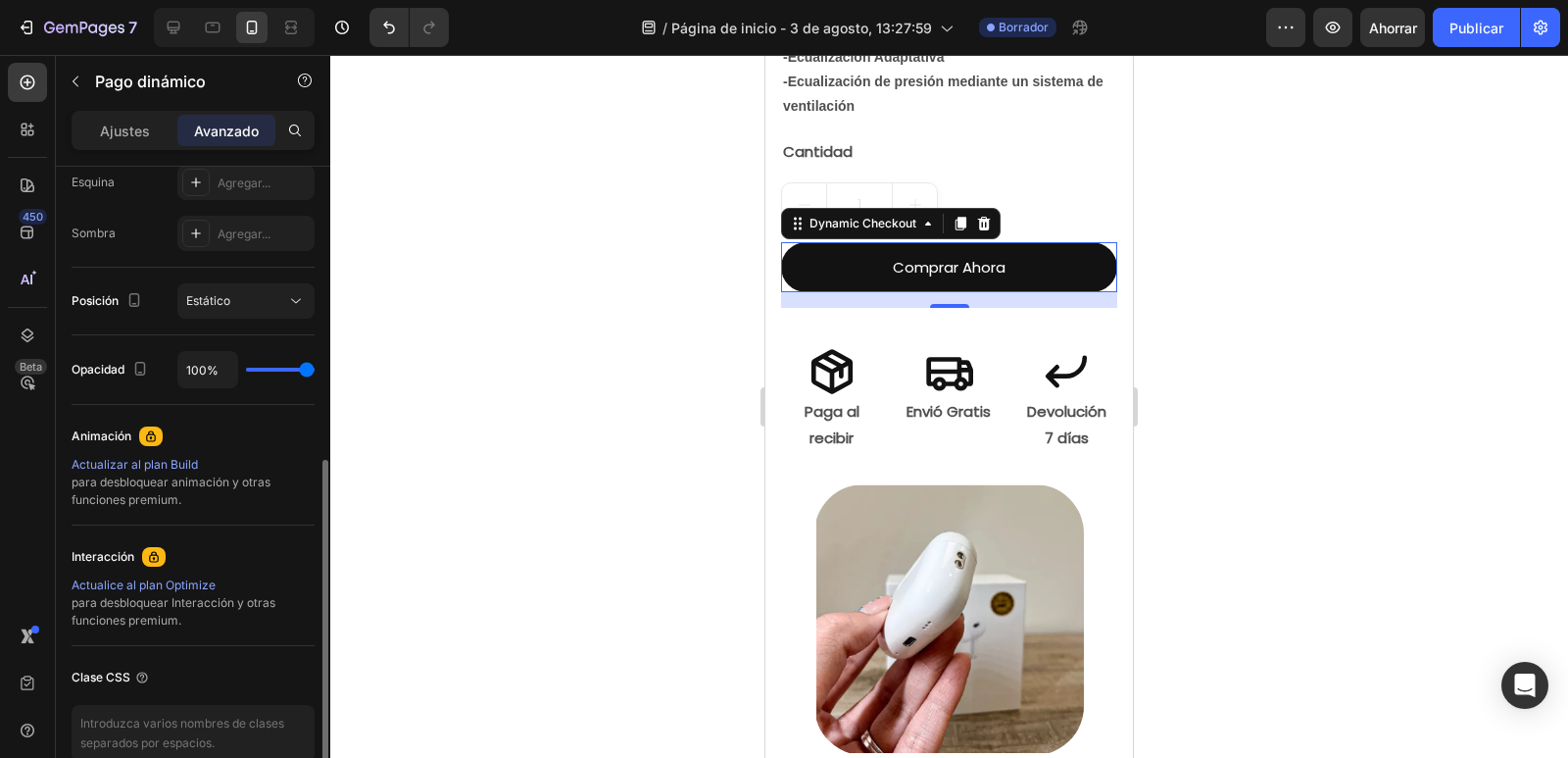 scroll, scrollTop: 714, scrollLeft: 0, axis: vertical 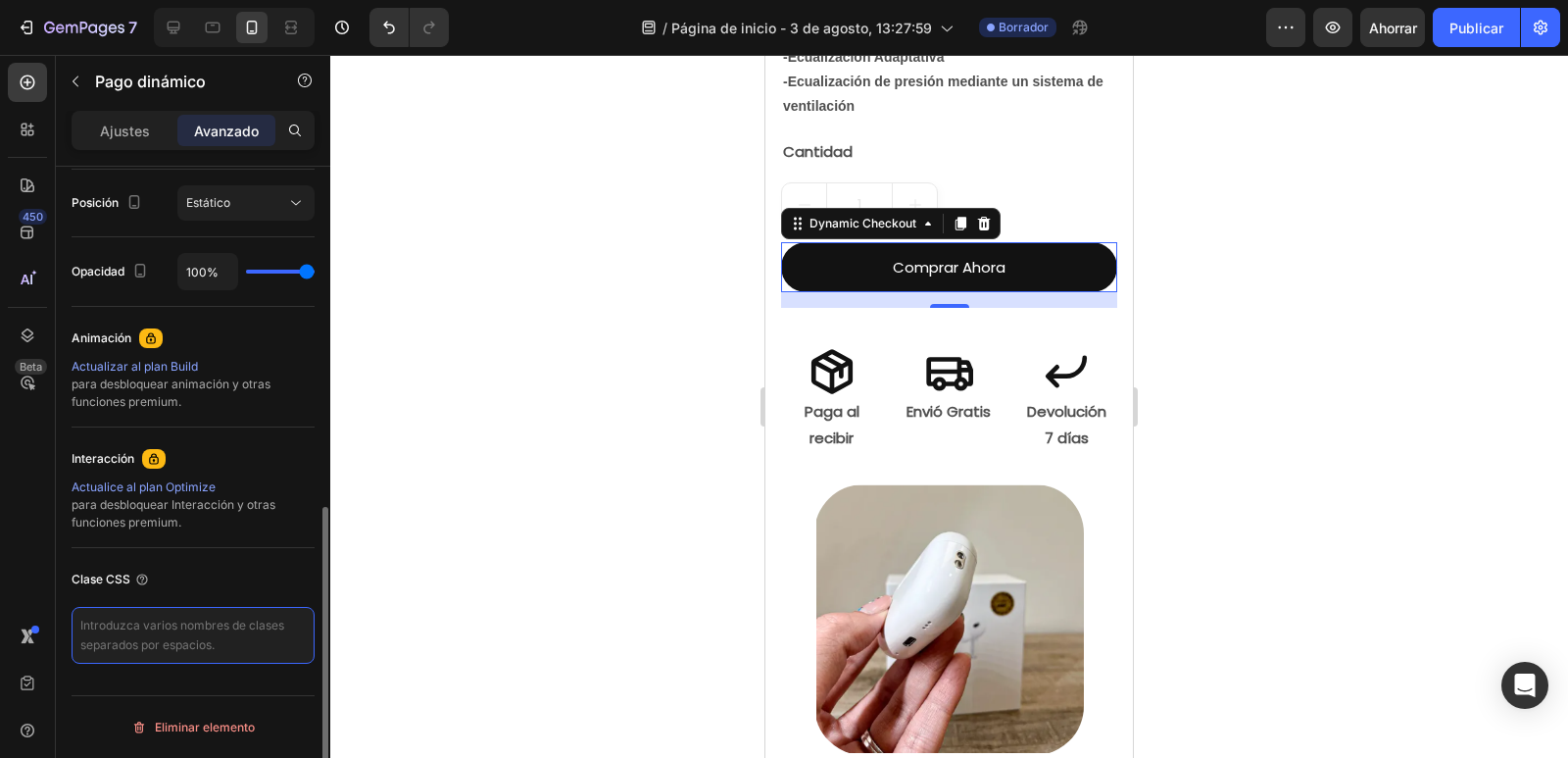 click at bounding box center [193, 635] 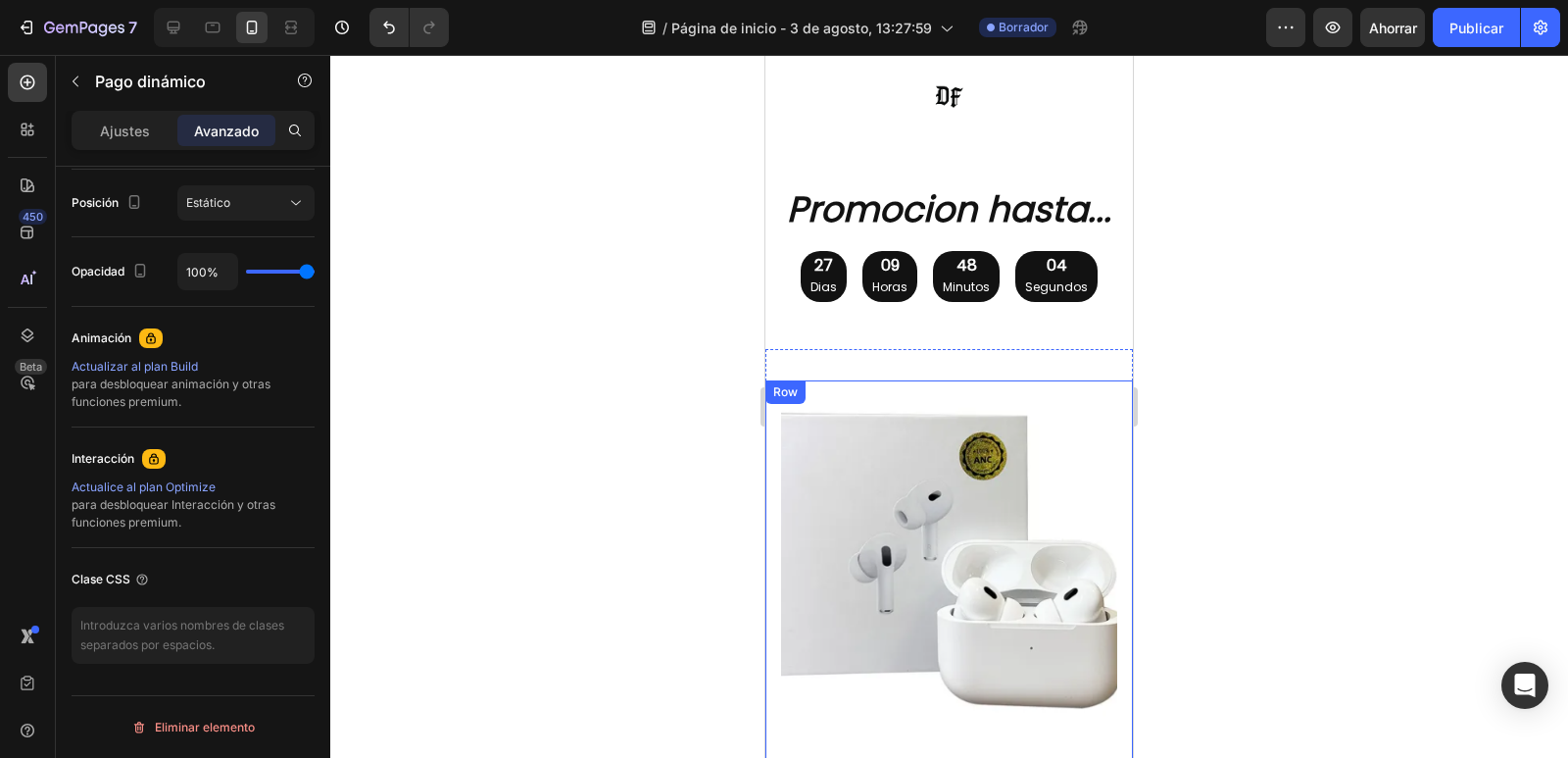 scroll, scrollTop: 0, scrollLeft: 0, axis: both 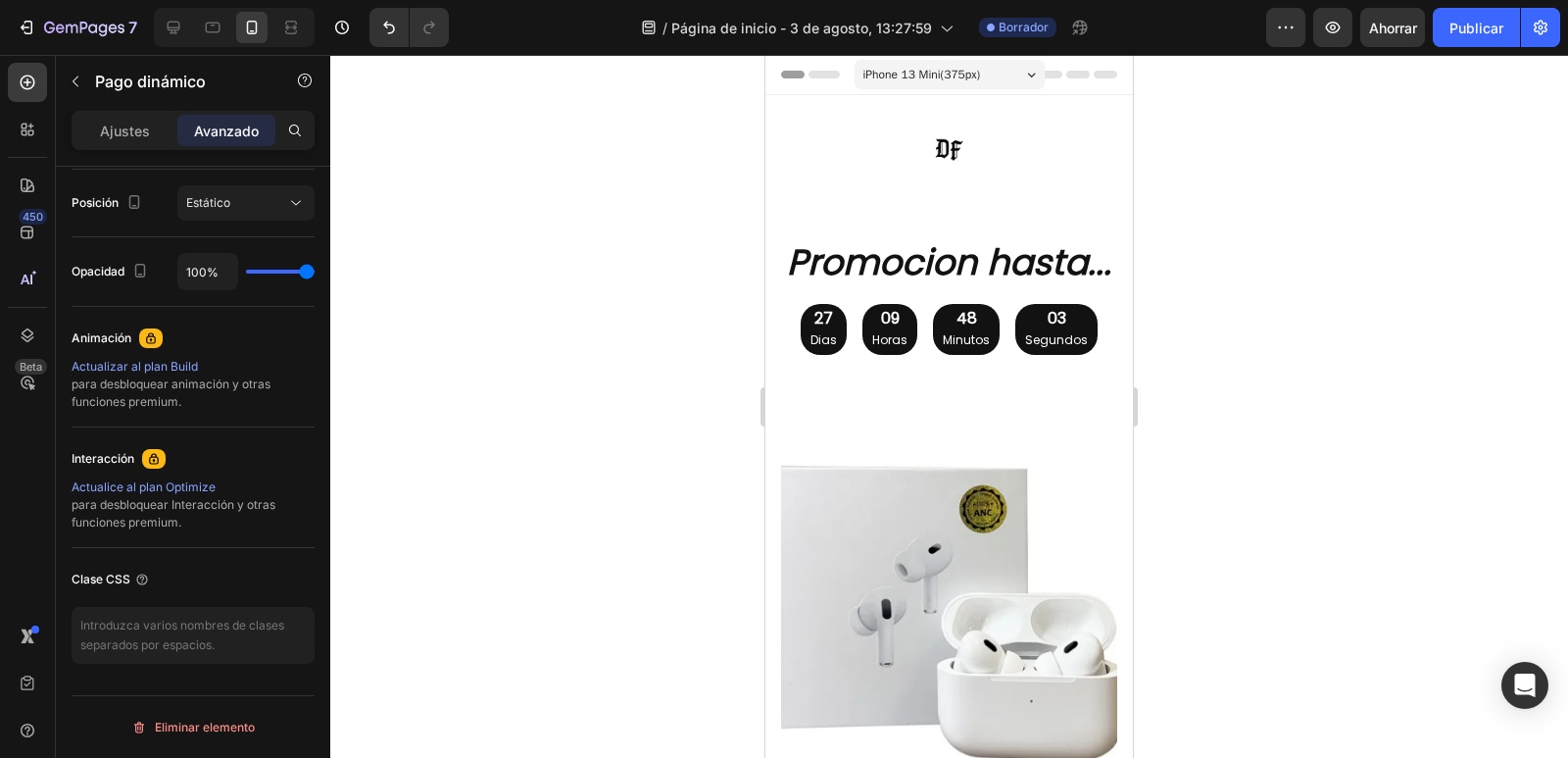 click 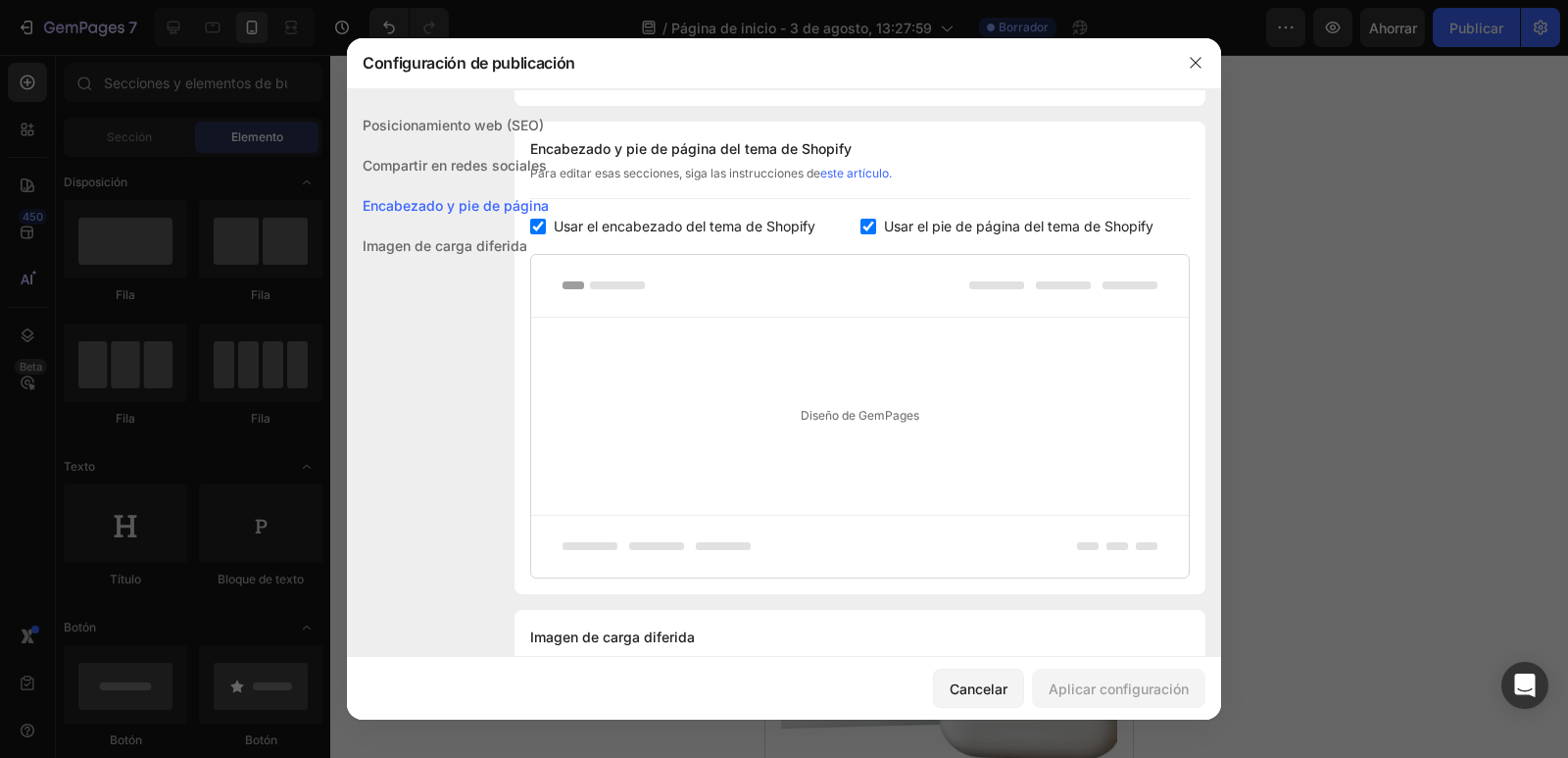 scroll, scrollTop: 919, scrollLeft: 0, axis: vertical 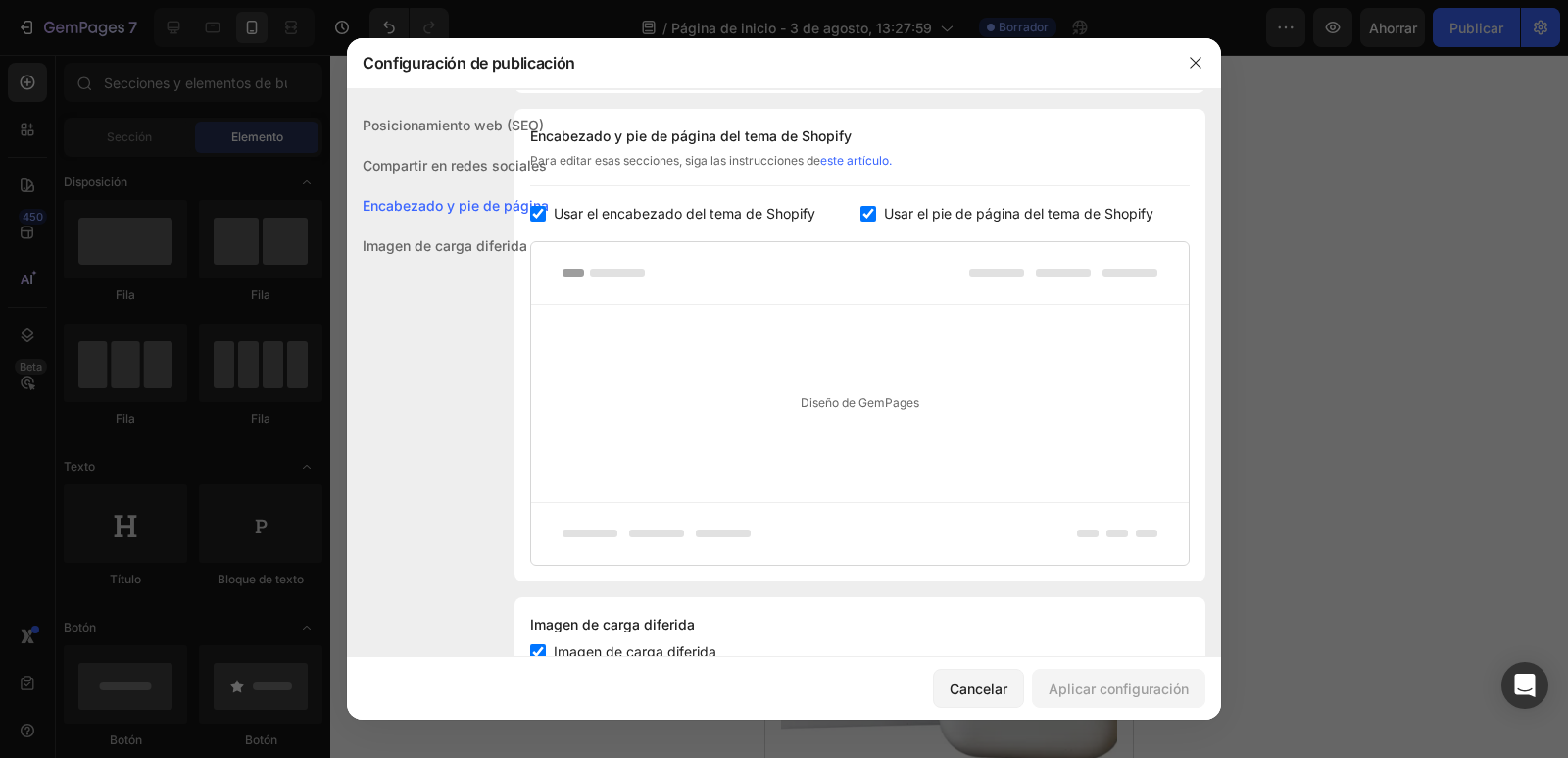 click at bounding box center [538, 214] 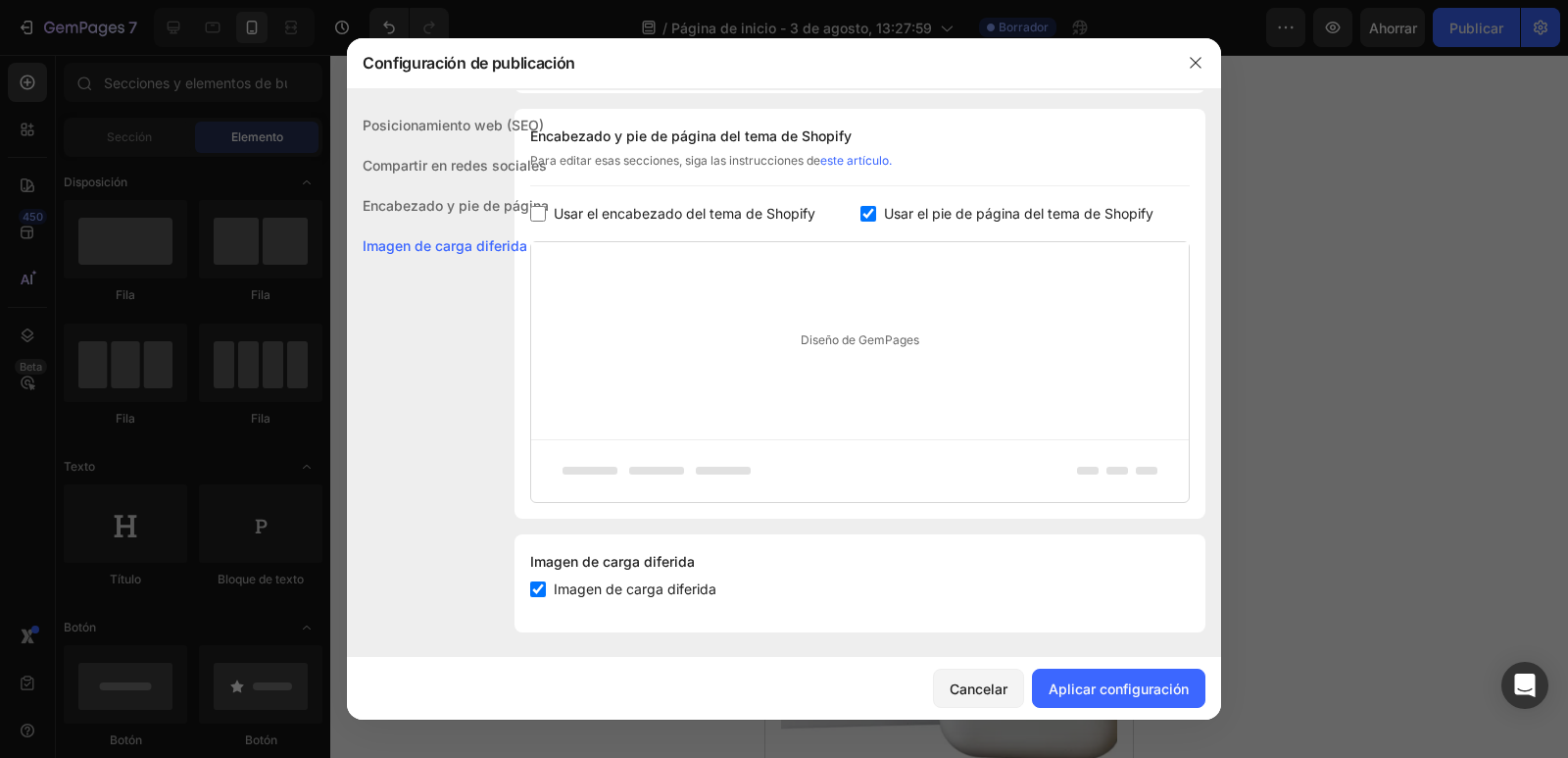 click at bounding box center [868, 214] 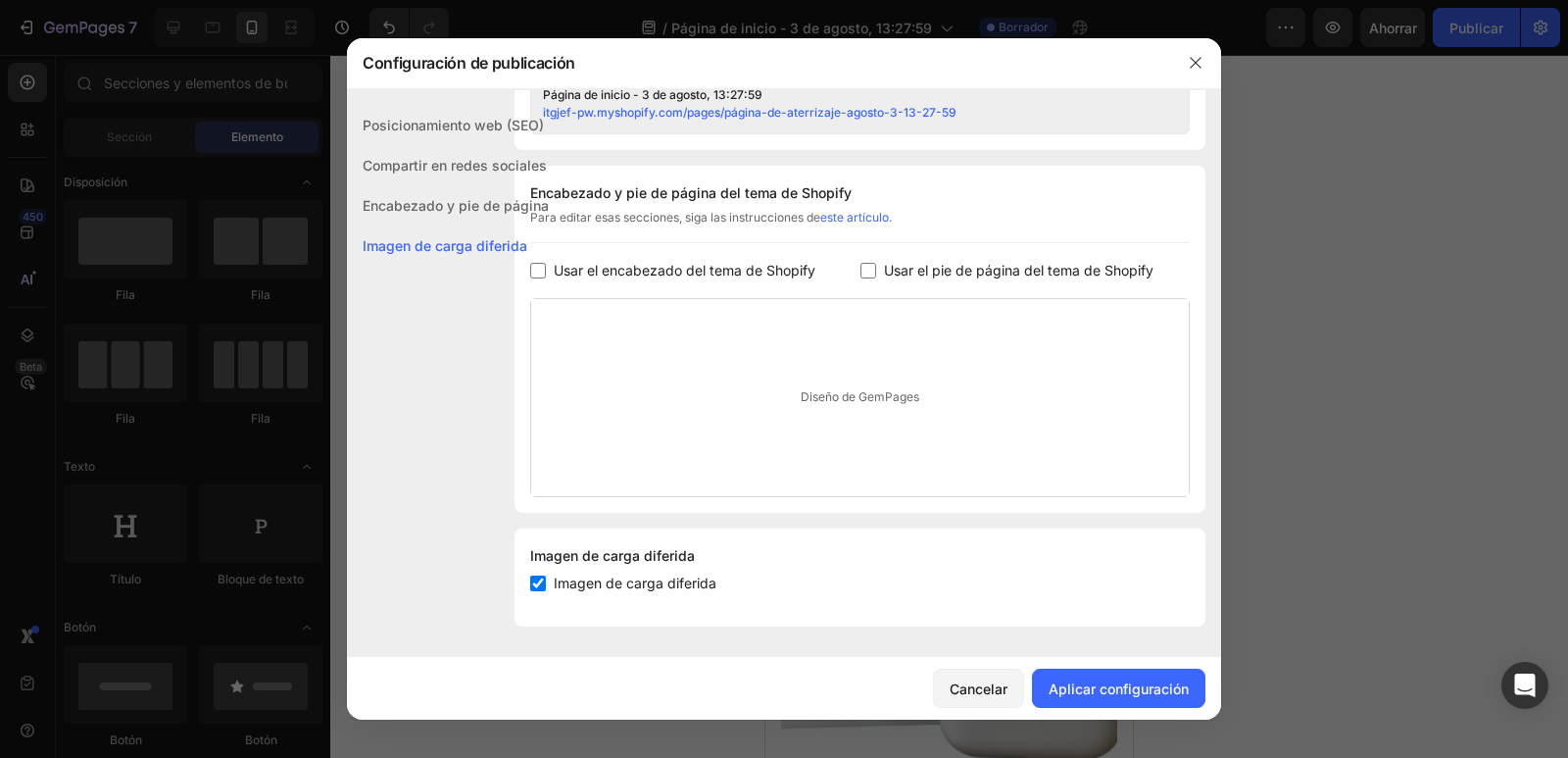 scroll, scrollTop: 862, scrollLeft: 0, axis: vertical 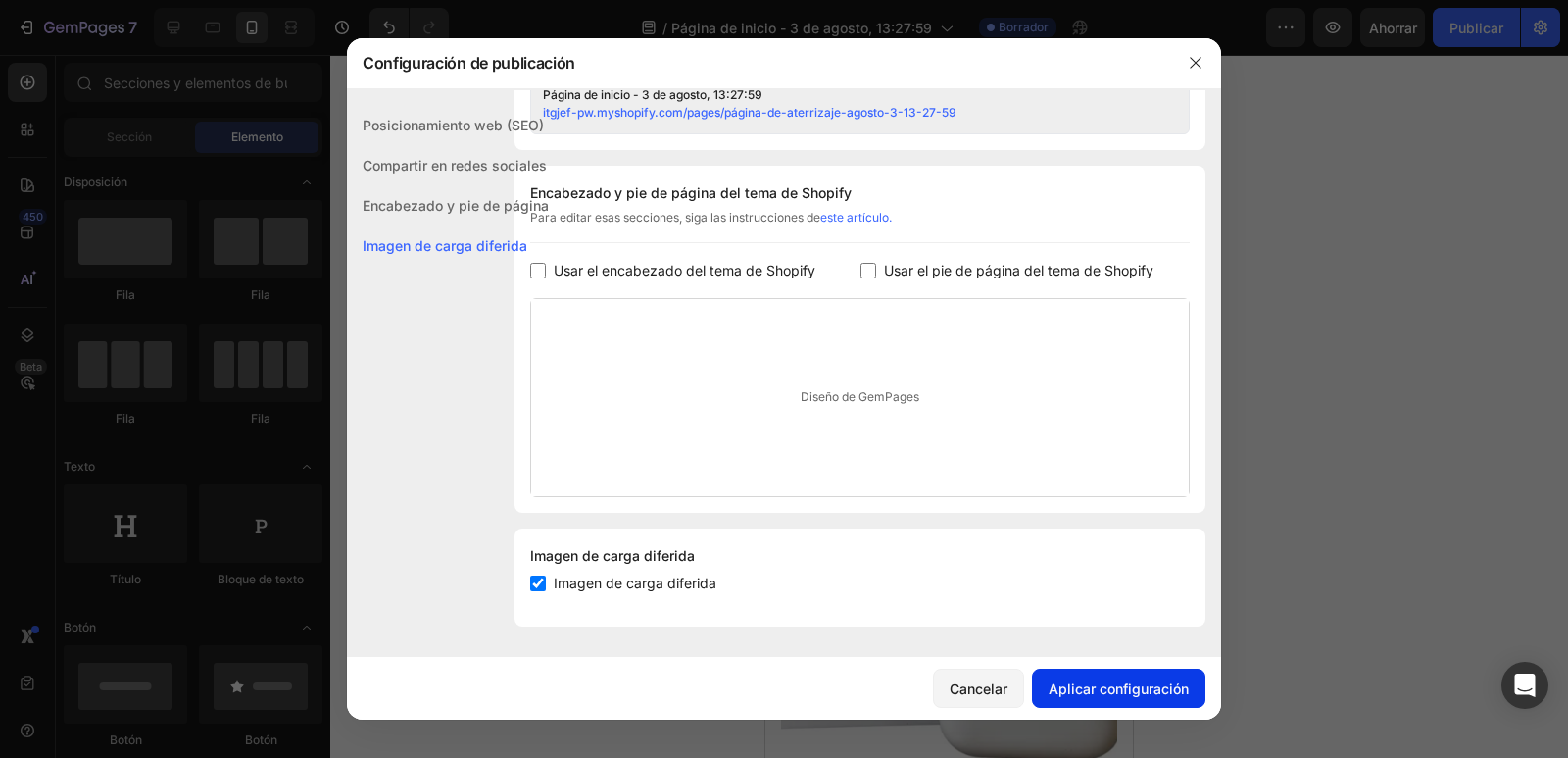 click on "Aplicar configuración" at bounding box center (1118, 688) 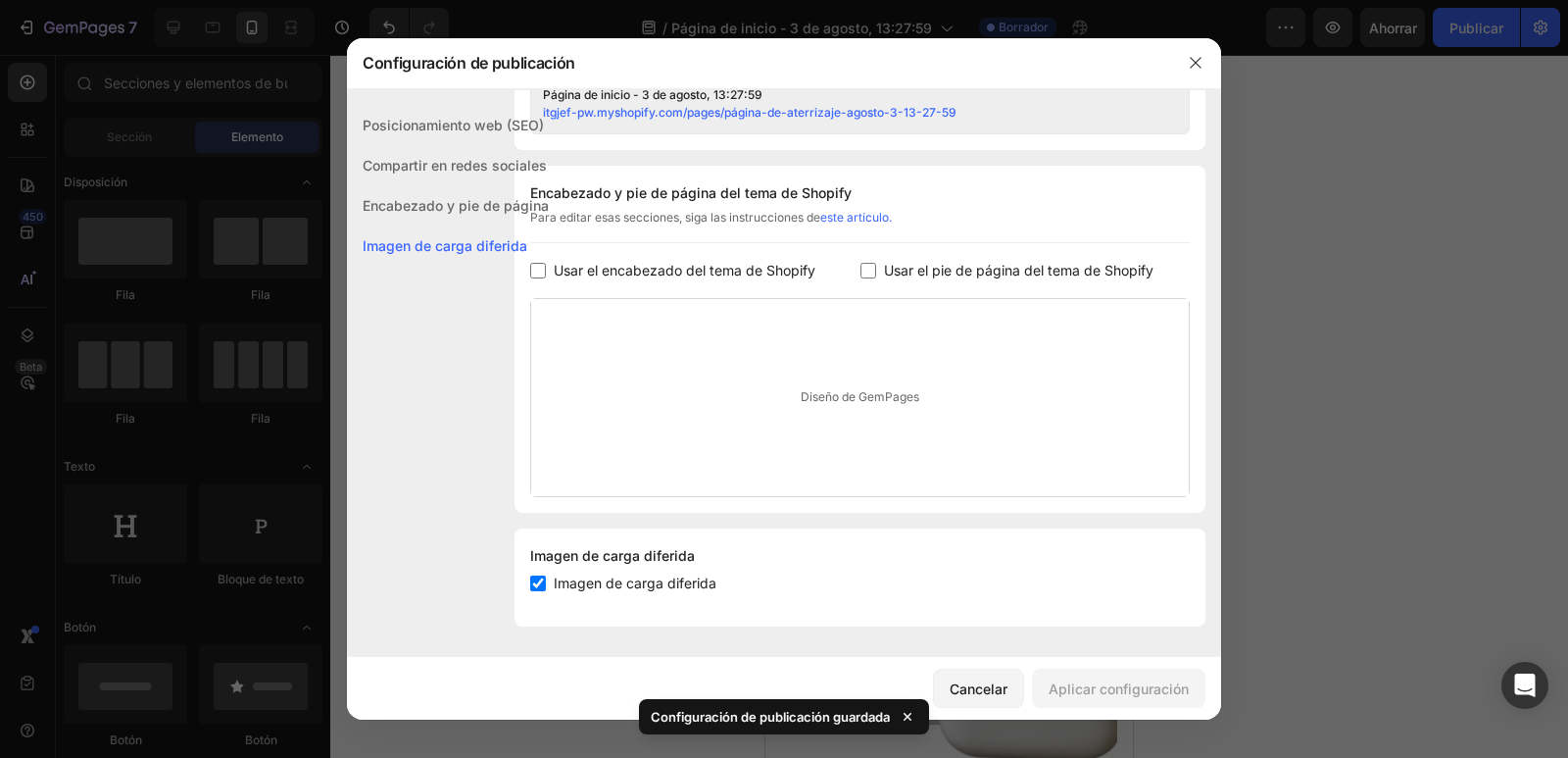click at bounding box center (784, 379) 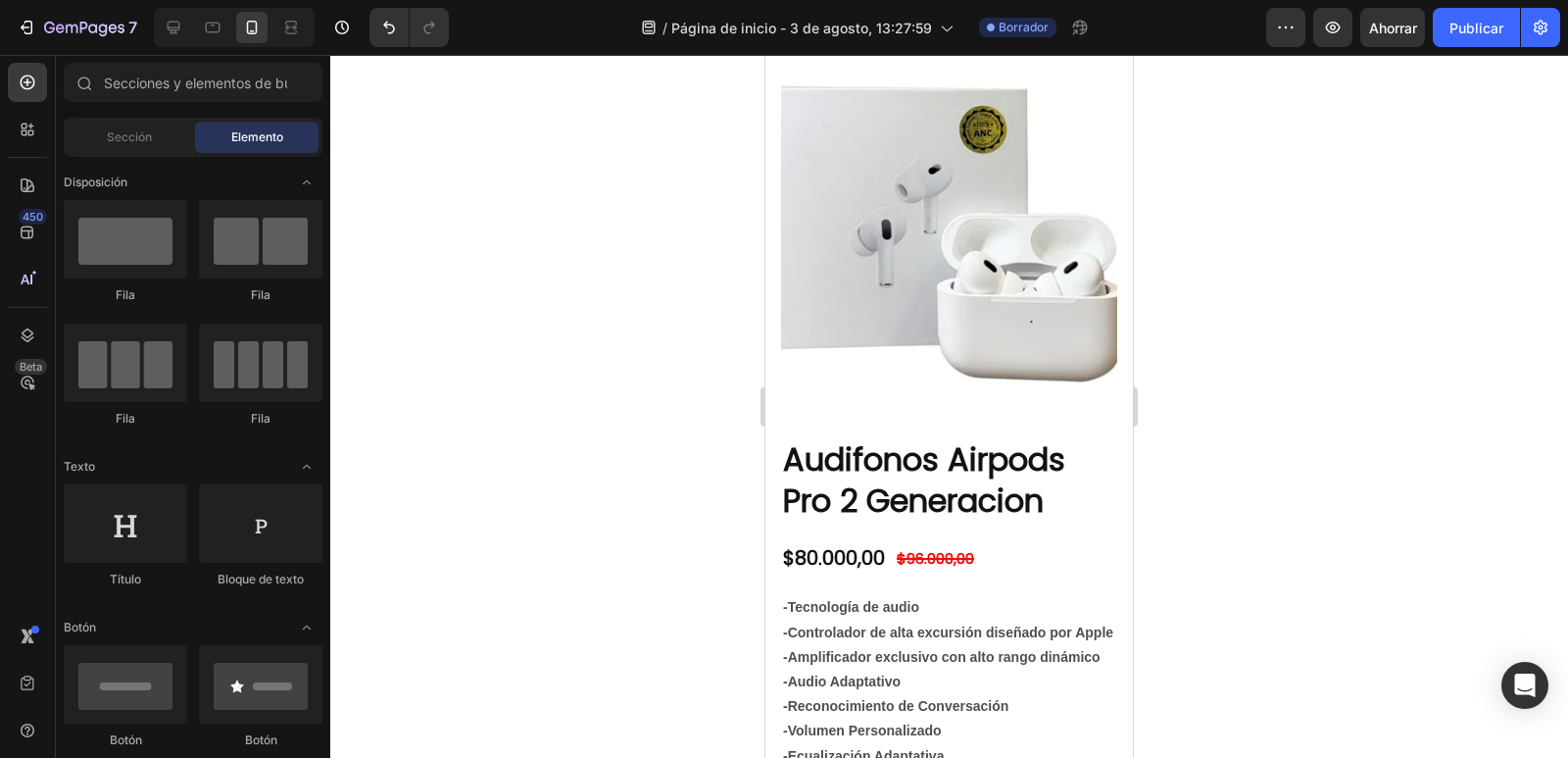 scroll, scrollTop: 0, scrollLeft: 0, axis: both 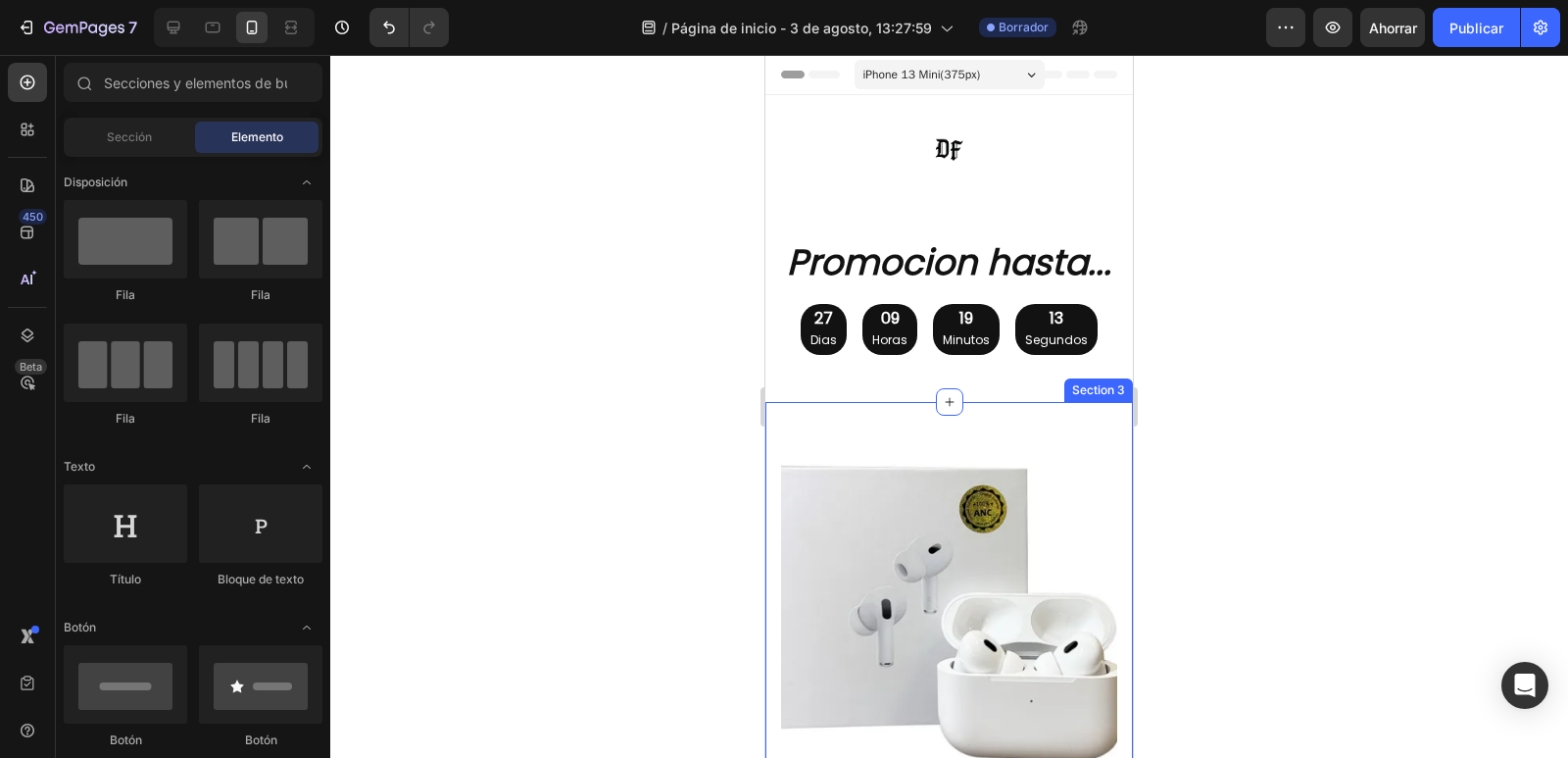 click on "Product Images Audifonos Airpods Pro 2 Generacion Product Title $80.000,00 Product Price Product Price $96.000,00 Product Price Product Price Row -Tecnología de audio -Controlador de alta excursión diseñado por Apple -Amplificador exclusivo con alto rango dinámico -Audio Adaptativo -Reconocimiento de Conversación -Volumen Personalizado -Ecualización Adaptativa -Ecualización de presión mediante un sistema de ventilación Text Block Cantidad Text Block
1
Product Quantity Comprar Ahora Dynamic Checkout
Icon Paga al recibir Text Block
Icon Envió Gratis Text Block
Icon Devolución 7 días  Text Block Row Product Row Image Las funcionalidades de accesibilidad ayudan a las personas con alguna discapacidad a aprovechar al máximo sus AirPods Pro. Funcionalidades incluidas:   -Funcionalidad de audio Escucha en Vivo -Niveles de los audífonos -Adaptaciones de Audífonos -Amplificación de la Conversación Text Block Row Section 3" at bounding box center [949, 1314] 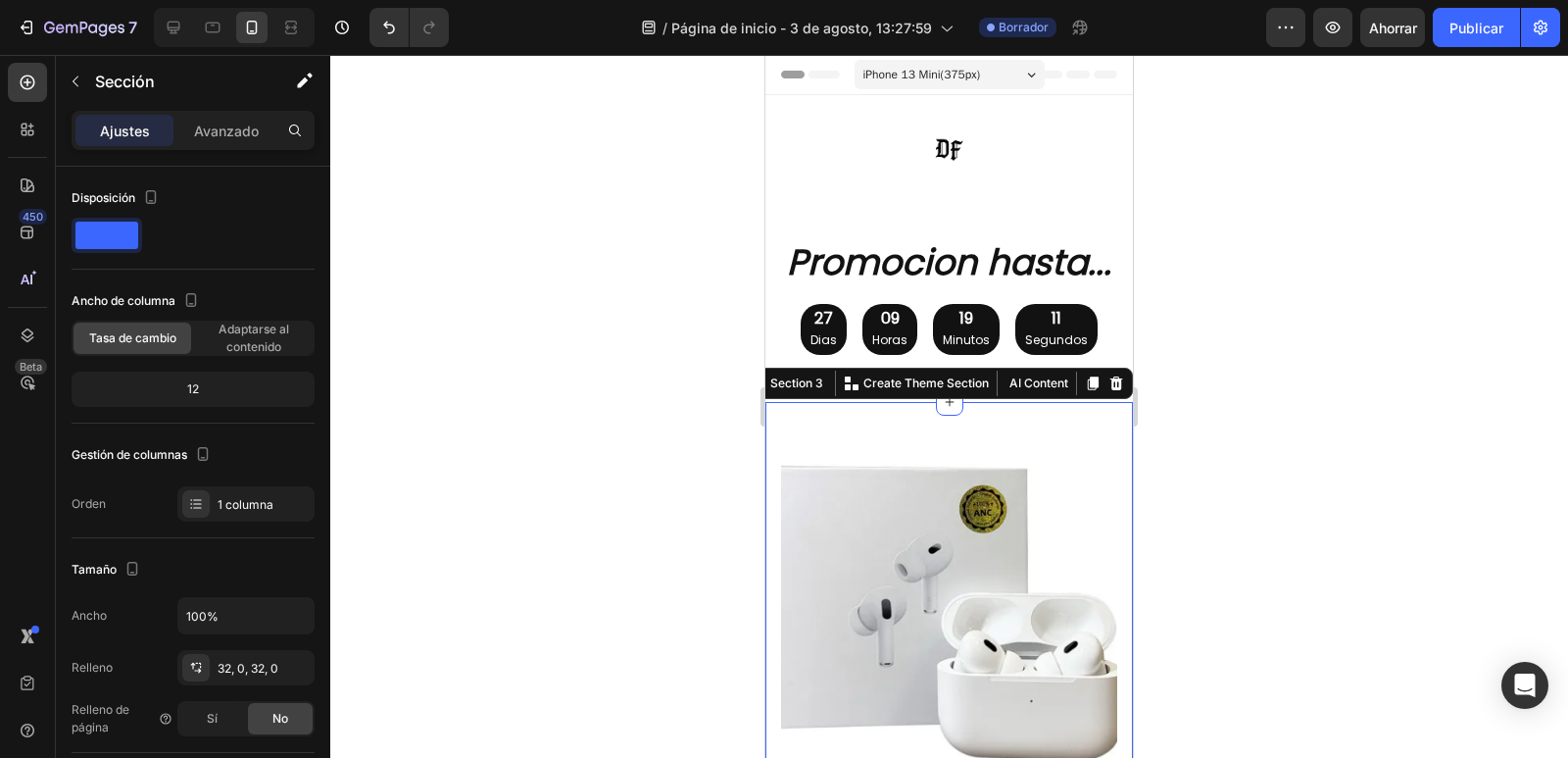 click 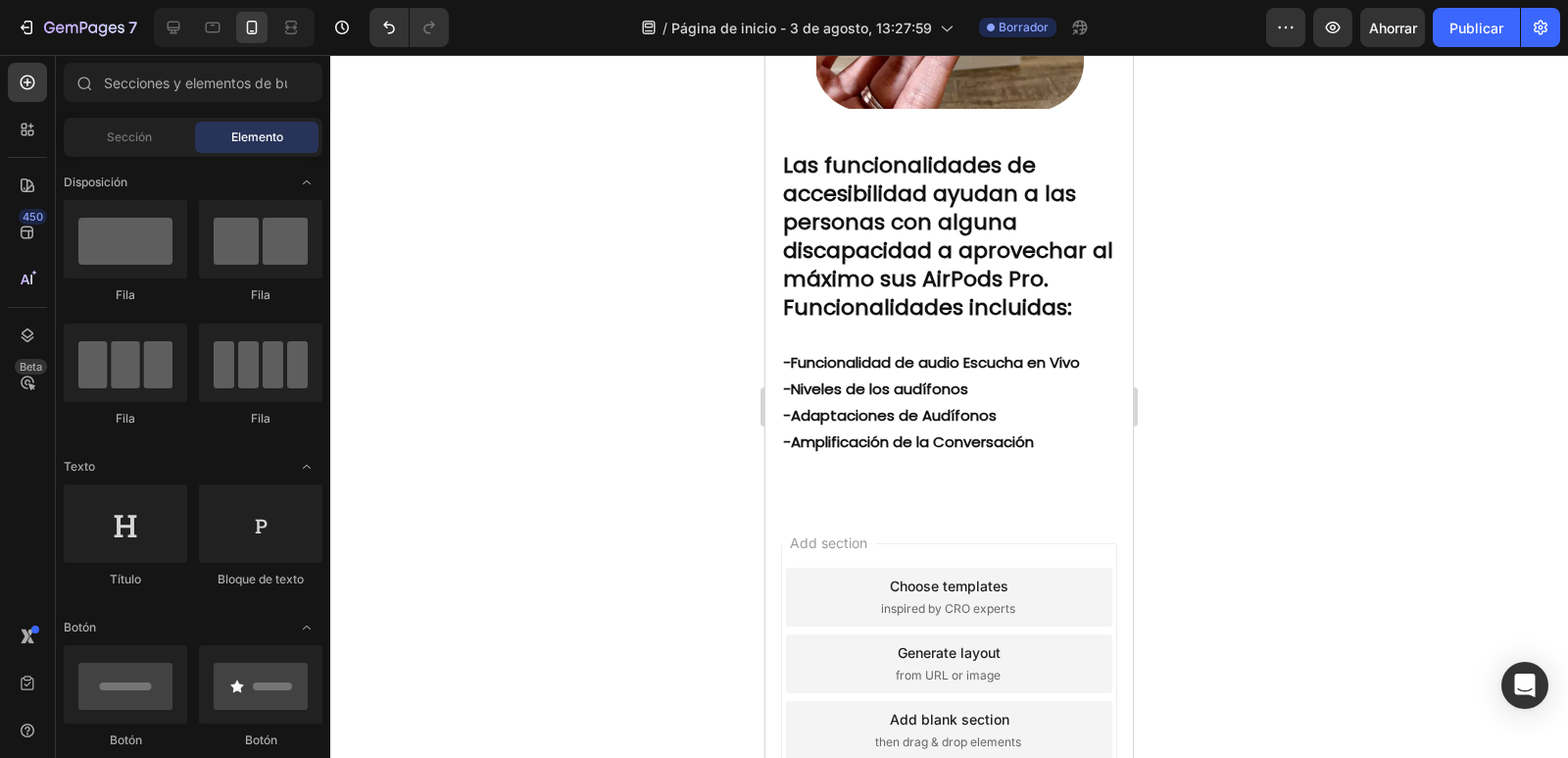 scroll, scrollTop: 1836, scrollLeft: 0, axis: vertical 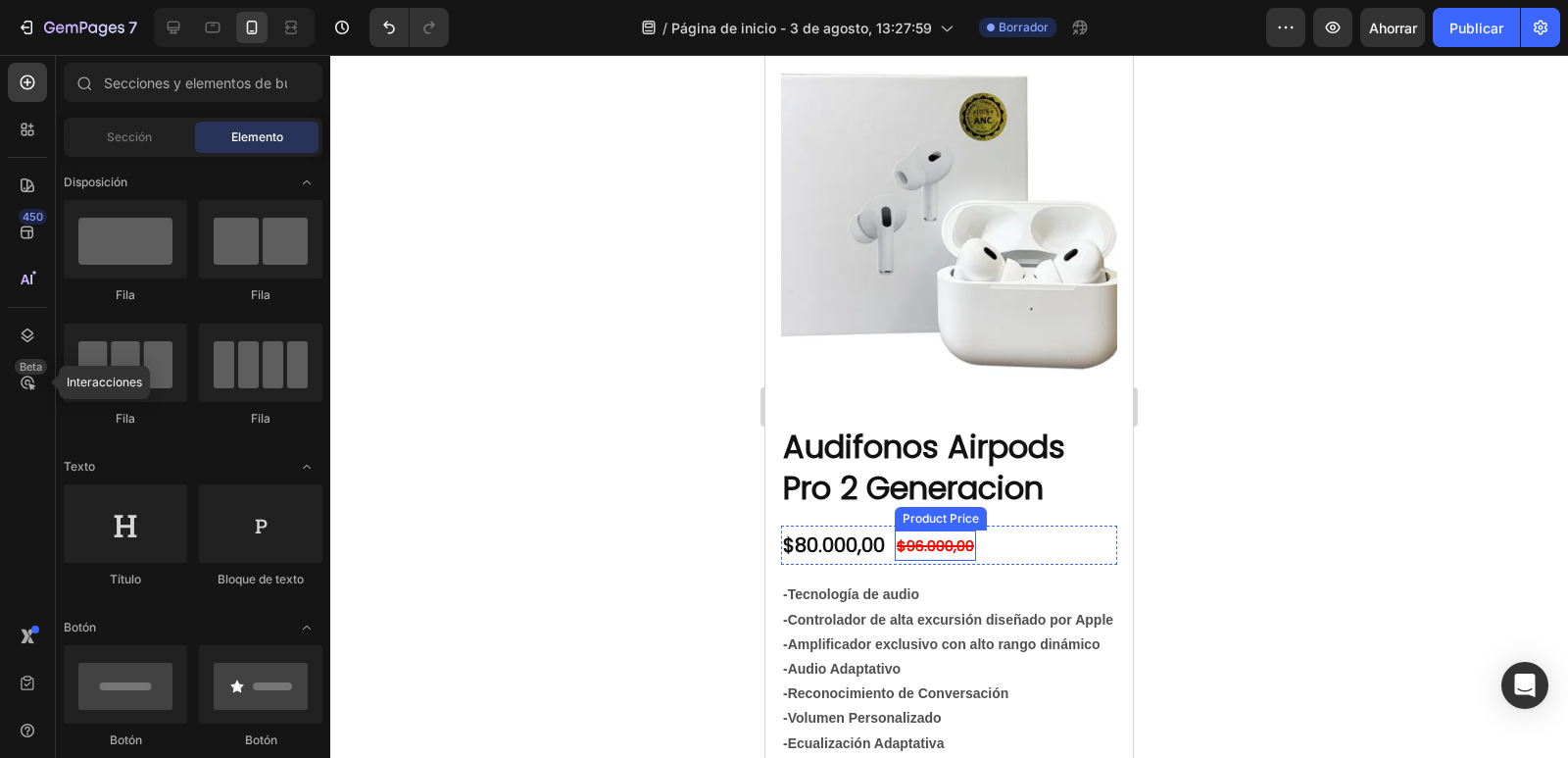click on "$96.000,00" at bounding box center (935, 545) 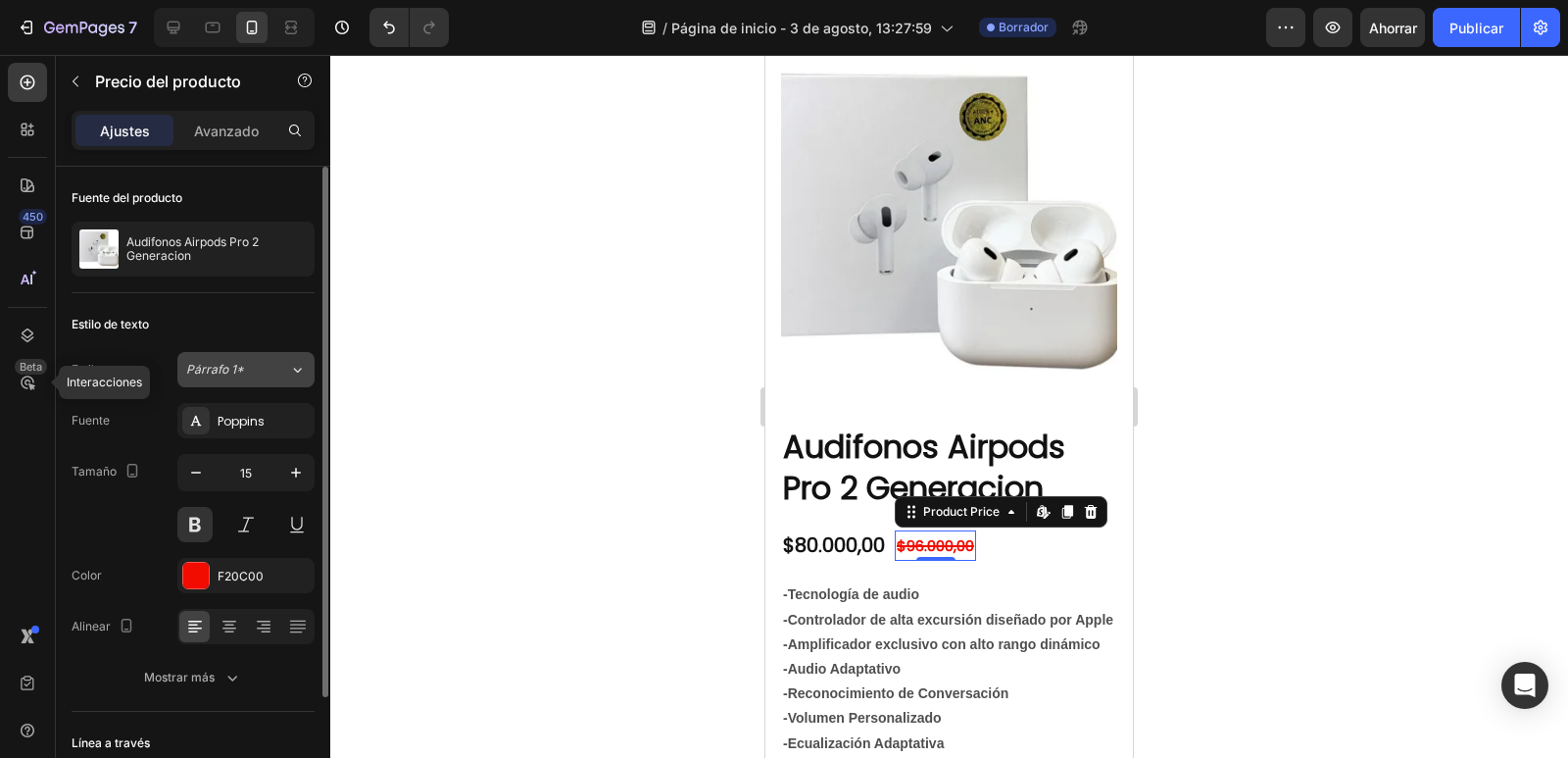 click on "Párrafo 1*" at bounding box center [225, 370] 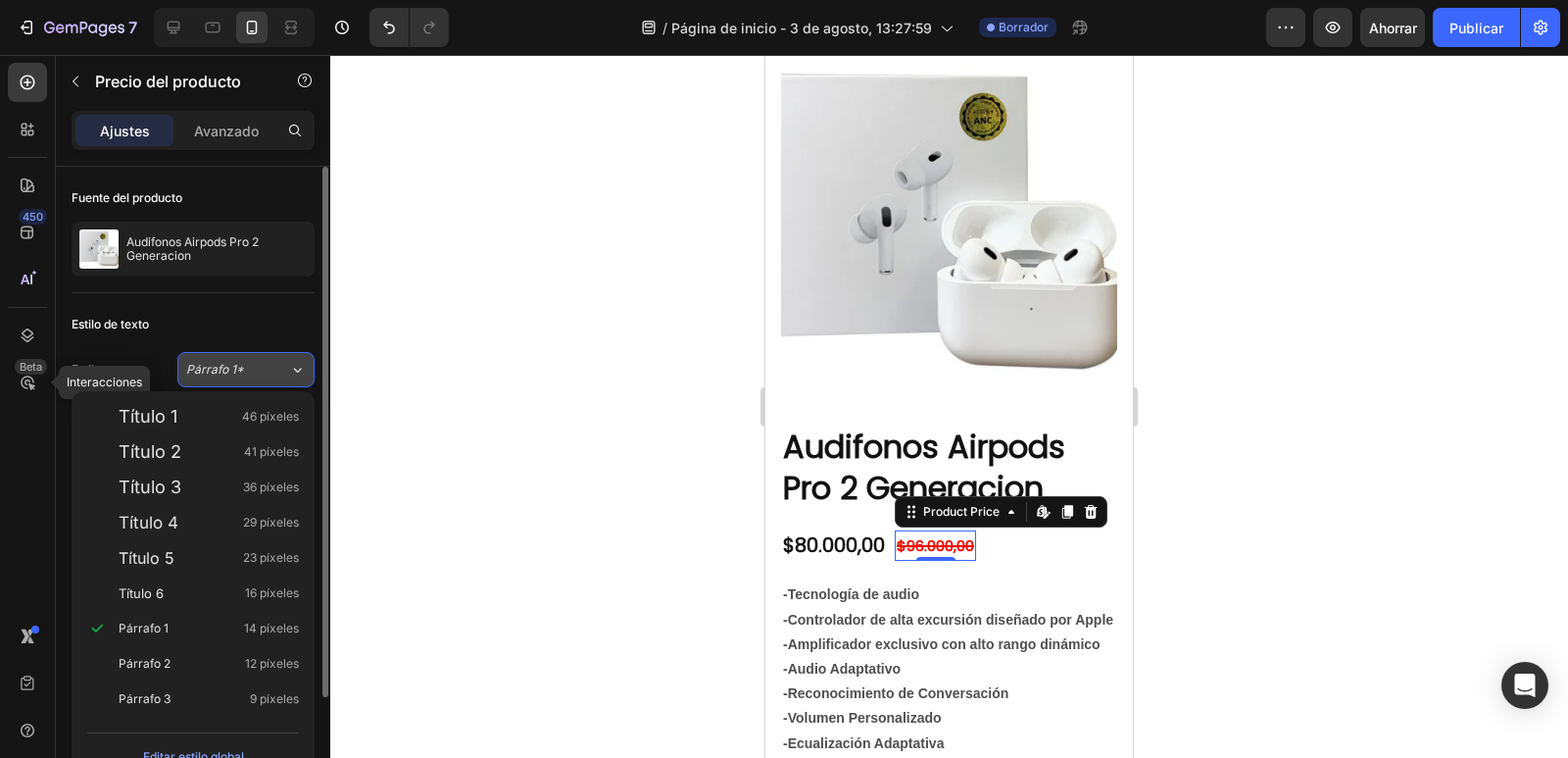 click on "Párrafo 1*" at bounding box center [225, 370] 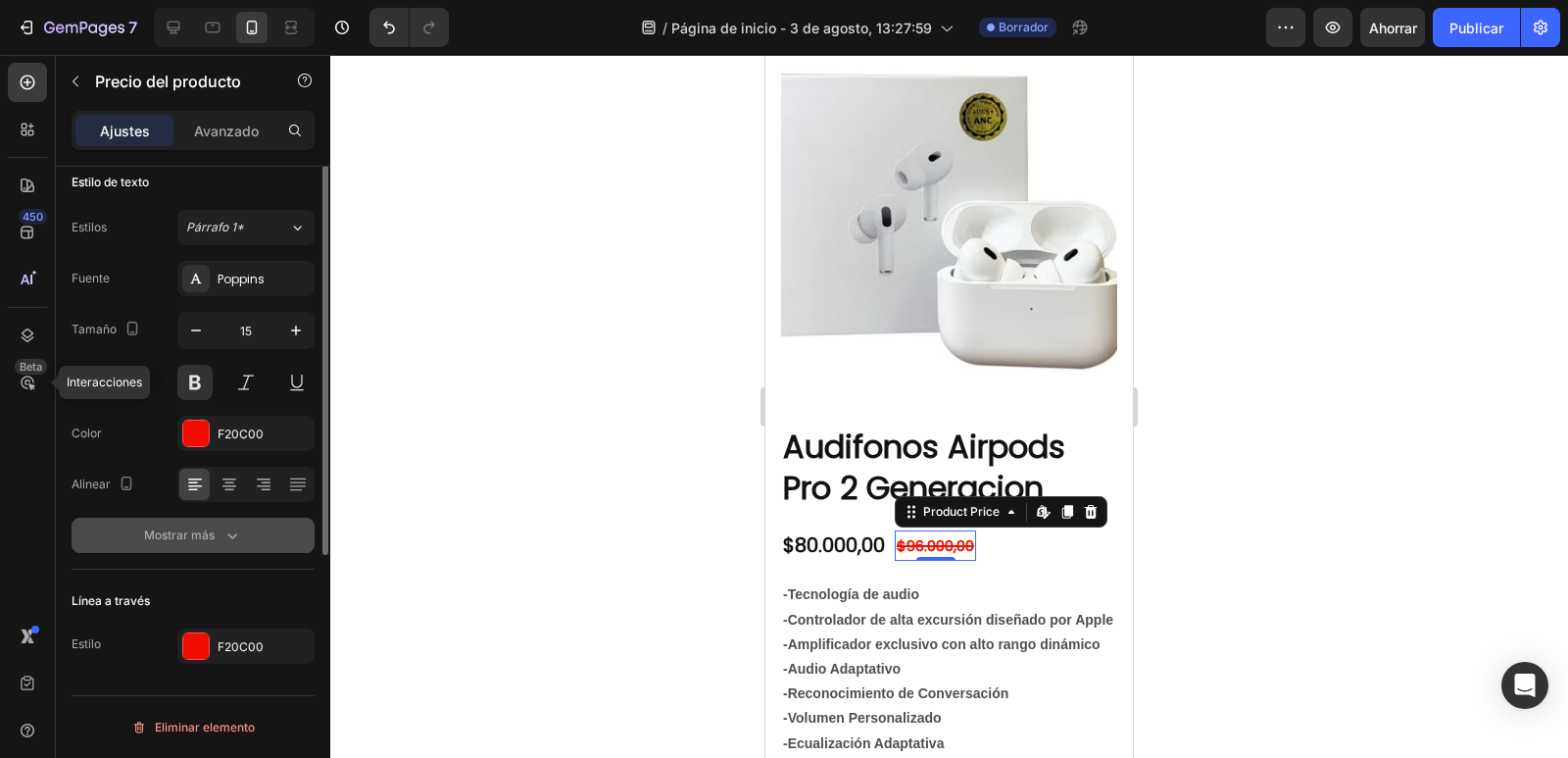 scroll, scrollTop: 0, scrollLeft: 0, axis: both 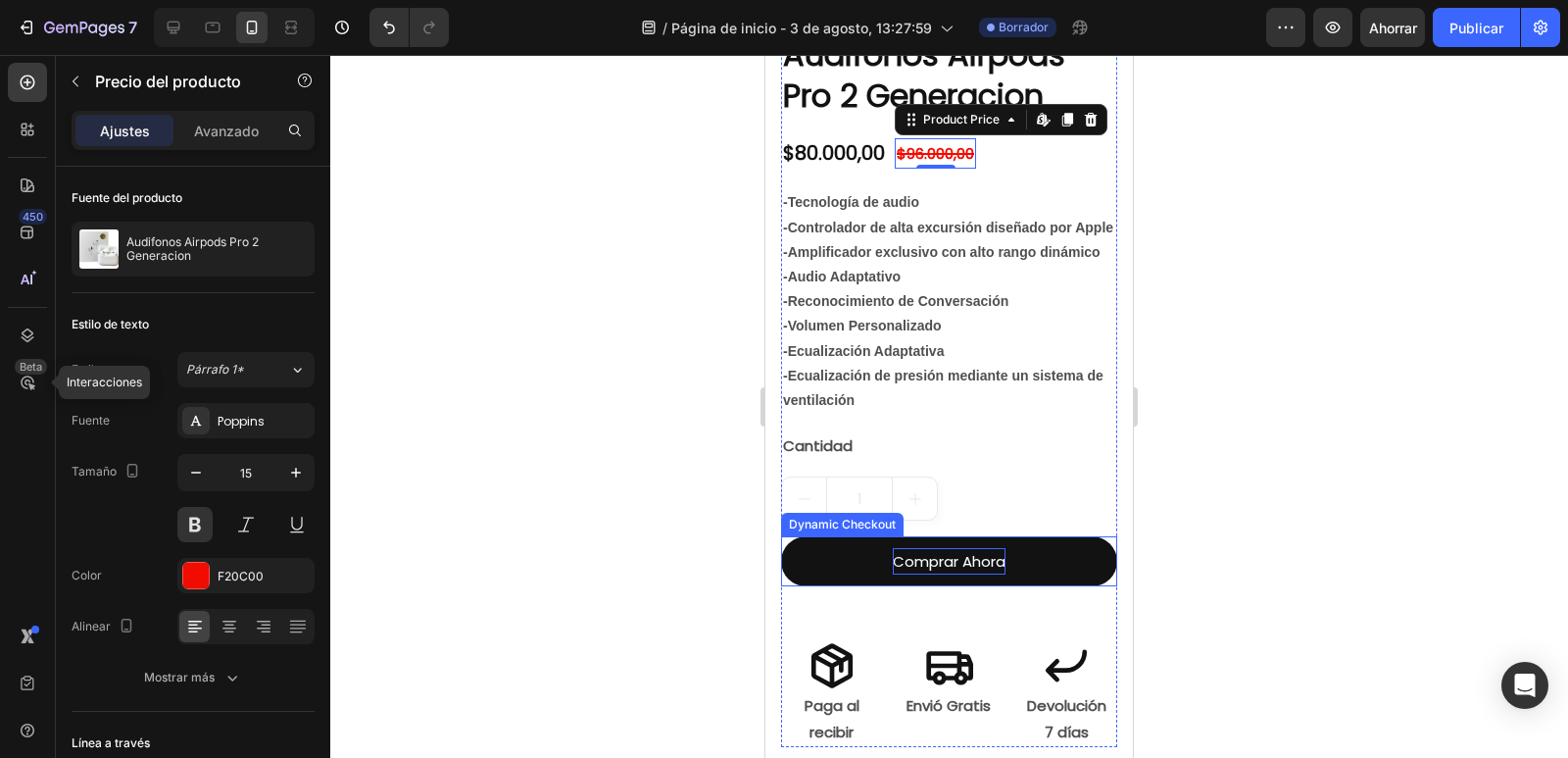 click on "Comprar Ahora" at bounding box center [949, 561] 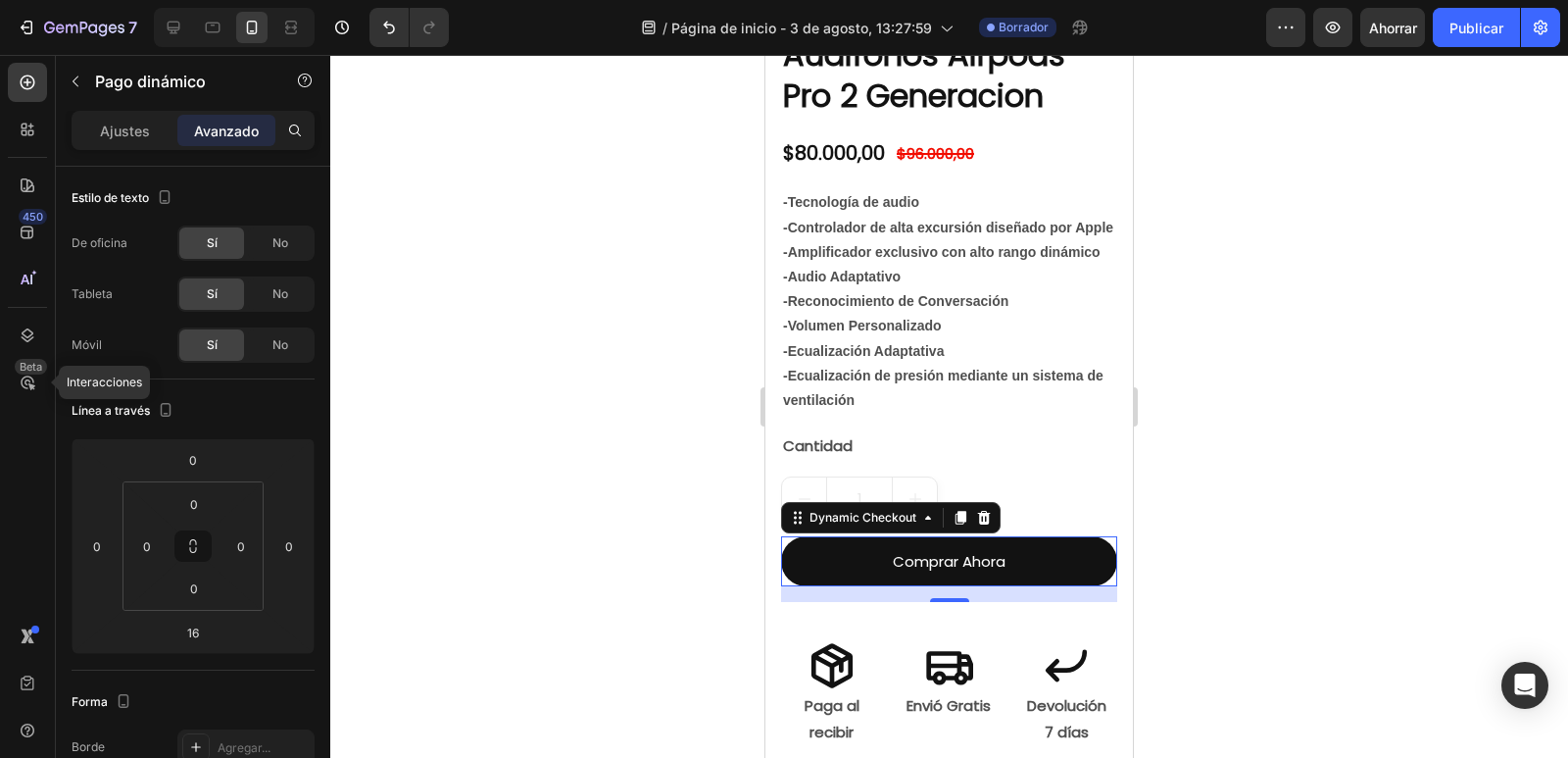 click on "Comprar Ahora" at bounding box center [949, 561] 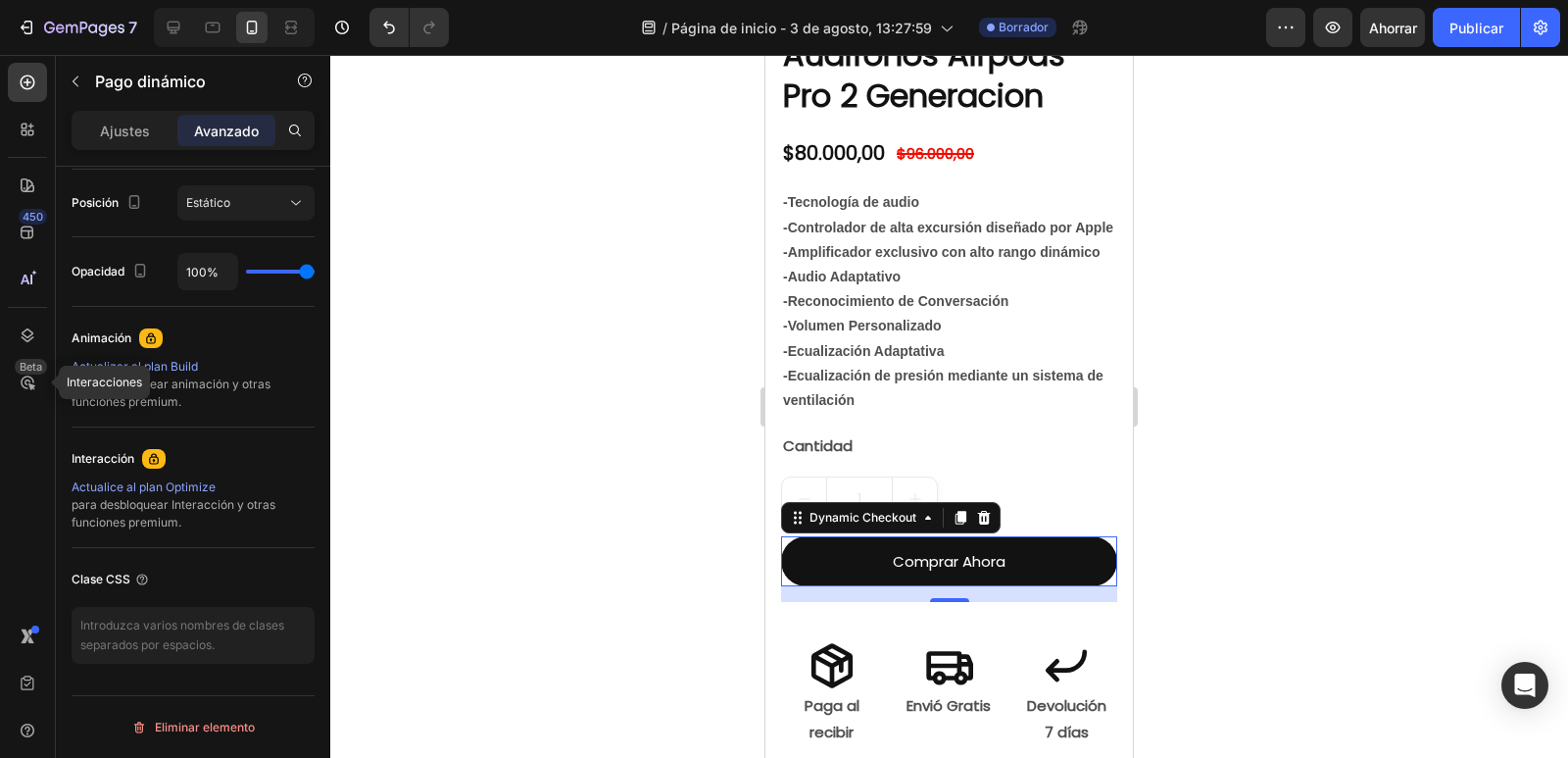 scroll, scrollTop: 0, scrollLeft: 0, axis: both 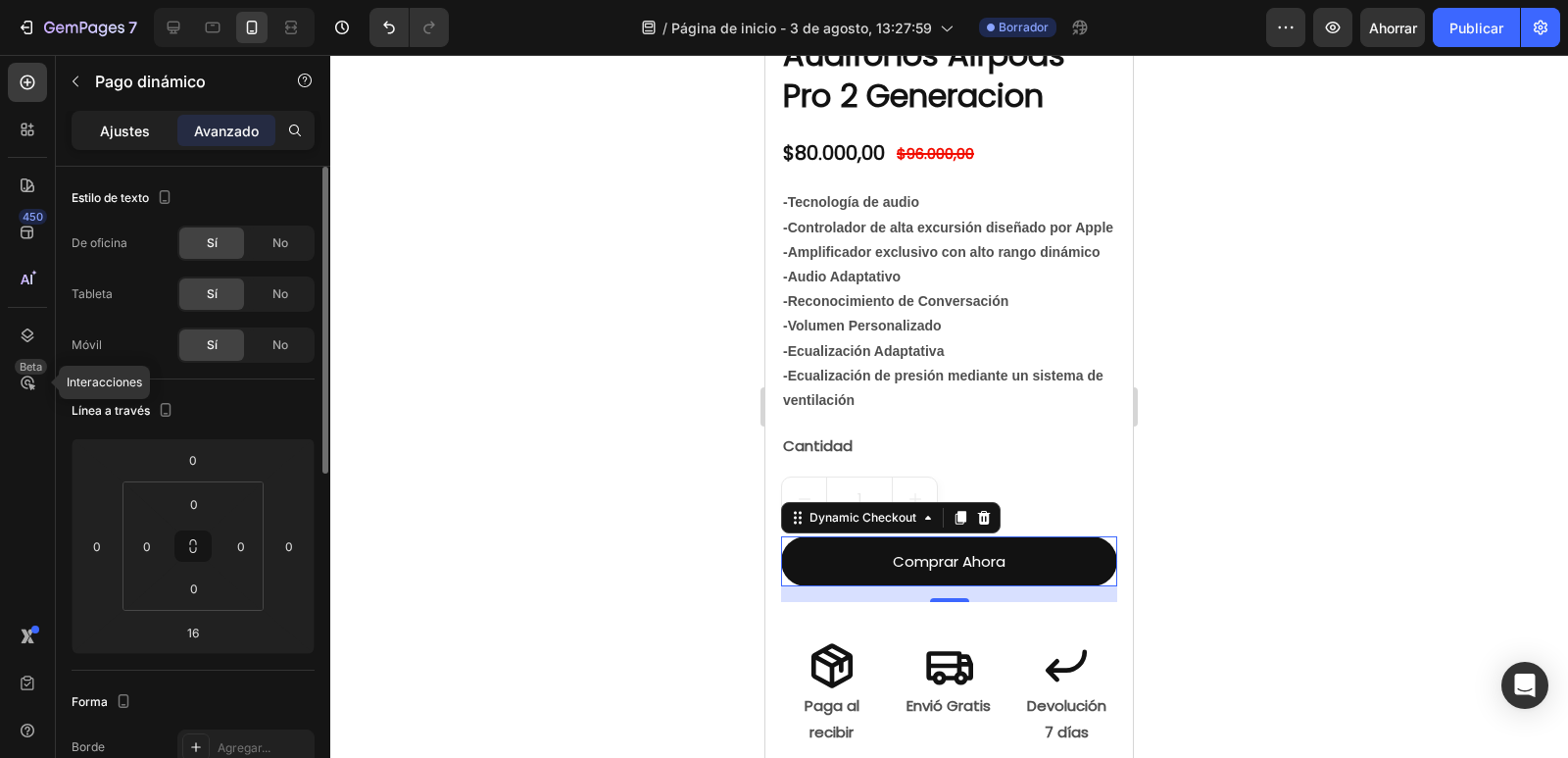 click on "Ajustes" 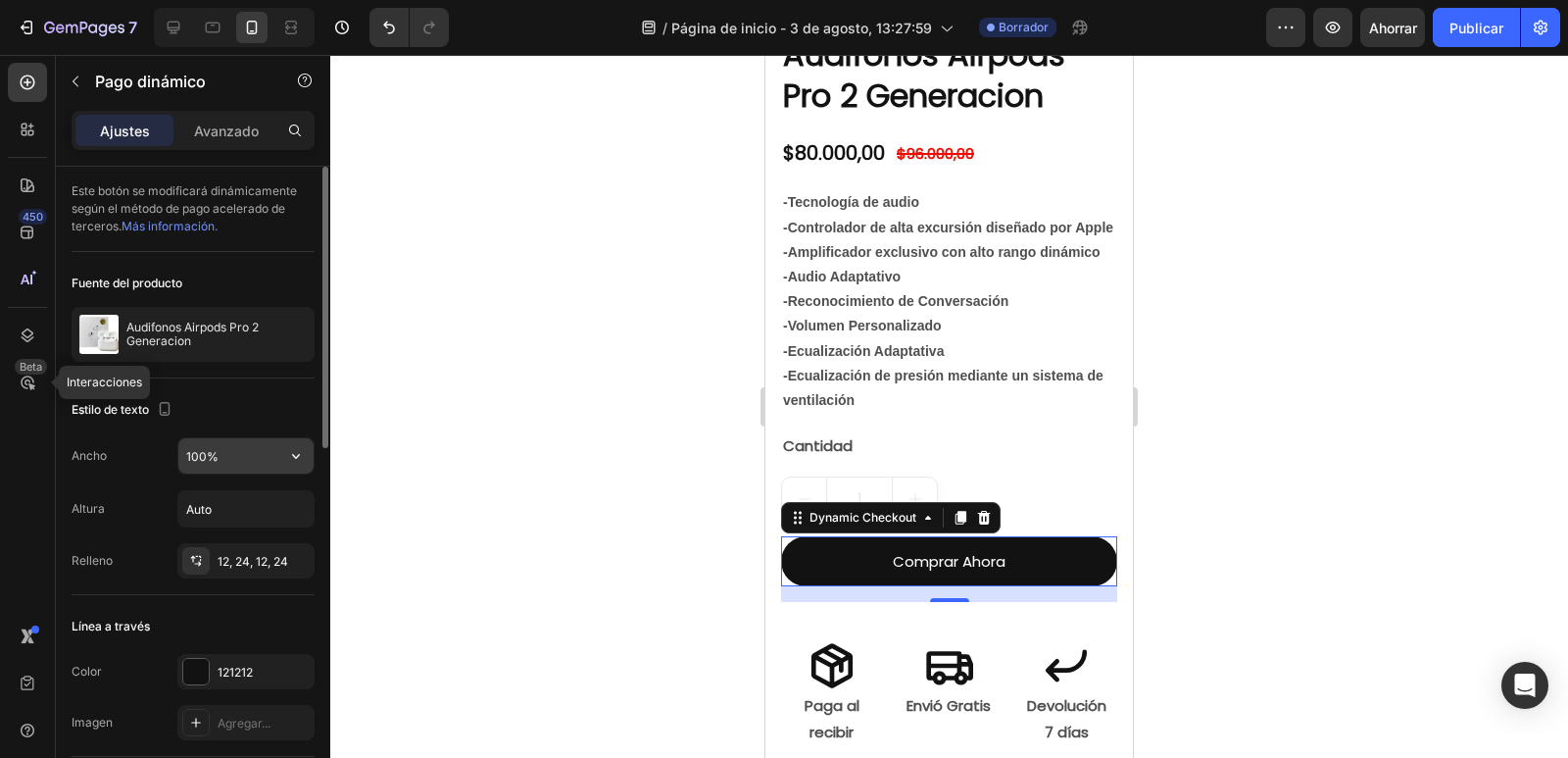 scroll, scrollTop: 98, scrollLeft: 0, axis: vertical 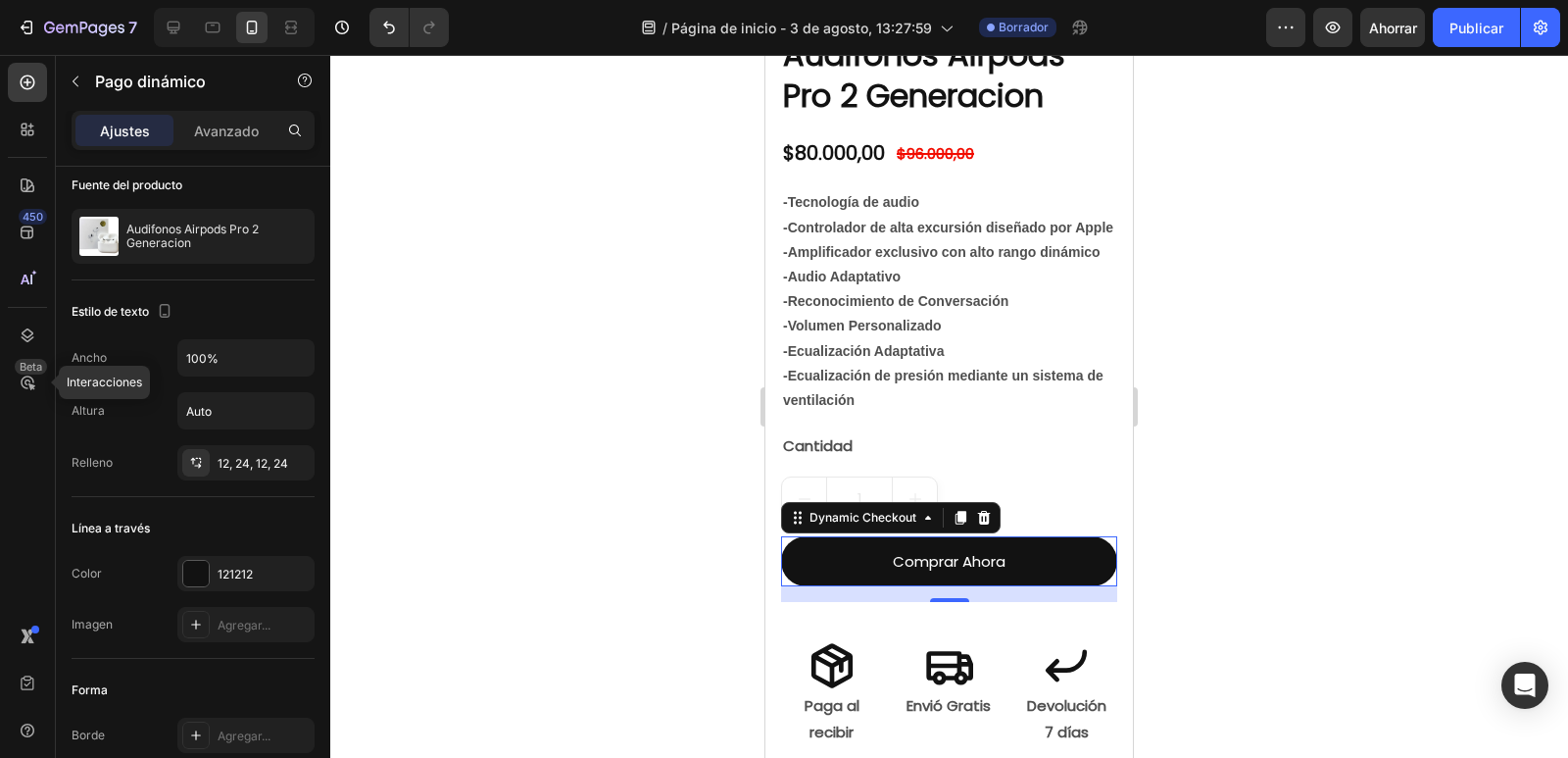 click on "Comprar Ahora" at bounding box center [949, 561] 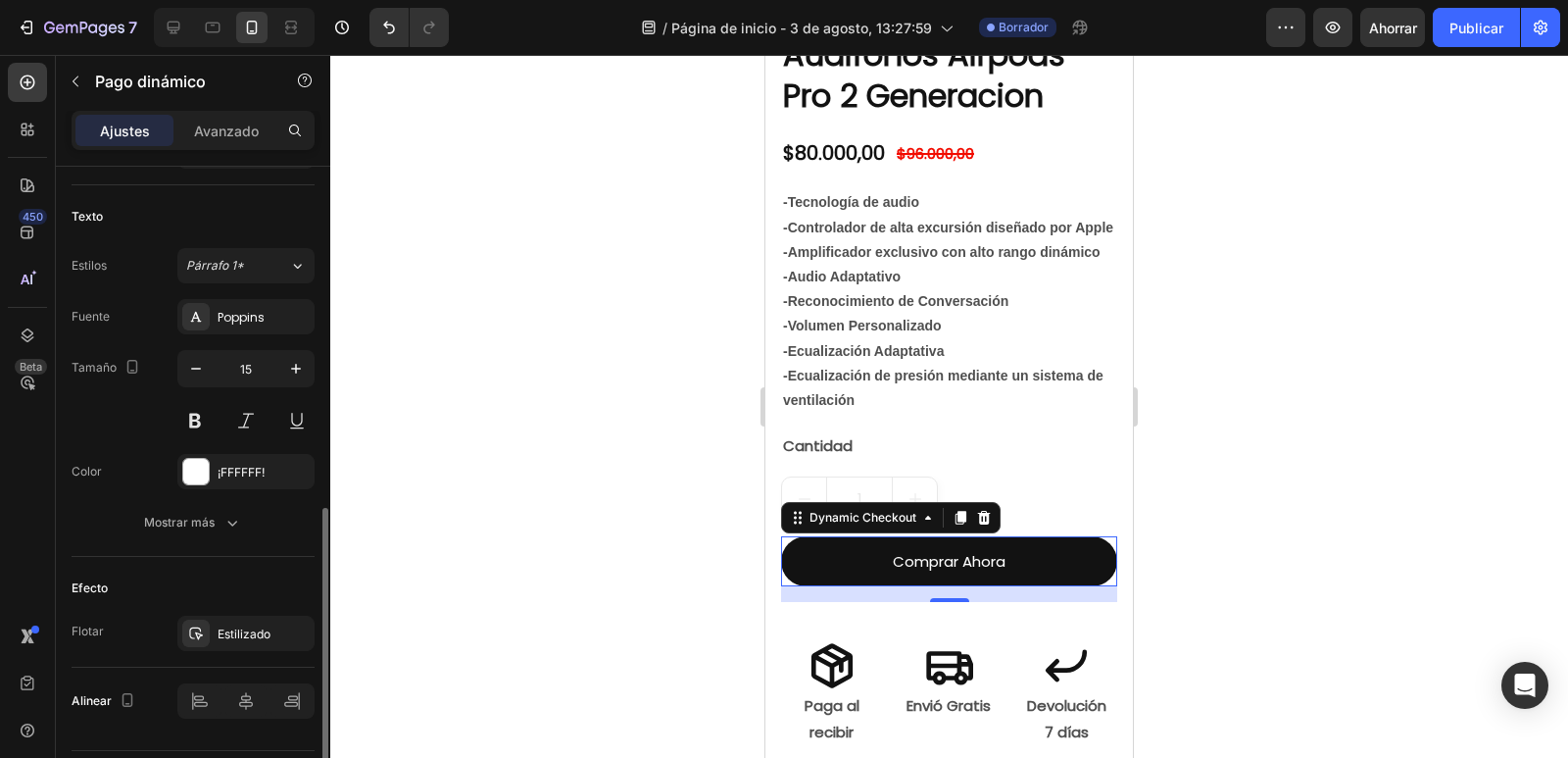 scroll, scrollTop: 839, scrollLeft: 0, axis: vertical 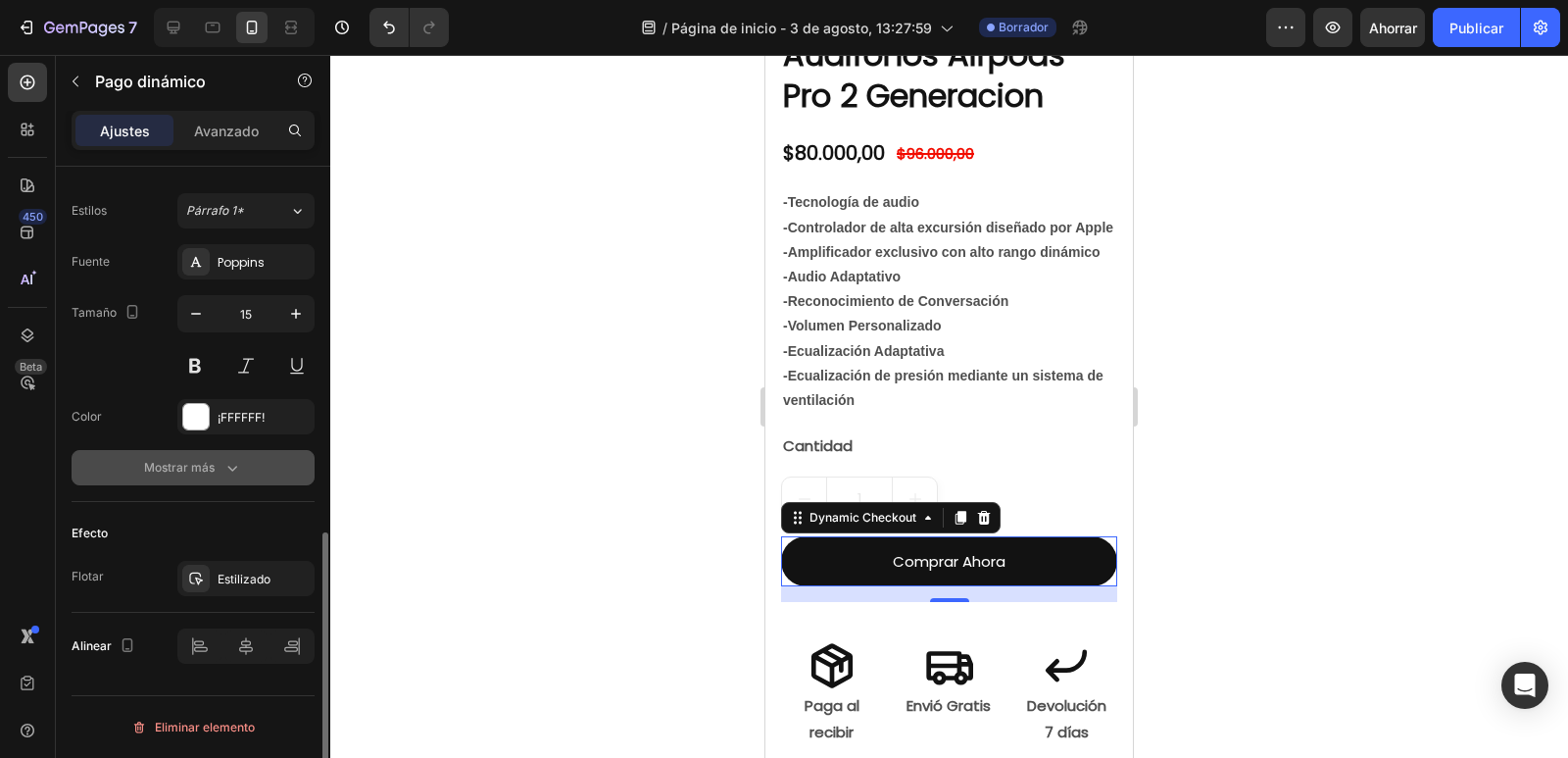 click on "Mostrar más" at bounding box center [179, 467] 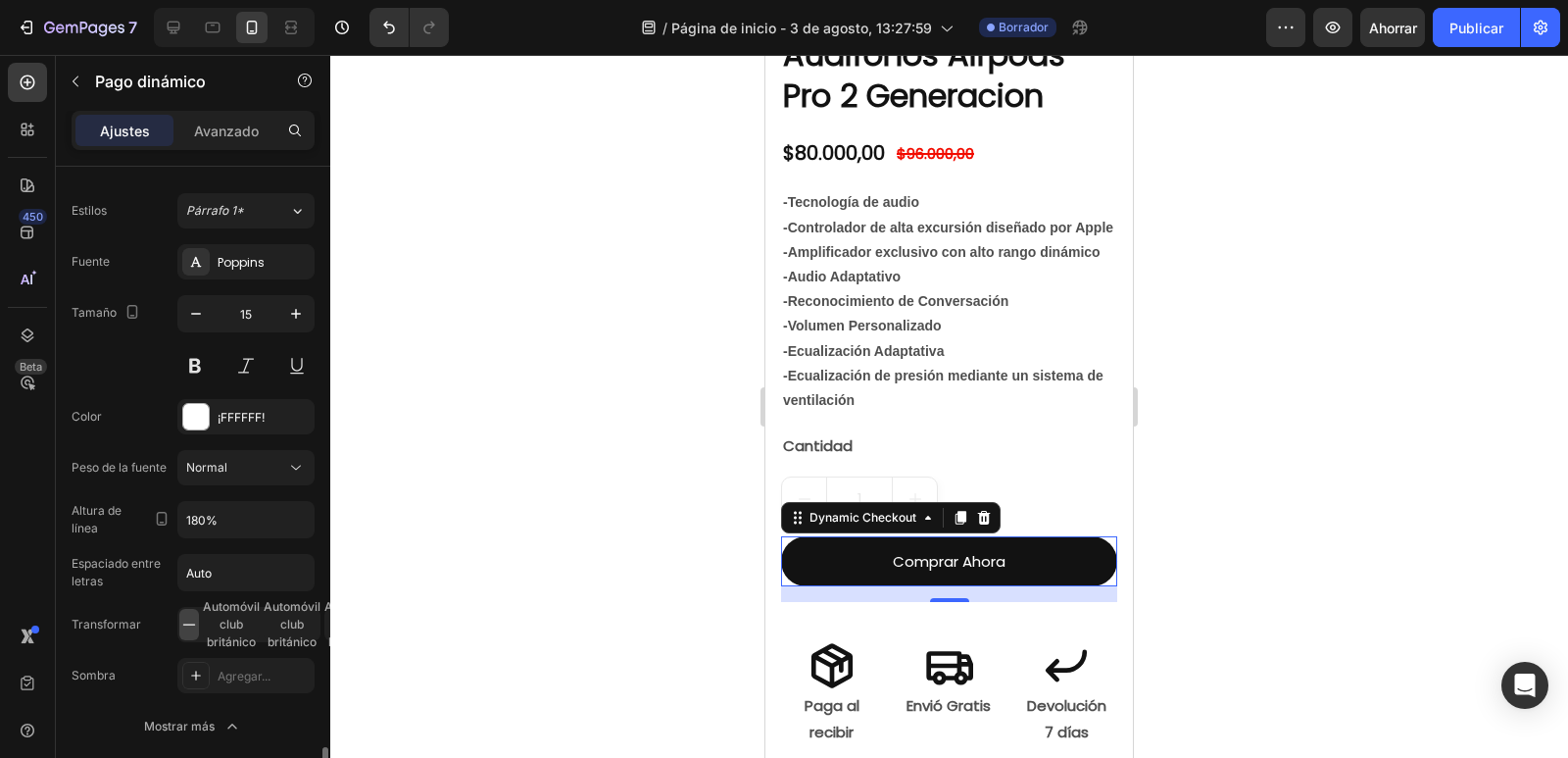 scroll, scrollTop: 1098, scrollLeft: 0, axis: vertical 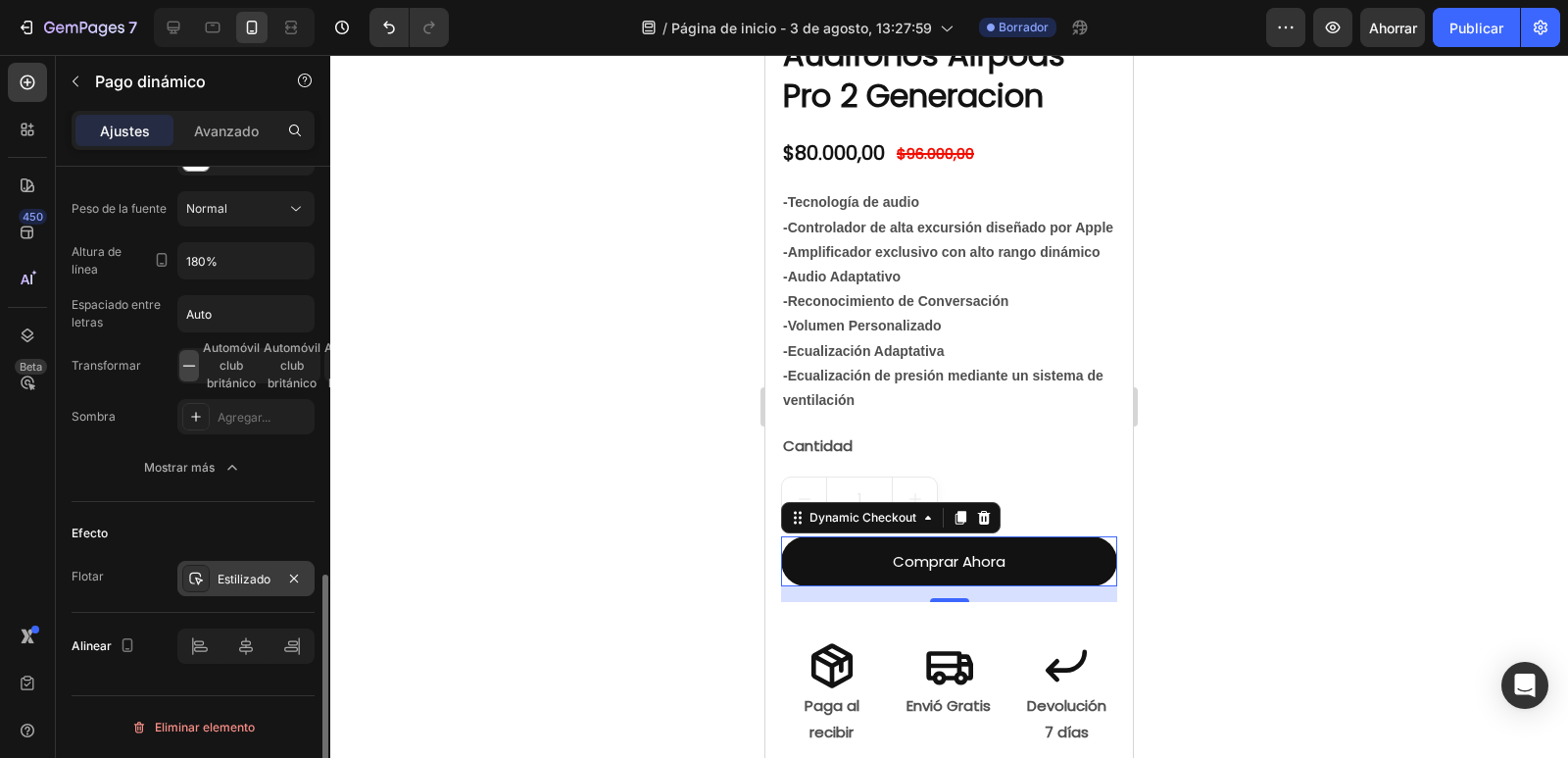 click on "Estilizado" at bounding box center [246, 580] 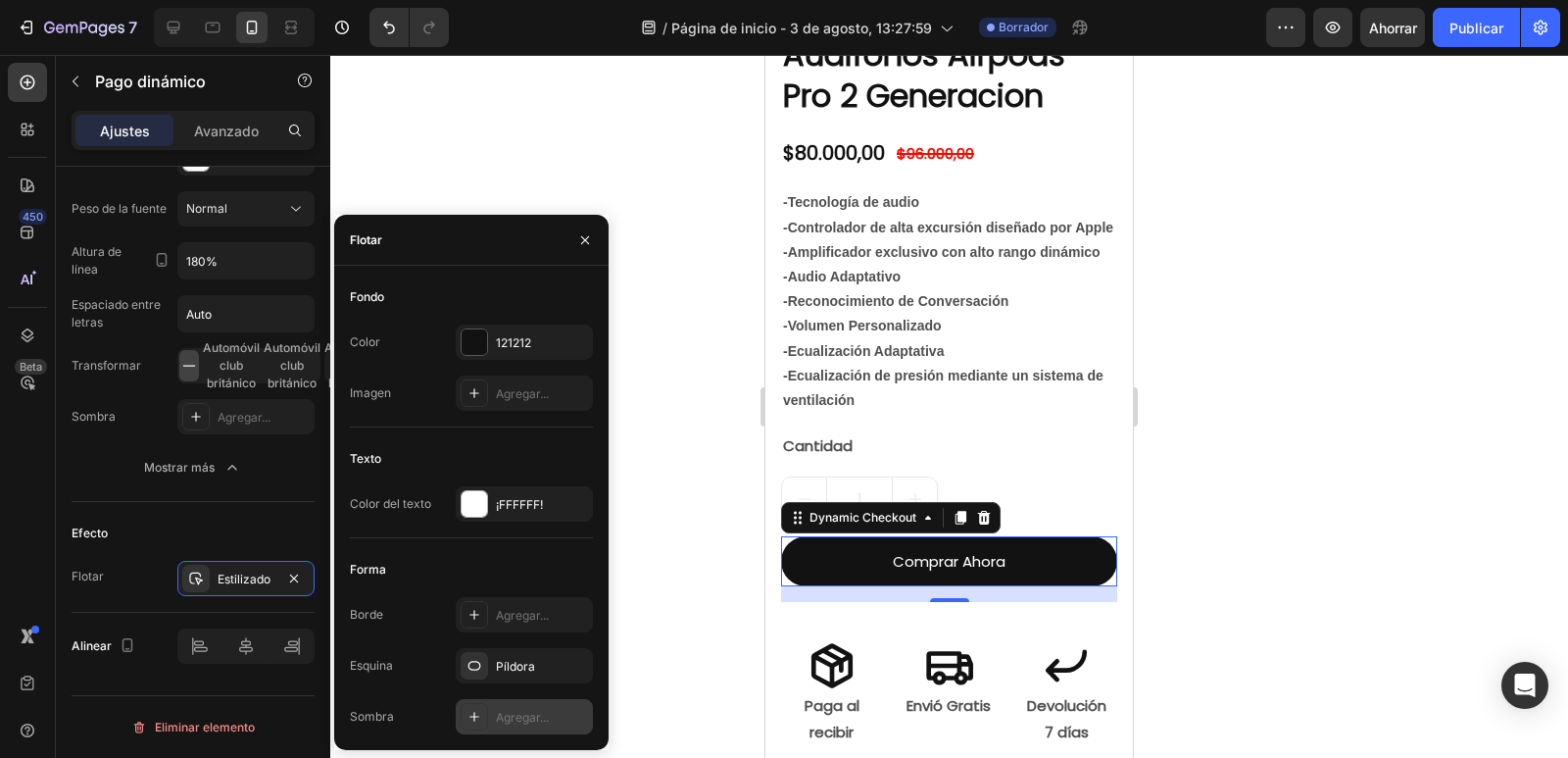 click on "Agregar..." at bounding box center (542, 718) 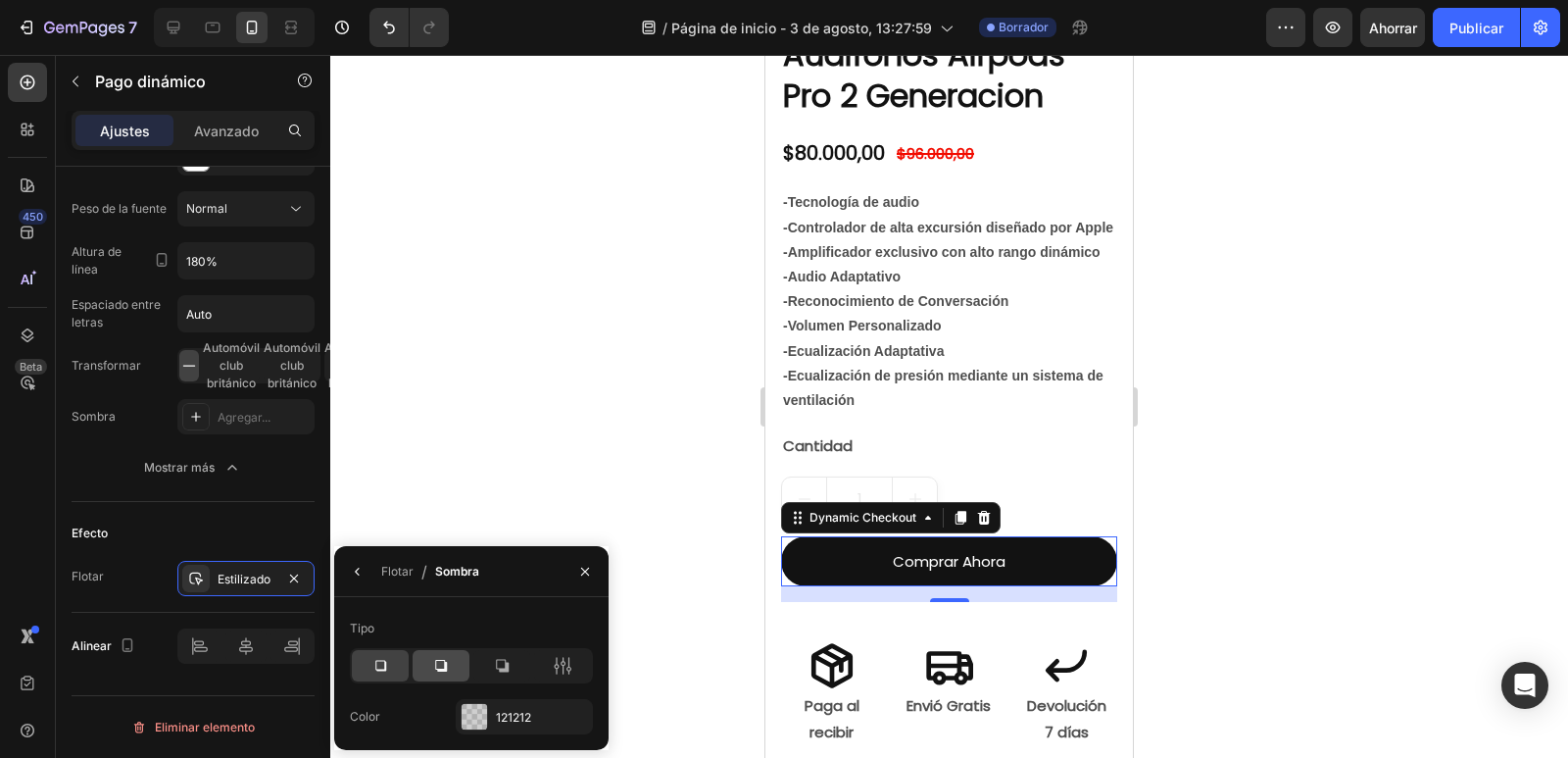 click 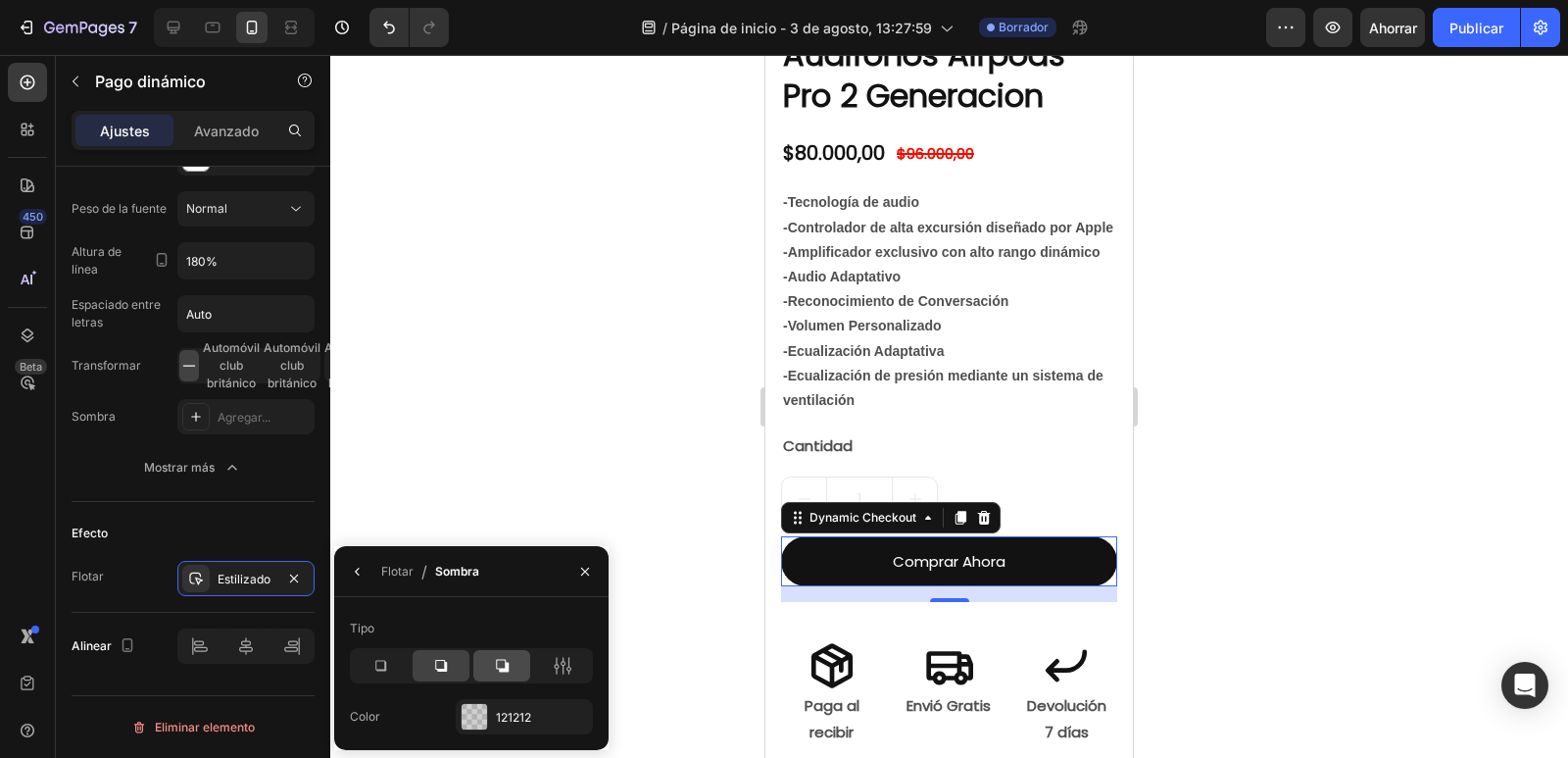 click 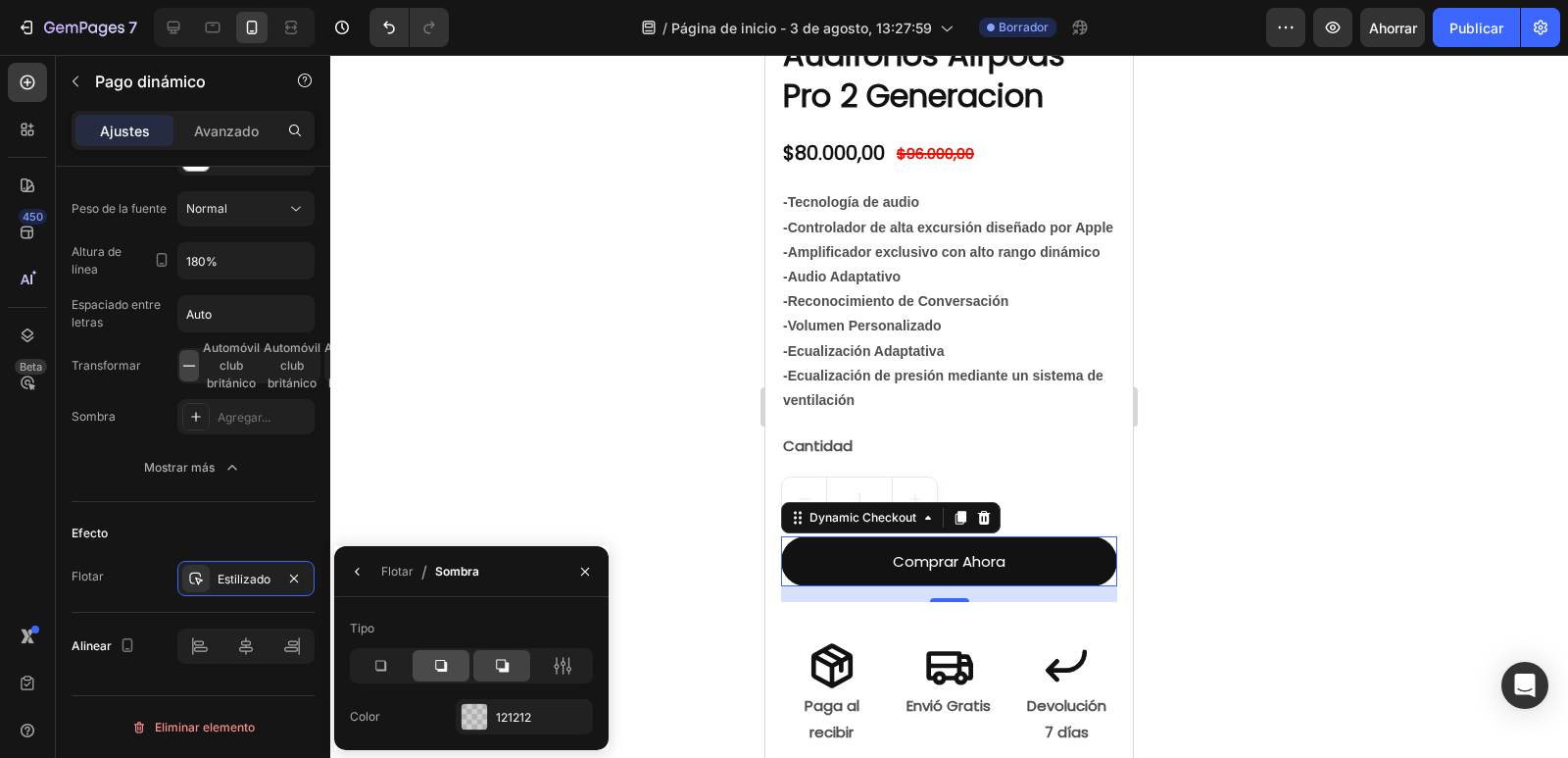 click 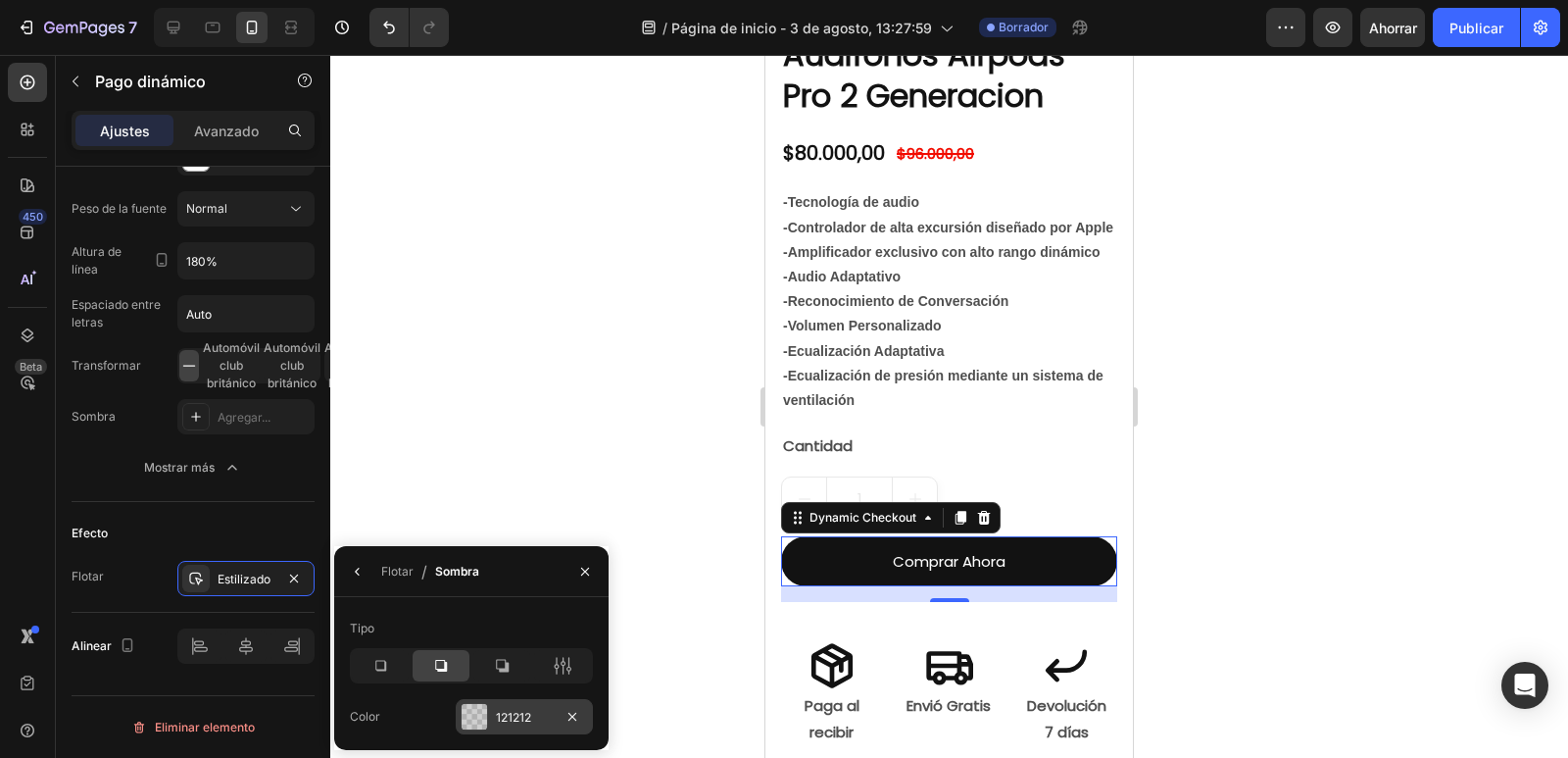 click at bounding box center (474, 717) 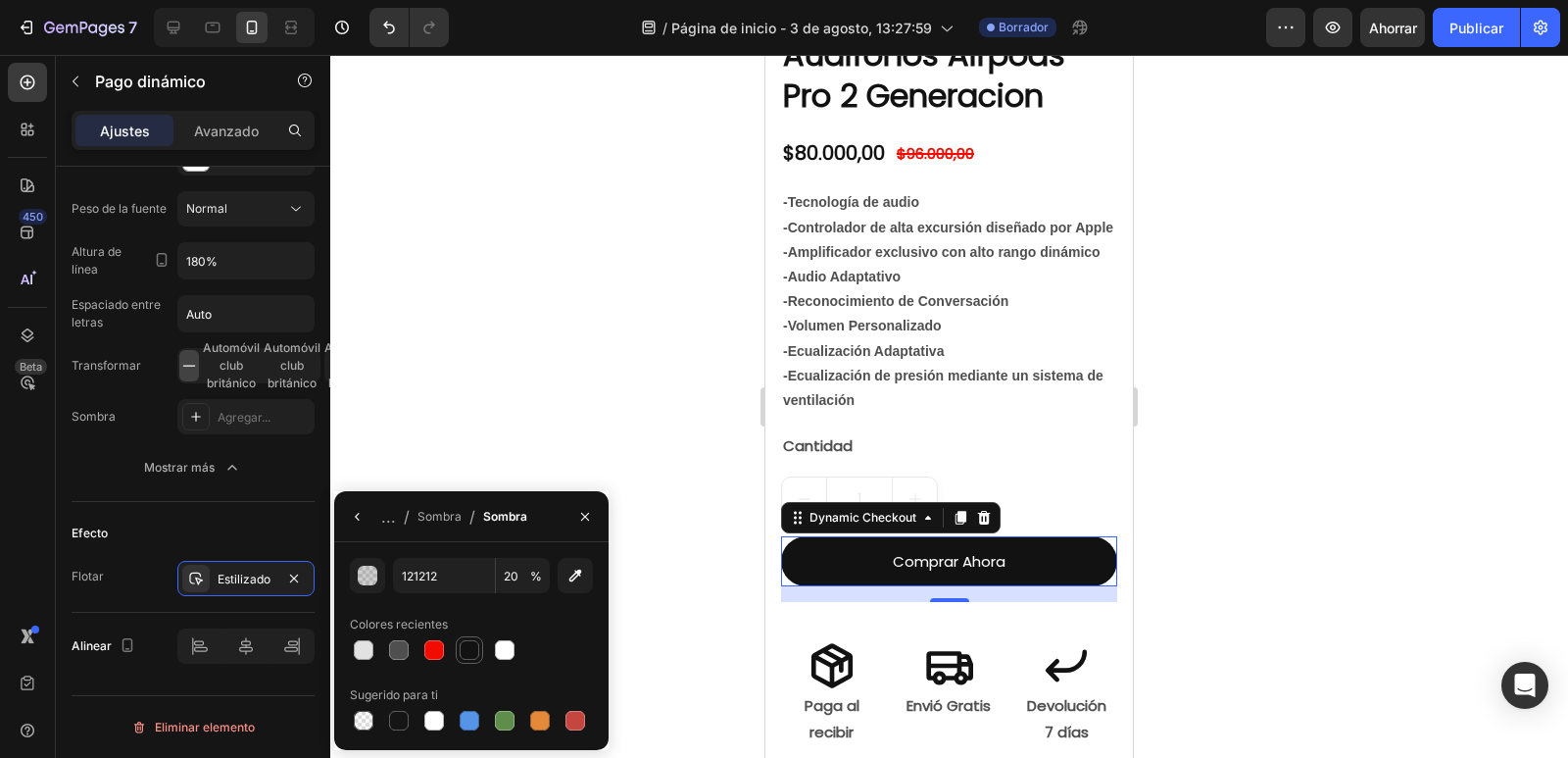 click at bounding box center (469, 650) 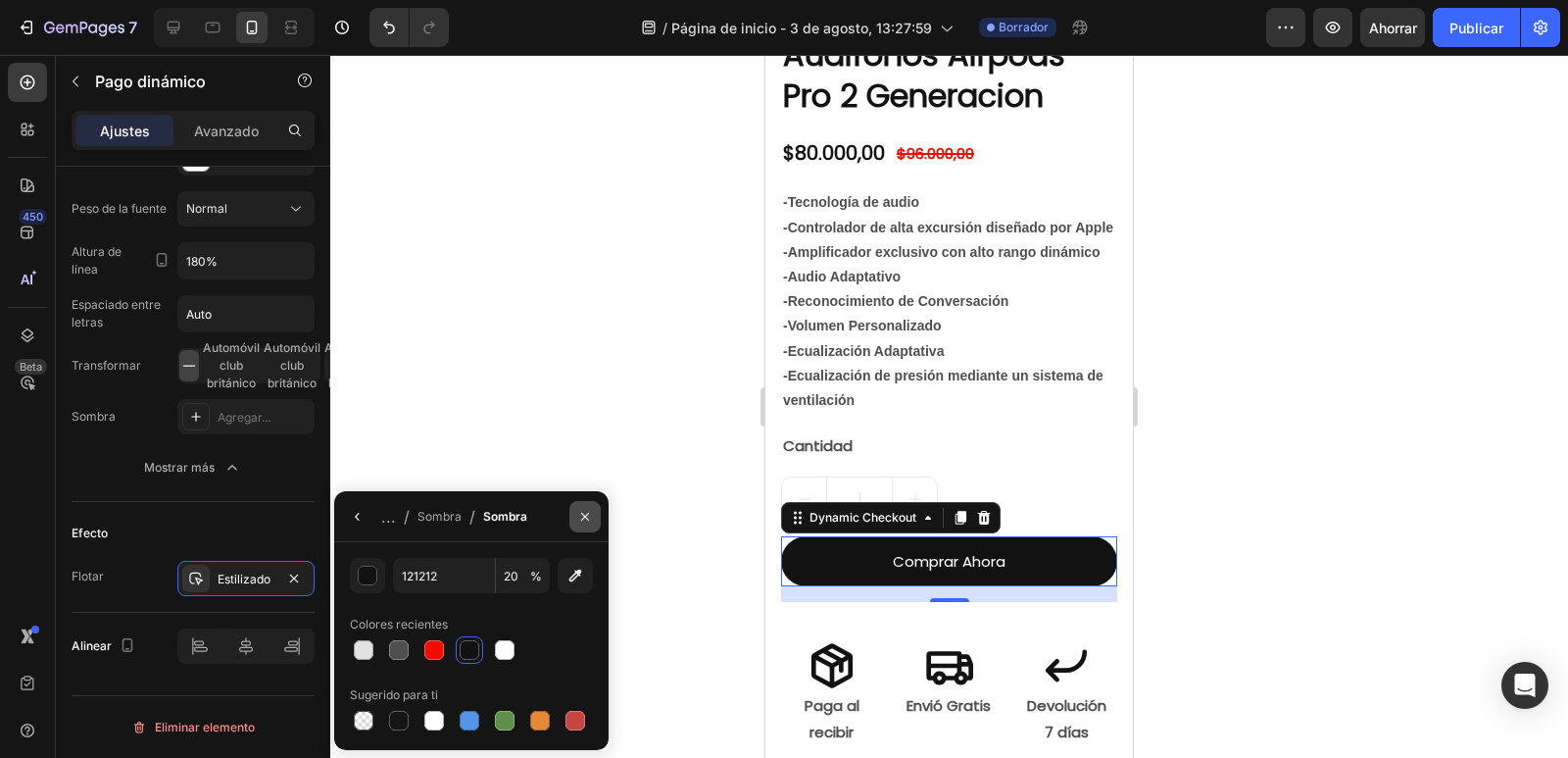 click 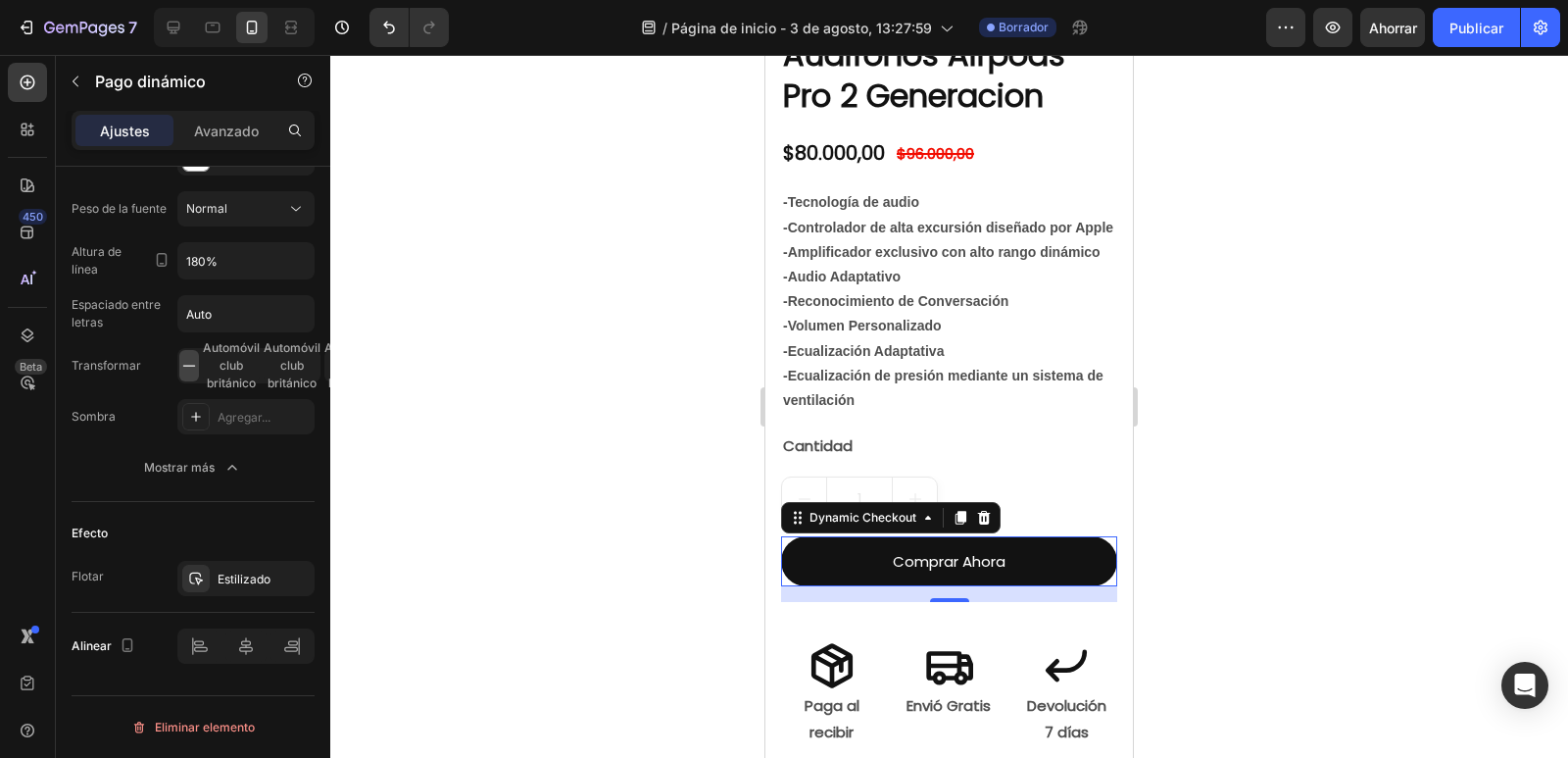 drag, startPoint x: 588, startPoint y: 415, endPoint x: 627, endPoint y: 442, distance: 47.43416 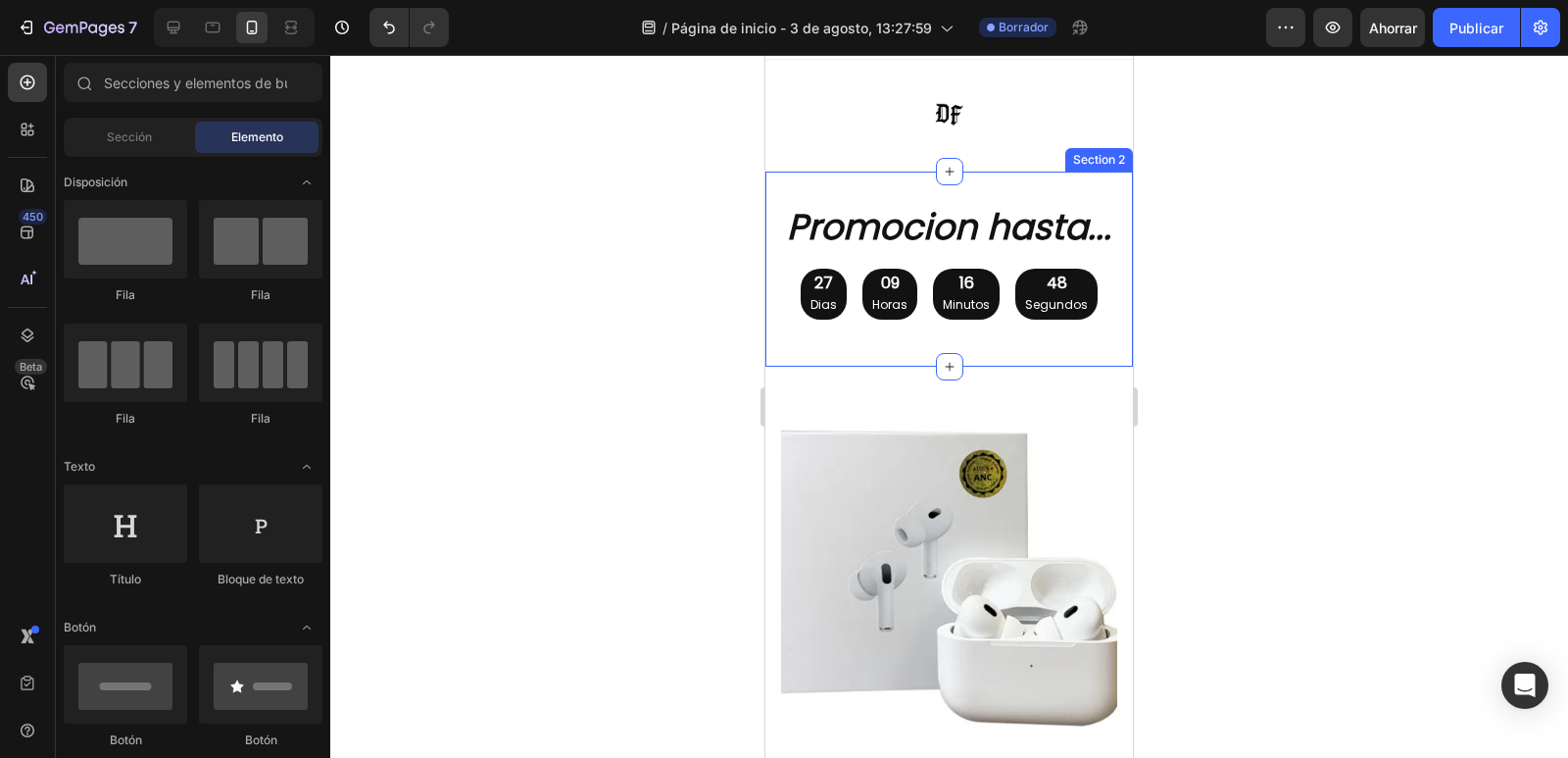 scroll, scrollTop: 0, scrollLeft: 0, axis: both 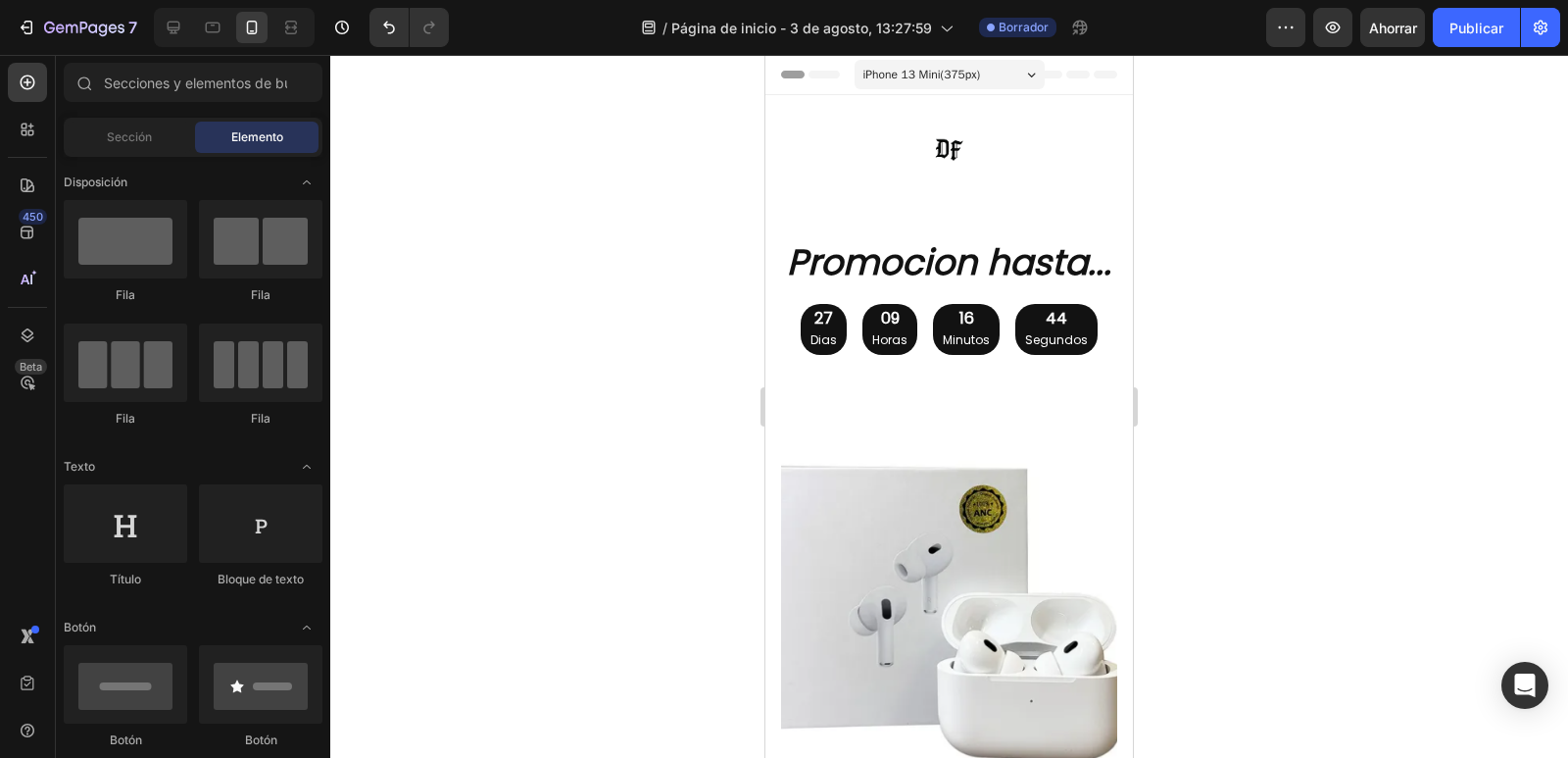 click 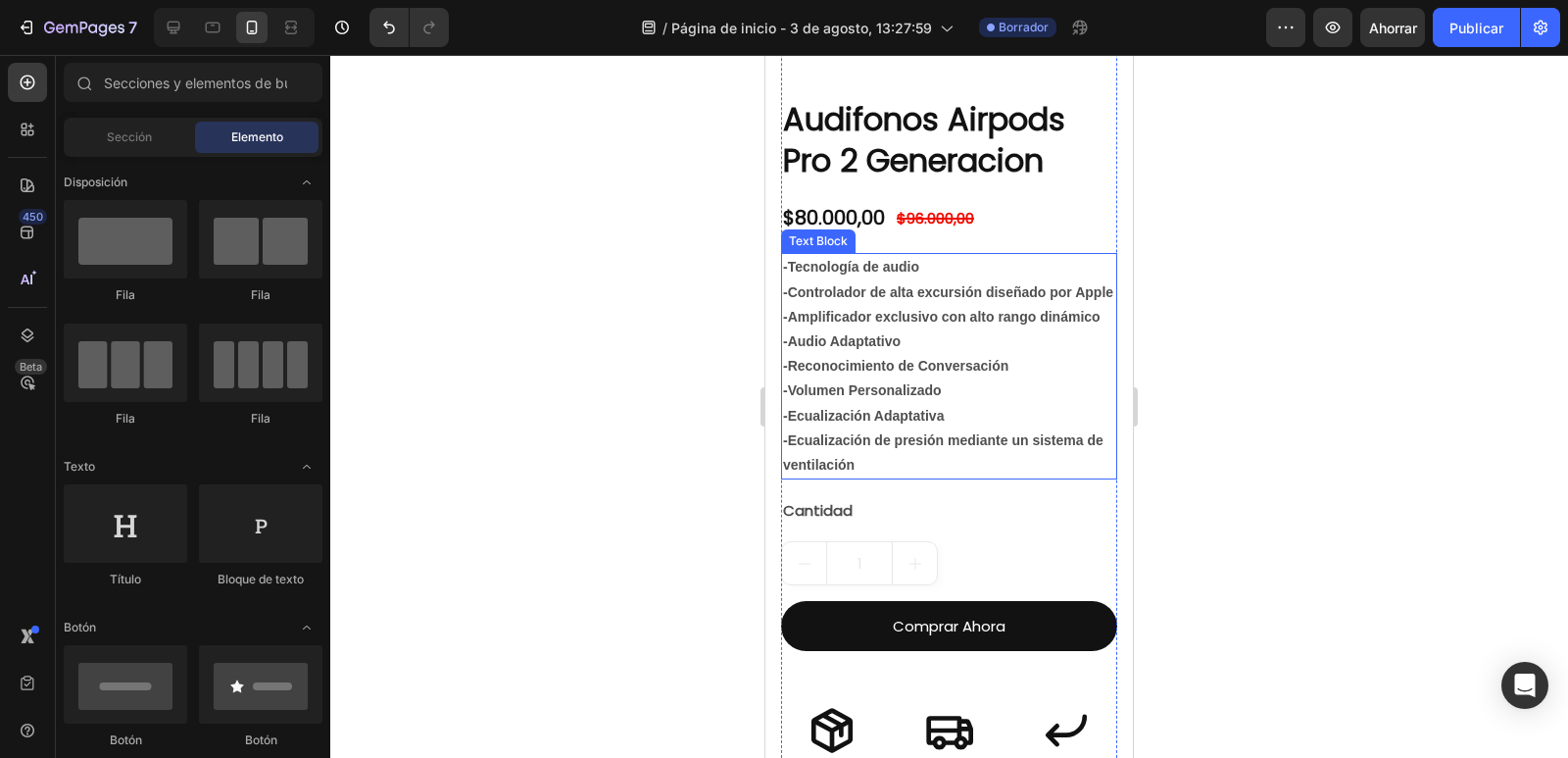 scroll, scrollTop: 588, scrollLeft: 0, axis: vertical 